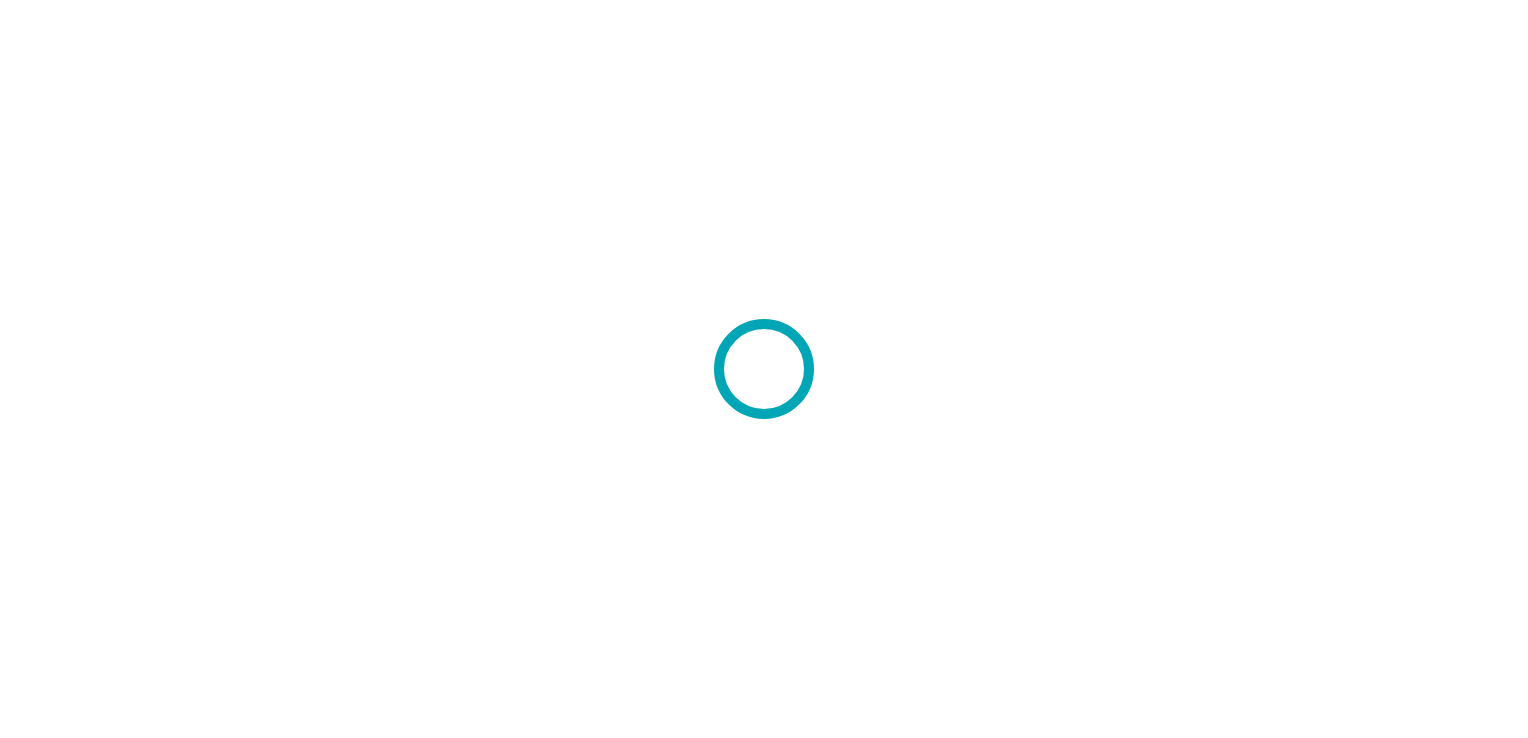 scroll, scrollTop: 0, scrollLeft: 0, axis: both 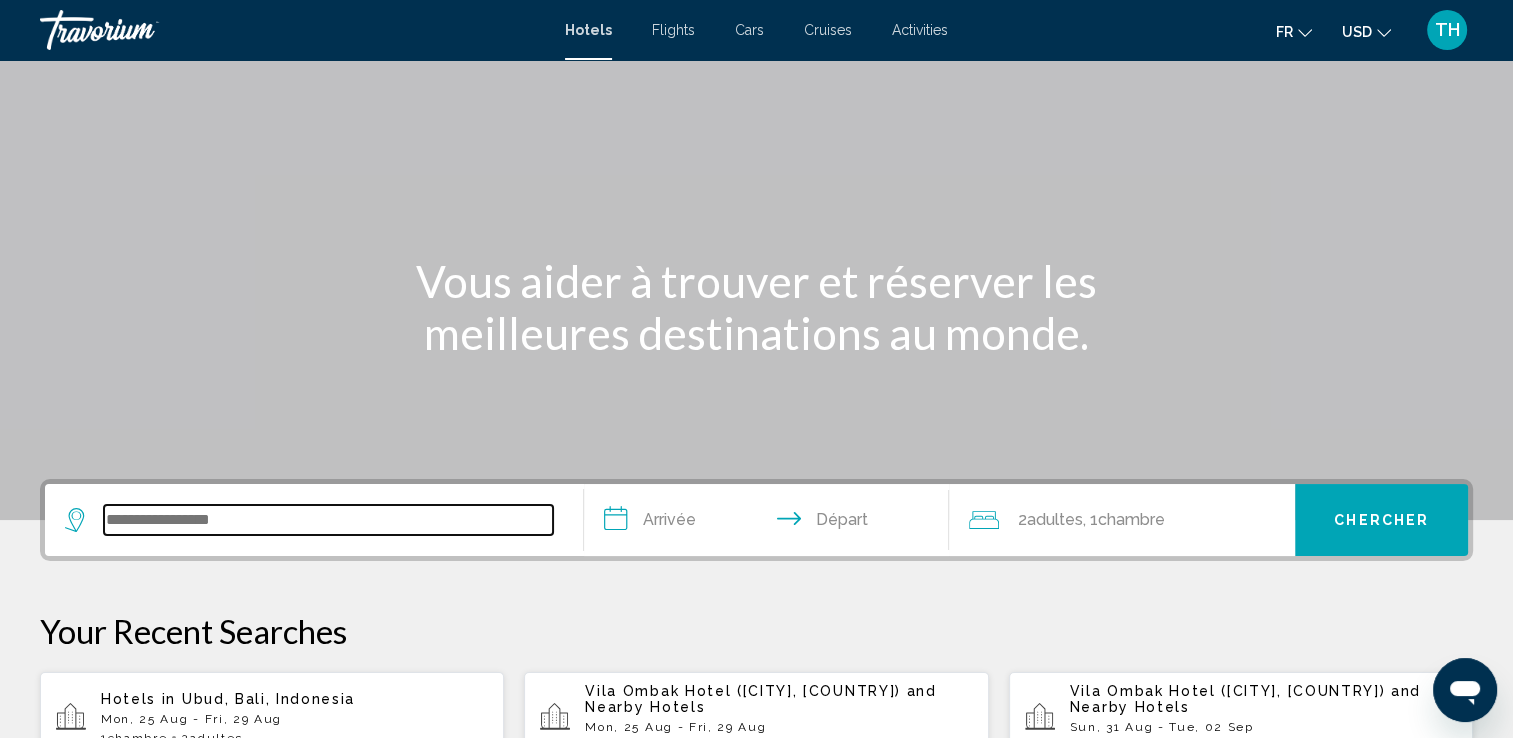 click at bounding box center [328, 520] 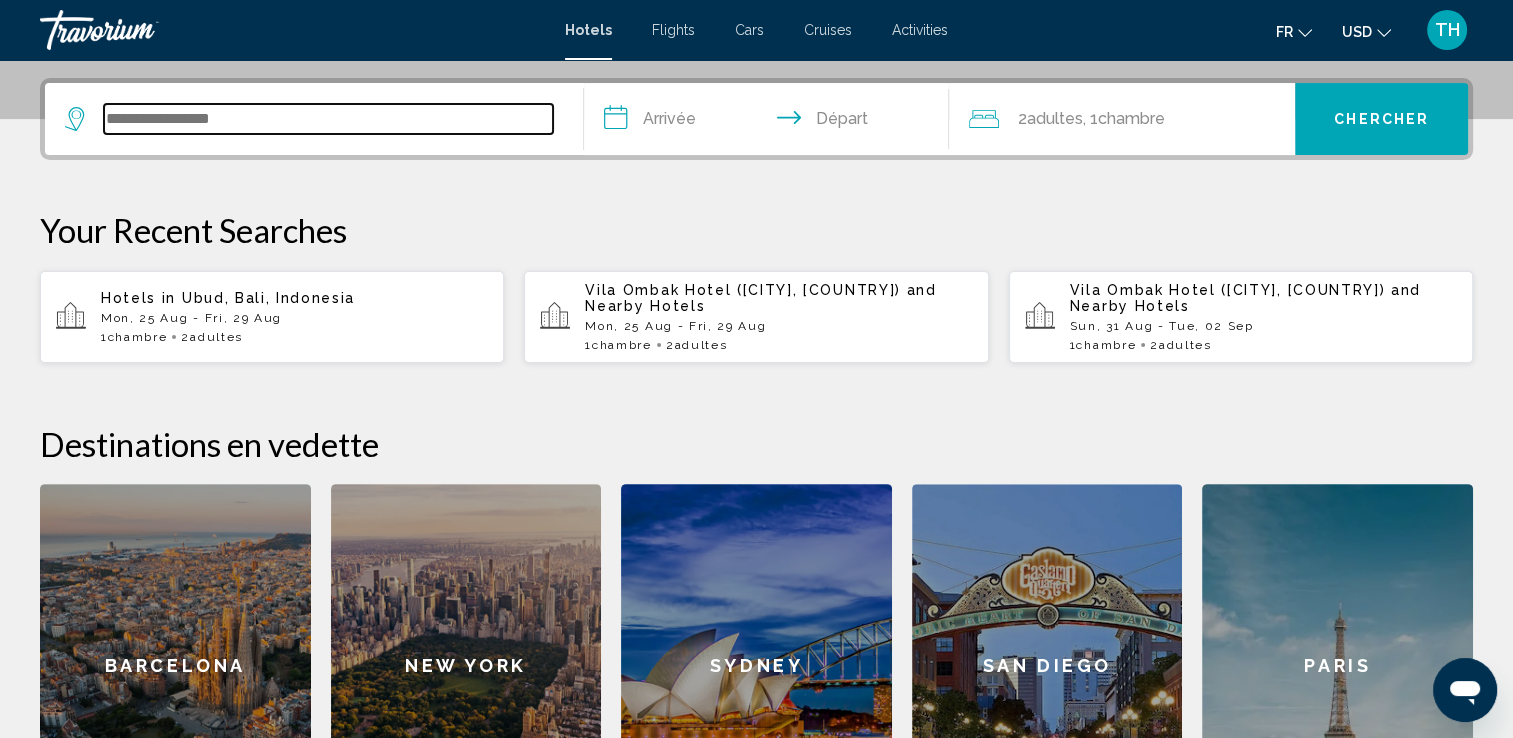 scroll, scrollTop: 493, scrollLeft: 0, axis: vertical 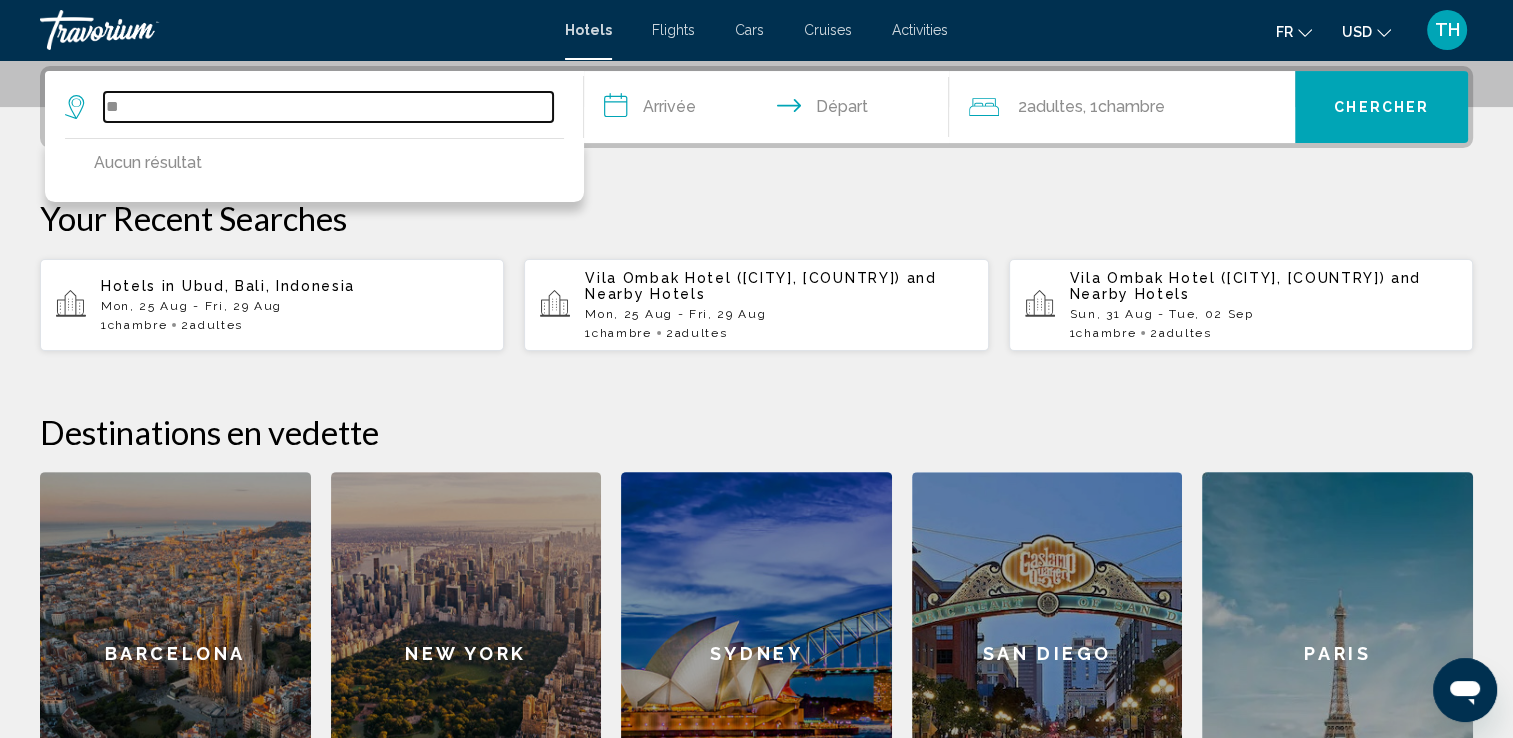 type on "*" 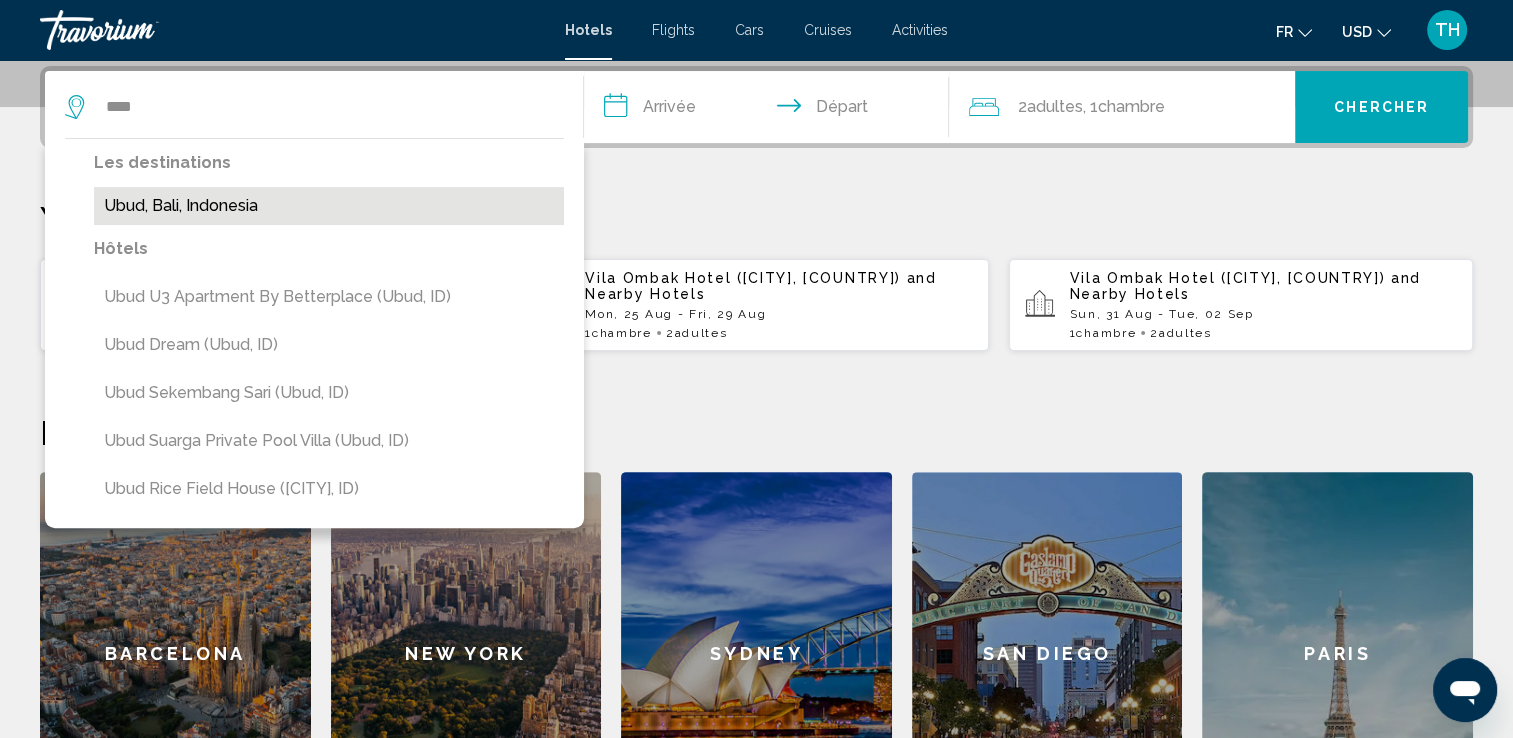 click on "Ubud, Bali, Indonesia" at bounding box center (329, 206) 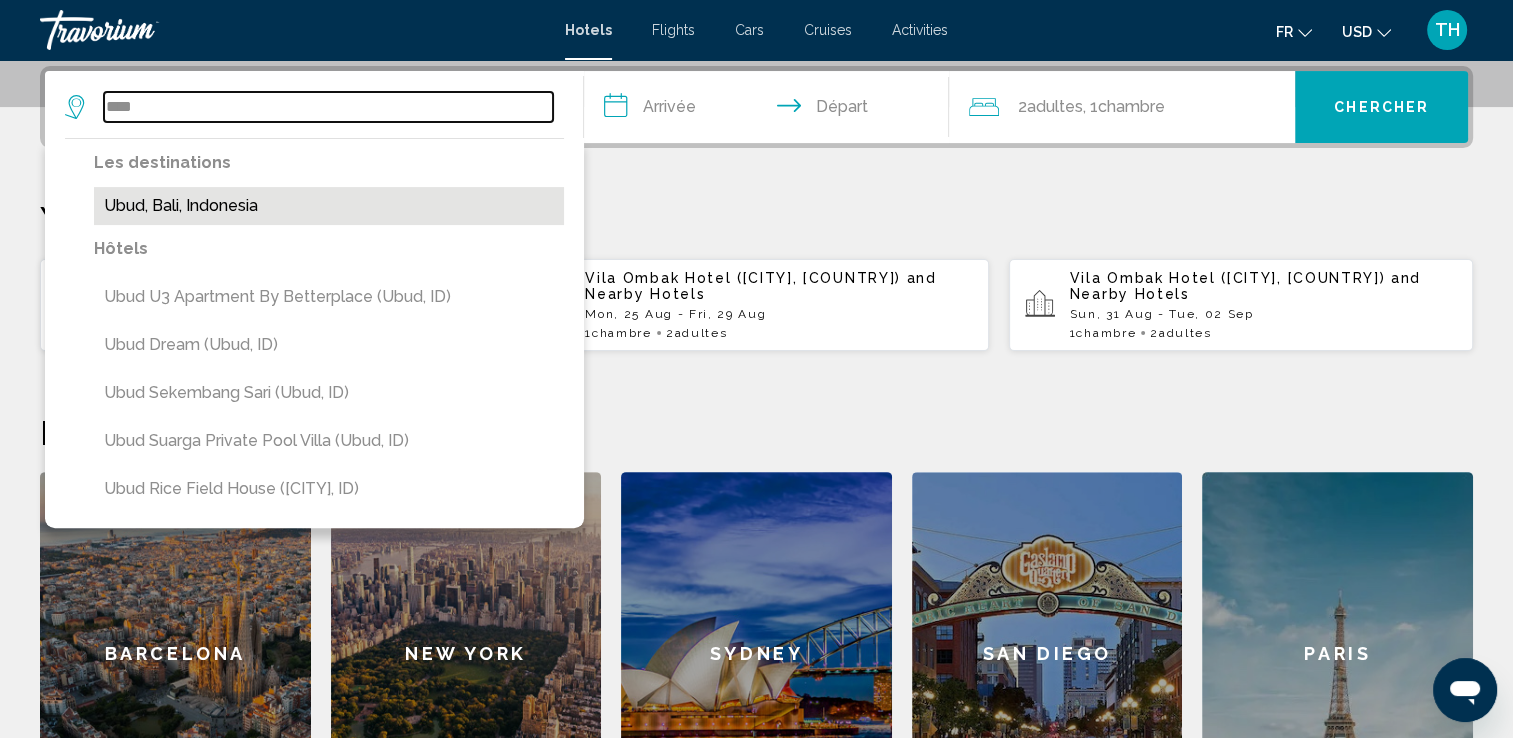 type on "**********" 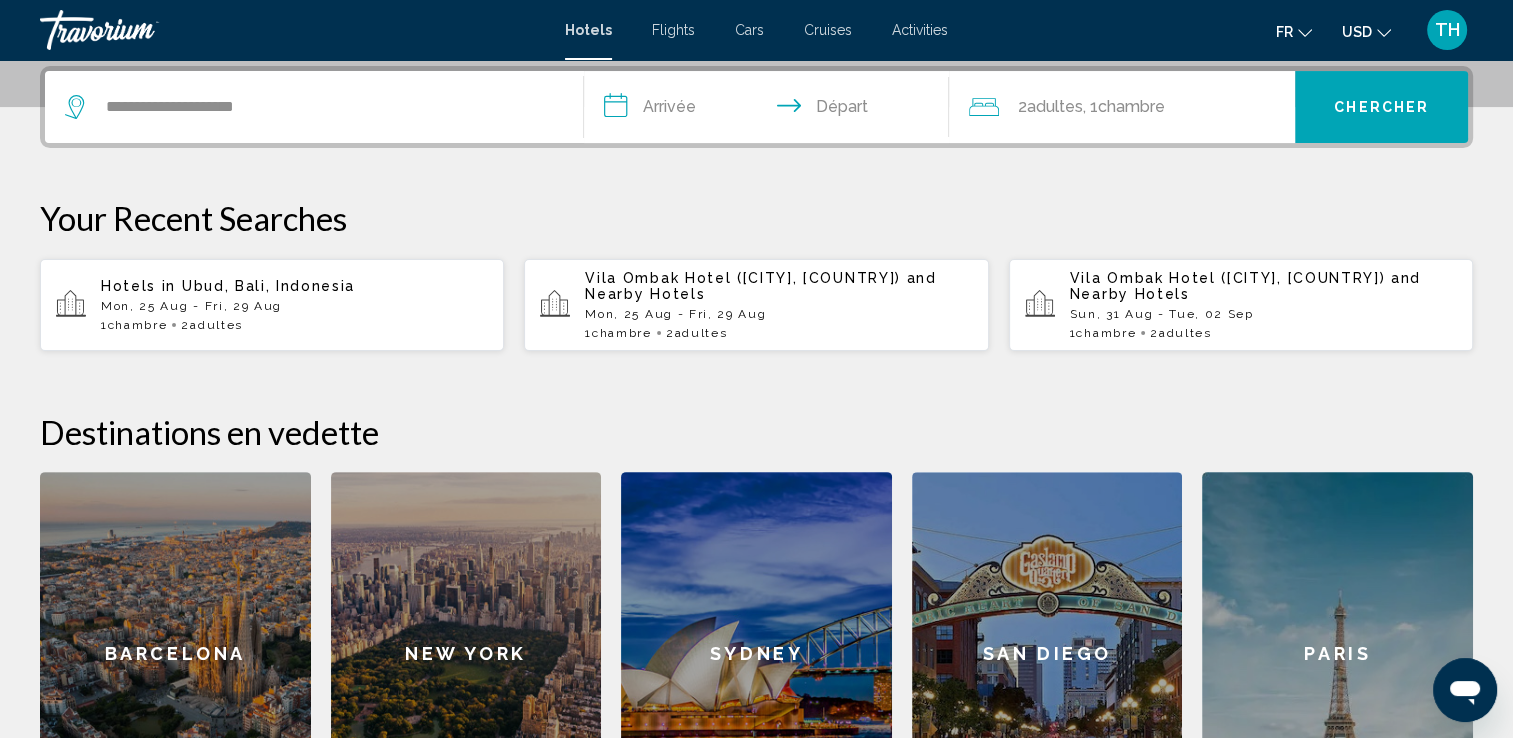 click on "**********" at bounding box center [771, 110] 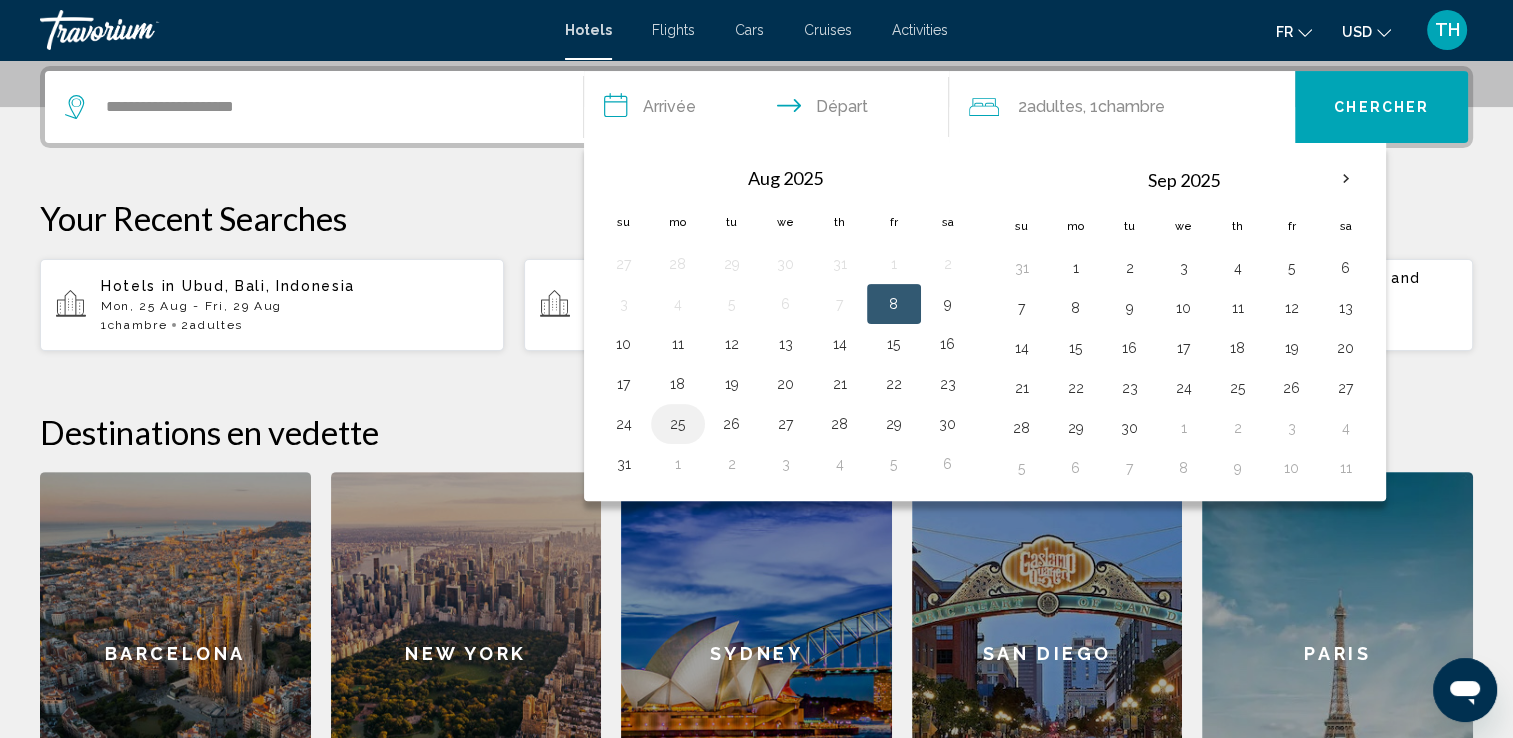 click on "25" at bounding box center (678, 424) 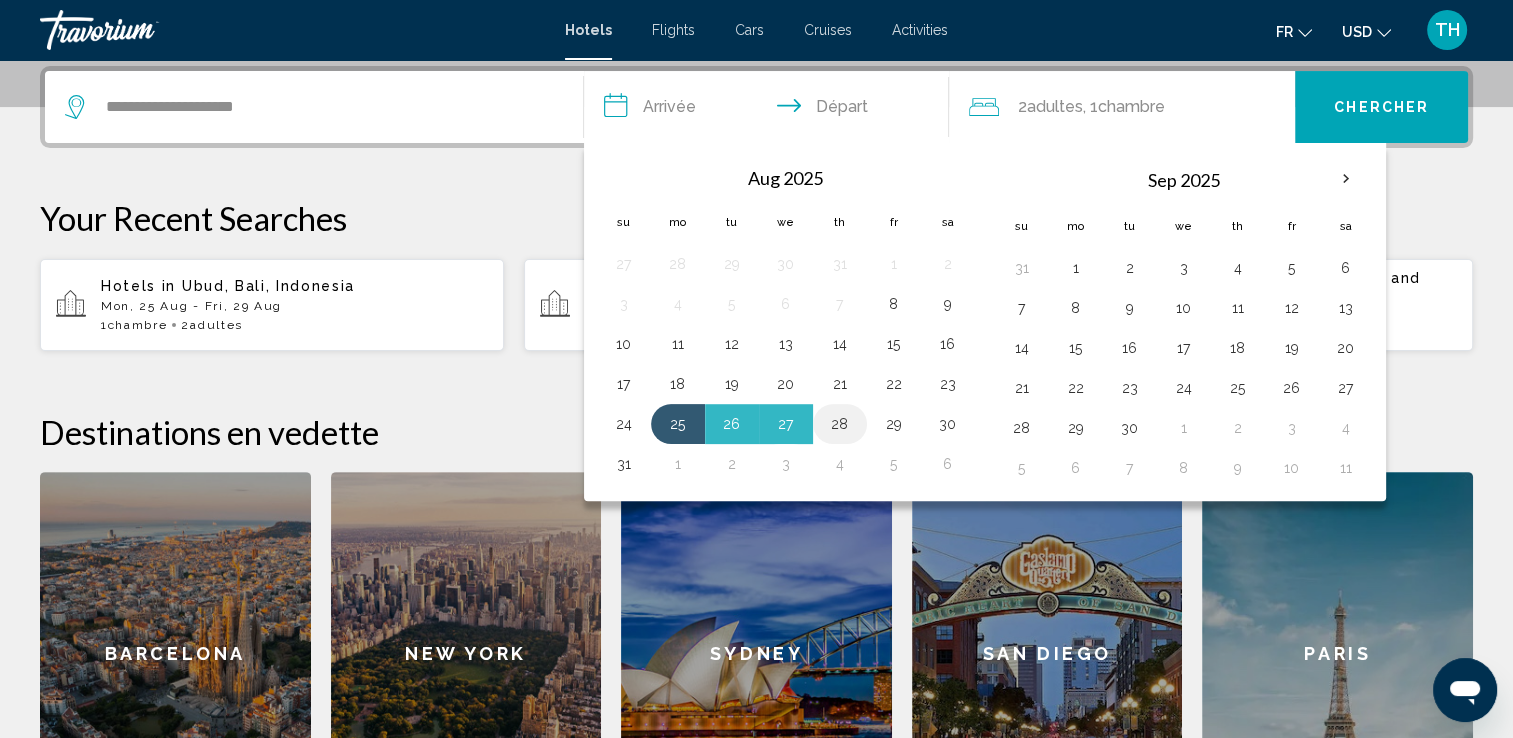 click on "28" at bounding box center (840, 424) 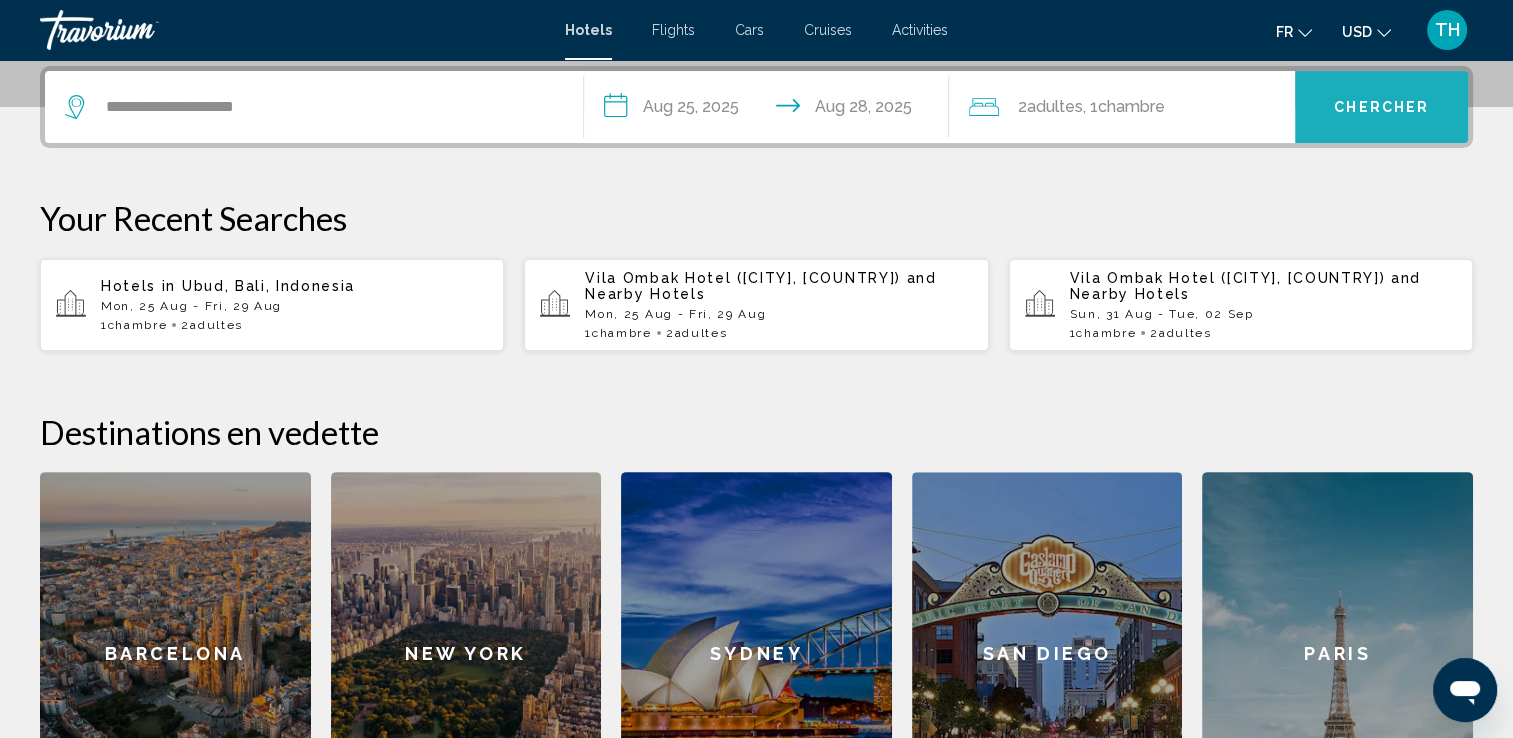 click on "Chercher" at bounding box center [1381, 108] 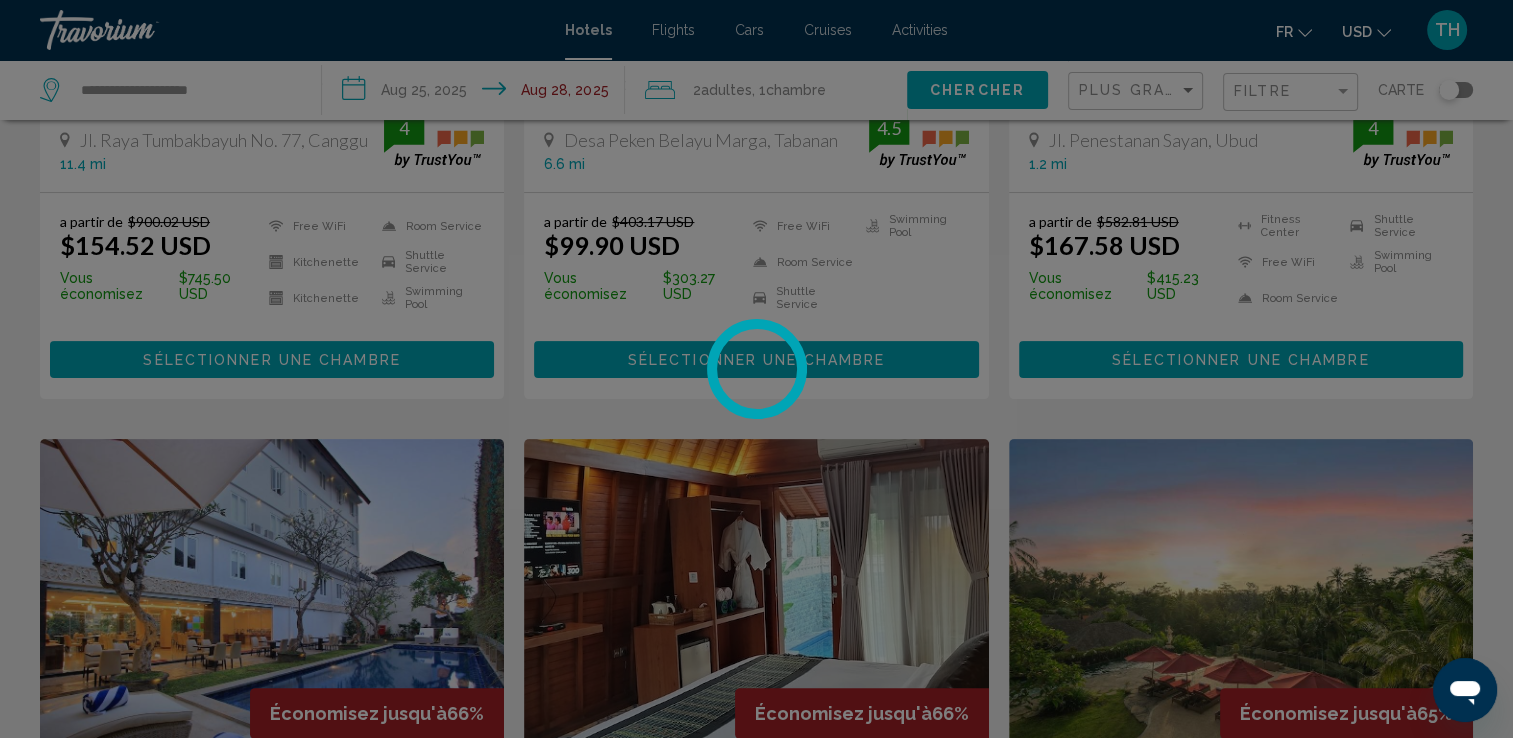 scroll, scrollTop: 0, scrollLeft: 0, axis: both 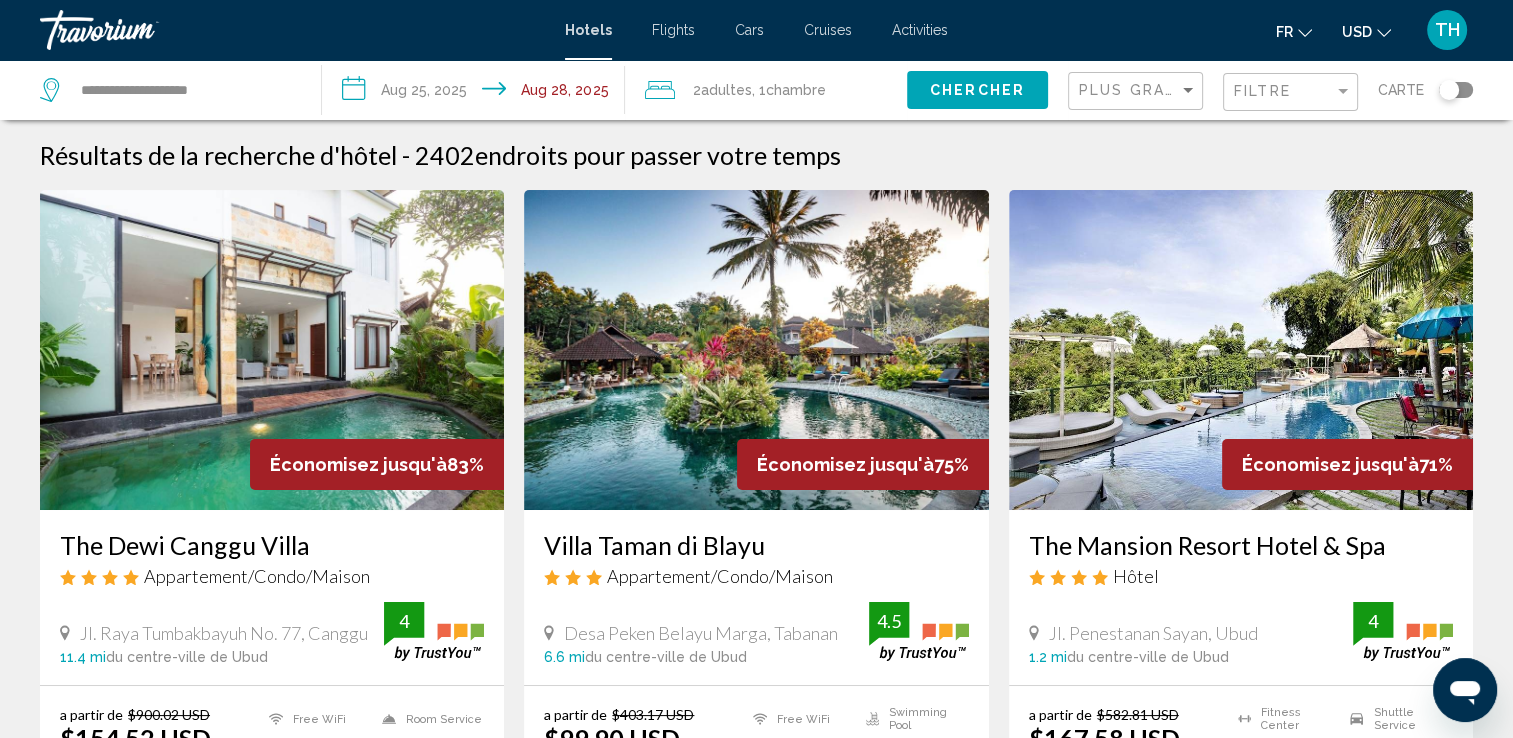 click on "USD" 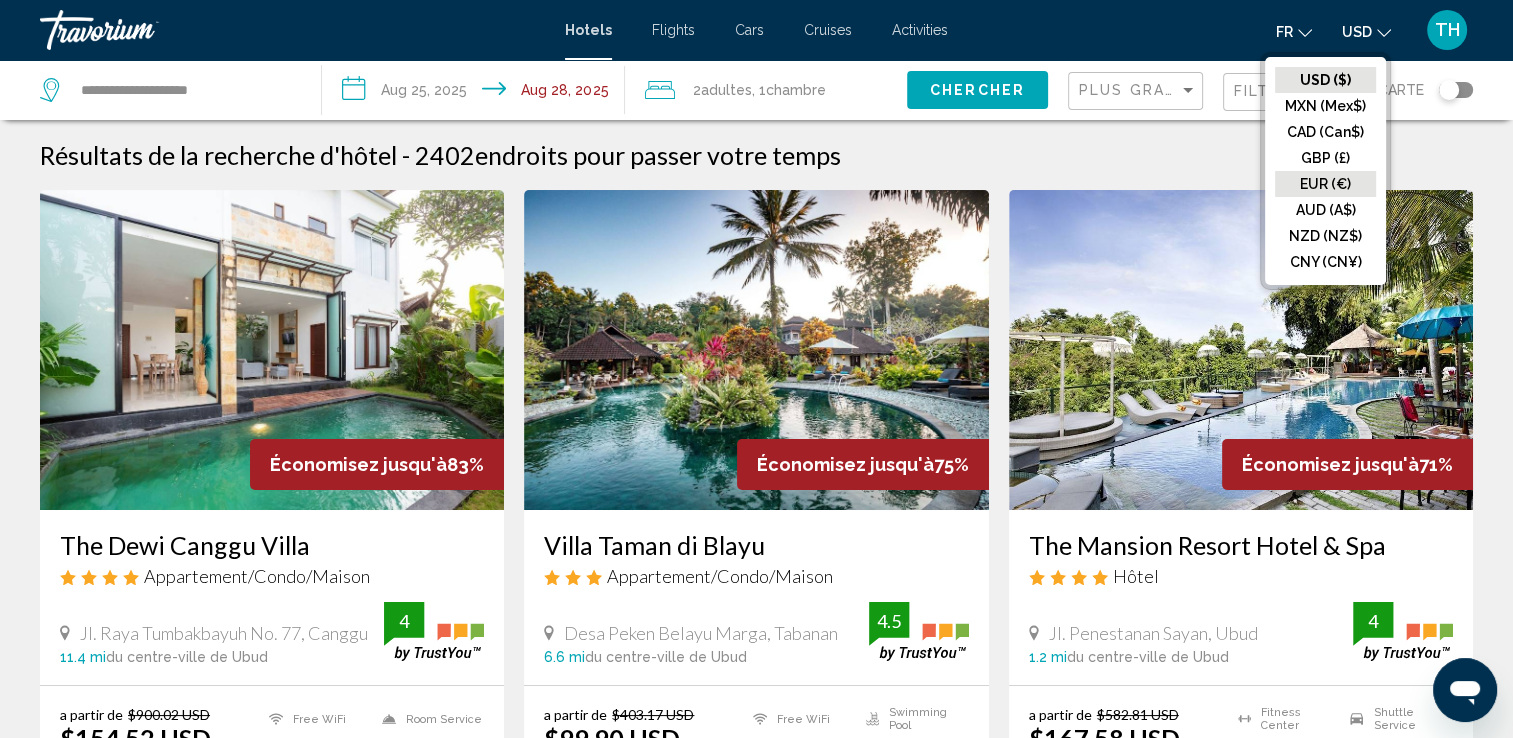 click on "EUR (€)" 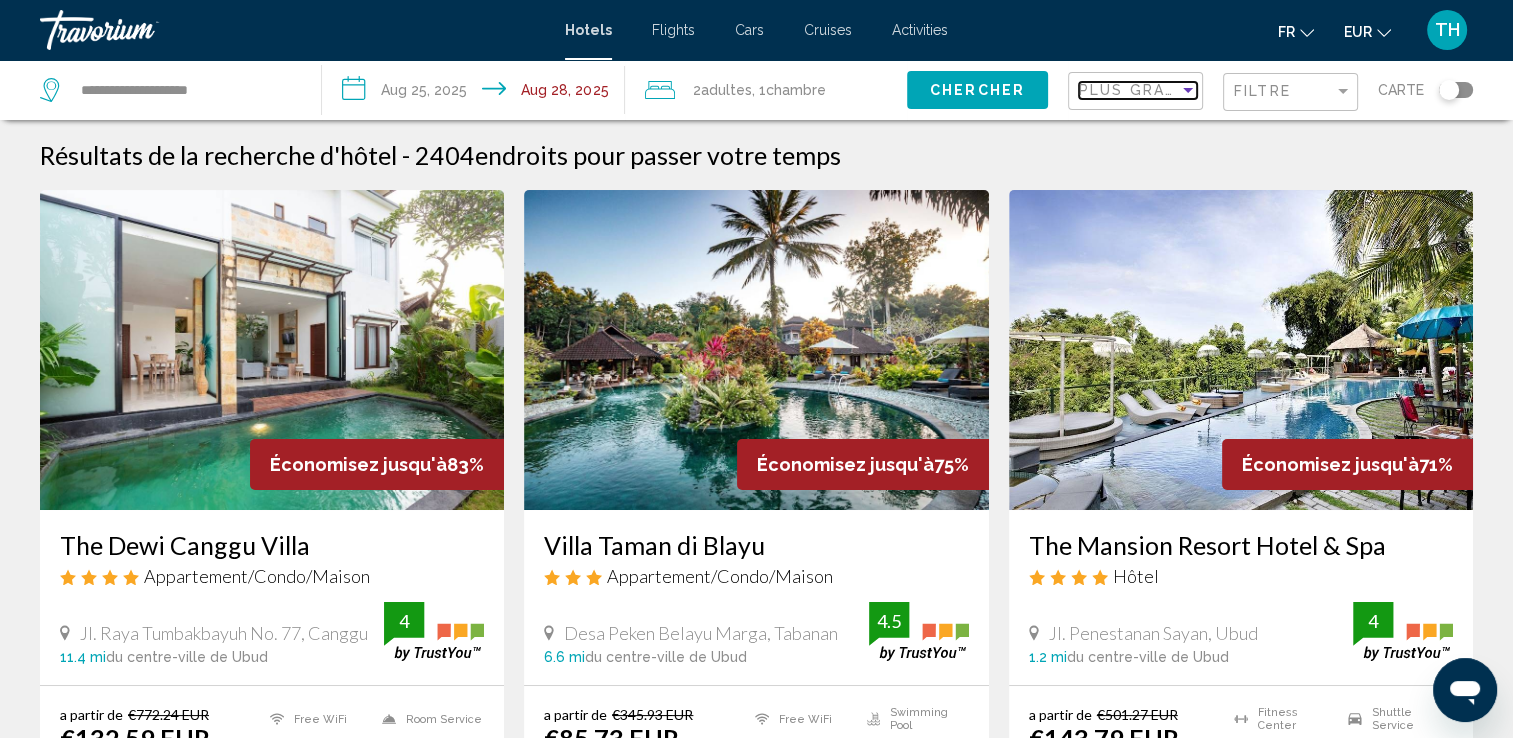click on "Plus grandes économies" at bounding box center [1198, 90] 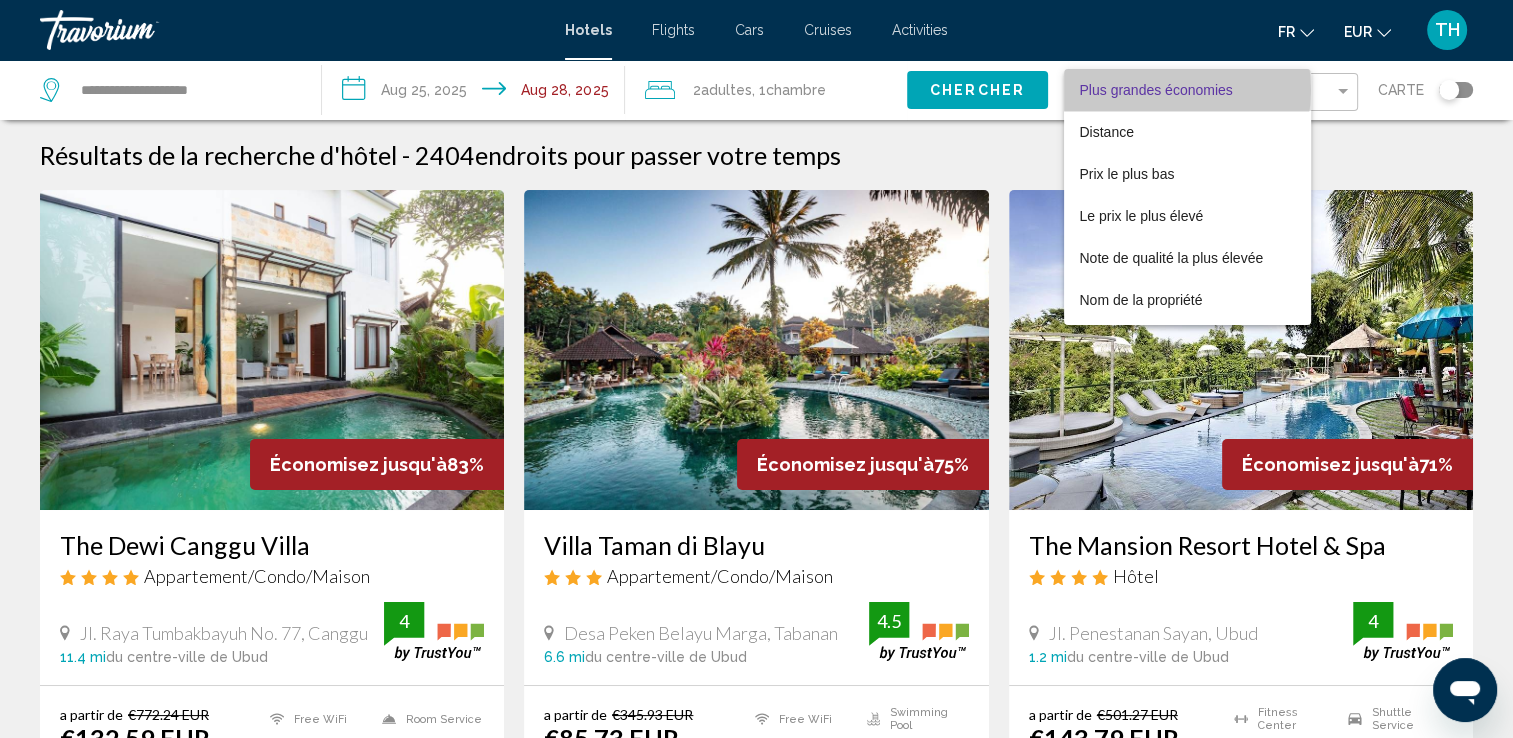 click on "Plus grandes économies" at bounding box center [1156, 90] 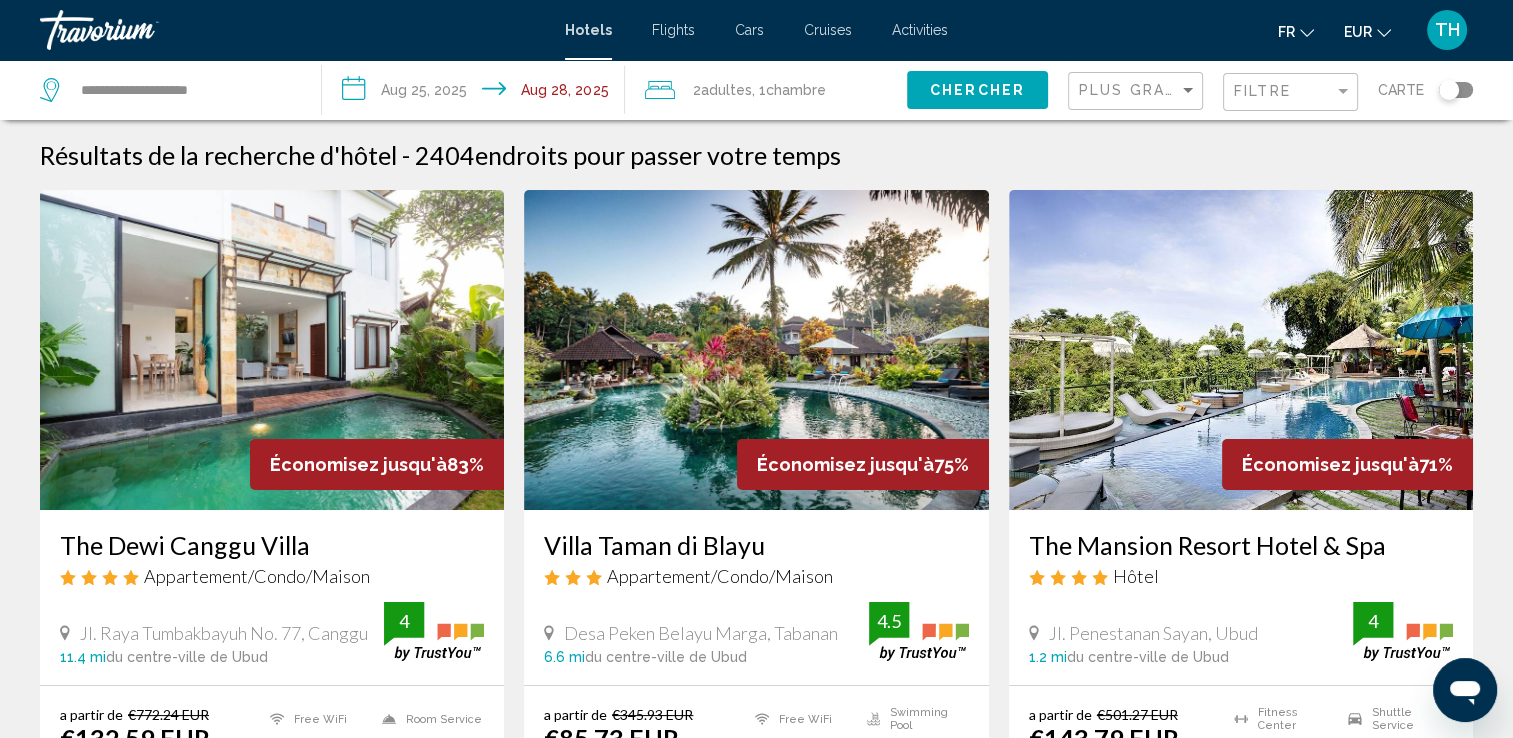 click at bounding box center (272, 350) 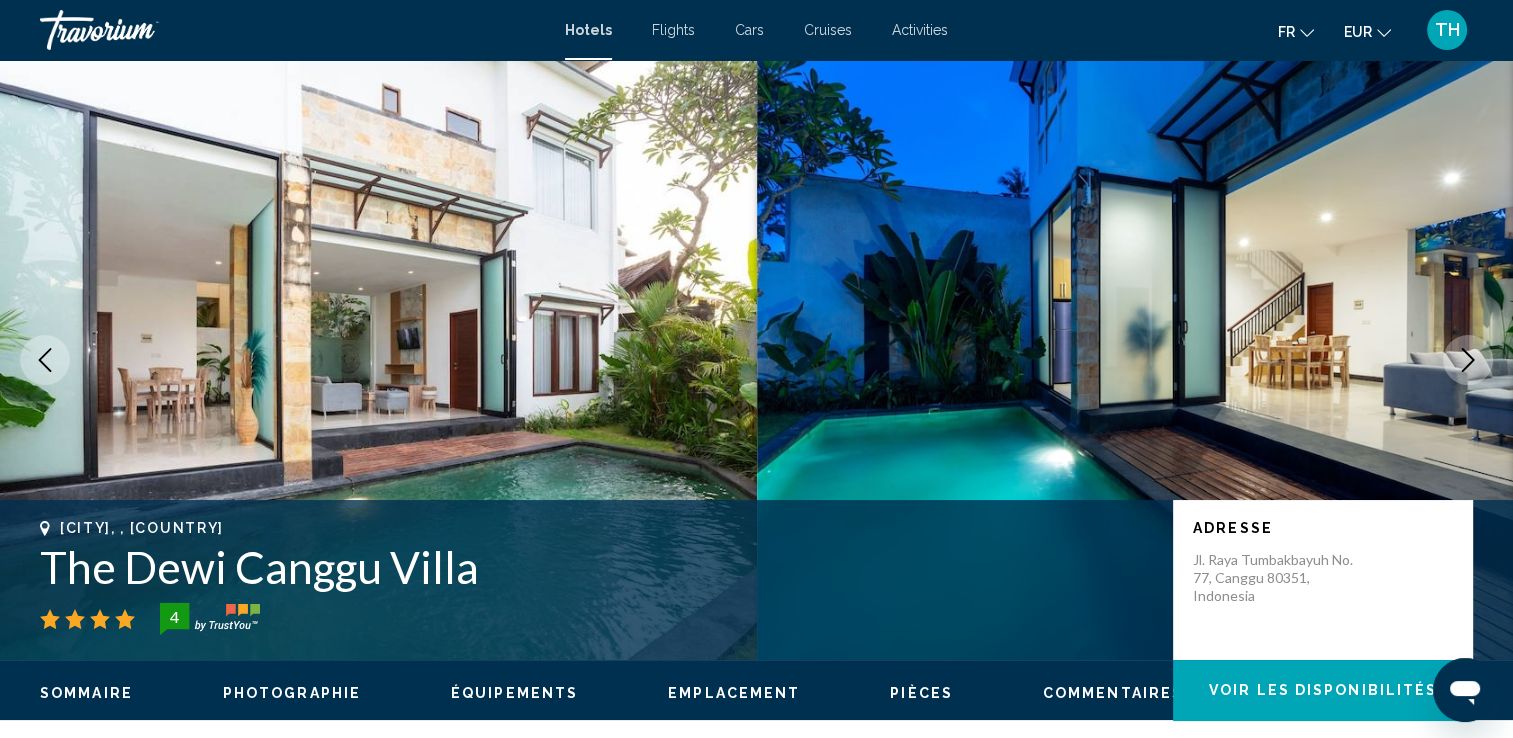 click 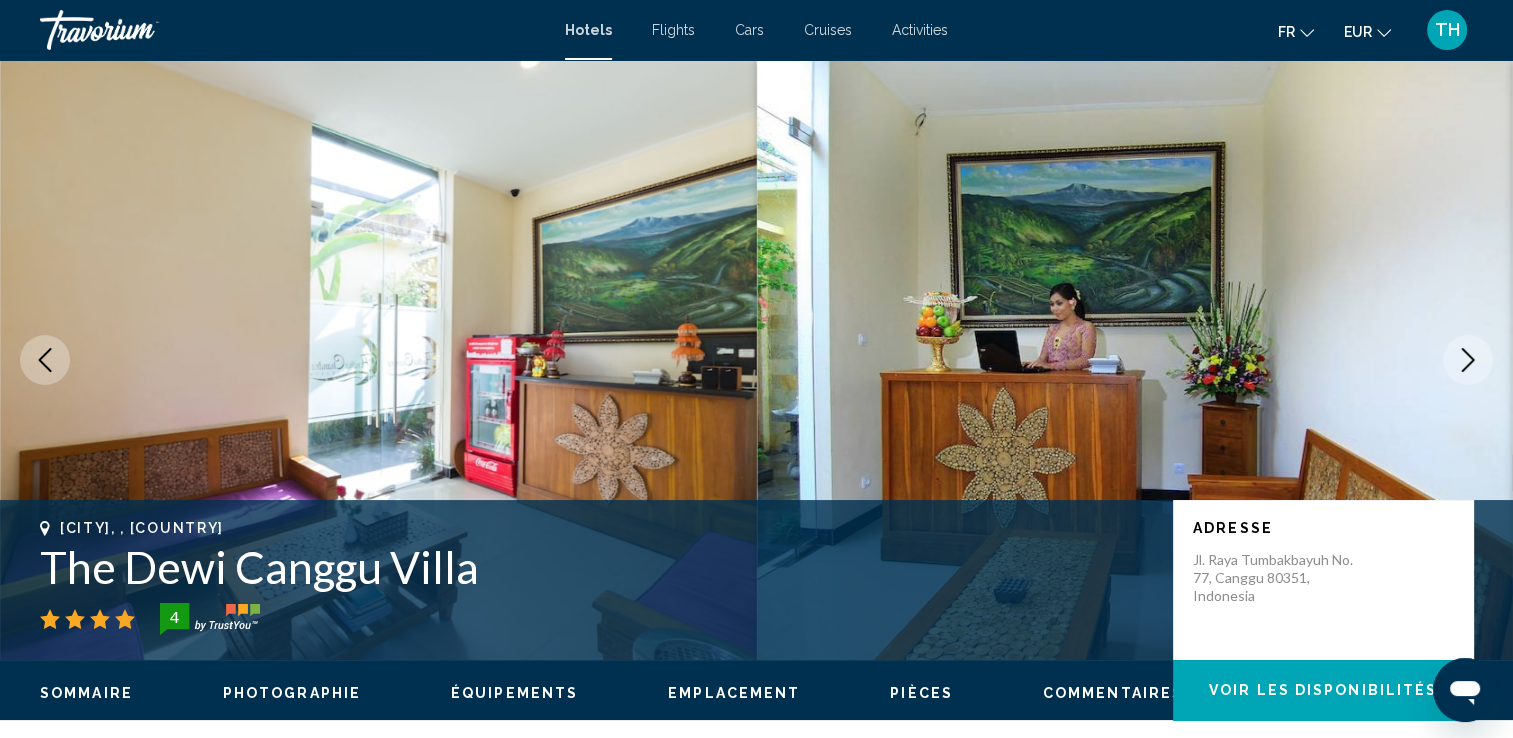 click 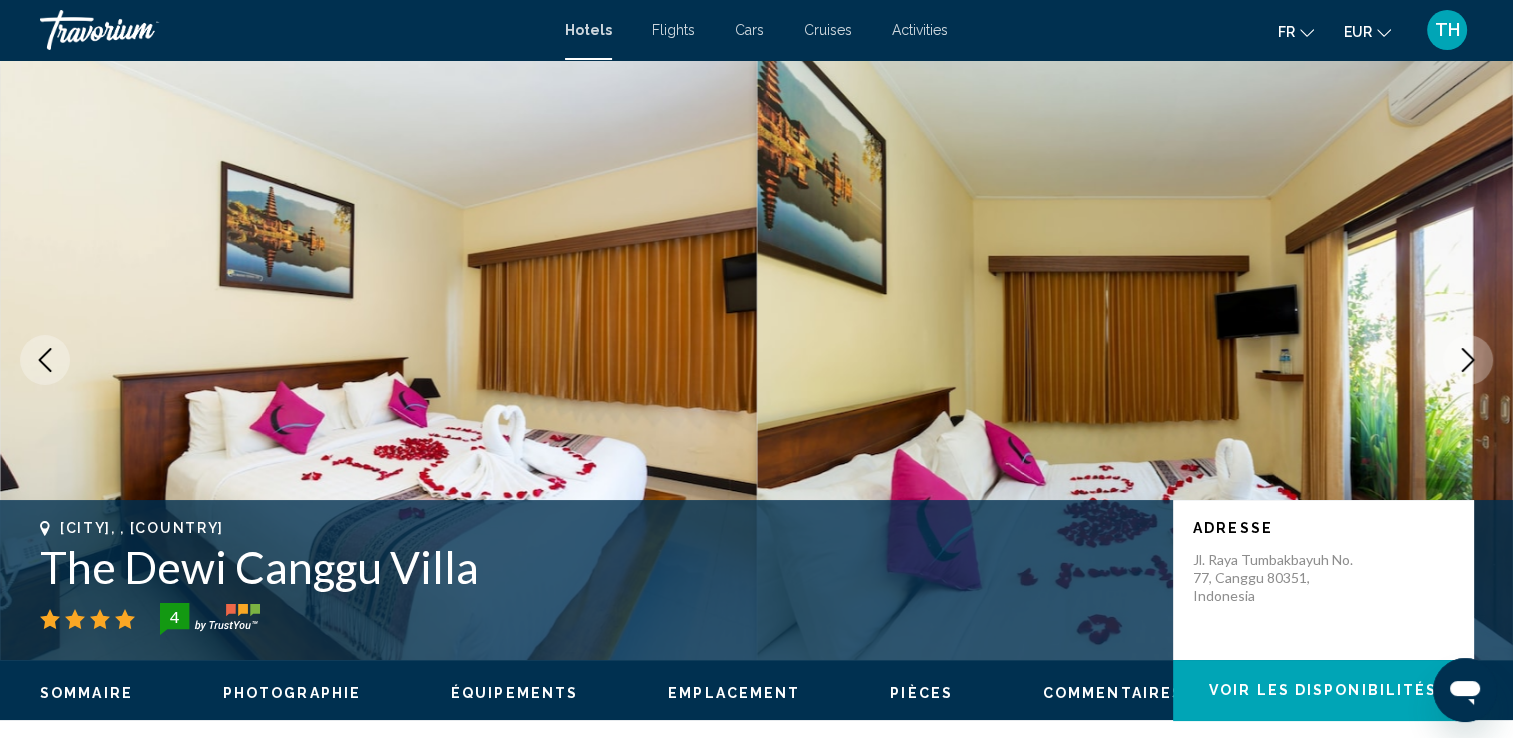 click 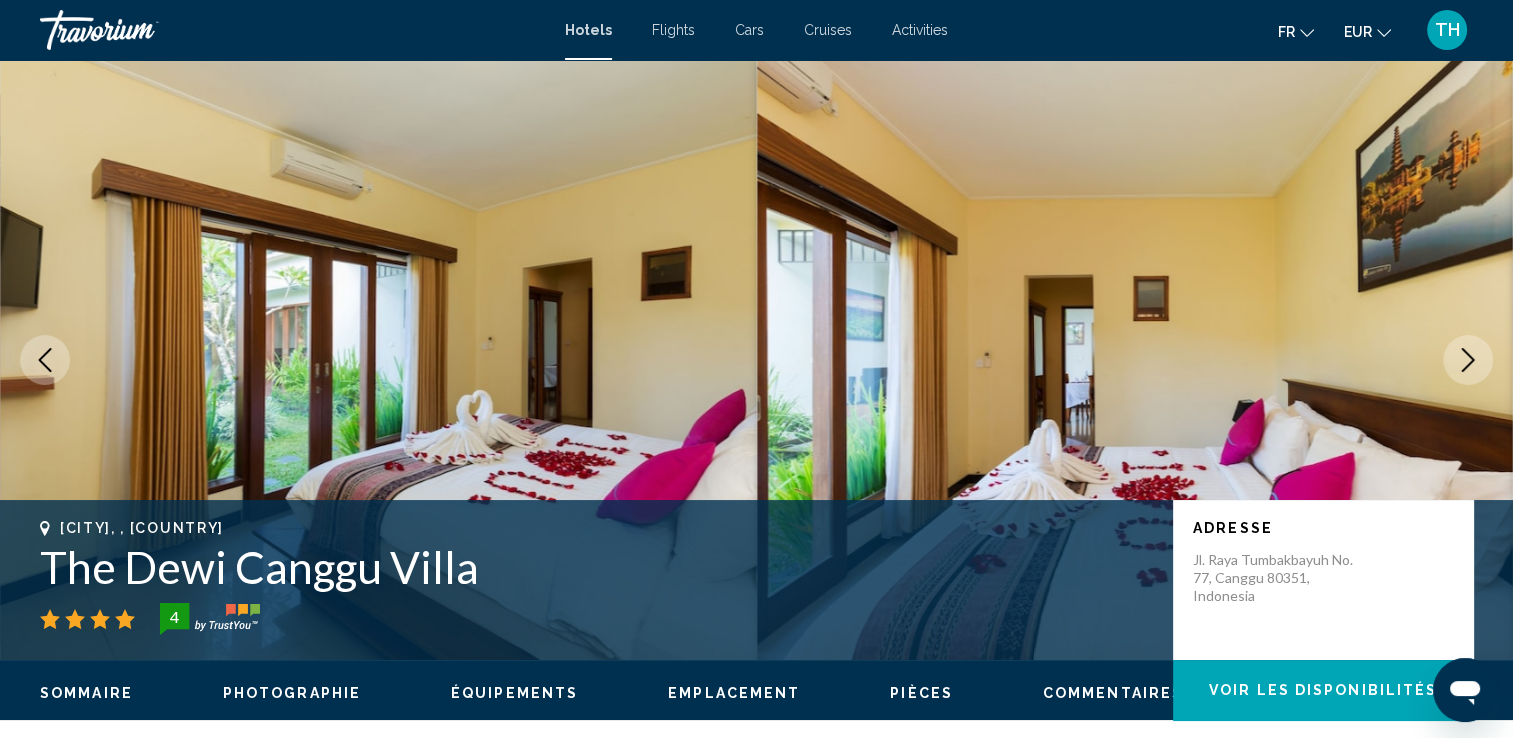 click 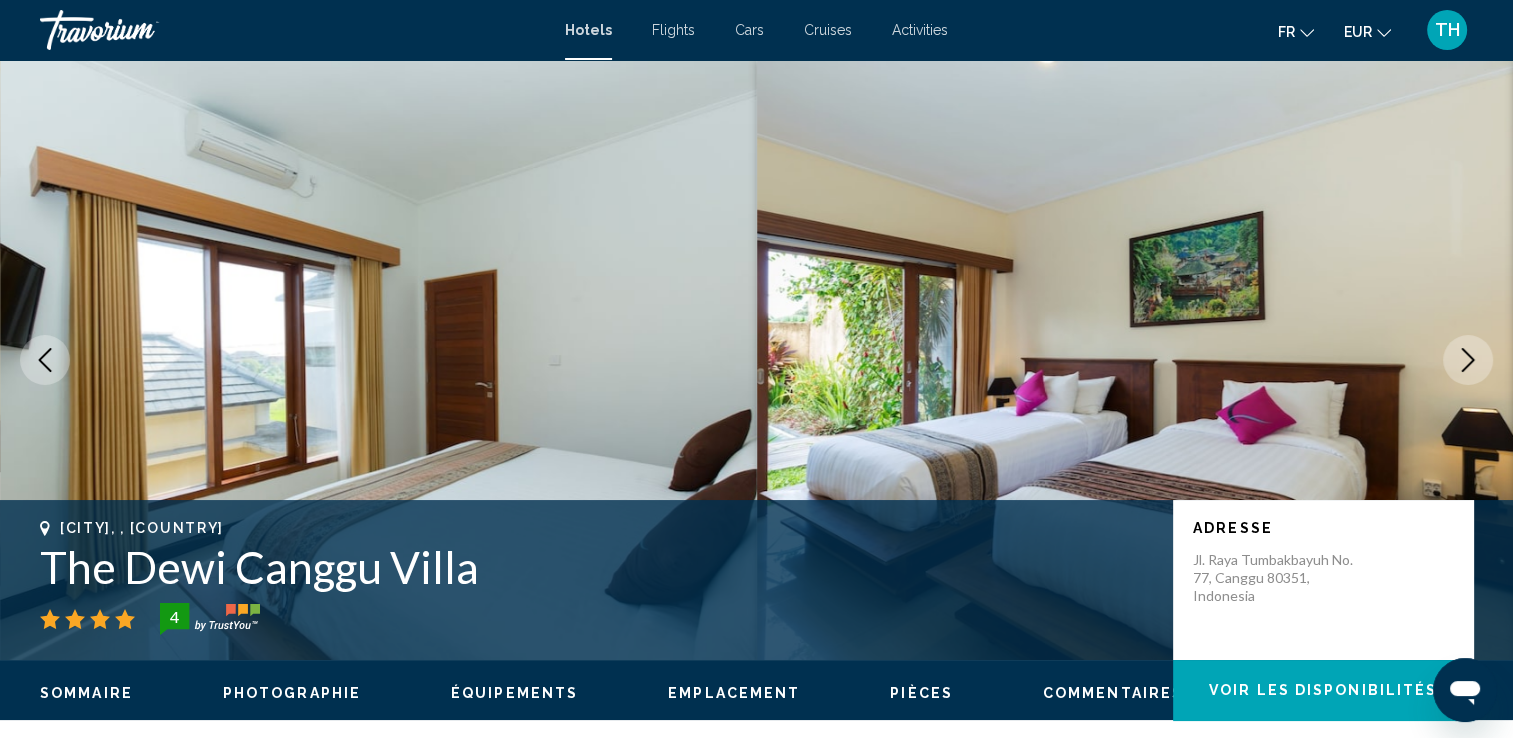 click 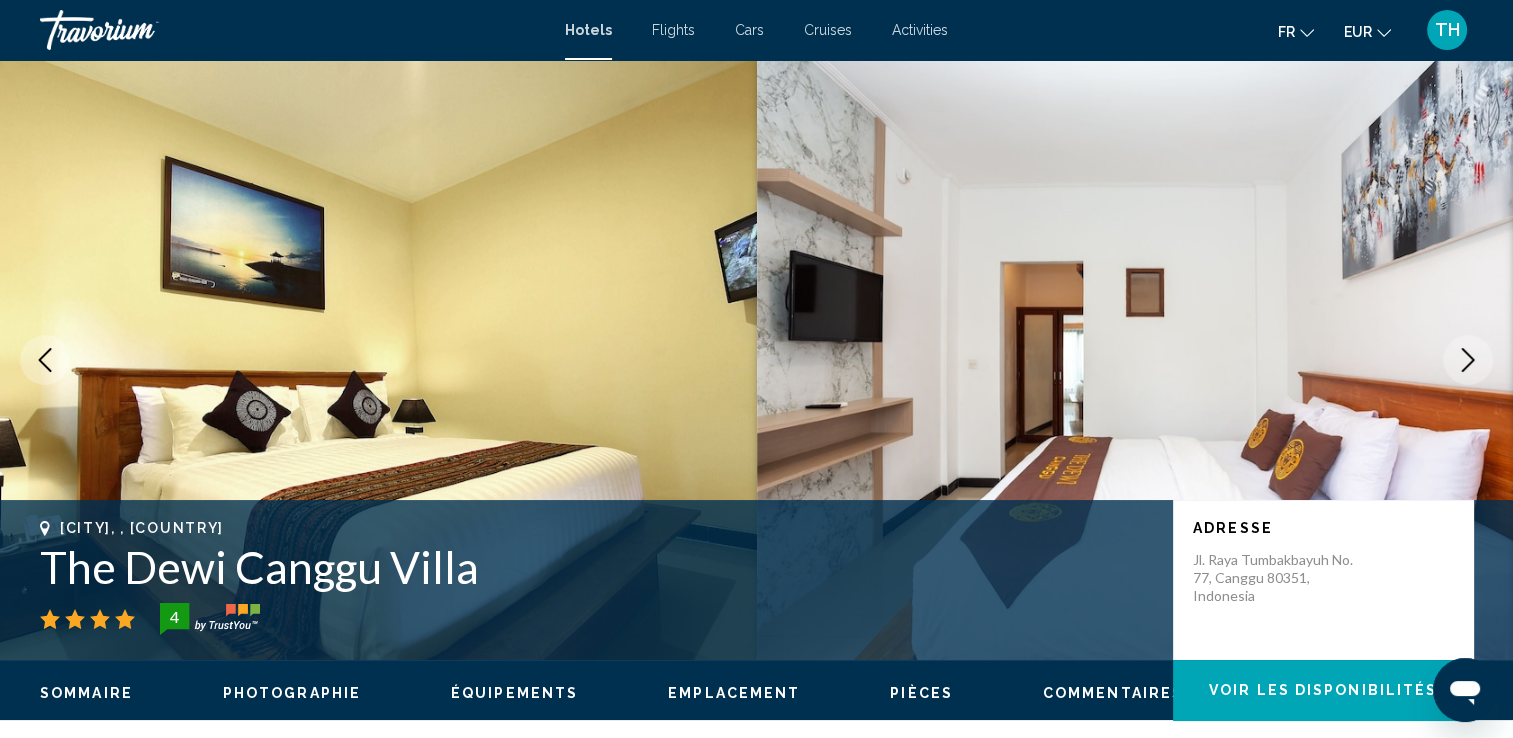 click 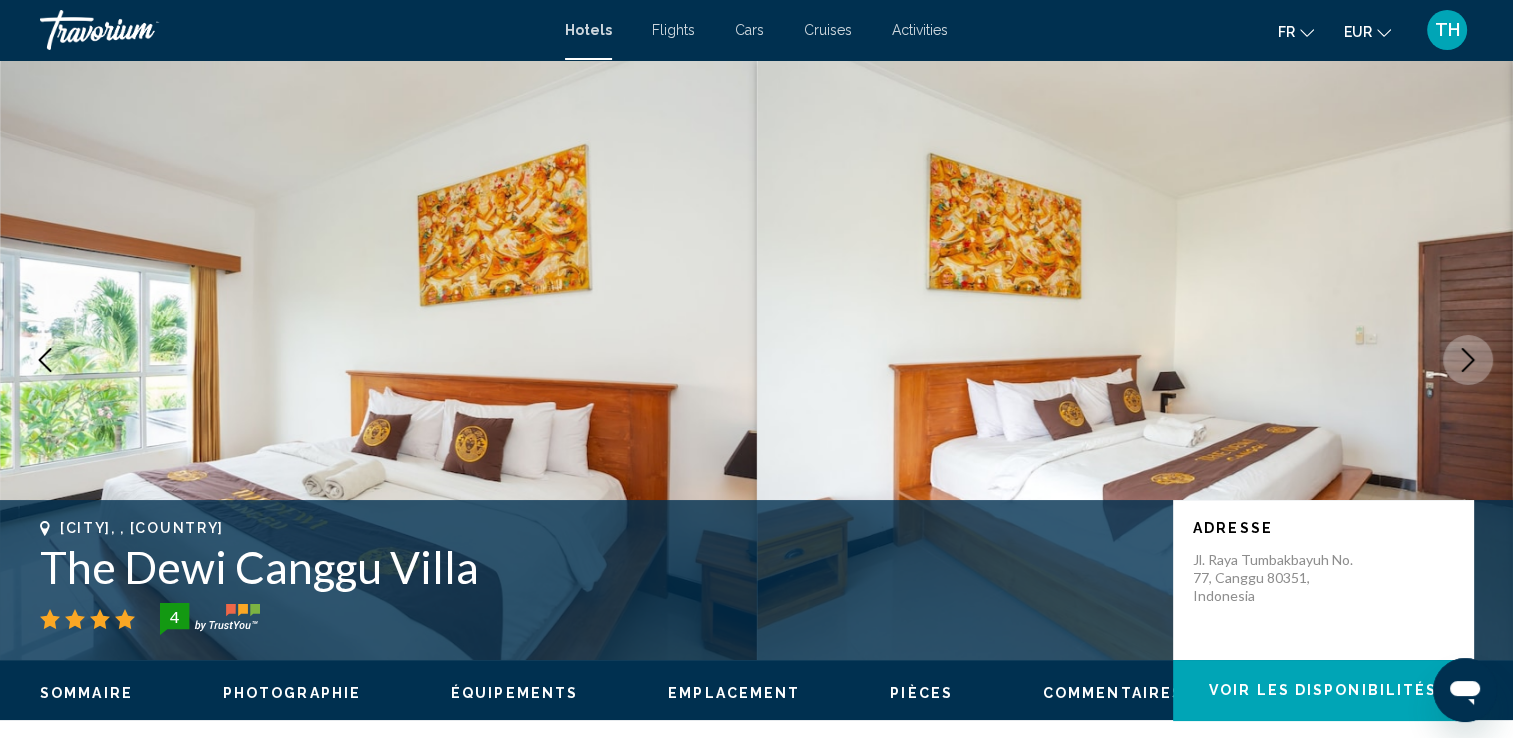 click 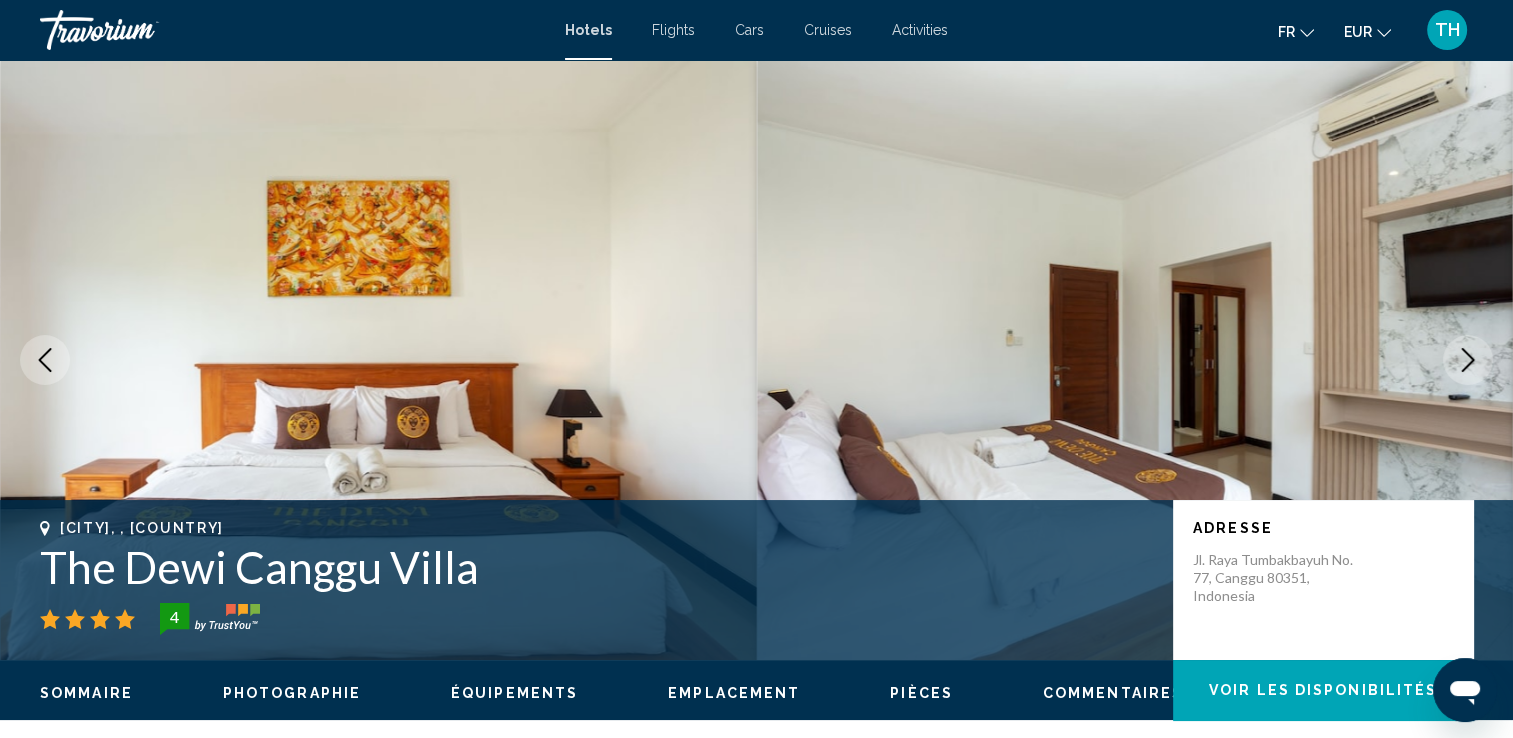click 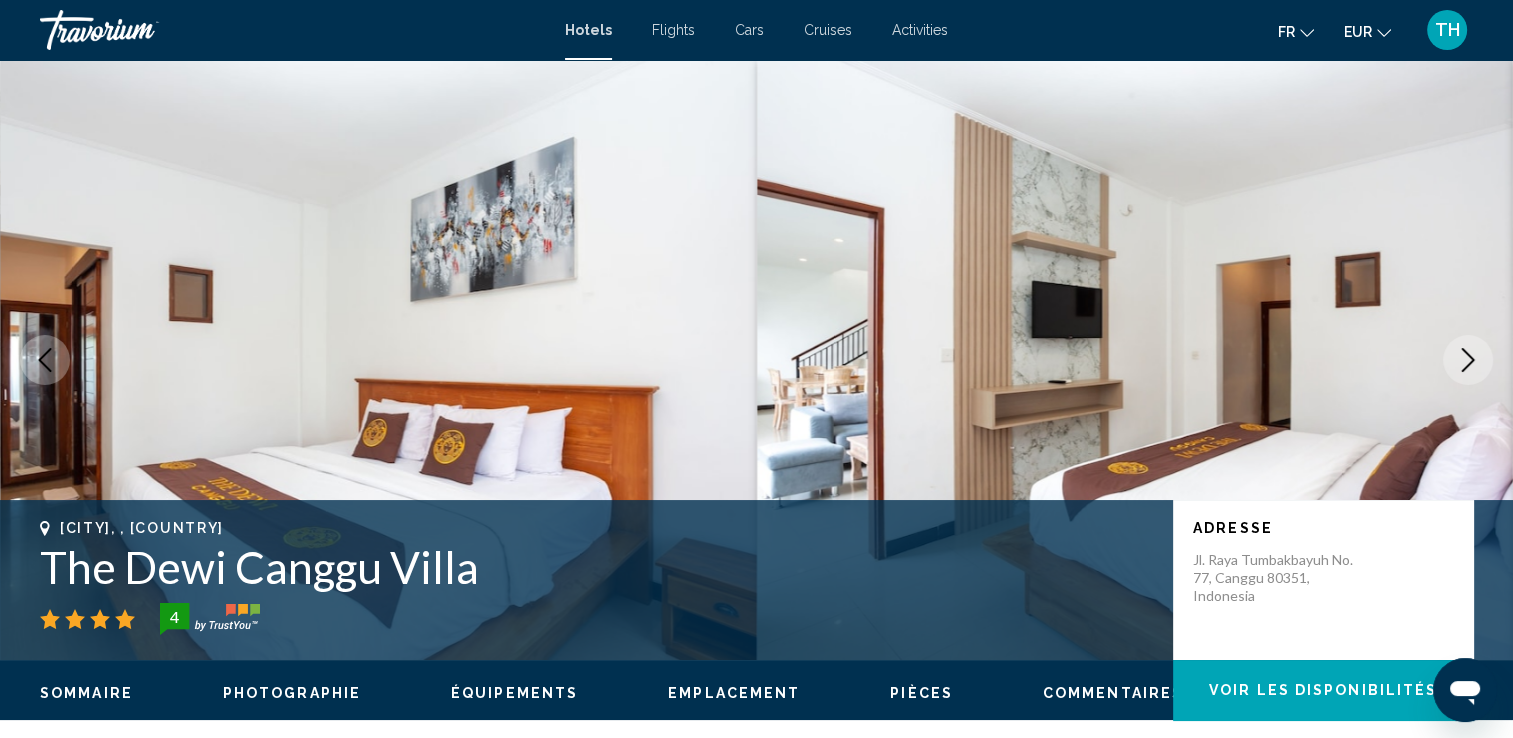 click 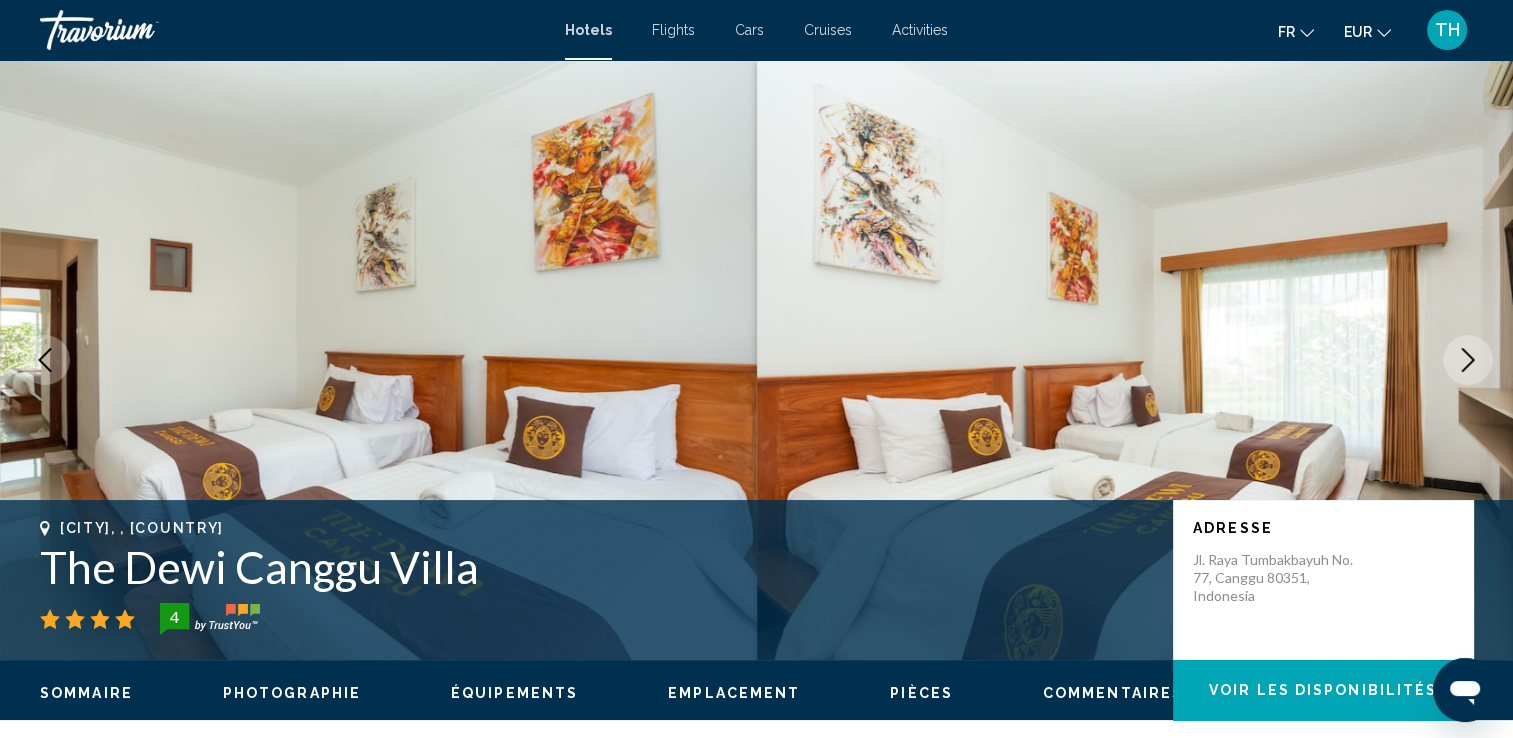 click 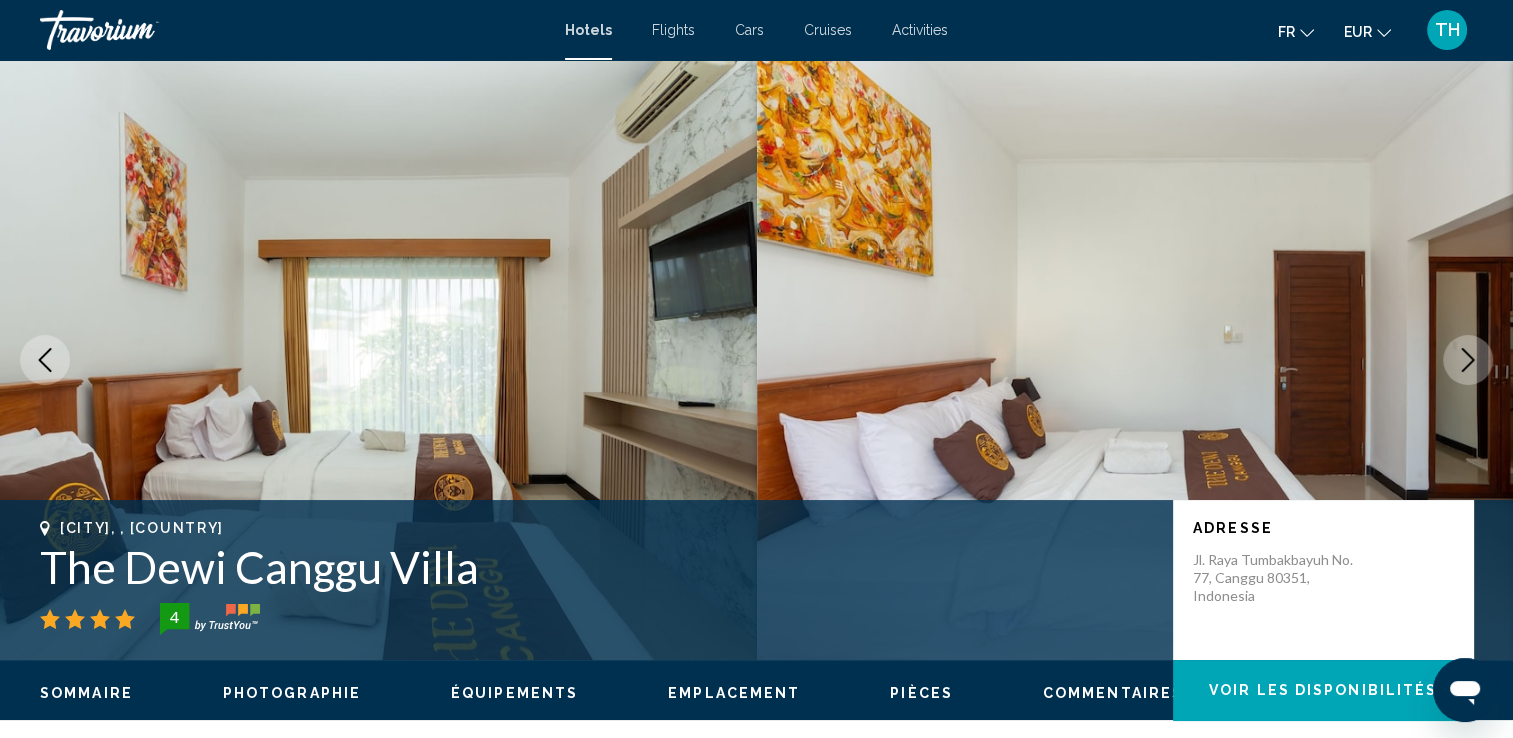 click 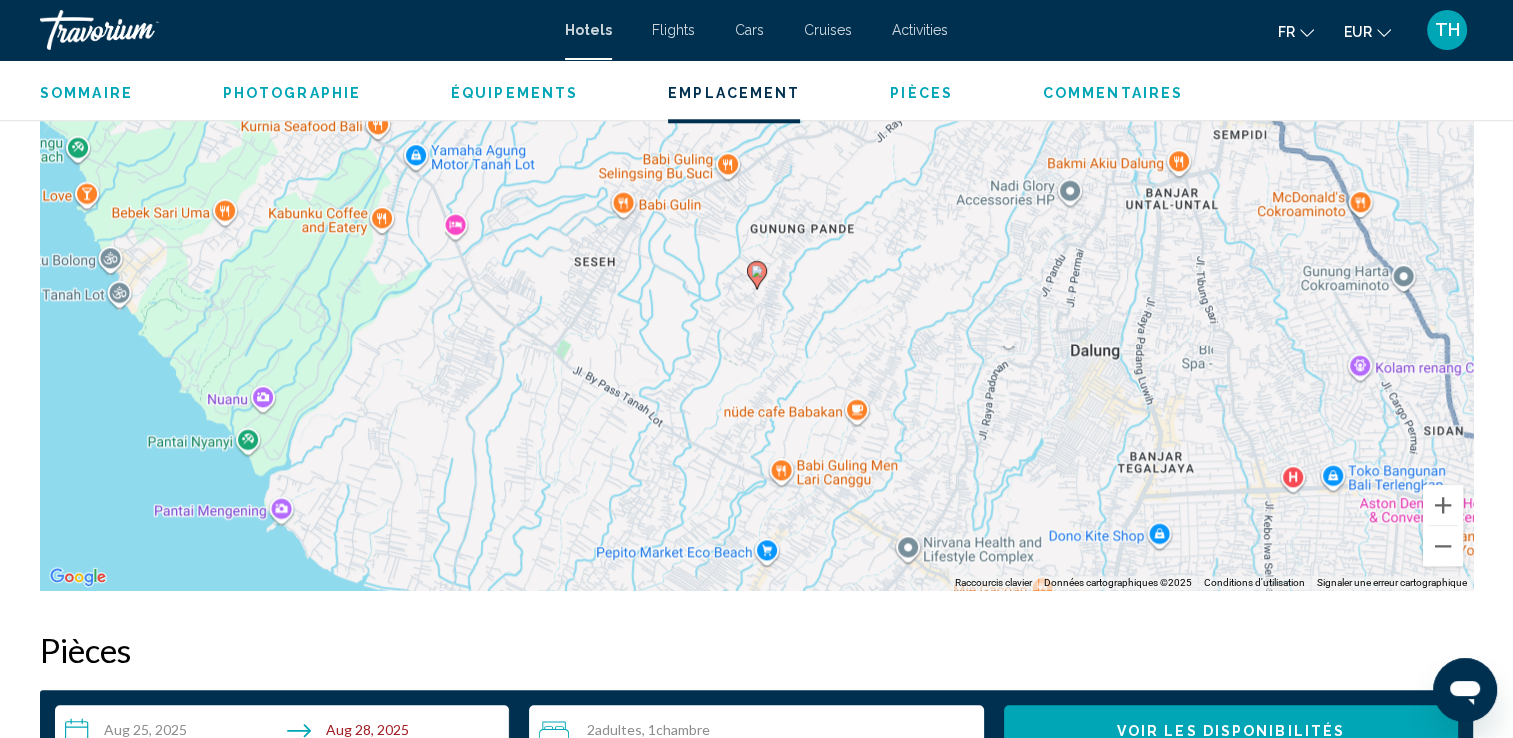 scroll, scrollTop: 2046, scrollLeft: 0, axis: vertical 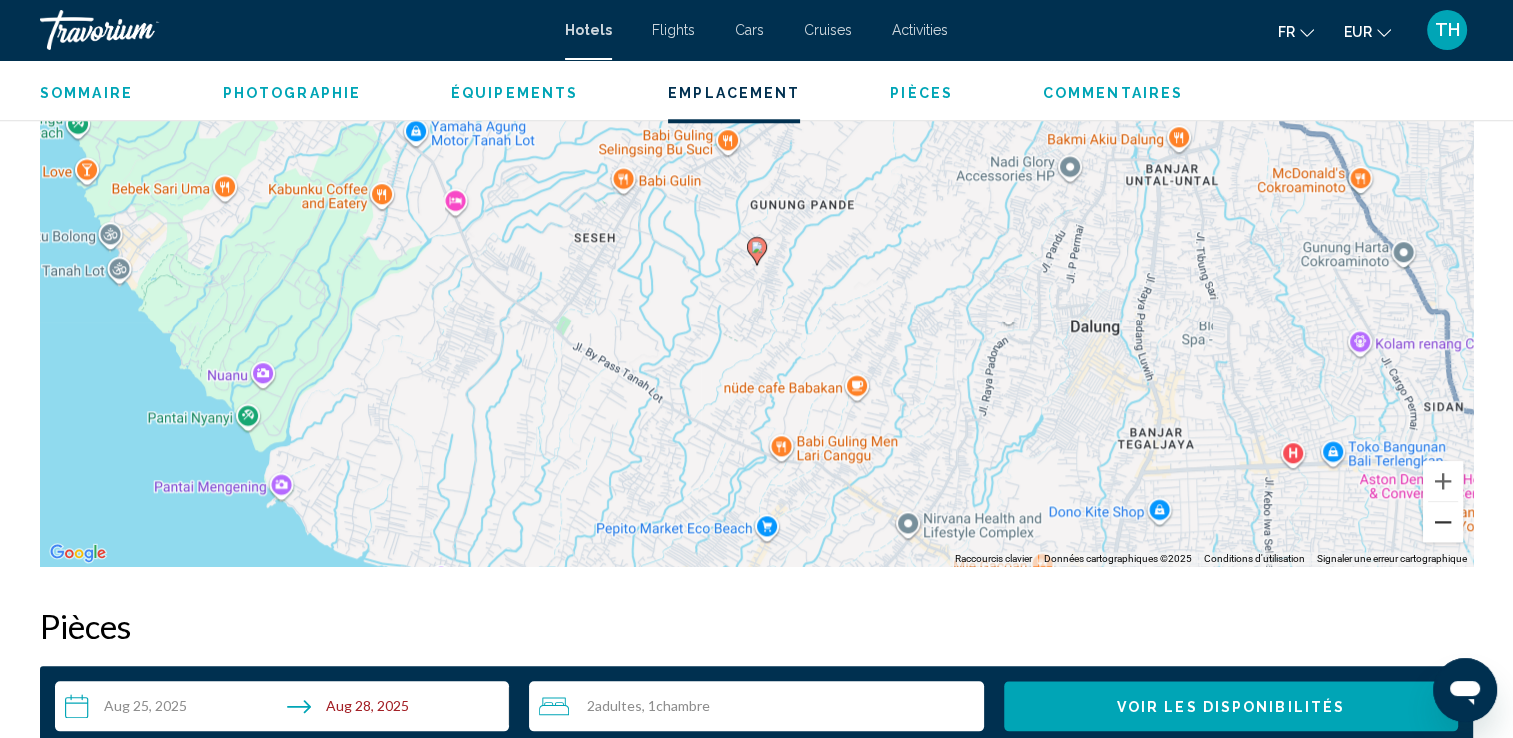 click at bounding box center [1443, 522] 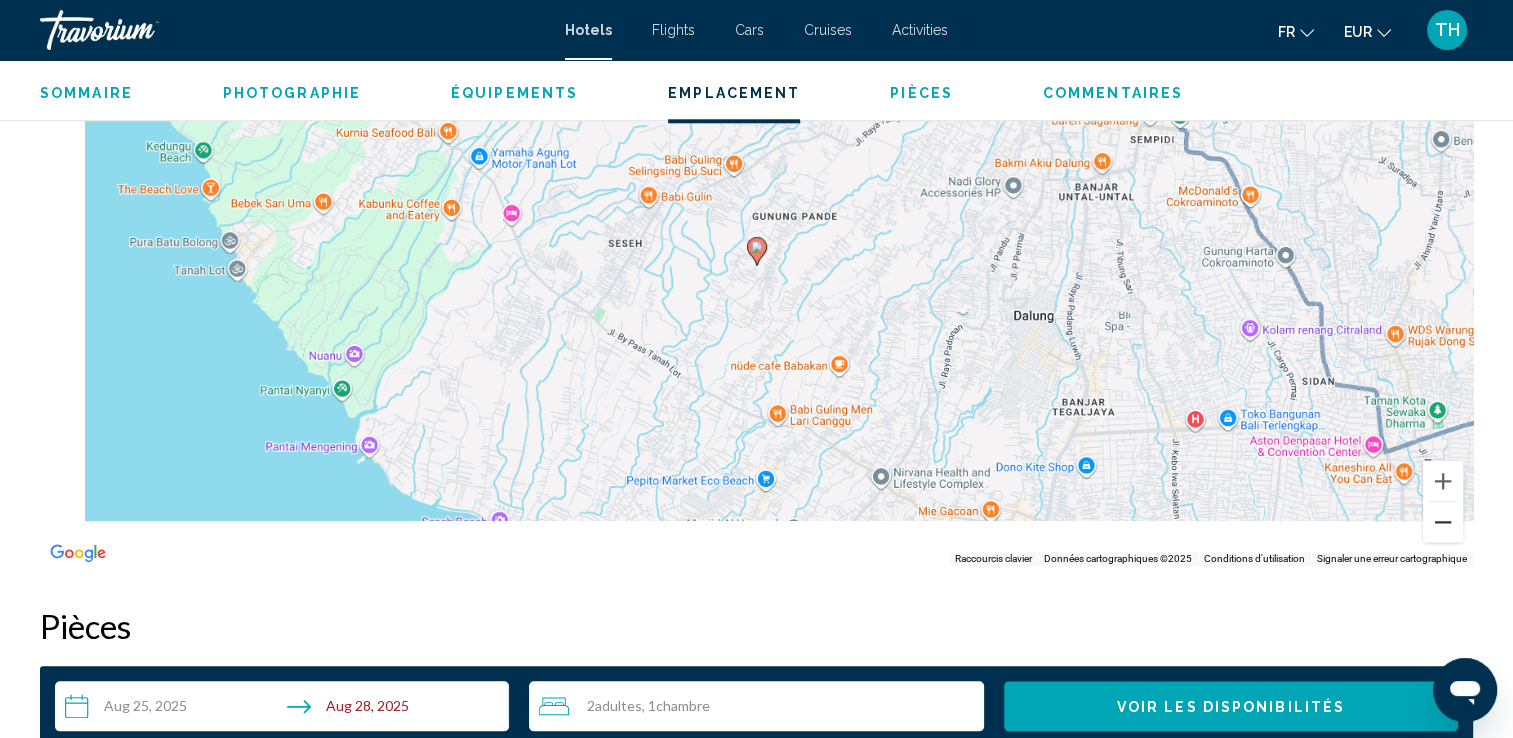 click at bounding box center (1443, 522) 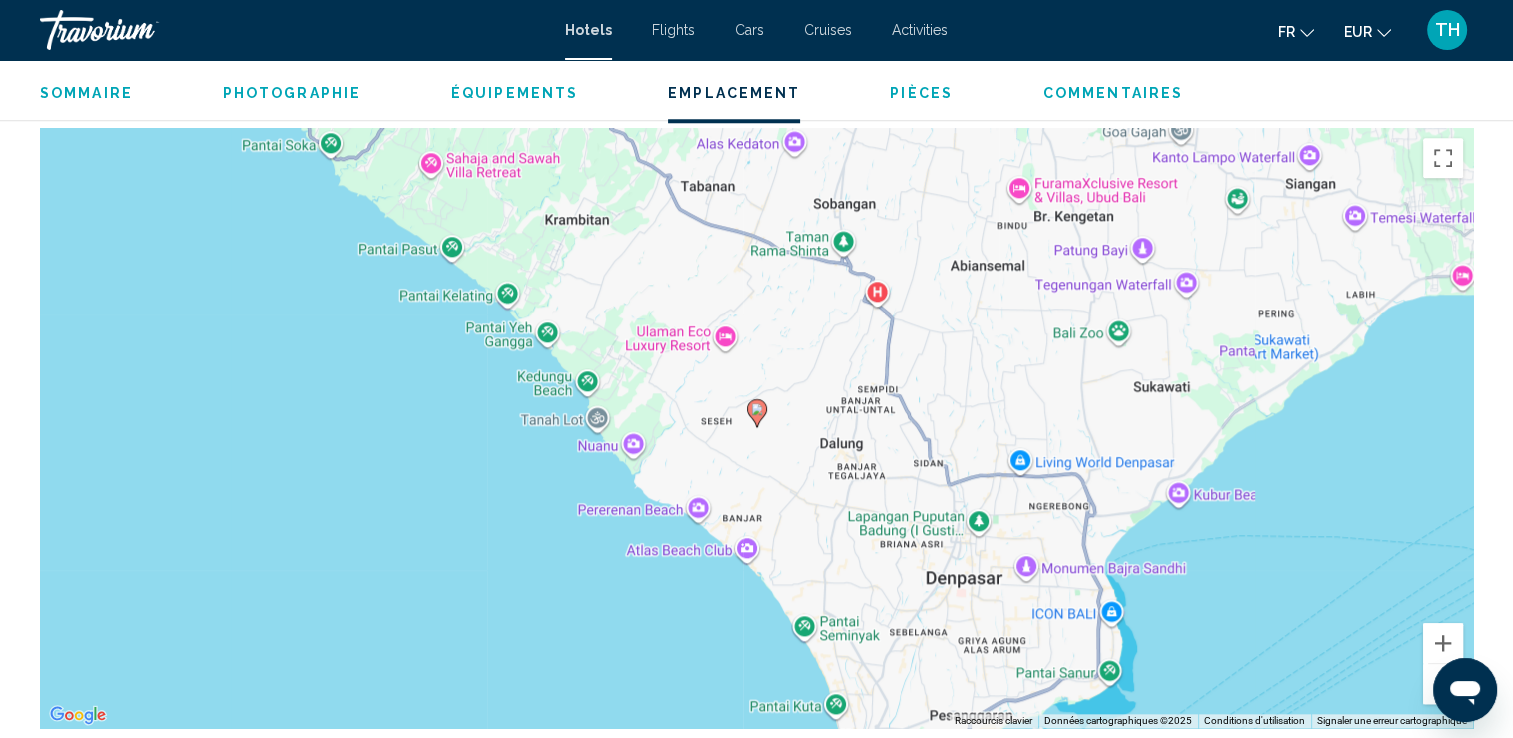 scroll, scrollTop: 1860, scrollLeft: 0, axis: vertical 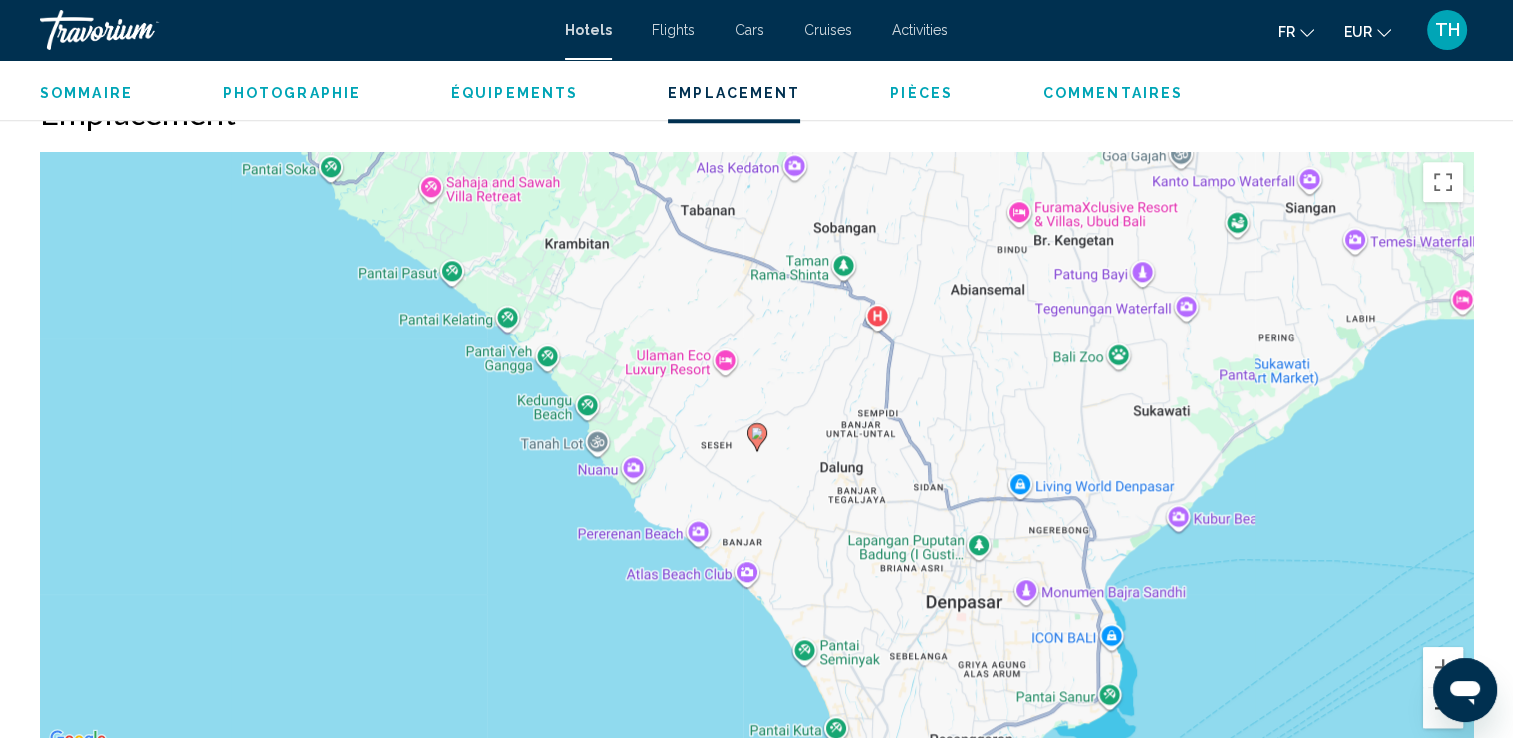 click at bounding box center (1443, 708) 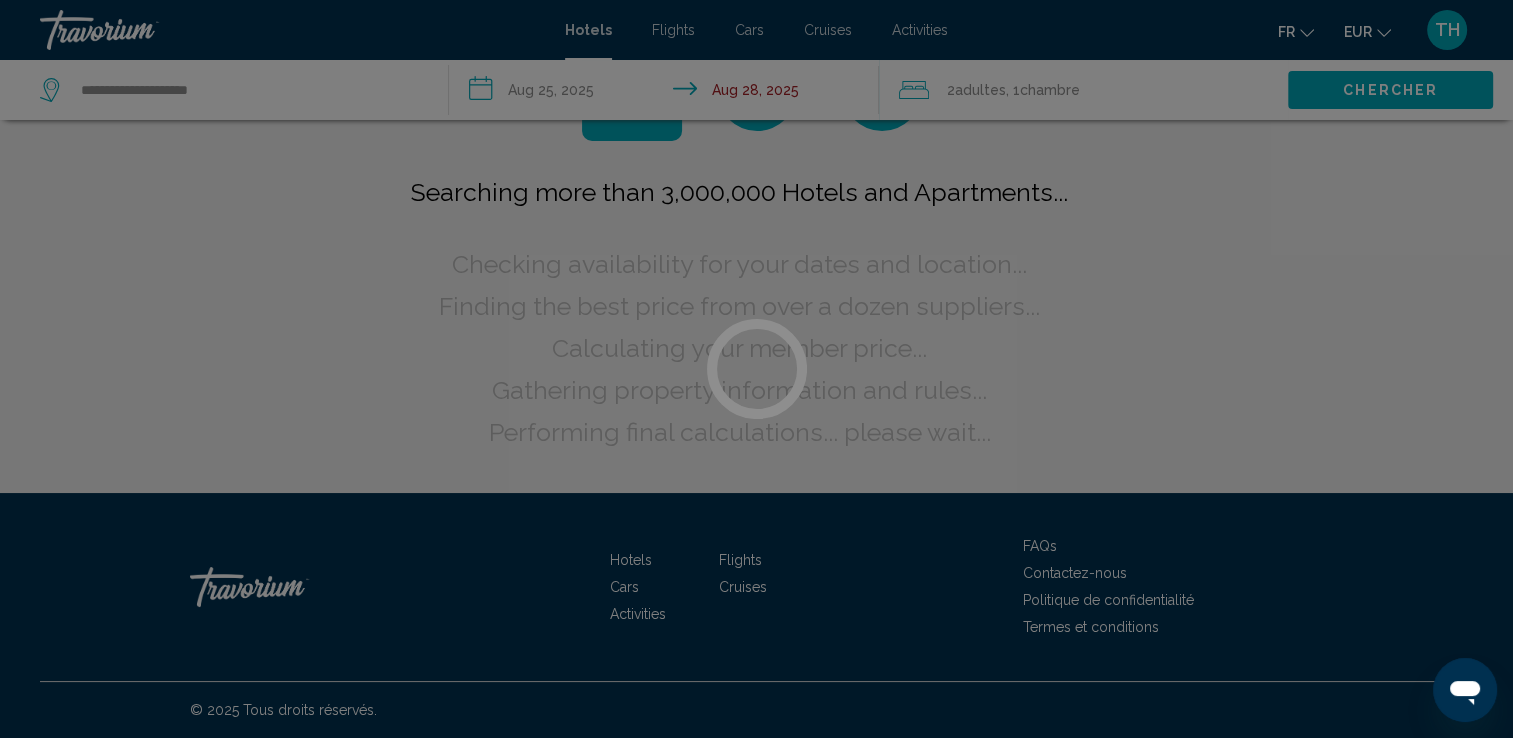scroll, scrollTop: 0, scrollLeft: 0, axis: both 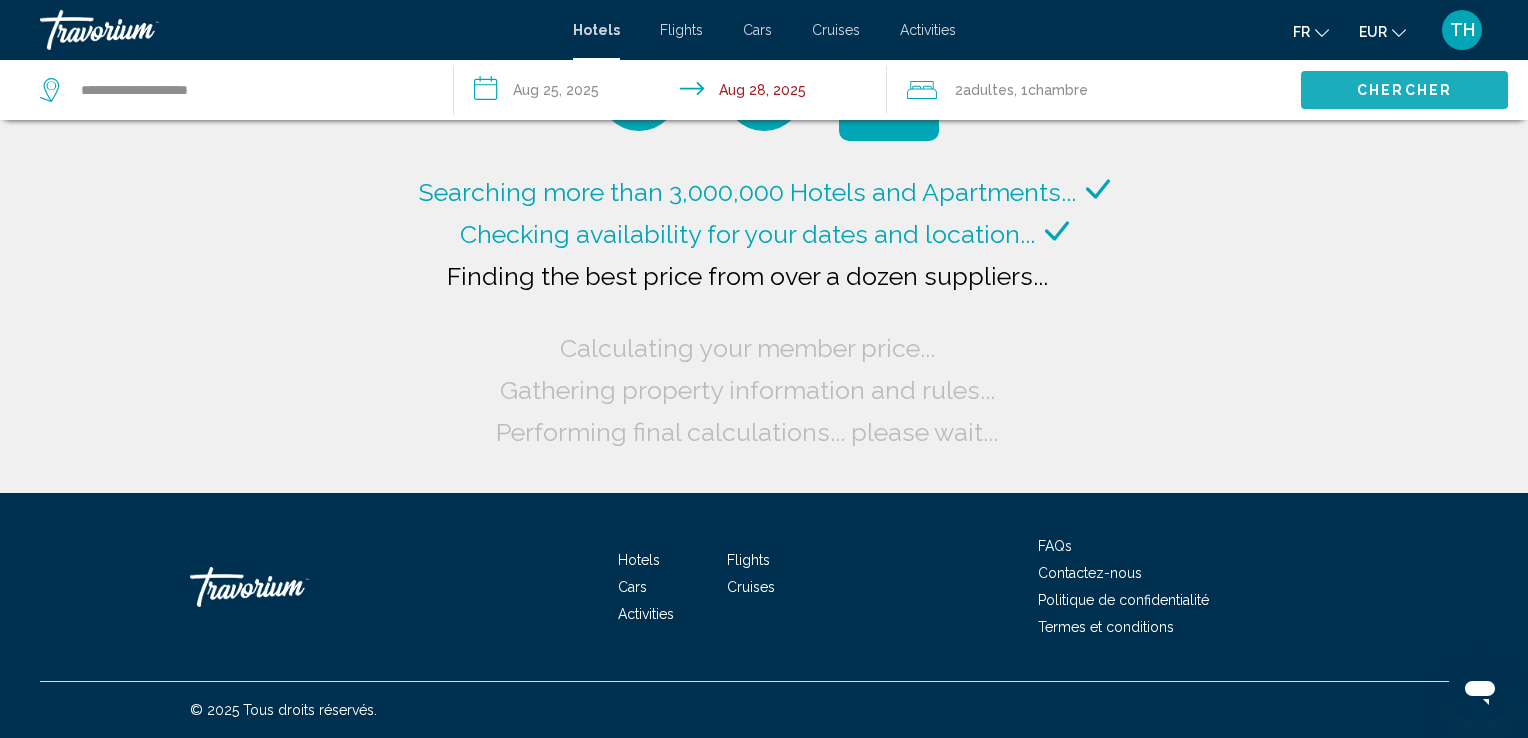 click on "Chercher" 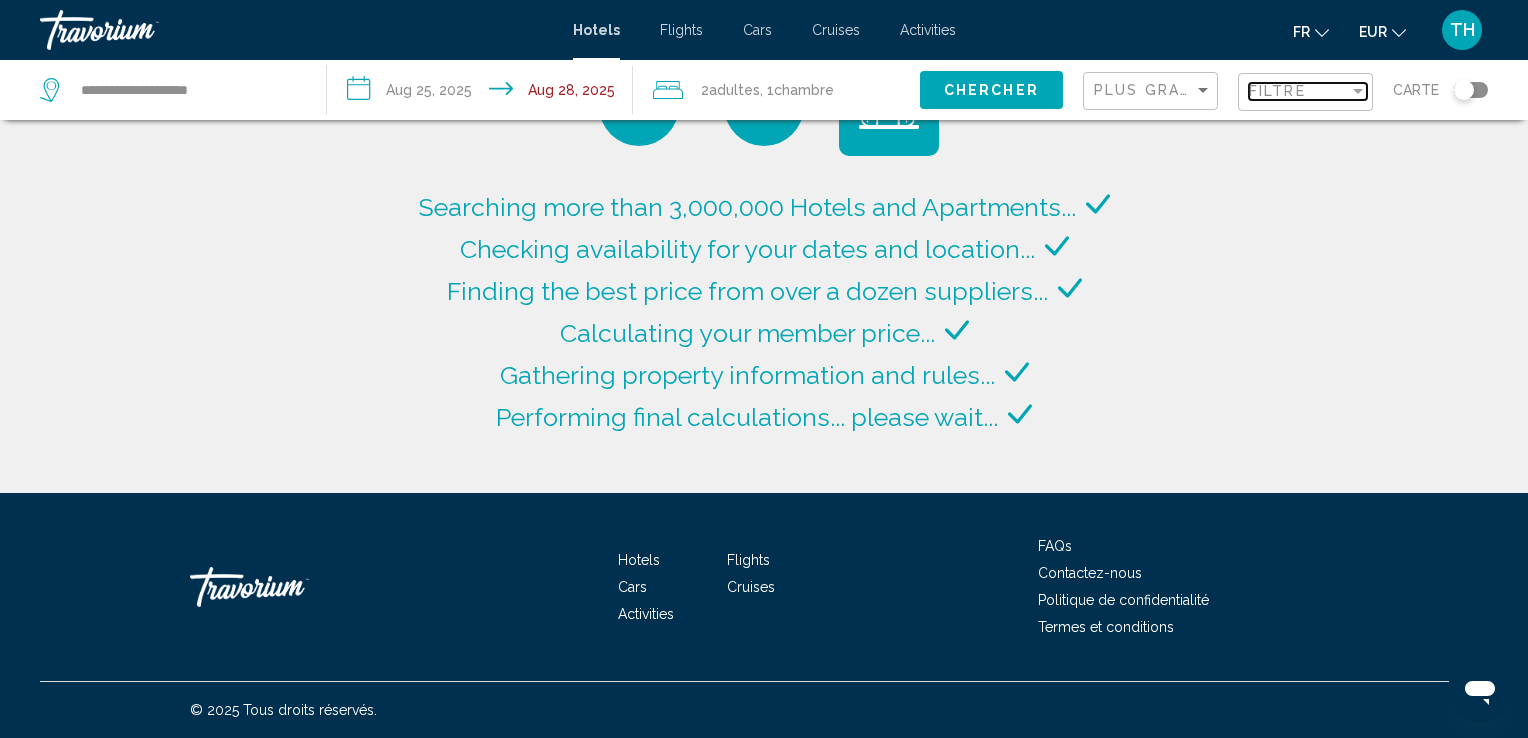 click on "Filtre" at bounding box center [1299, 91] 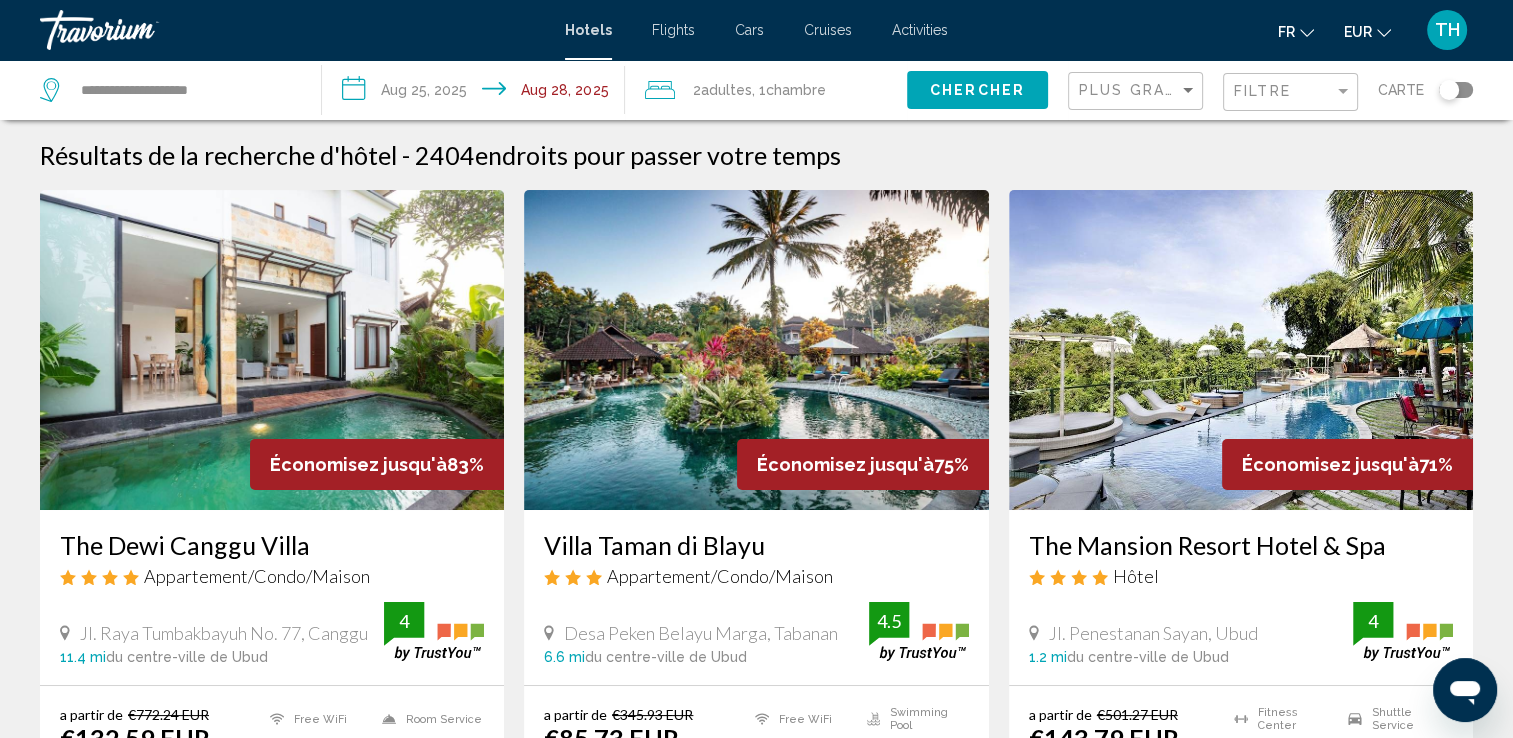 drag, startPoint x: 1305, startPoint y: 225, endPoint x: 1288, endPoint y: 151, distance: 75.9276 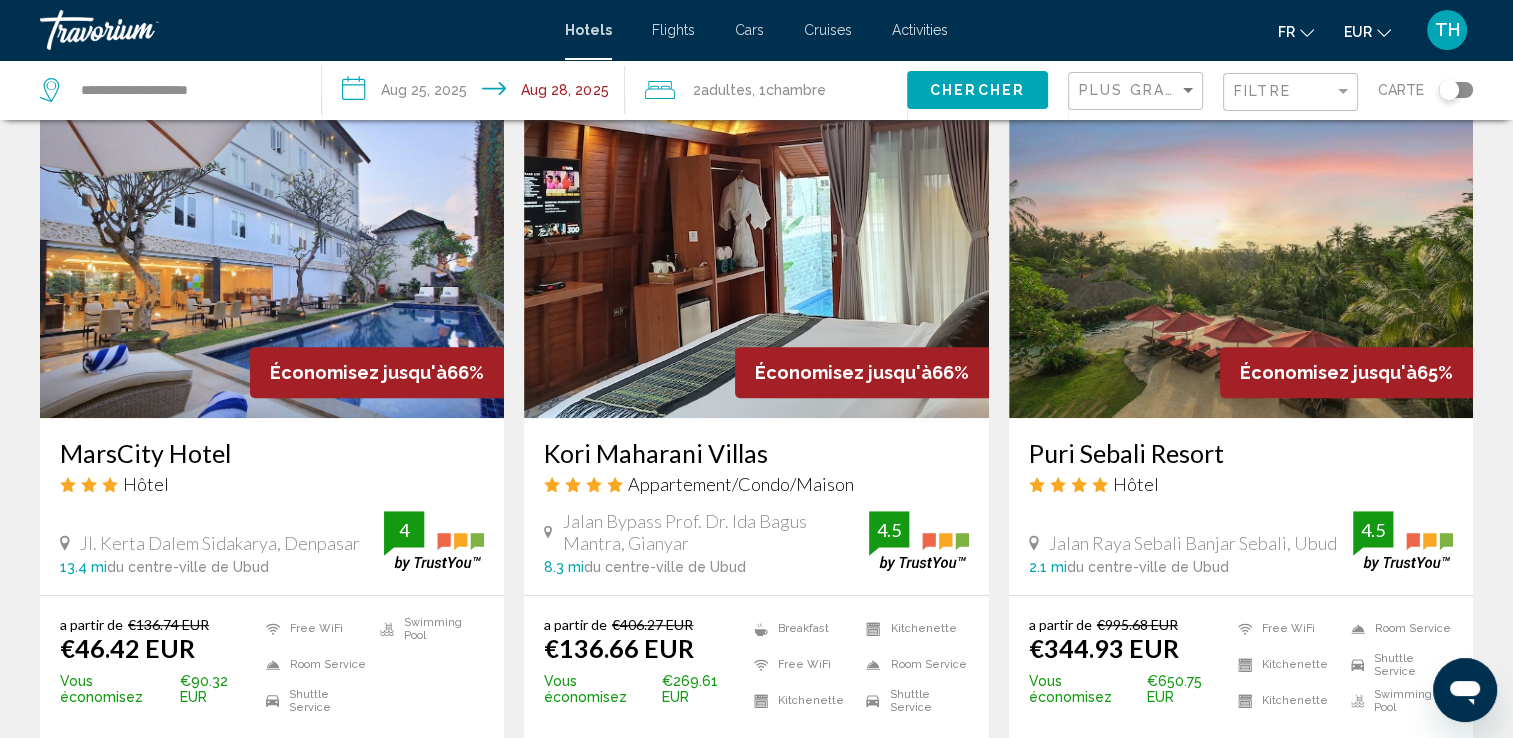 scroll, scrollTop: 838, scrollLeft: 0, axis: vertical 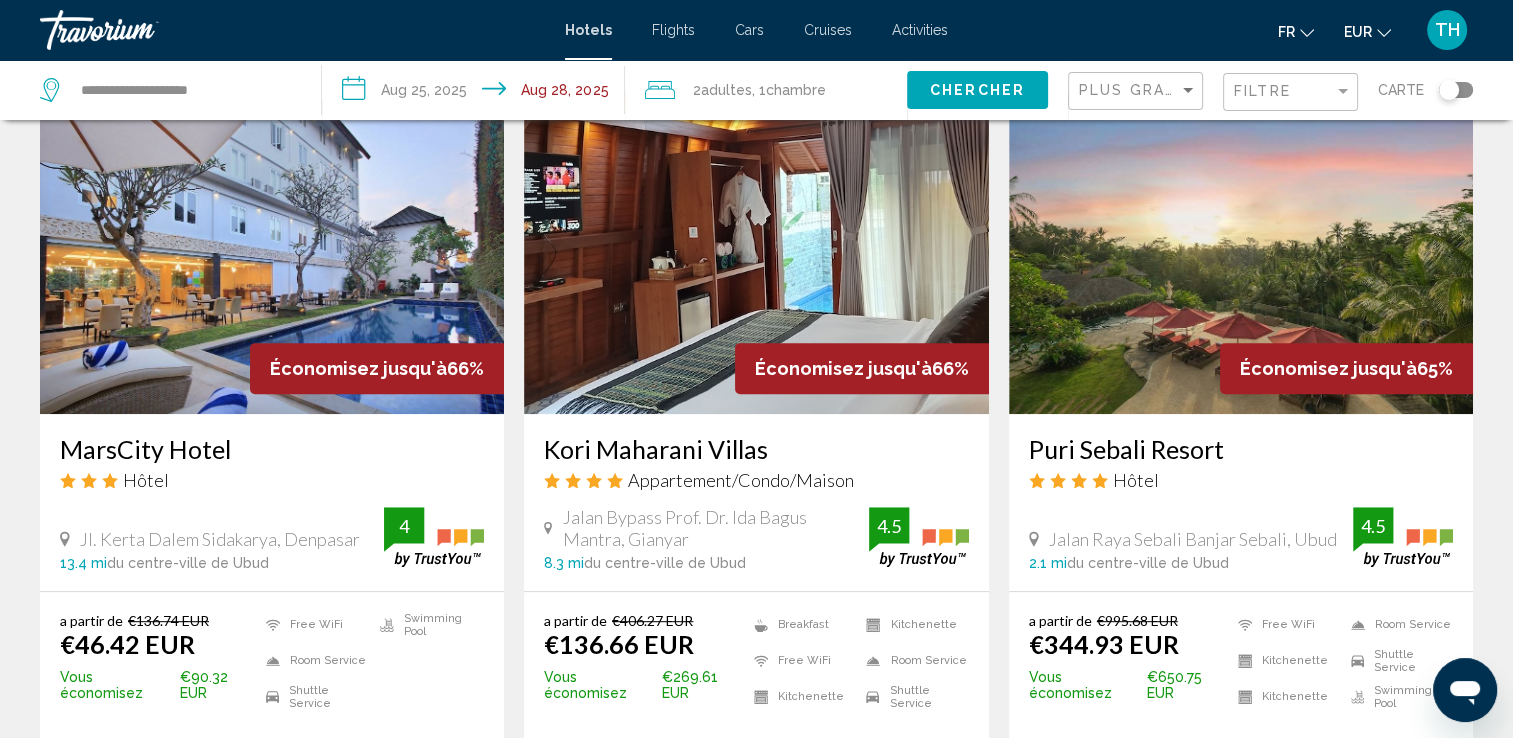 click at bounding box center [1241, 254] 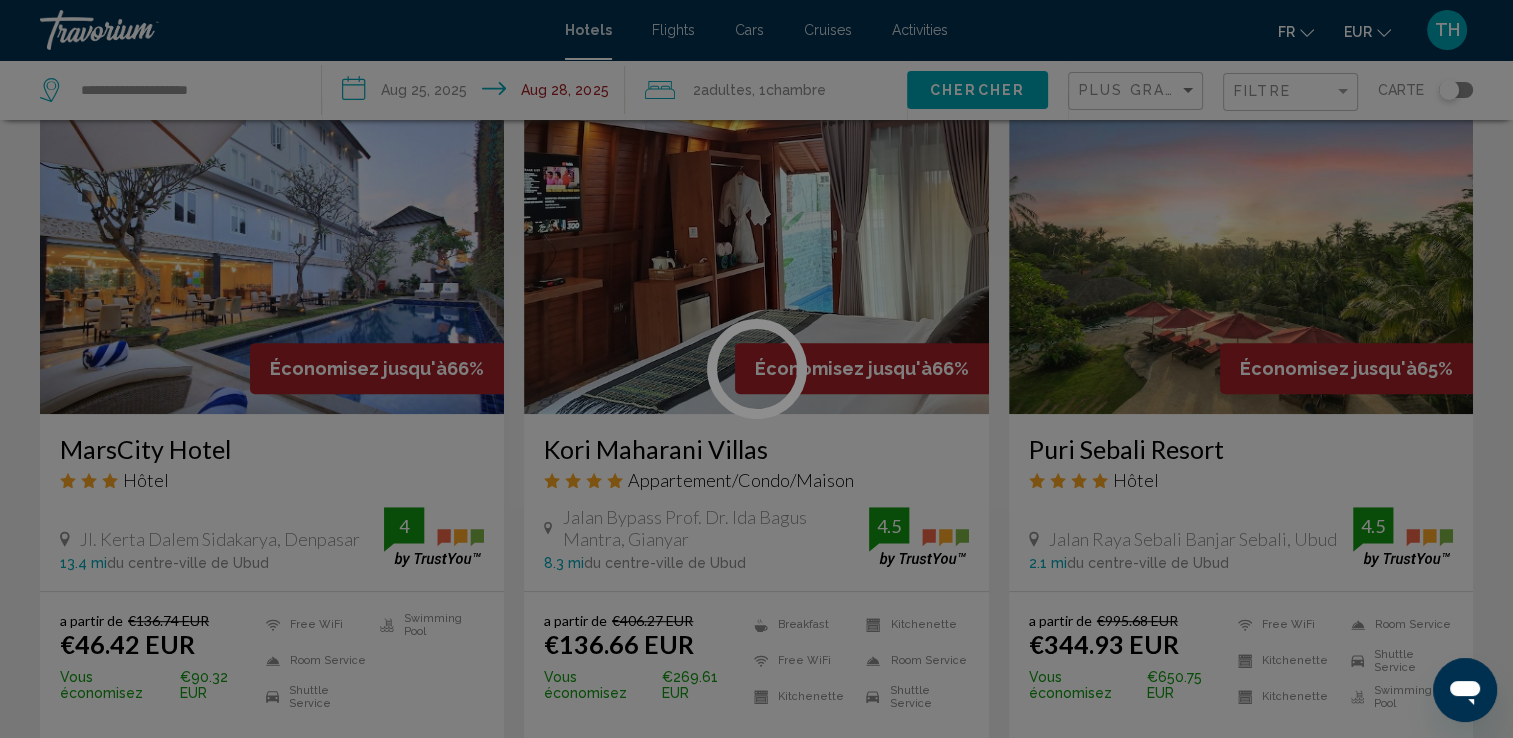 scroll, scrollTop: 0, scrollLeft: 0, axis: both 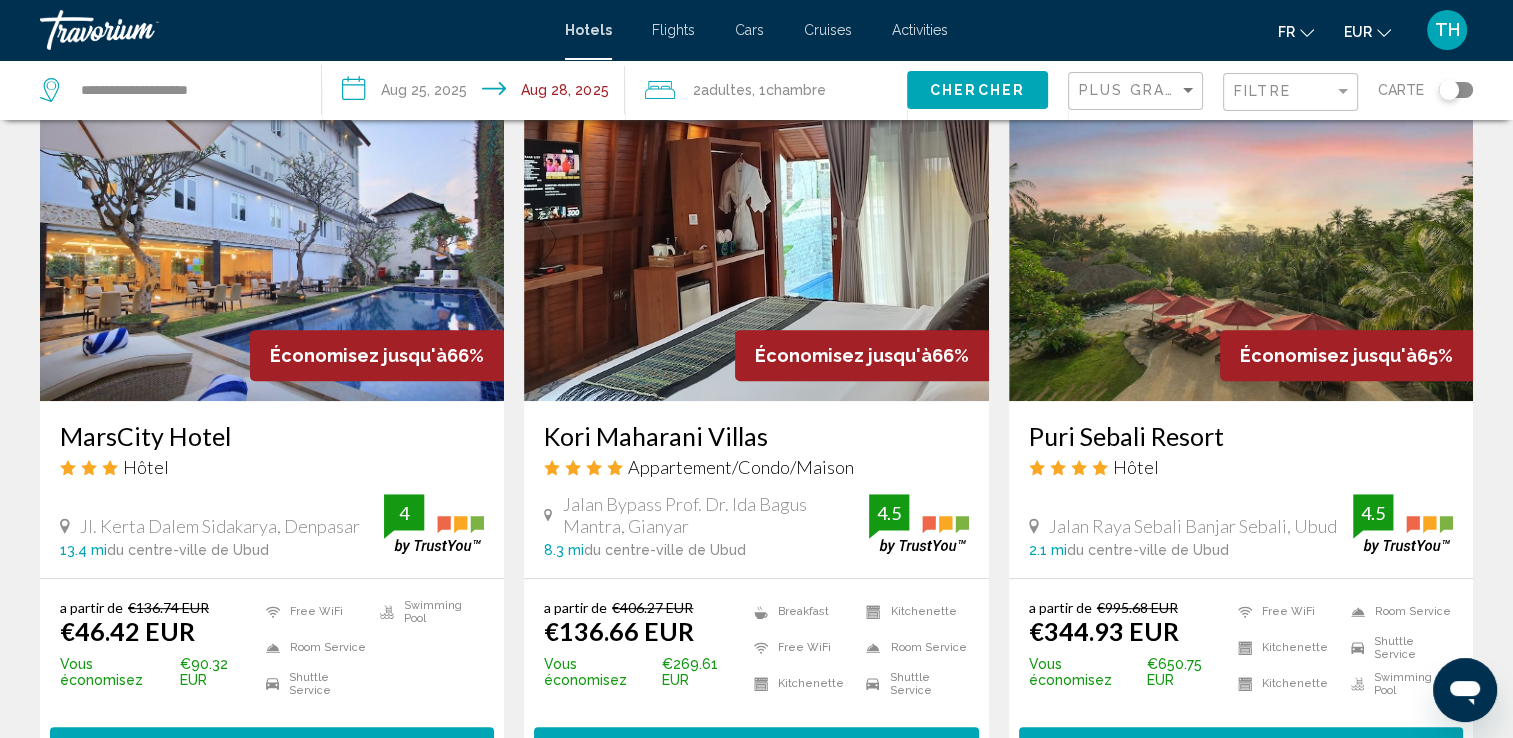 click at bounding box center [1241, 241] 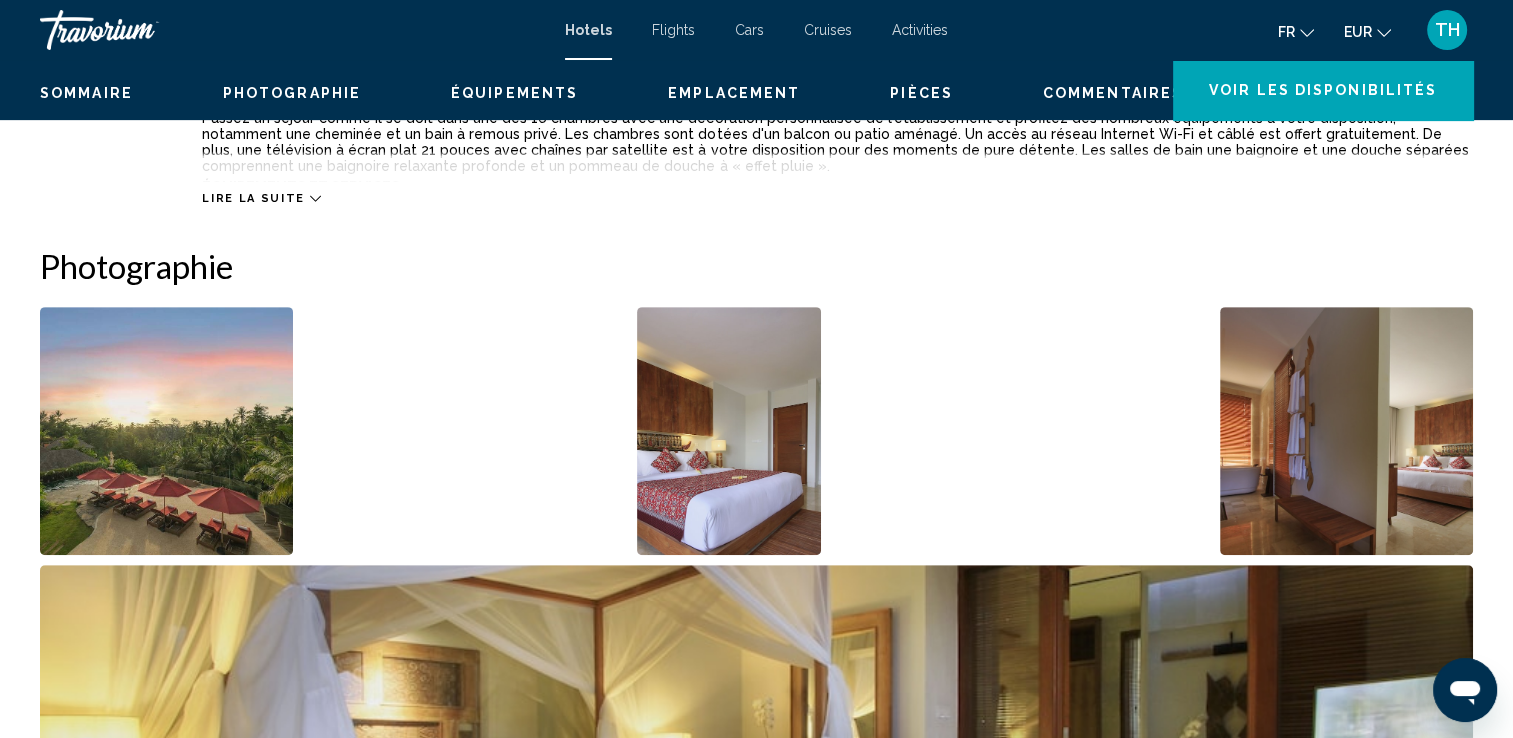 scroll, scrollTop: 0, scrollLeft: 0, axis: both 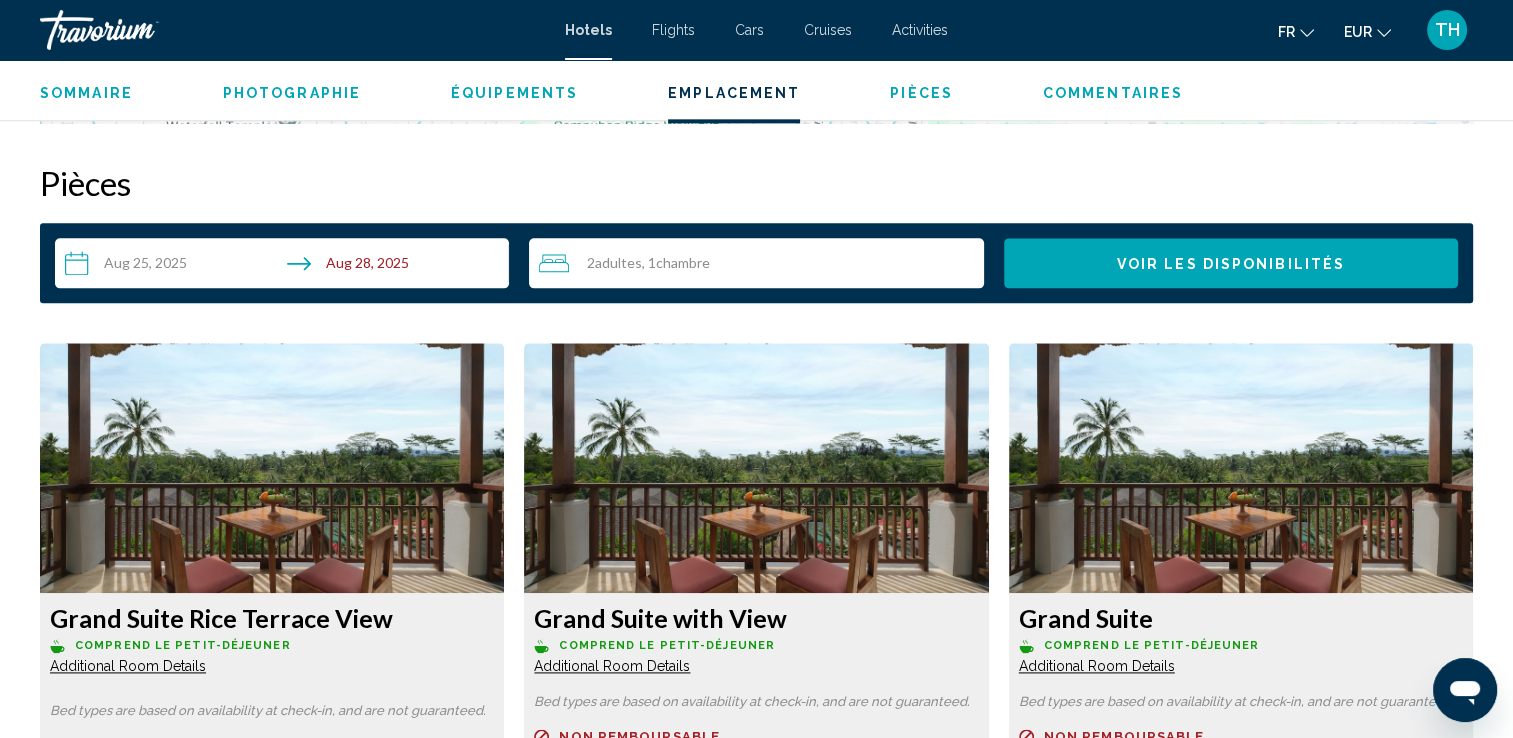 click at bounding box center [272, 468] 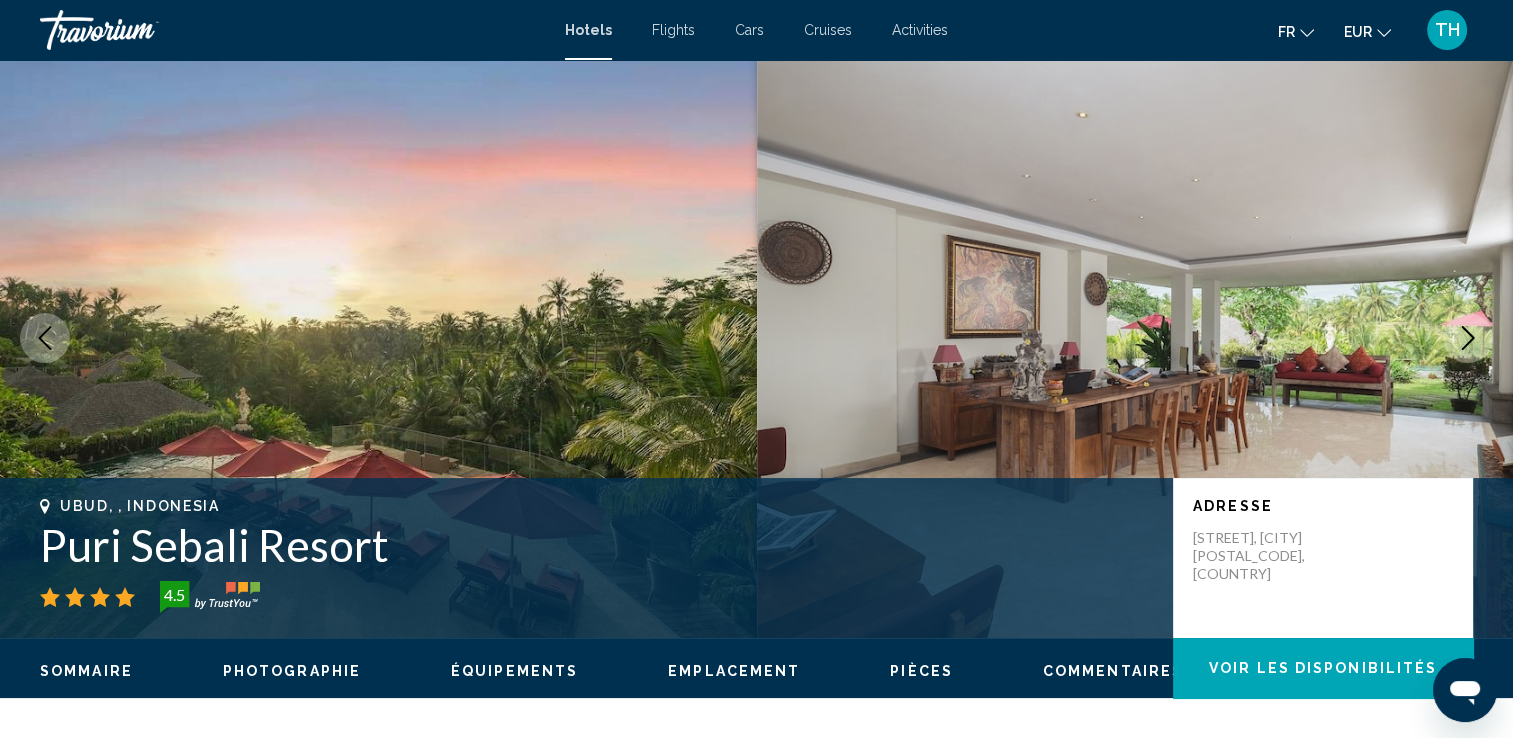 scroll, scrollTop: 0, scrollLeft: 0, axis: both 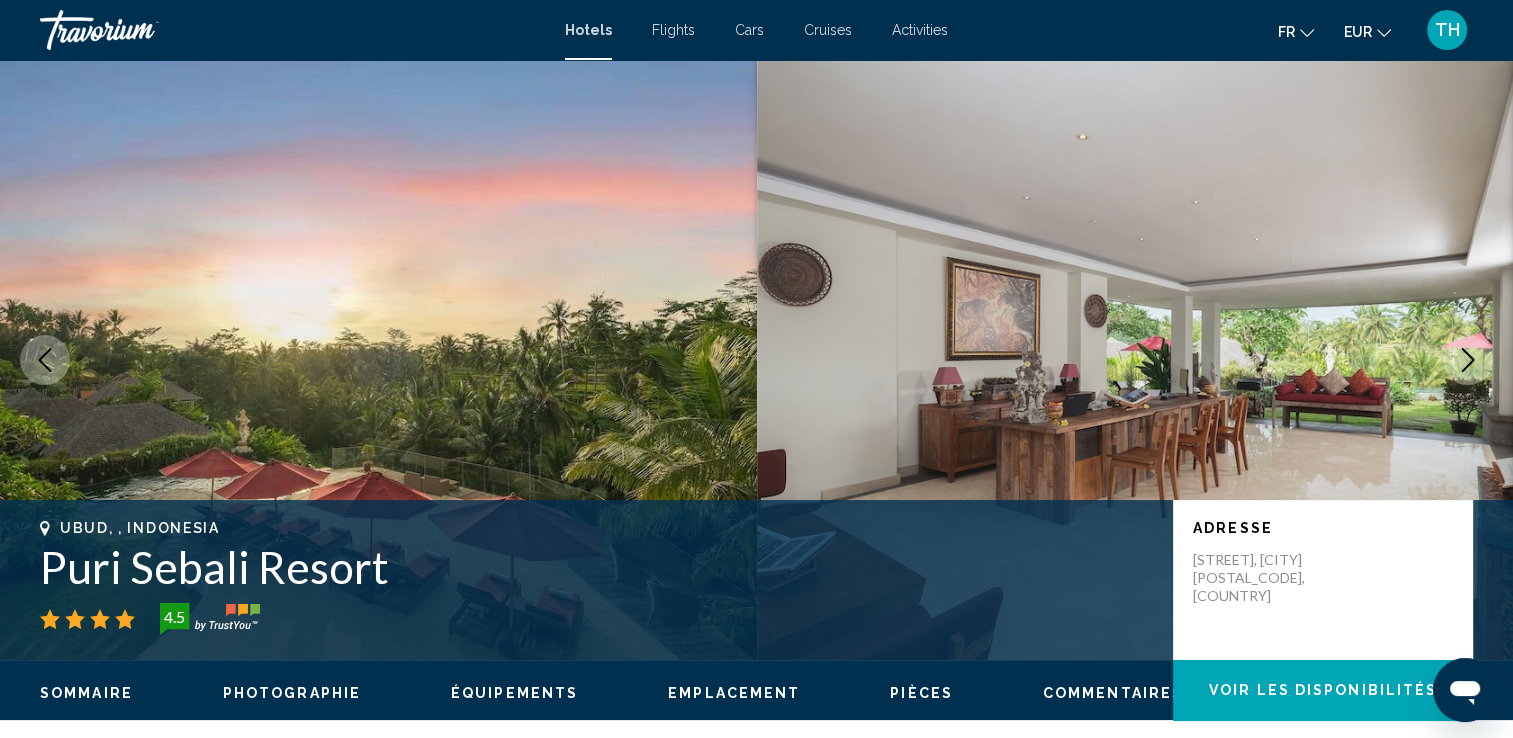 click 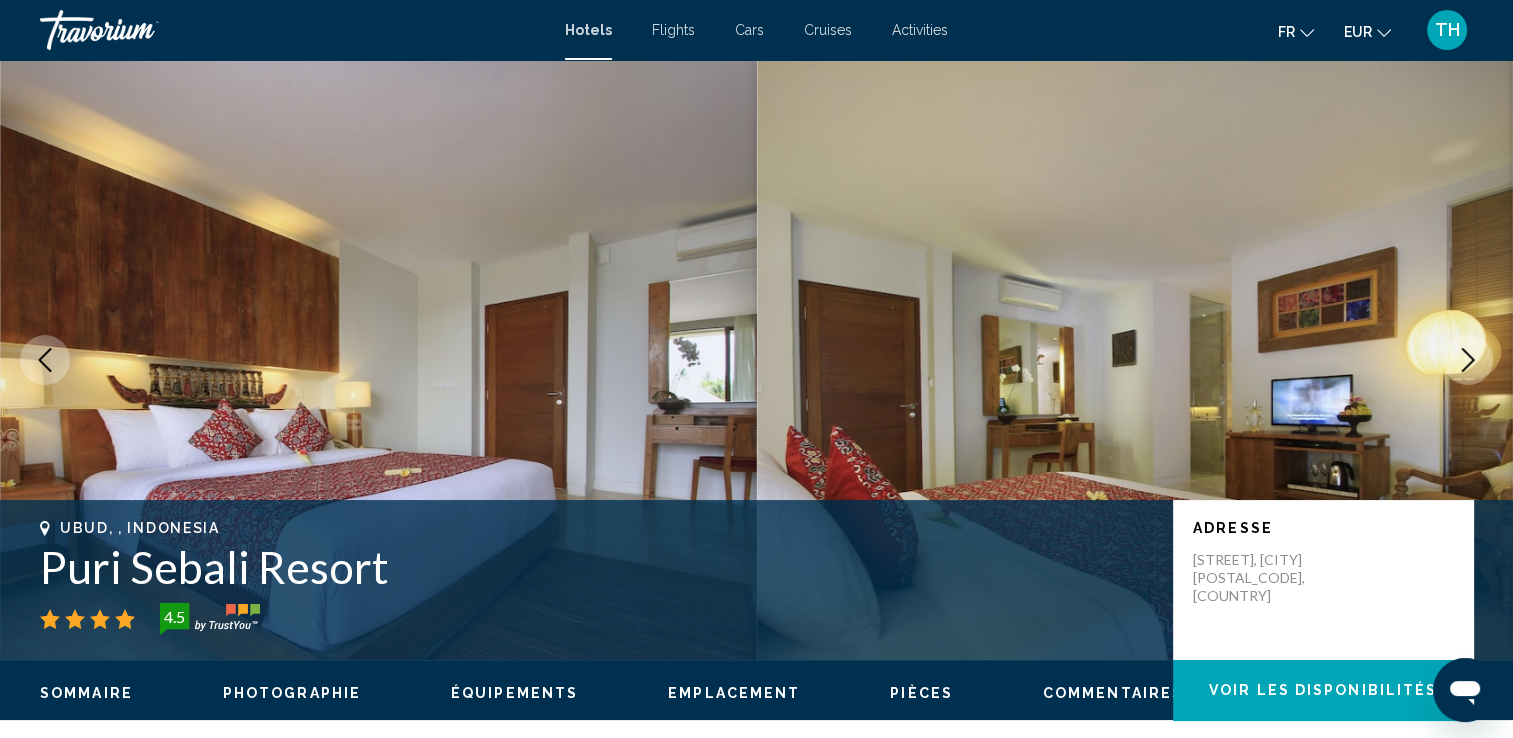 click 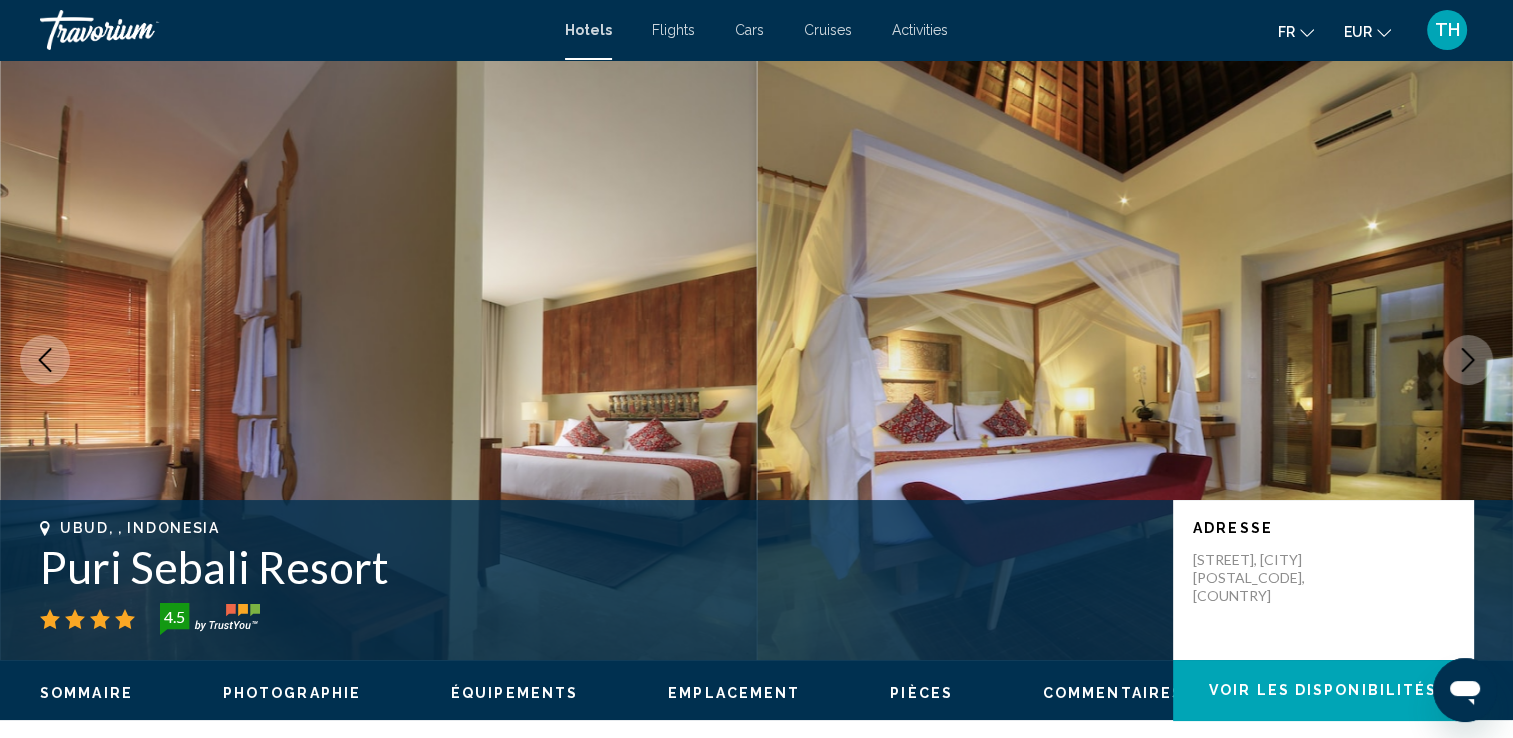 click 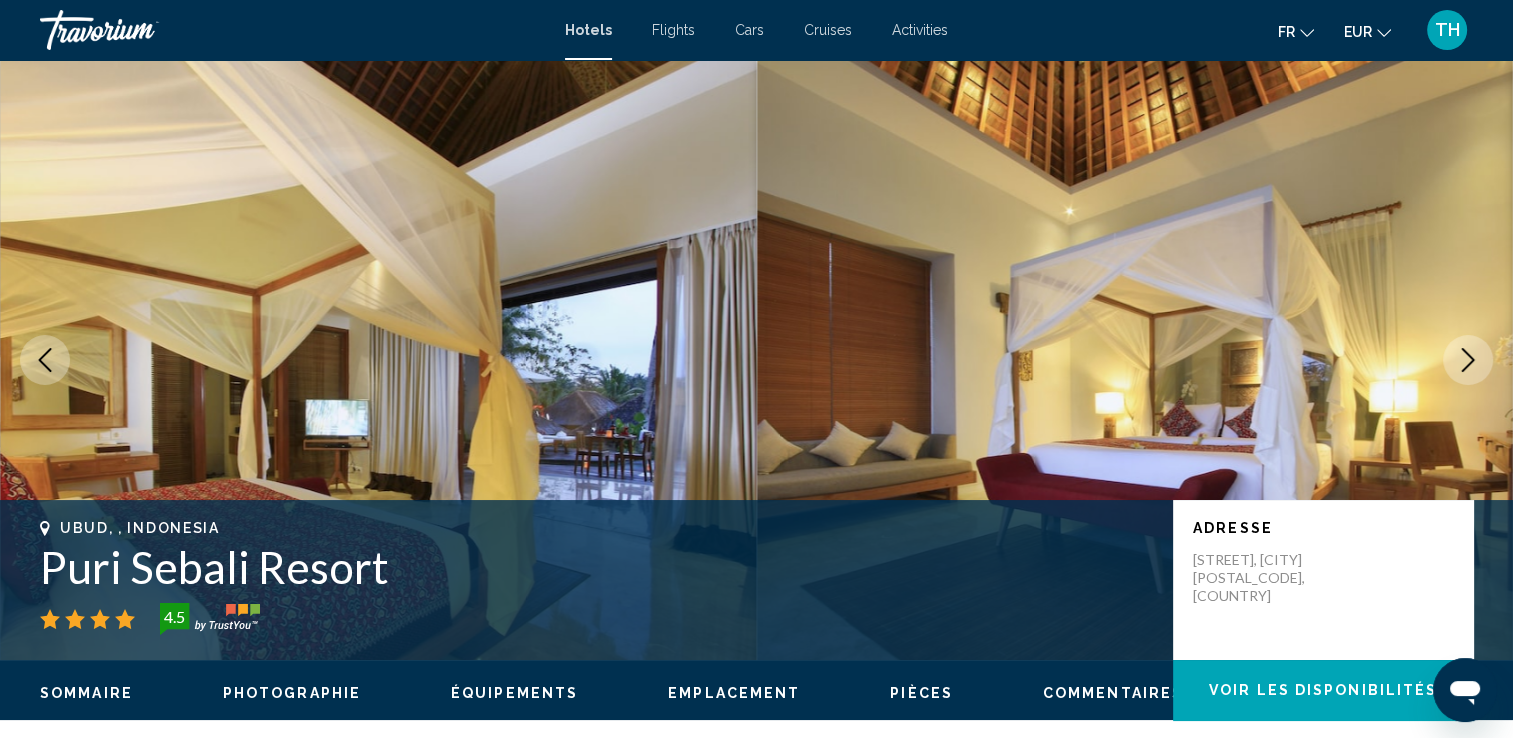 click 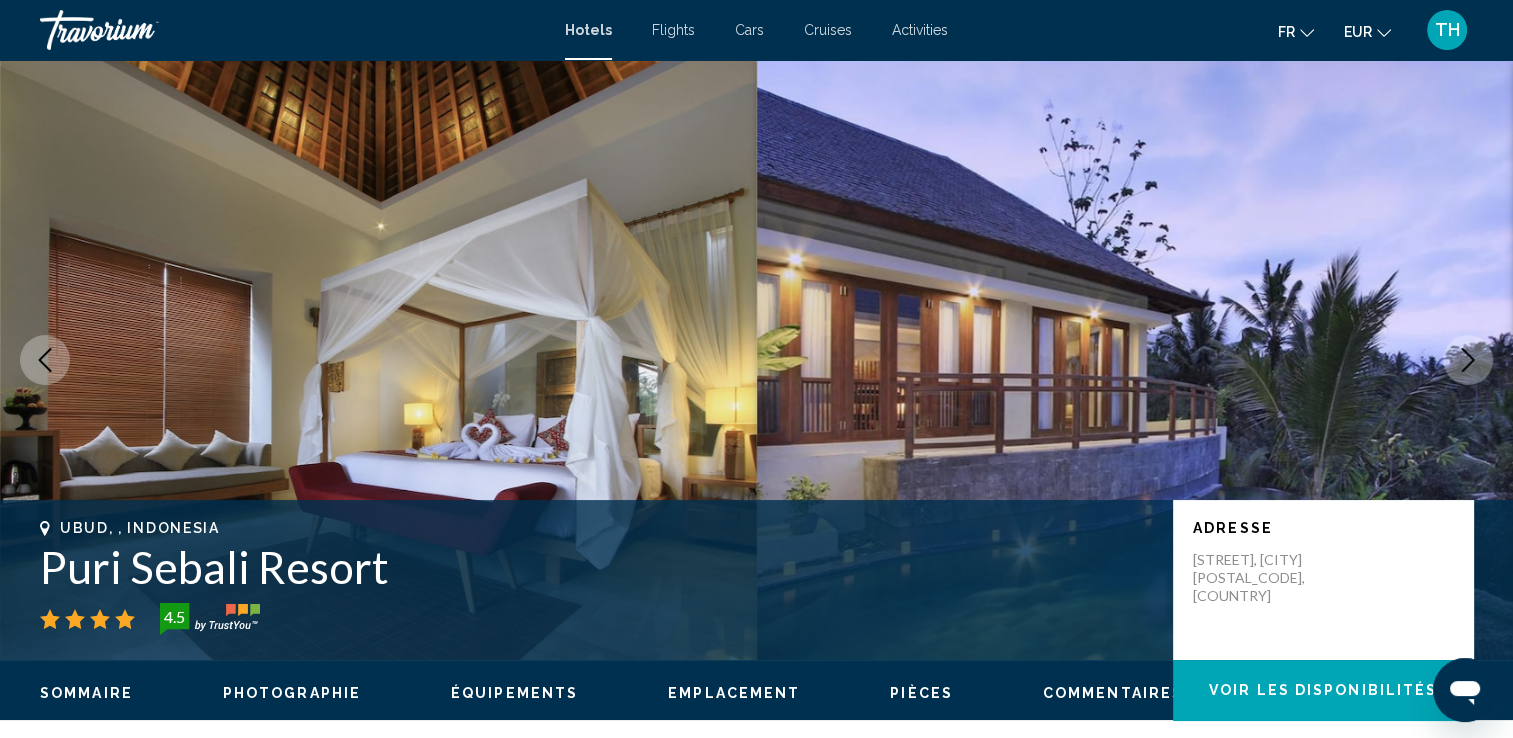 click 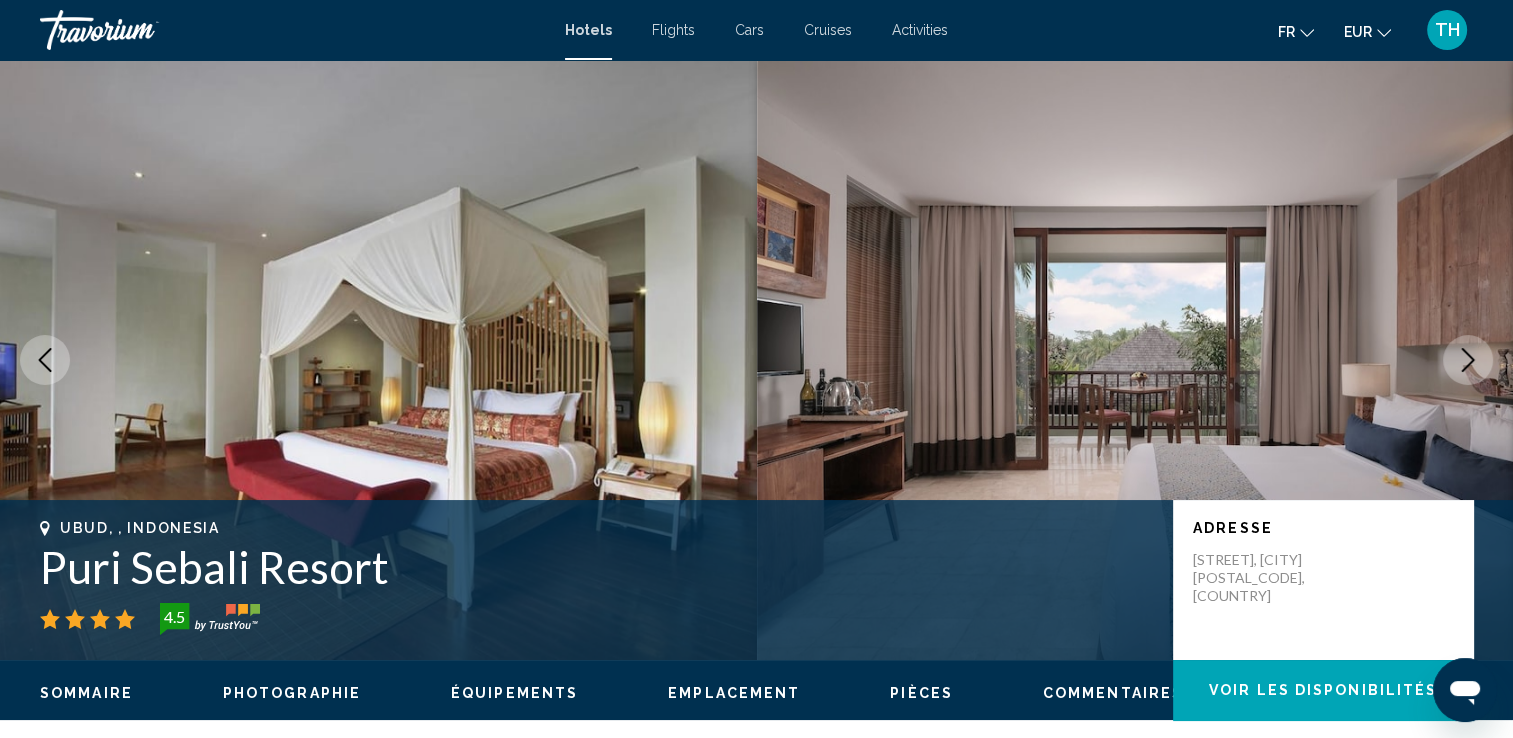 click 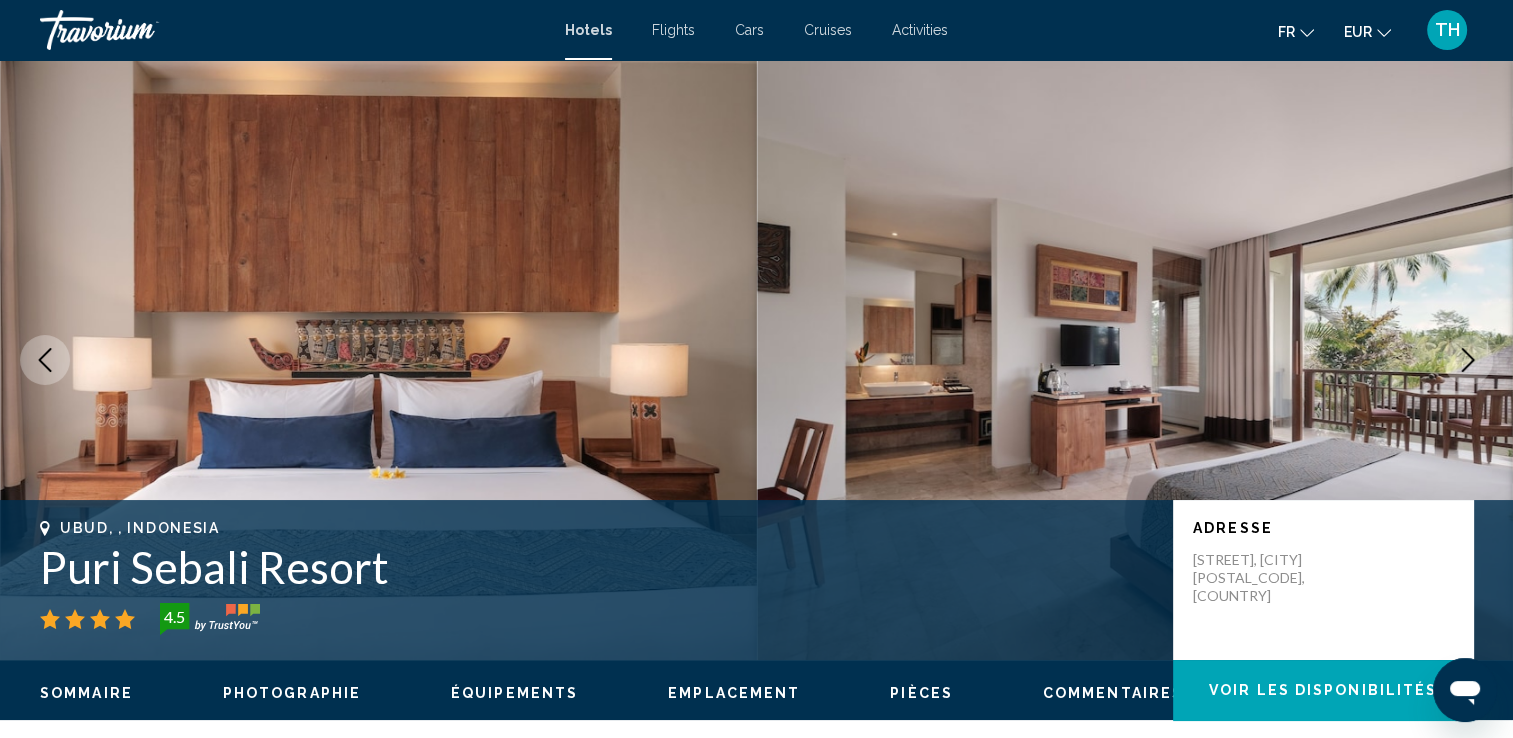 click 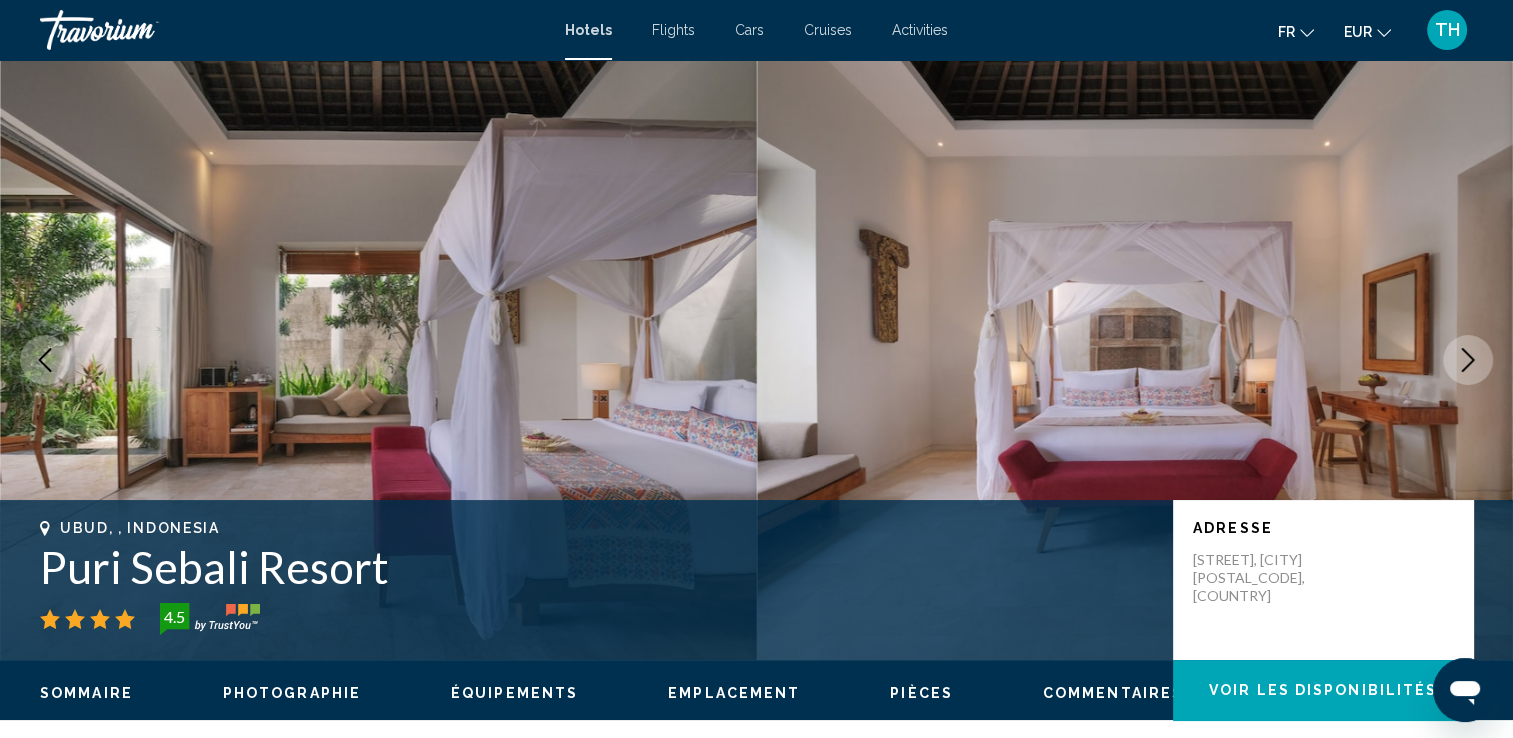click 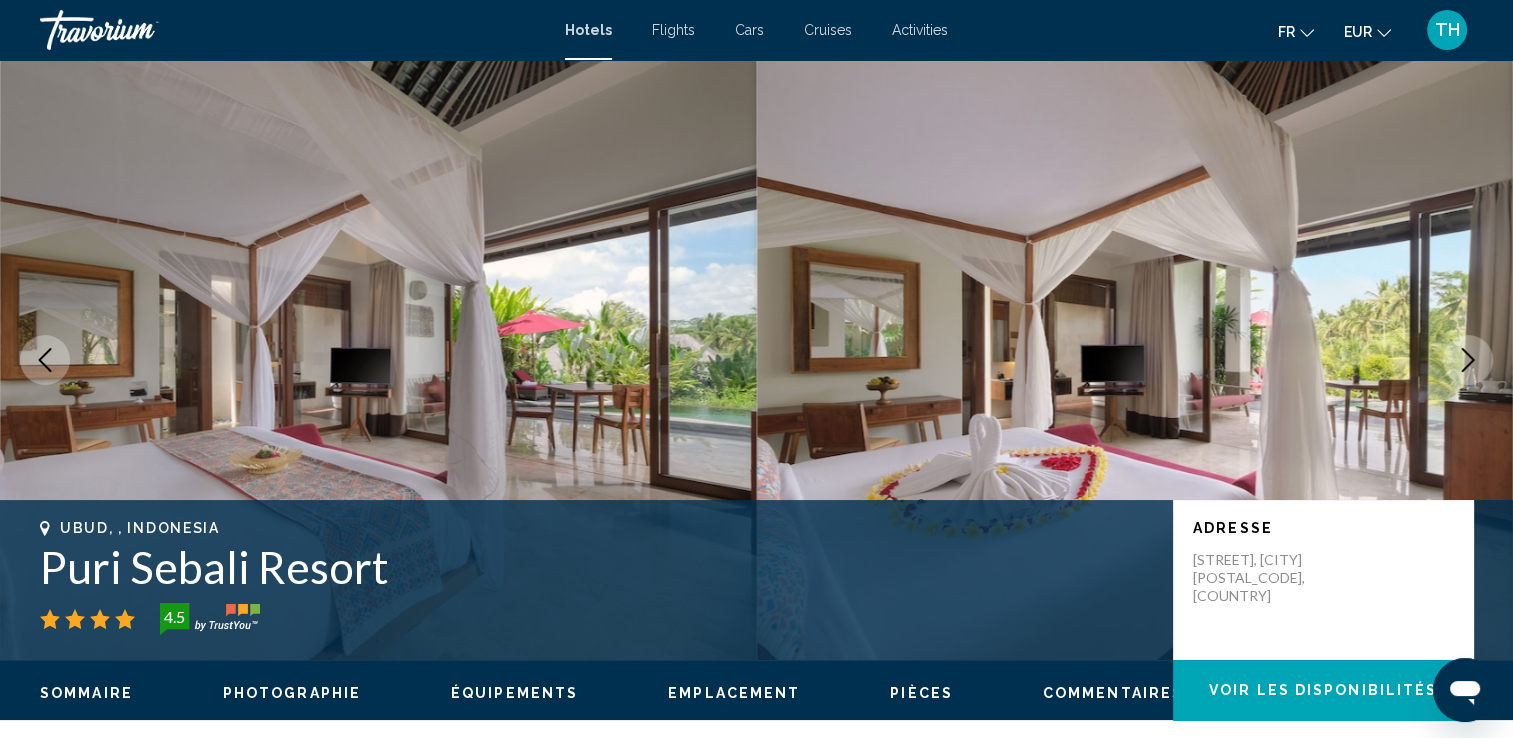click 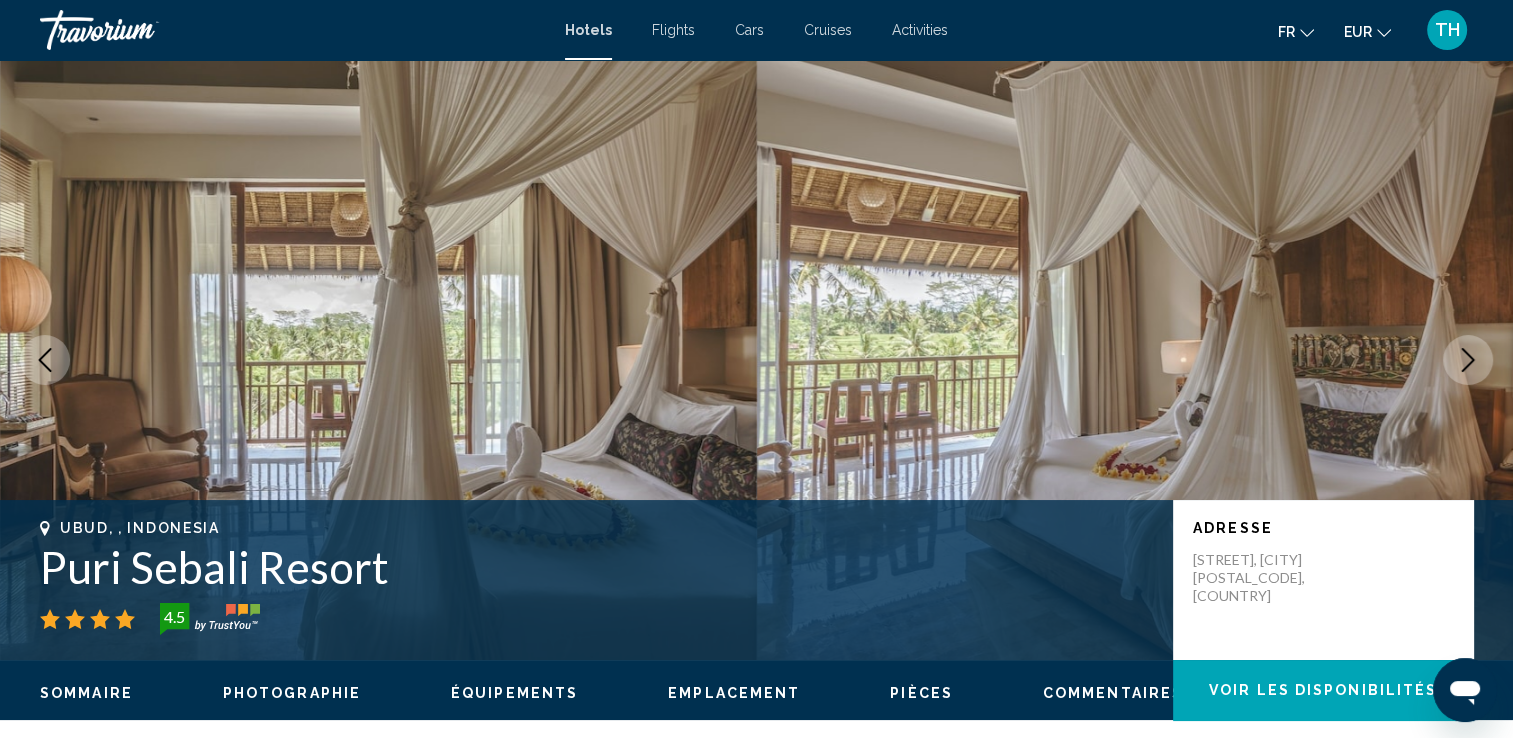 click 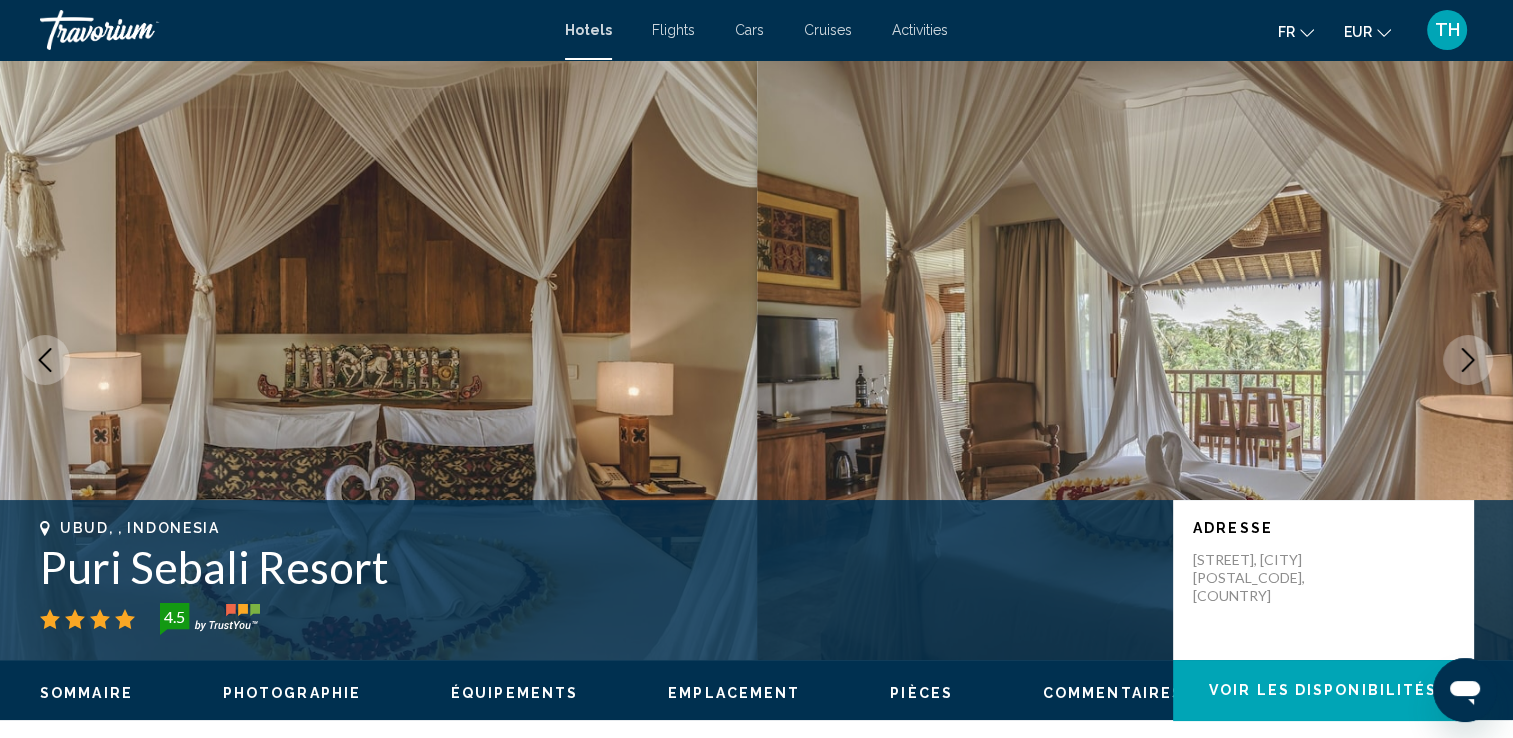 click 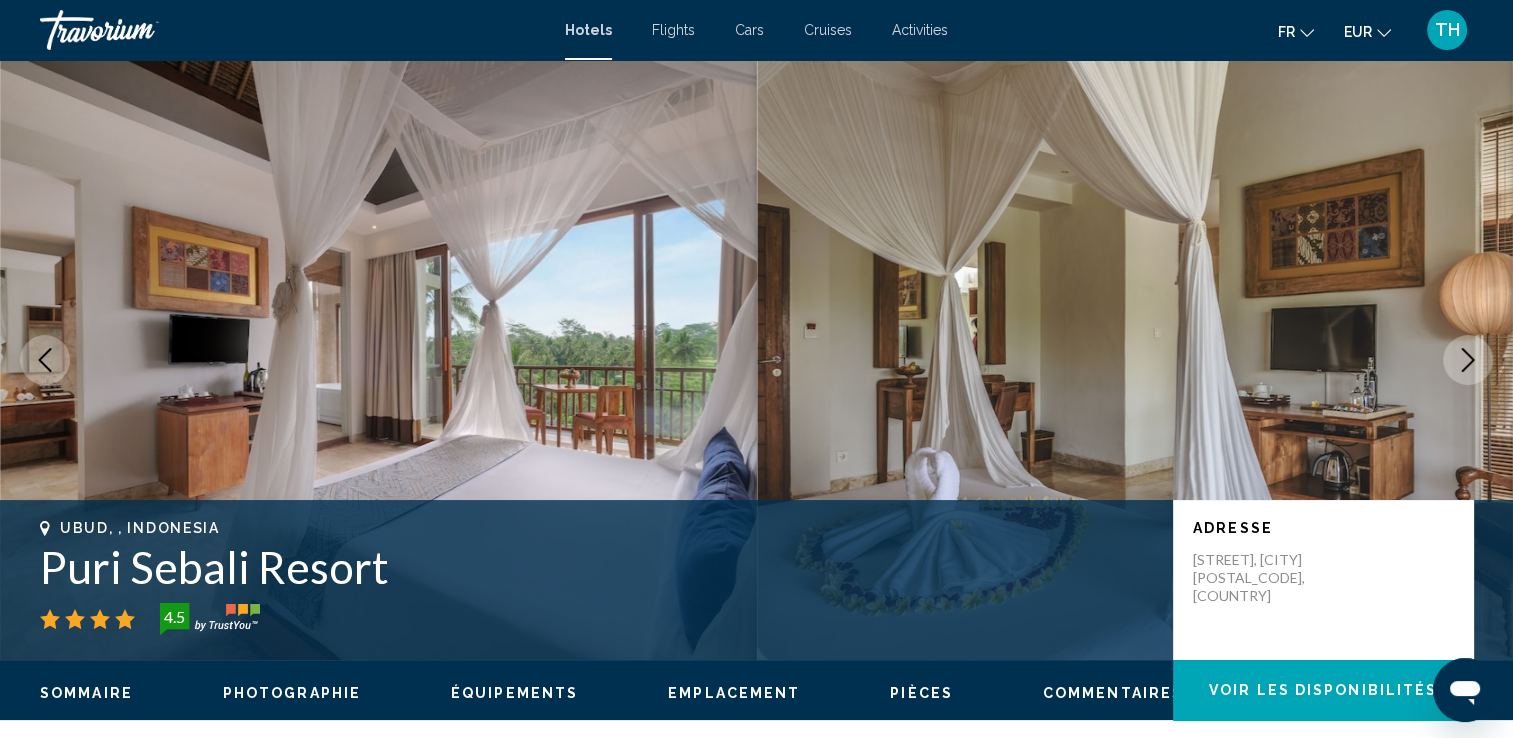 click 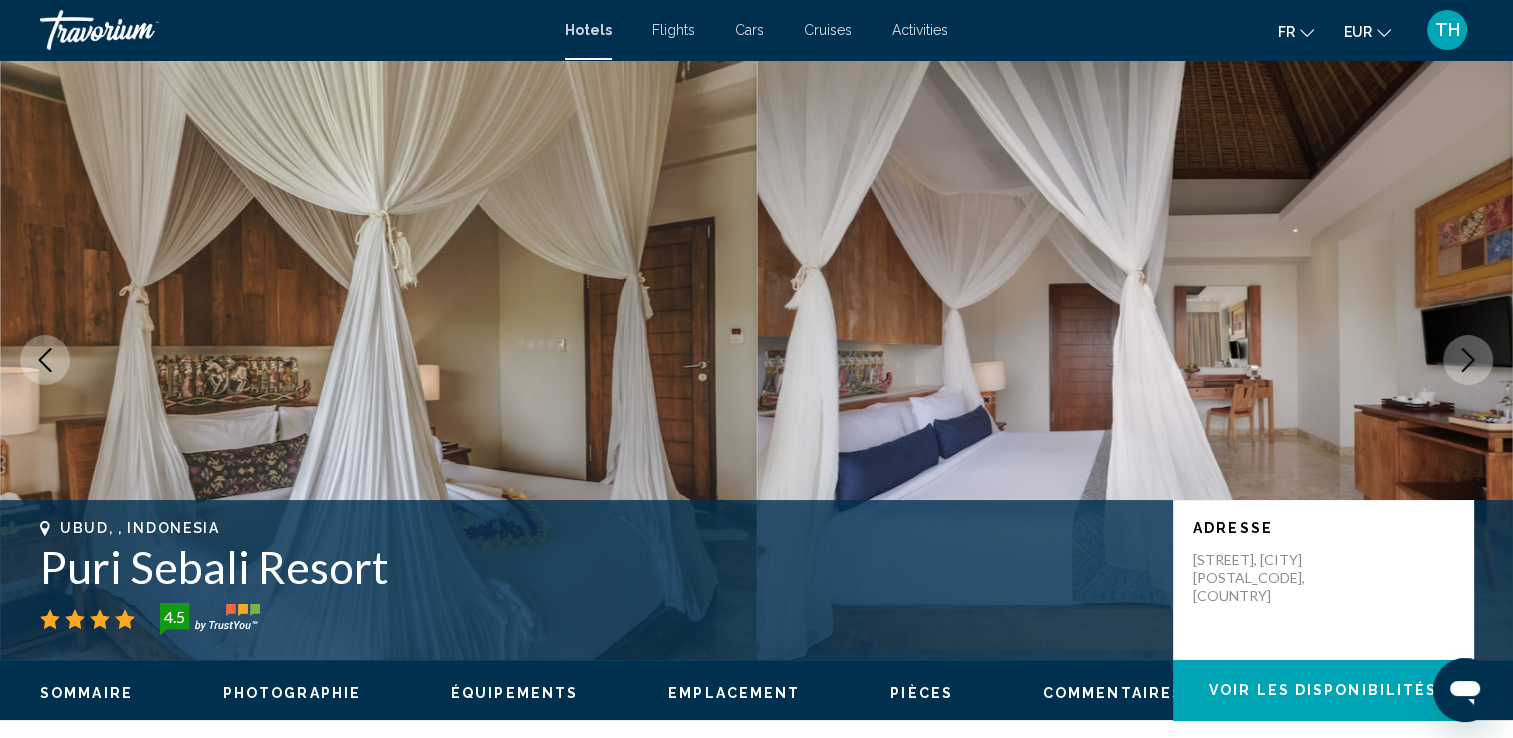 click 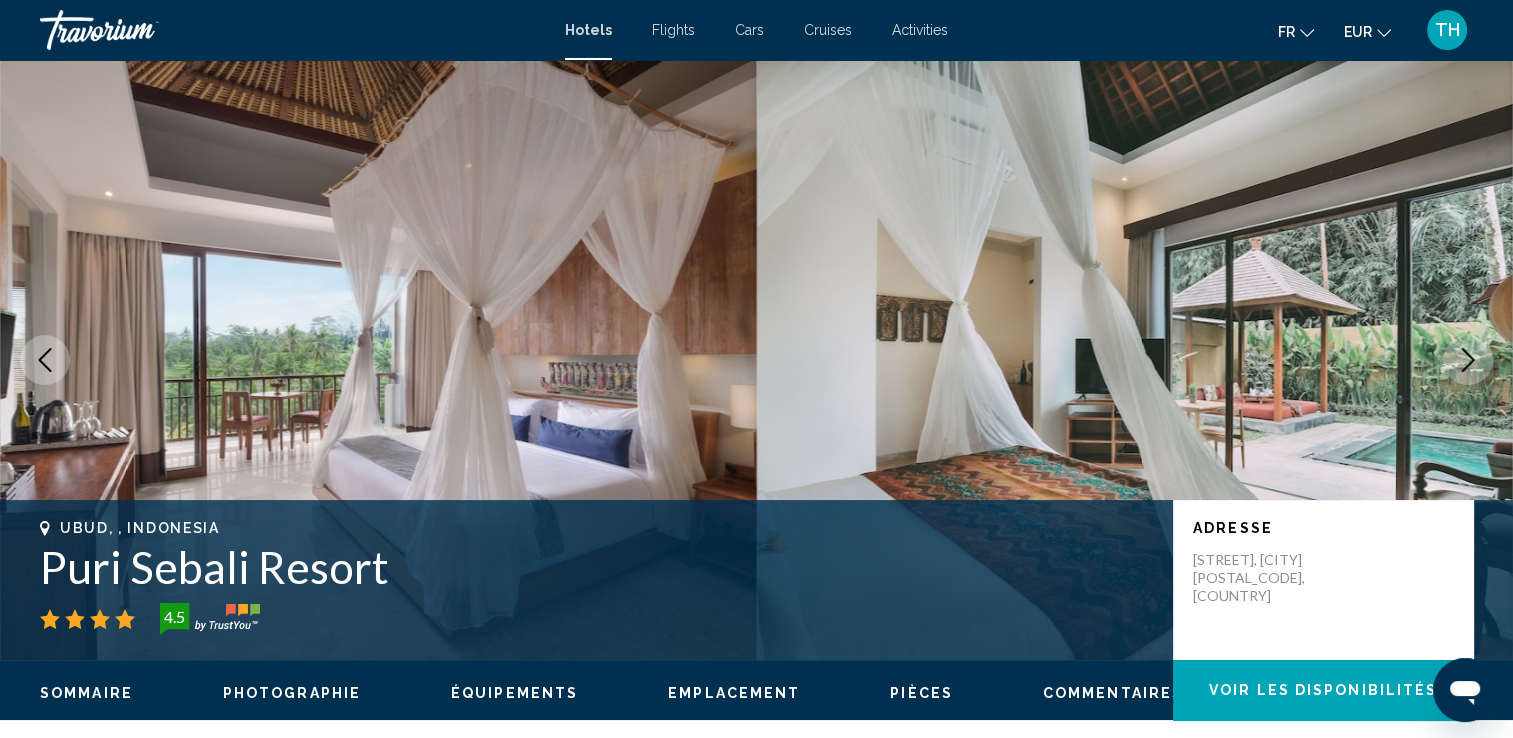 click 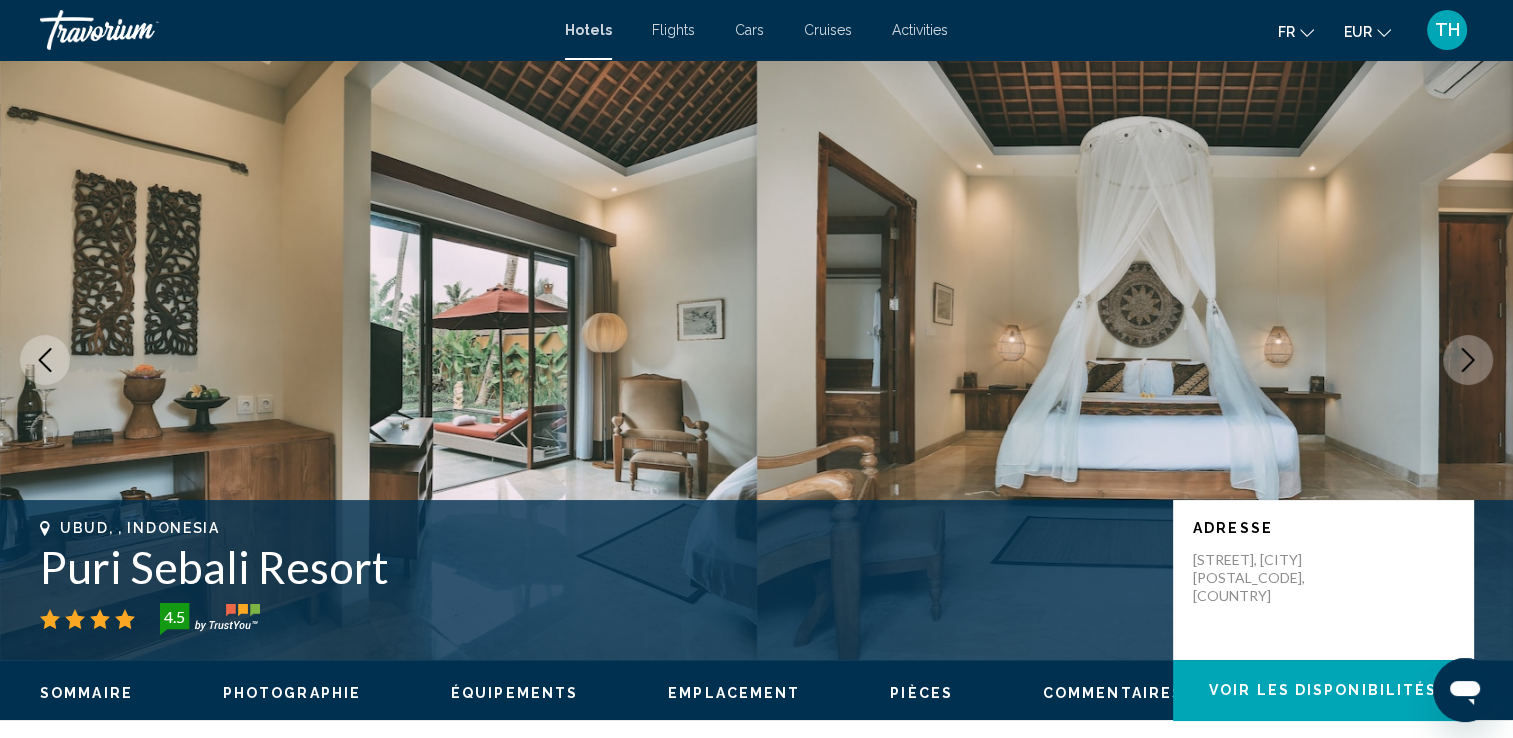 click 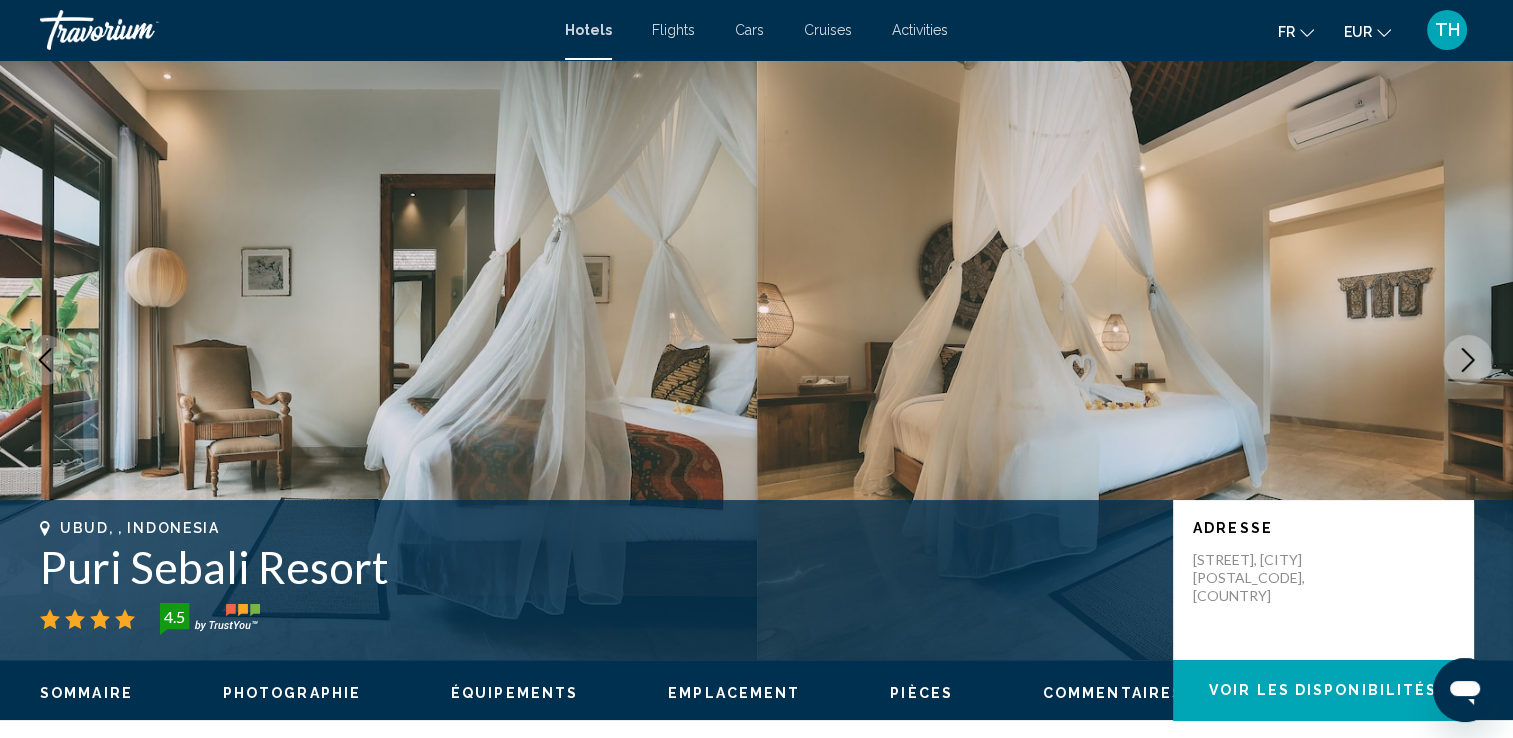 click 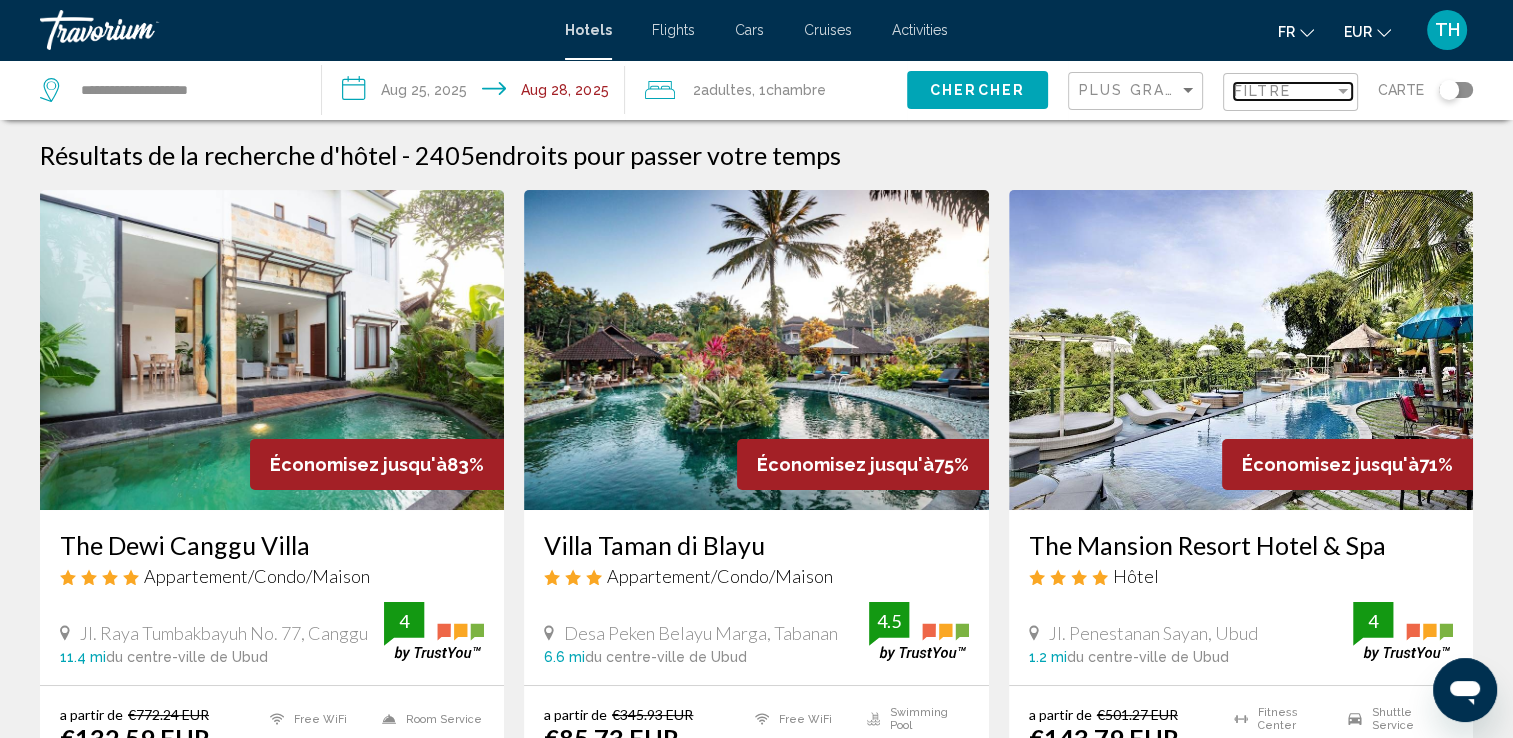 click on "Filtre" at bounding box center [1262, 91] 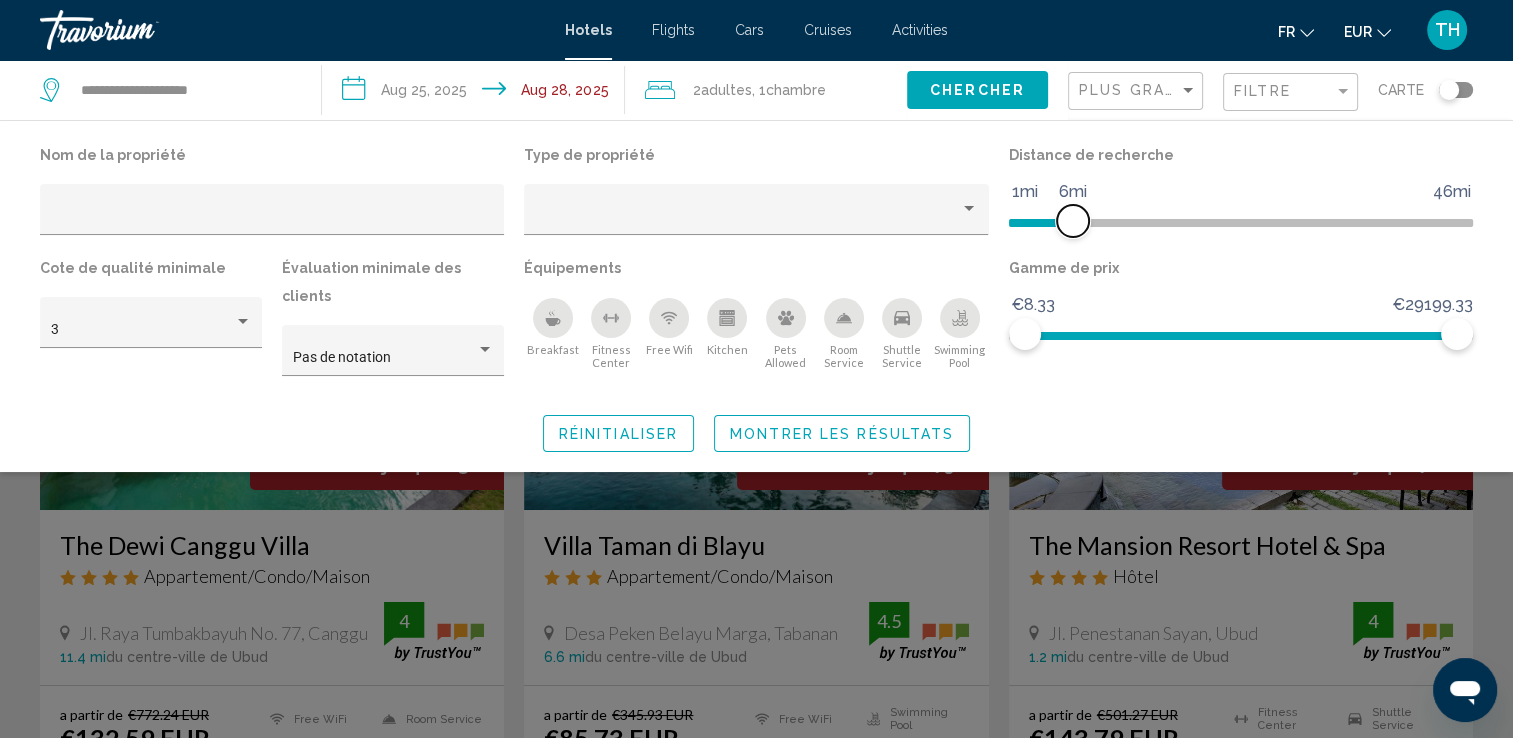click 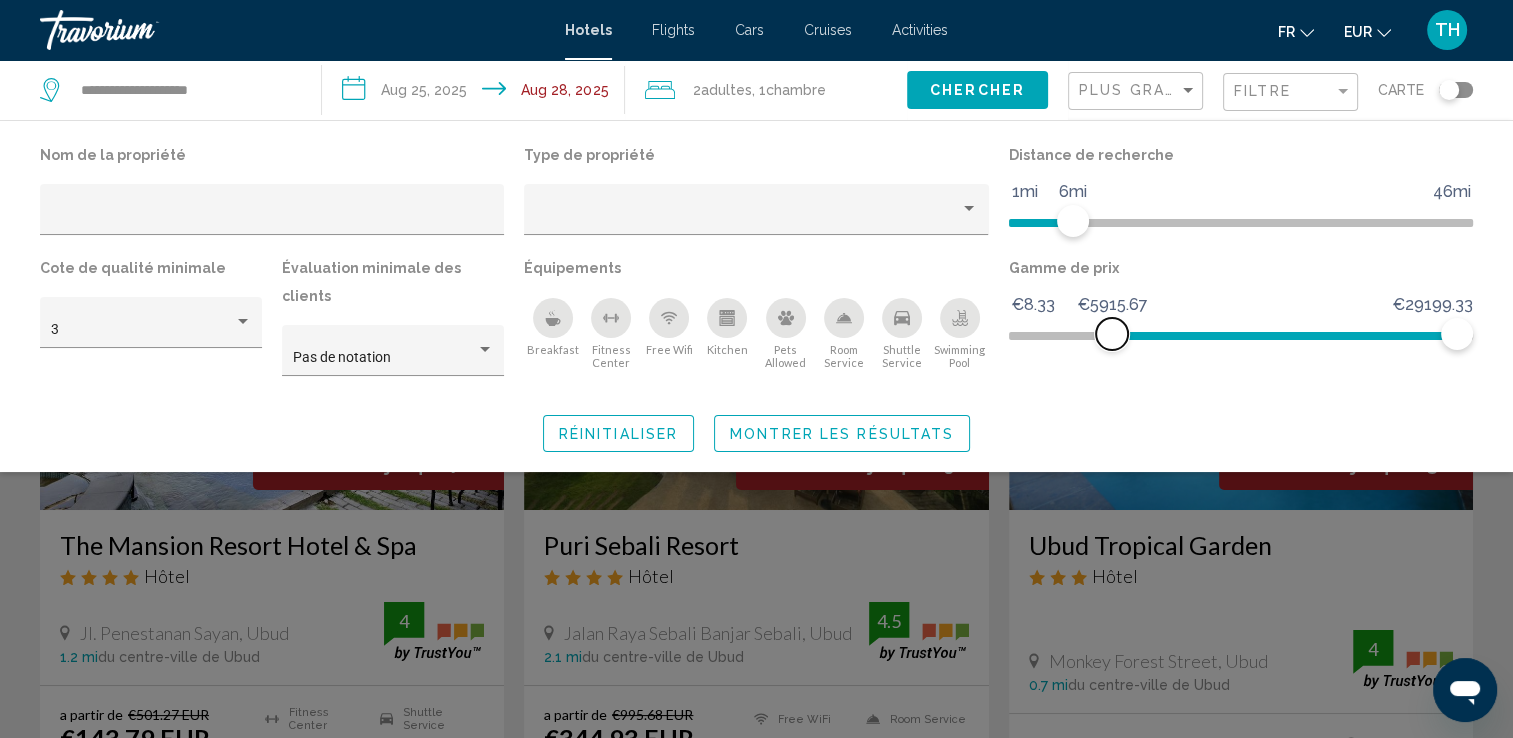 click 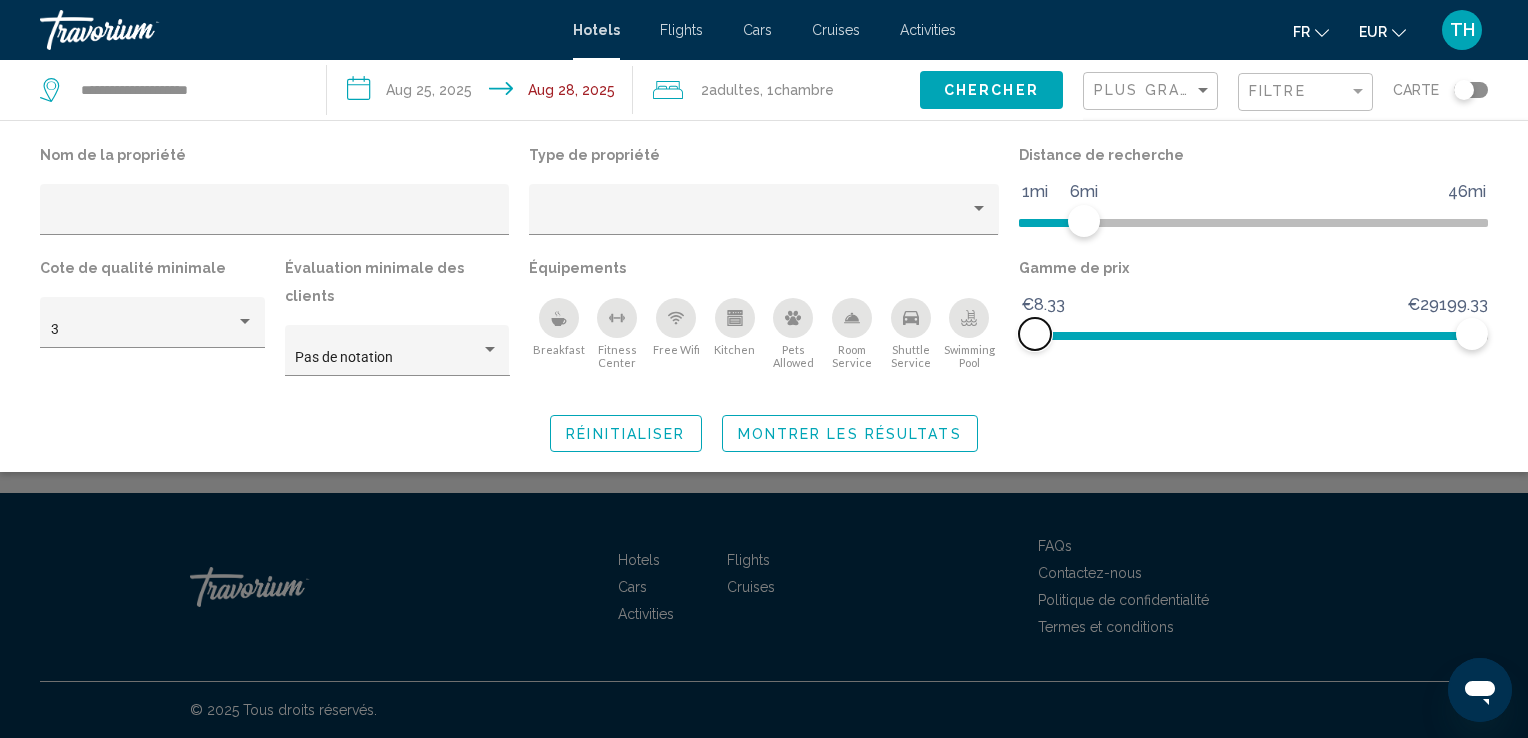 drag, startPoint x: 1116, startPoint y: 329, endPoint x: 1004, endPoint y: 336, distance: 112.21854 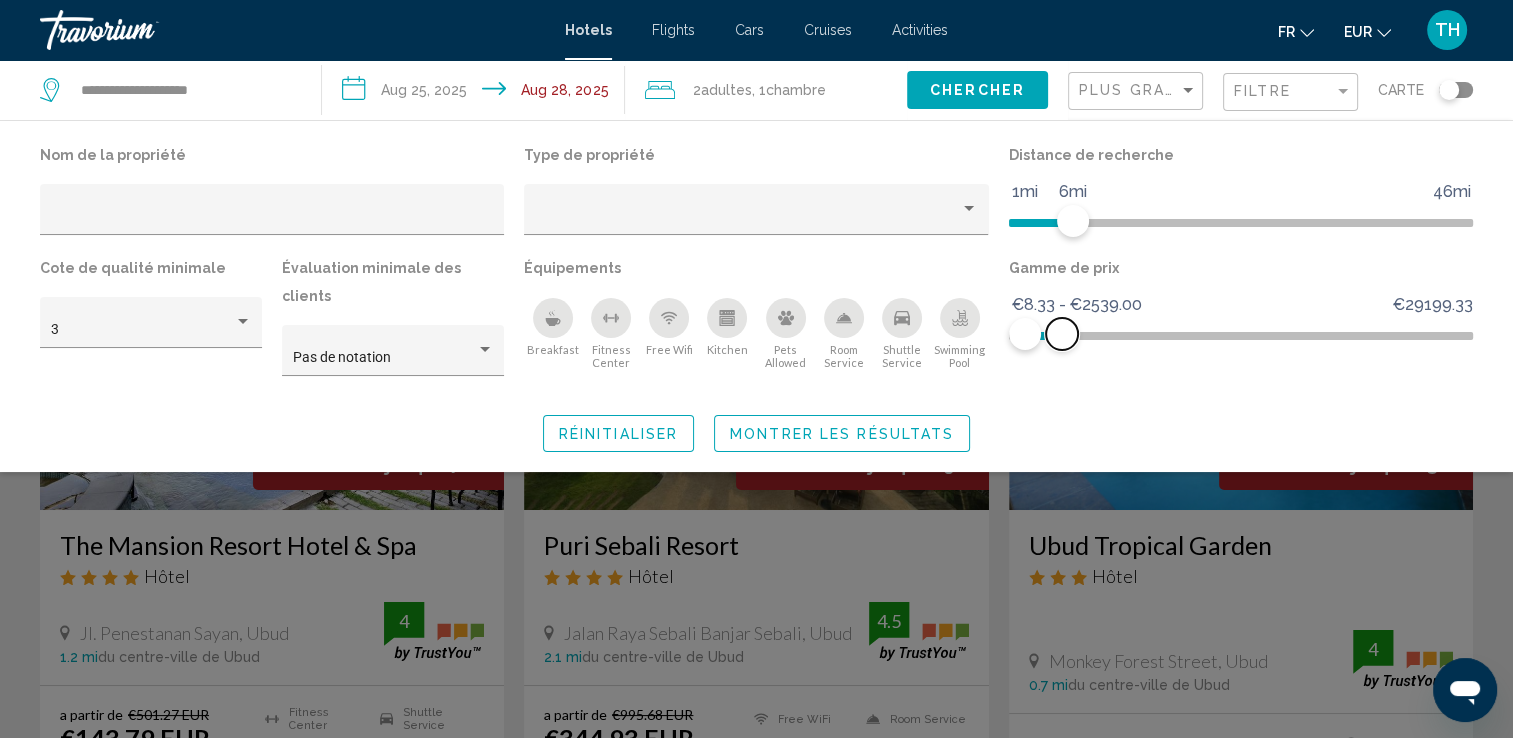 drag, startPoint x: 1456, startPoint y: 334, endPoint x: 1062, endPoint y: 369, distance: 395.5515 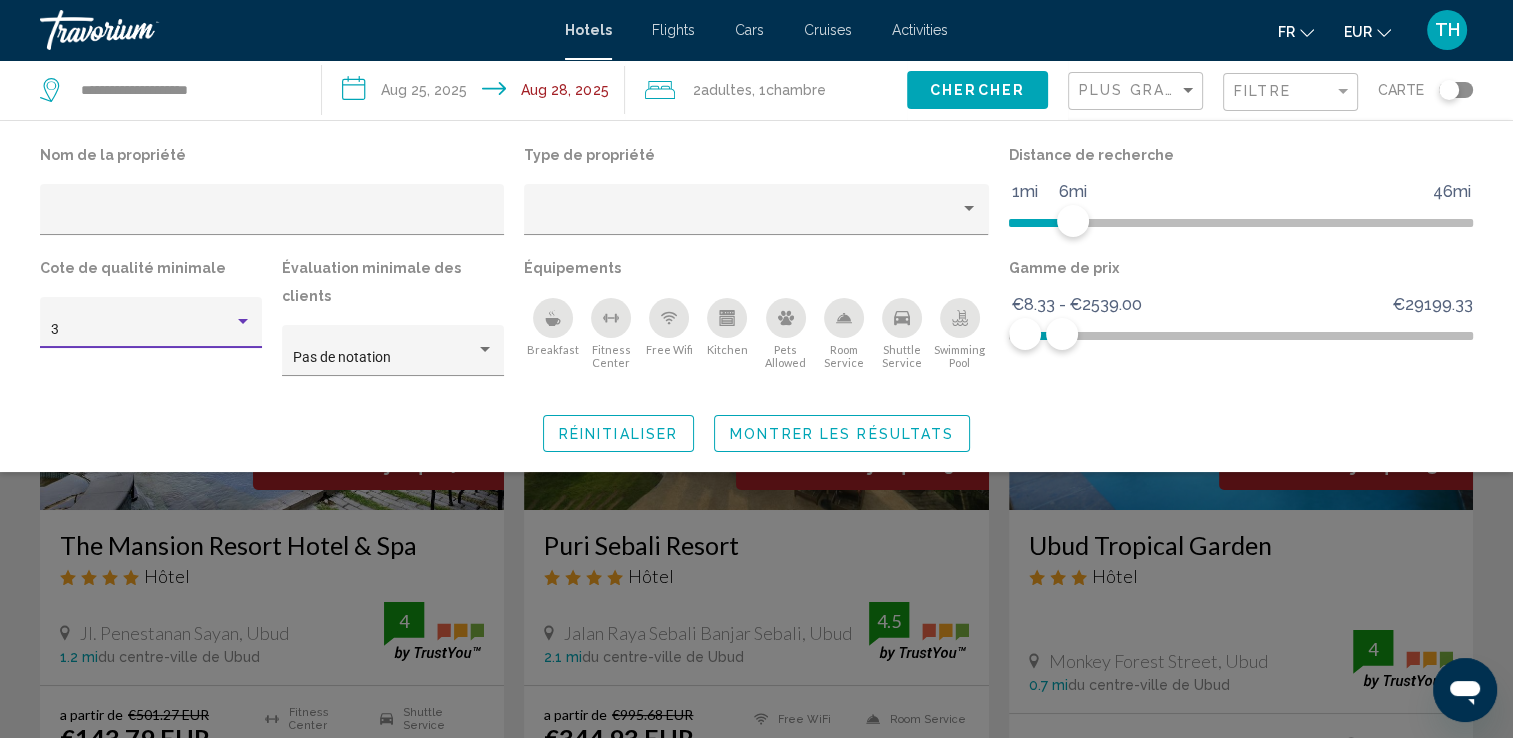 click at bounding box center (243, 322) 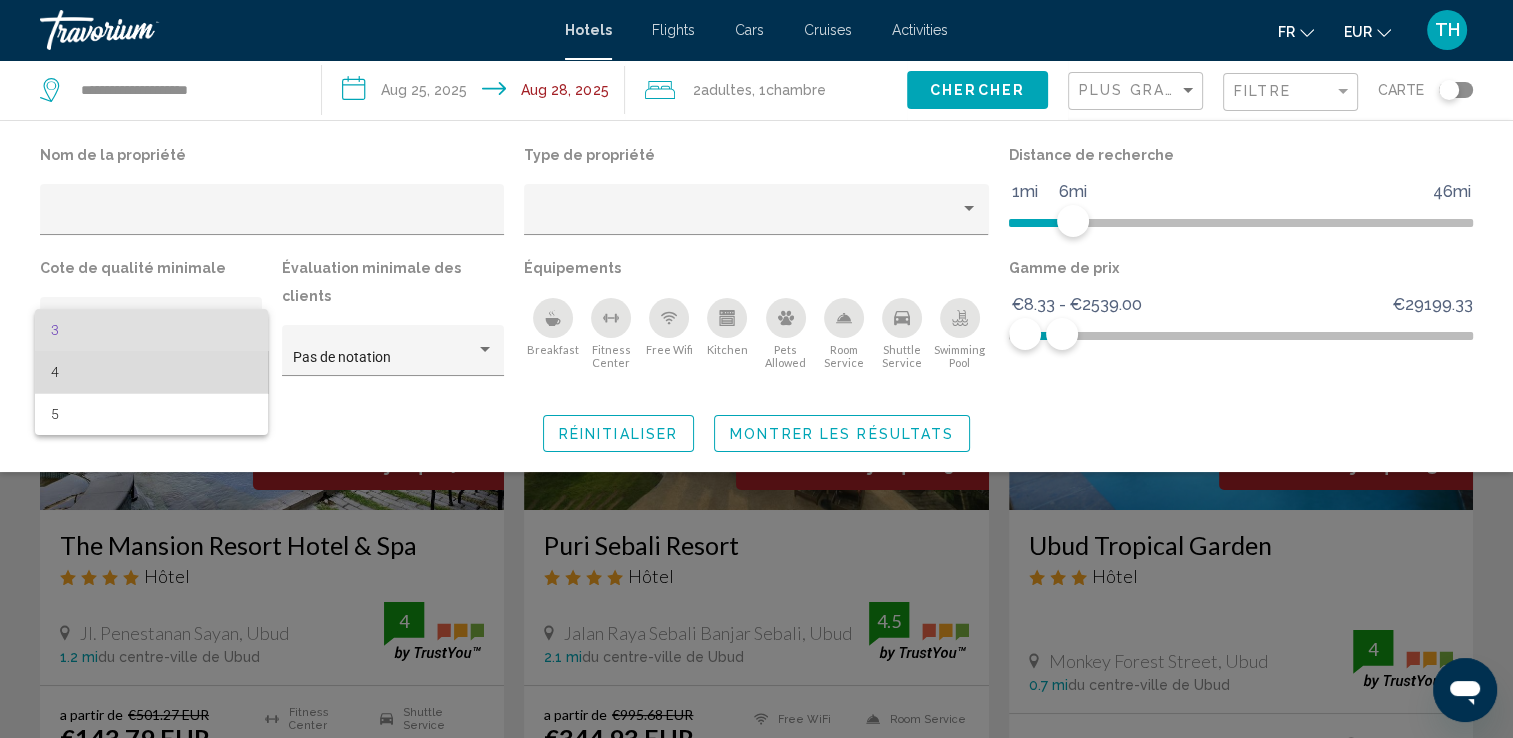 click on "4" at bounding box center (151, 372) 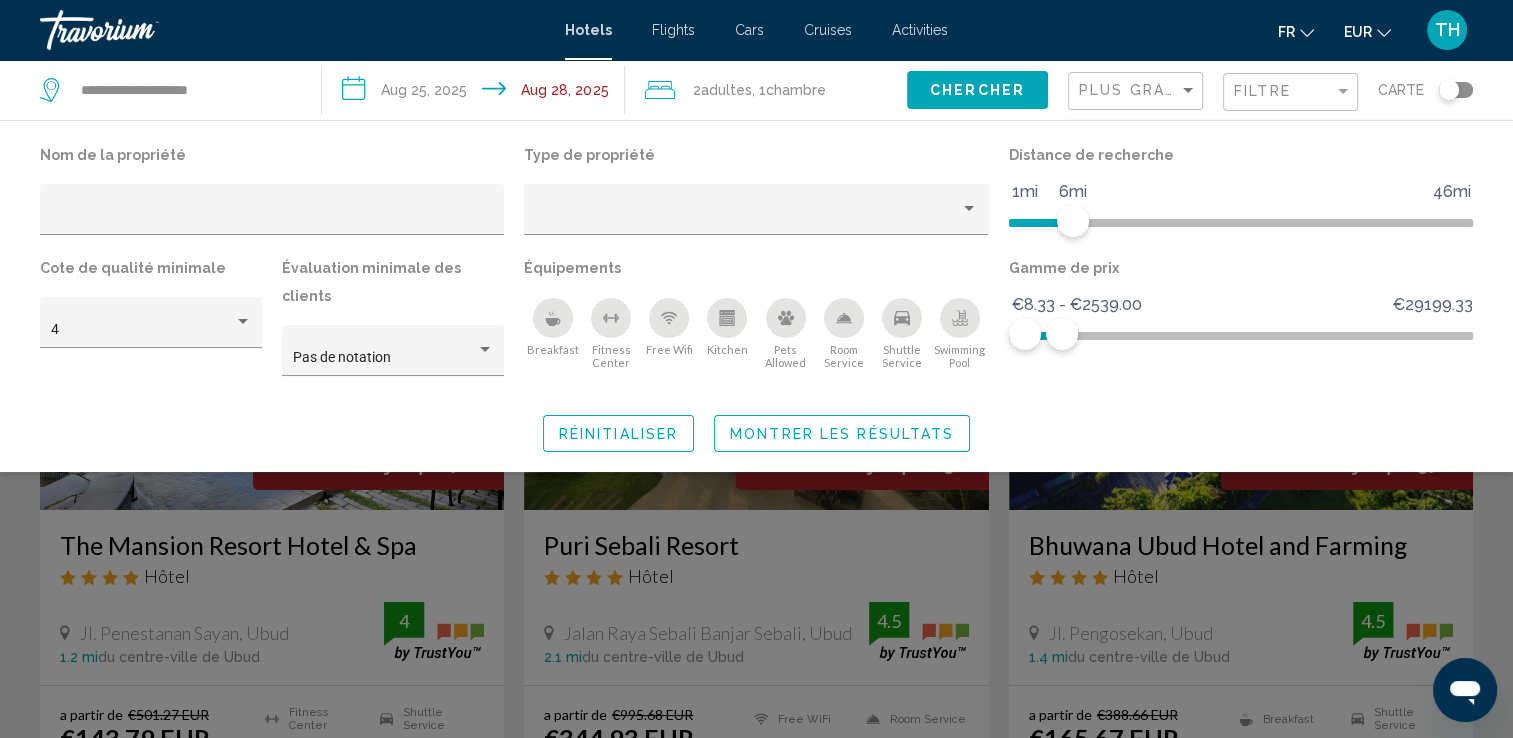 click 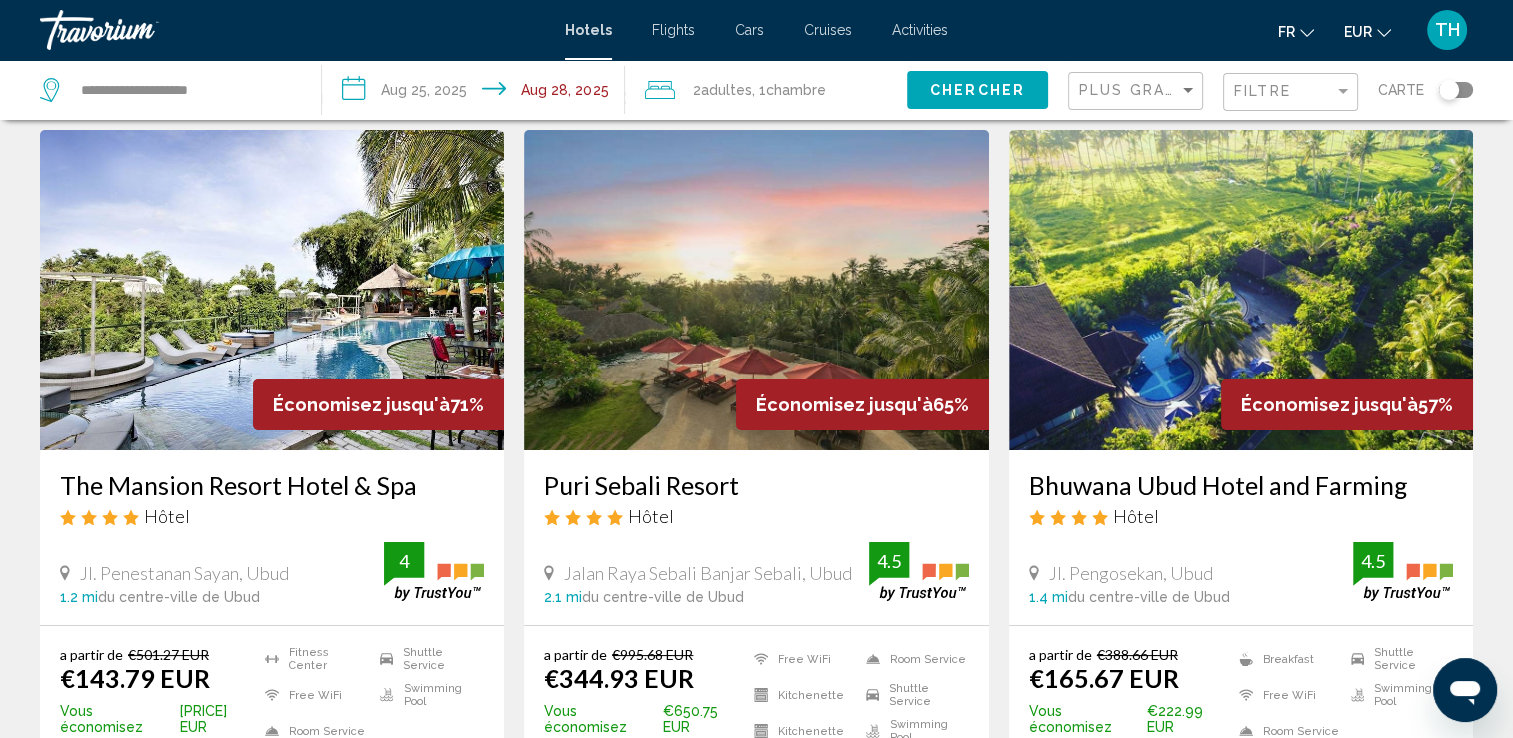 scroll, scrollTop: 80, scrollLeft: 0, axis: vertical 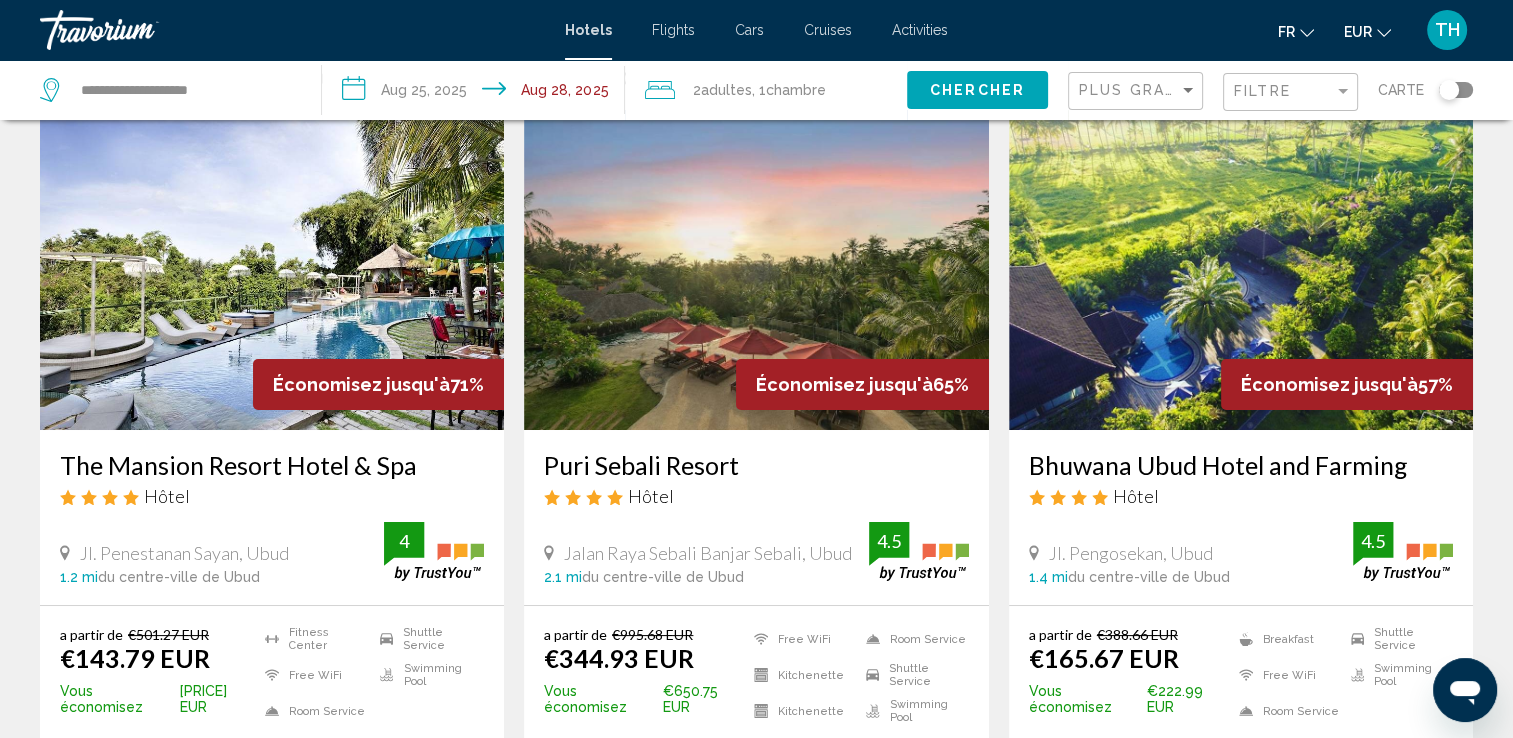 click at bounding box center (272, 270) 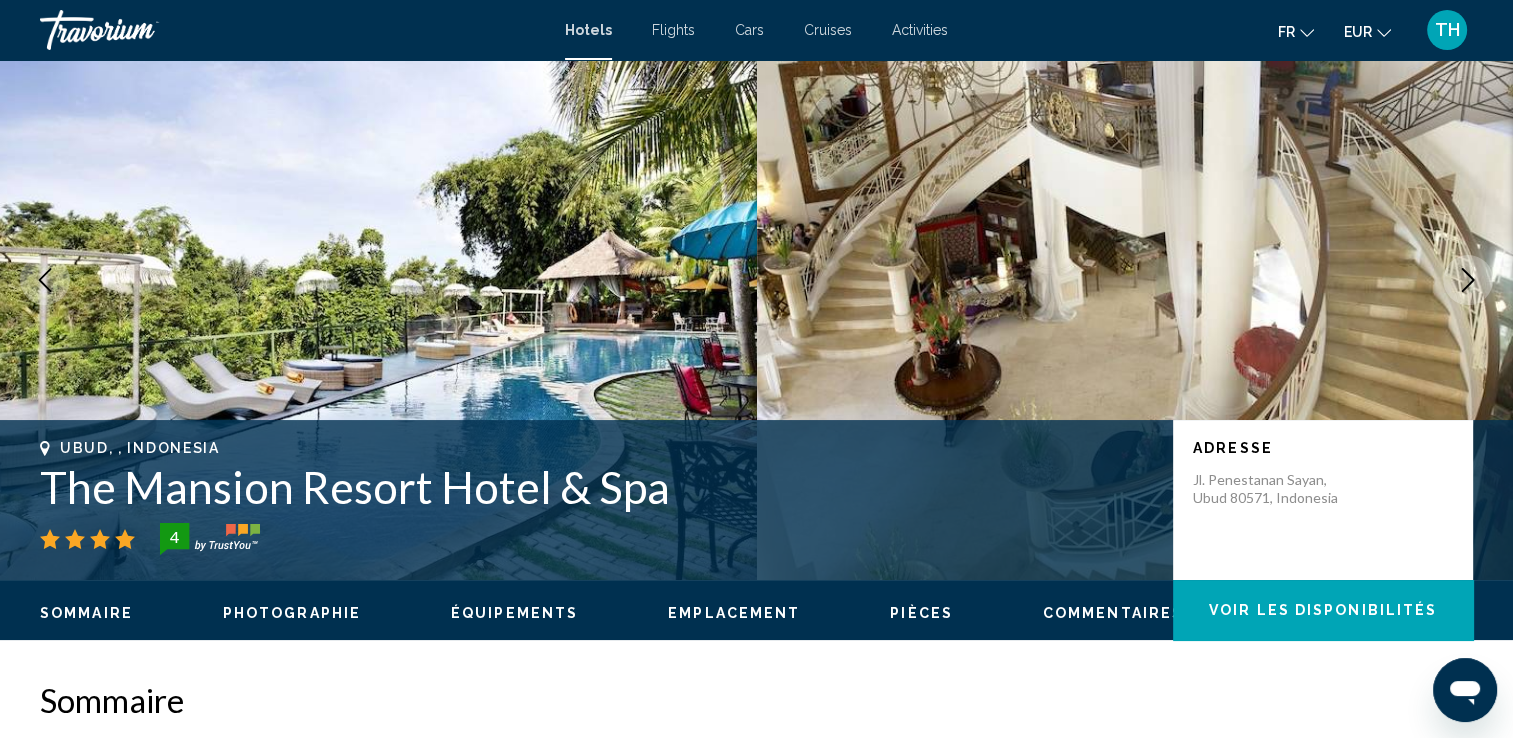 scroll, scrollTop: 0, scrollLeft: 0, axis: both 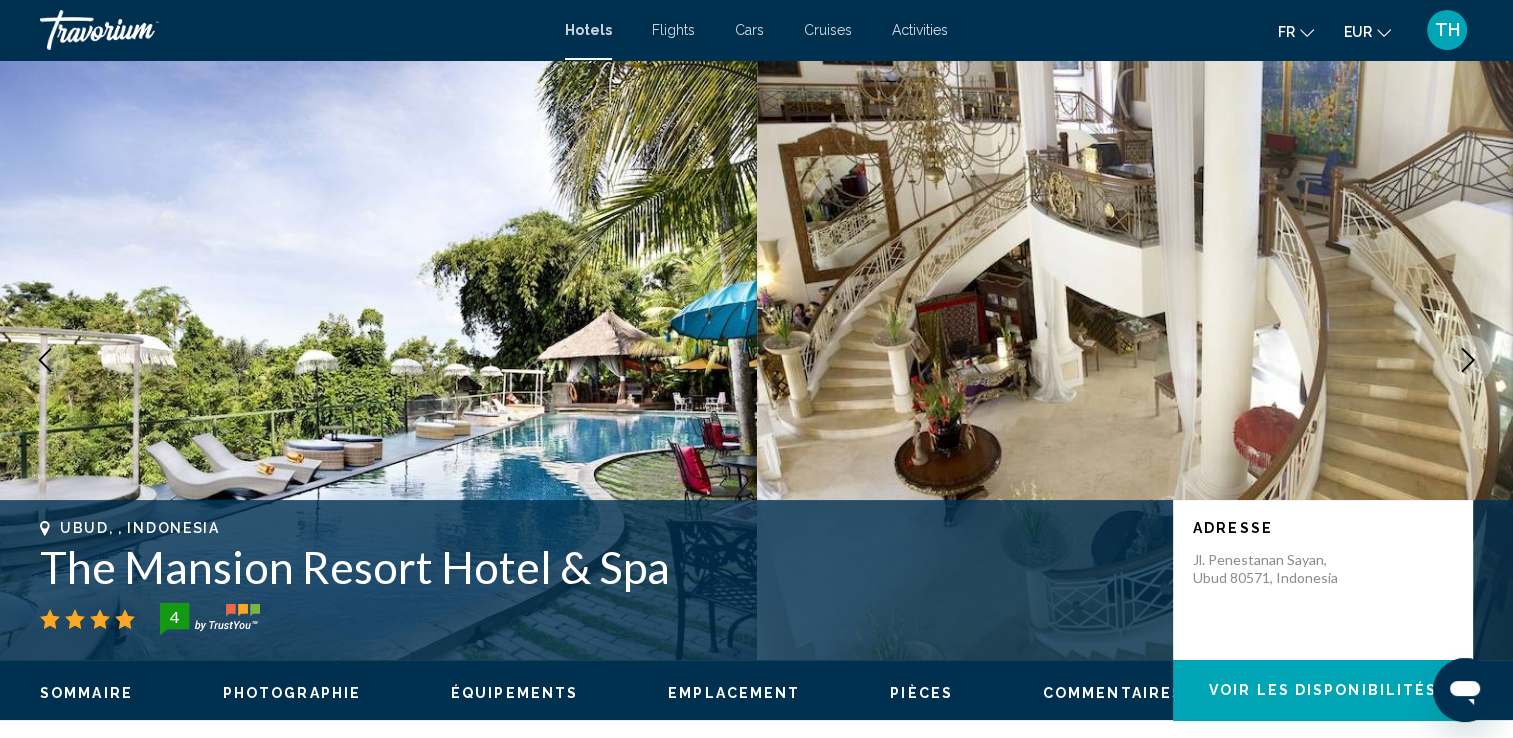 click at bounding box center (1468, 360) 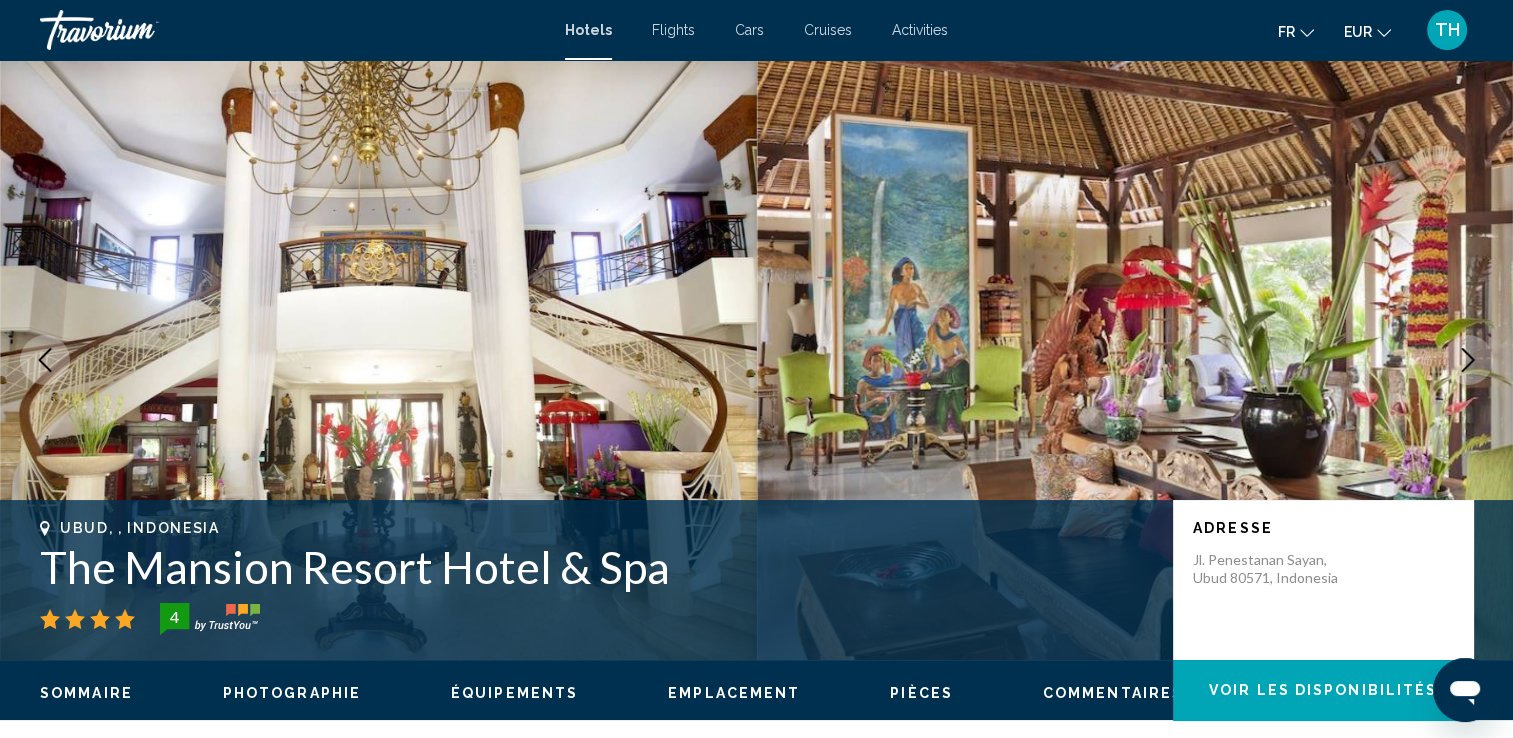 click at bounding box center [1468, 360] 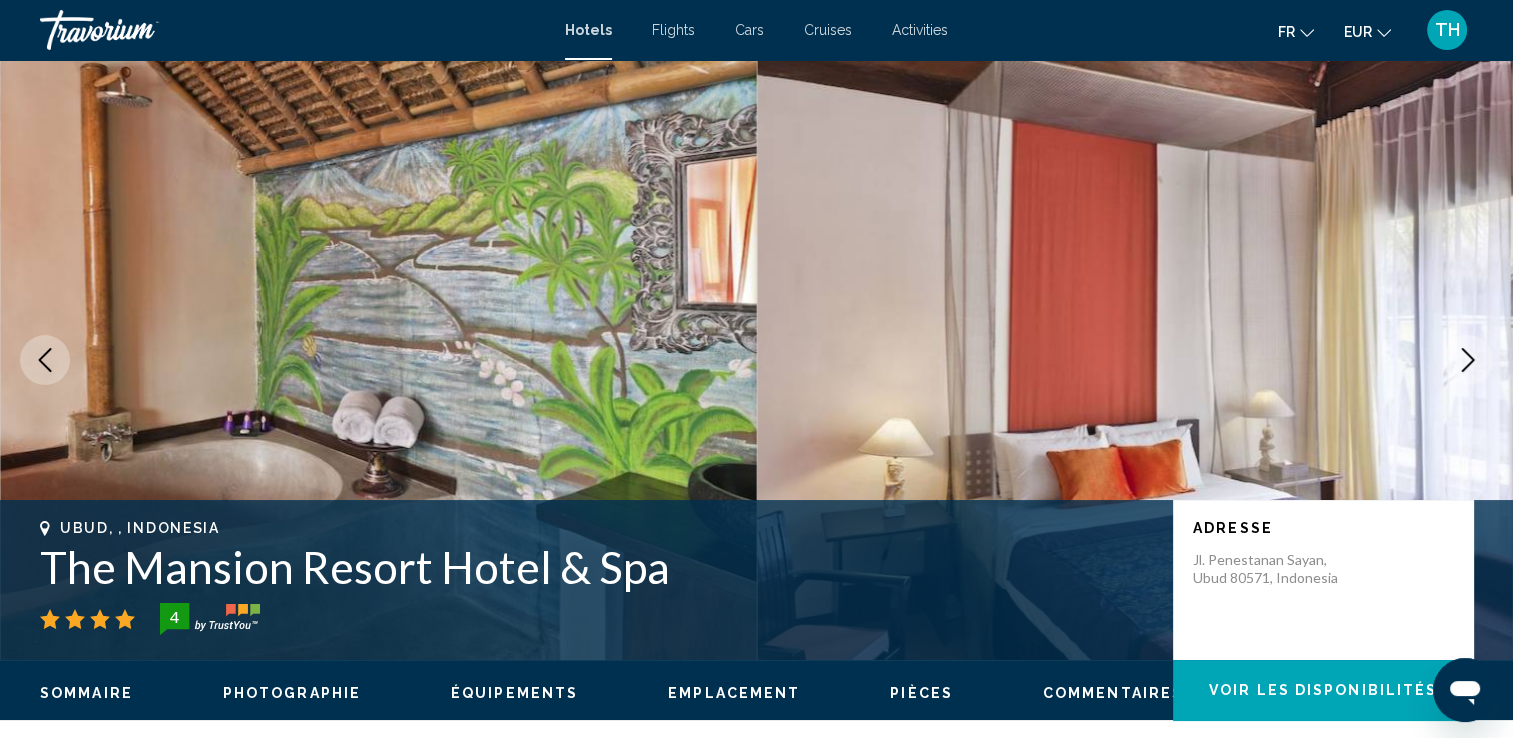 click at bounding box center [1468, 360] 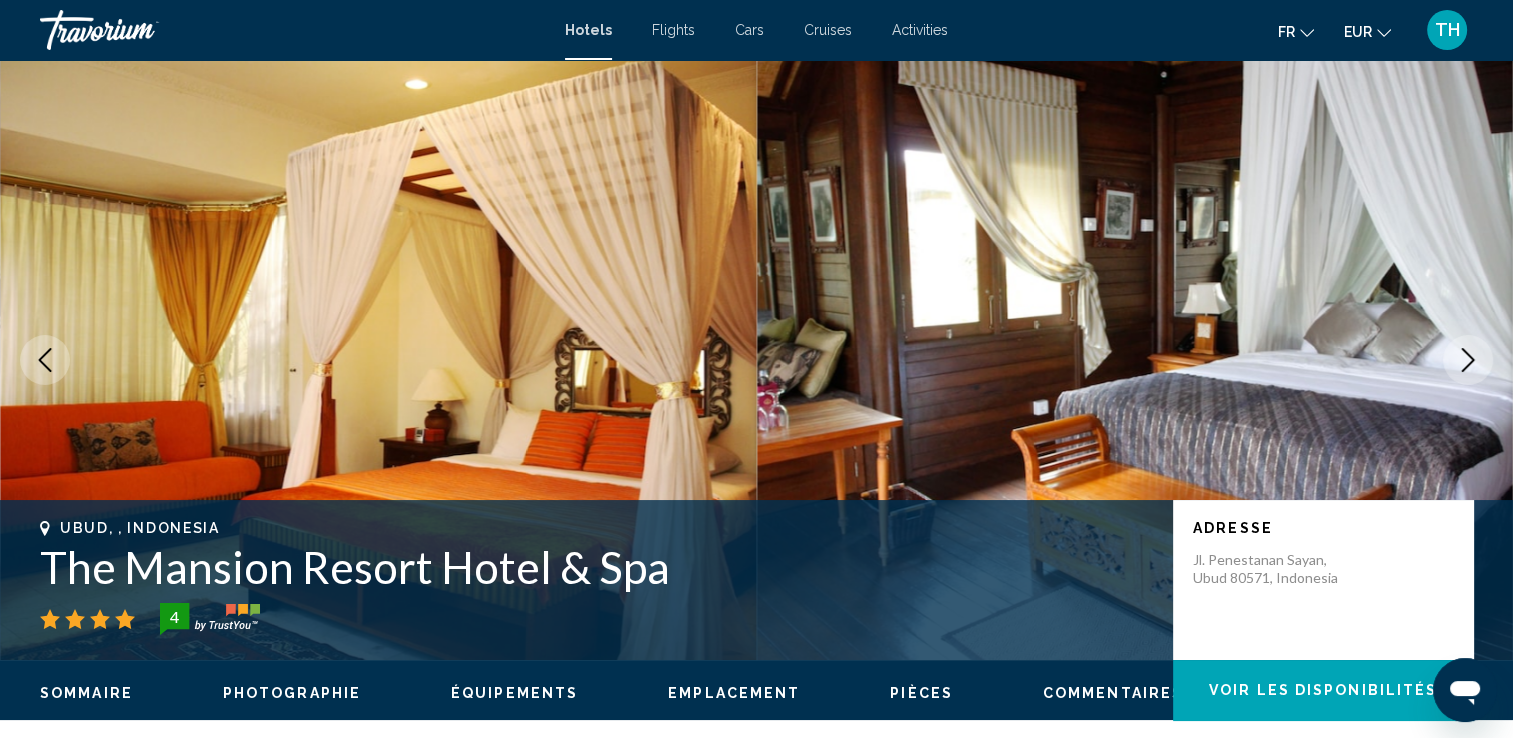 click at bounding box center [1468, 360] 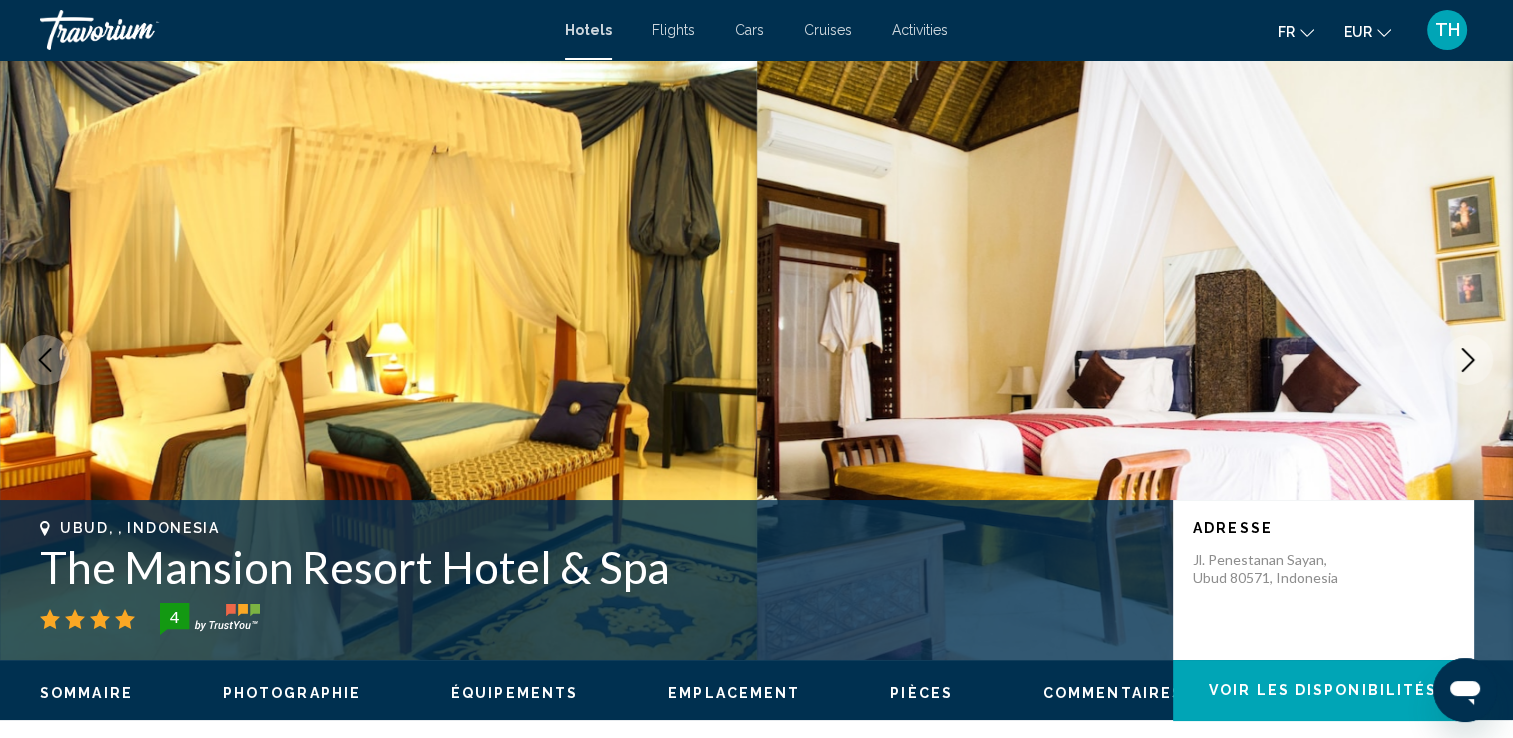 click at bounding box center [1468, 360] 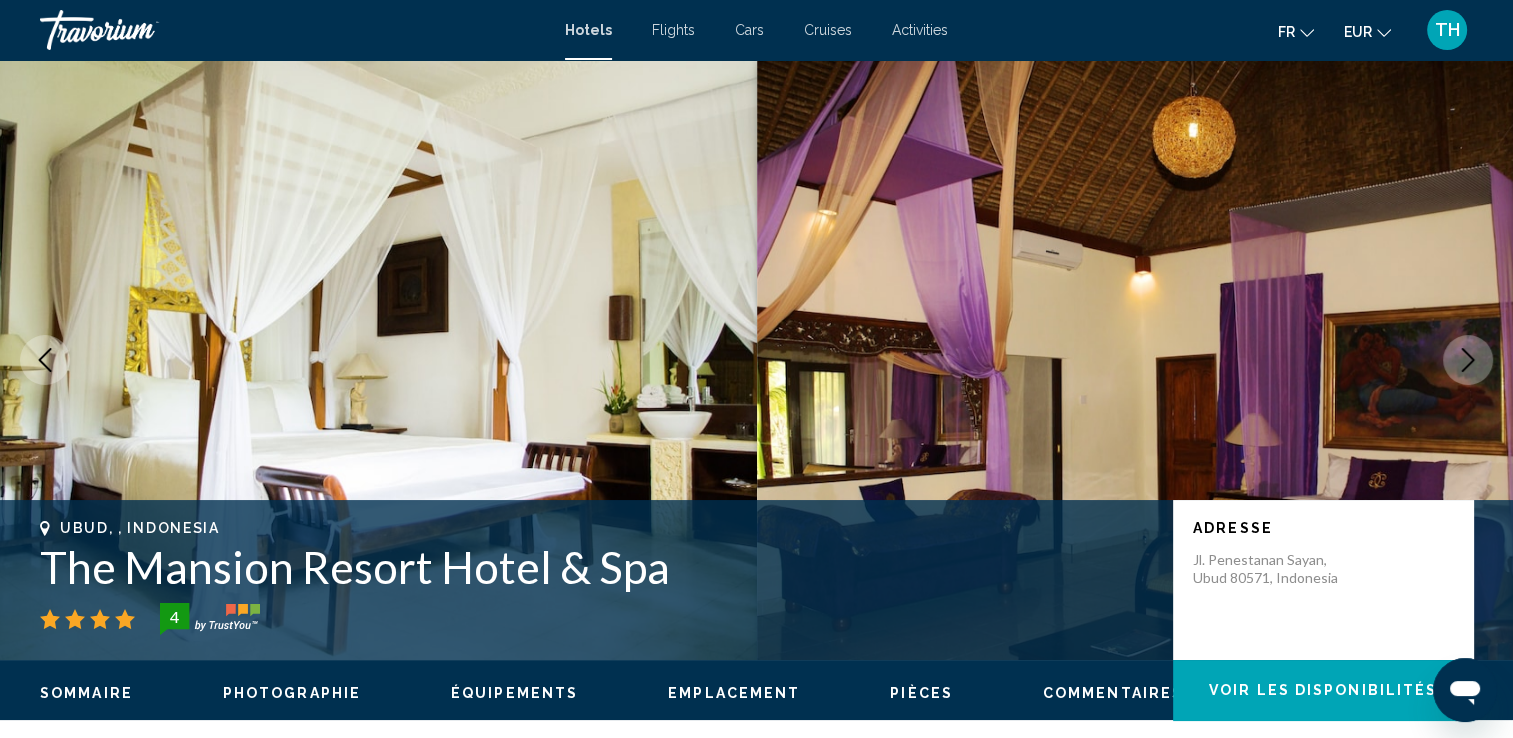 click at bounding box center [1468, 360] 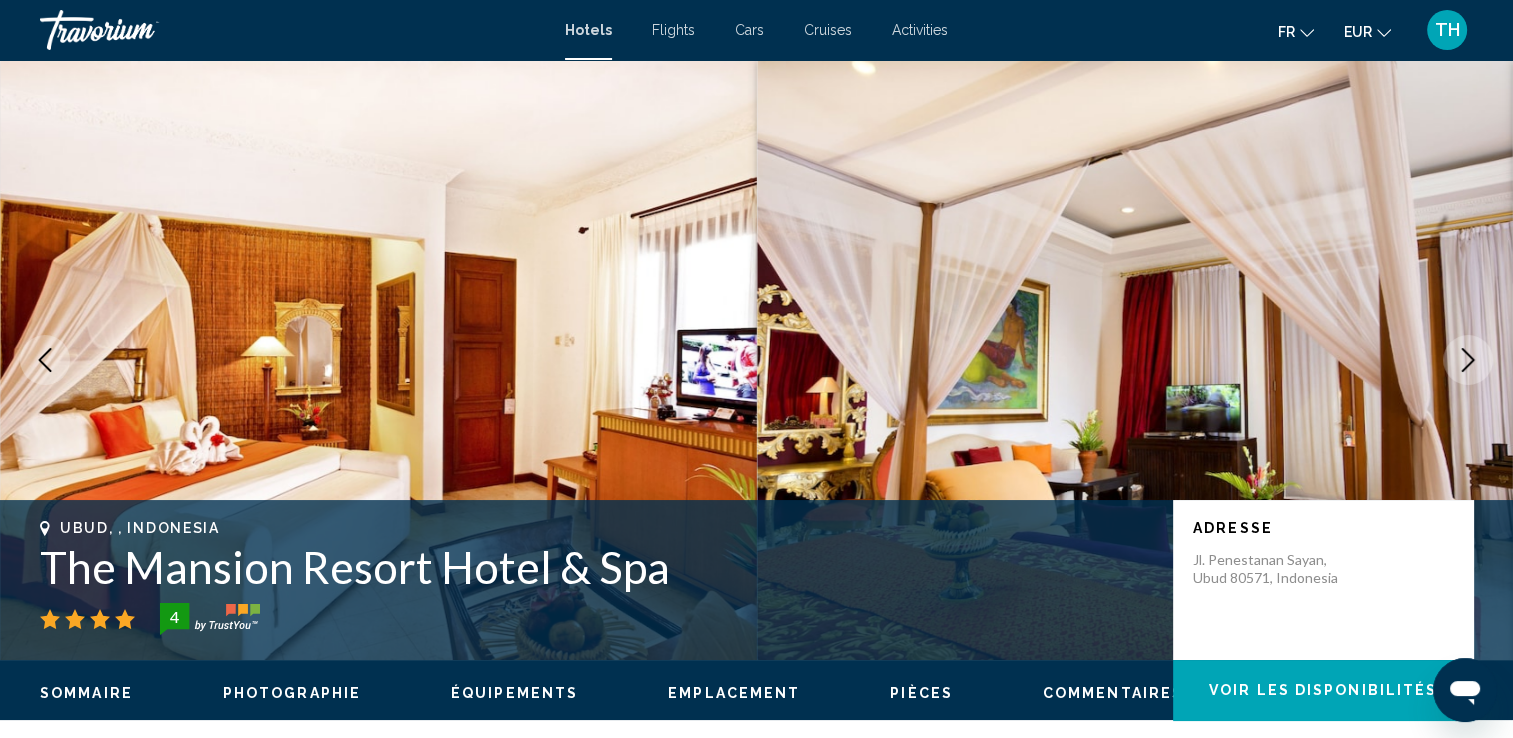 click at bounding box center [1468, 360] 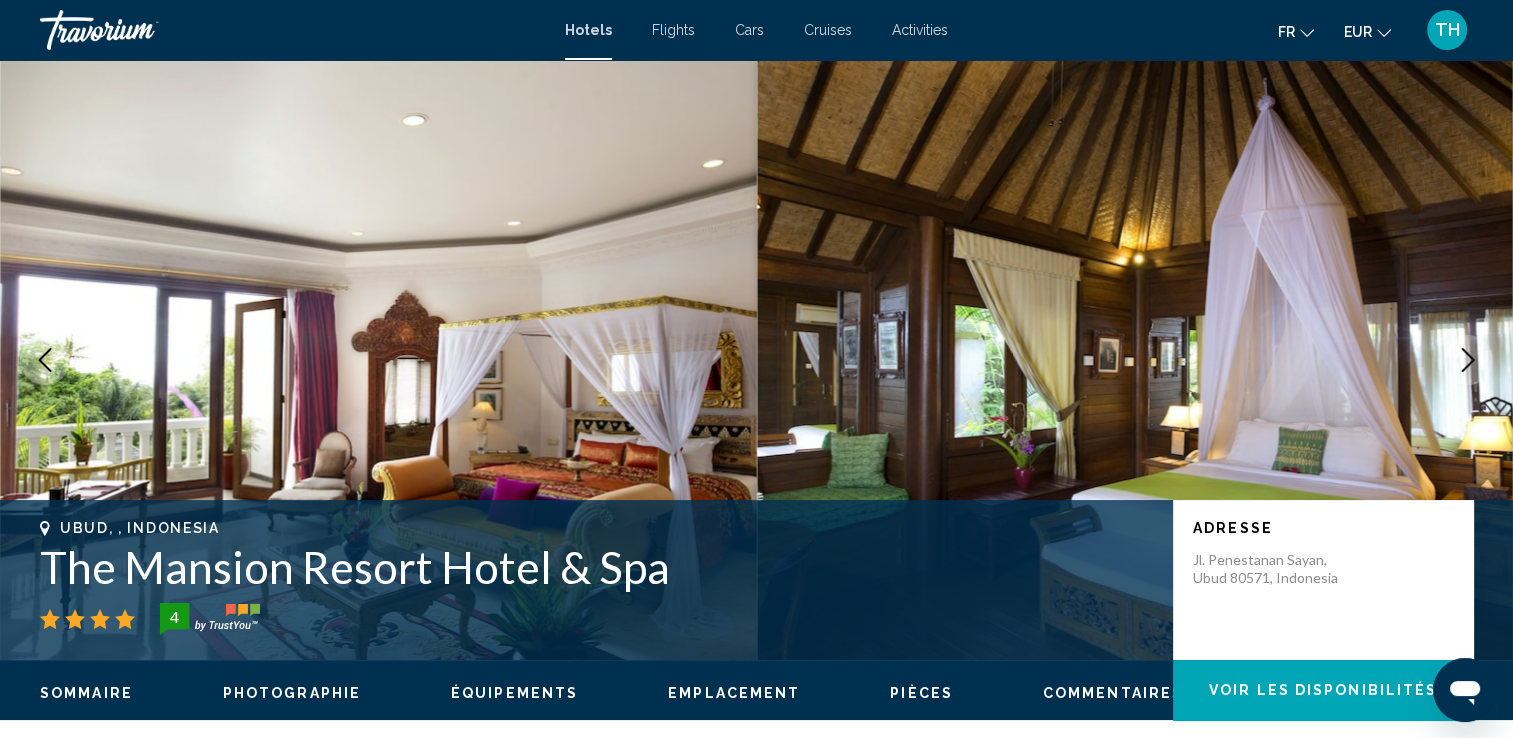 click at bounding box center [1468, 360] 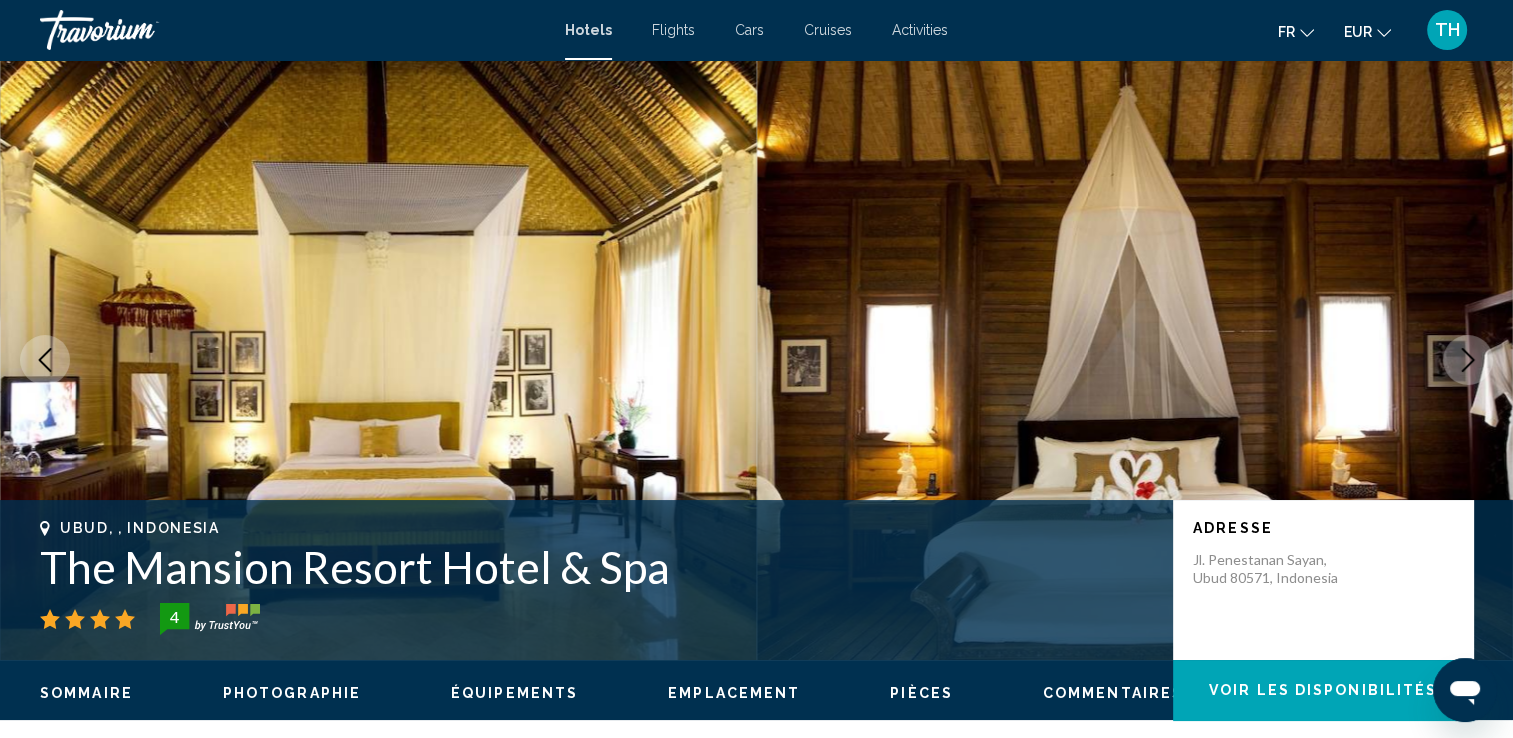 click at bounding box center (1468, 360) 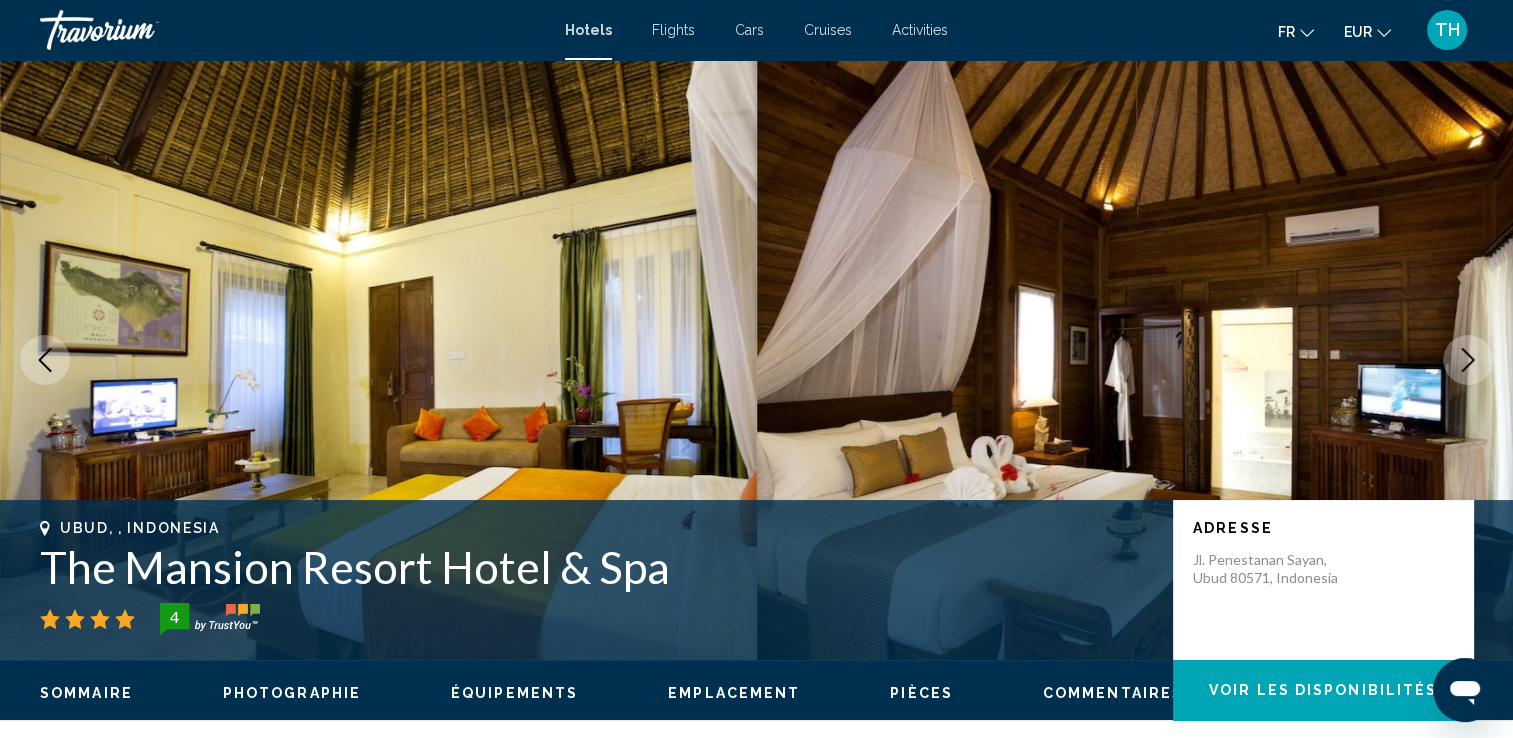 click at bounding box center (1468, 360) 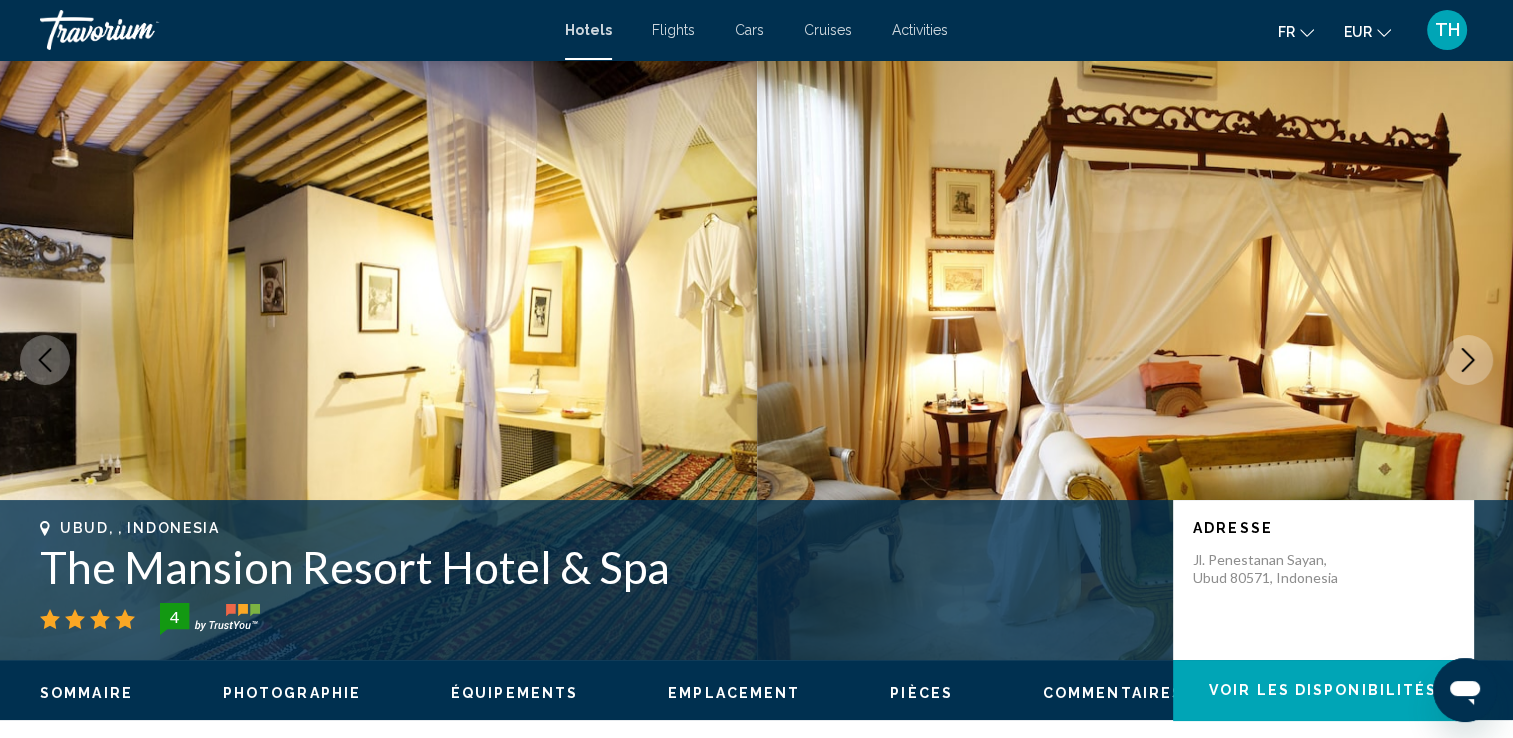 click at bounding box center [1468, 360] 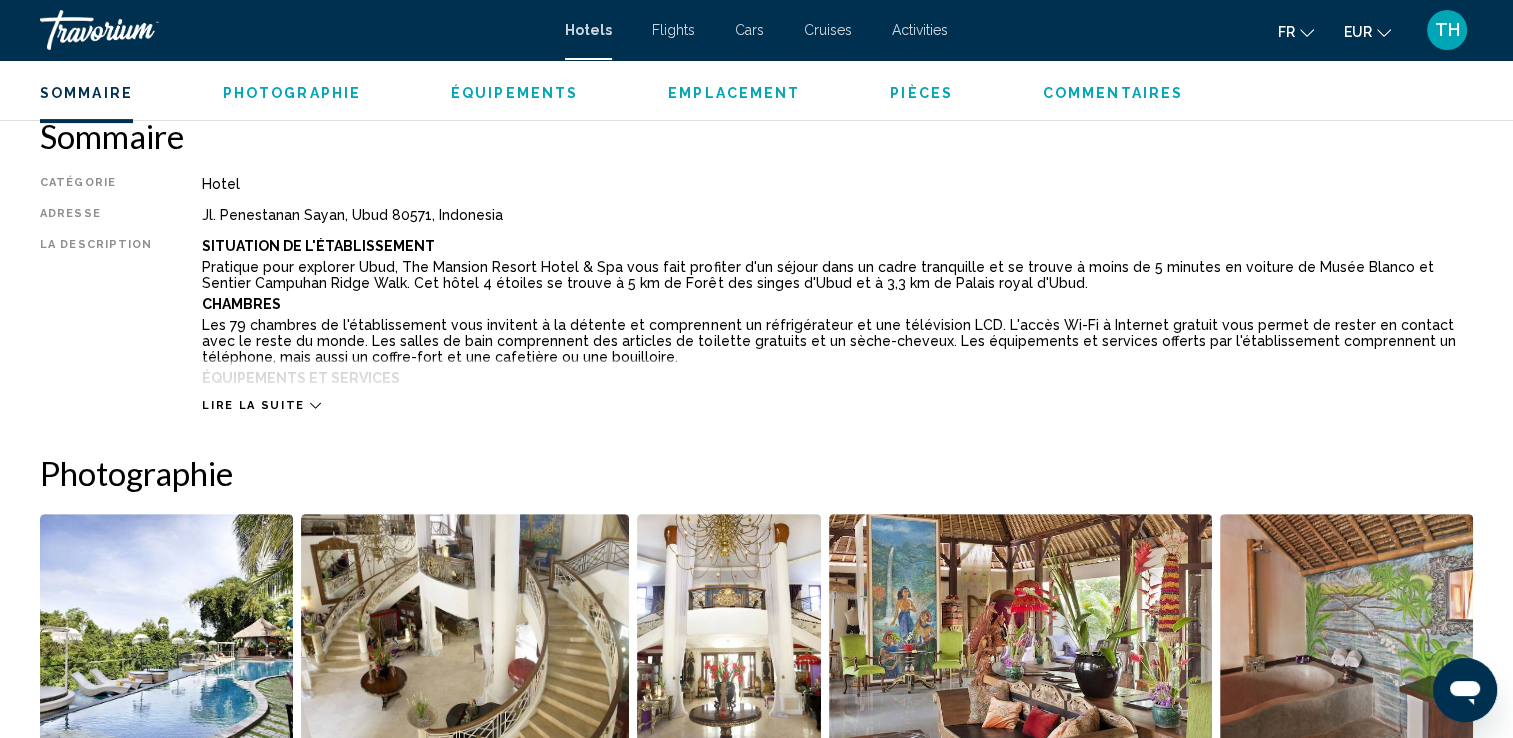 scroll, scrollTop: 1291, scrollLeft: 0, axis: vertical 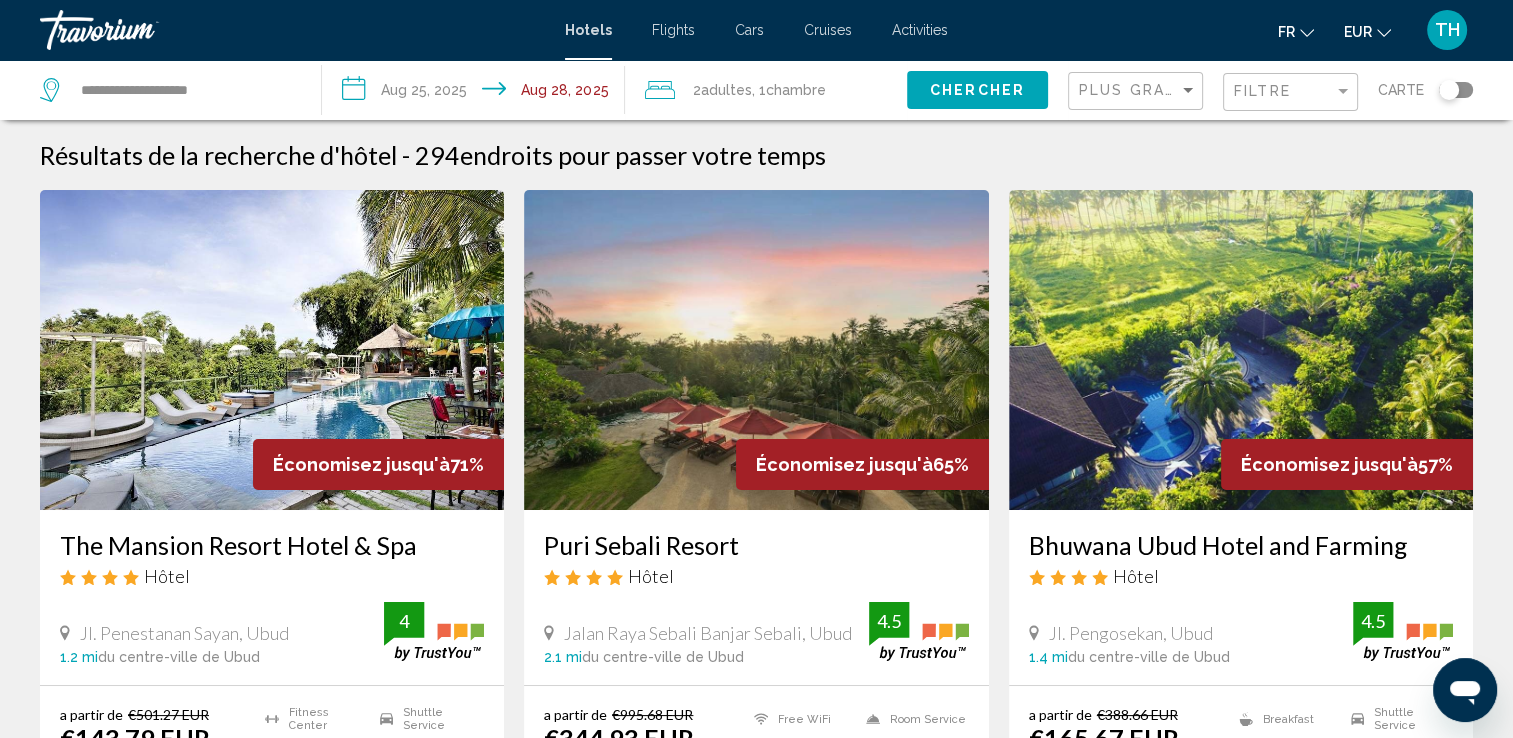 click at bounding box center [756, 350] 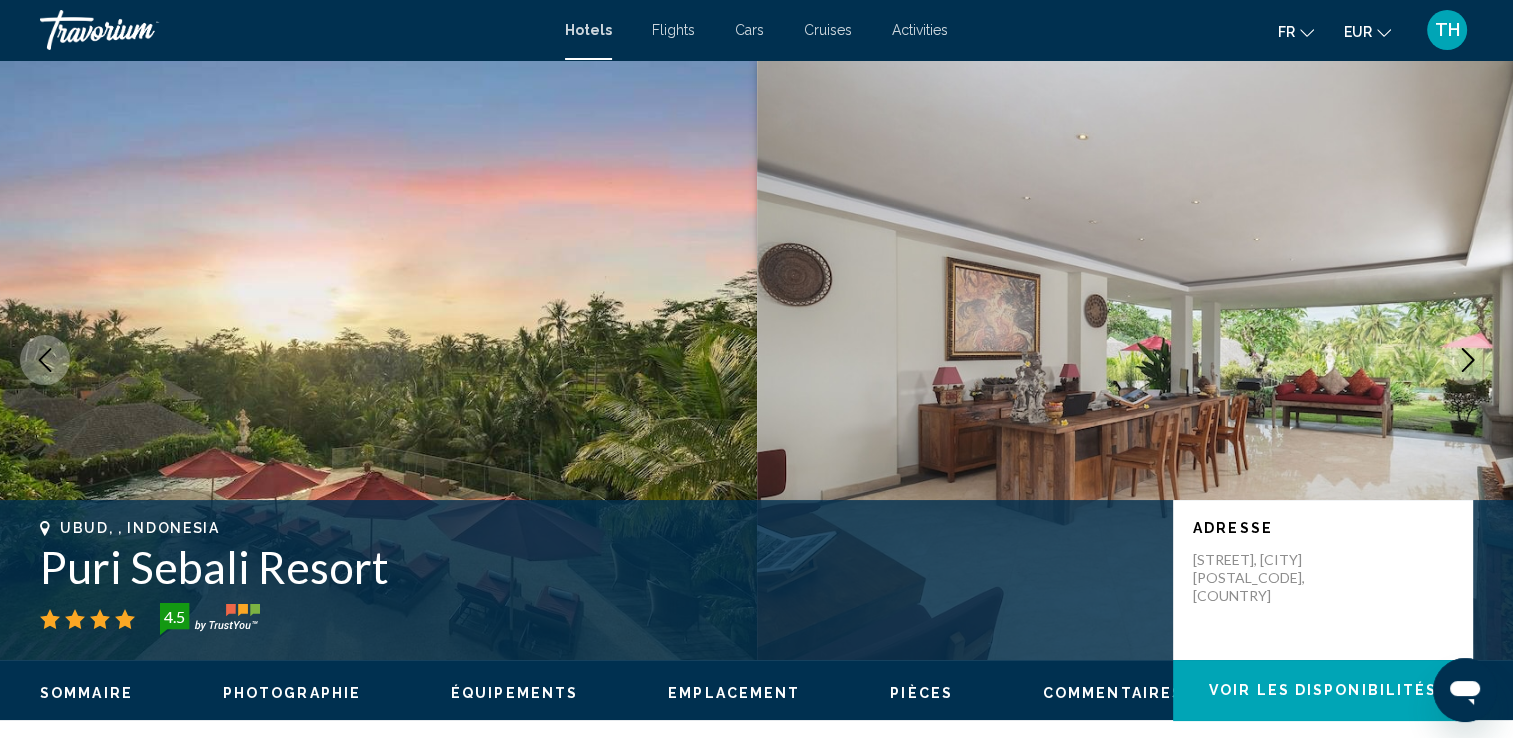 click 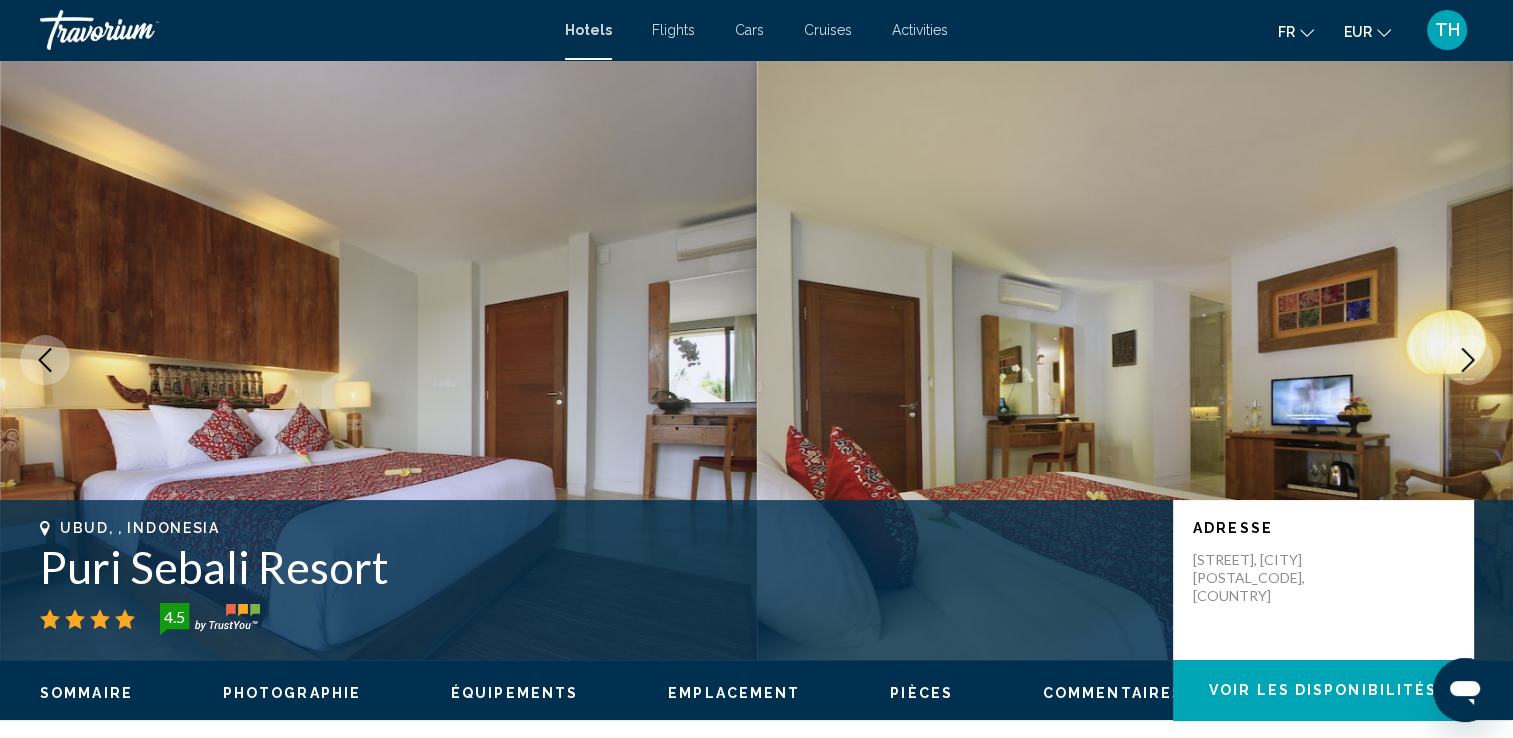 click 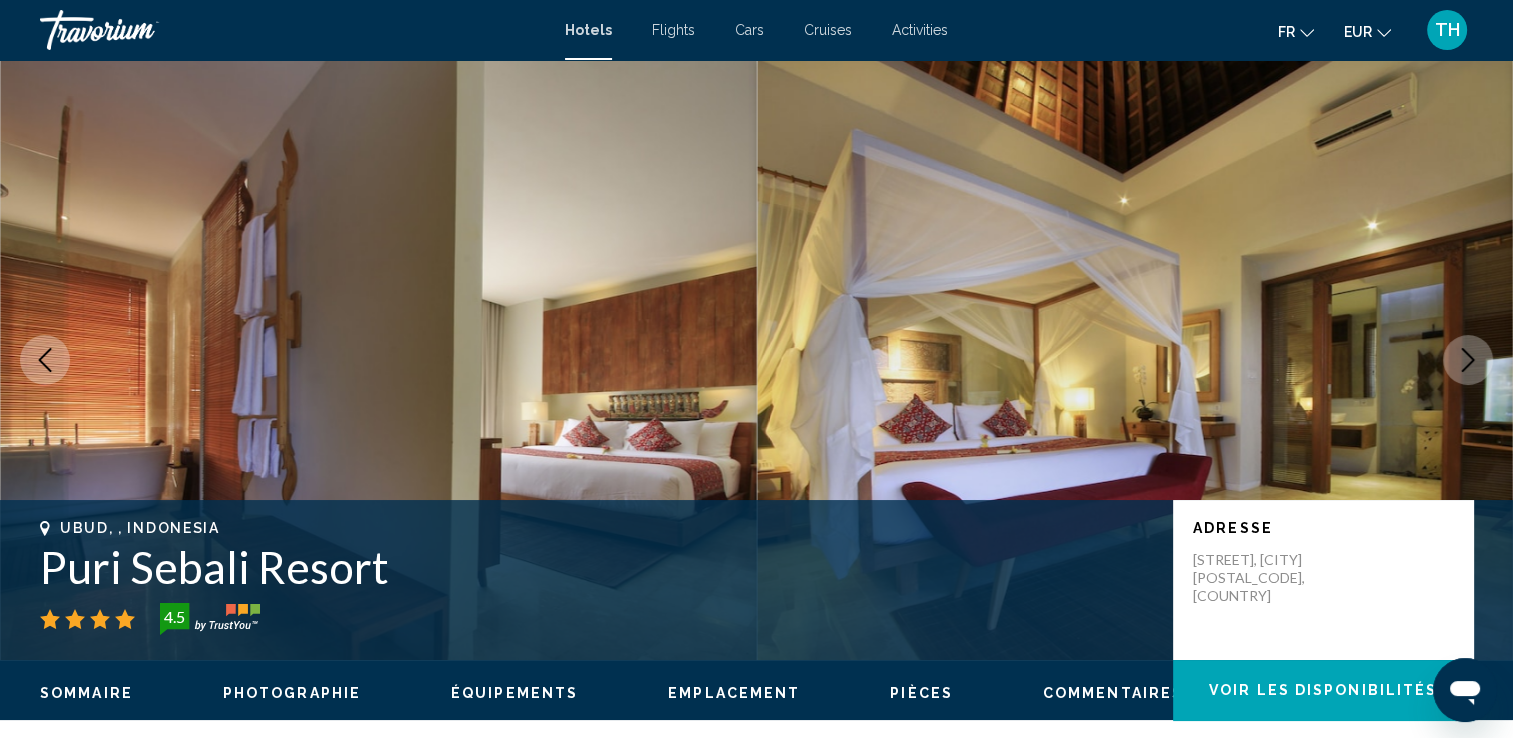 click 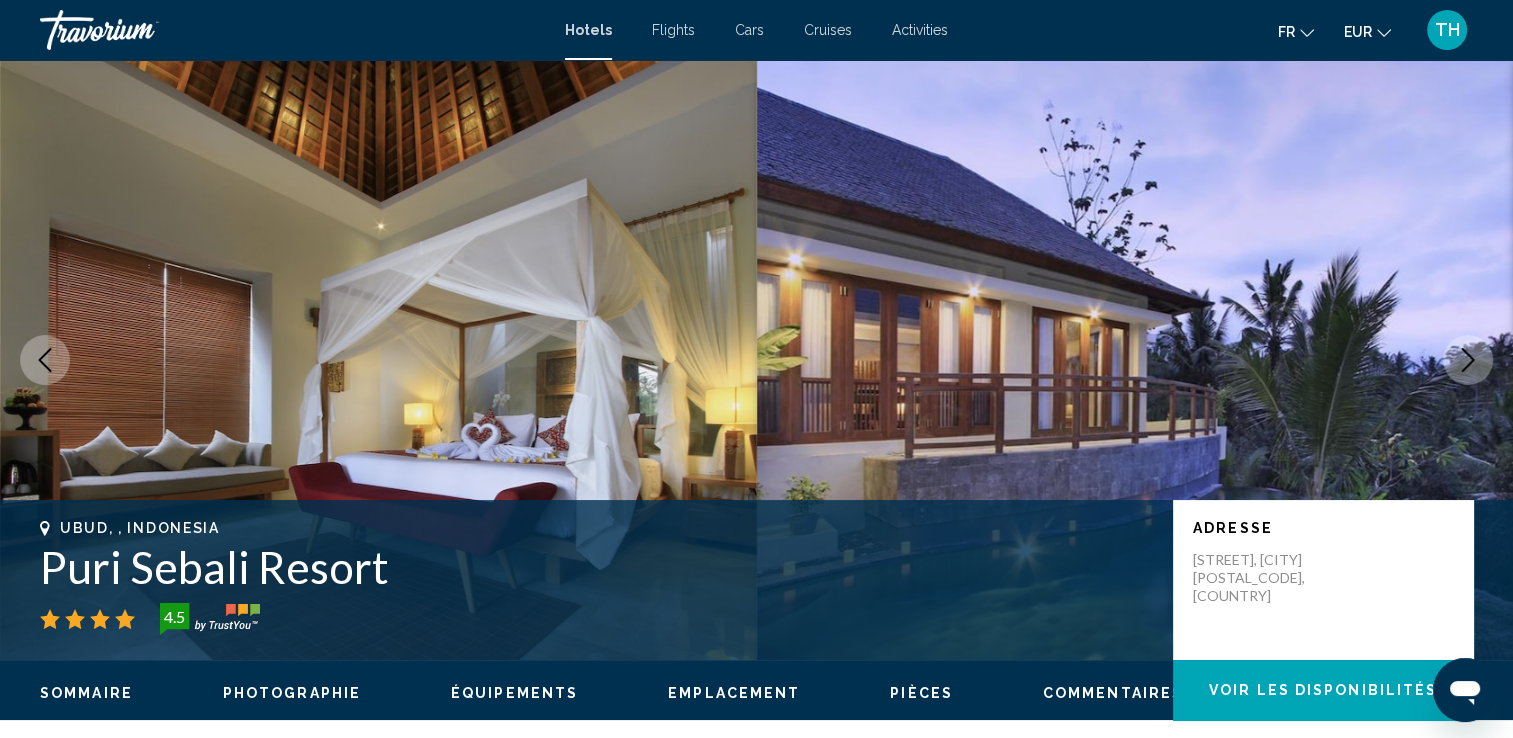 click 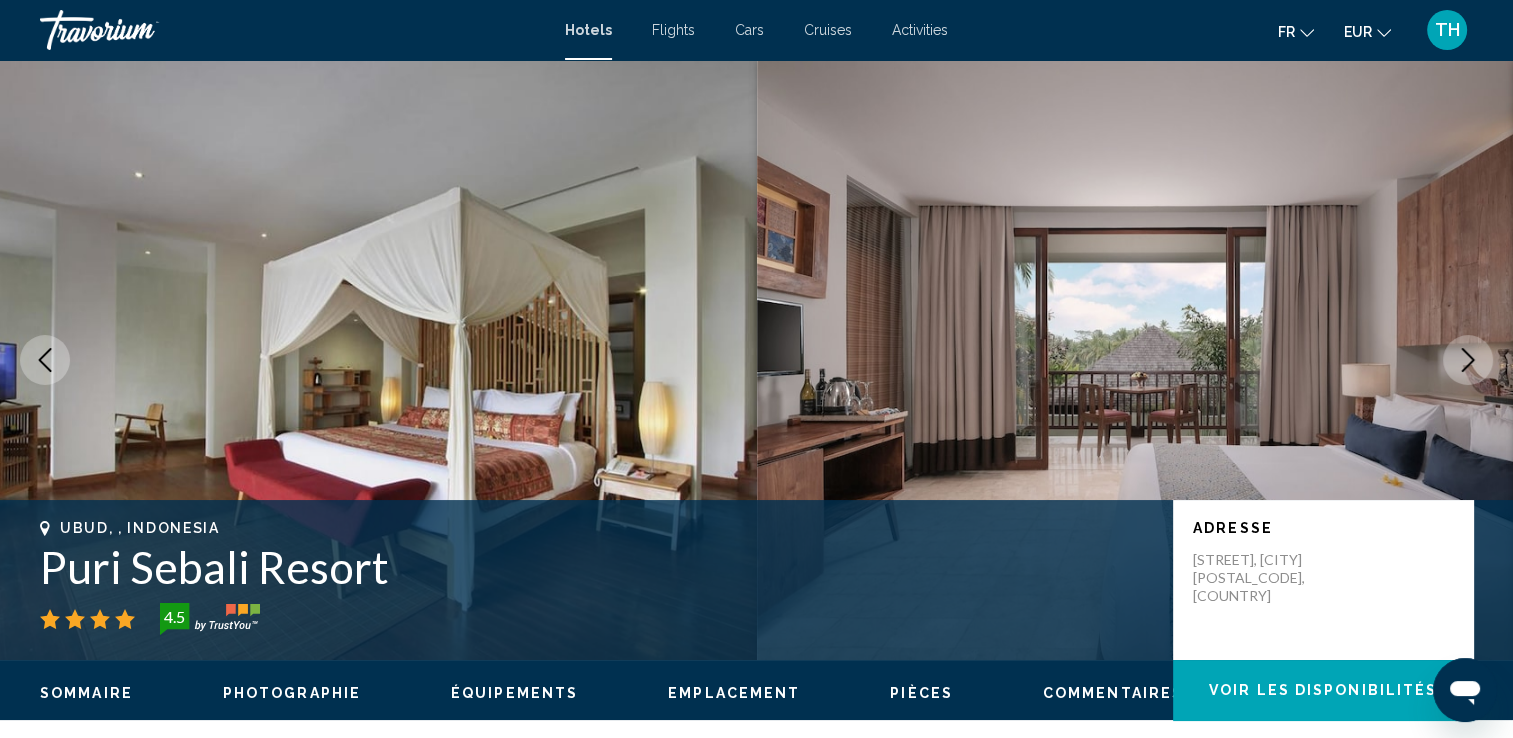 click 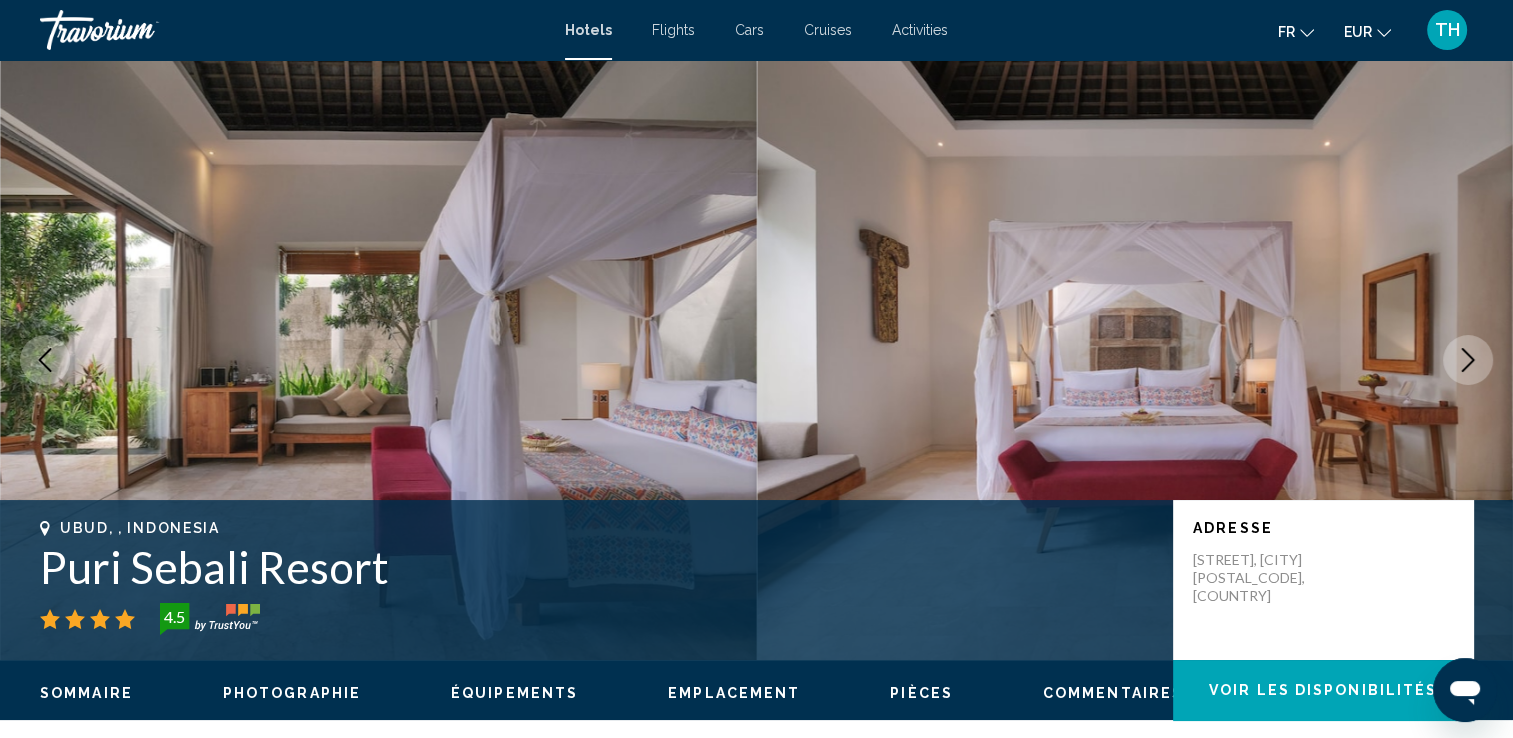click 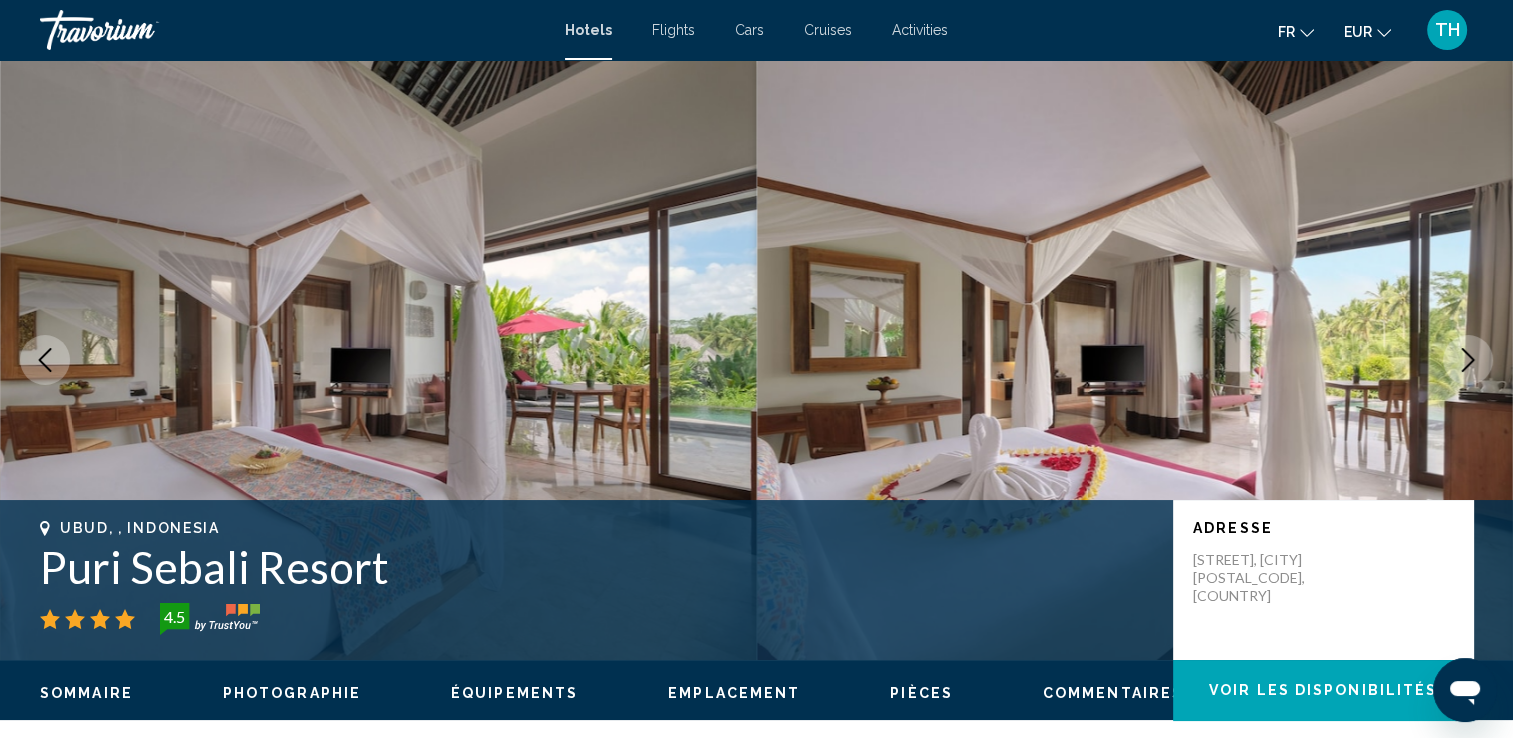 click 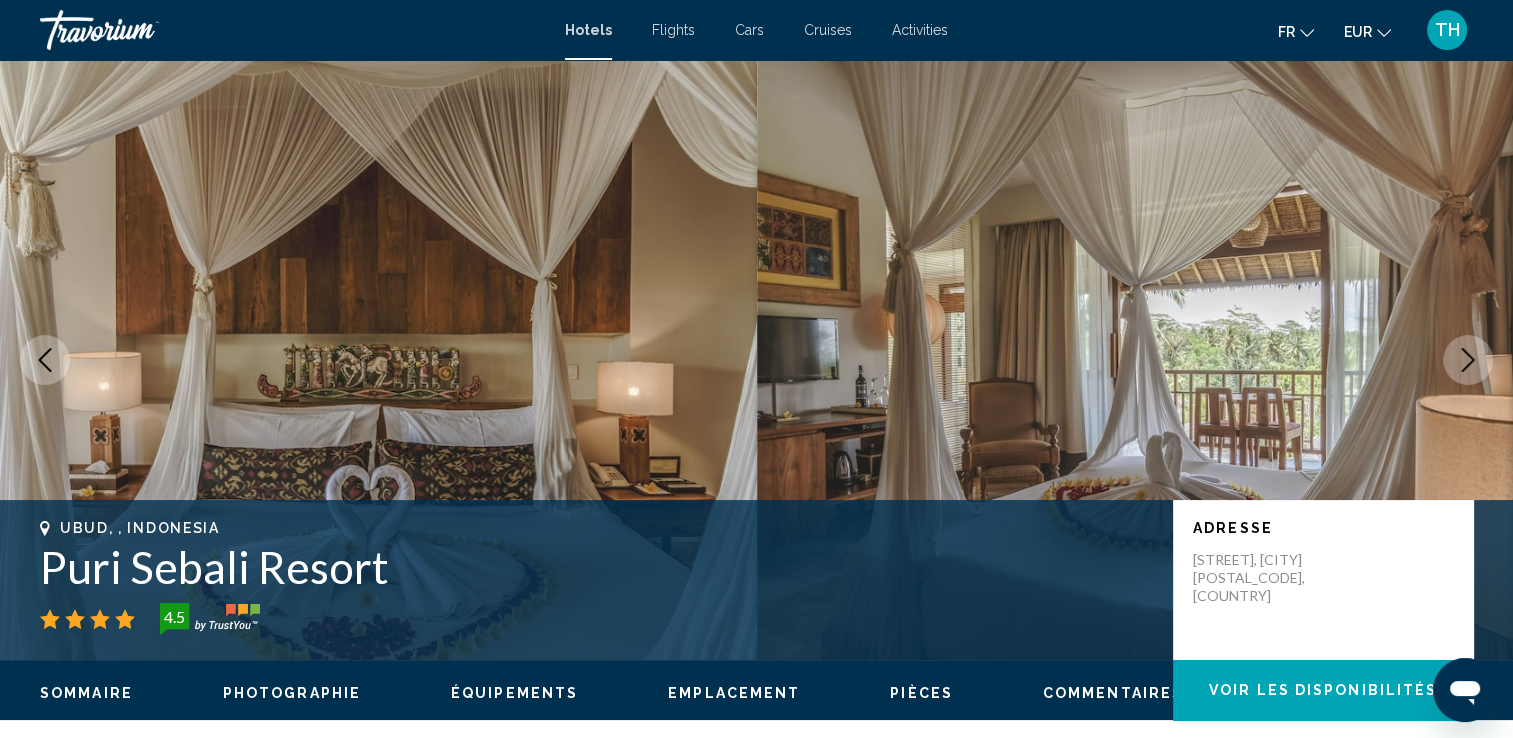 click 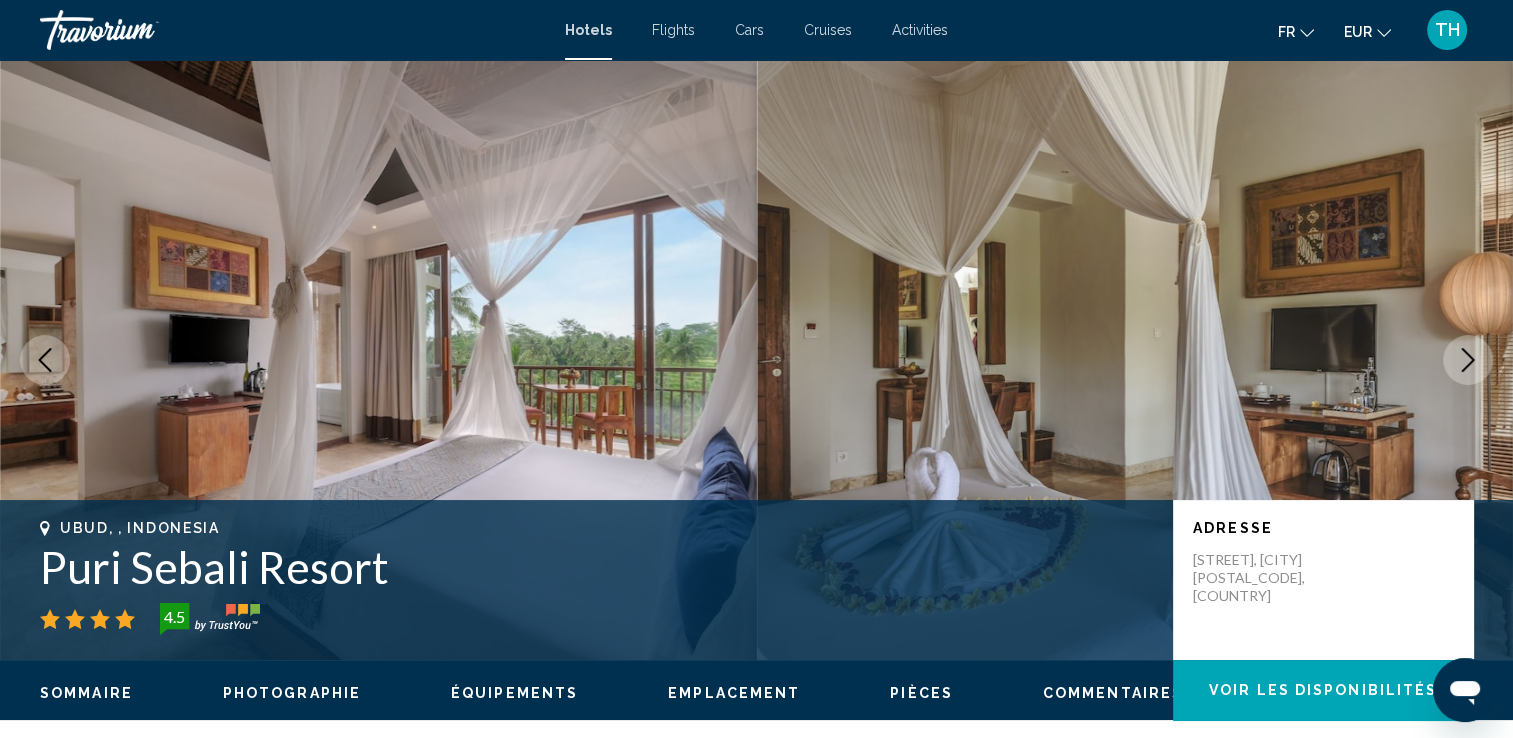 click 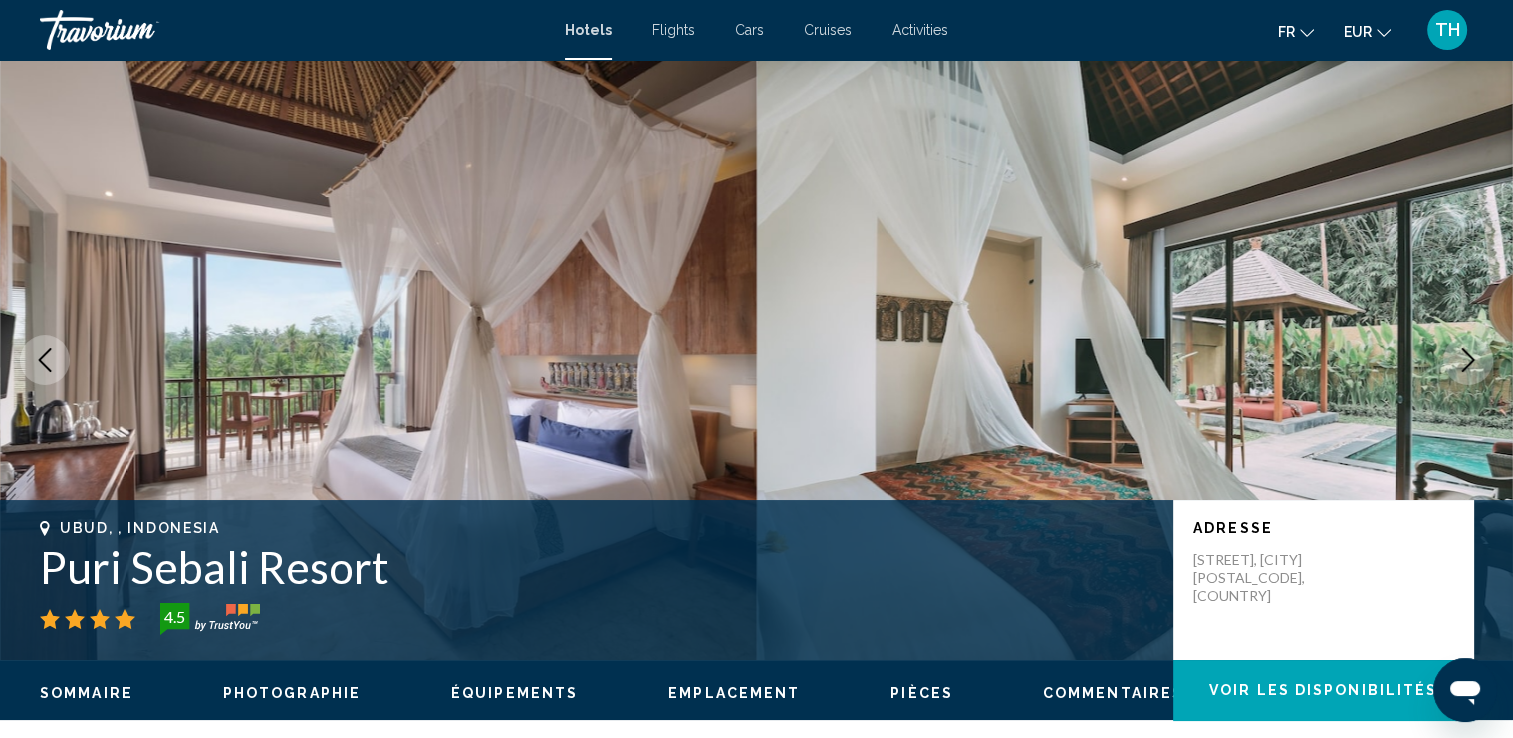 click 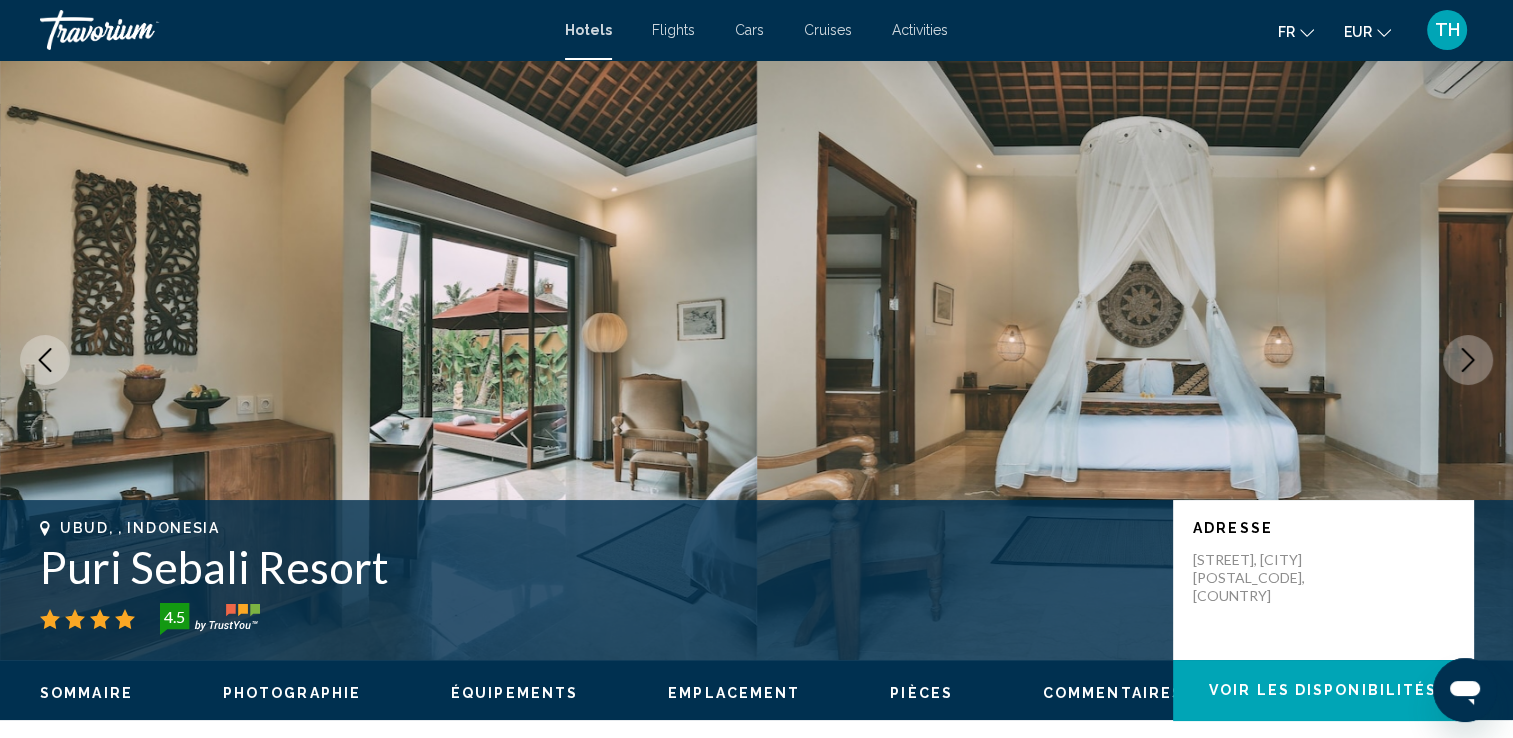 click 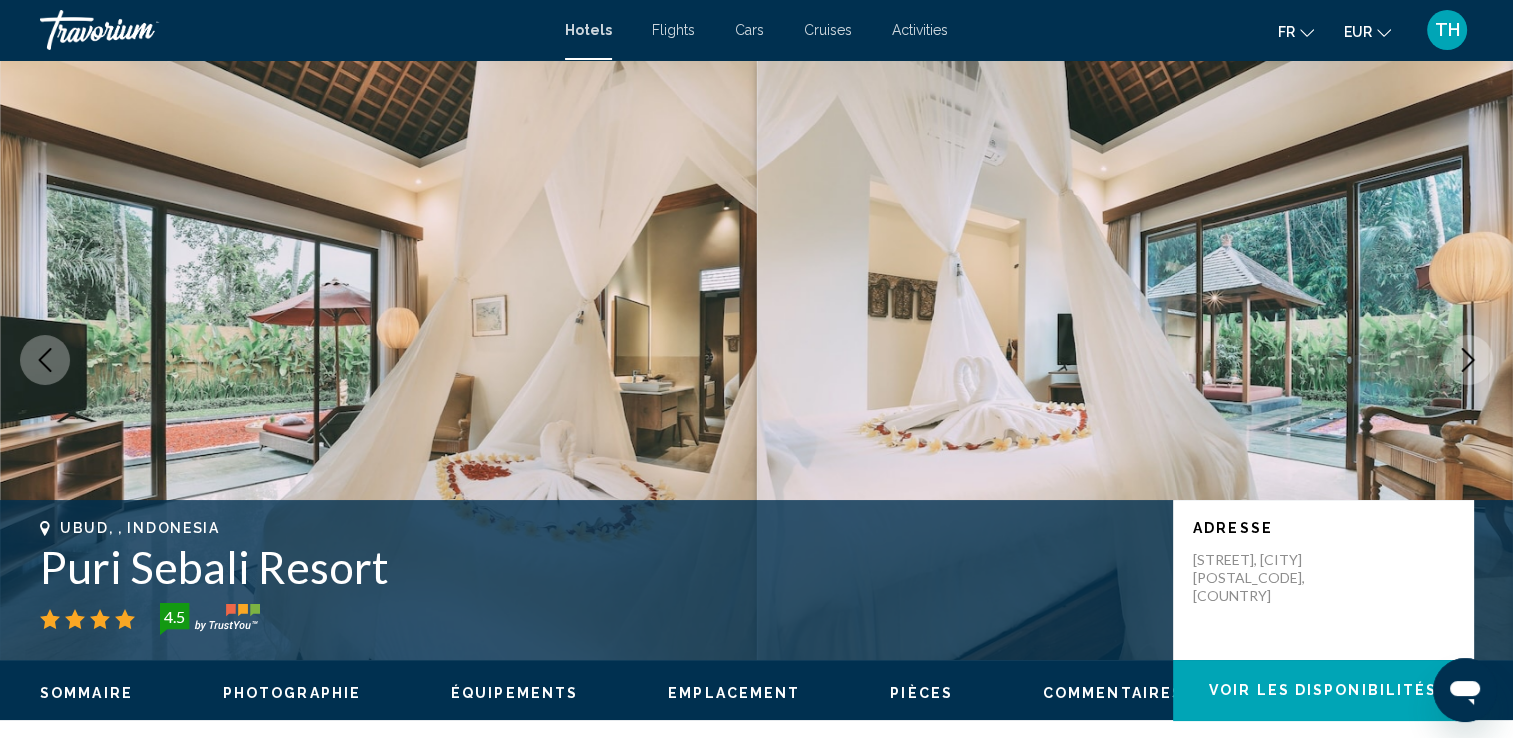 click 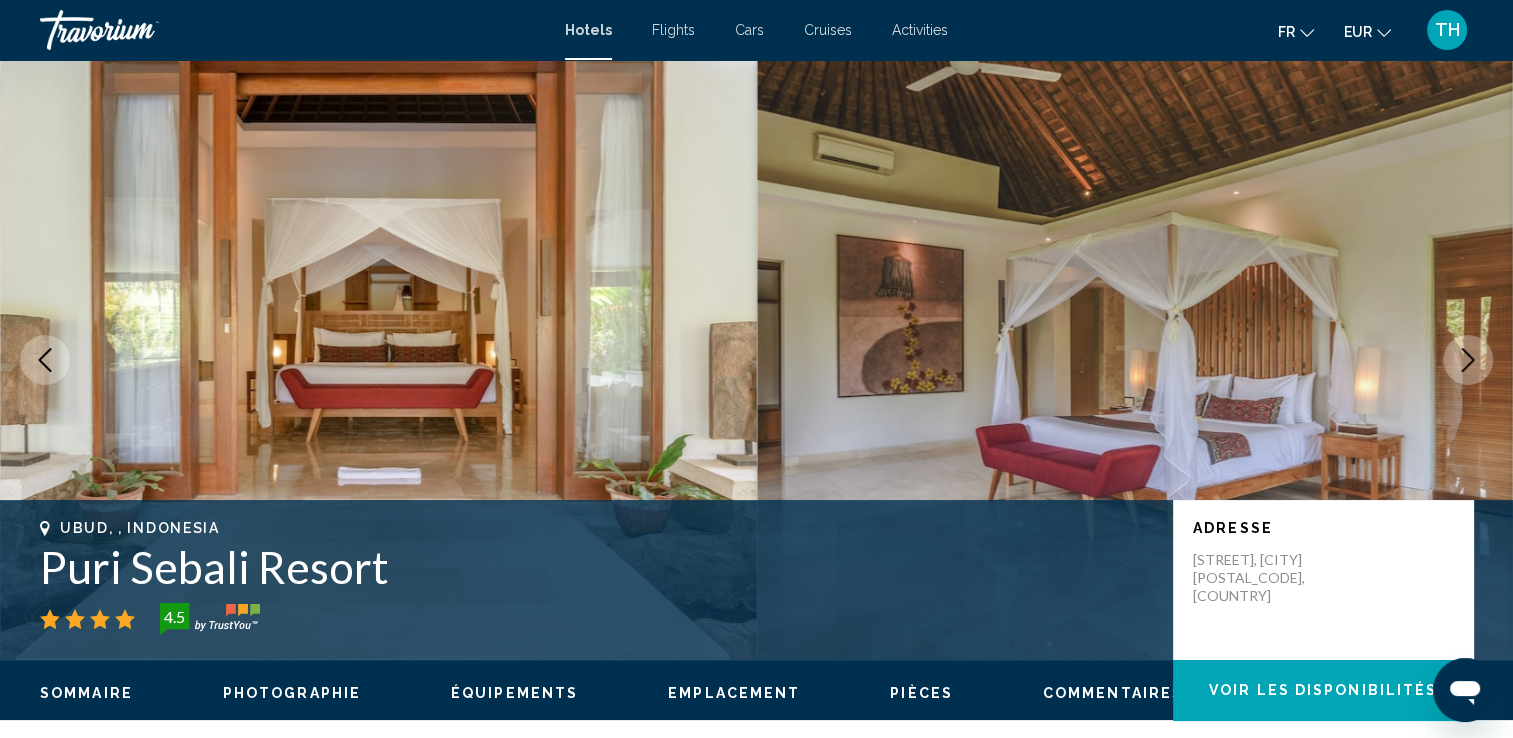 click 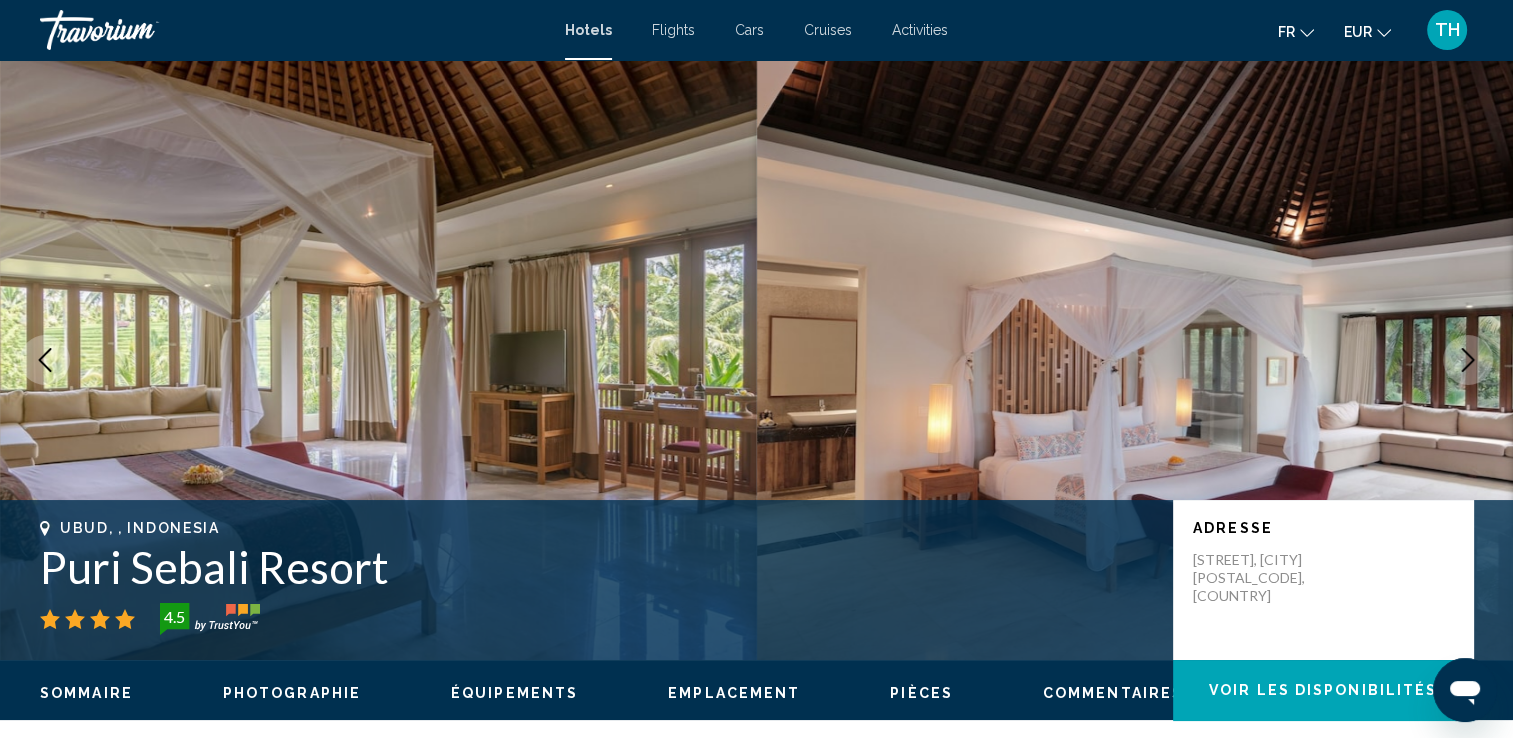 click 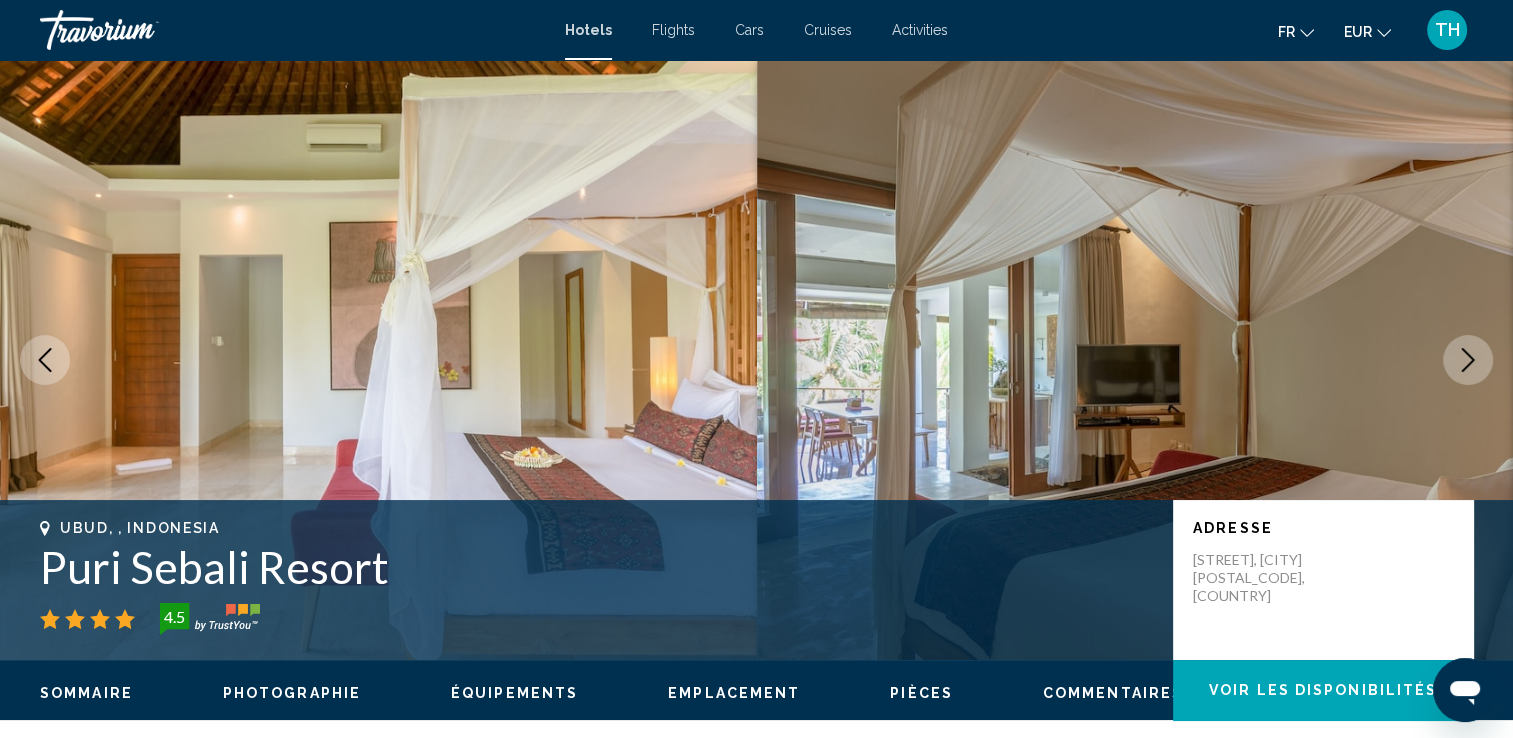 click 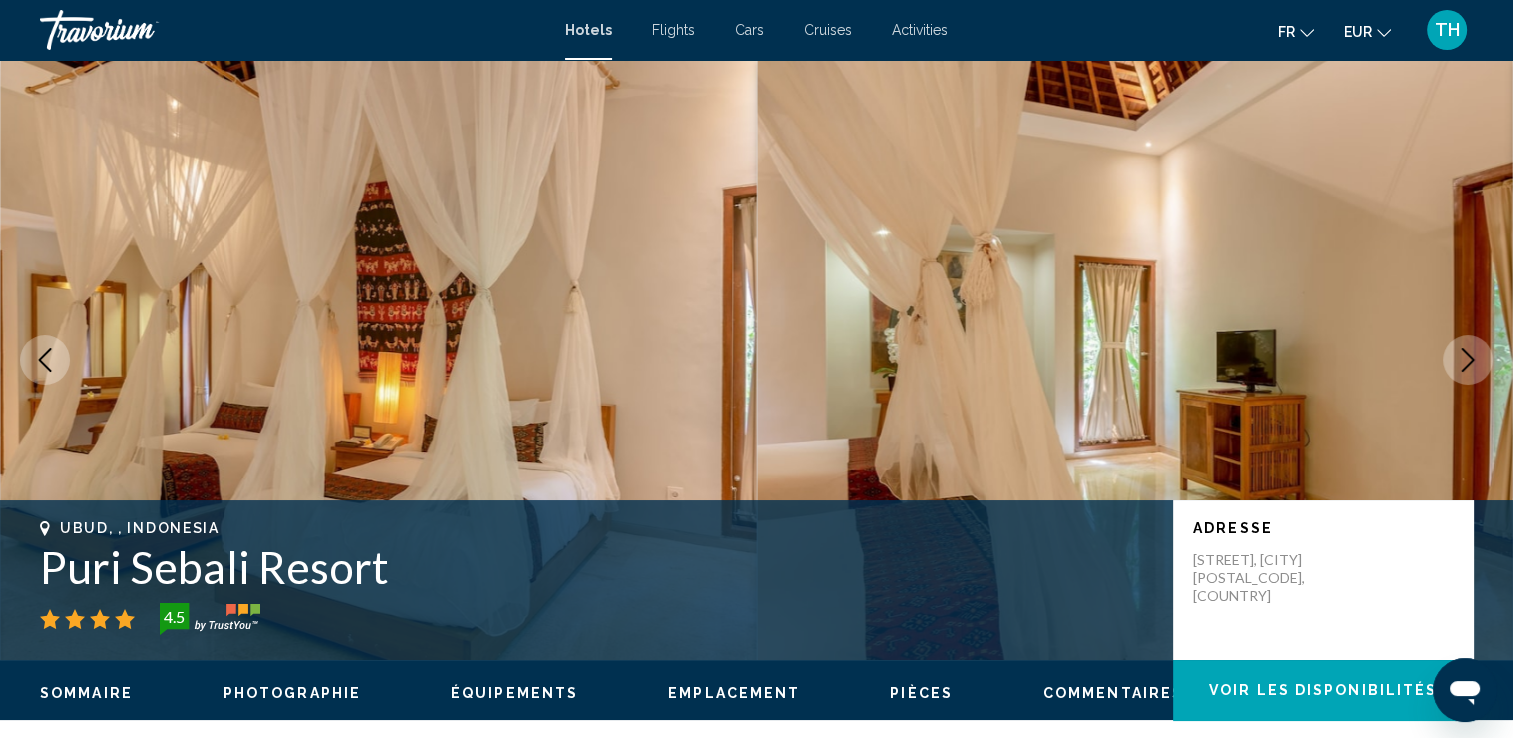 click 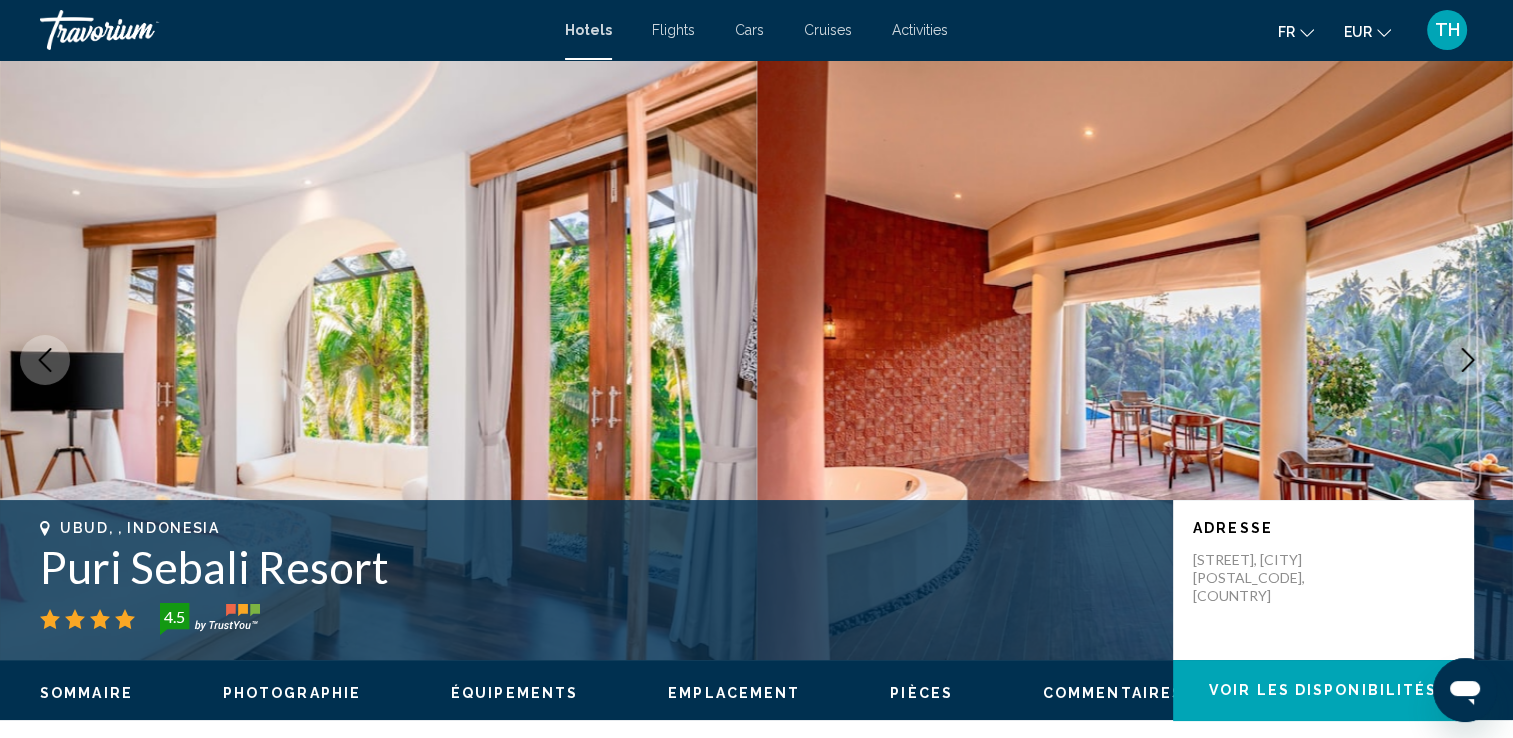 click 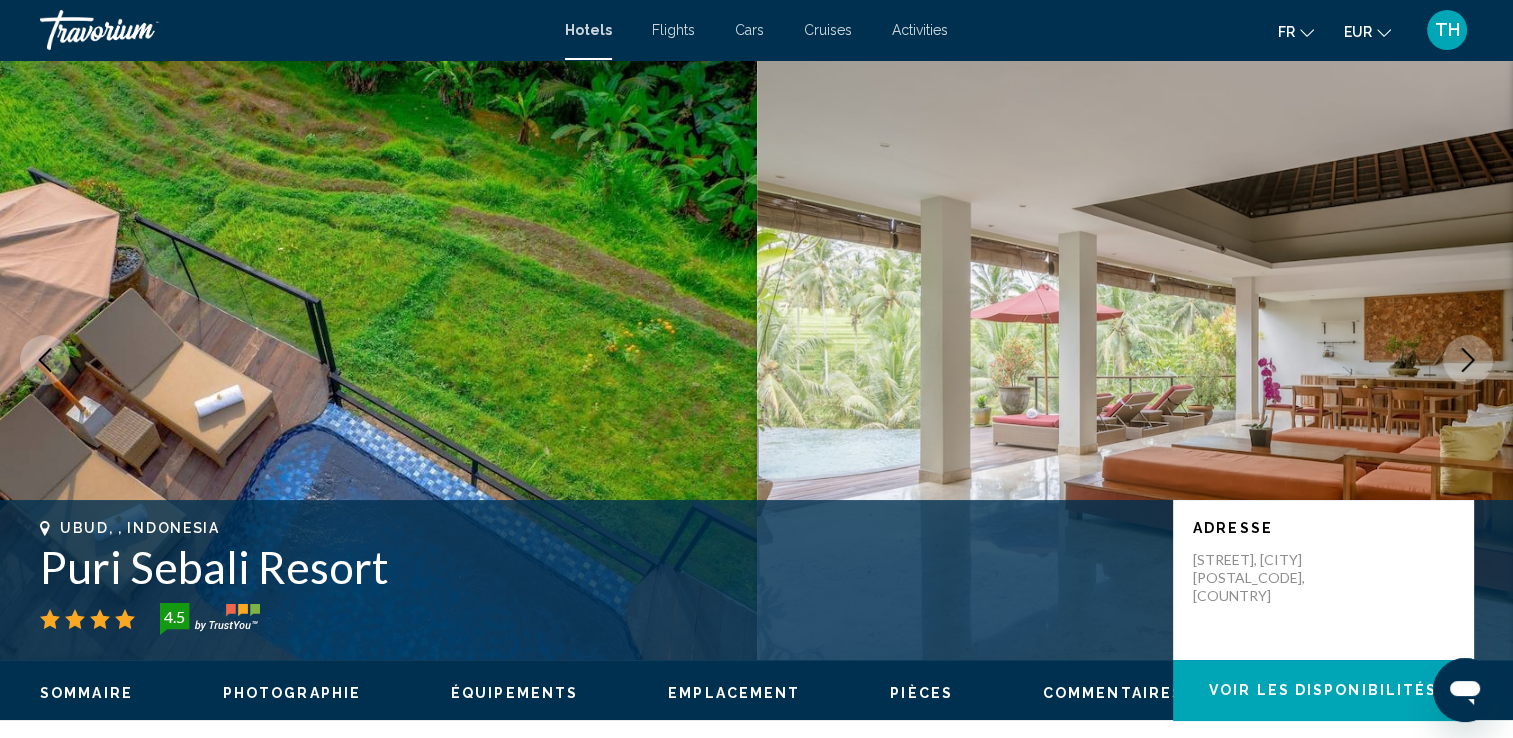 click 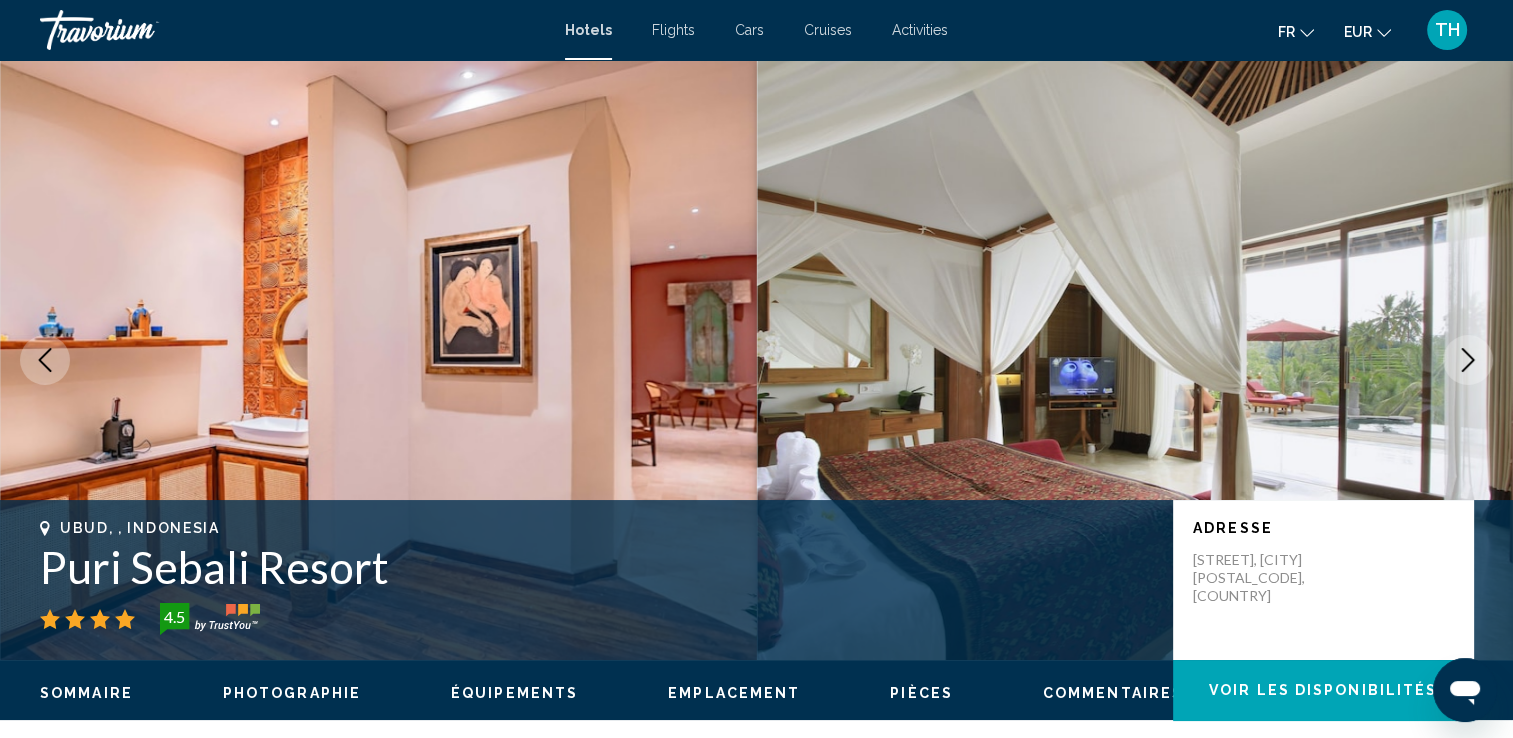 click 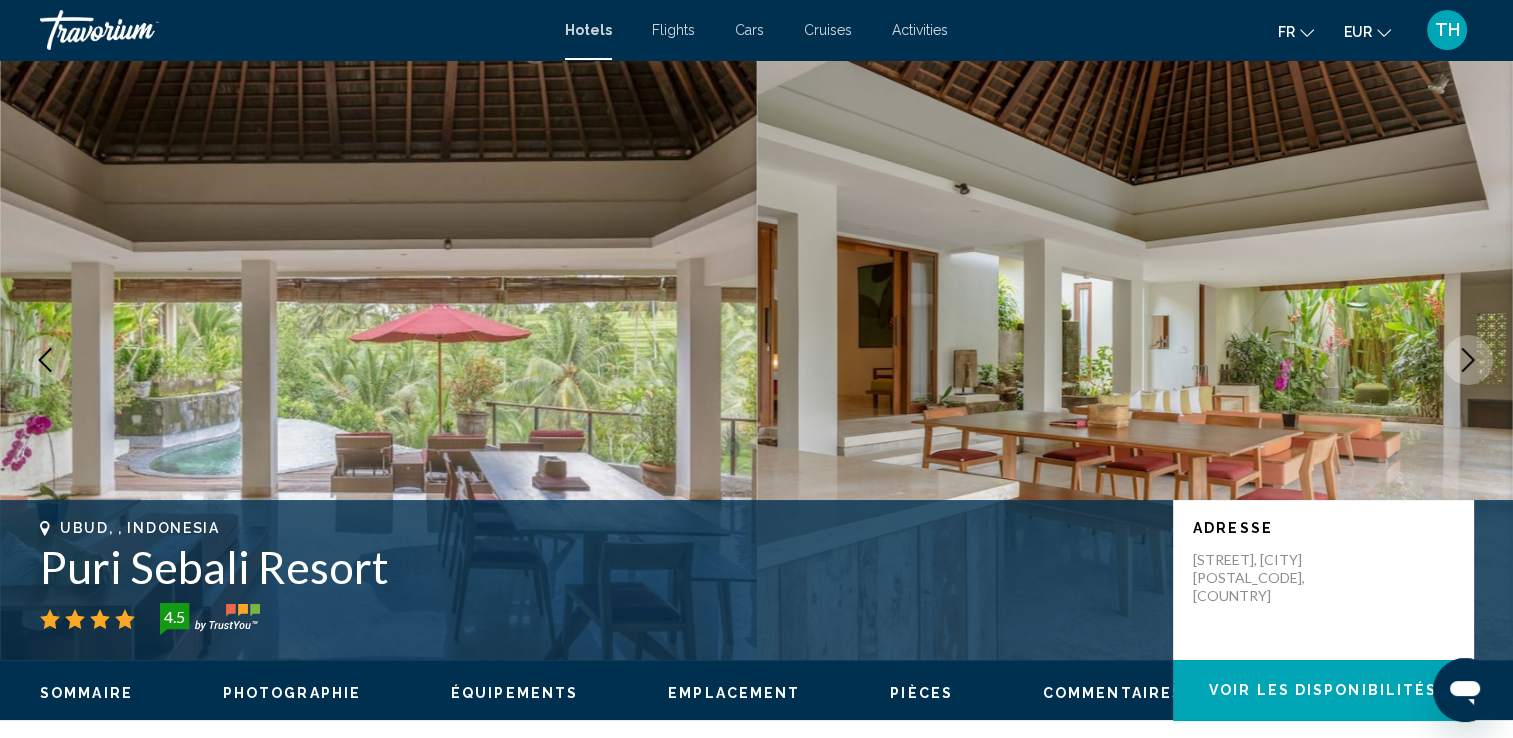 click 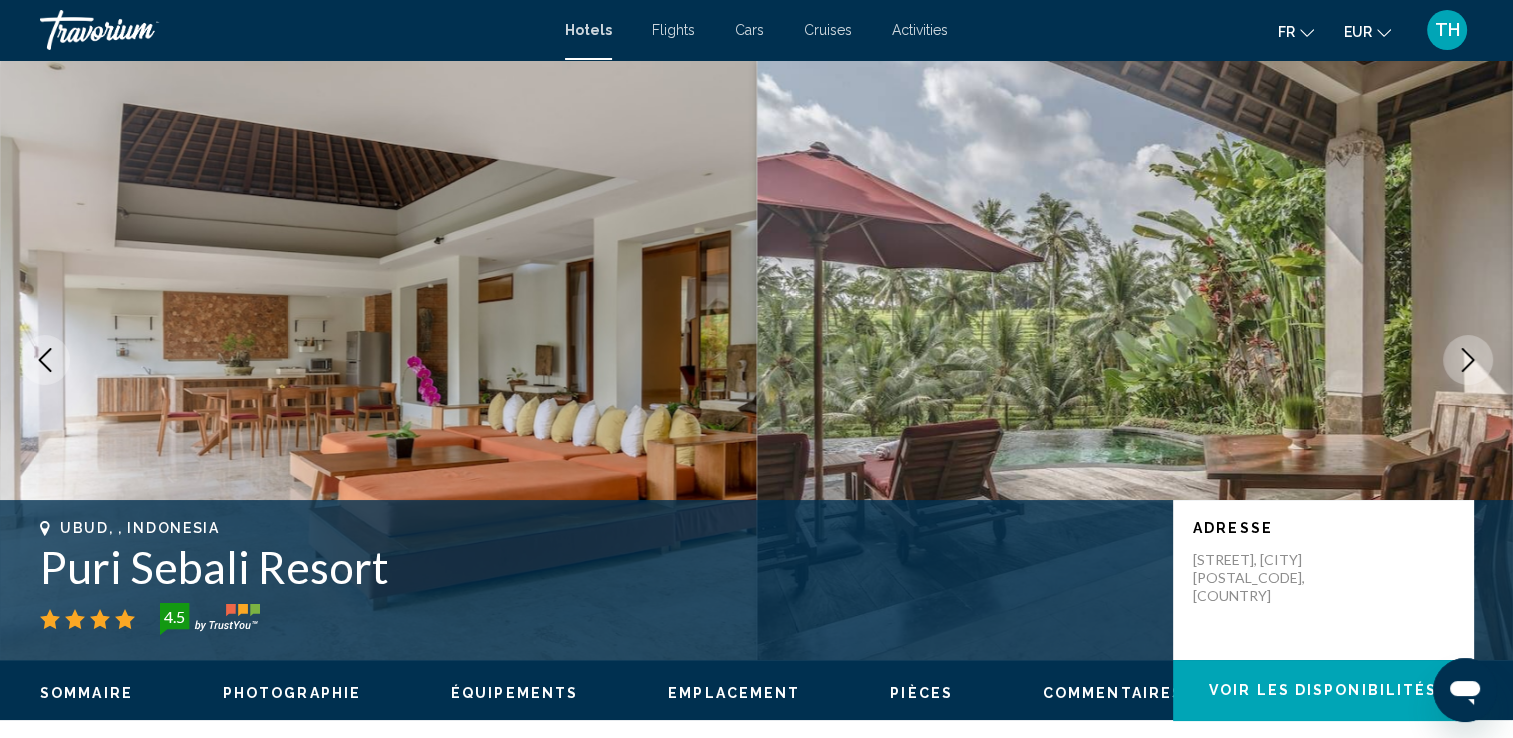 click 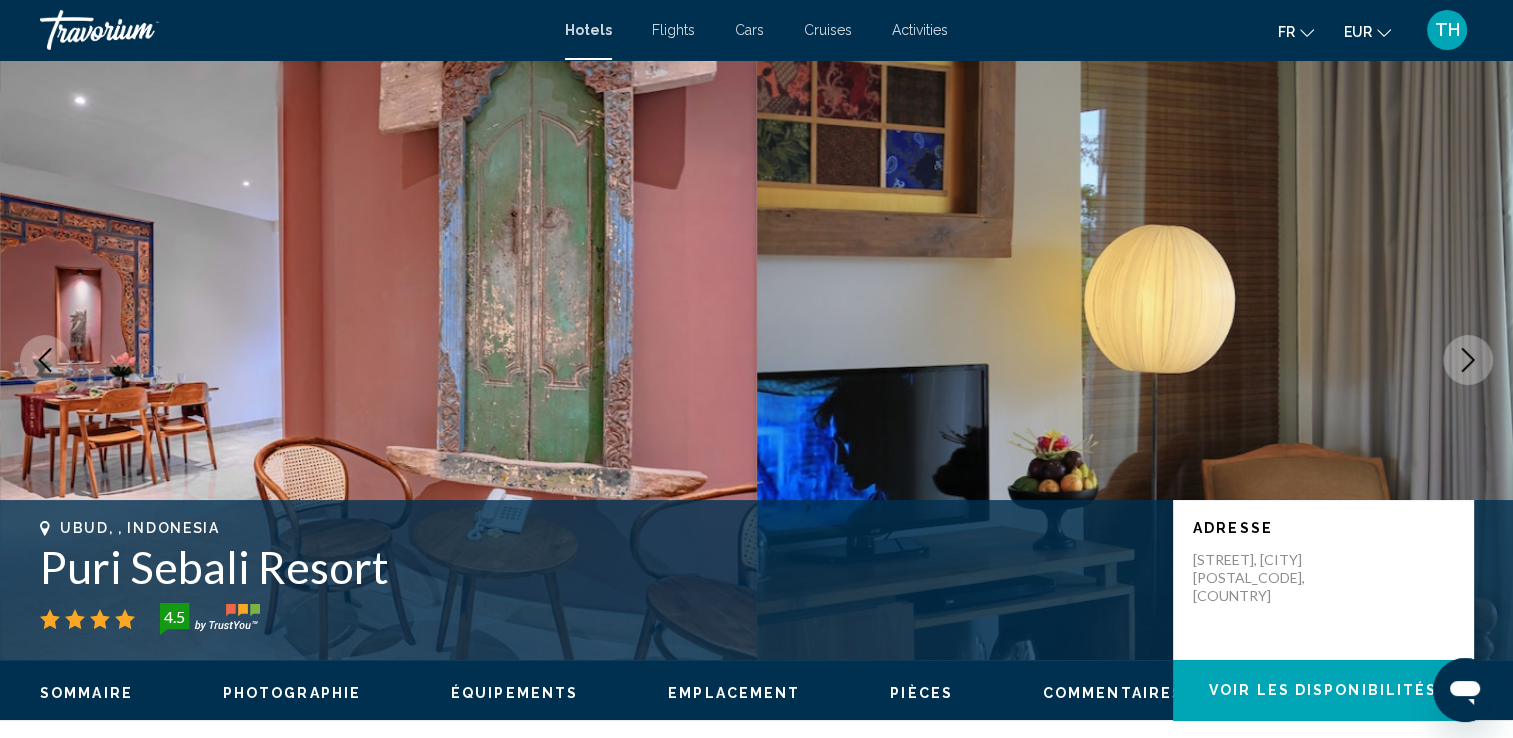 click 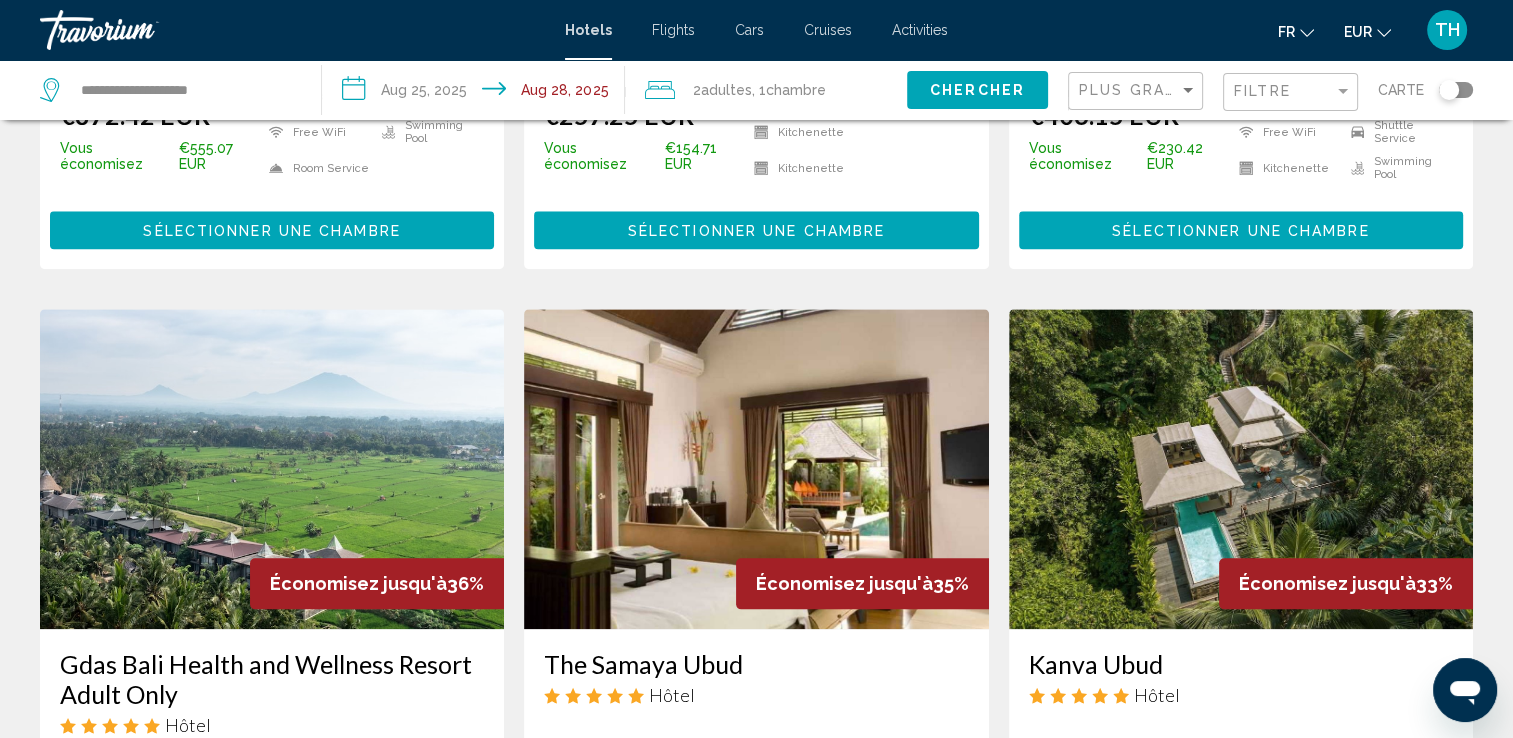 scroll, scrollTop: 2160, scrollLeft: 0, axis: vertical 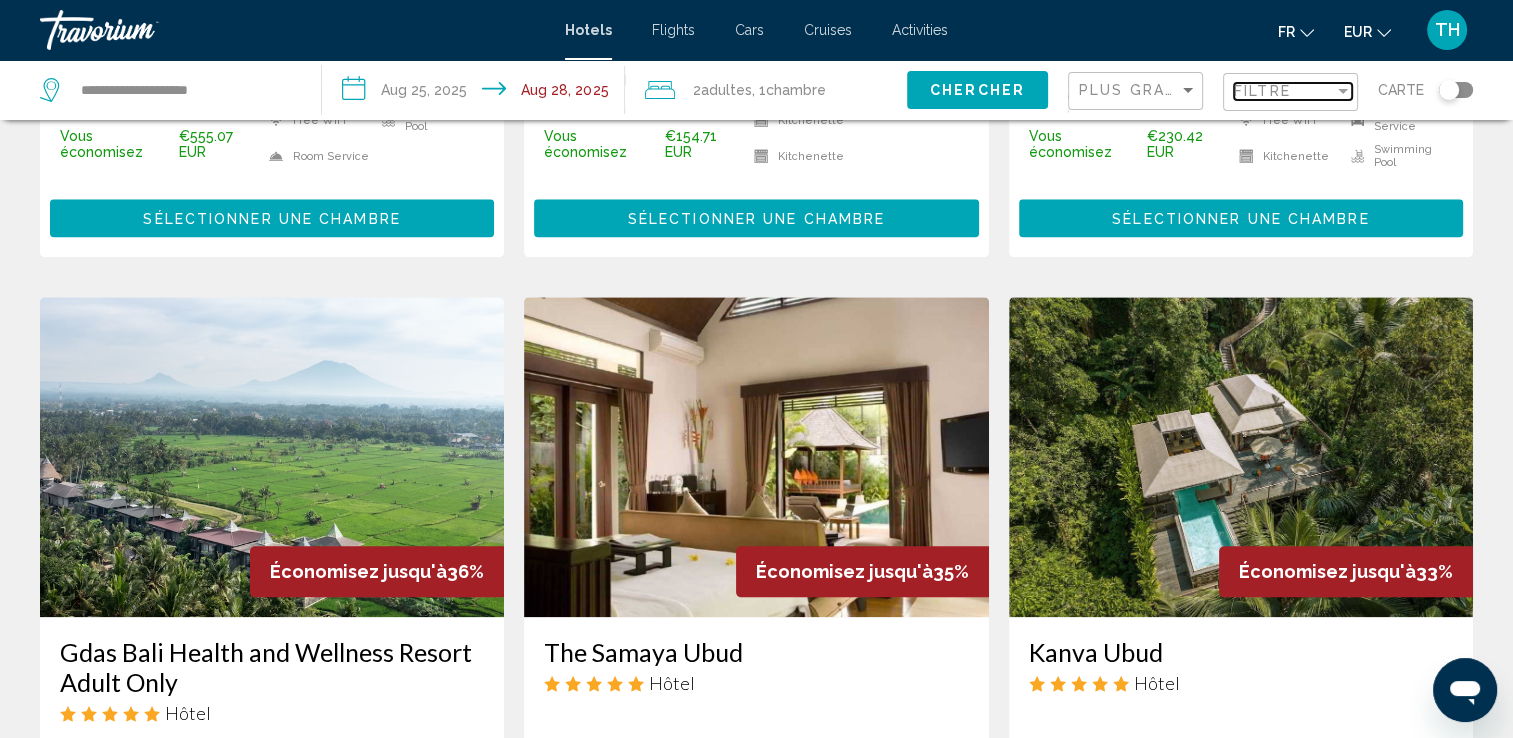 click at bounding box center [1343, 91] 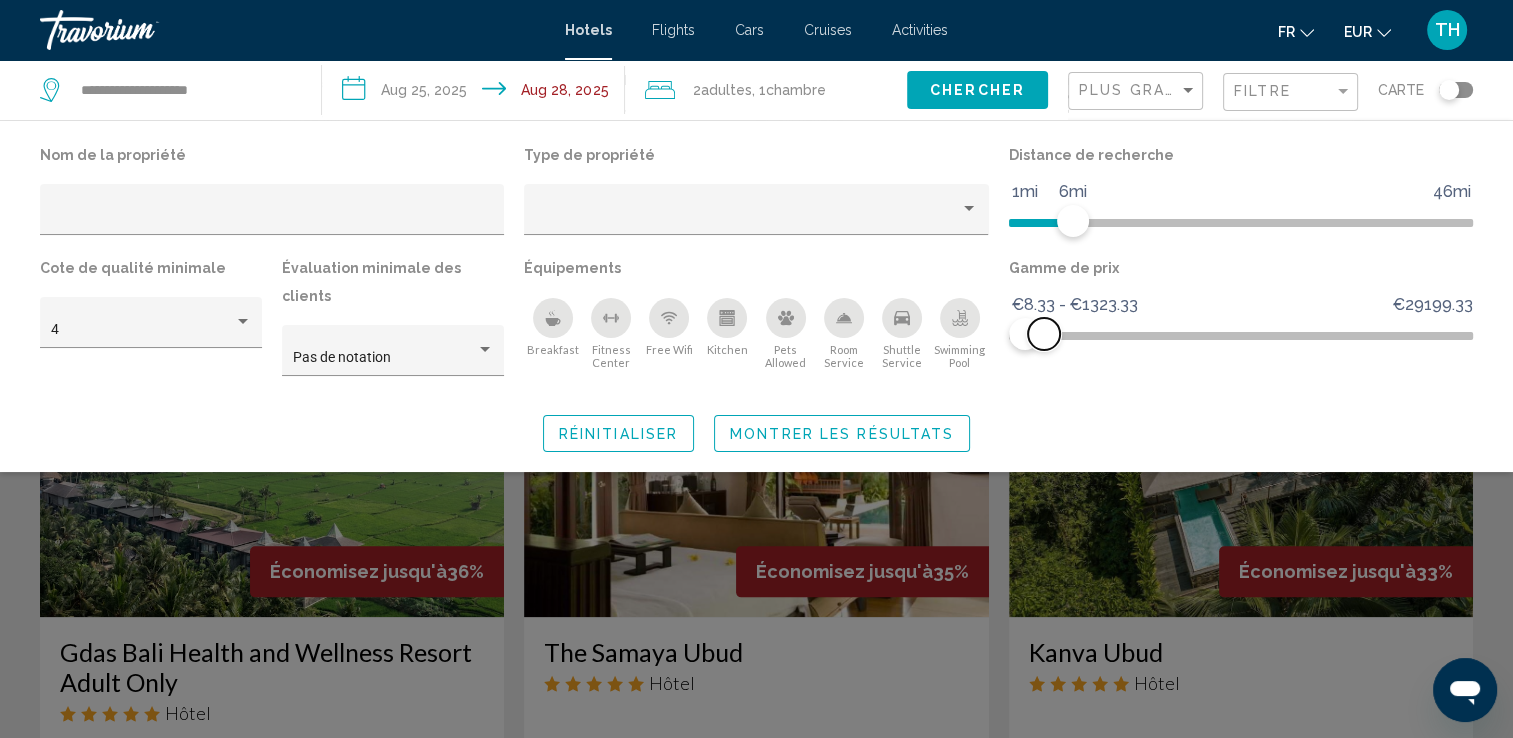 click on "€8.33 €29199.33 €8.33 €1323.33 €8.33 - €1323.33" 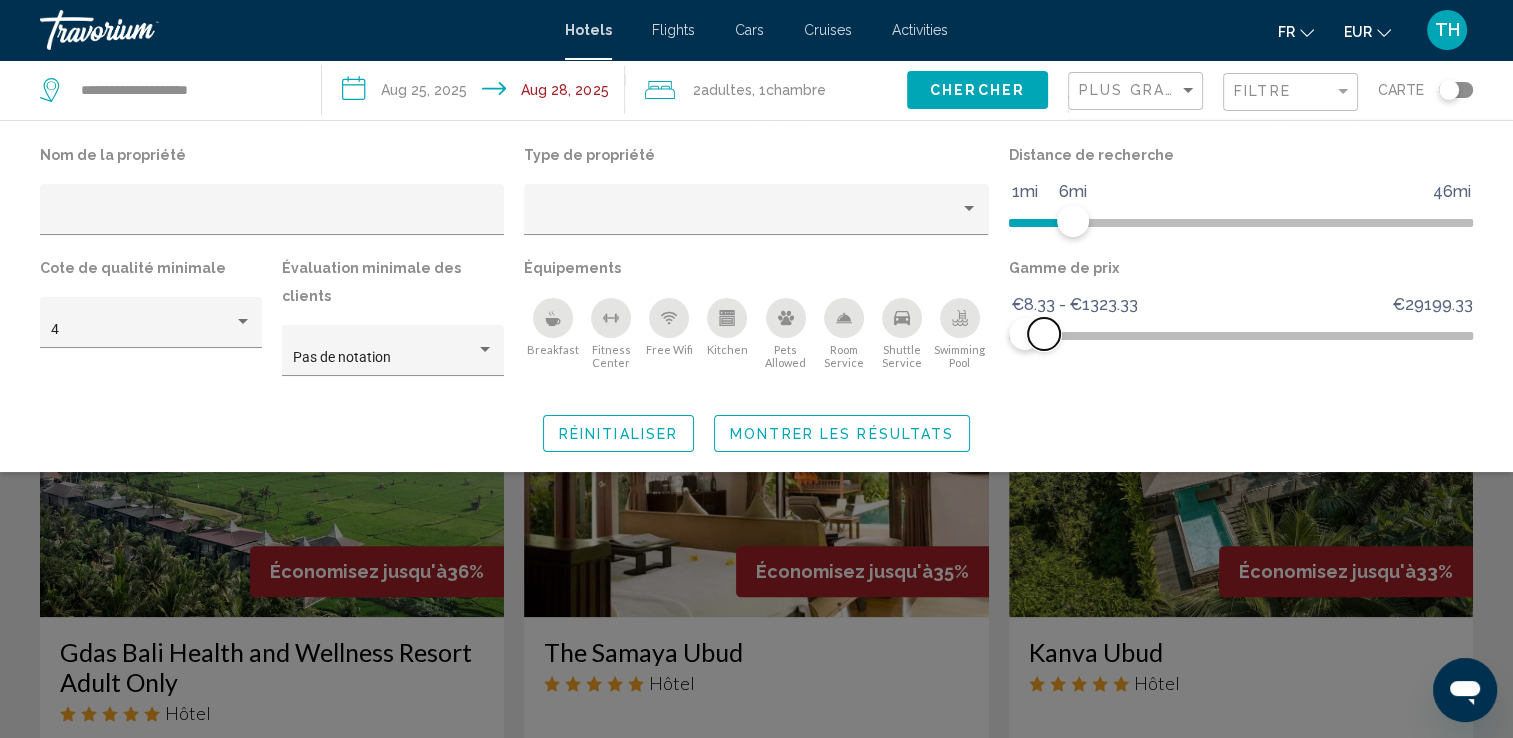 click 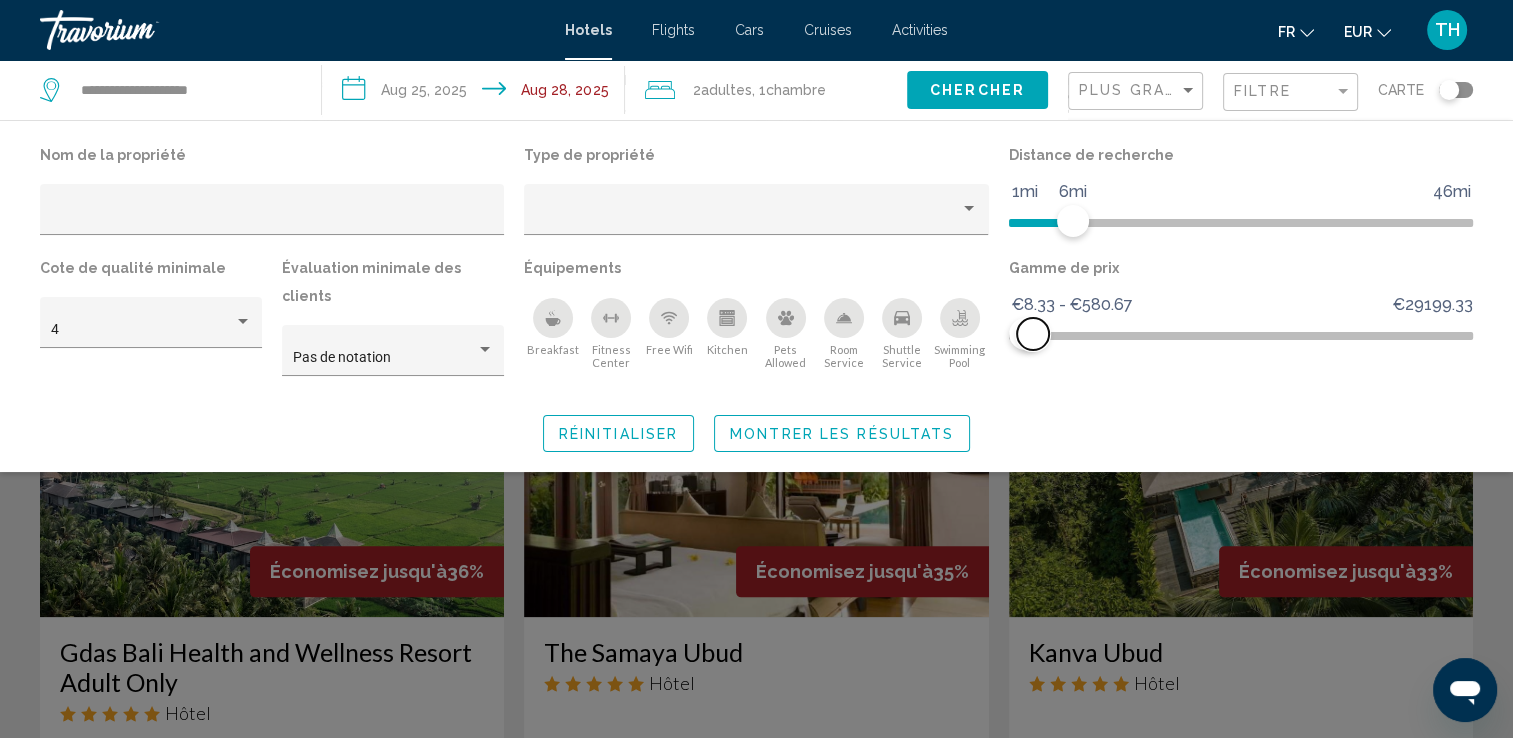 click 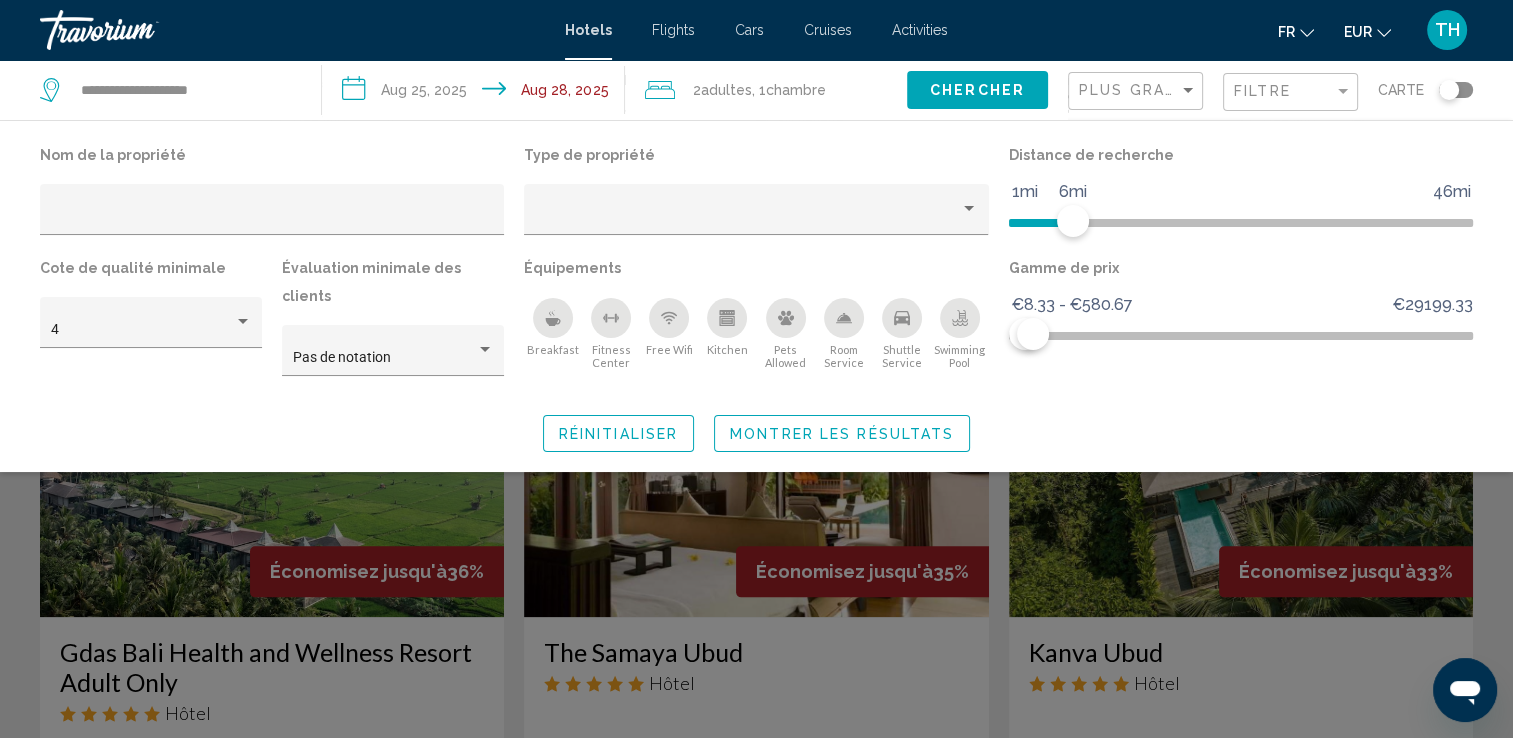 click 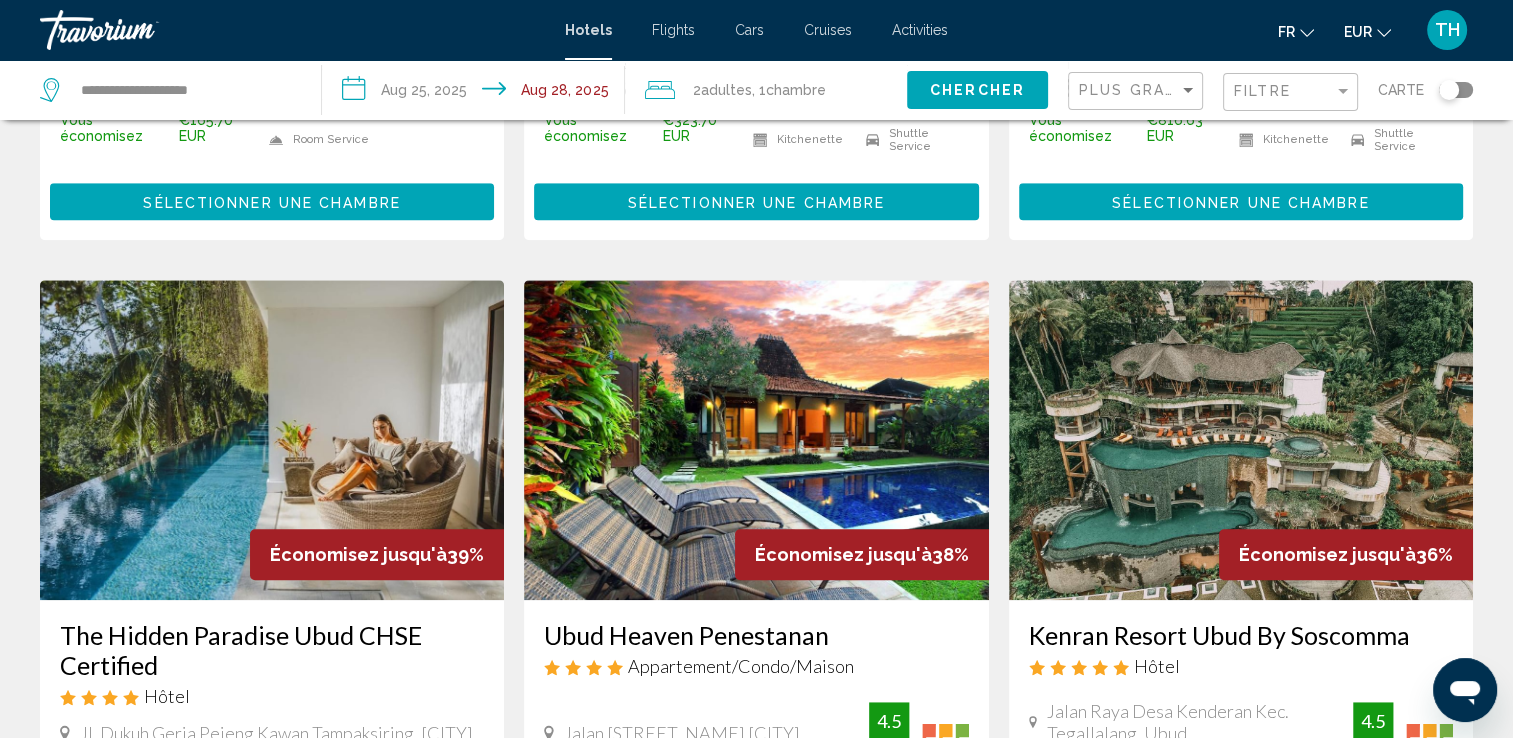 scroll, scrollTop: 1408, scrollLeft: 0, axis: vertical 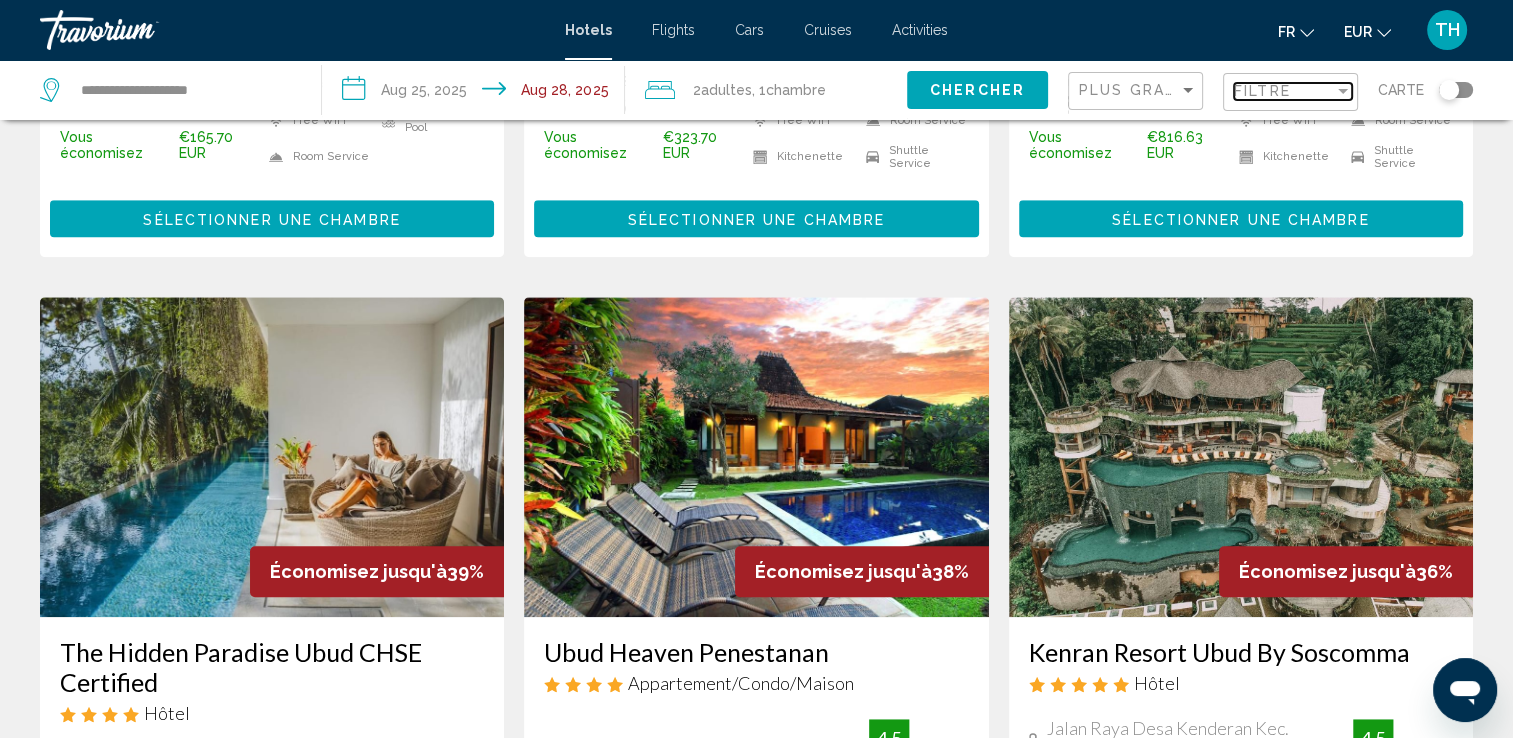 click on "Filtre" at bounding box center [1284, 91] 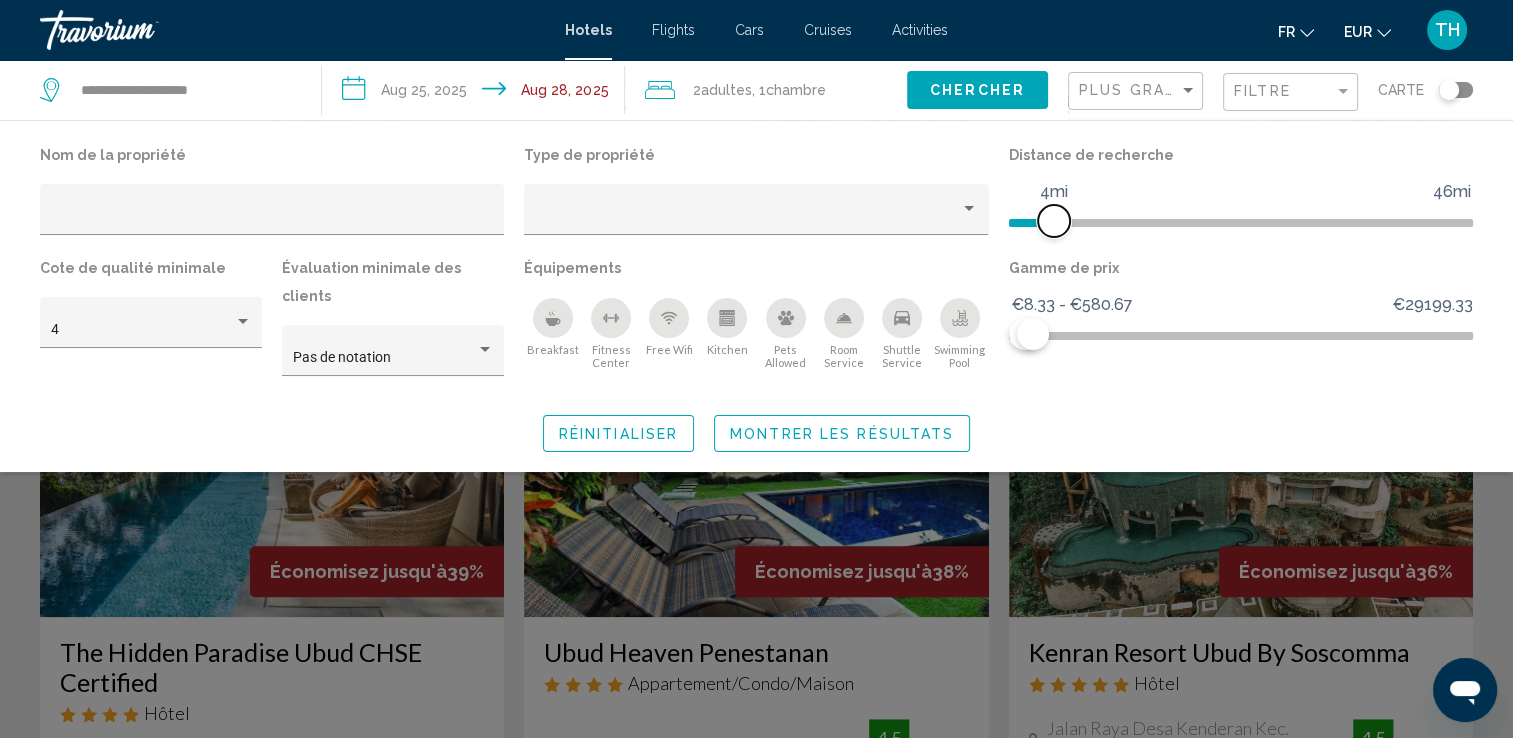 drag, startPoint x: 1067, startPoint y: 230, endPoint x: 1056, endPoint y: 230, distance: 11 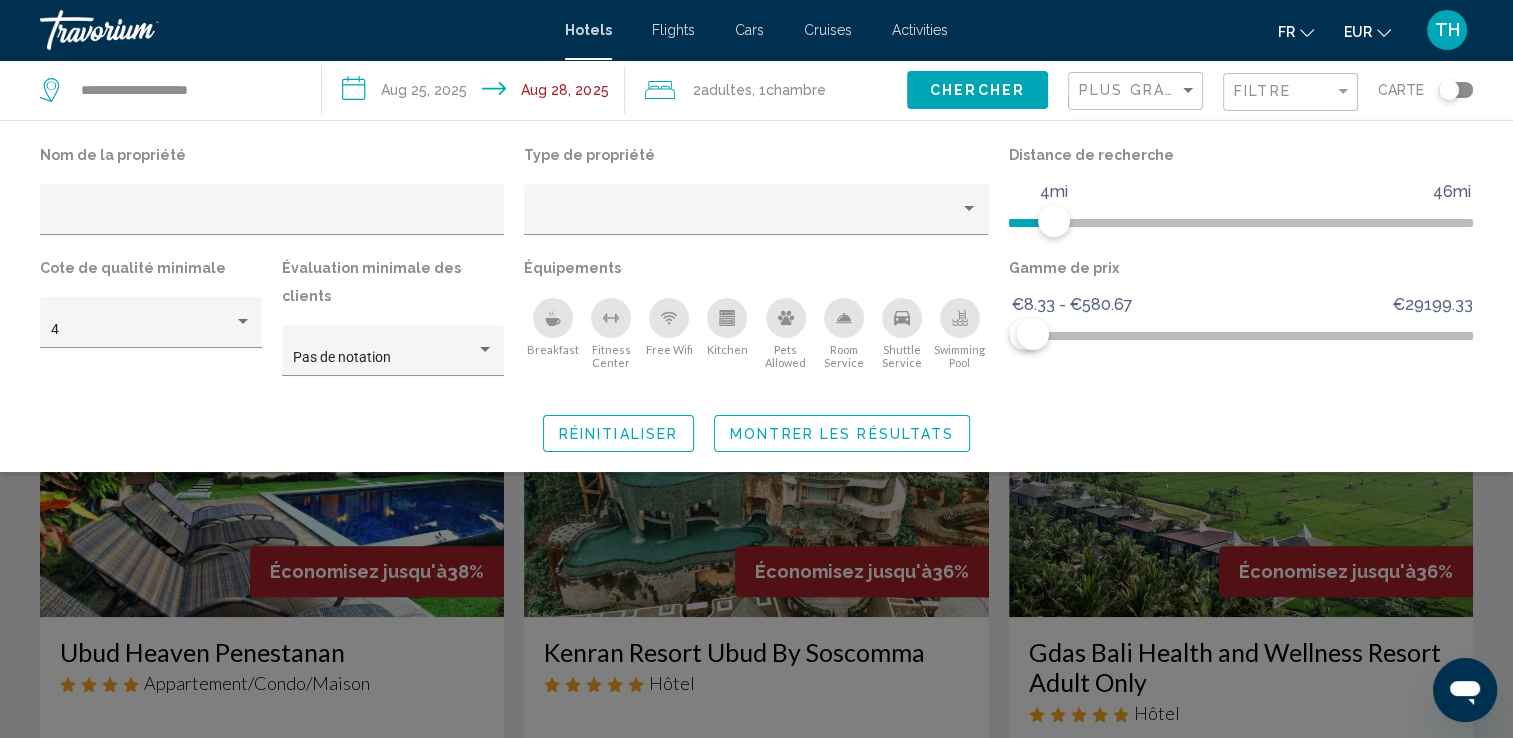 click 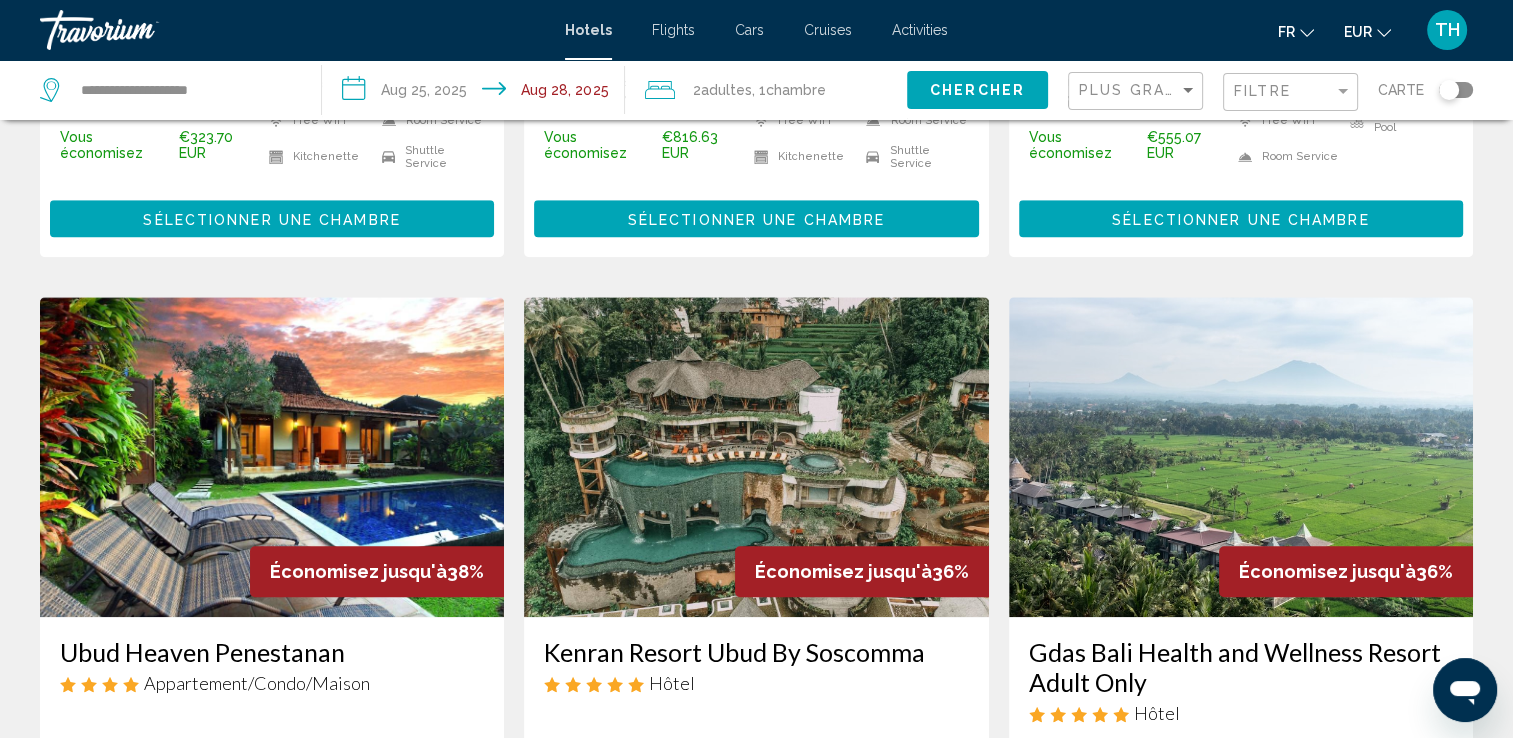 click at bounding box center (756, 457) 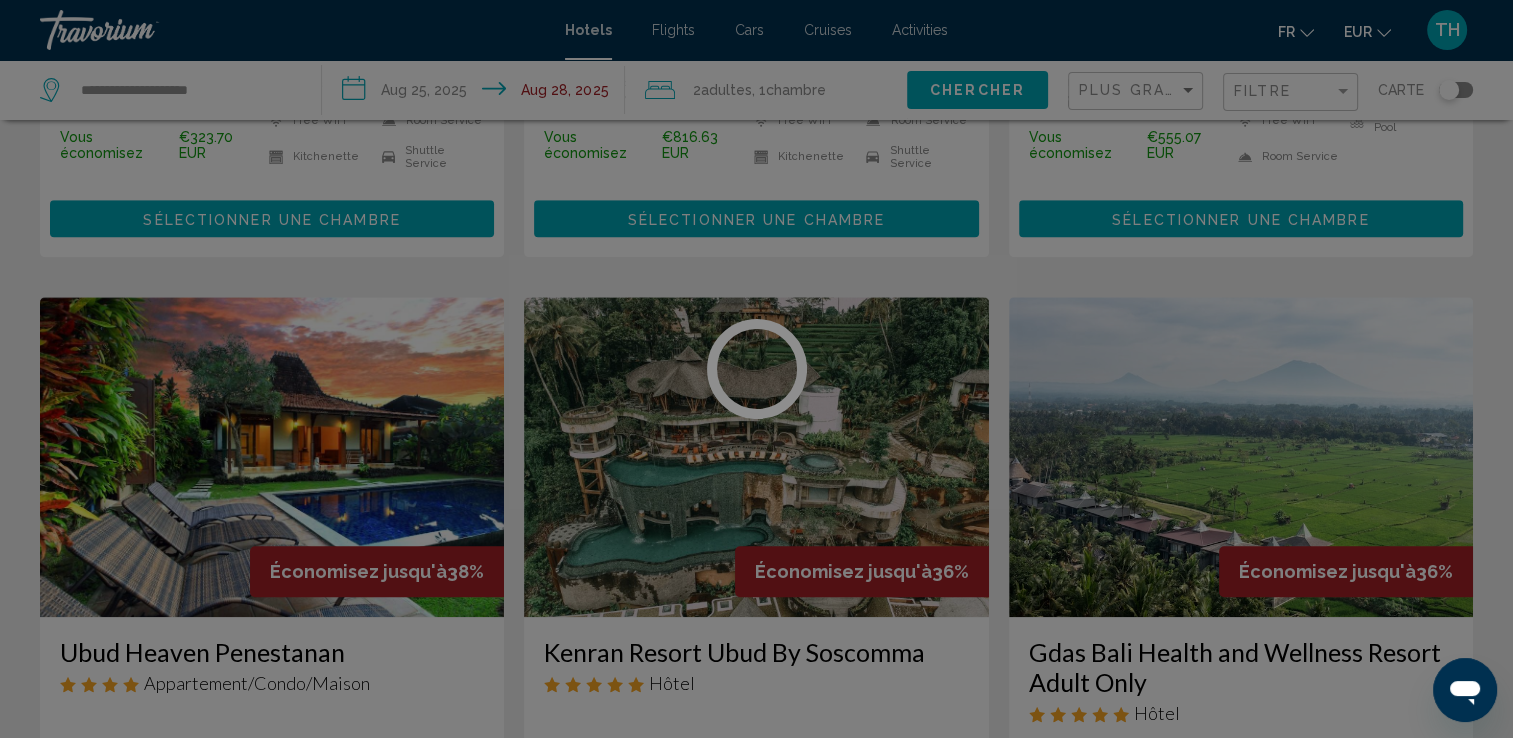scroll, scrollTop: 0, scrollLeft: 0, axis: both 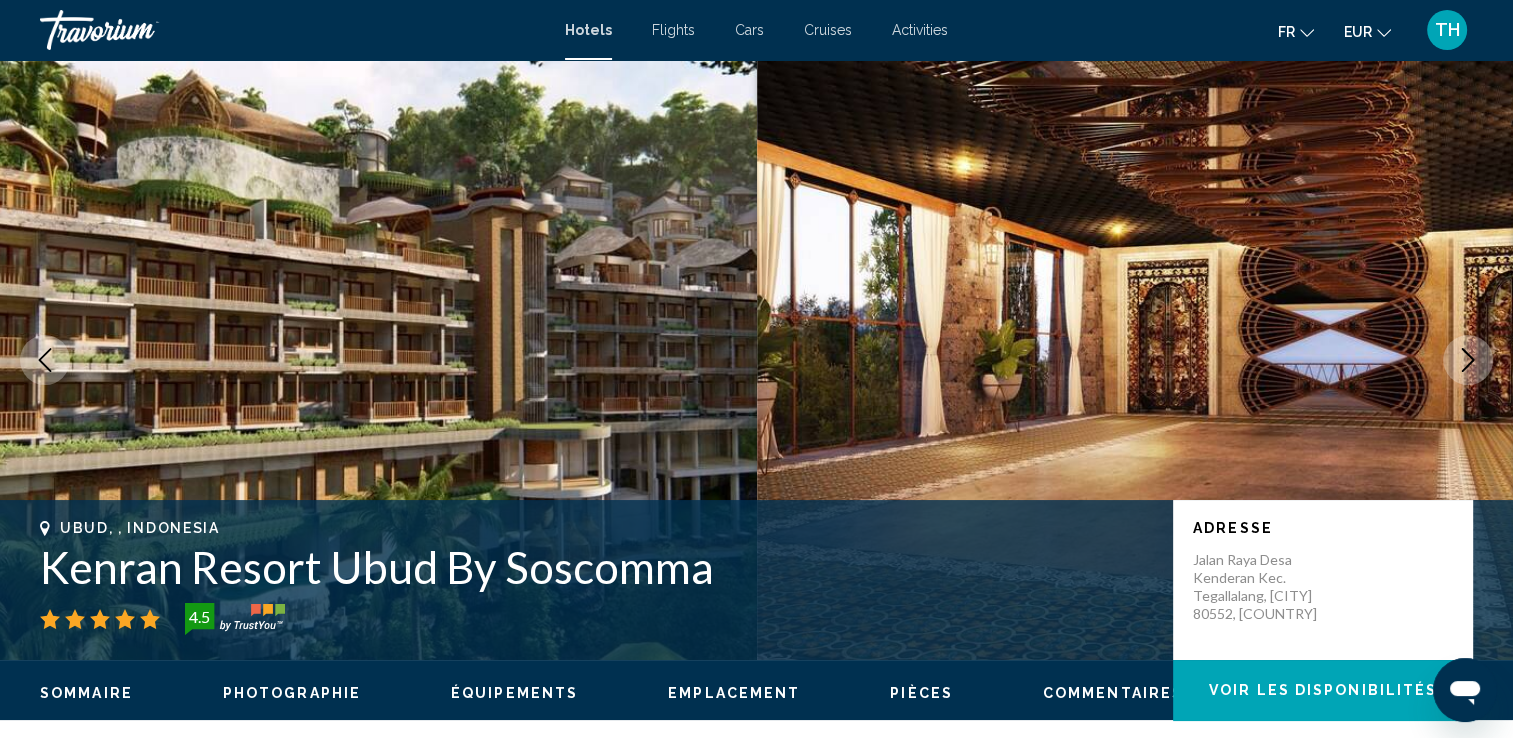 click 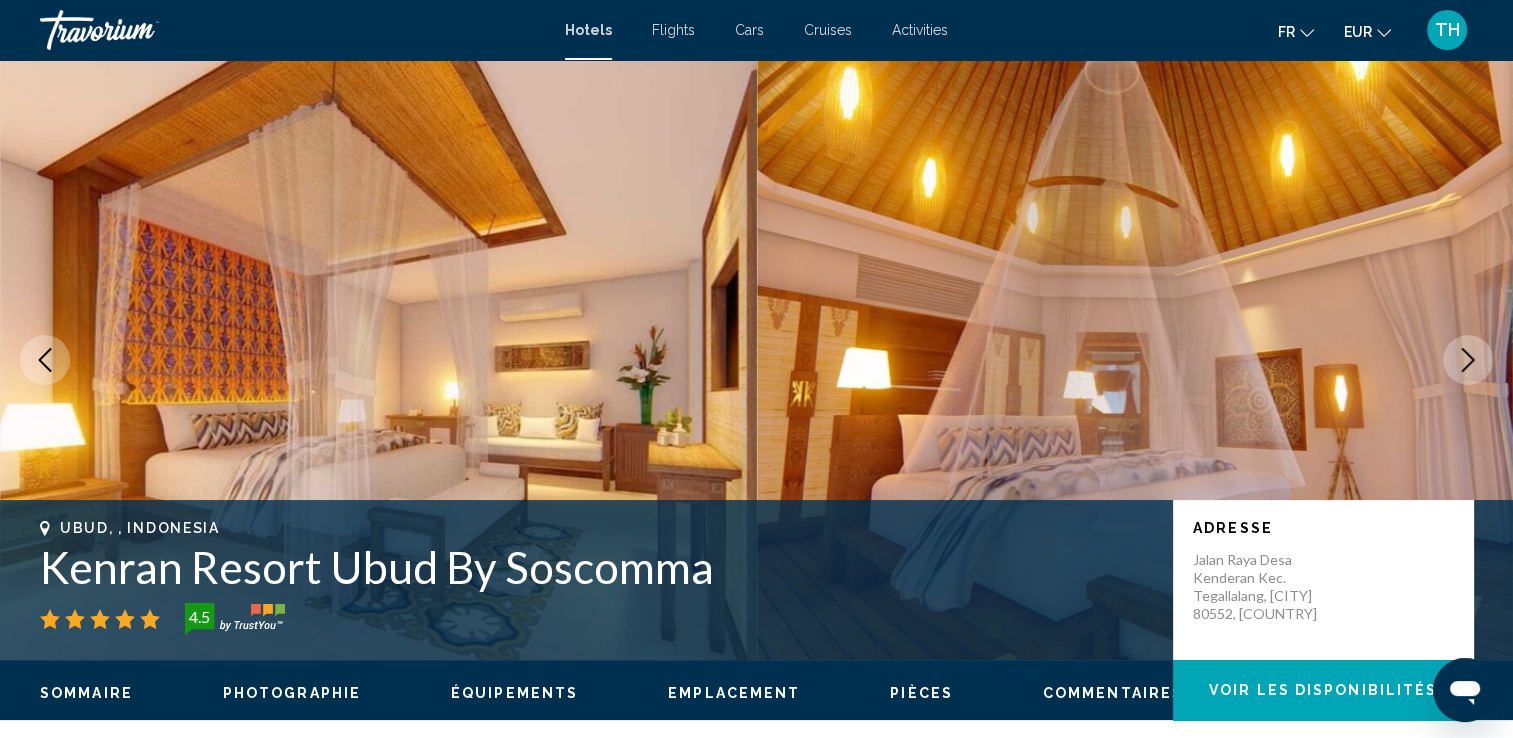 click 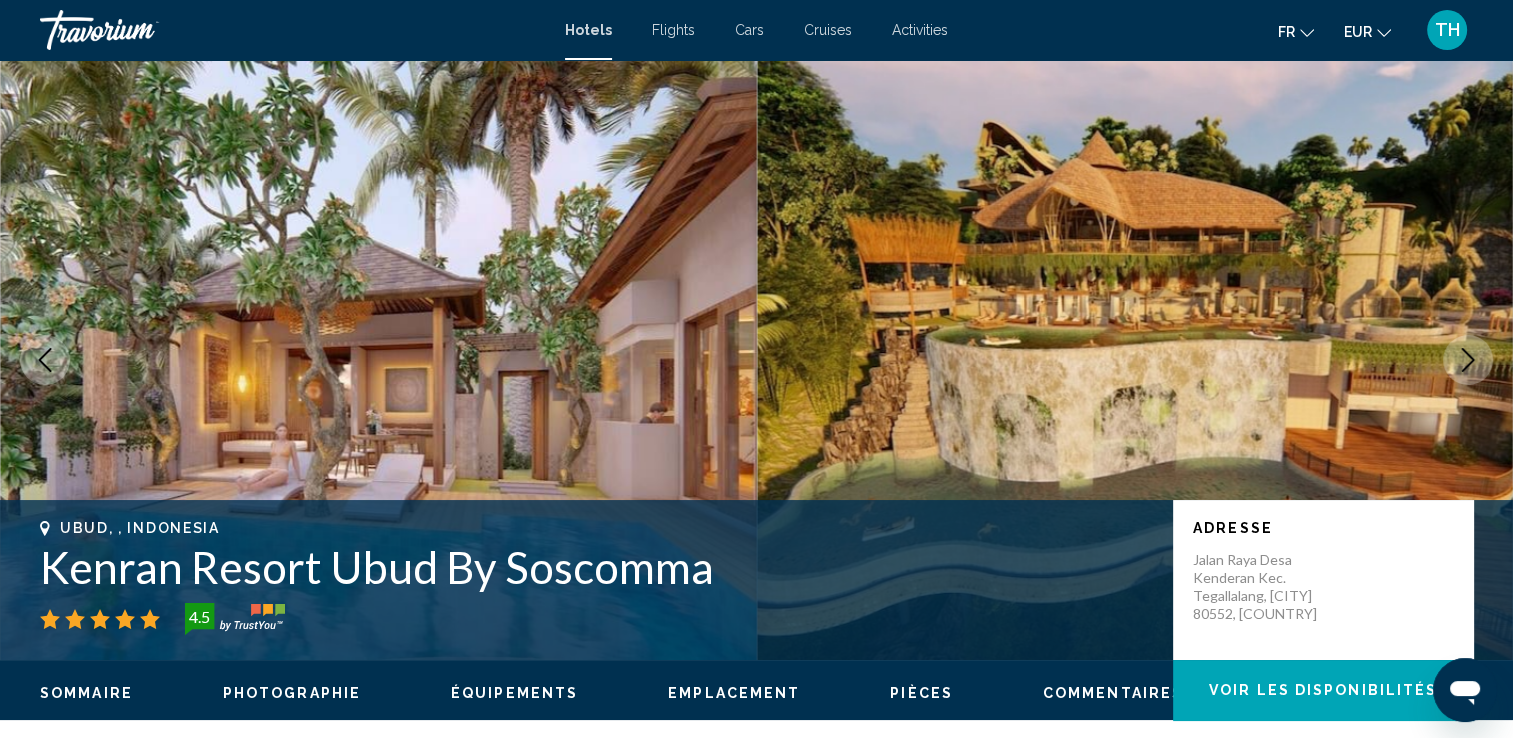 click 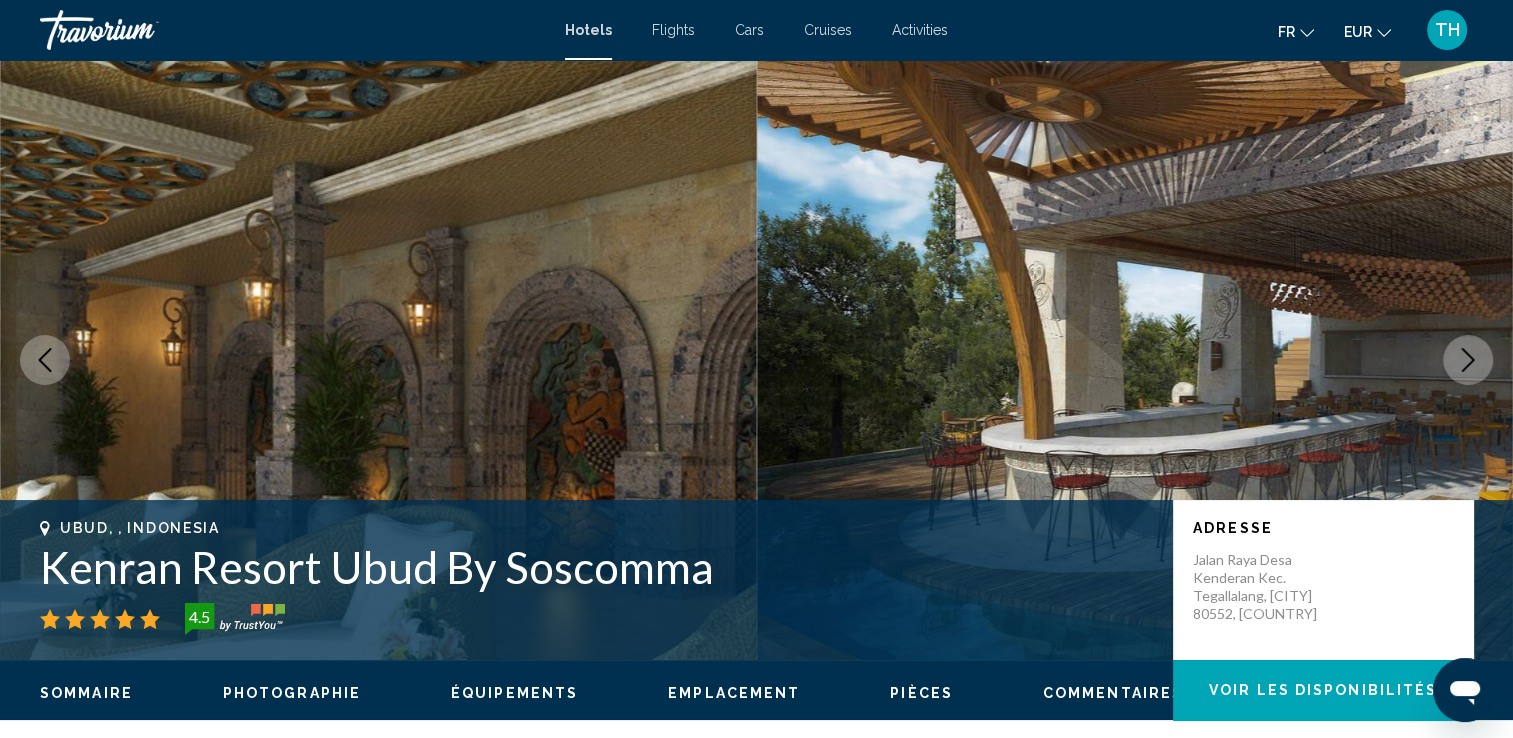 click 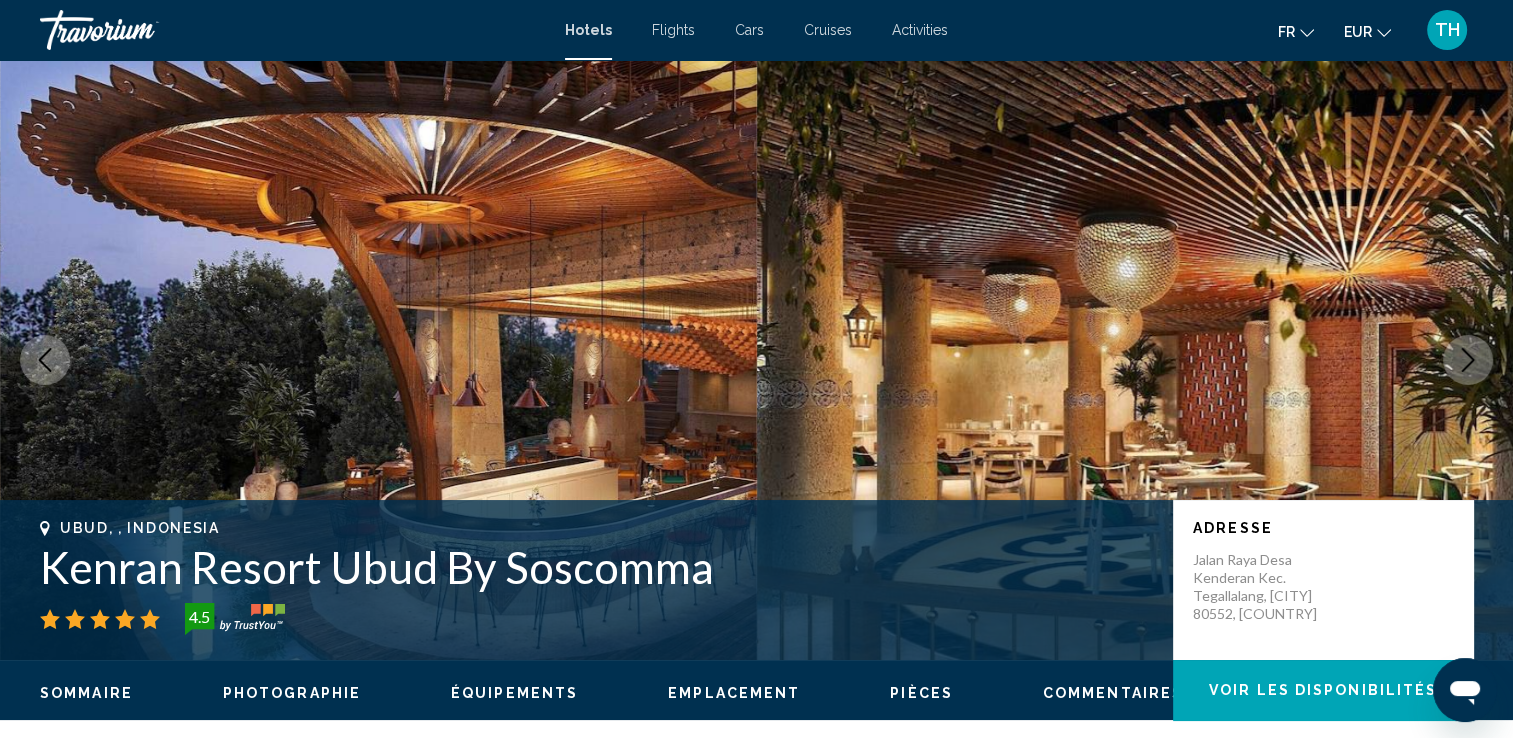 click 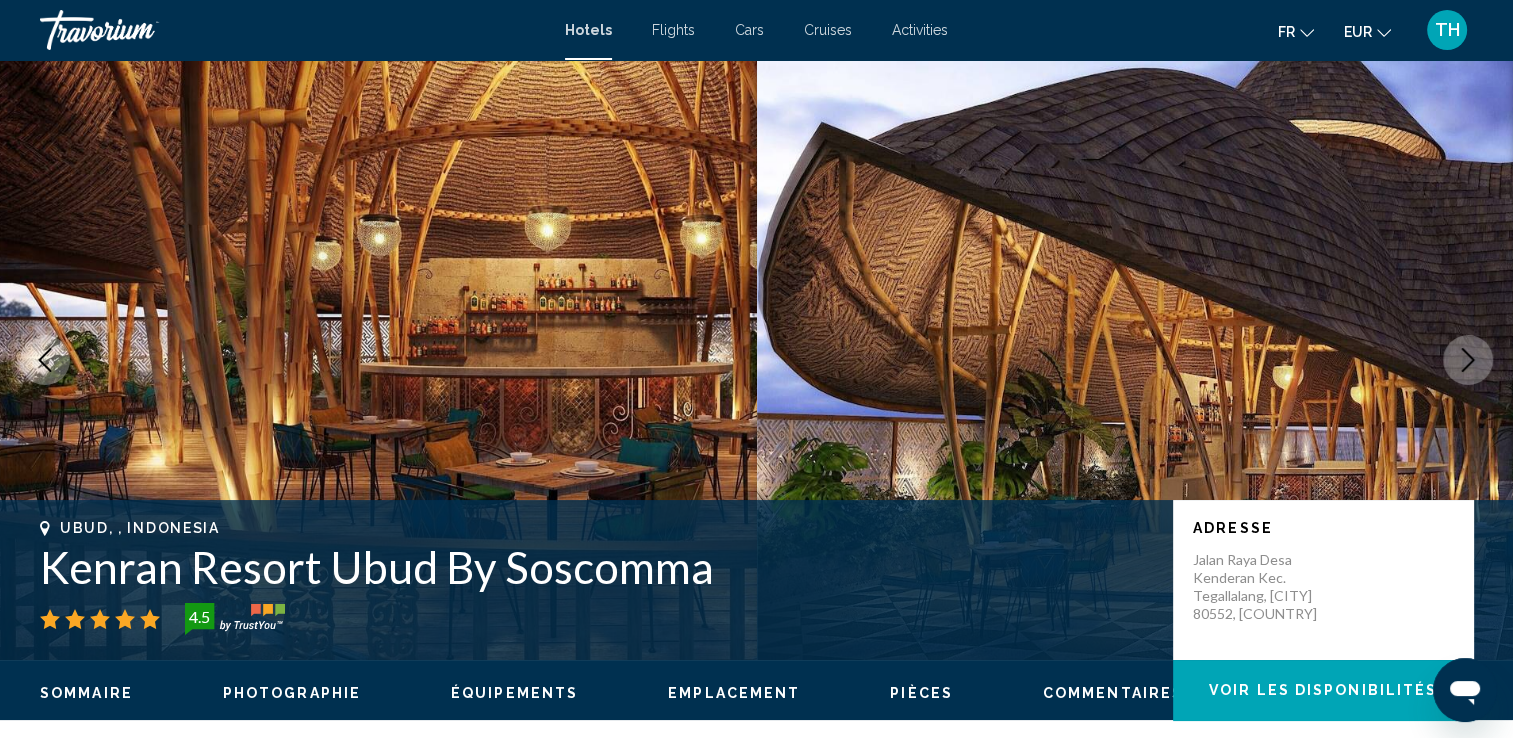 click 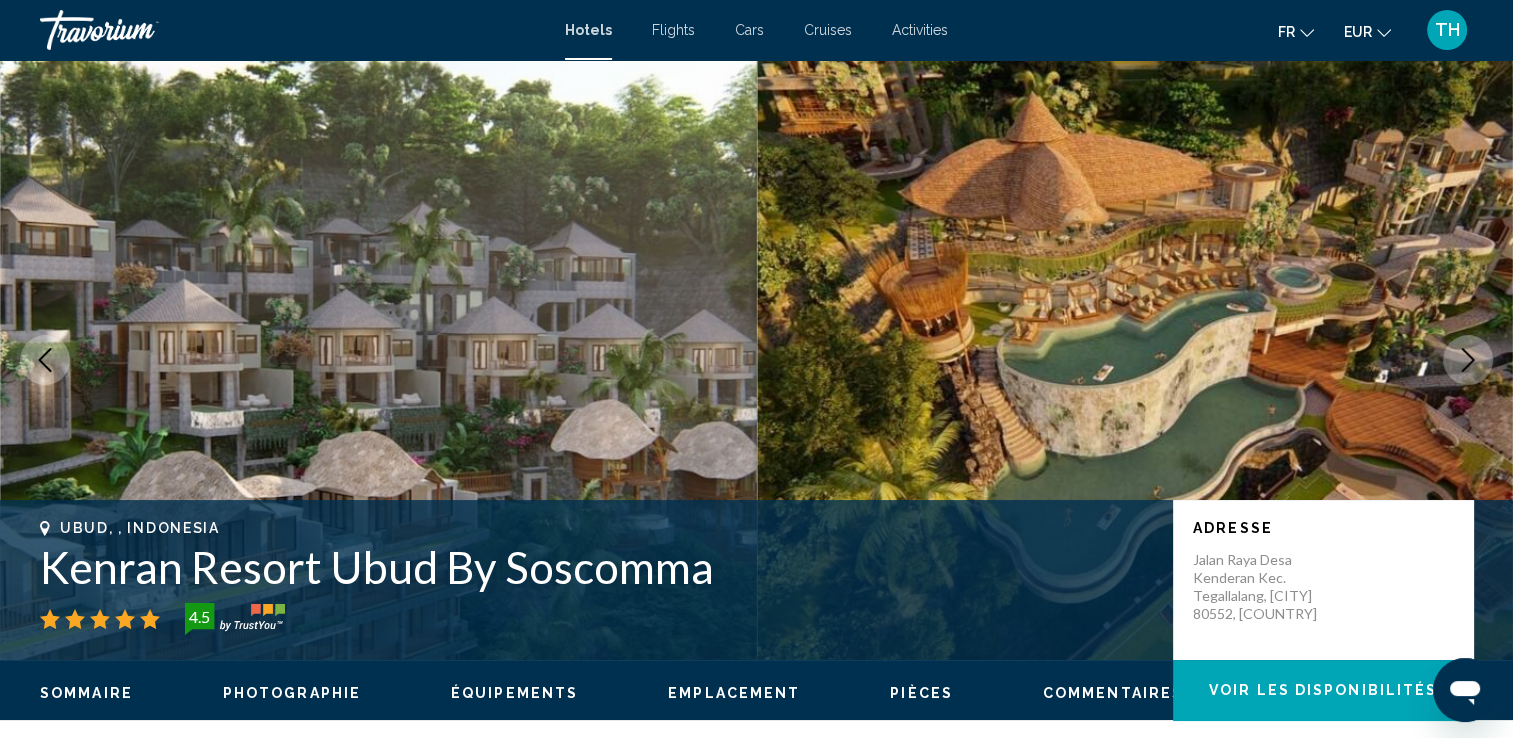 click 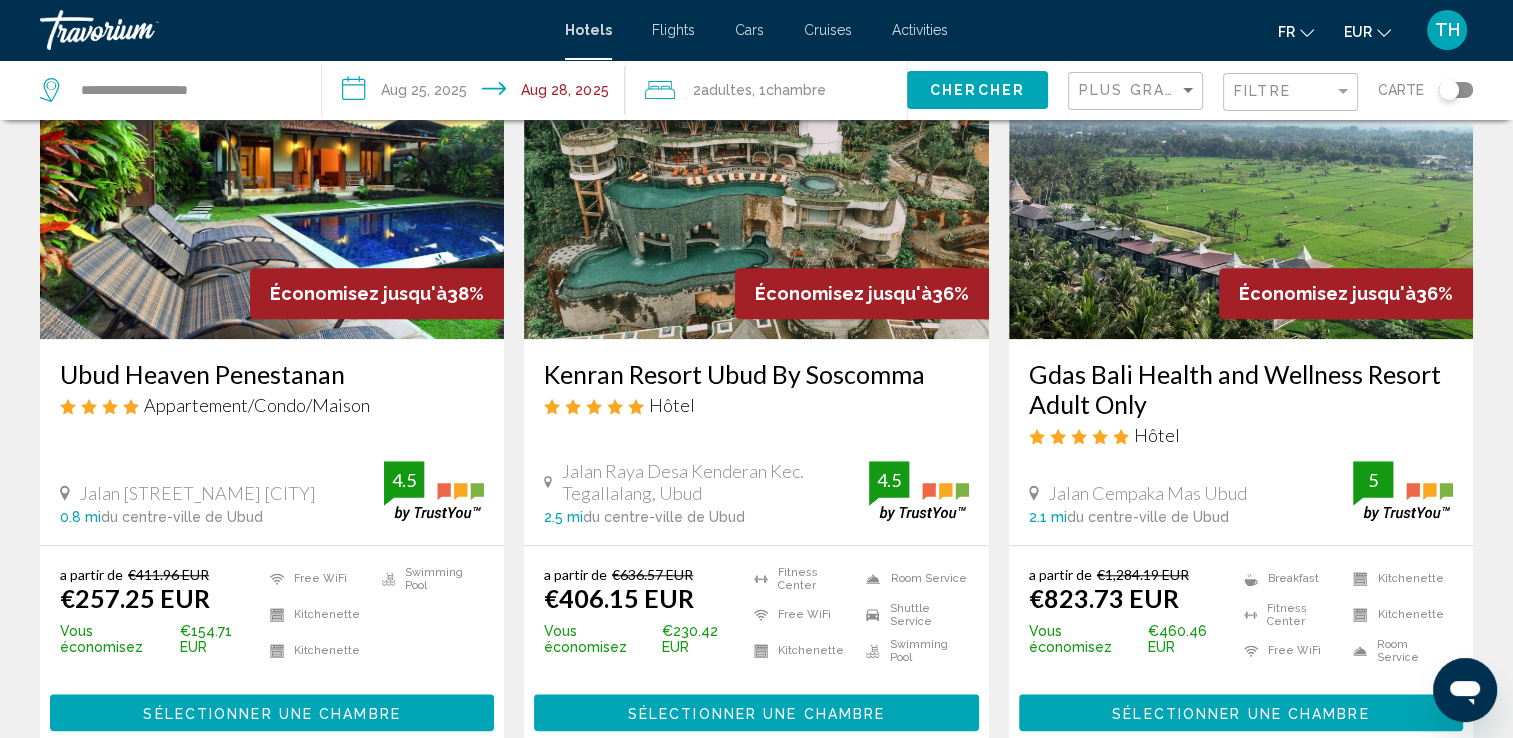 scroll, scrollTop: 1615, scrollLeft: 0, axis: vertical 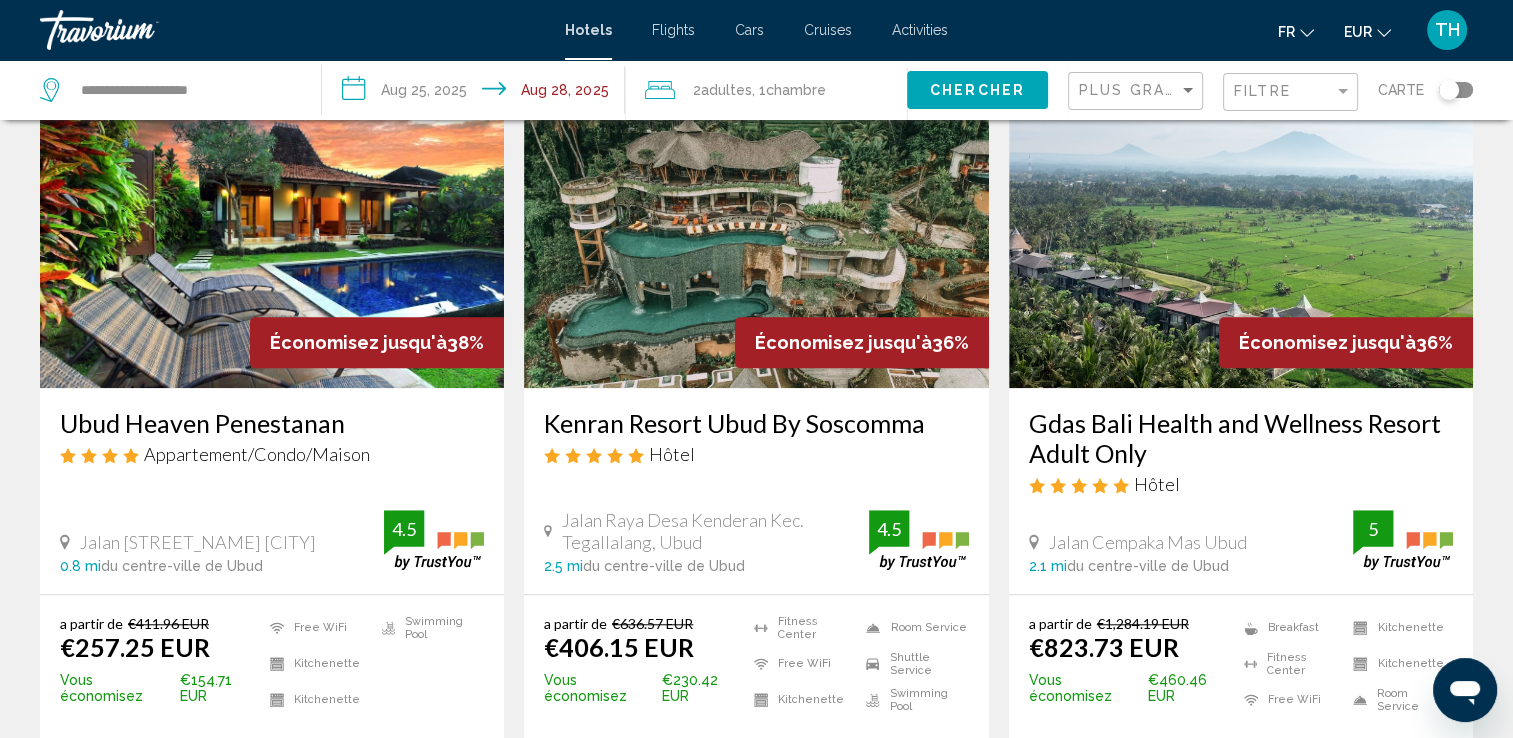 click at bounding box center (756, 228) 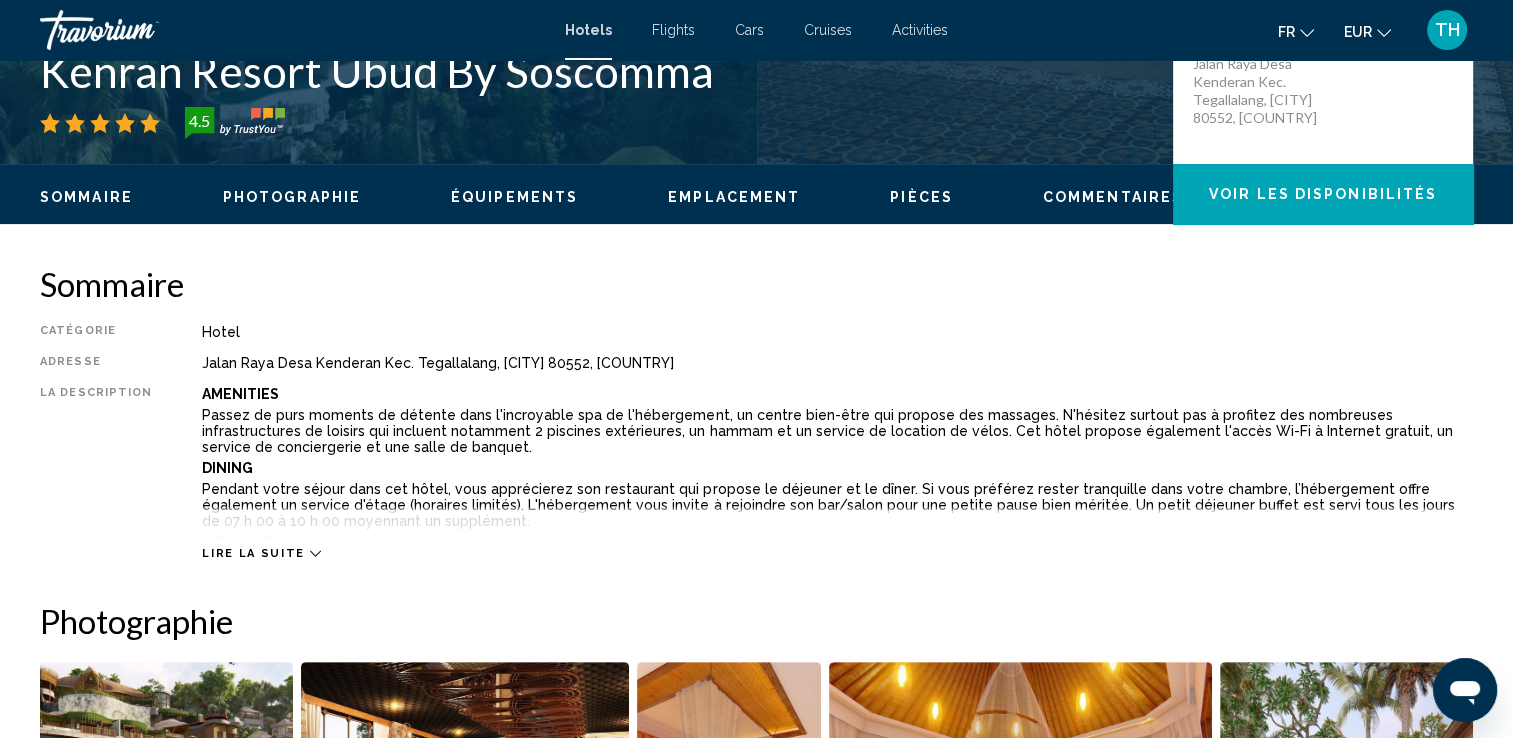 scroll, scrollTop: 488, scrollLeft: 0, axis: vertical 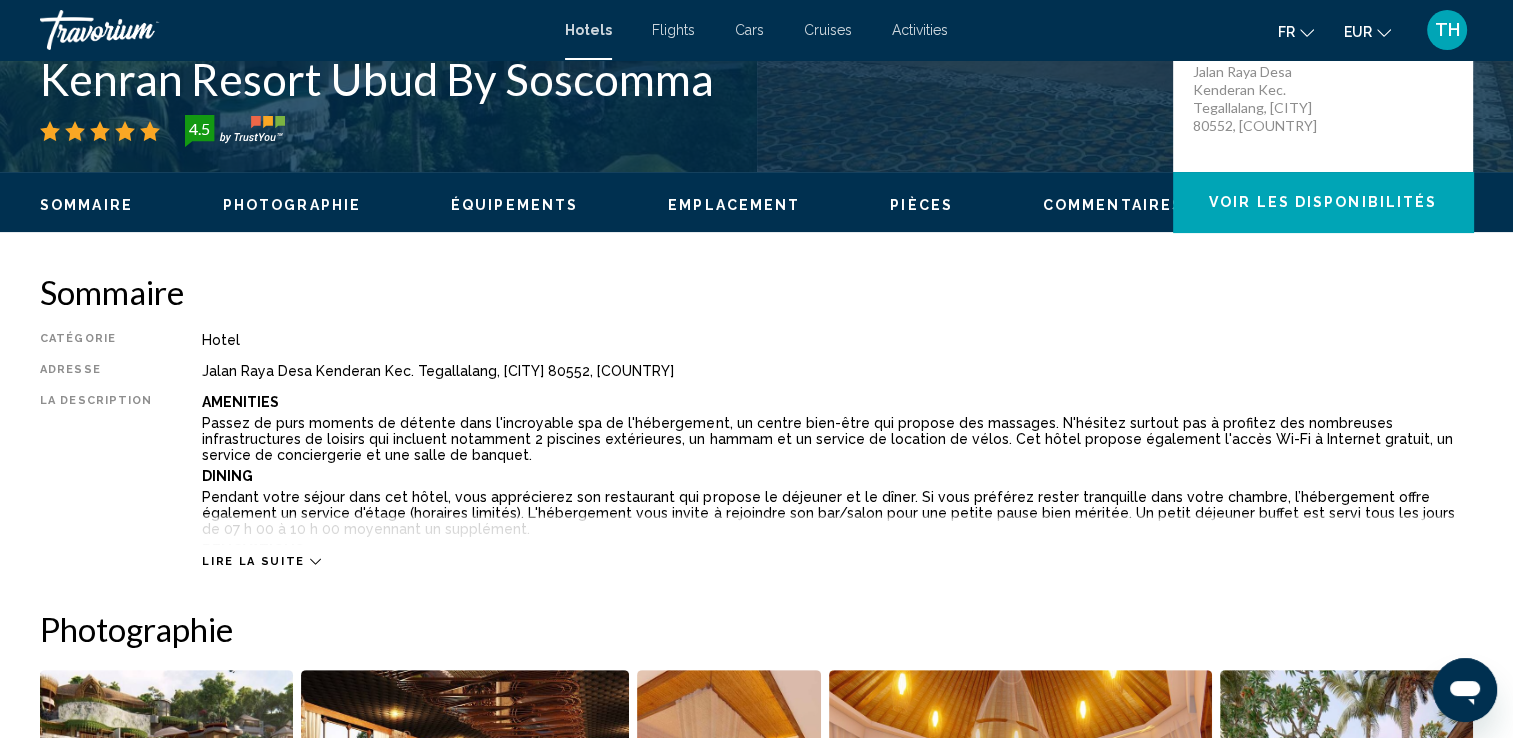 click on "Lire la suite" at bounding box center [253, 561] 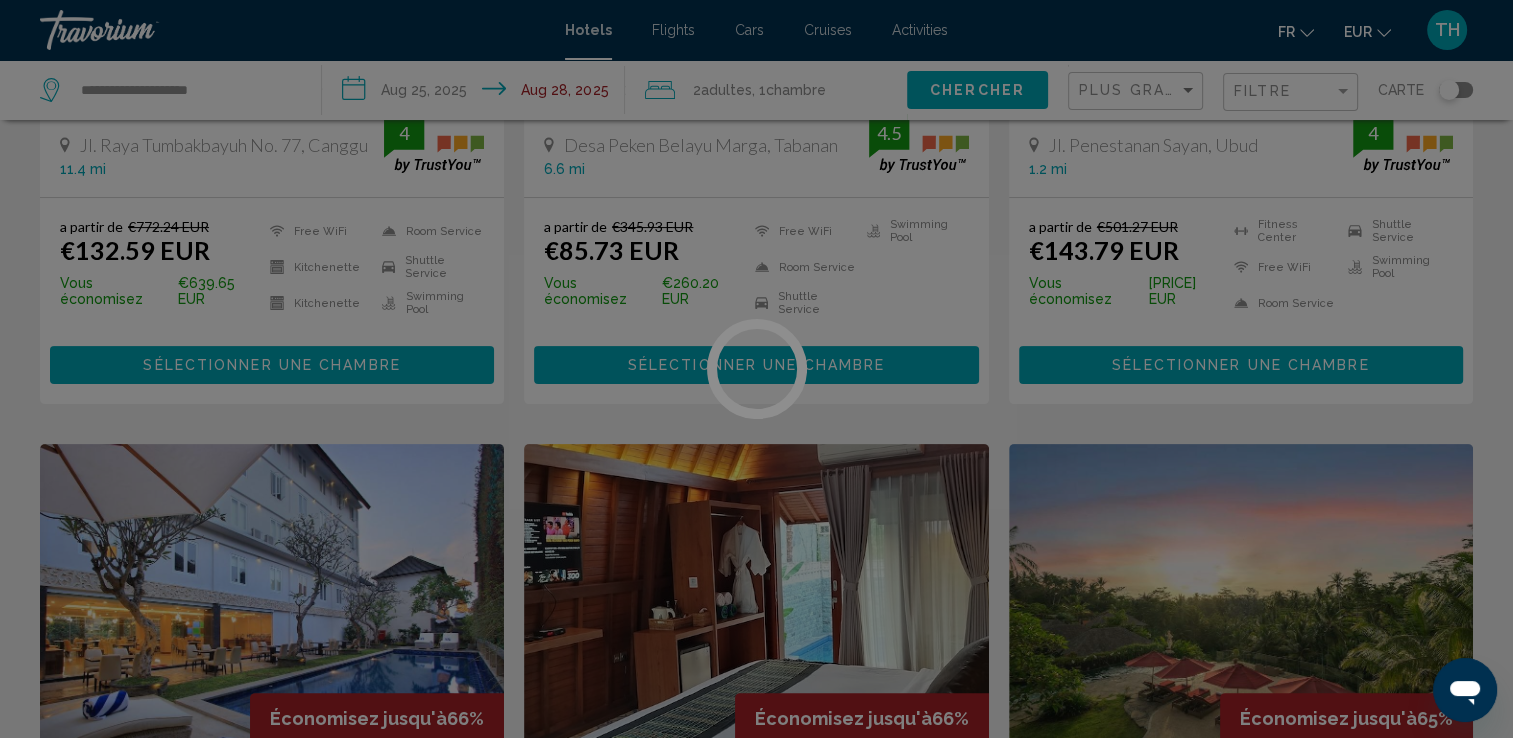 scroll, scrollTop: 0, scrollLeft: 0, axis: both 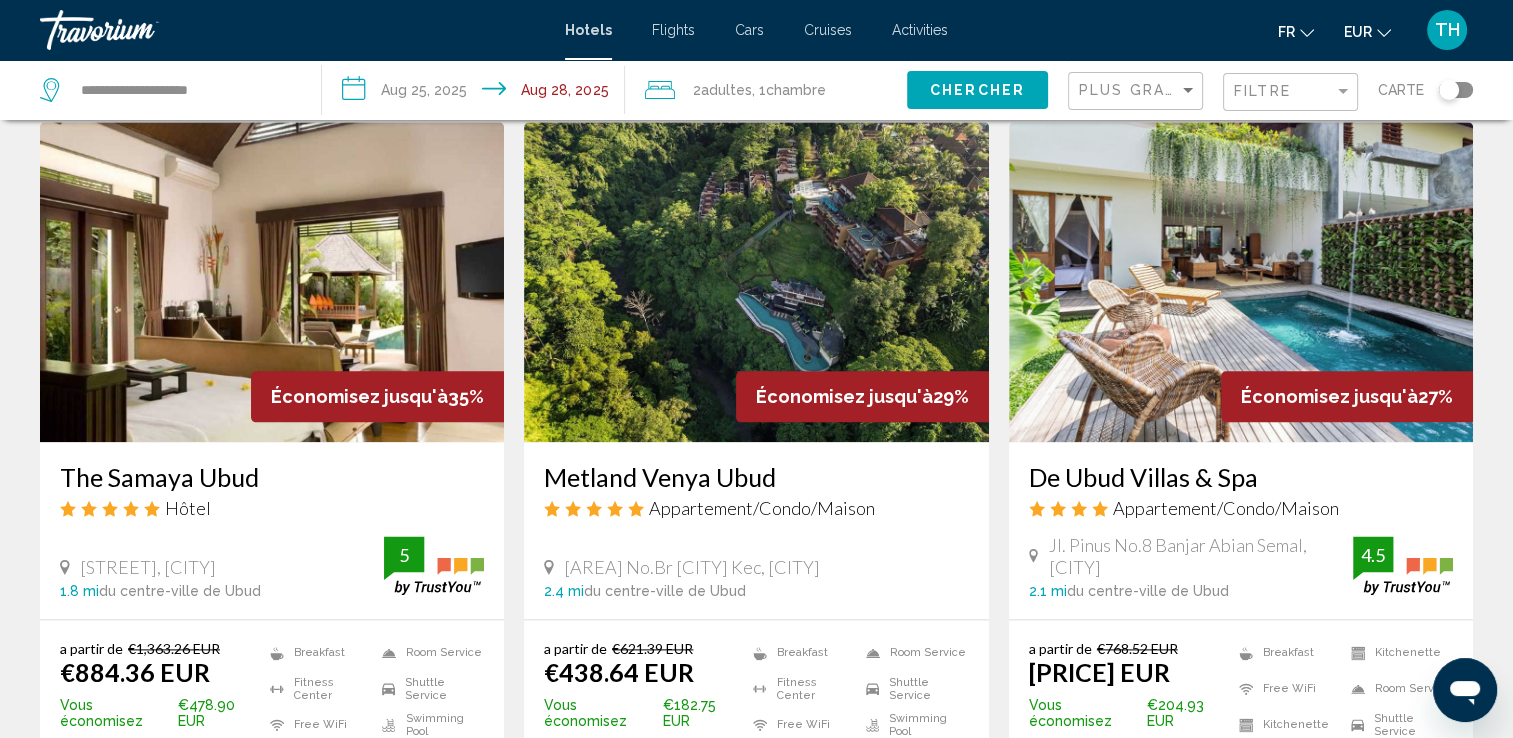 click at bounding box center [756, 282] 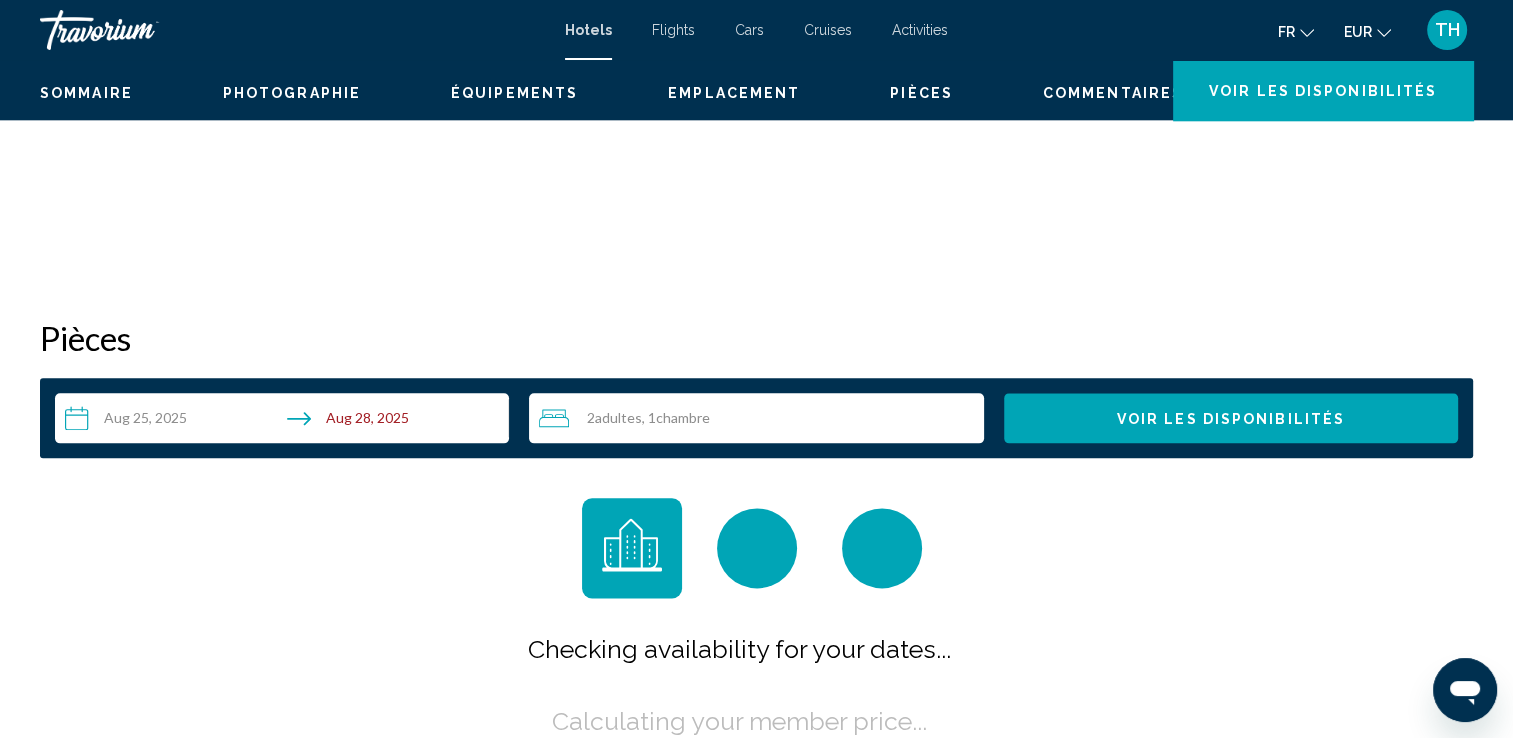 scroll, scrollTop: 0, scrollLeft: 0, axis: both 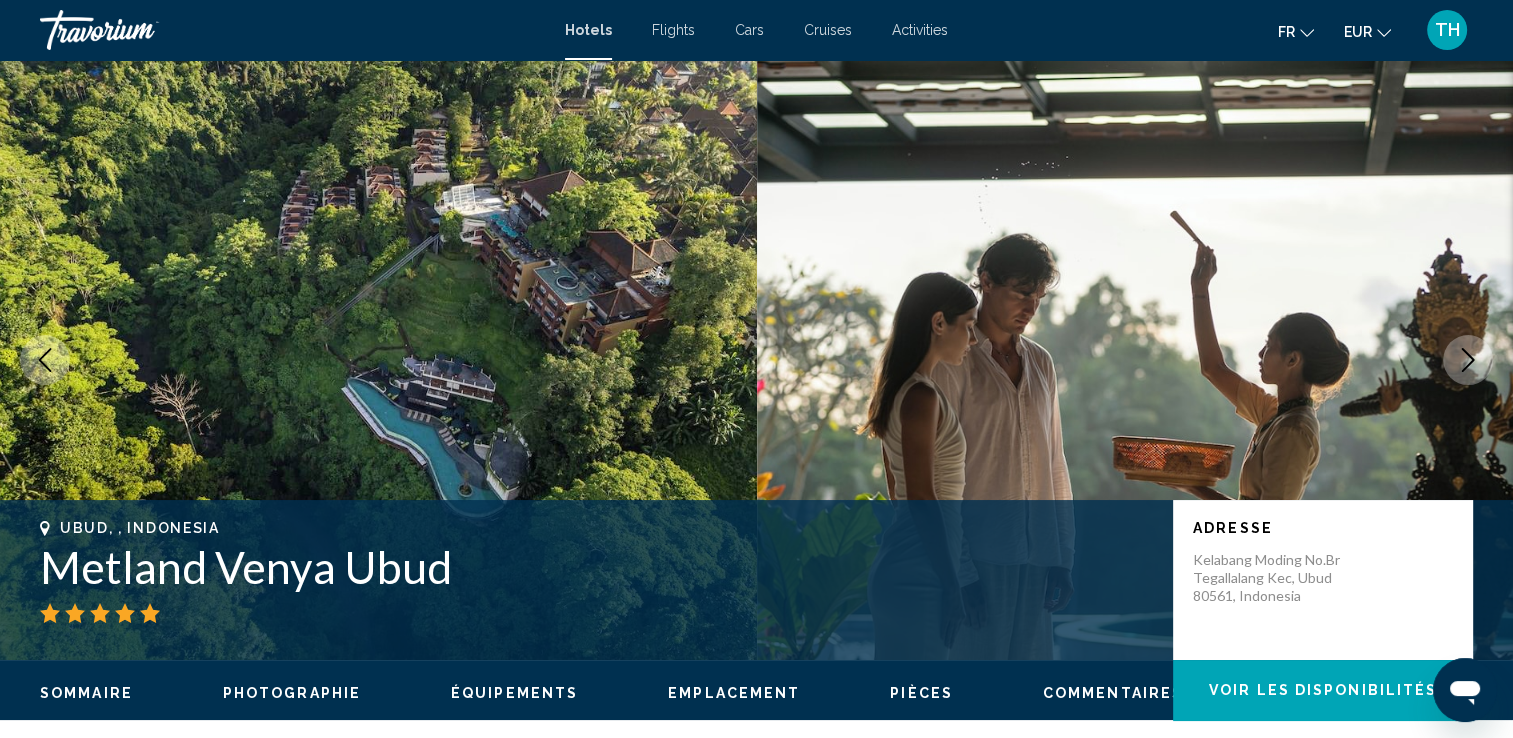 click 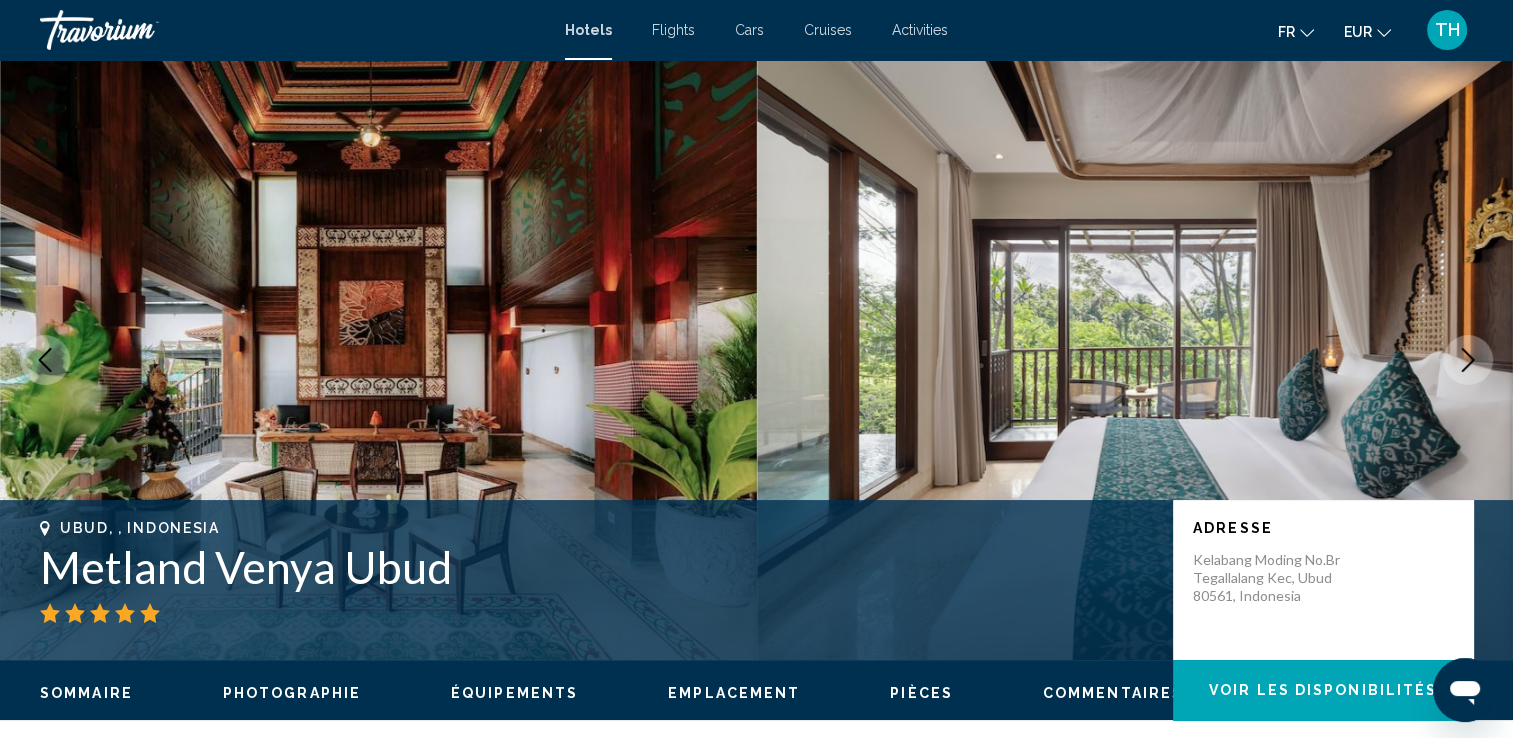click 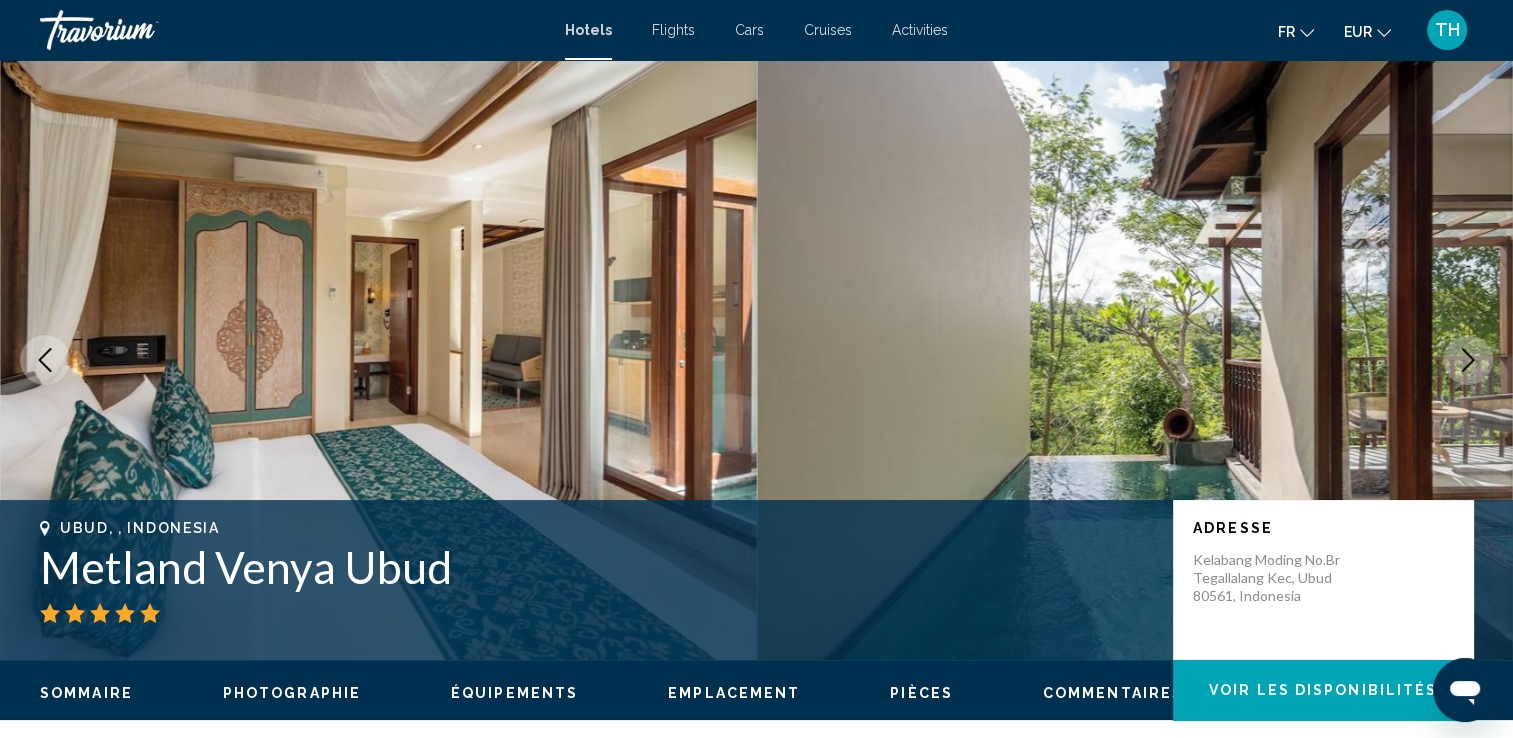 click 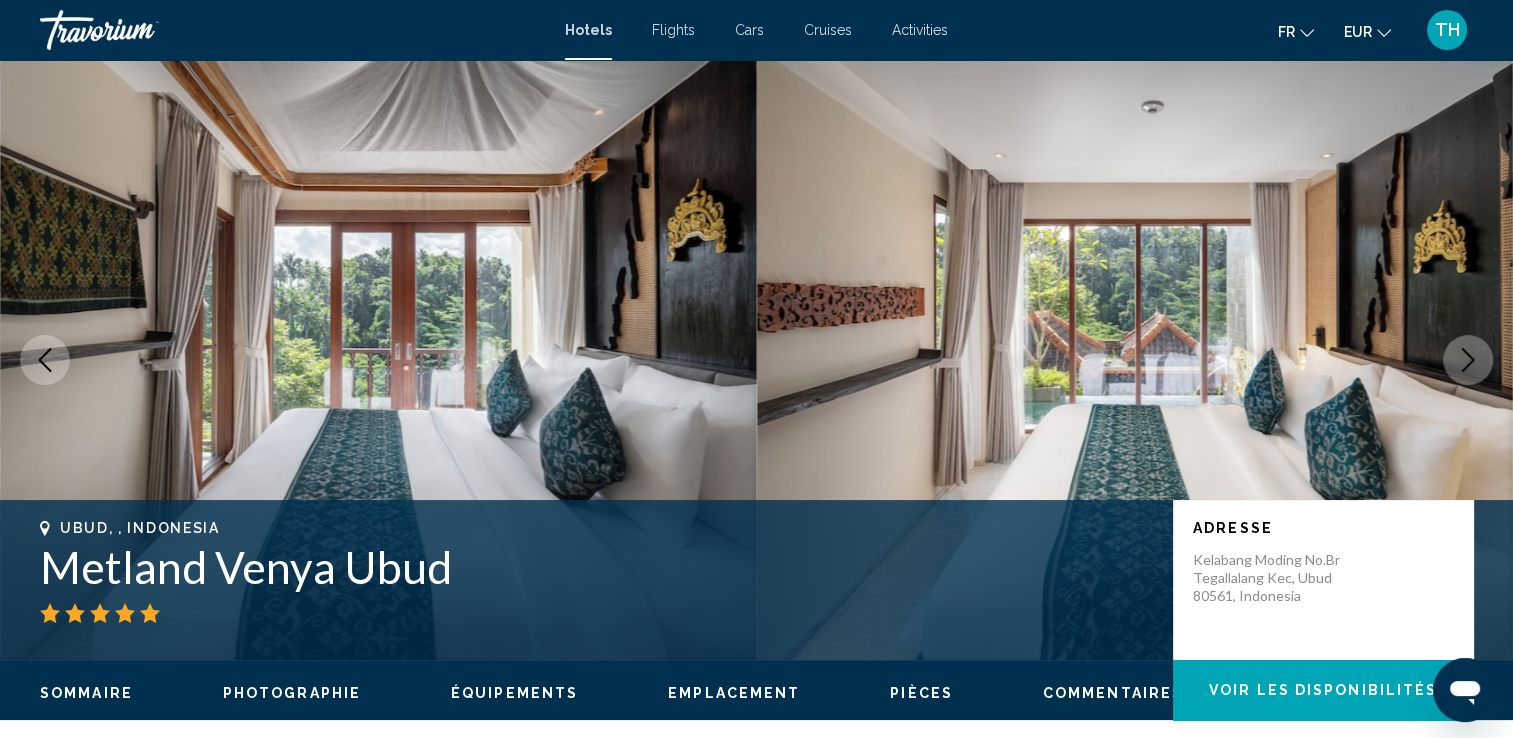 click 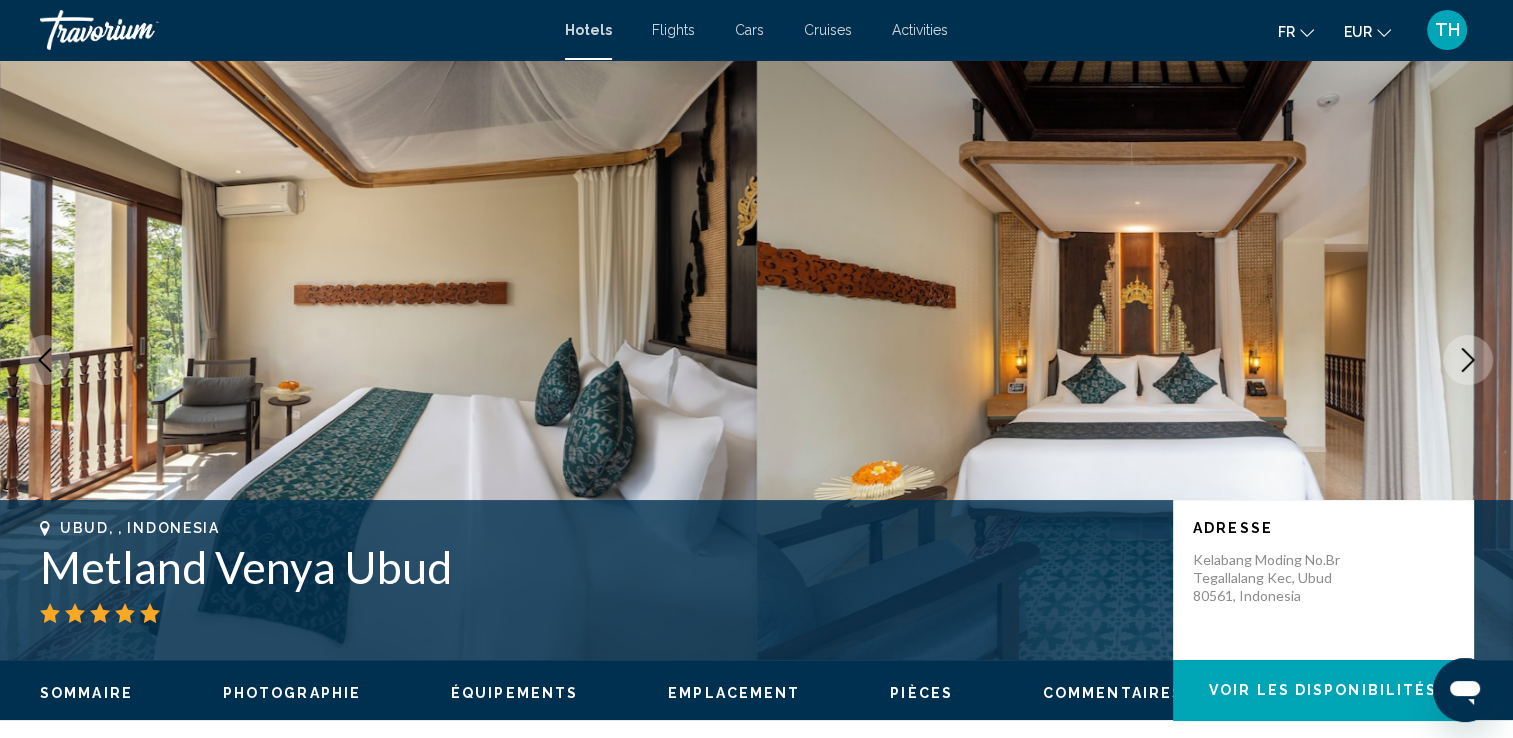click 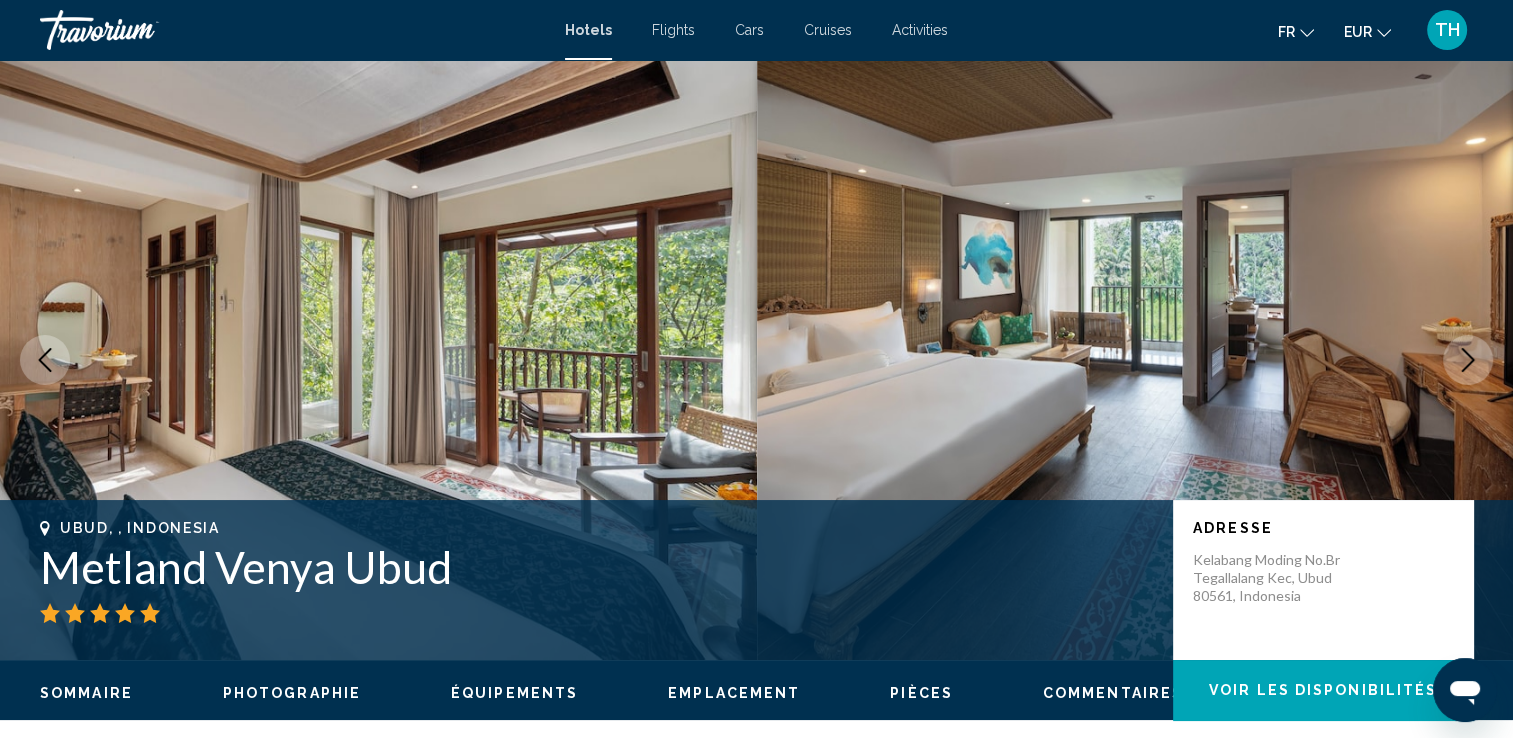 click 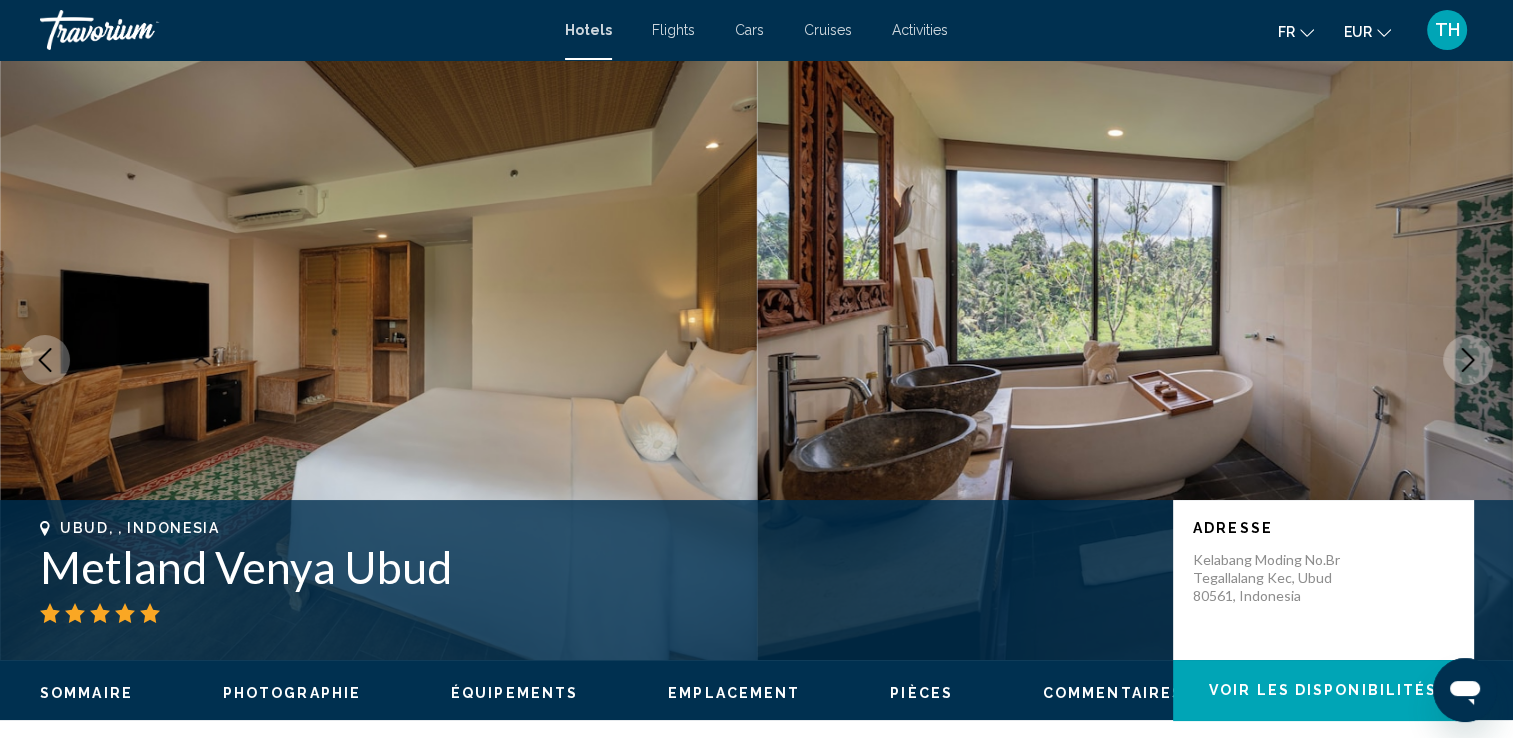 click 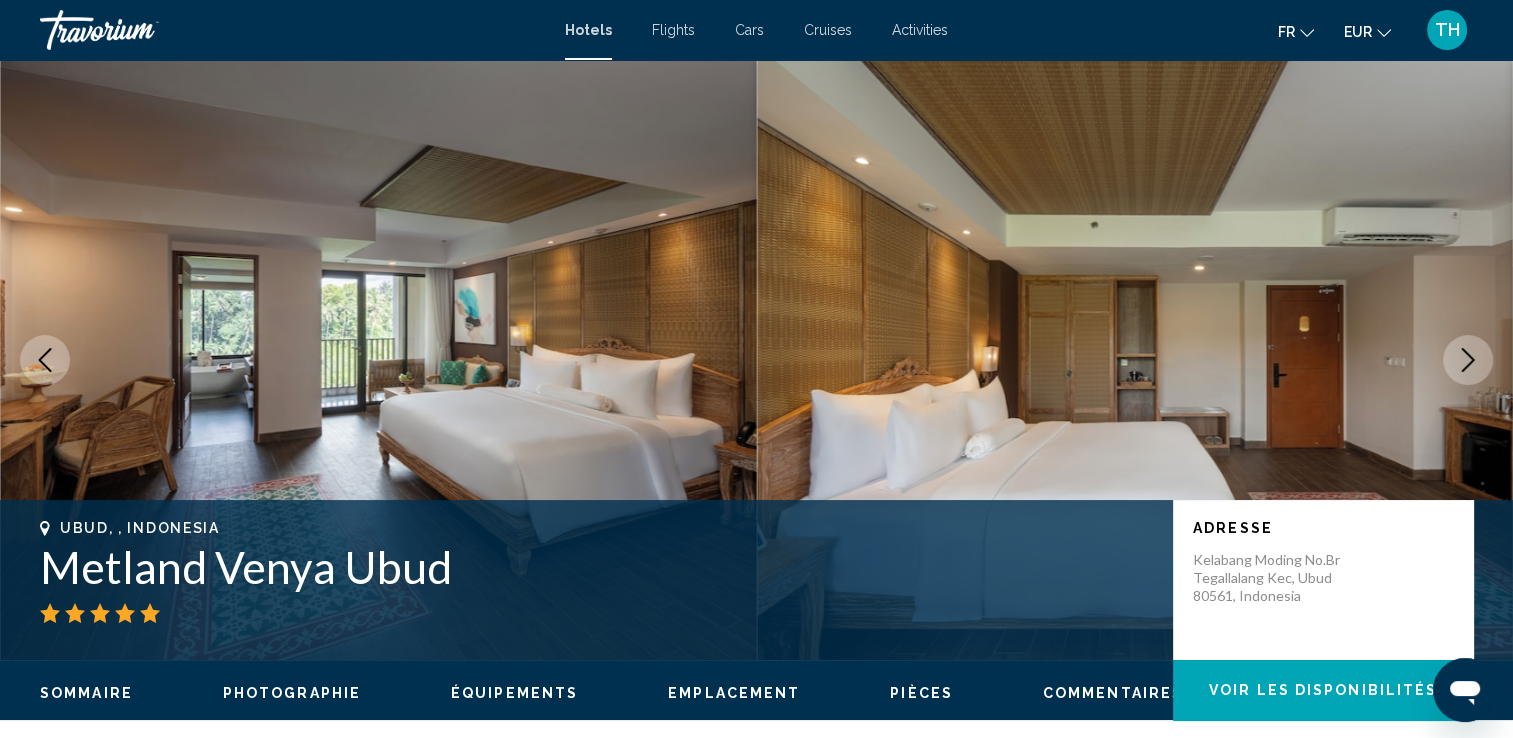click 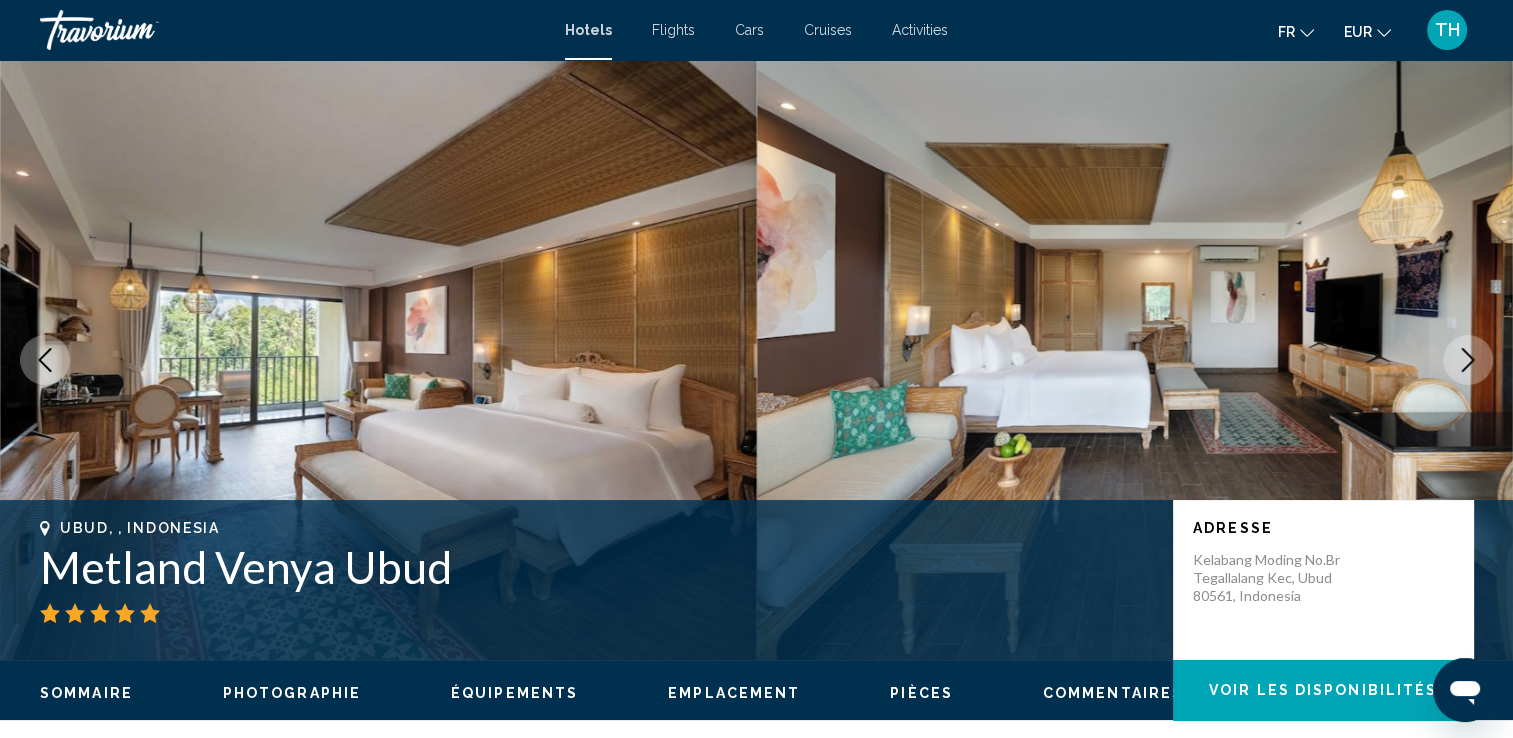 click 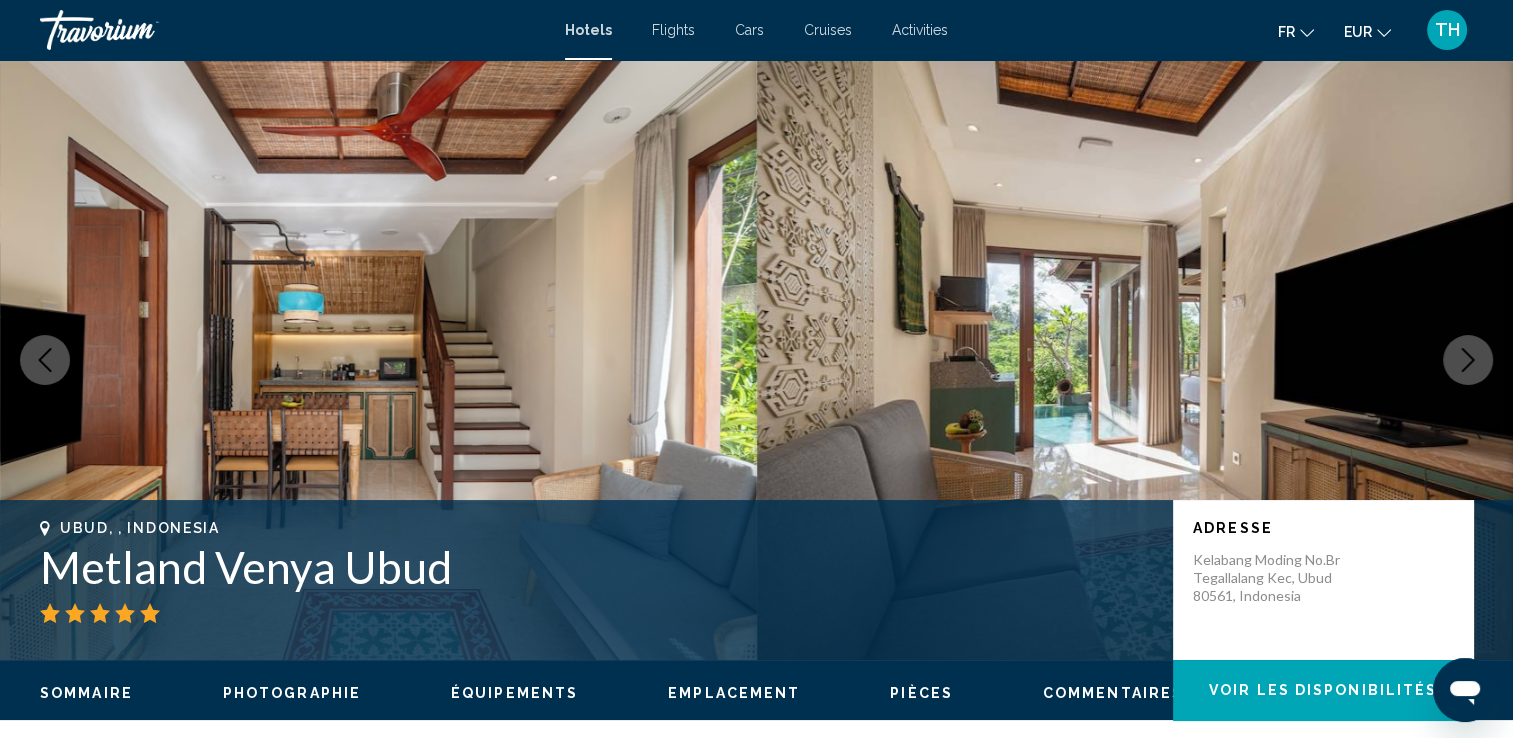 click 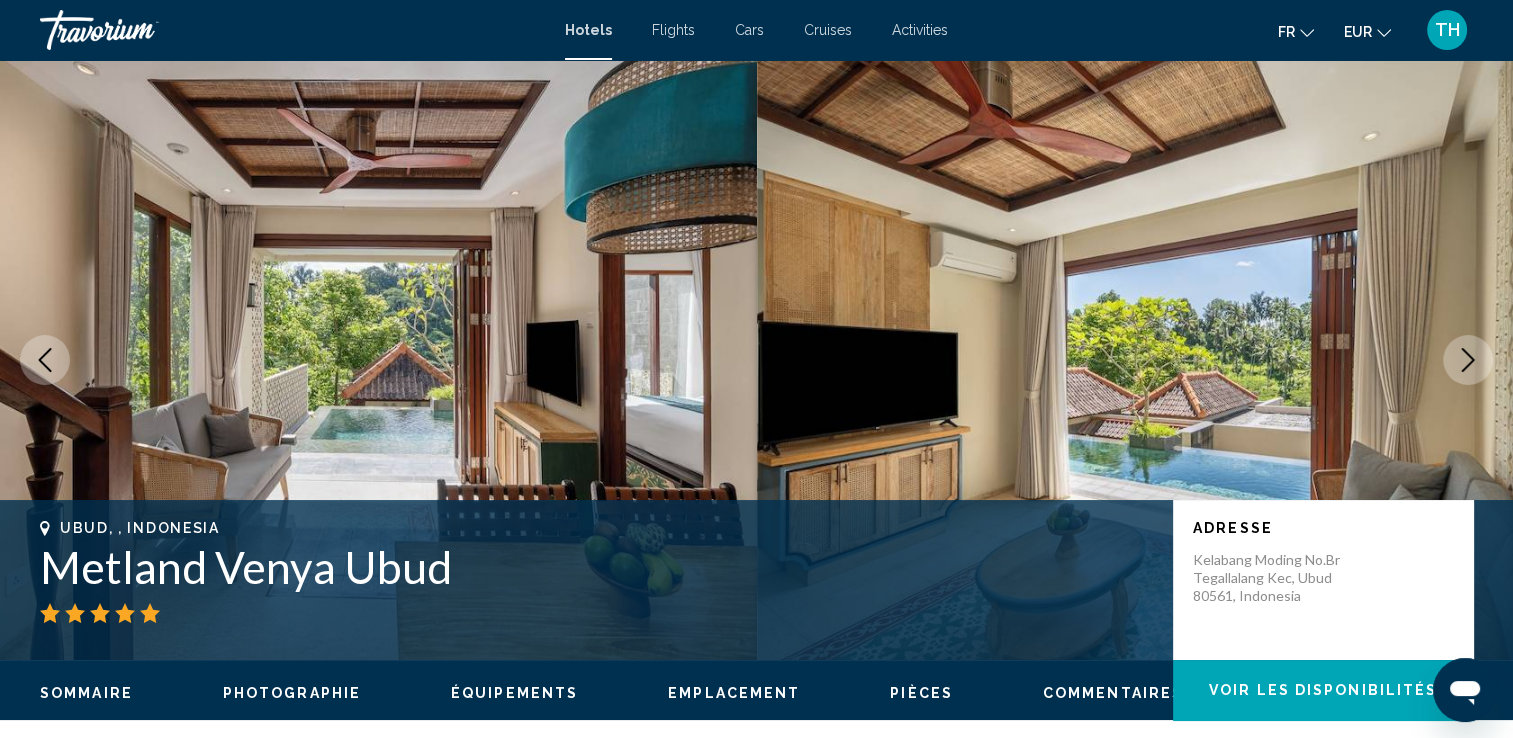 click 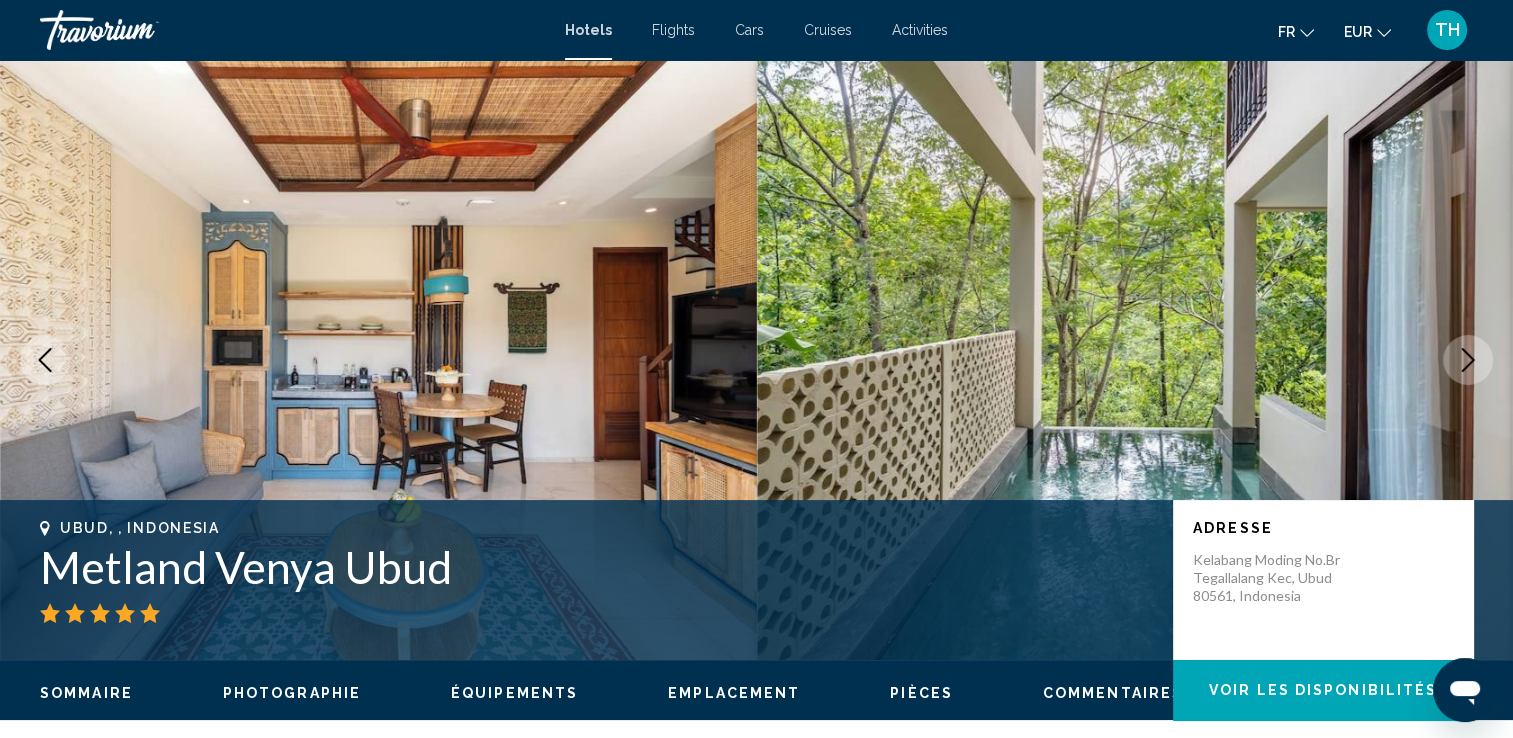 click 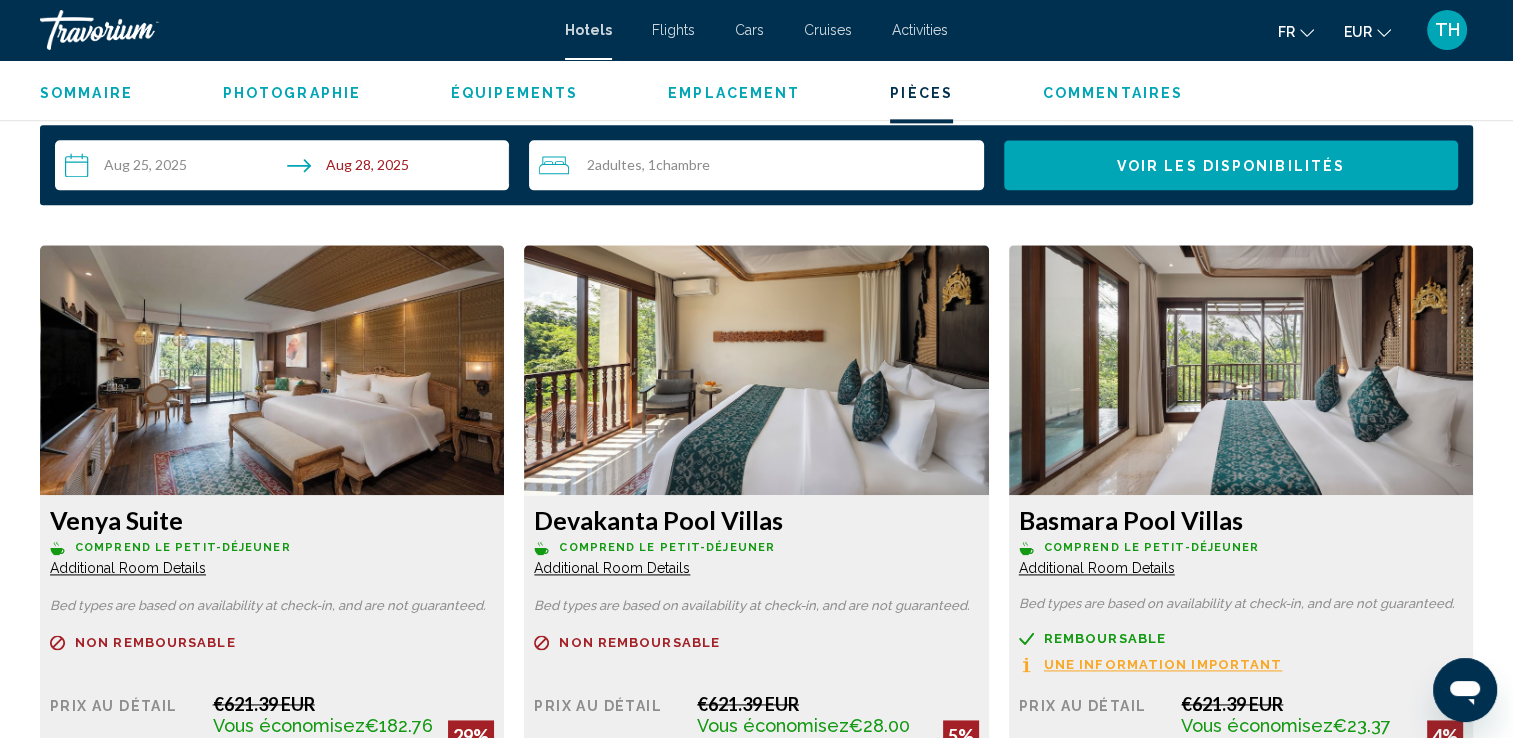scroll, scrollTop: 2576, scrollLeft: 0, axis: vertical 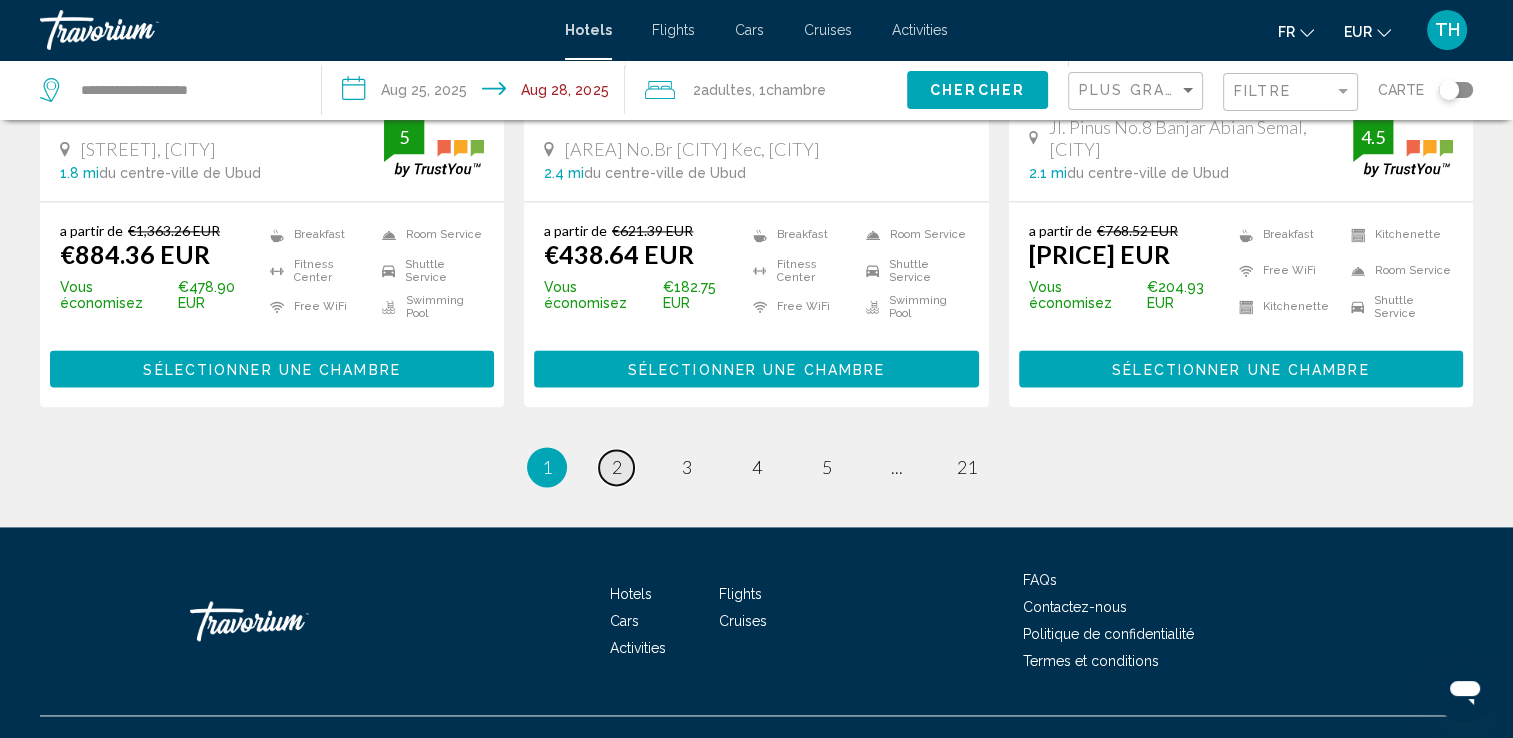 click on "page  2" at bounding box center [616, 467] 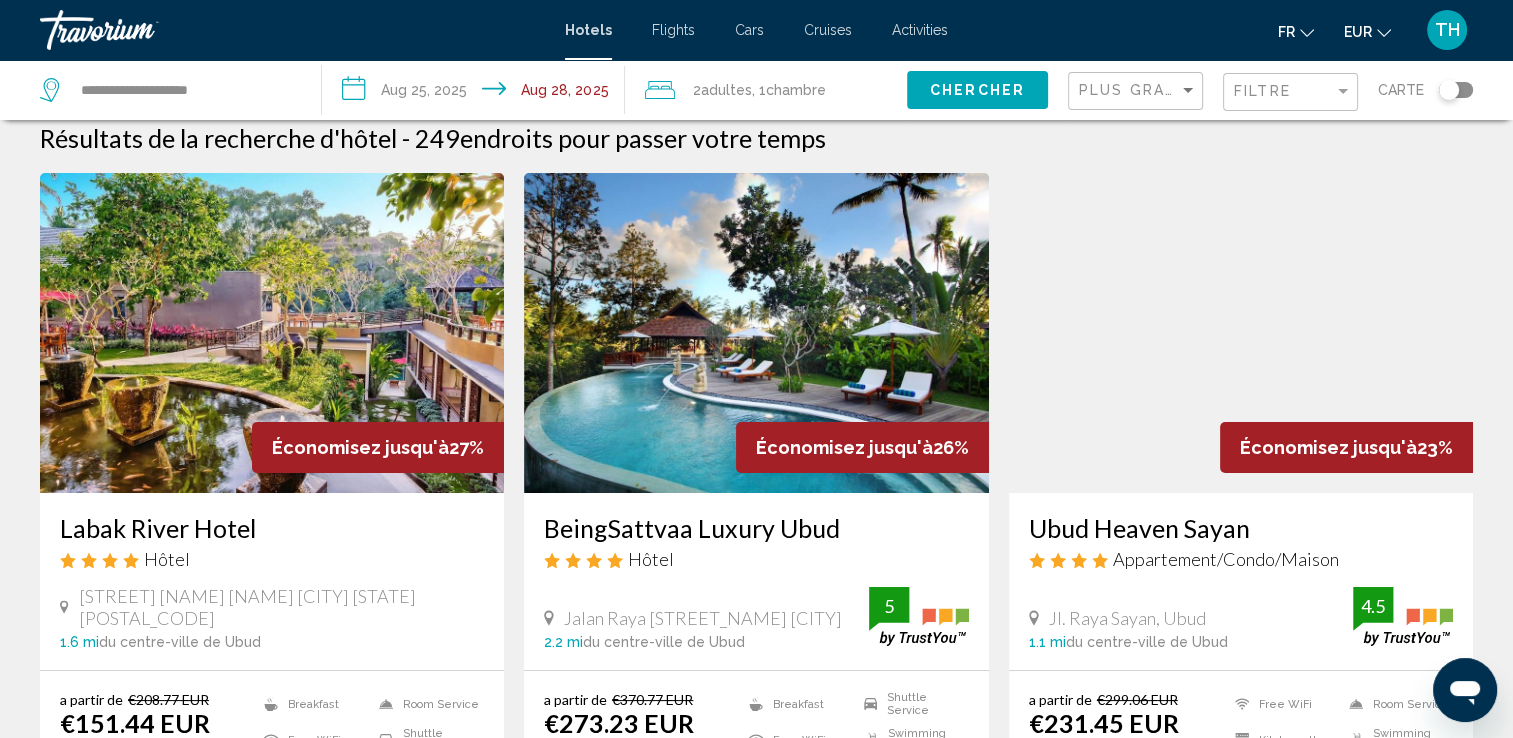 scroll, scrollTop: 13, scrollLeft: 0, axis: vertical 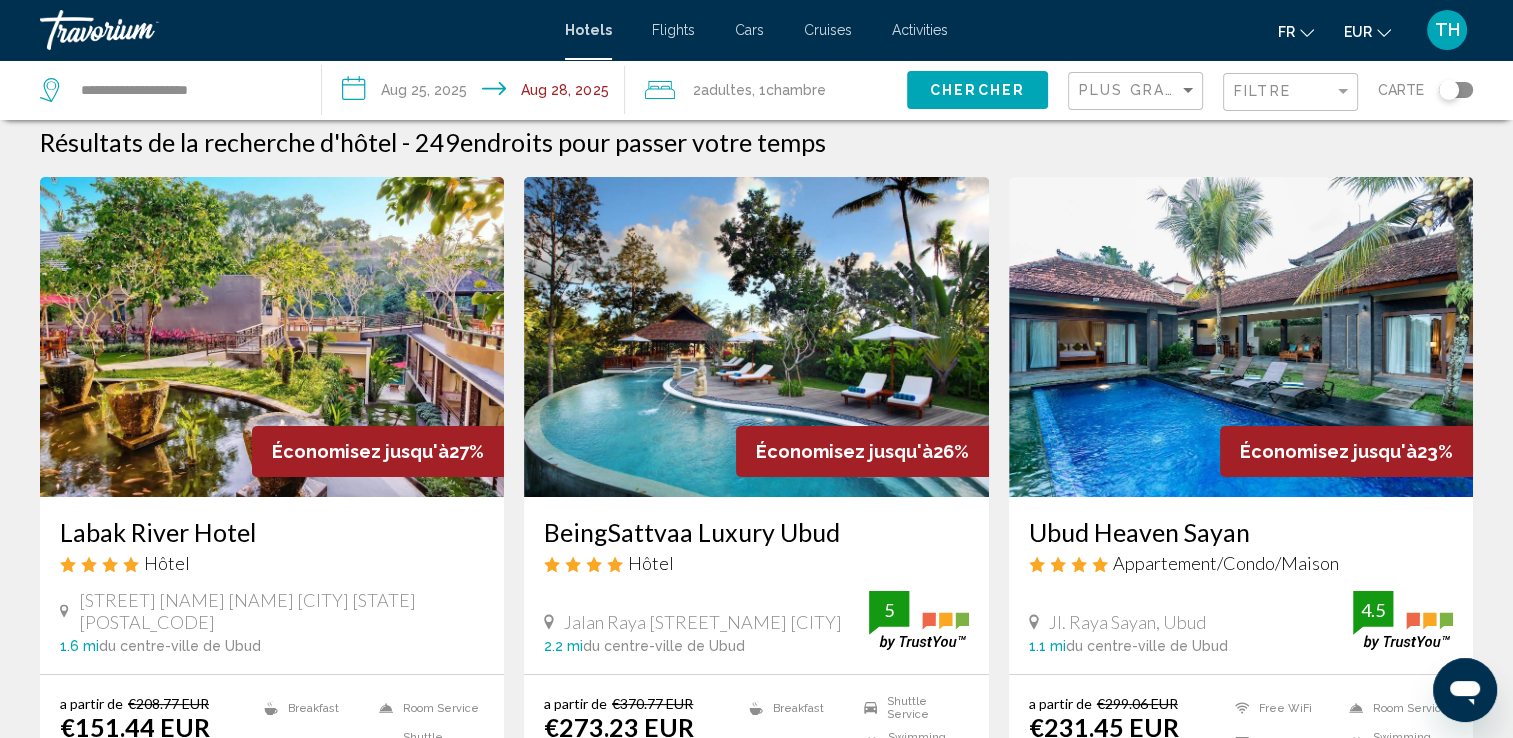 click at bounding box center [756, 337] 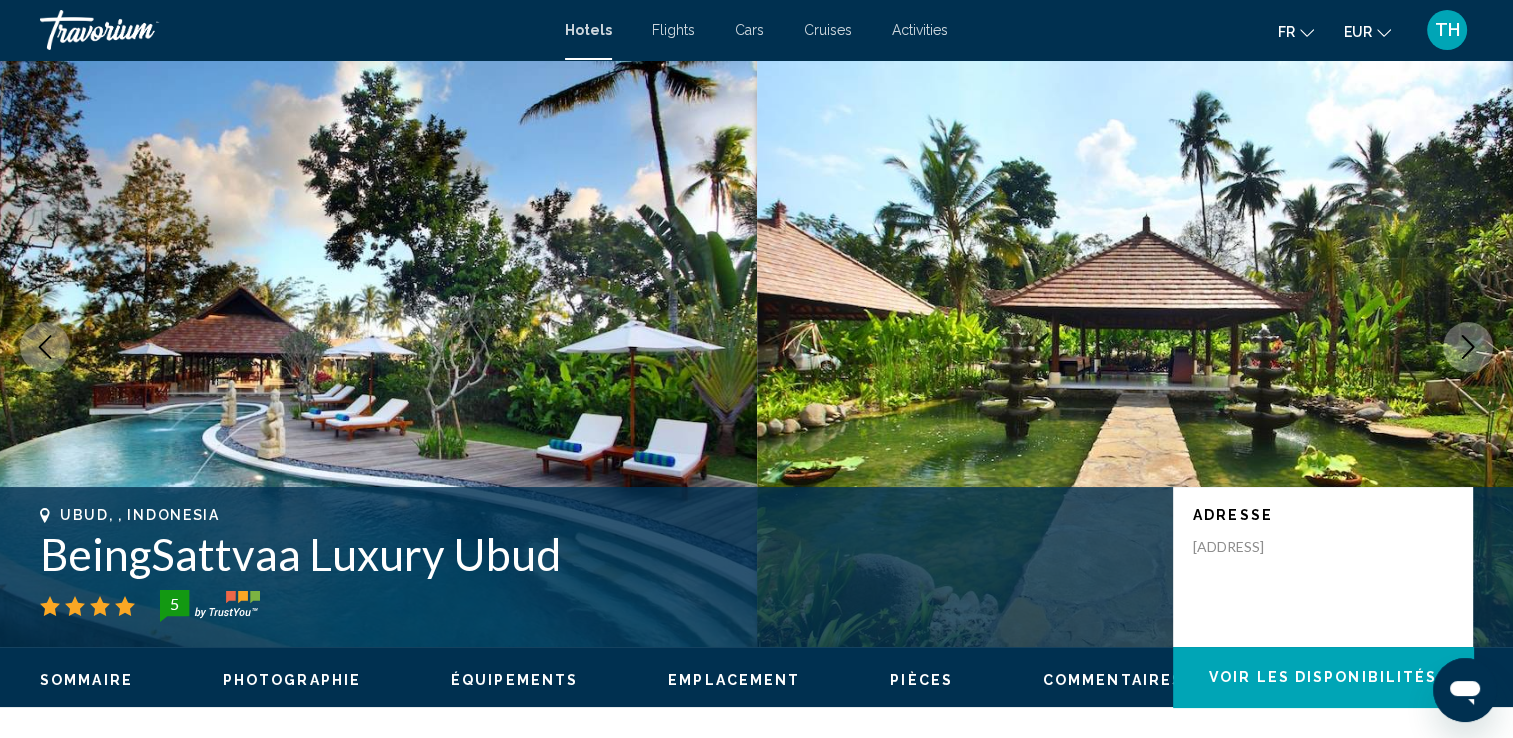 scroll, scrollTop: 0, scrollLeft: 0, axis: both 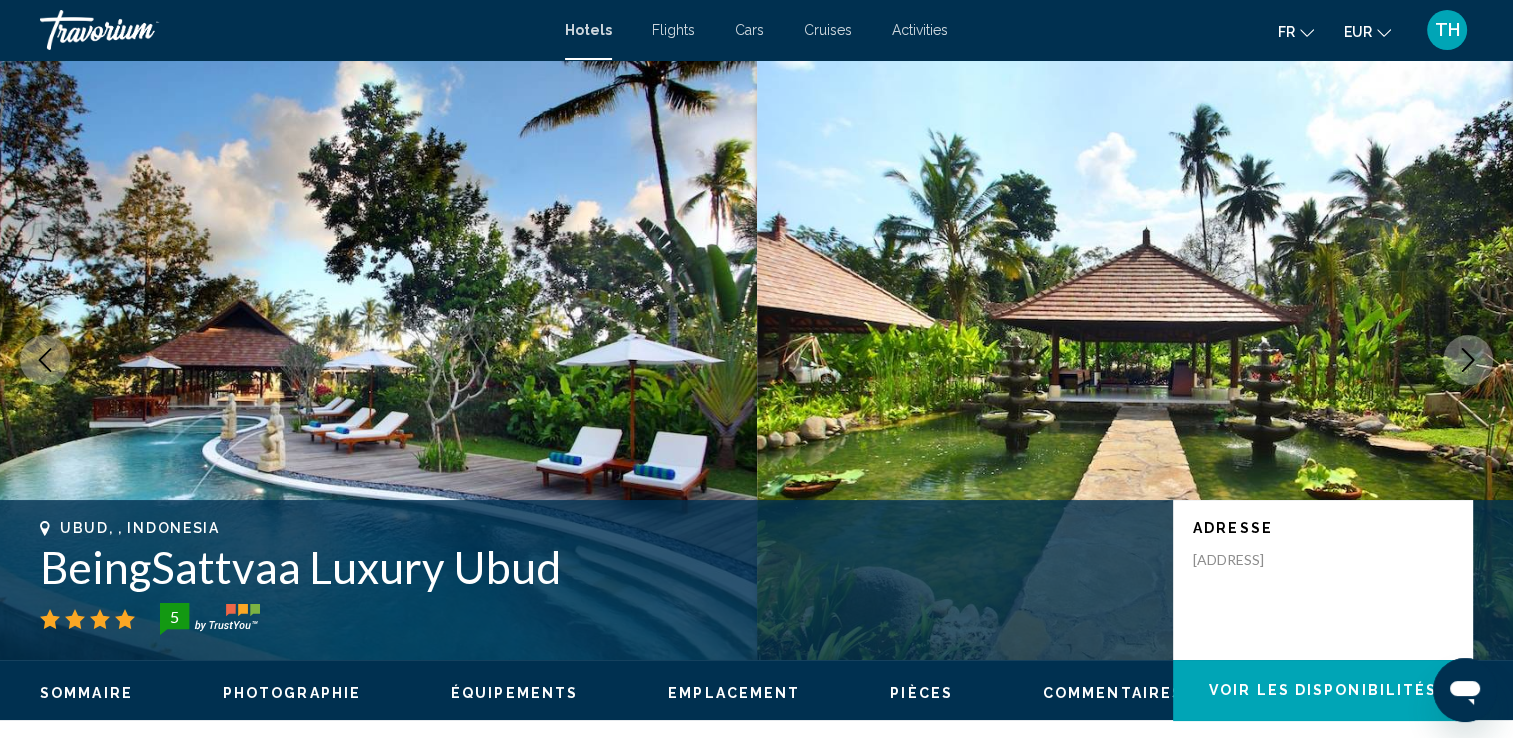click at bounding box center (1468, 360) 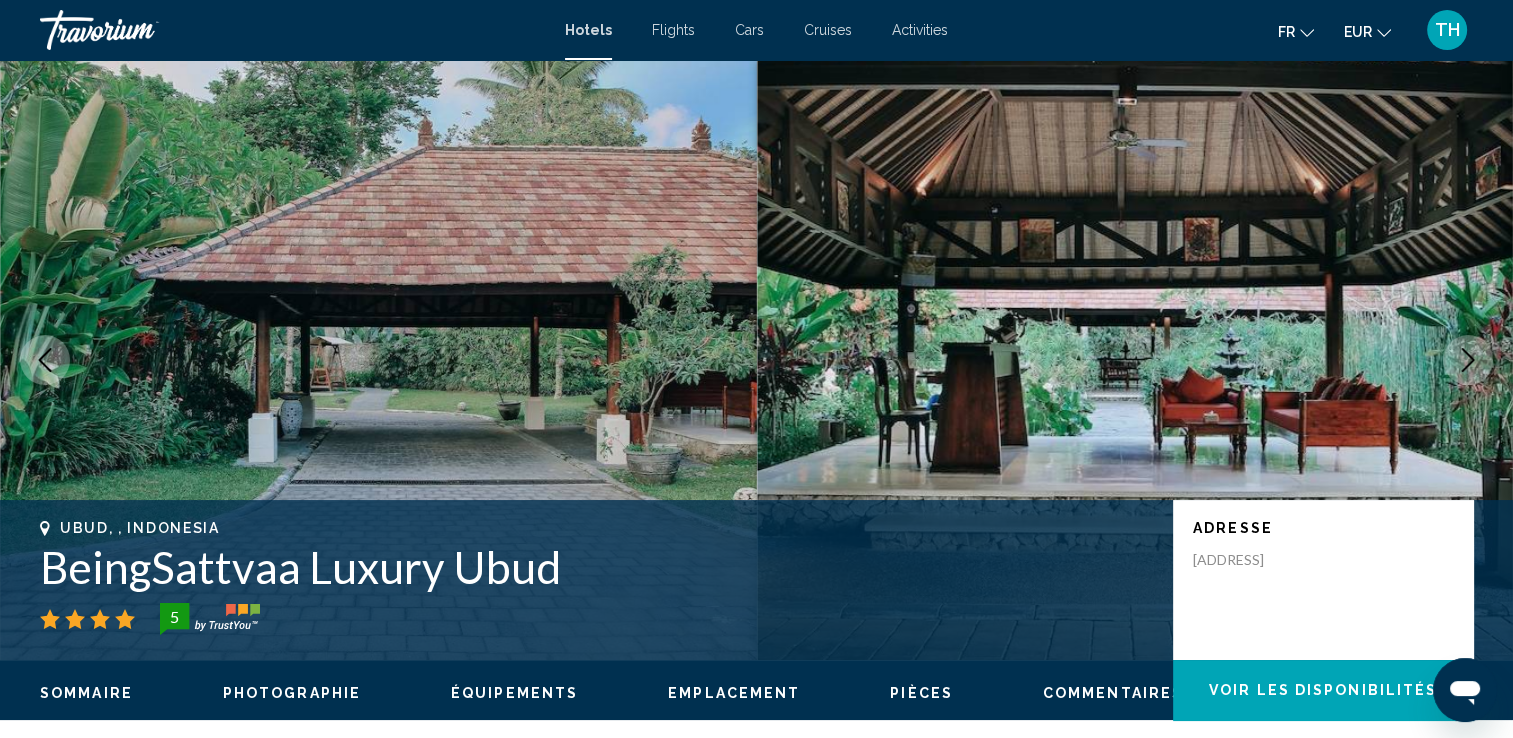 click at bounding box center [1468, 360] 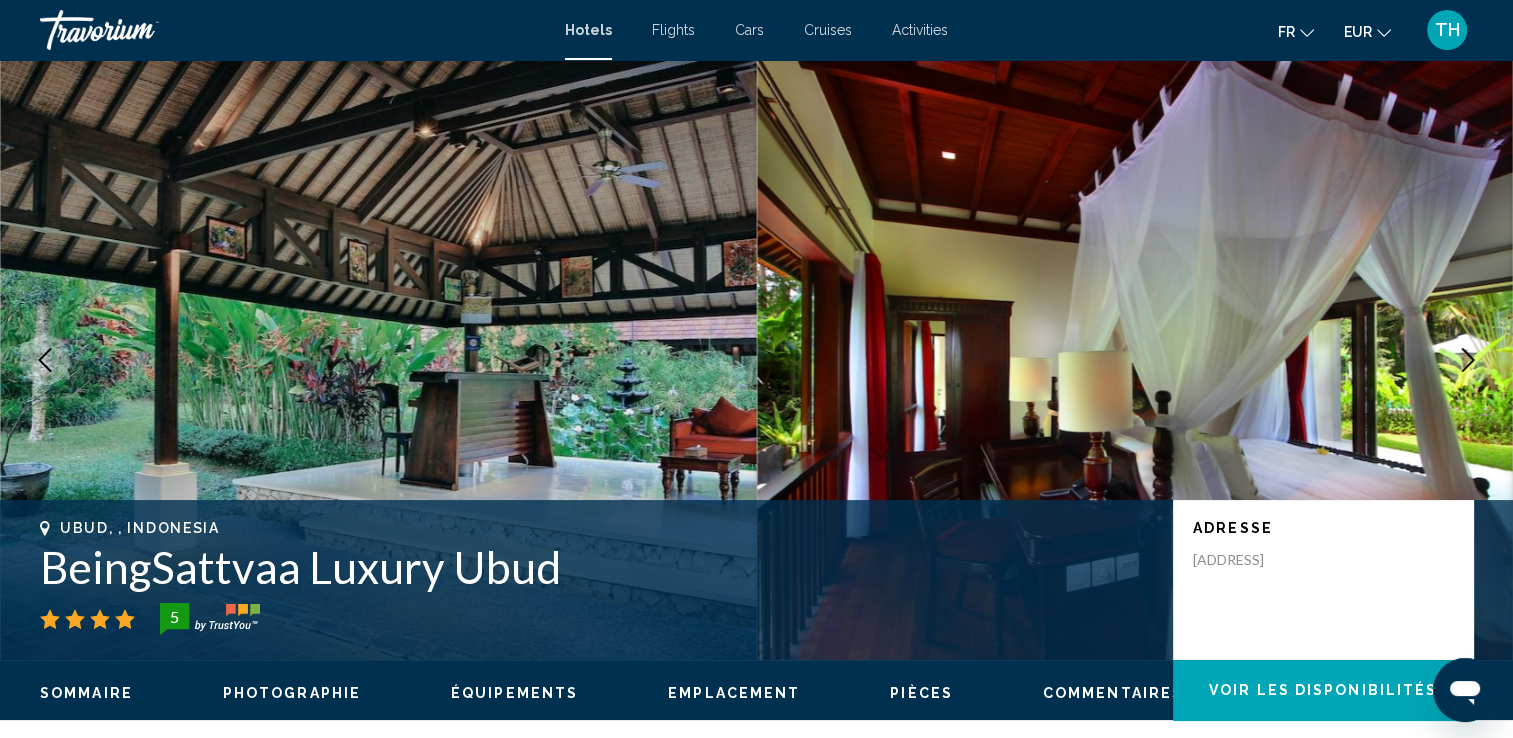 click at bounding box center [1468, 360] 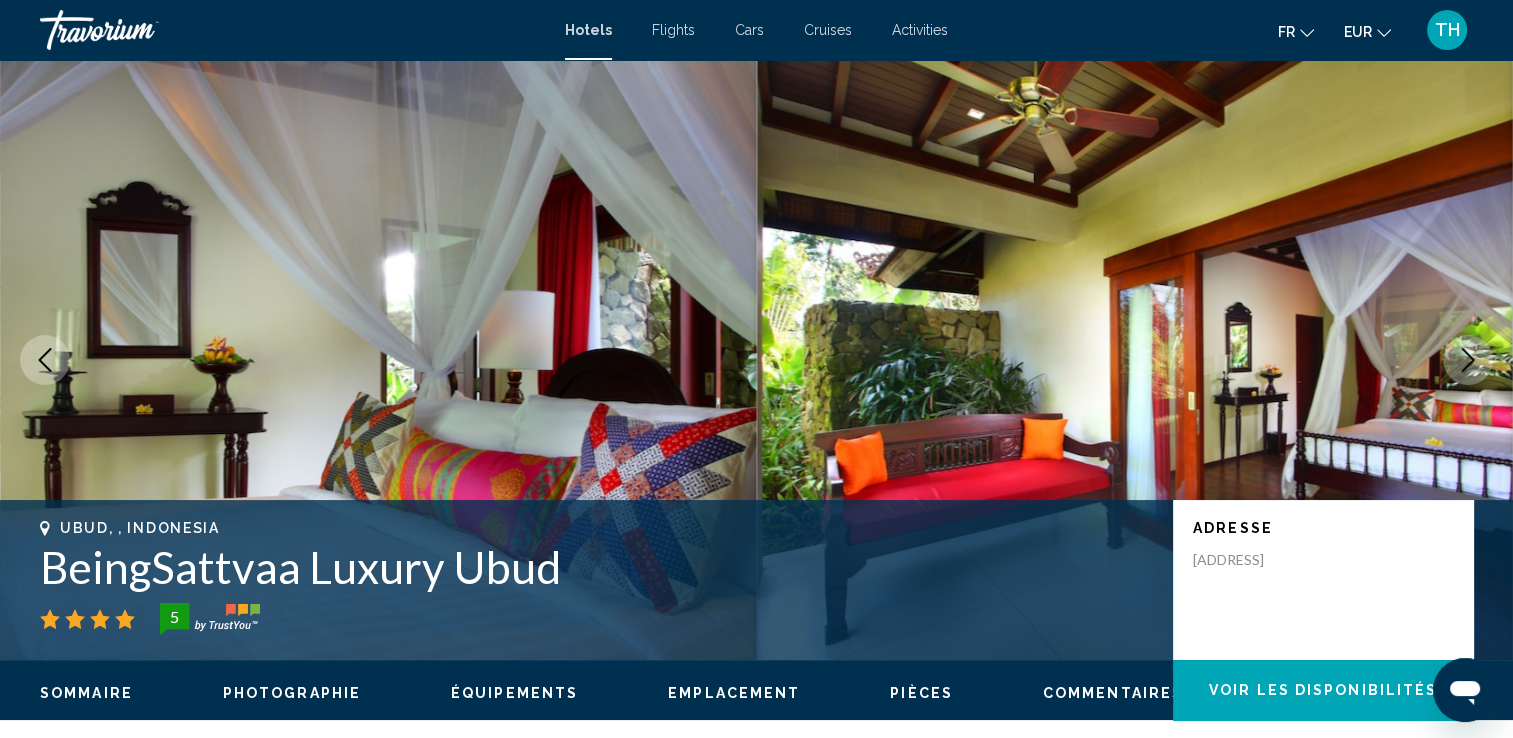 click at bounding box center (1468, 360) 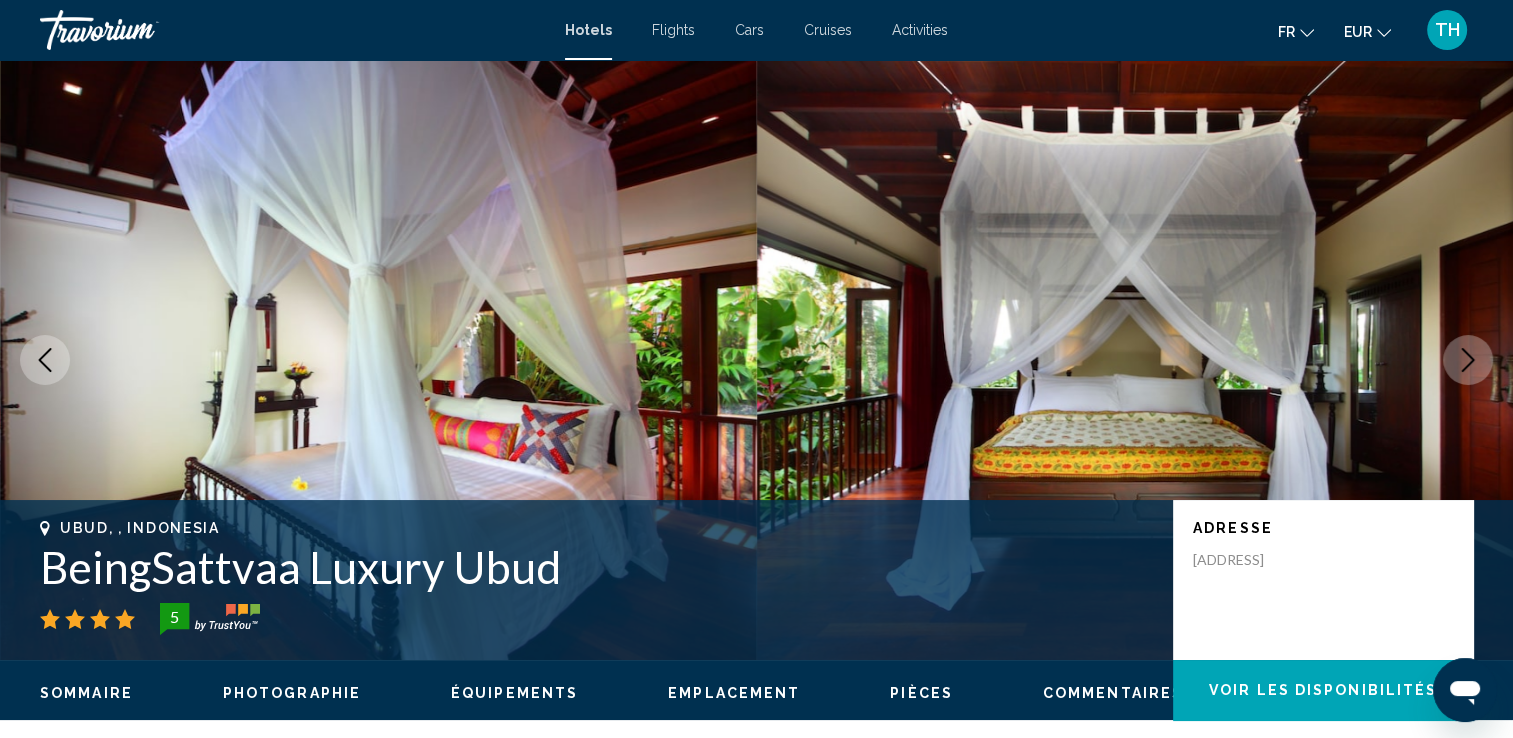 click at bounding box center [1468, 360] 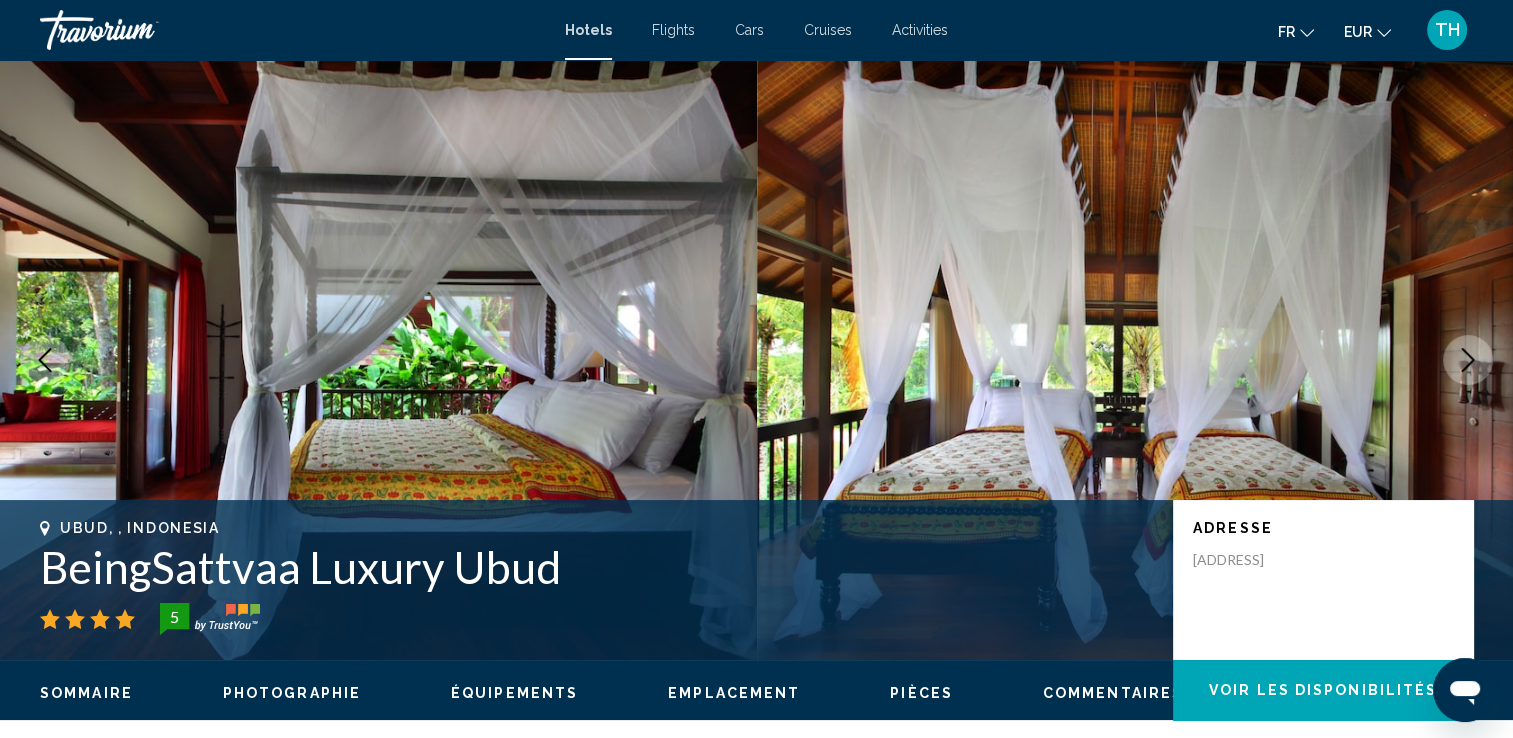 click at bounding box center (1468, 360) 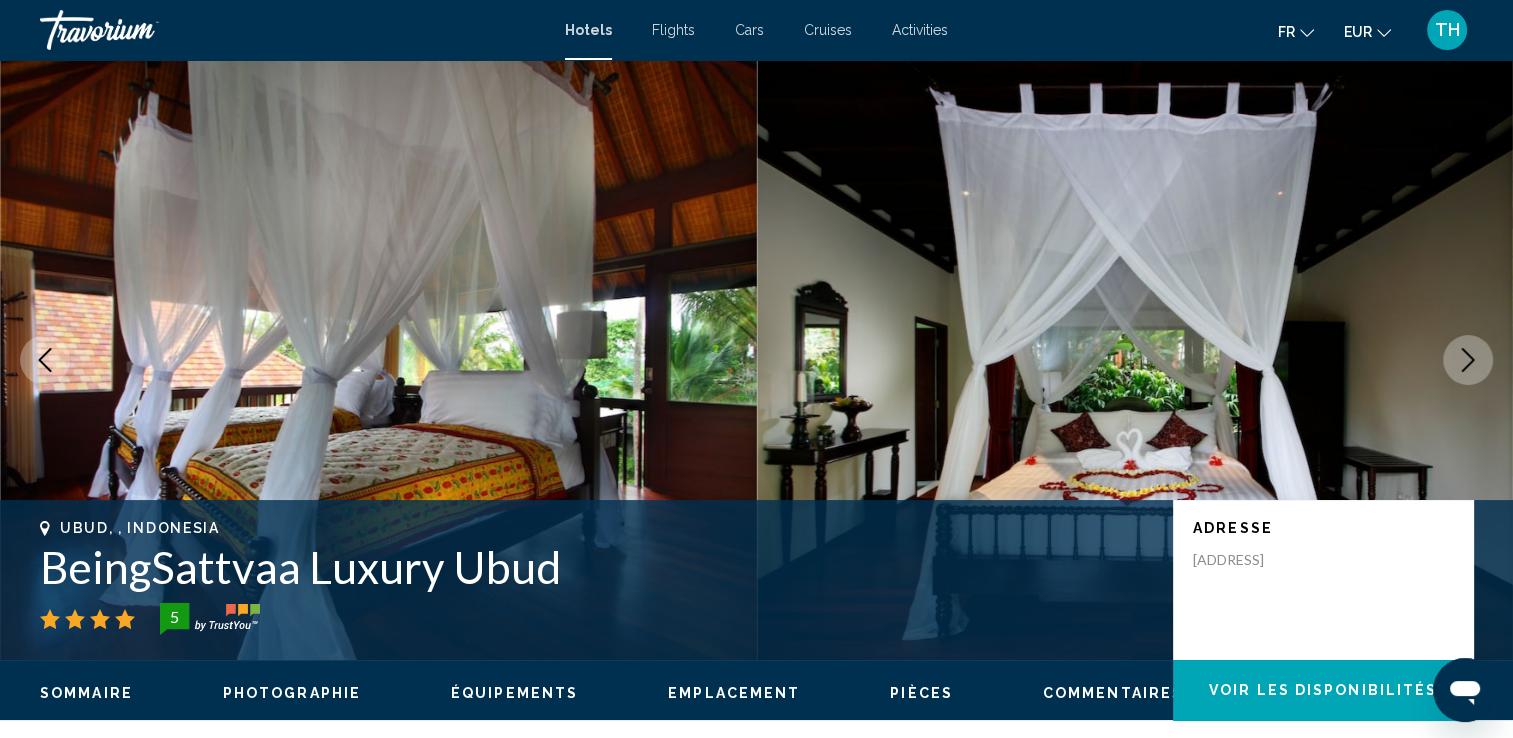 click at bounding box center (1468, 360) 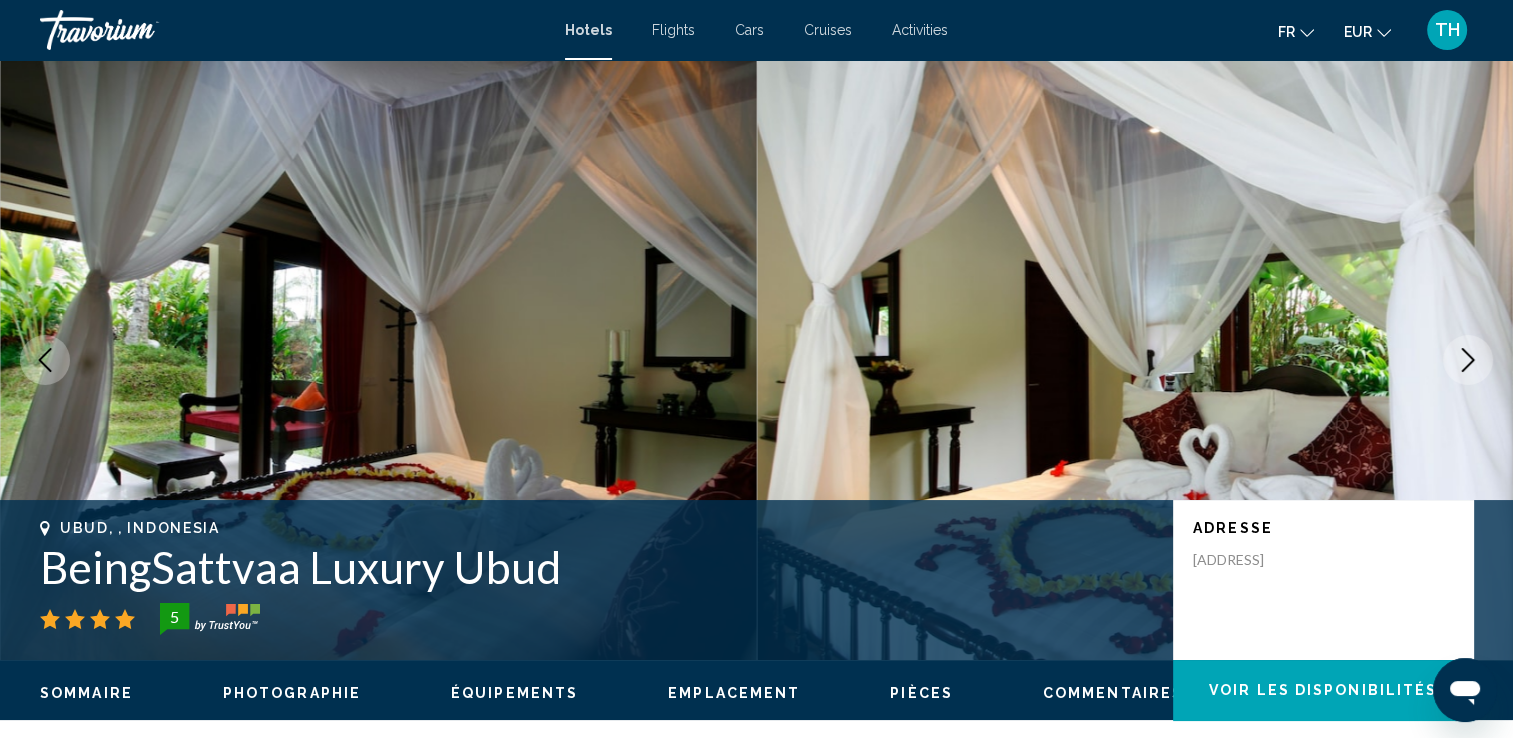 click at bounding box center (1468, 360) 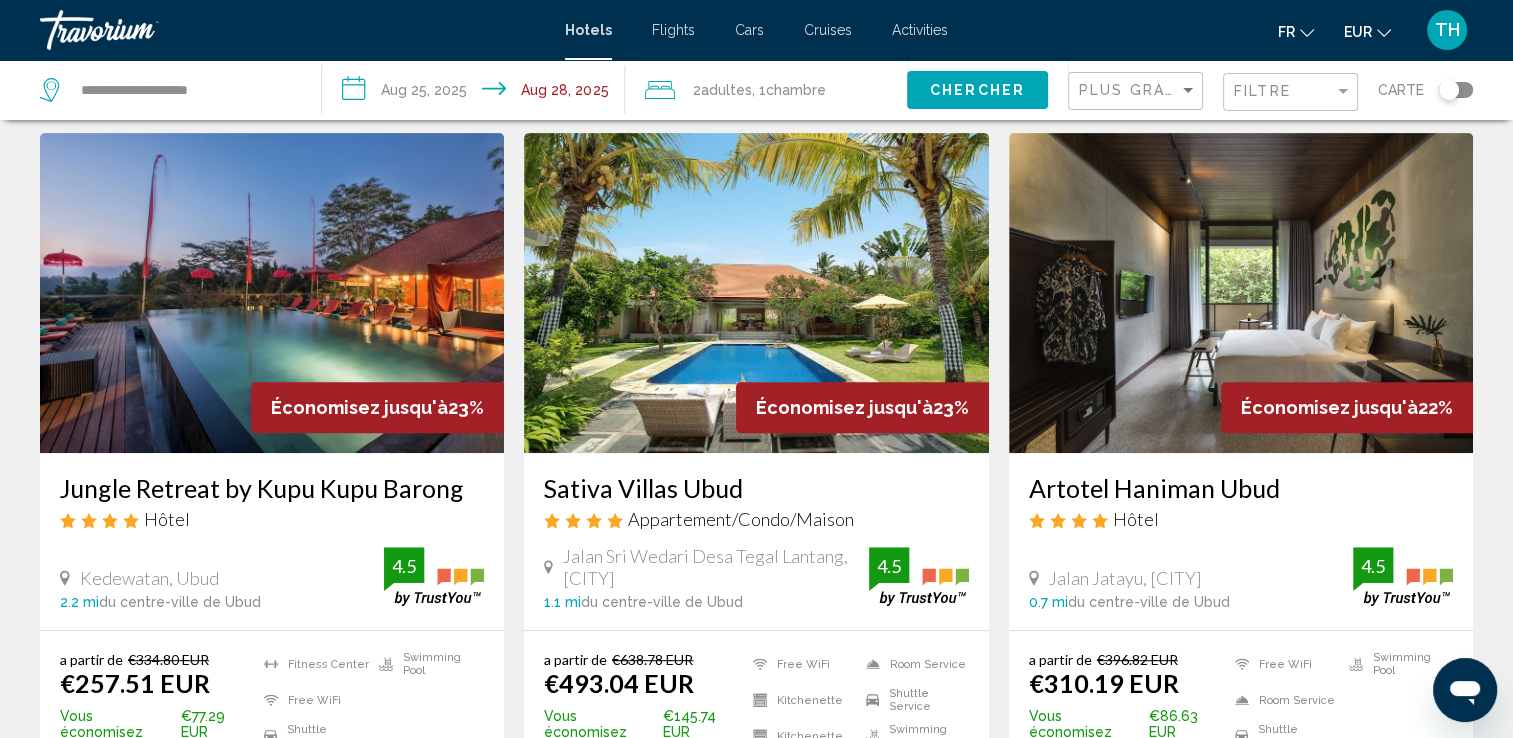 scroll, scrollTop: 800, scrollLeft: 0, axis: vertical 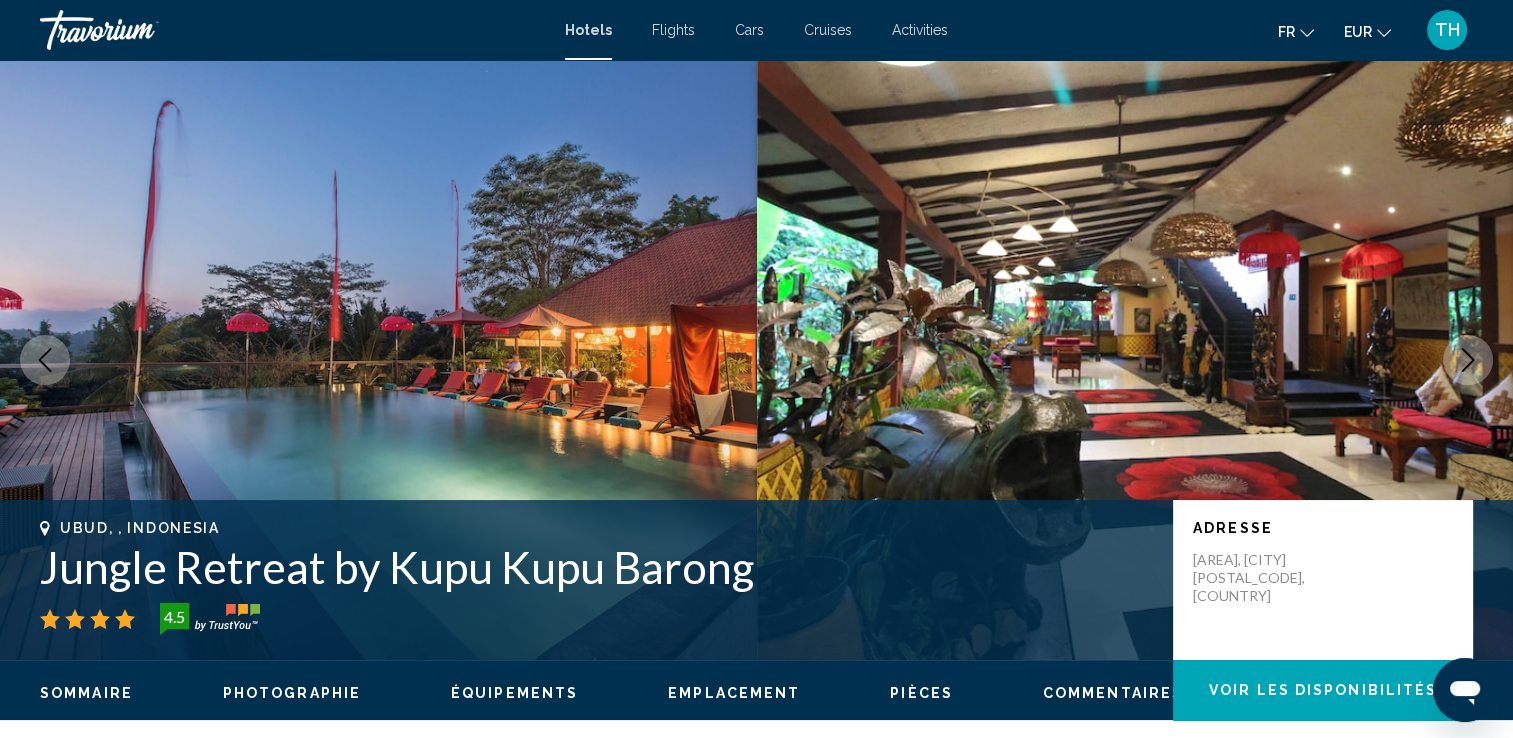 click 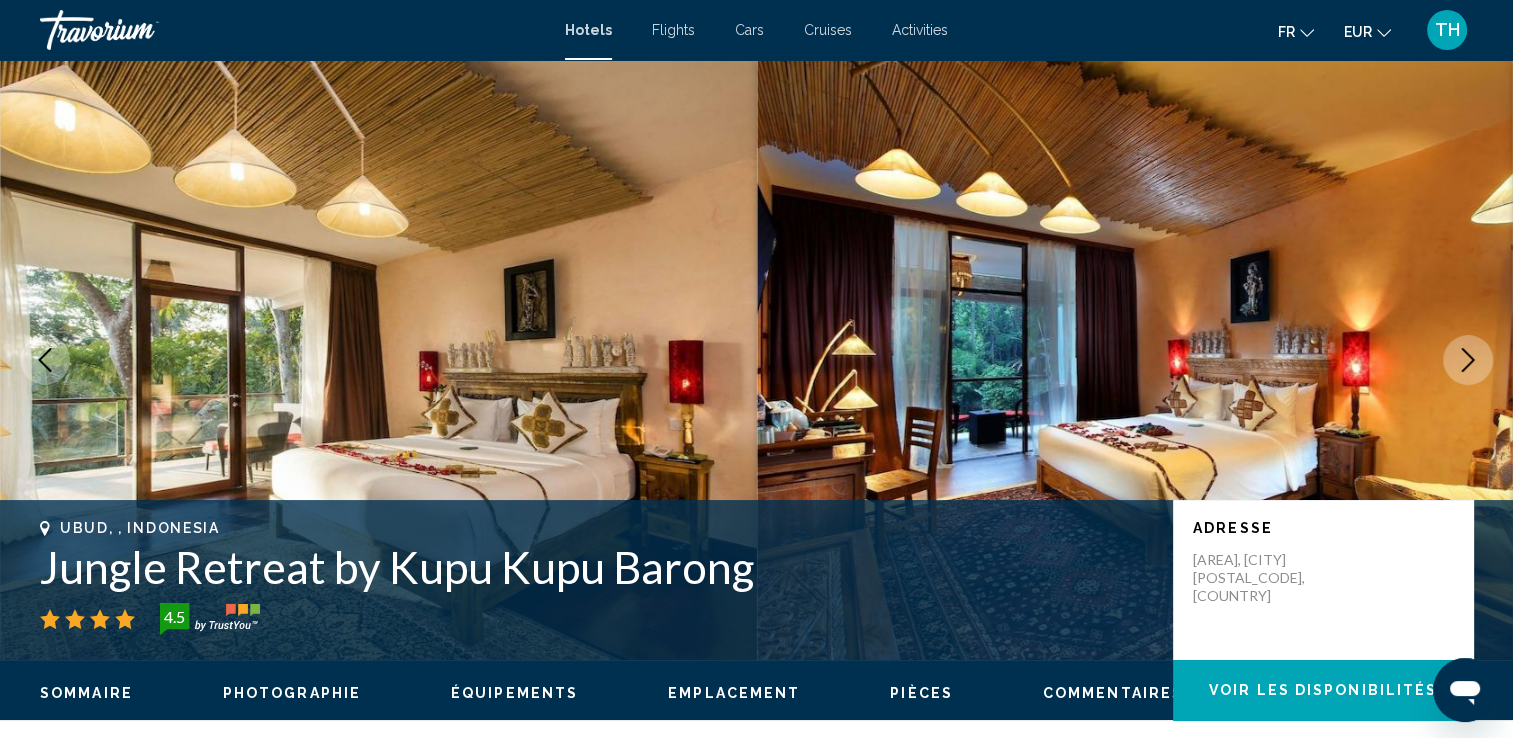 click 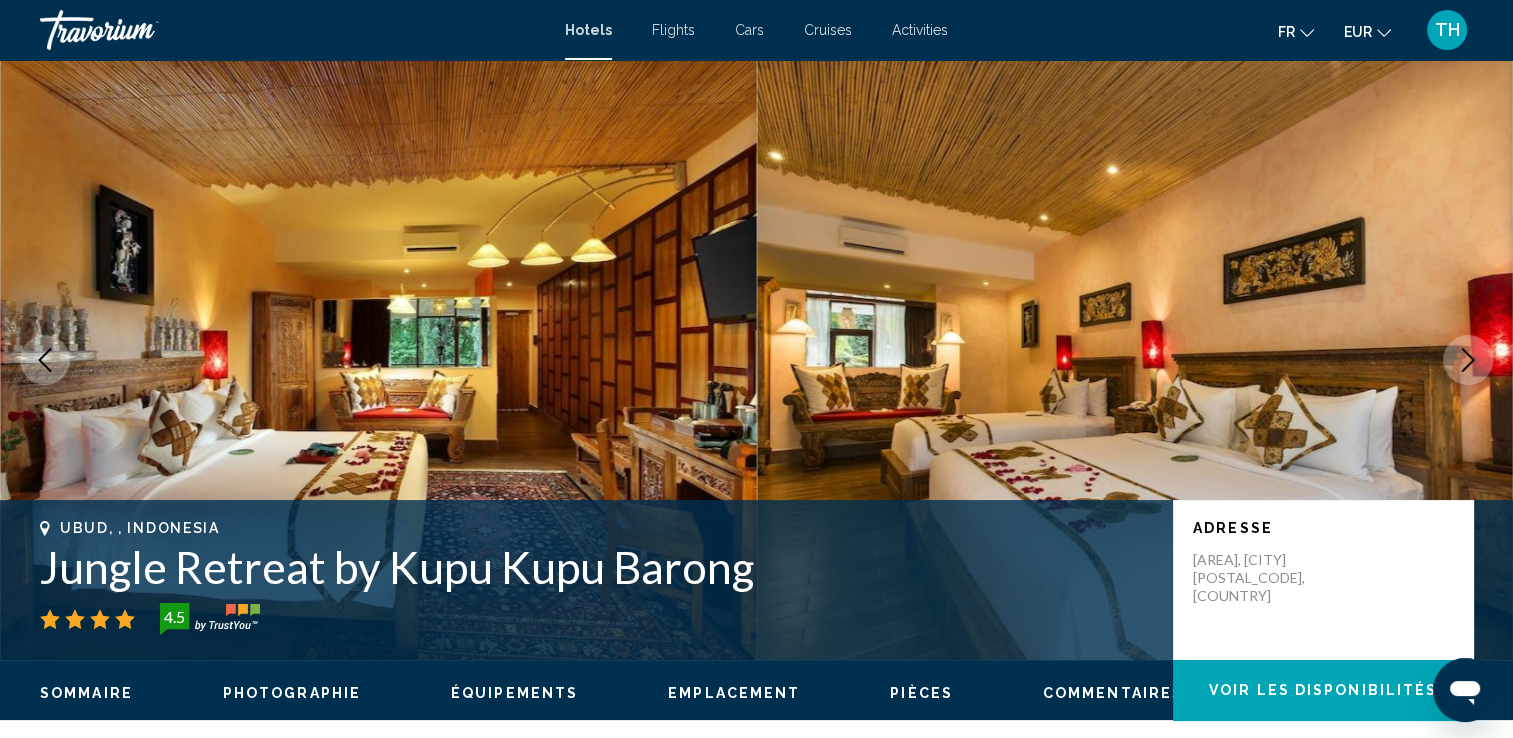 click 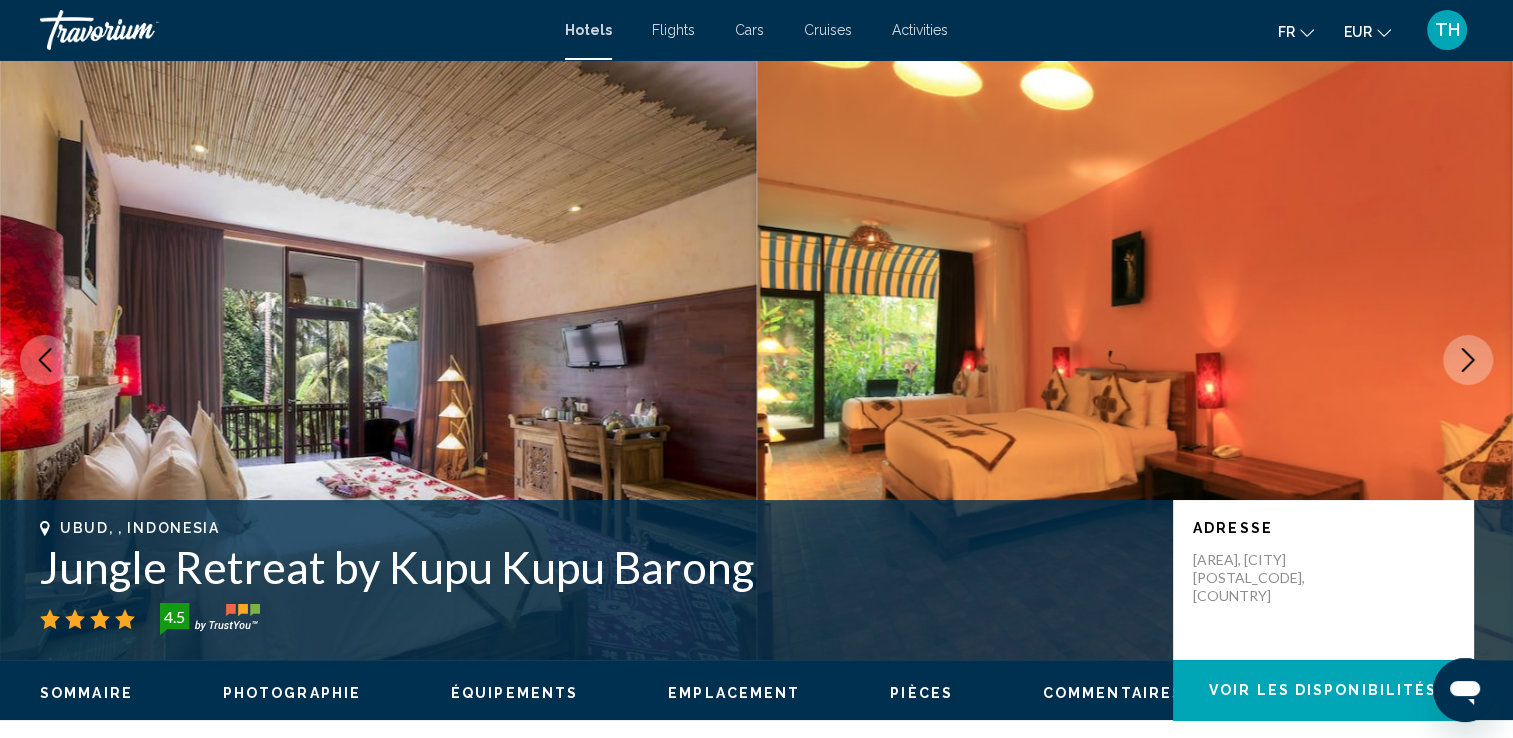 click 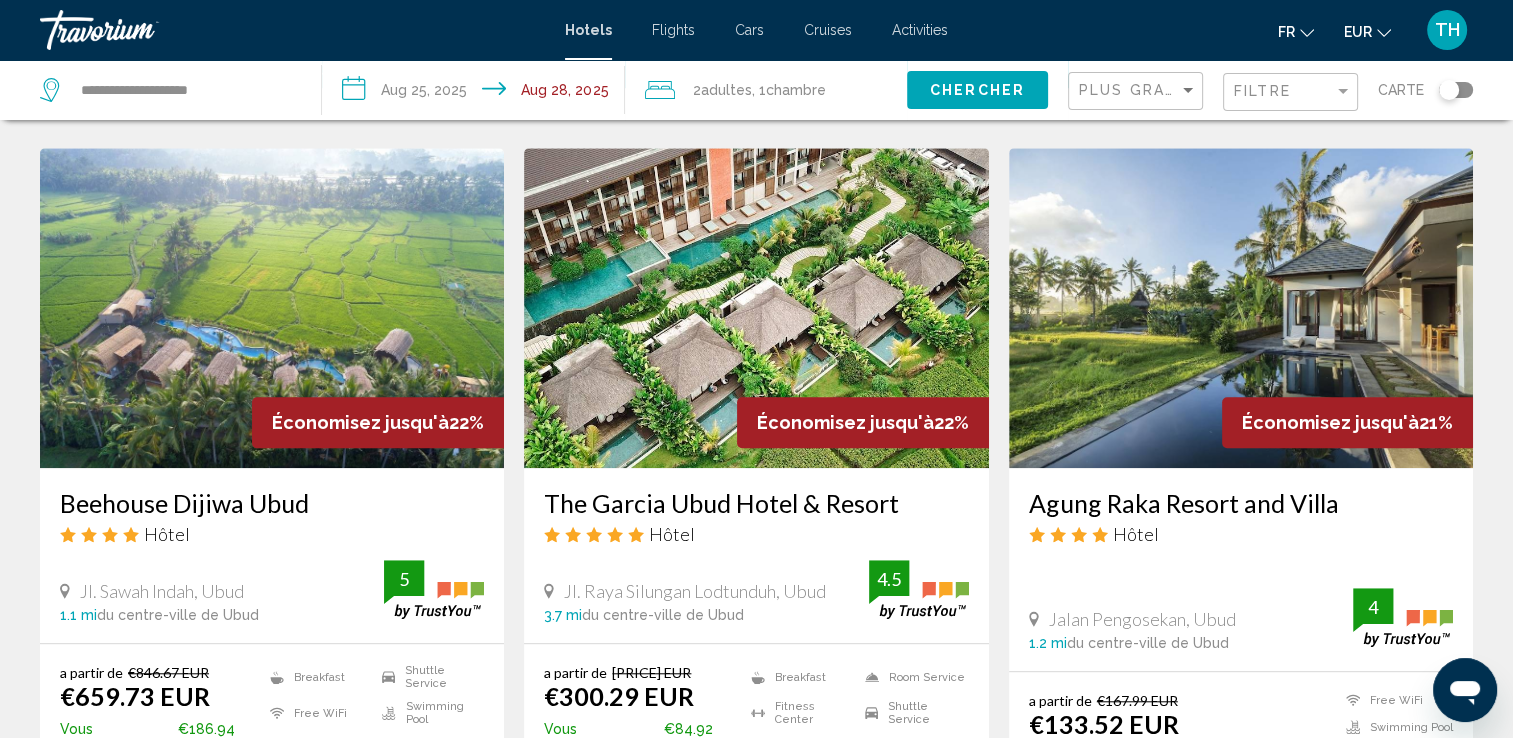 scroll, scrollTop: 1531, scrollLeft: 0, axis: vertical 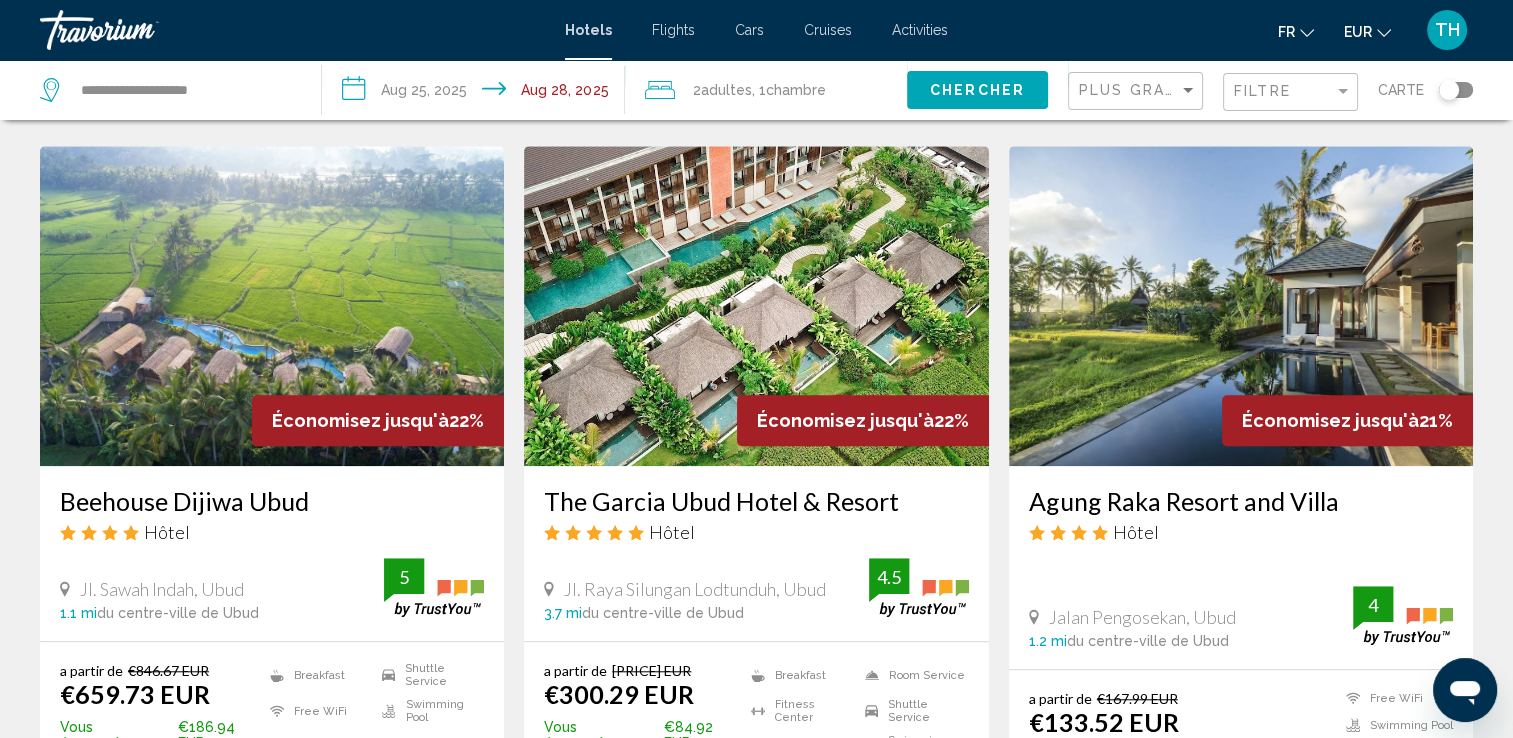 click at bounding box center (1241, 306) 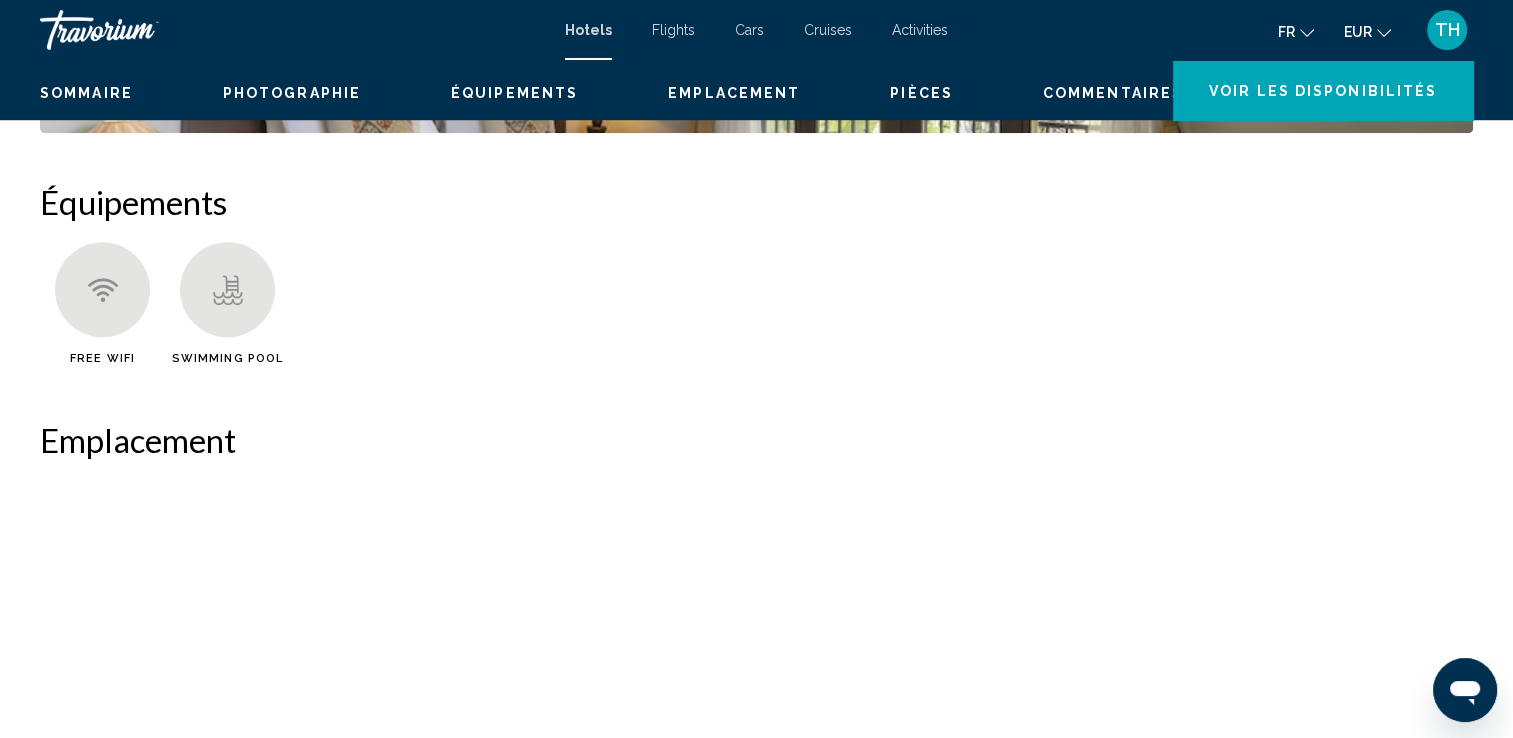 scroll, scrollTop: 0, scrollLeft: 0, axis: both 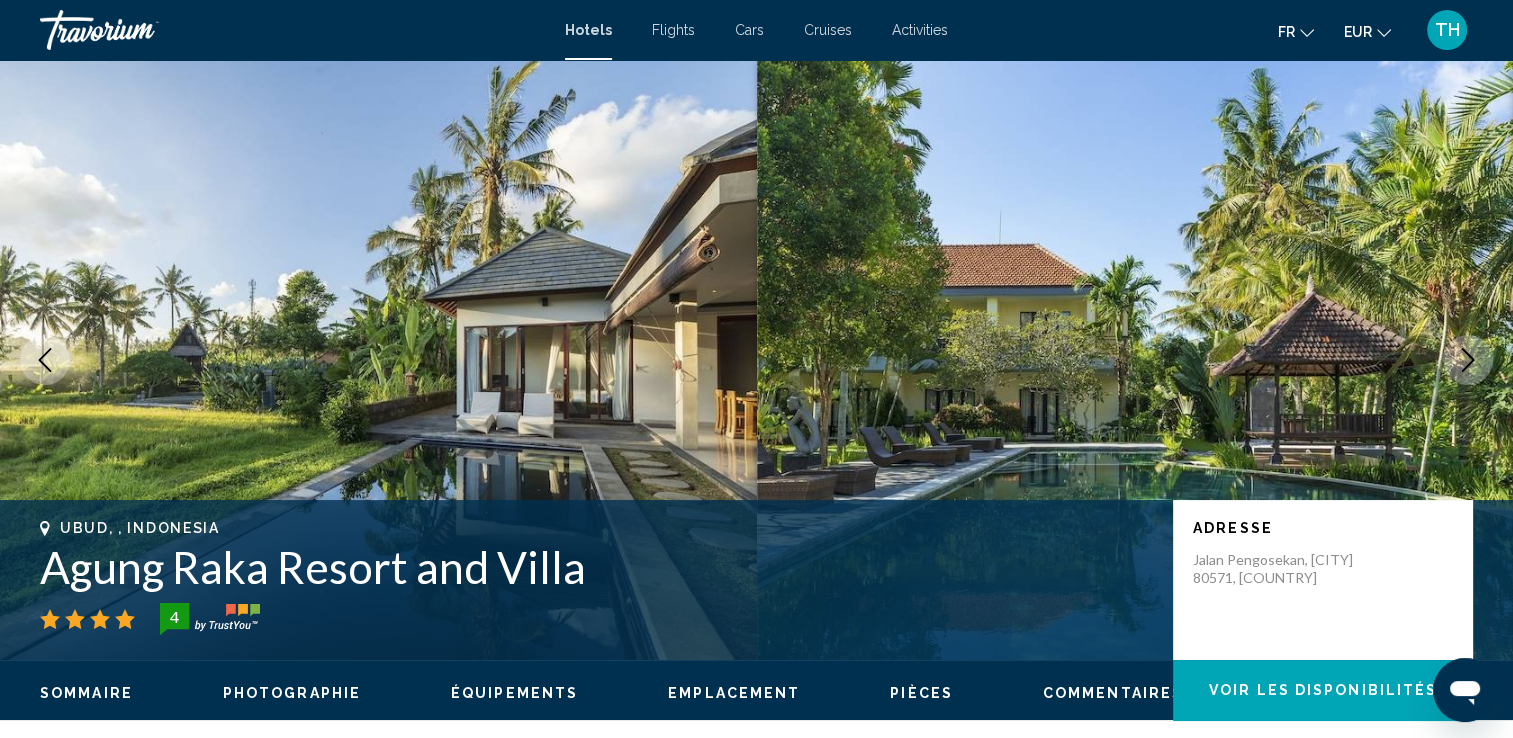 click 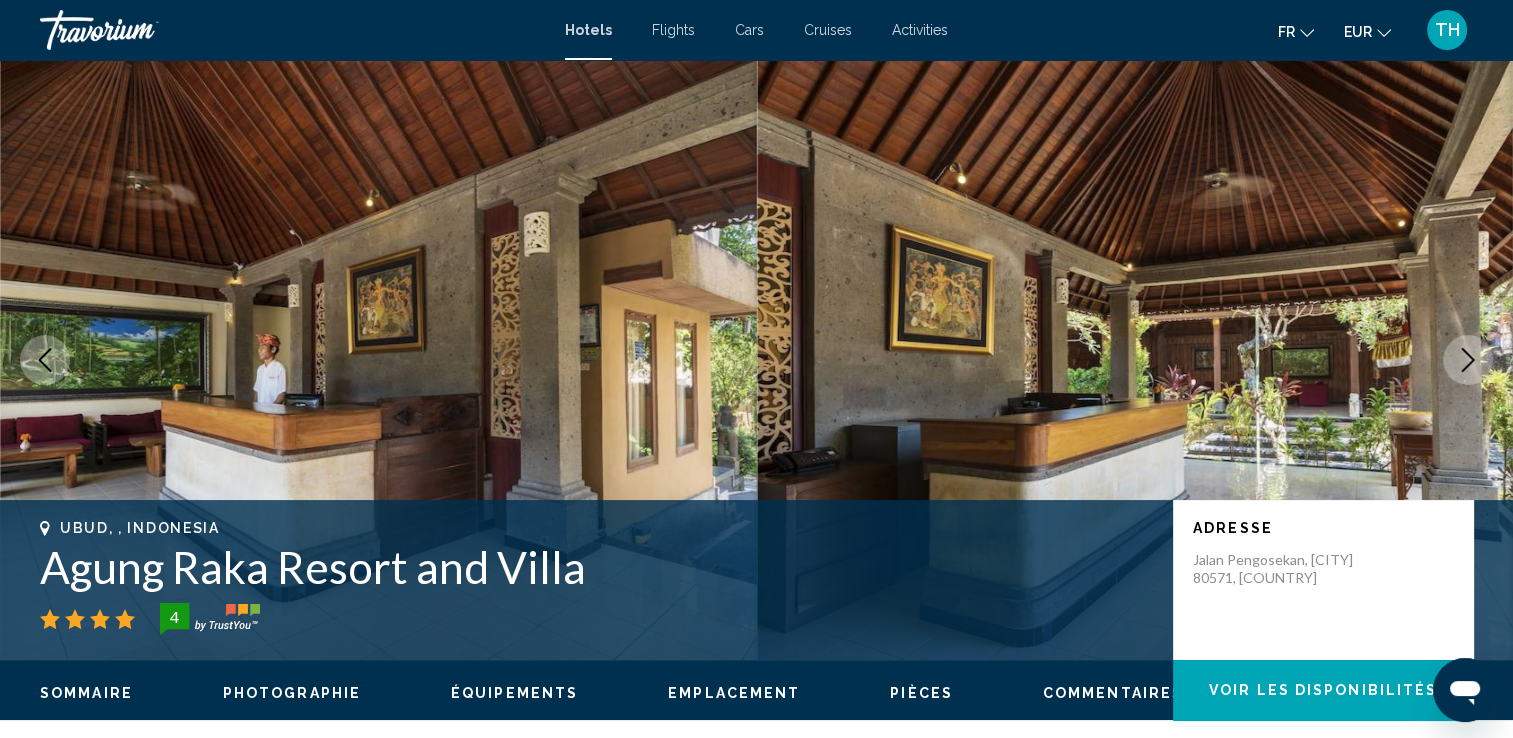 click 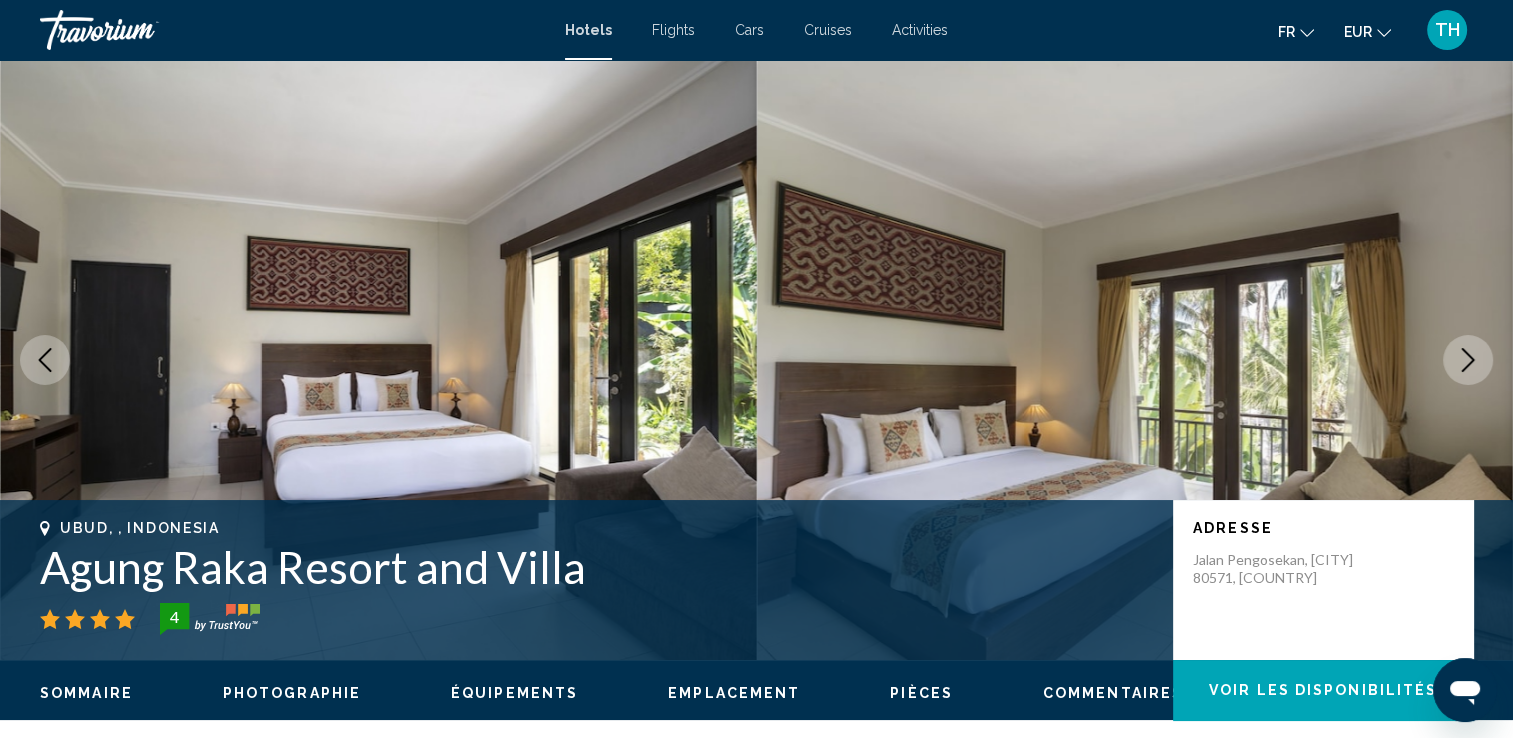 click 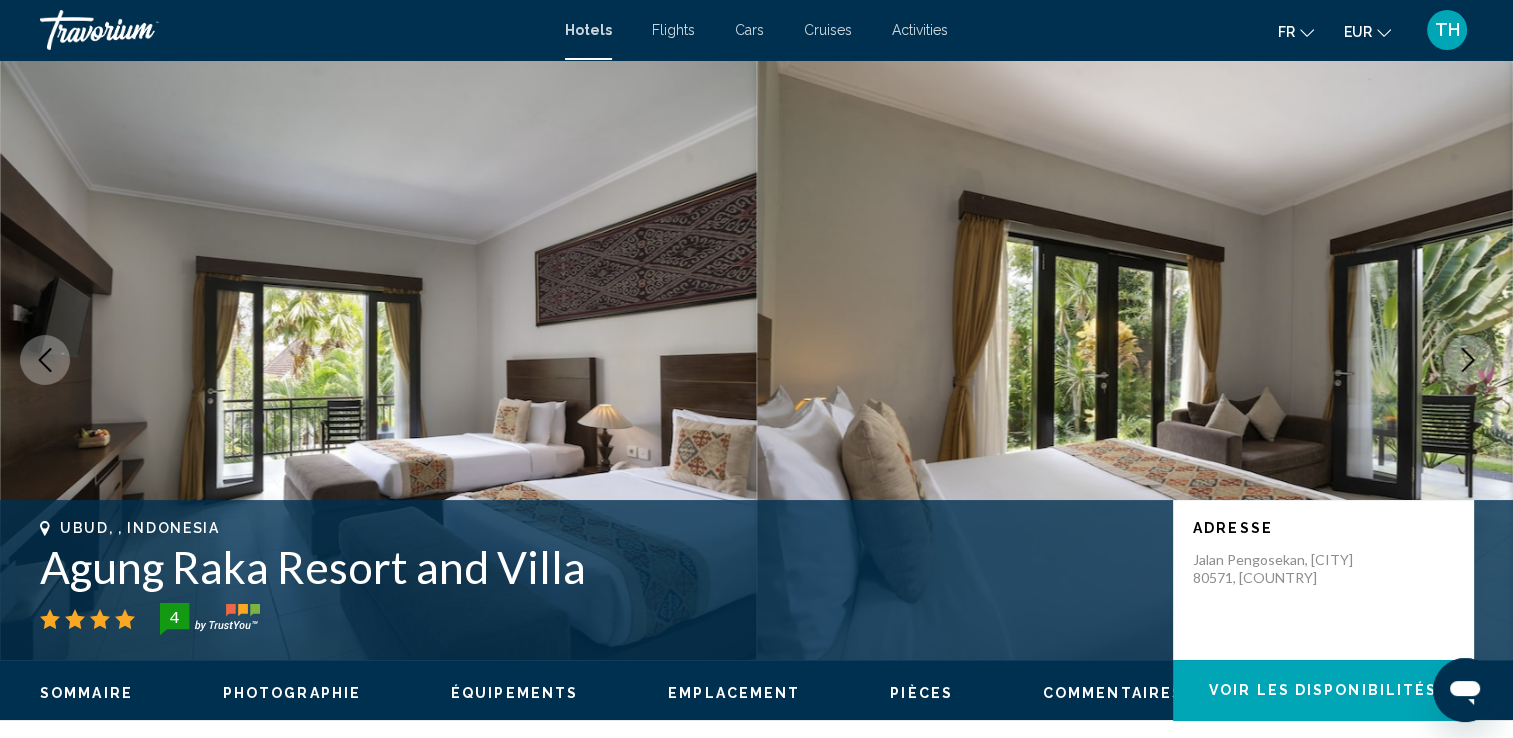 click 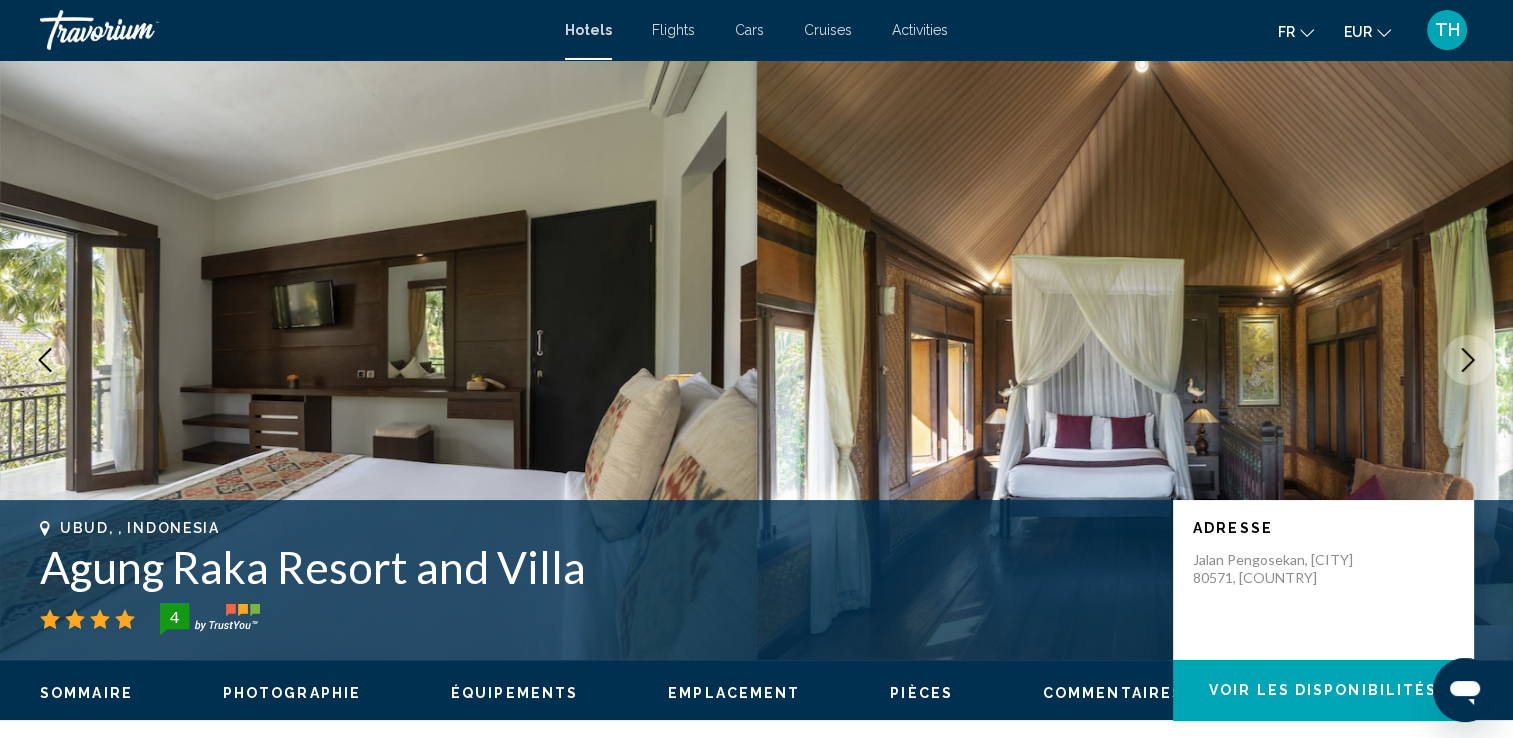 click 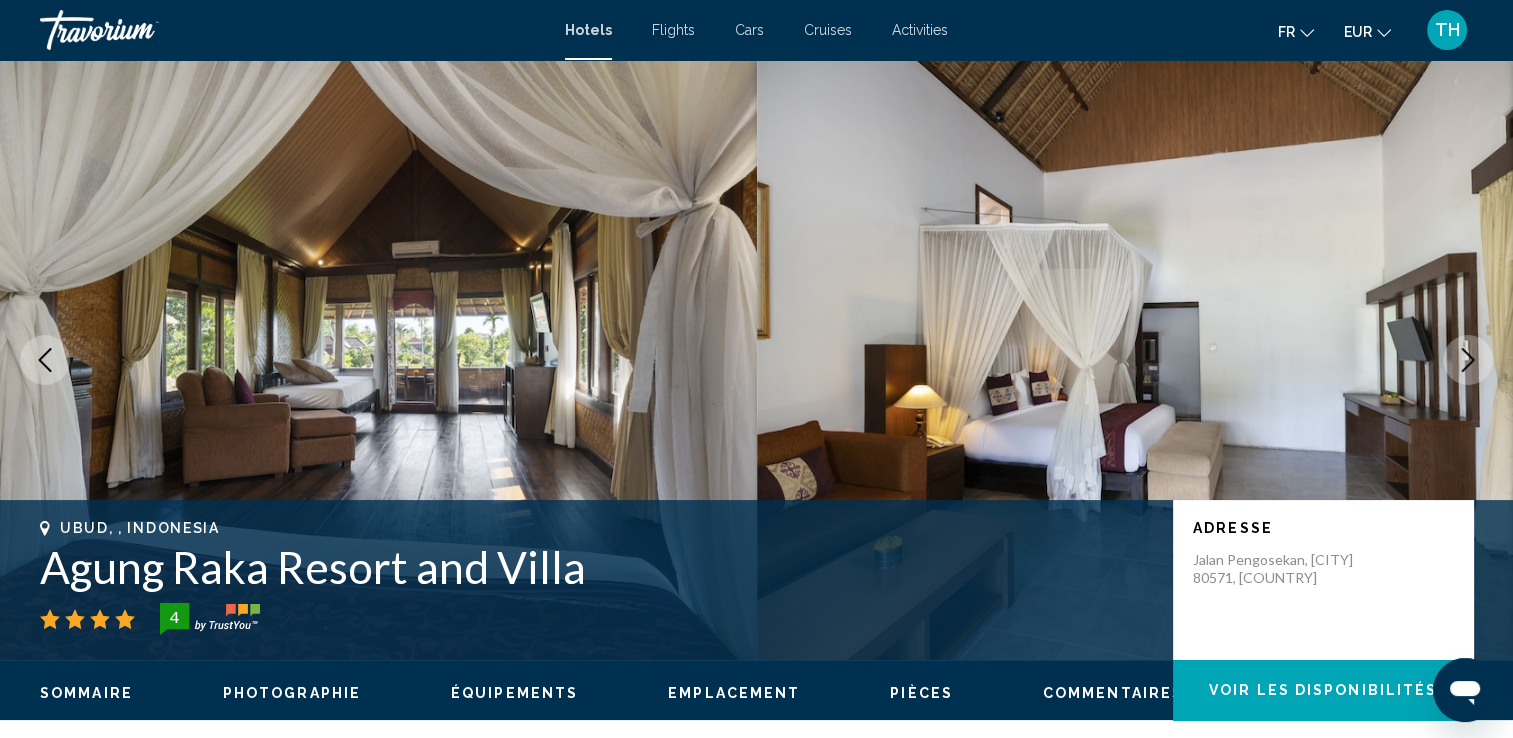 click 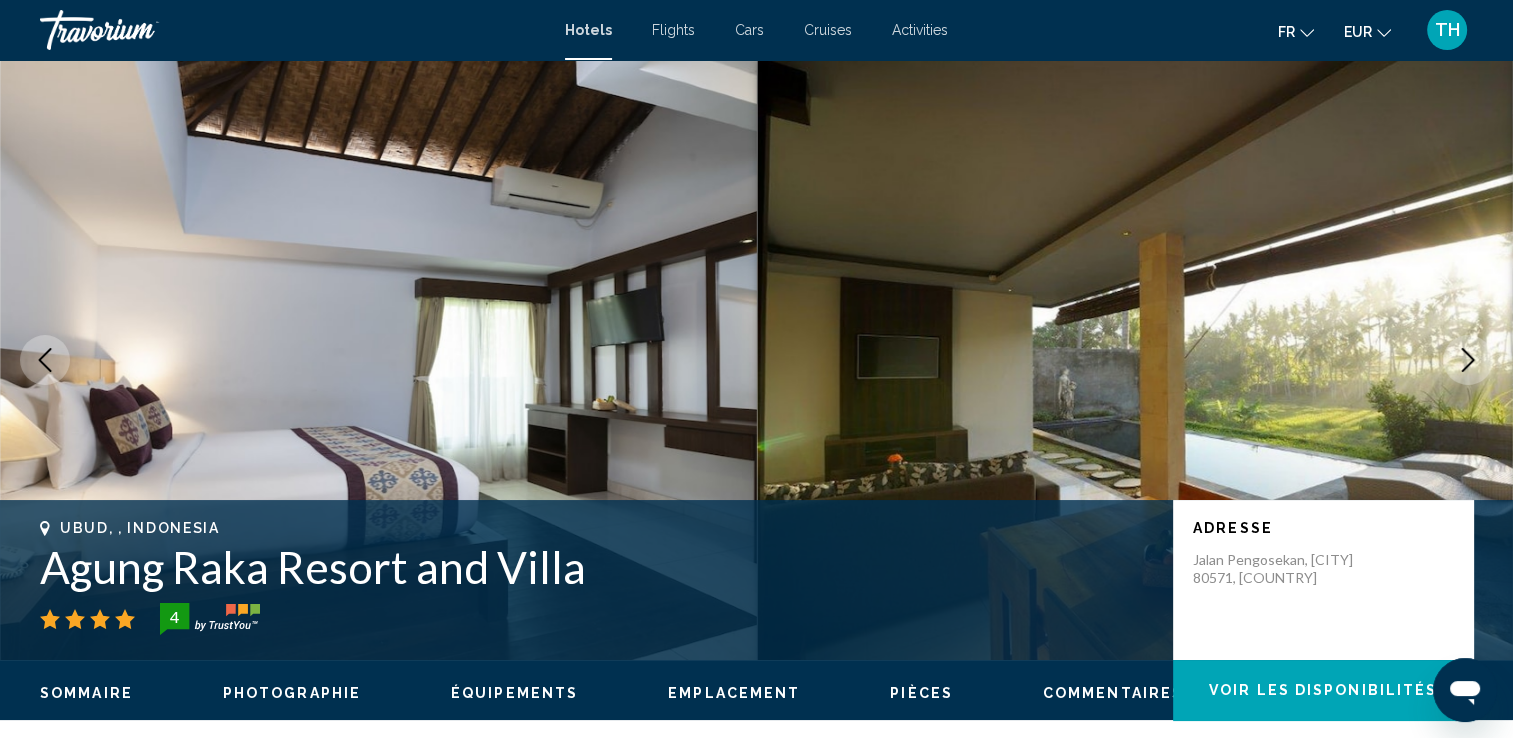 click 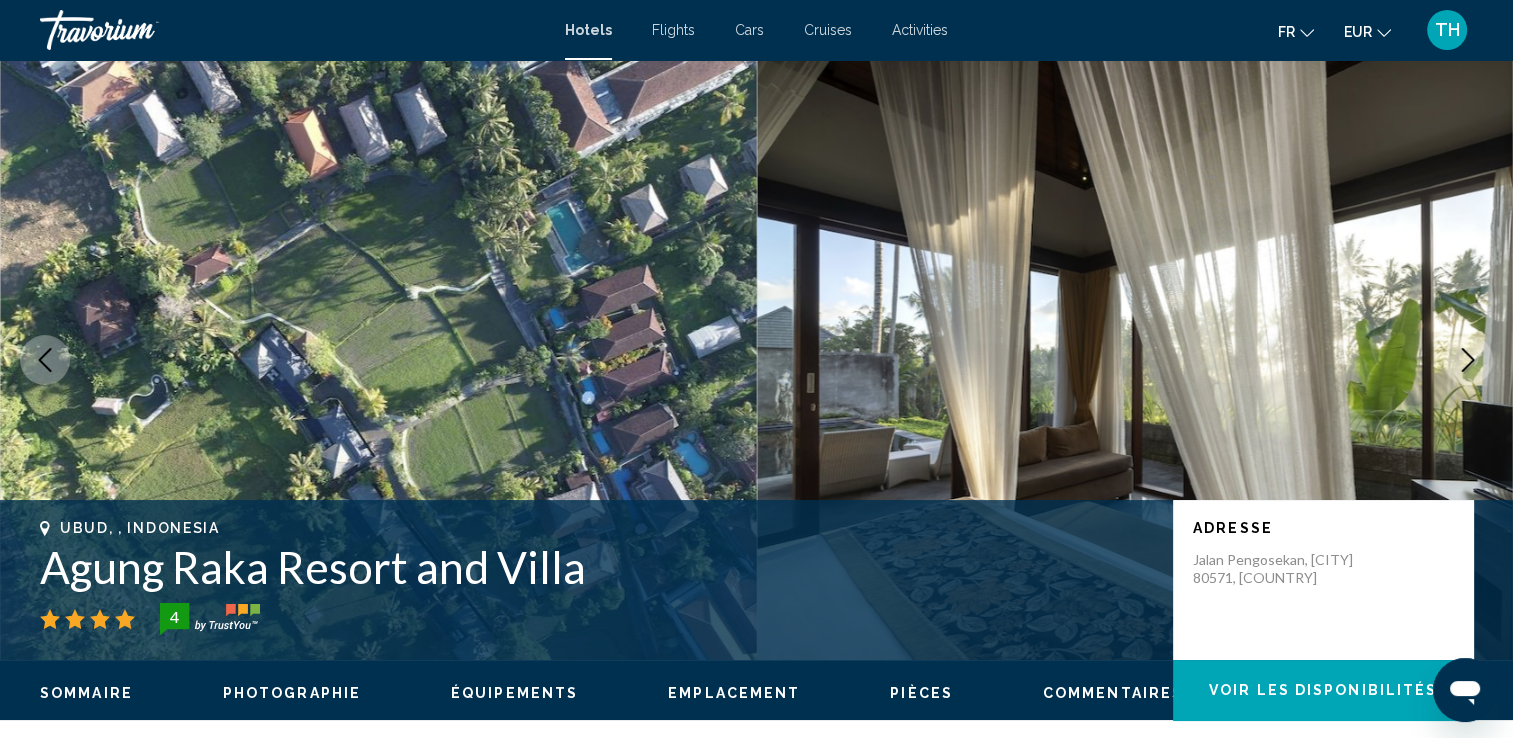 click 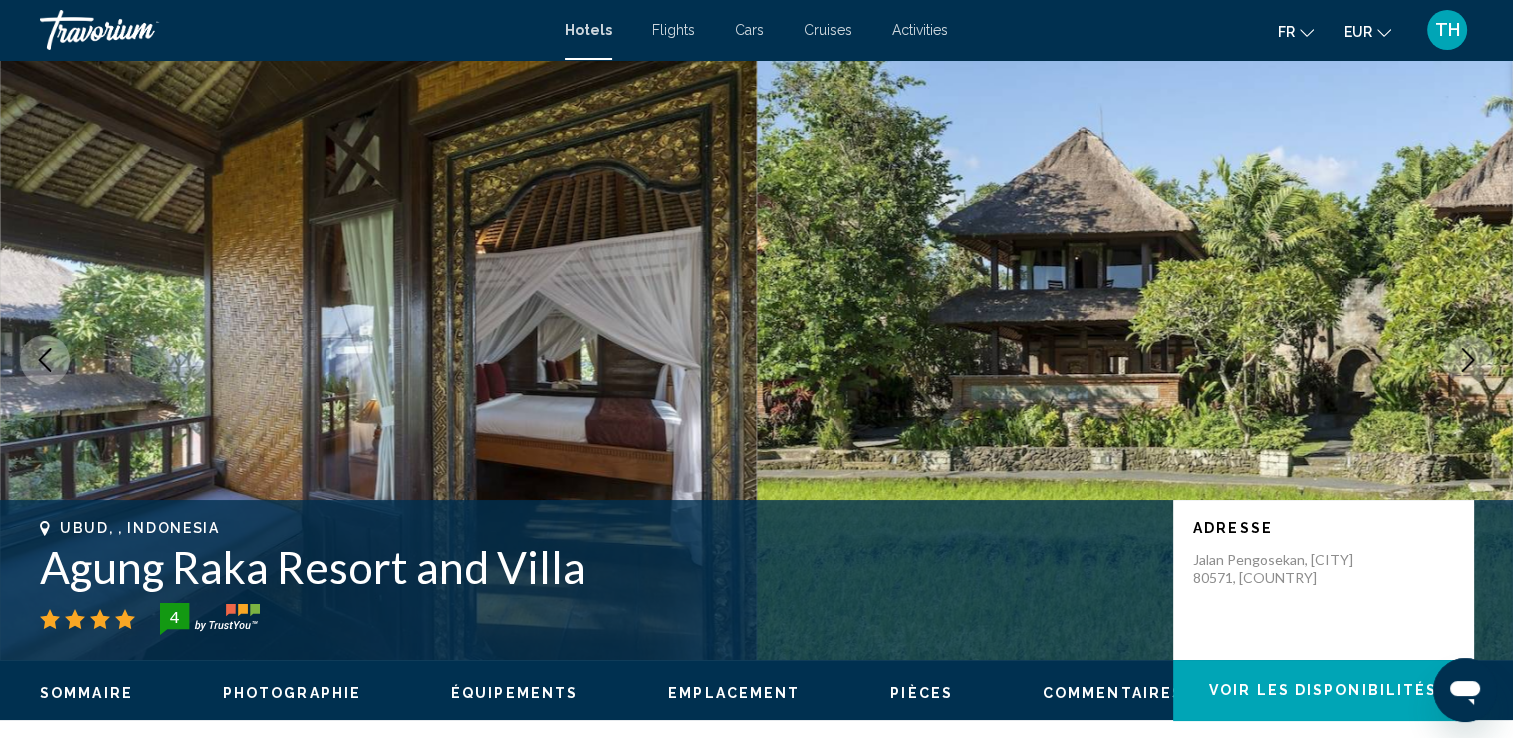 click 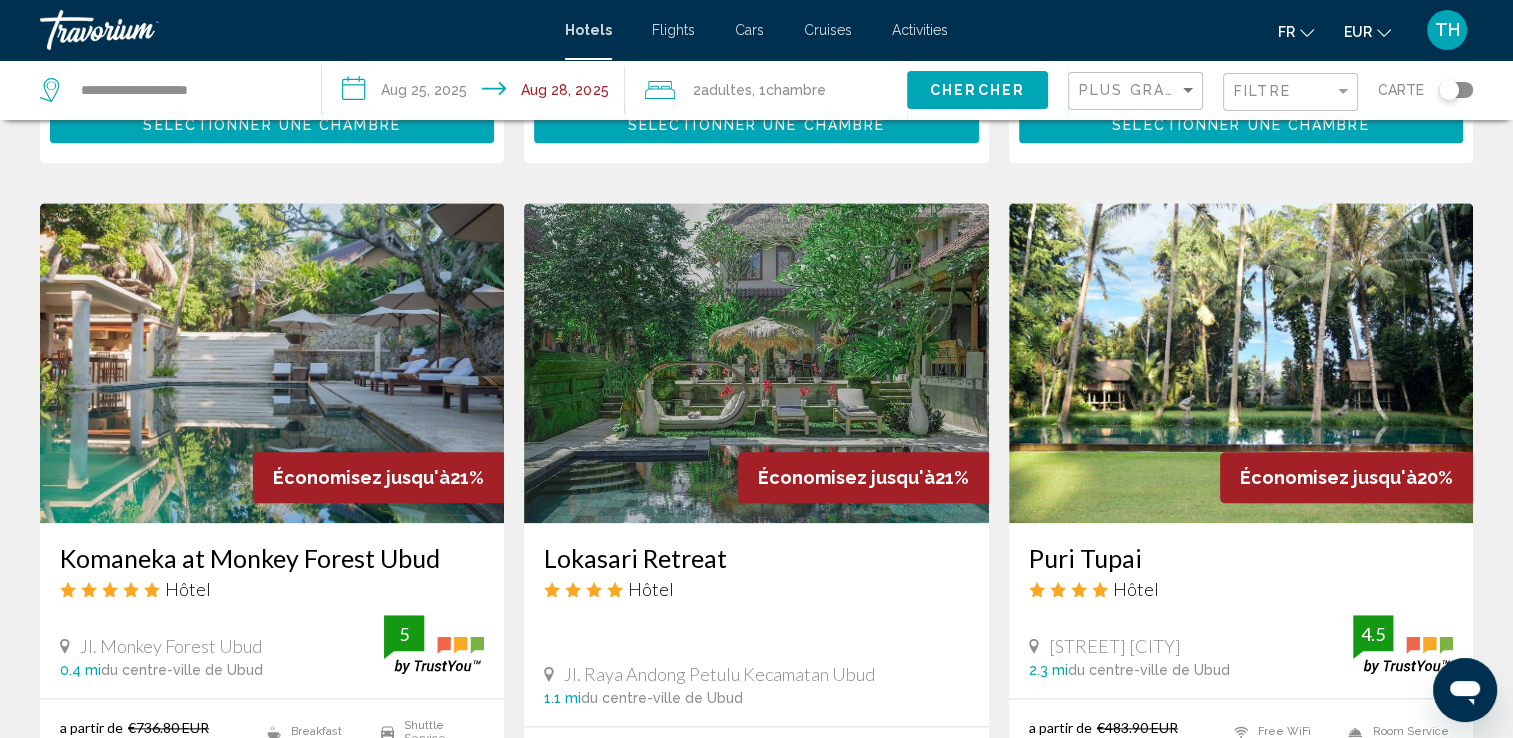 scroll, scrollTop: 2224, scrollLeft: 0, axis: vertical 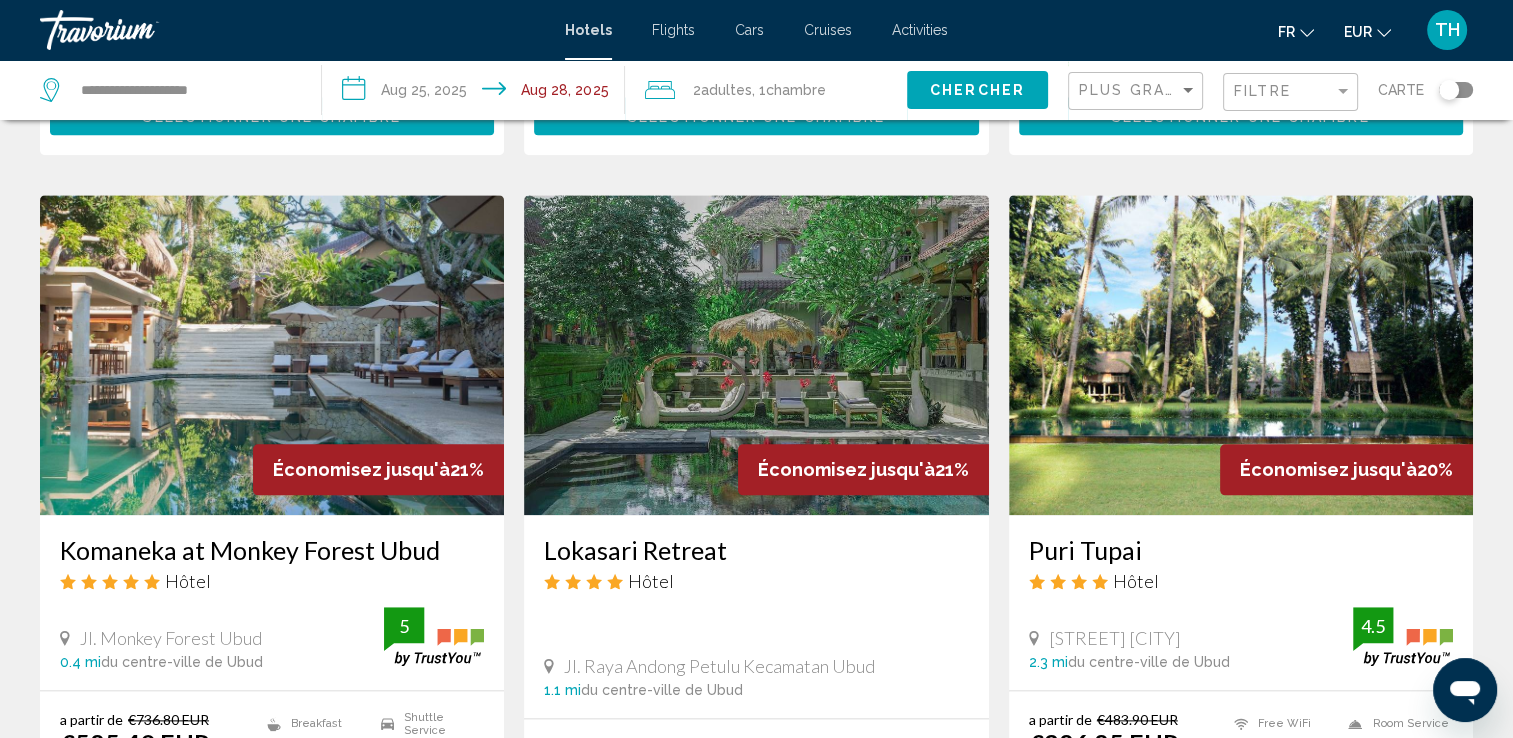 click at bounding box center (272, 355) 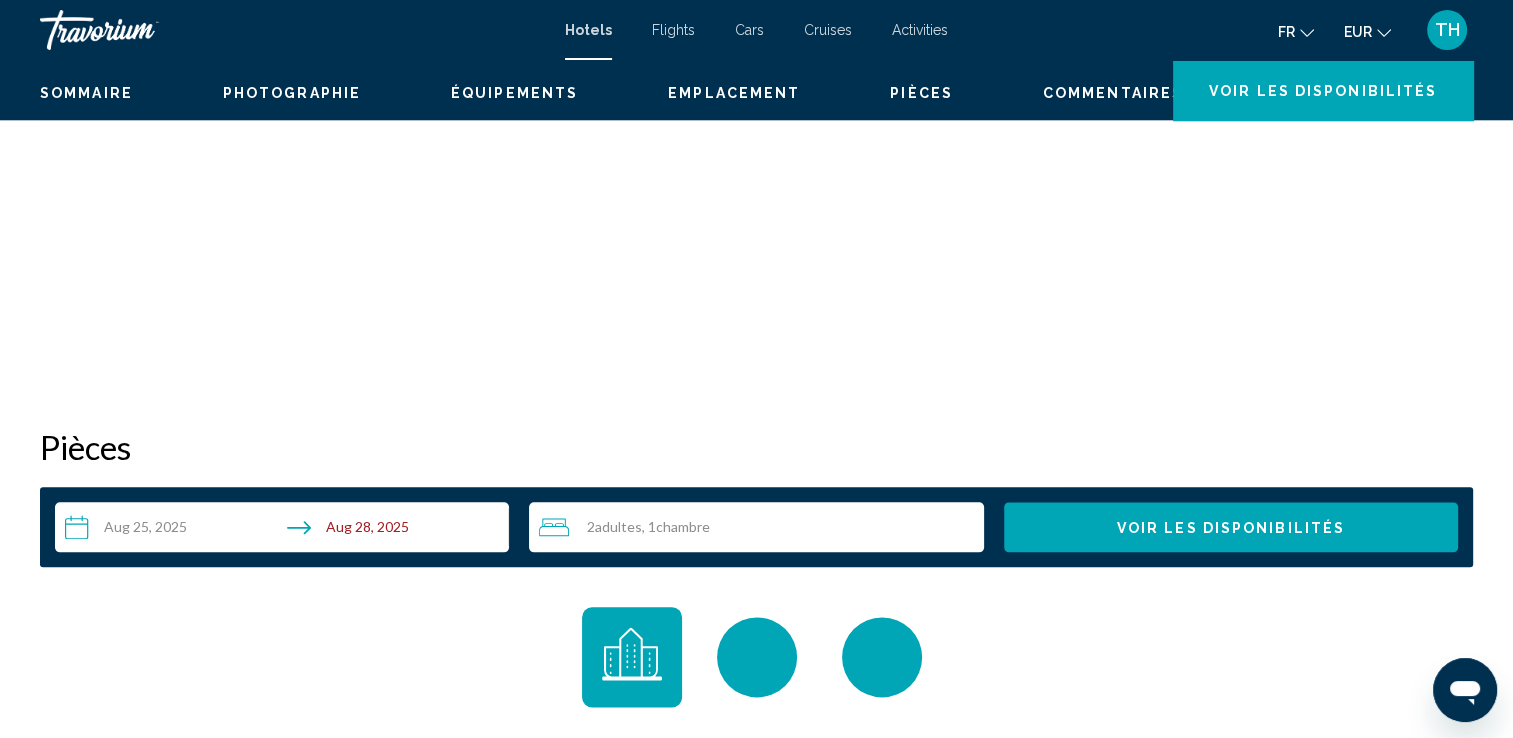 scroll, scrollTop: 0, scrollLeft: 0, axis: both 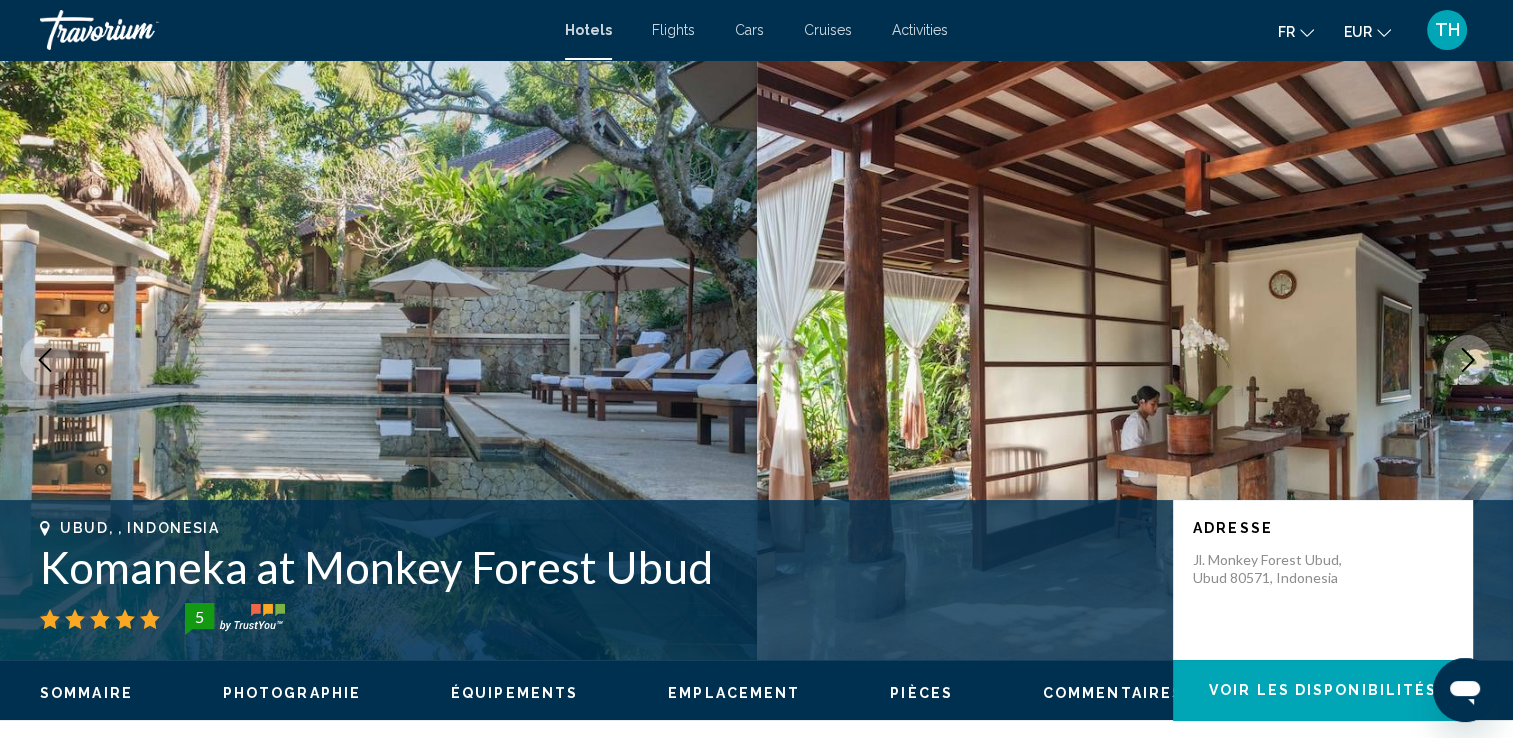 click 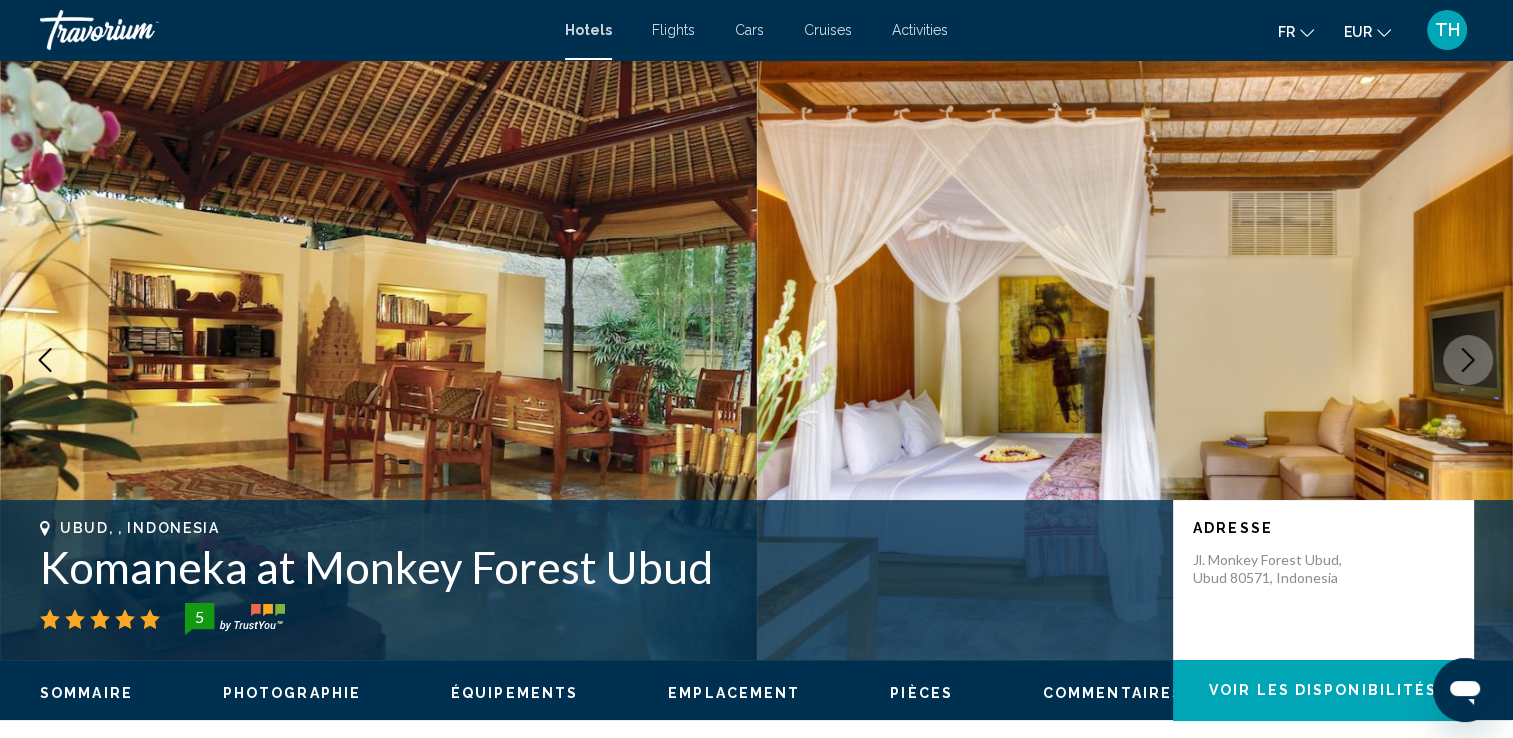 click 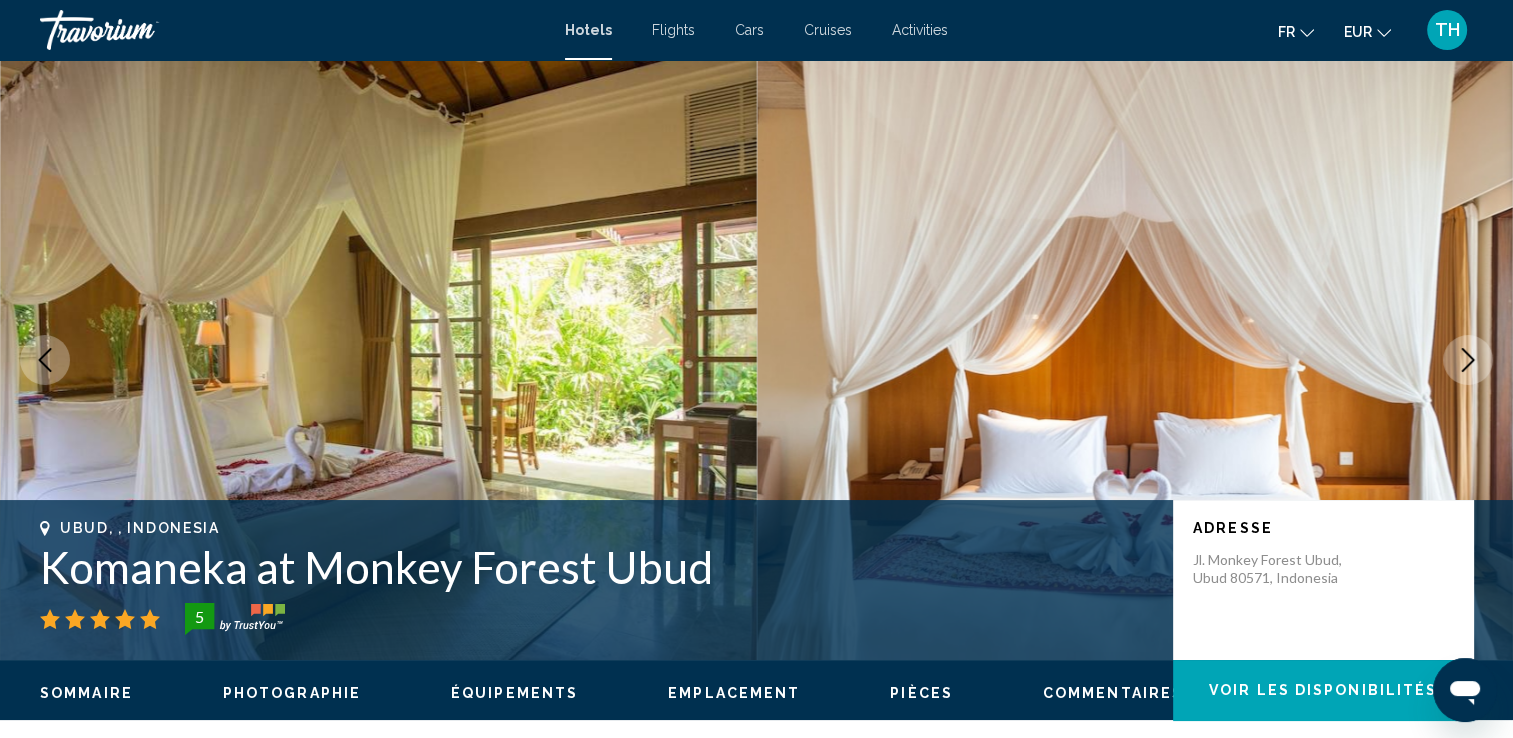 click 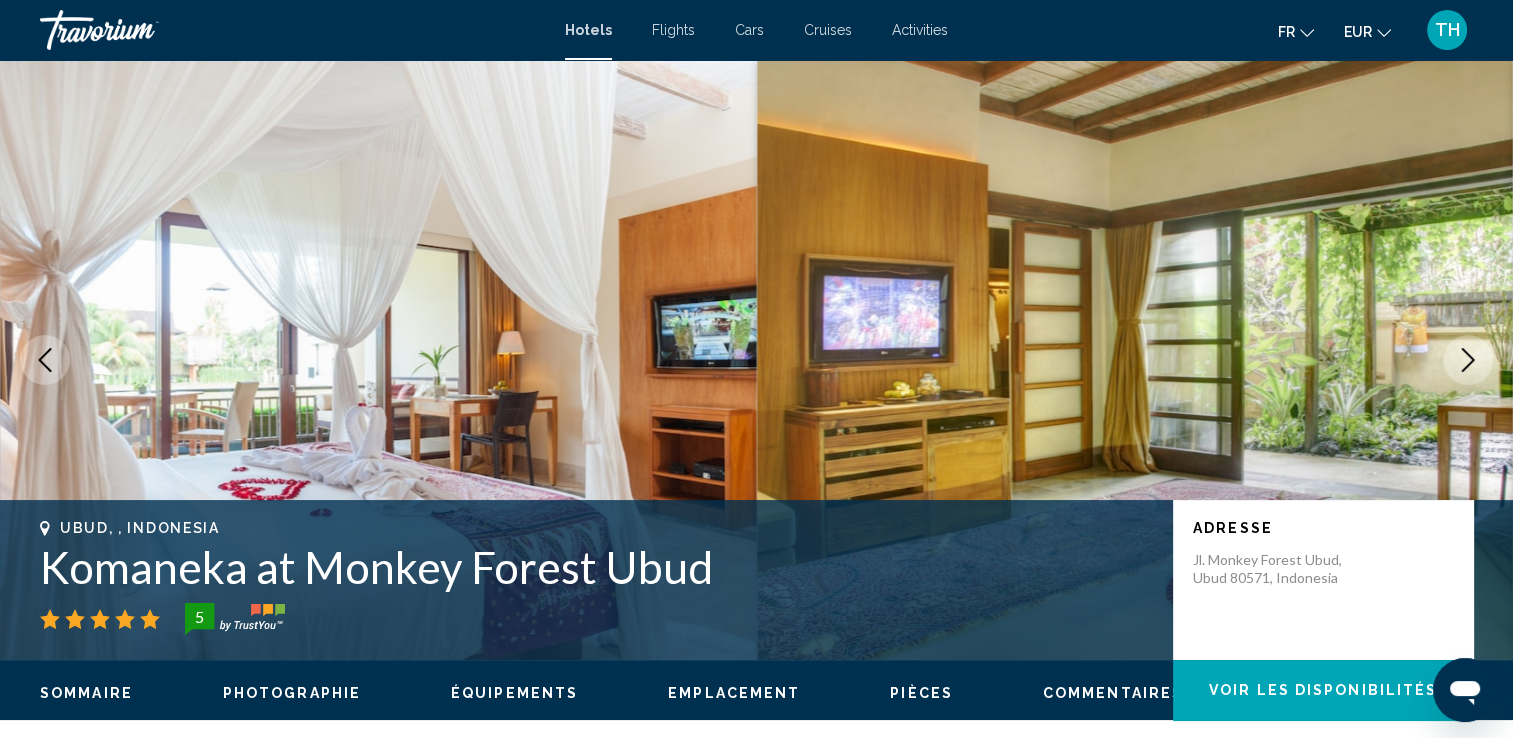 click 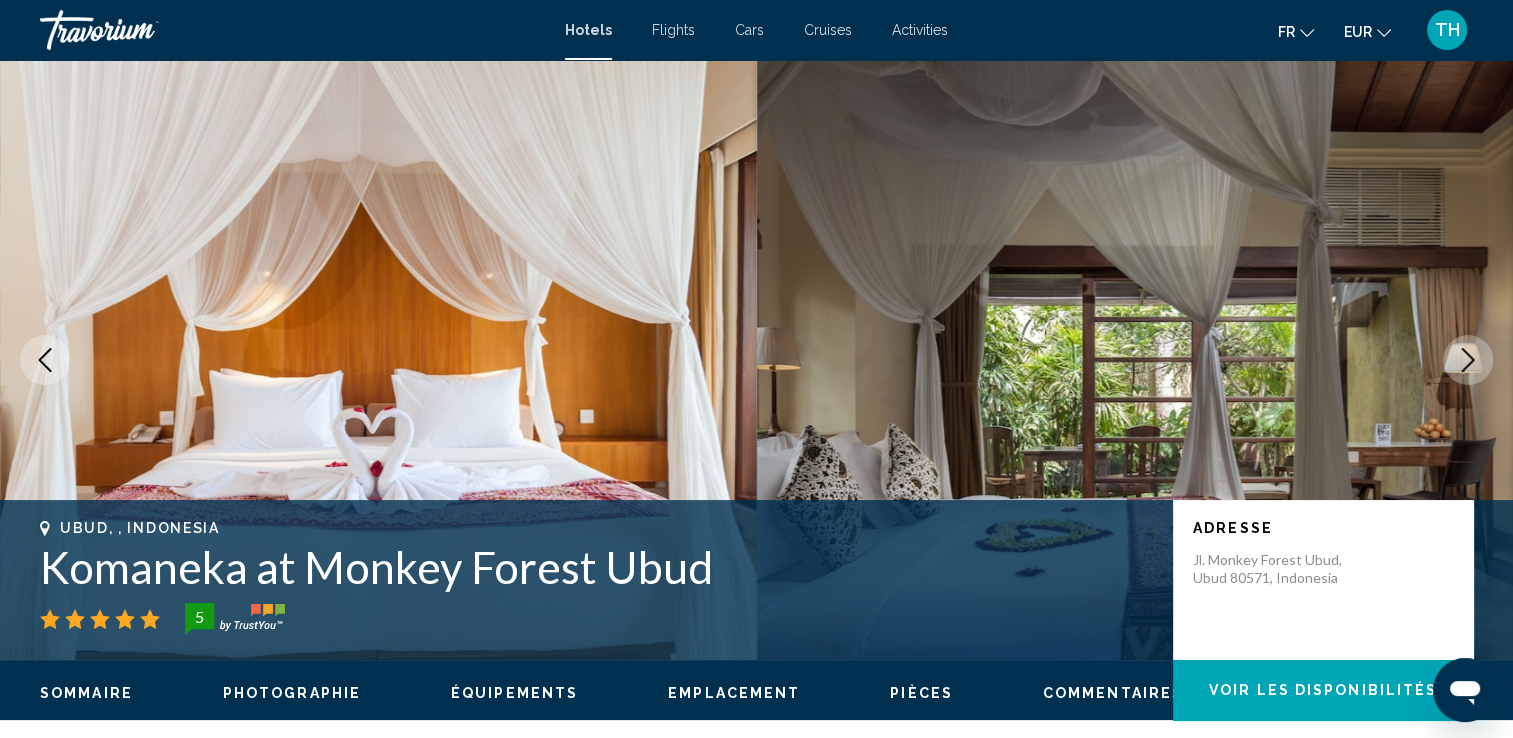 click 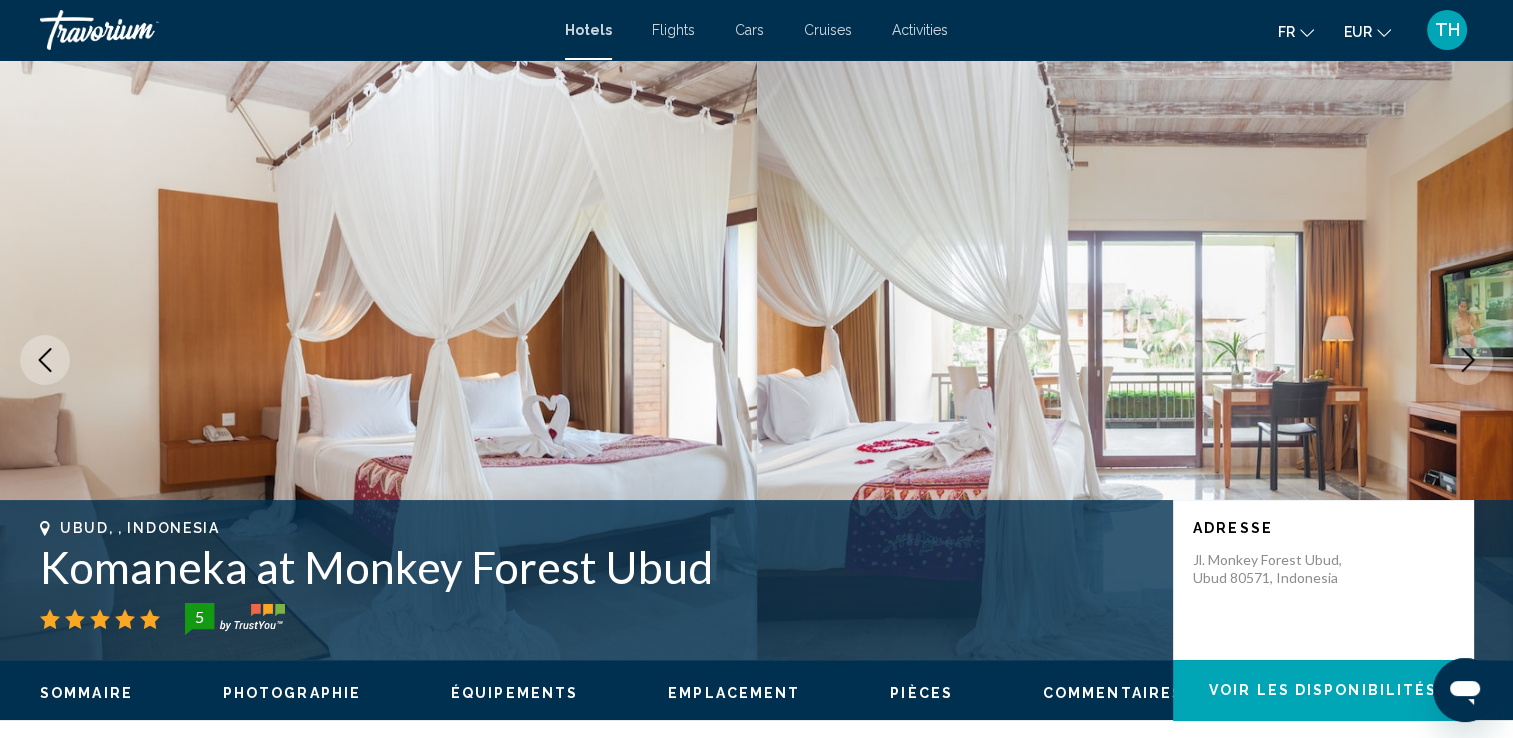 click 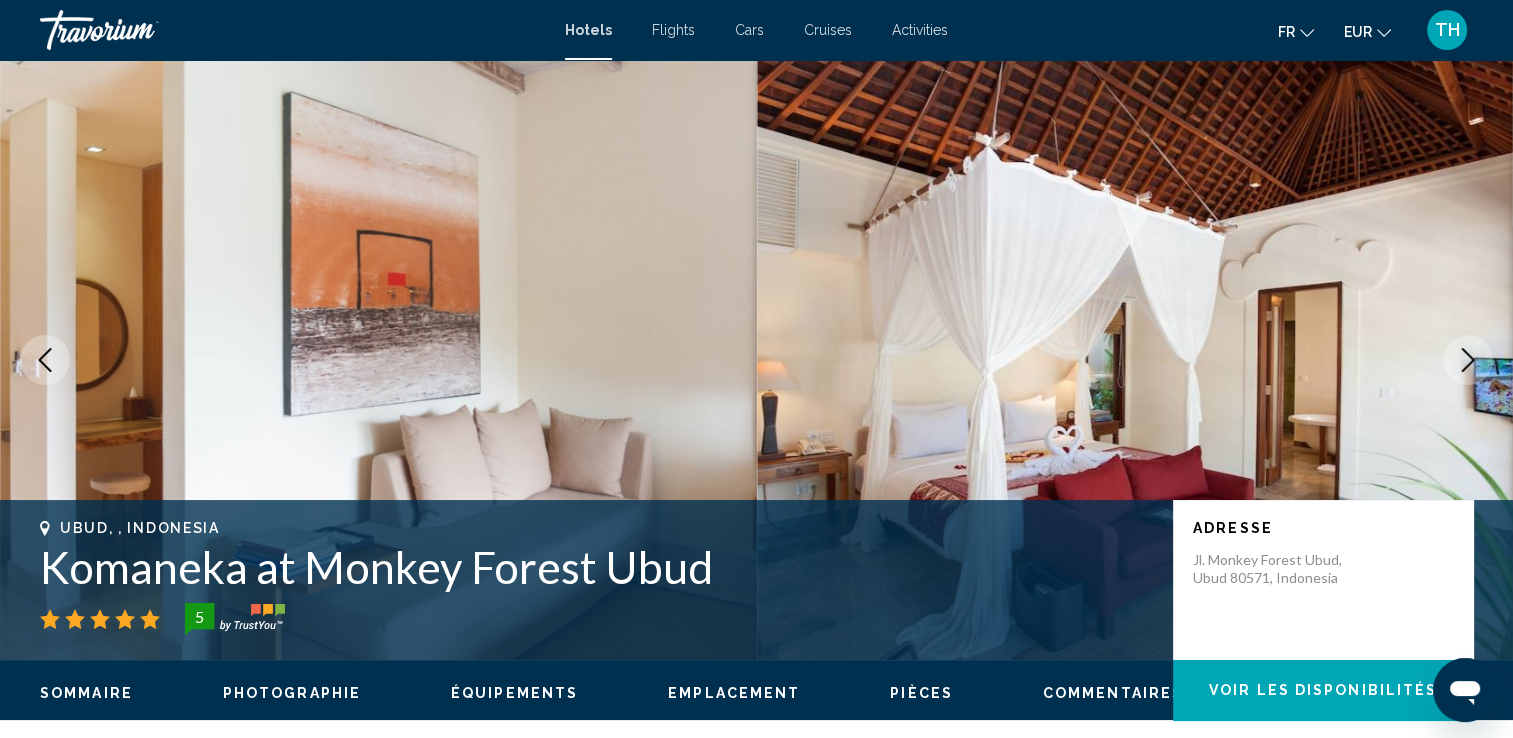click 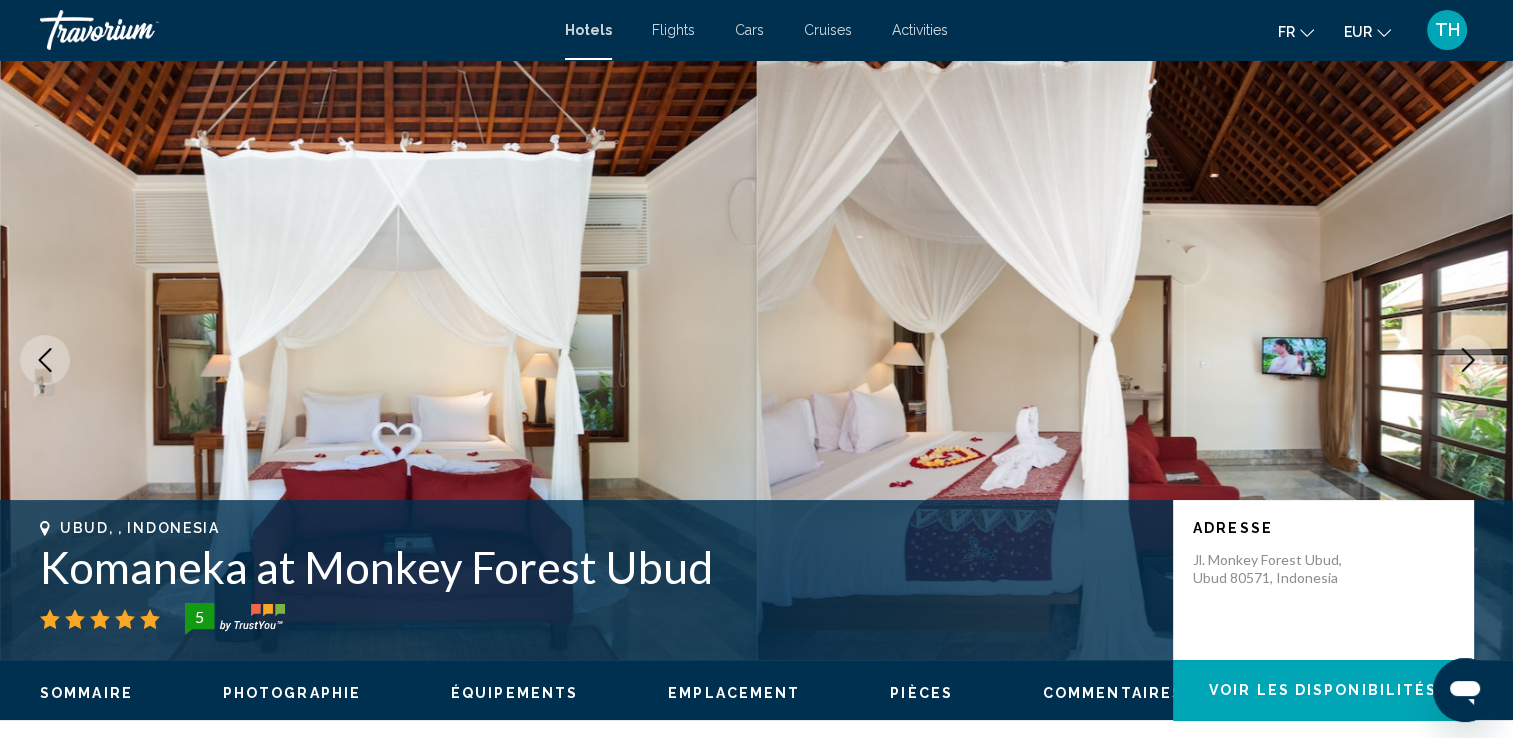 click 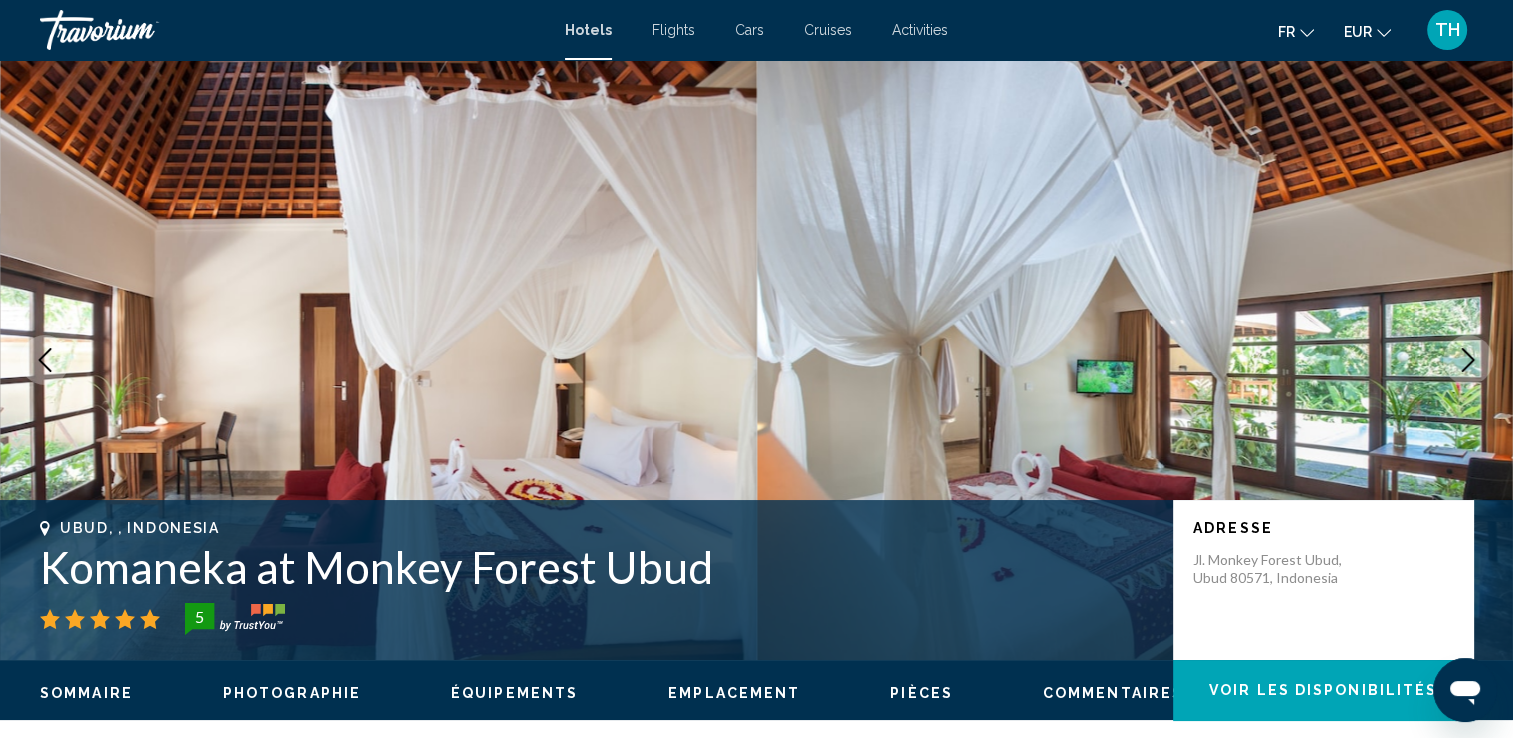 click 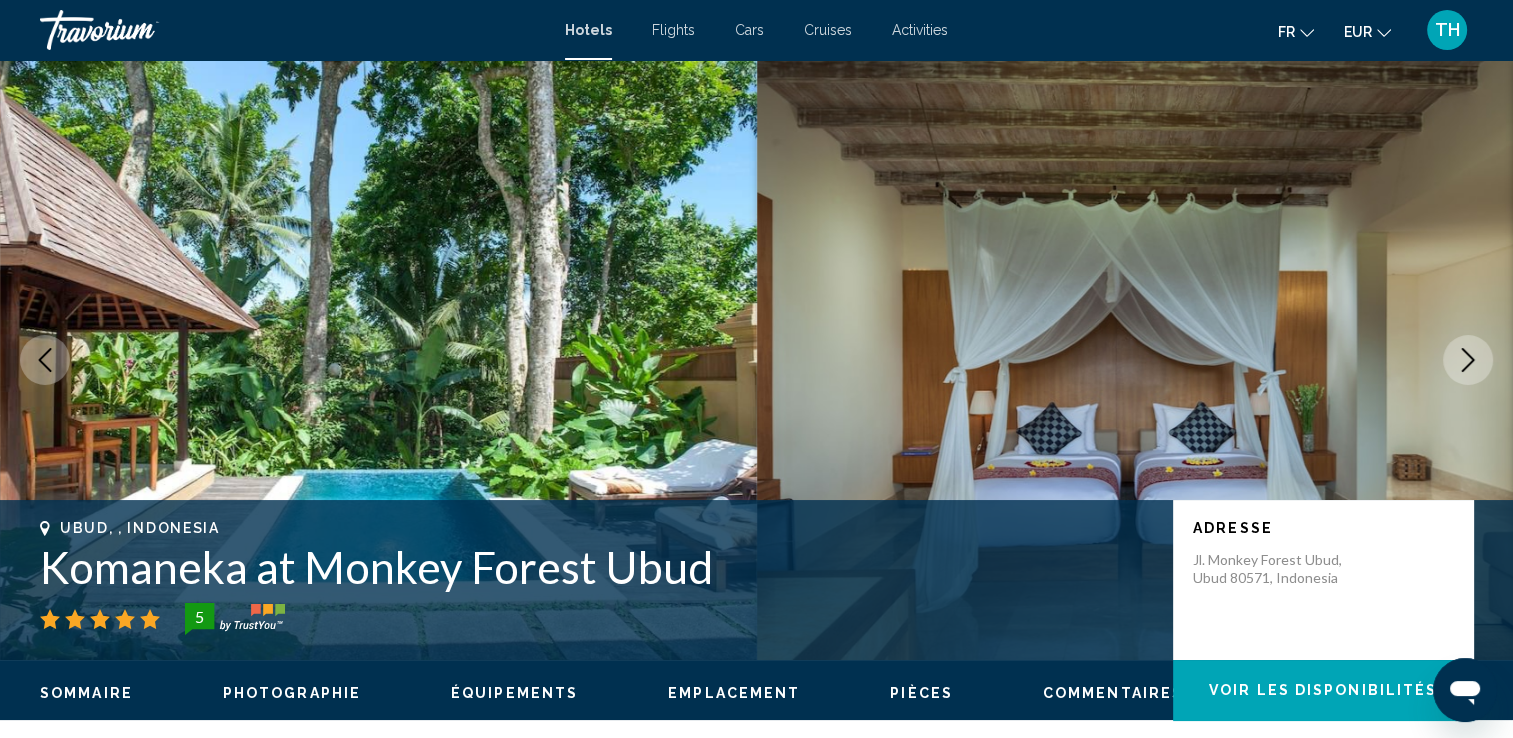 click 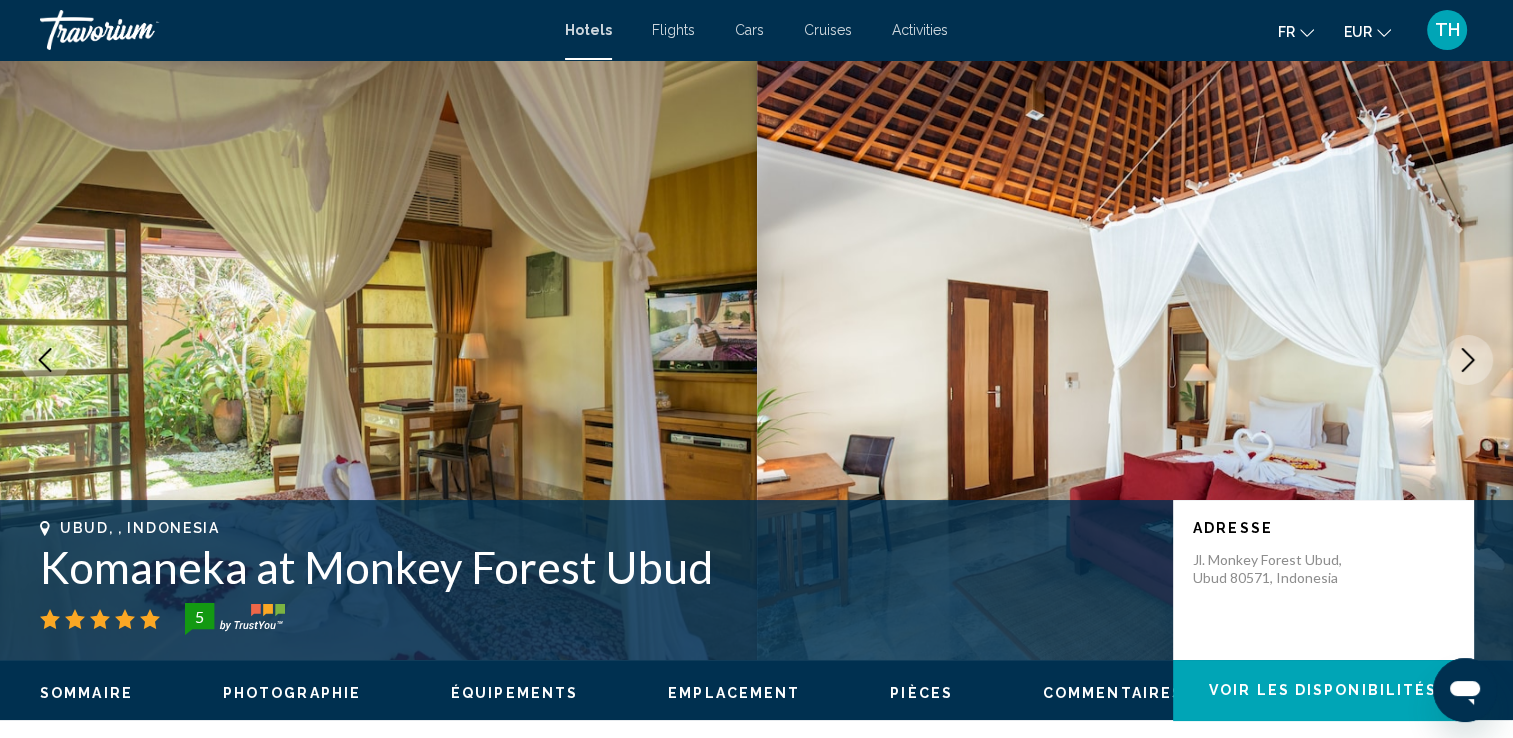 click 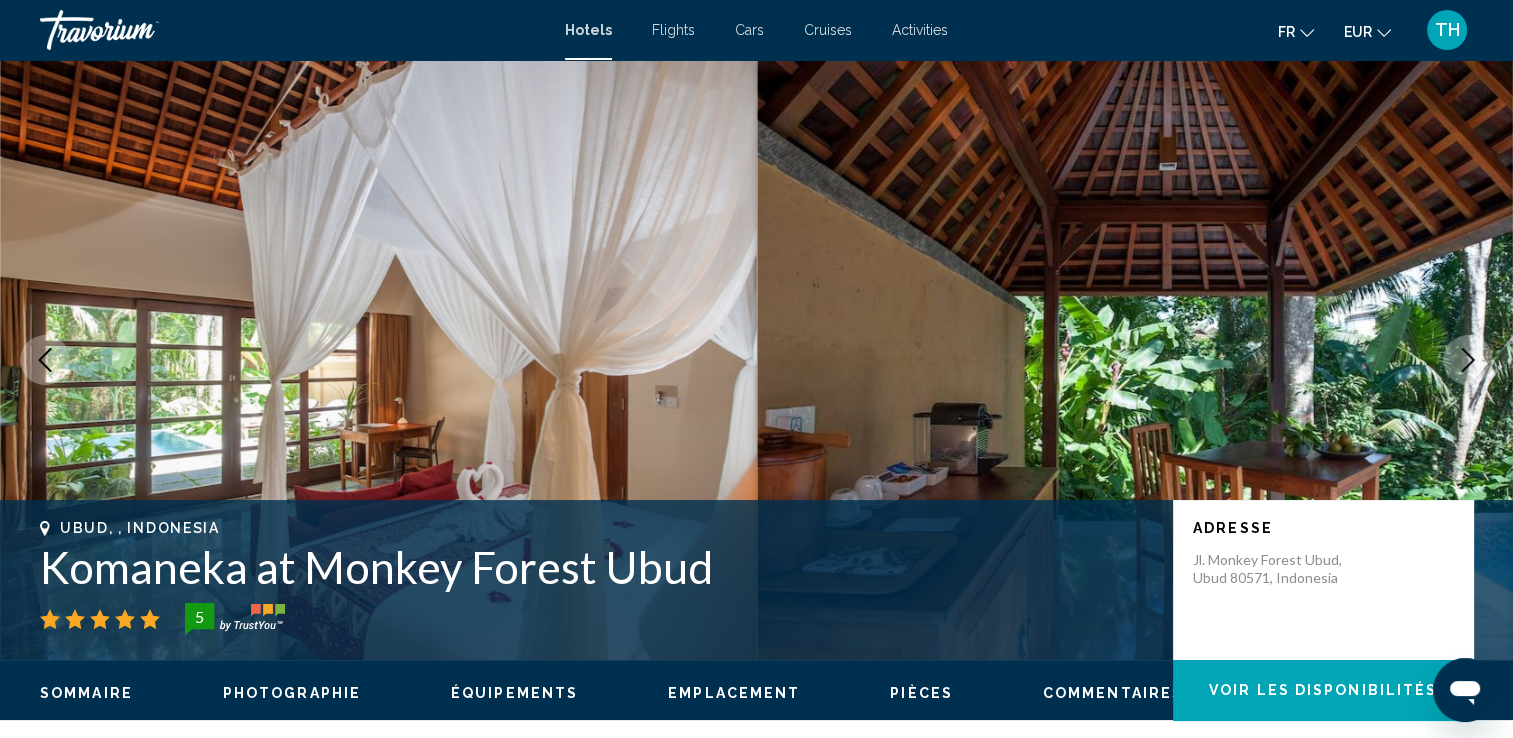 click 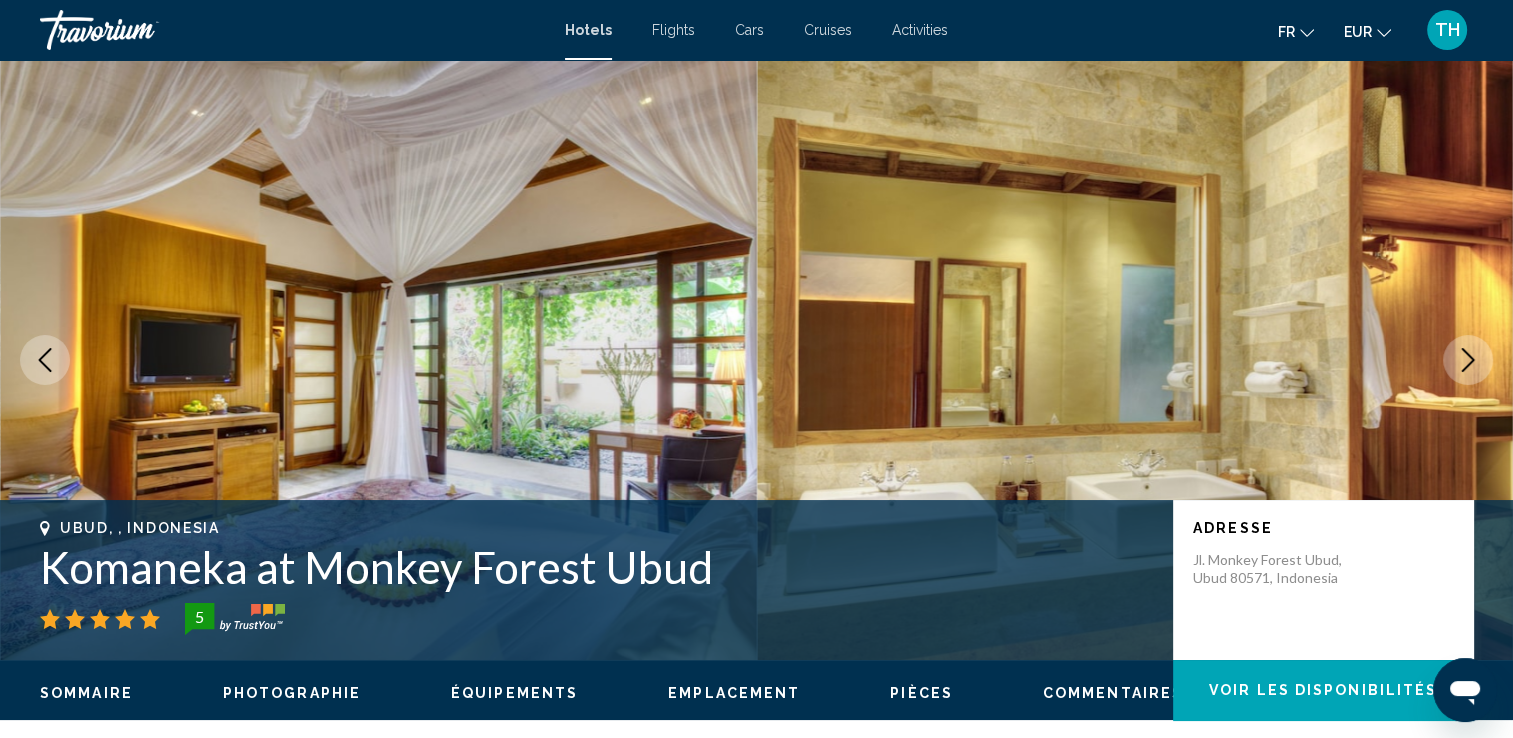 click 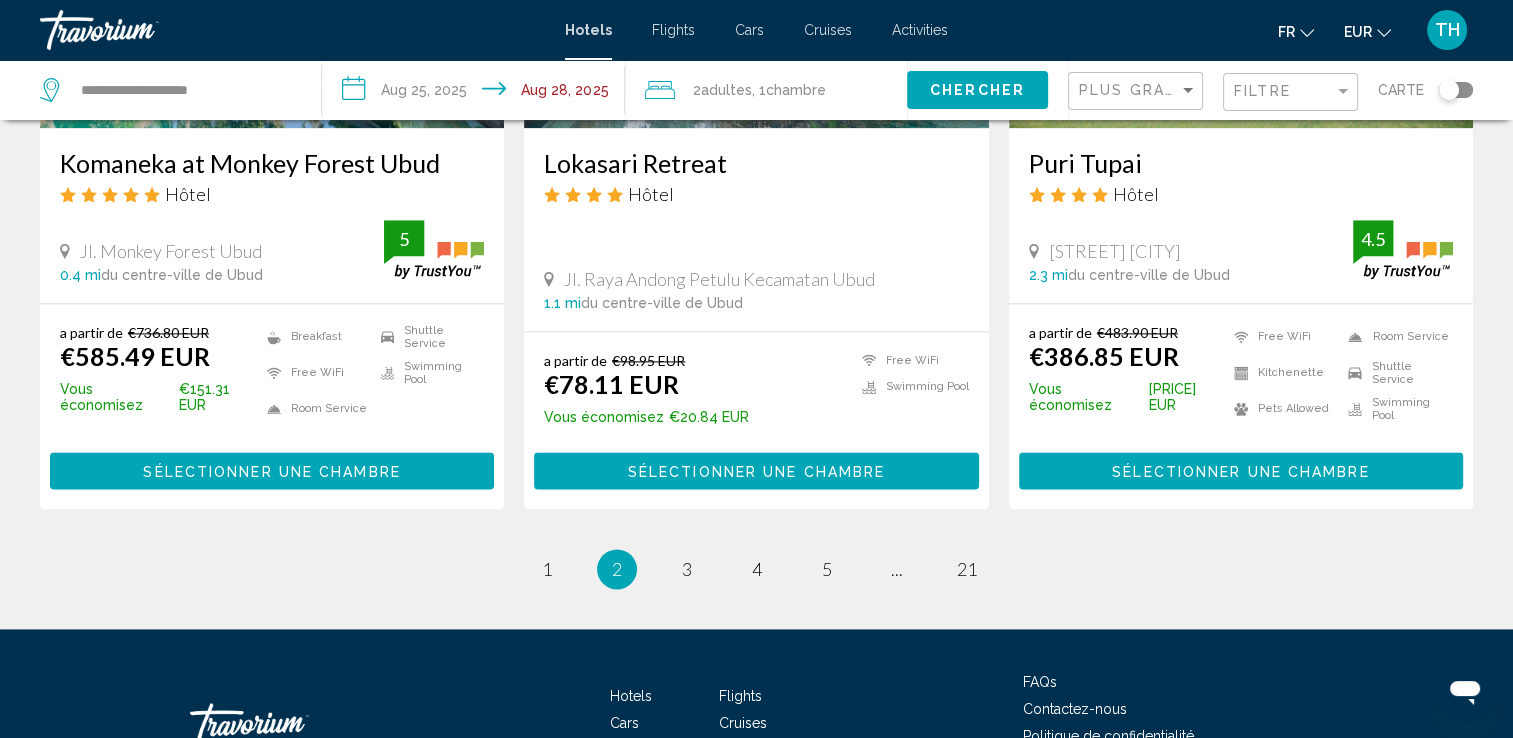 scroll, scrollTop: 2716, scrollLeft: 0, axis: vertical 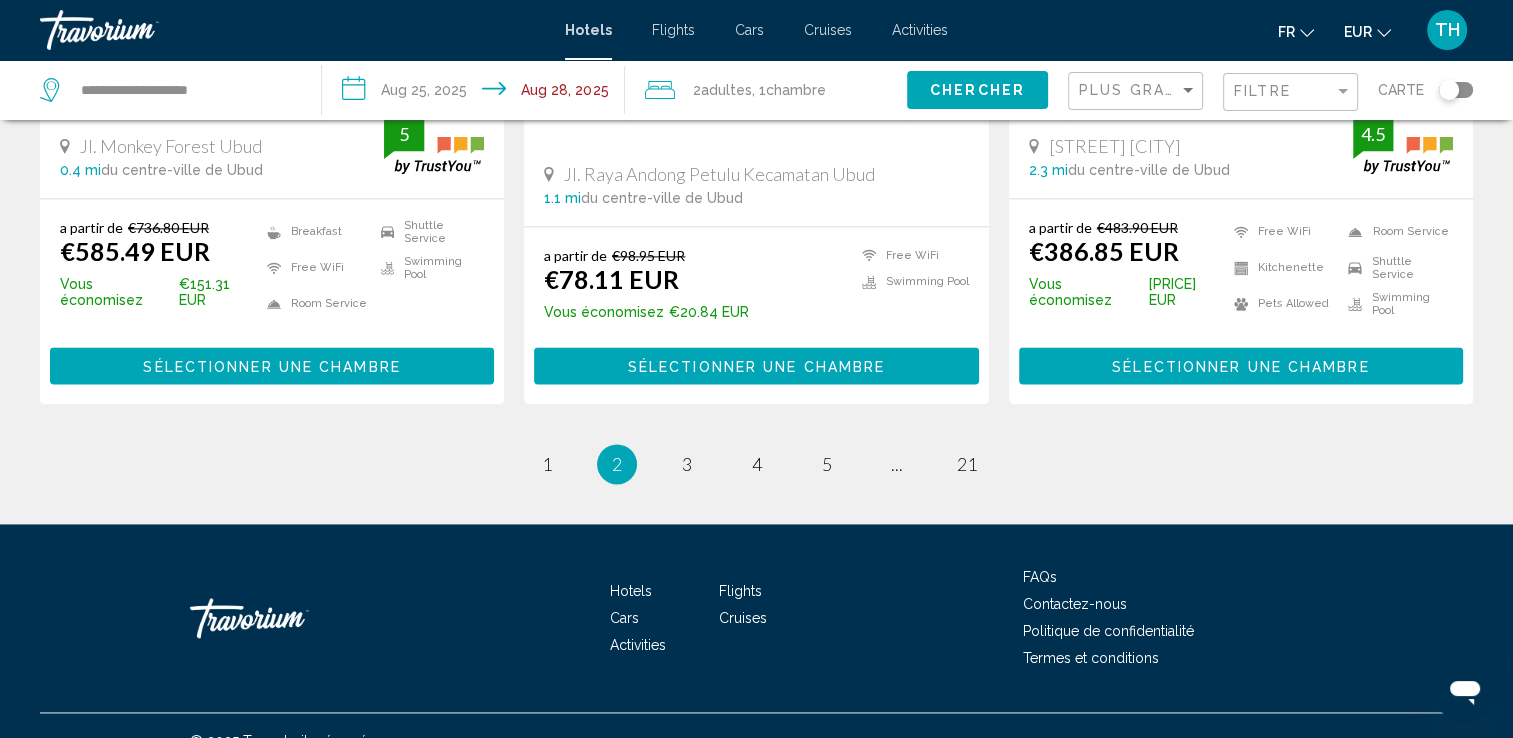 click on "2 / 21  page  1 You're on page  2 page  3 page  4 page  5 page  ... page  21" at bounding box center (756, 464) 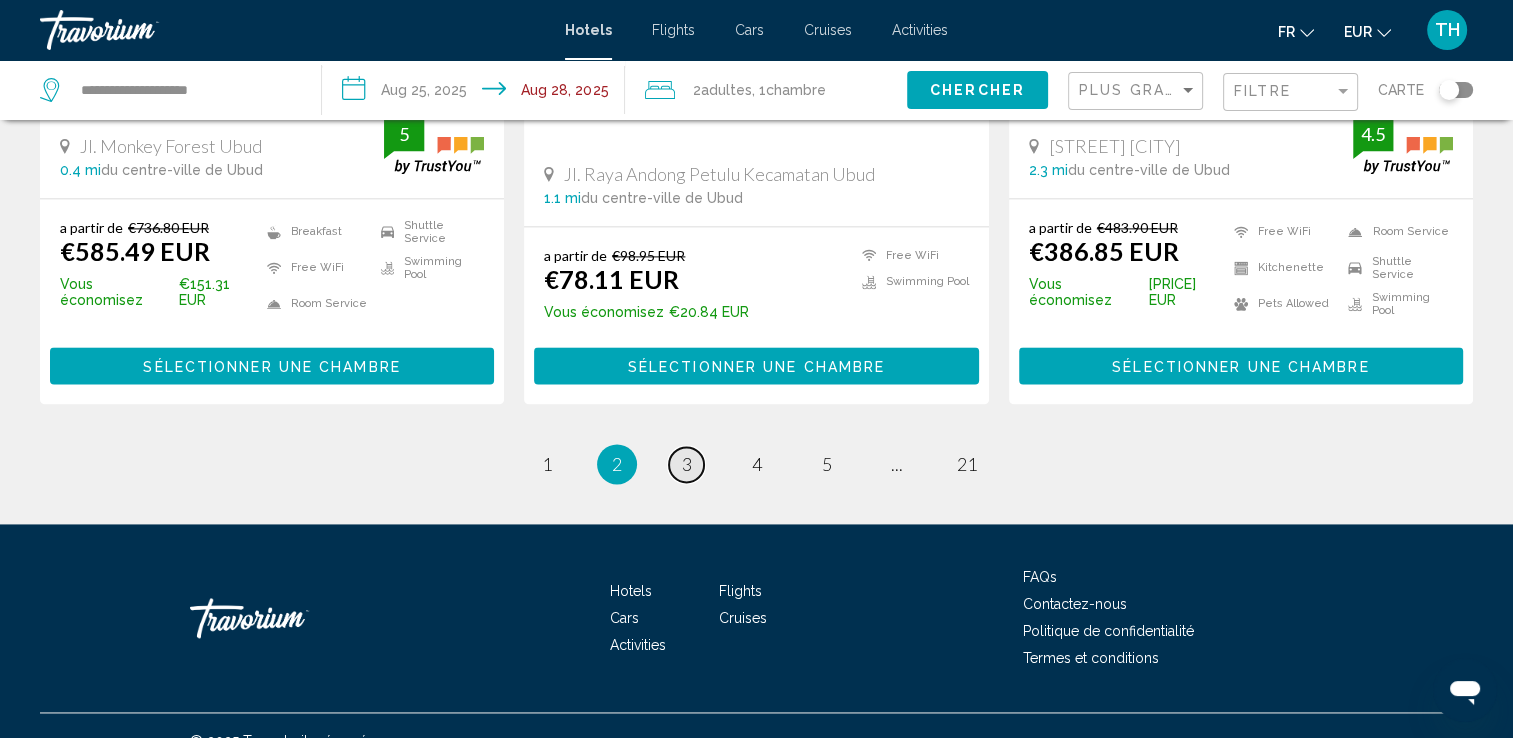 click on "page  3" at bounding box center (686, 464) 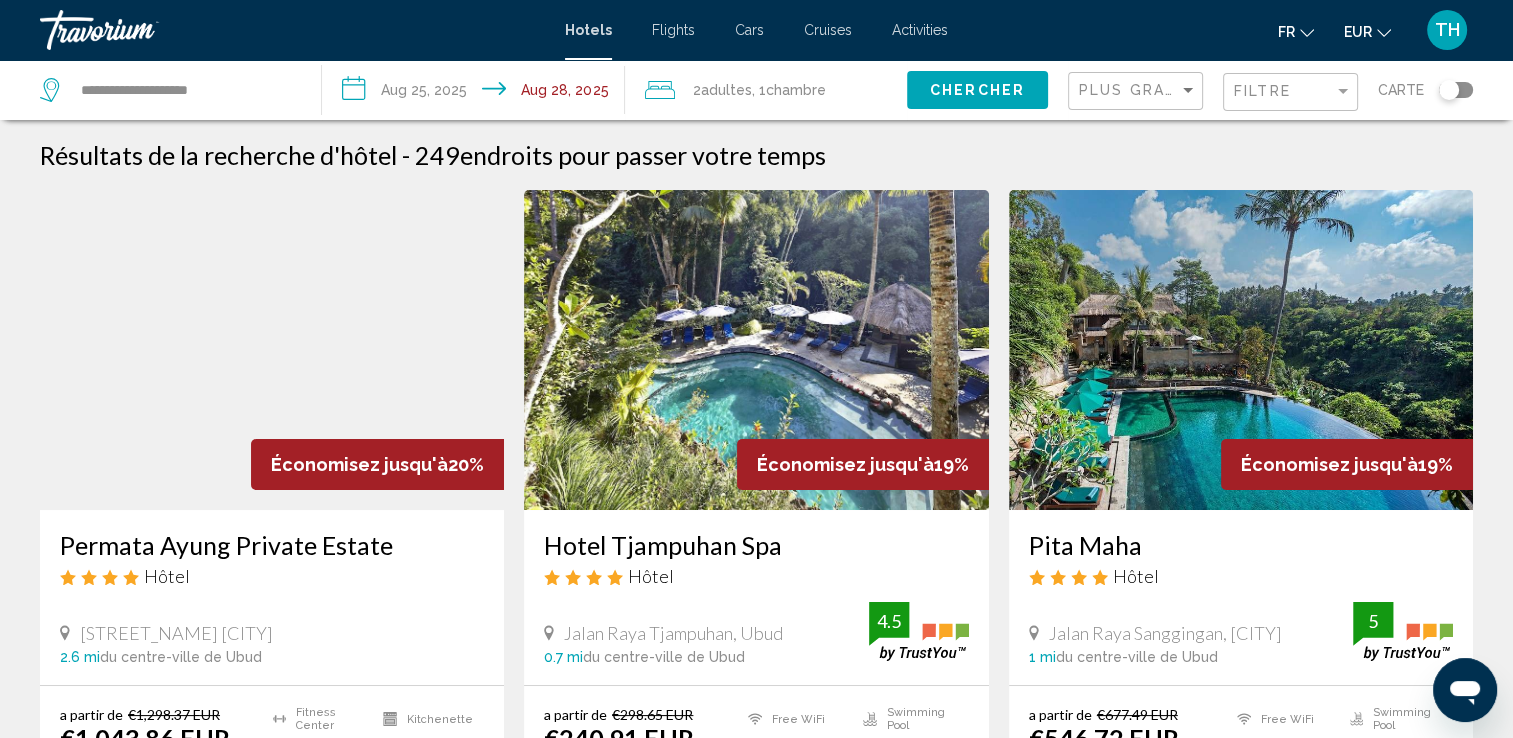 scroll, scrollTop: 40, scrollLeft: 0, axis: vertical 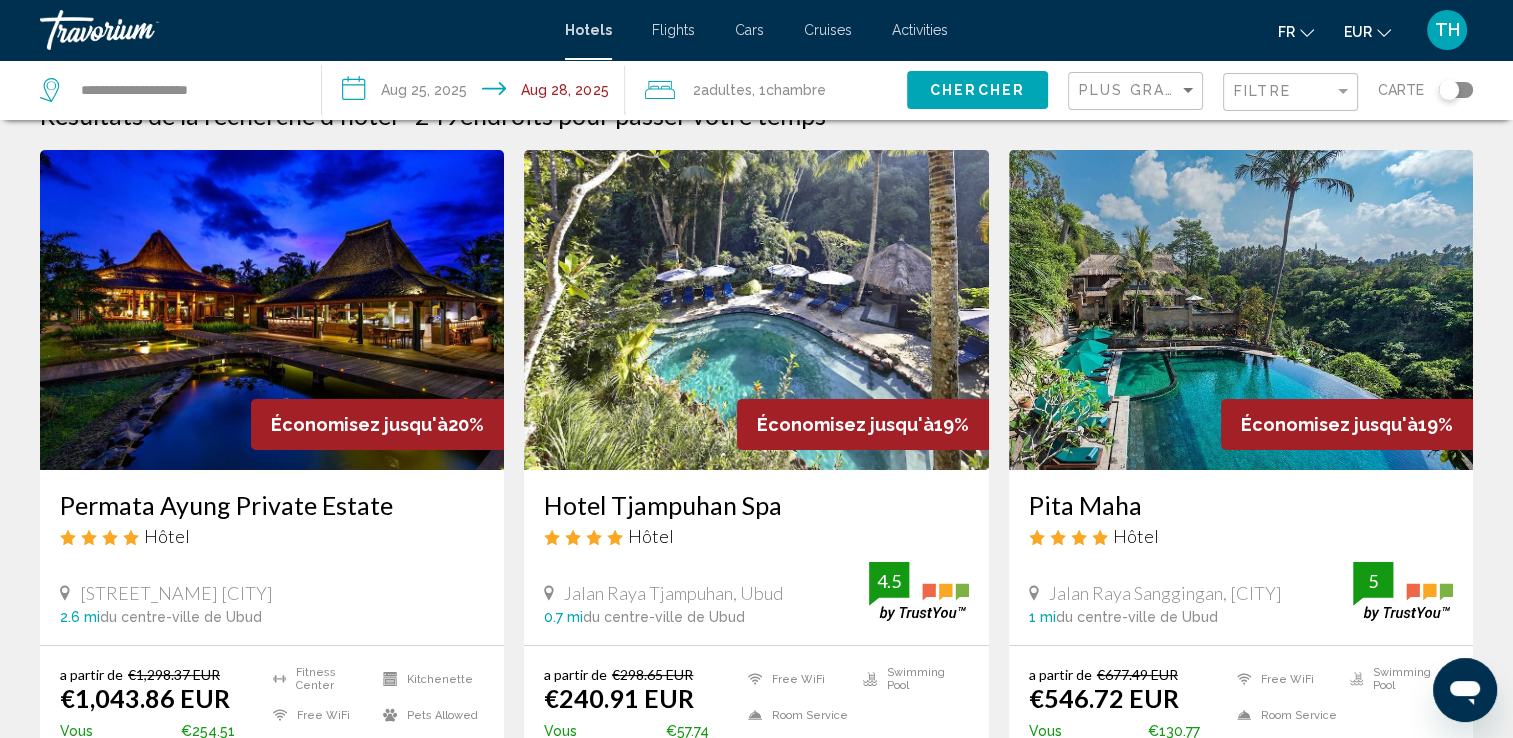 click at bounding box center [1241, 310] 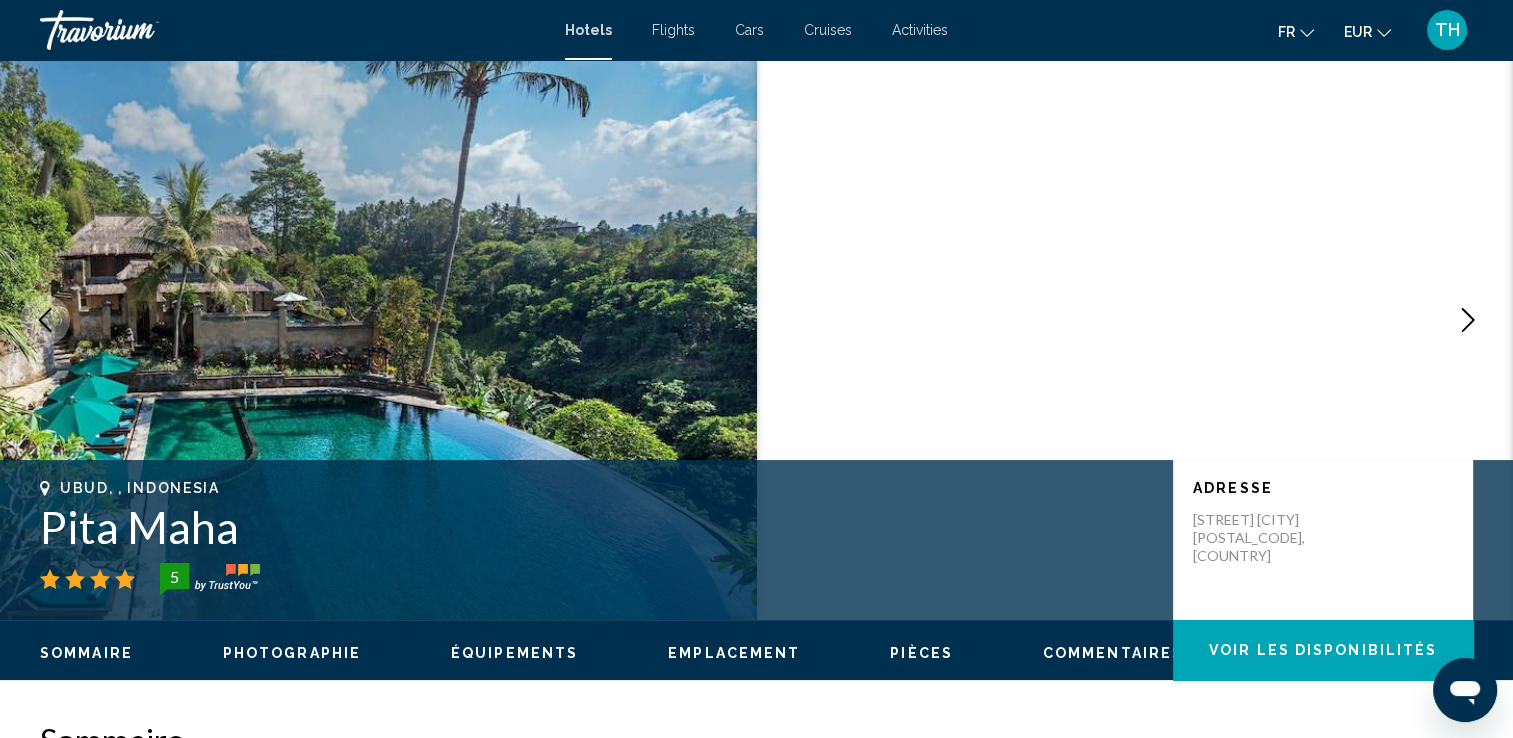 scroll, scrollTop: 0, scrollLeft: 0, axis: both 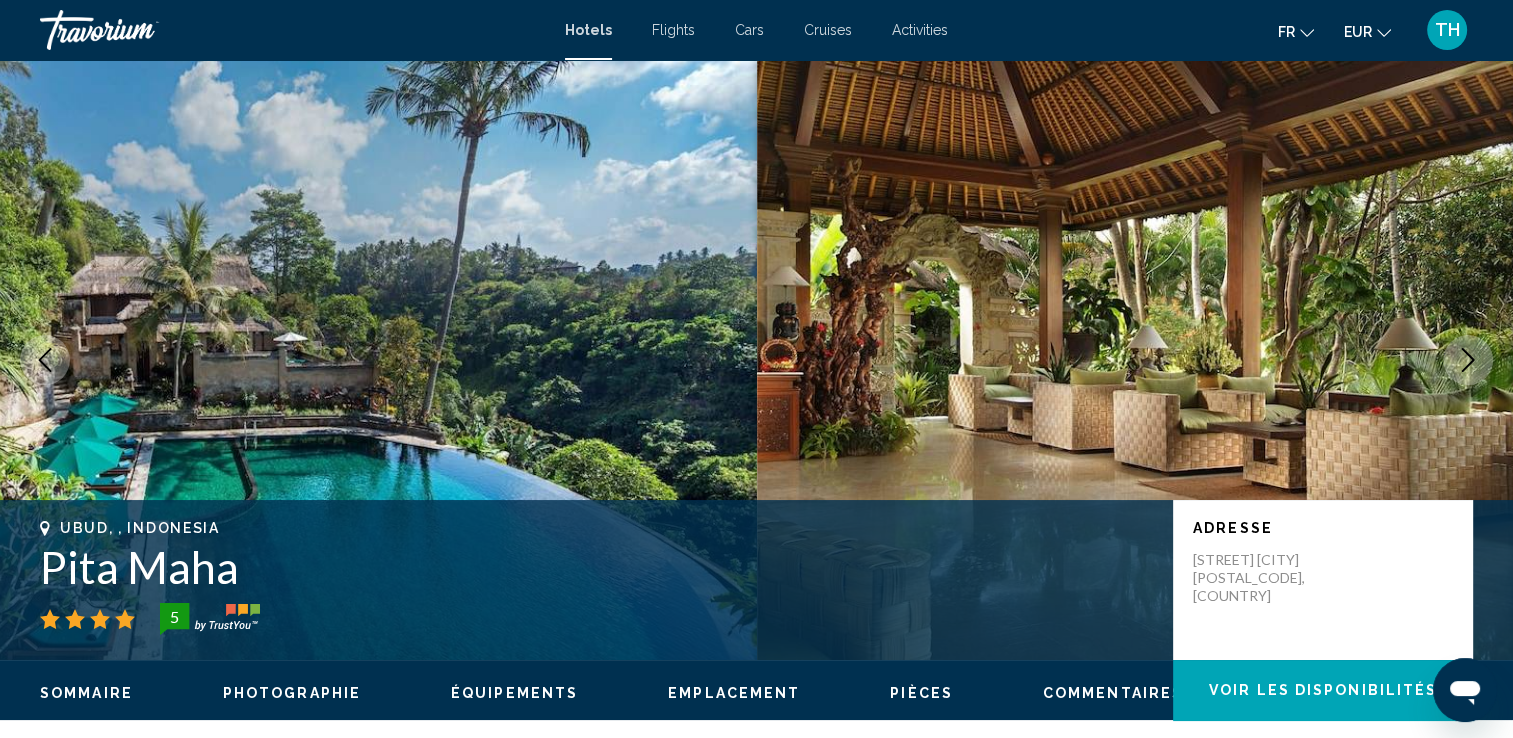 click 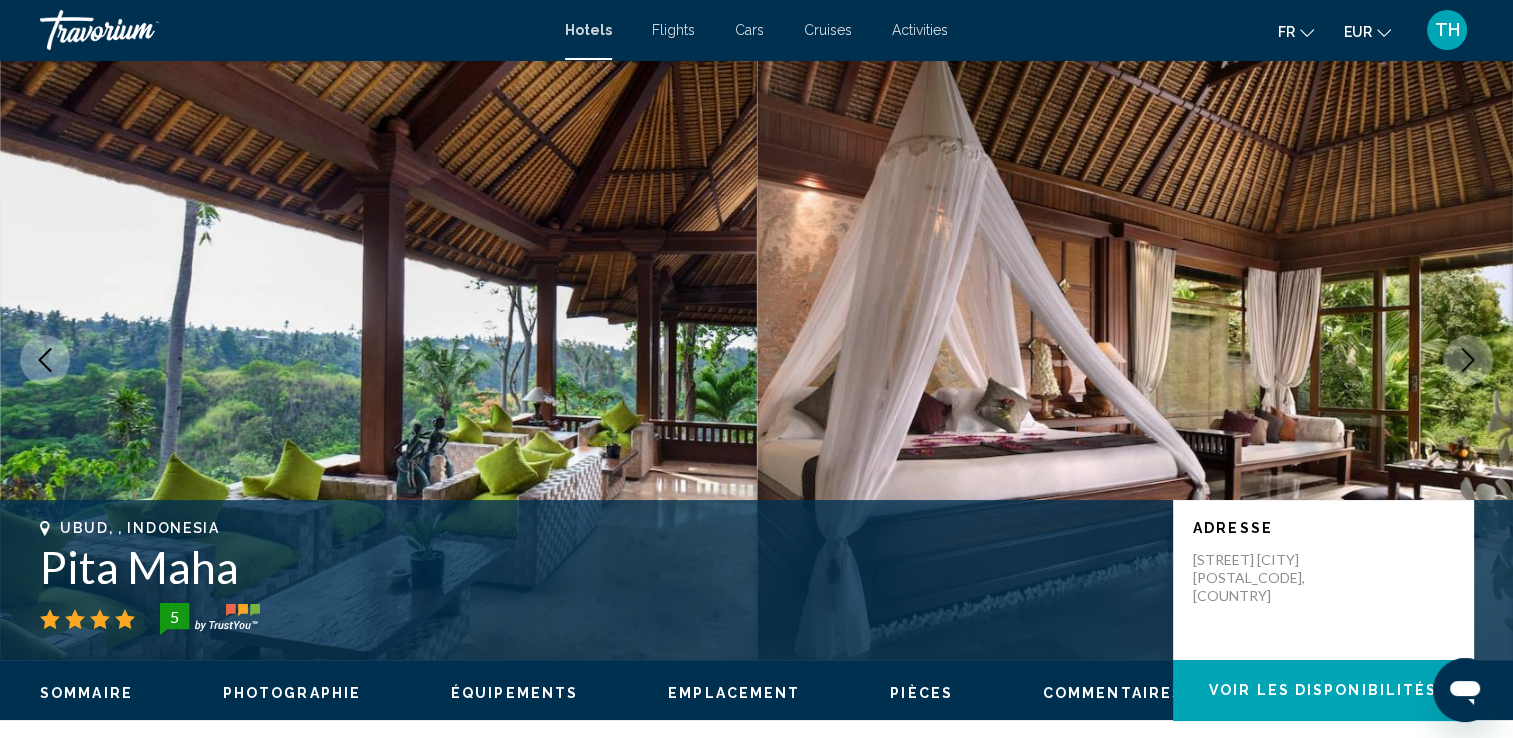 click 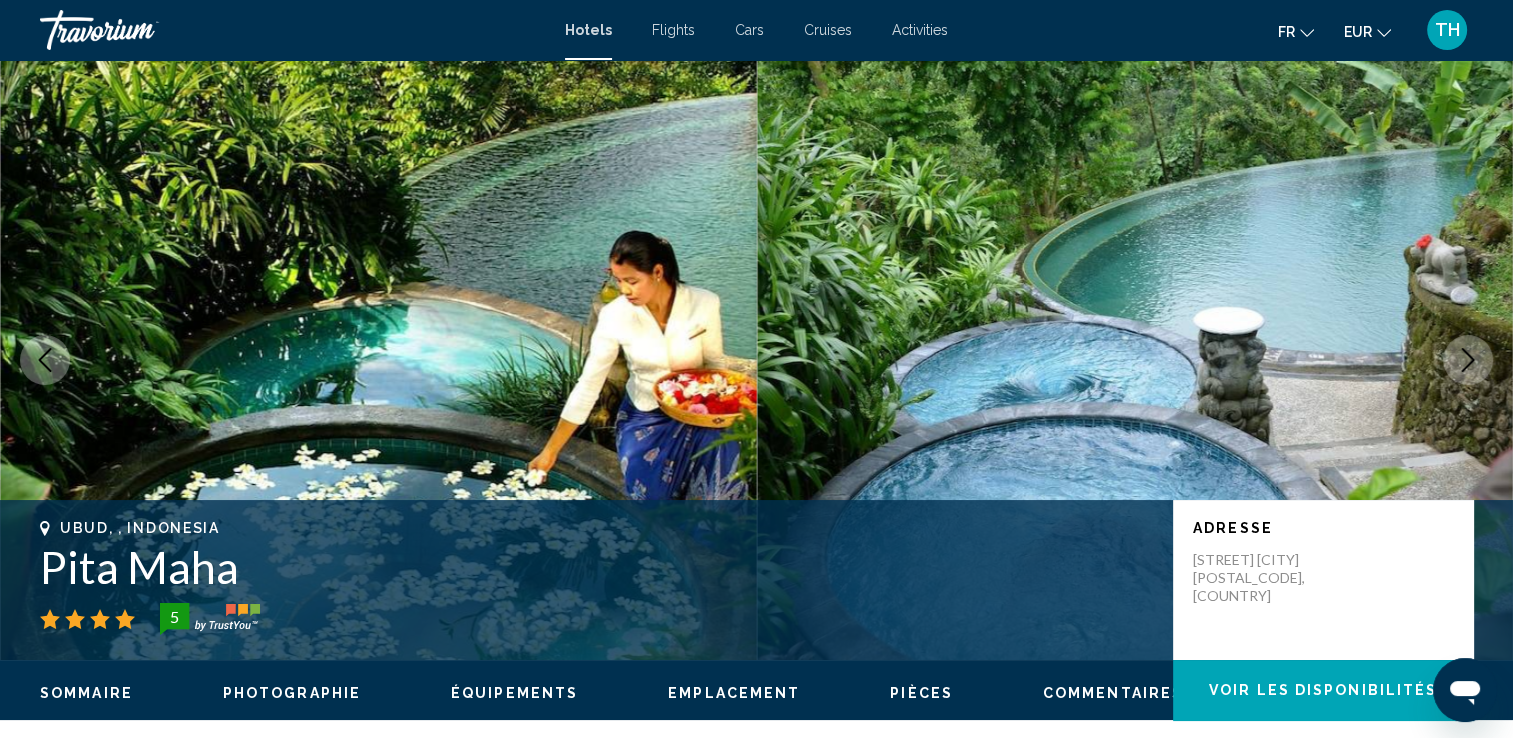 click 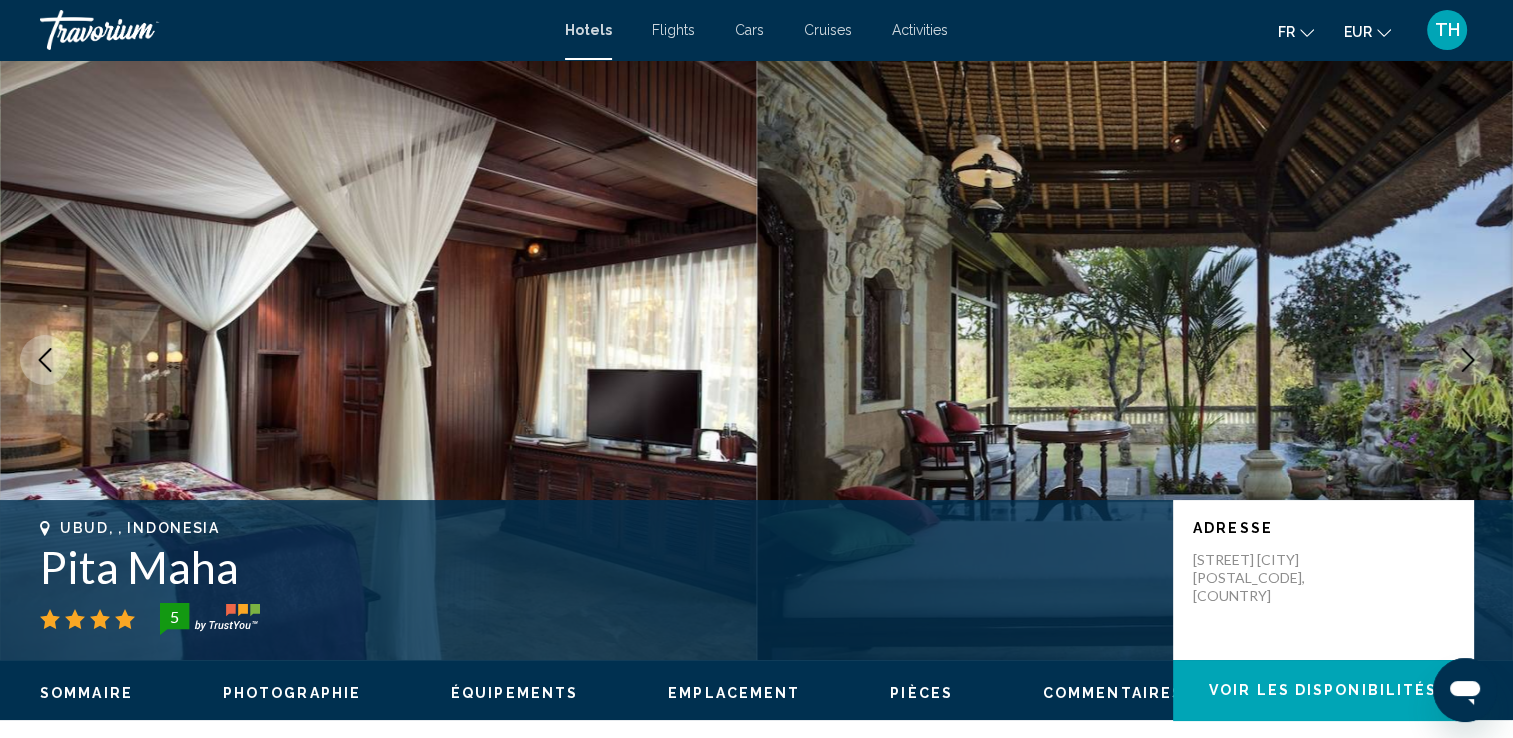 click 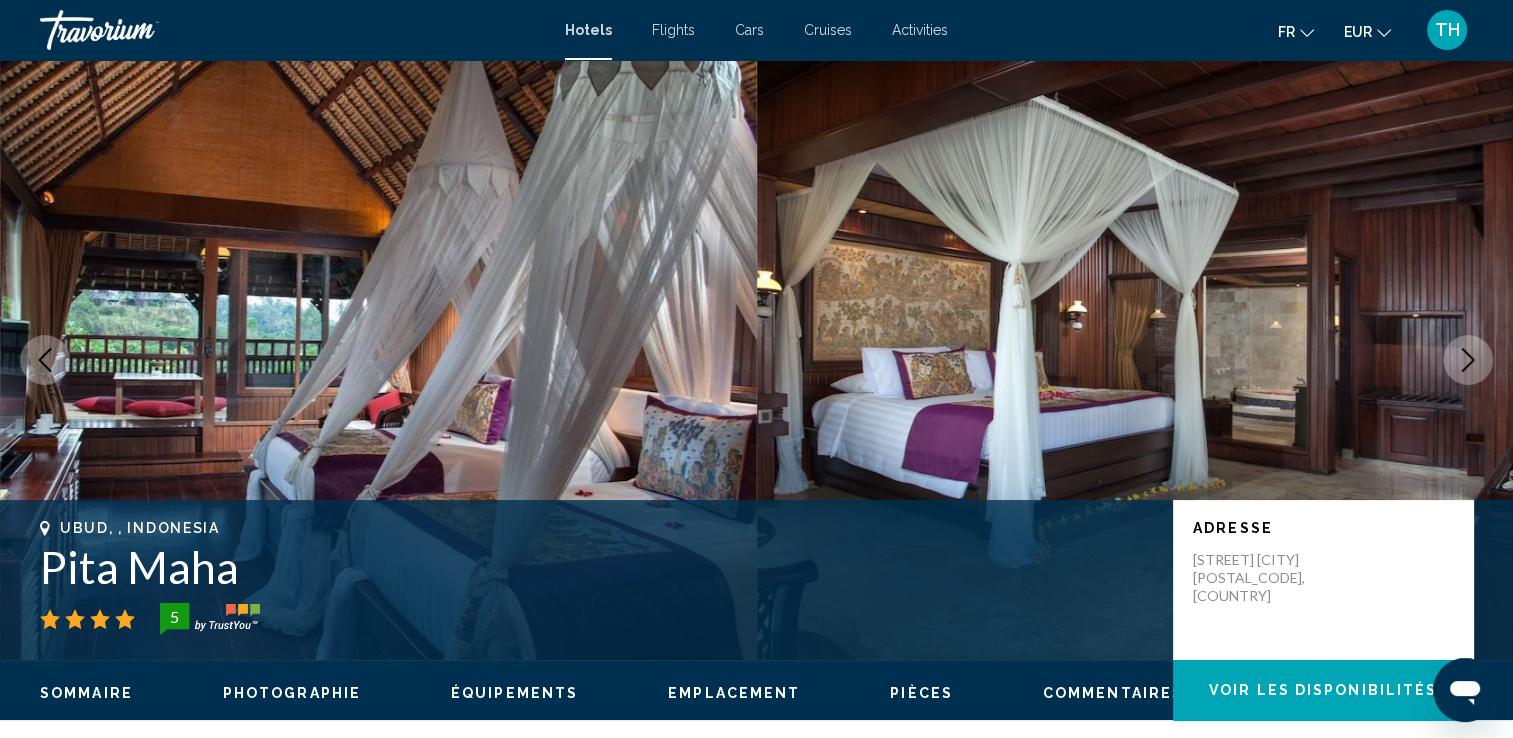 click 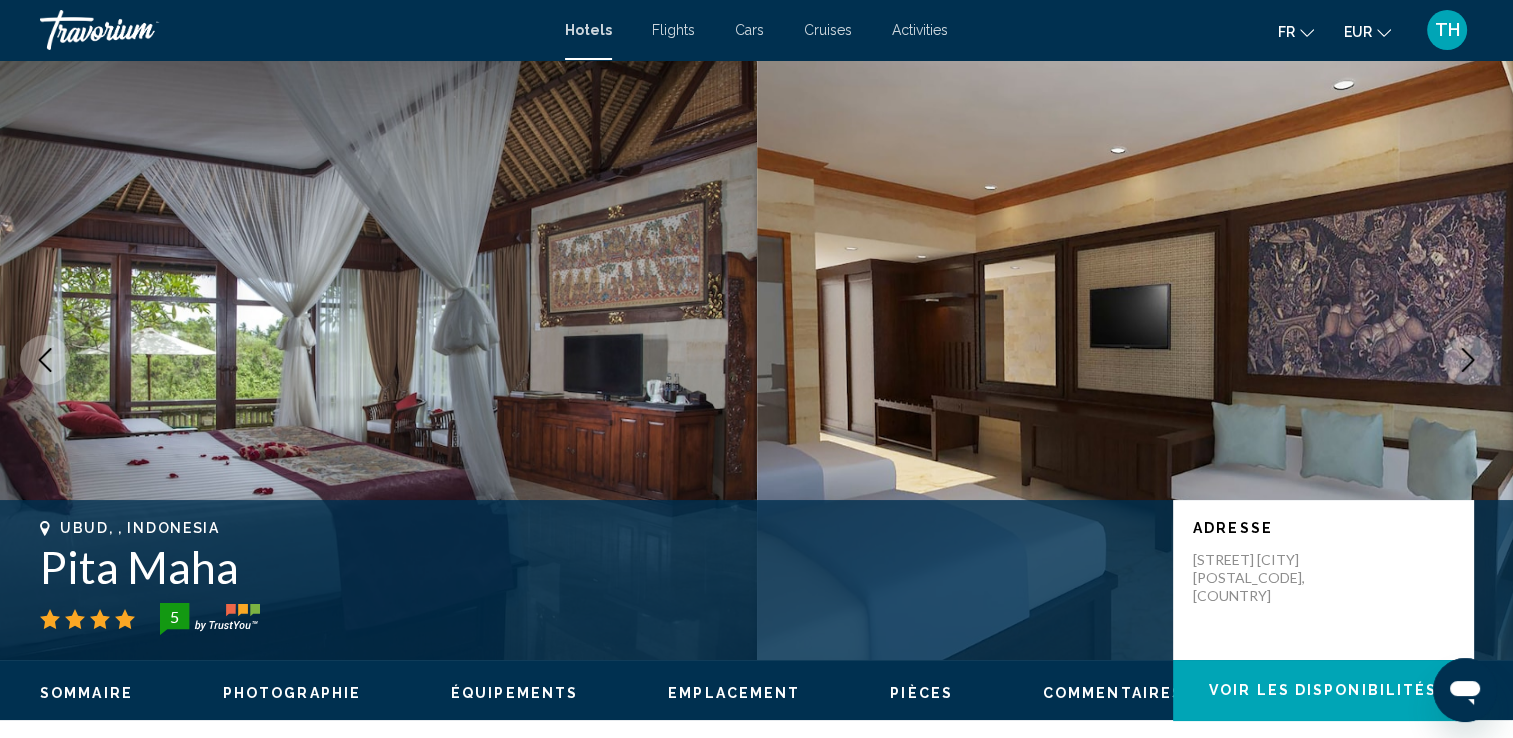 click 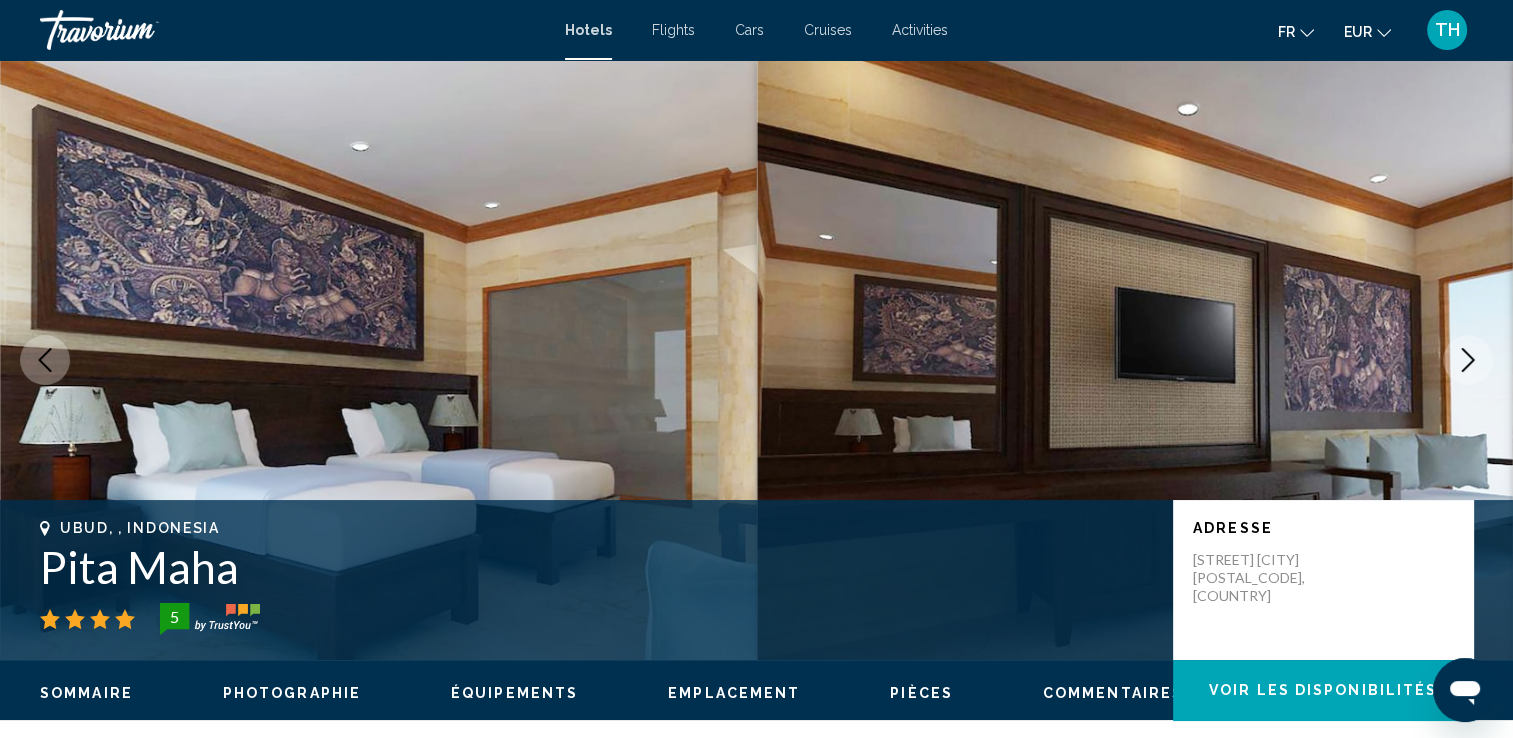 click 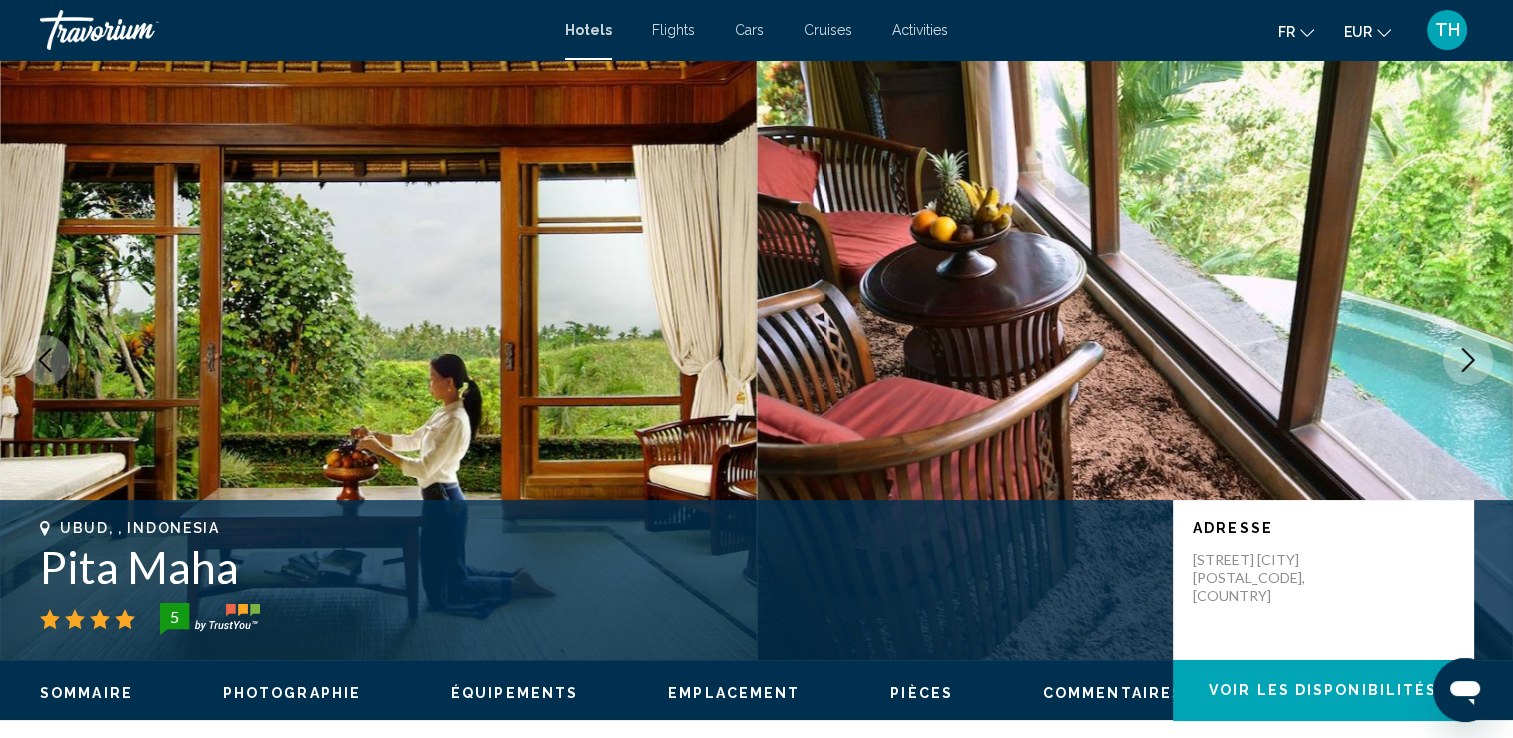 click 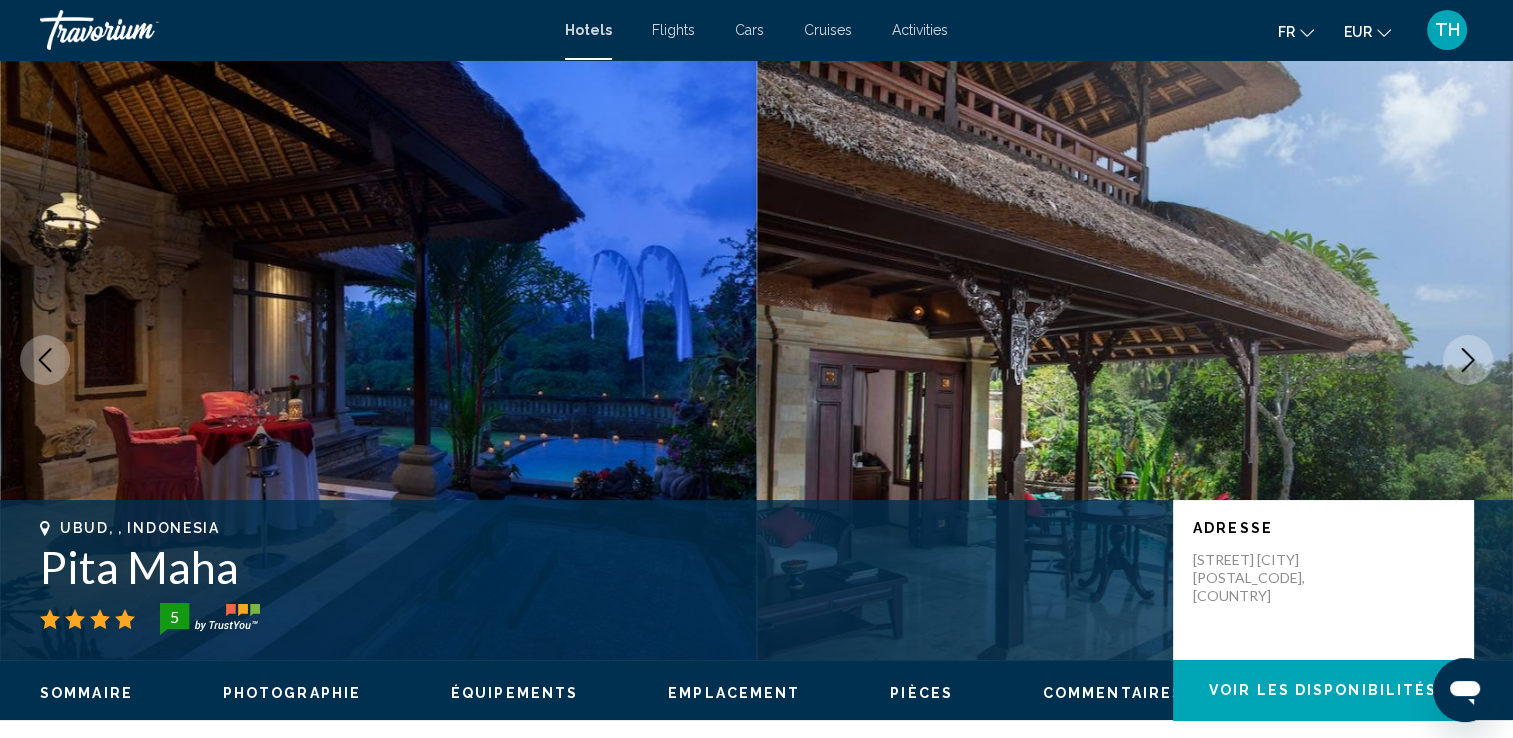 click 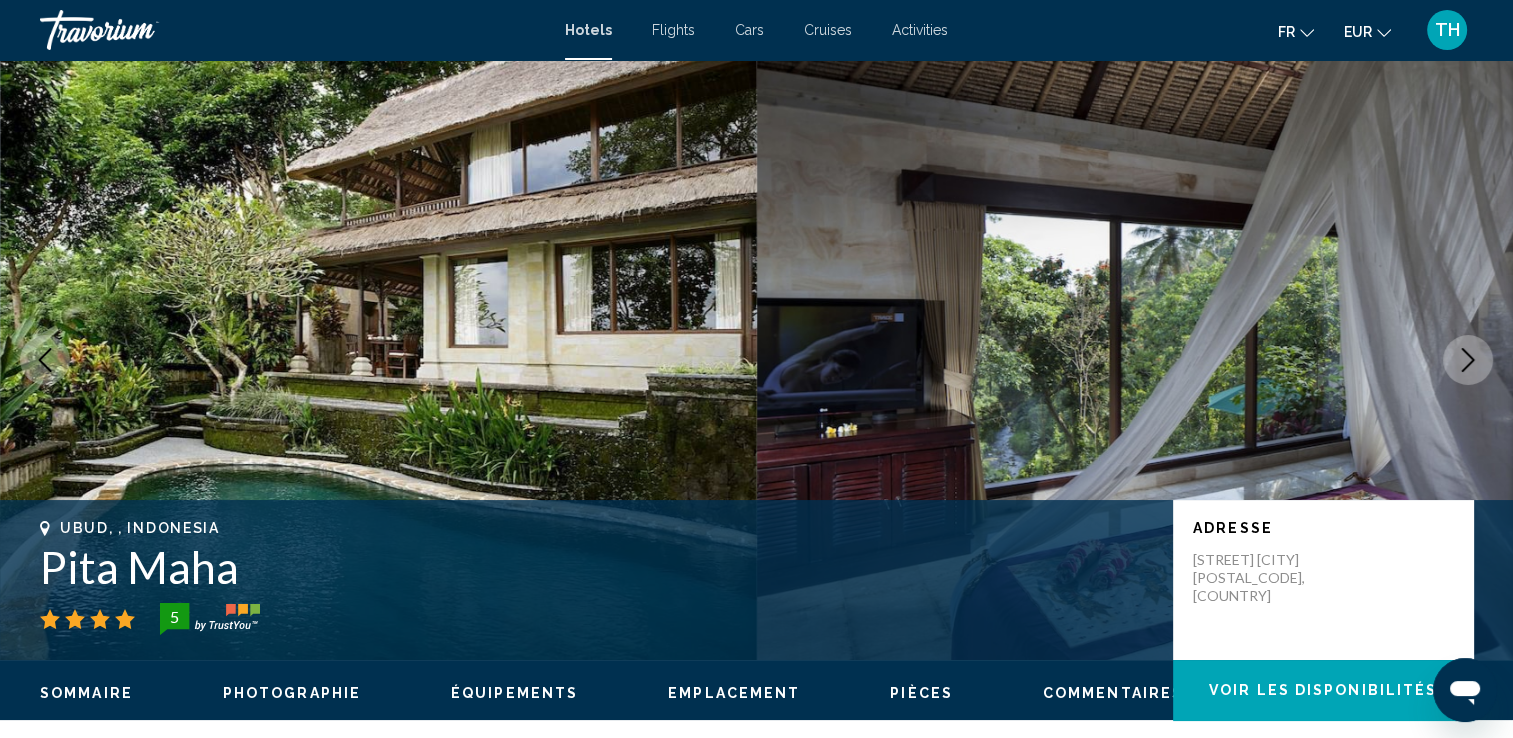 click 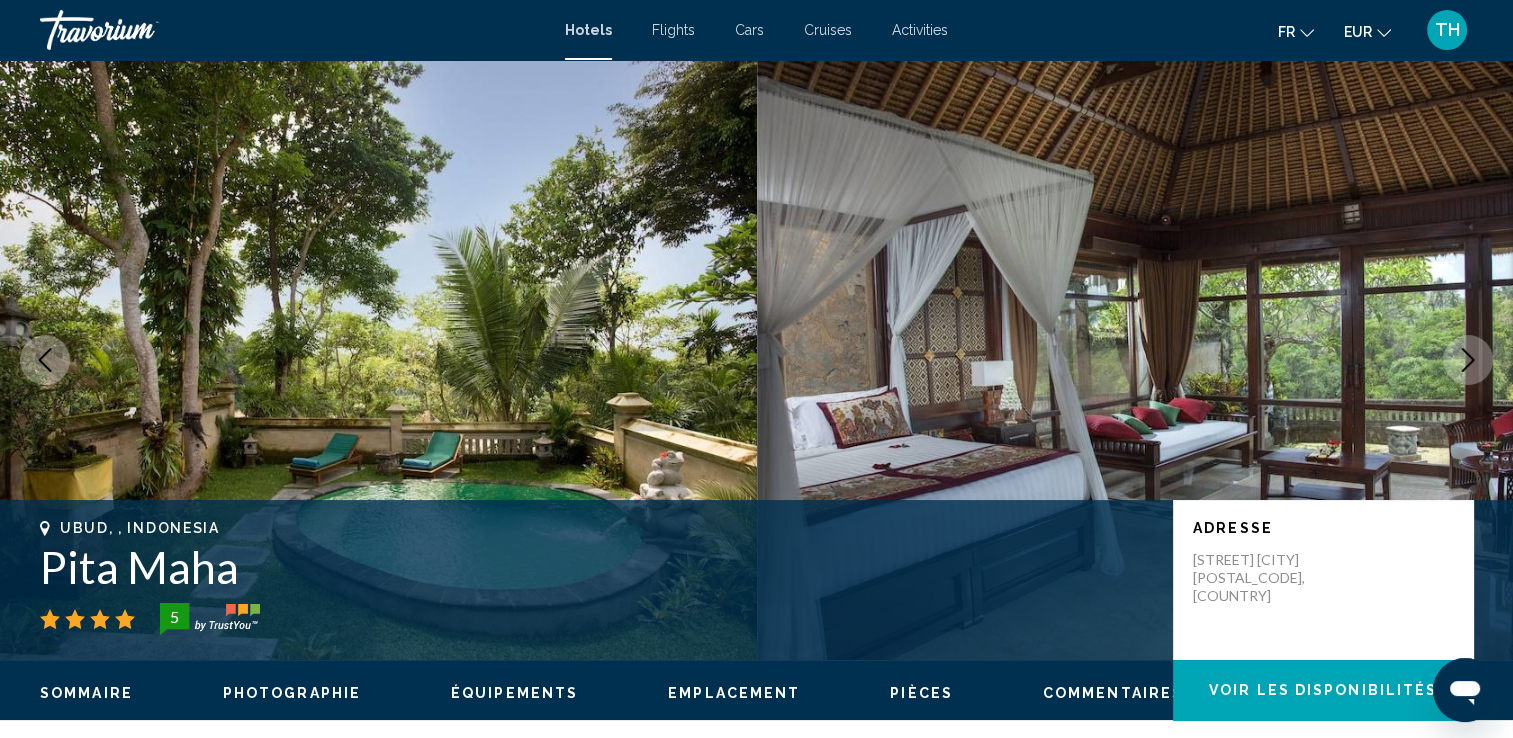 click 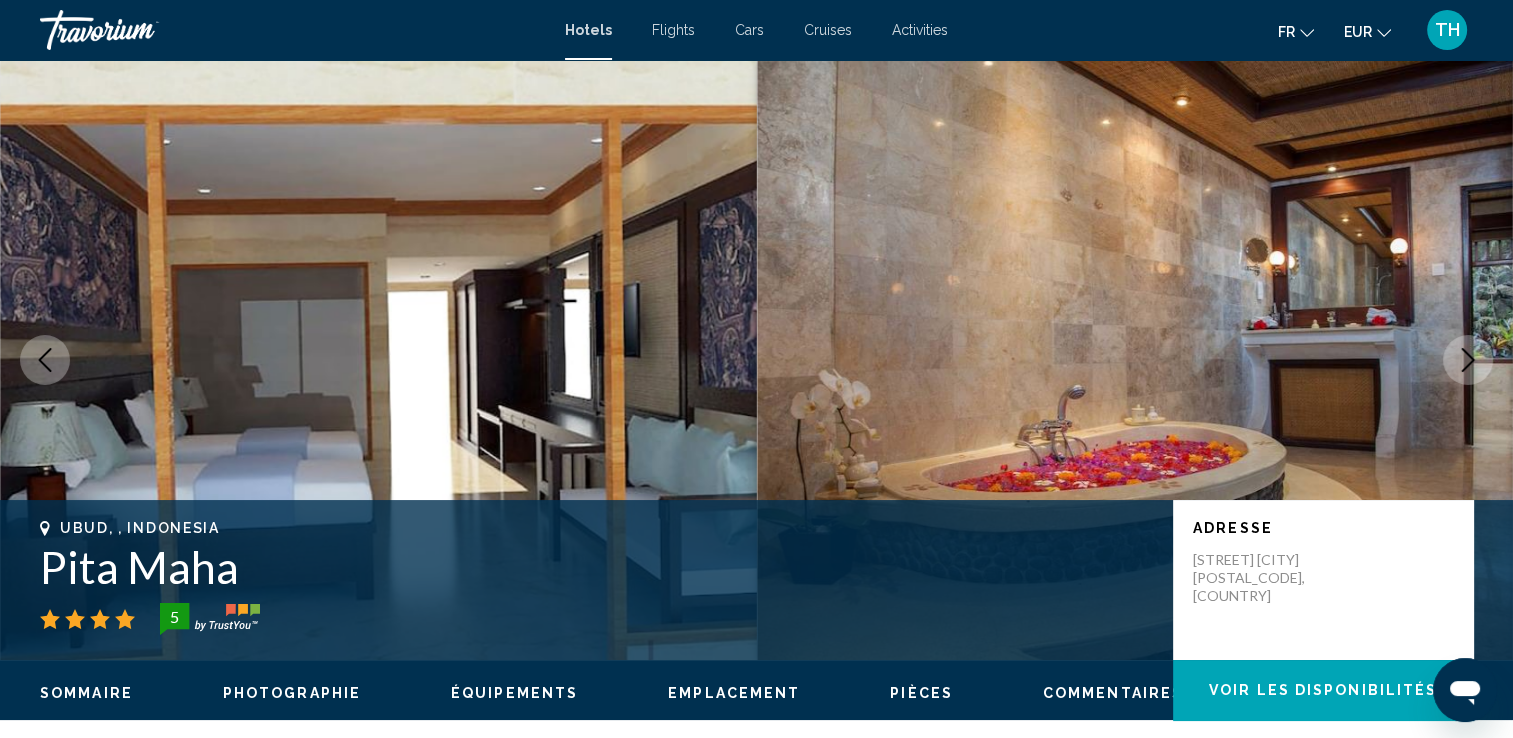 click 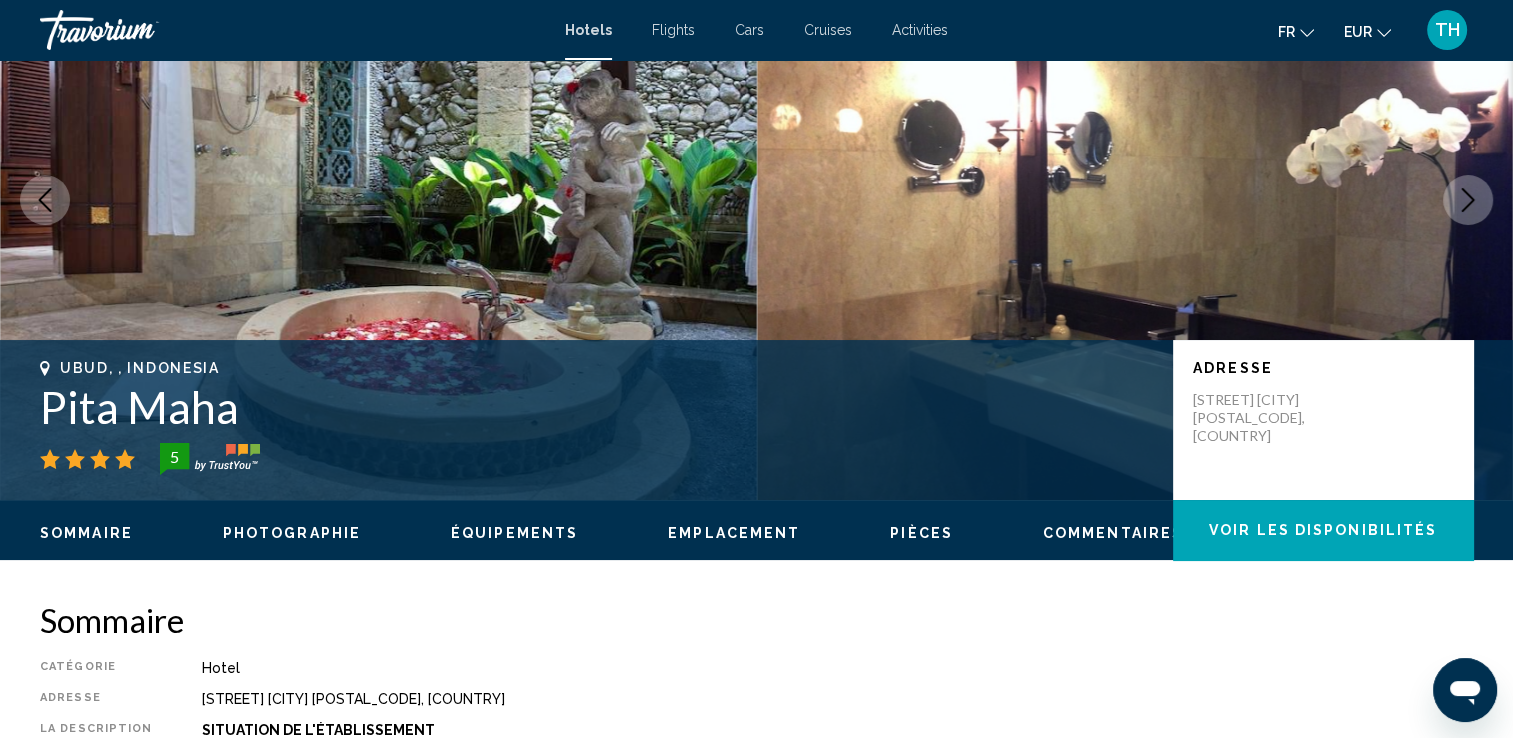 scroll, scrollTop: 806, scrollLeft: 0, axis: vertical 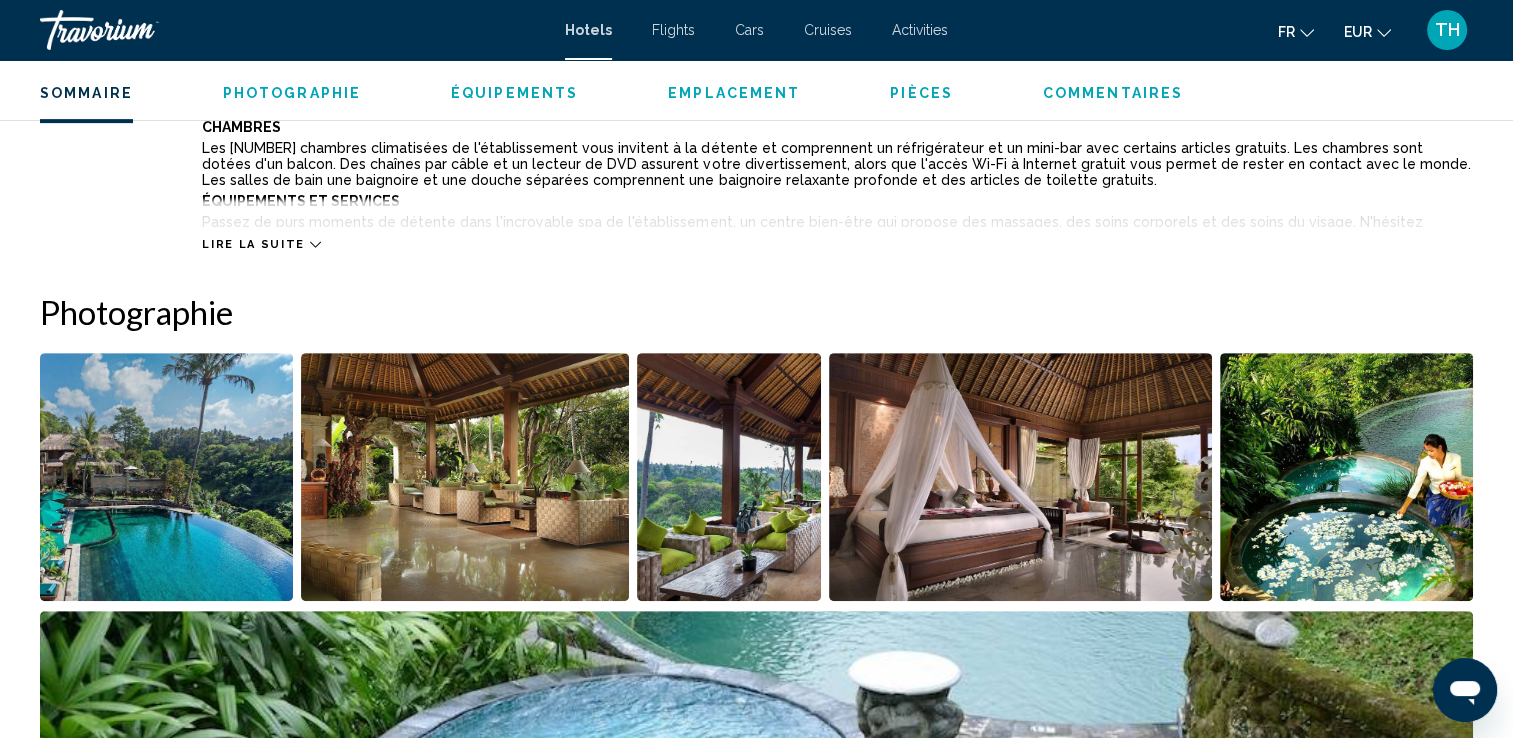 click on "Lire la suite" at bounding box center [253, 244] 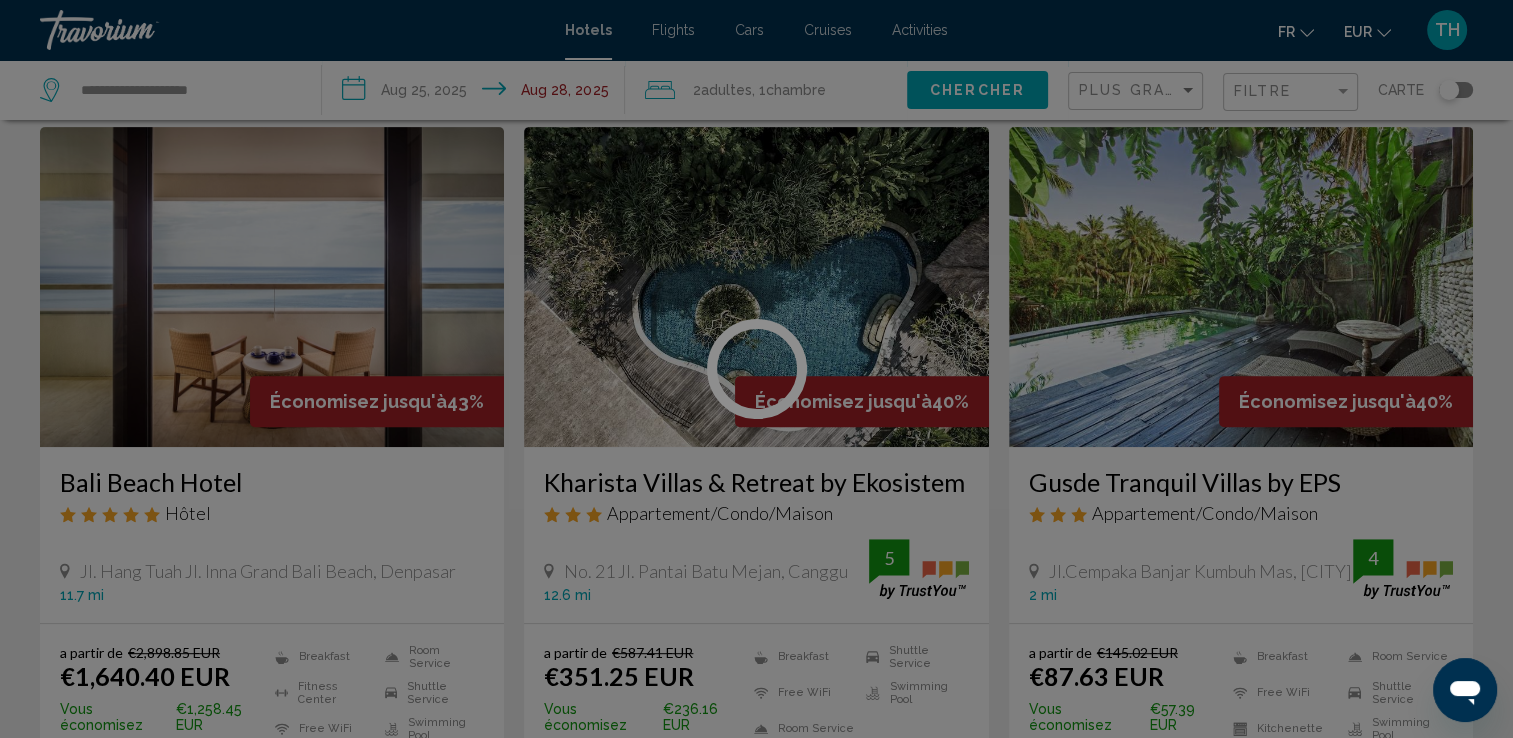scroll, scrollTop: 0, scrollLeft: 0, axis: both 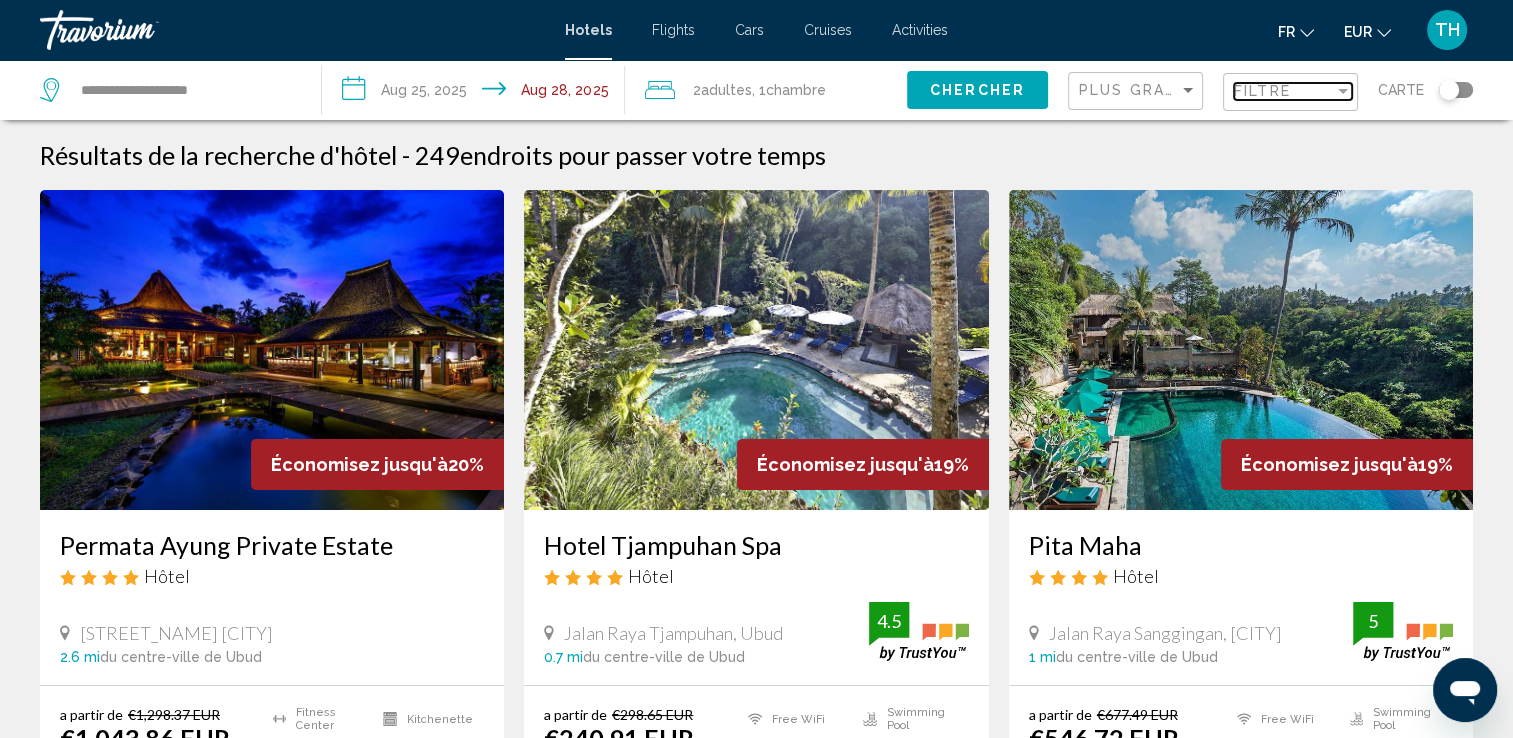 click on "Filtre" at bounding box center (1284, 91) 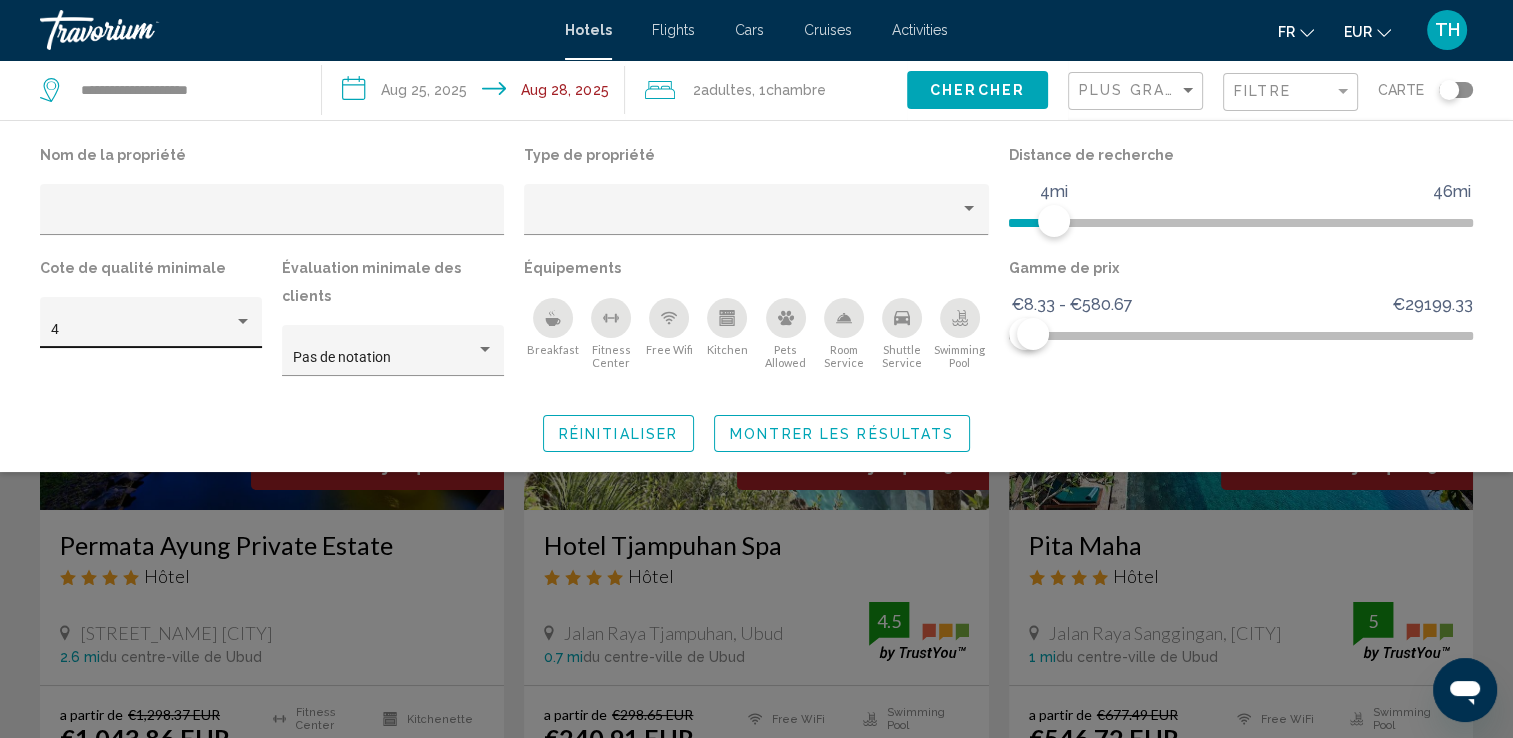 click on "4" 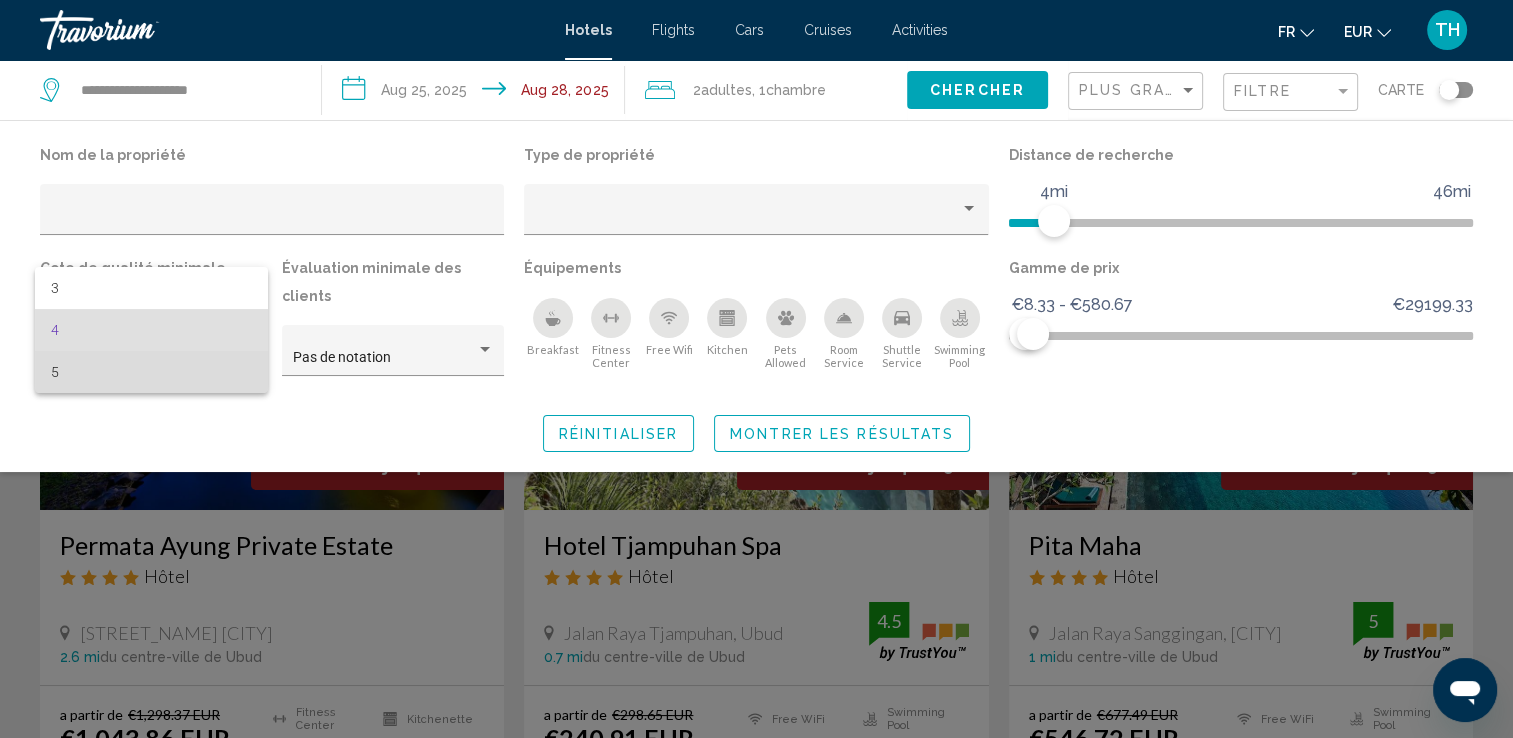 click on "5" at bounding box center [151, 372] 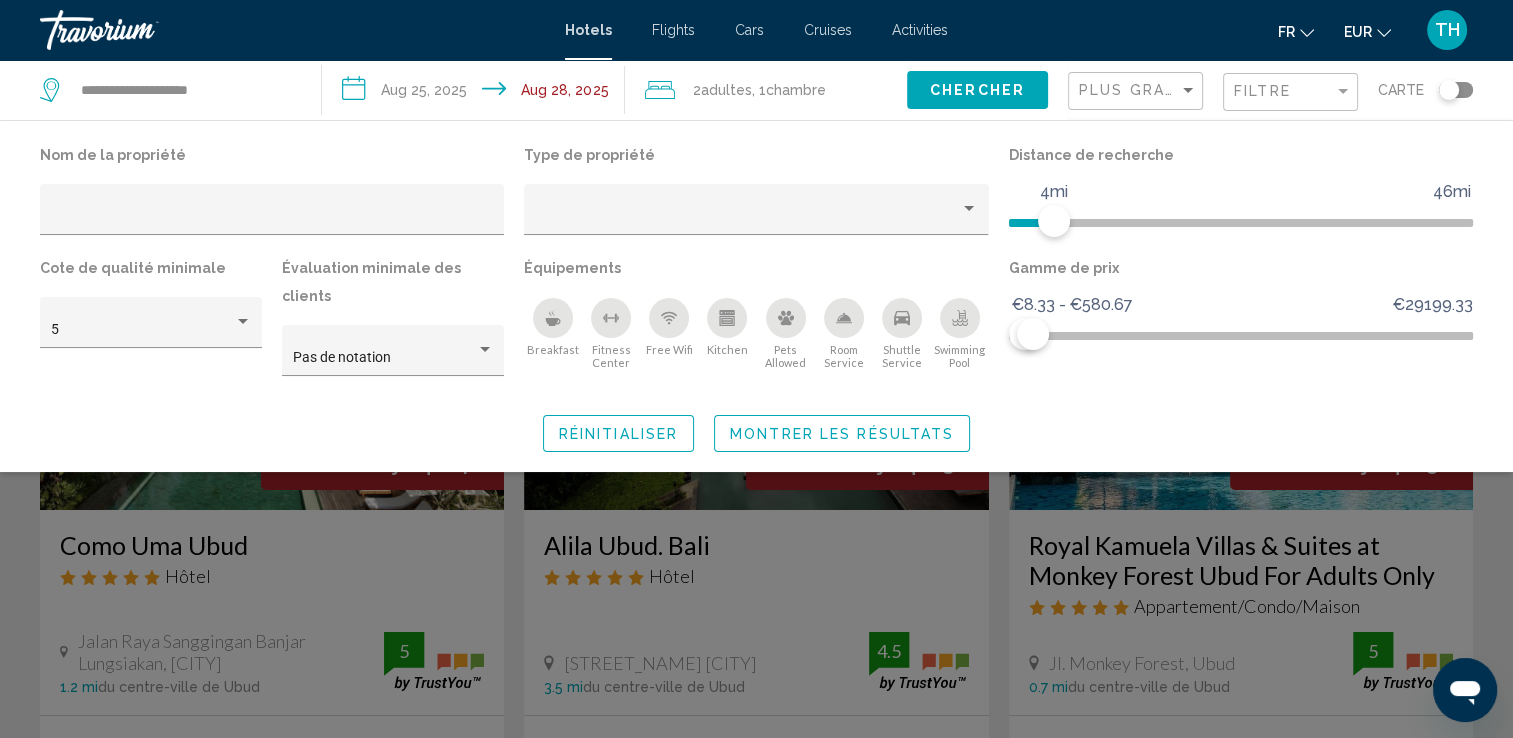 click 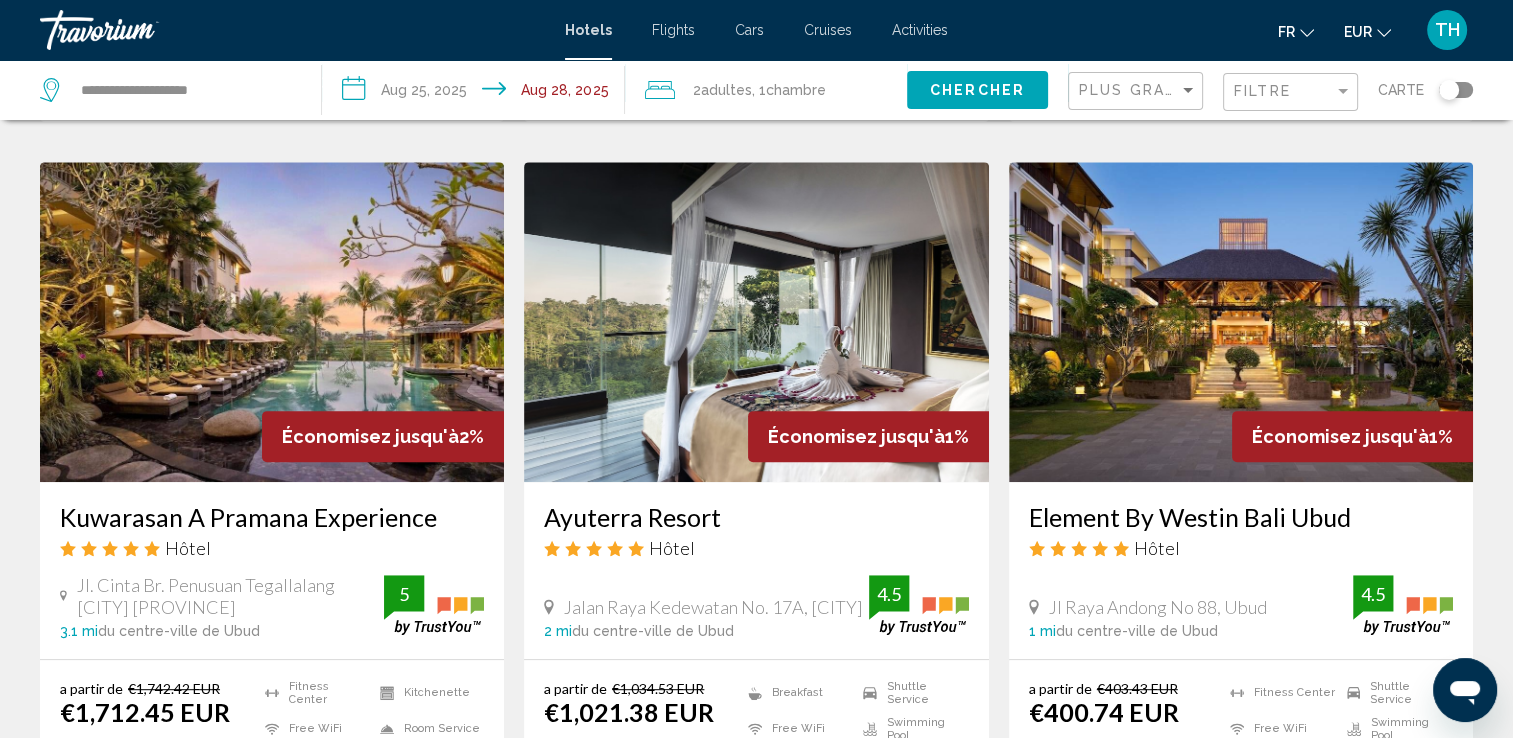 scroll, scrollTop: 840, scrollLeft: 0, axis: vertical 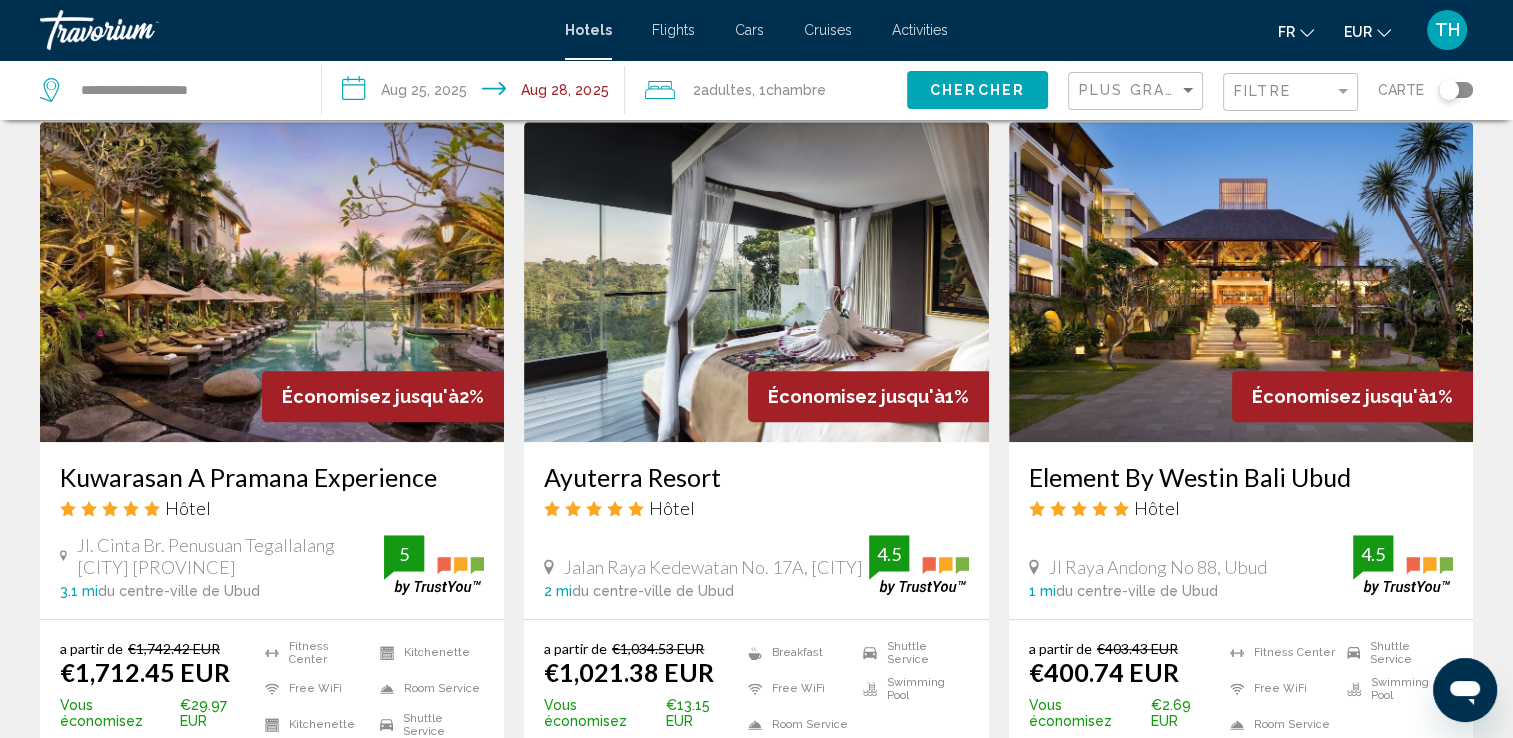 click at bounding box center [1241, 282] 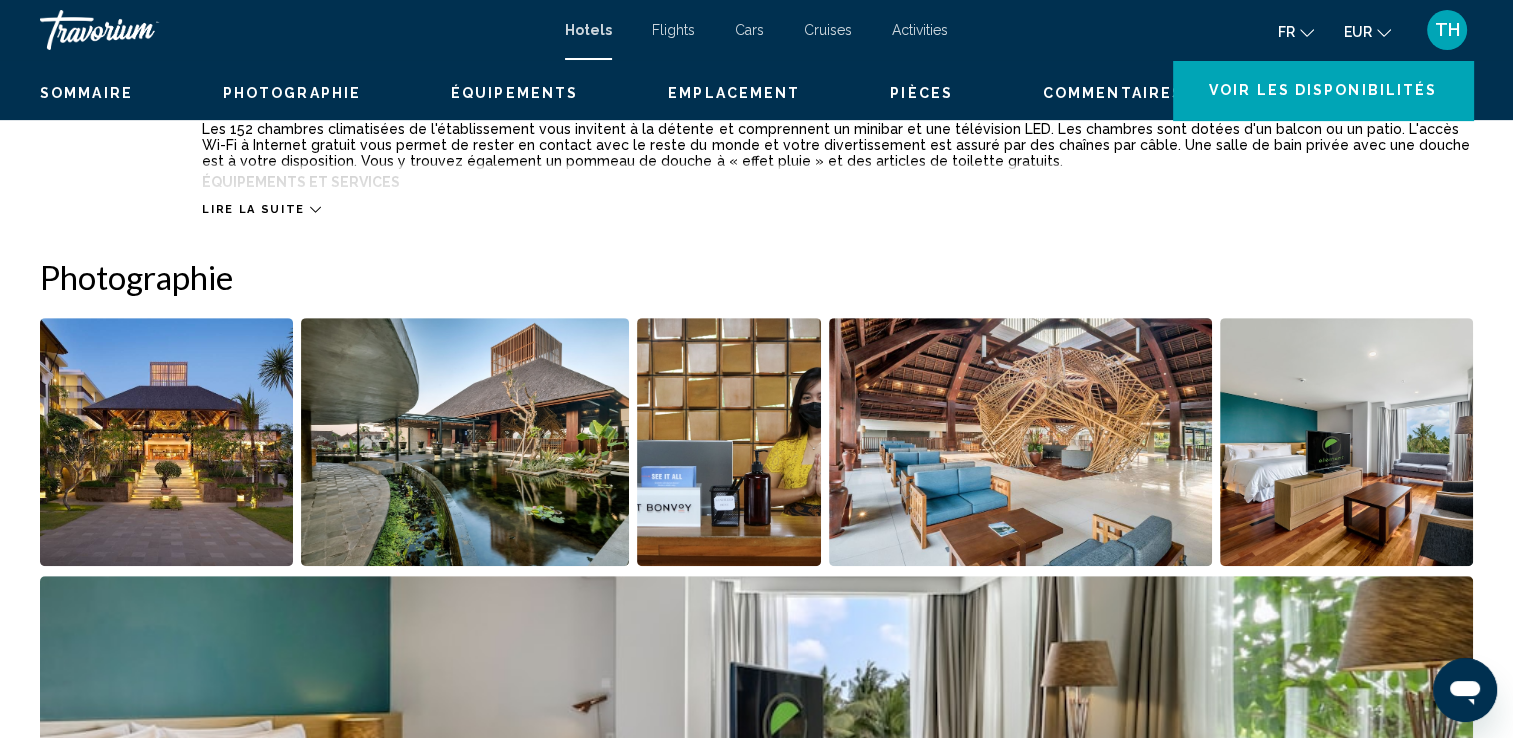 scroll, scrollTop: 0, scrollLeft: 0, axis: both 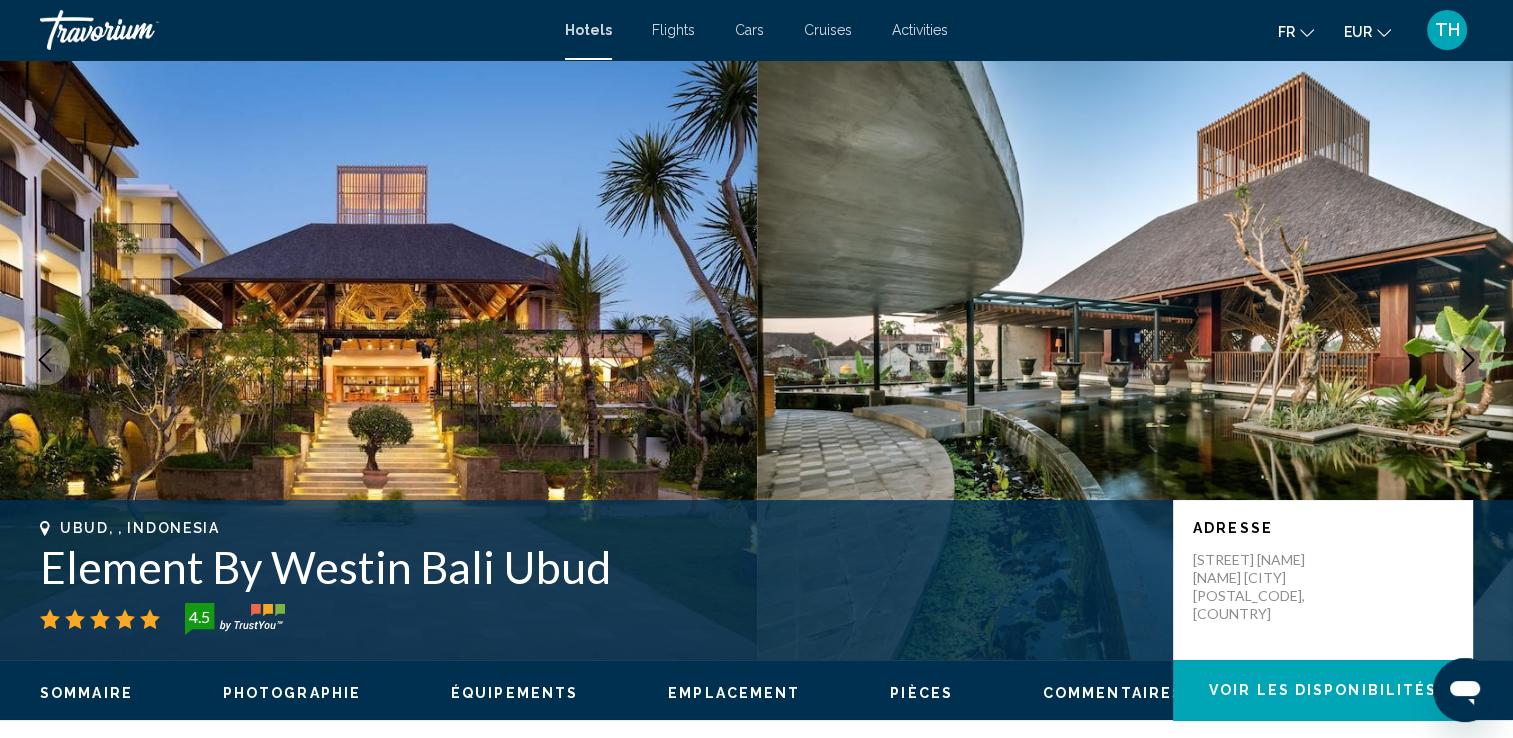 click 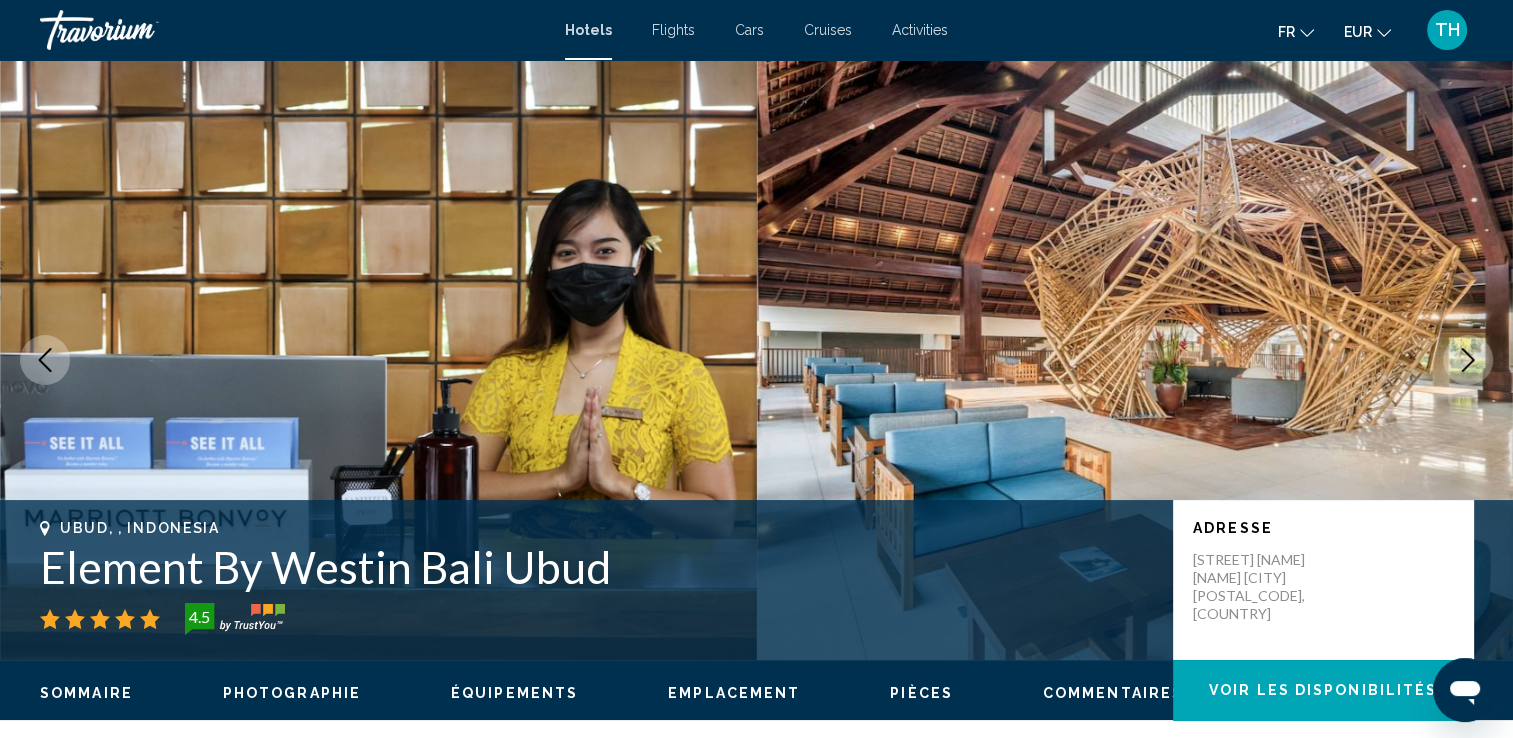 click 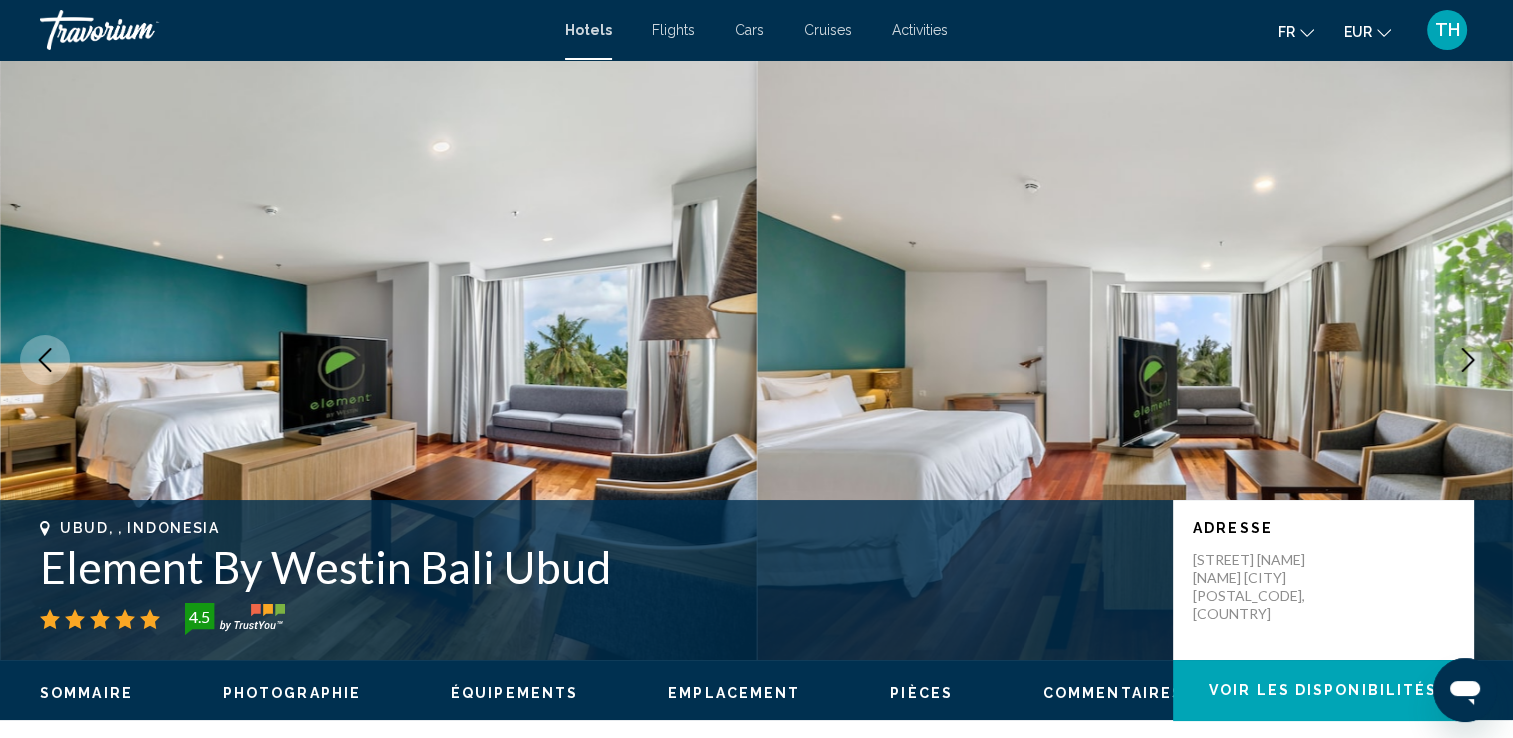 click 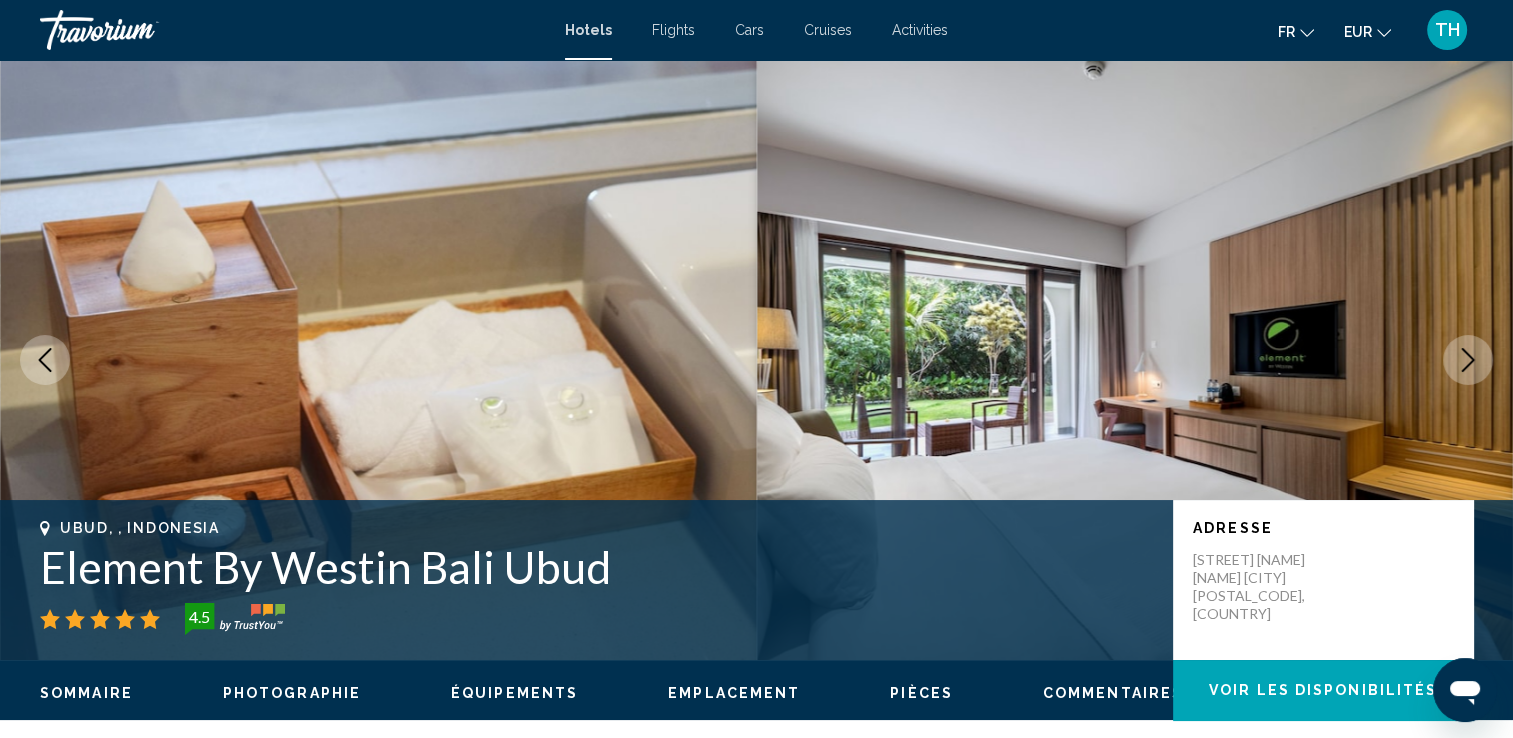 click 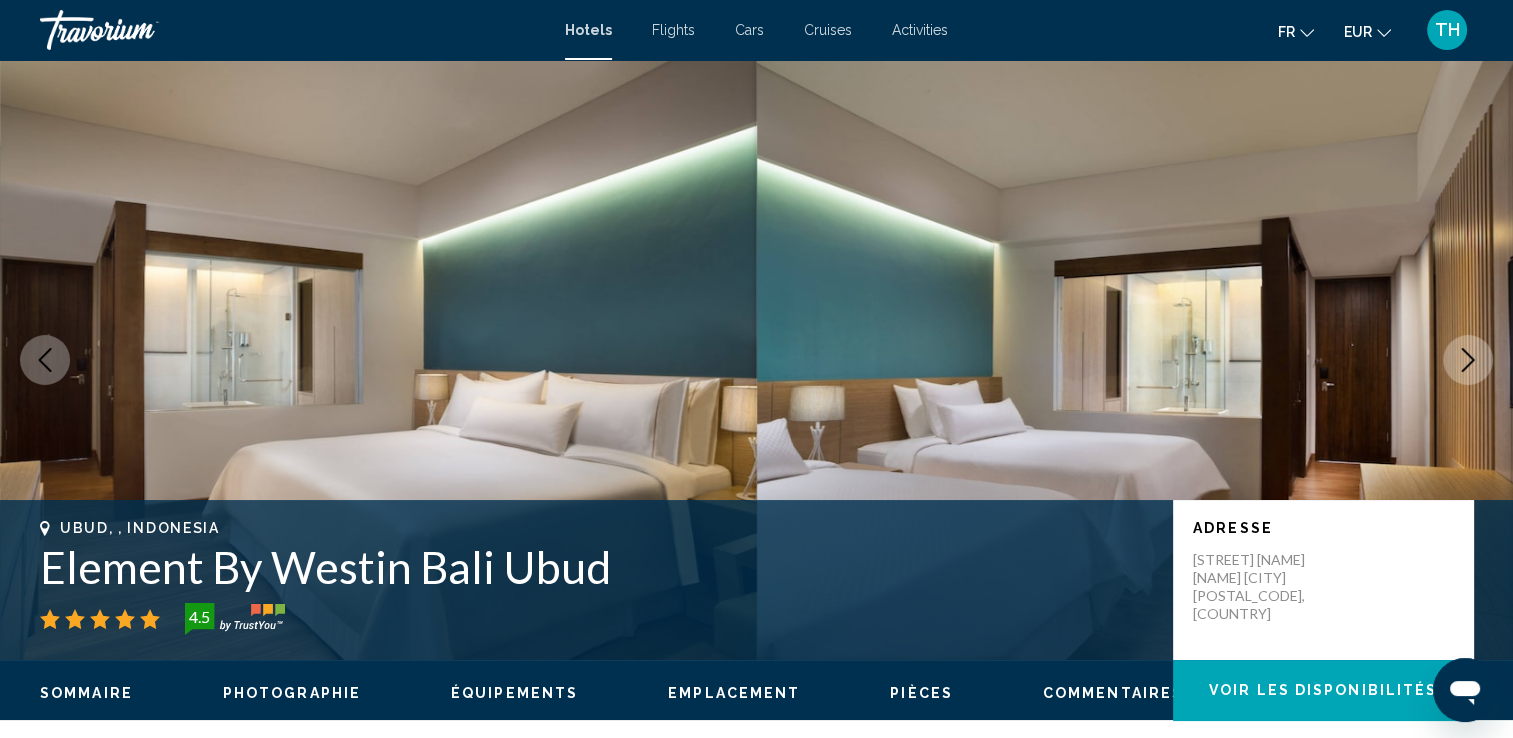 click 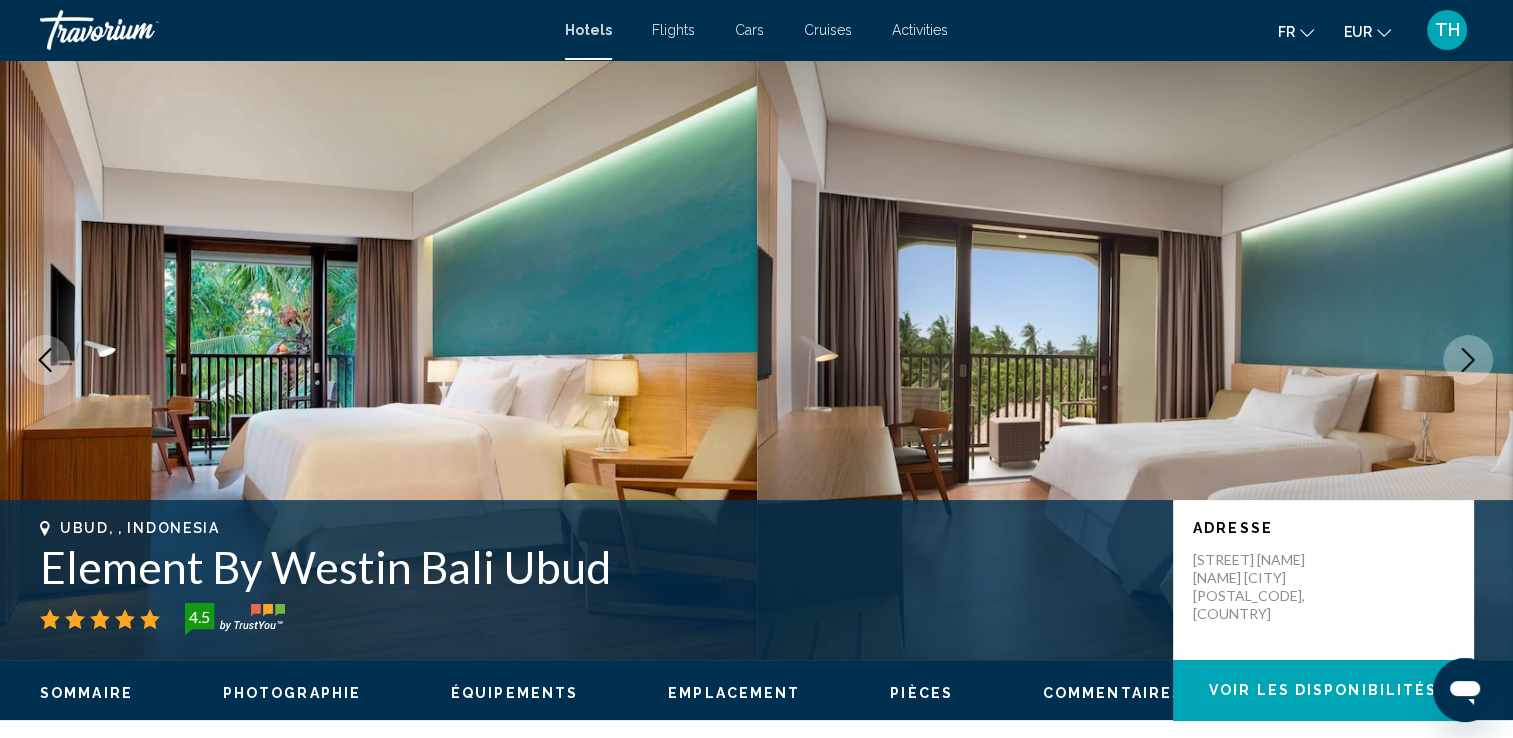 click 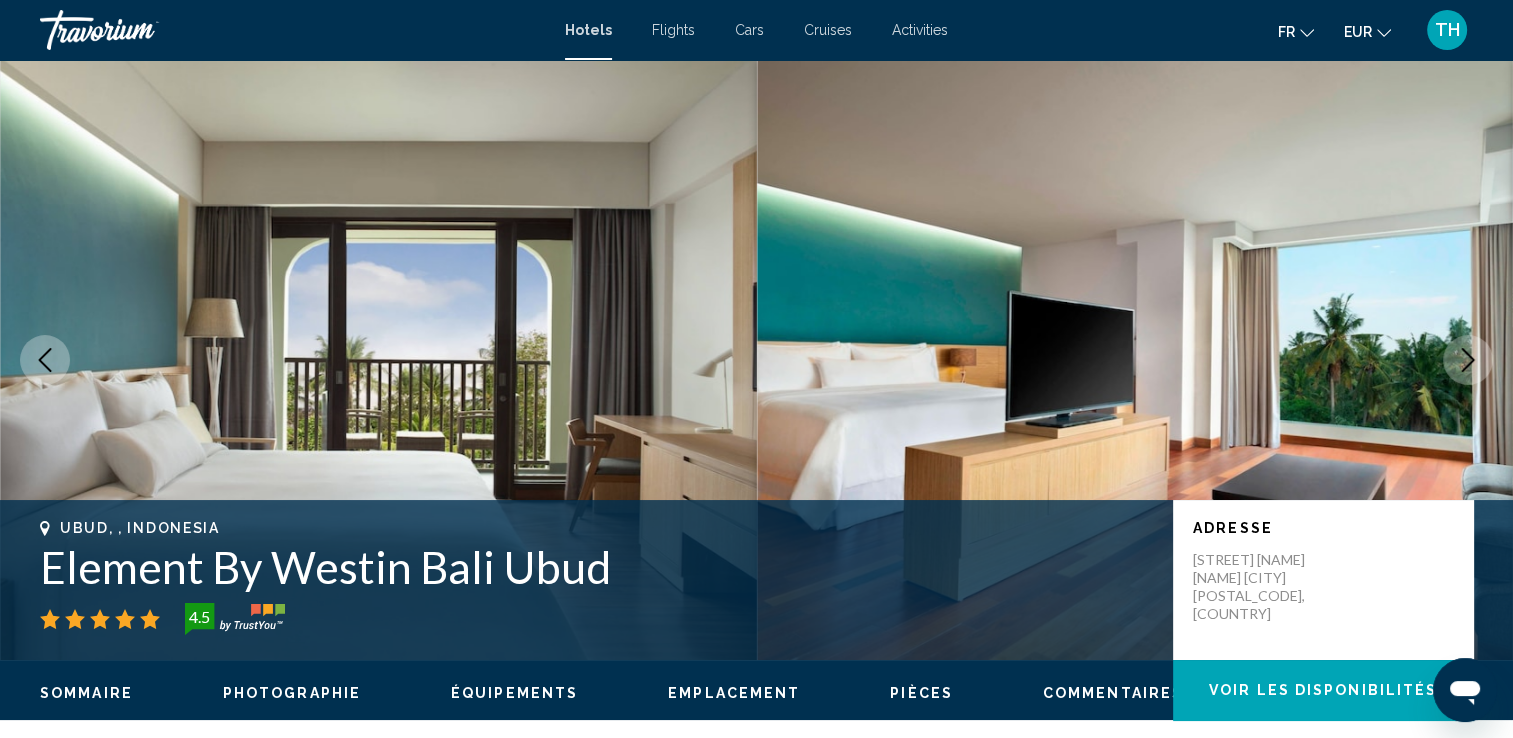 click 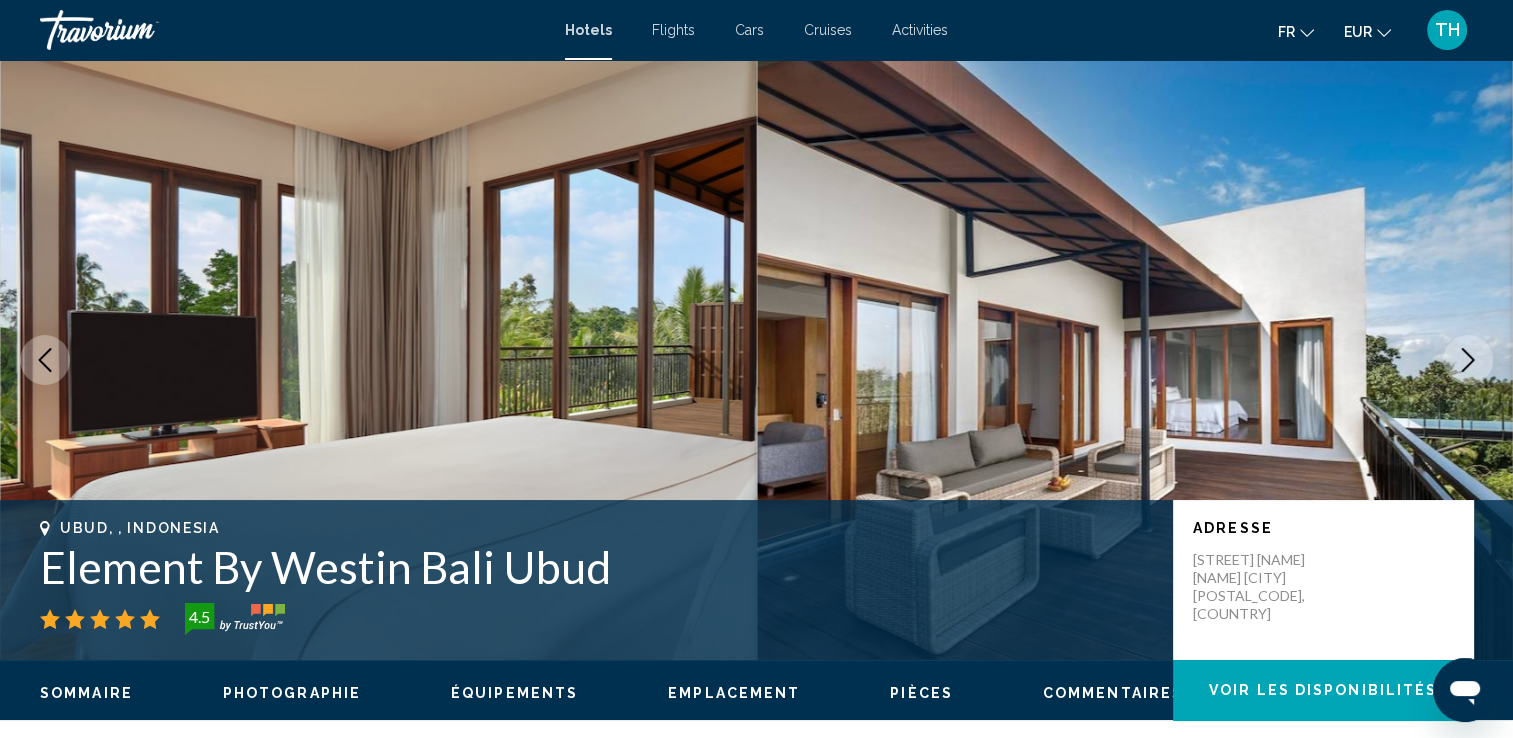 click 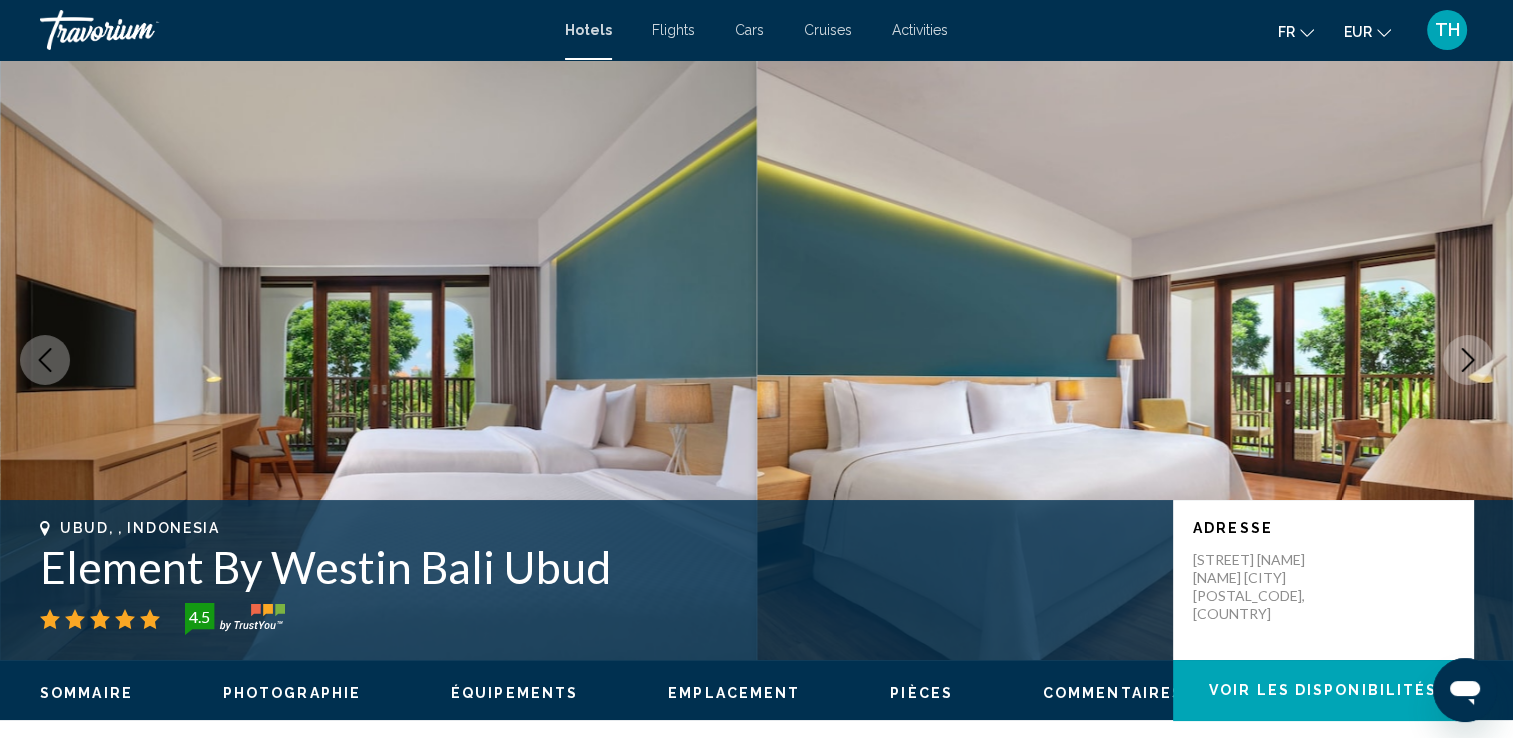 click 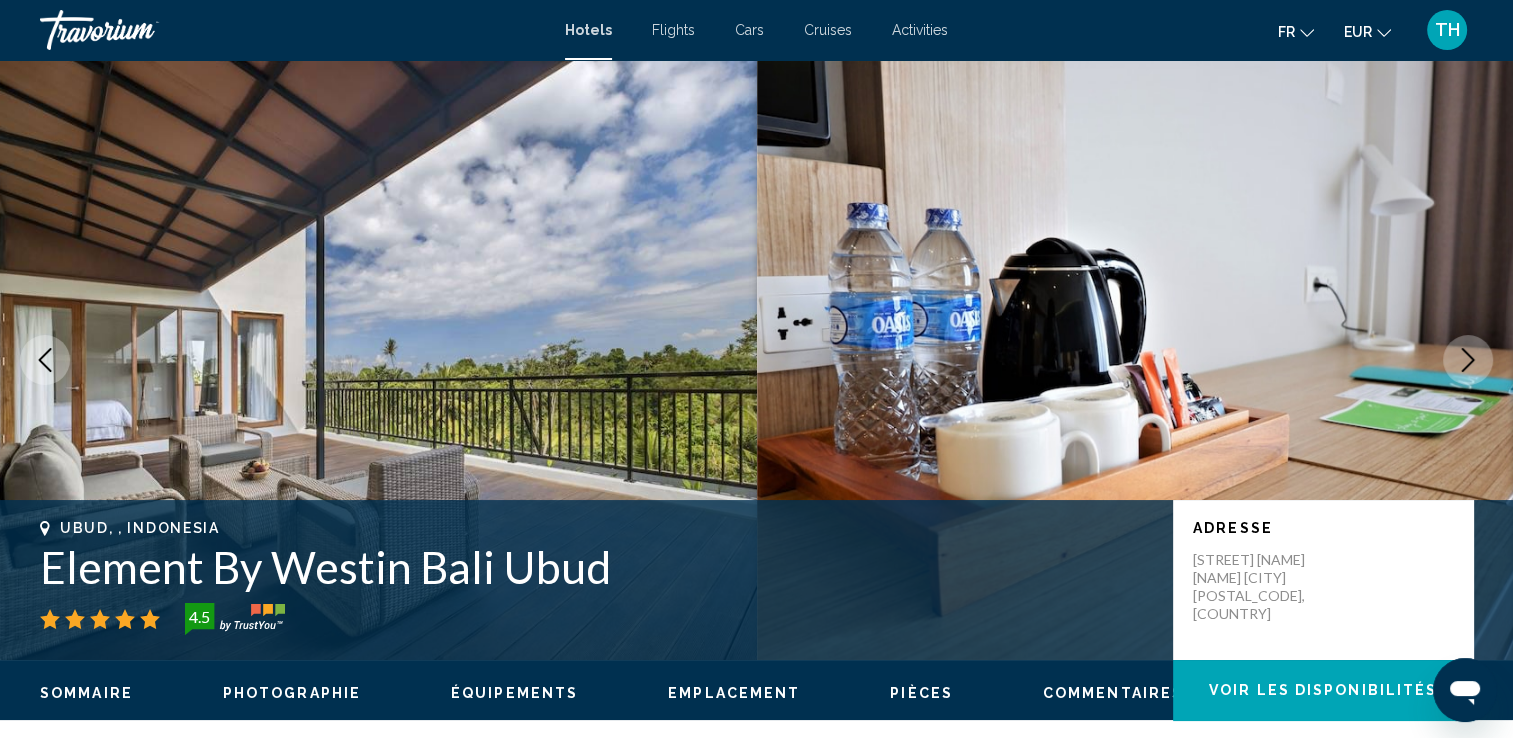 click 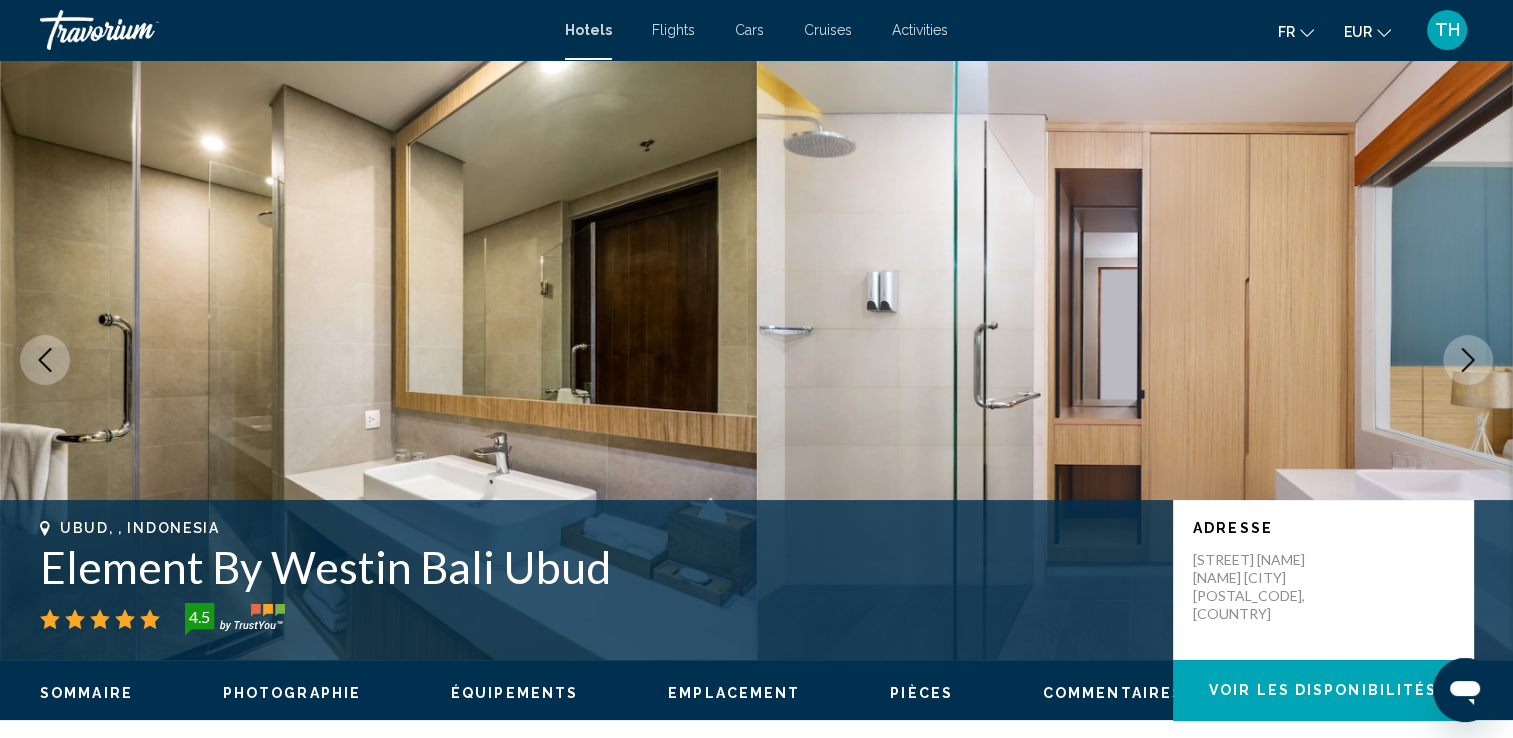click 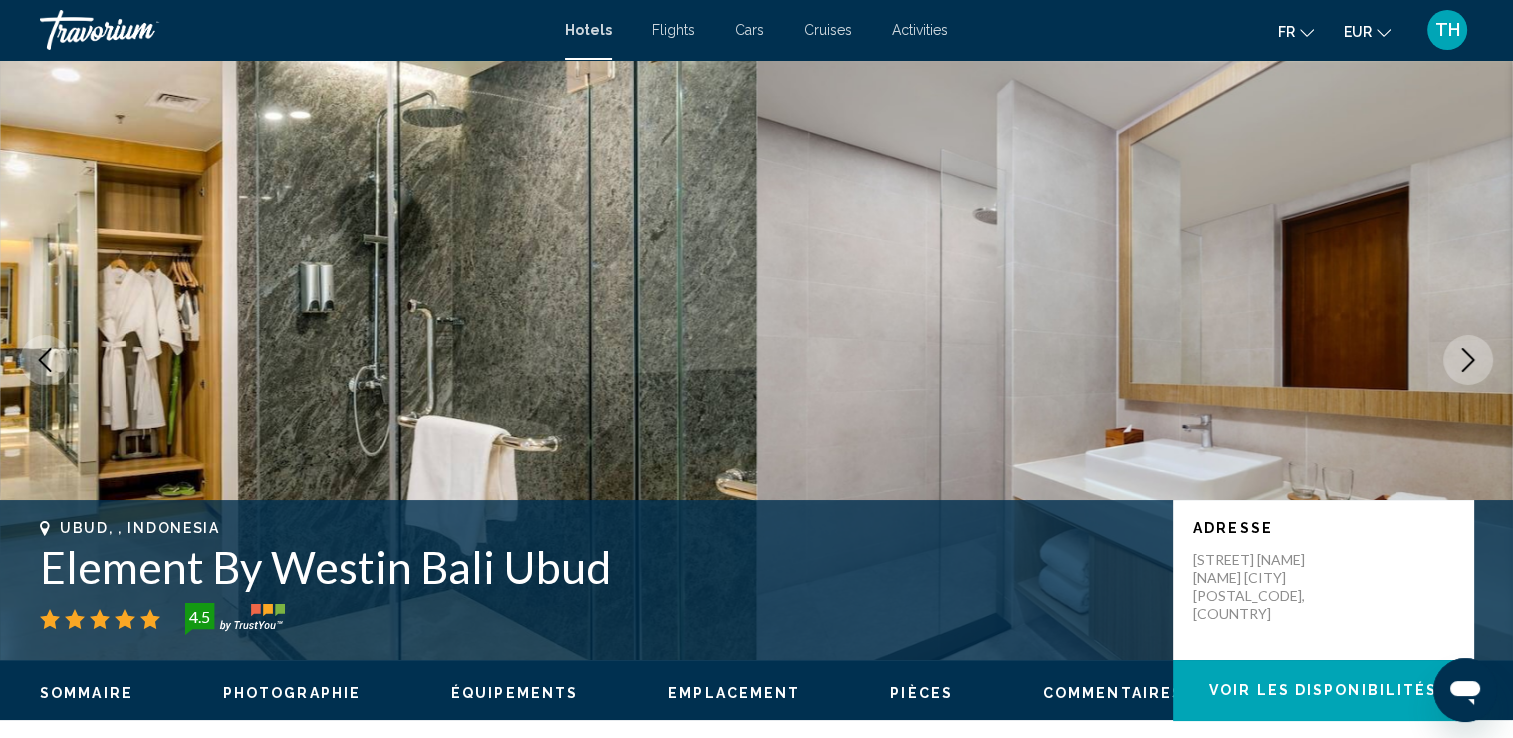 click 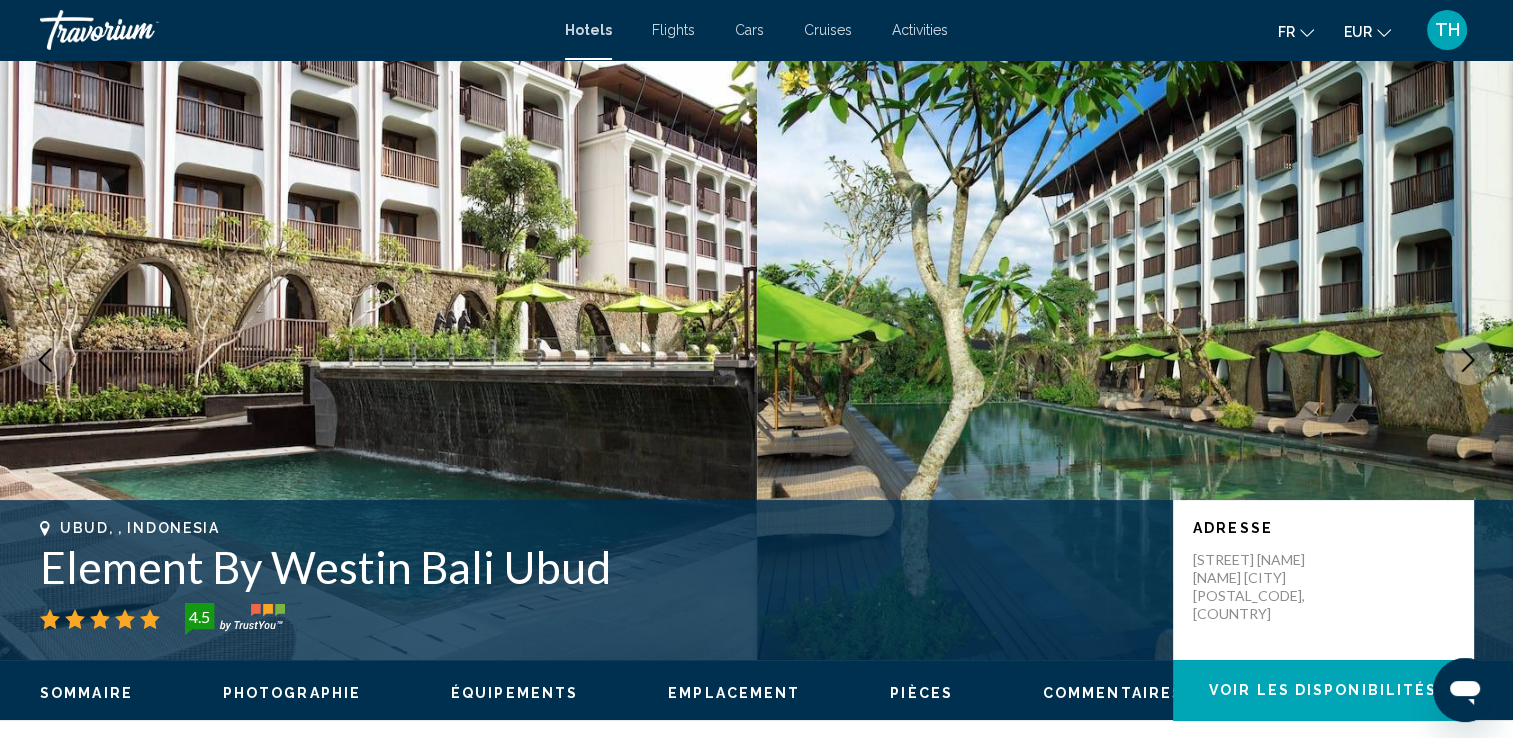 click 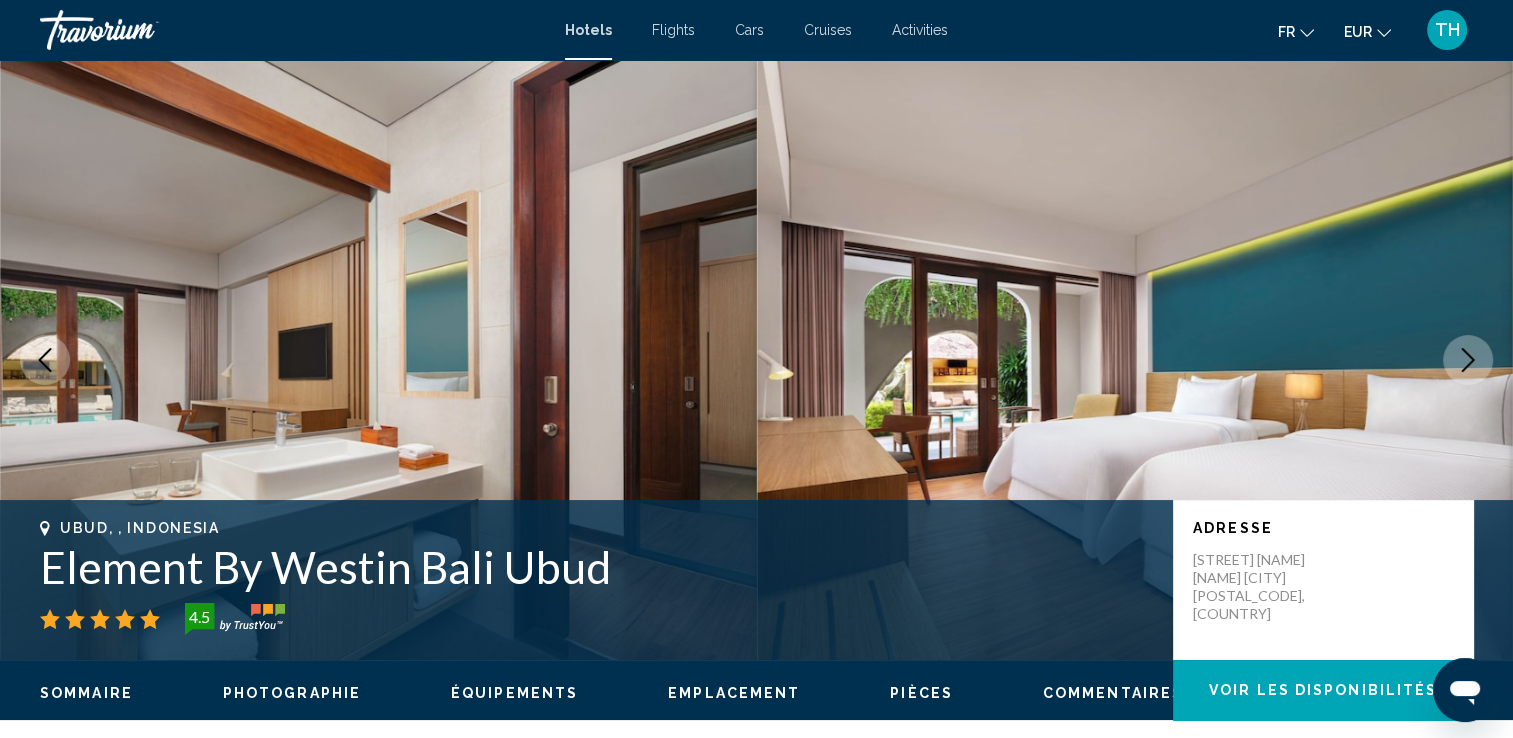 click 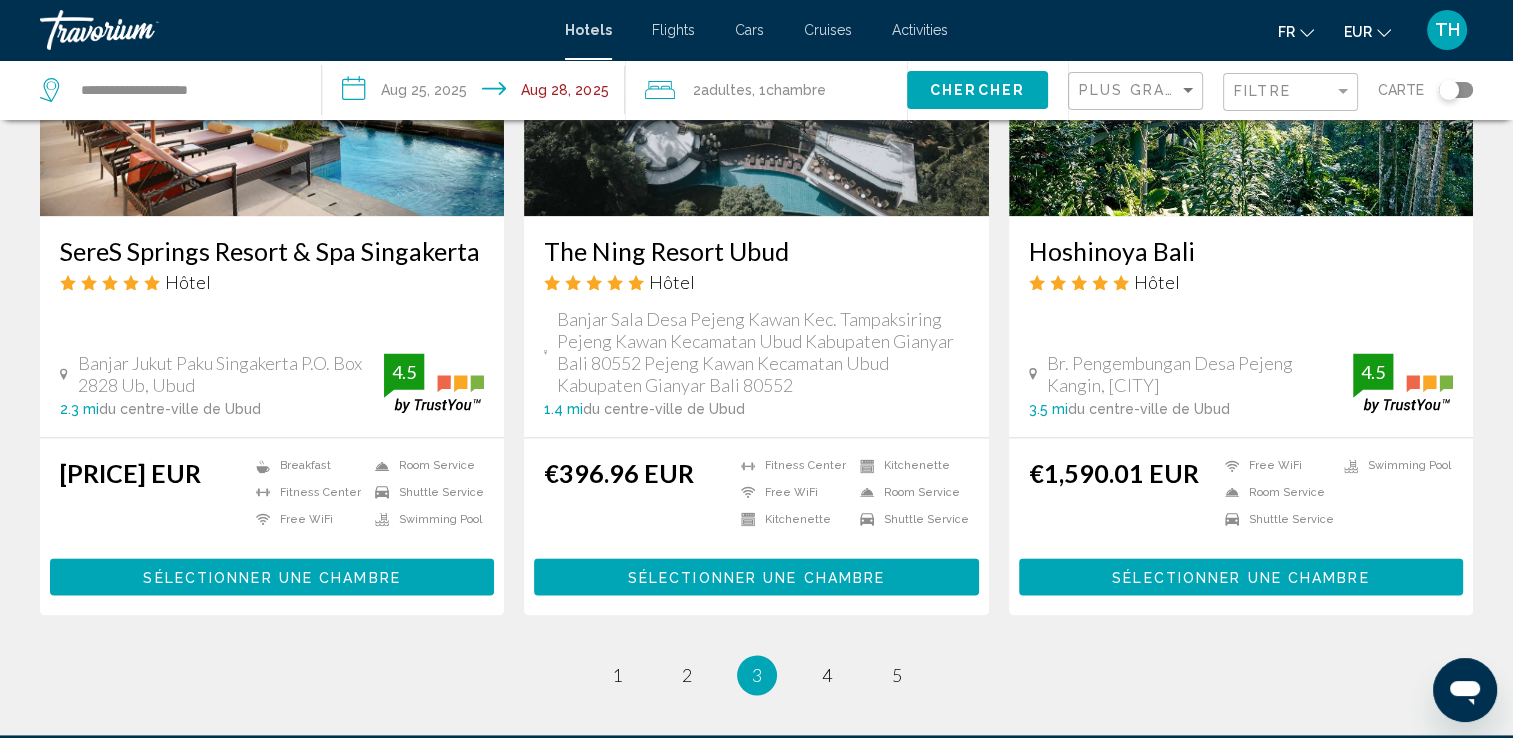 scroll, scrollTop: 2715, scrollLeft: 0, axis: vertical 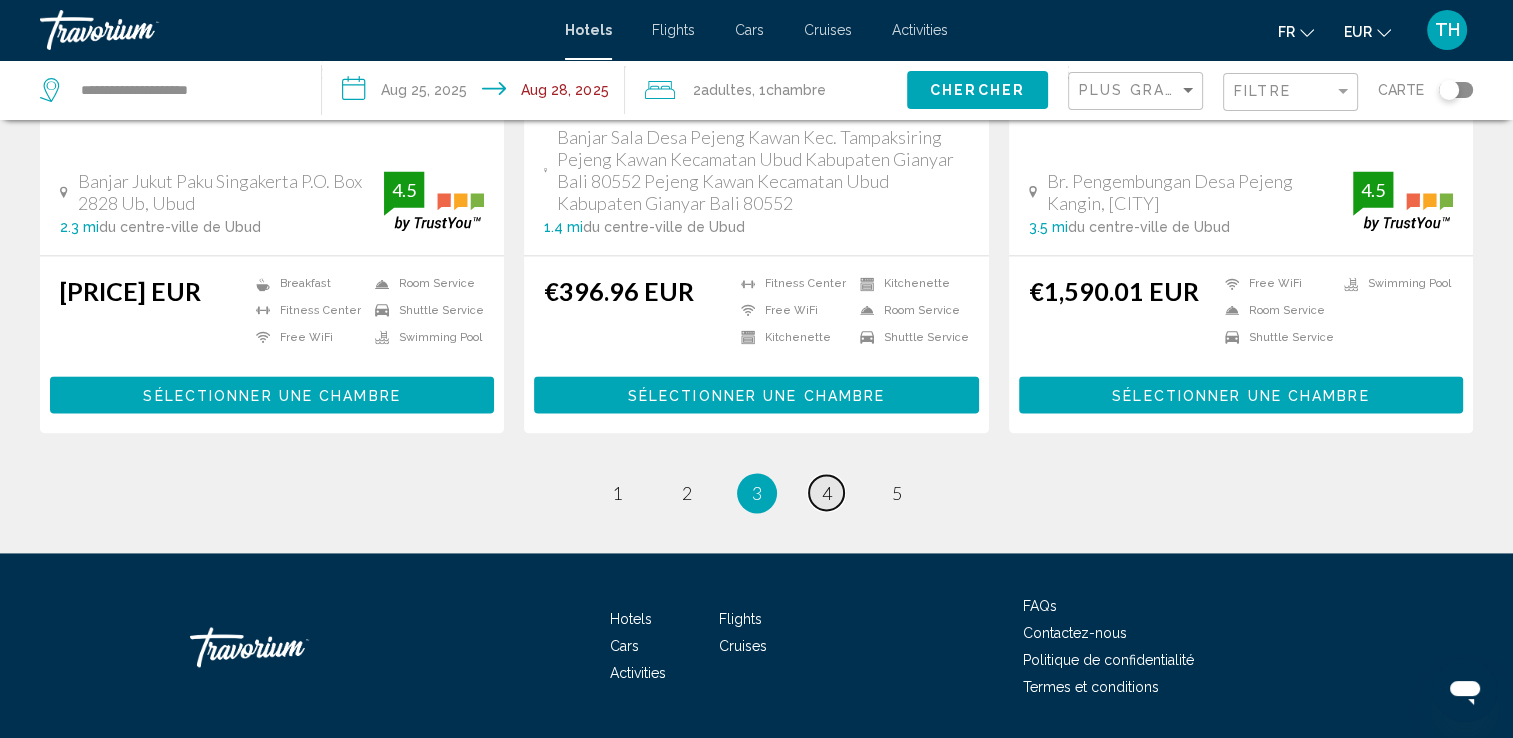 click on "4" at bounding box center [827, 493] 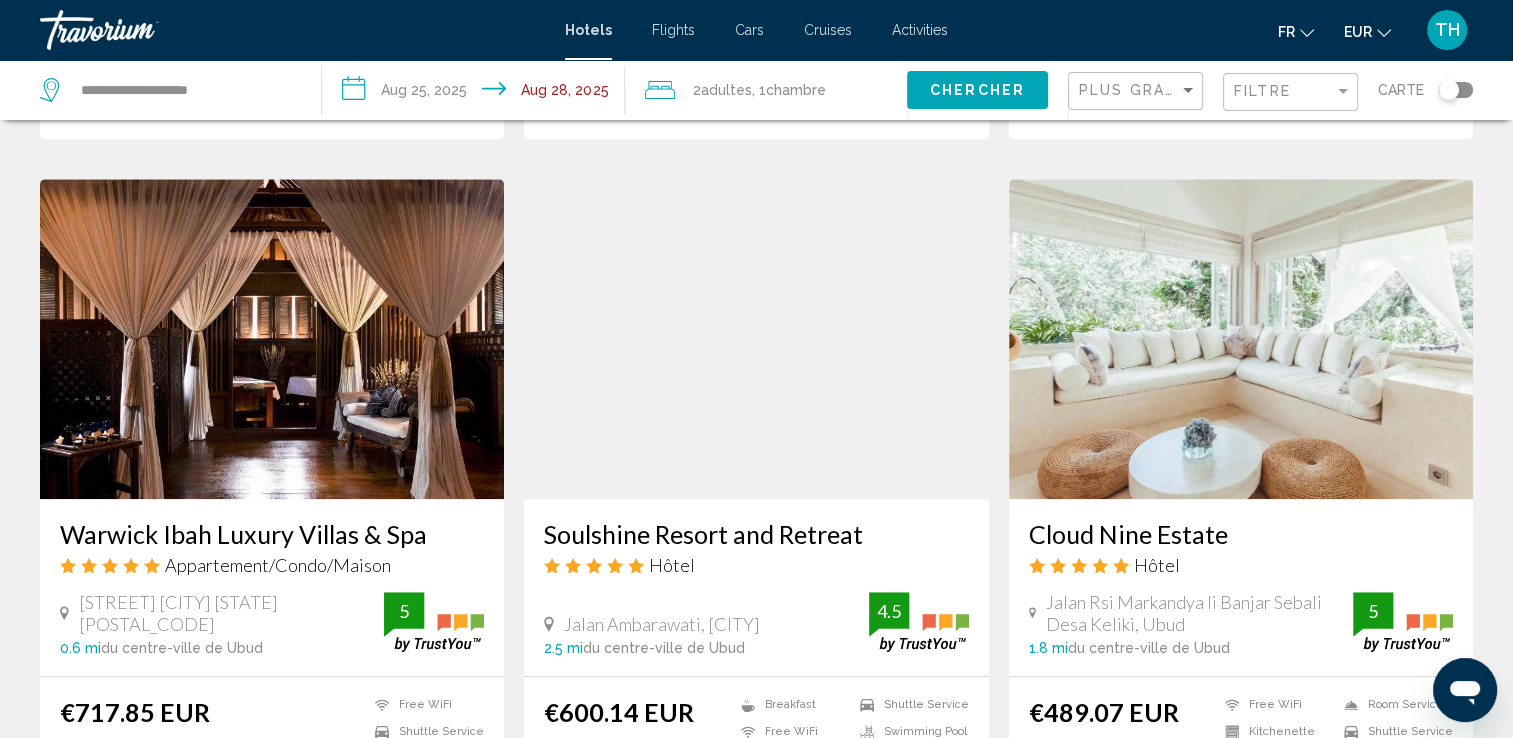 scroll, scrollTop: 1466, scrollLeft: 0, axis: vertical 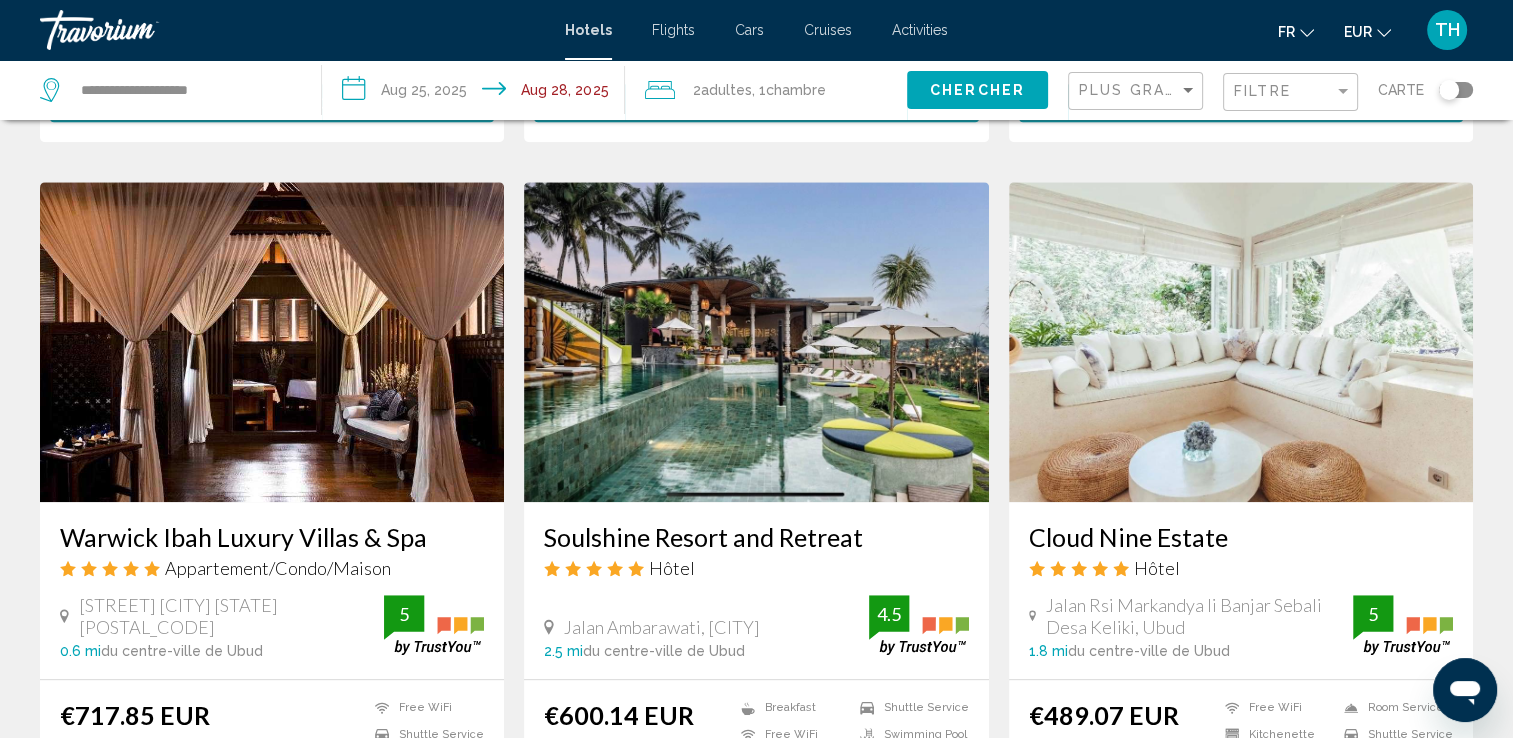 click at bounding box center [756, 342] 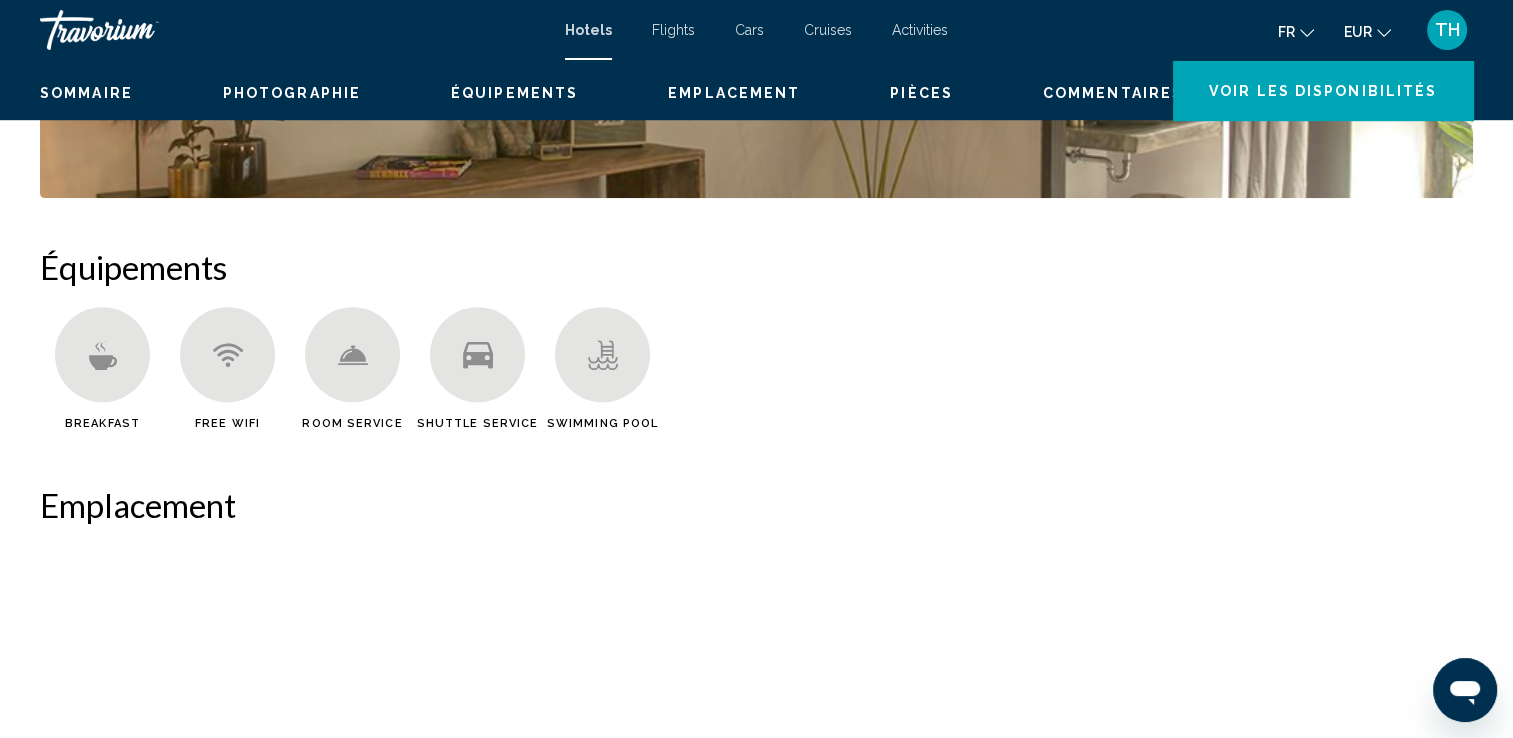 scroll, scrollTop: 0, scrollLeft: 0, axis: both 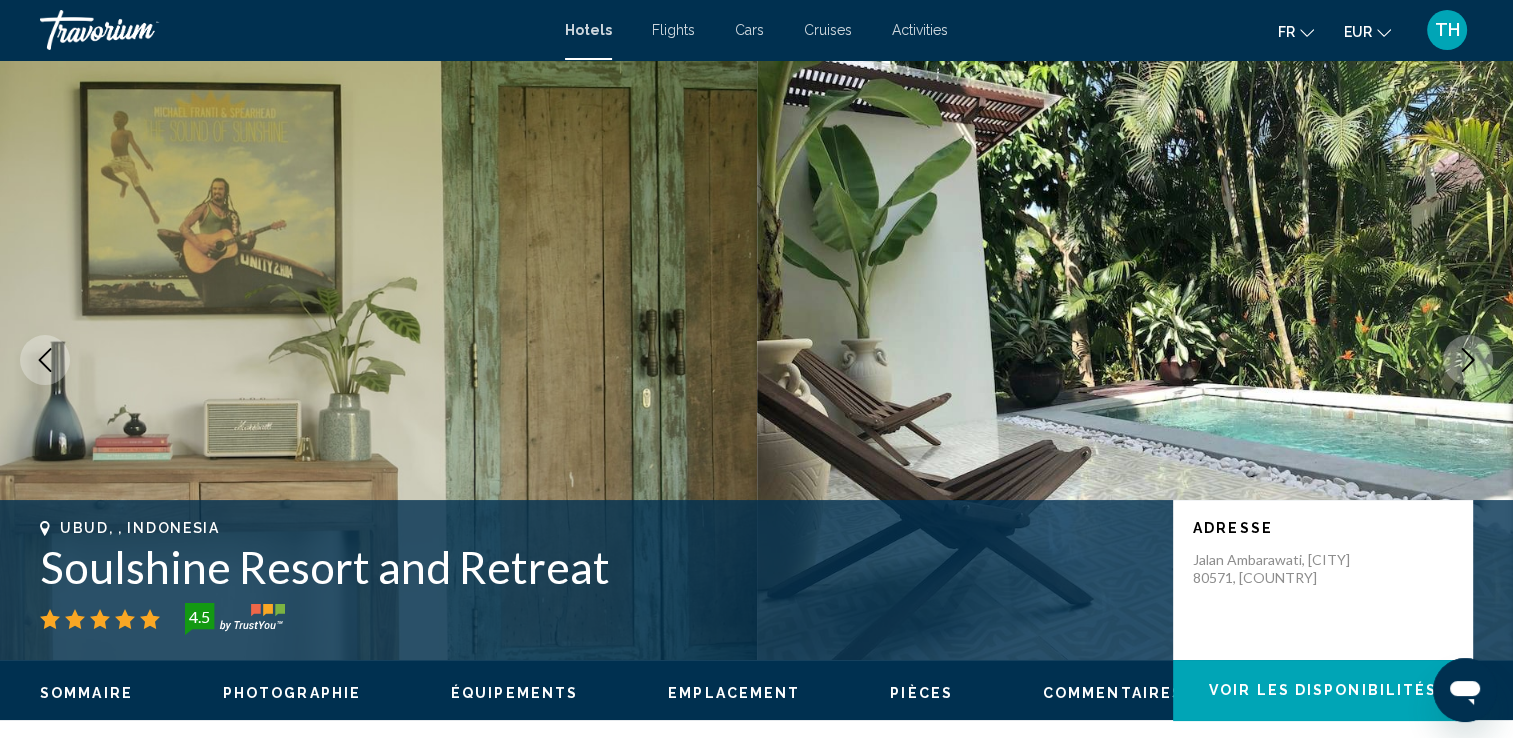 click 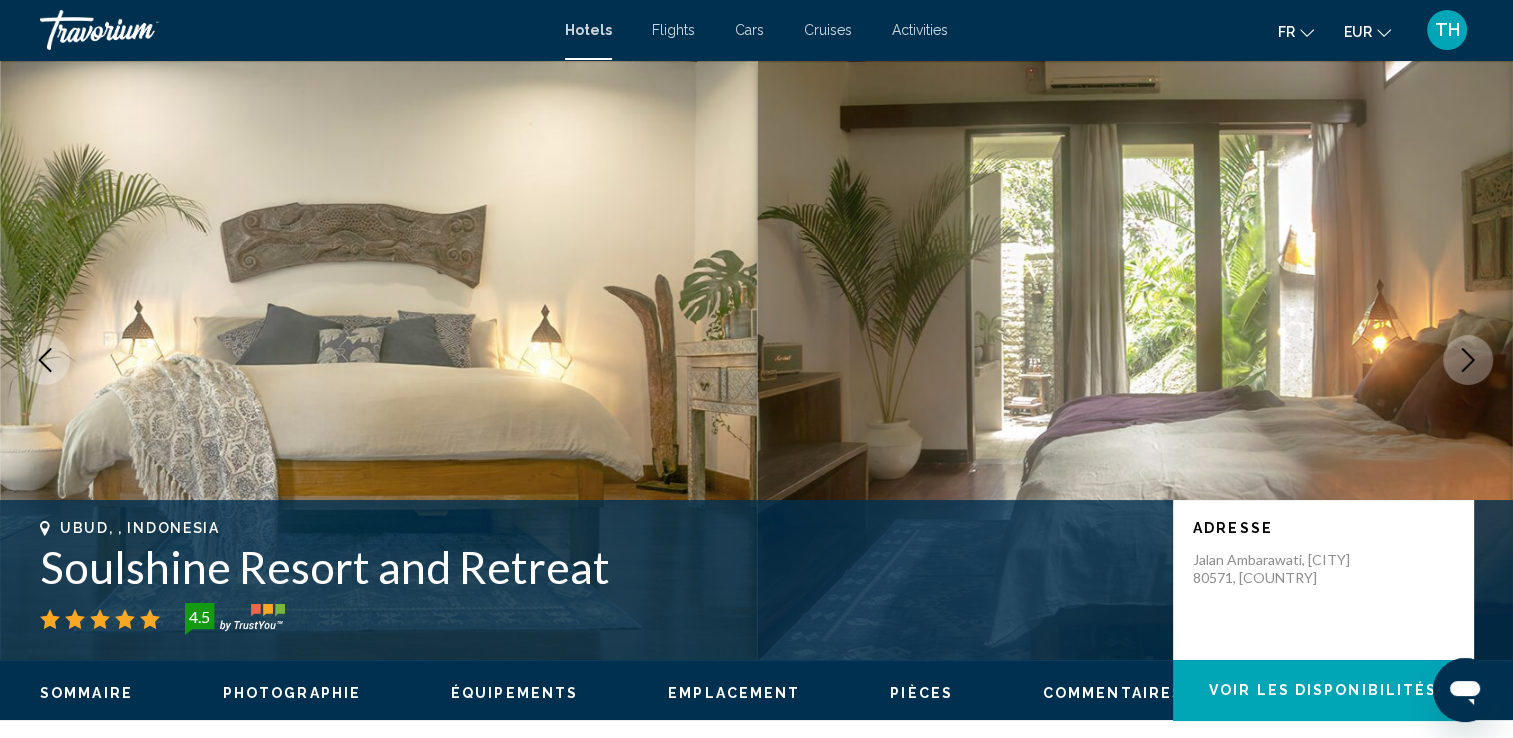 click 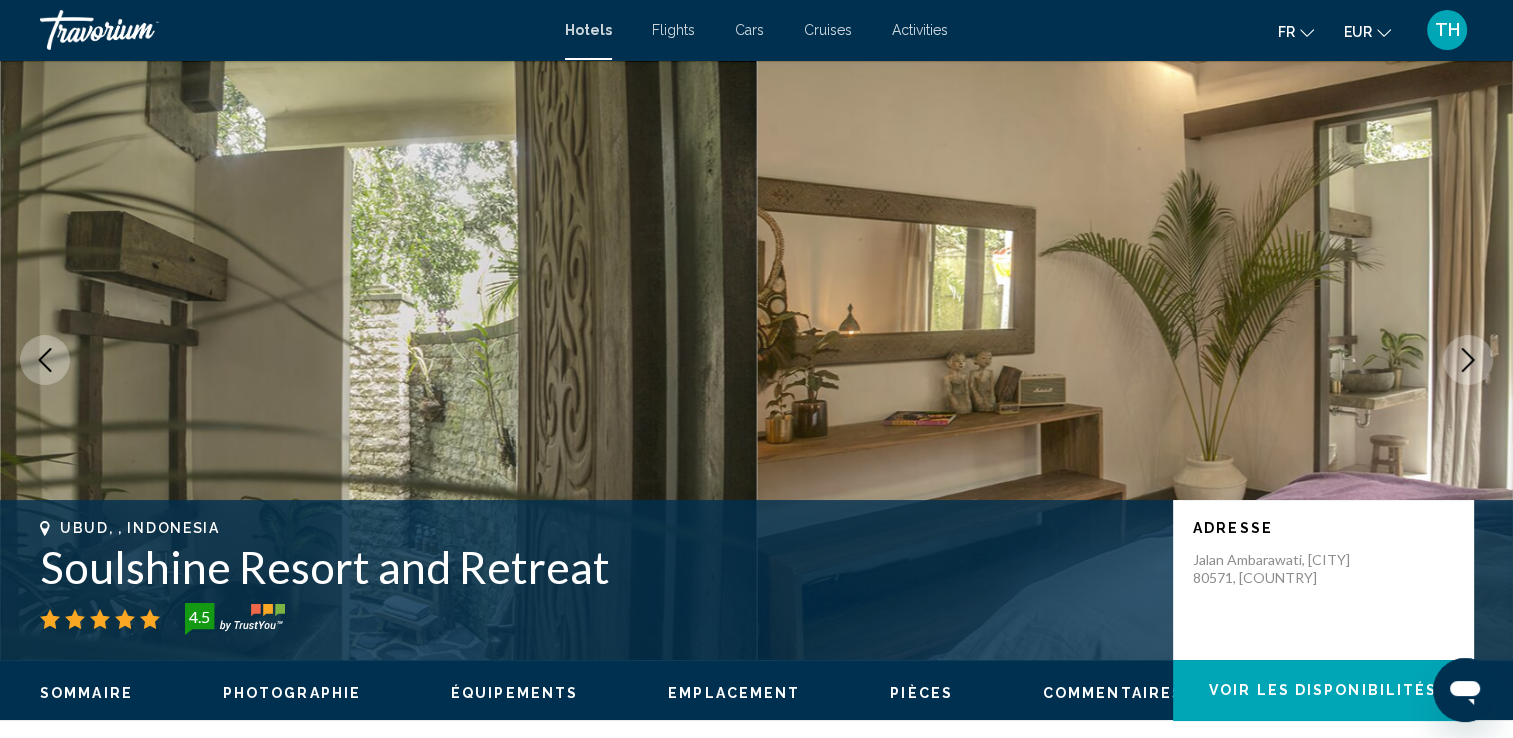 click 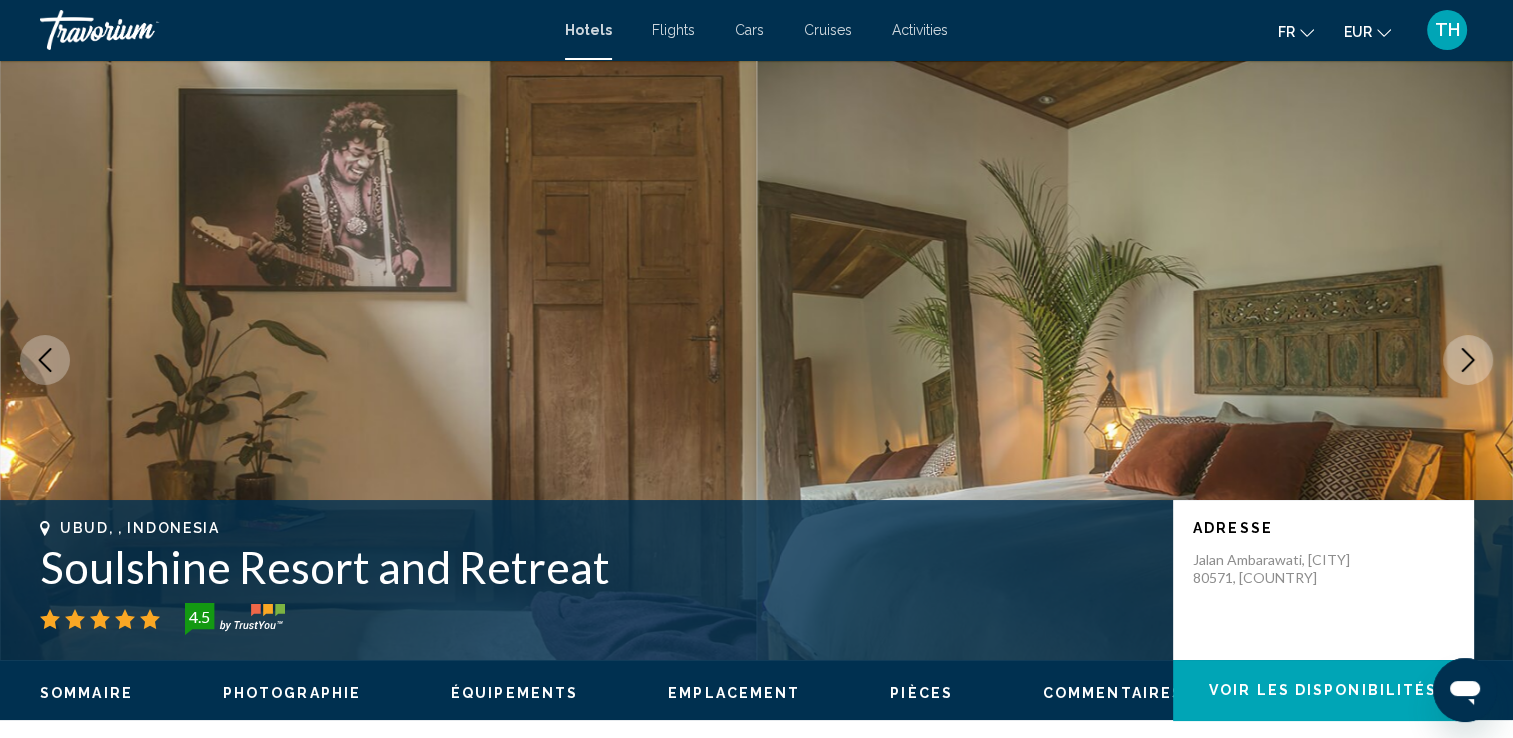 click 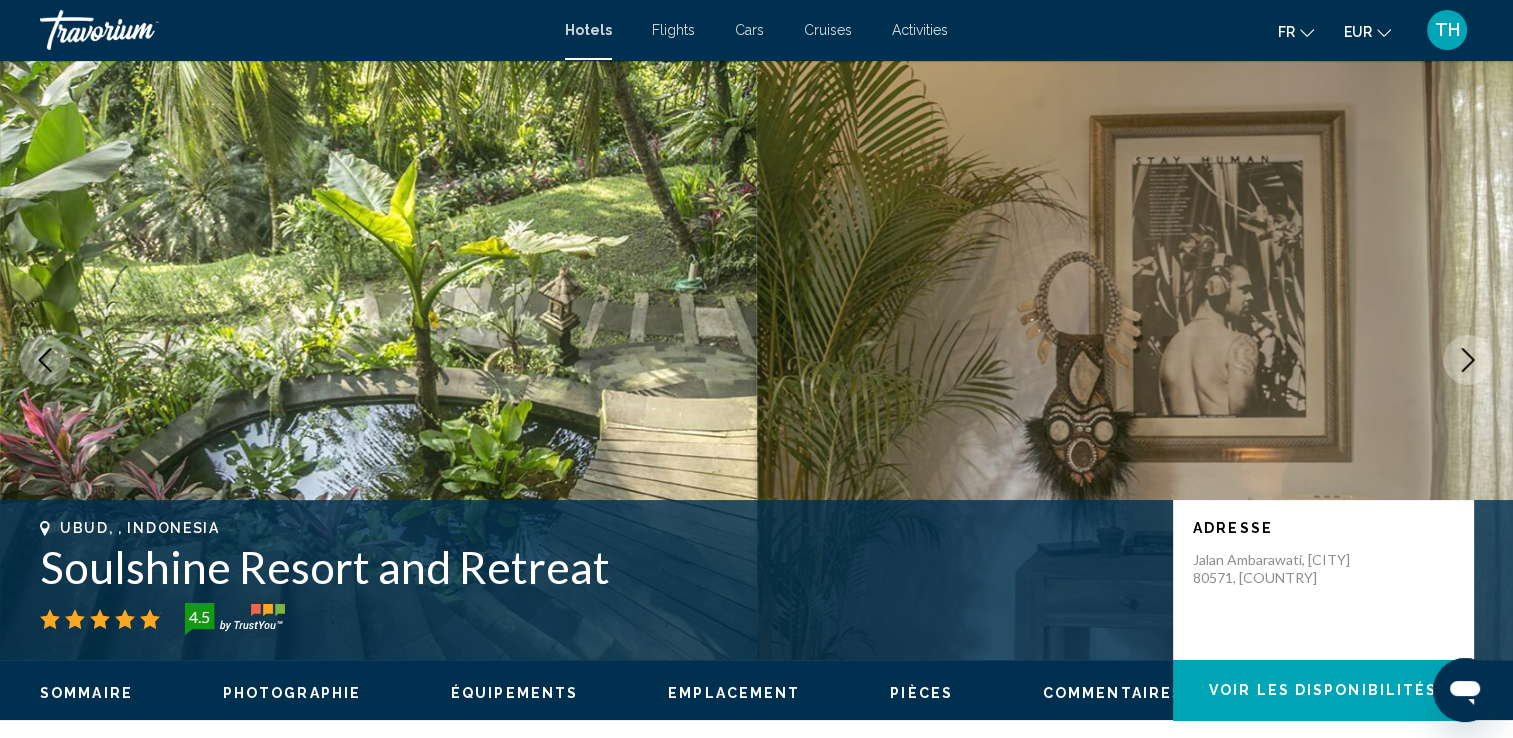 click 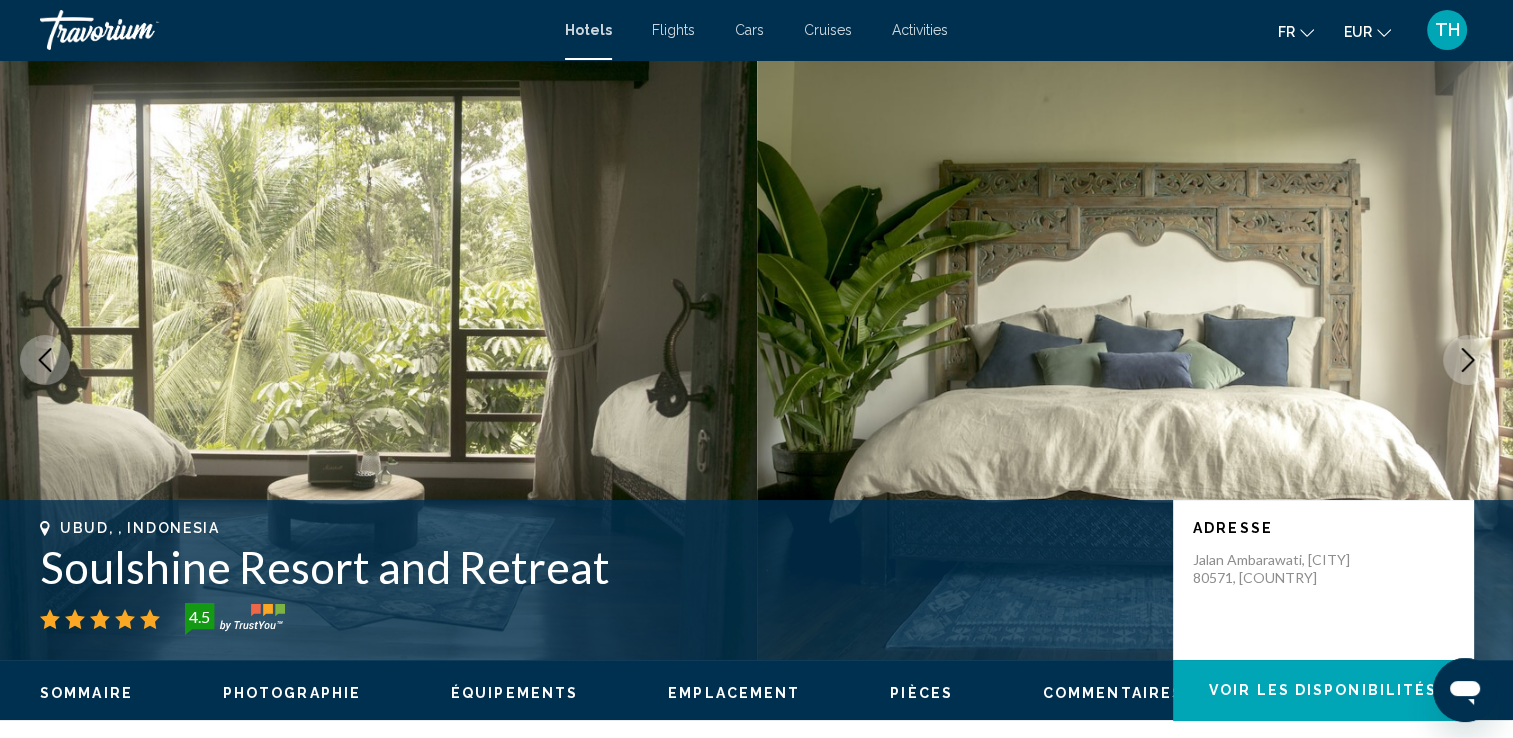 click 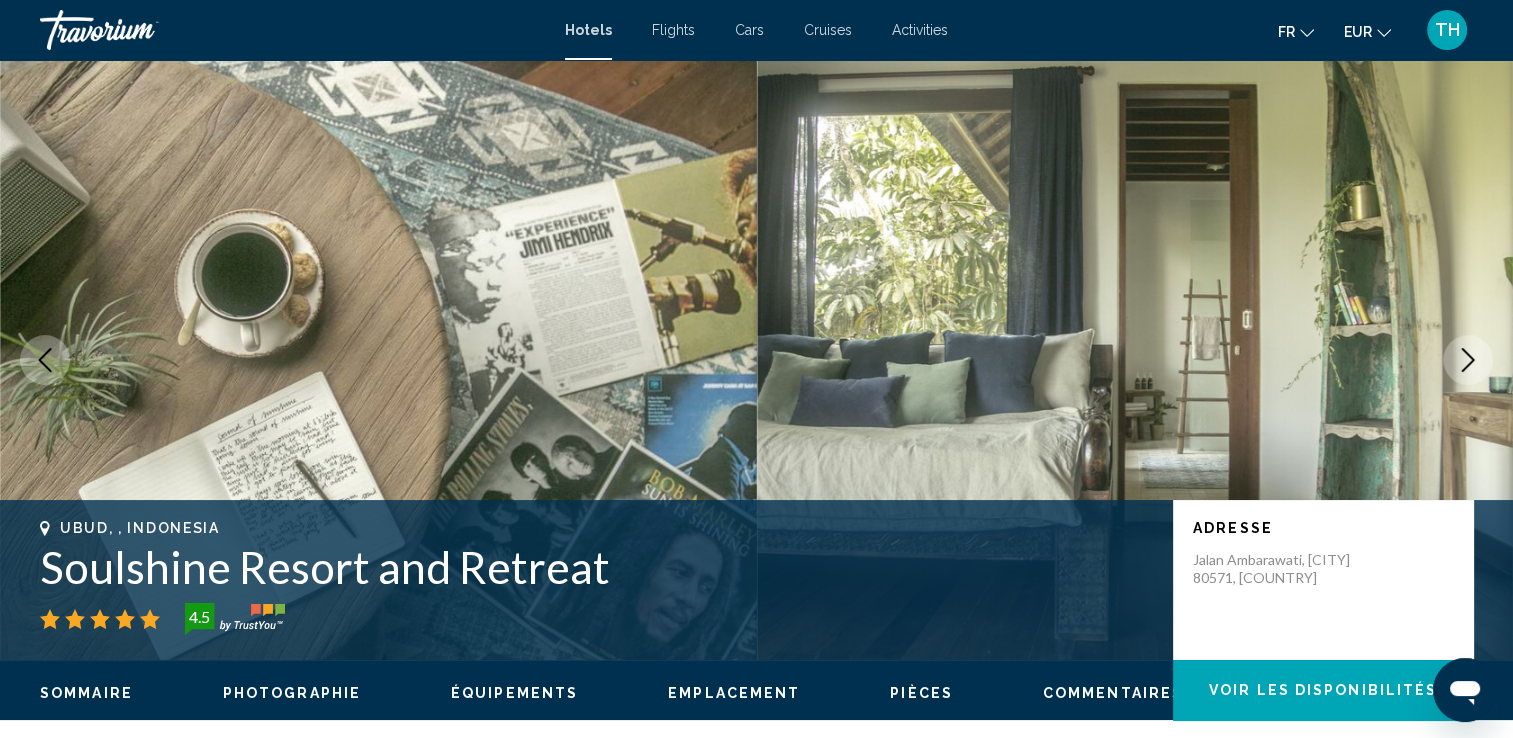 click 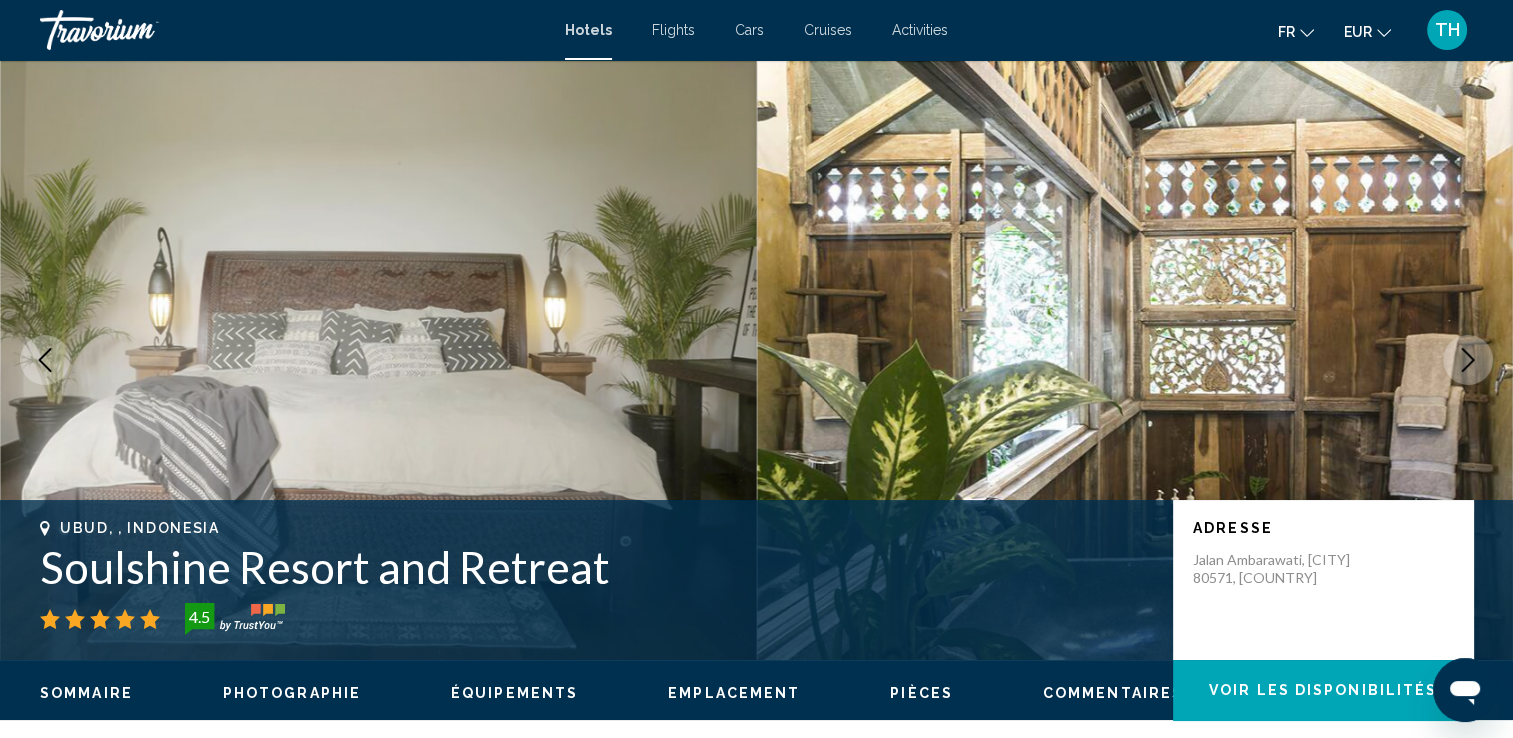 click 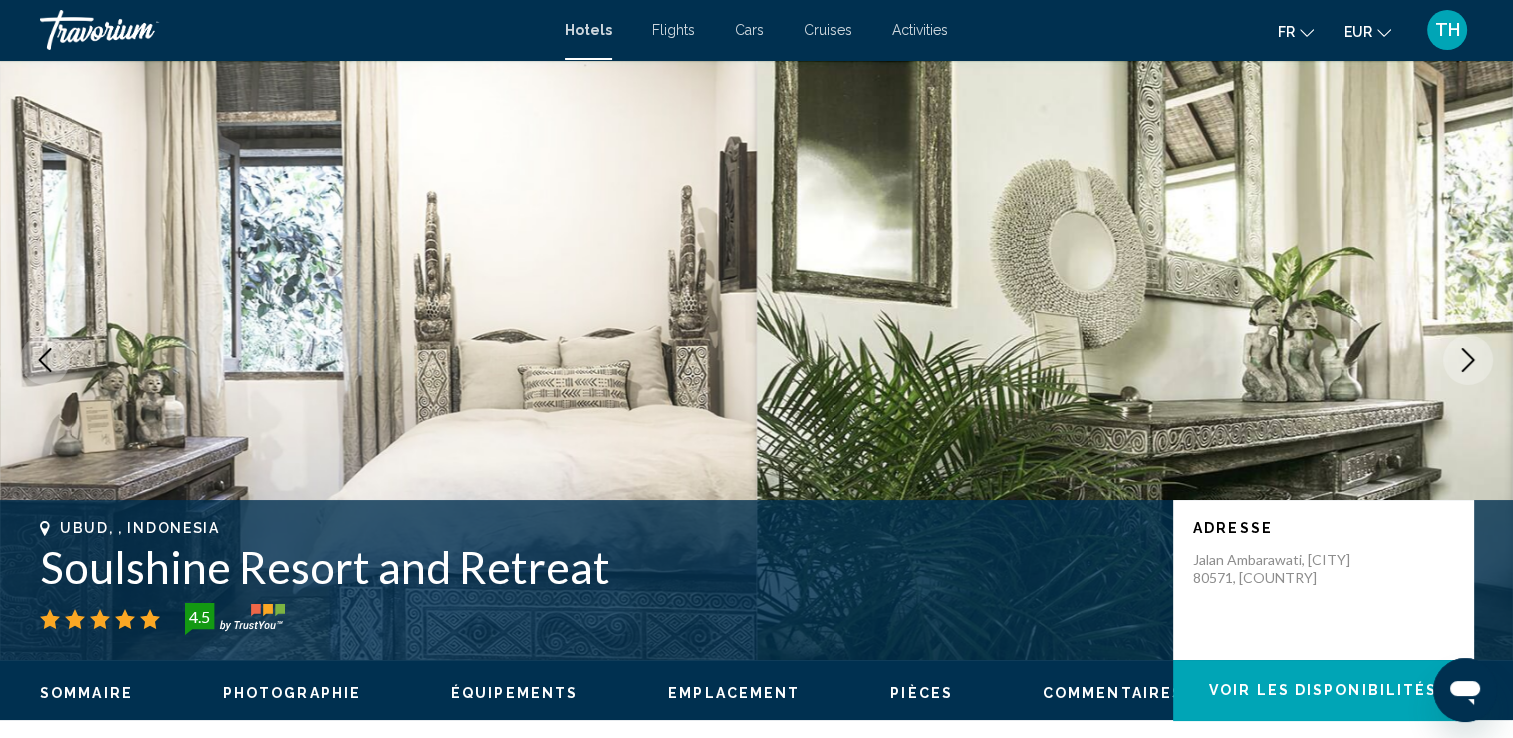 click 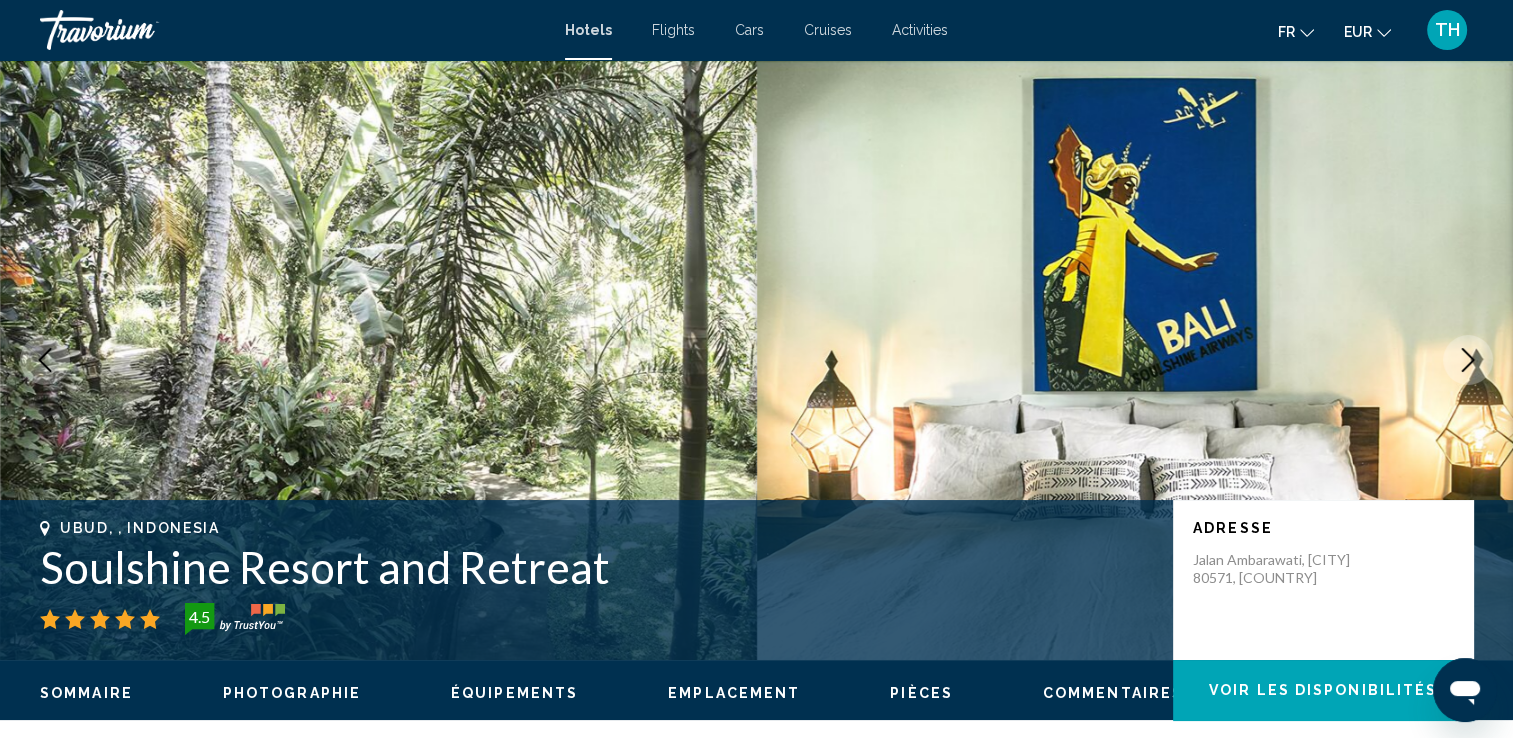 click 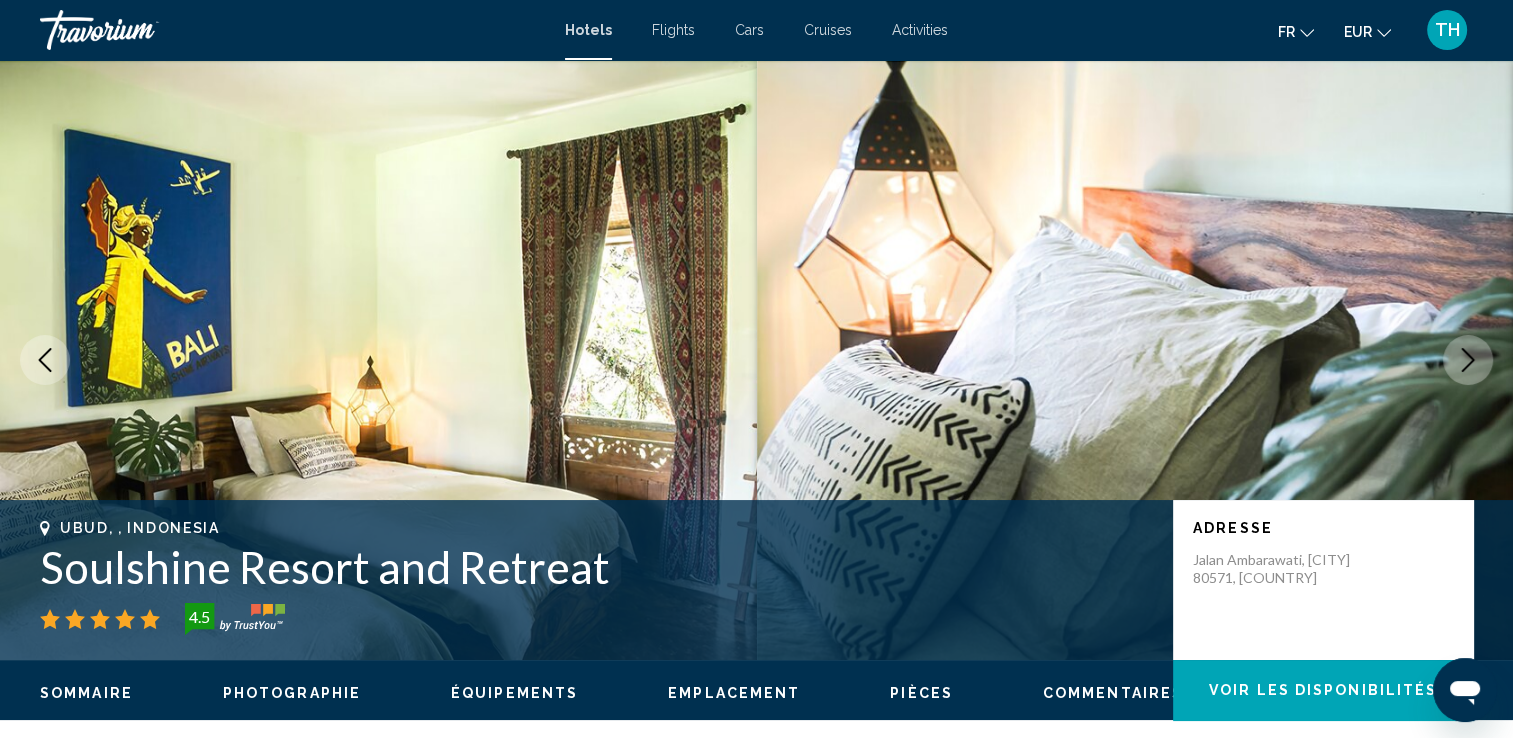 click 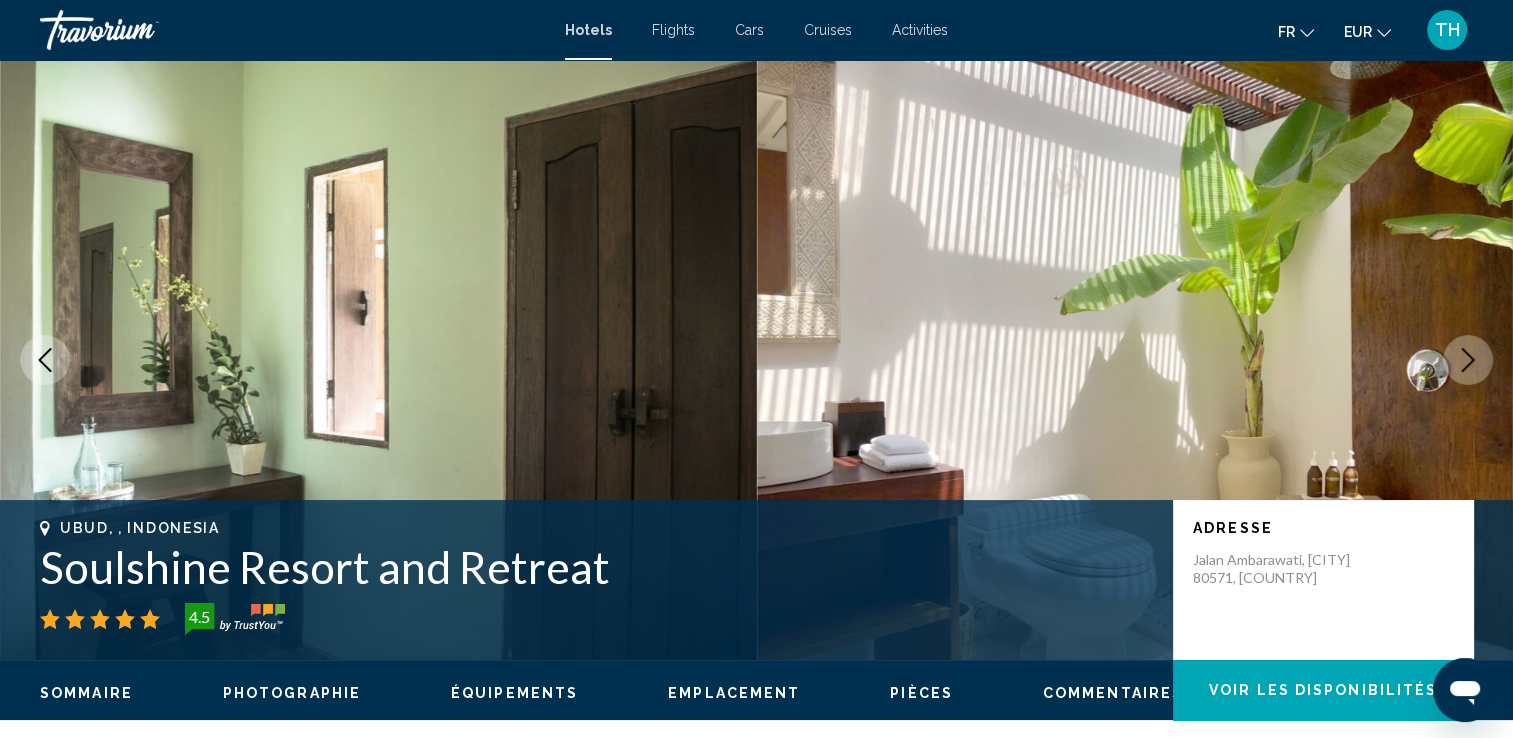 click 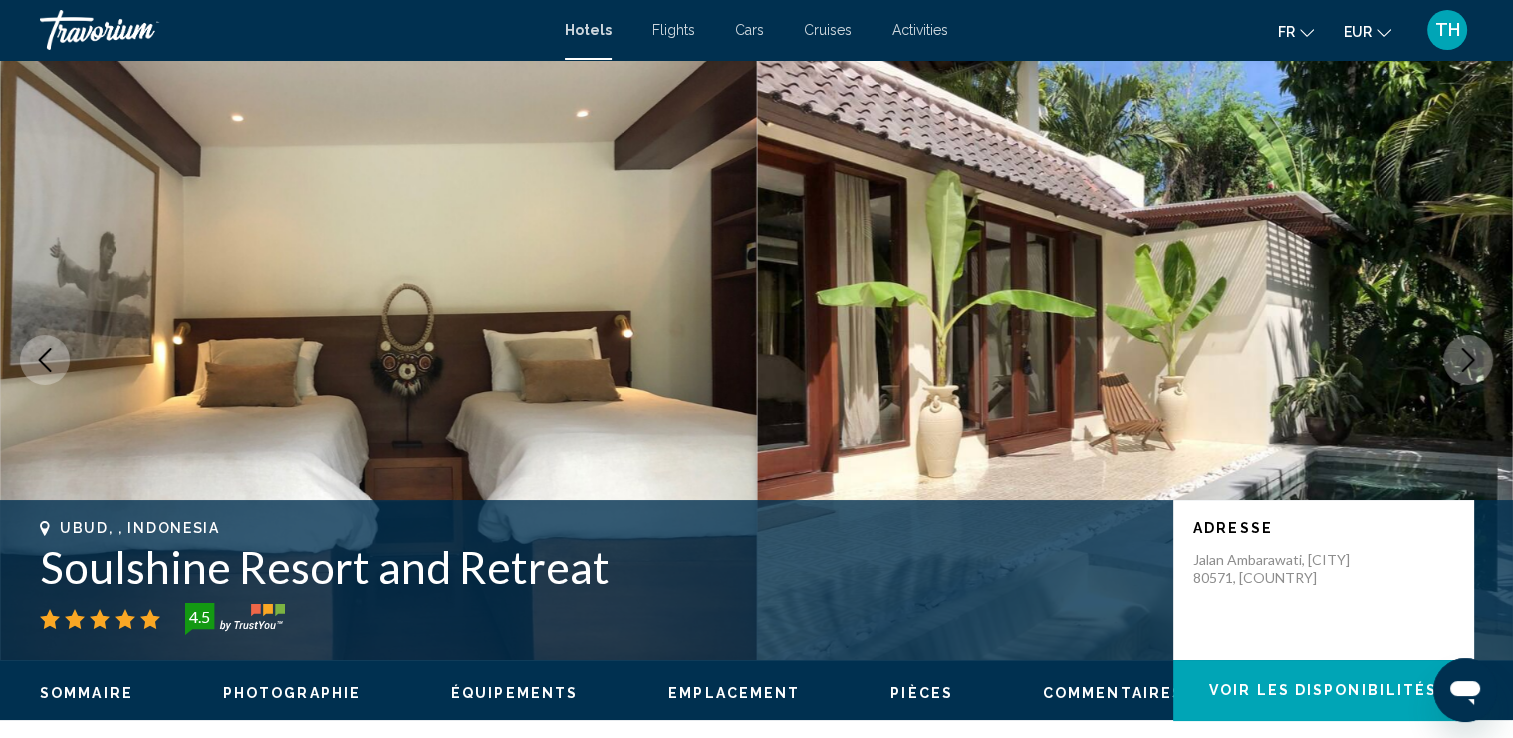 click 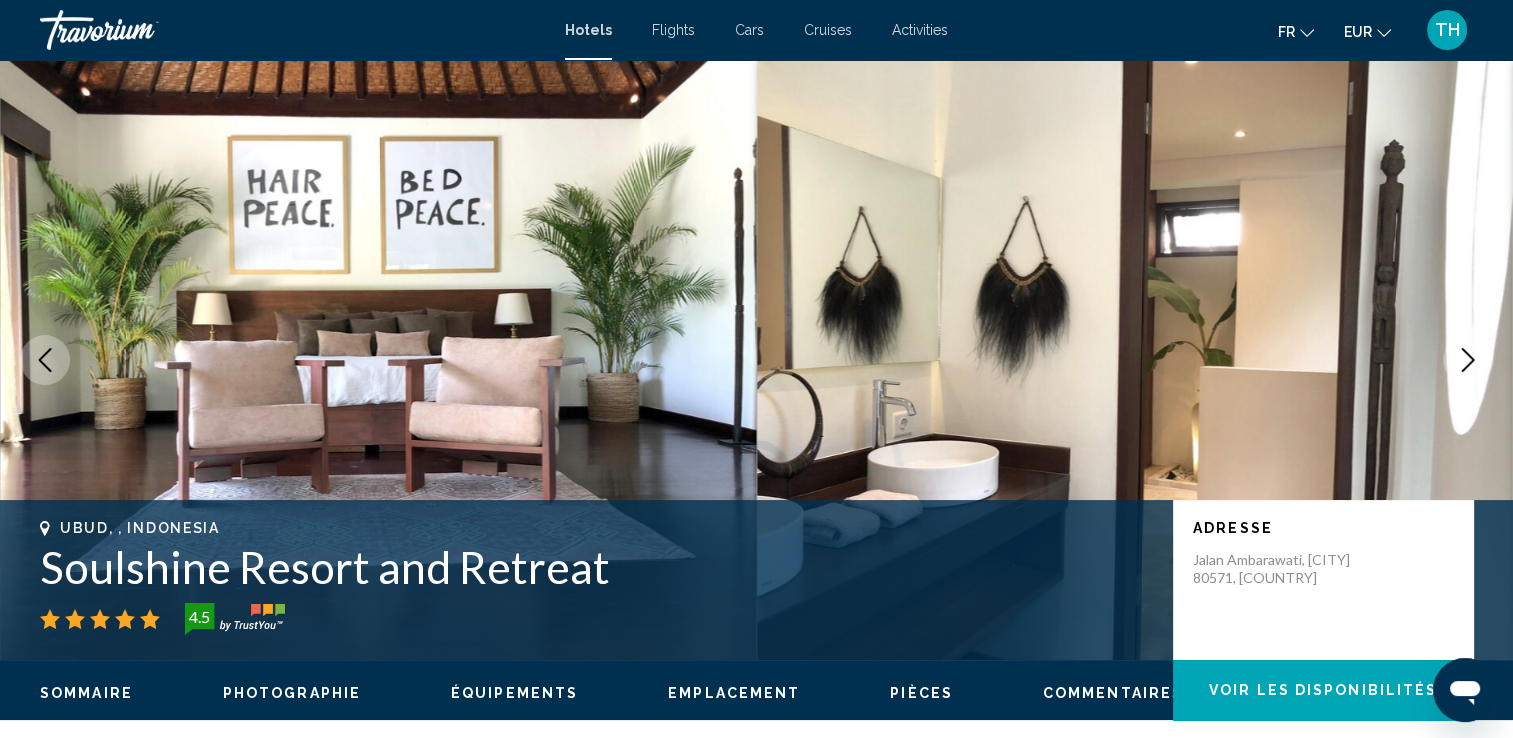 click 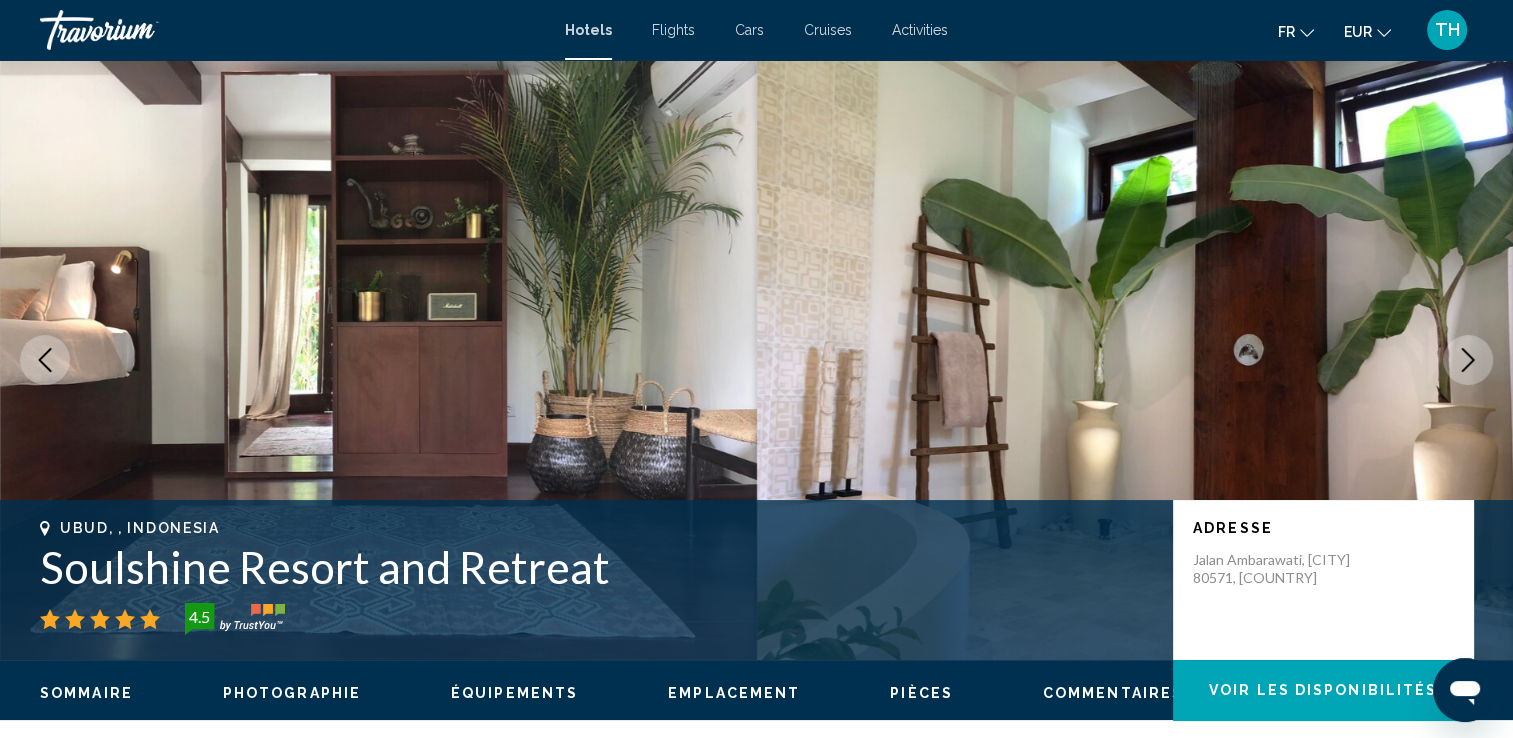 click 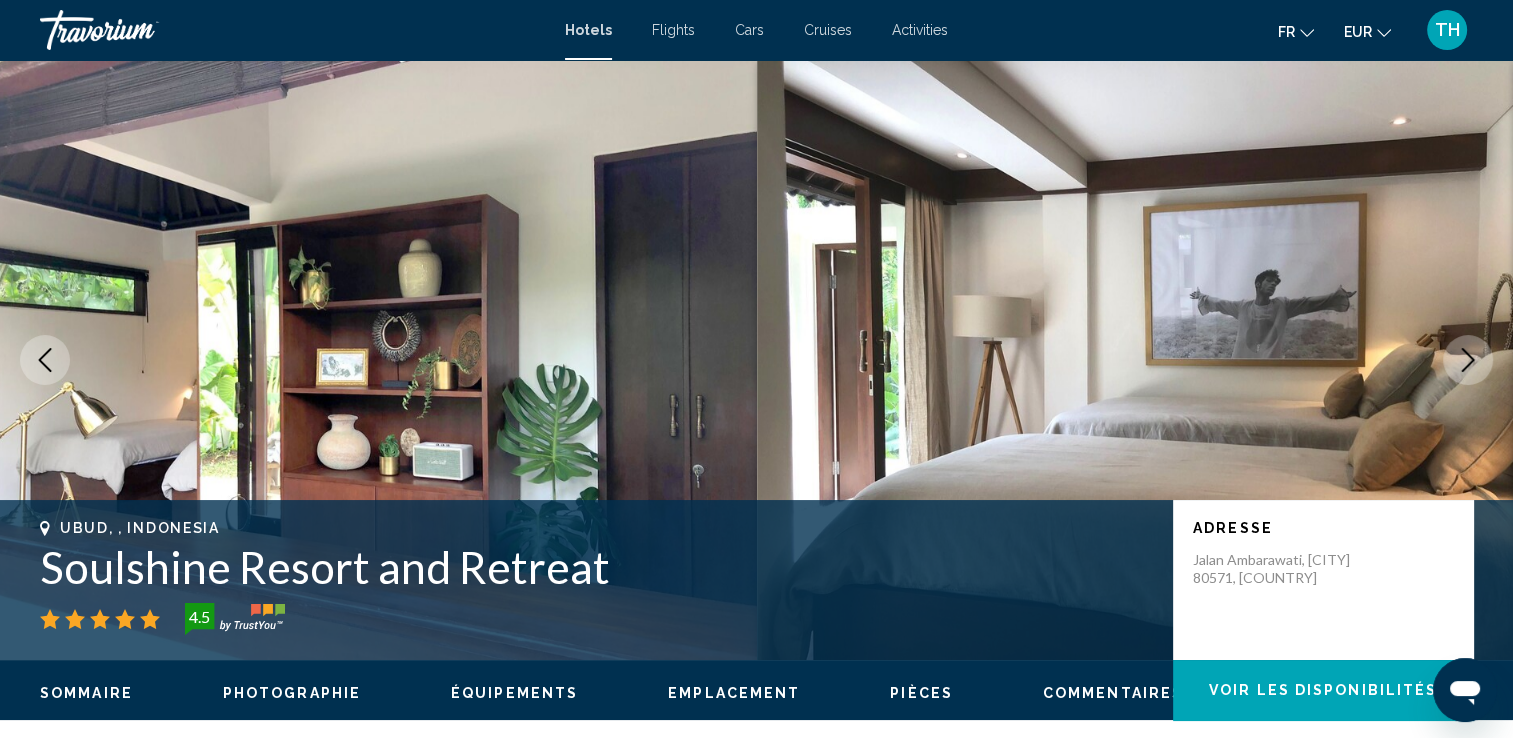 click 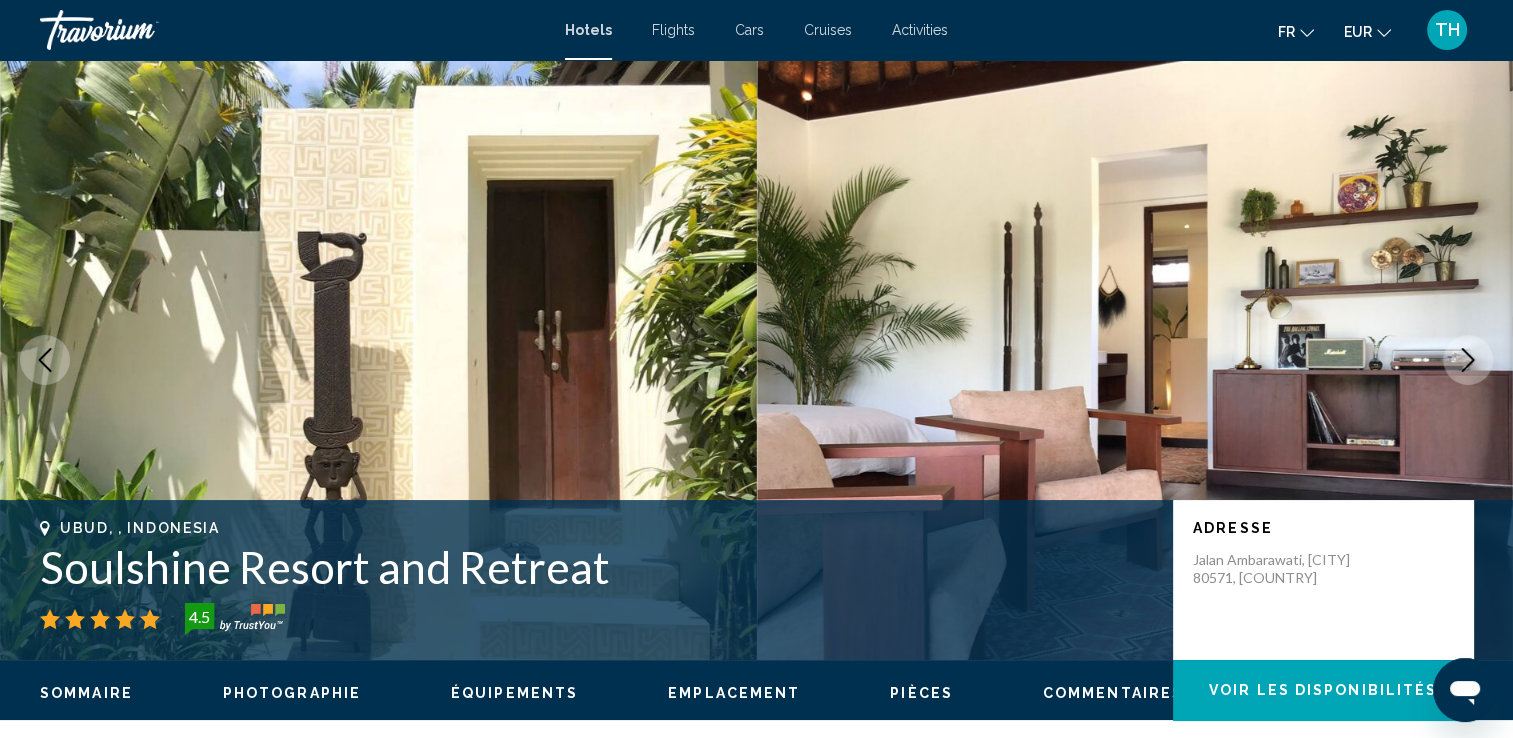 click 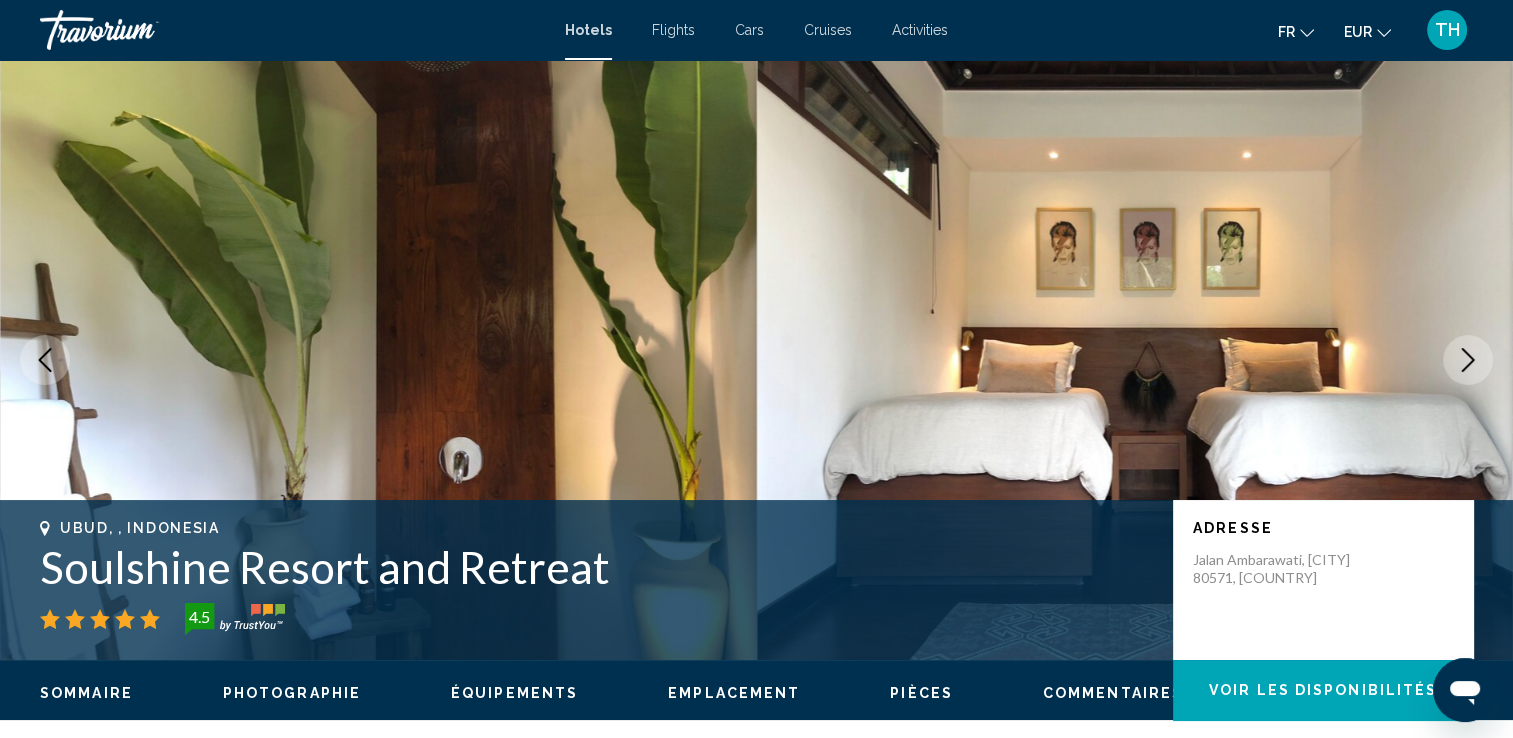 click 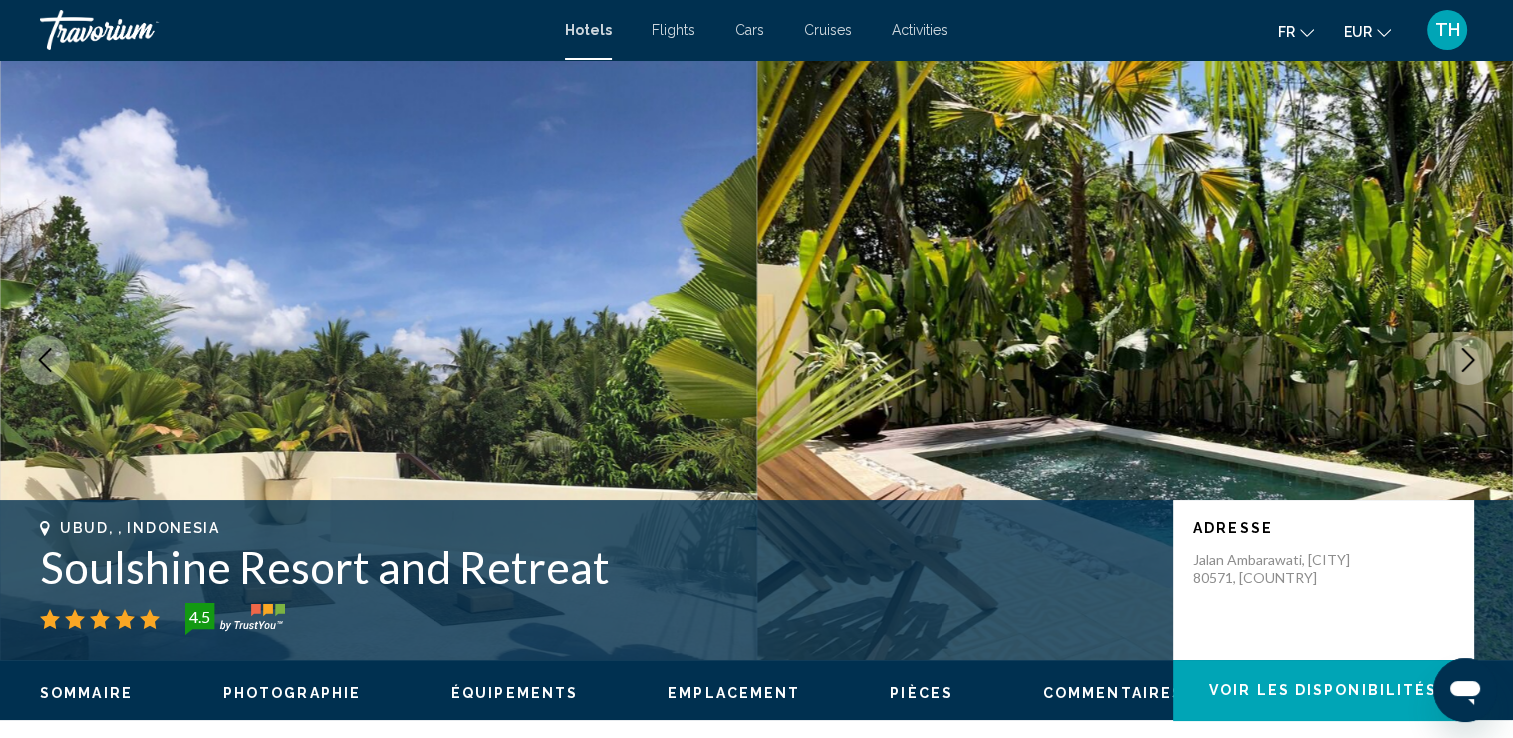 click 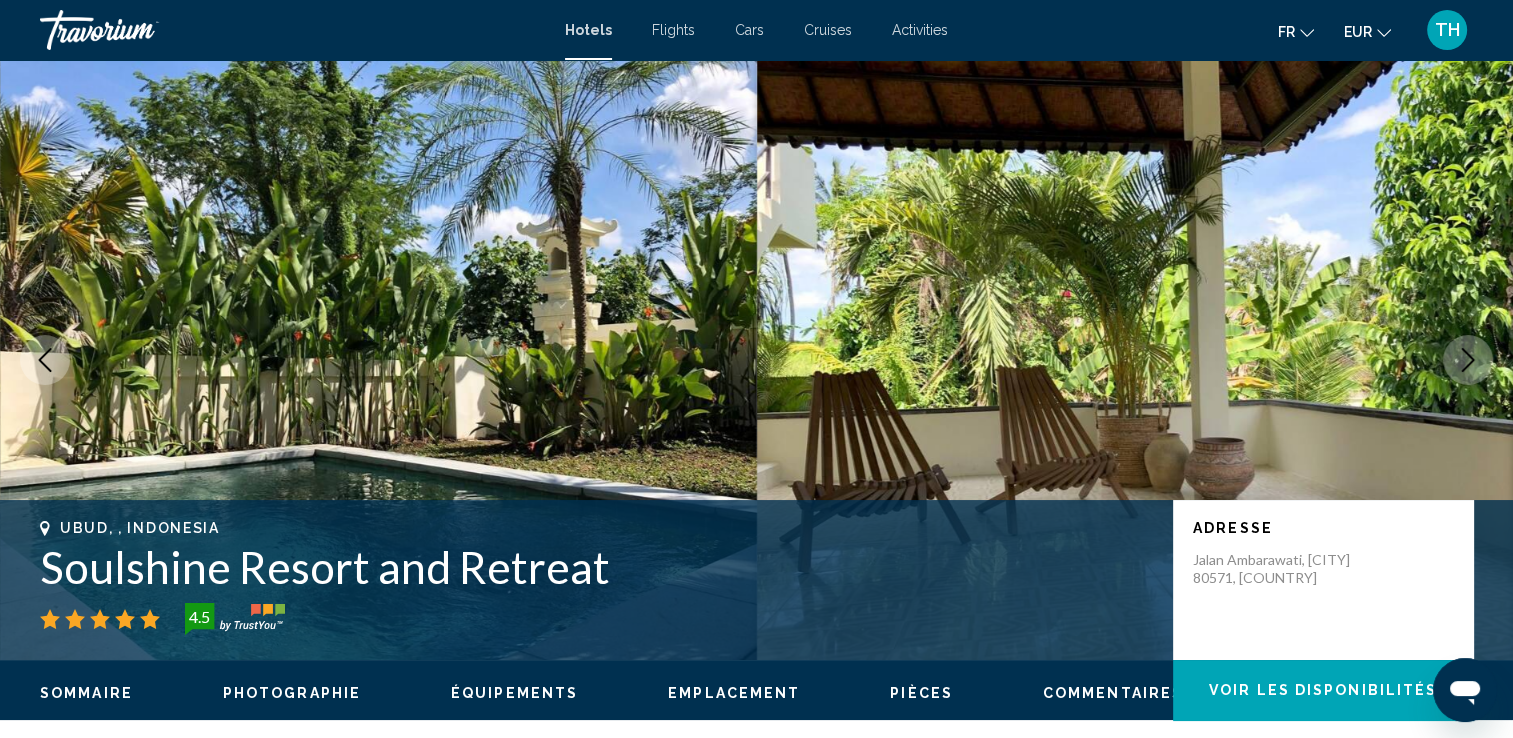 click 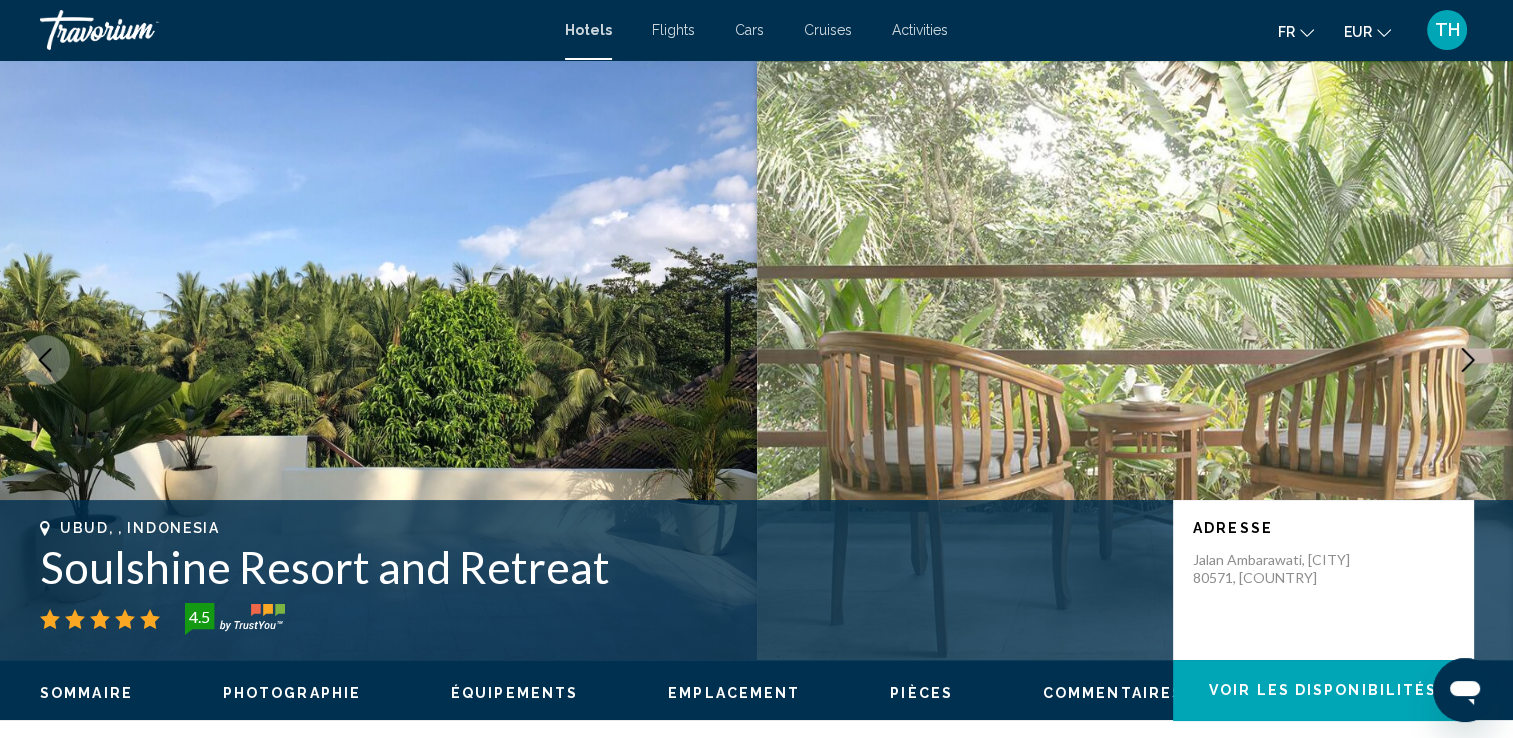 click 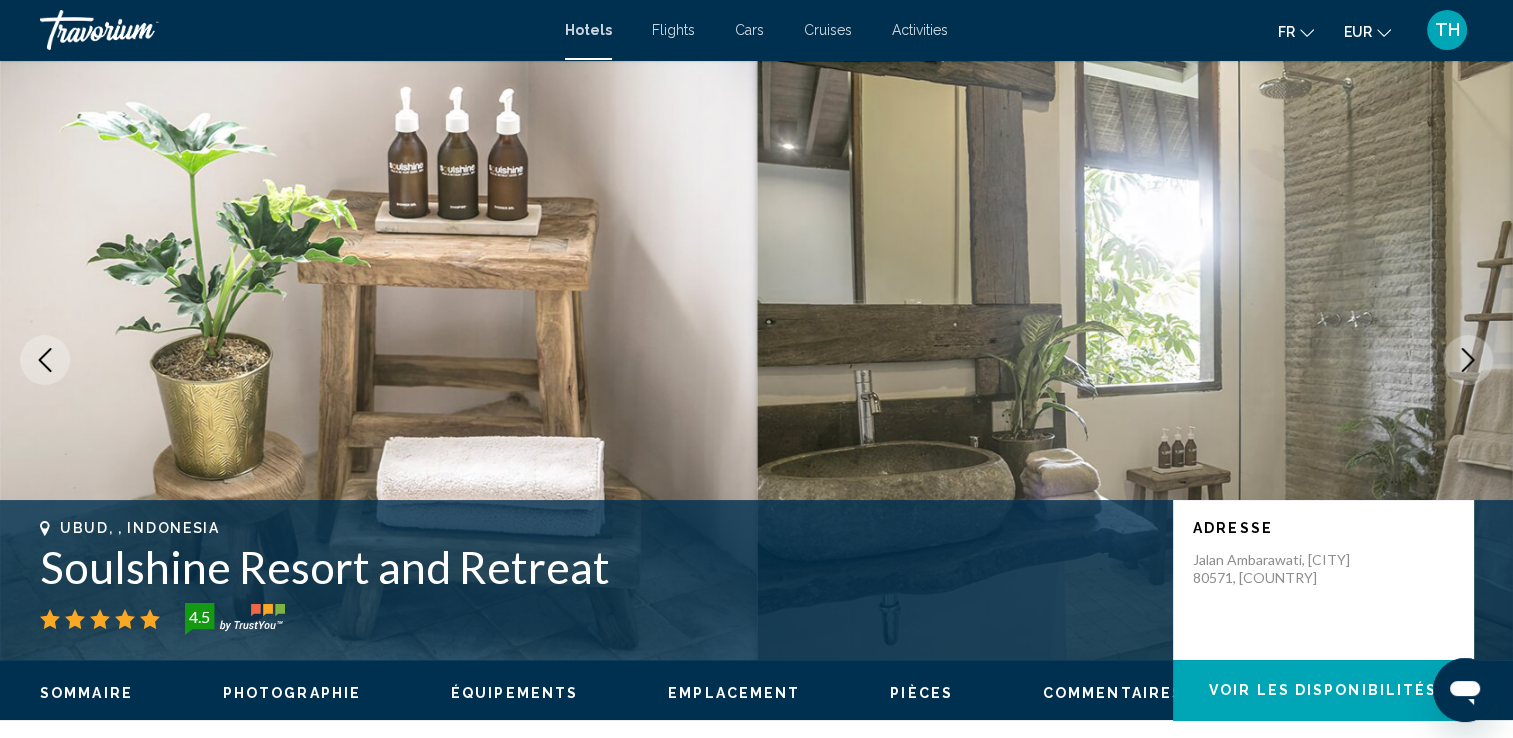 click 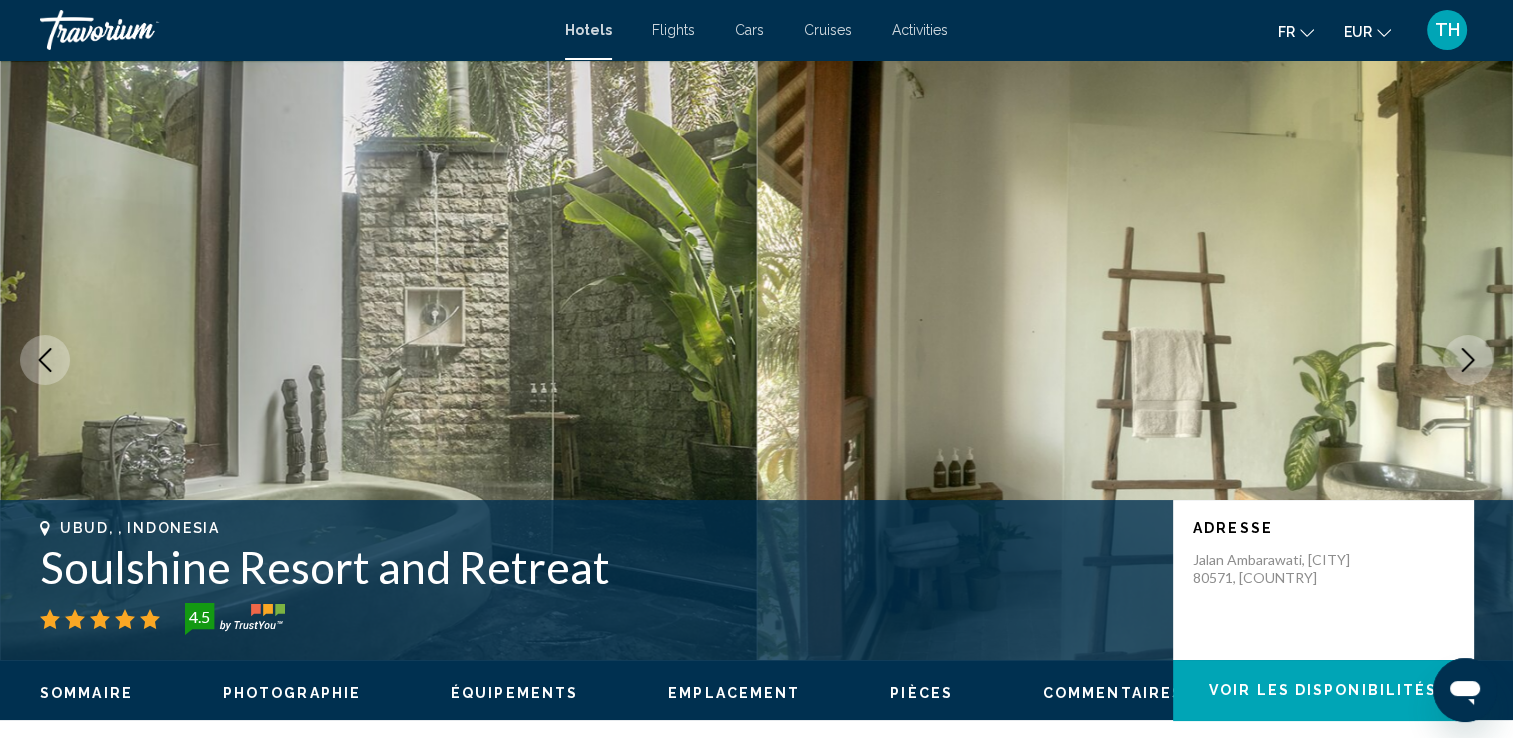 click 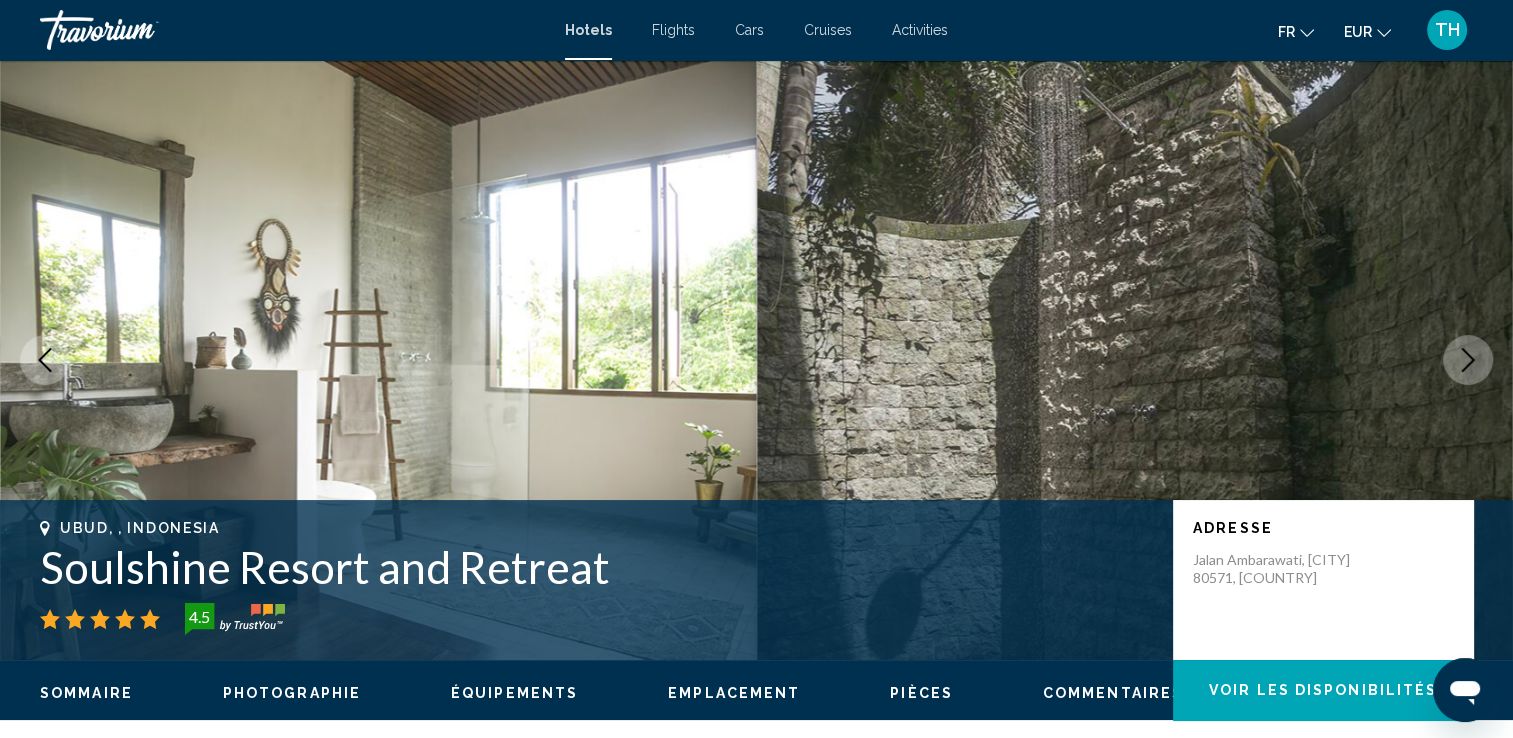 click 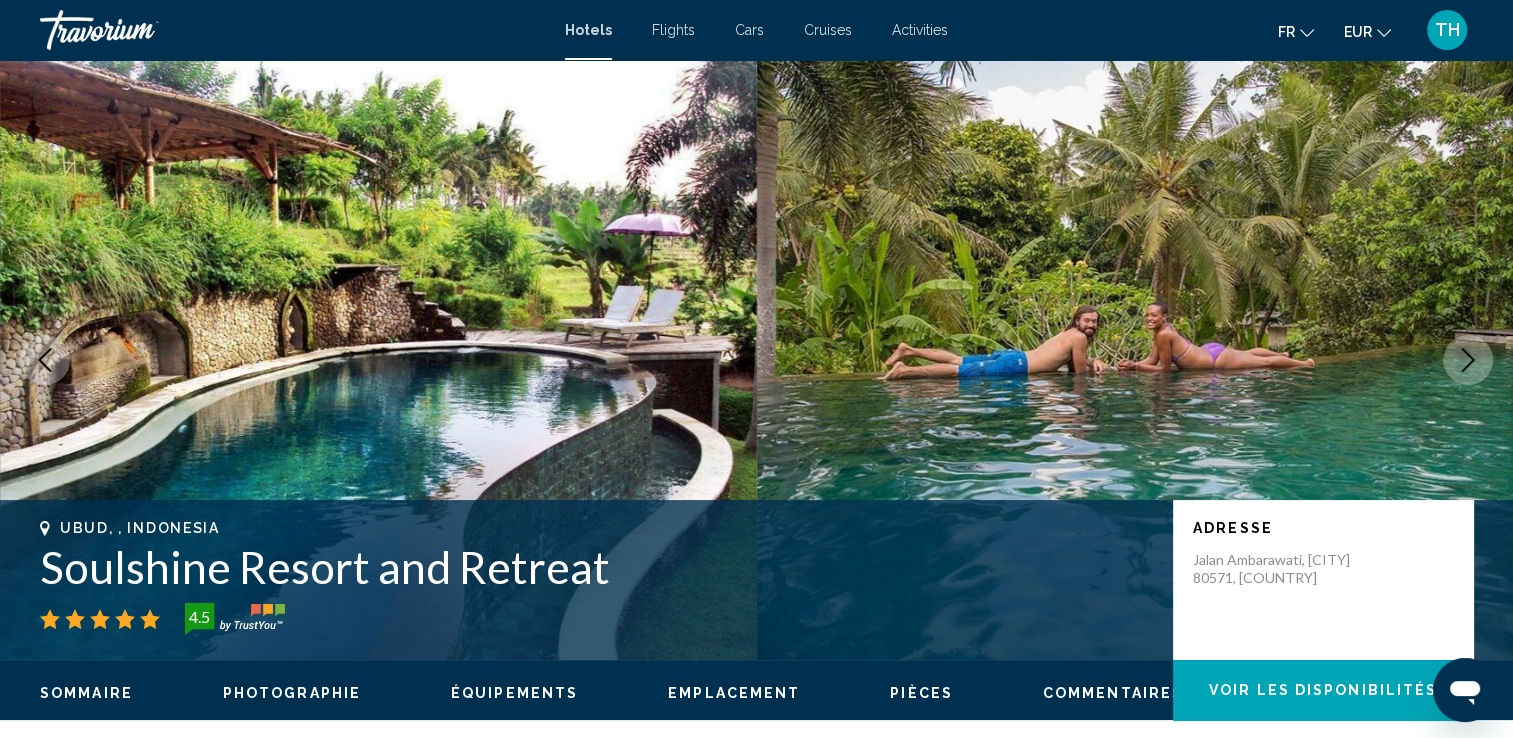click 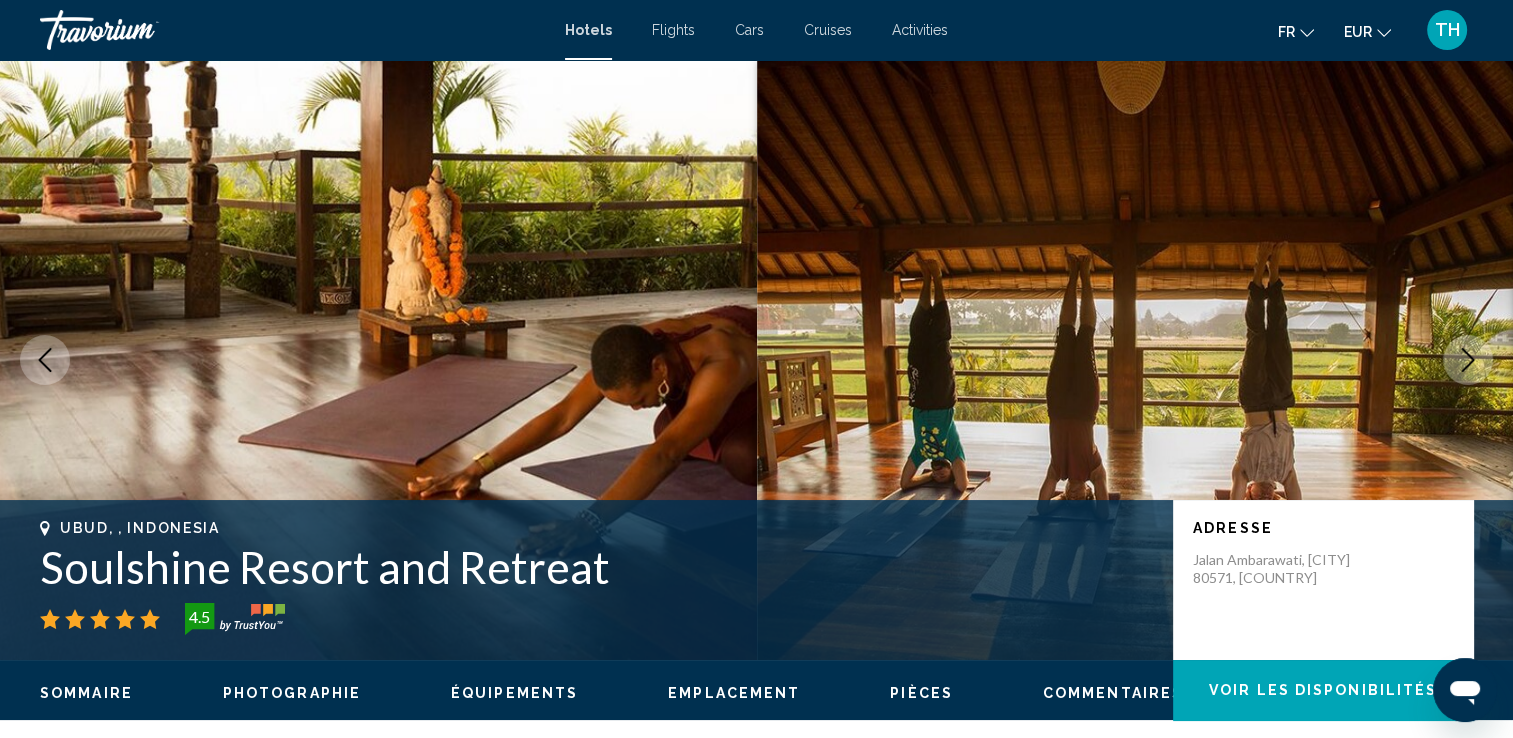 click 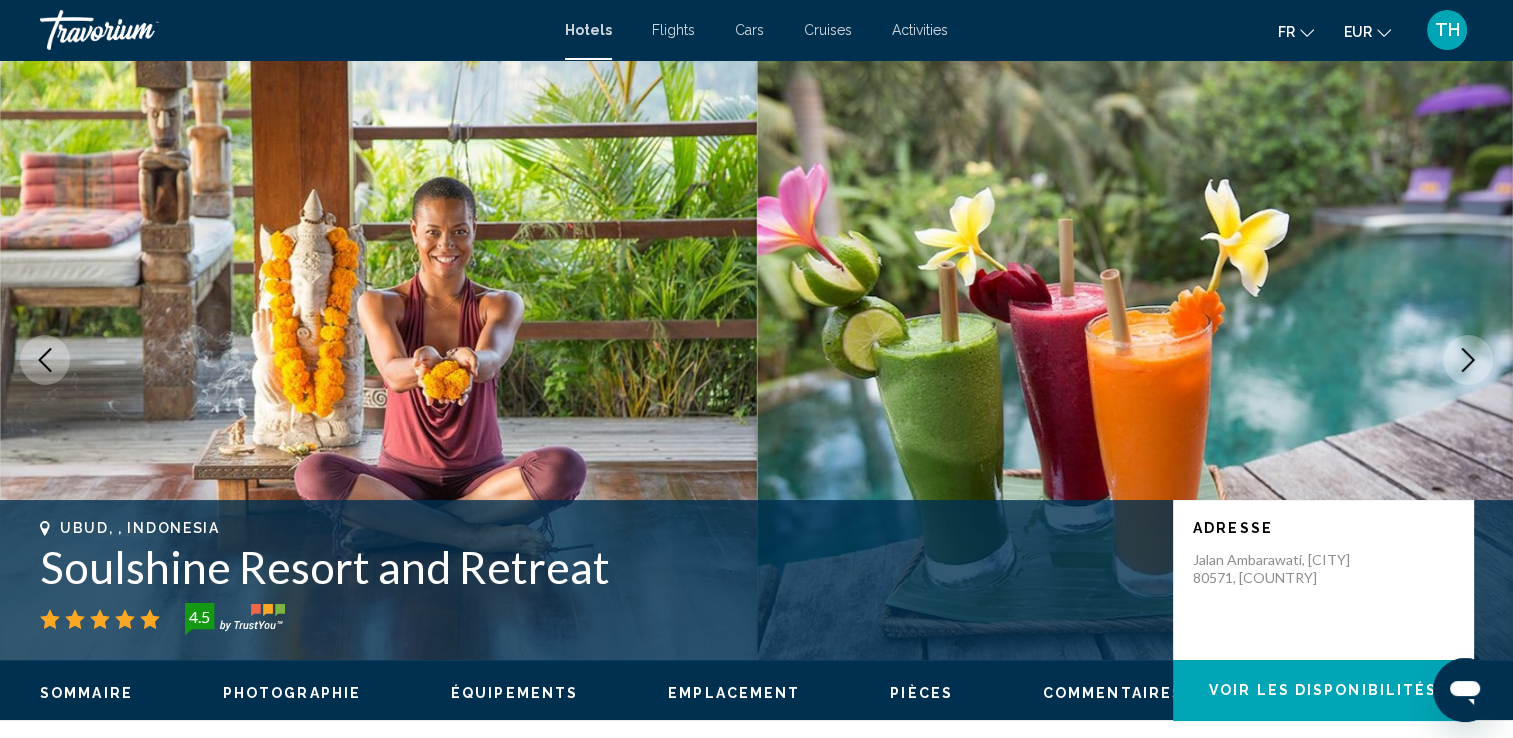click 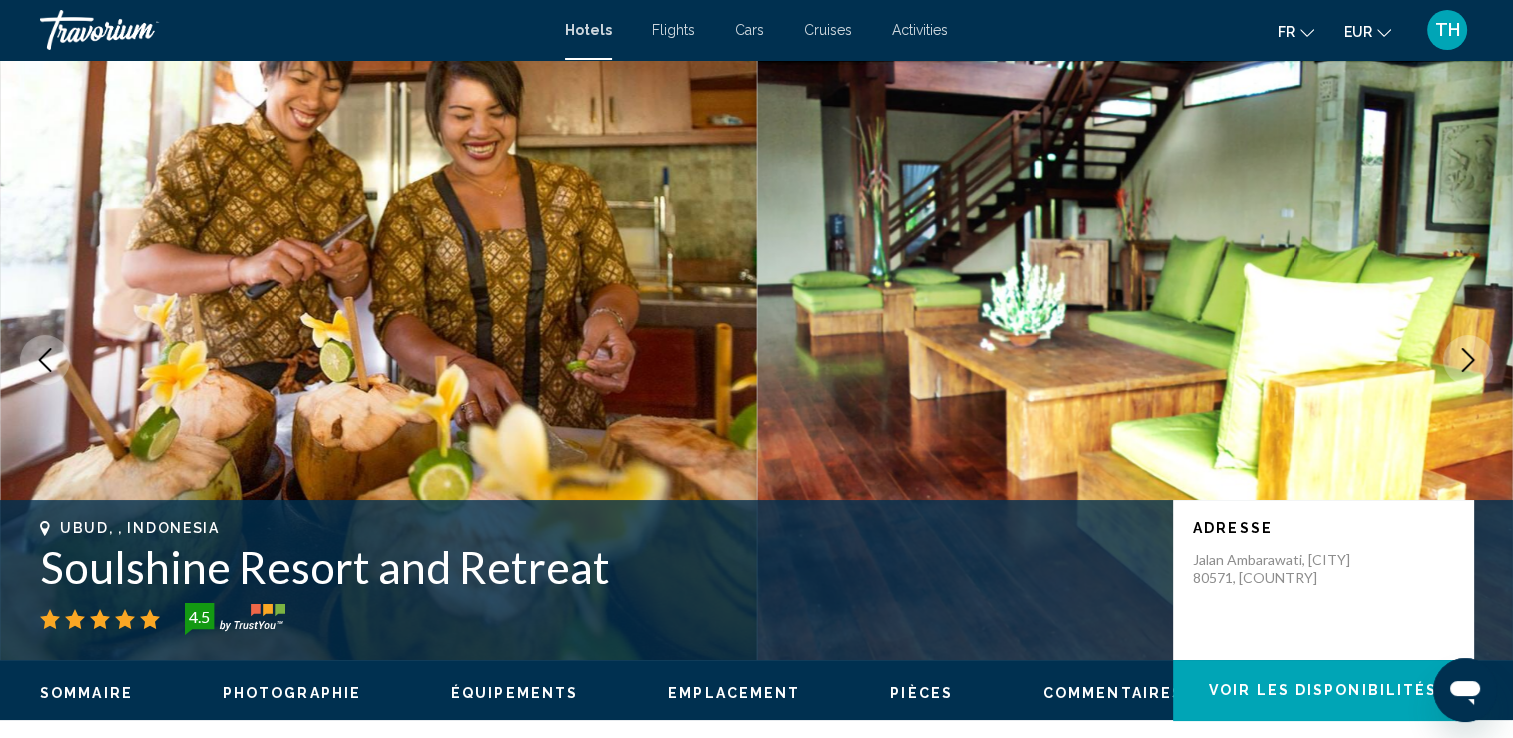 click 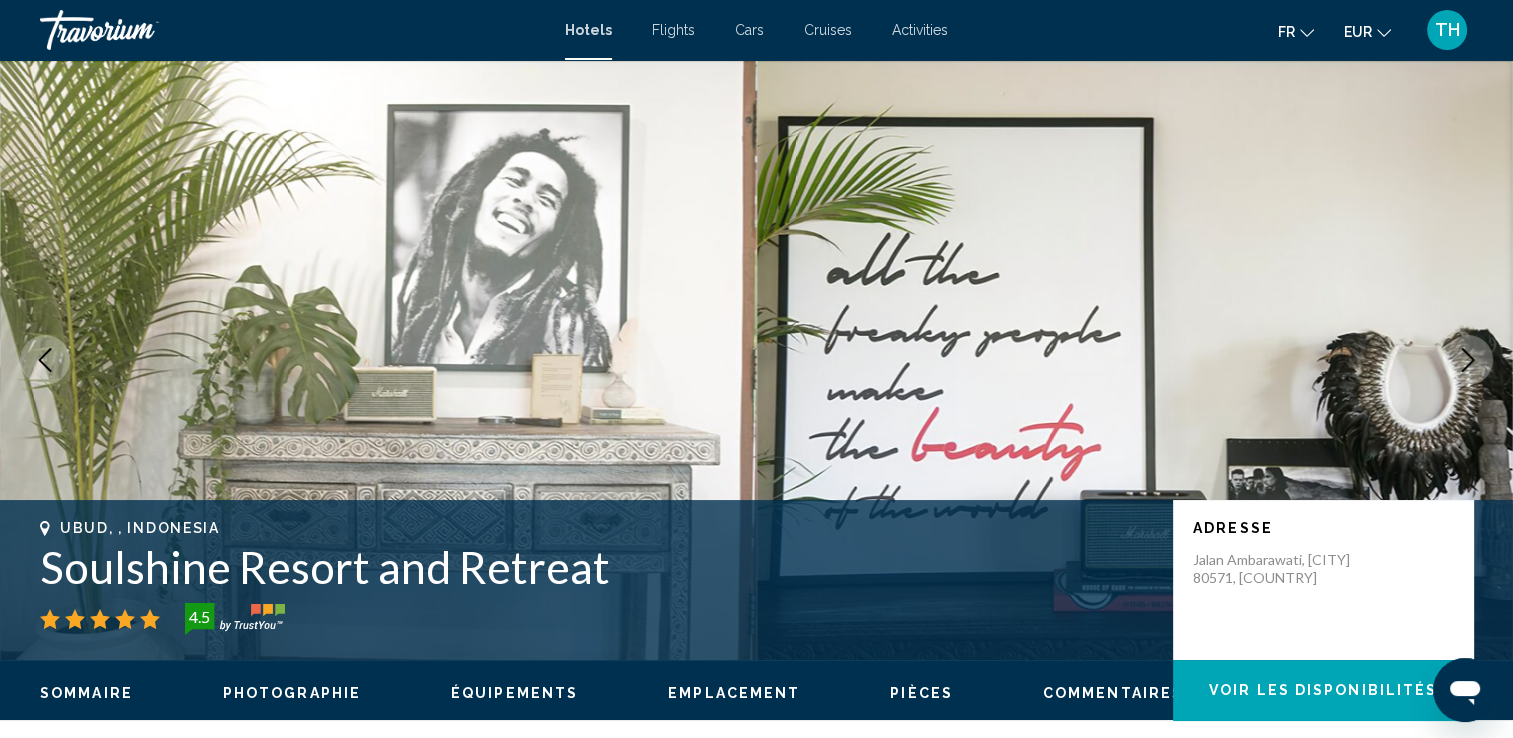 click 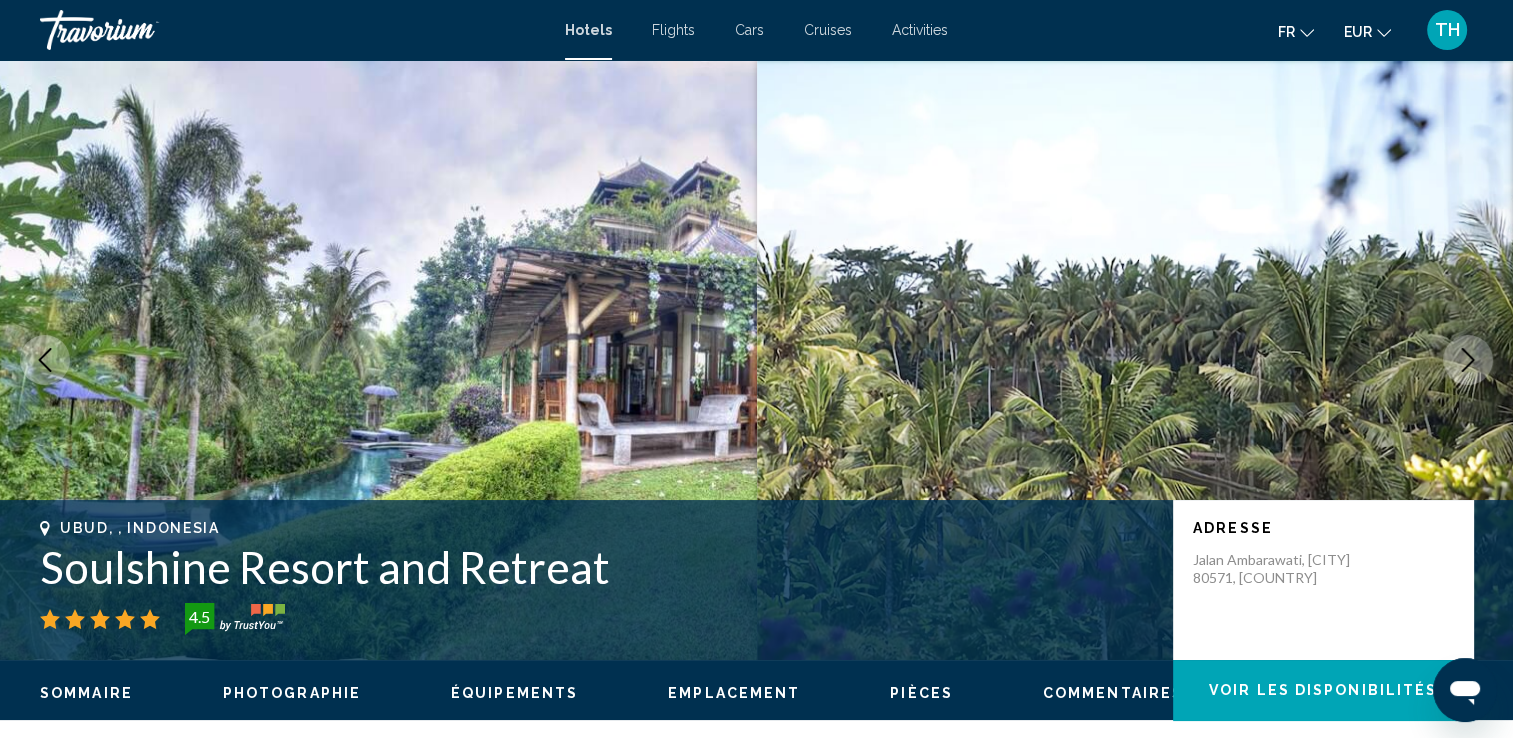 click 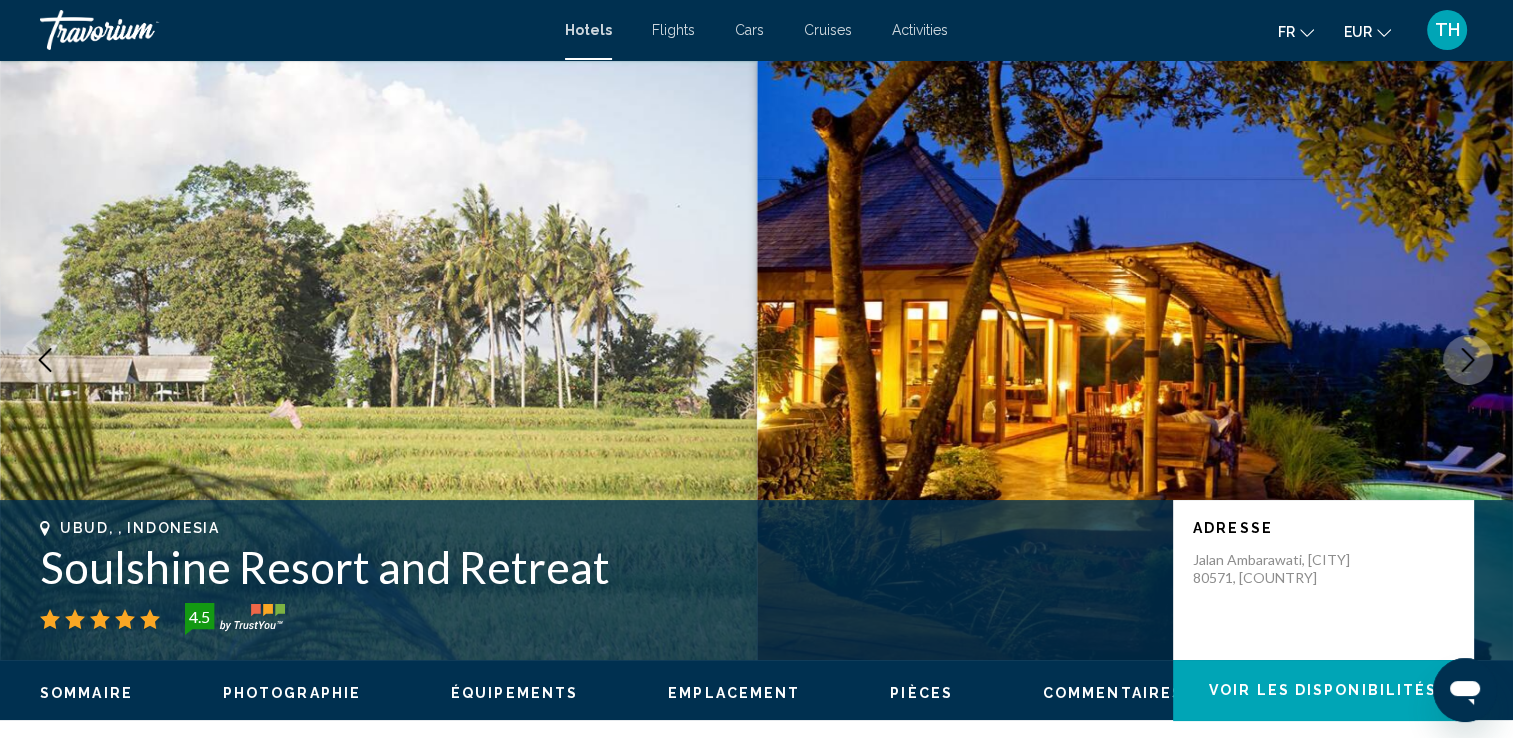 click 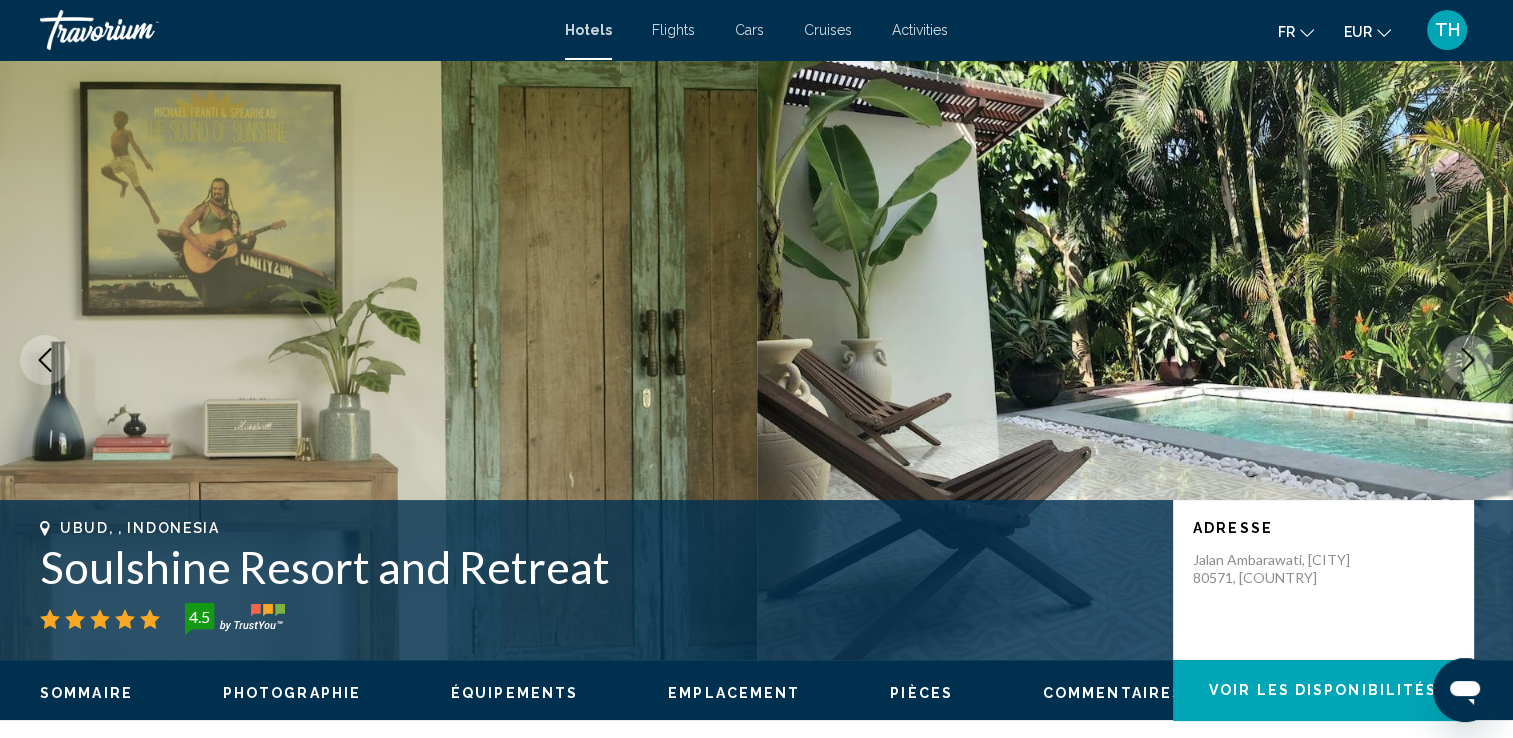 click 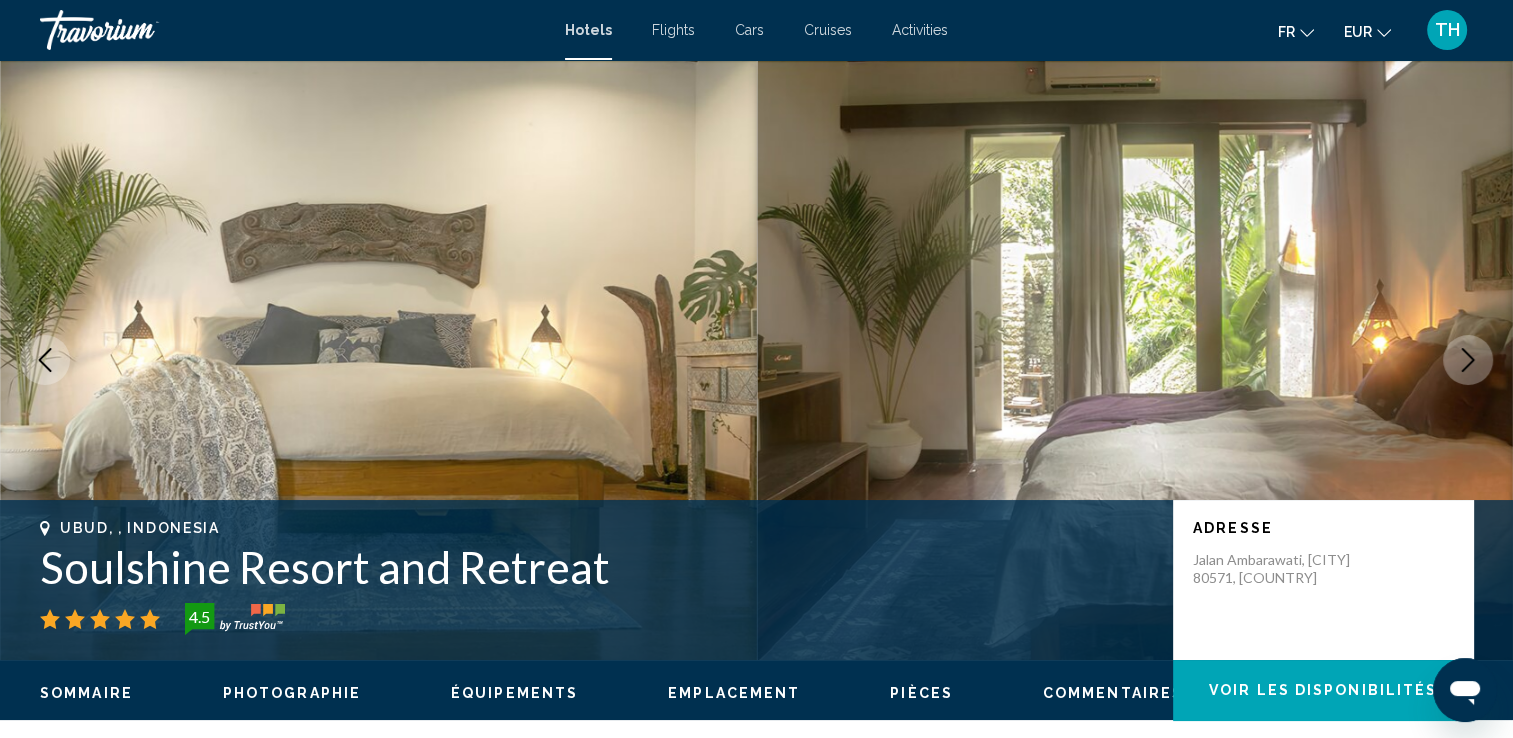 click 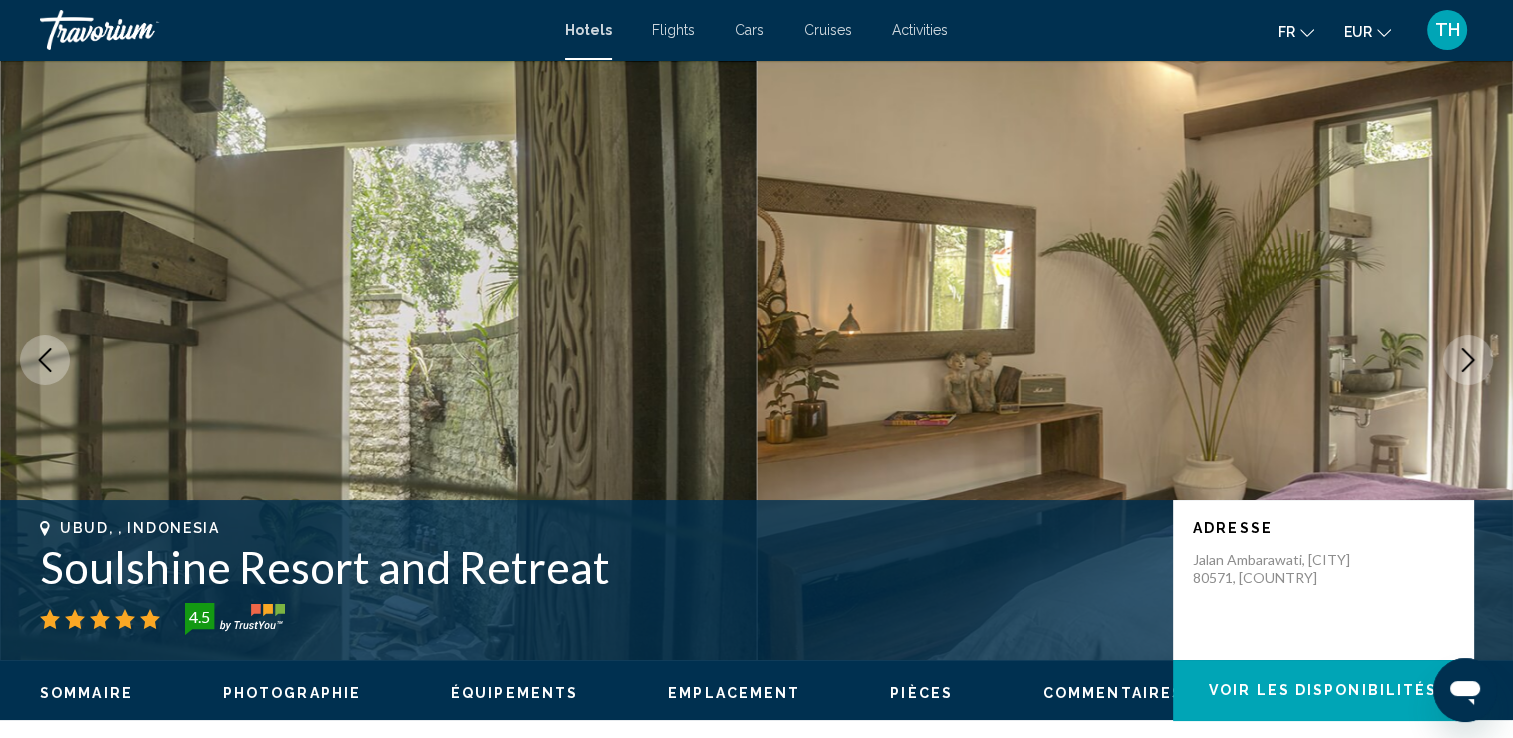 click 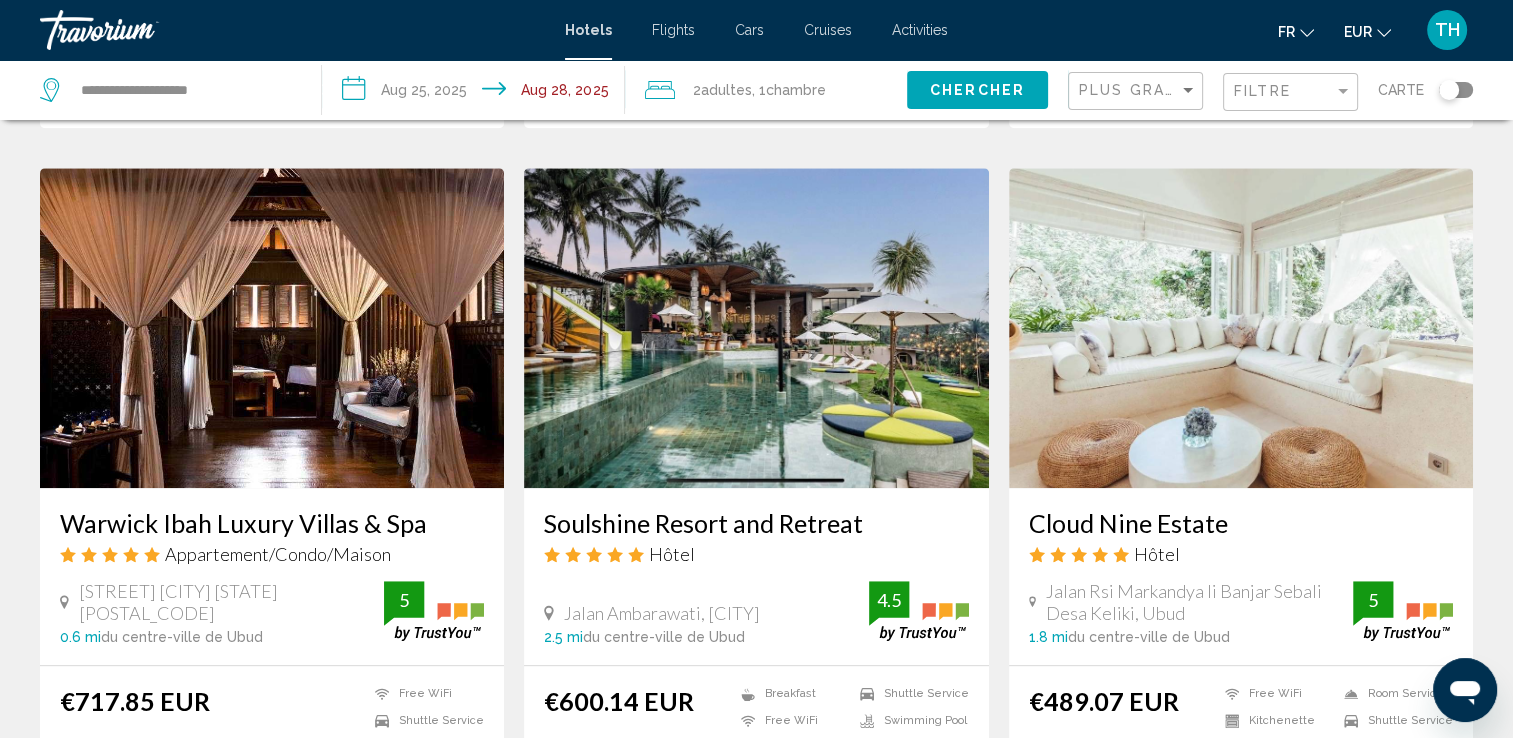 scroll, scrollTop: 1520, scrollLeft: 0, axis: vertical 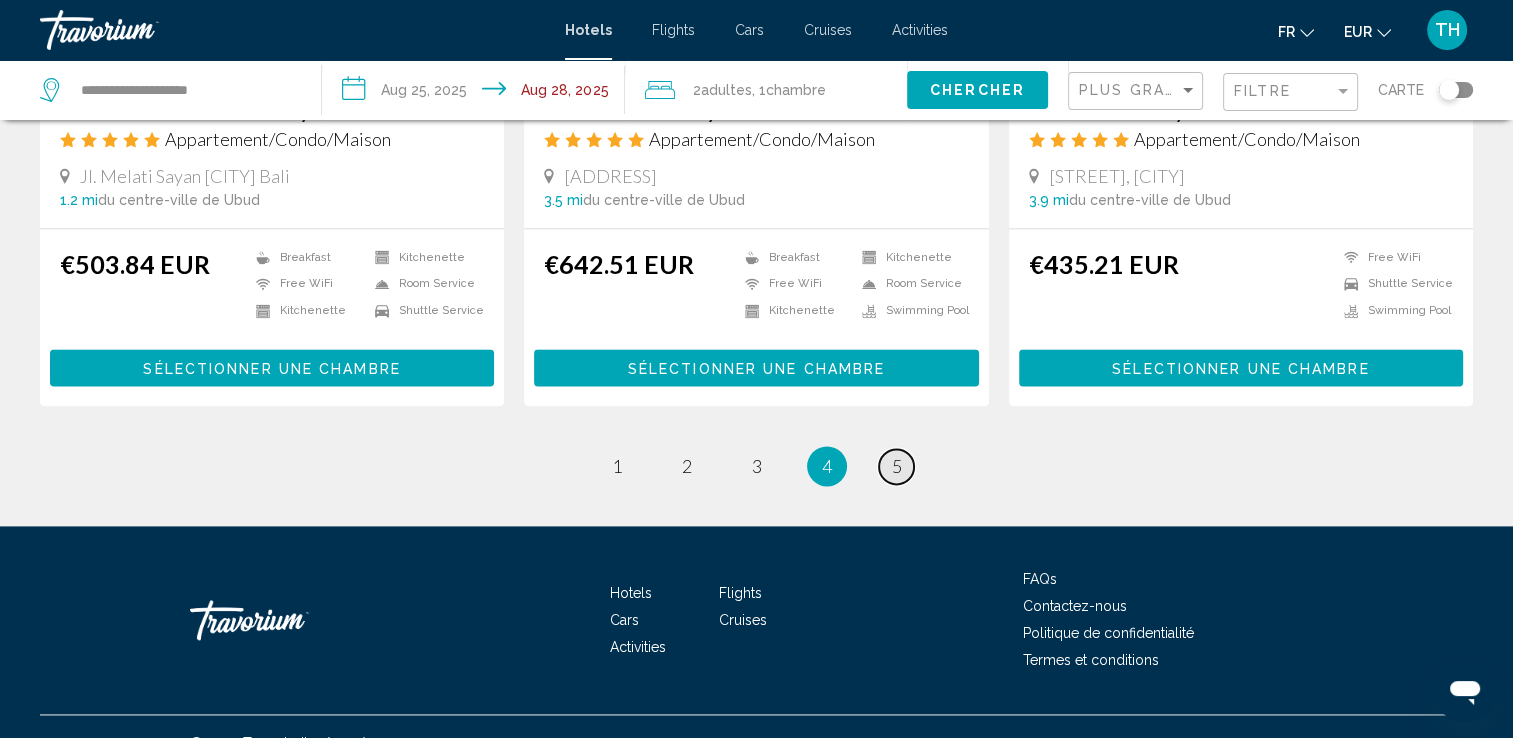 click on "page  5" at bounding box center [896, 466] 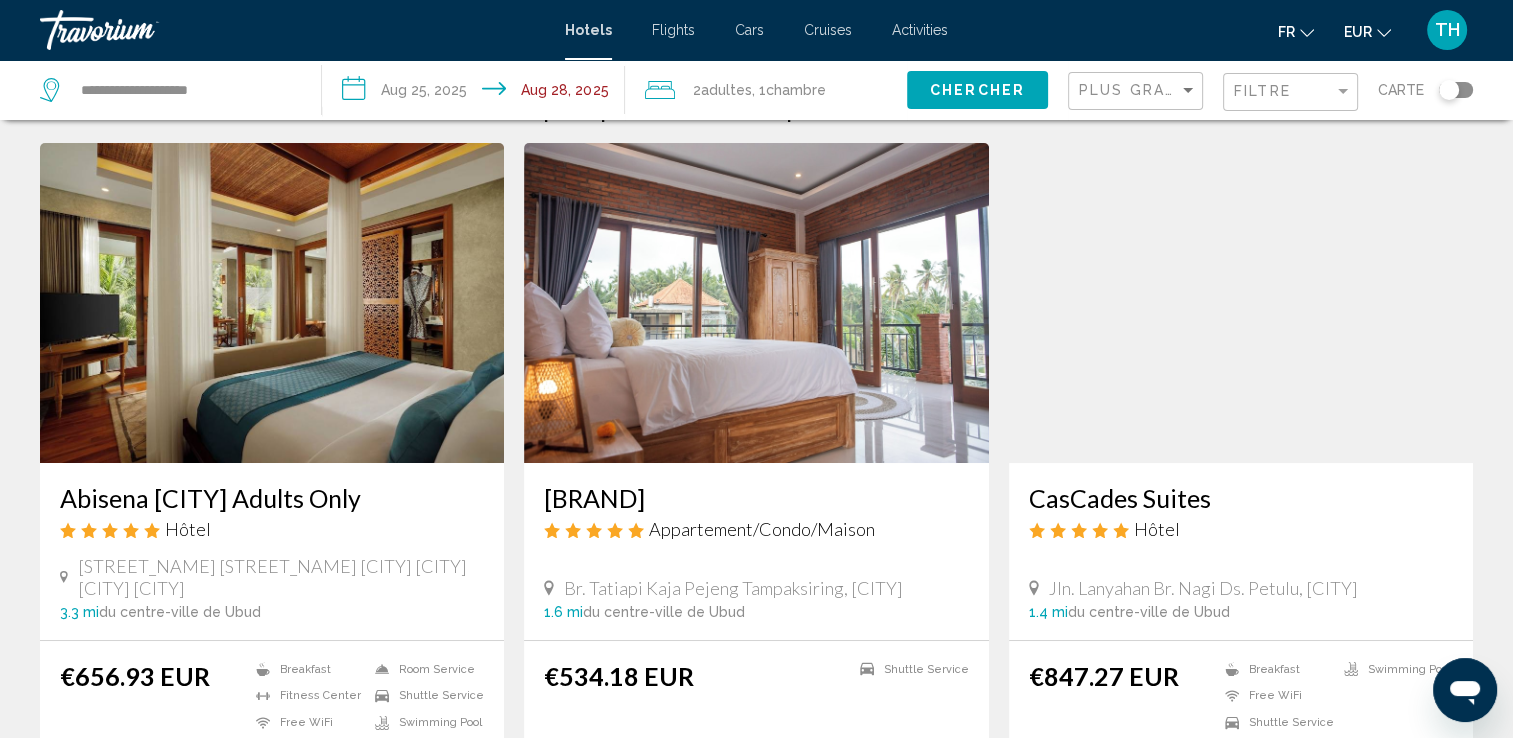 scroll, scrollTop: 0, scrollLeft: 0, axis: both 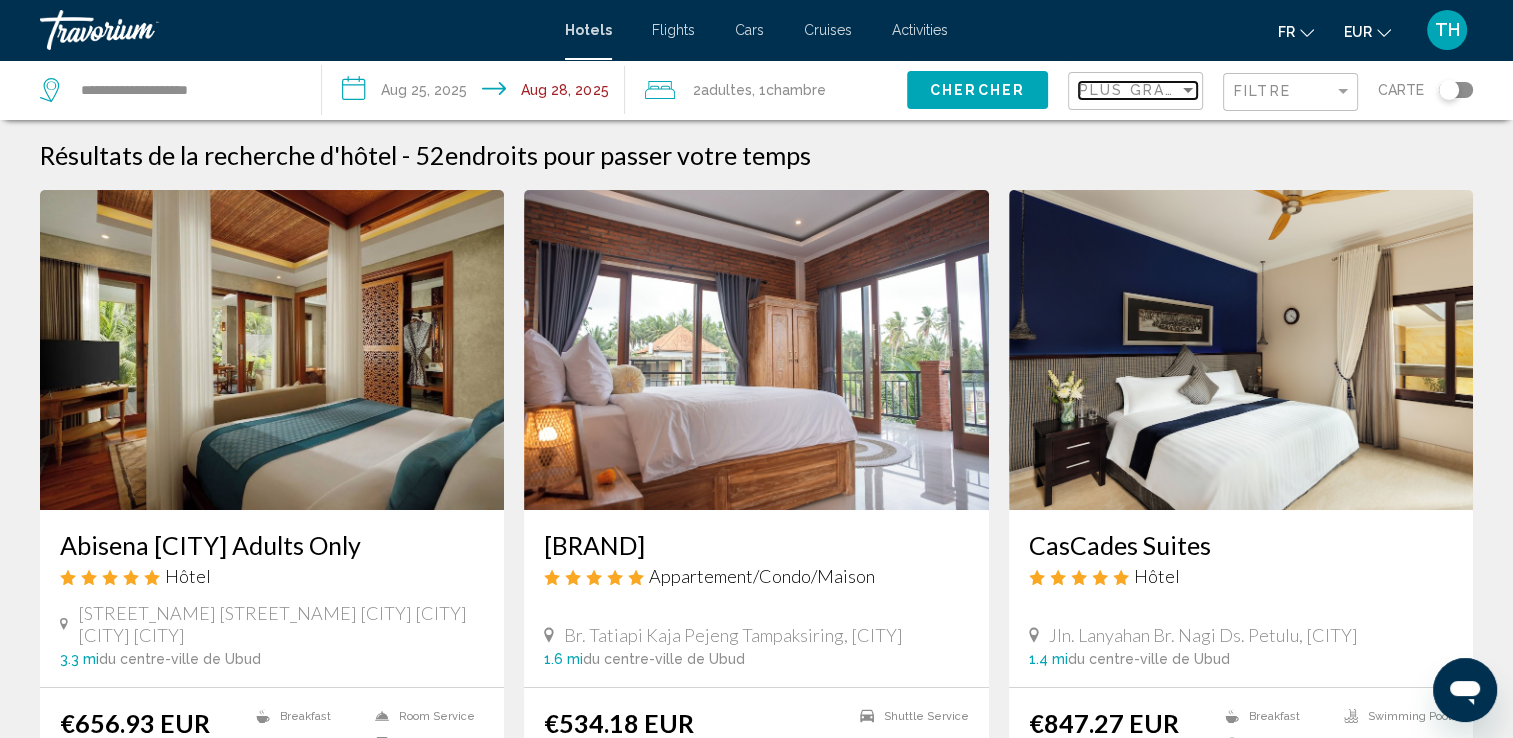 click at bounding box center (1188, 90) 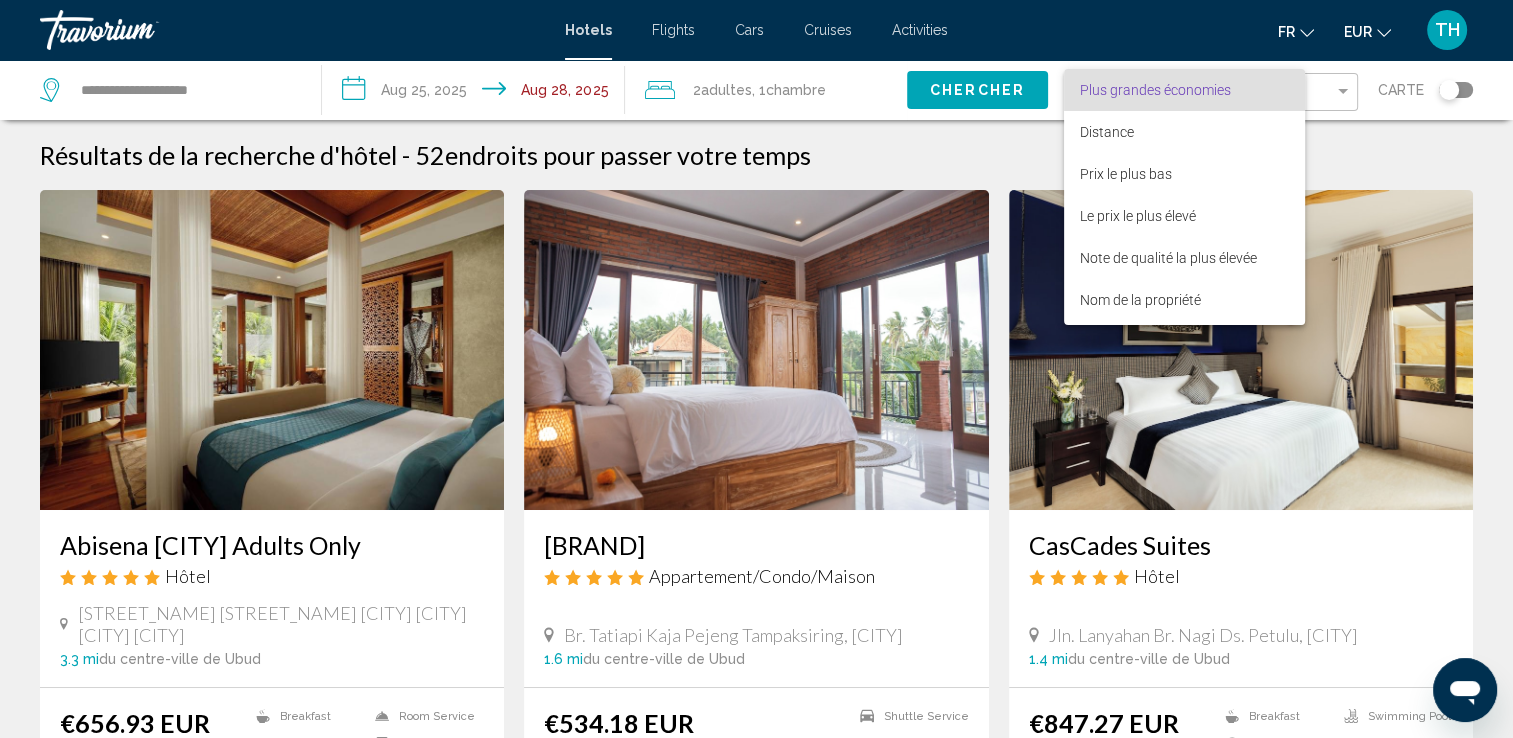 click at bounding box center [756, 369] 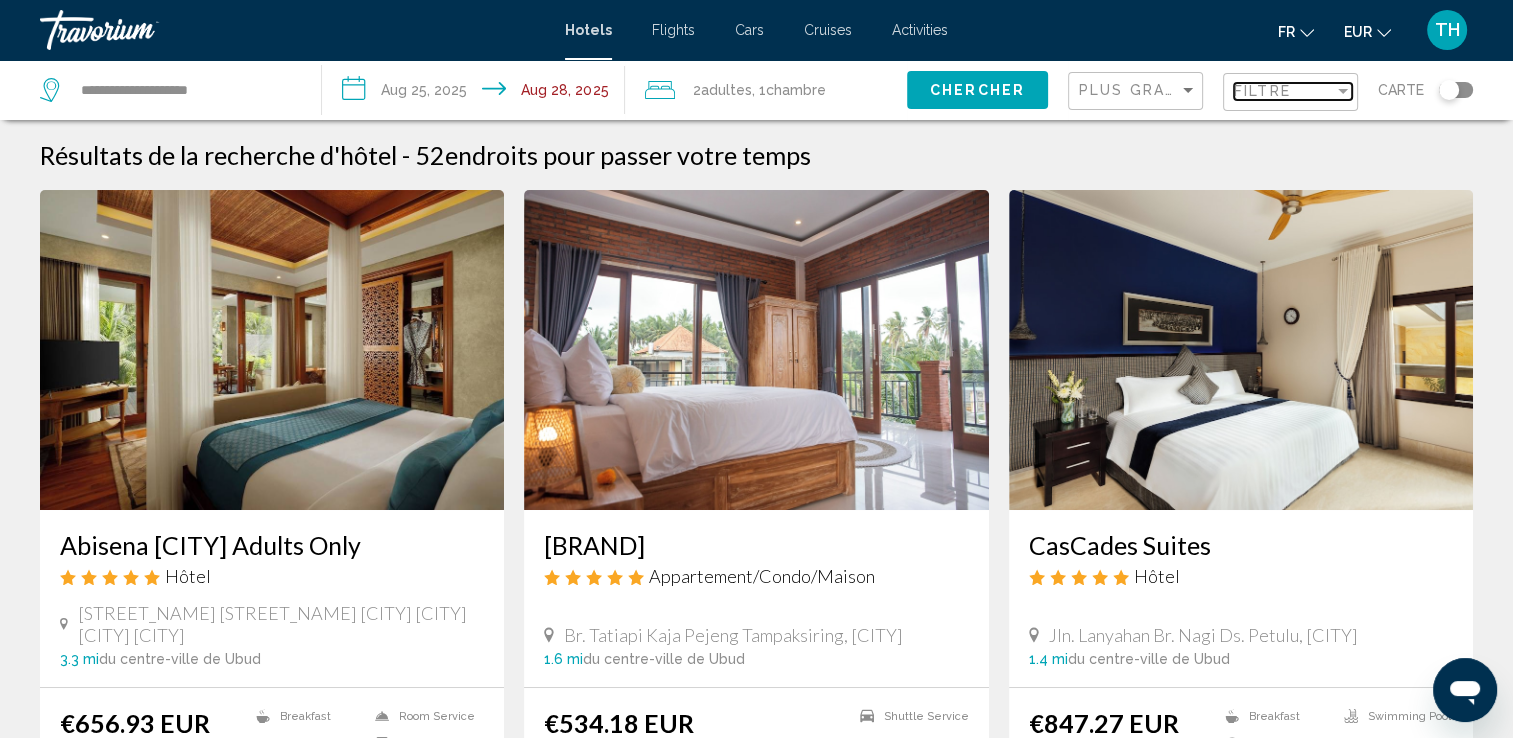 click on "Filtre" at bounding box center [1262, 91] 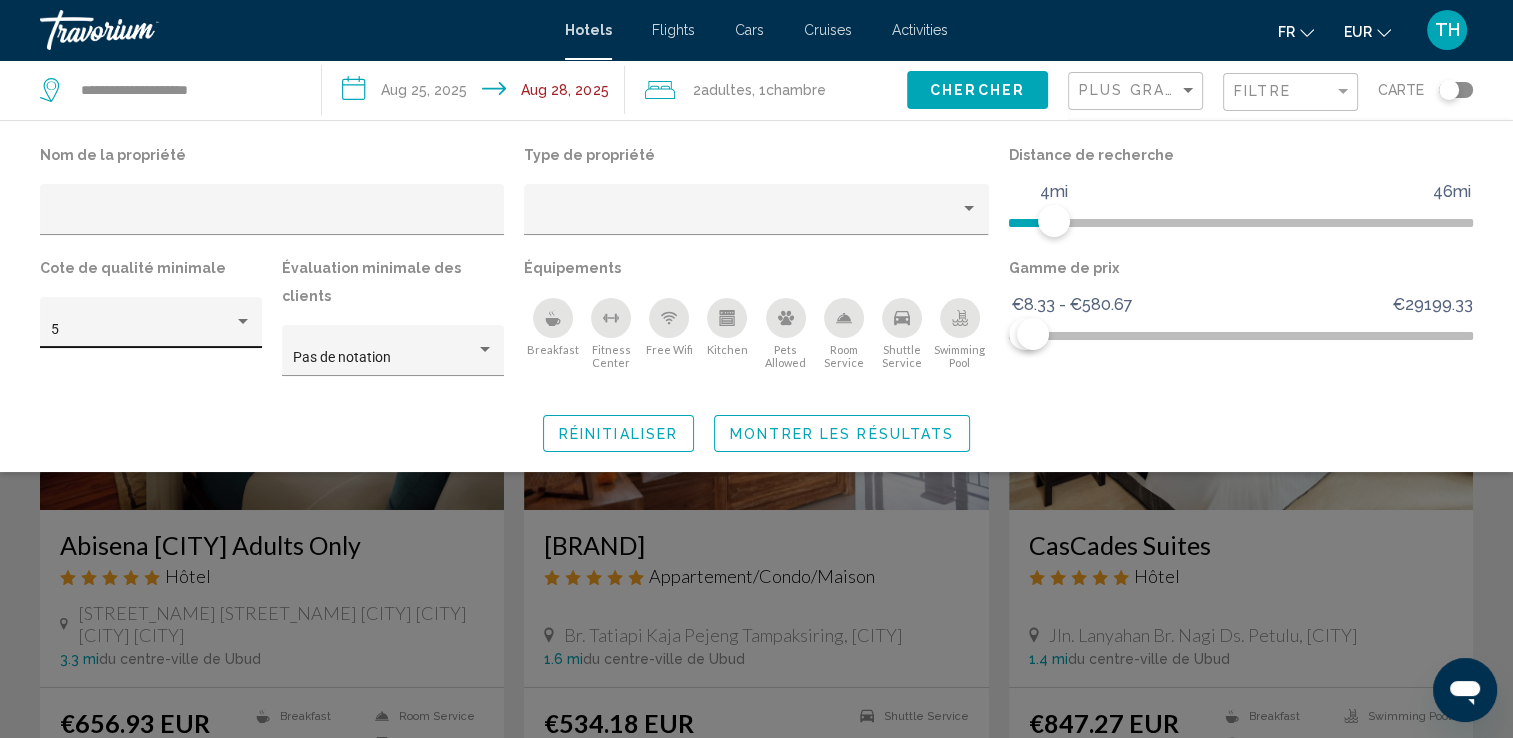 click on "5" 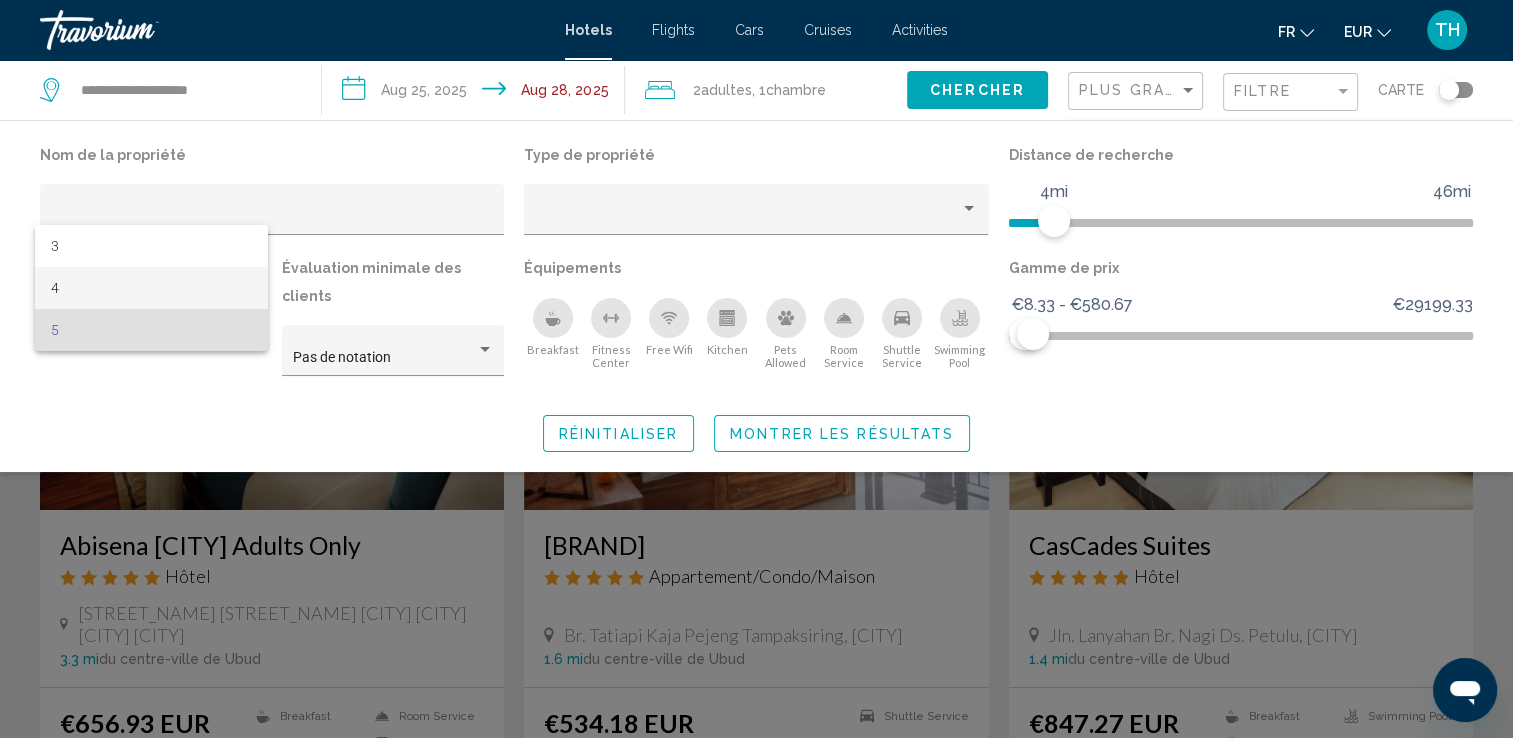 click on "4" at bounding box center [151, 288] 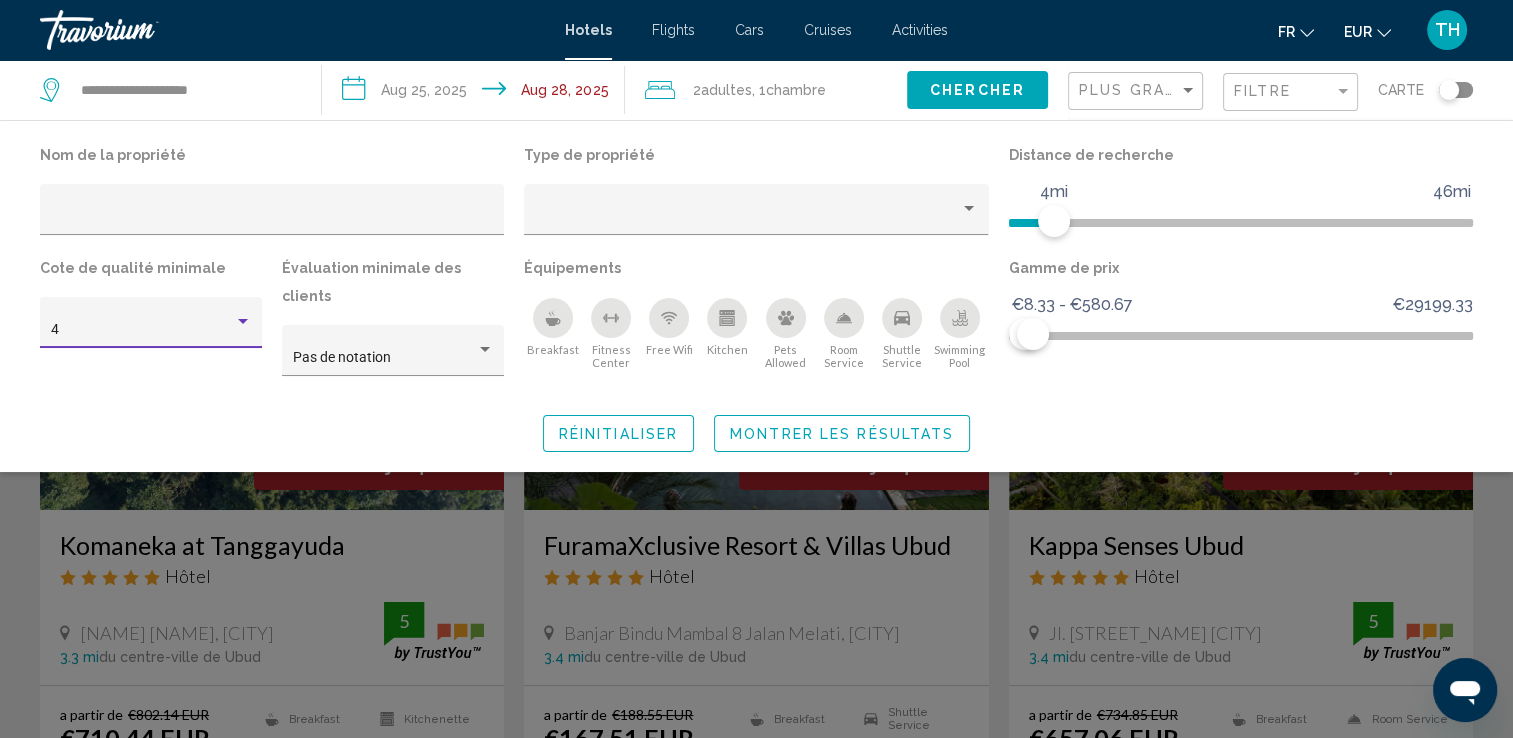 click 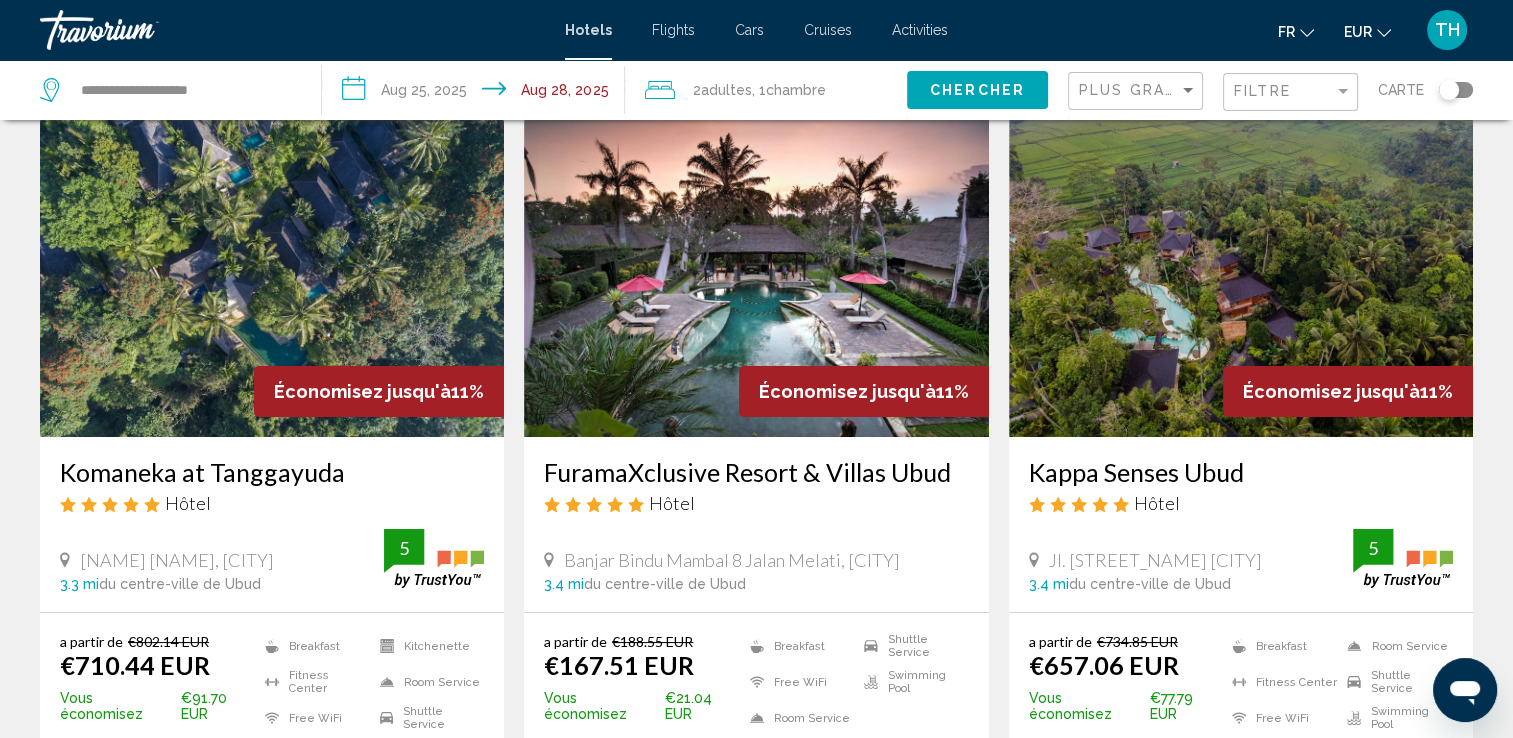 scroll, scrollTop: 85, scrollLeft: 0, axis: vertical 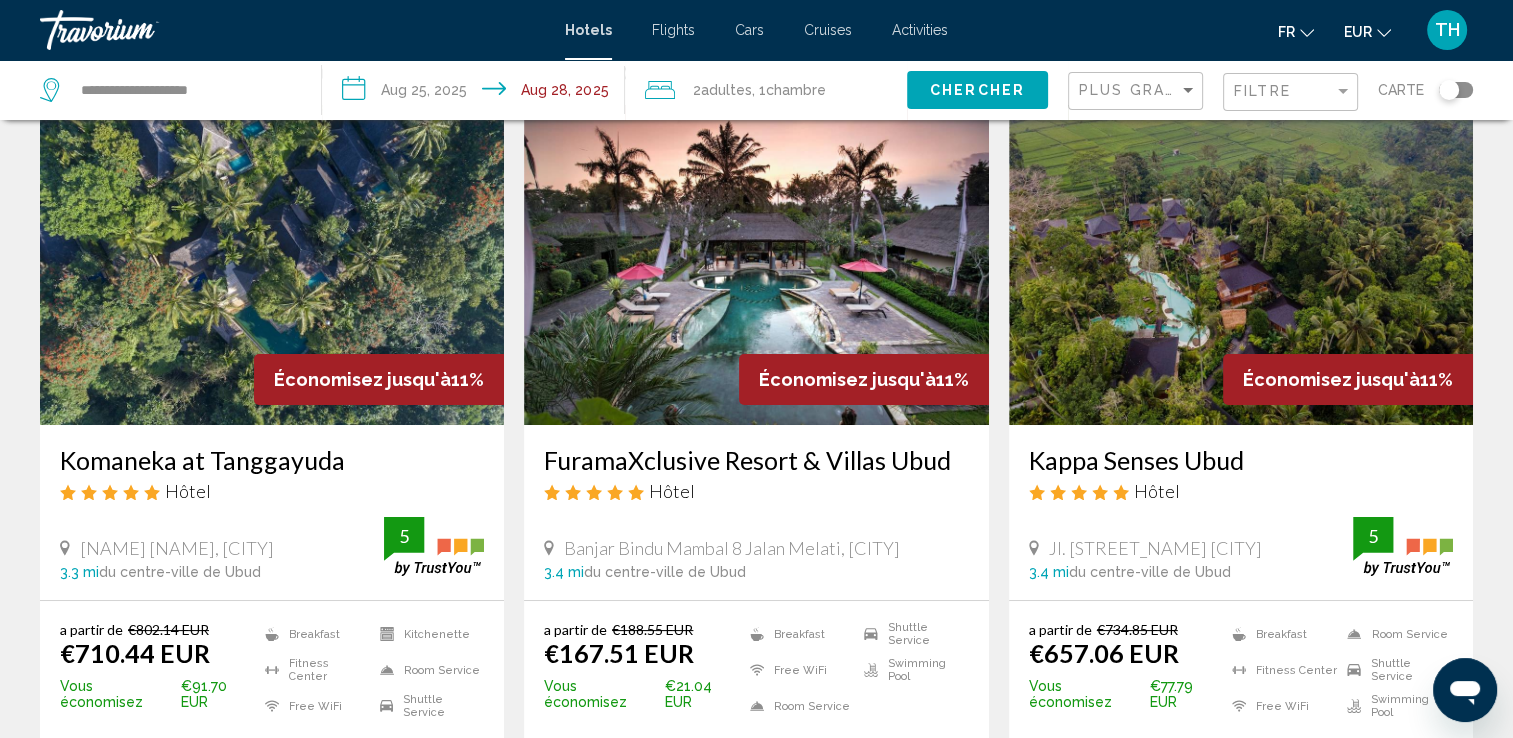 click at bounding box center [756, 265] 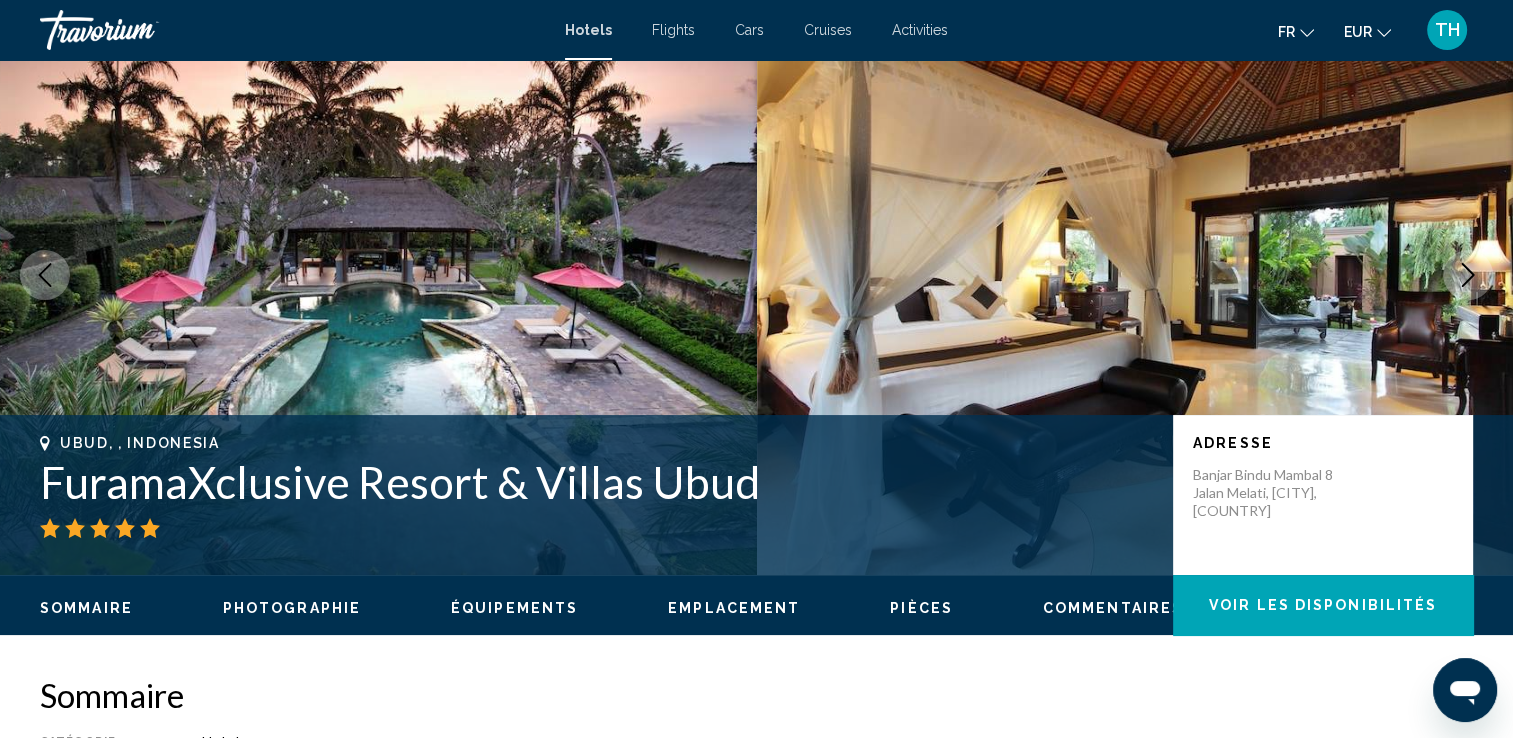 scroll, scrollTop: 0, scrollLeft: 0, axis: both 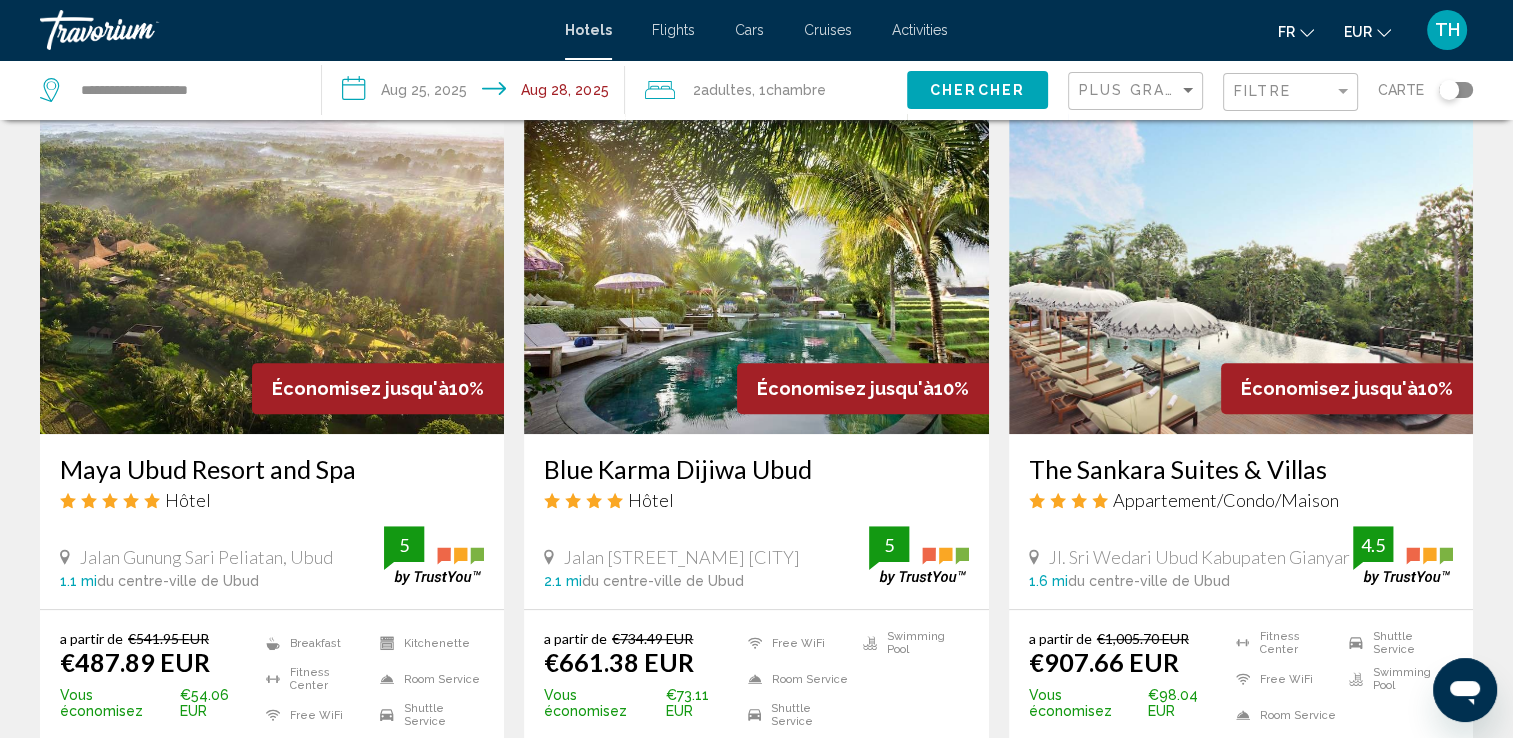 click at bounding box center (1241, 274) 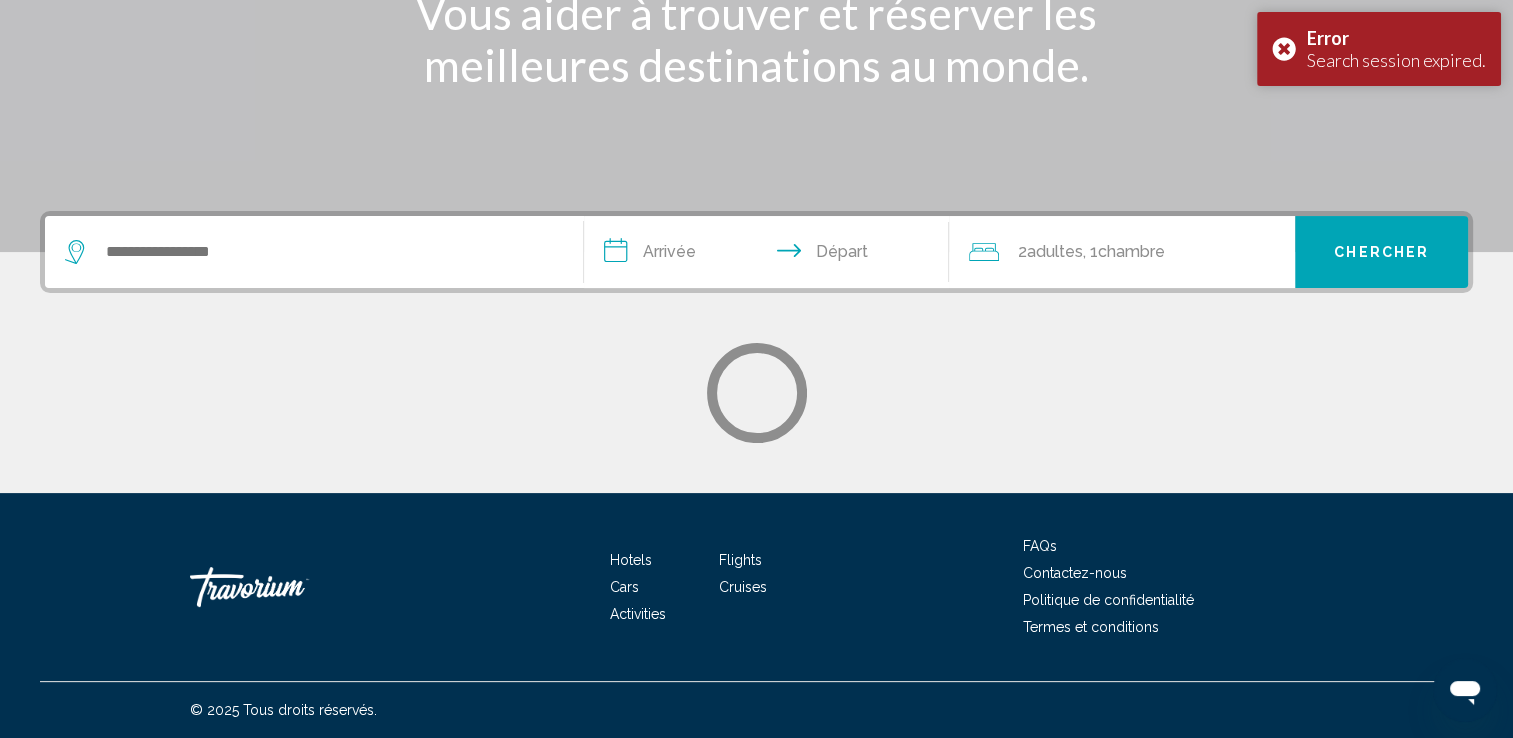 scroll, scrollTop: 0, scrollLeft: 0, axis: both 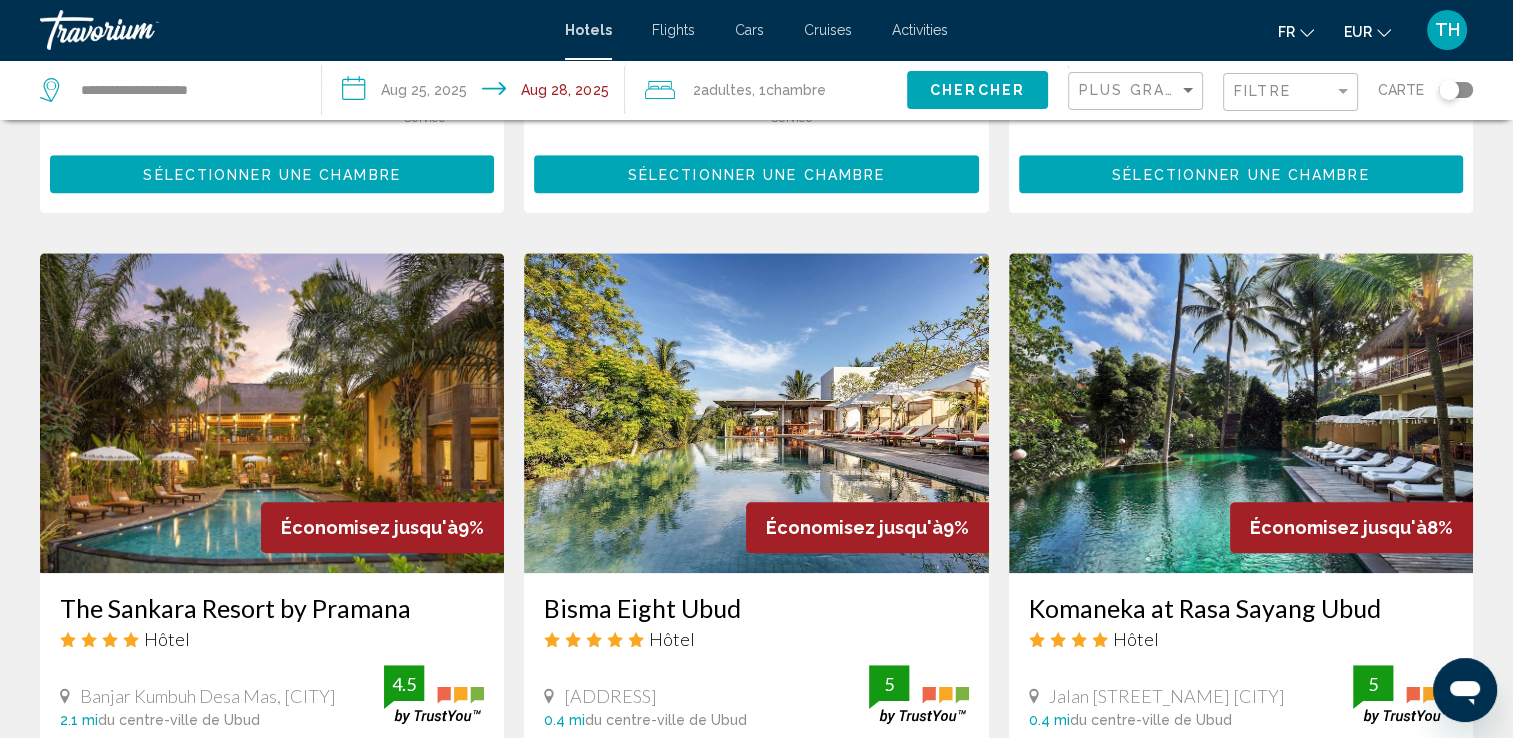 click at bounding box center [1241, 413] 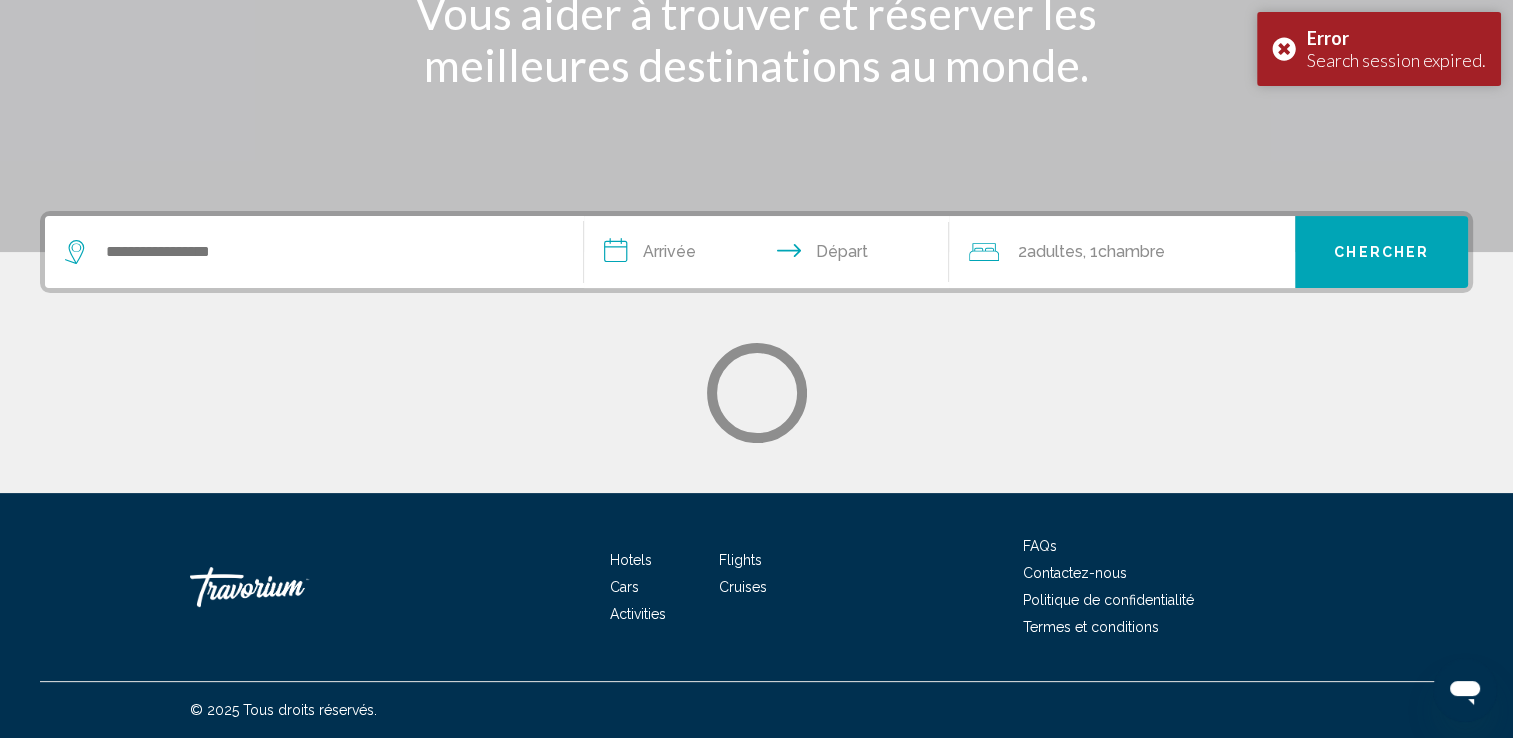 scroll, scrollTop: 0, scrollLeft: 0, axis: both 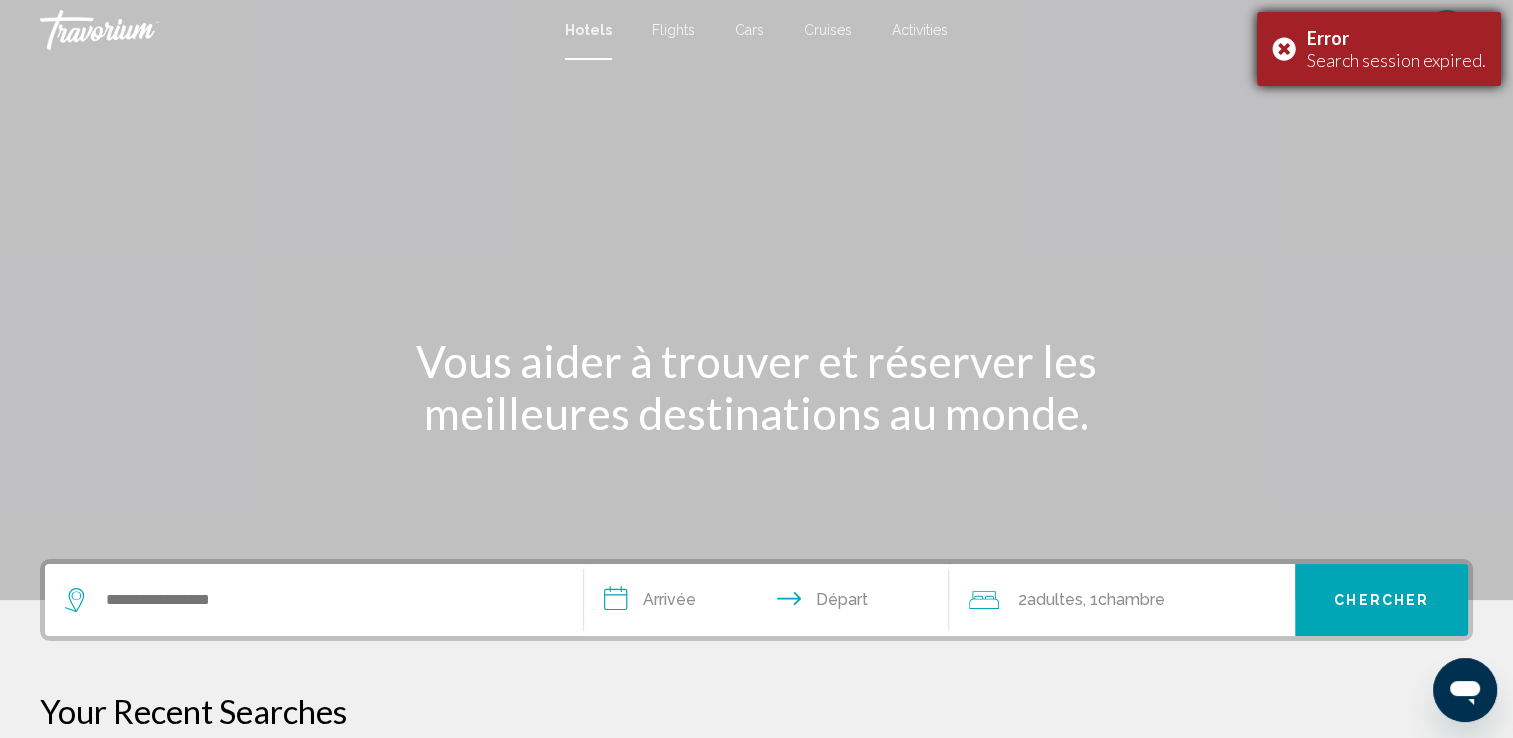 click on "Error   Search session expired." at bounding box center (1379, 49) 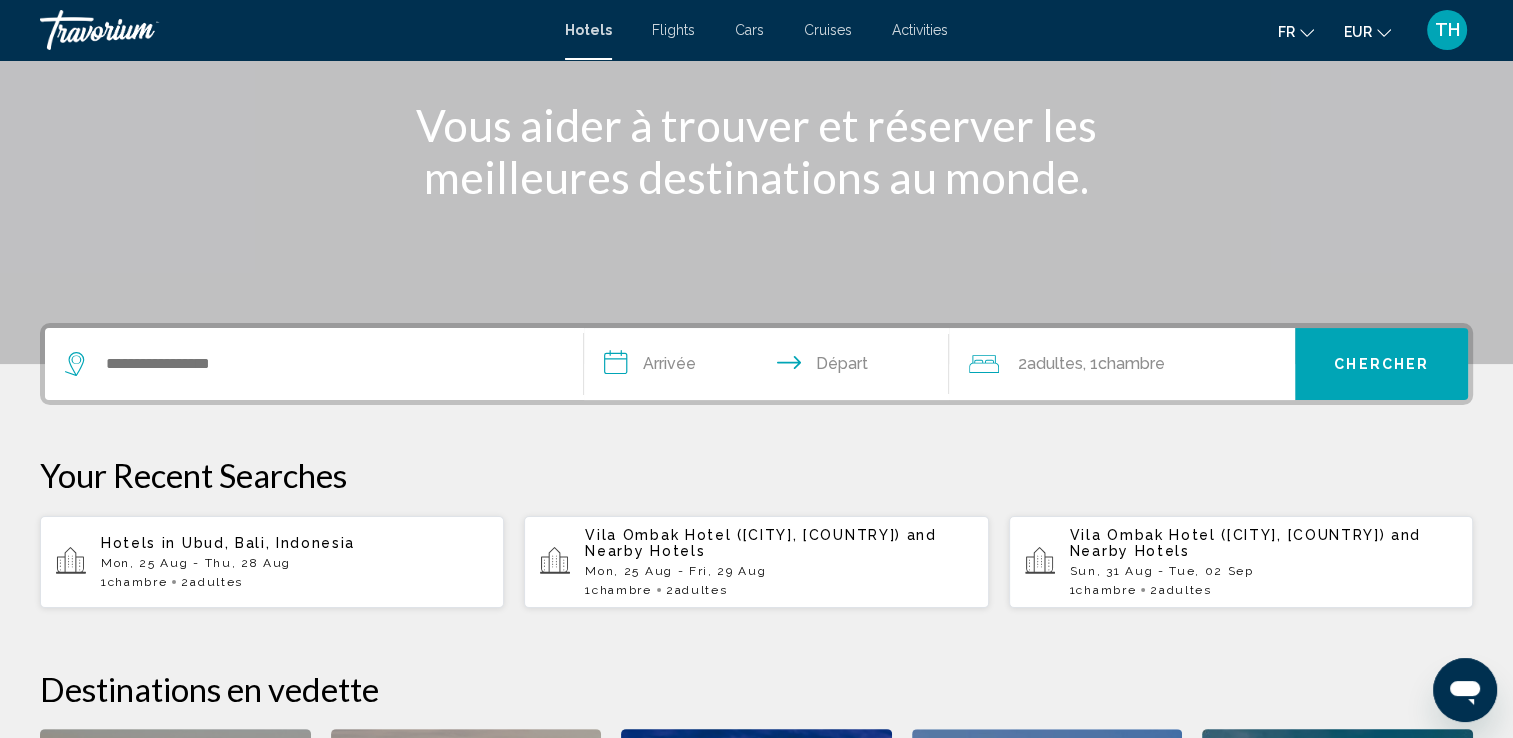 scroll, scrollTop: 239, scrollLeft: 0, axis: vertical 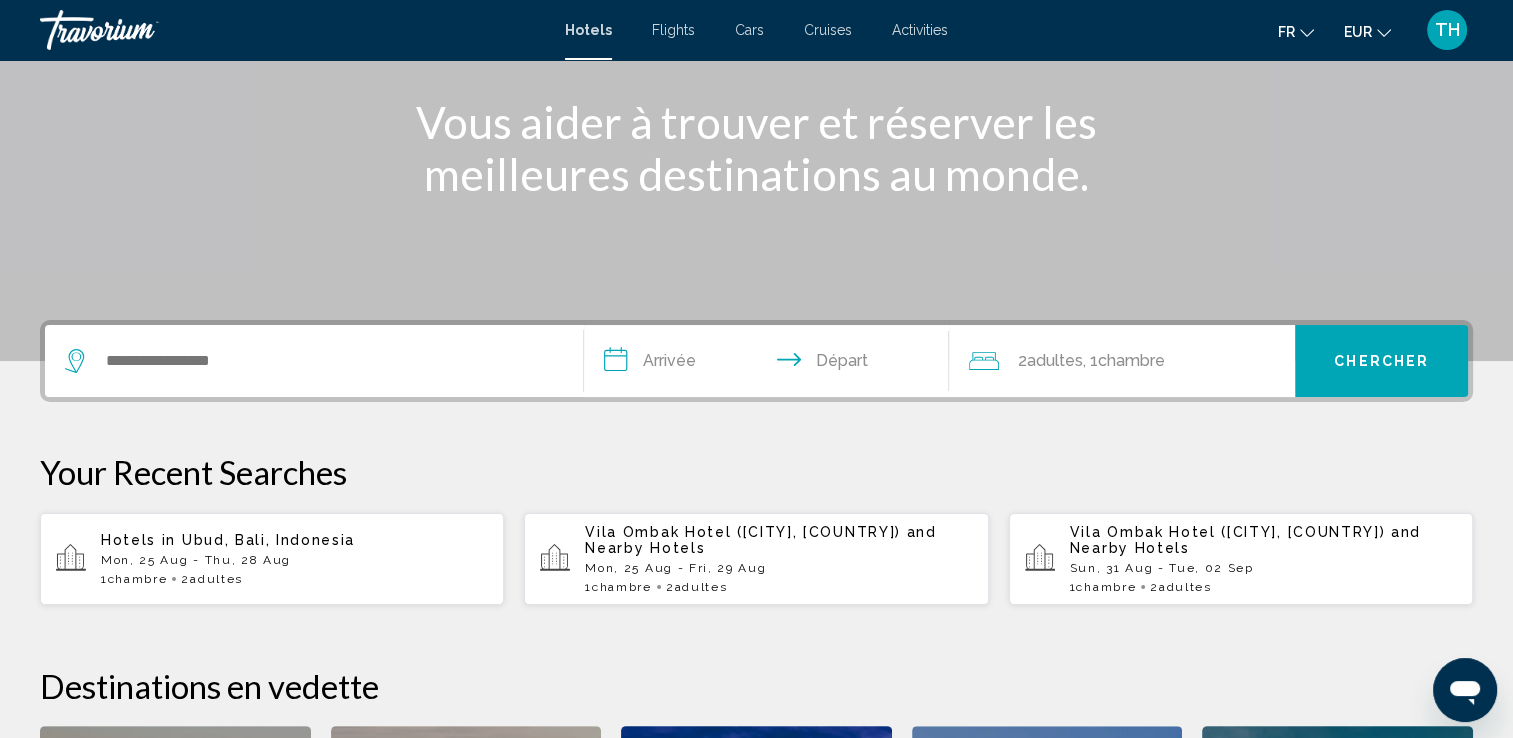 click on "Mon, 25 Aug - Thu, 28 Aug" at bounding box center (294, 560) 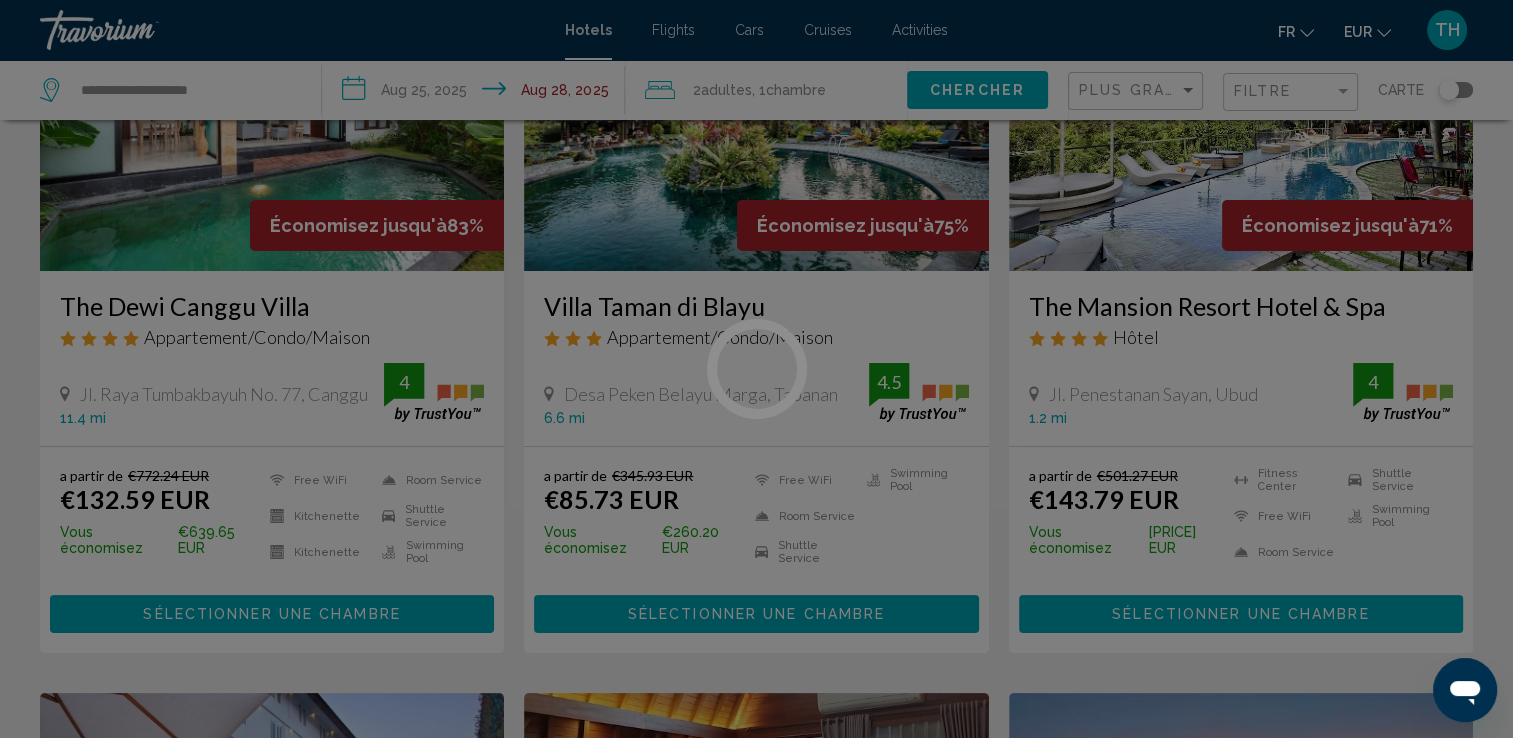 scroll, scrollTop: 0, scrollLeft: 0, axis: both 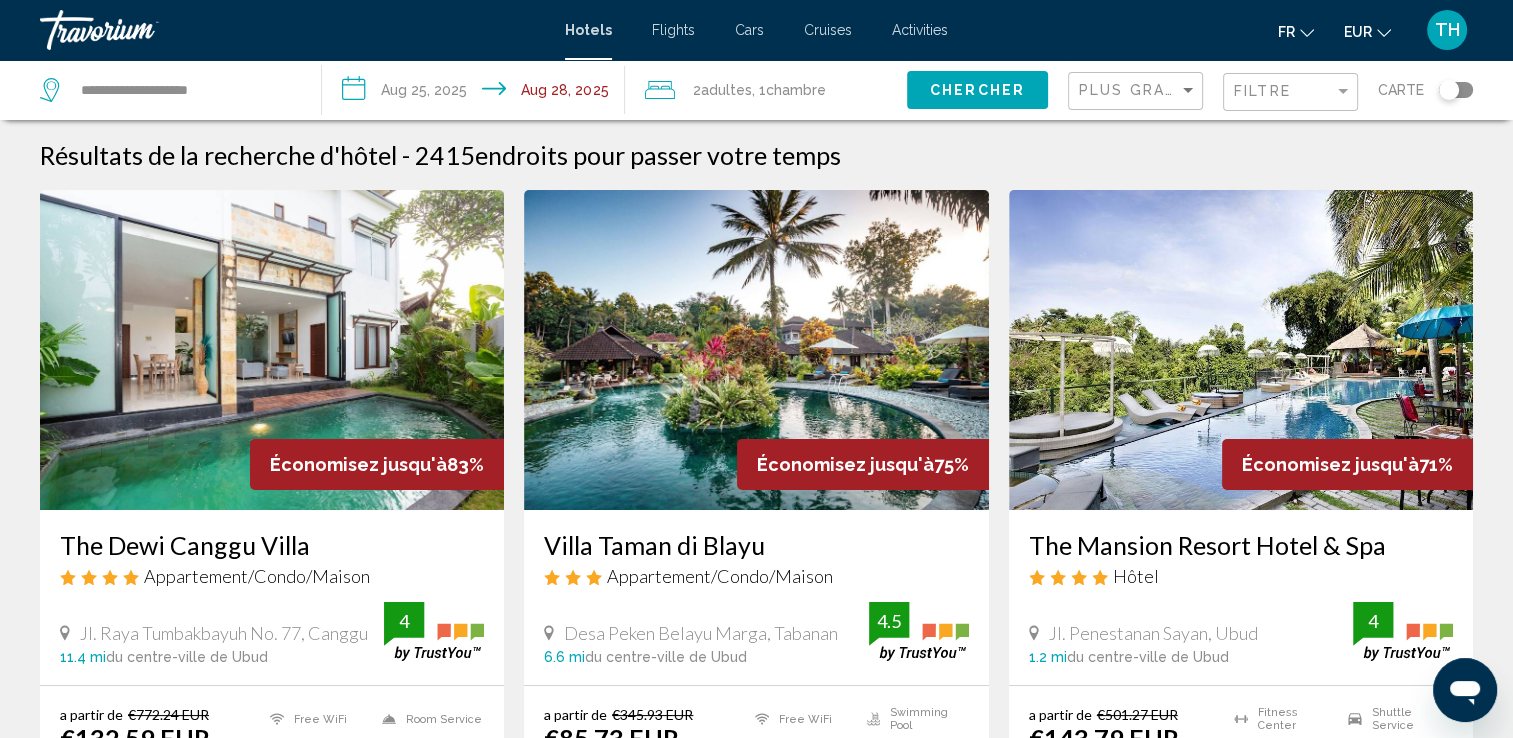 click at bounding box center (756, 350) 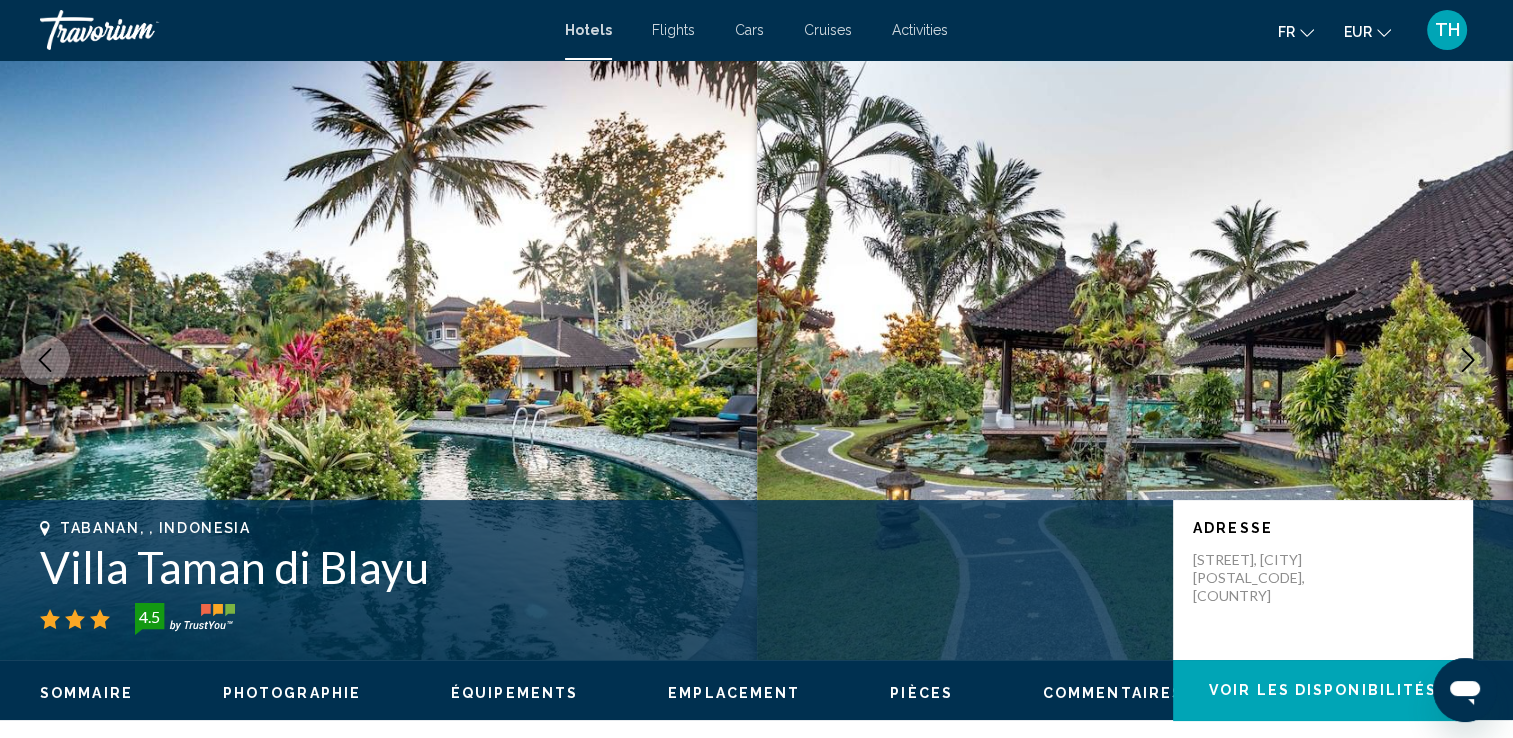 click at bounding box center (1468, 360) 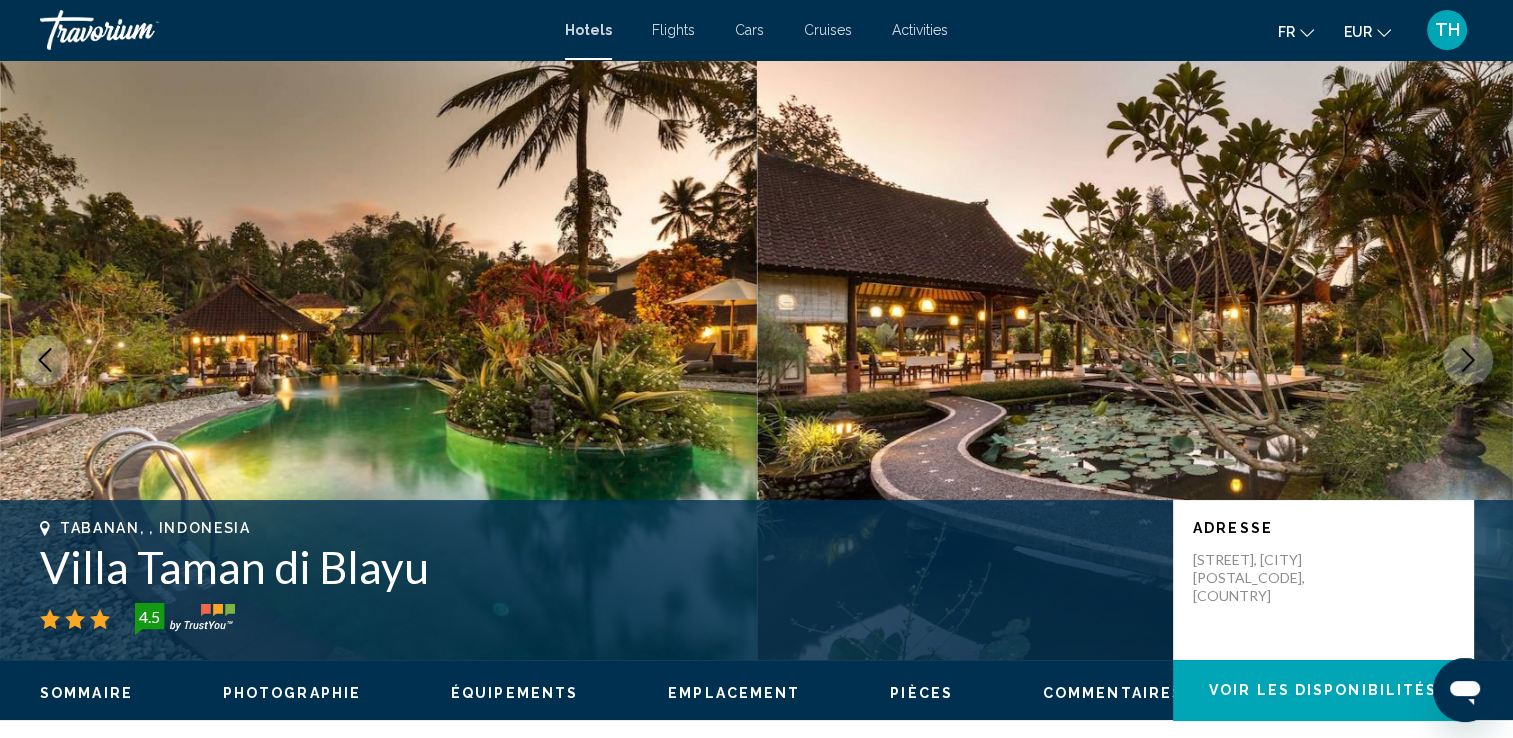click at bounding box center [1468, 360] 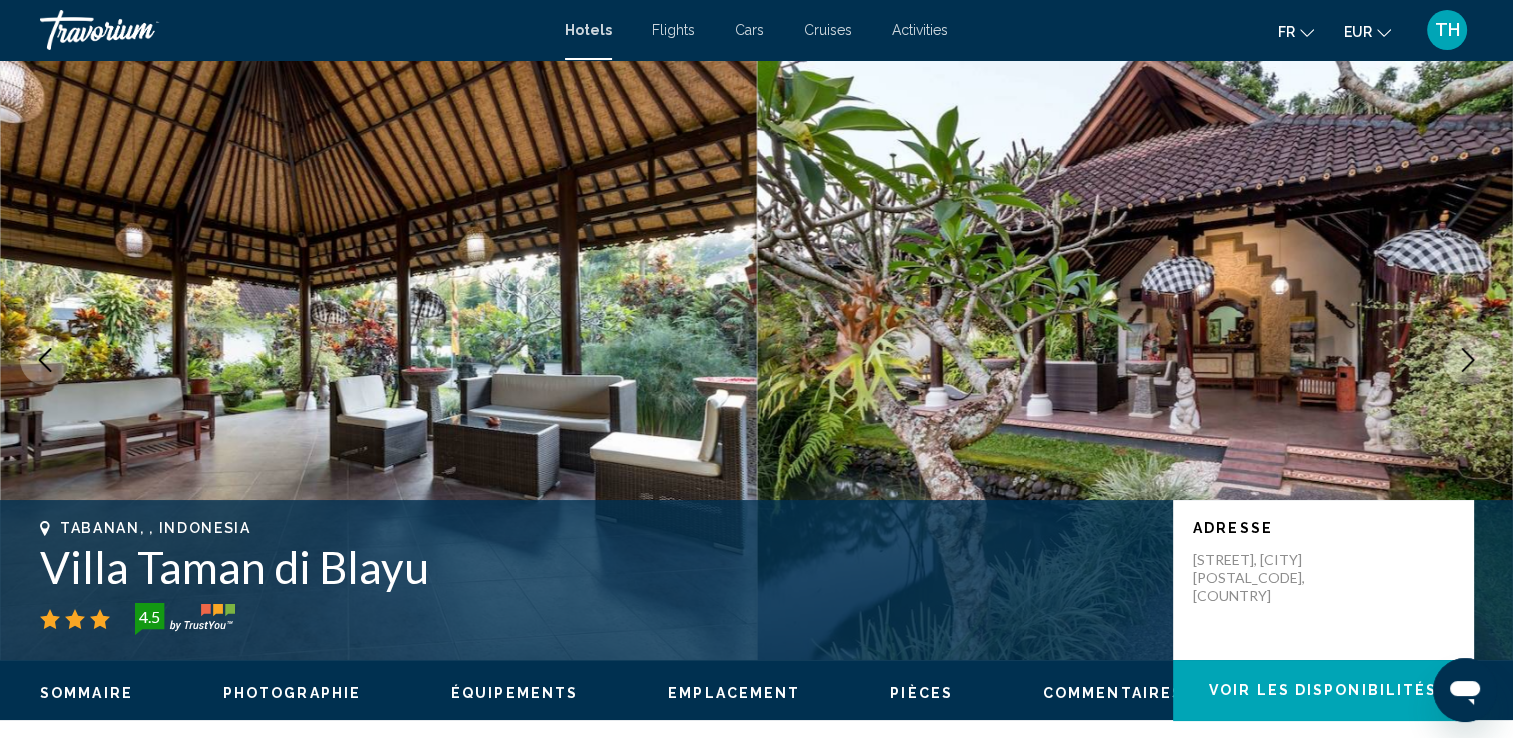 click at bounding box center [1468, 360] 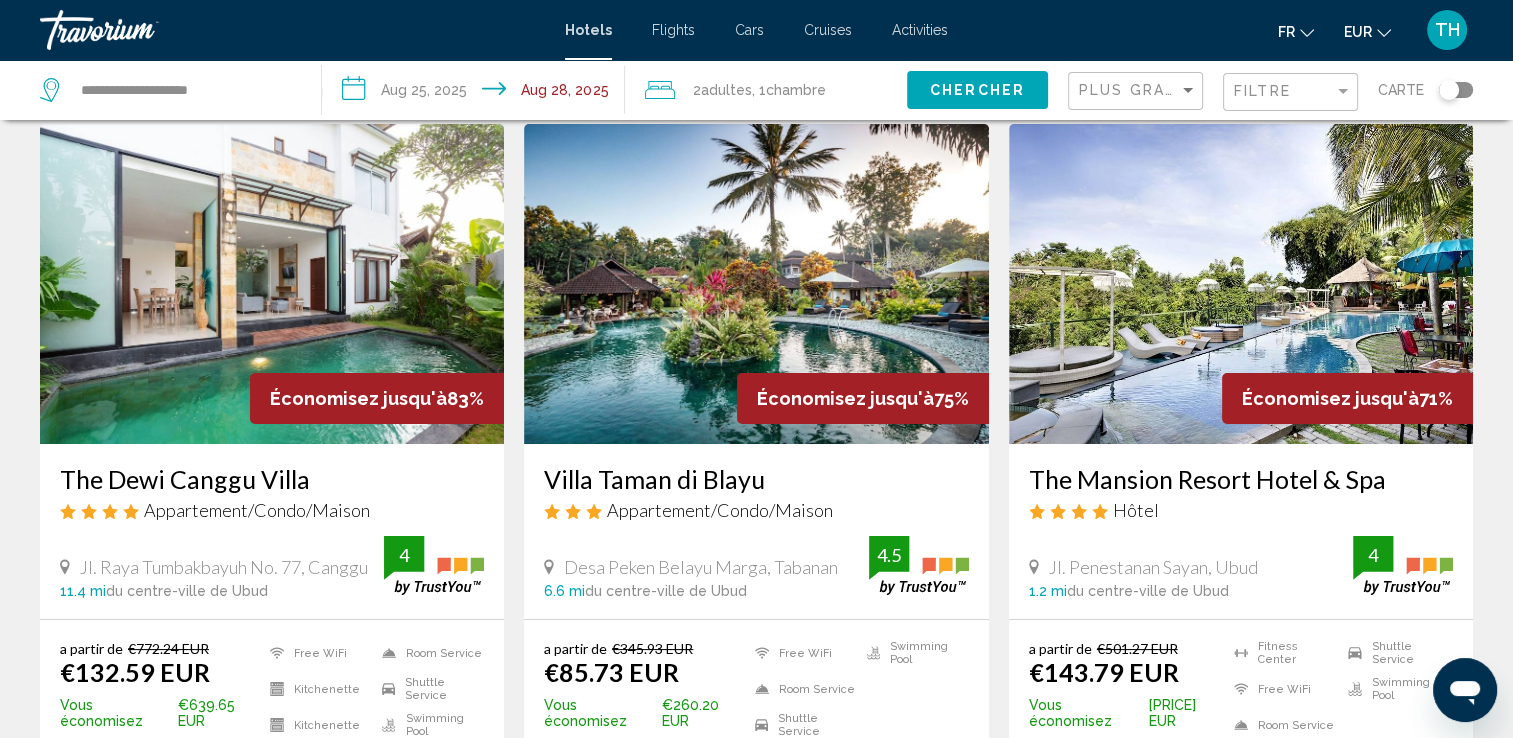 scroll, scrollTop: 70, scrollLeft: 0, axis: vertical 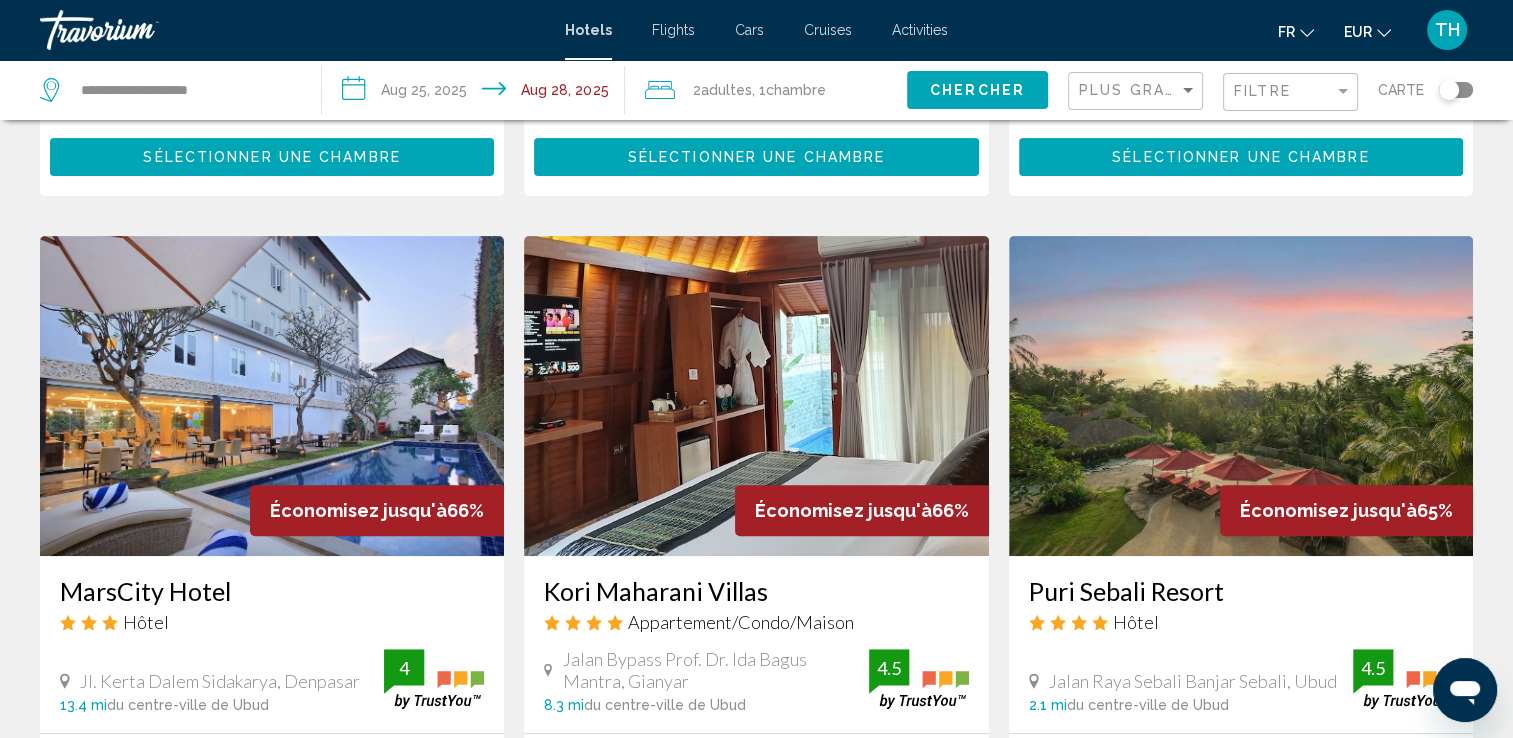 click at bounding box center [1241, 396] 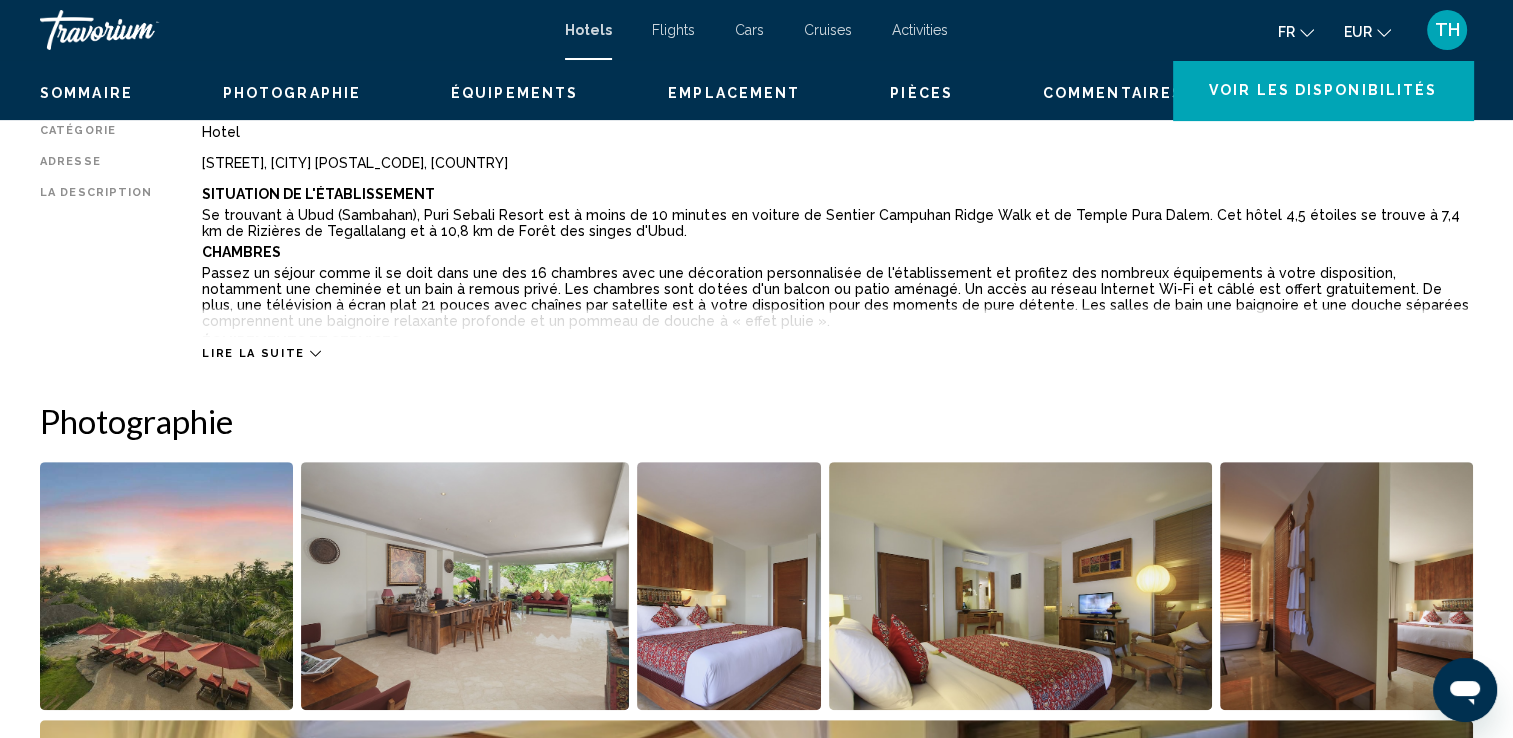 scroll, scrollTop: 0, scrollLeft: 0, axis: both 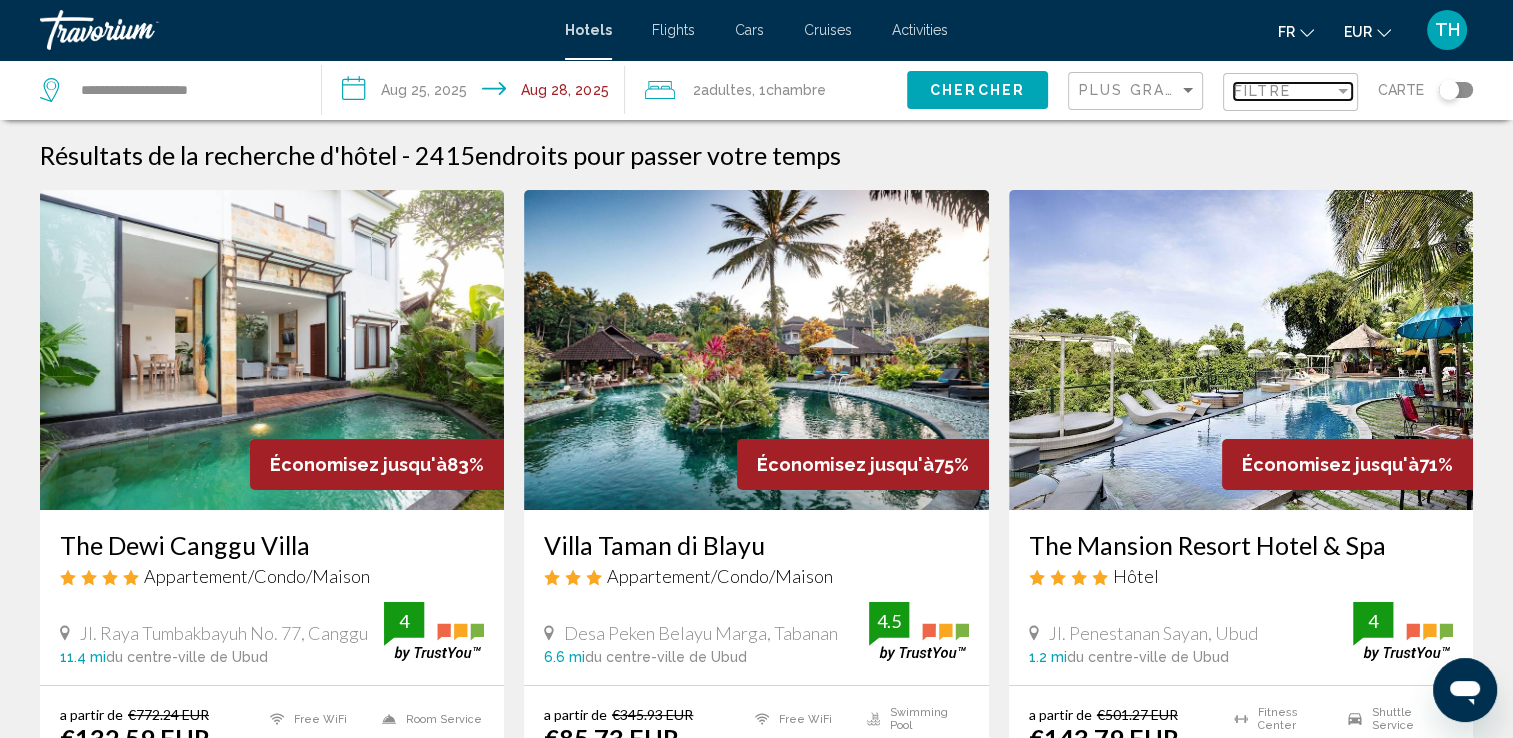 click on "Filtre" at bounding box center [1284, 91] 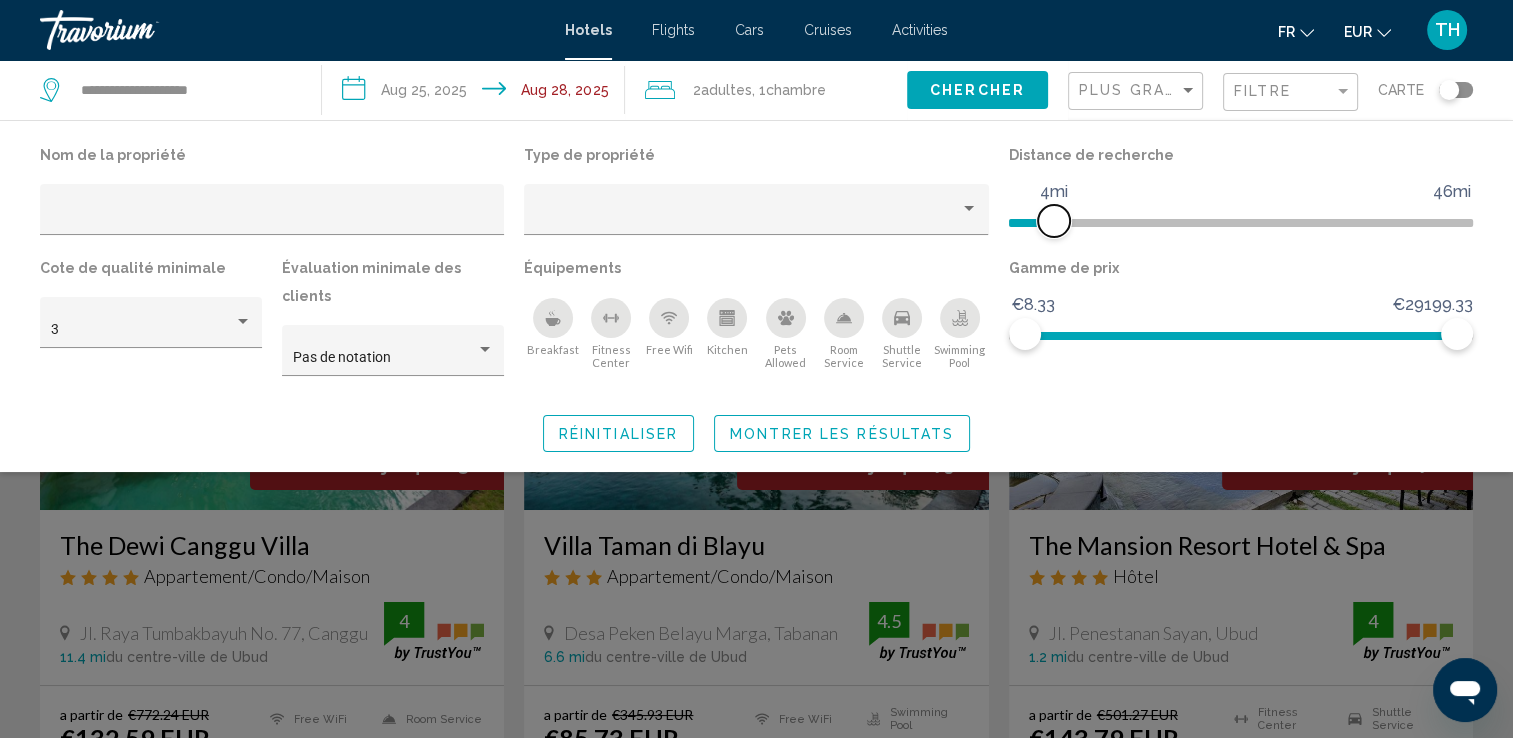 click 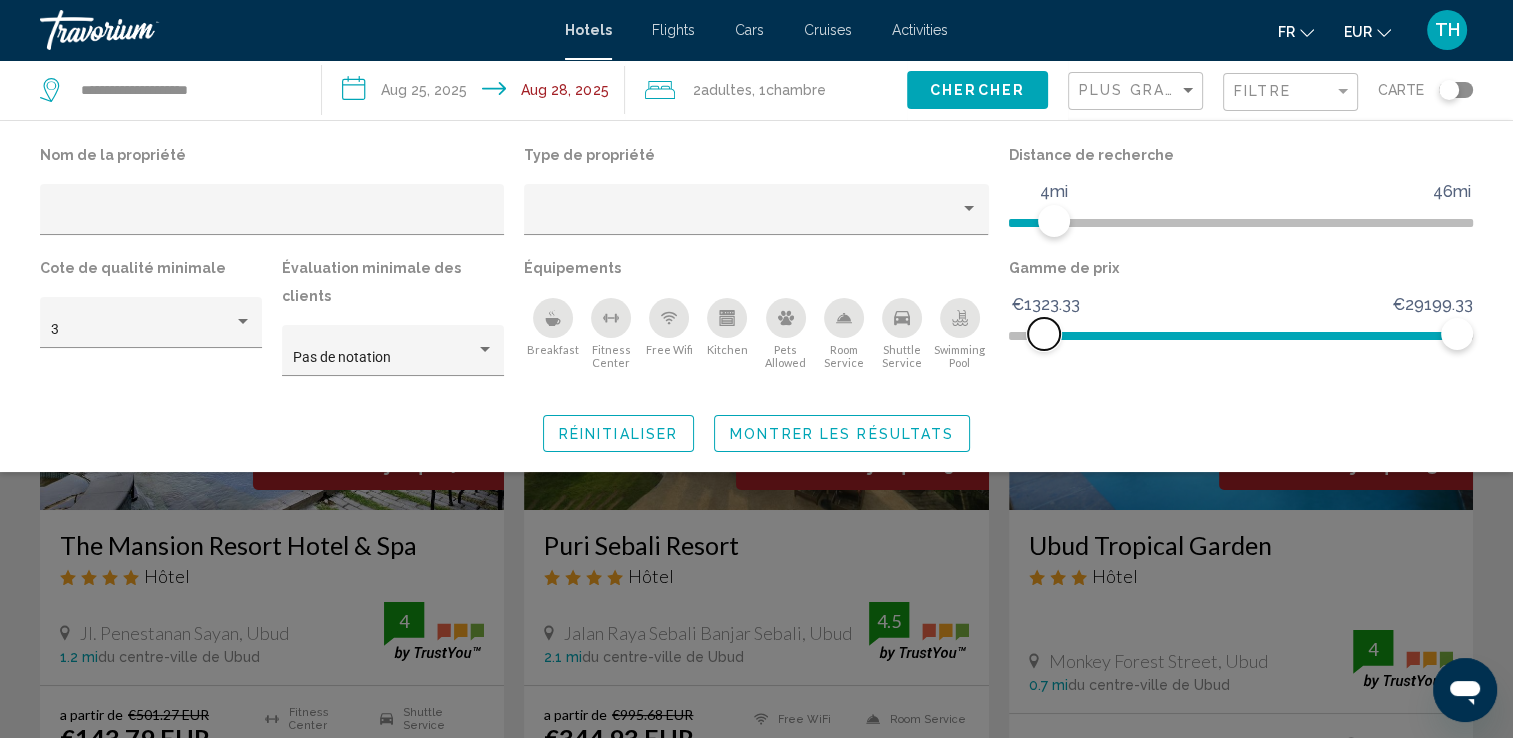 click on "€8.33 €29199.33 €1323.33 €29199.33" 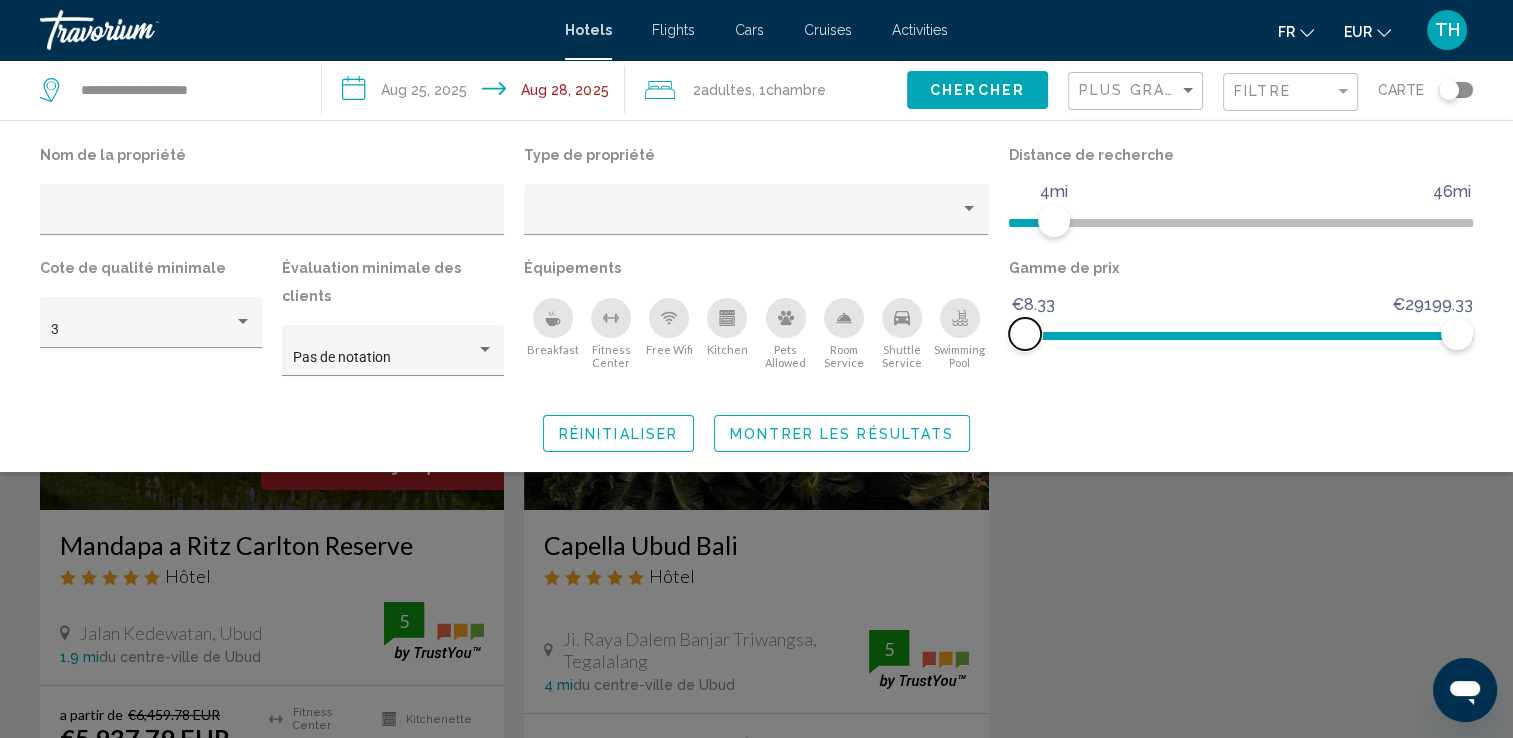 drag, startPoint x: 1043, startPoint y: 334, endPoint x: 972, endPoint y: 339, distance: 71.17584 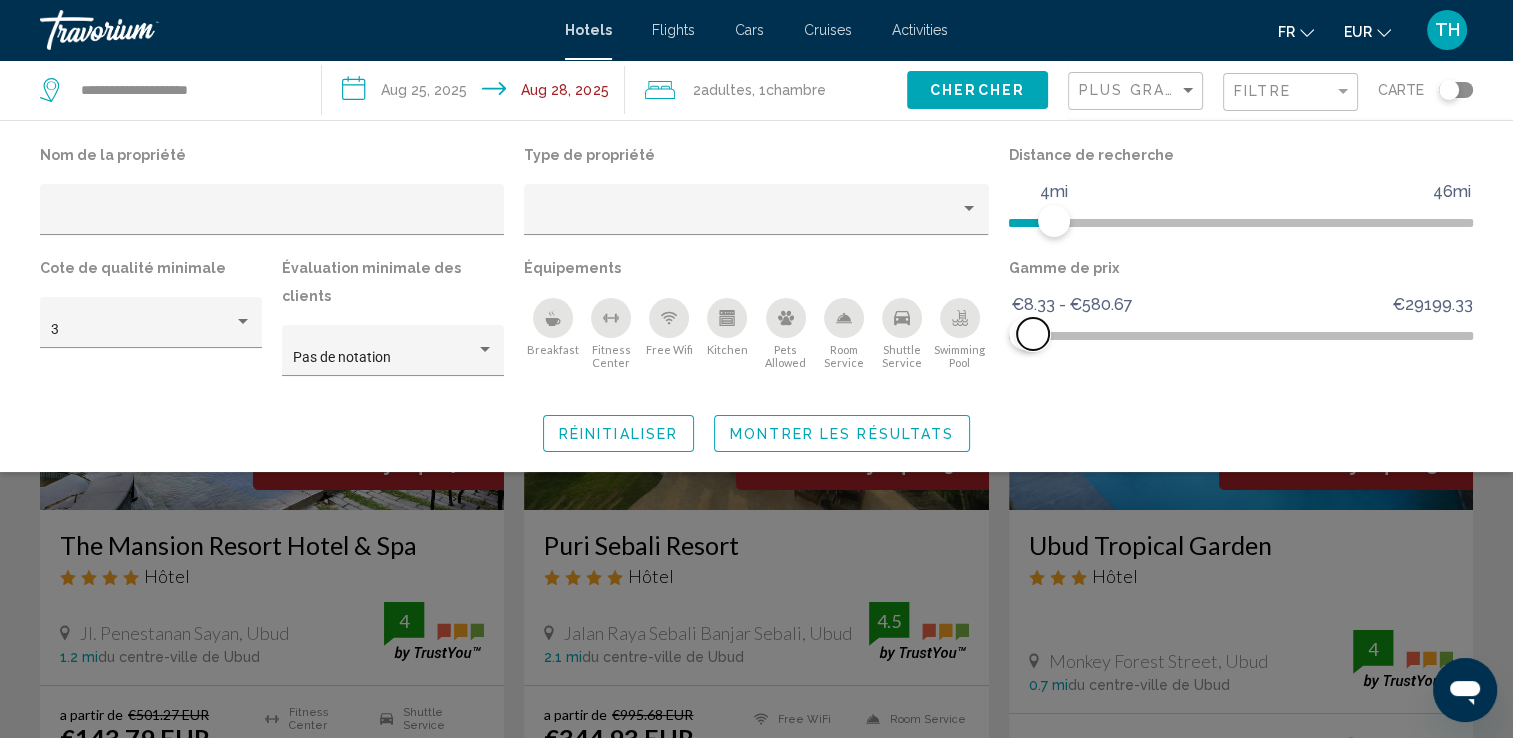 drag, startPoint x: 1447, startPoint y: 331, endPoint x: 1033, endPoint y: 374, distance: 416.2271 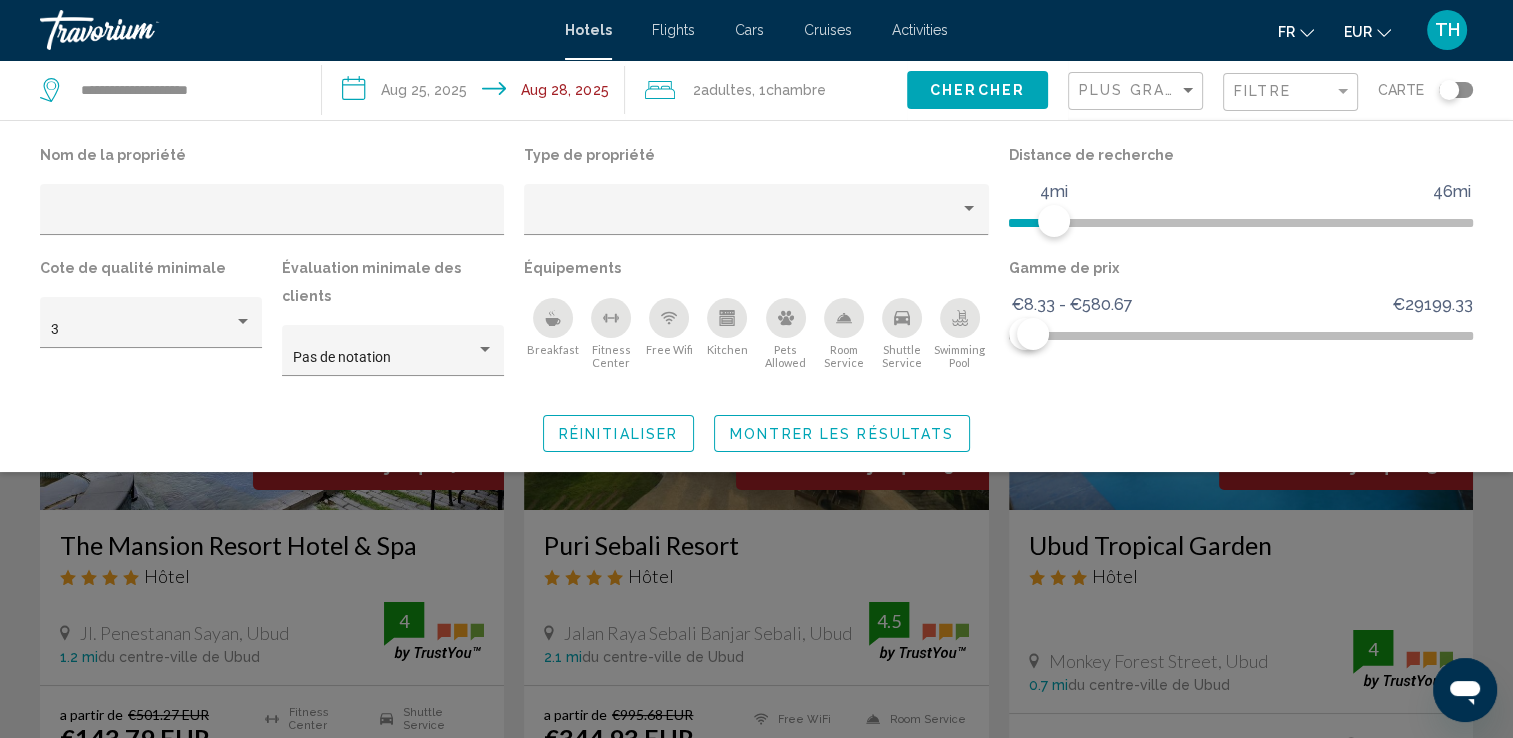 click on "**********" at bounding box center [477, 93] 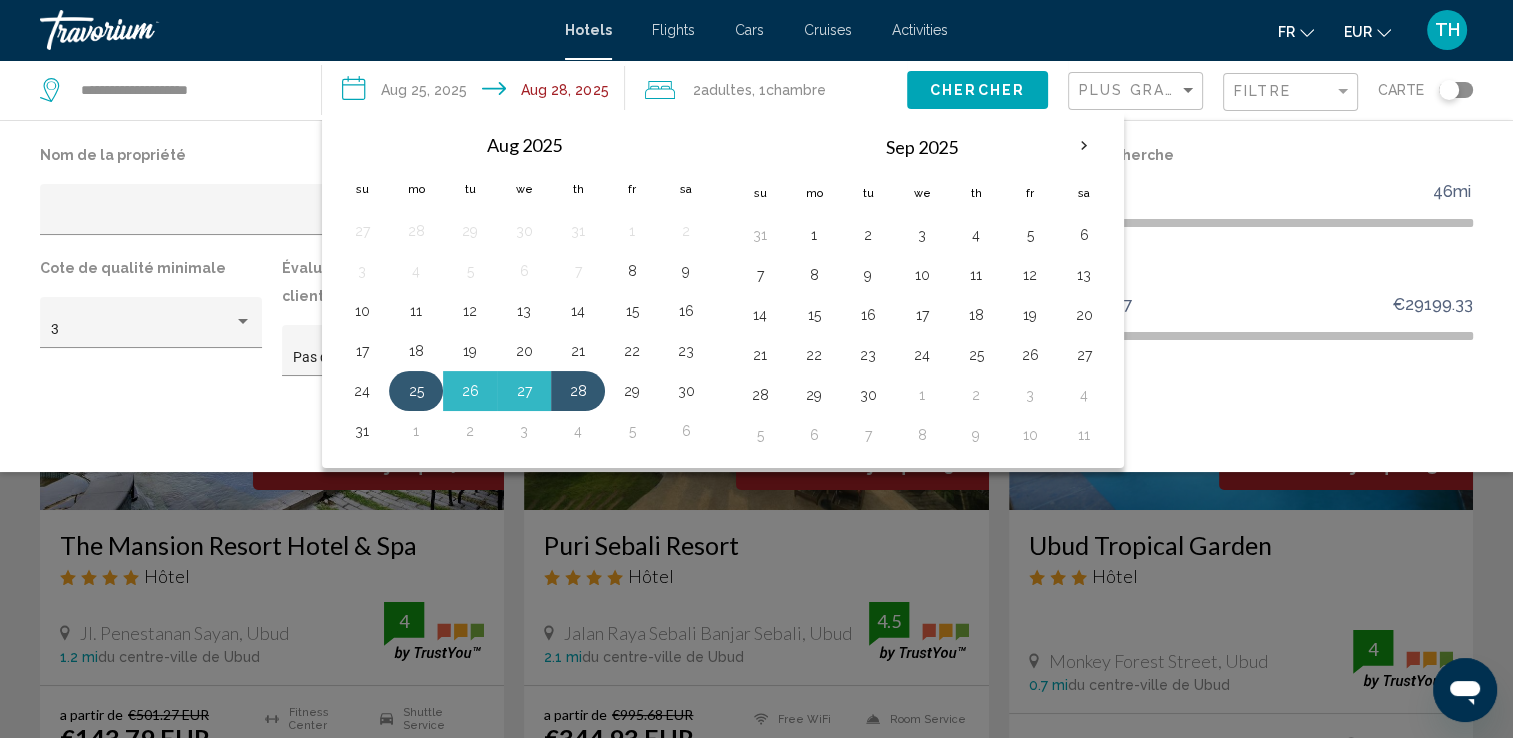 click on "25" at bounding box center [416, 391] 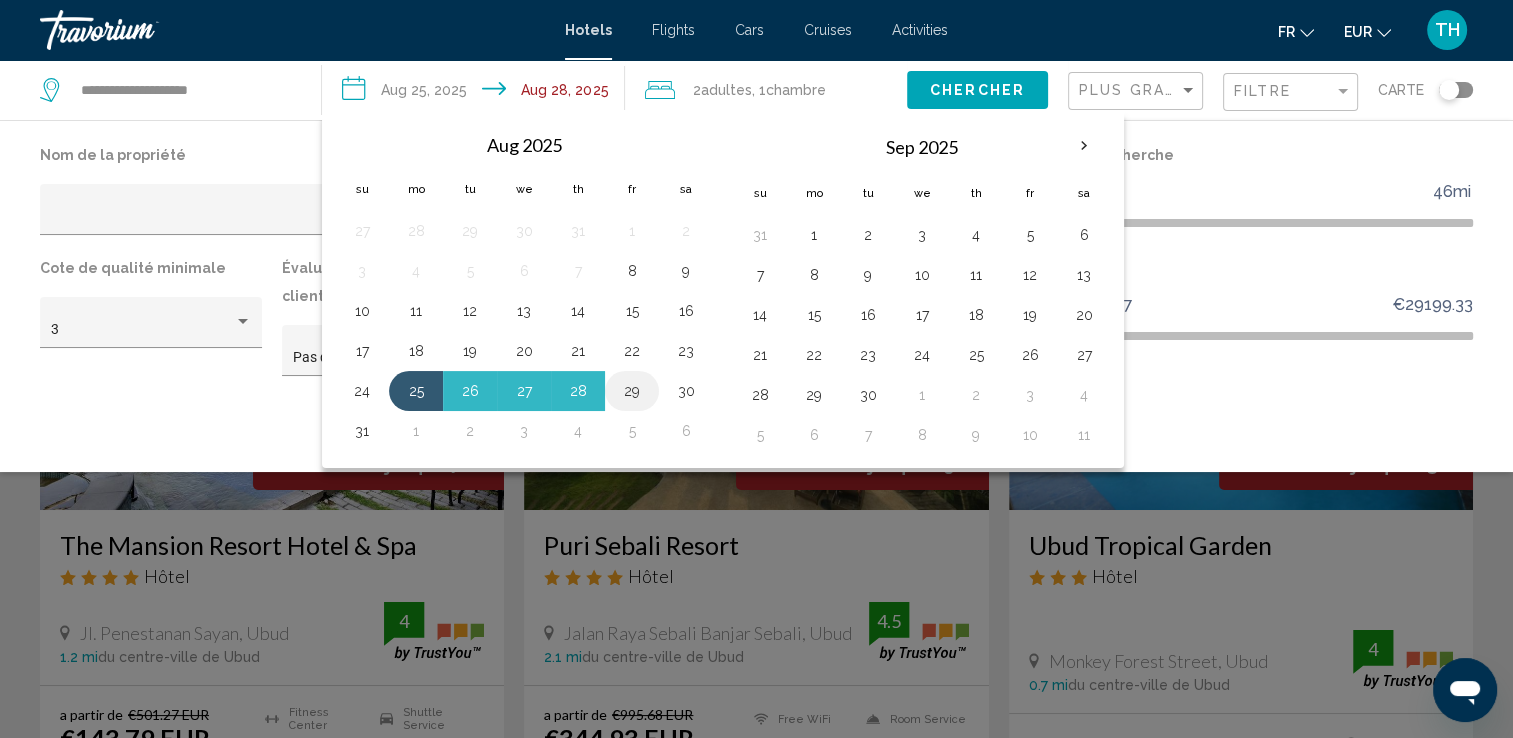 click on "29" at bounding box center [632, 391] 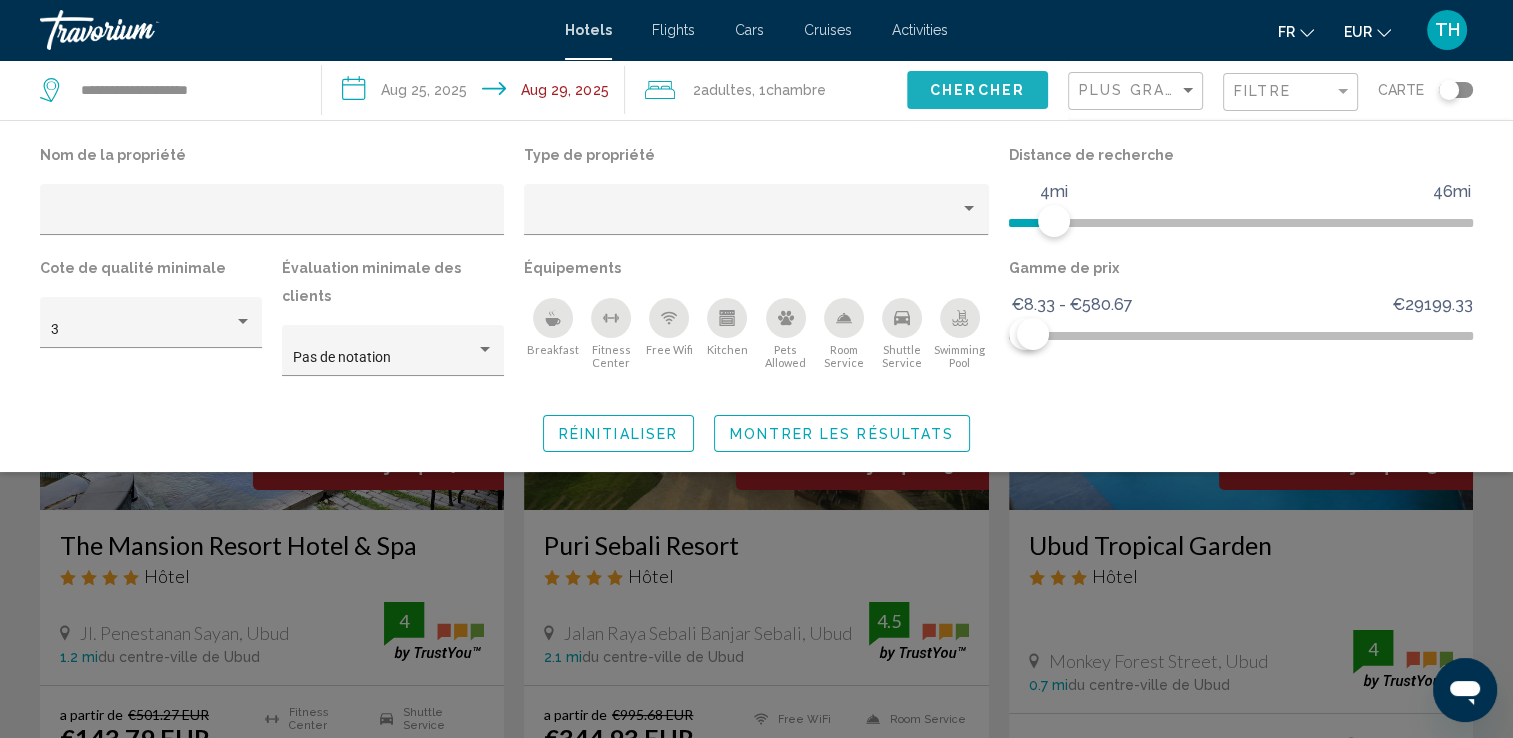 click on "Chercher" 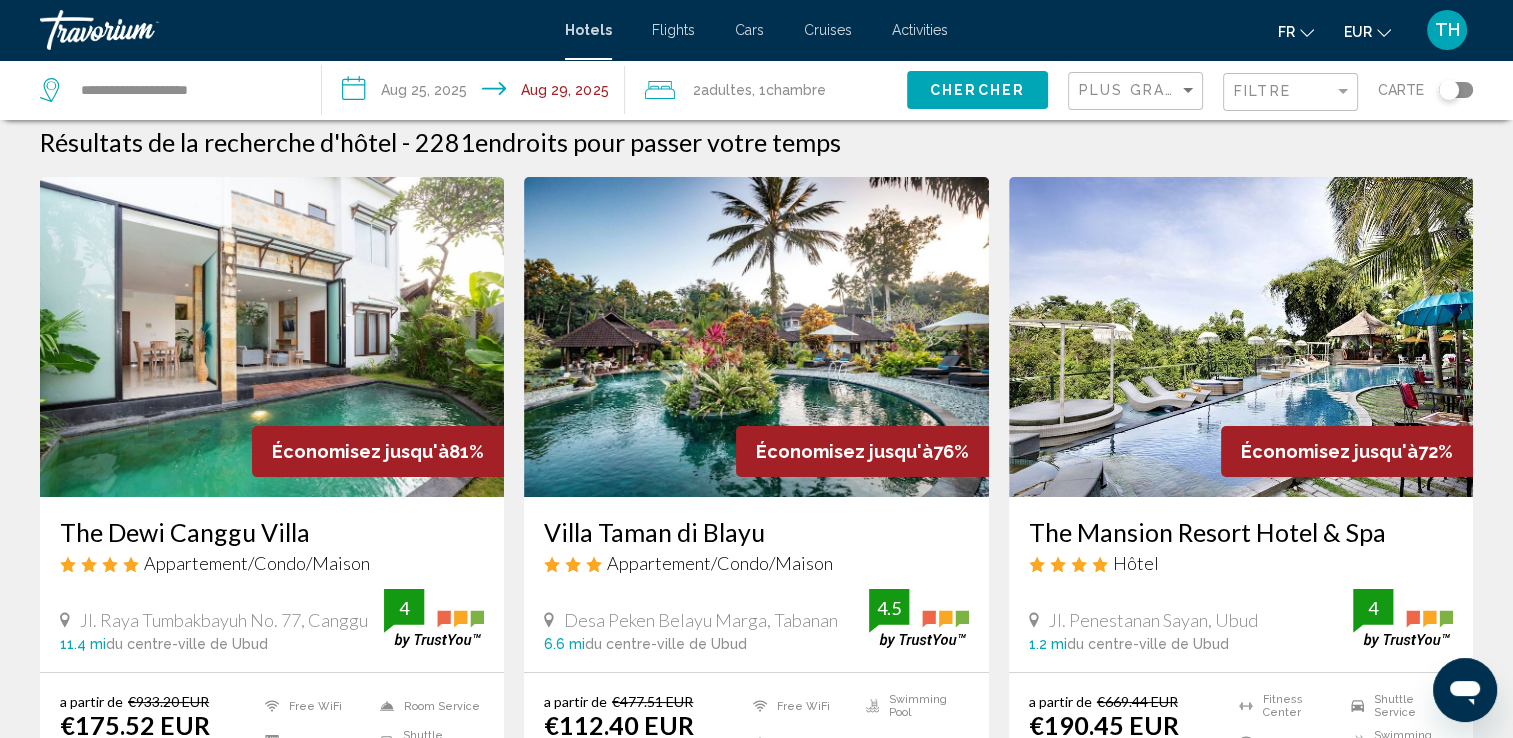 scroll, scrollTop: 9, scrollLeft: 0, axis: vertical 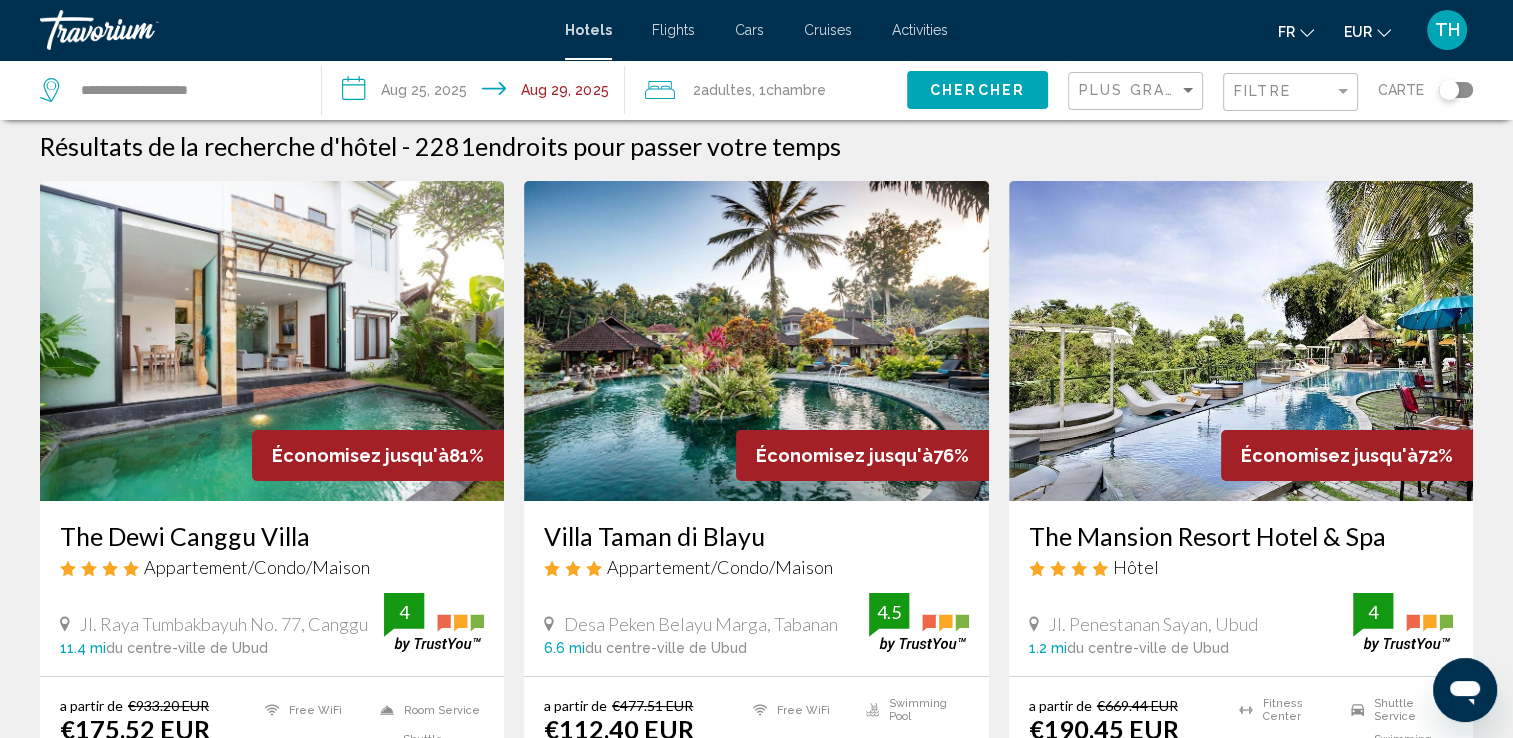 click at bounding box center (1241, 341) 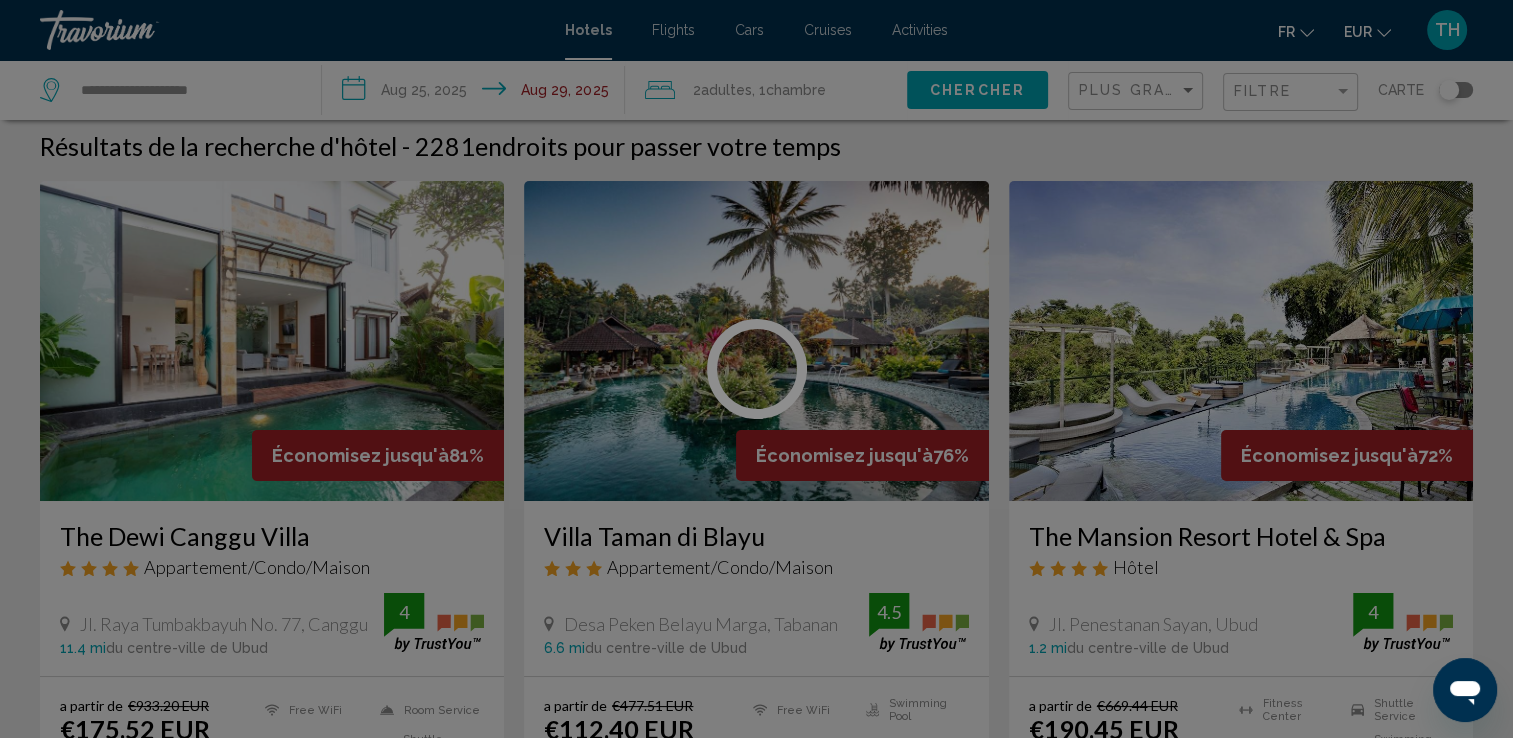 scroll, scrollTop: 0, scrollLeft: 0, axis: both 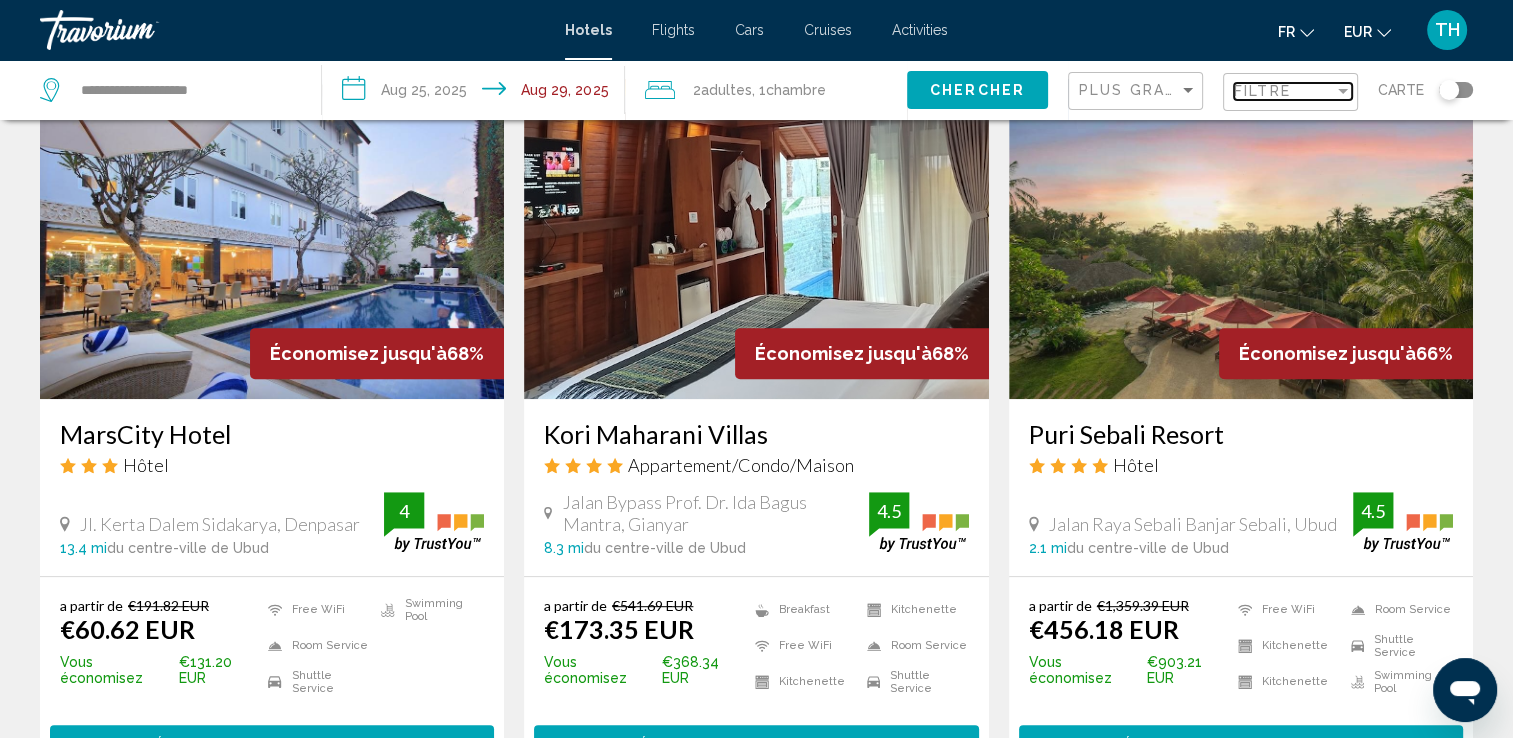 click on "Filtre" at bounding box center (1262, 91) 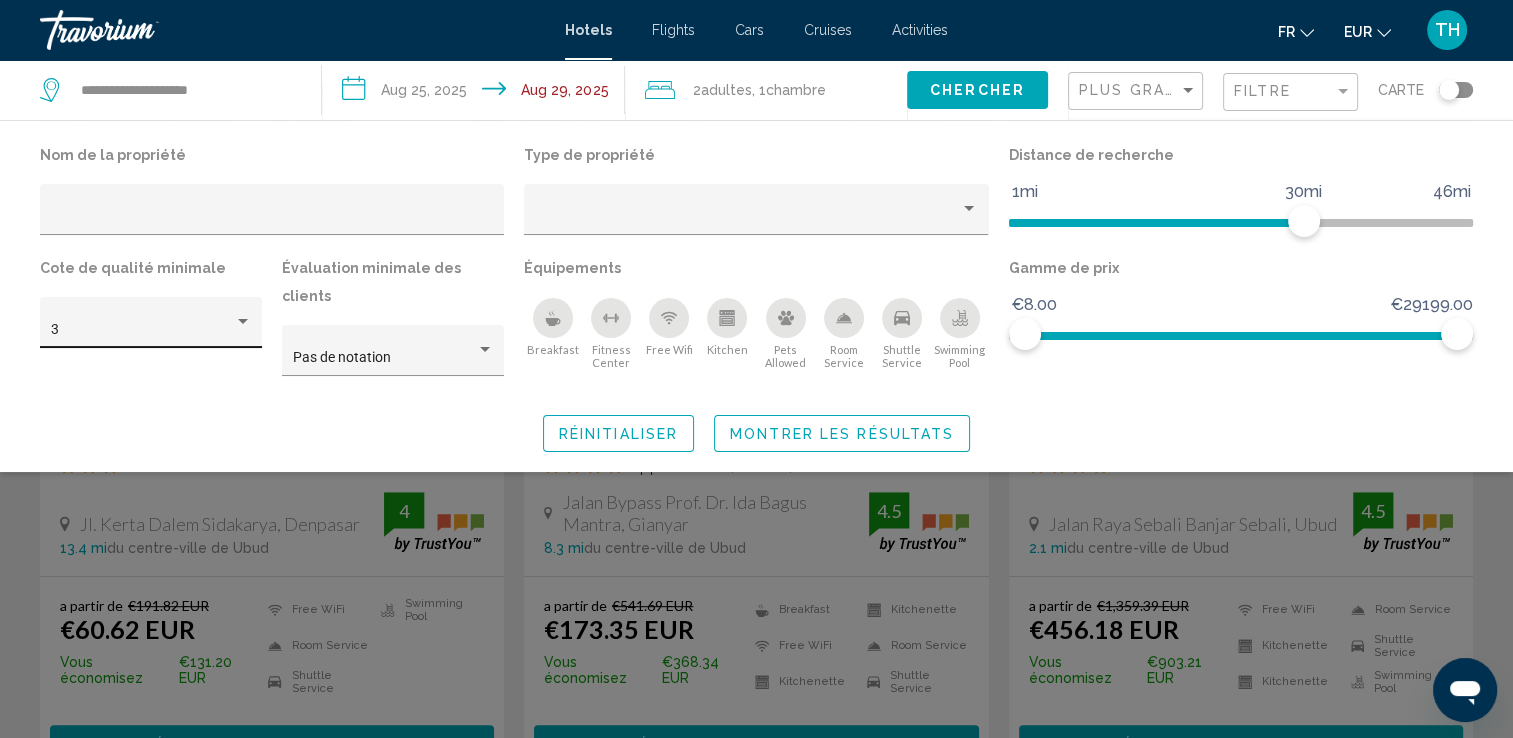 click on "3" 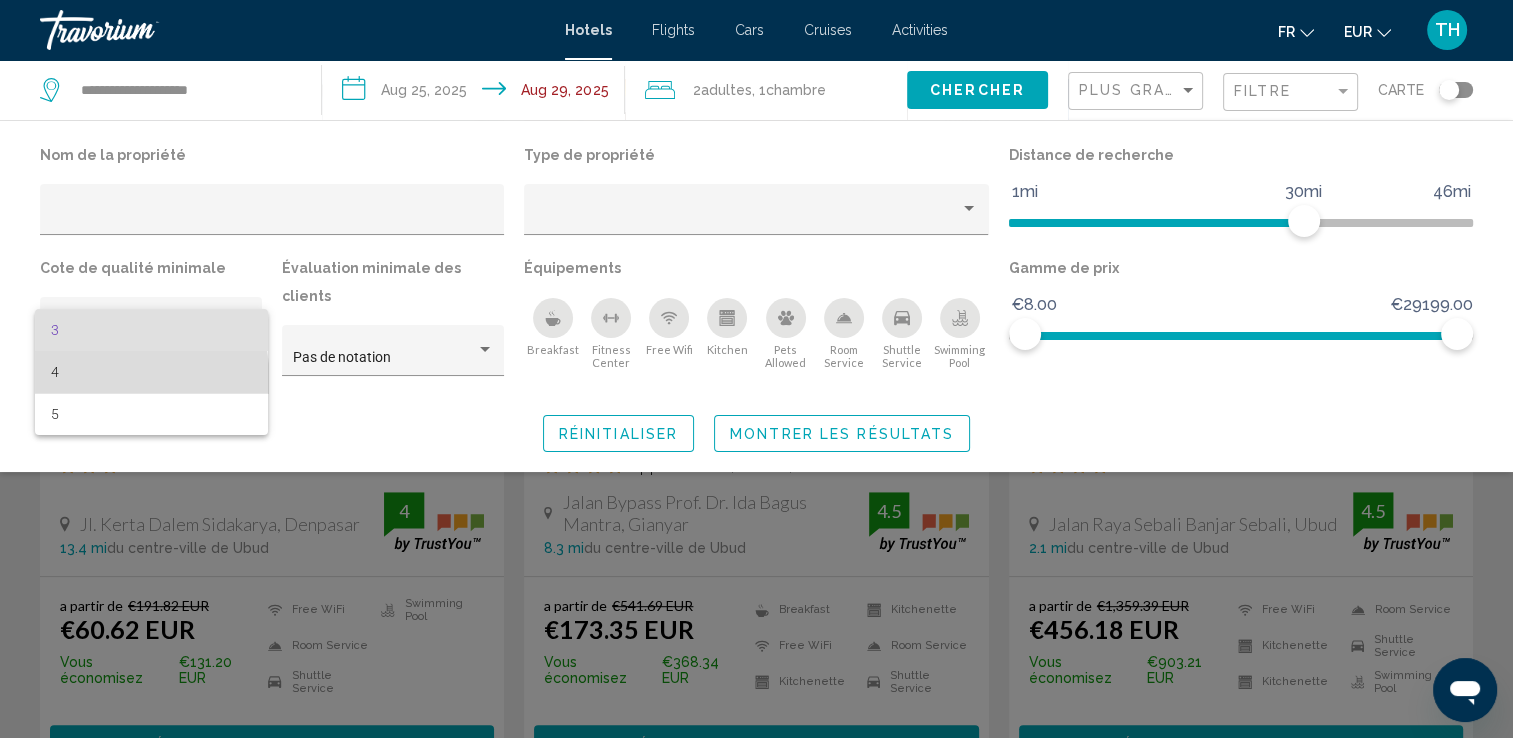 click on "4" at bounding box center [151, 372] 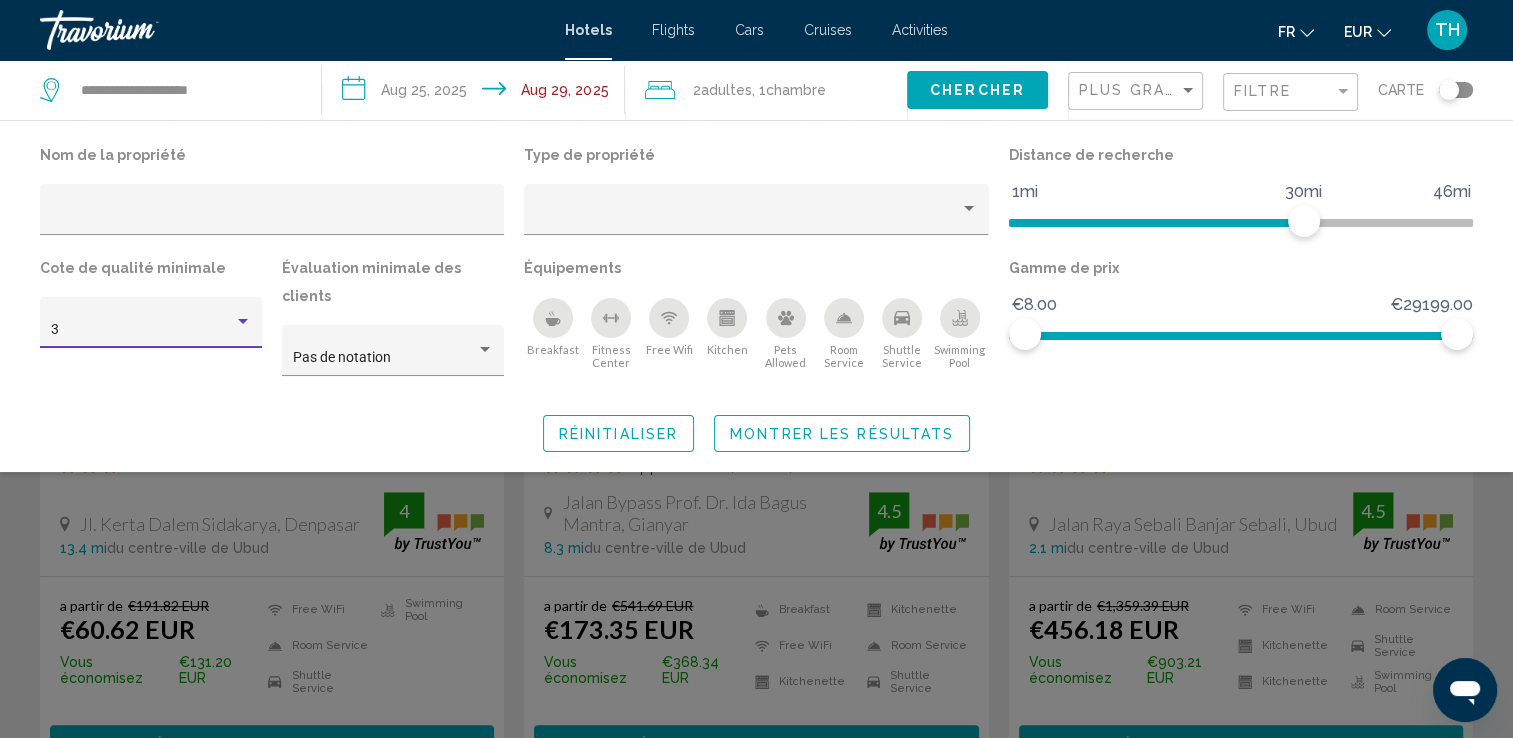 scroll, scrollTop: 855, scrollLeft: 0, axis: vertical 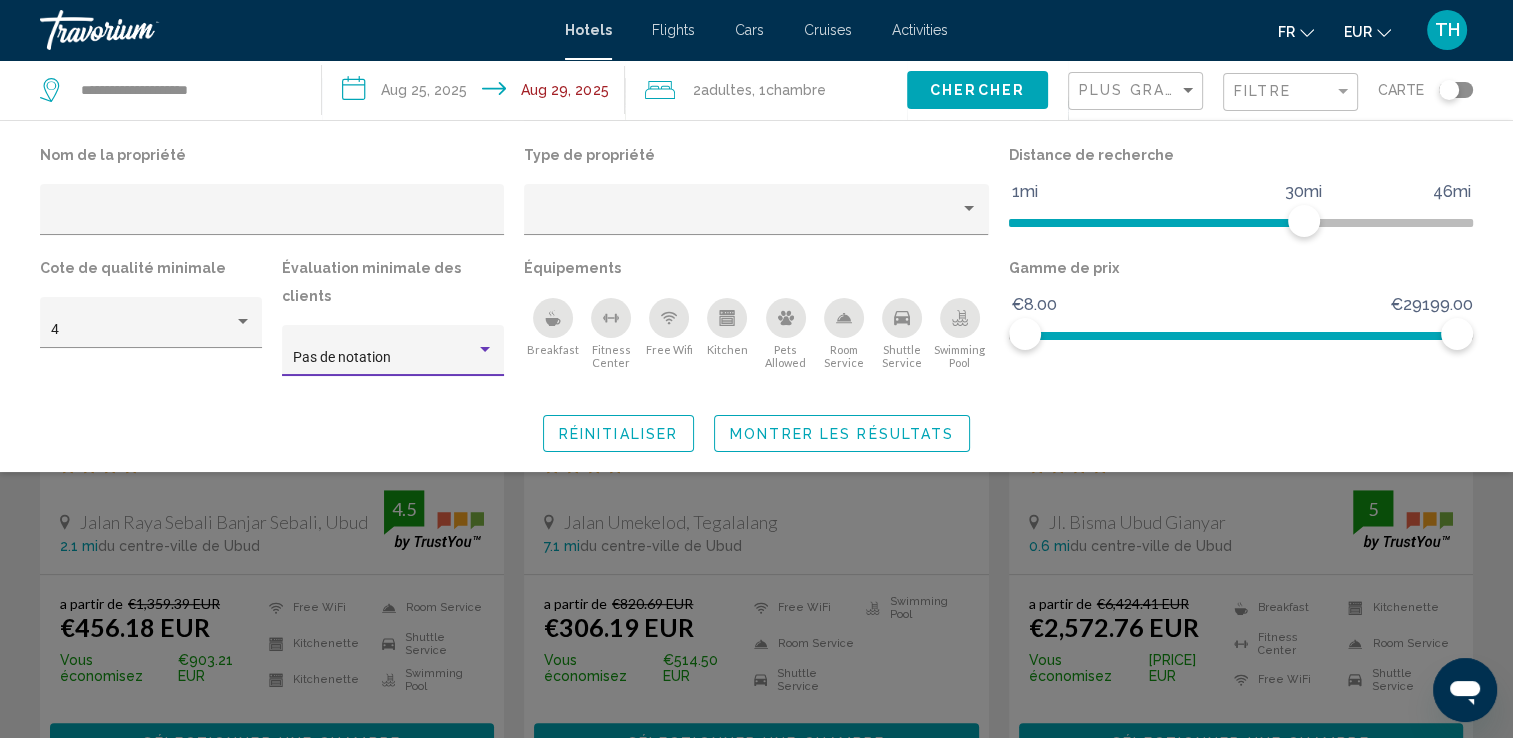 click at bounding box center (485, 350) 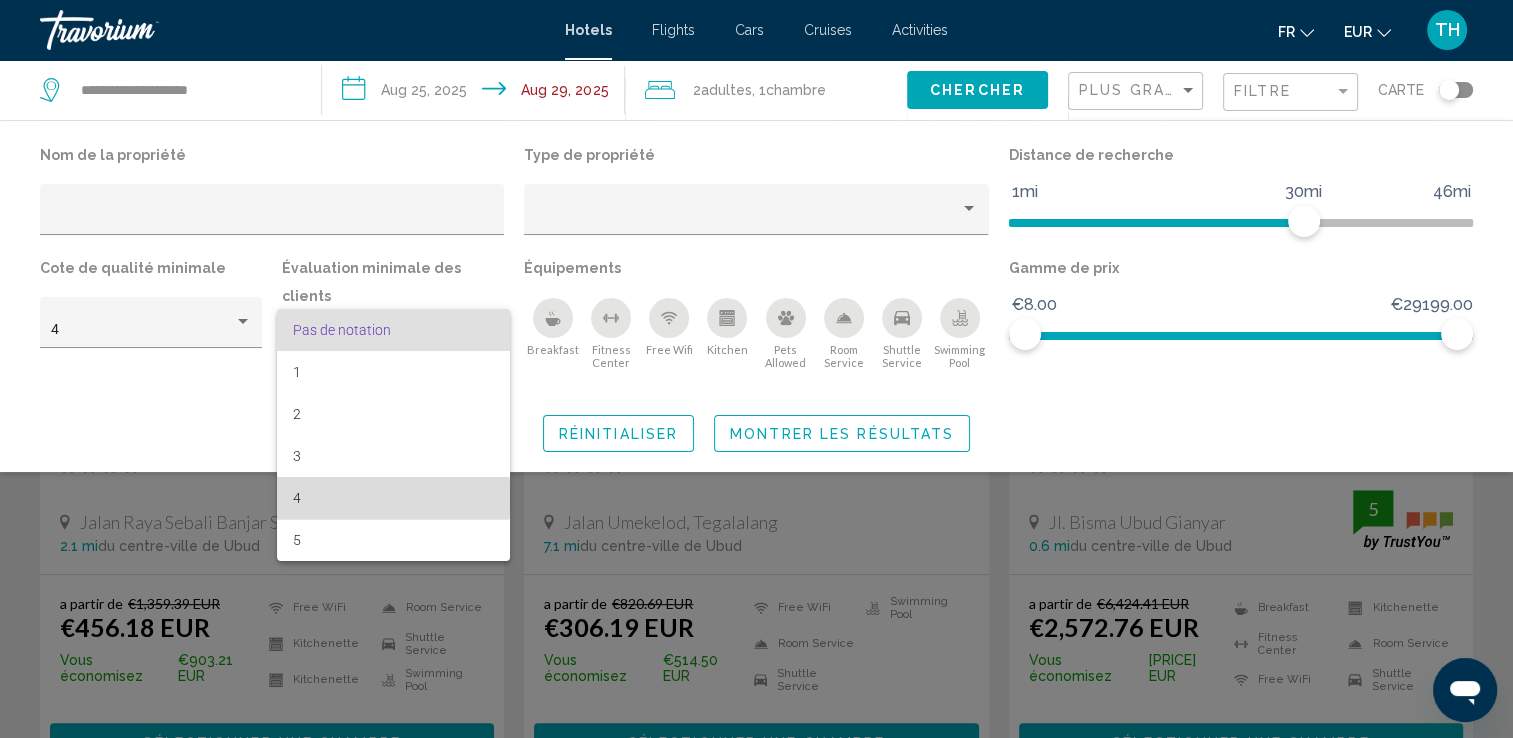 click on "4" at bounding box center [393, 498] 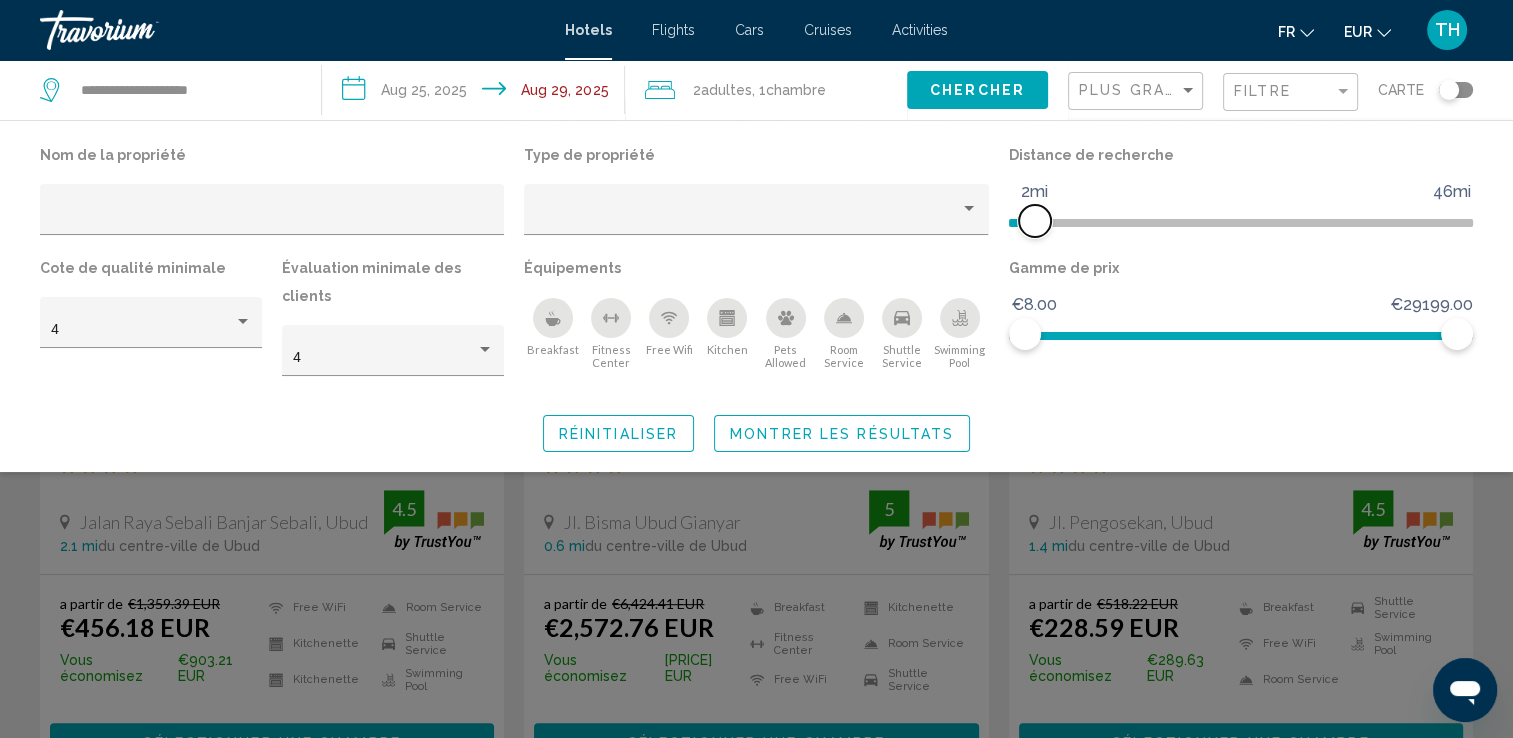 click 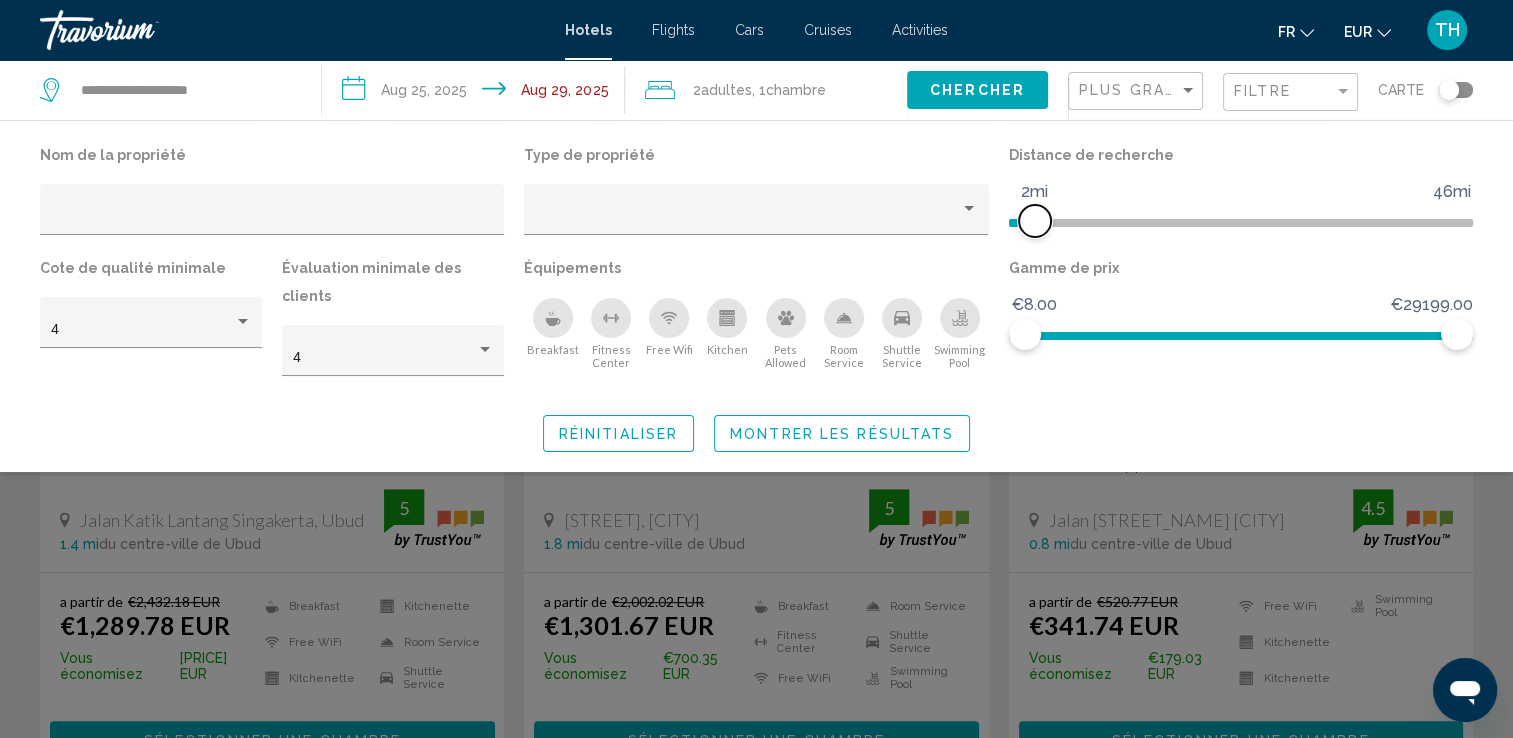 scroll, scrollTop: 853, scrollLeft: 0, axis: vertical 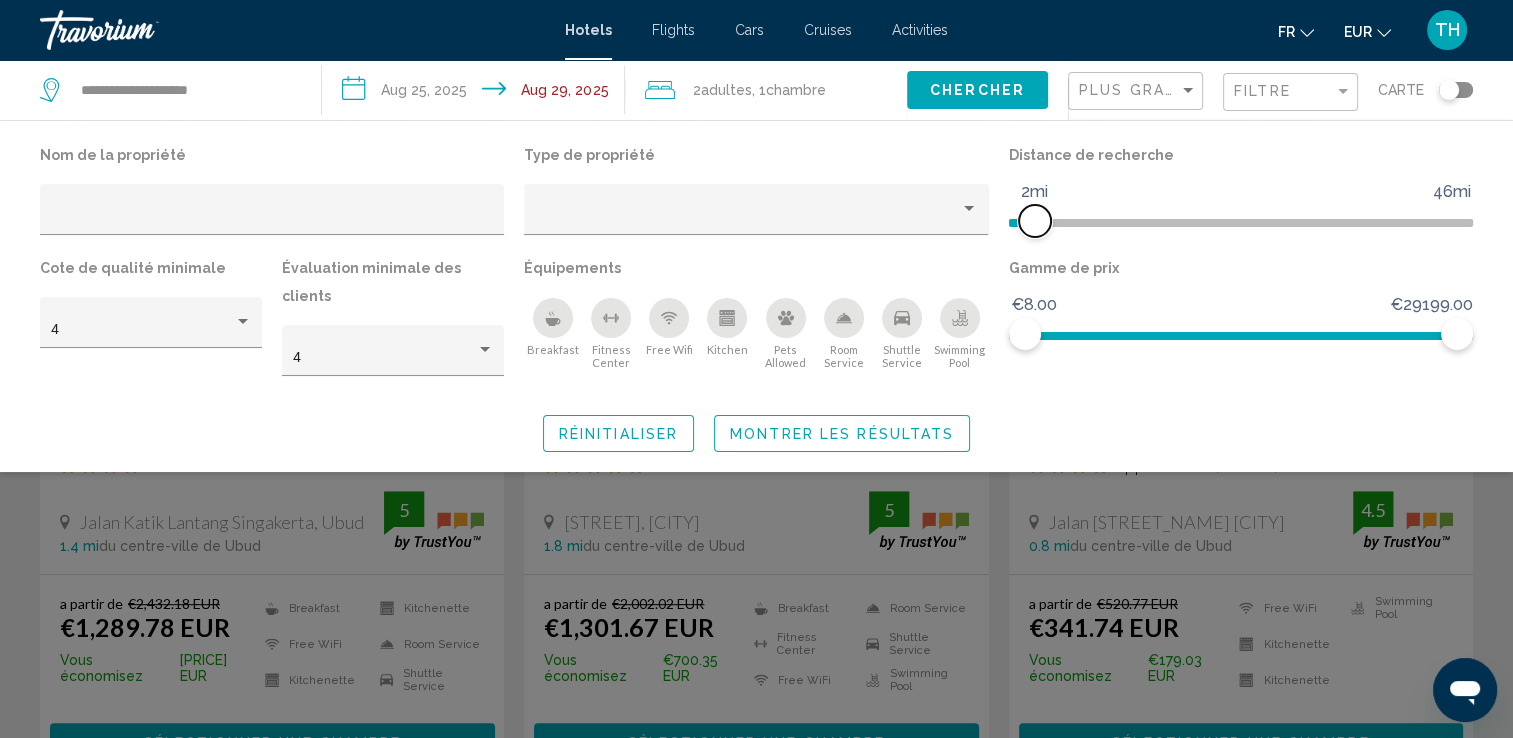 click 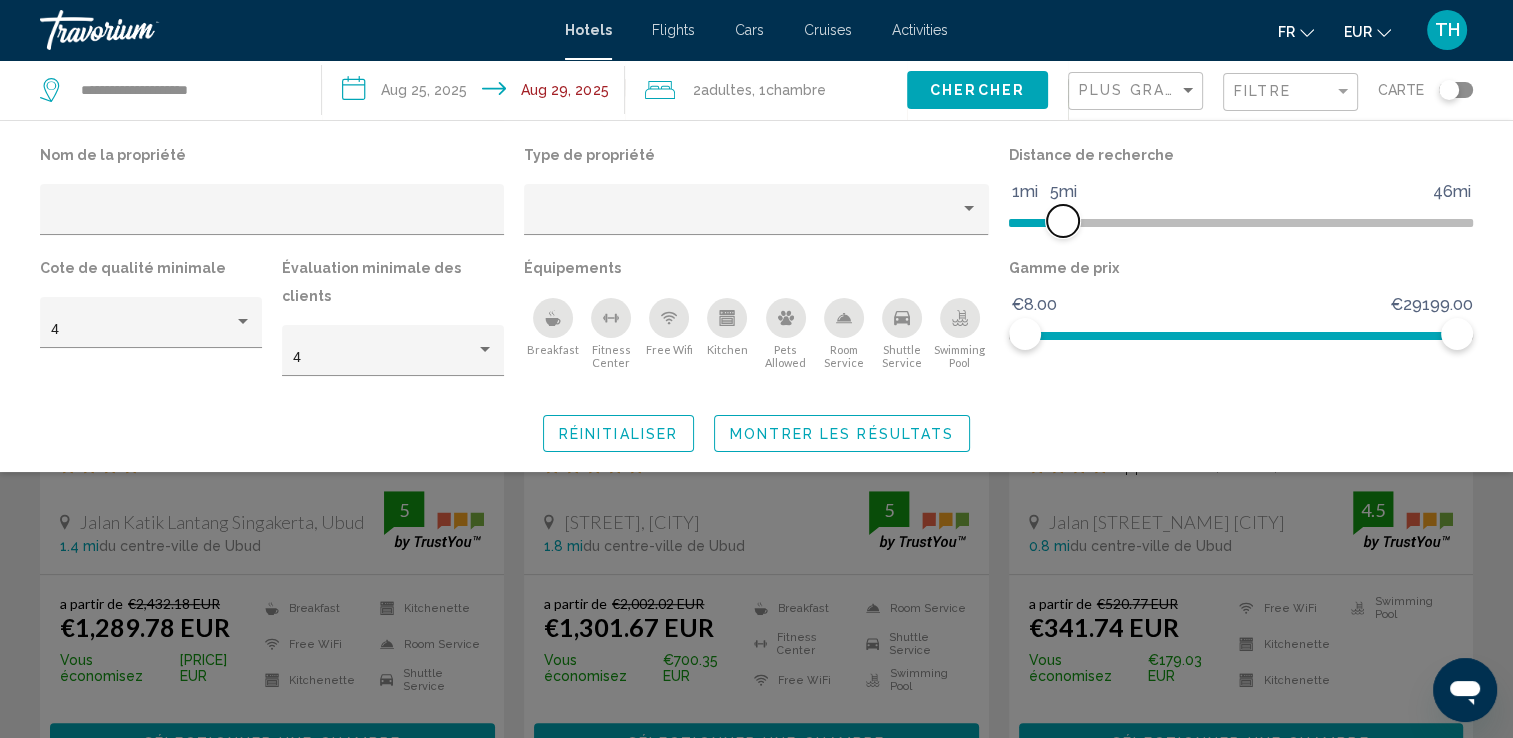 click on "1mi 46mi 5mi" 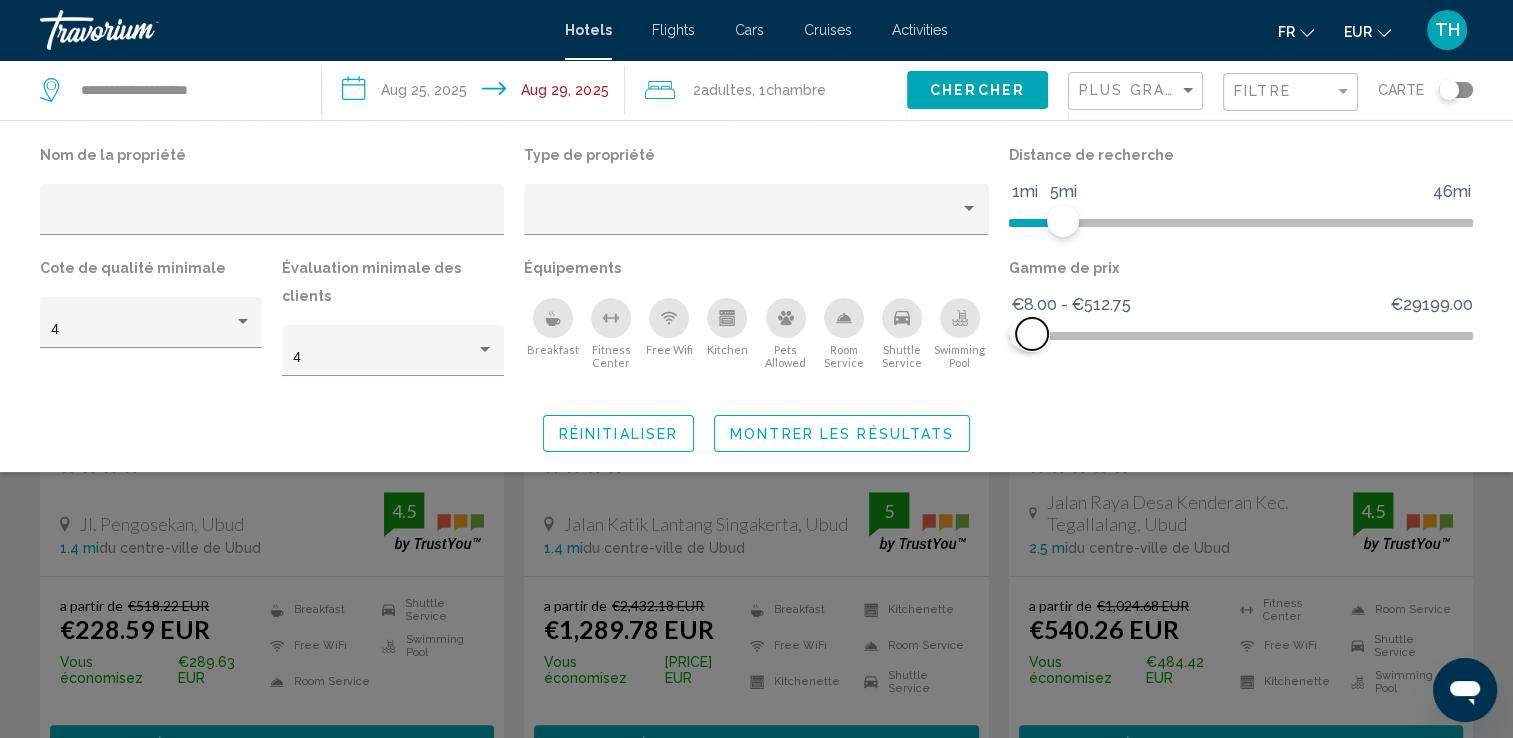 drag, startPoint x: 1460, startPoint y: 338, endPoint x: 1032, endPoint y: 362, distance: 428.67236 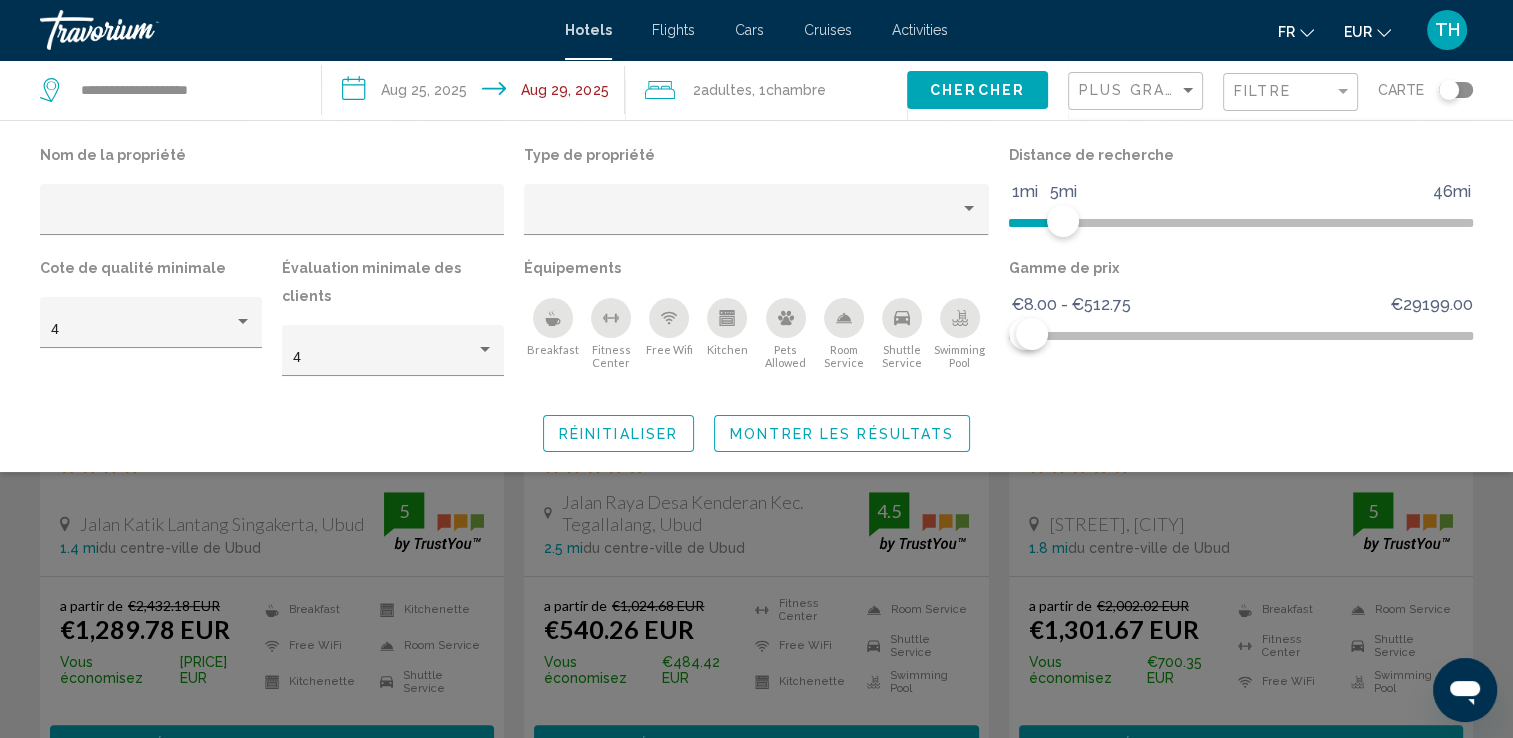 click 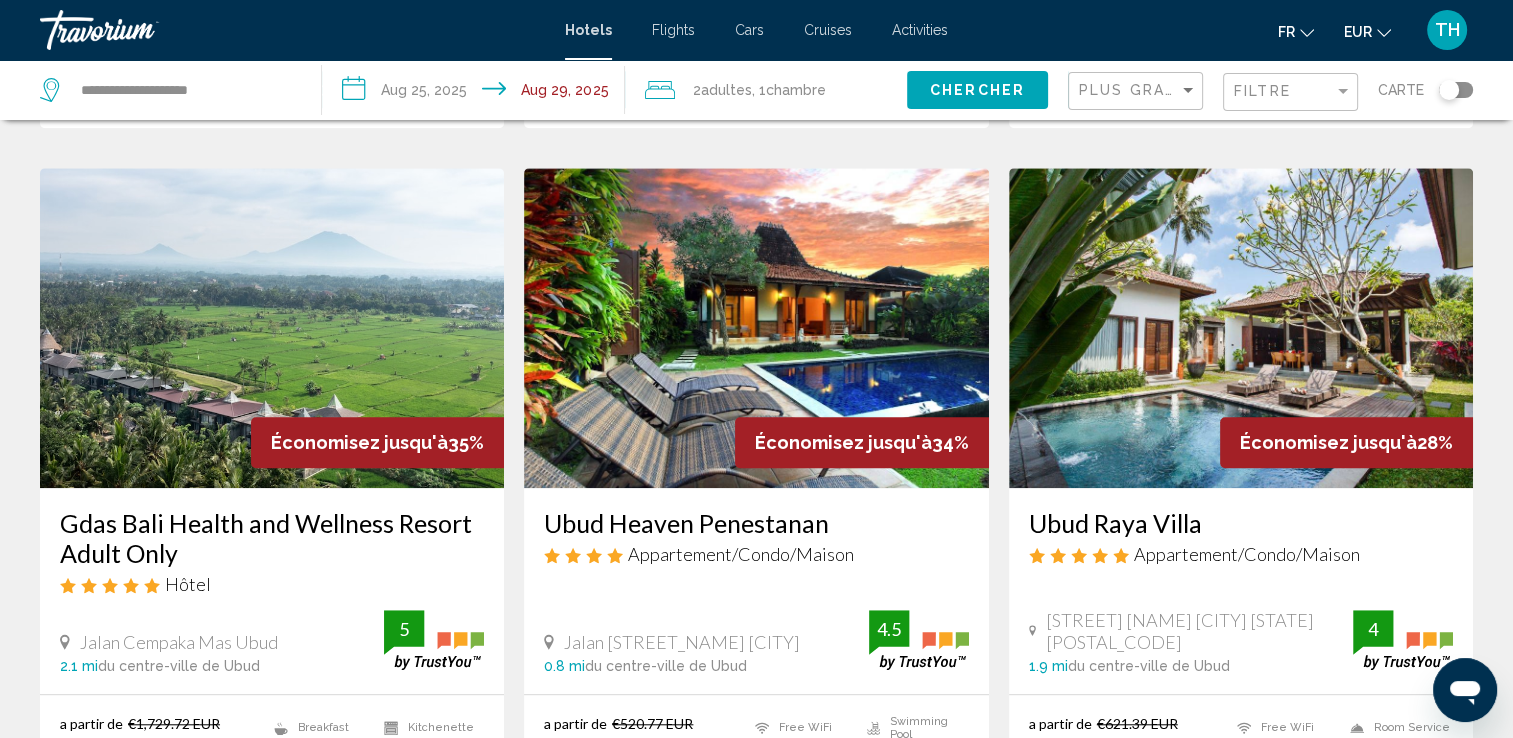 scroll, scrollTop: 1547, scrollLeft: 0, axis: vertical 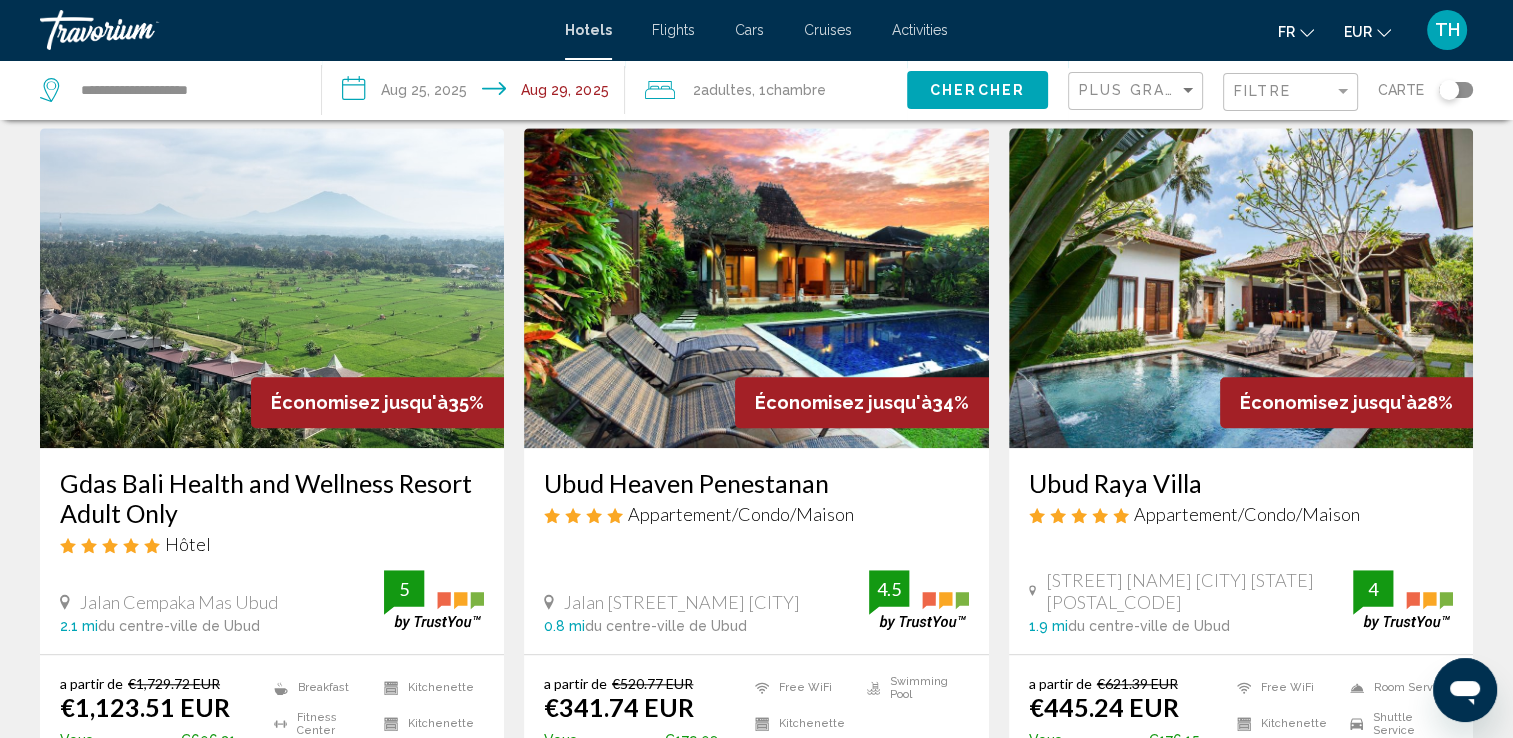 click at bounding box center [756, 288] 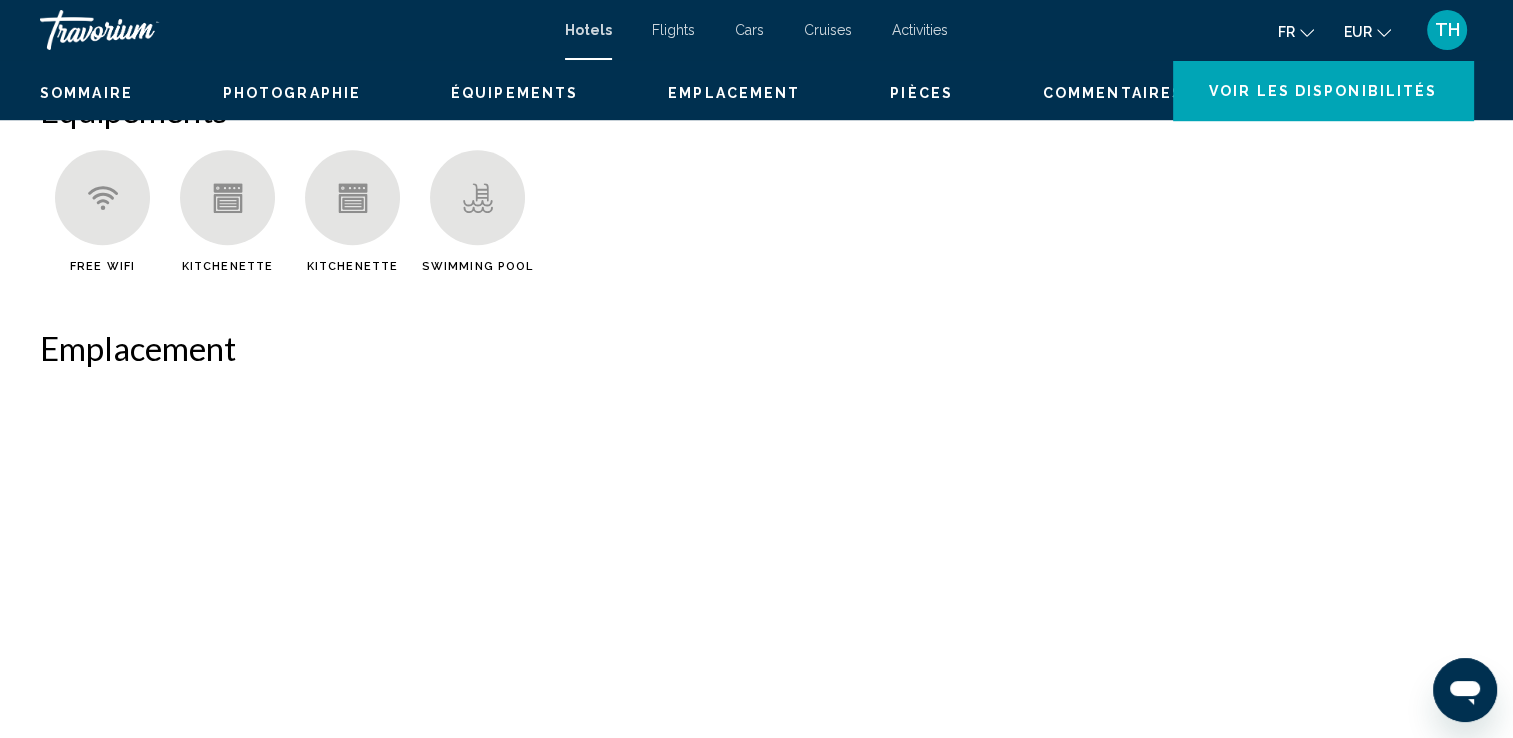 scroll, scrollTop: 0, scrollLeft: 0, axis: both 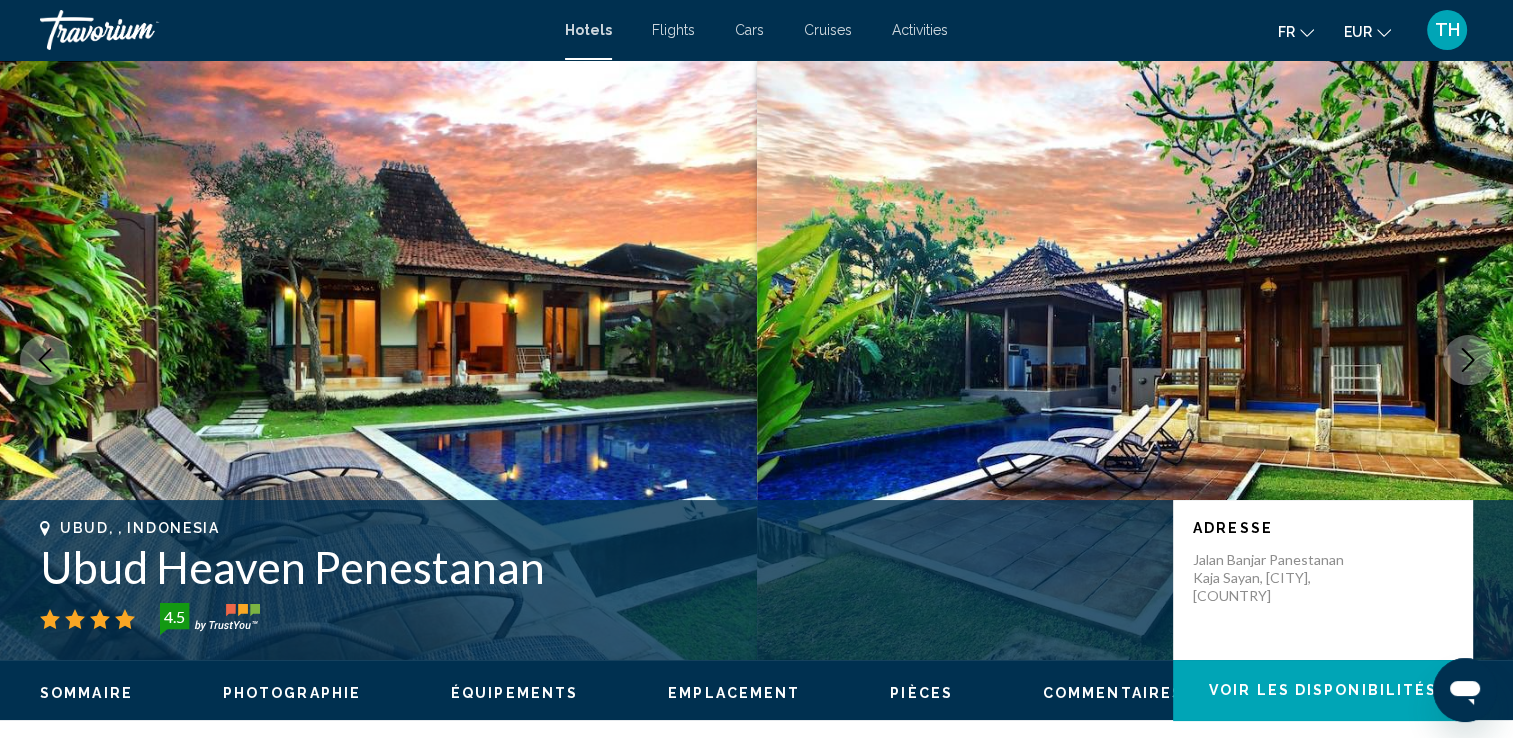click at bounding box center (1135, 360) 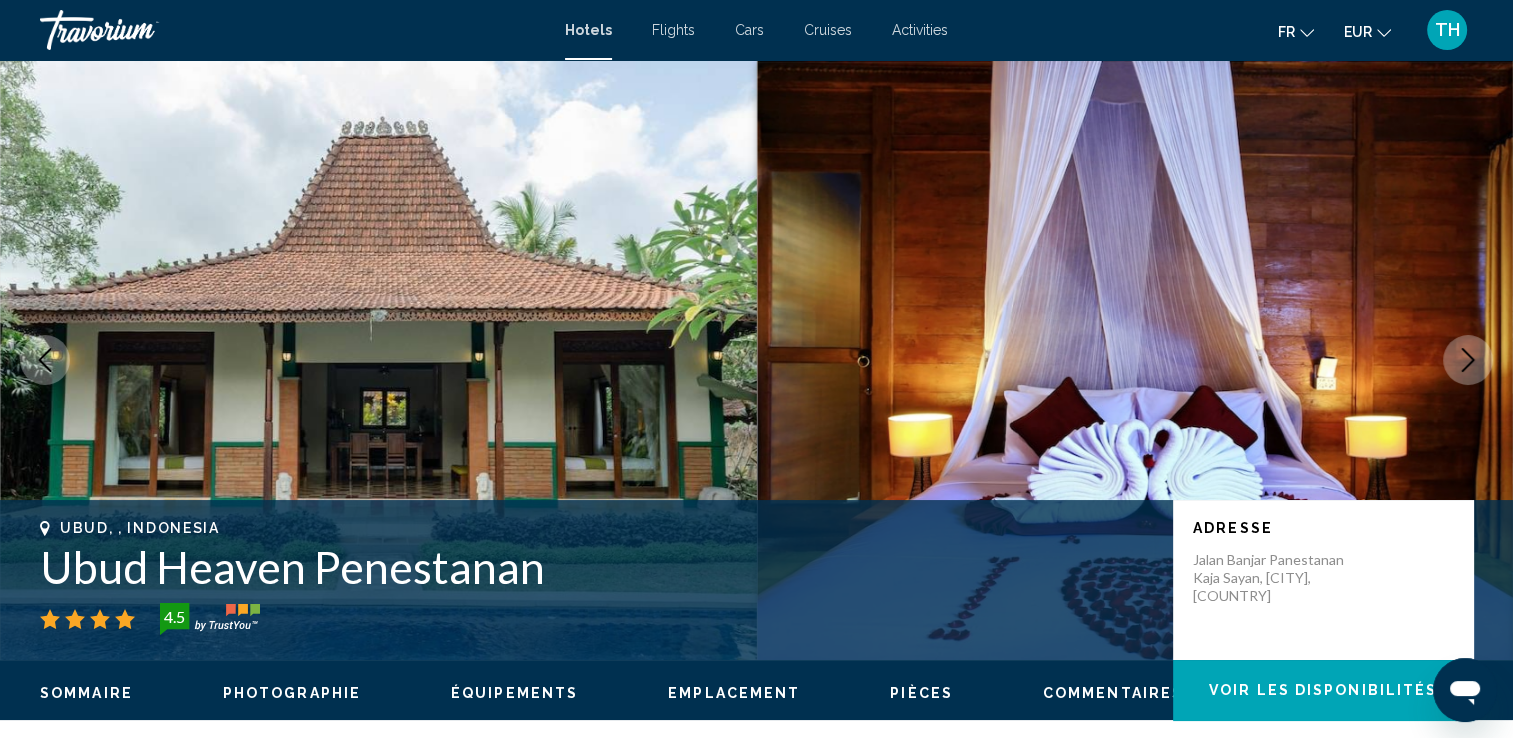 click 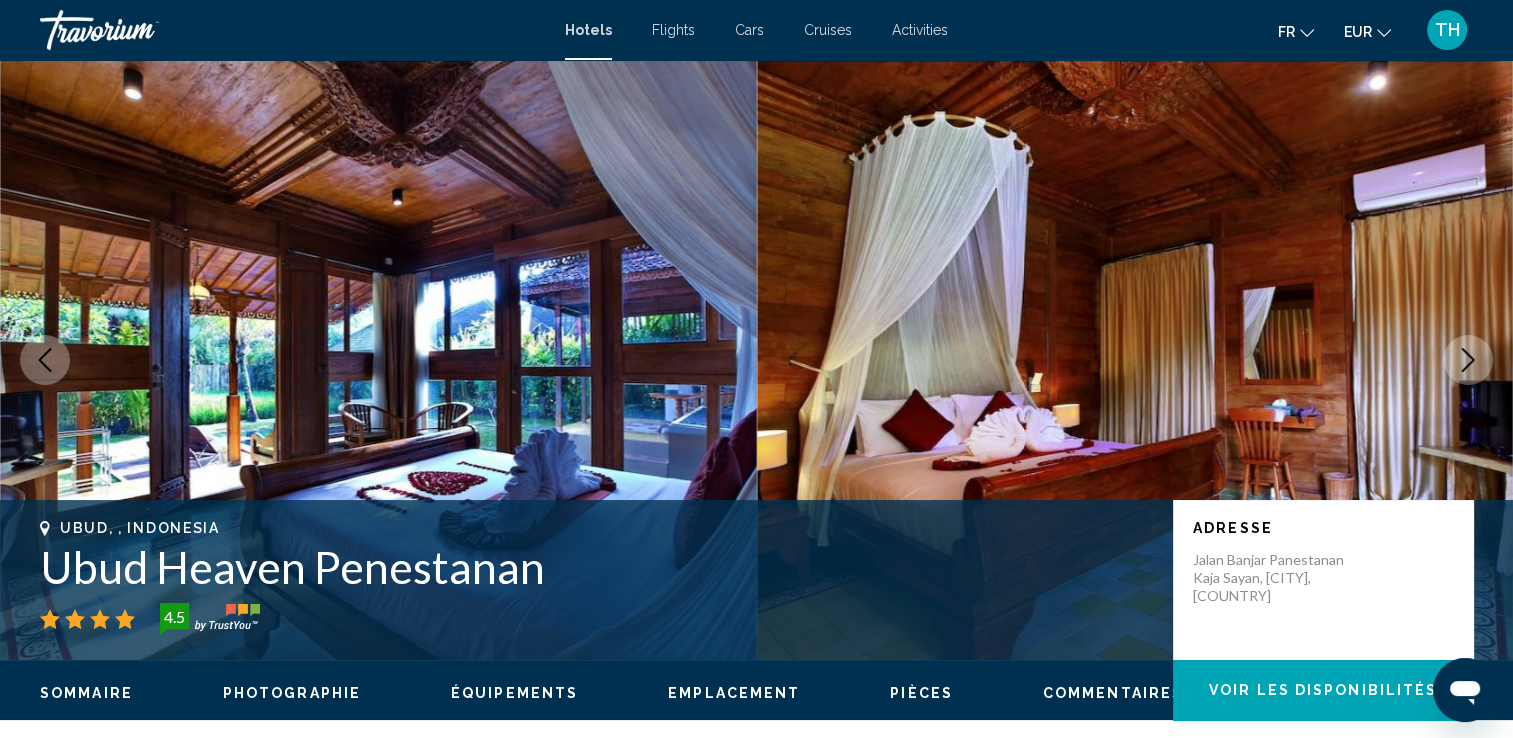 click 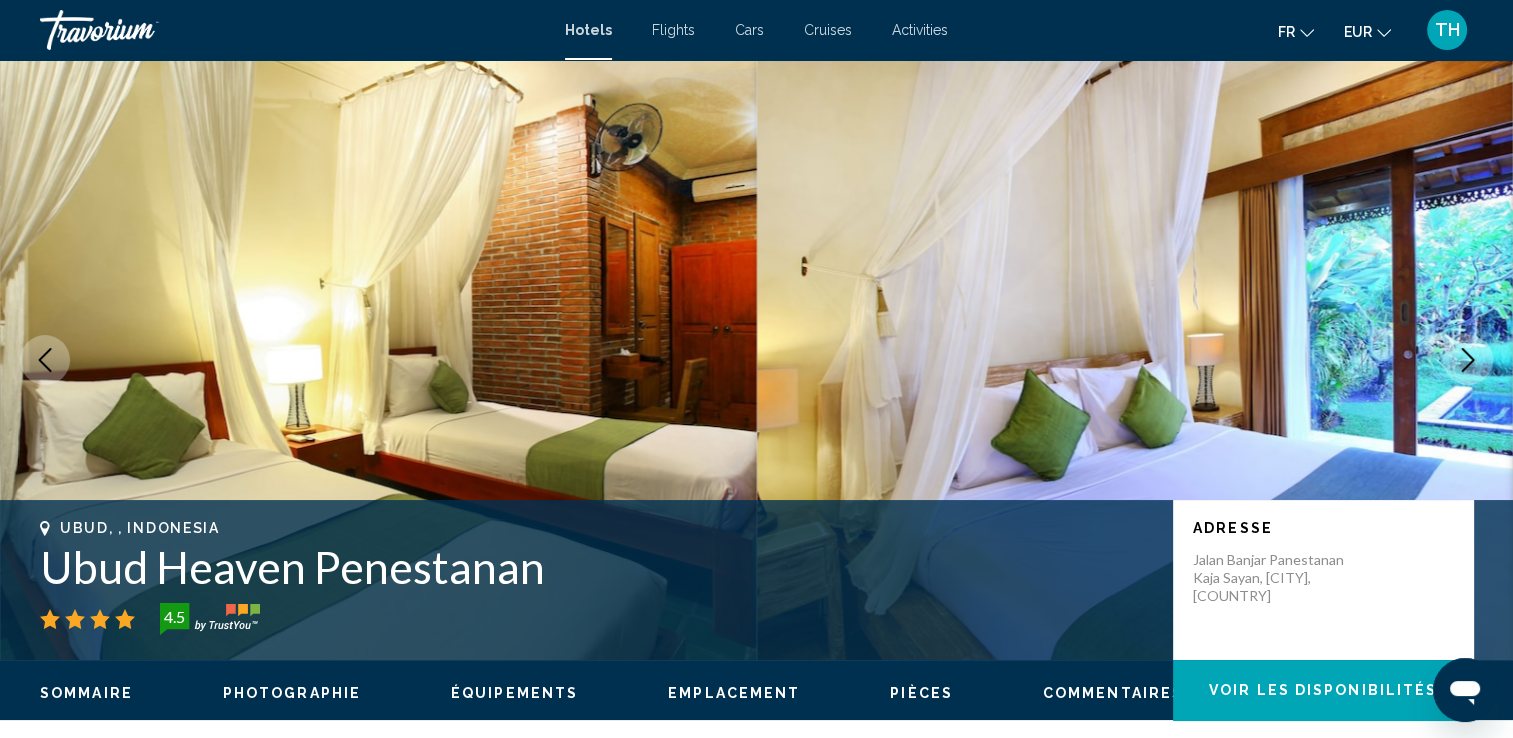 click 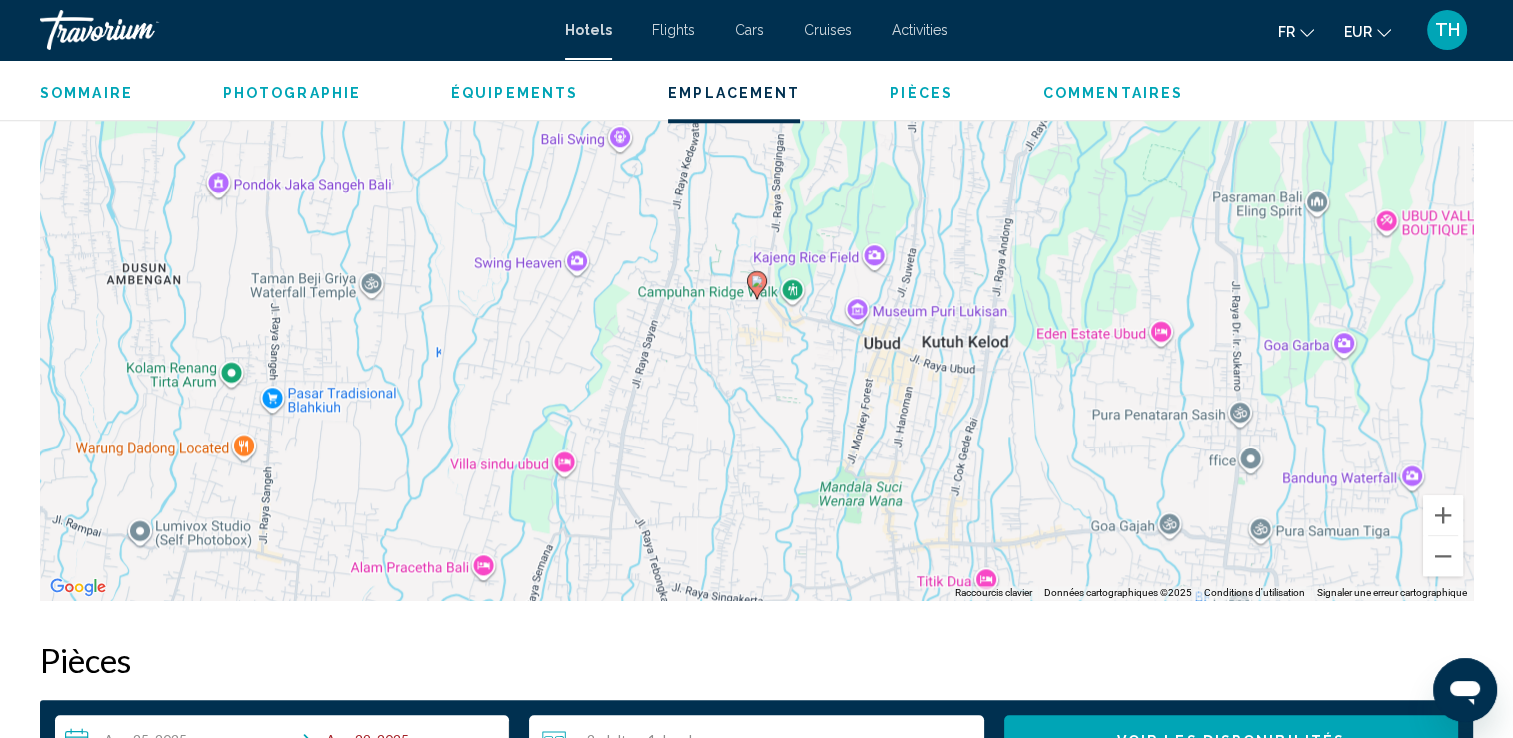 scroll, scrollTop: 2582, scrollLeft: 0, axis: vertical 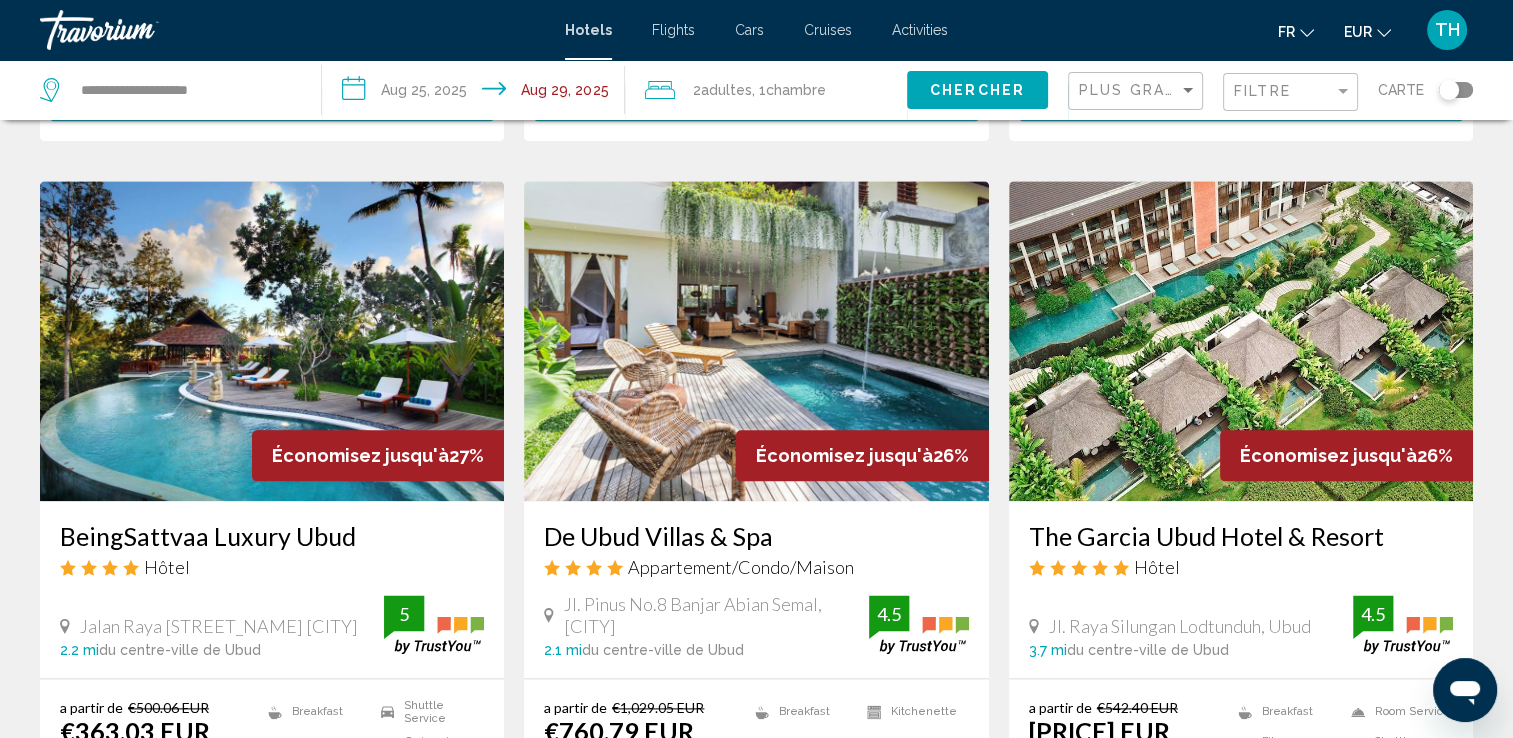 click at bounding box center (1241, 341) 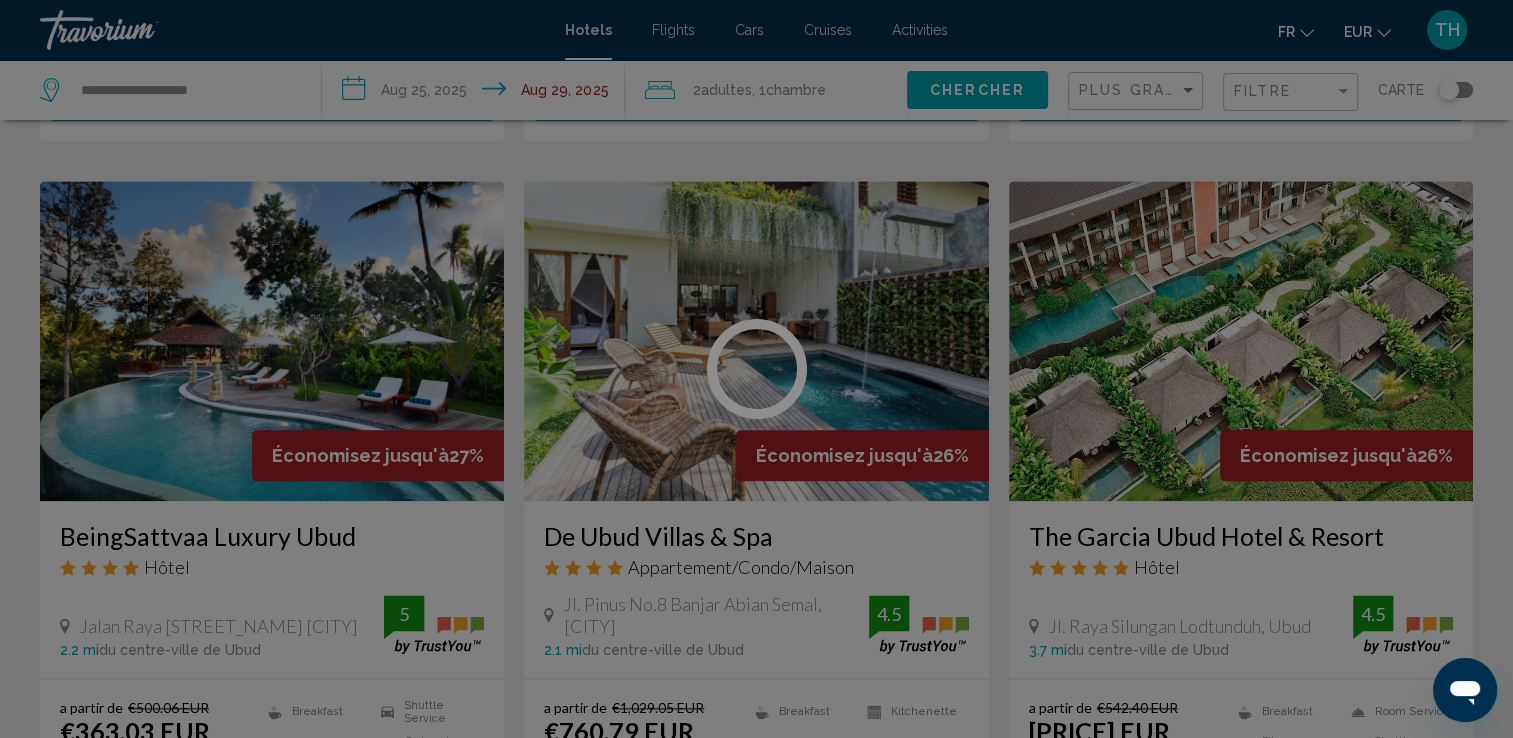 scroll, scrollTop: 0, scrollLeft: 0, axis: both 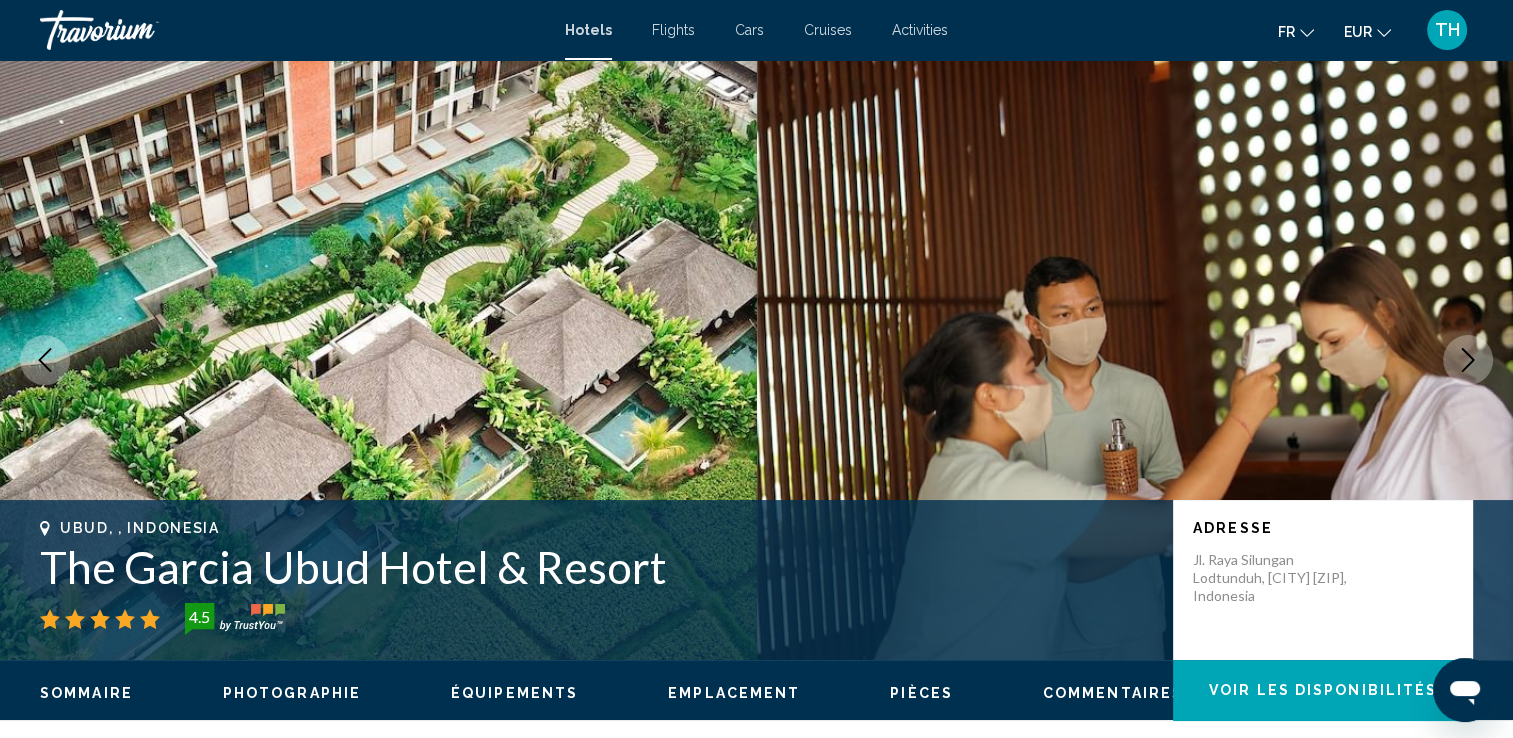 click at bounding box center [1468, 360] 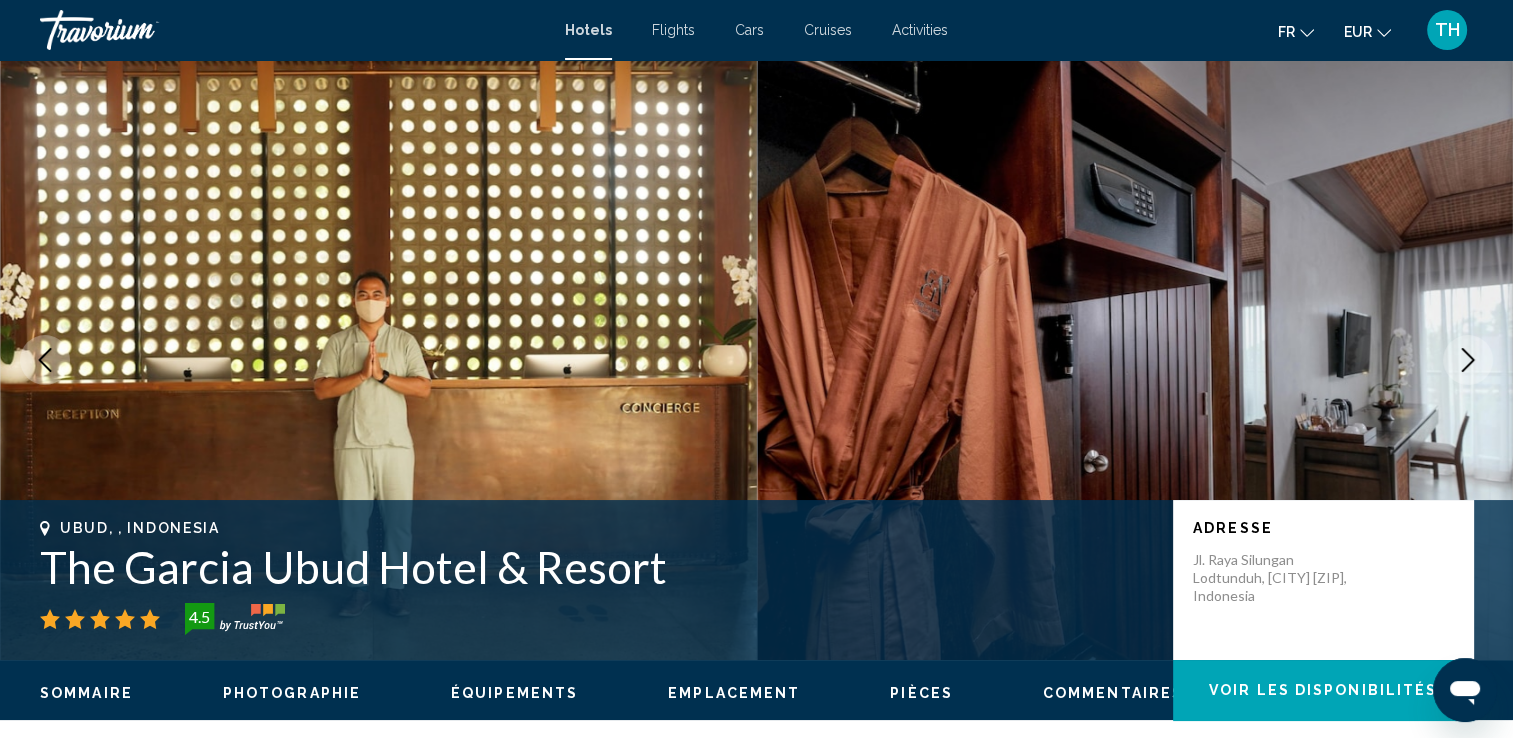 click at bounding box center [1468, 360] 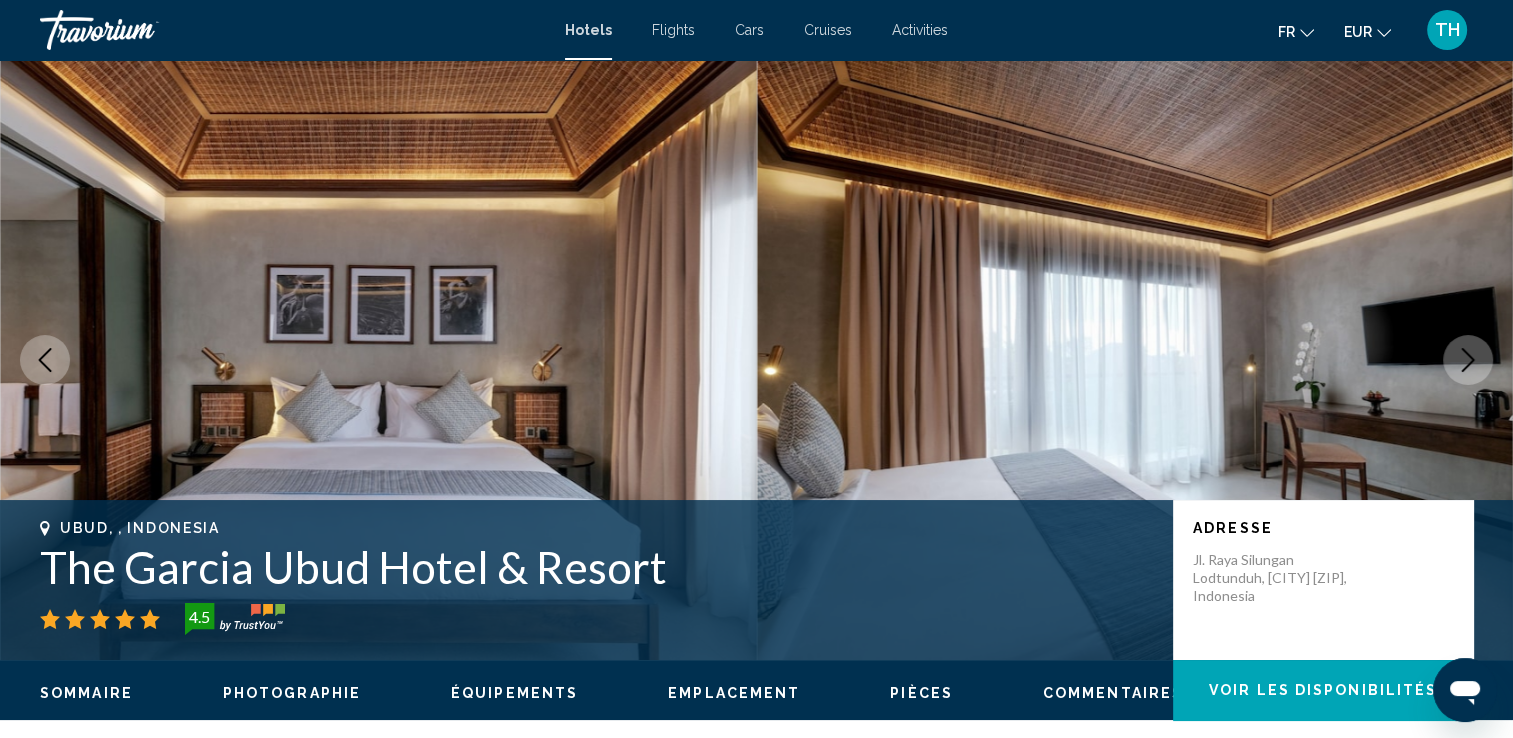 click at bounding box center (1468, 360) 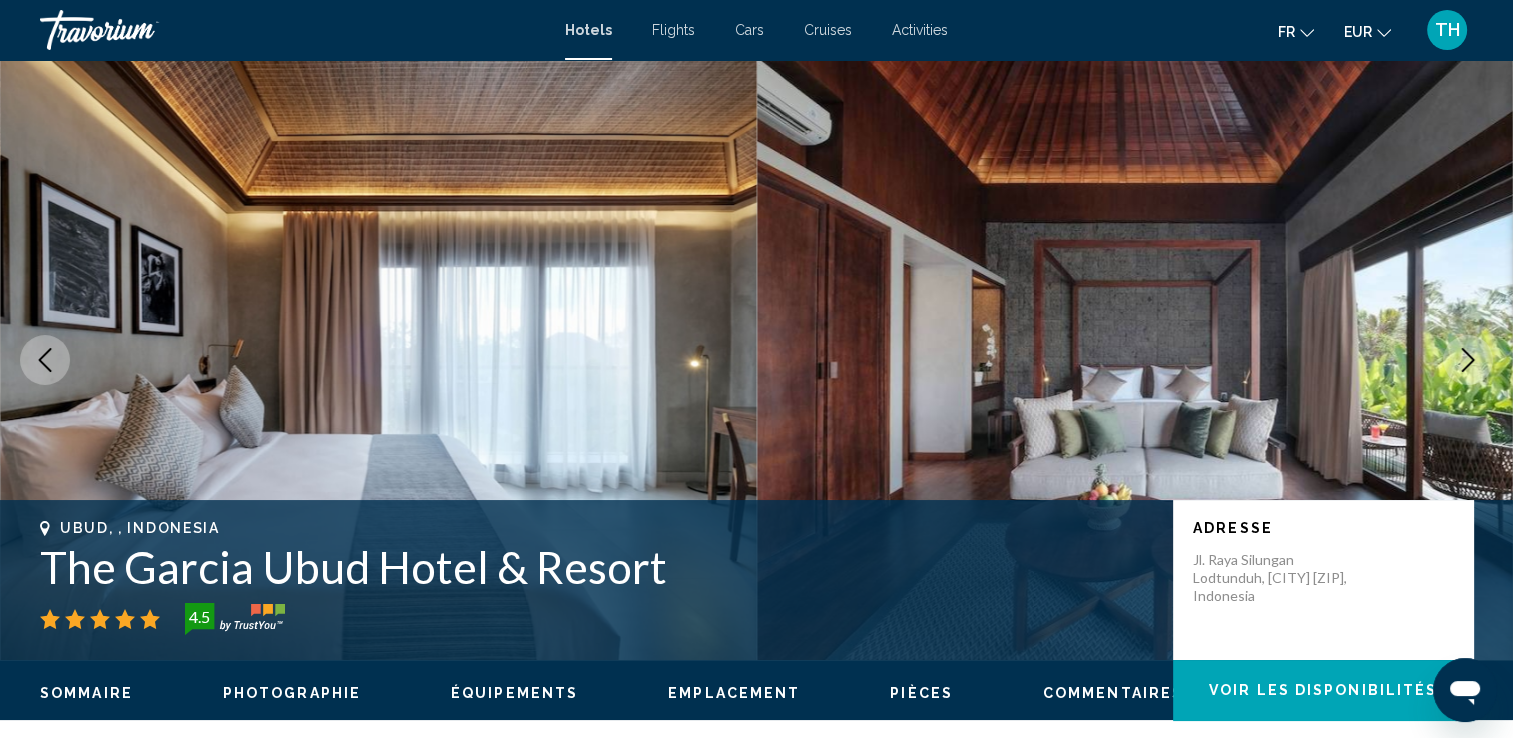 click at bounding box center (1468, 360) 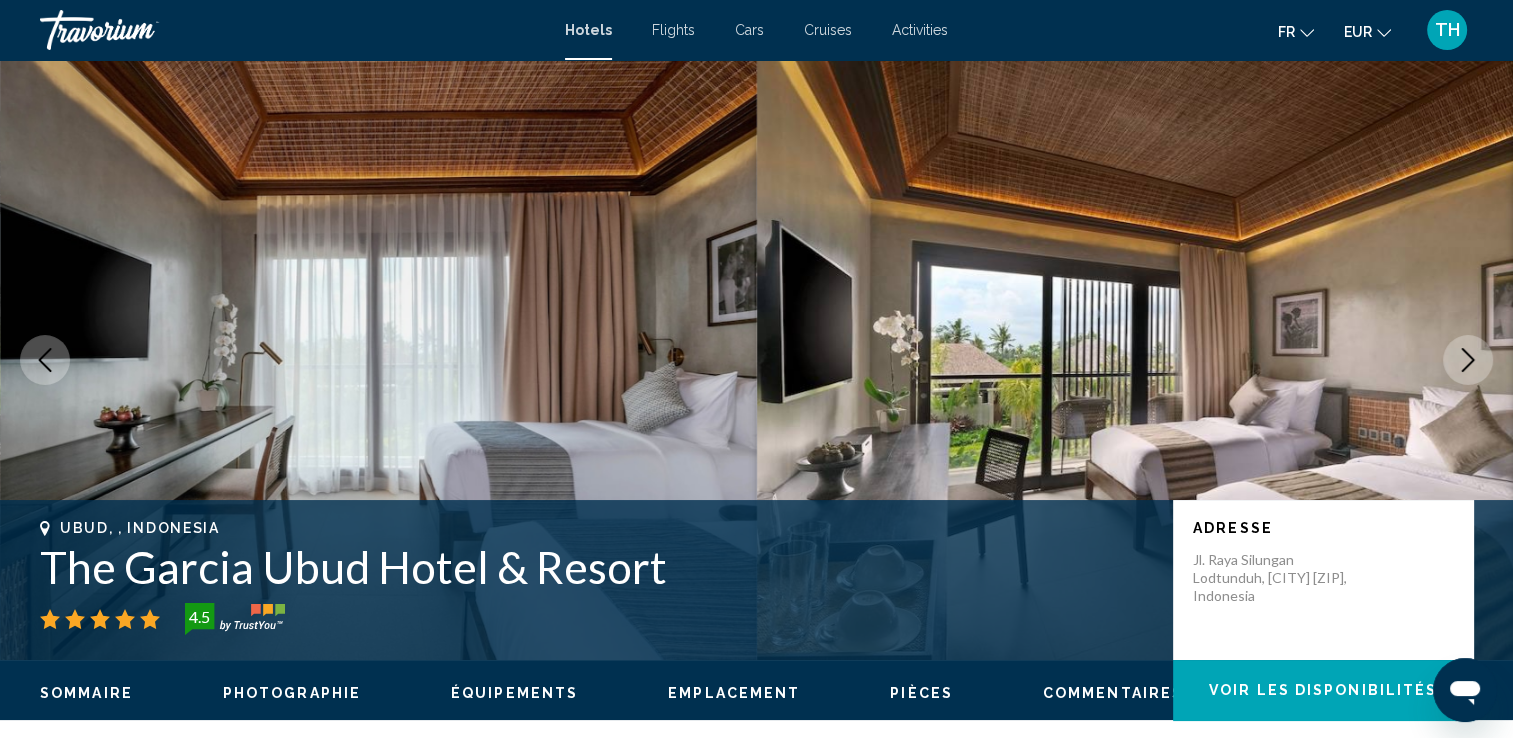 click at bounding box center [1468, 360] 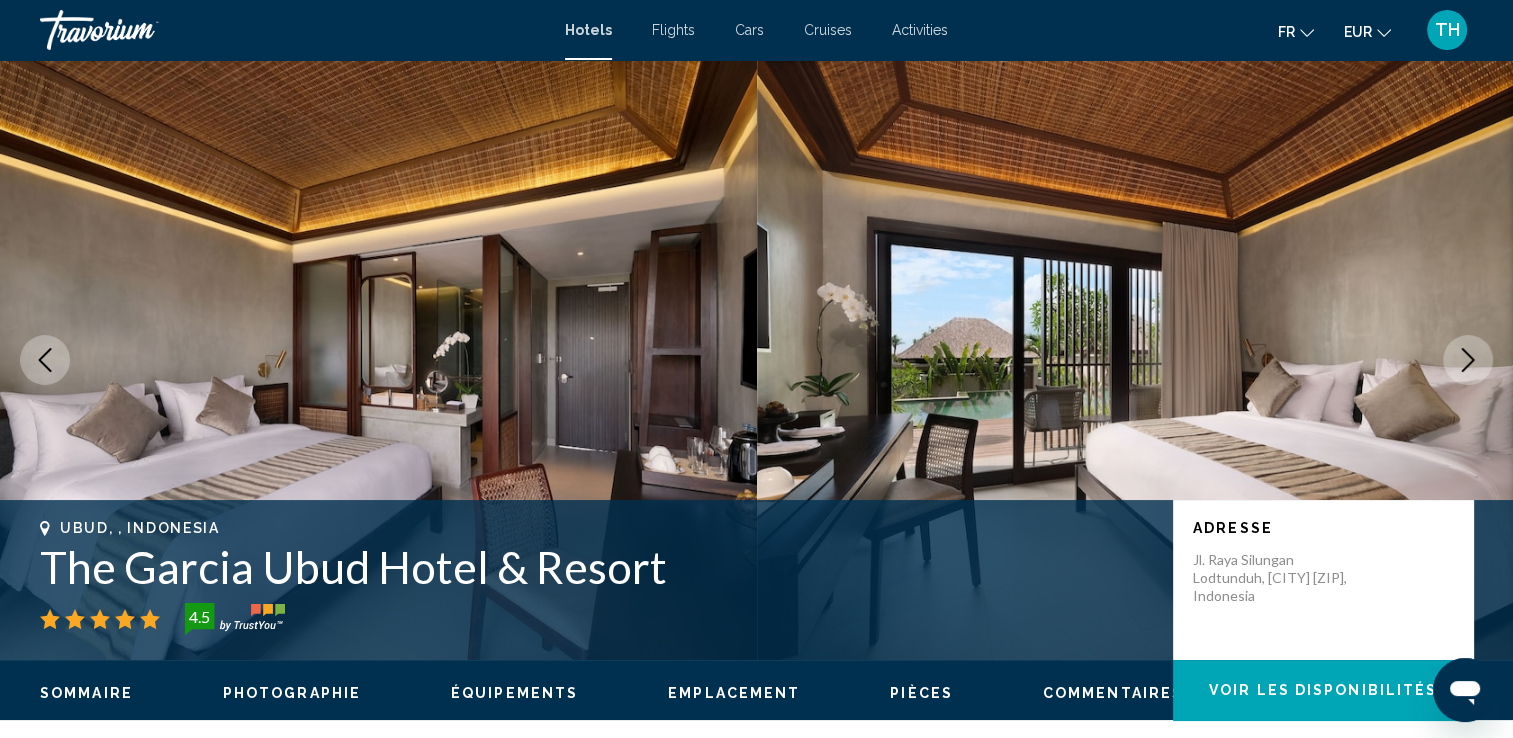 click at bounding box center (1468, 360) 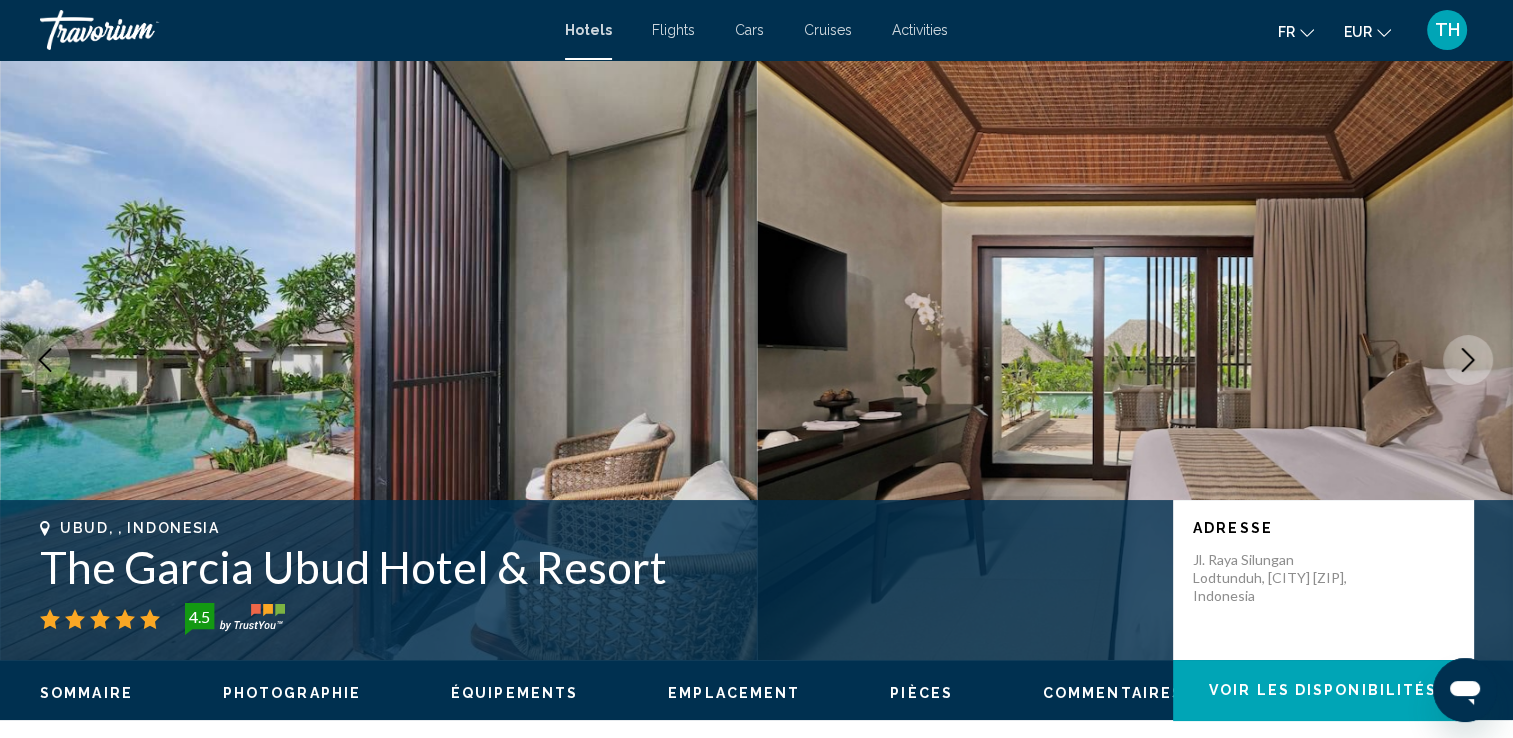click at bounding box center [1468, 360] 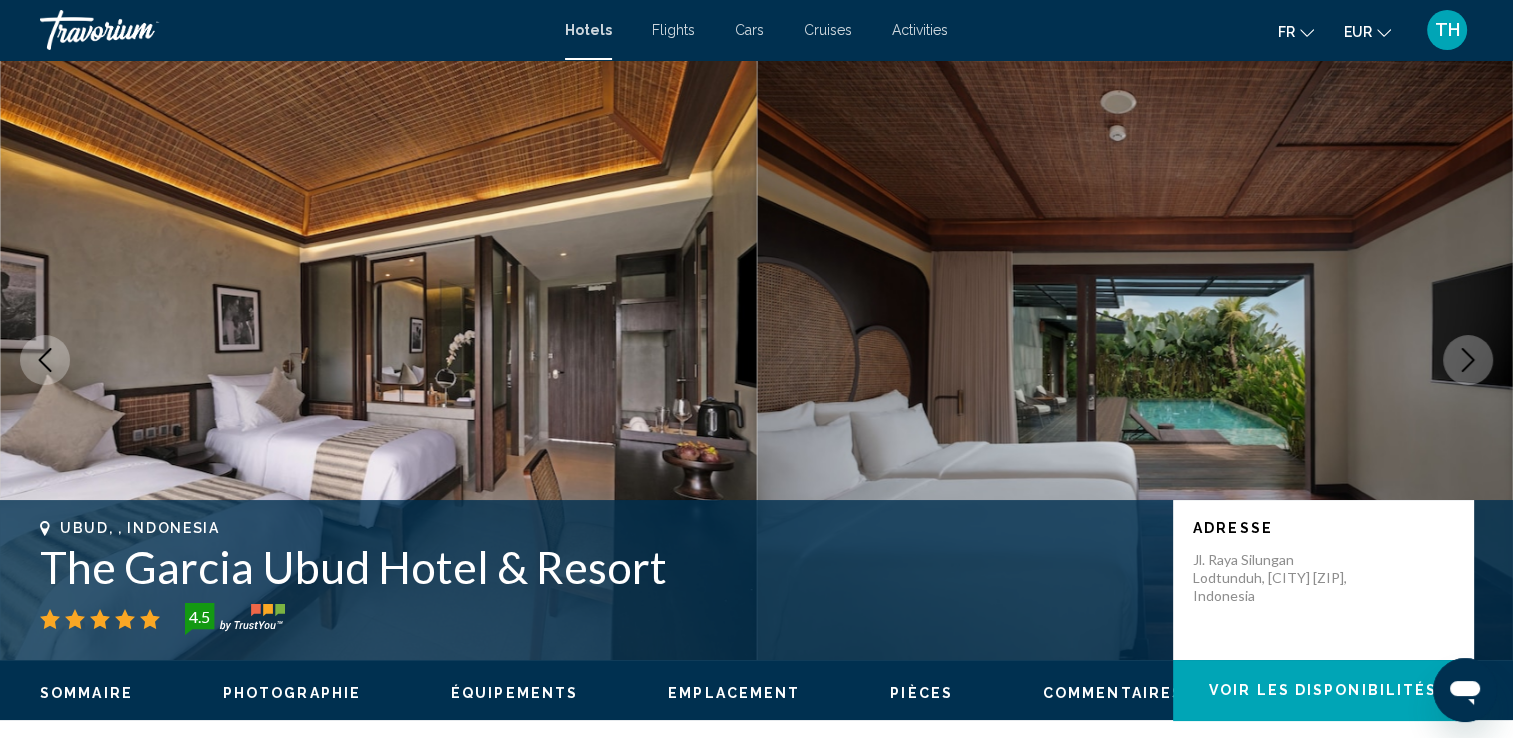 click at bounding box center (1468, 360) 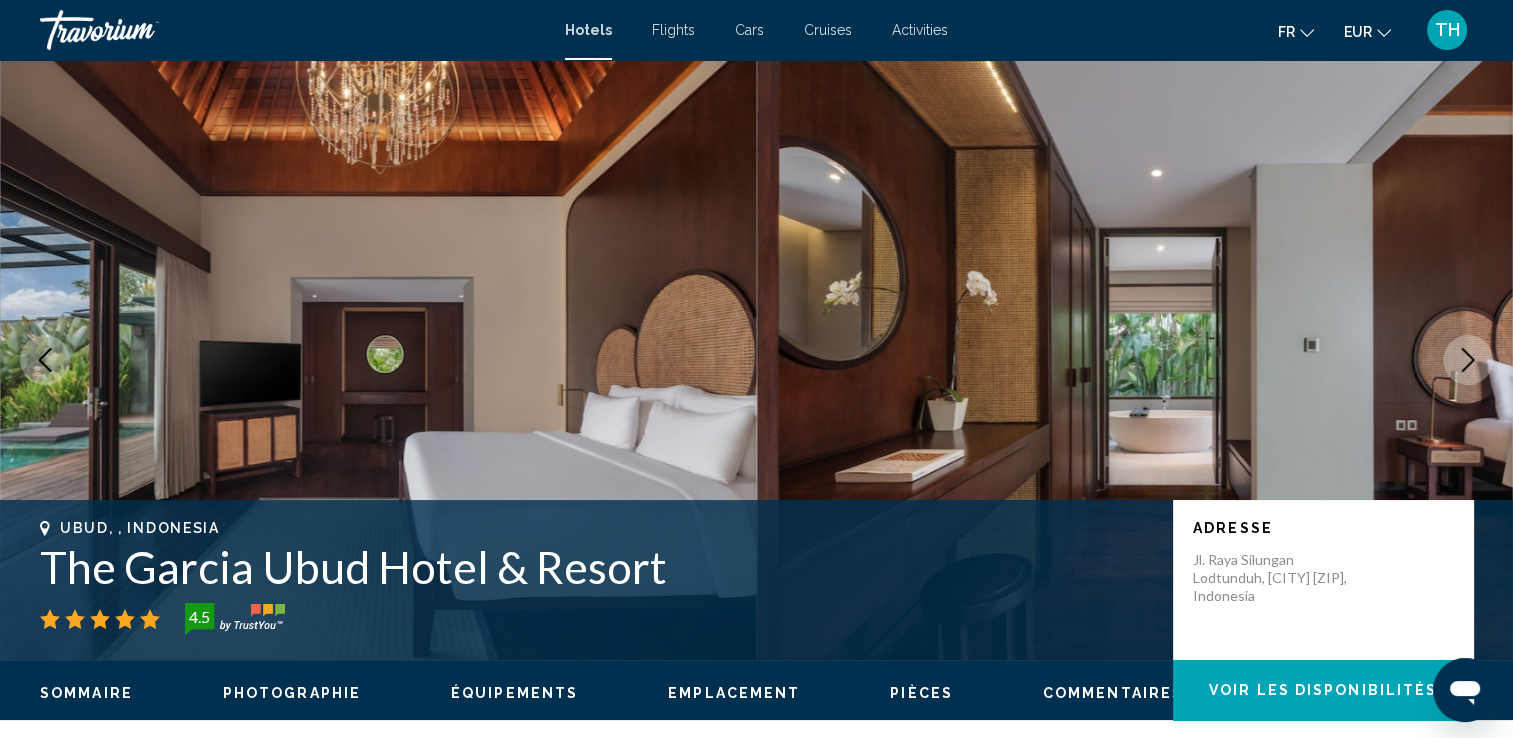 click at bounding box center [1468, 360] 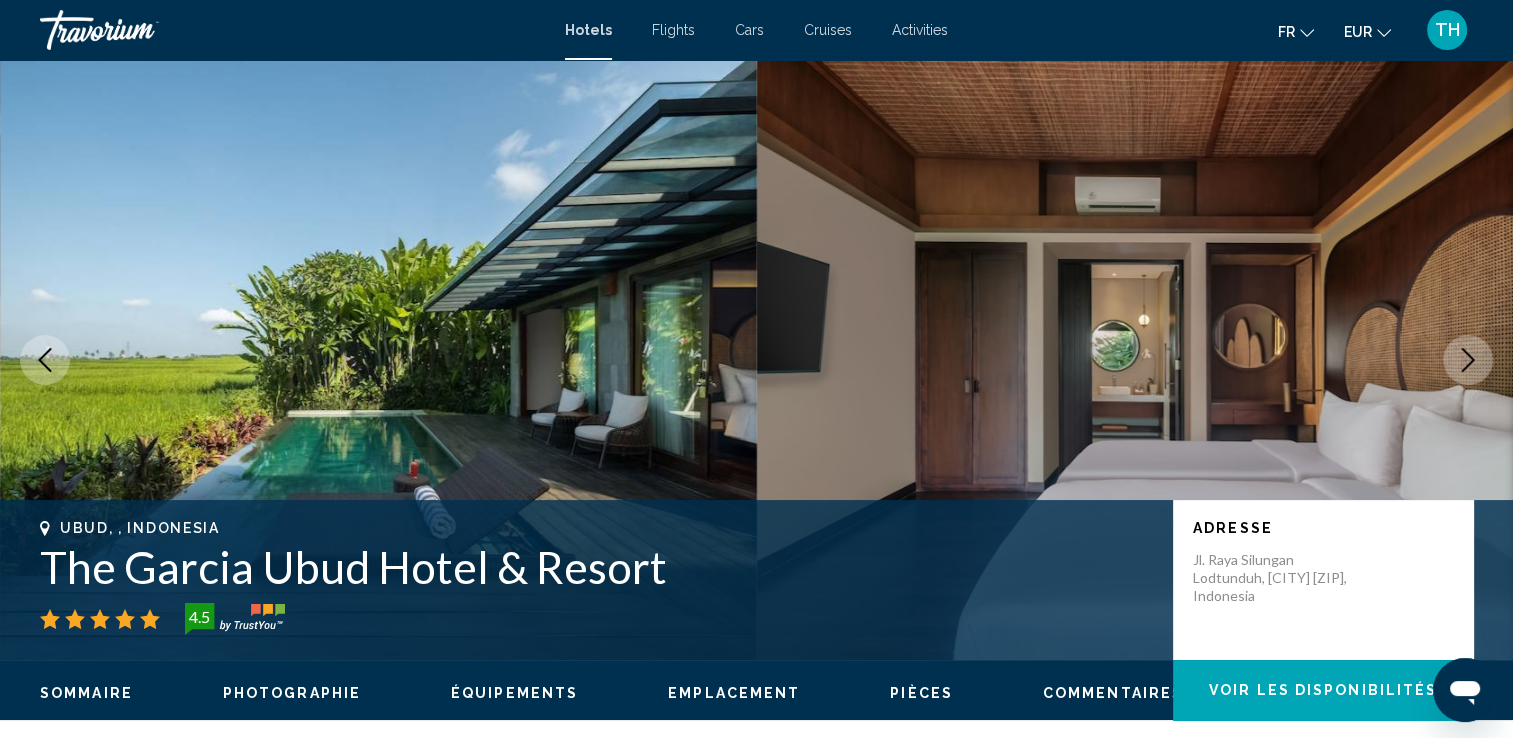 click at bounding box center [1468, 360] 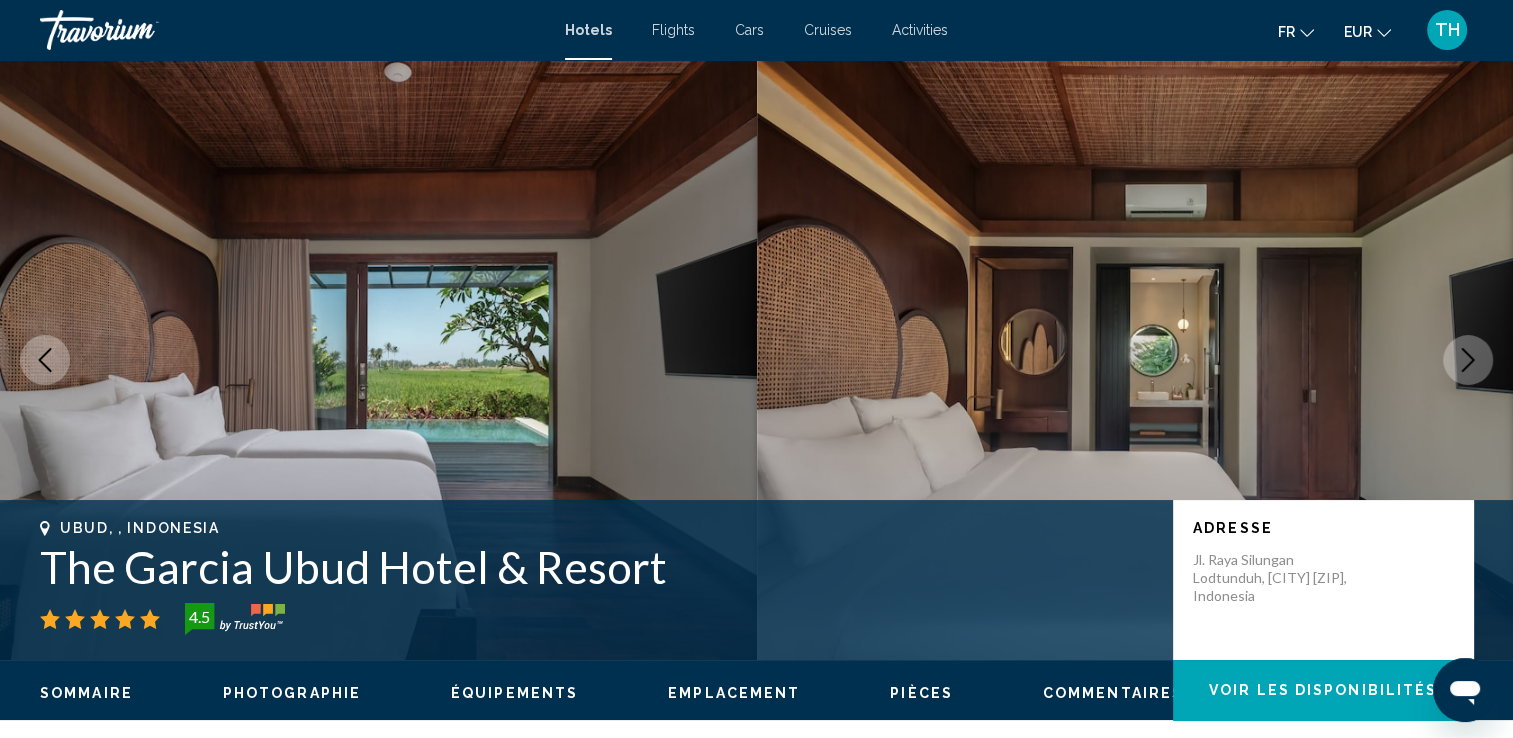 click at bounding box center [1468, 360] 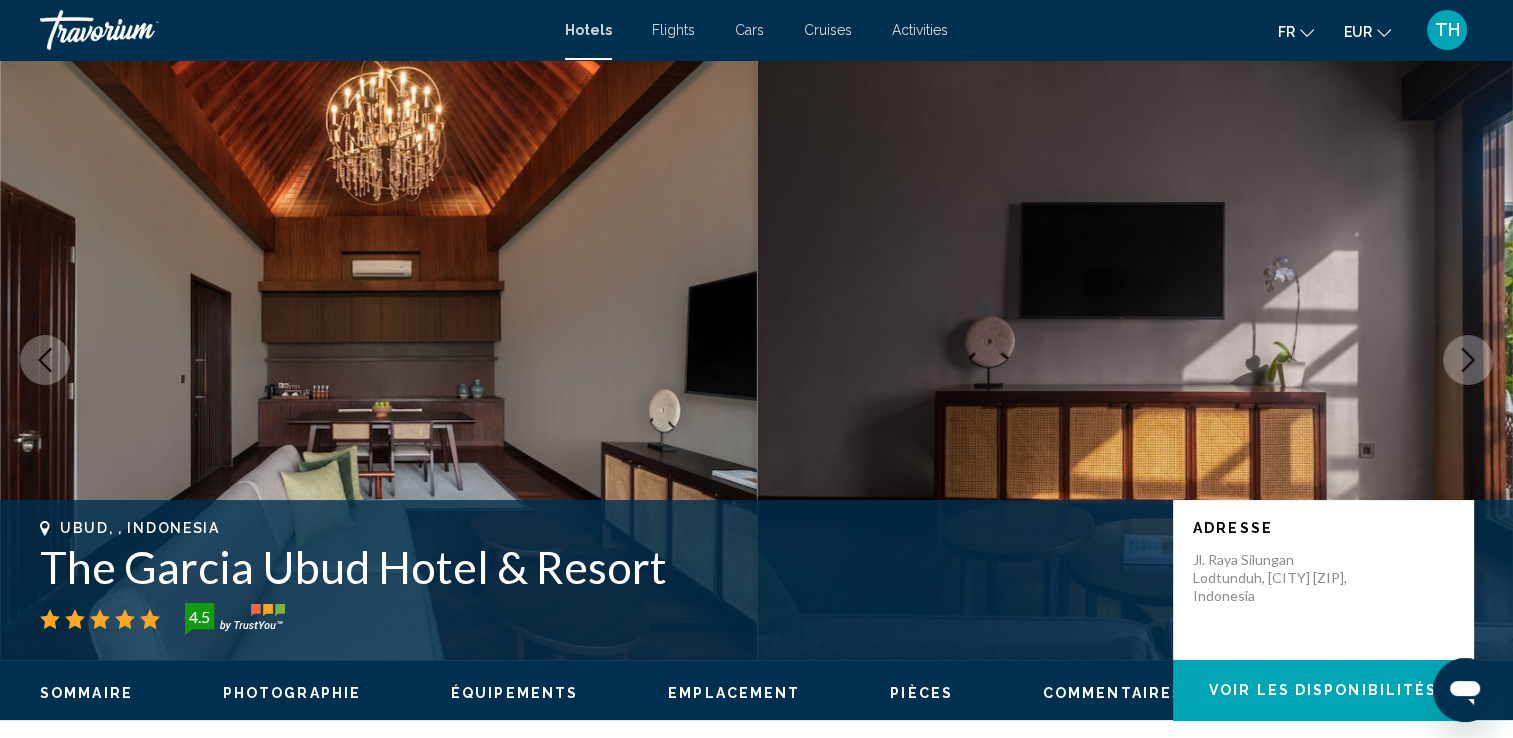 click at bounding box center (1468, 360) 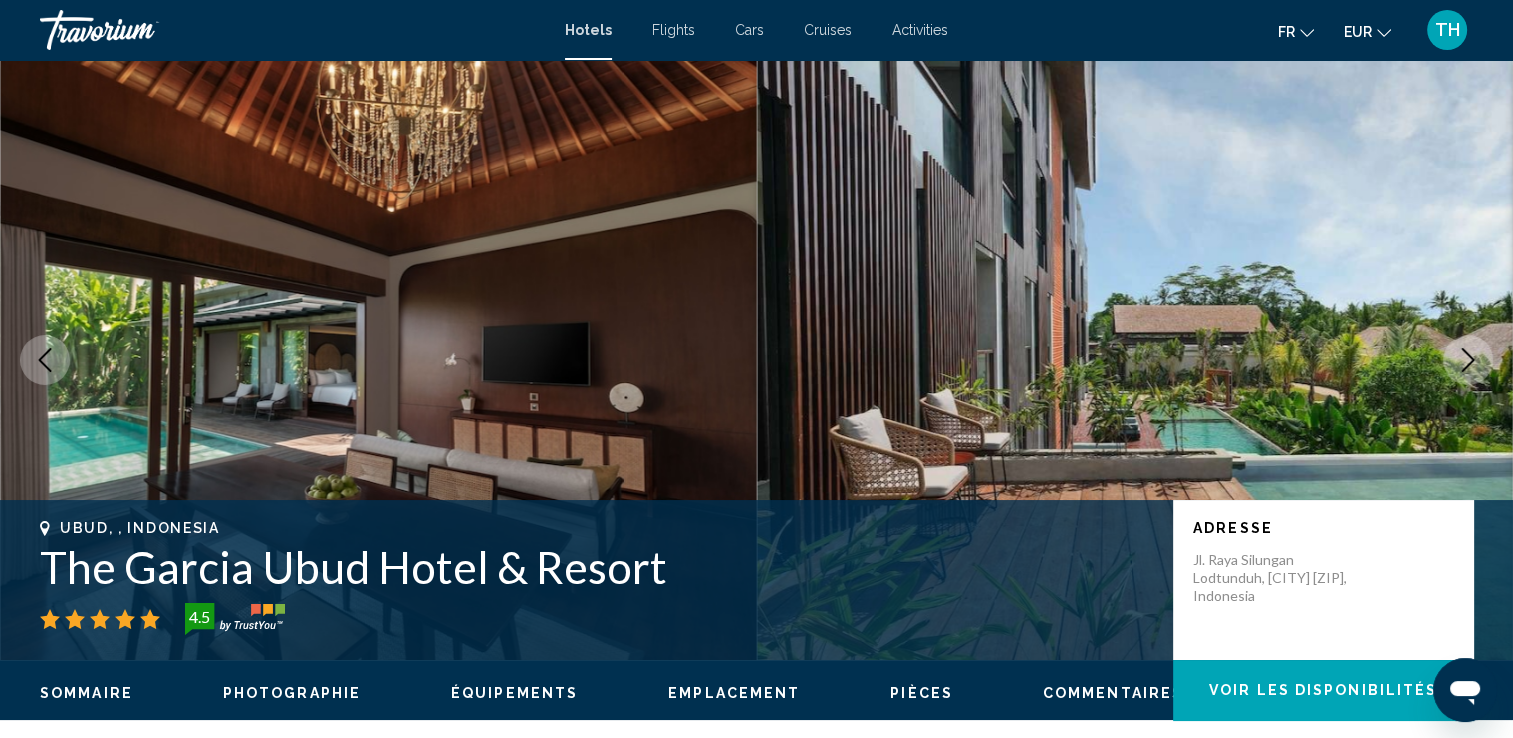 click at bounding box center [1468, 360] 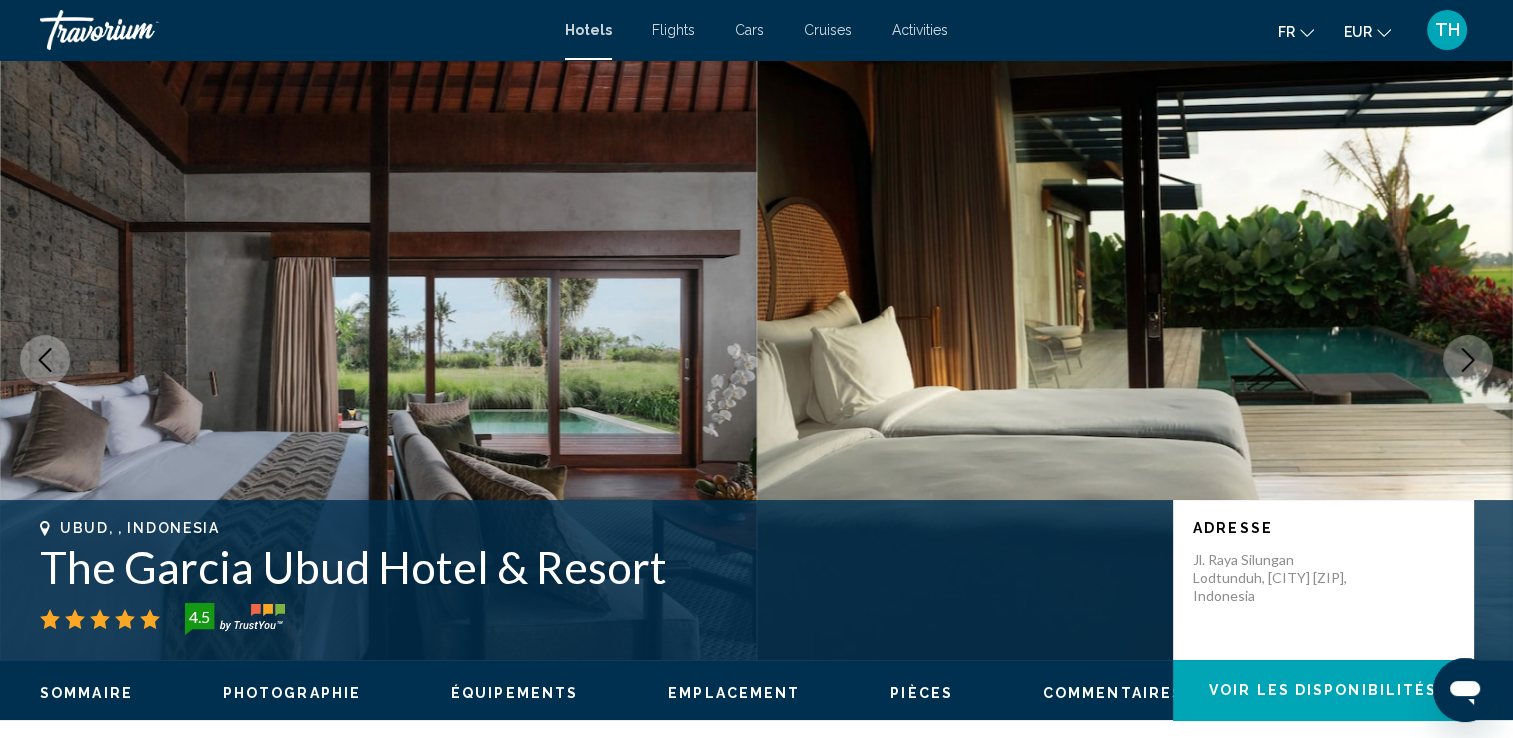 click at bounding box center (1468, 360) 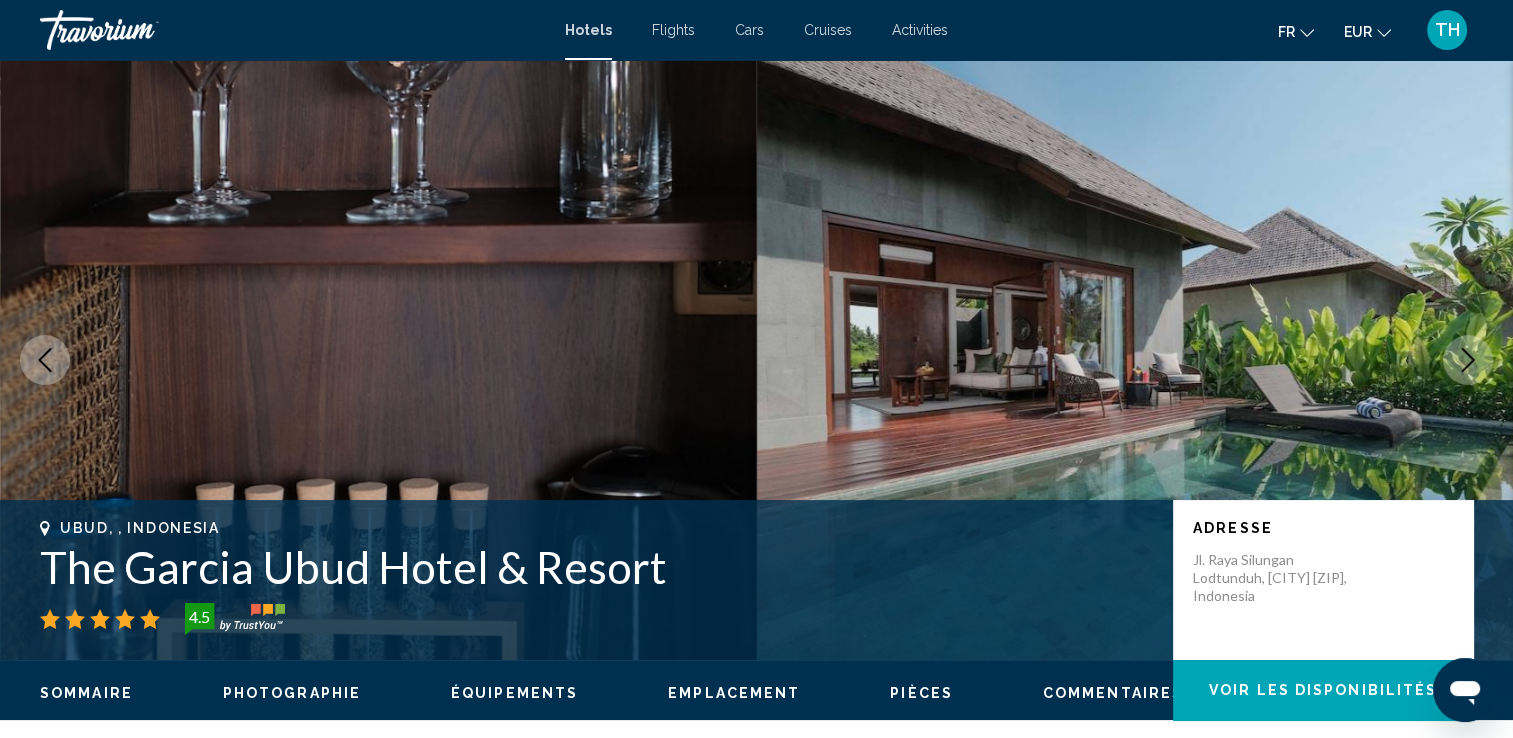 click at bounding box center [1468, 360] 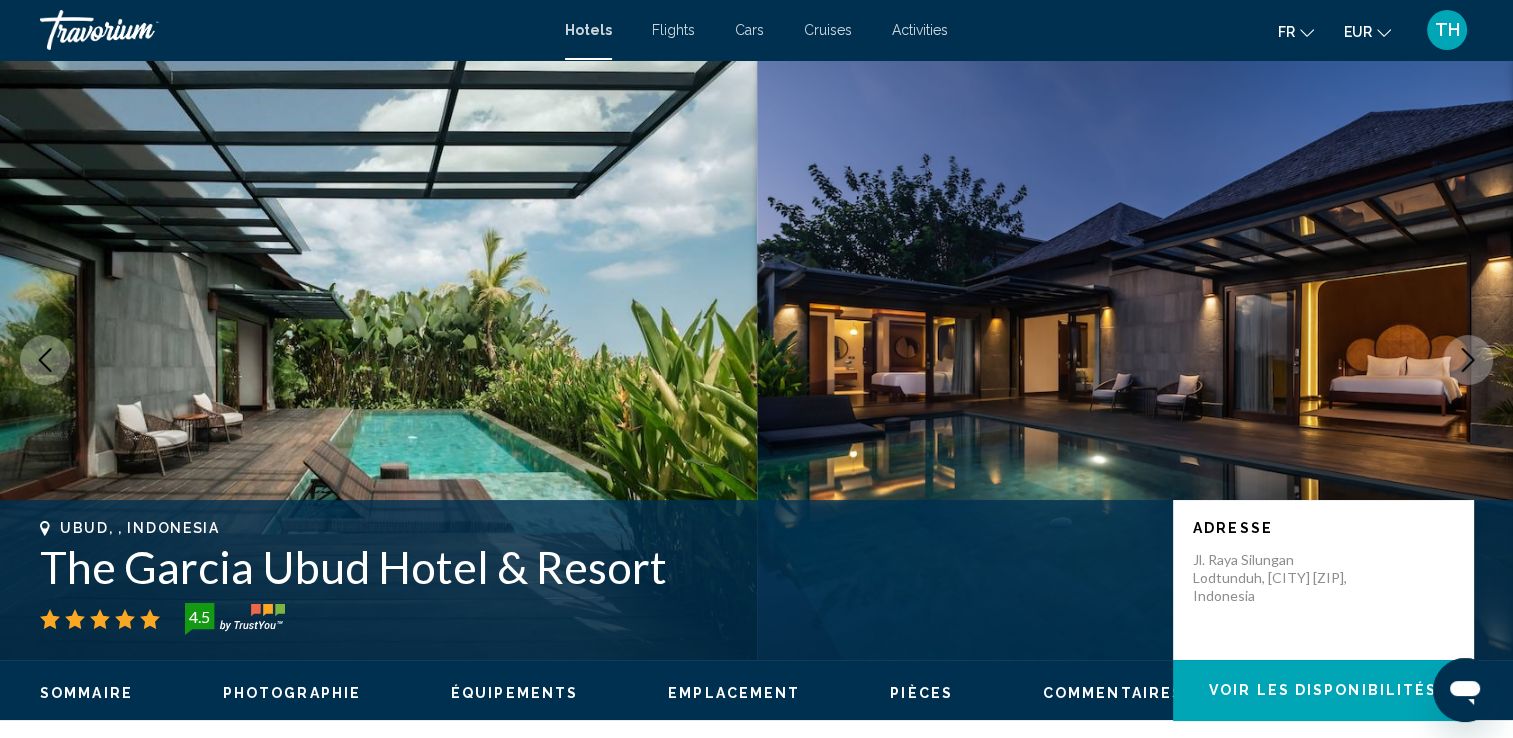 click at bounding box center (1468, 360) 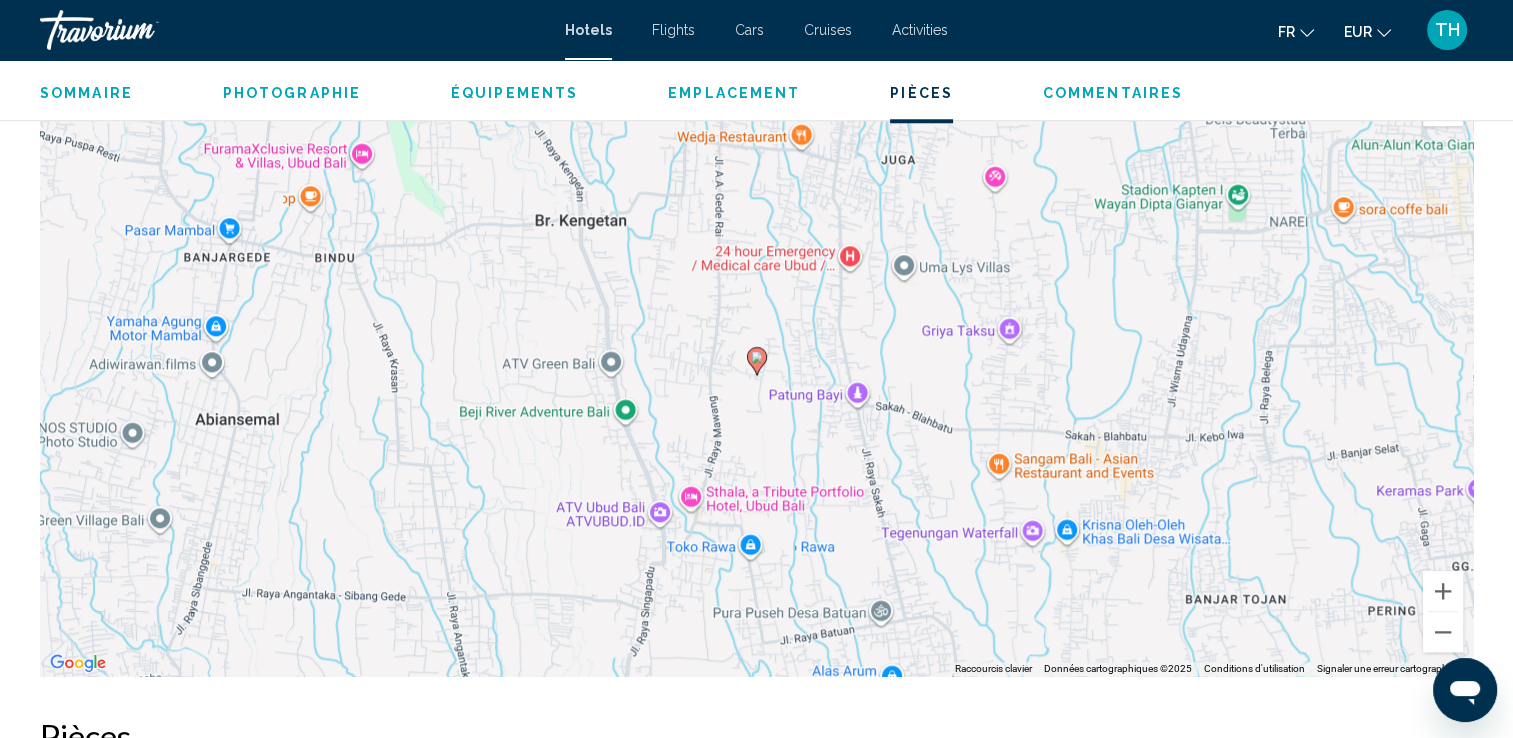 scroll, scrollTop: 2582, scrollLeft: 0, axis: vertical 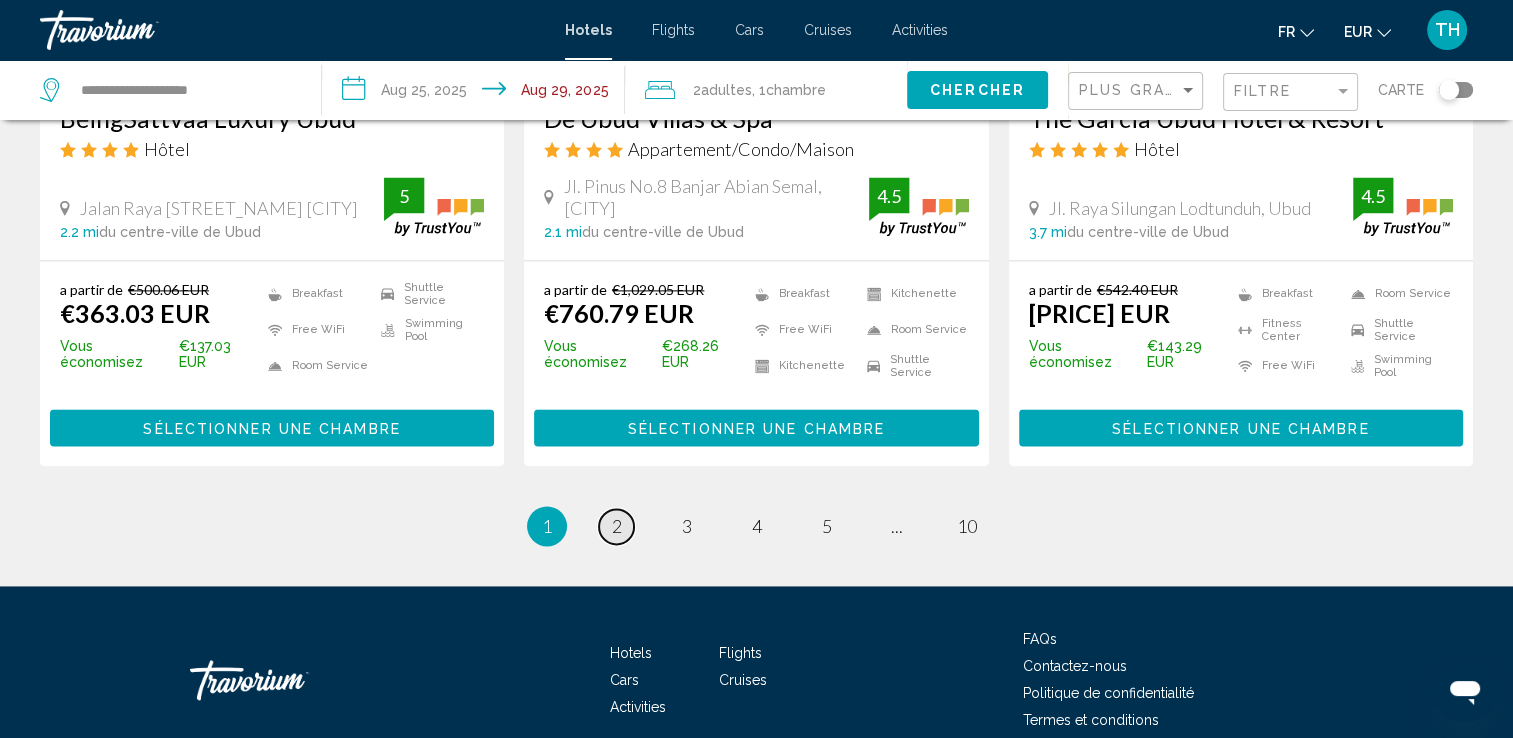 click on "2" at bounding box center (617, 526) 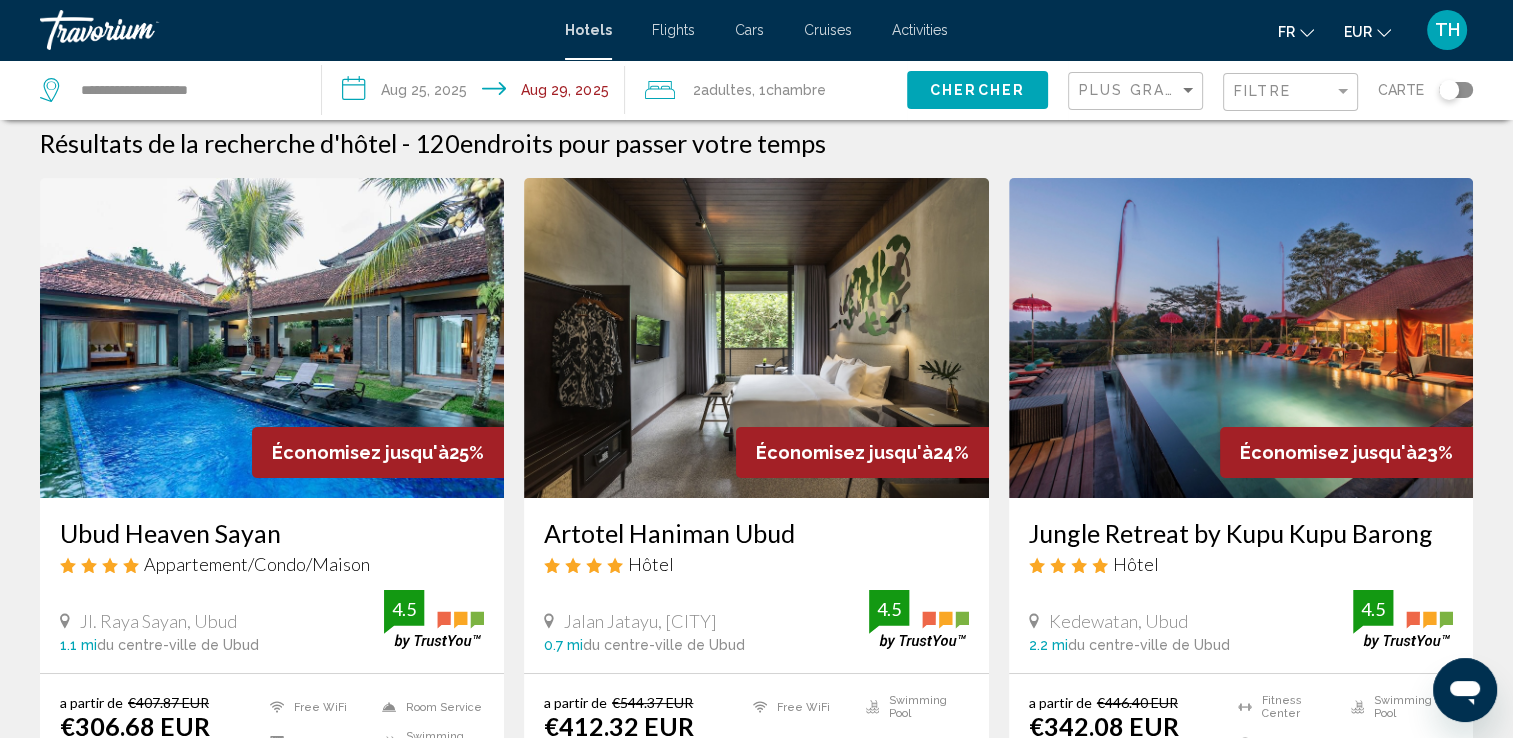 scroll, scrollTop: 0, scrollLeft: 0, axis: both 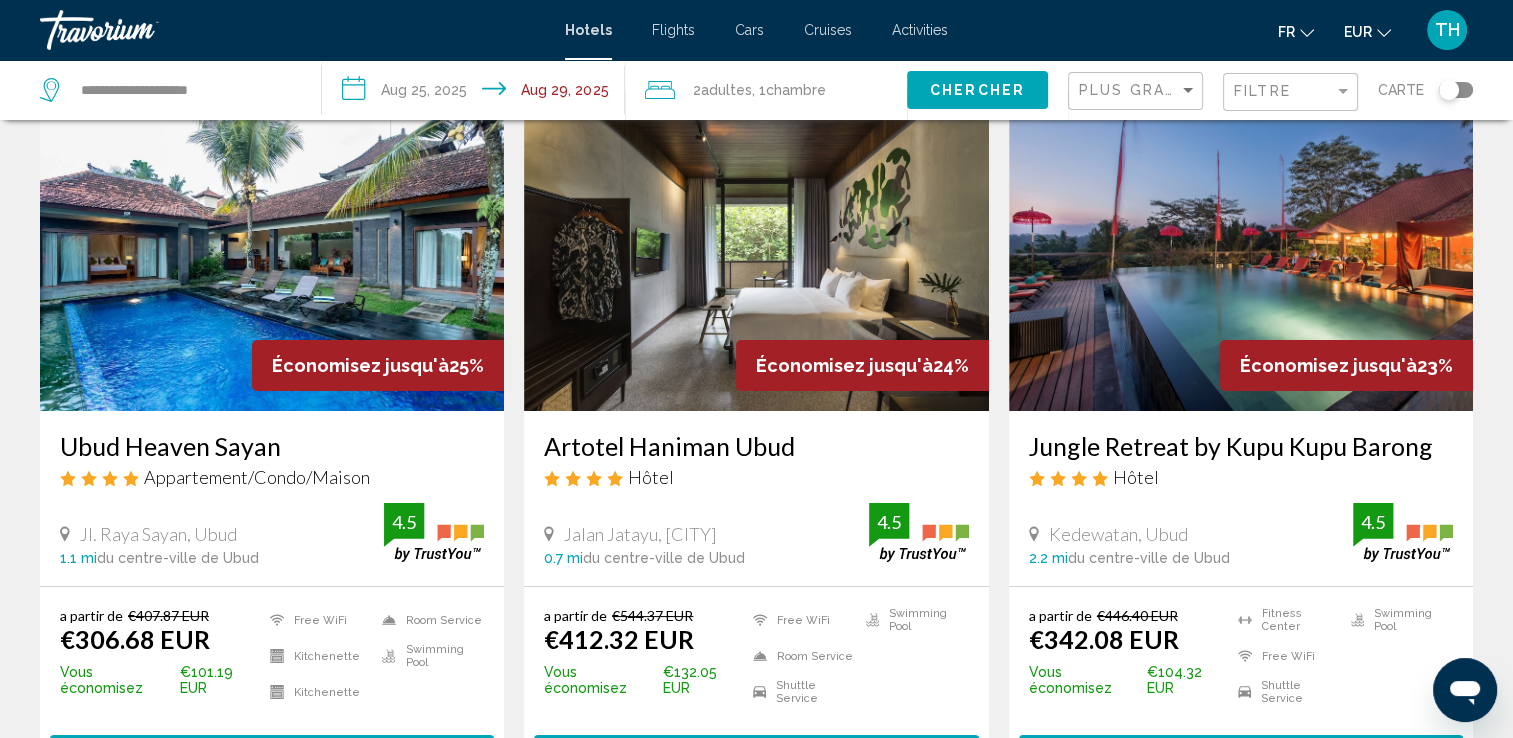 click at bounding box center (1241, 251) 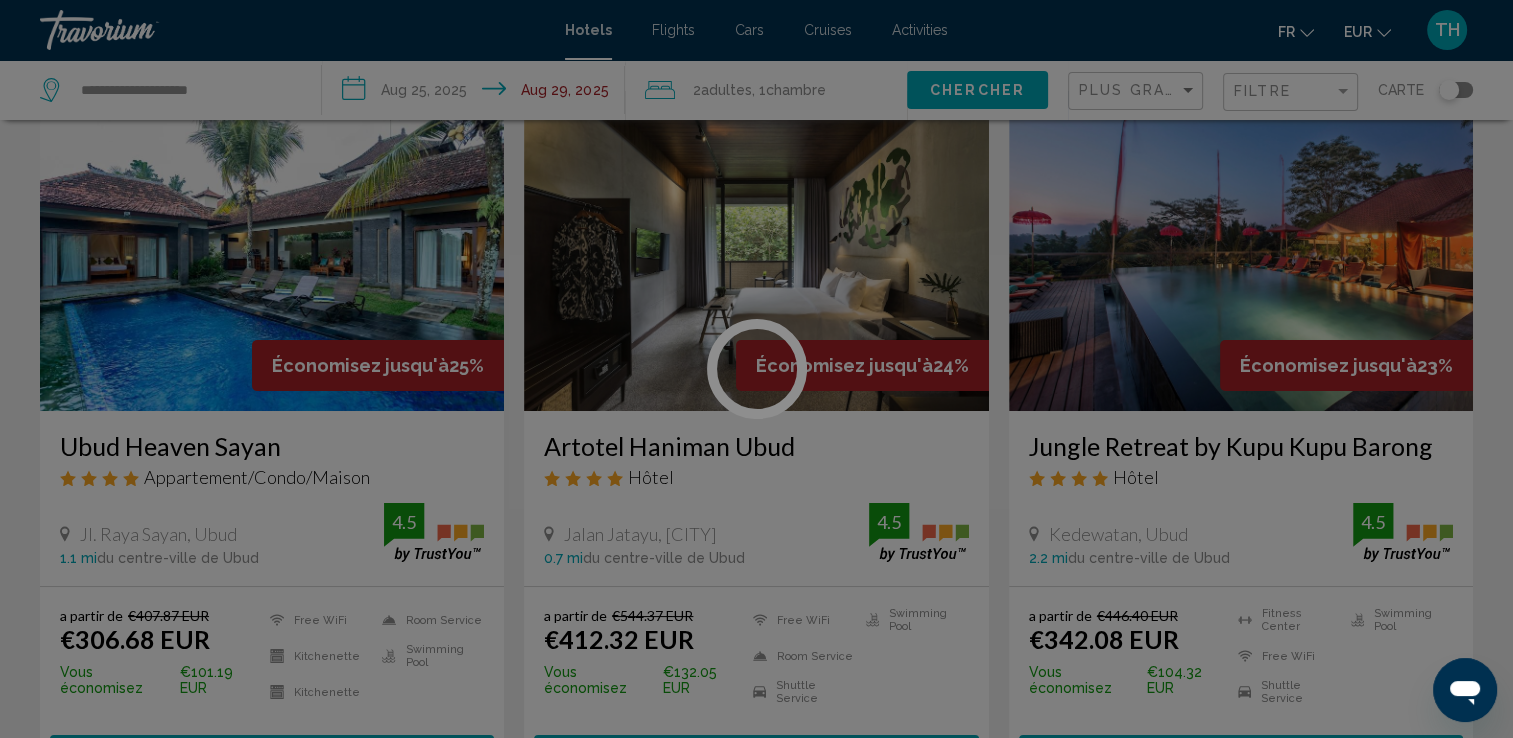 scroll, scrollTop: 0, scrollLeft: 0, axis: both 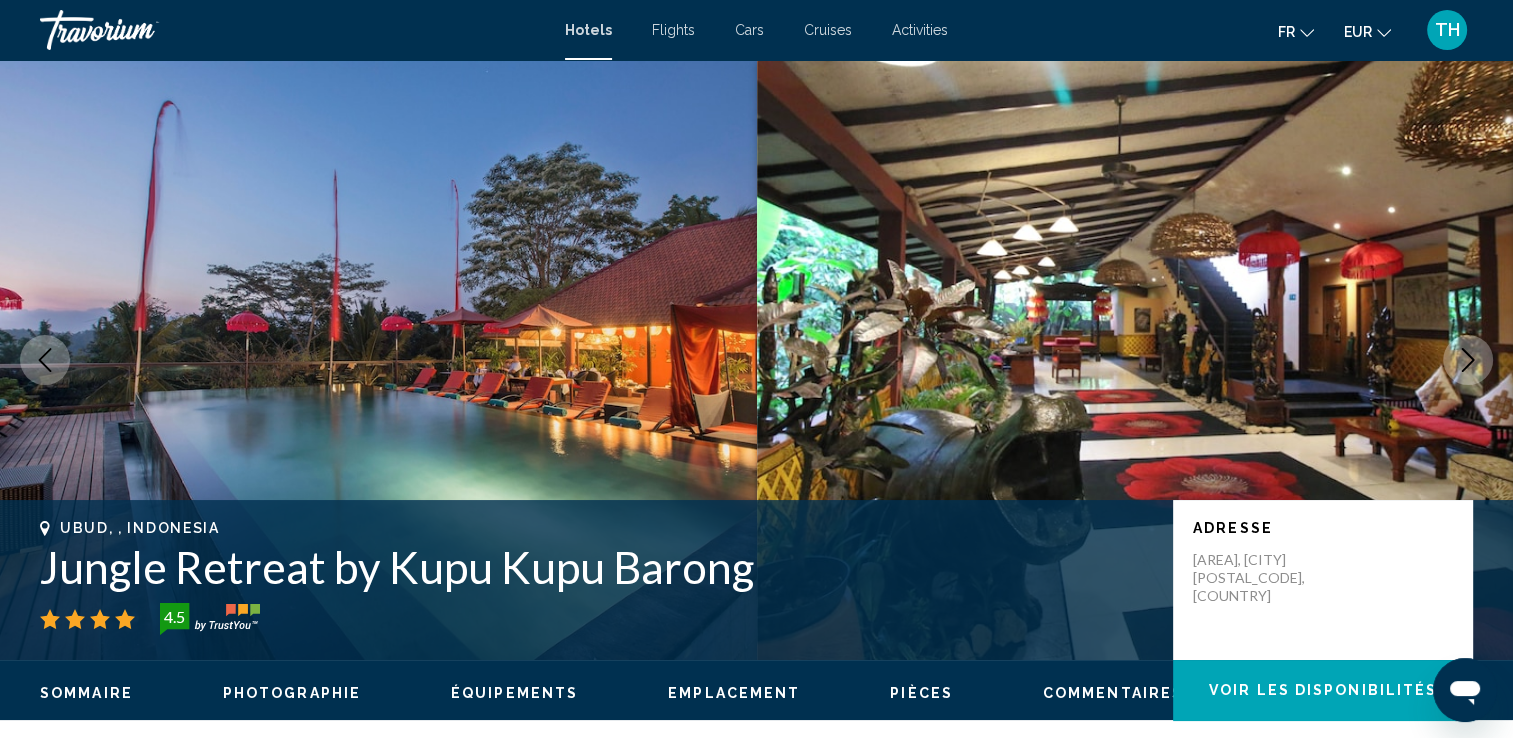 click 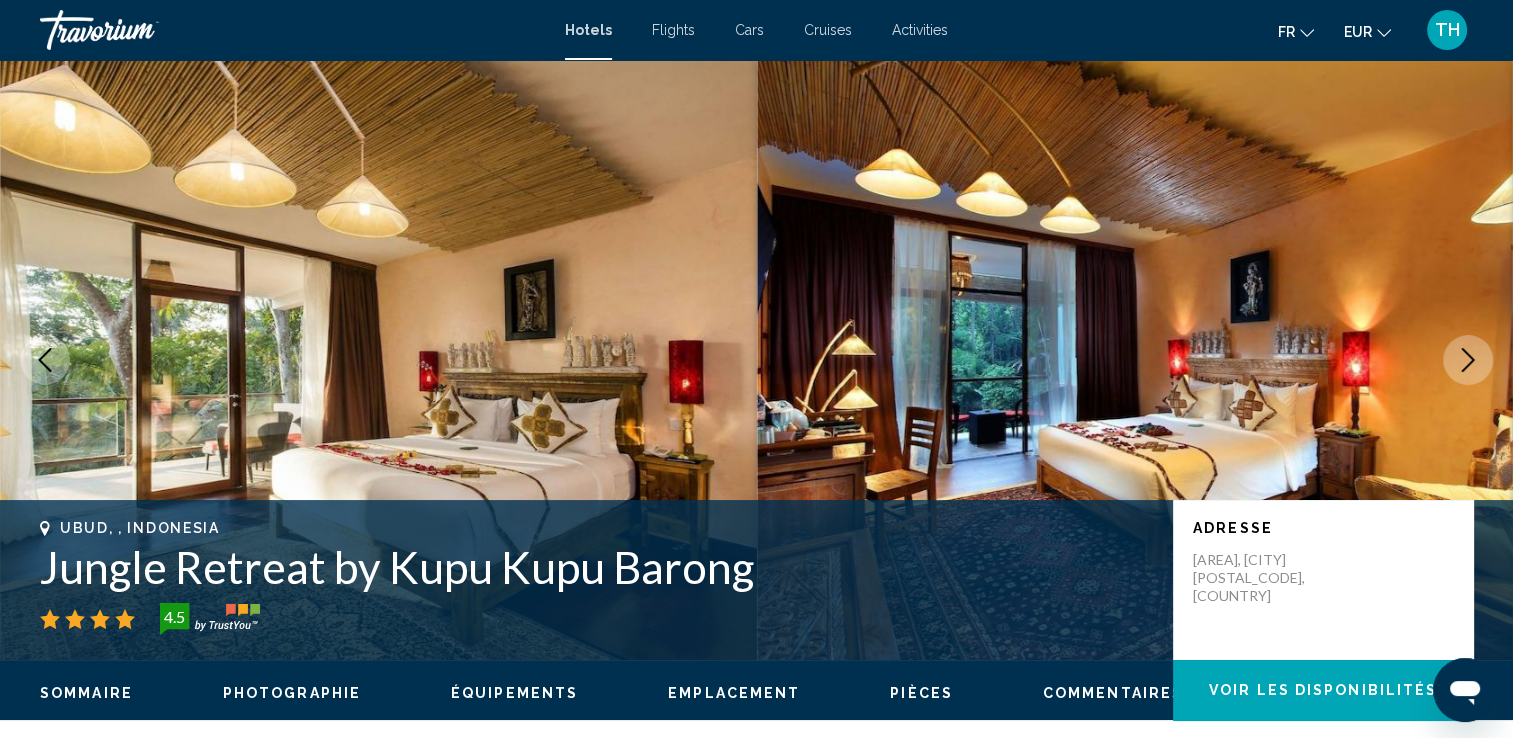 click 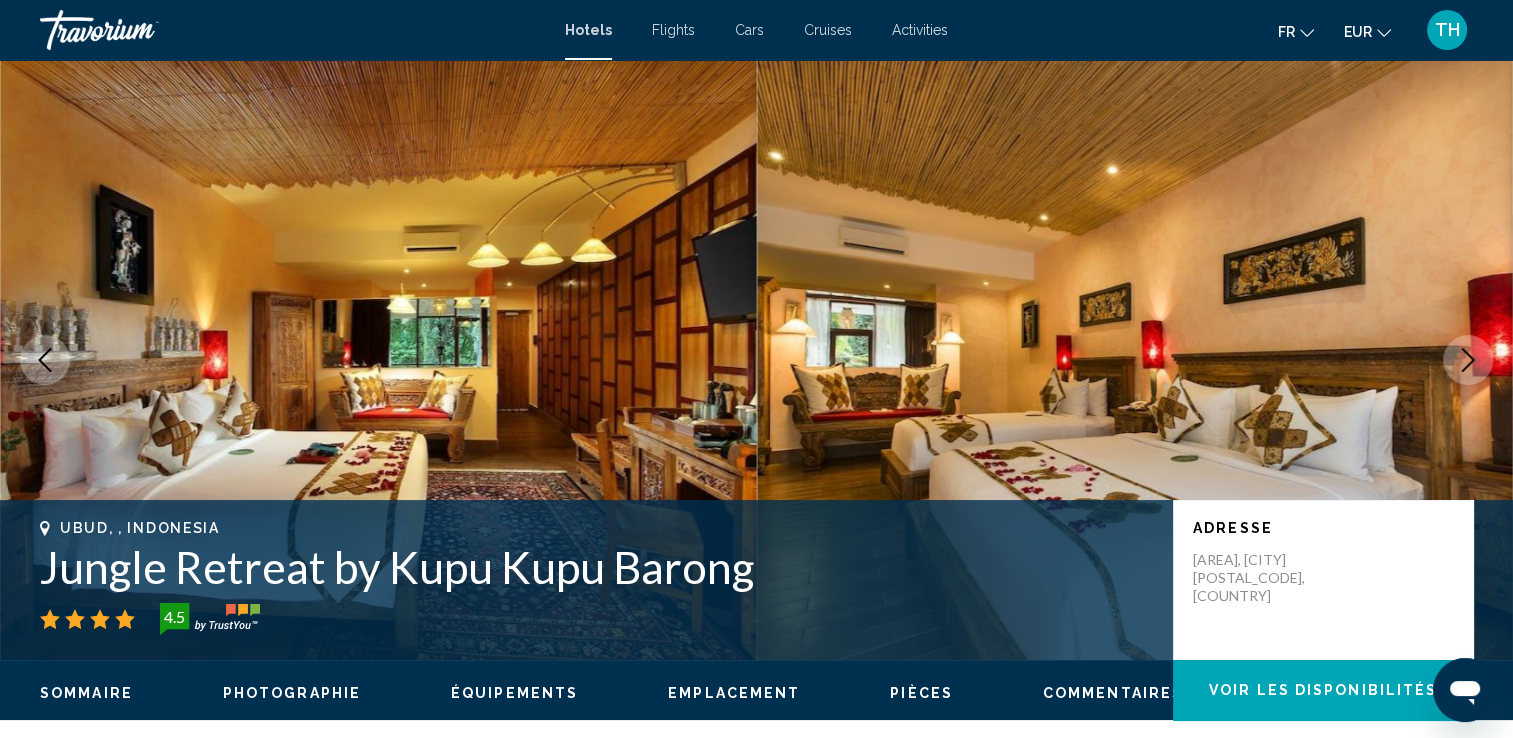 click 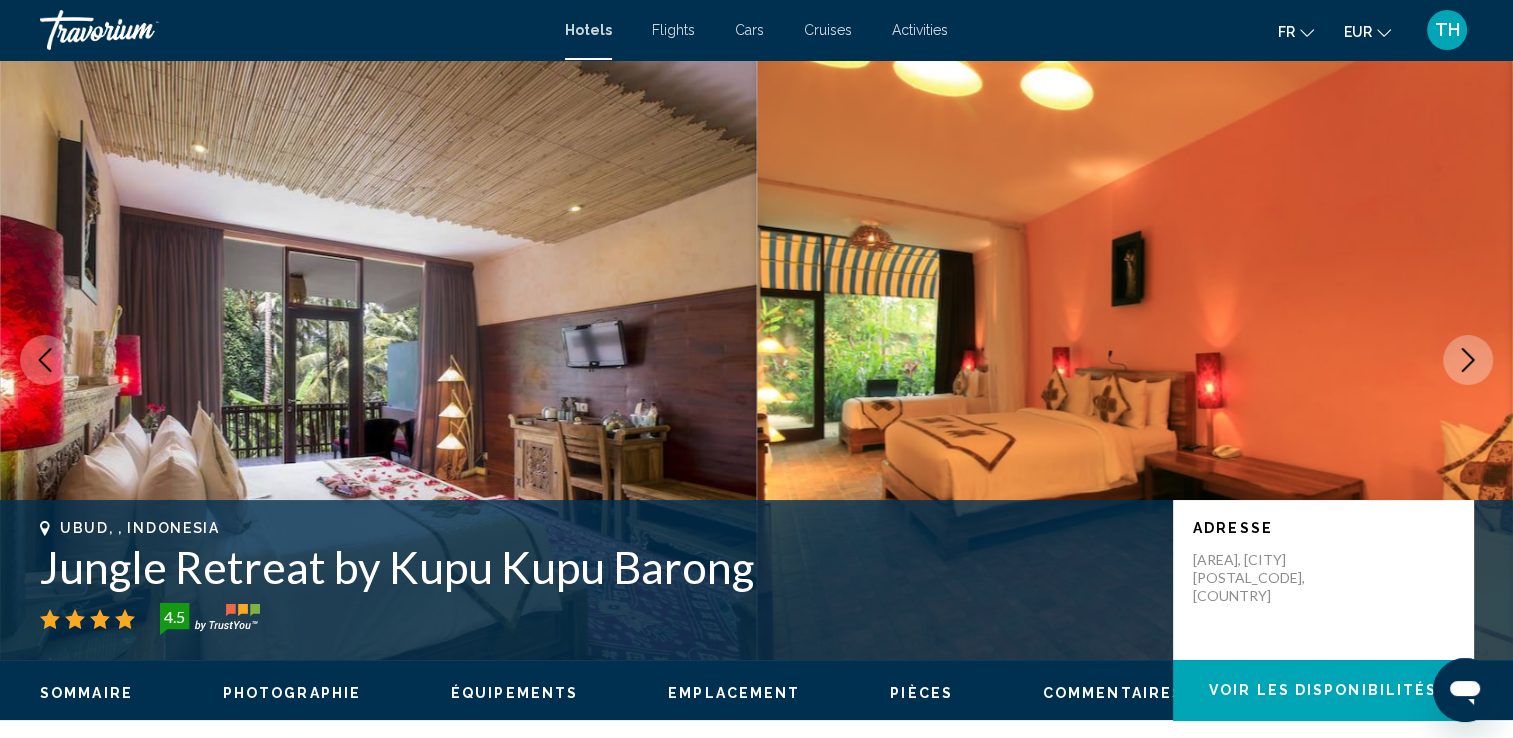 click 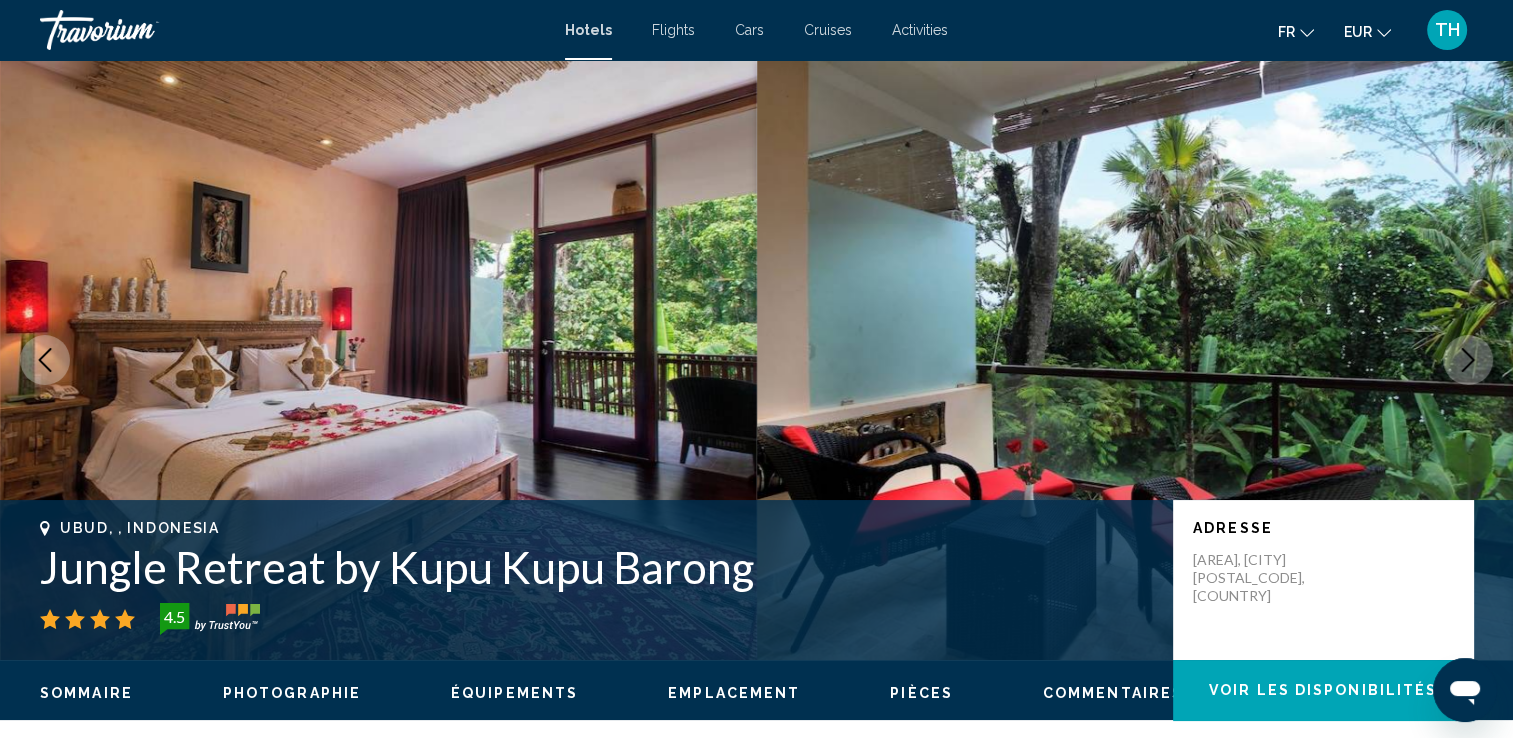 click 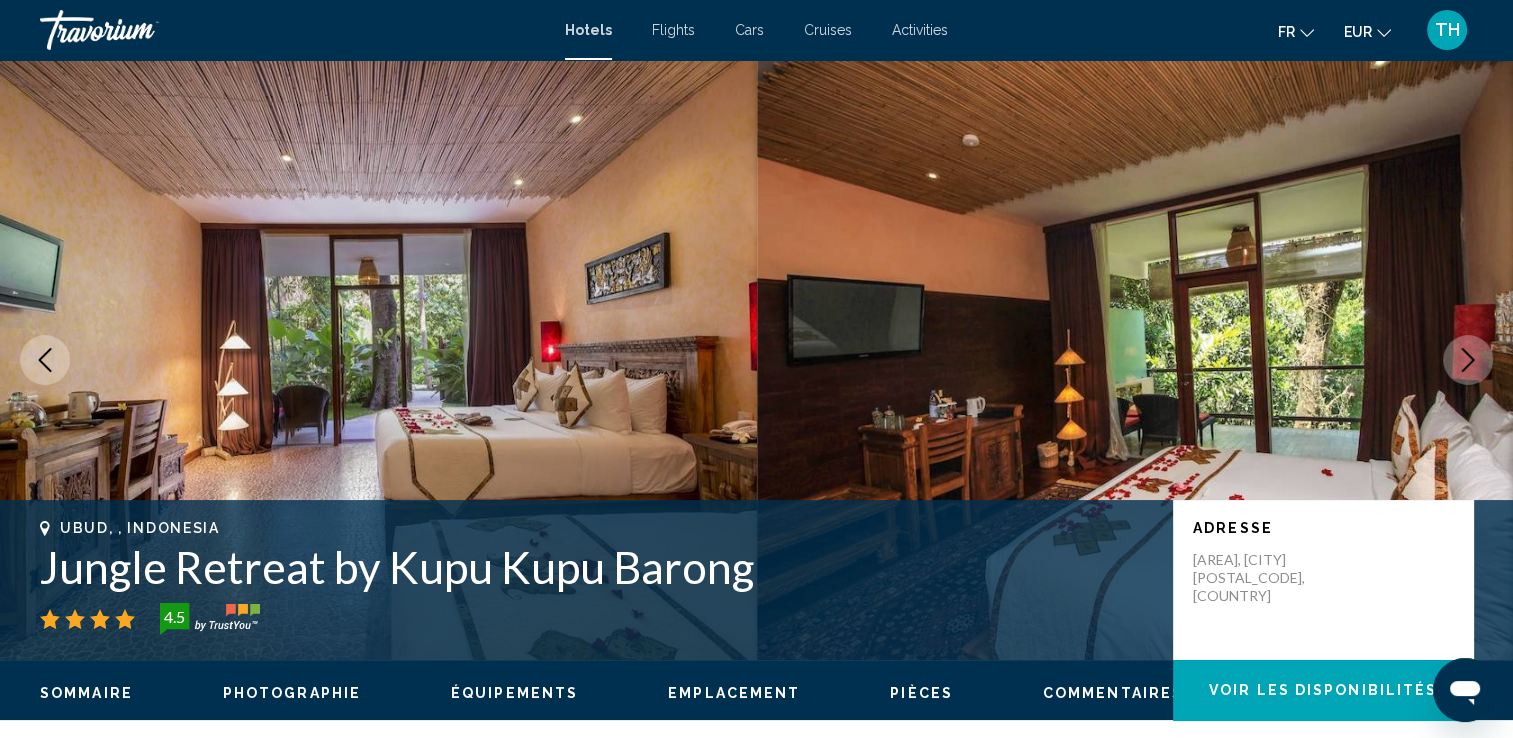 click 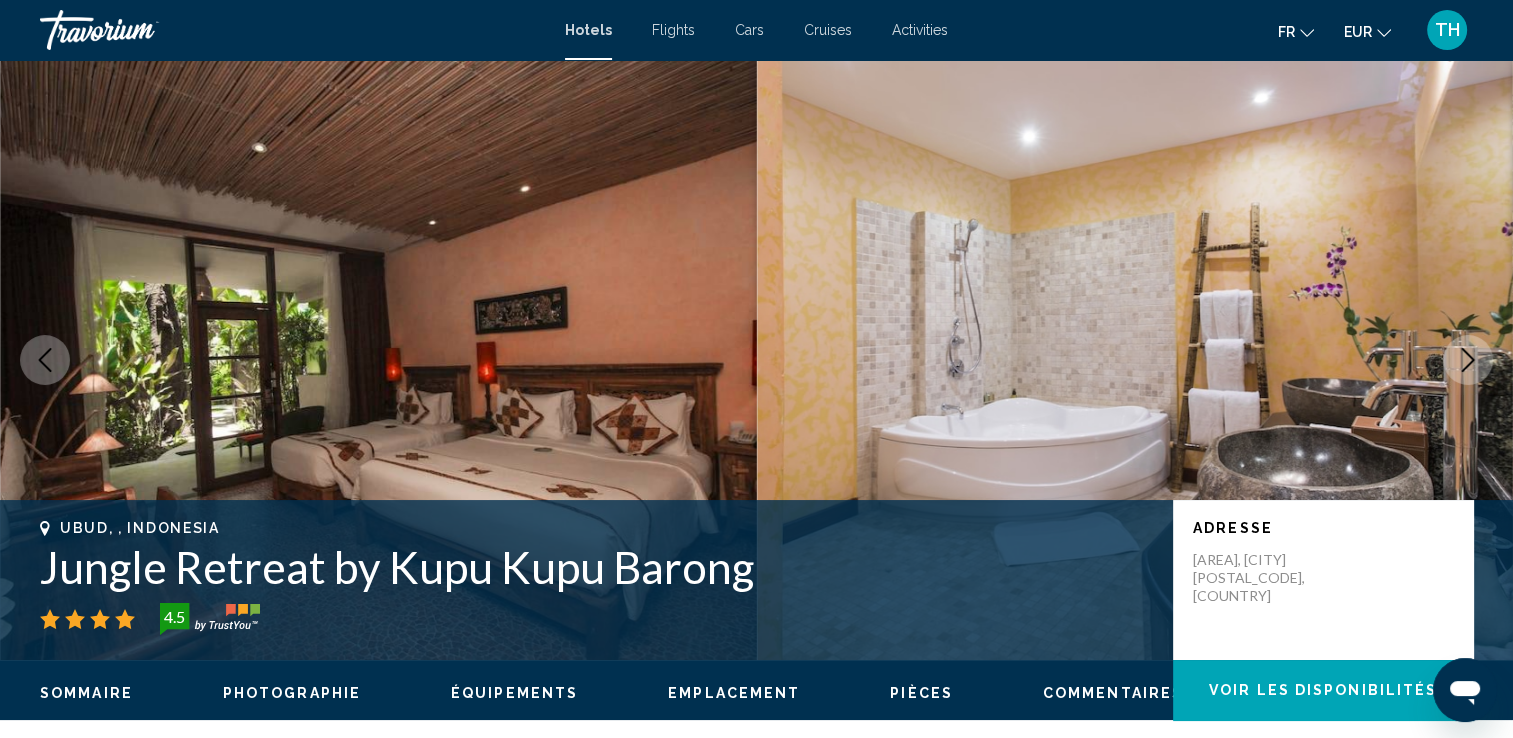 click 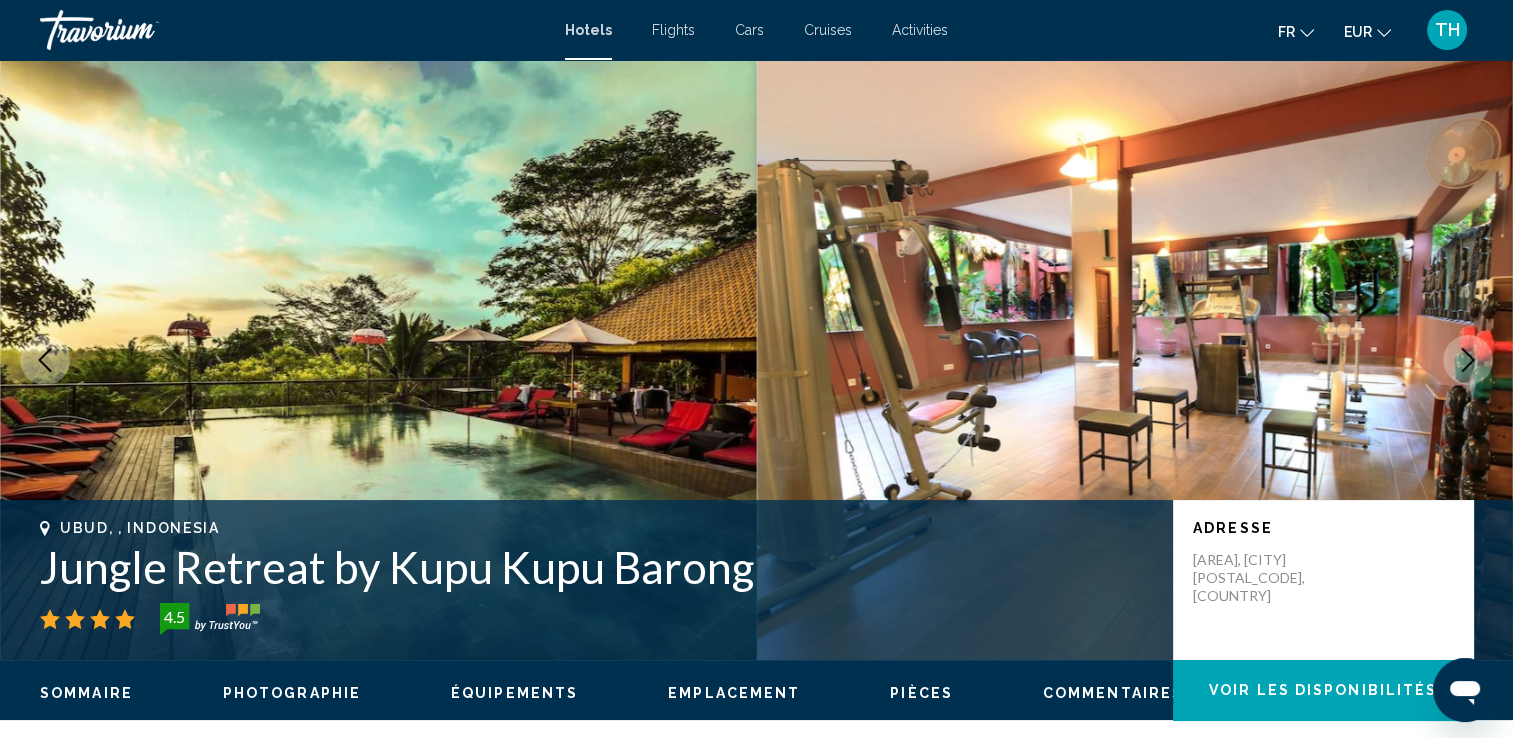 click 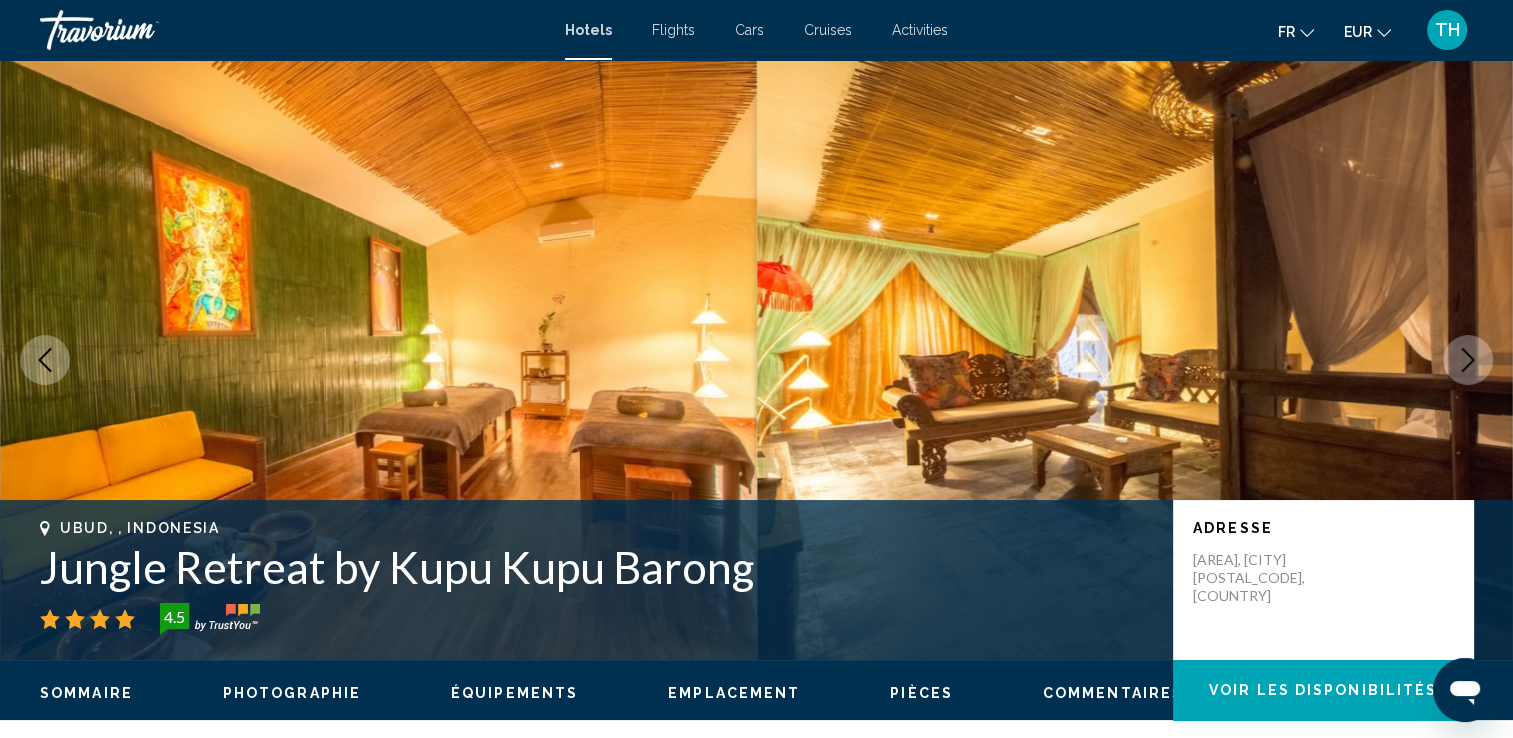 click 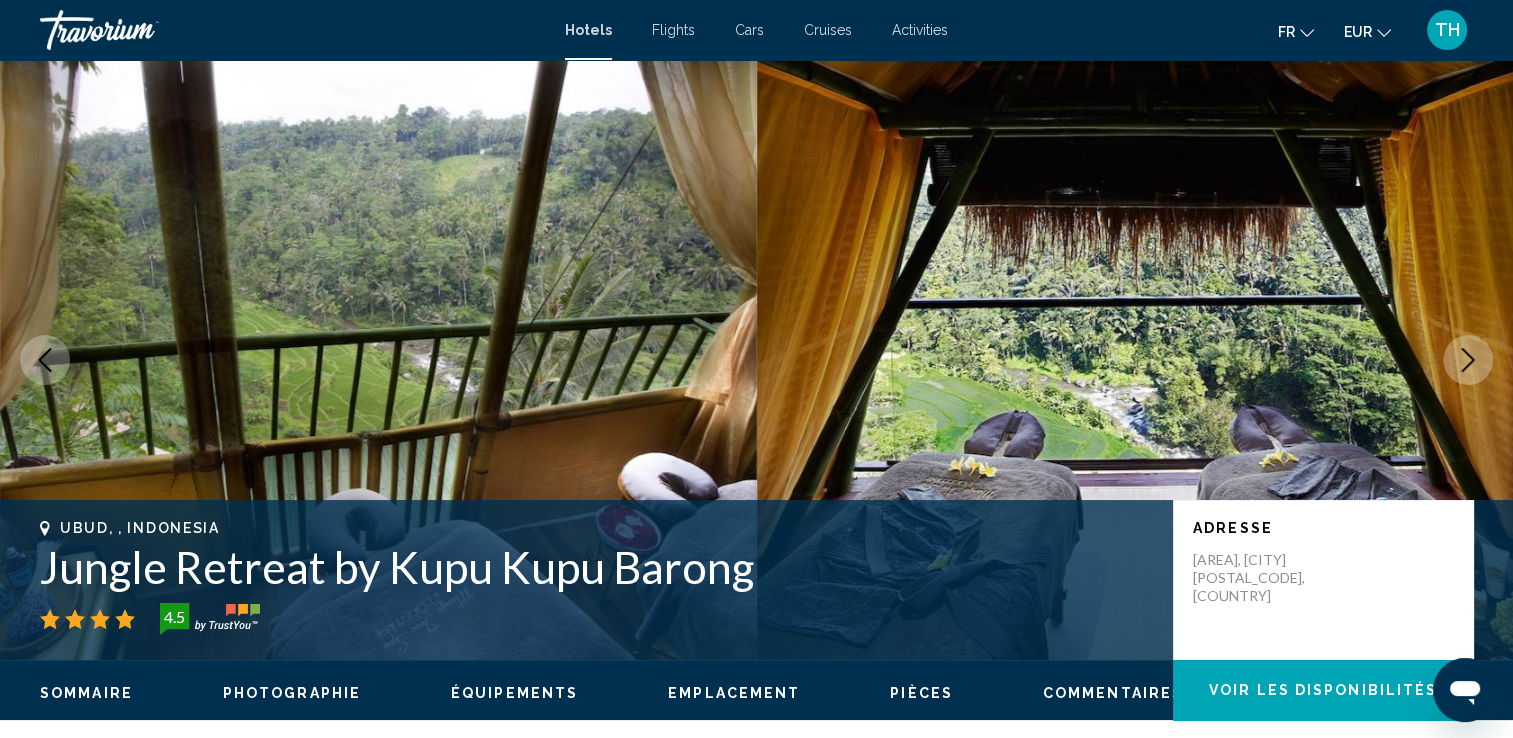 click 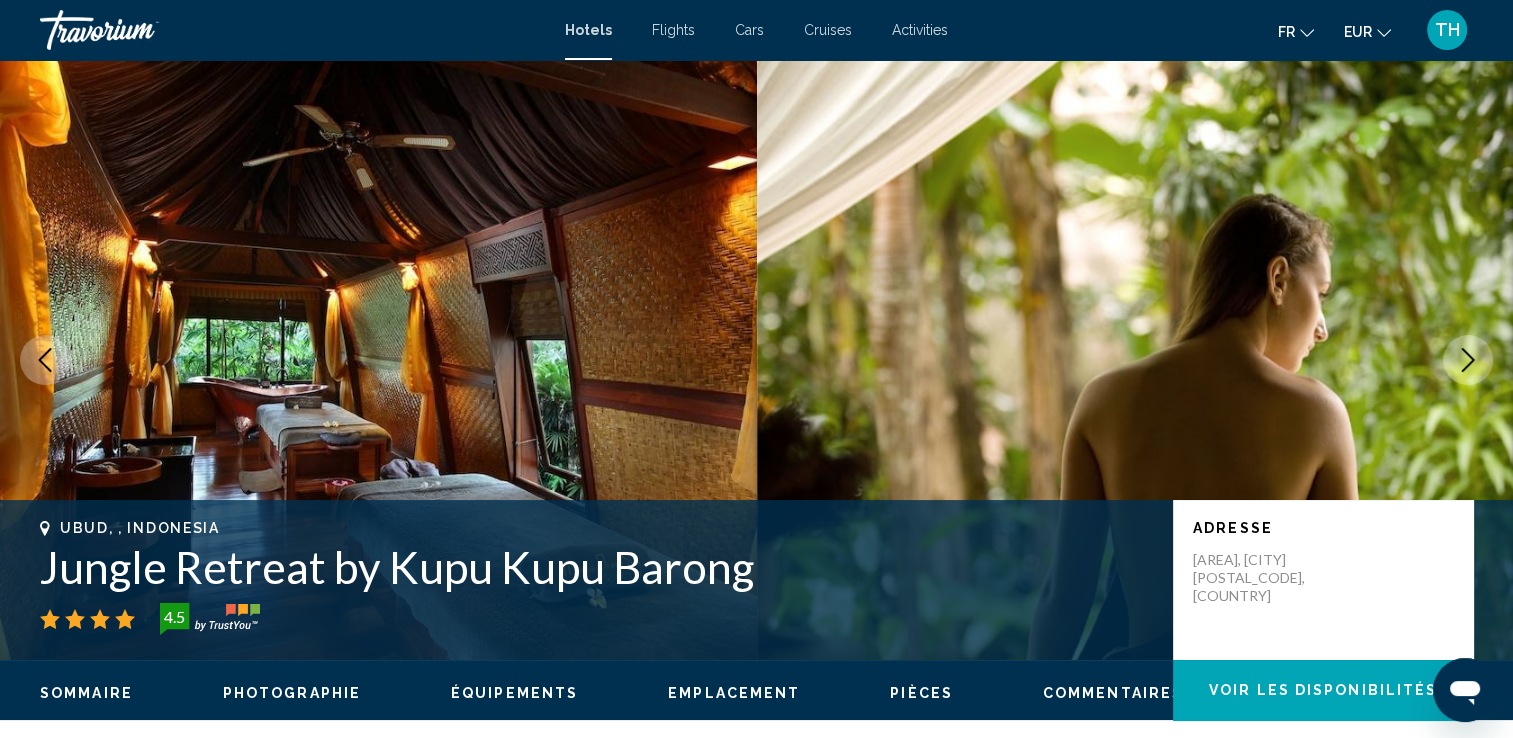 click 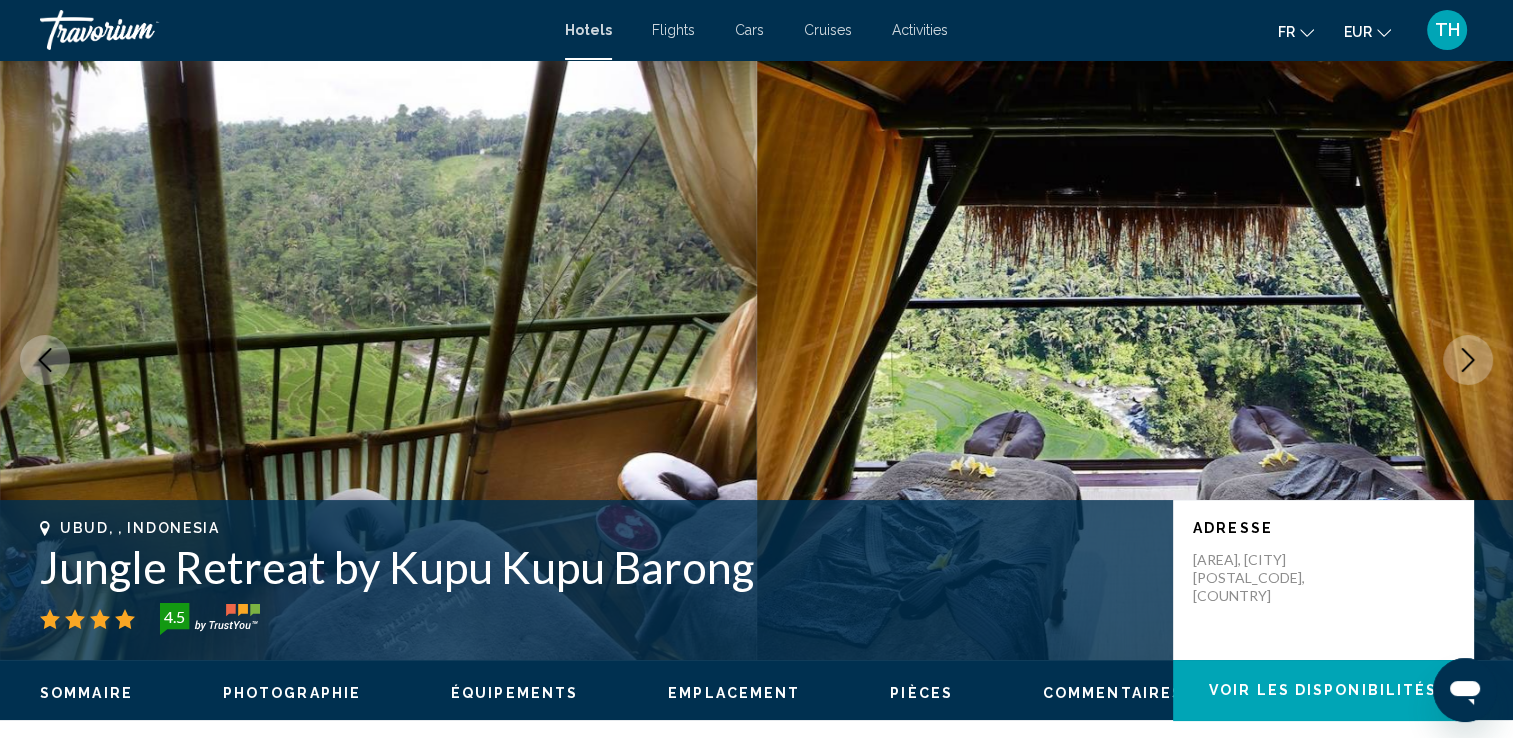 click at bounding box center [1468, 360] 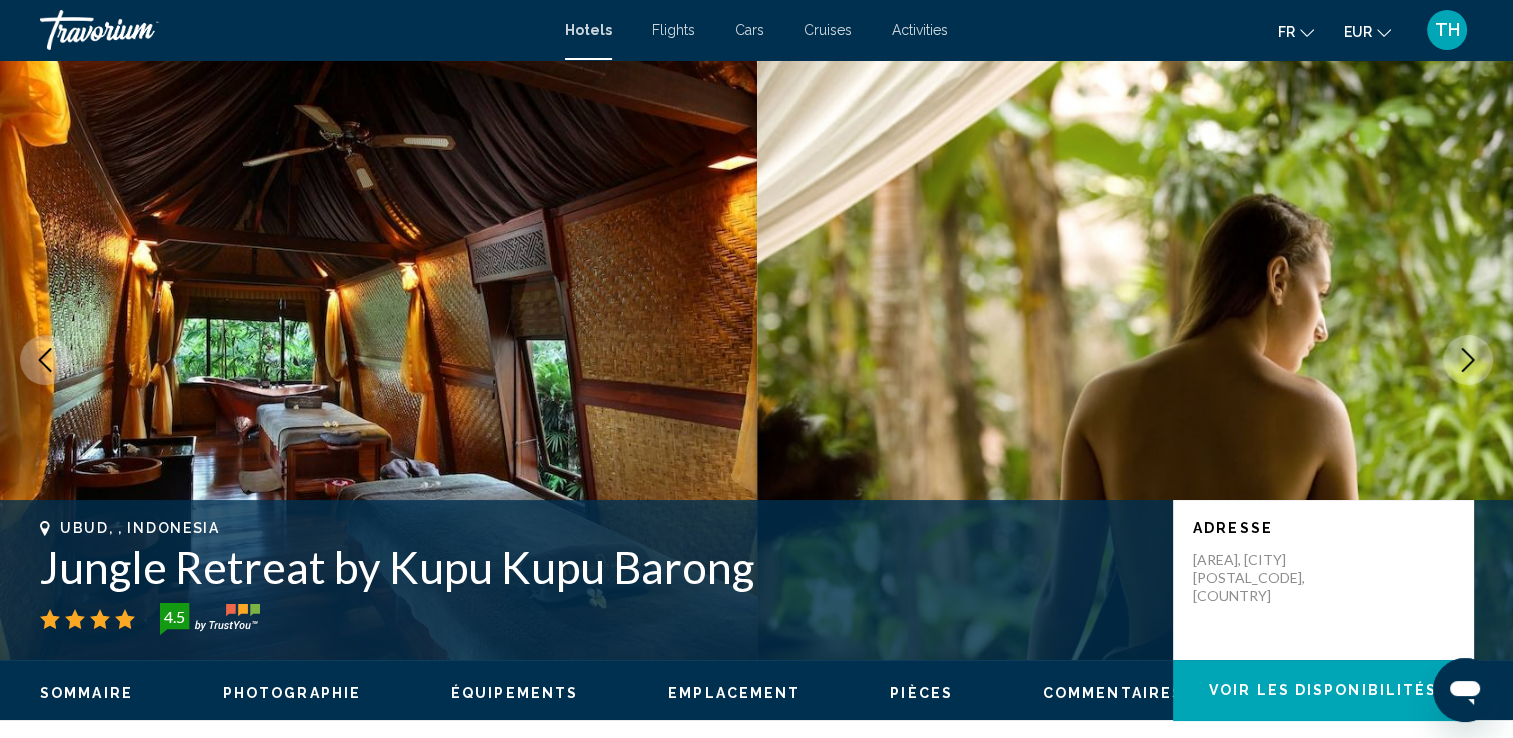 click at bounding box center (1468, 360) 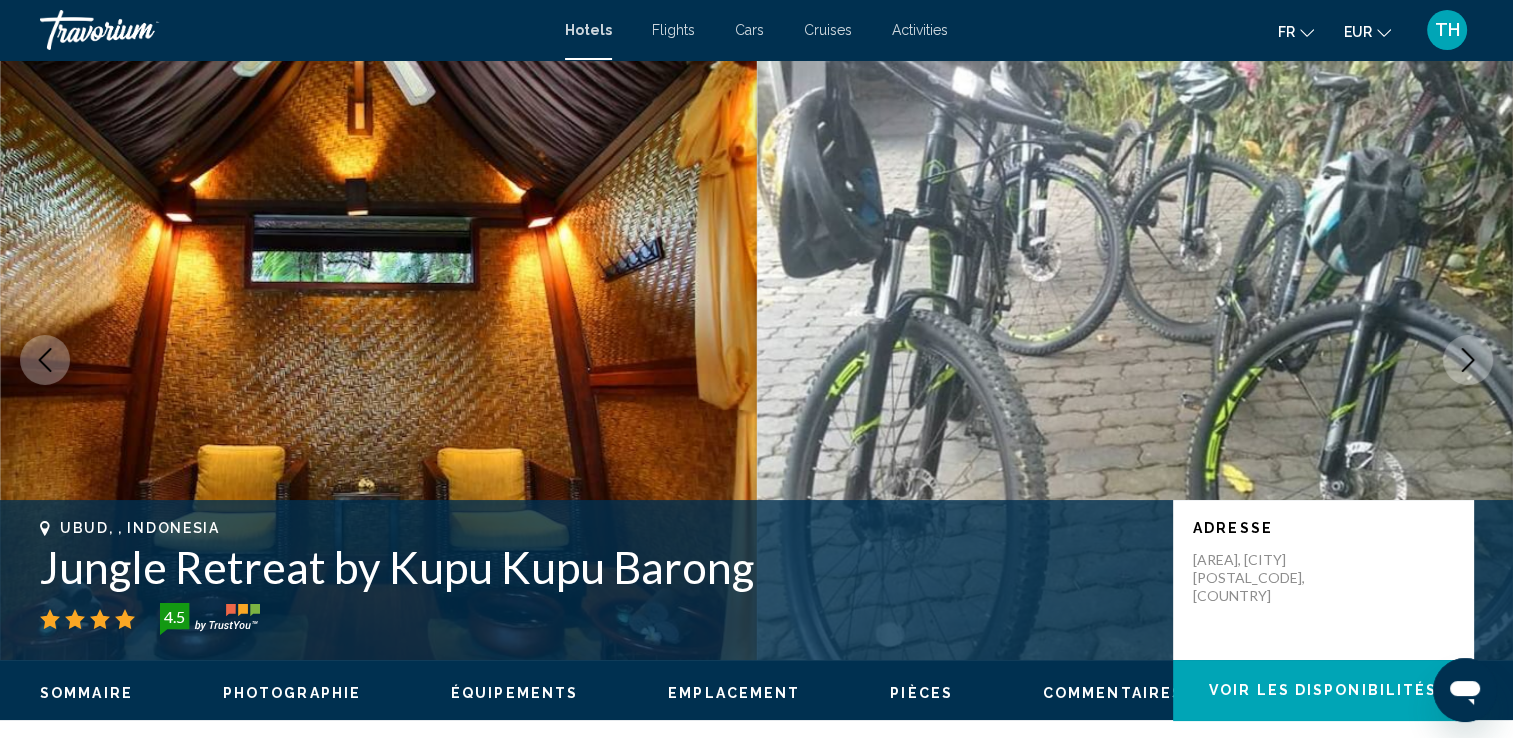 click at bounding box center (1468, 360) 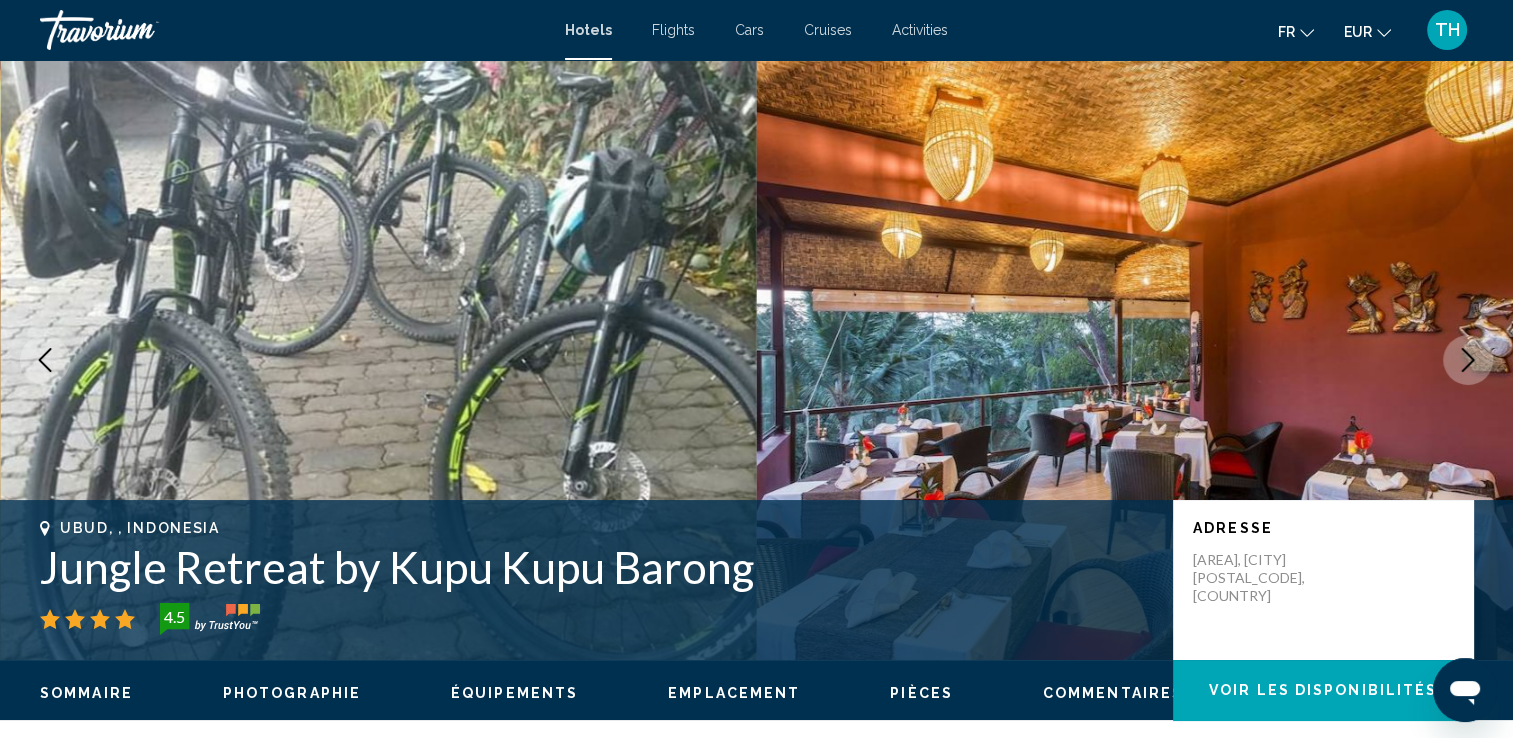 click at bounding box center [1468, 360] 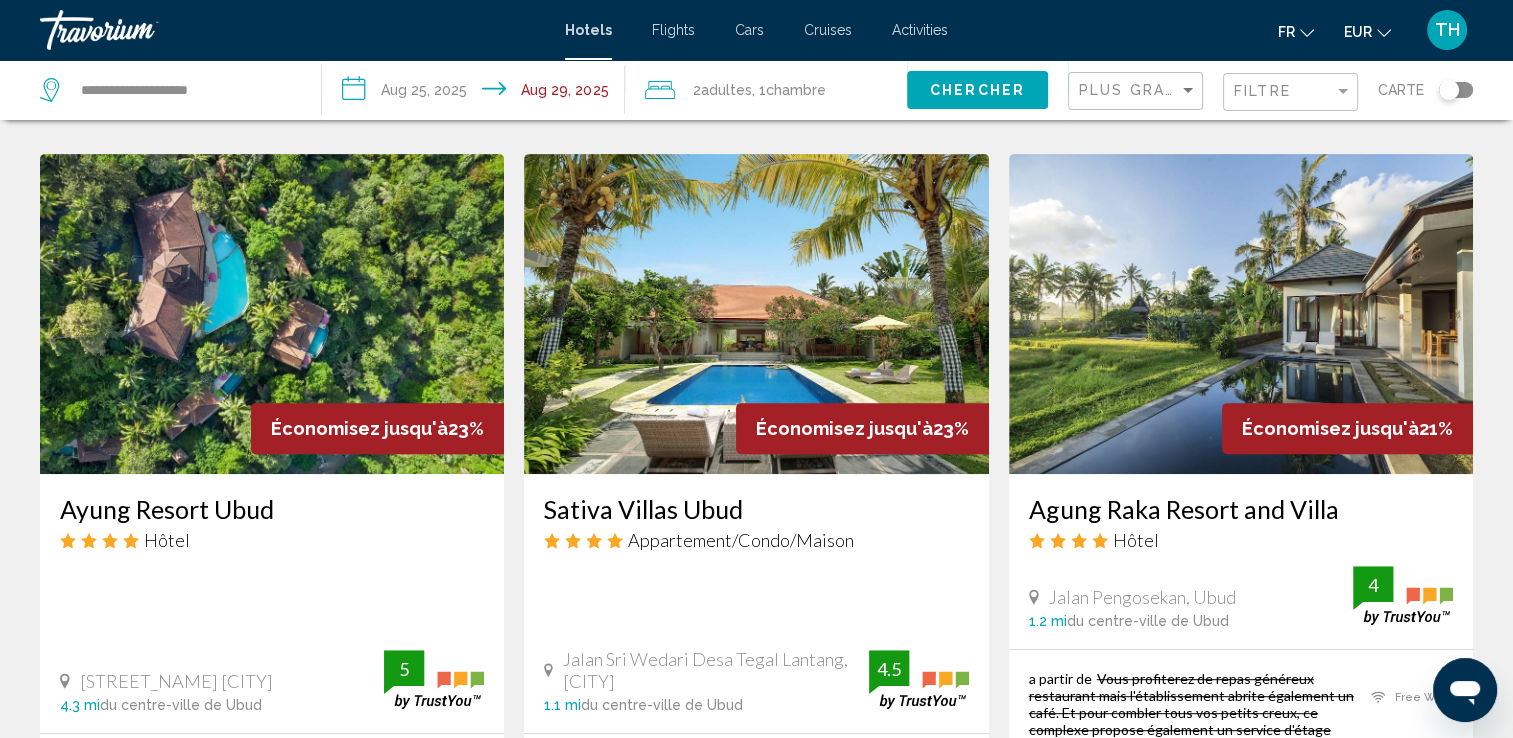 scroll, scrollTop: 774, scrollLeft: 0, axis: vertical 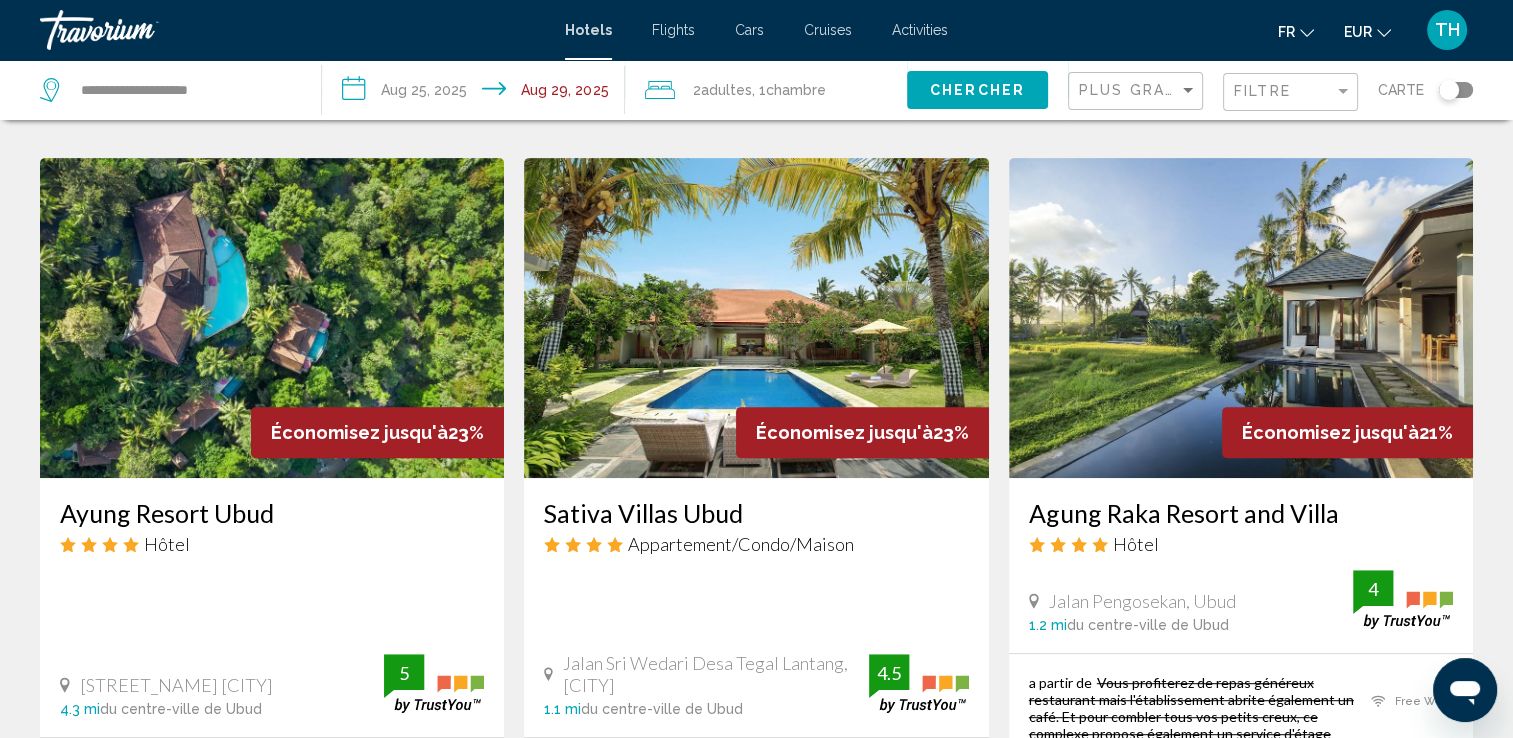 click at bounding box center (272, 318) 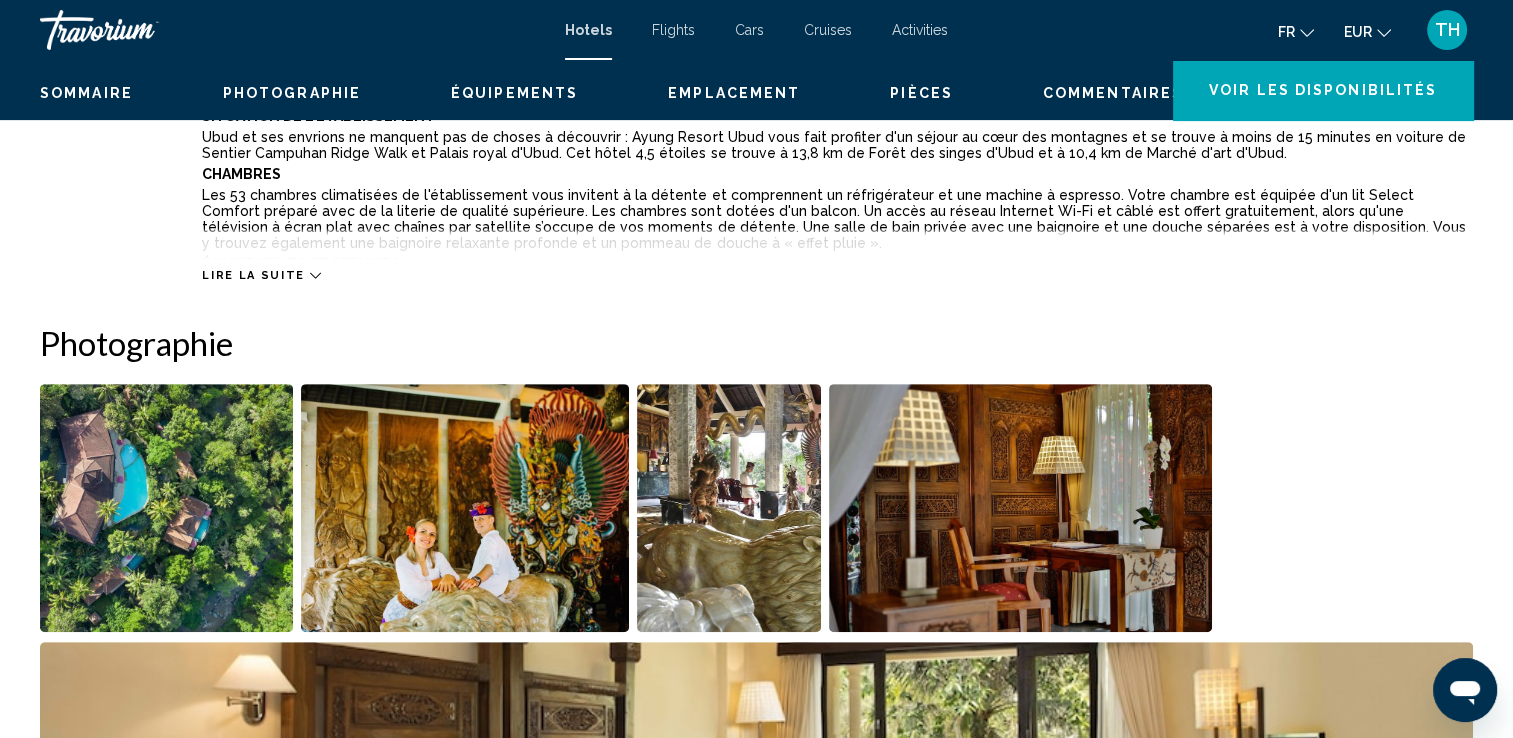 scroll, scrollTop: 0, scrollLeft: 0, axis: both 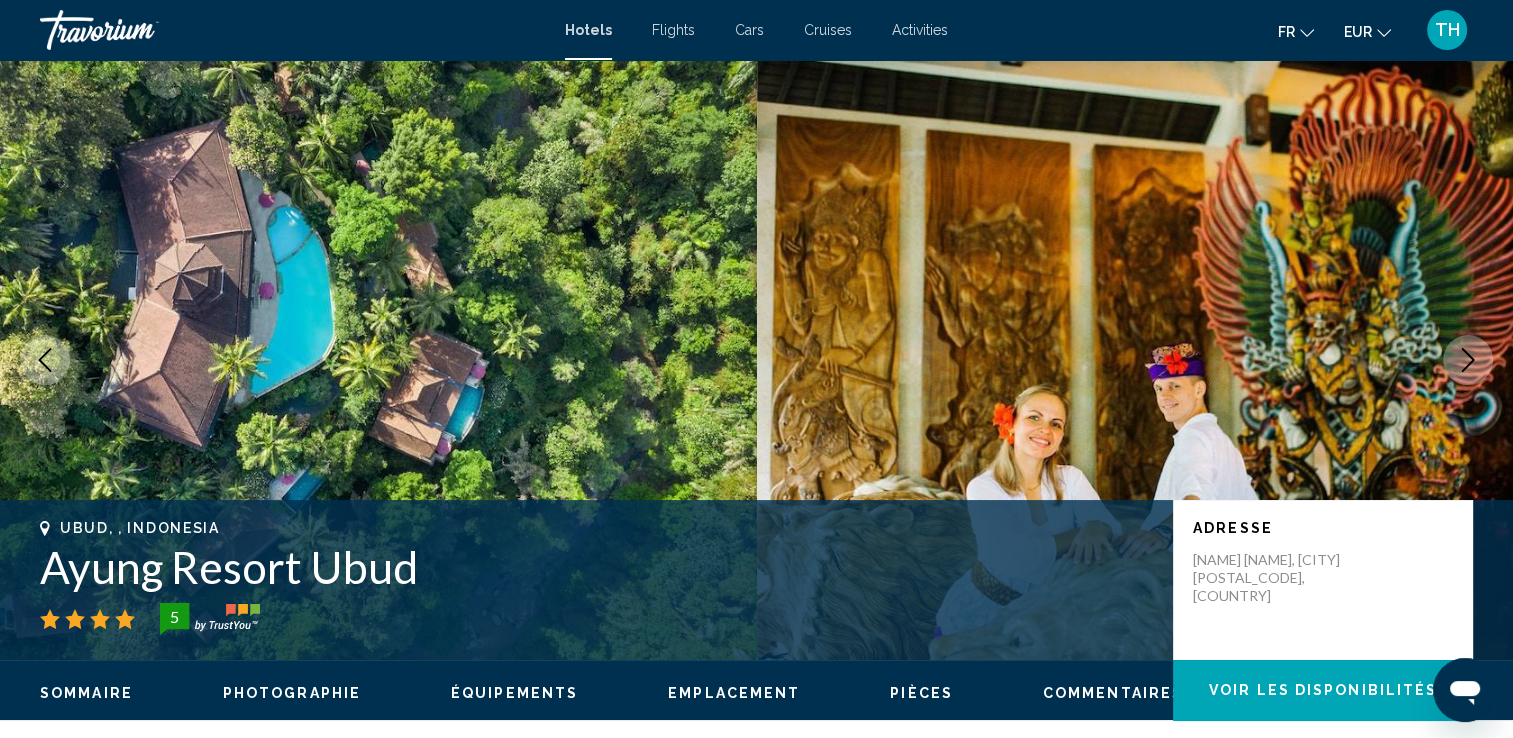 click 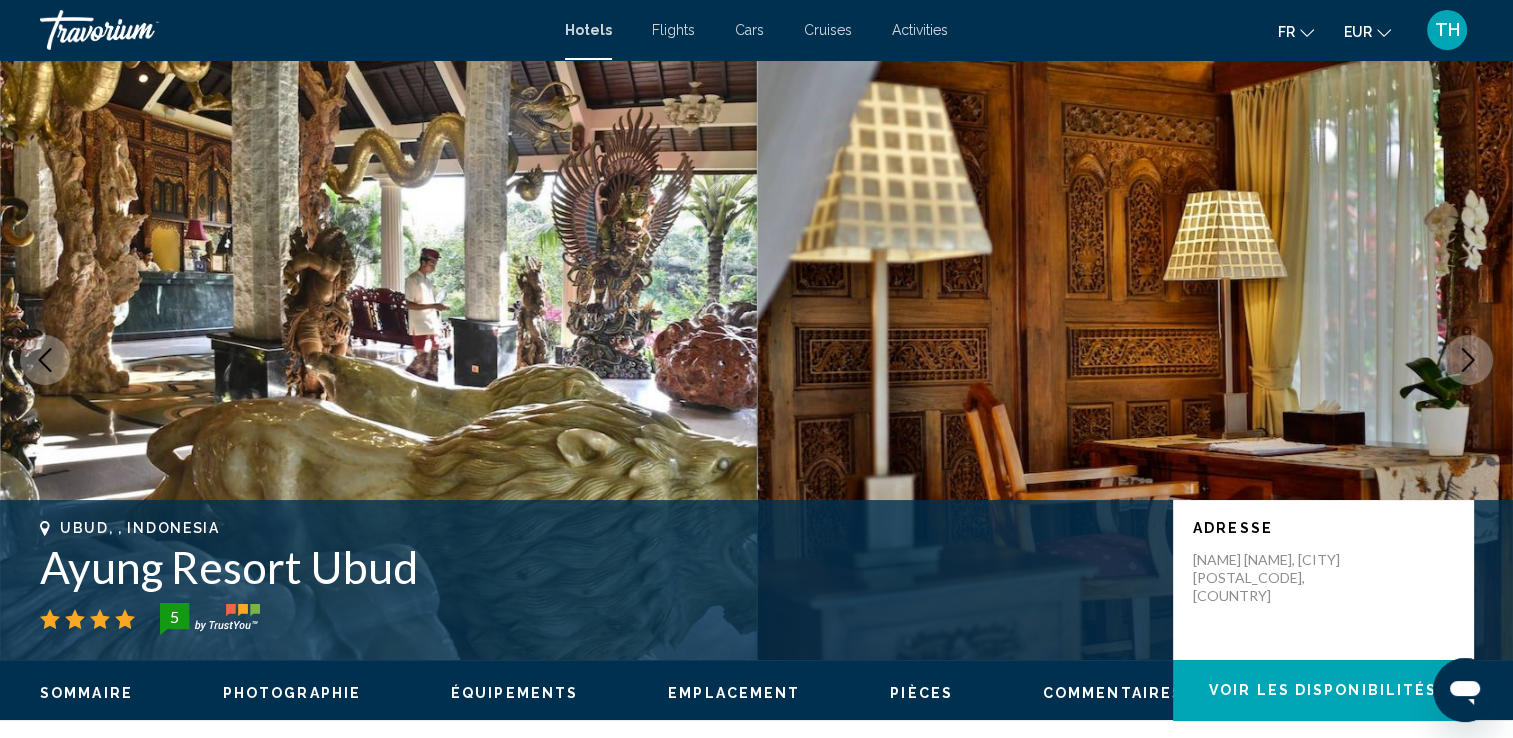 click 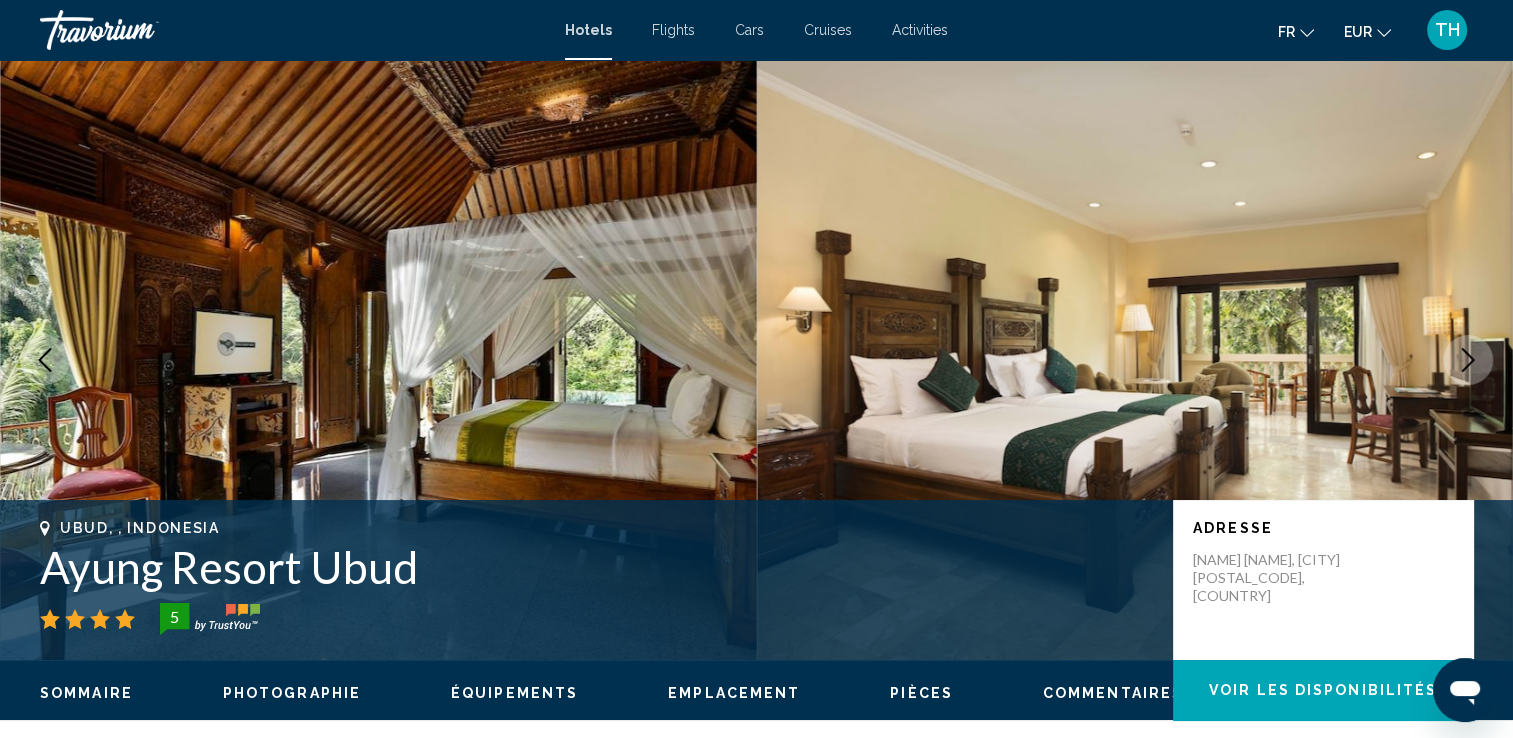 click 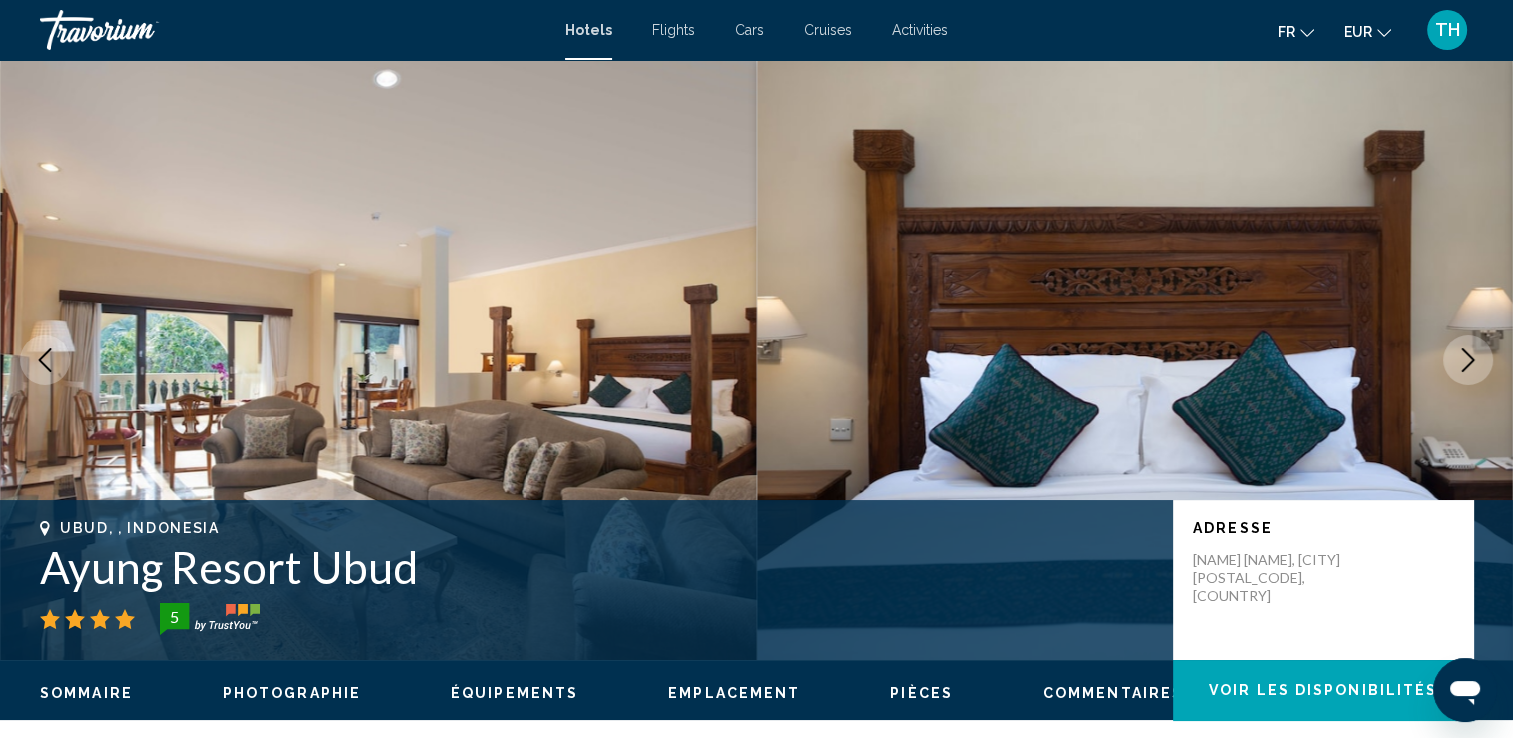 click 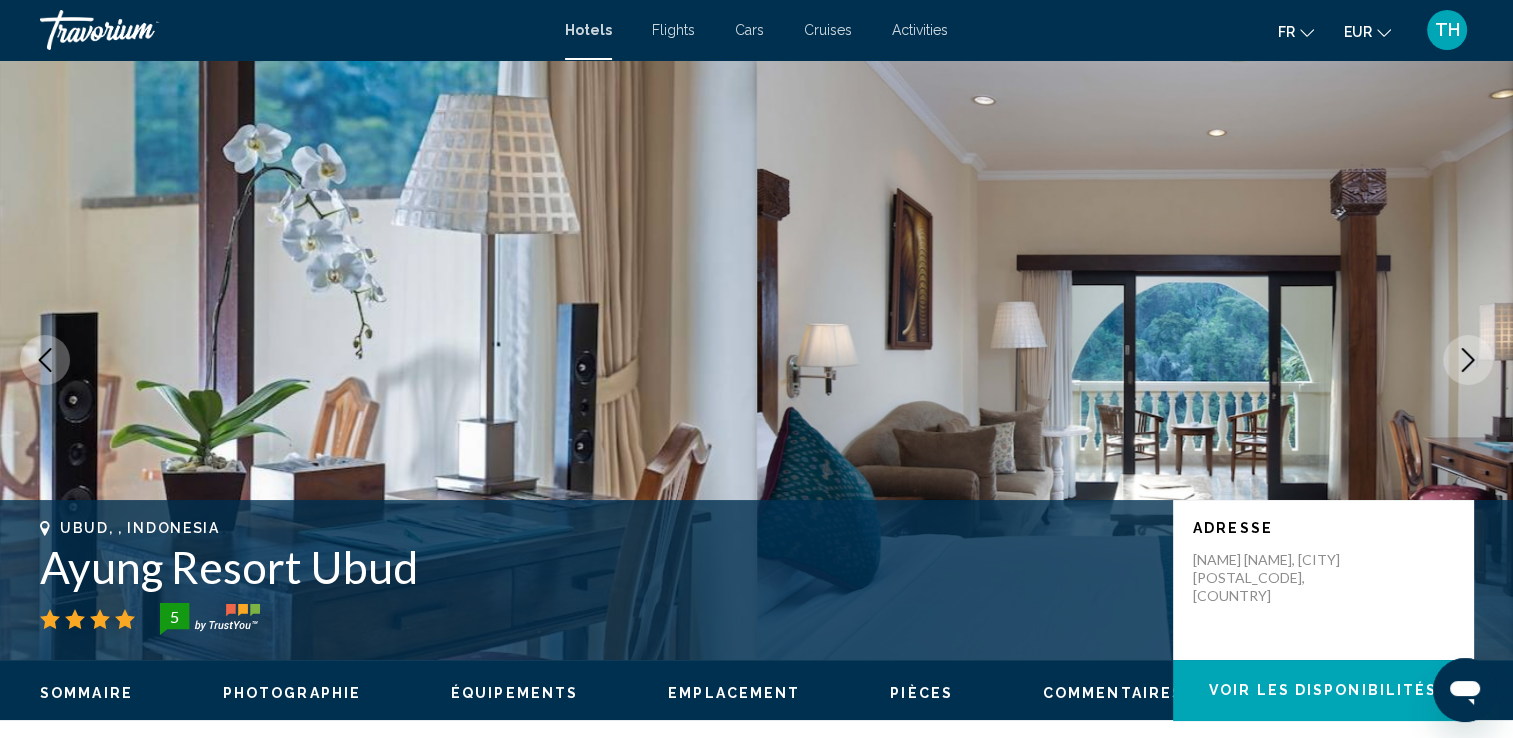 click 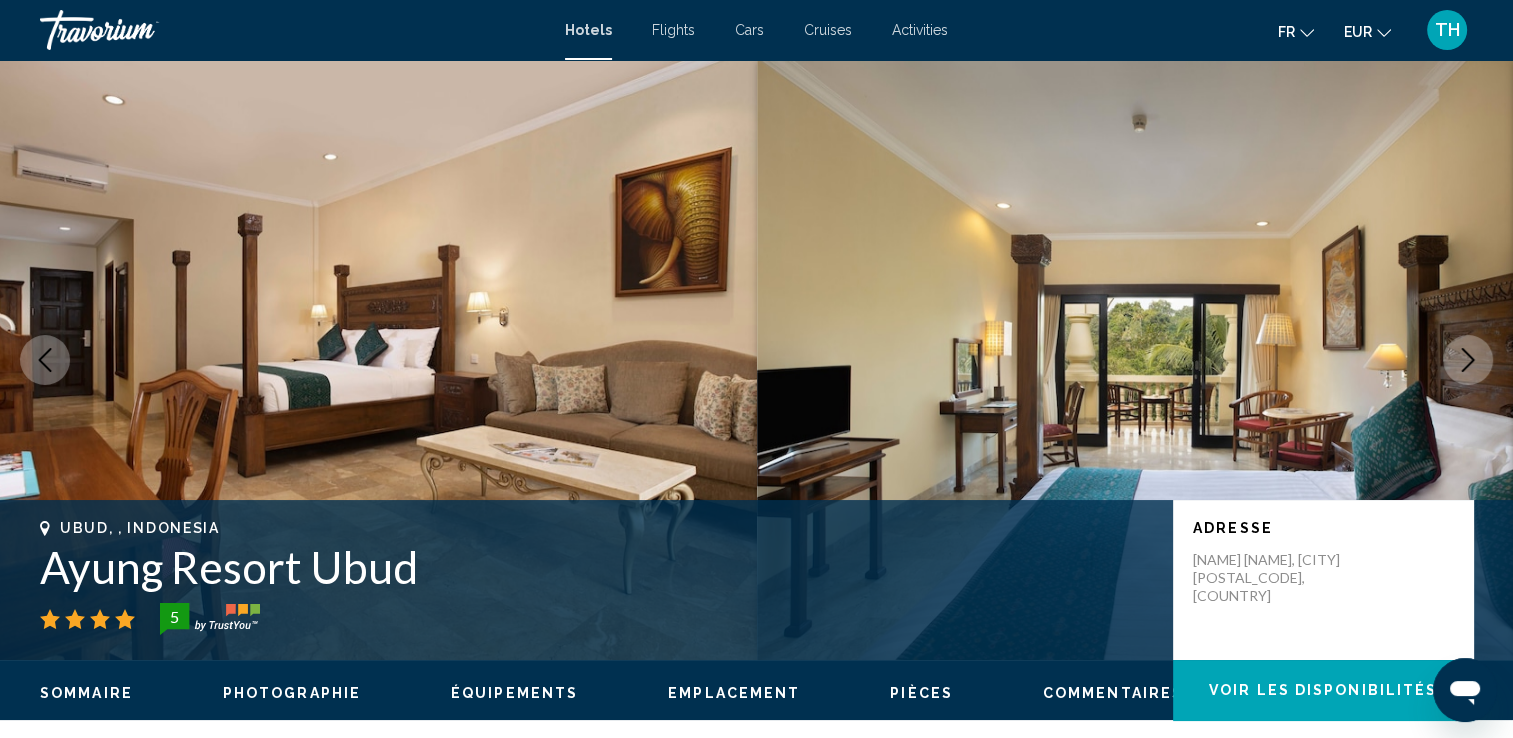 click 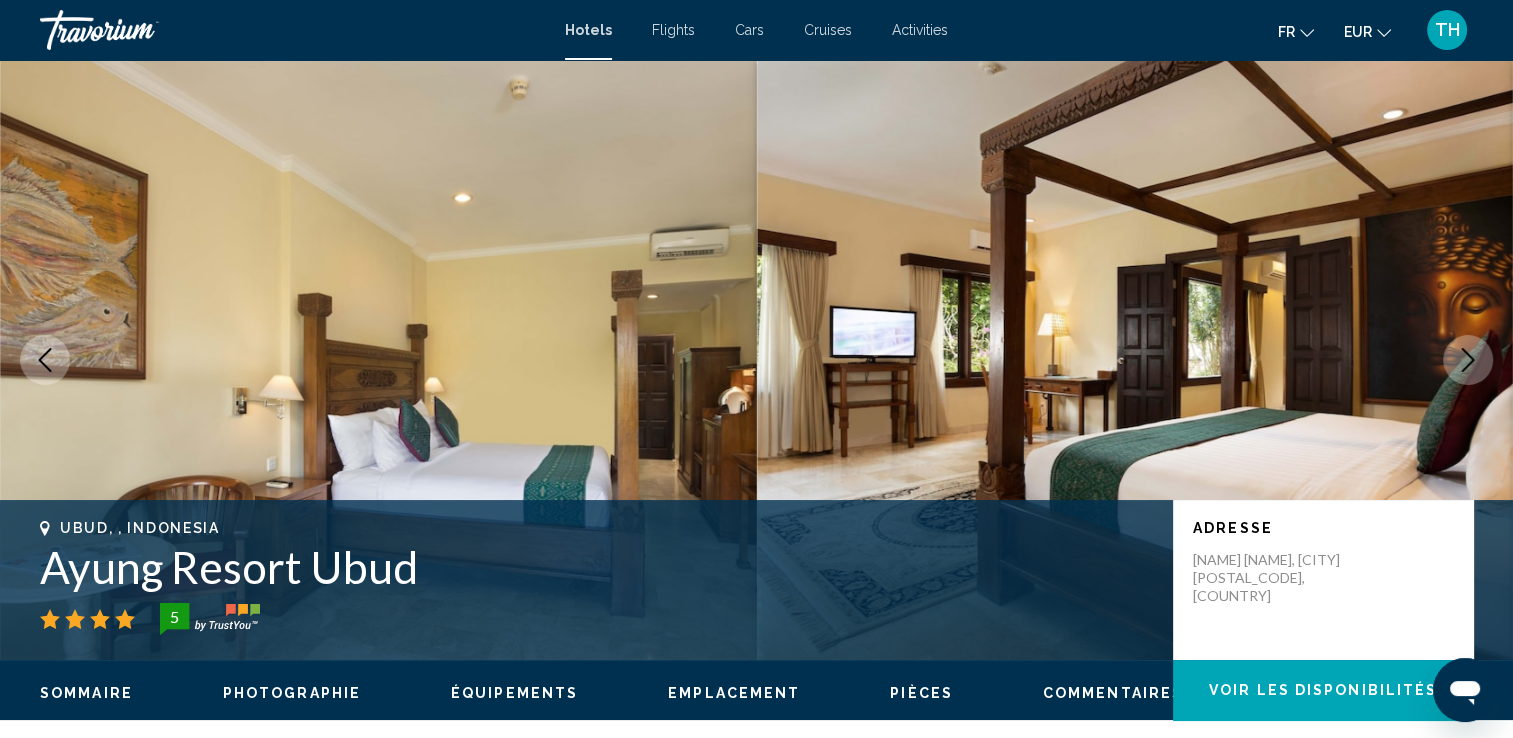 click 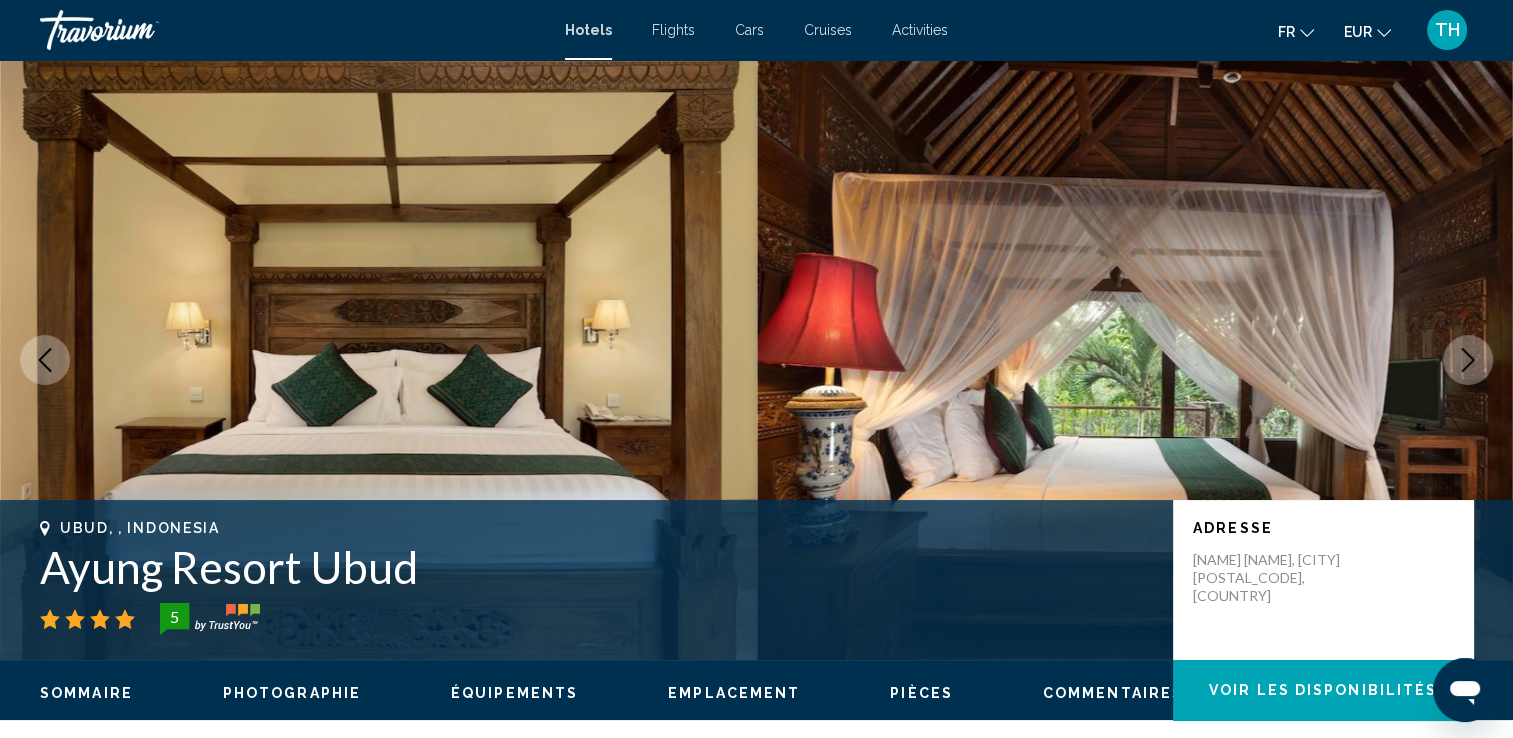 click 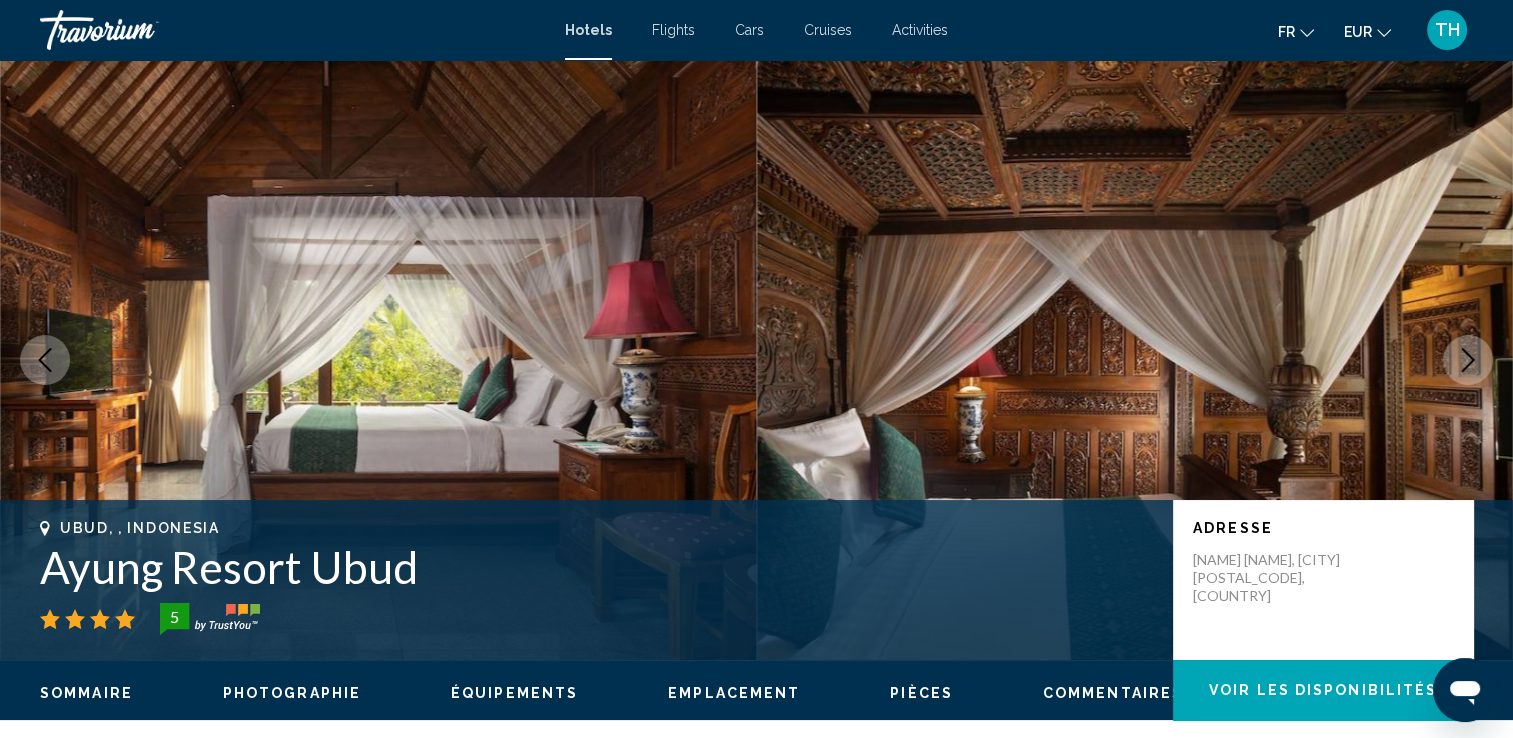 click 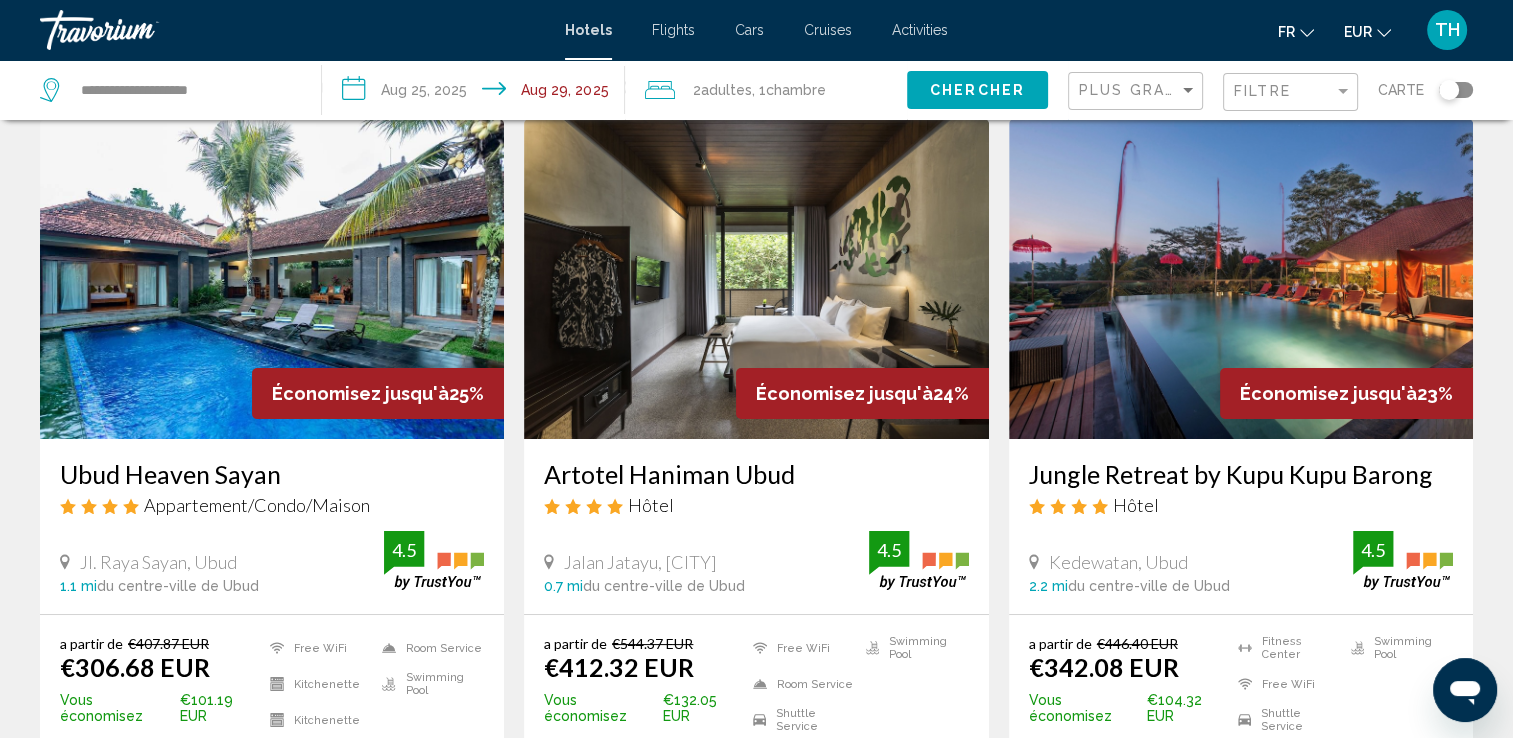 scroll, scrollTop: 91, scrollLeft: 0, axis: vertical 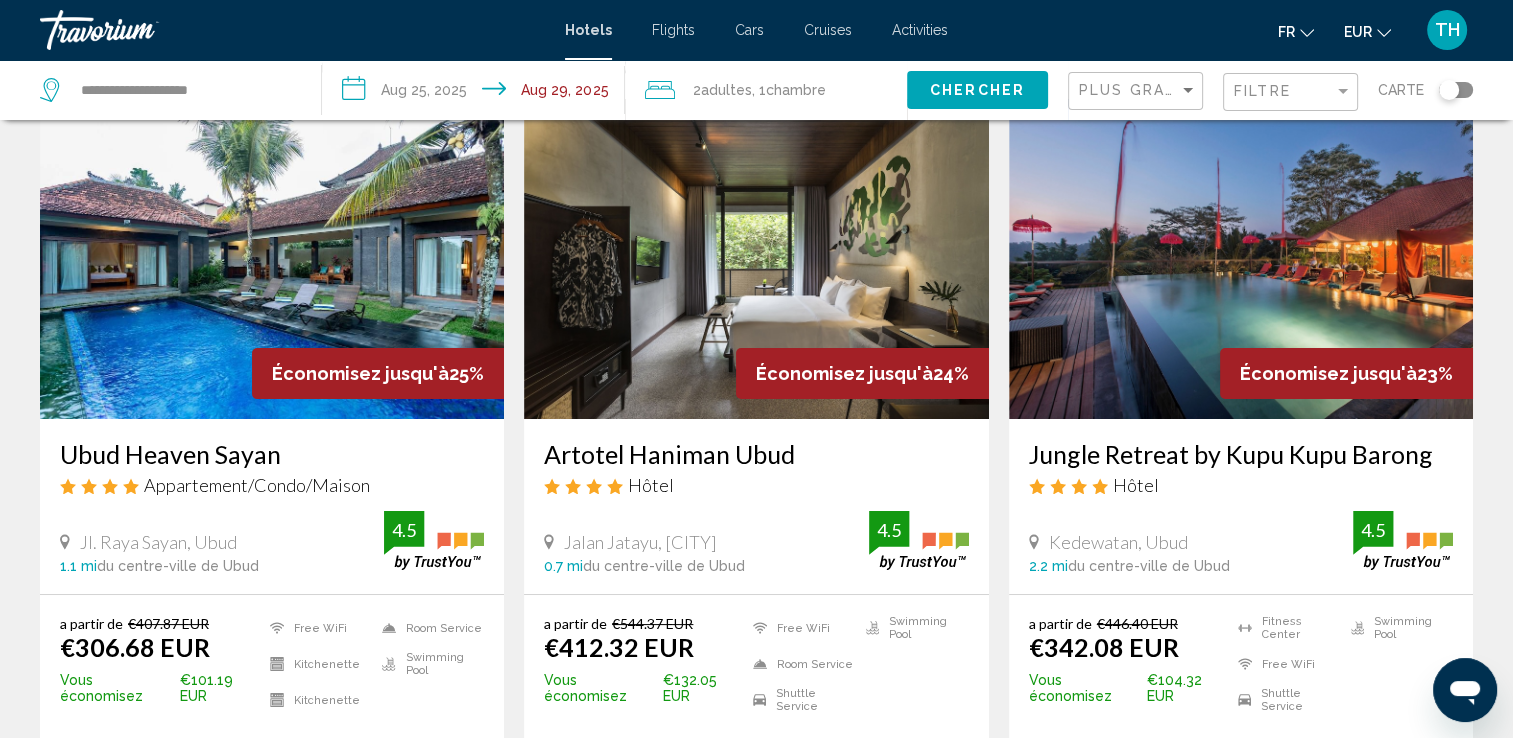 click at bounding box center [1241, 259] 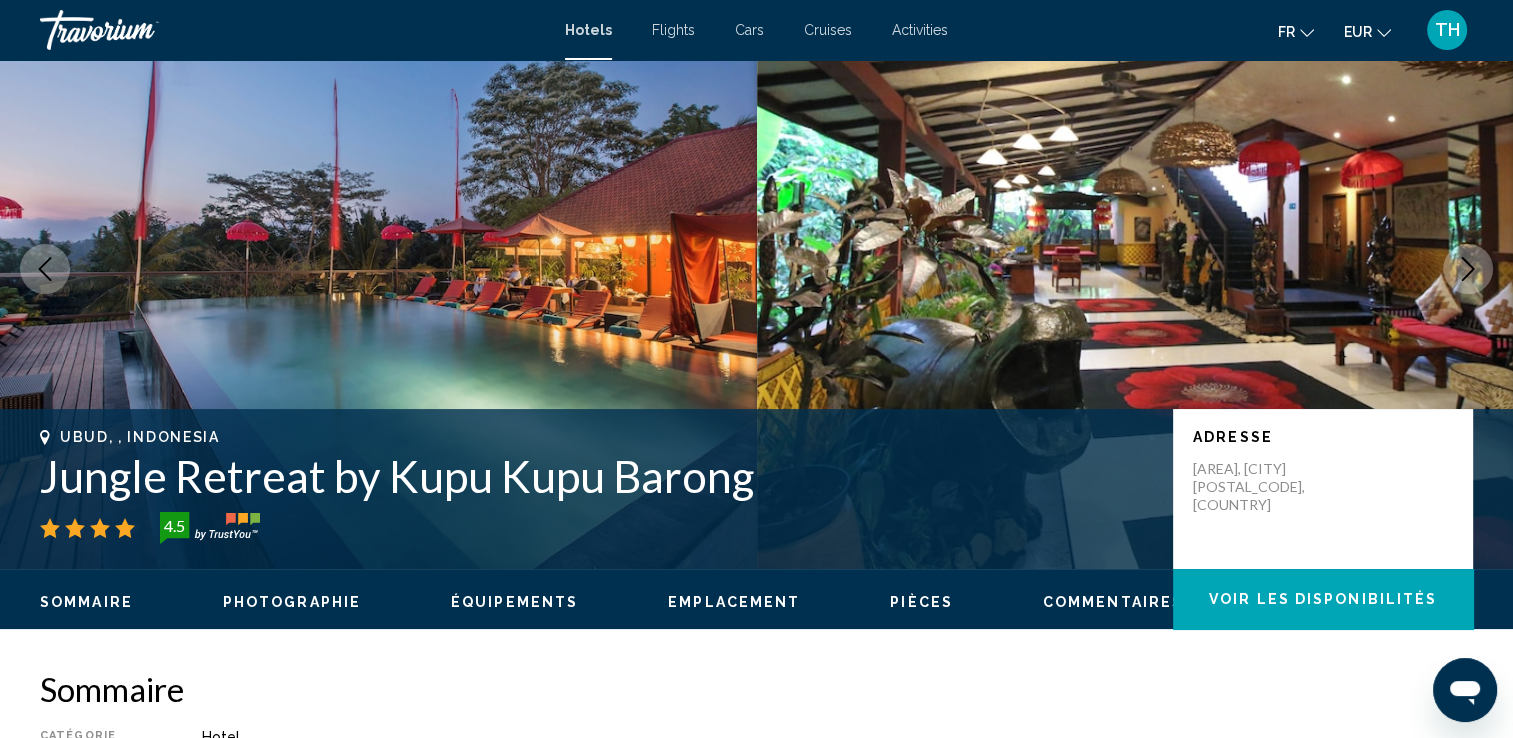 scroll, scrollTop: 0, scrollLeft: 0, axis: both 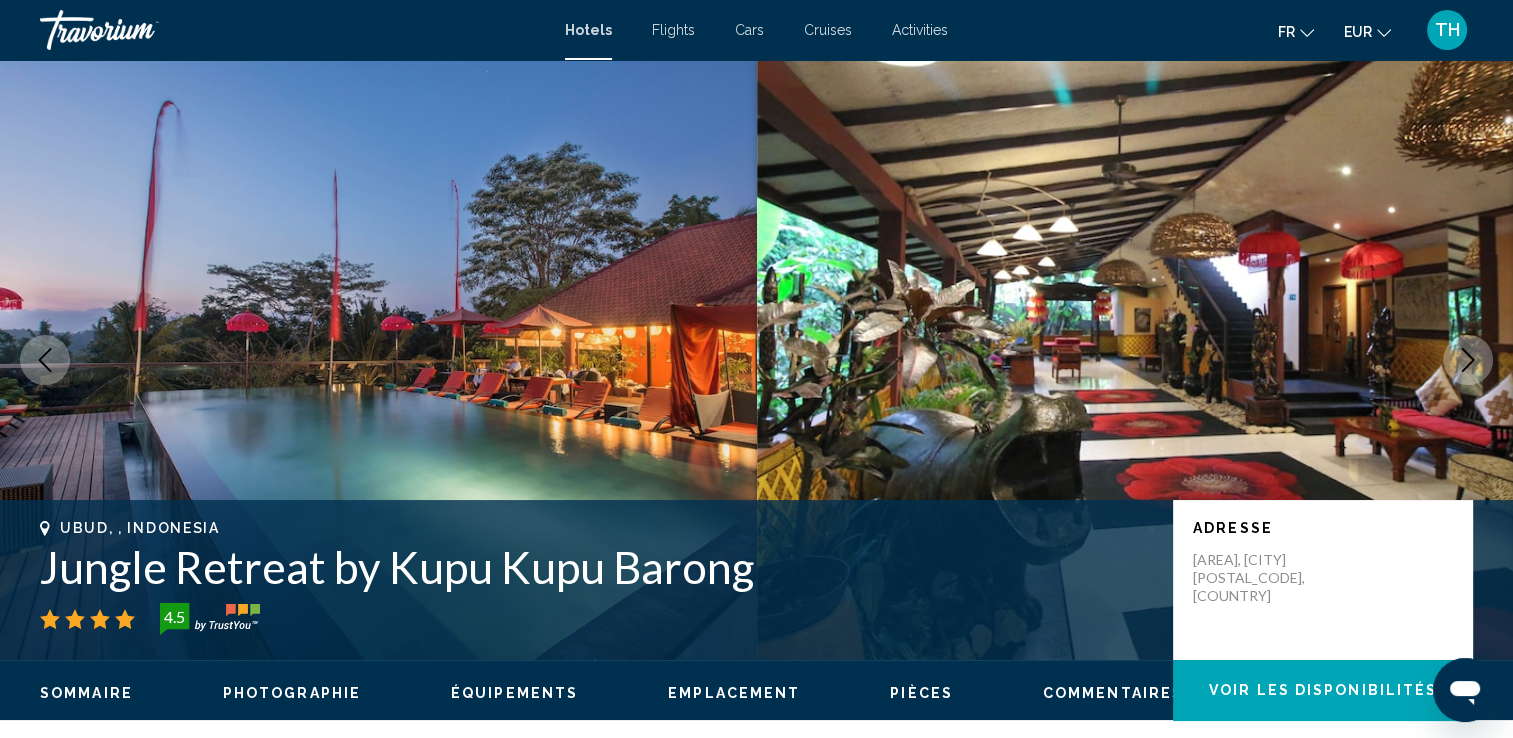 click at bounding box center (1135, 360) 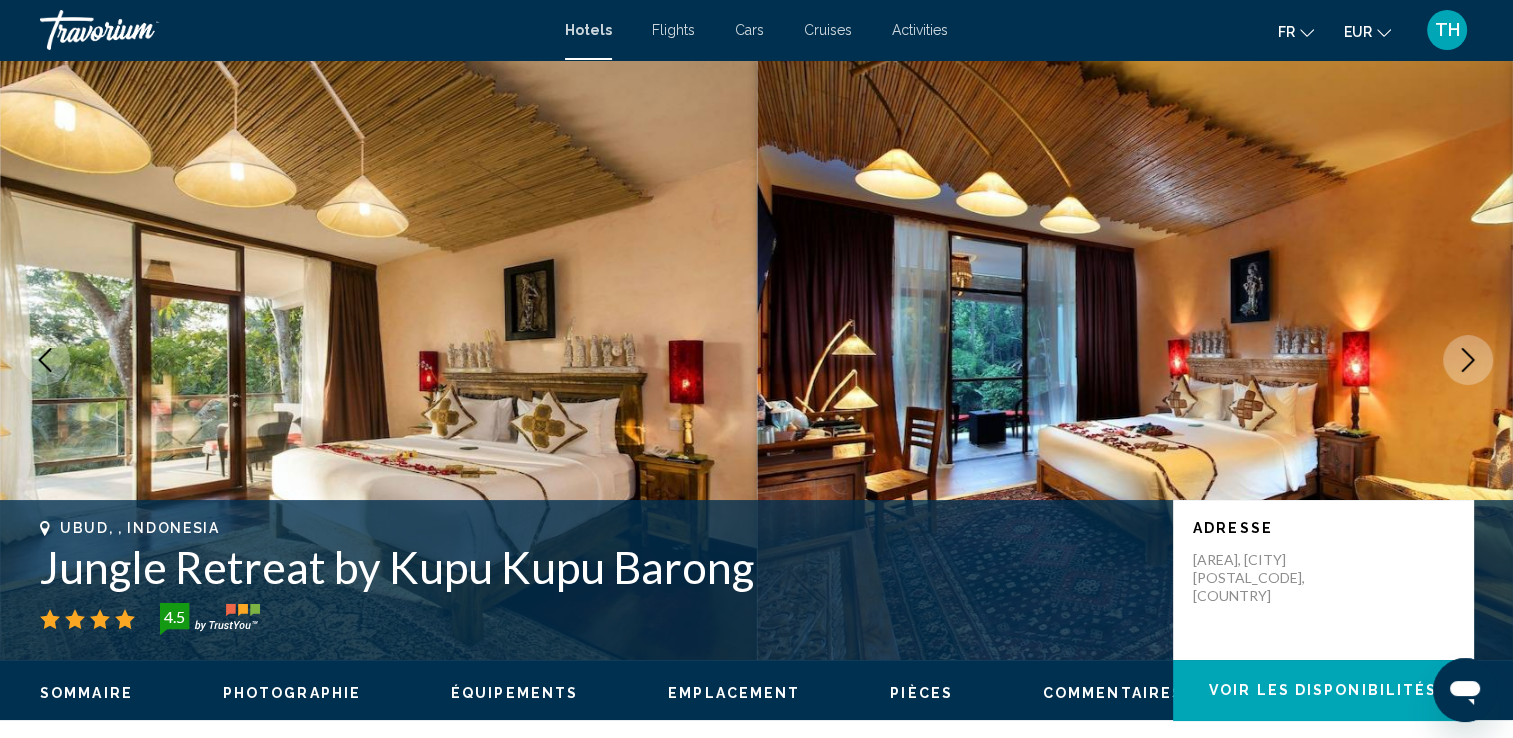 click 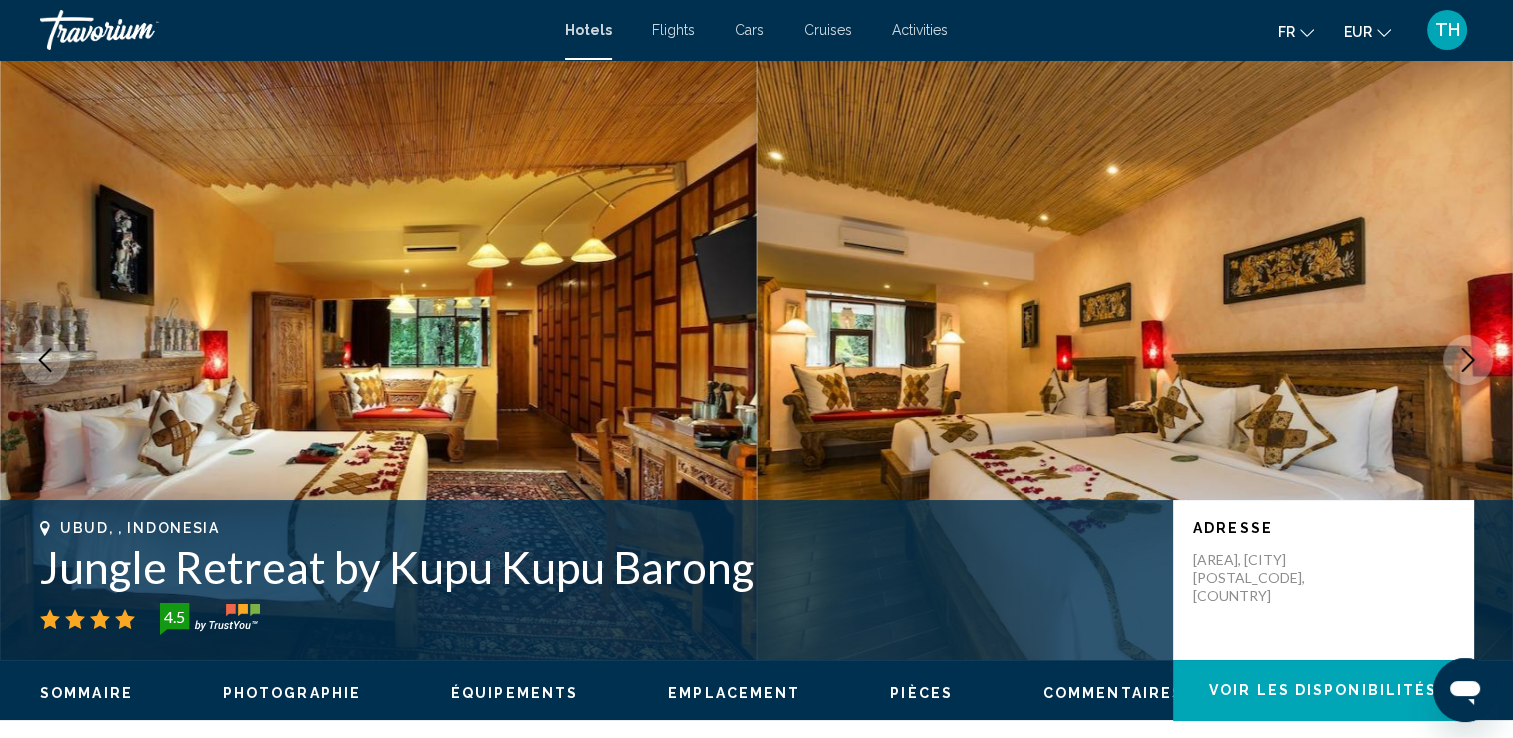 click 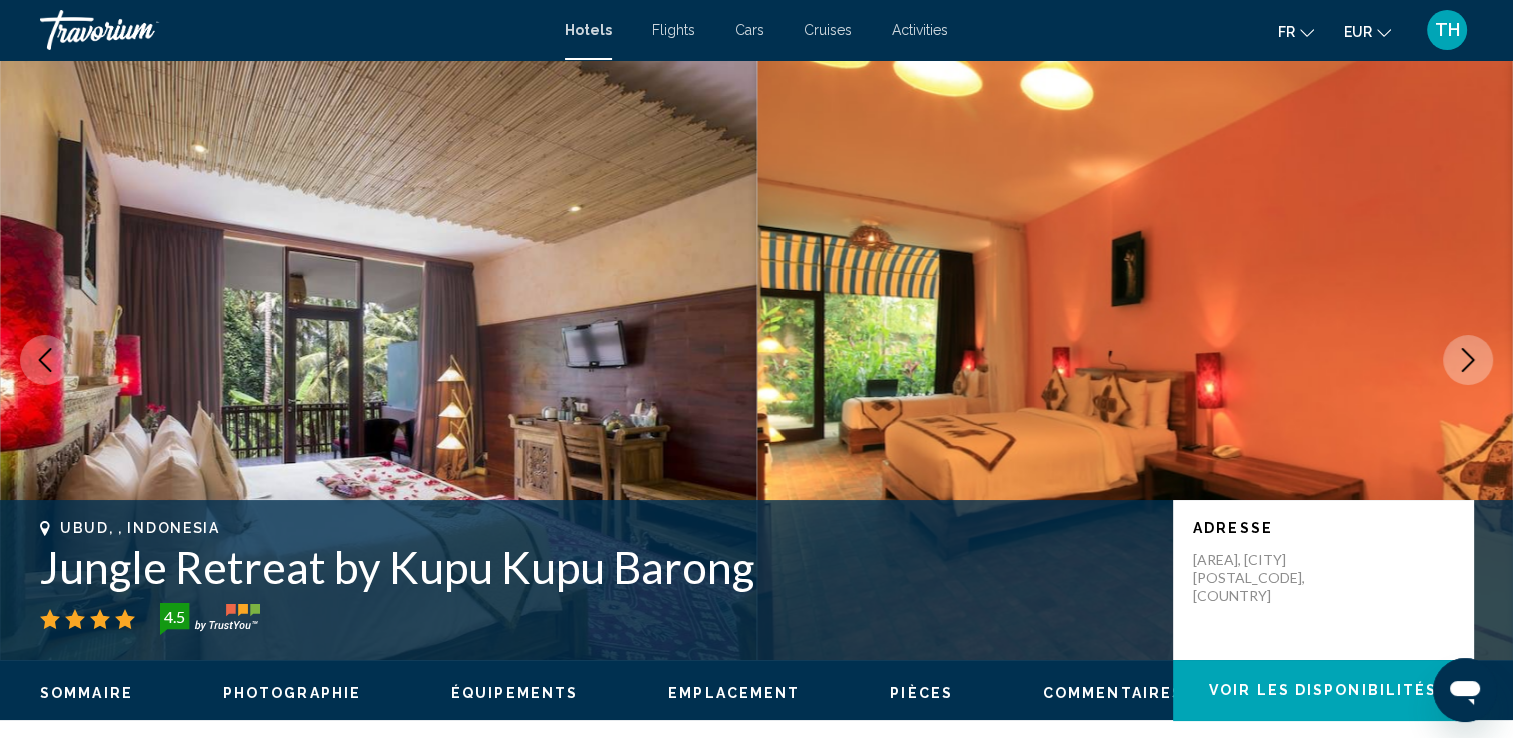click 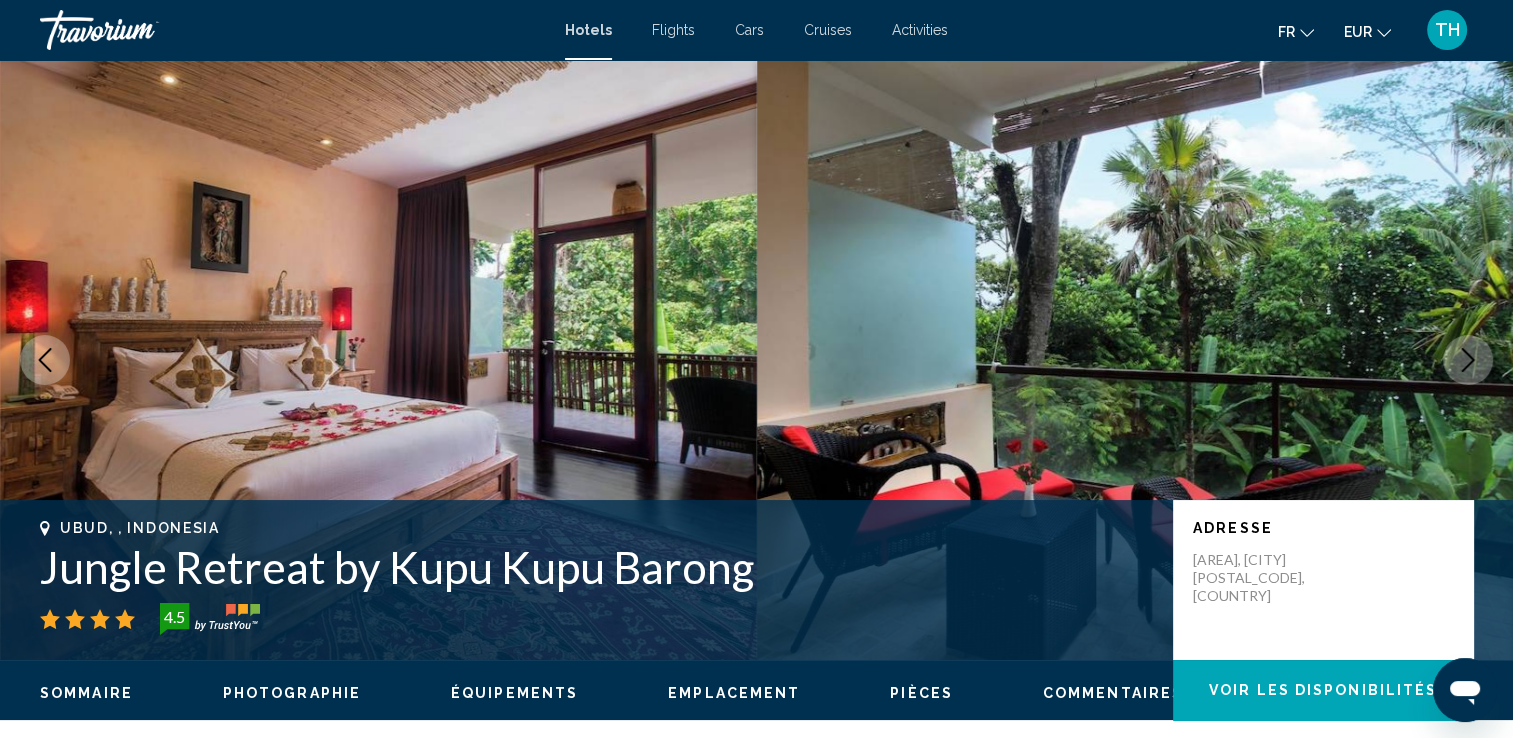 click 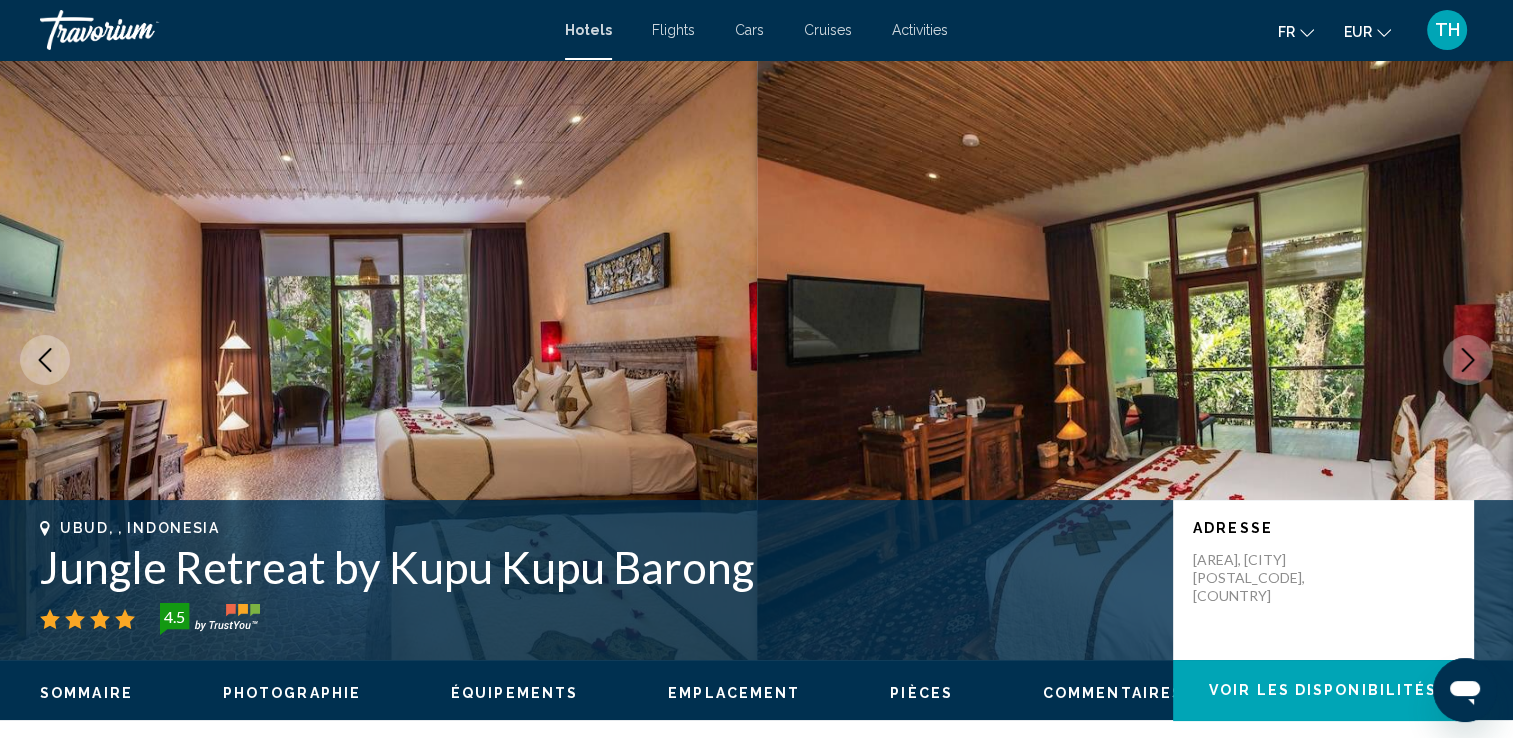 click 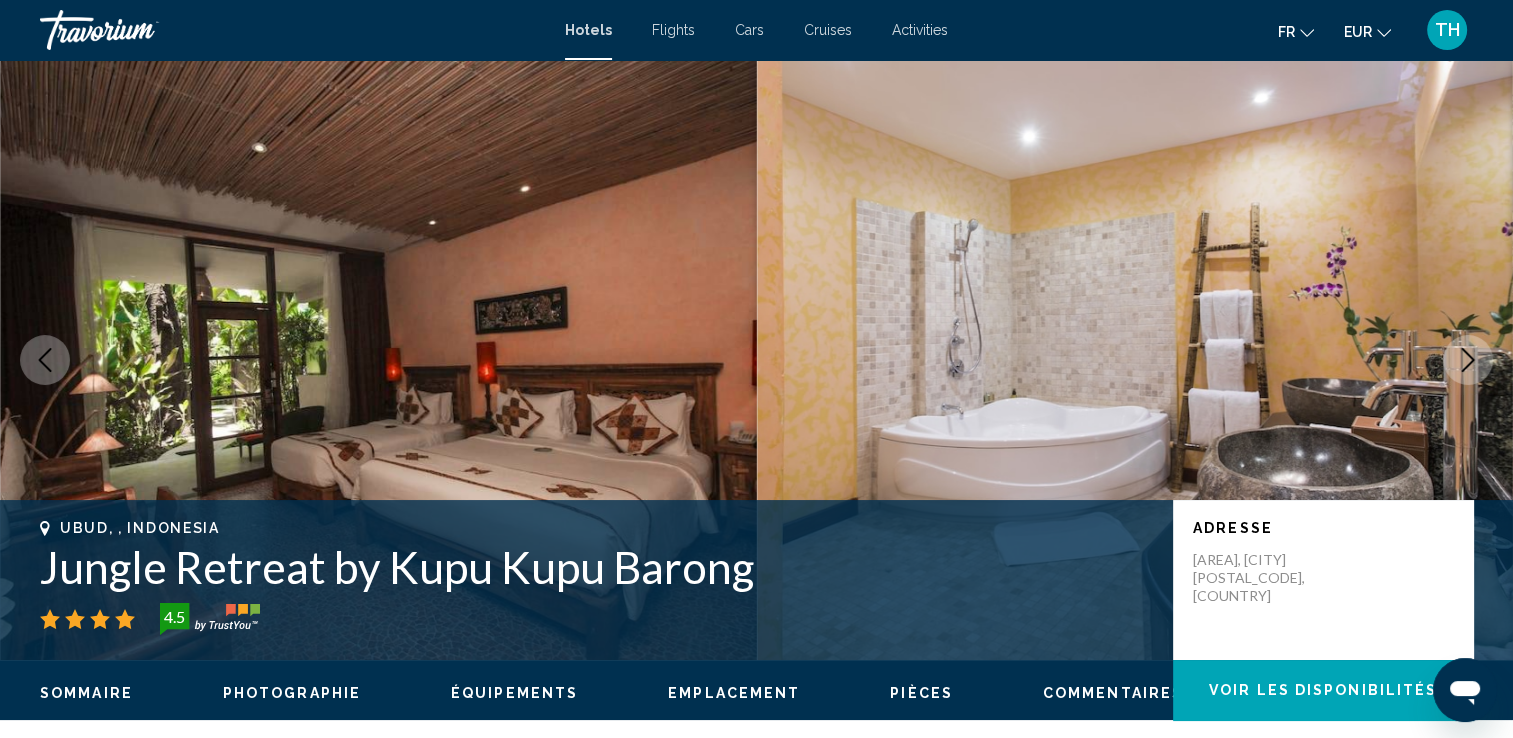 click 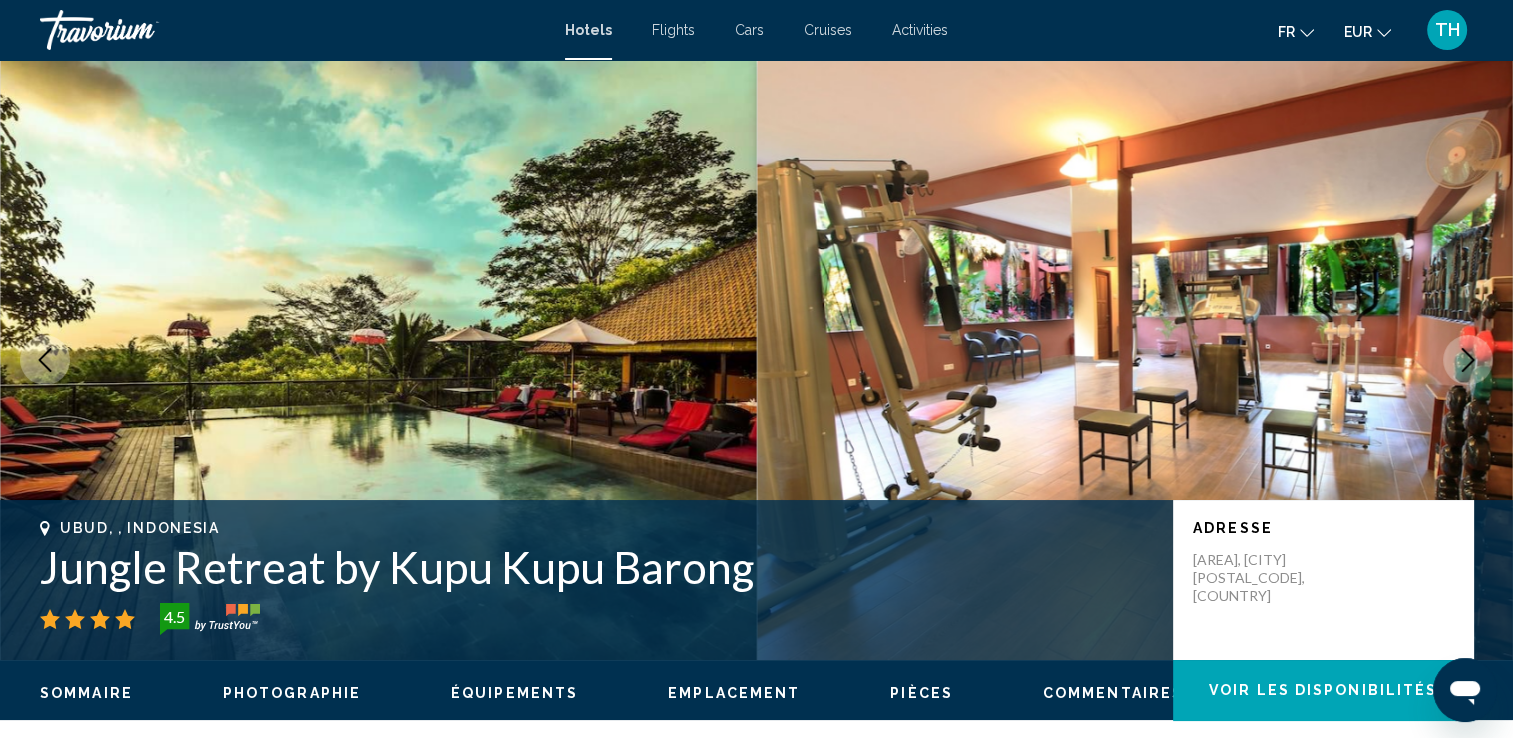 click at bounding box center (45, 360) 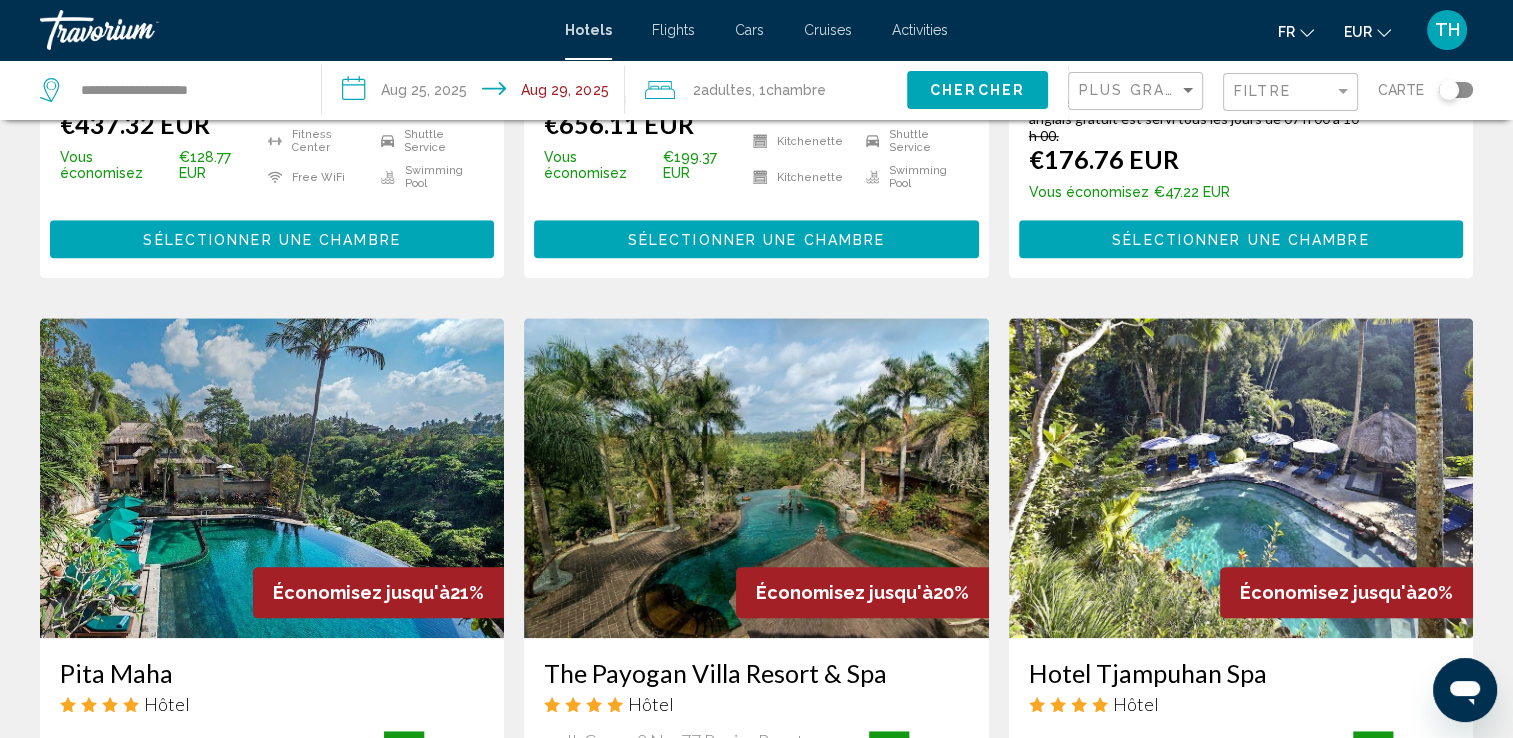 scroll, scrollTop: 1464, scrollLeft: 0, axis: vertical 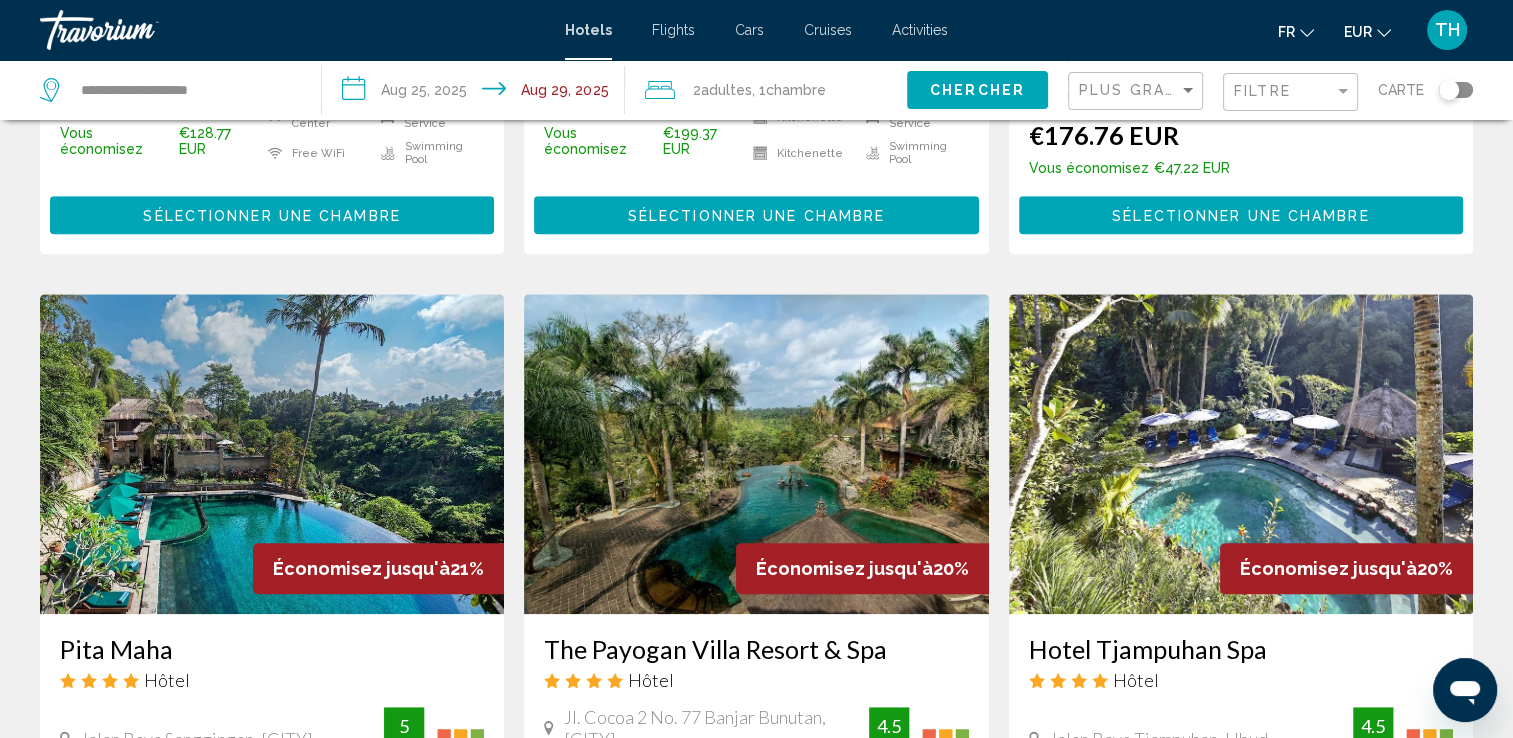 click at bounding box center (272, 454) 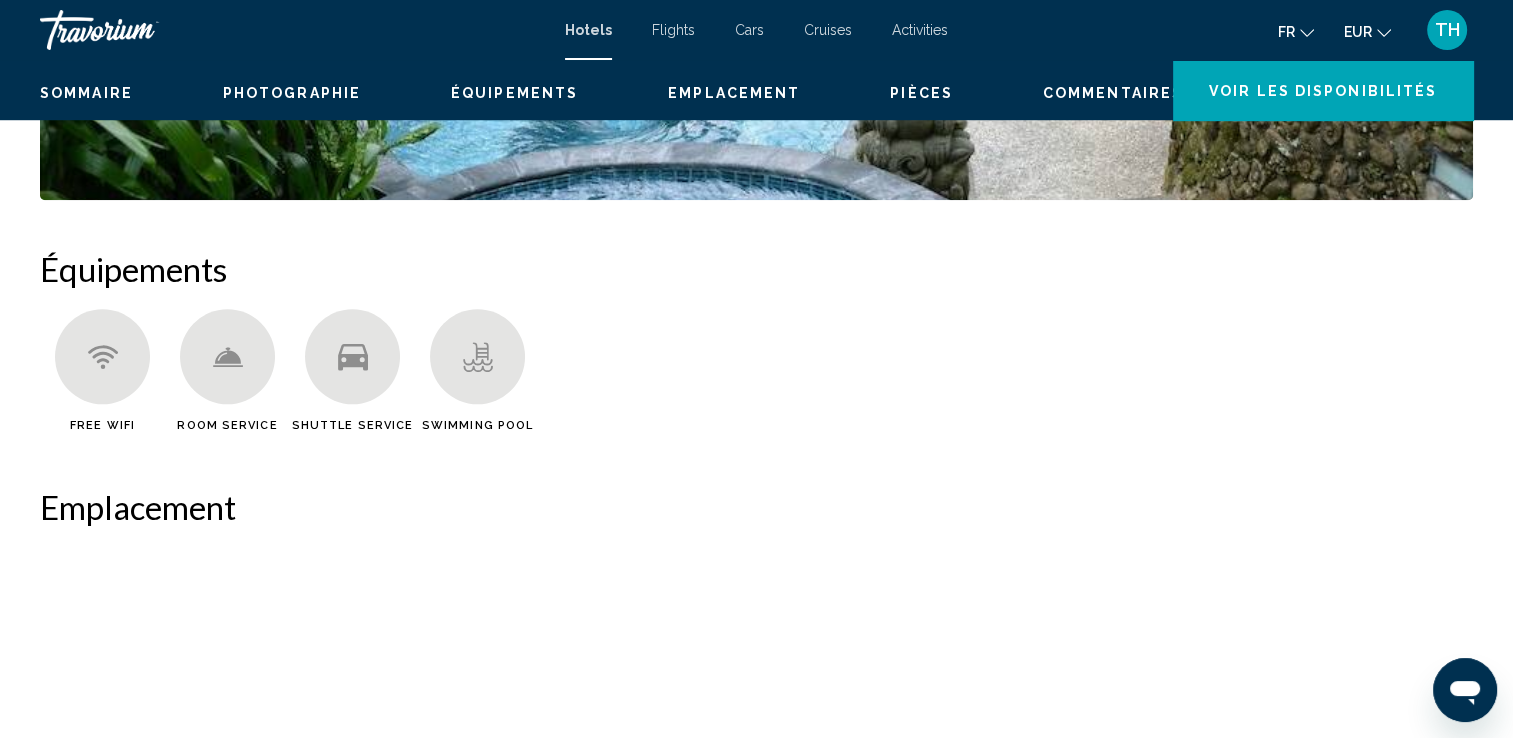 scroll, scrollTop: 0, scrollLeft: 0, axis: both 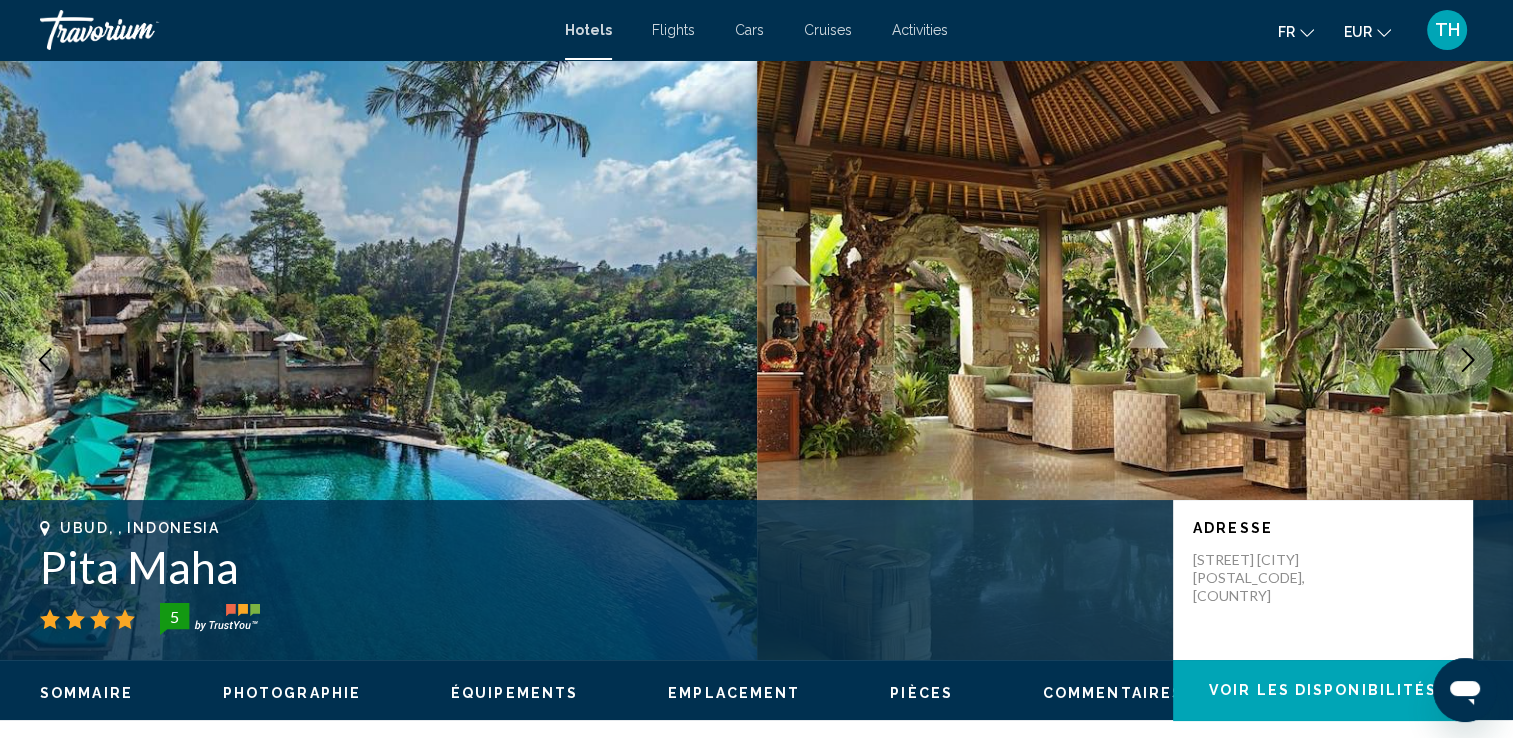 click 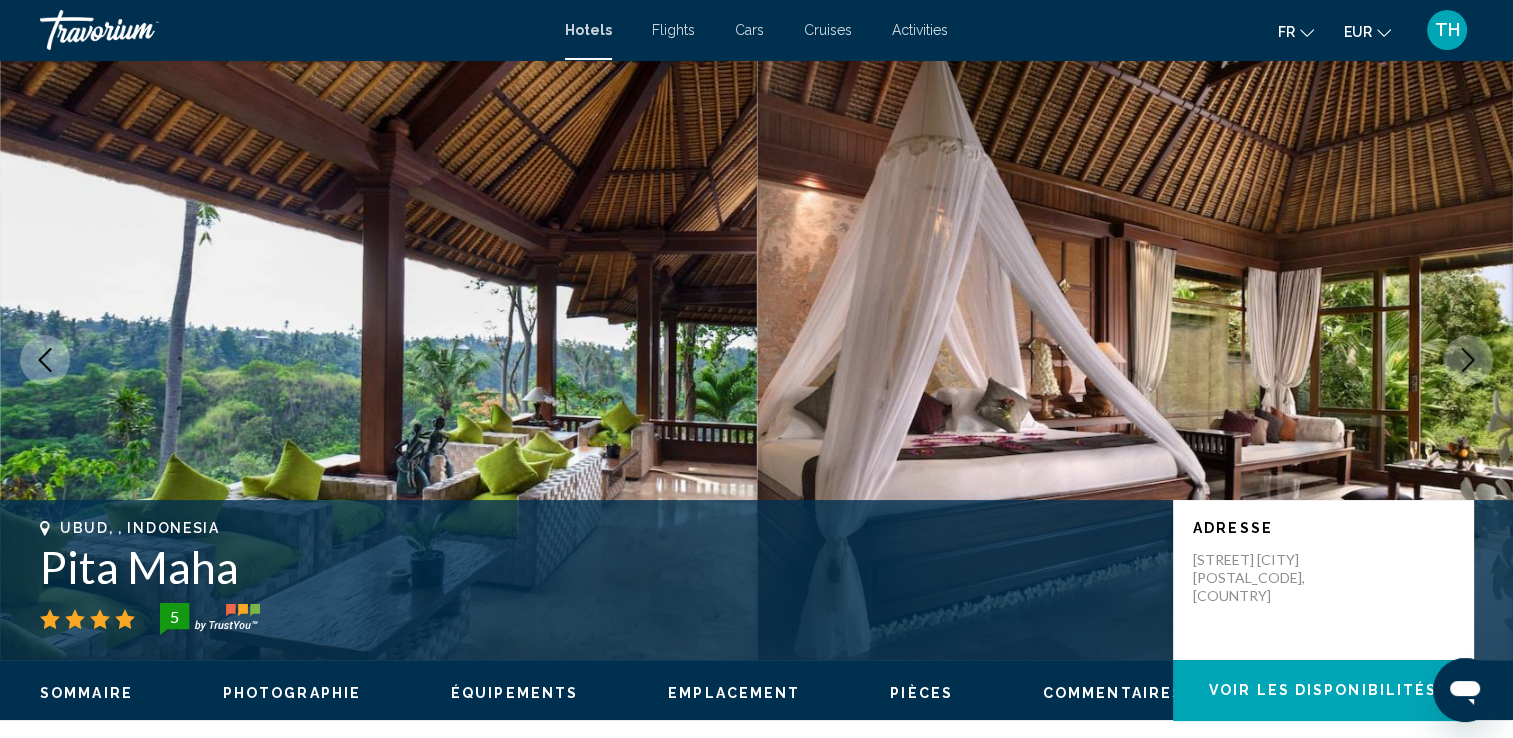 click 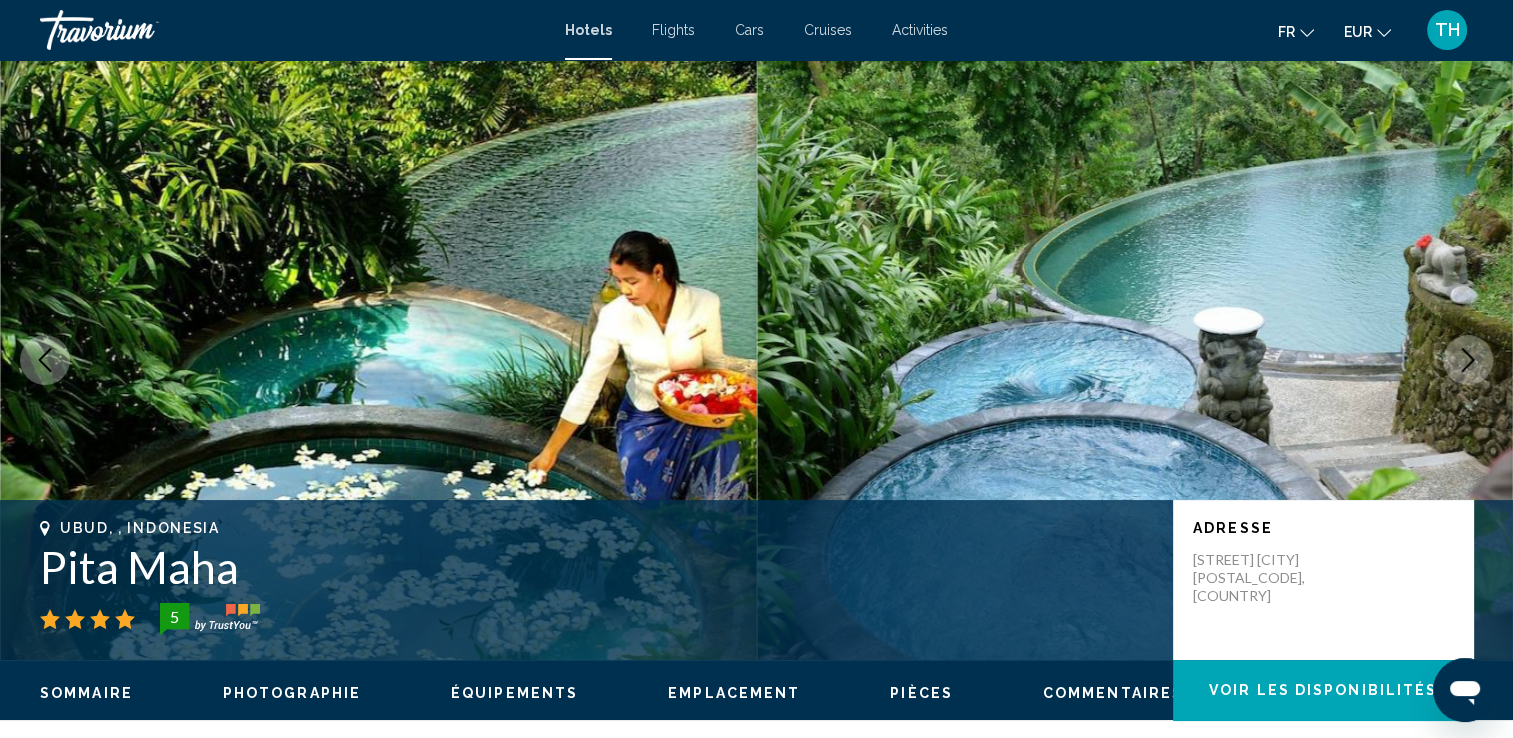 click 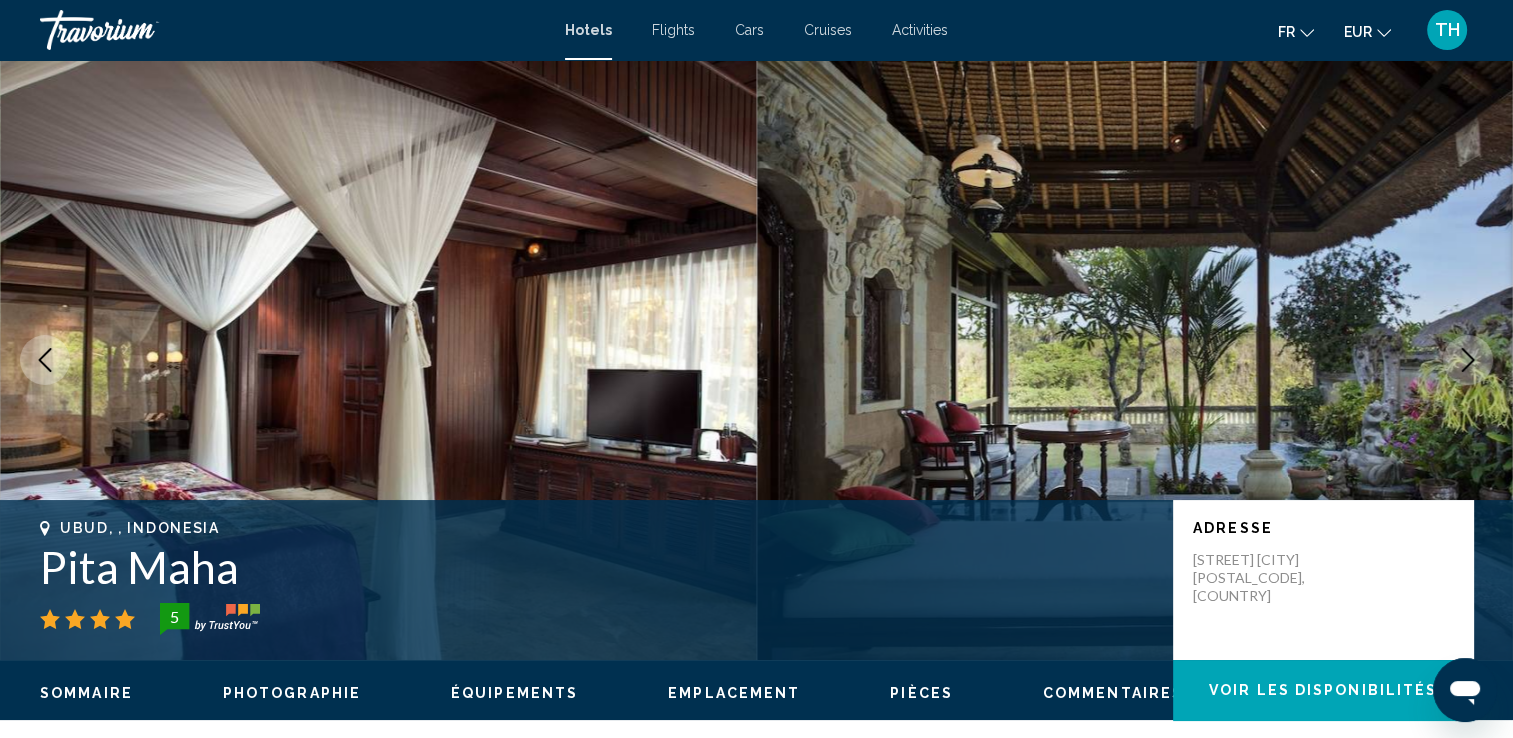 click at bounding box center (1468, 360) 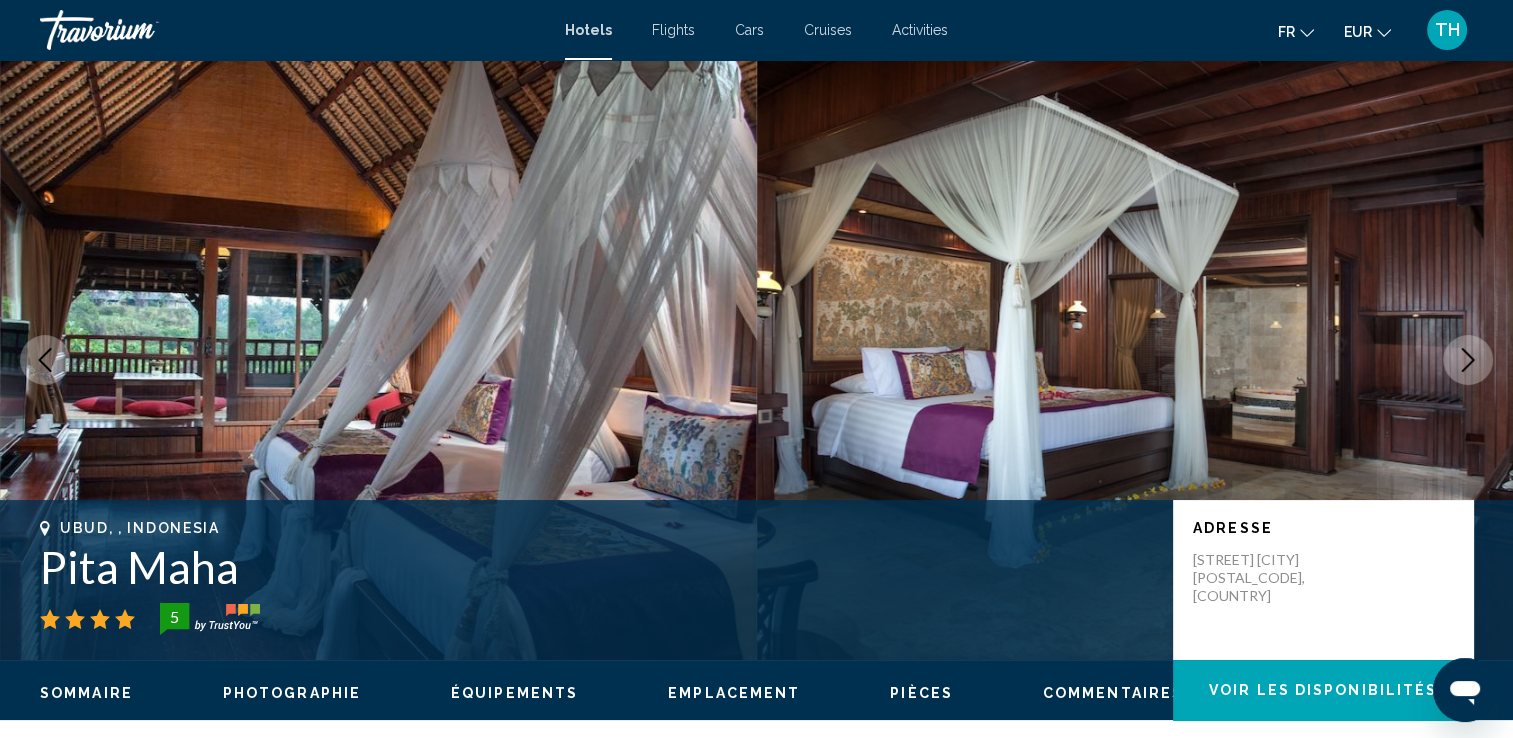 click at bounding box center (1468, 360) 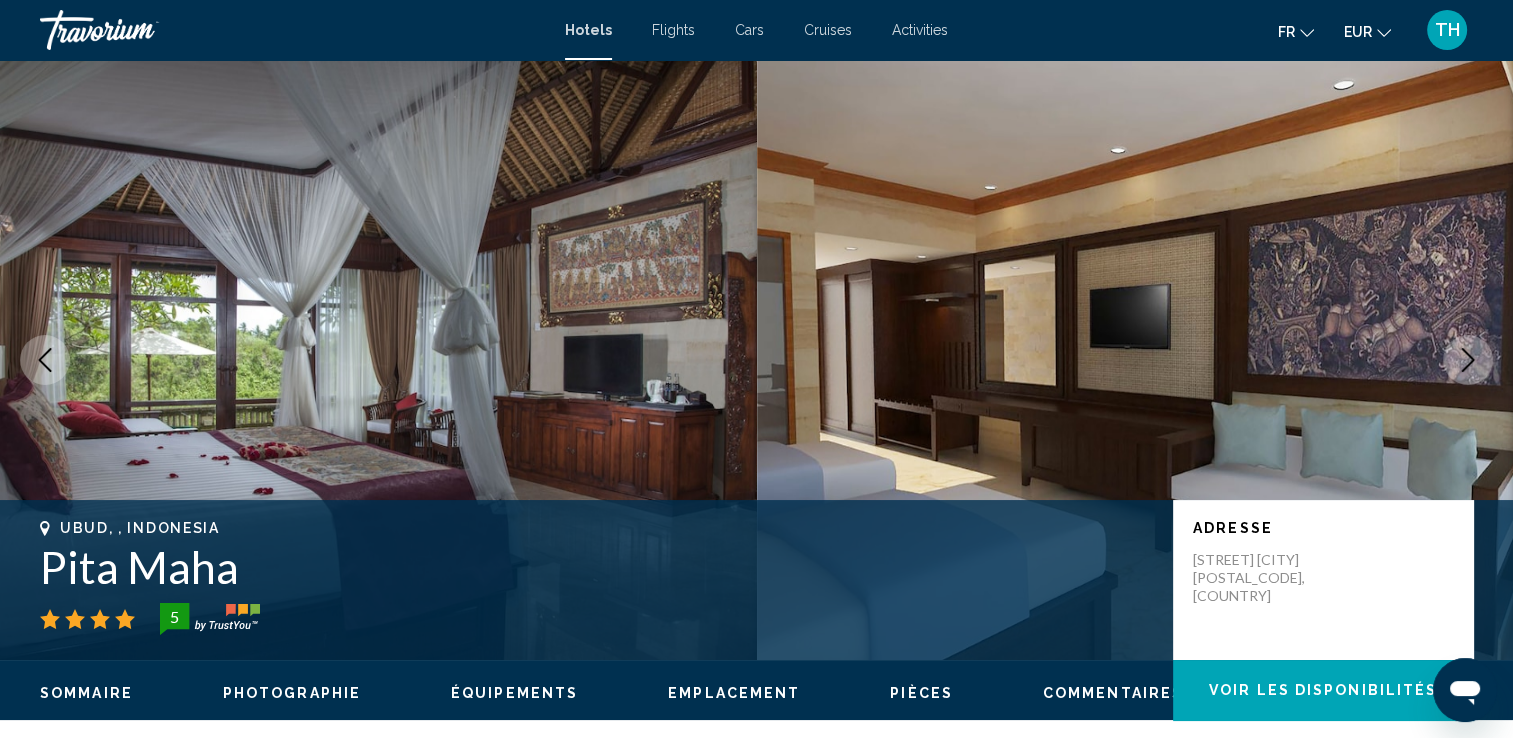 click at bounding box center (1468, 360) 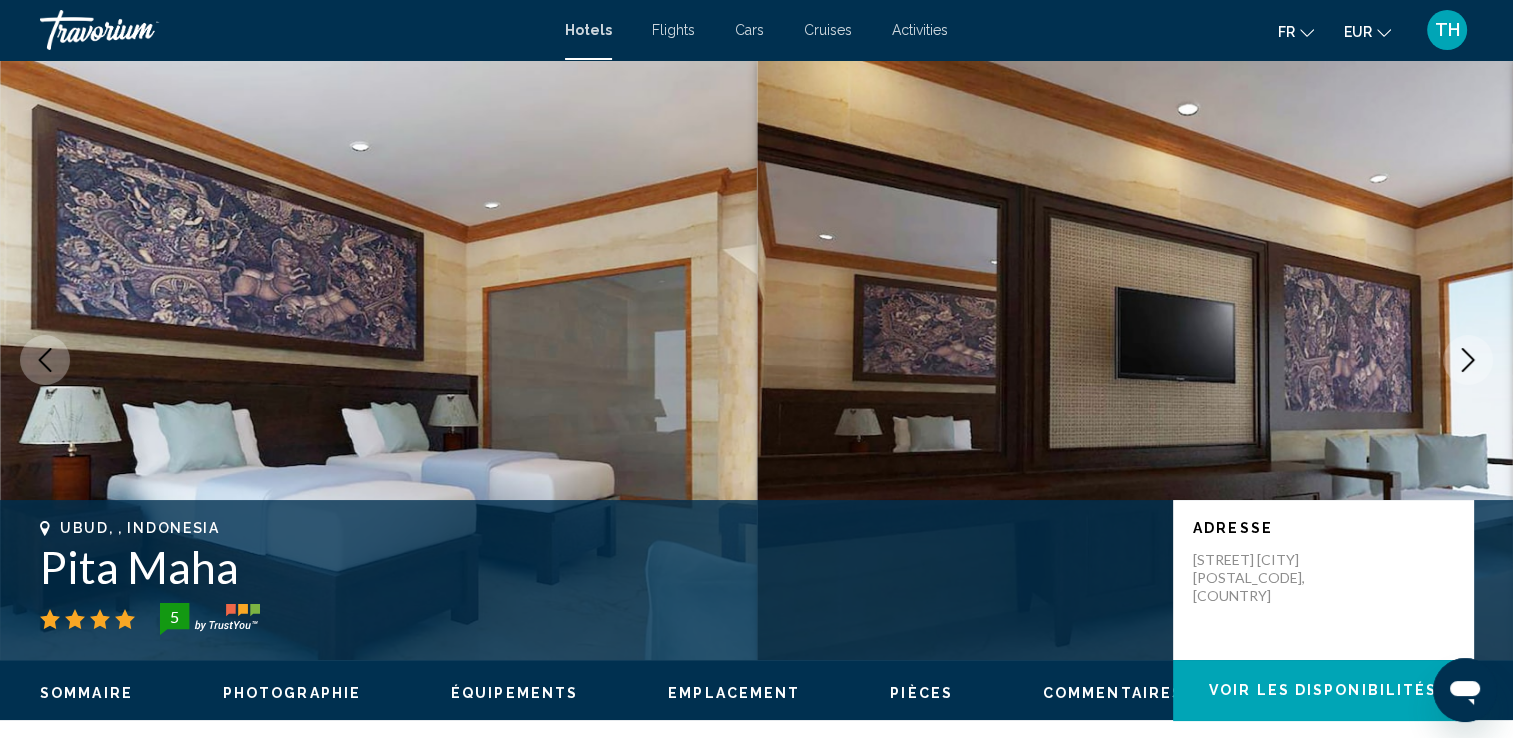 click at bounding box center (1468, 360) 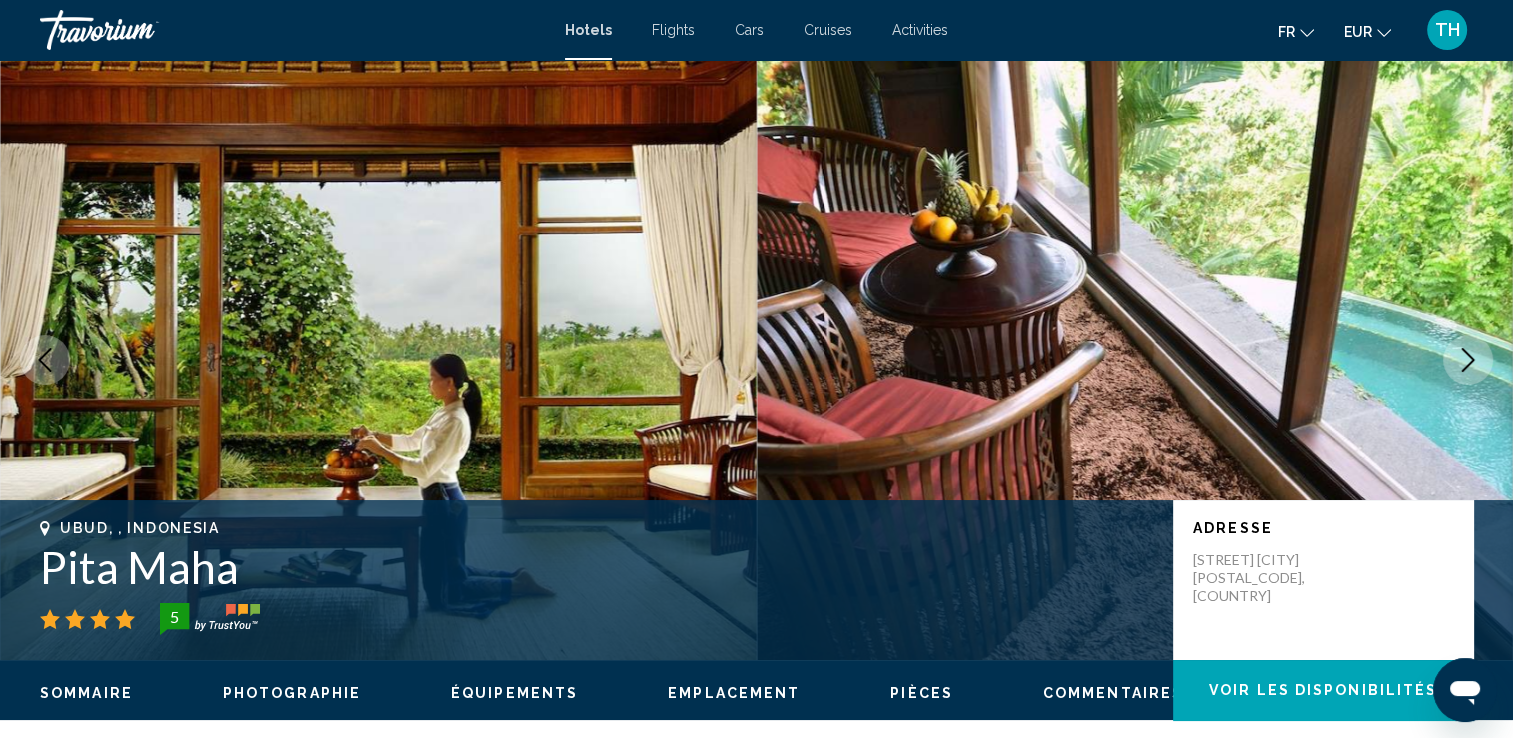 click at bounding box center (1468, 360) 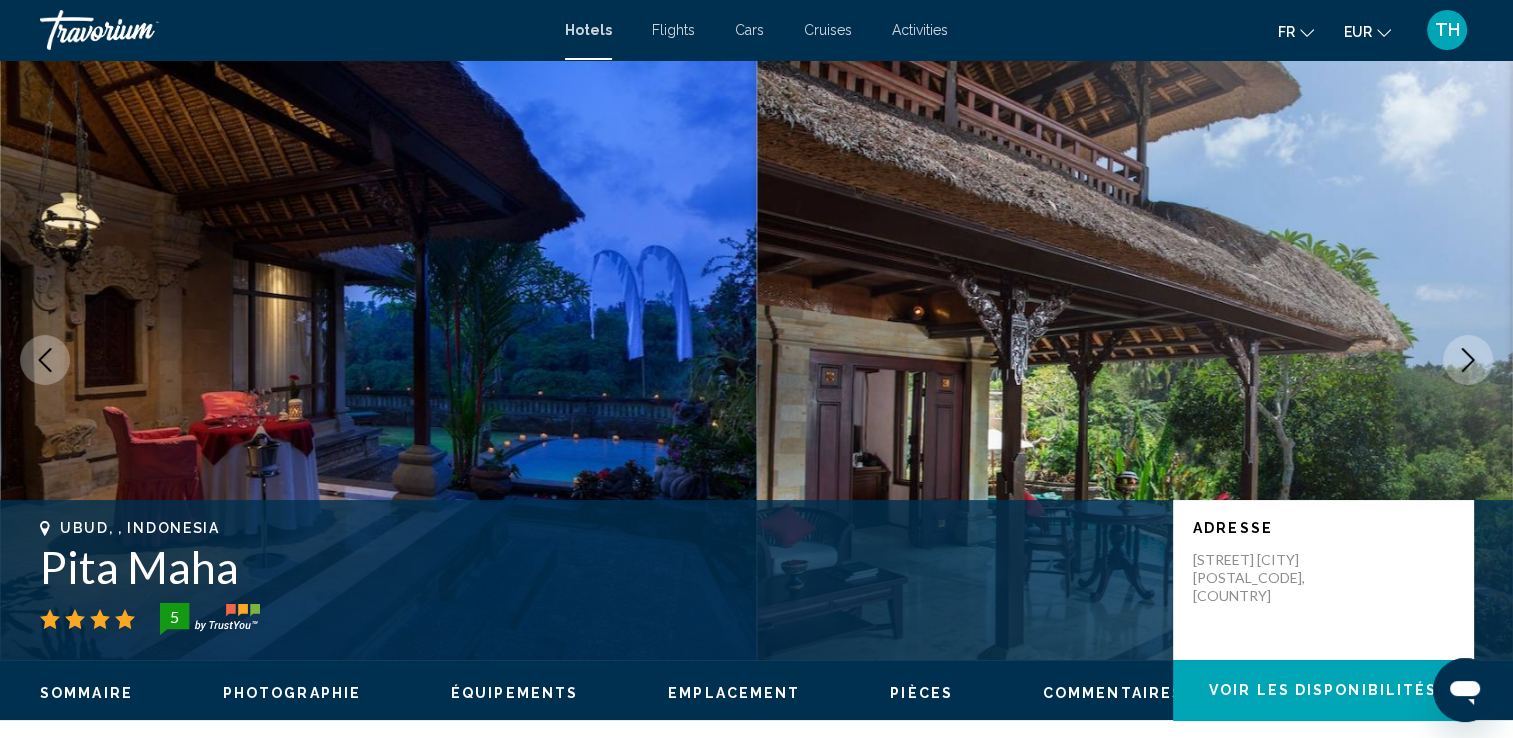 click at bounding box center [1468, 360] 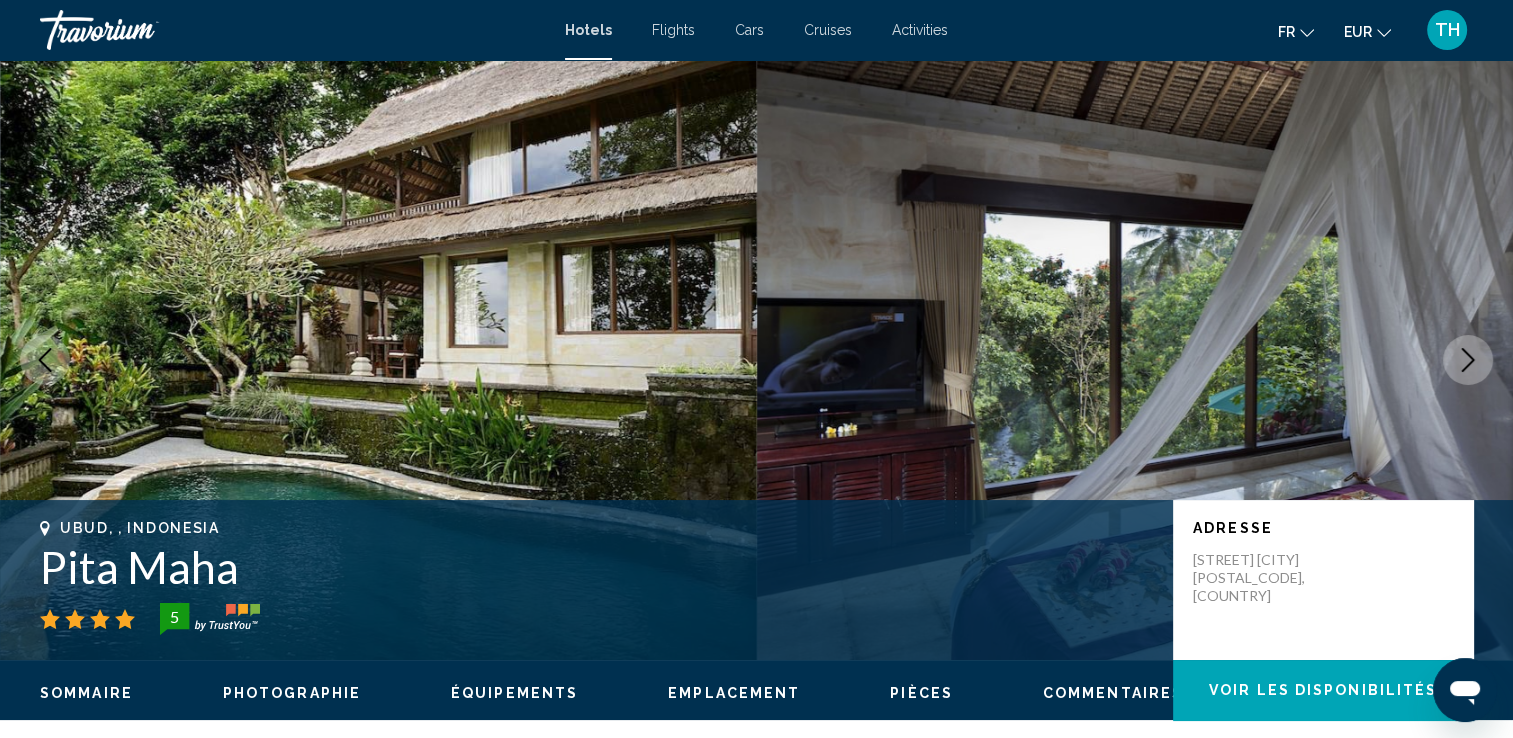 click at bounding box center [1468, 360] 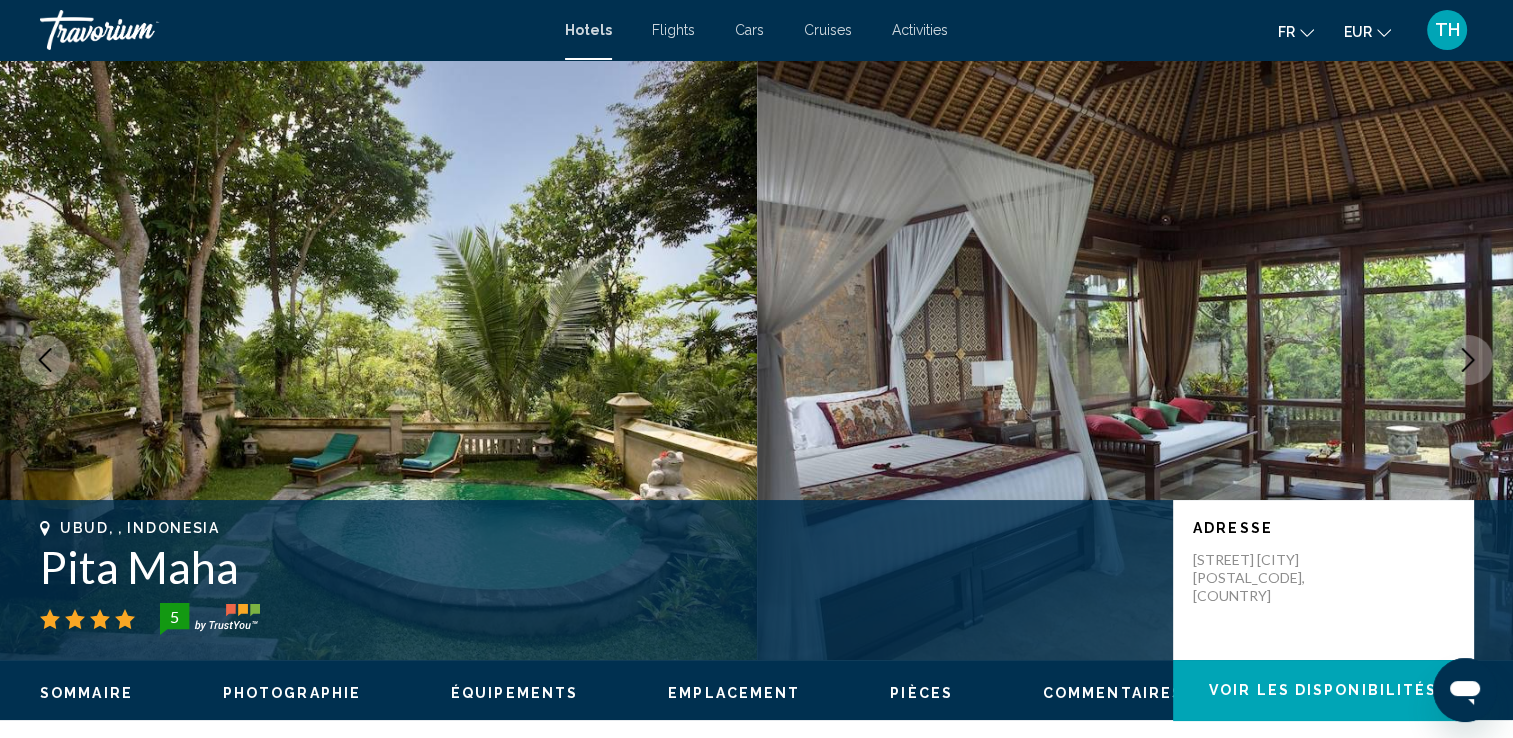 click at bounding box center (1468, 360) 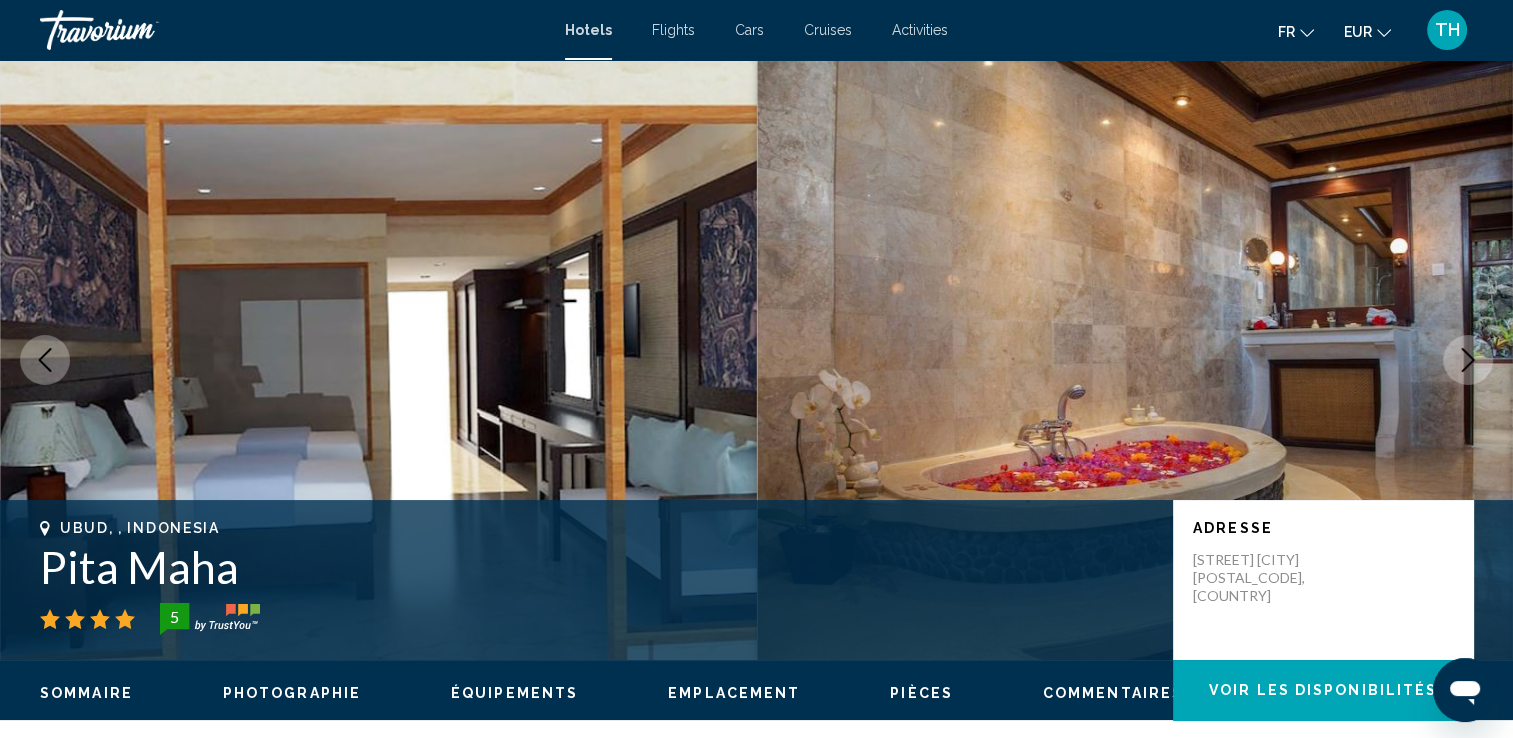 click at bounding box center [1468, 360] 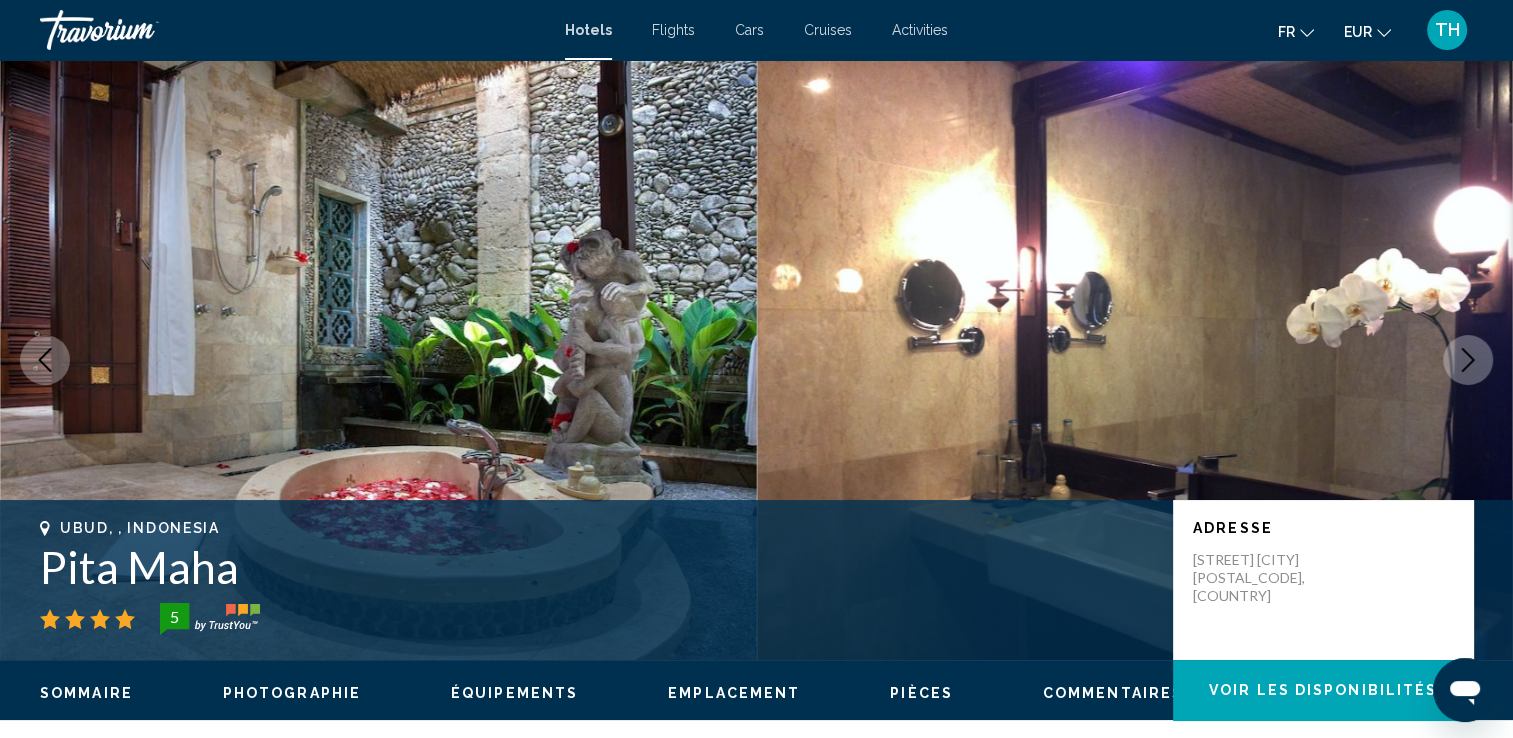click at bounding box center (1468, 360) 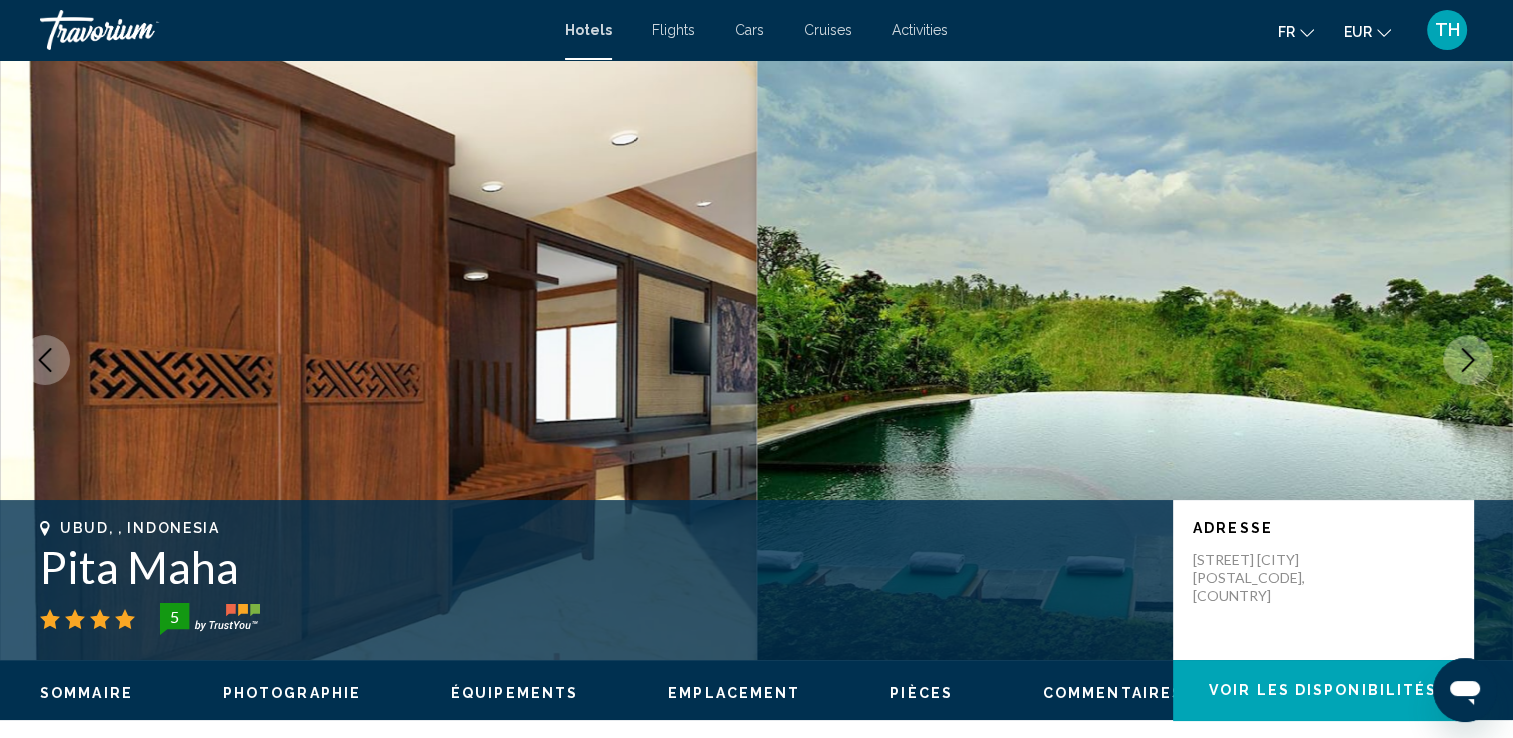 click at bounding box center (1468, 360) 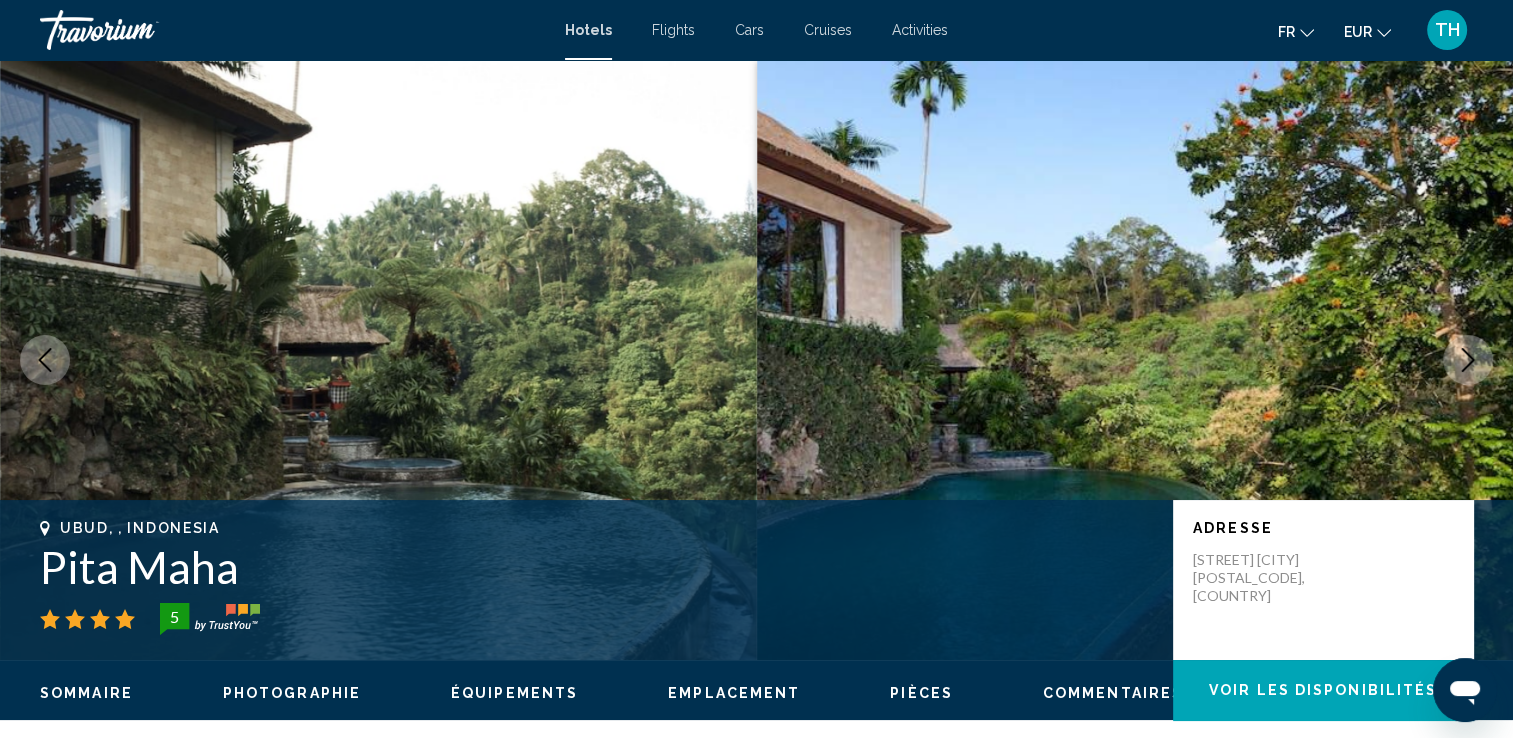 click at bounding box center (1468, 360) 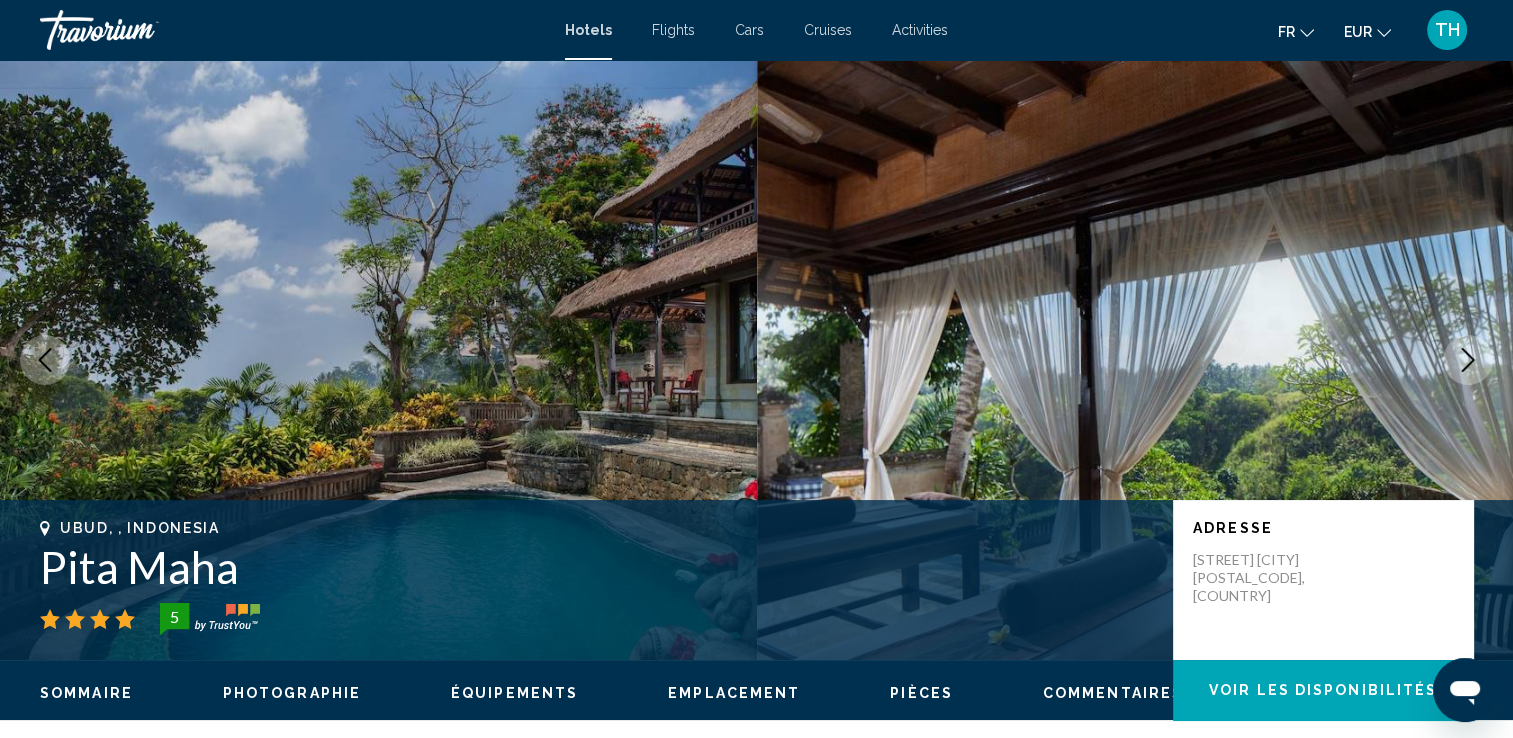 click at bounding box center (1468, 360) 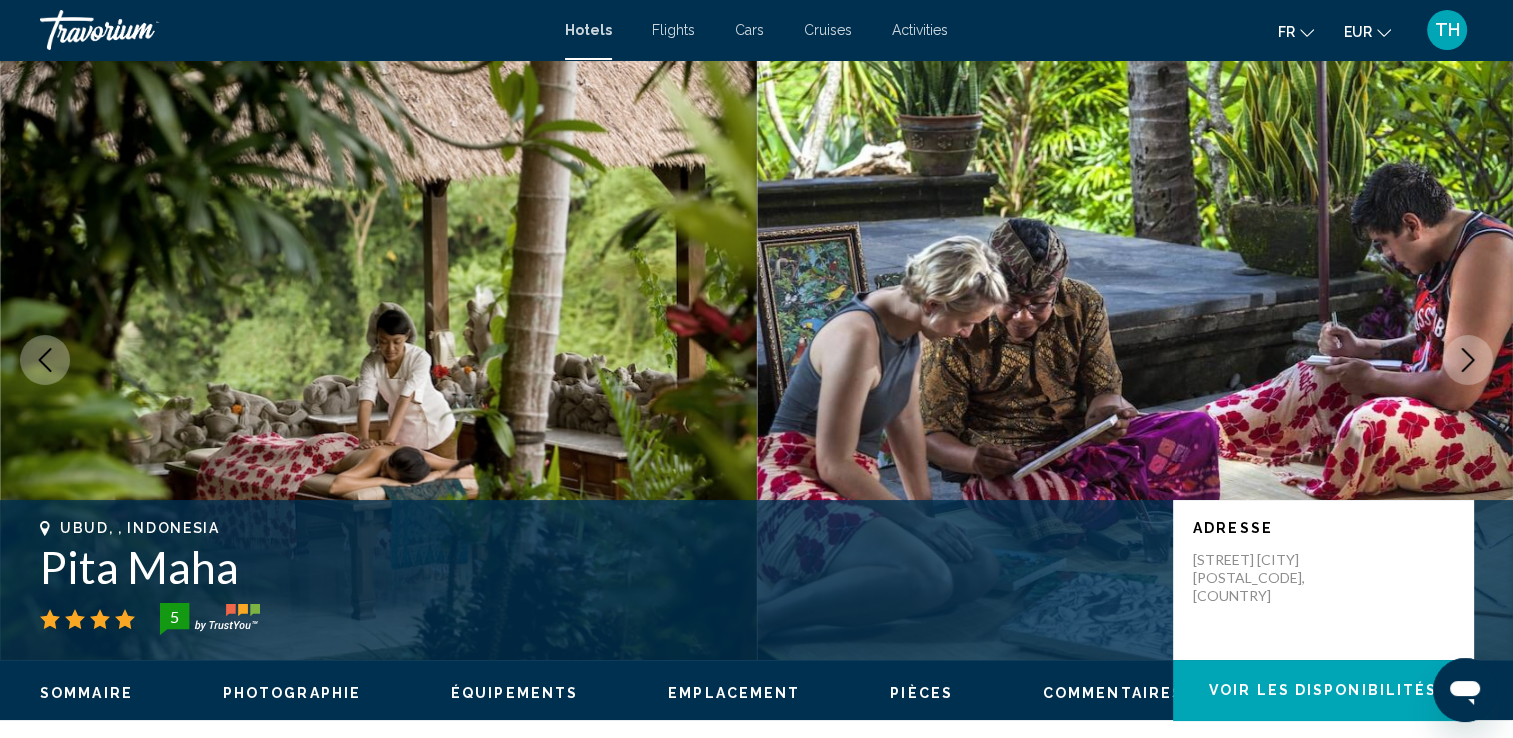 click at bounding box center (1468, 360) 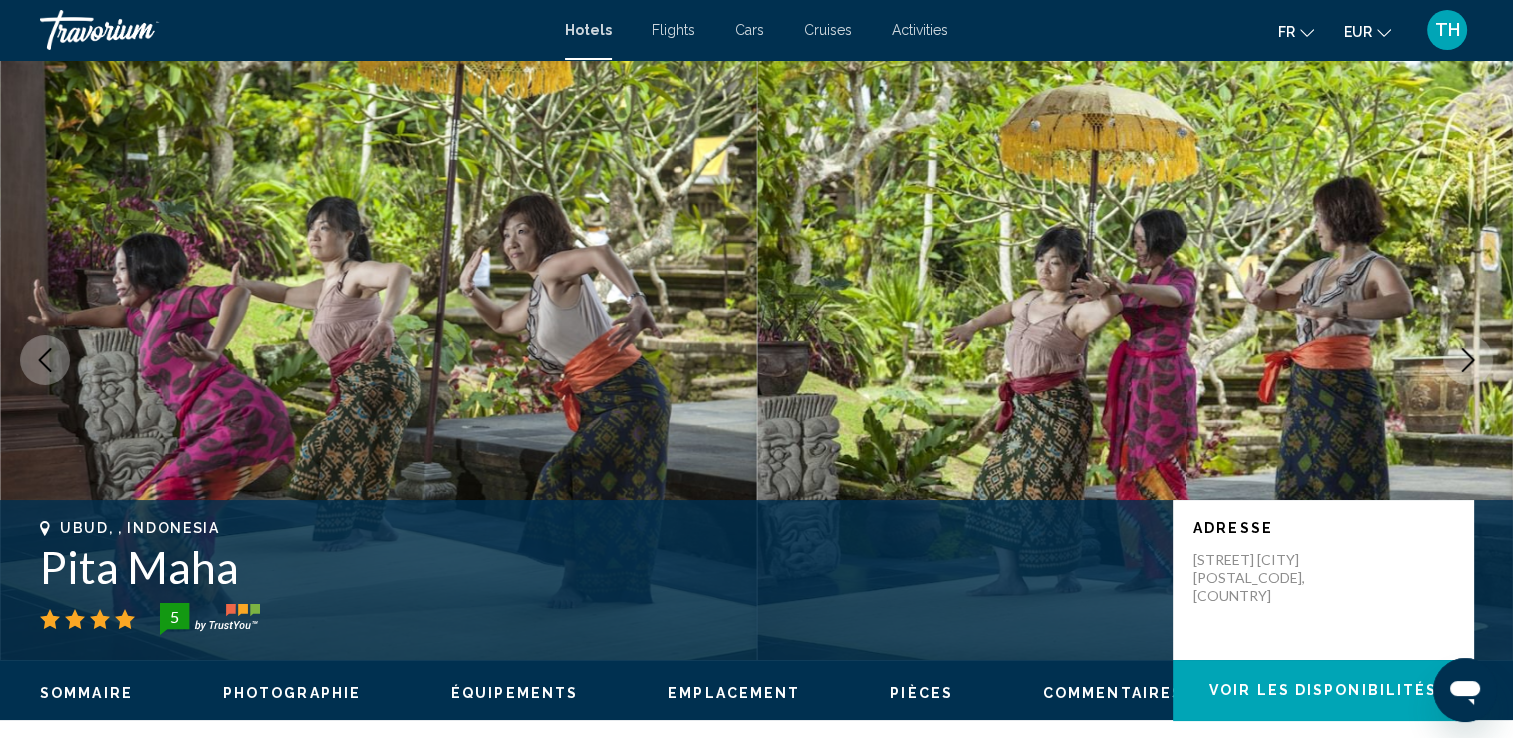 click at bounding box center (1468, 360) 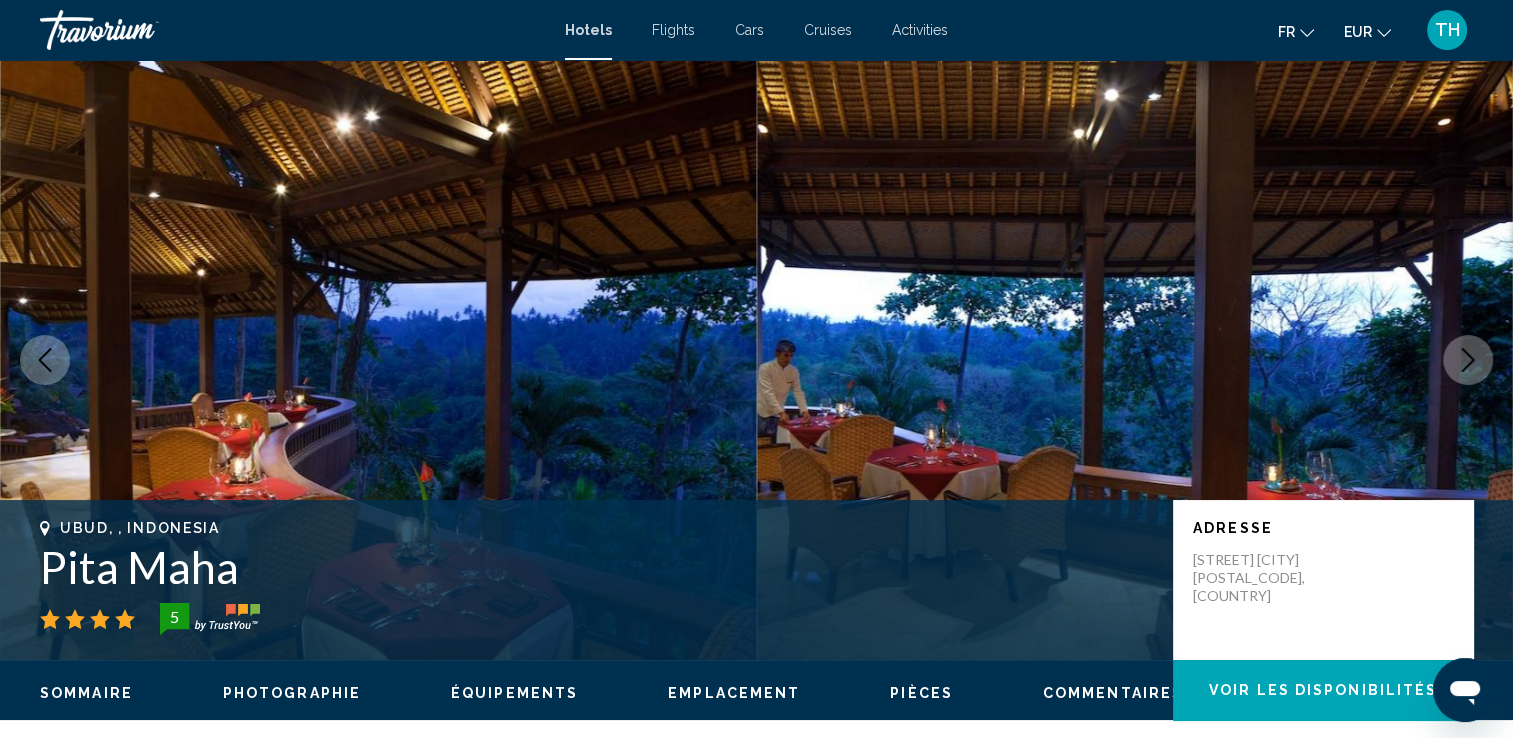click at bounding box center [1468, 360] 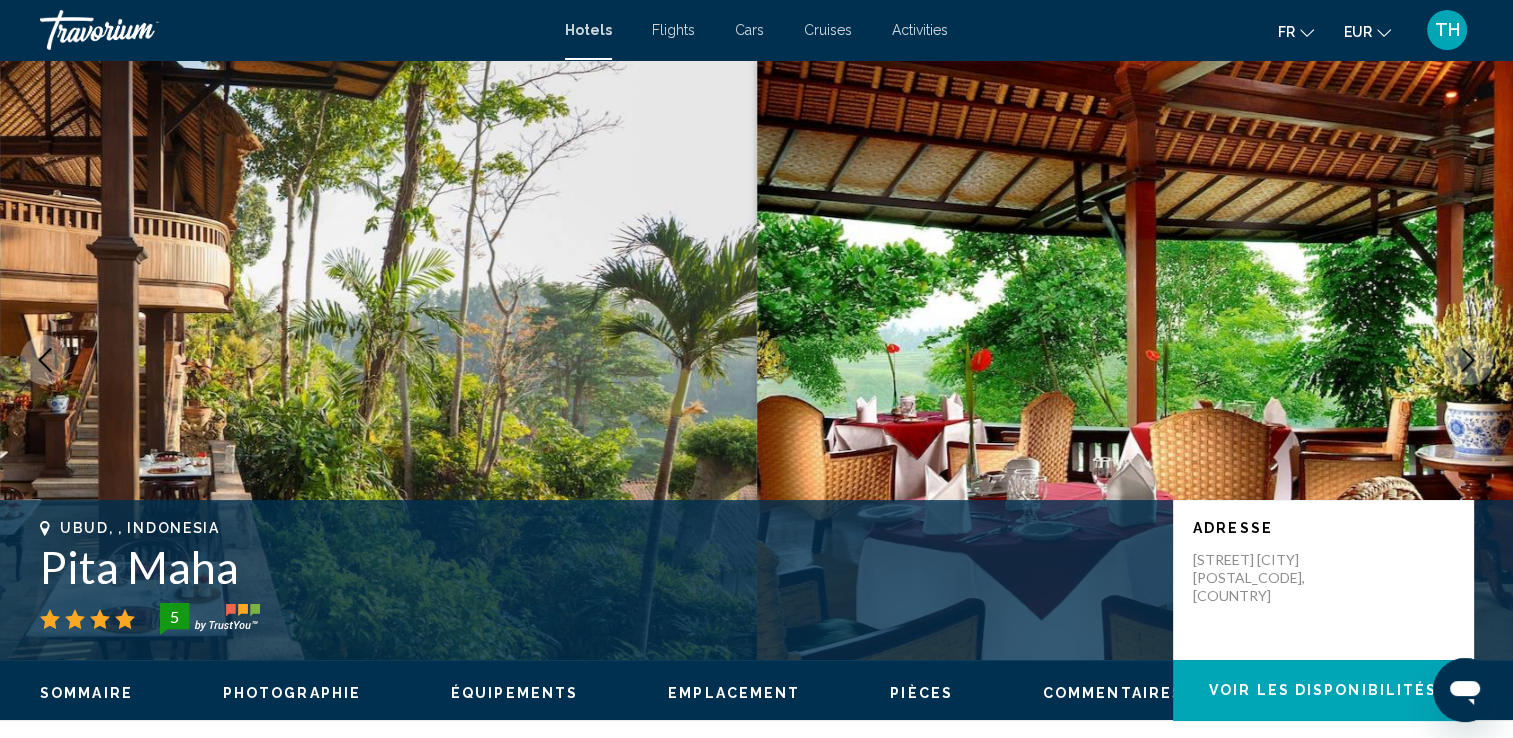 click at bounding box center [1468, 360] 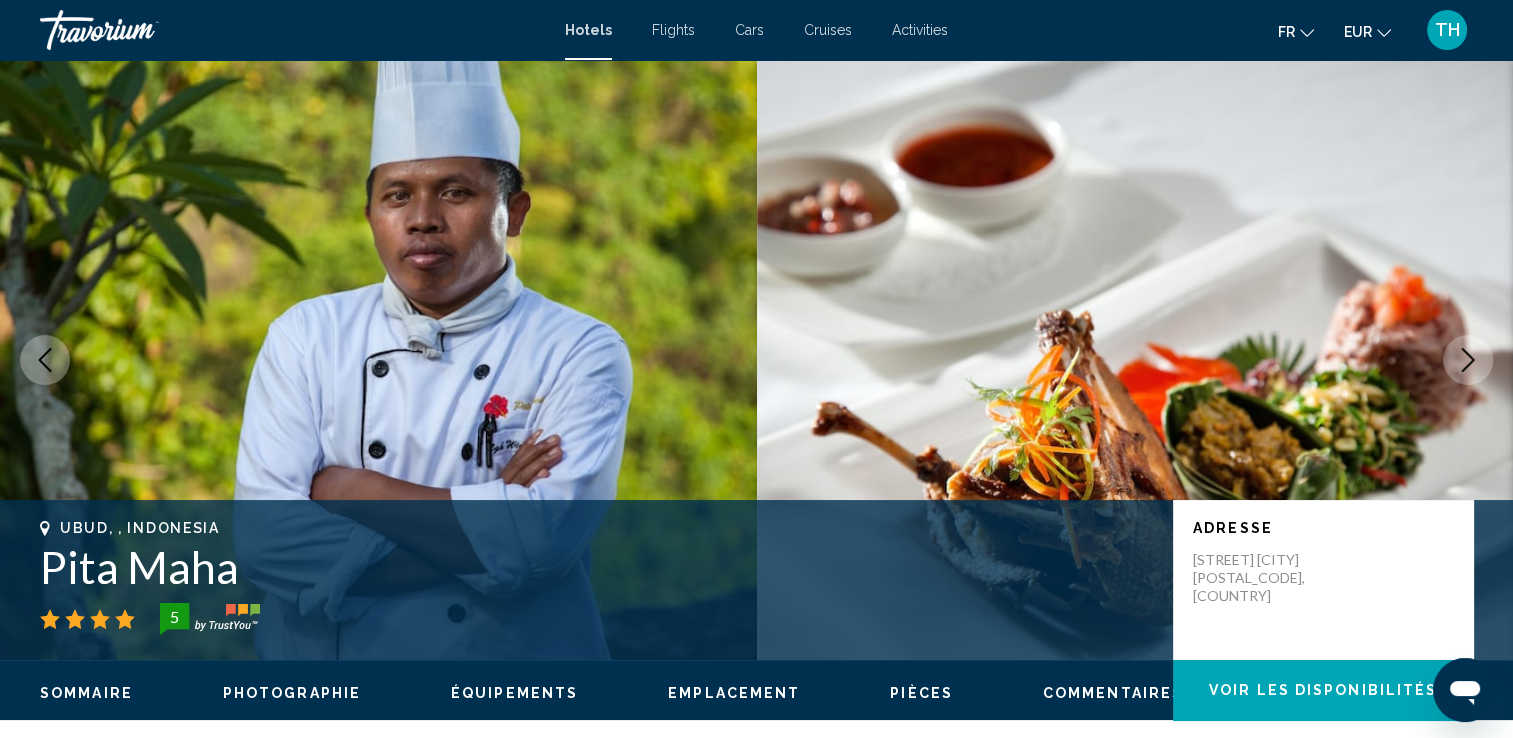click at bounding box center [1468, 360] 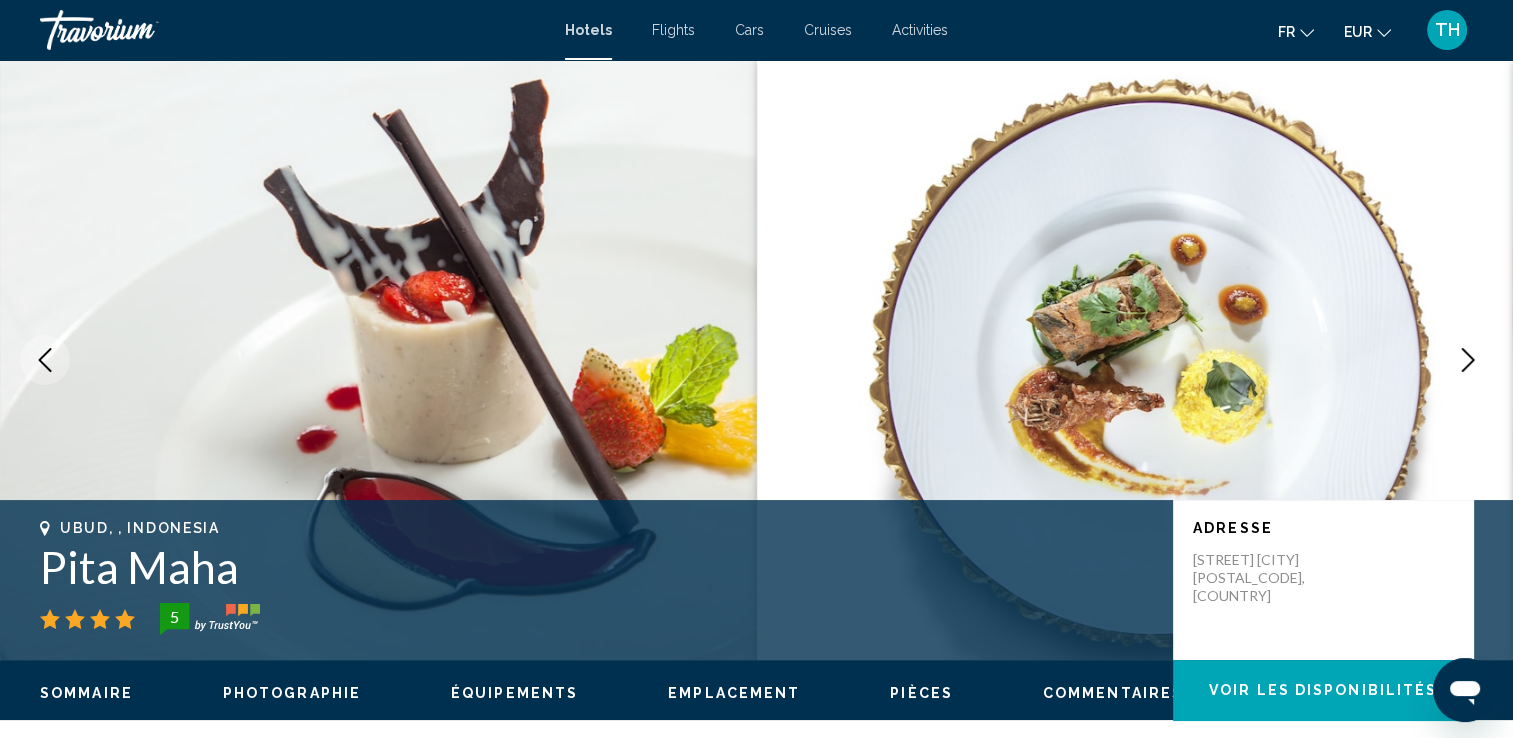click at bounding box center (1468, 360) 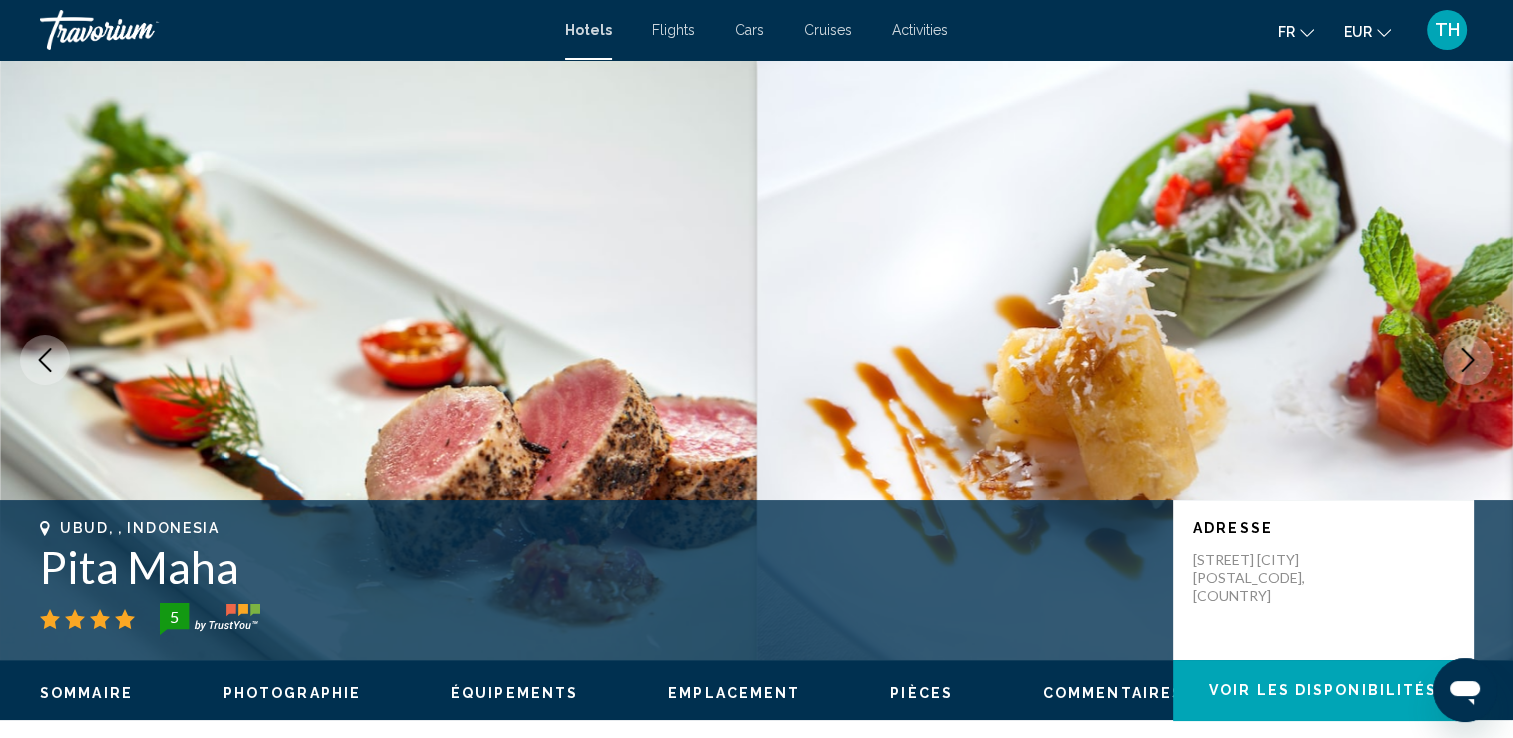 click at bounding box center (1468, 360) 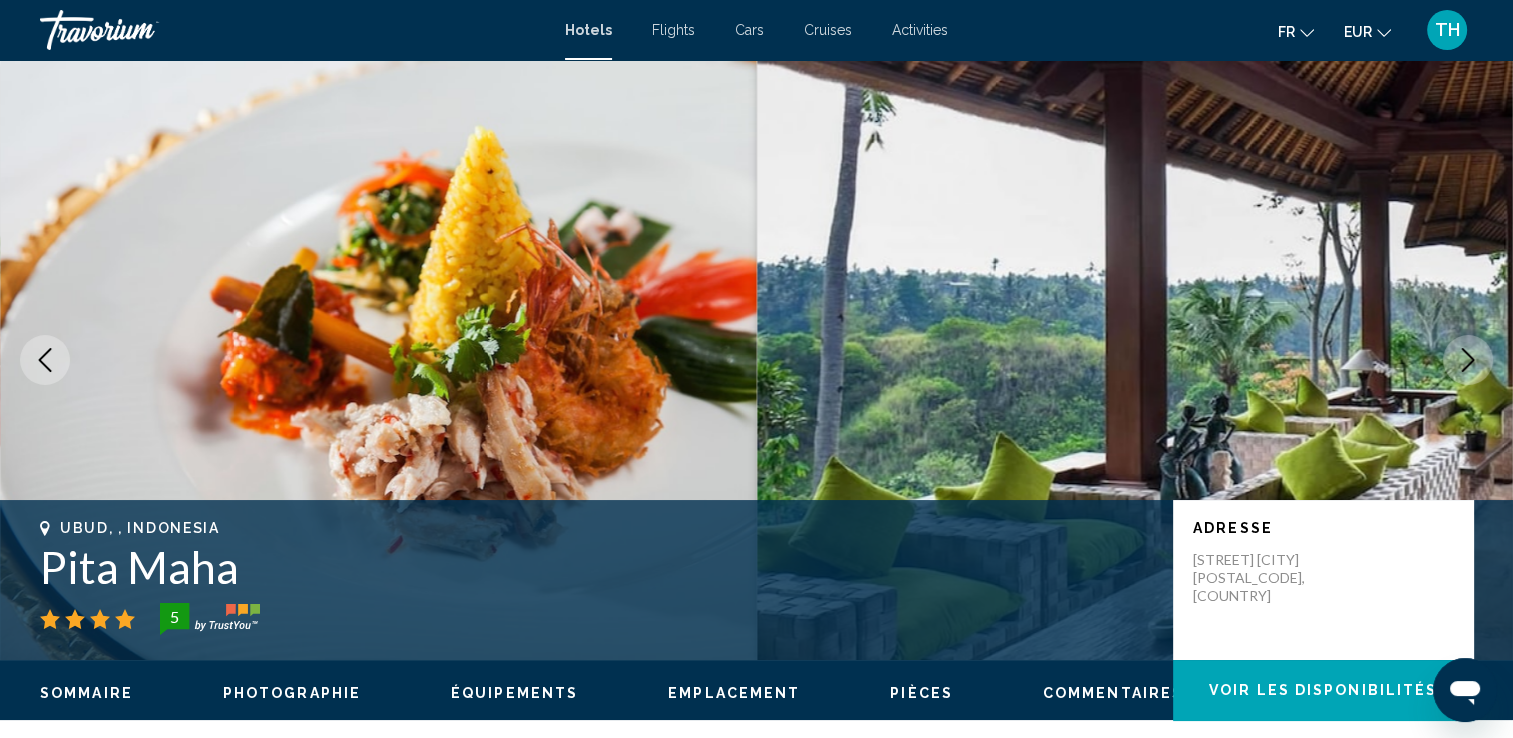 click at bounding box center [1468, 360] 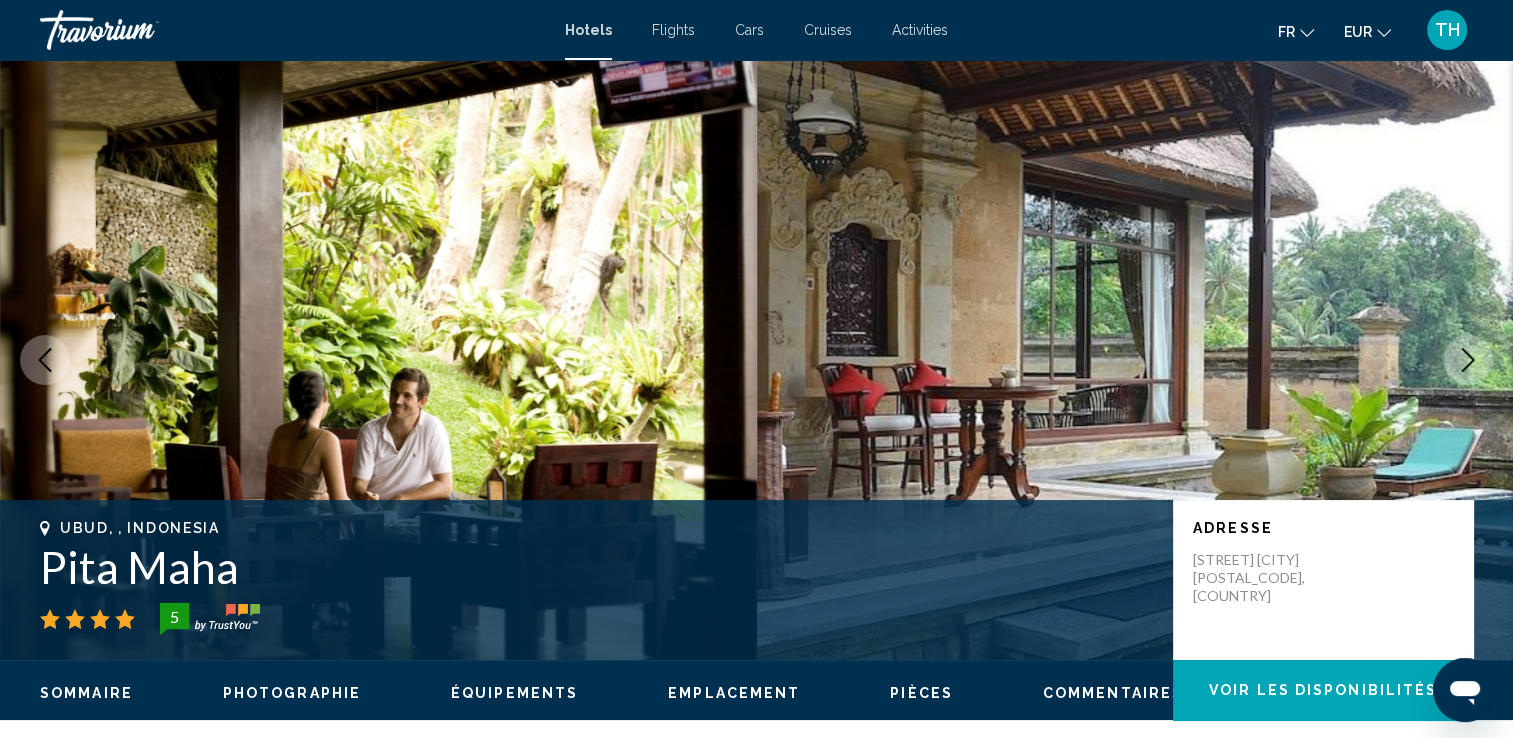 click at bounding box center [1468, 360] 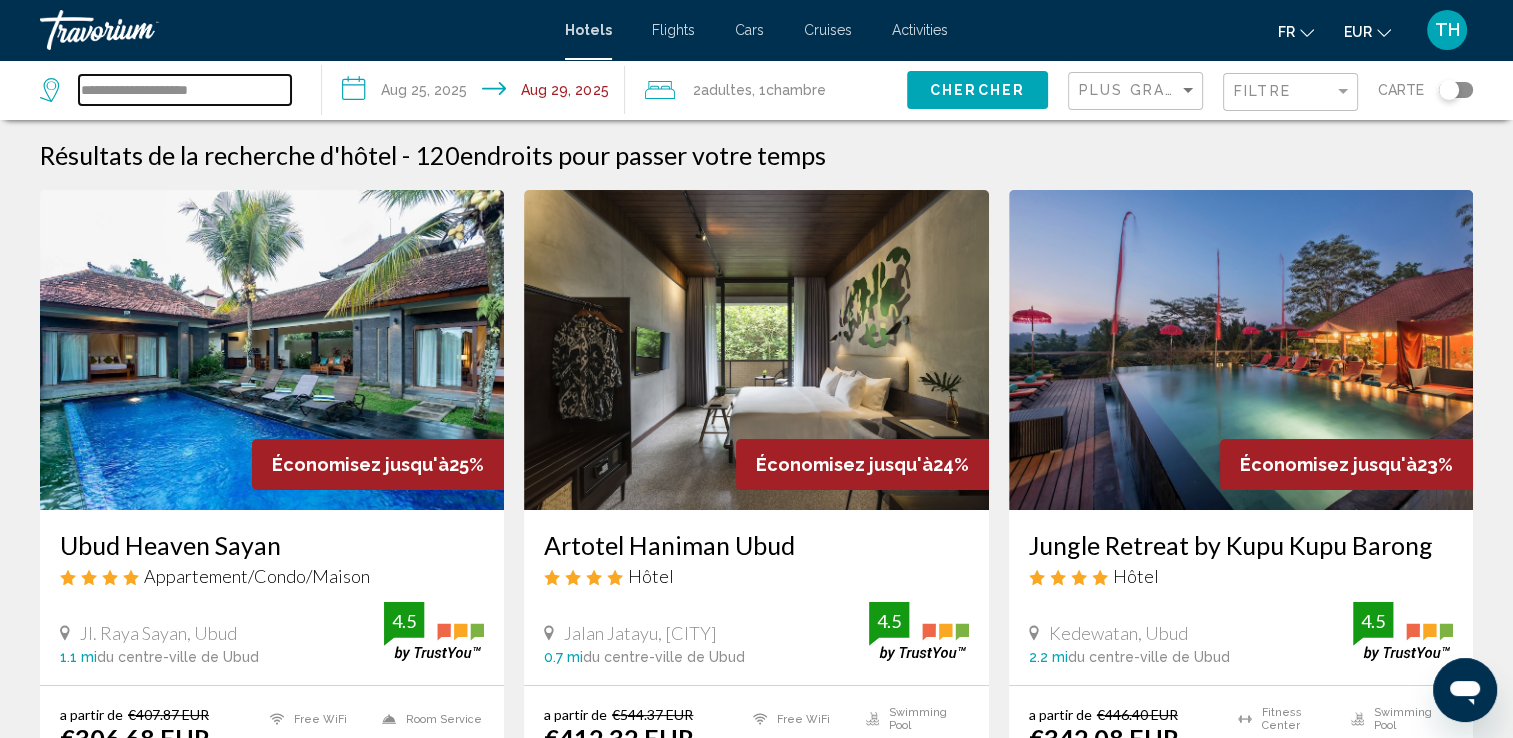 click on "**********" at bounding box center (185, 90) 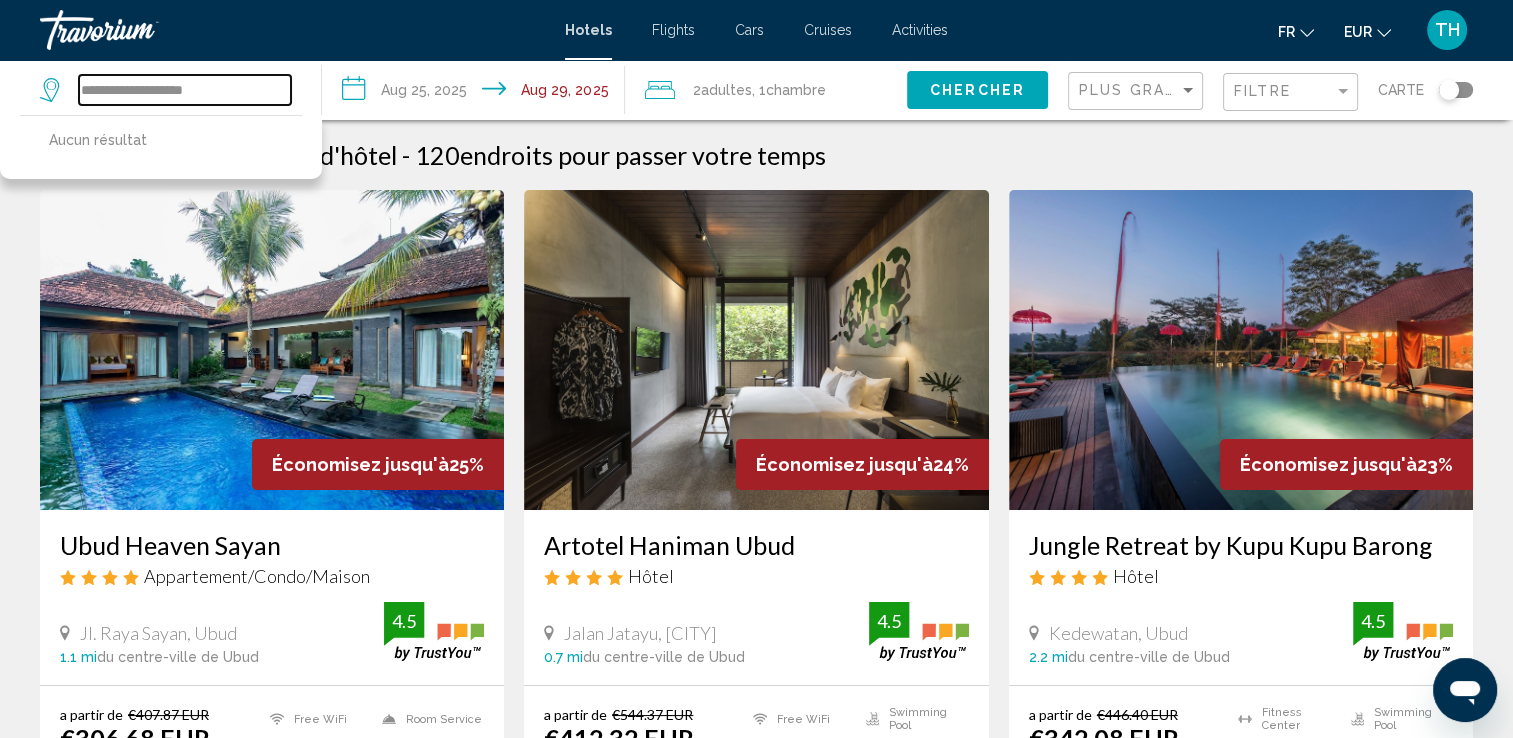 click on "**********" at bounding box center [185, 90] 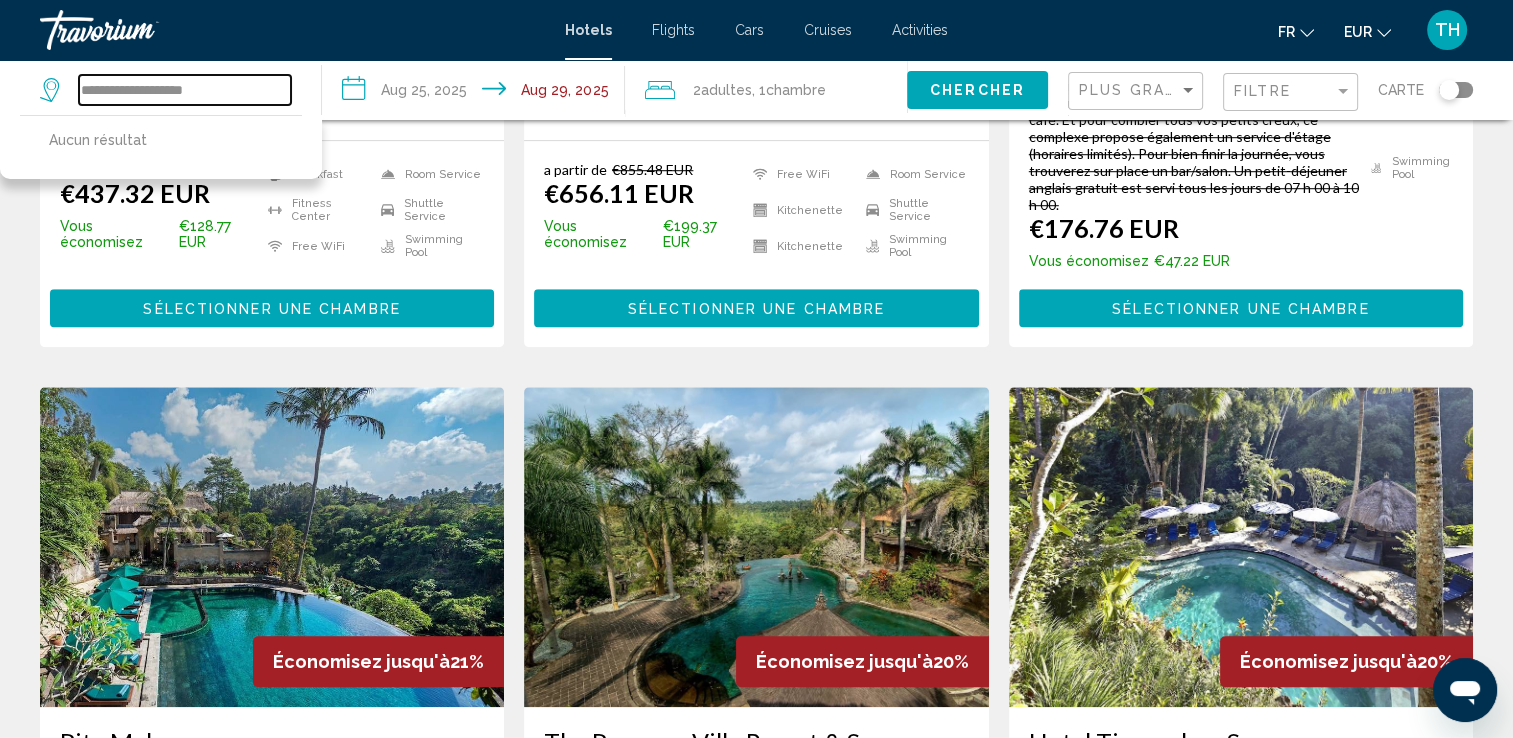 scroll, scrollTop: 1464, scrollLeft: 0, axis: vertical 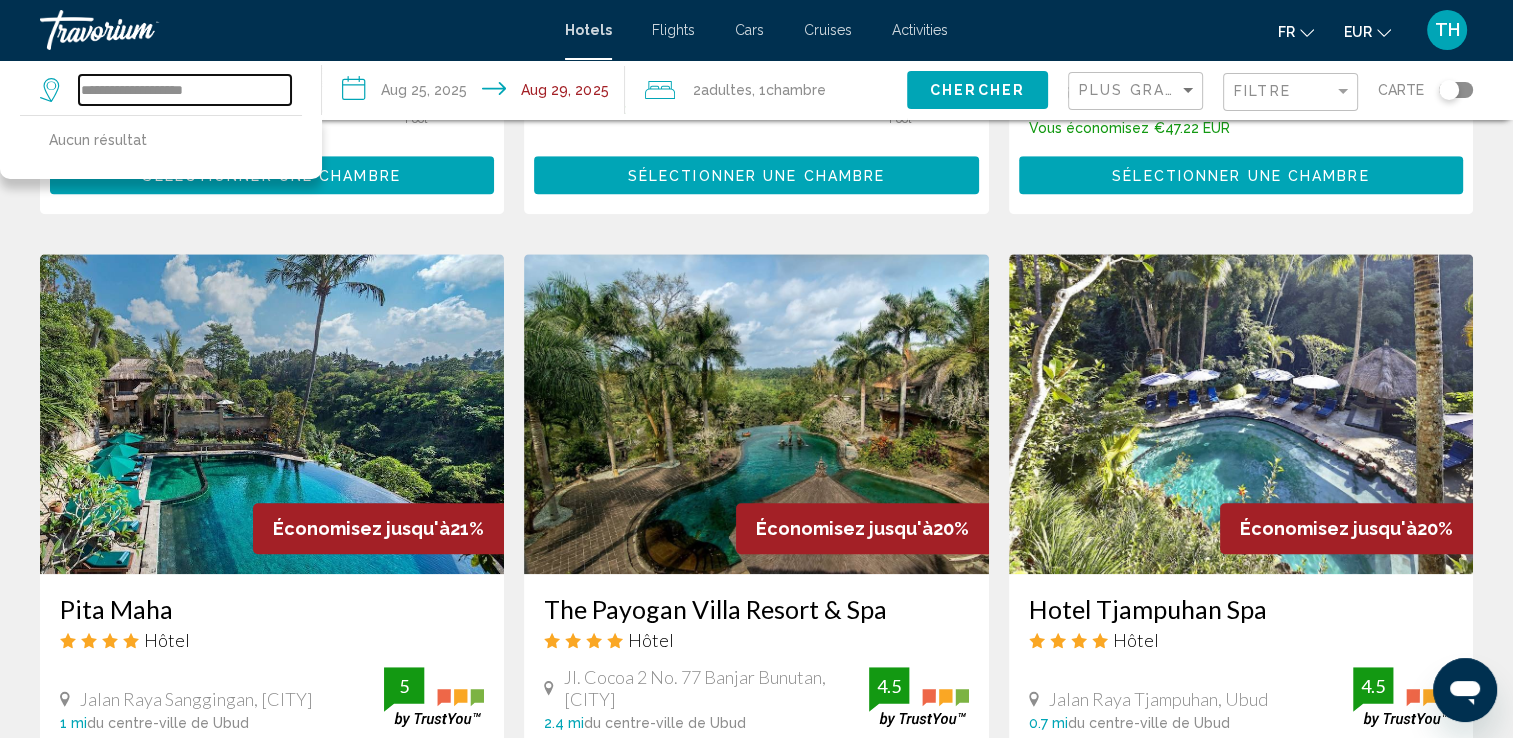 type on "**********" 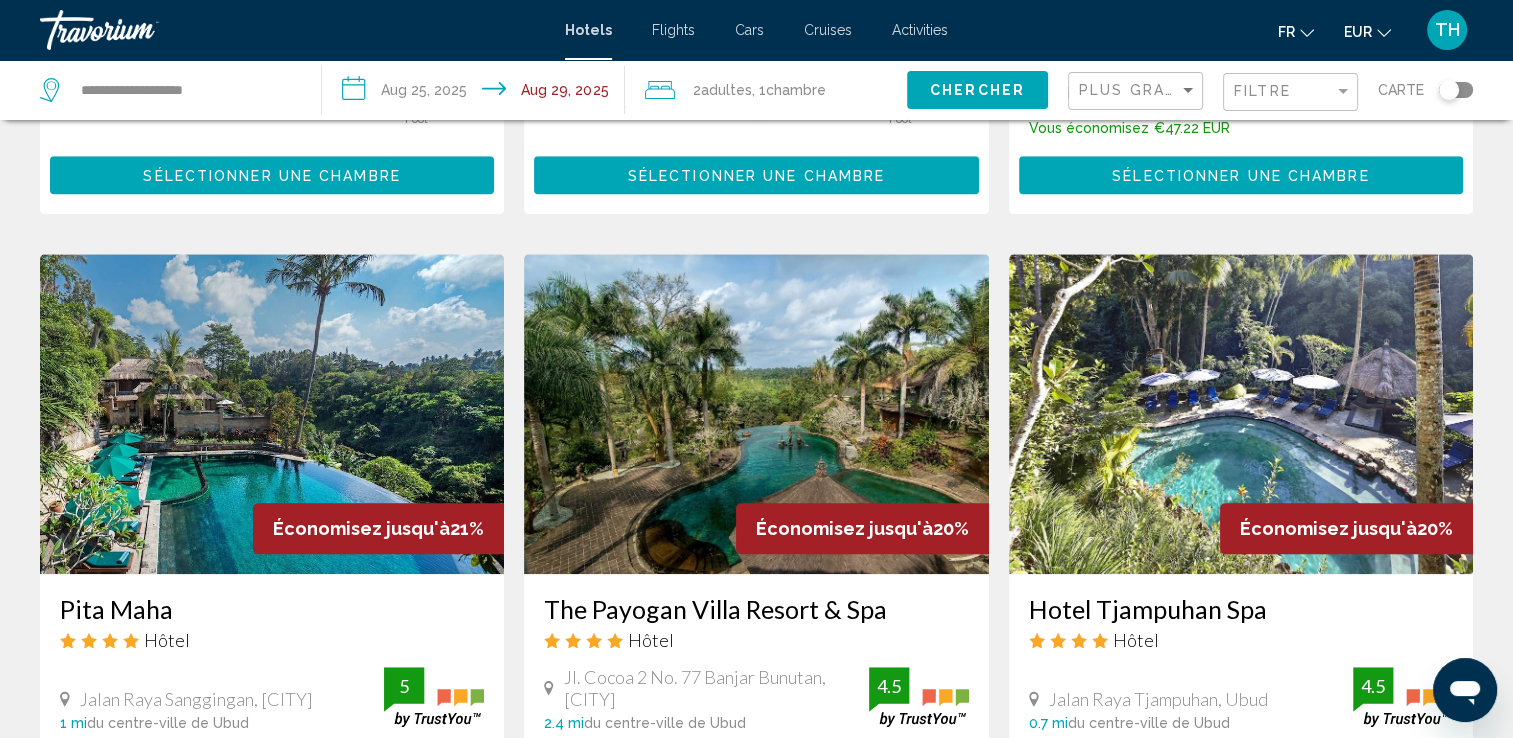 click at bounding box center (756, 414) 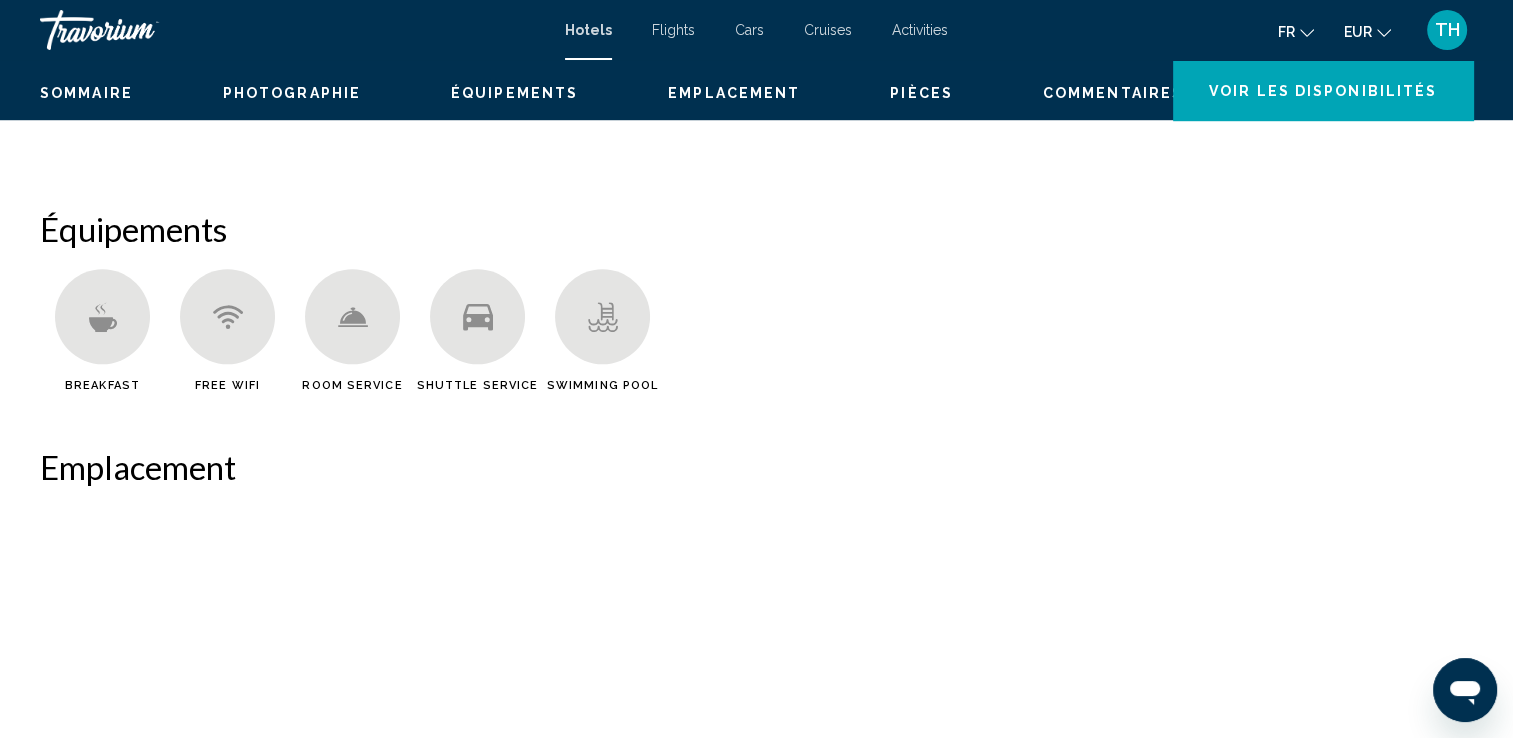 scroll, scrollTop: 0, scrollLeft: 0, axis: both 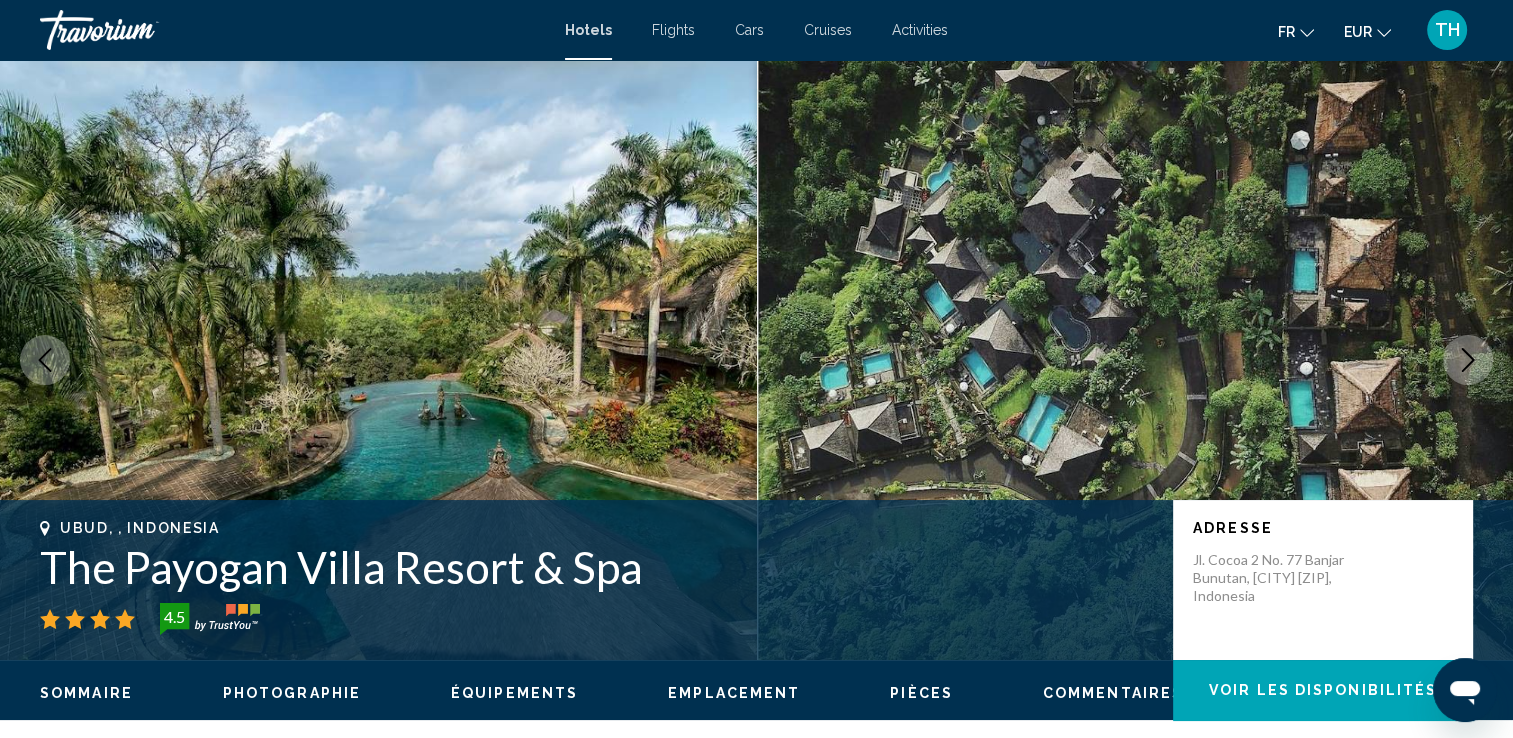 click 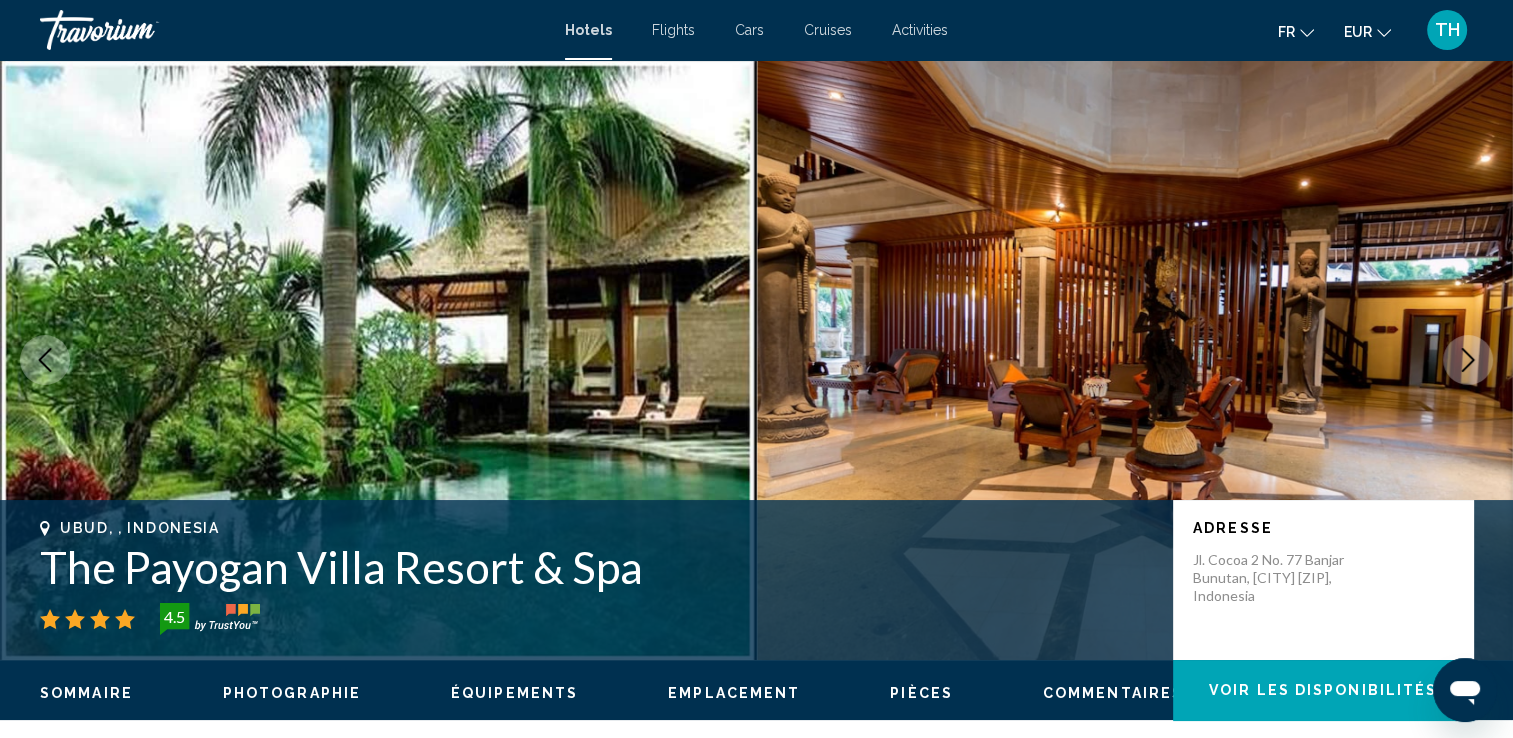 click 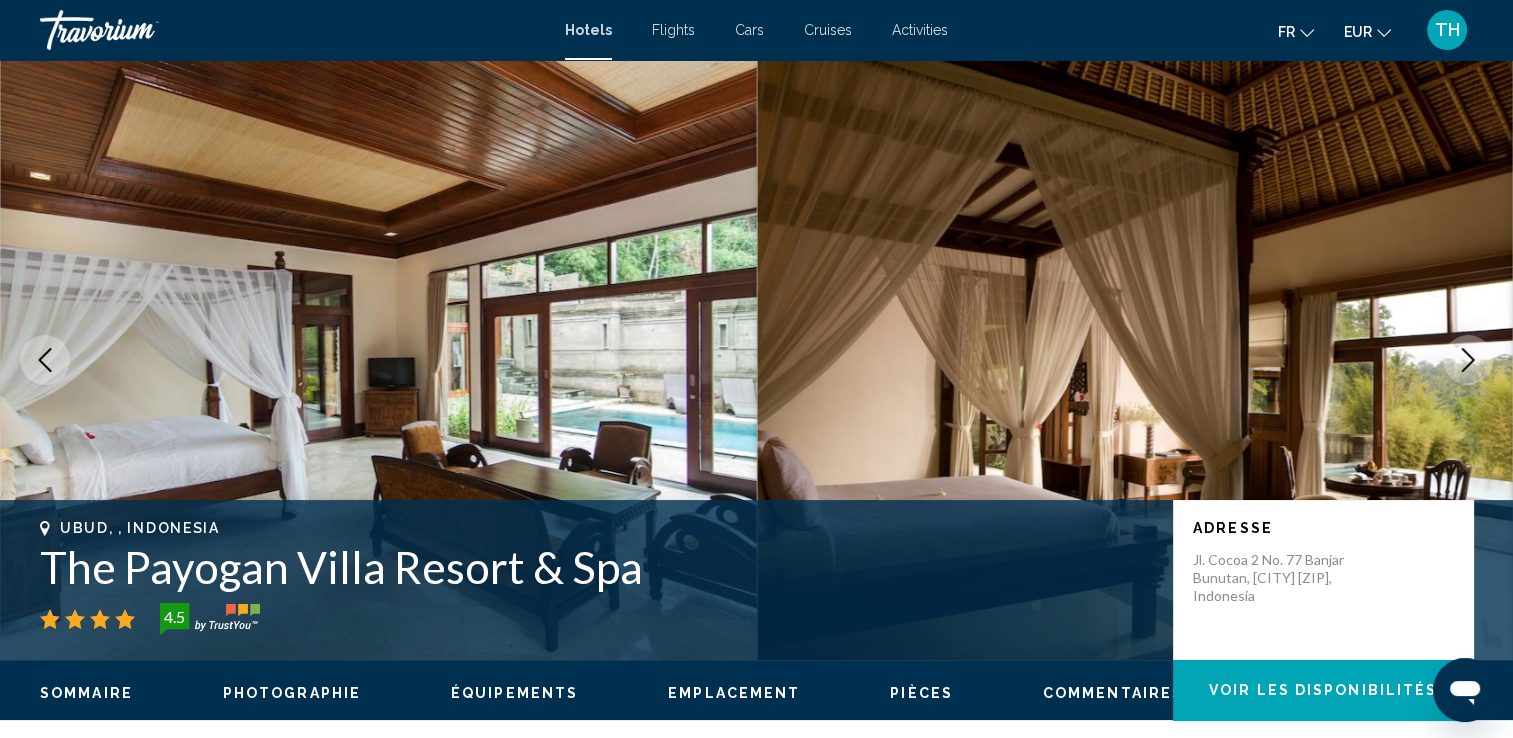 click 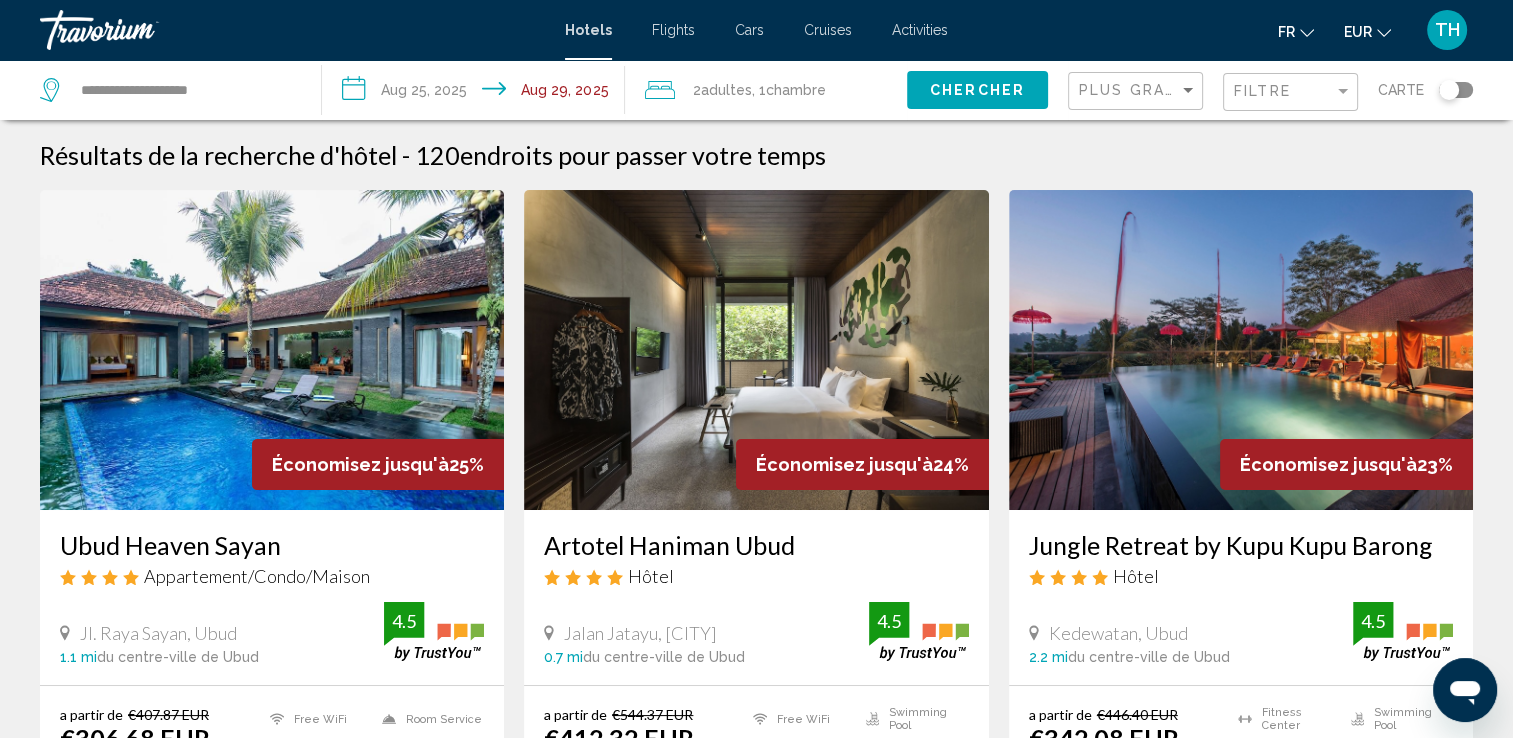 scroll, scrollTop: 645, scrollLeft: 0, axis: vertical 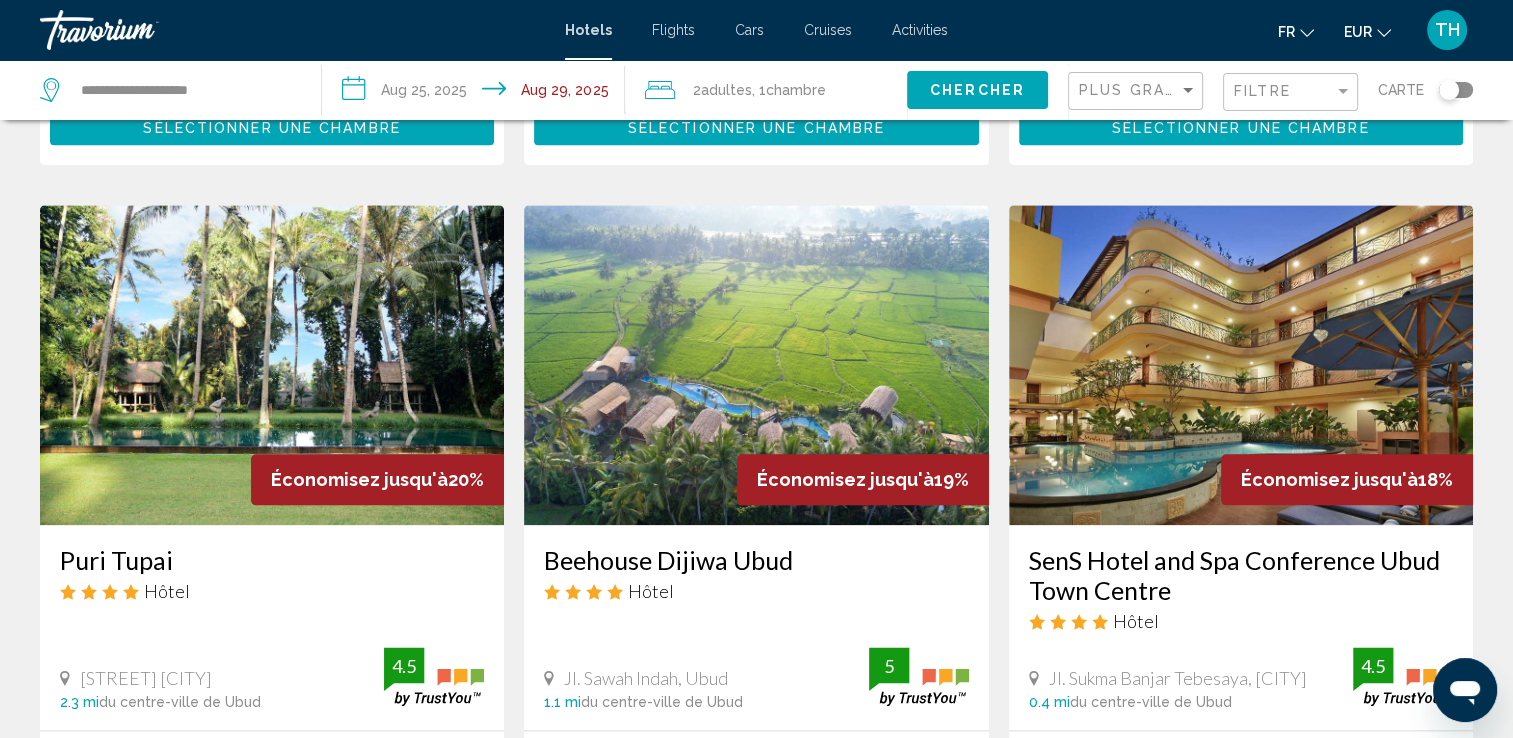 click at bounding box center (272, 365) 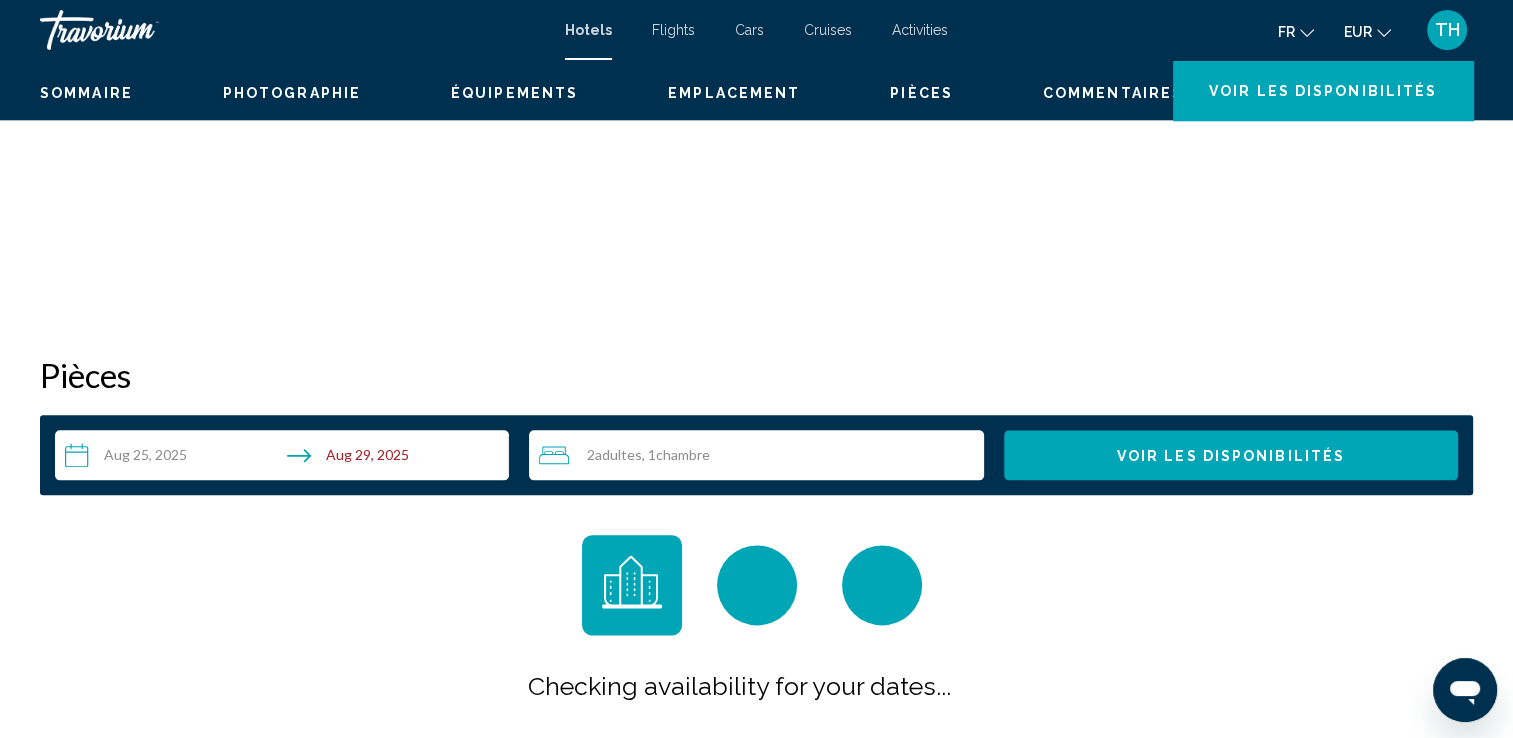 scroll, scrollTop: 0, scrollLeft: 0, axis: both 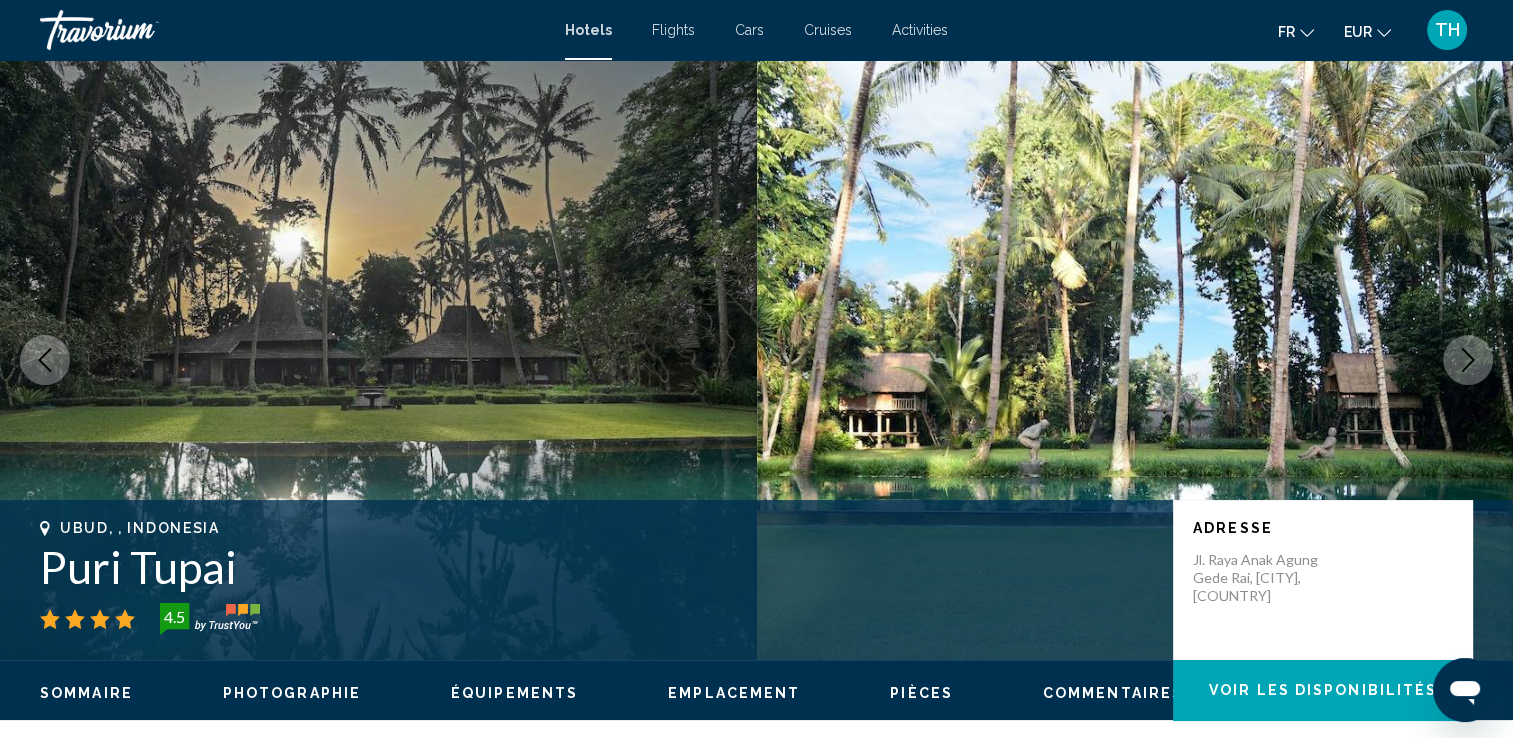 click 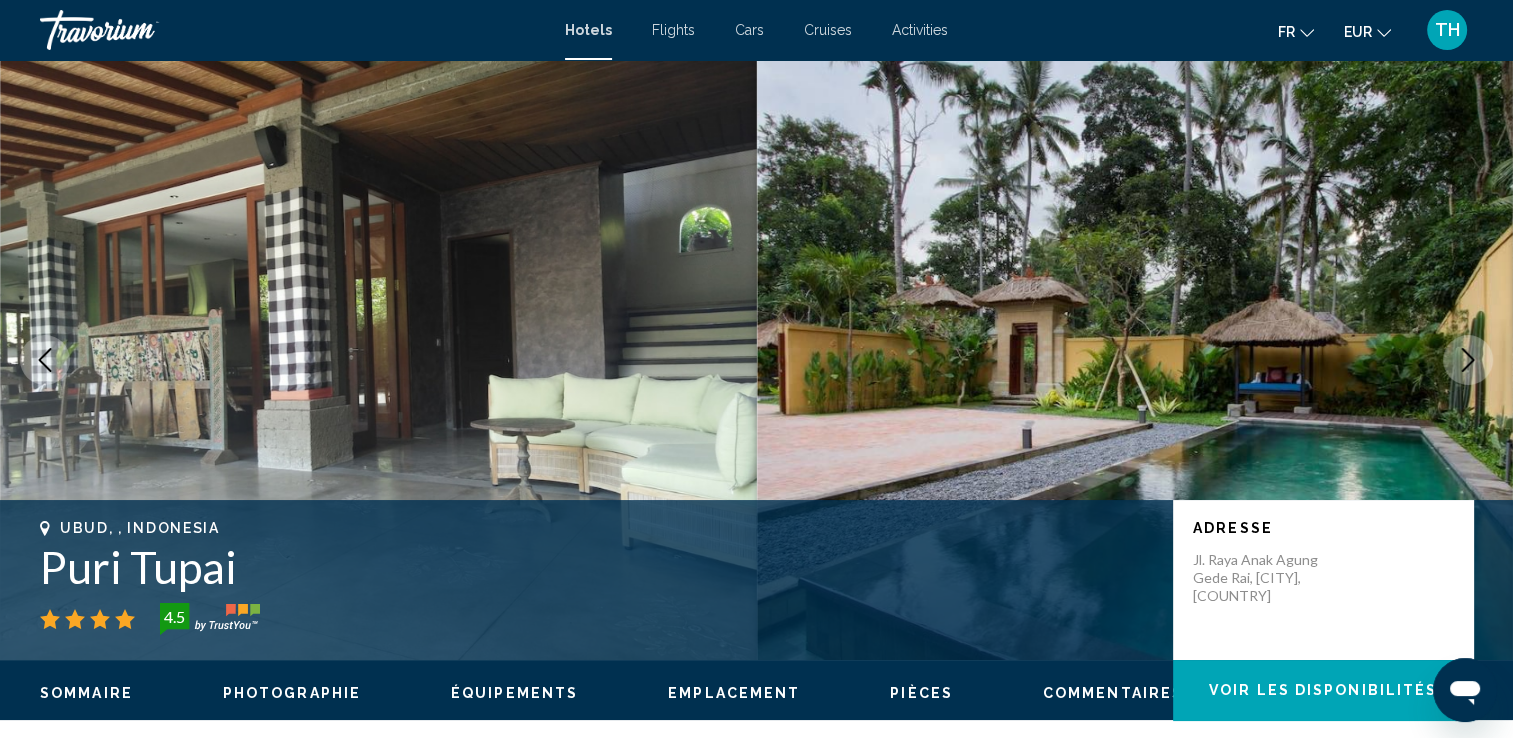 click 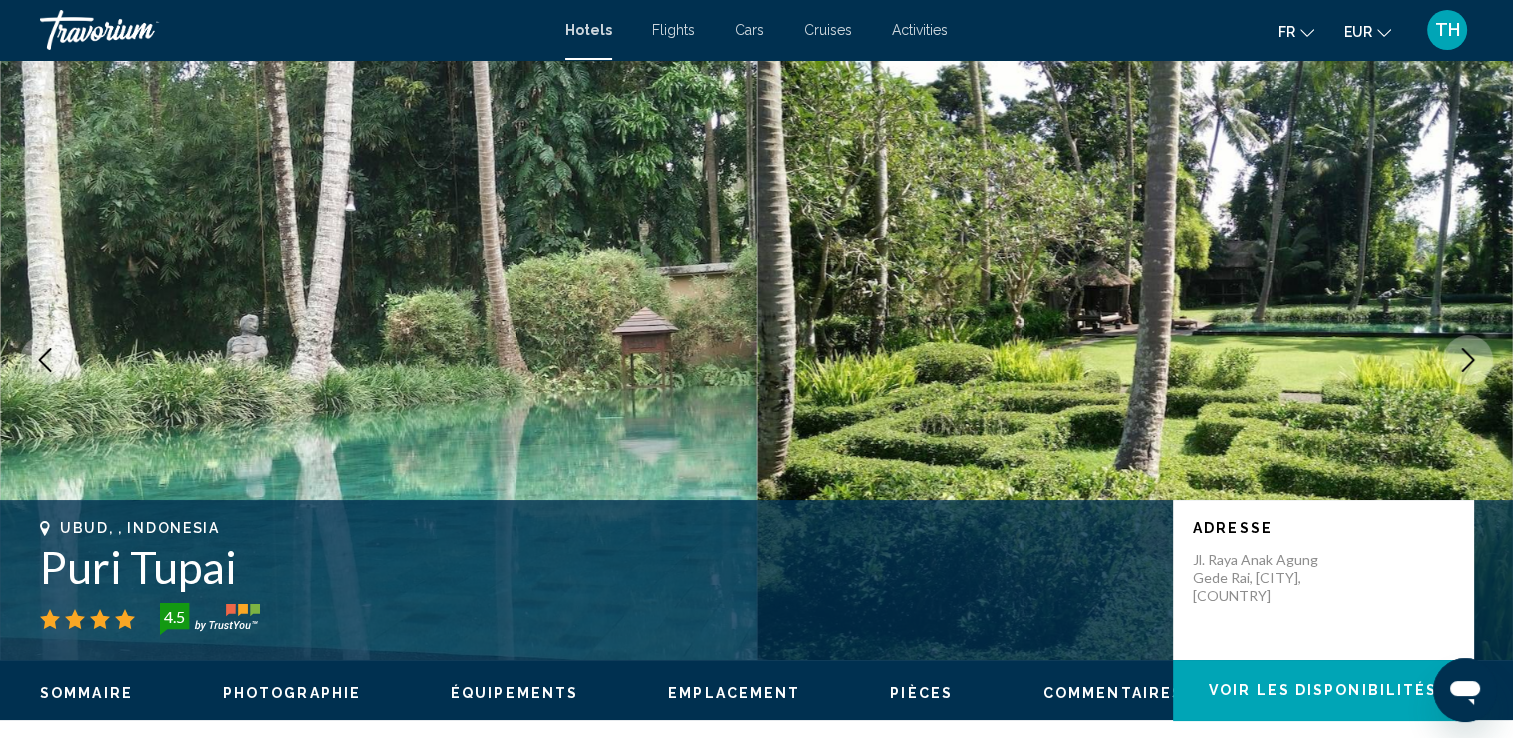 click 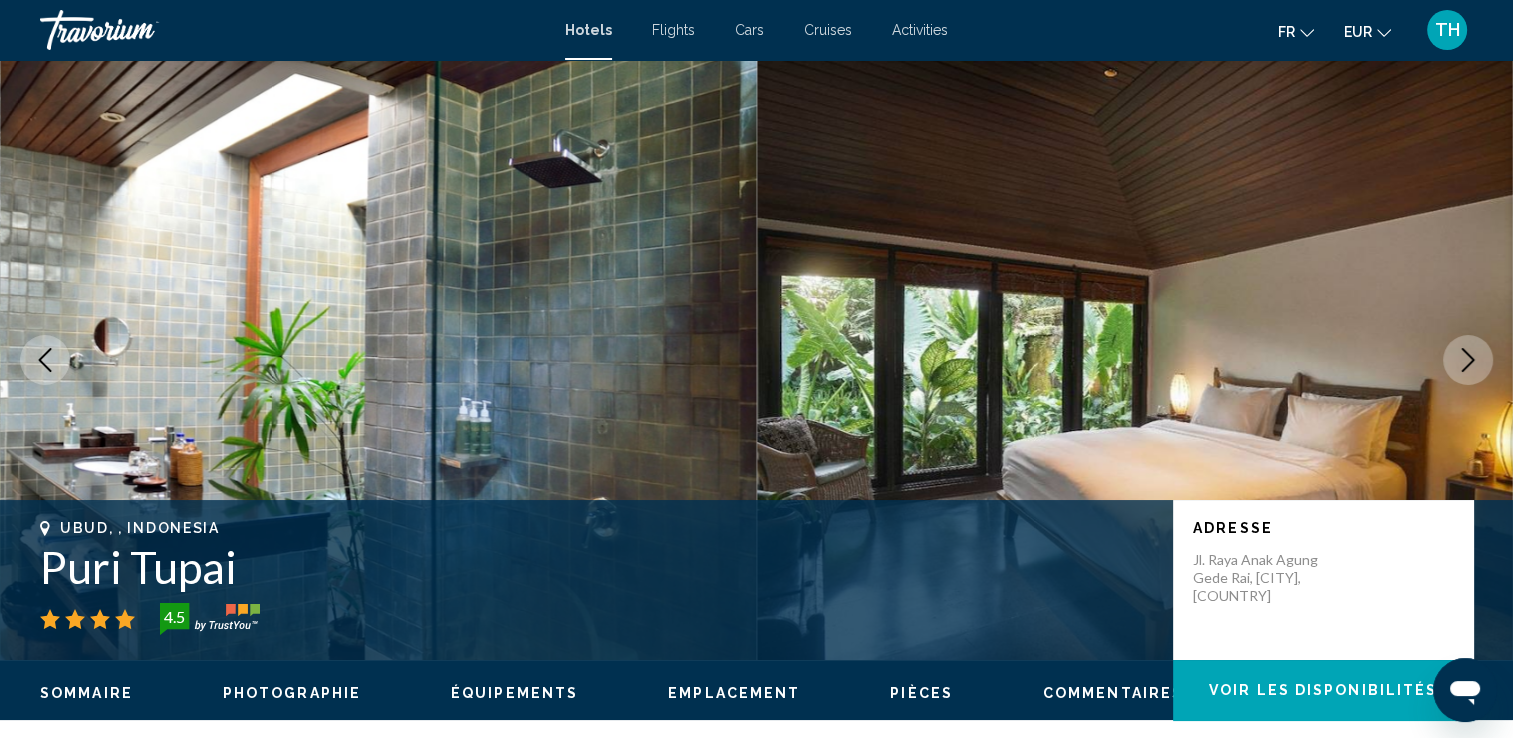 click 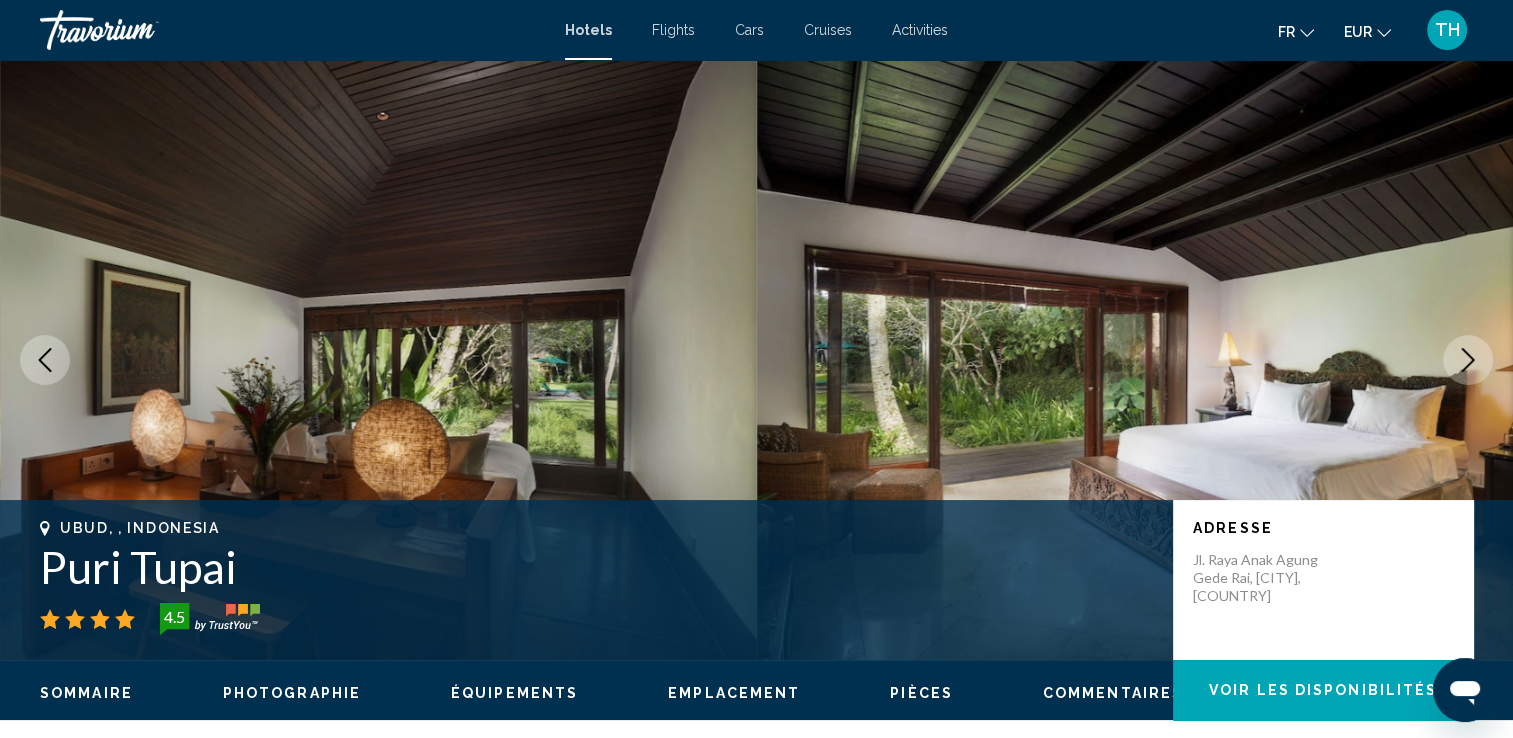 click 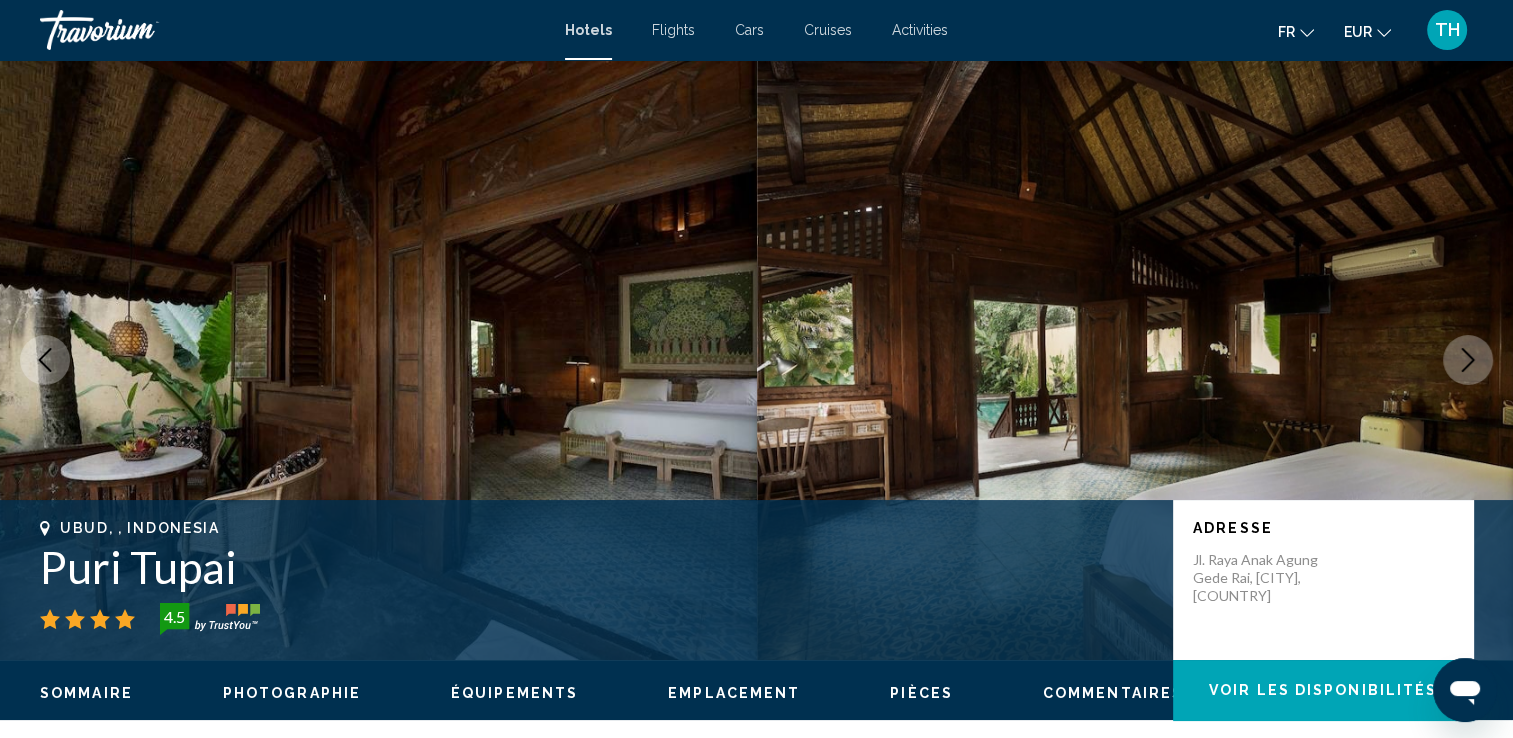 click 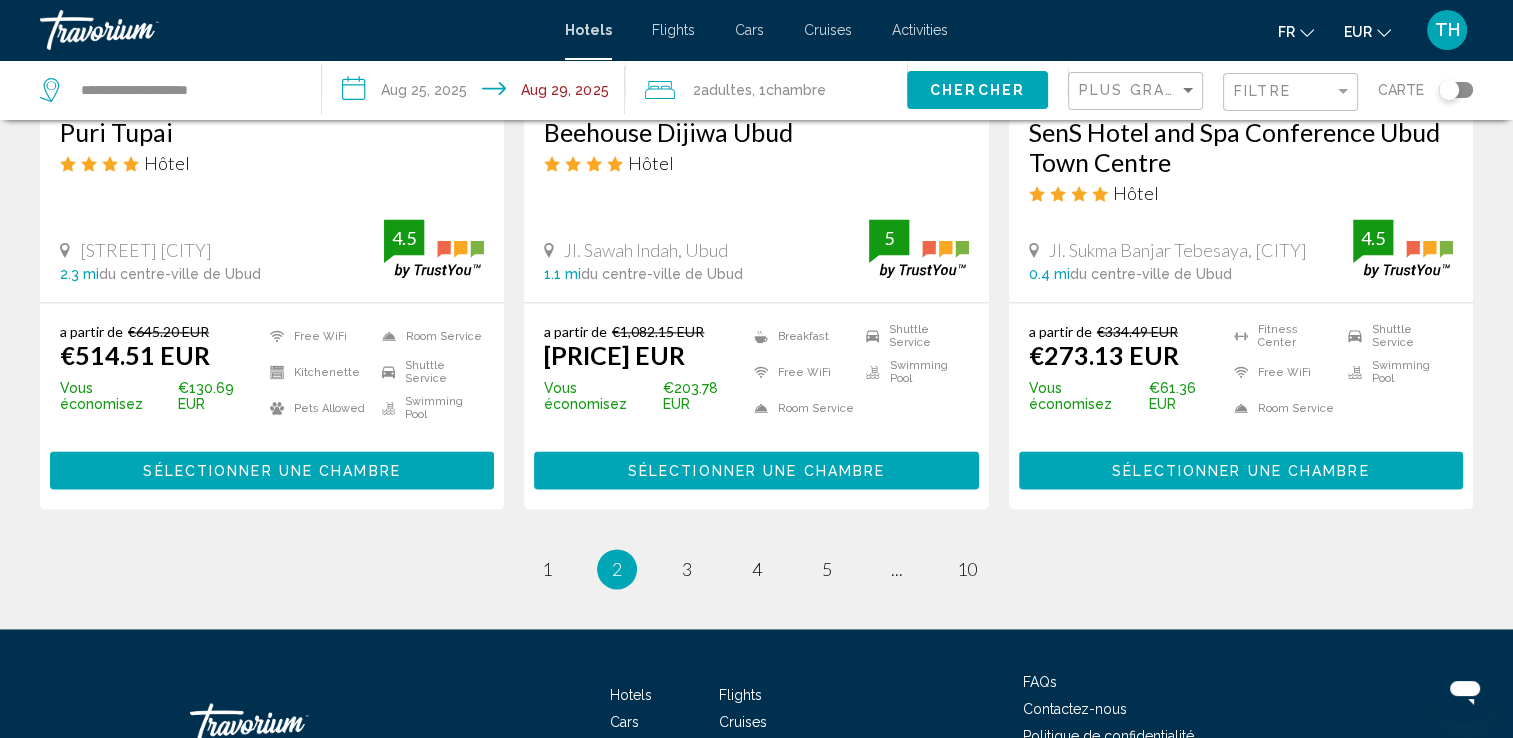 scroll, scrollTop: 2774, scrollLeft: 0, axis: vertical 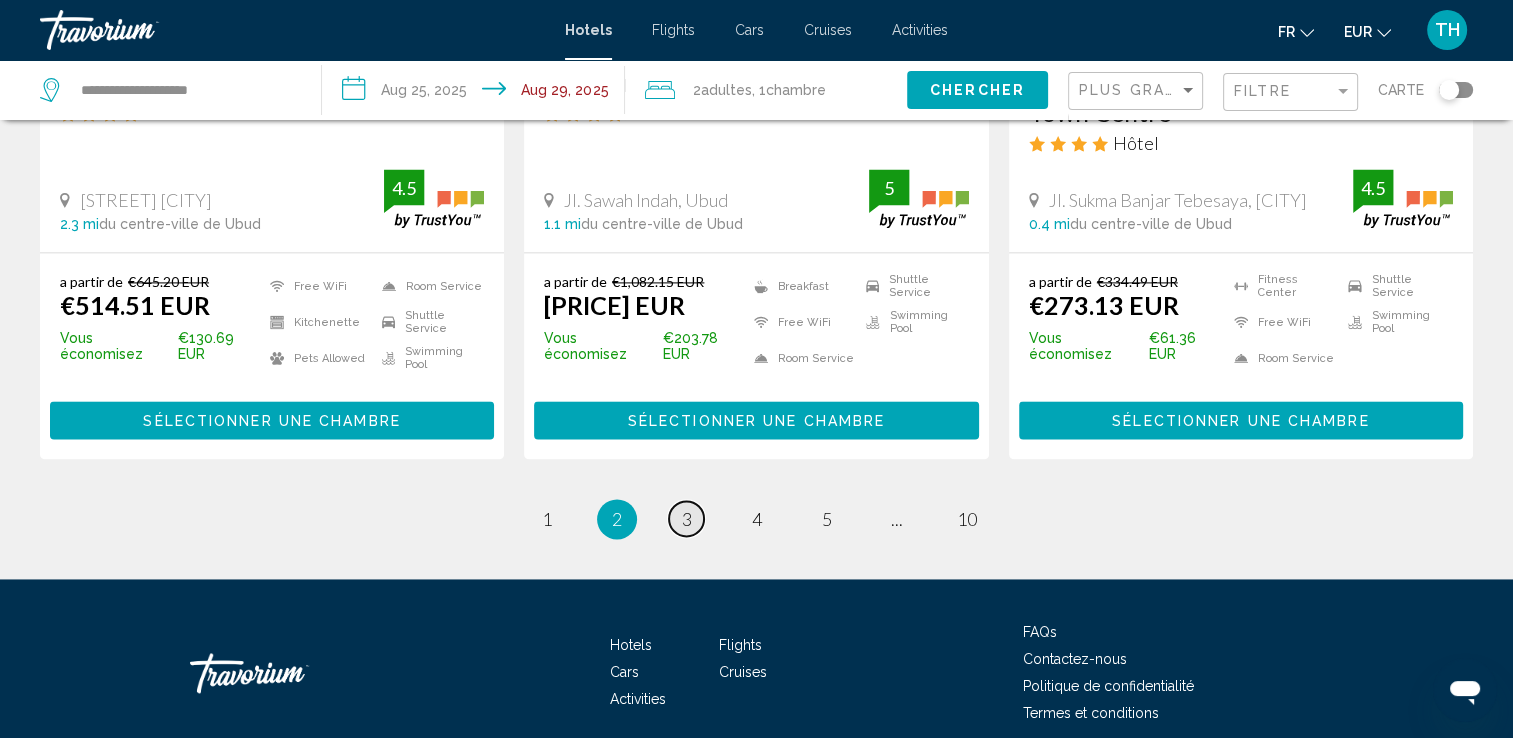 click on "3" at bounding box center (687, 519) 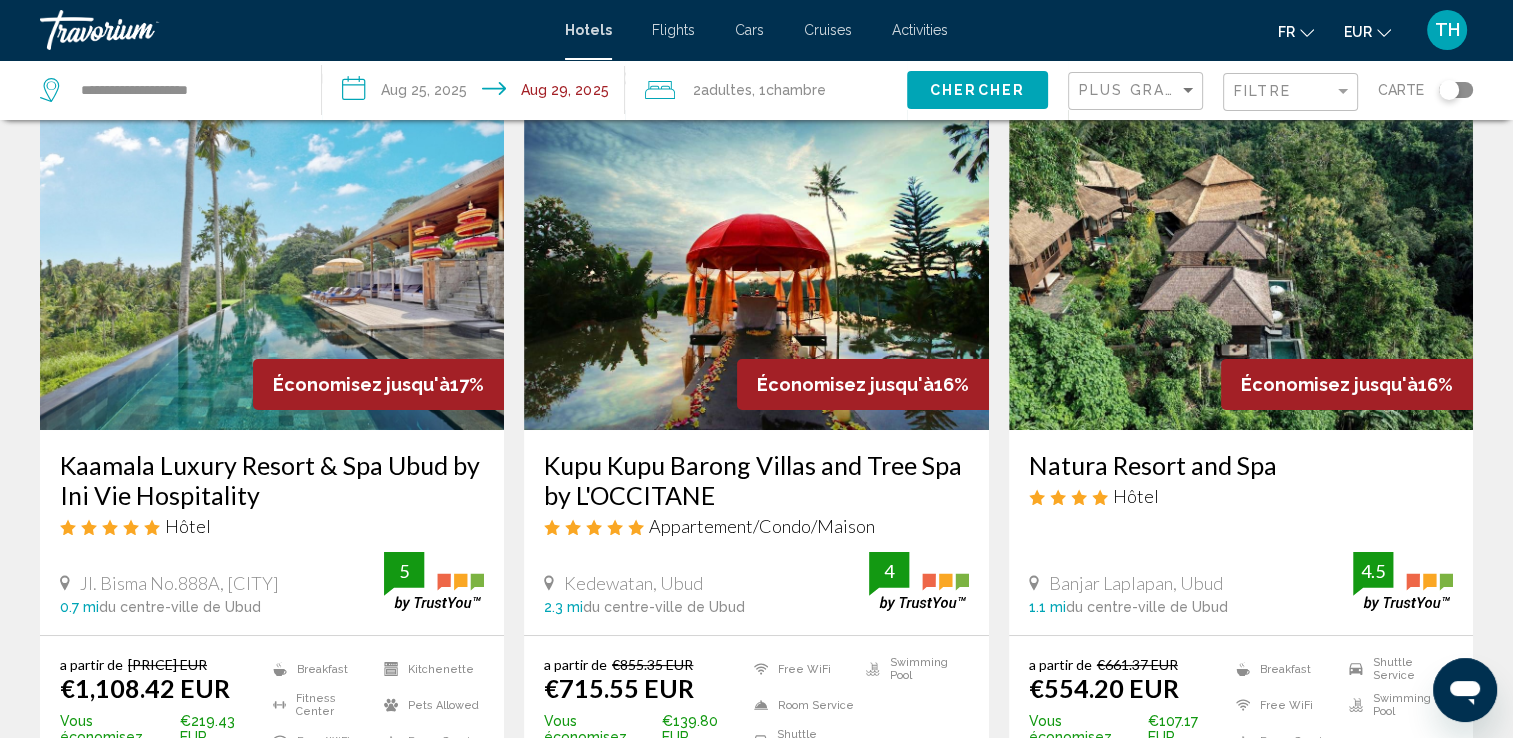 scroll, scrollTop: 120, scrollLeft: 0, axis: vertical 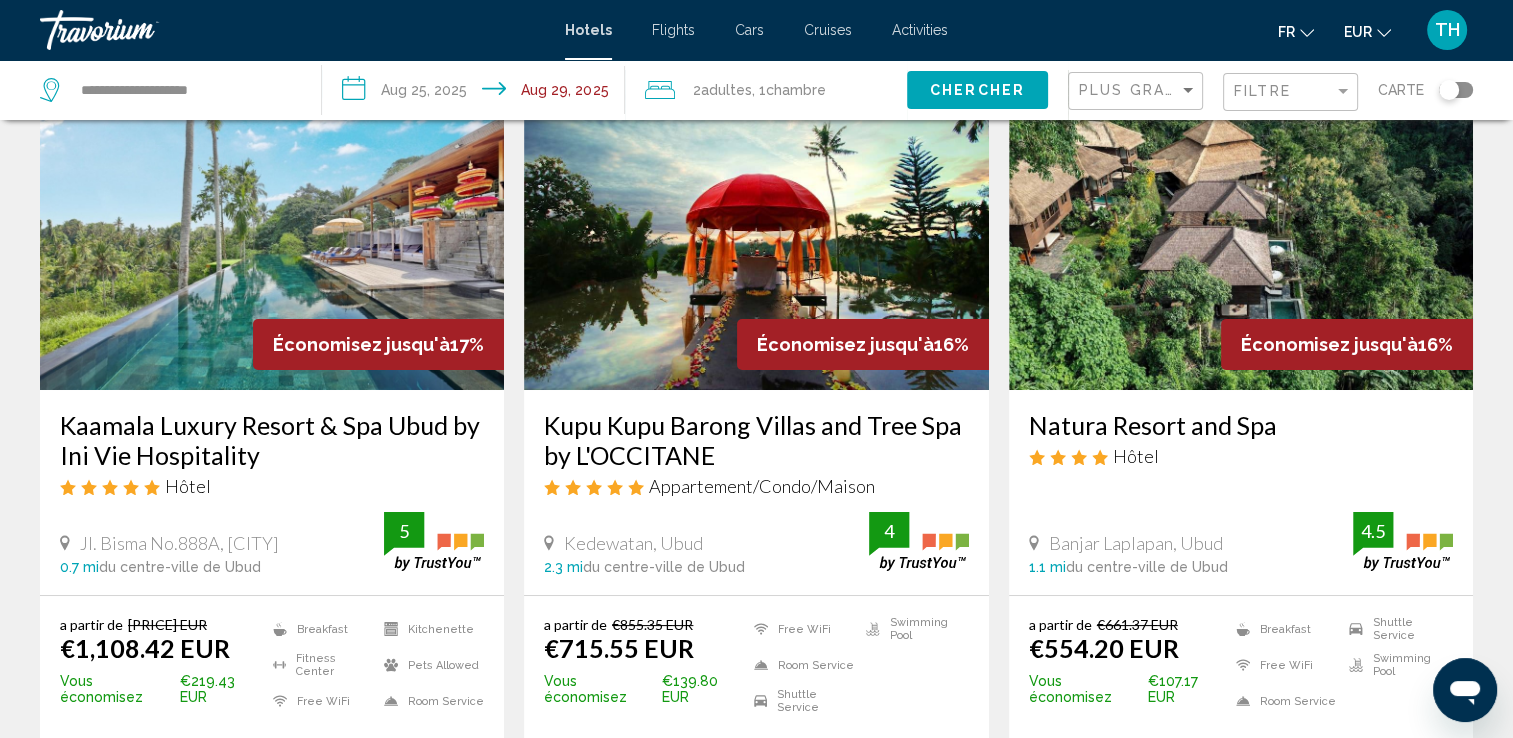 click at bounding box center [1241, 230] 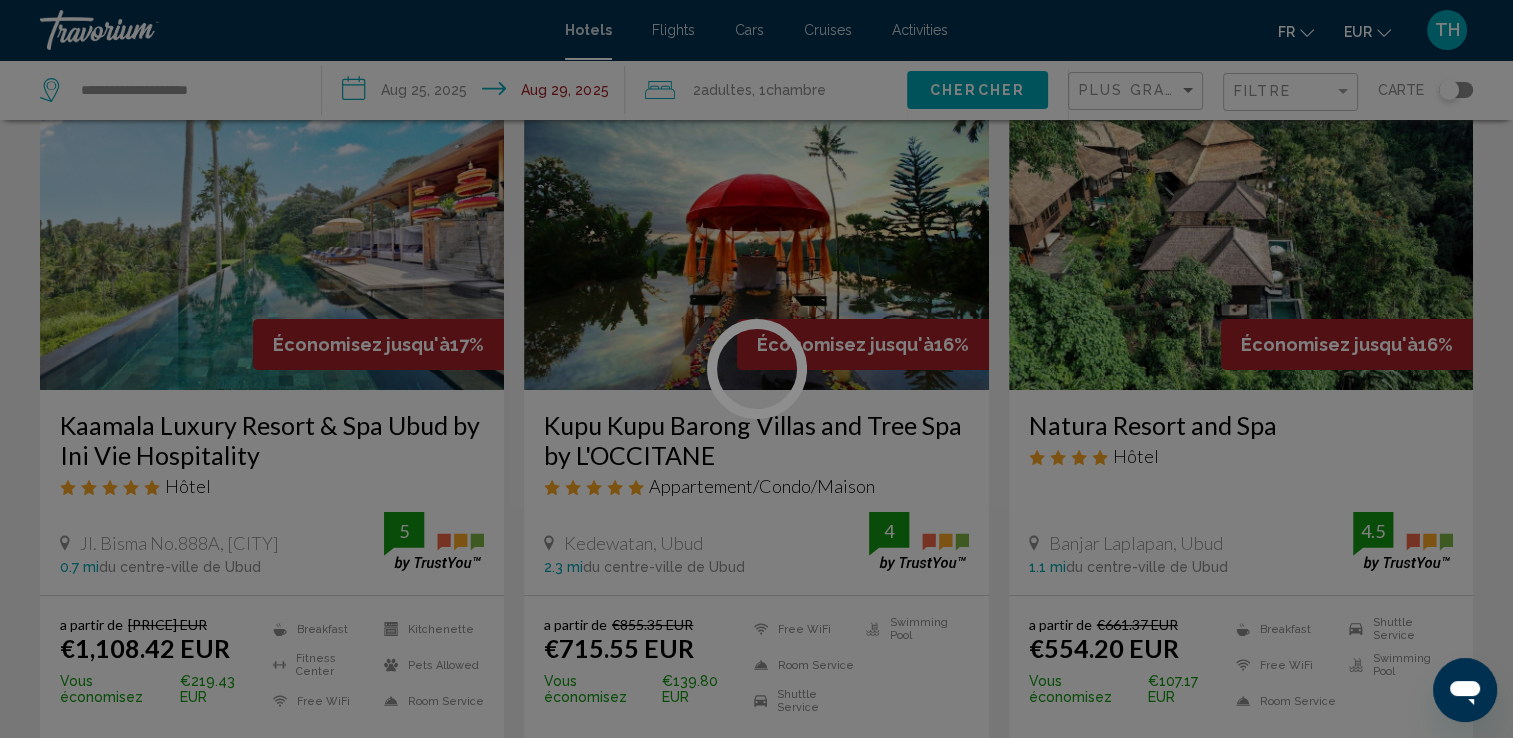 scroll, scrollTop: 0, scrollLeft: 0, axis: both 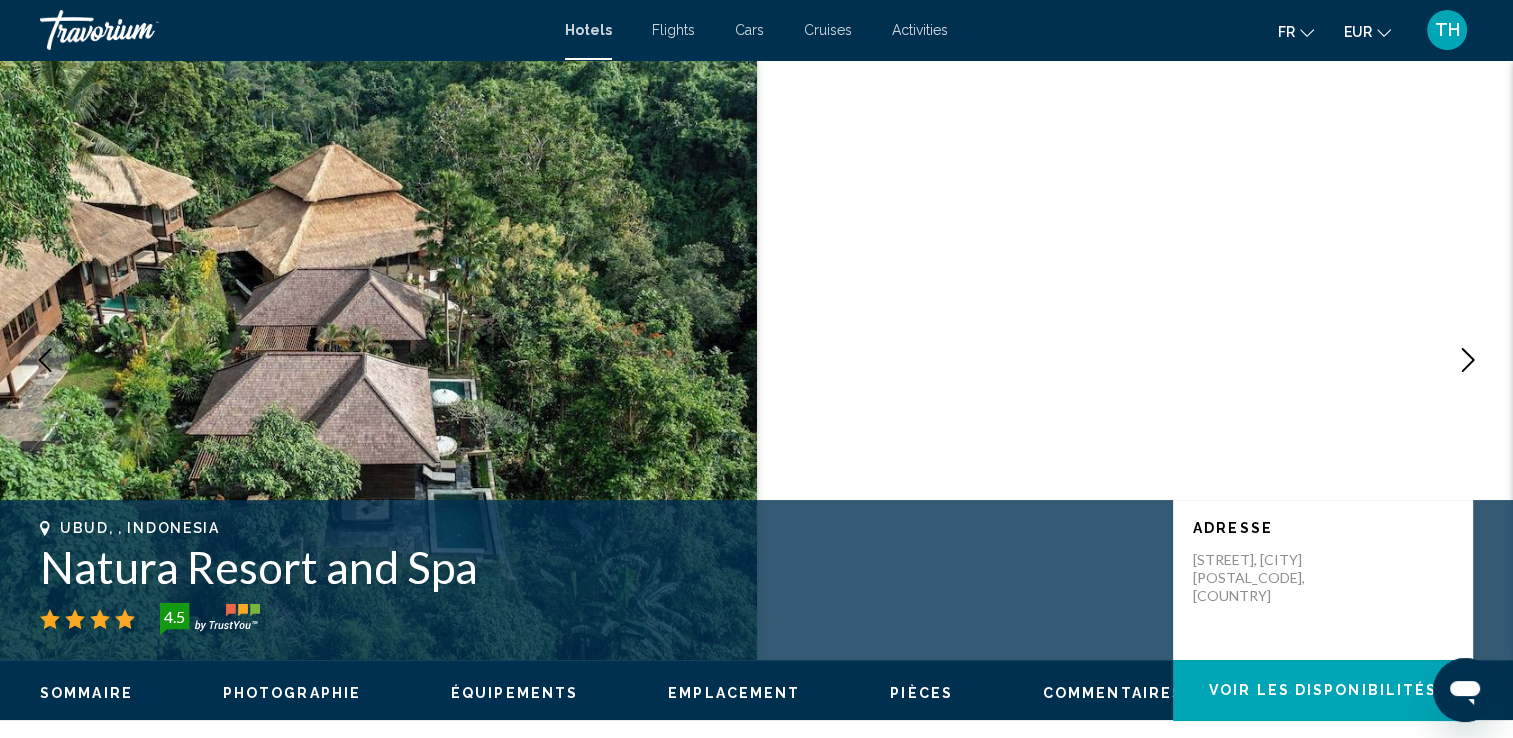 click at bounding box center (1468, 360) 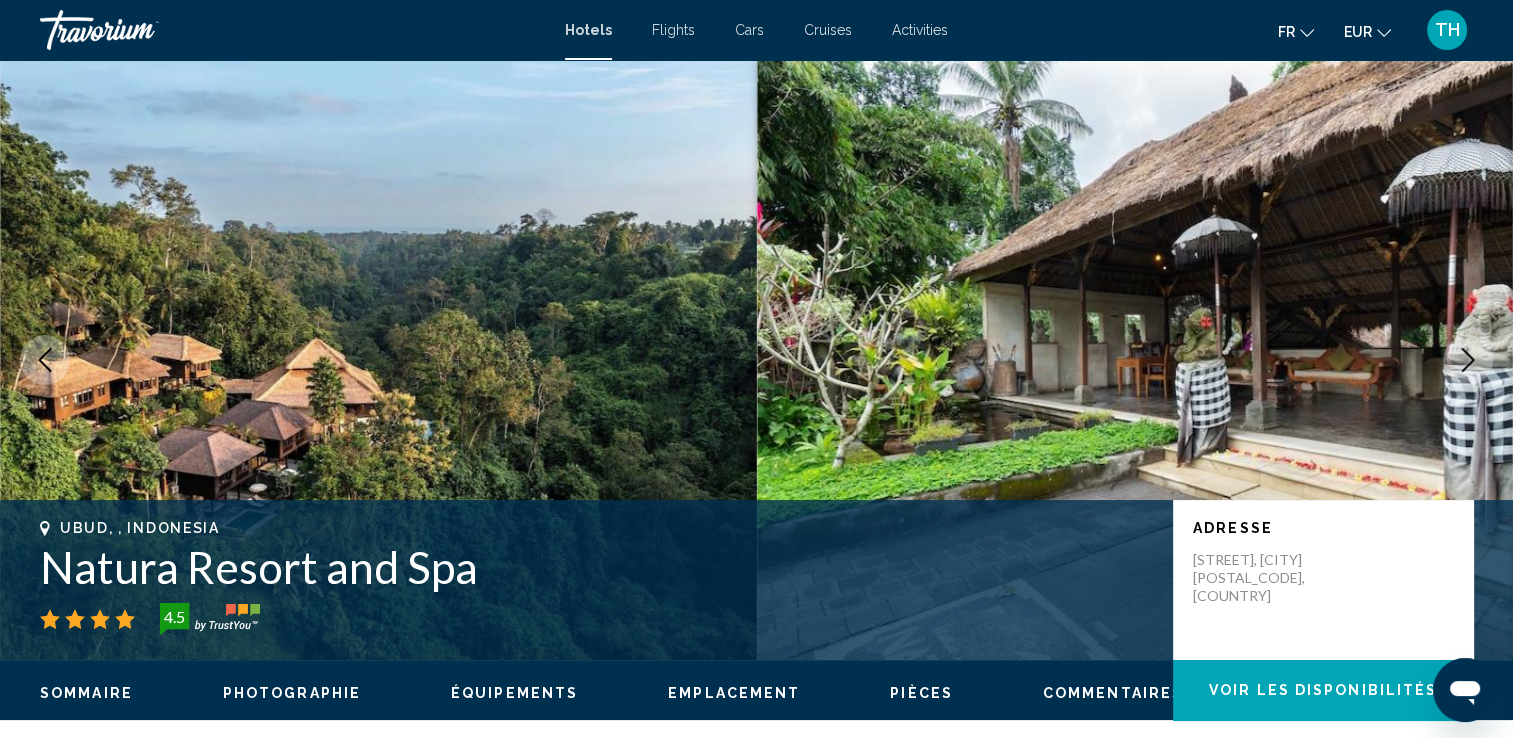 click at bounding box center [1468, 360] 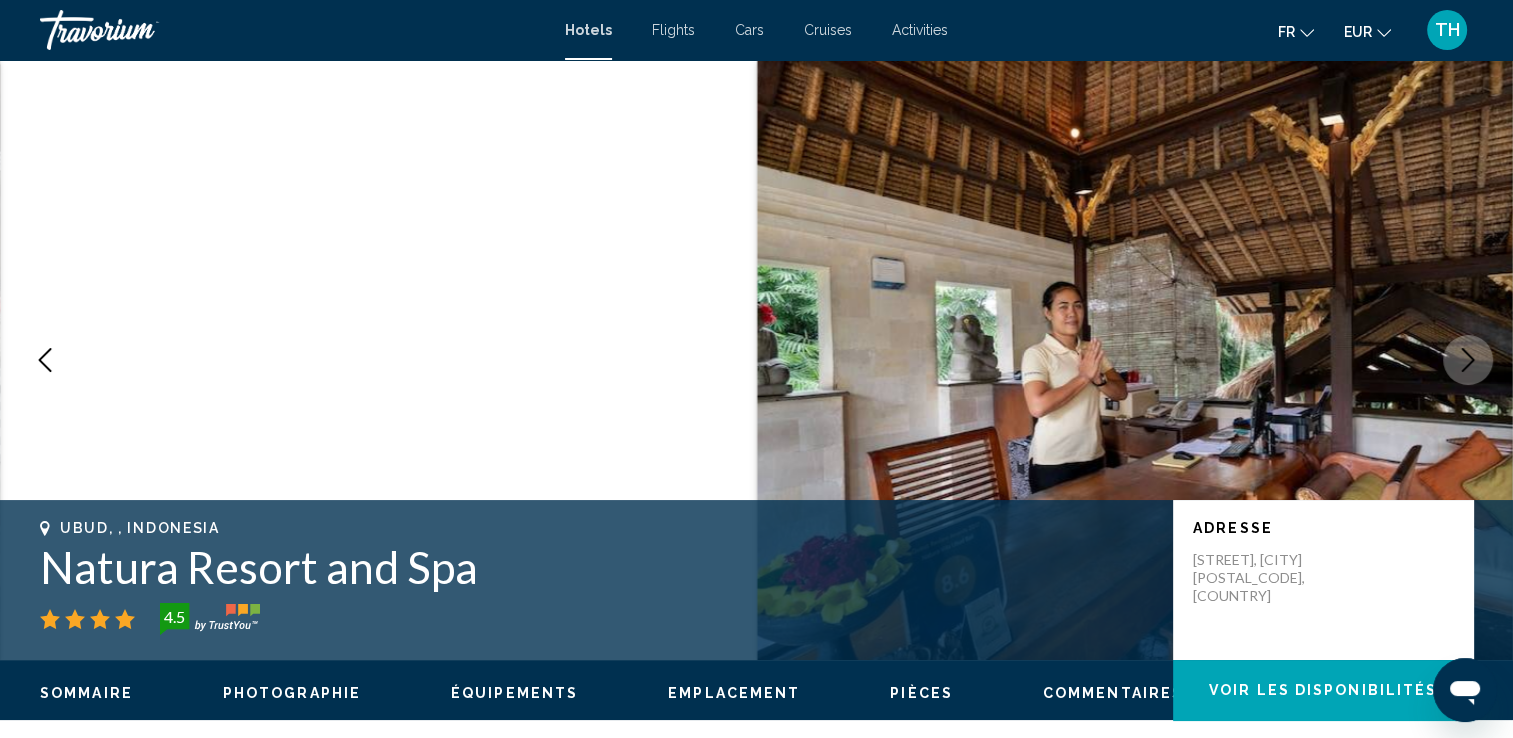 click at bounding box center [1468, 360] 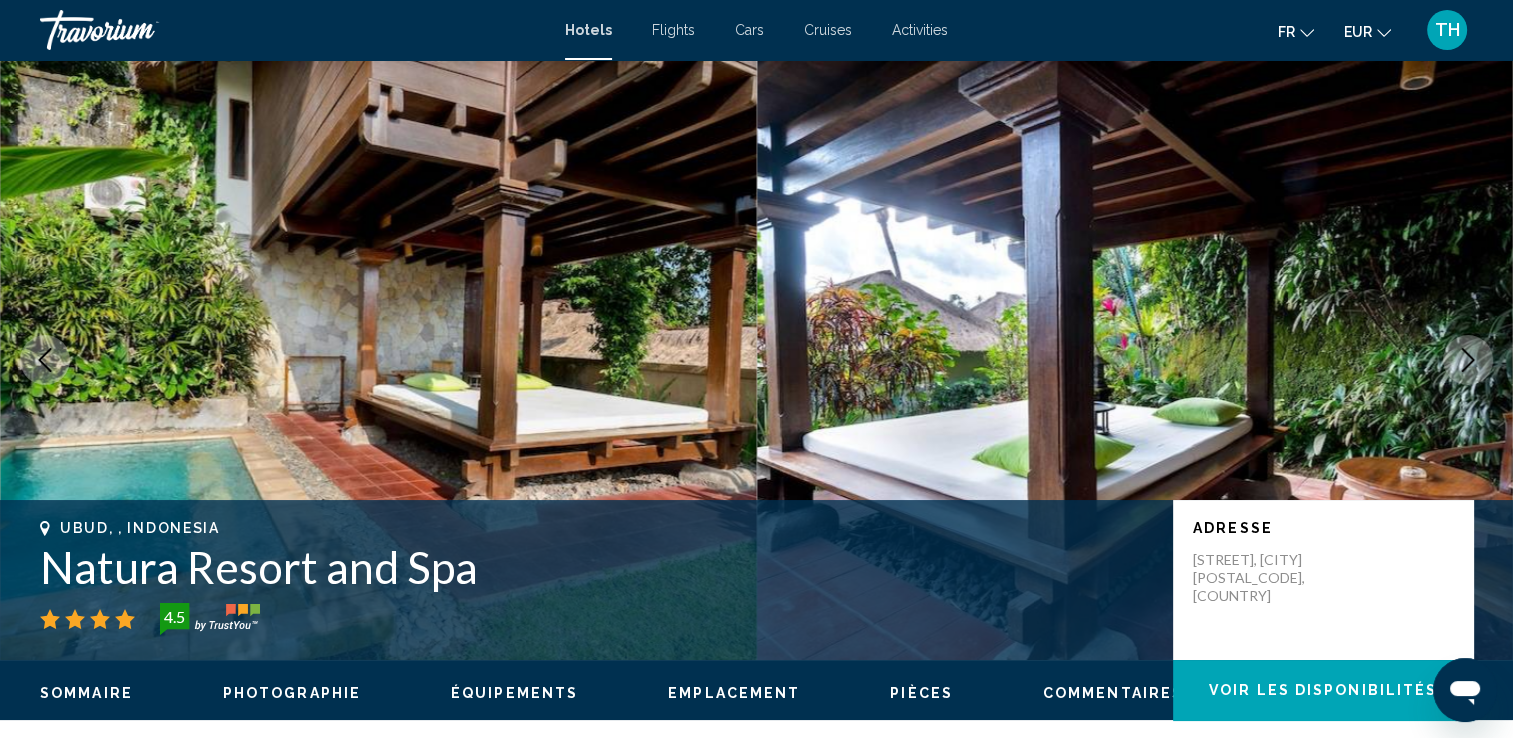 click at bounding box center (1468, 360) 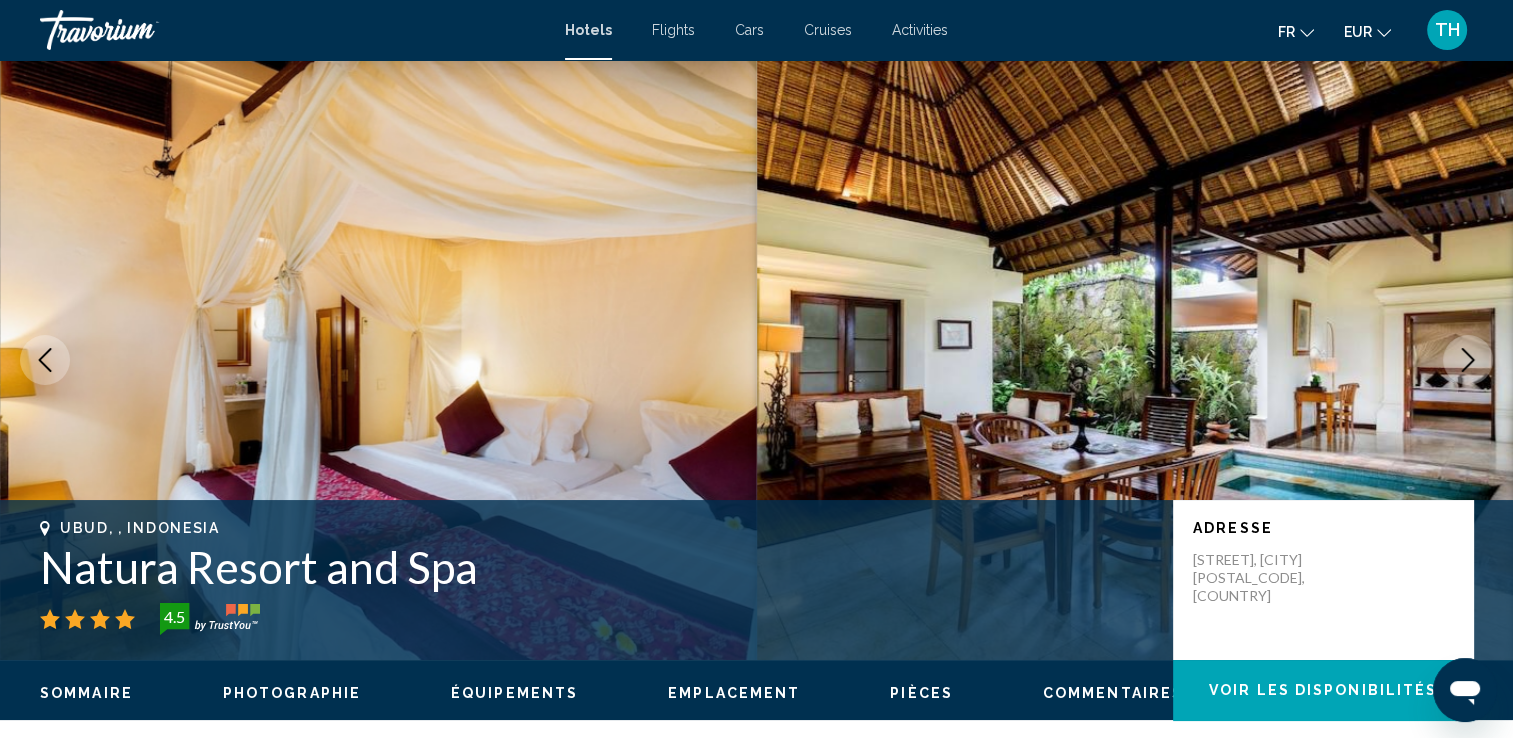 click at bounding box center [1468, 360] 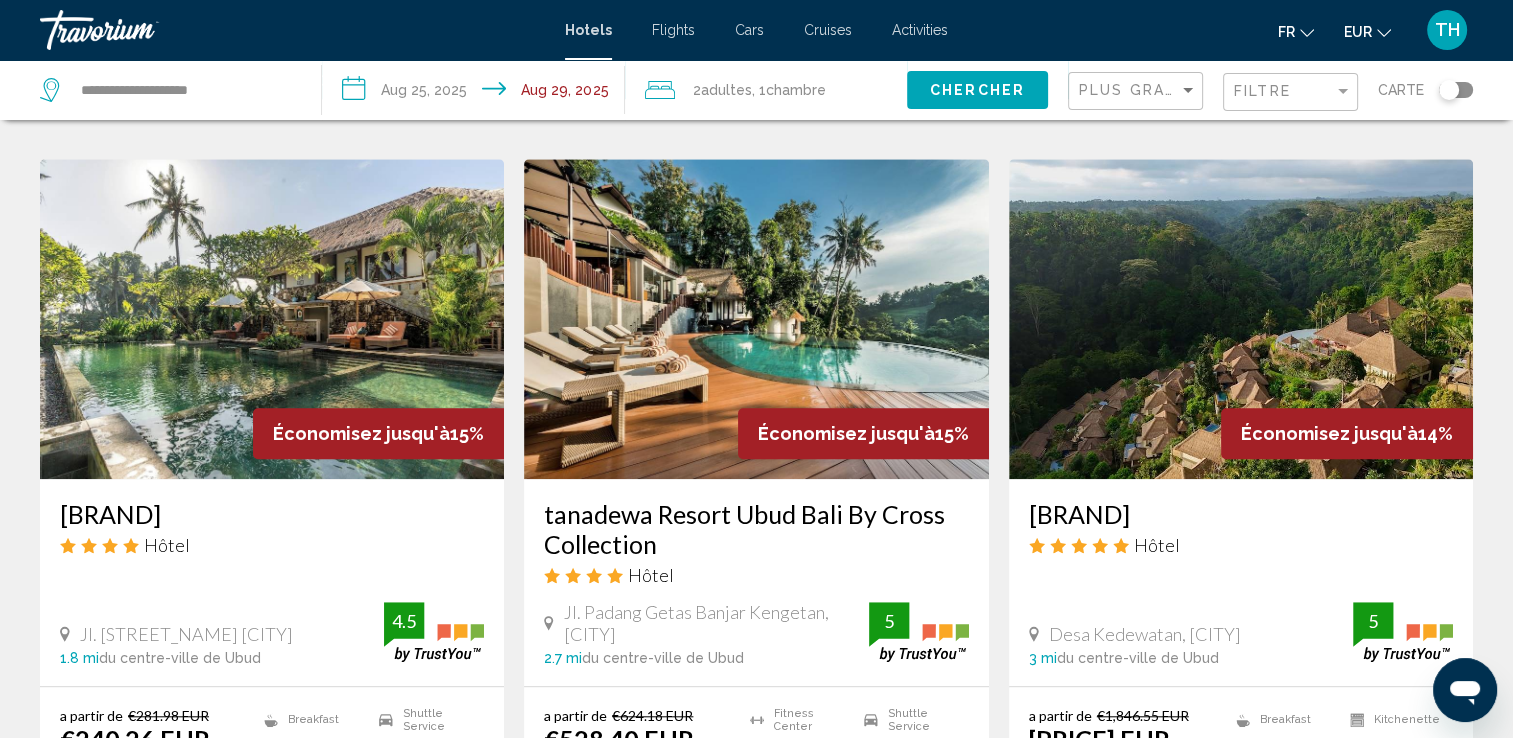 scroll, scrollTop: 1592, scrollLeft: 0, axis: vertical 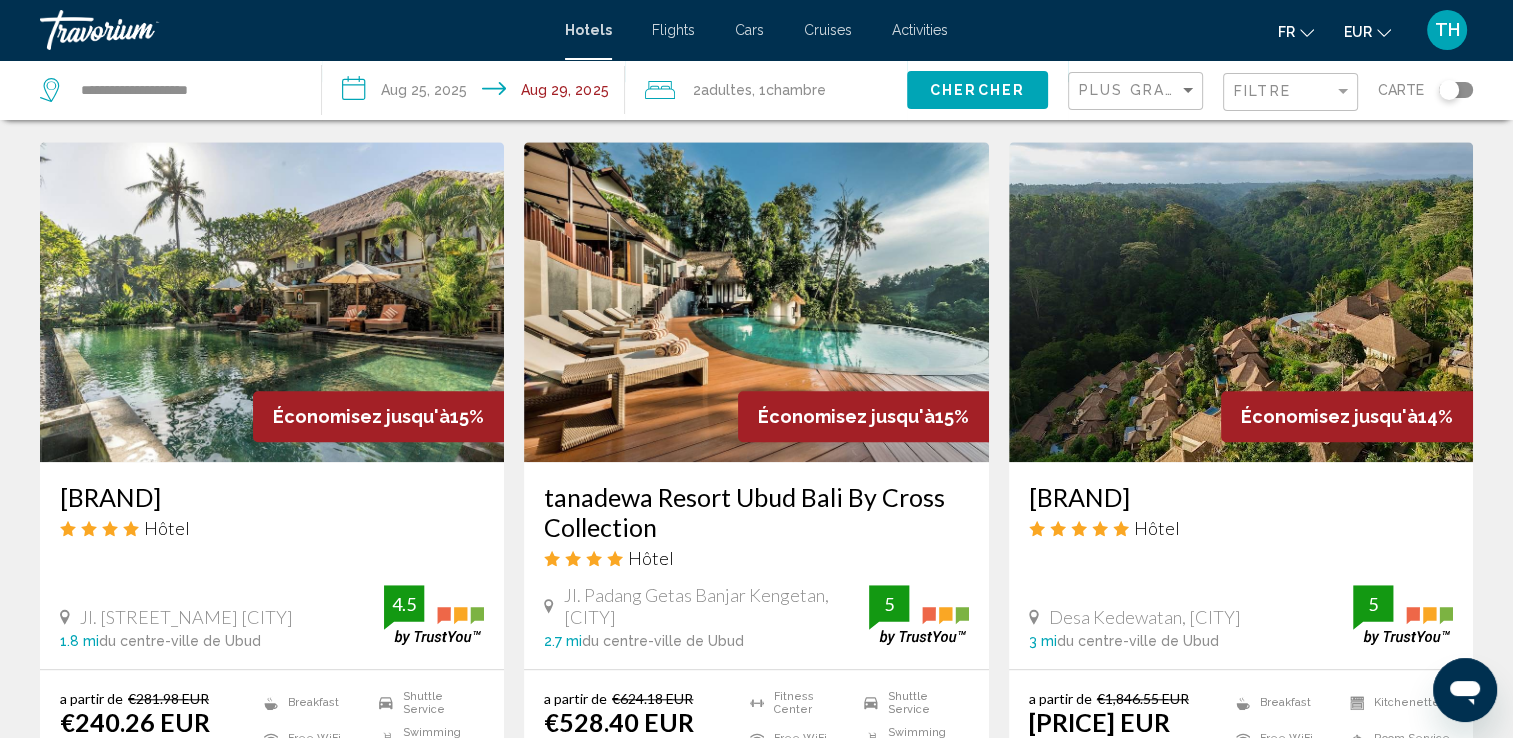 click at bounding box center (756, 302) 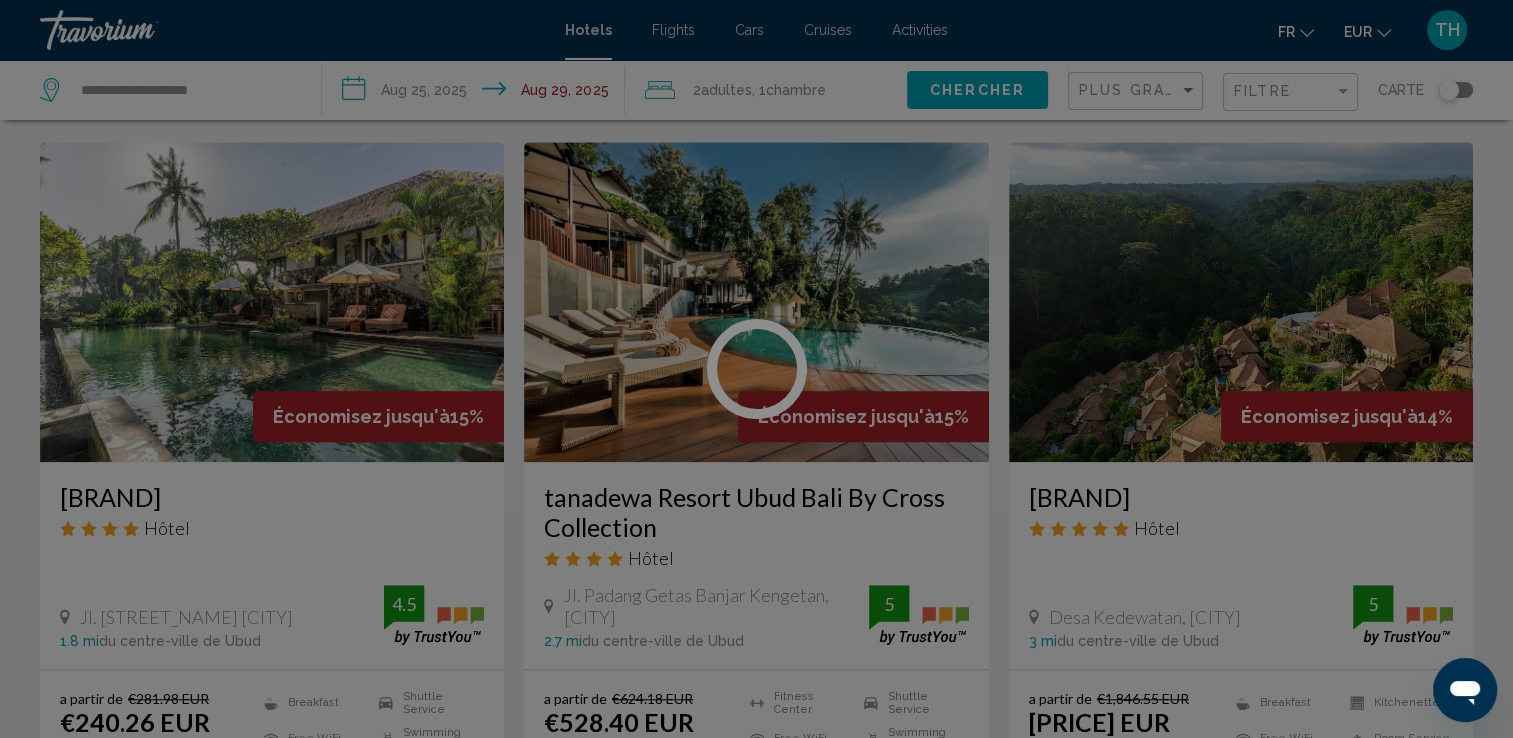 scroll, scrollTop: 0, scrollLeft: 0, axis: both 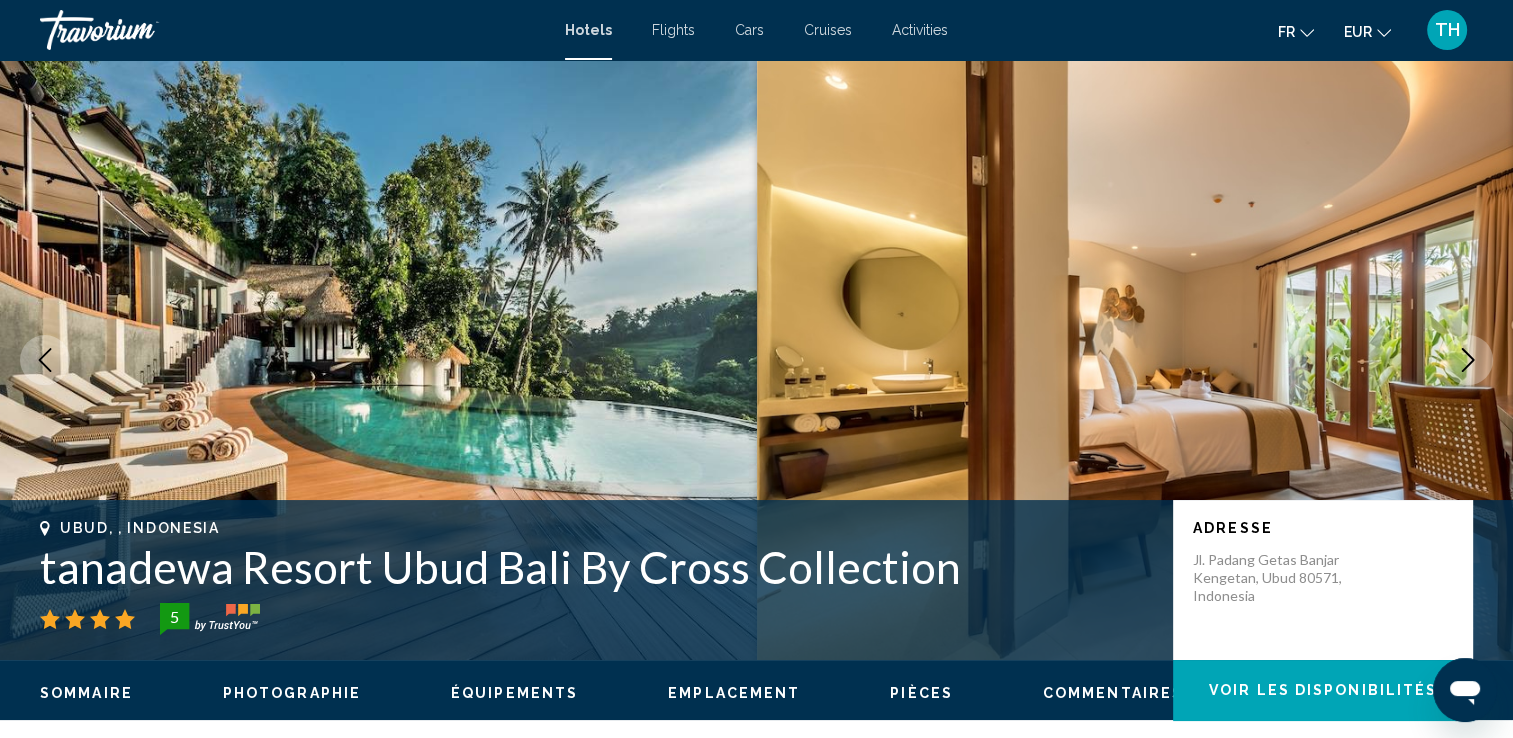 click 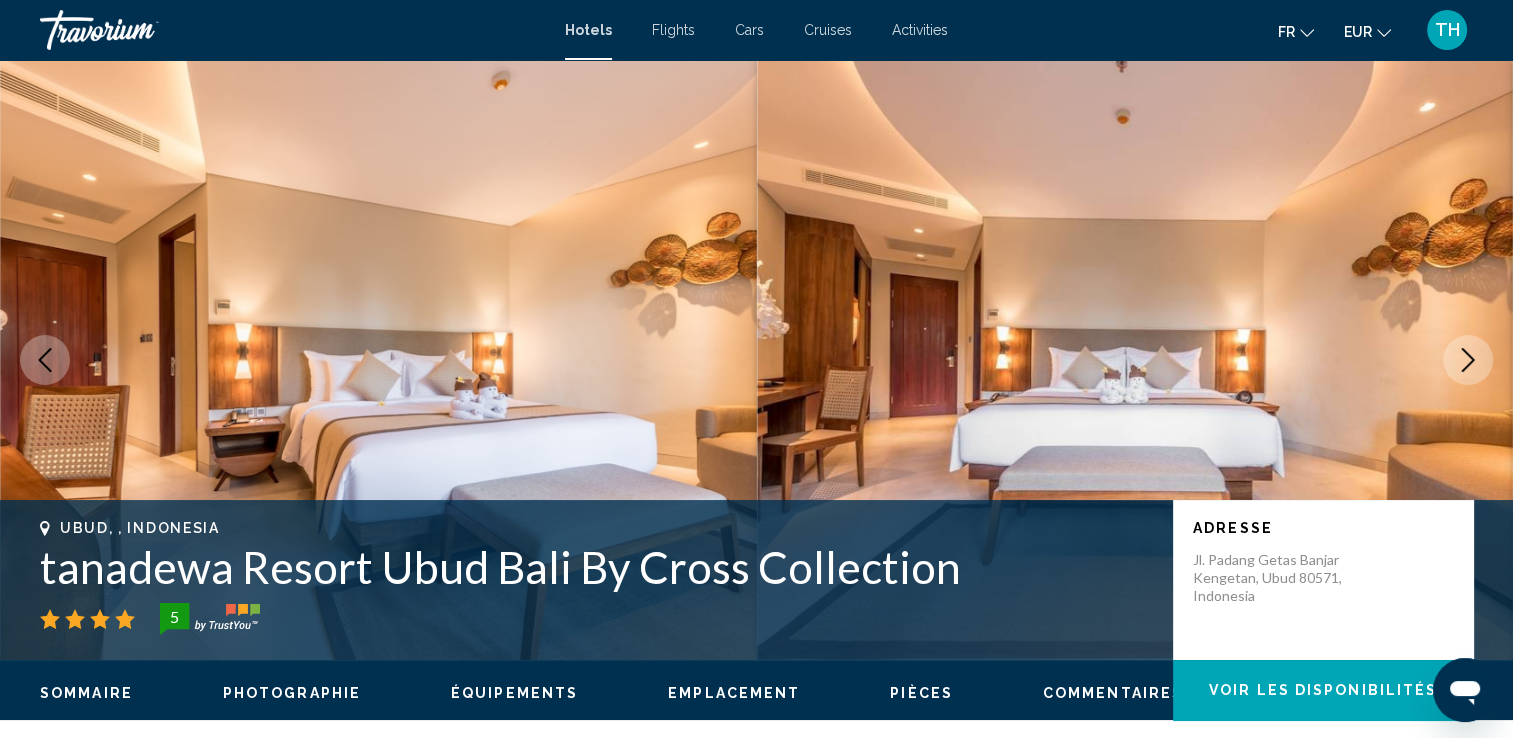 click 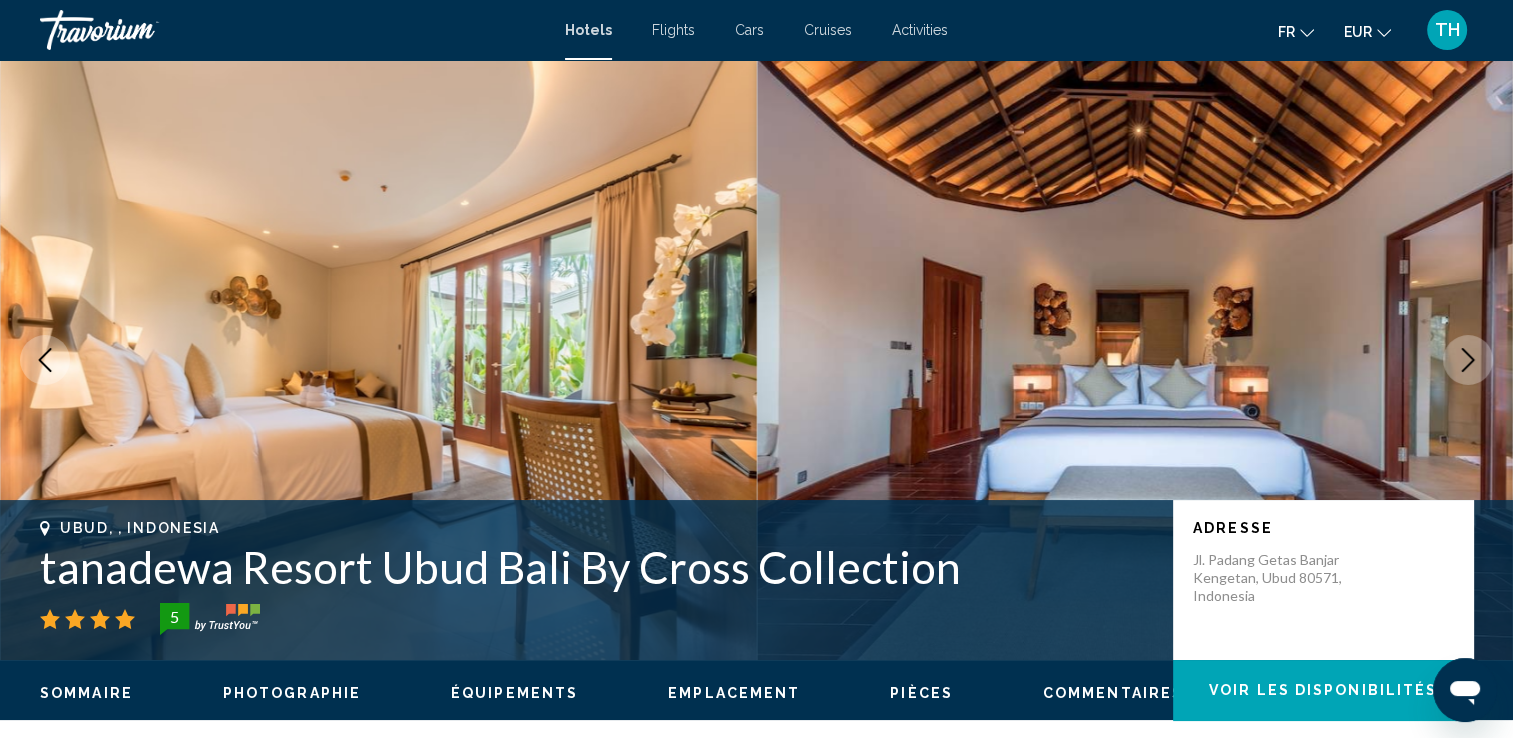 click 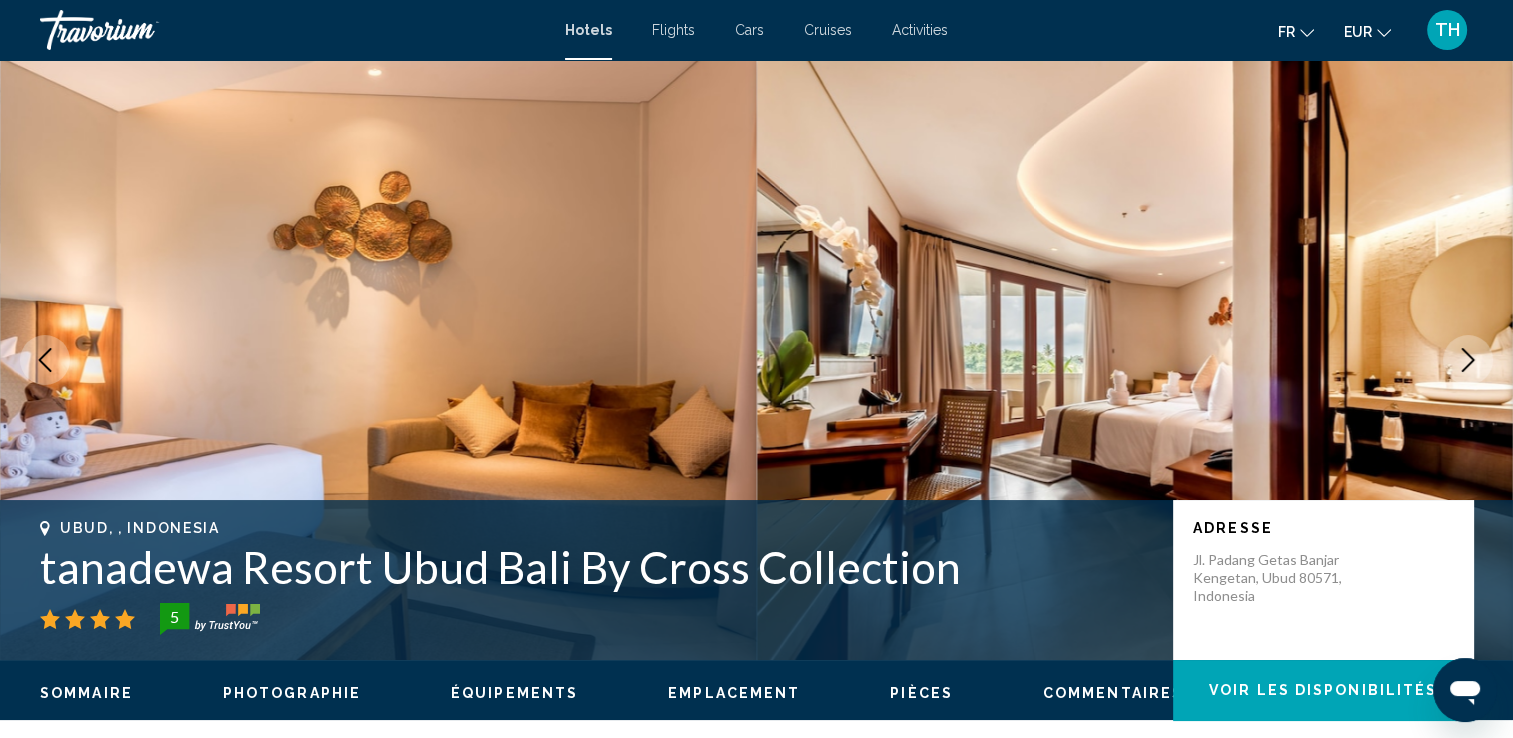 click 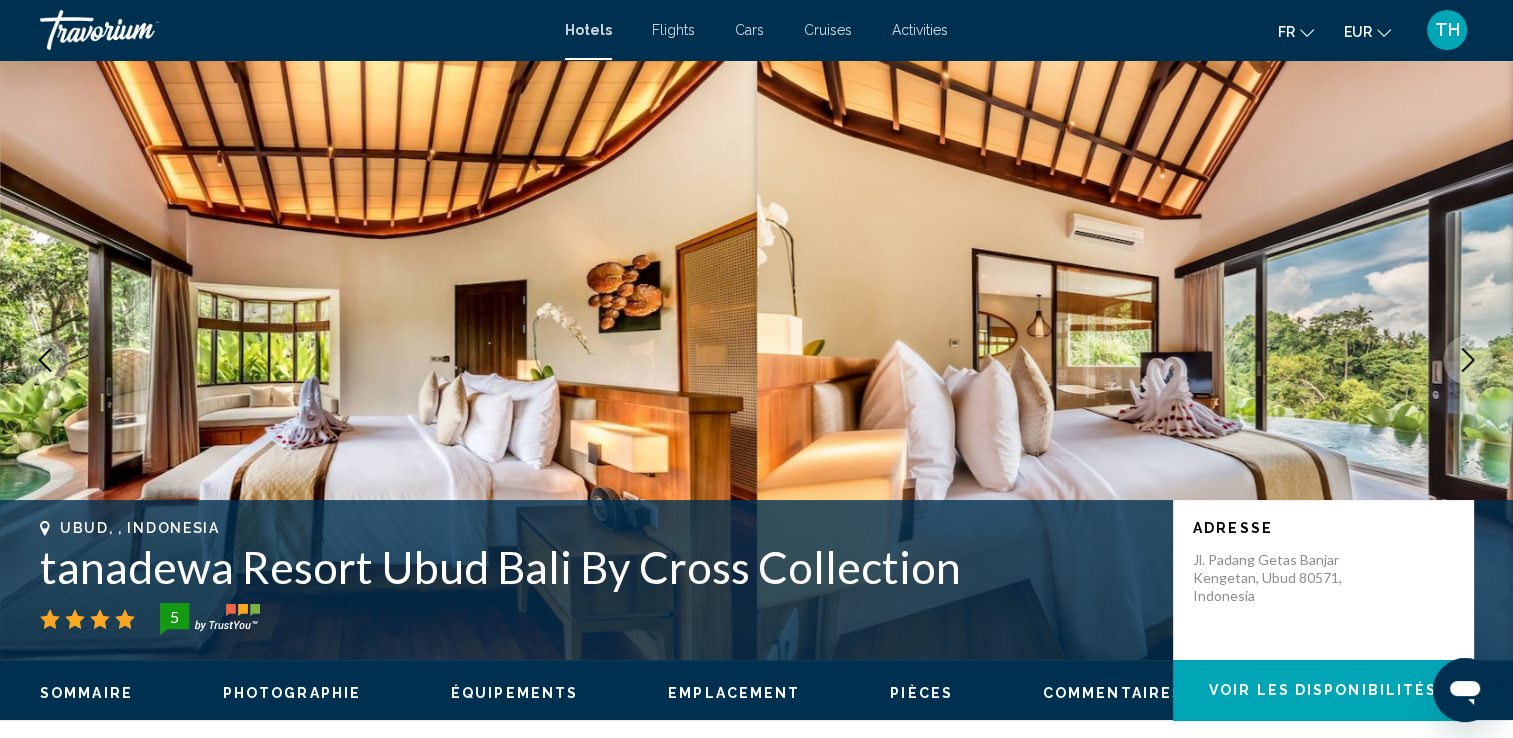 click 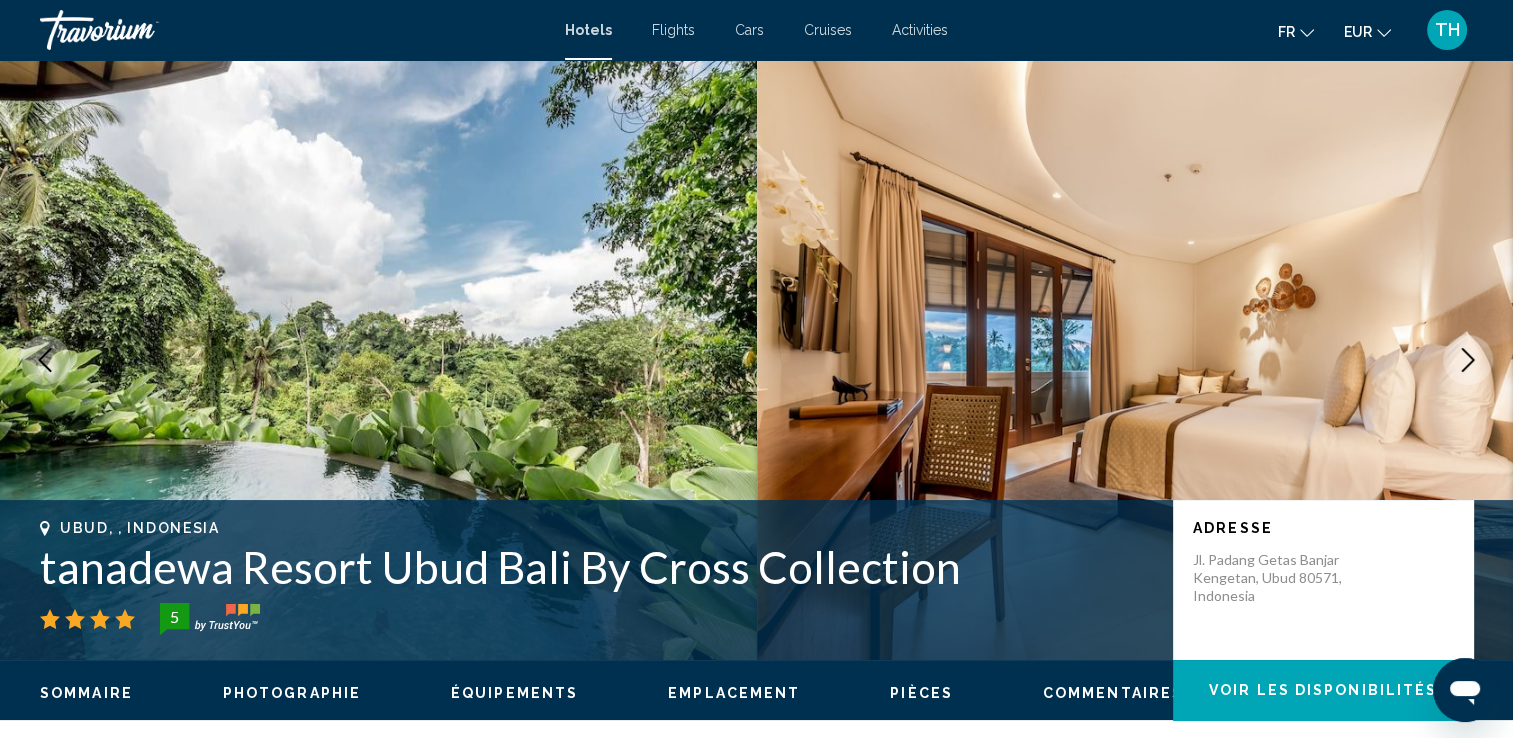 click at bounding box center (45, 360) 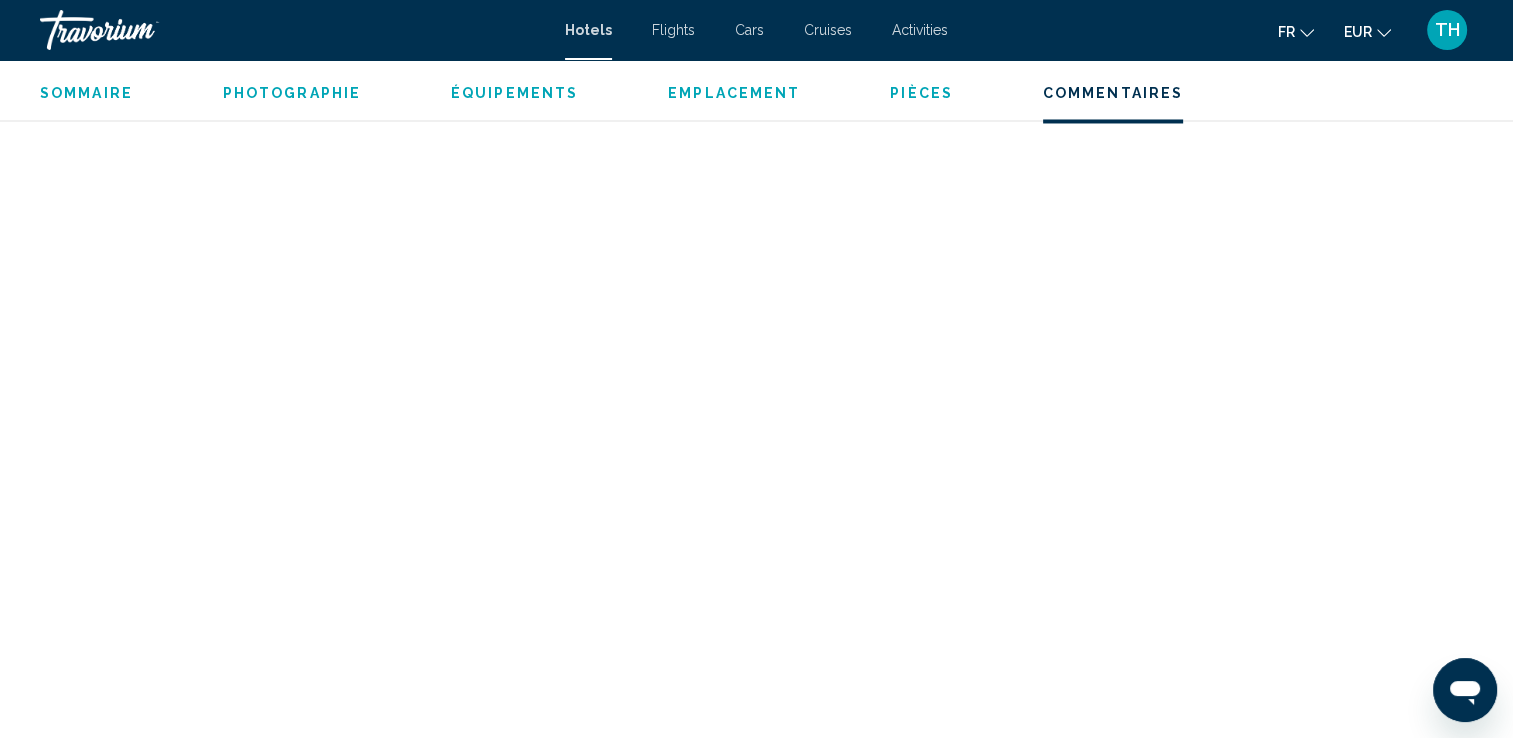 scroll, scrollTop: 3500, scrollLeft: 0, axis: vertical 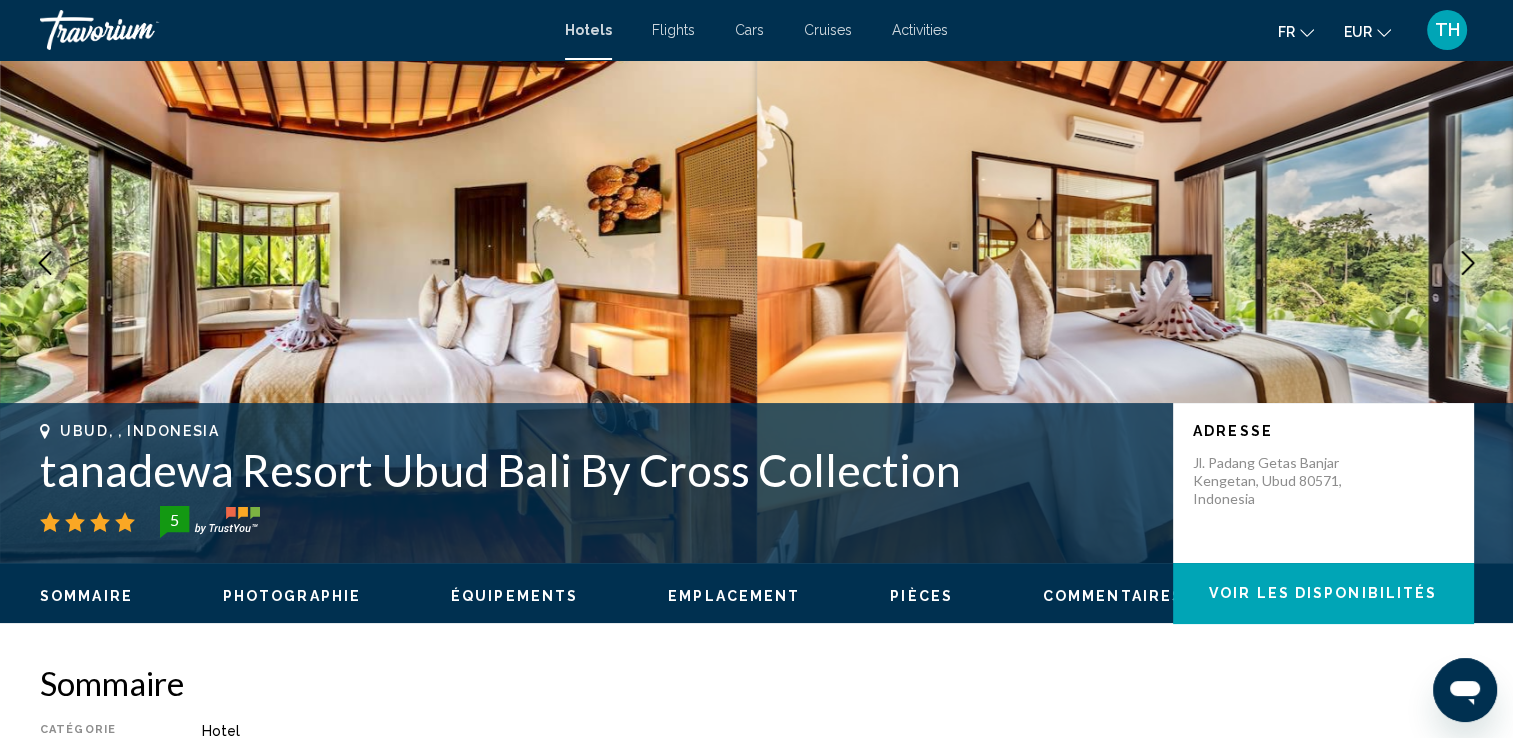 click at bounding box center [1468, 263] 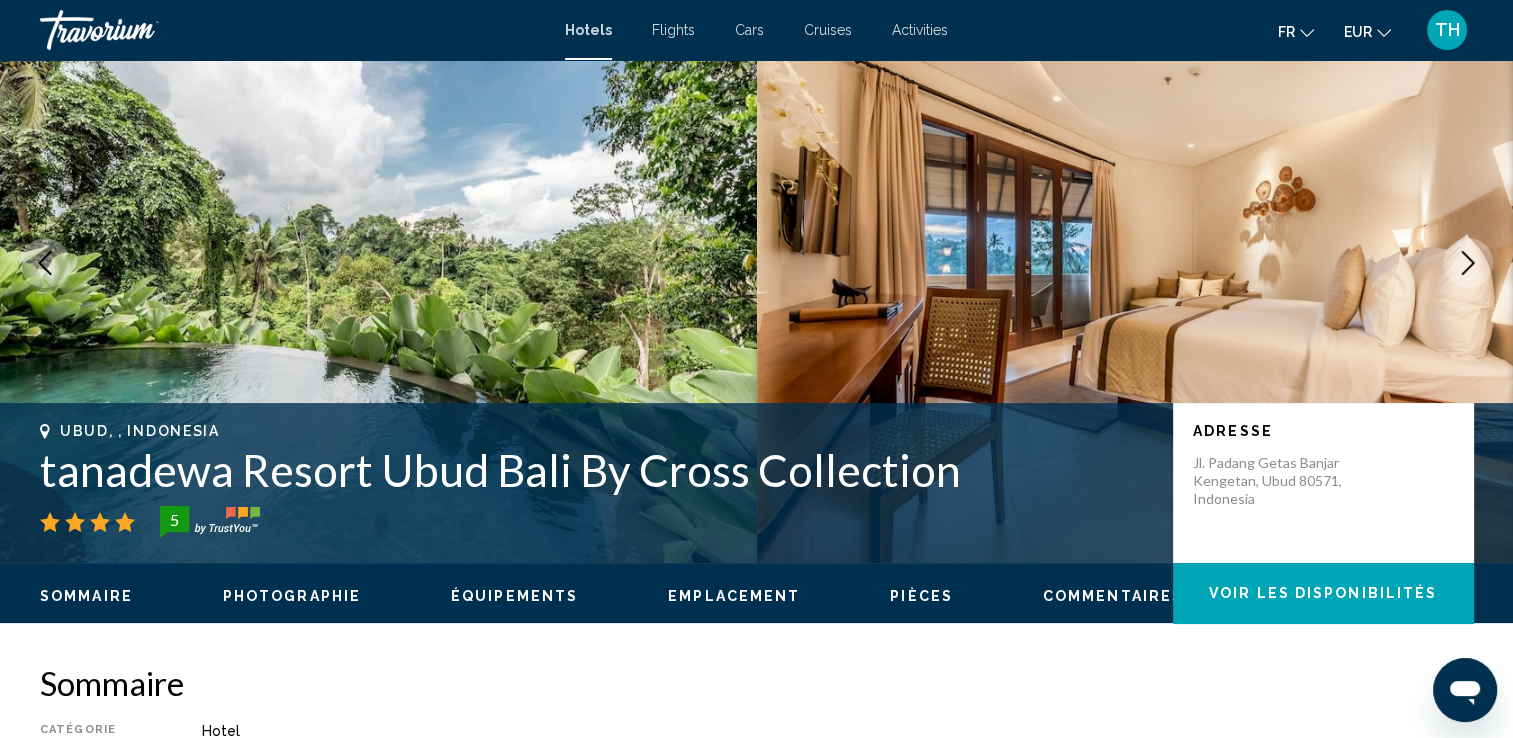 click at bounding box center [1468, 263] 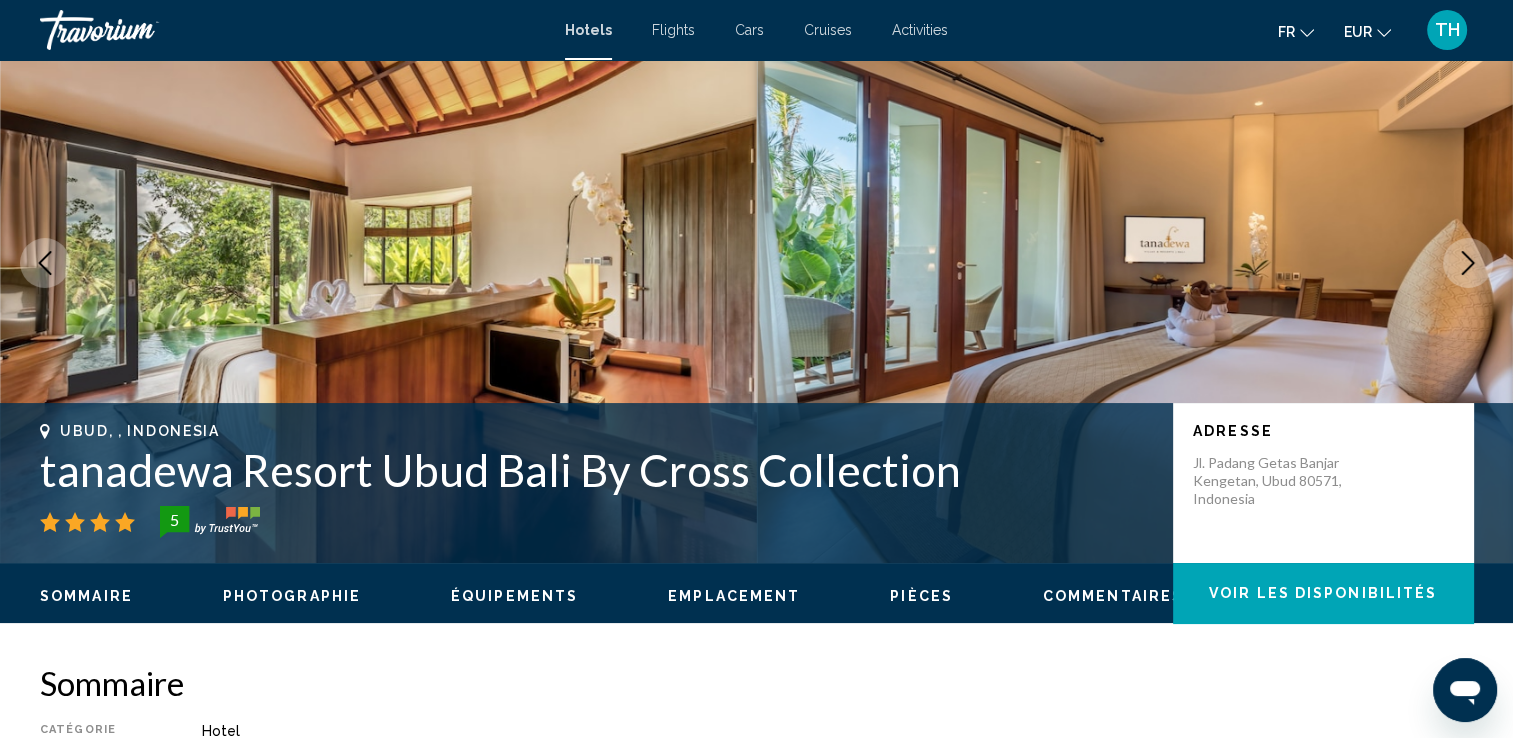 click at bounding box center (1468, 263) 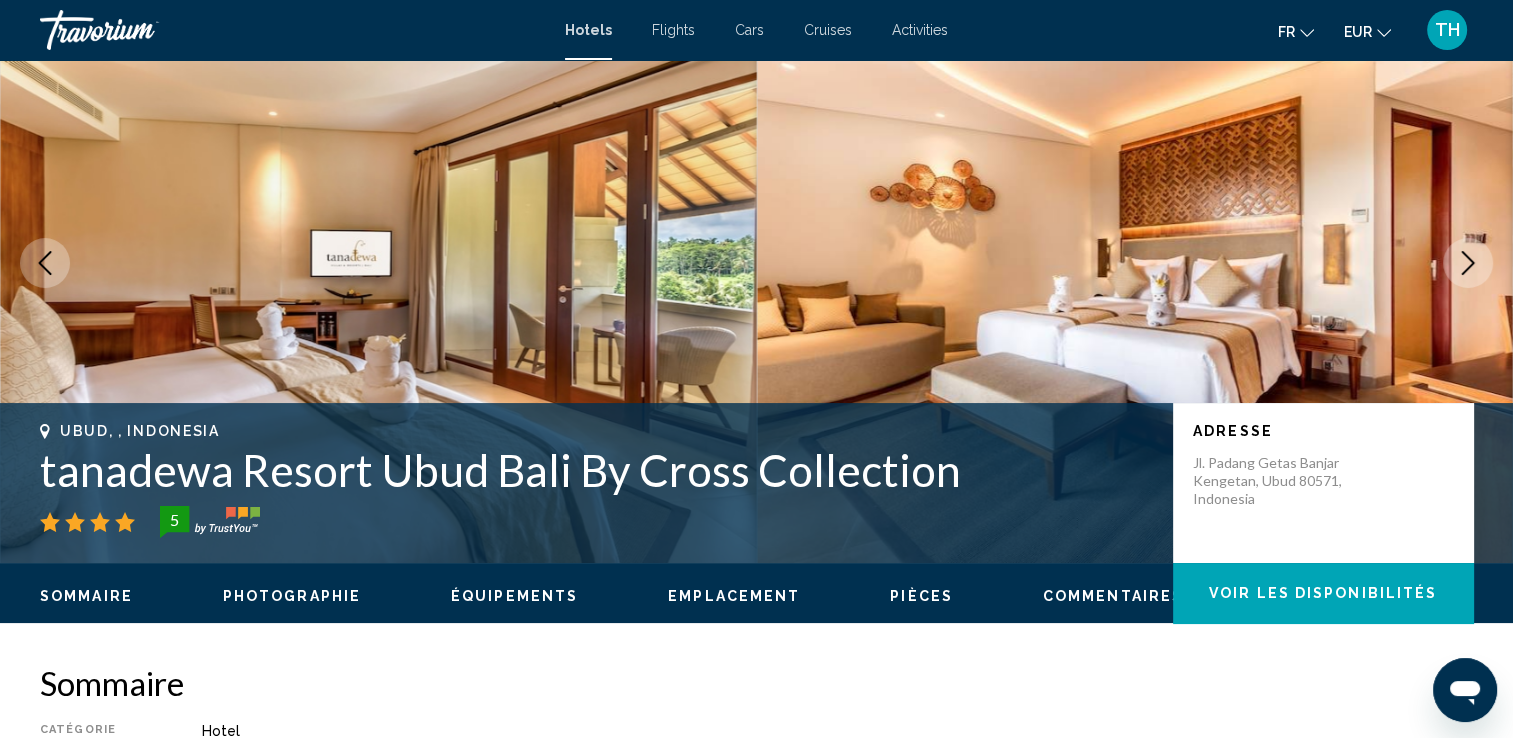 click at bounding box center [1468, 263] 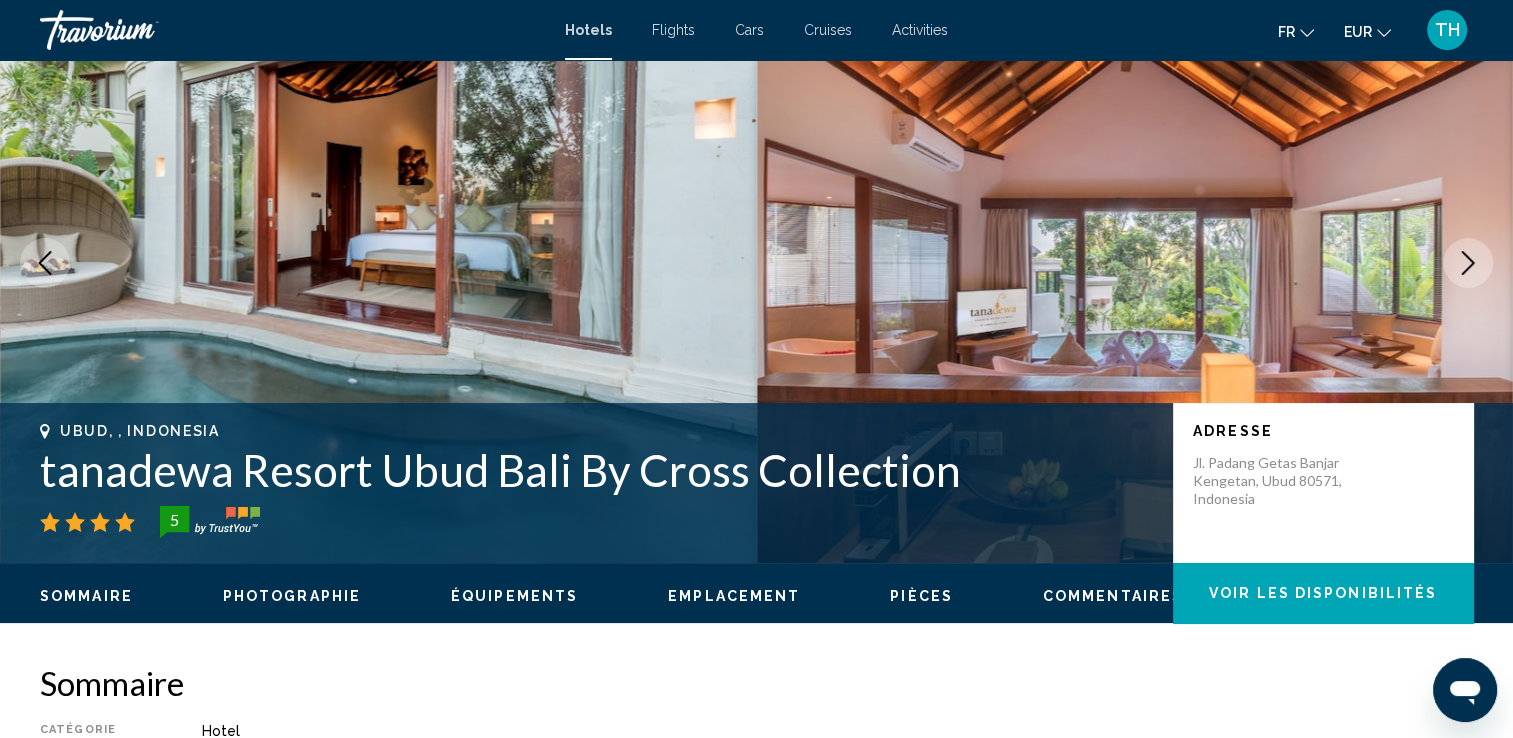 click at bounding box center (1468, 263) 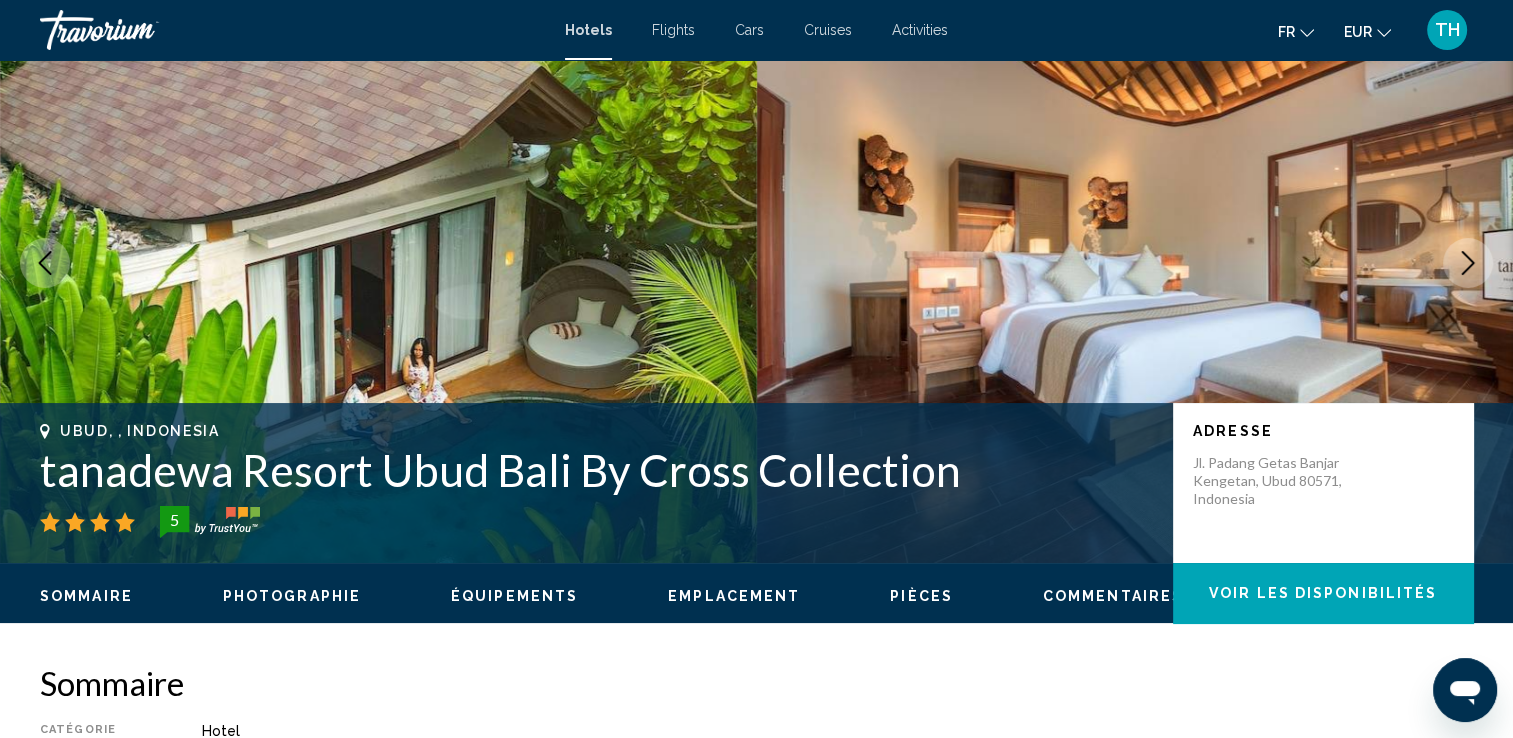 click at bounding box center [1468, 263] 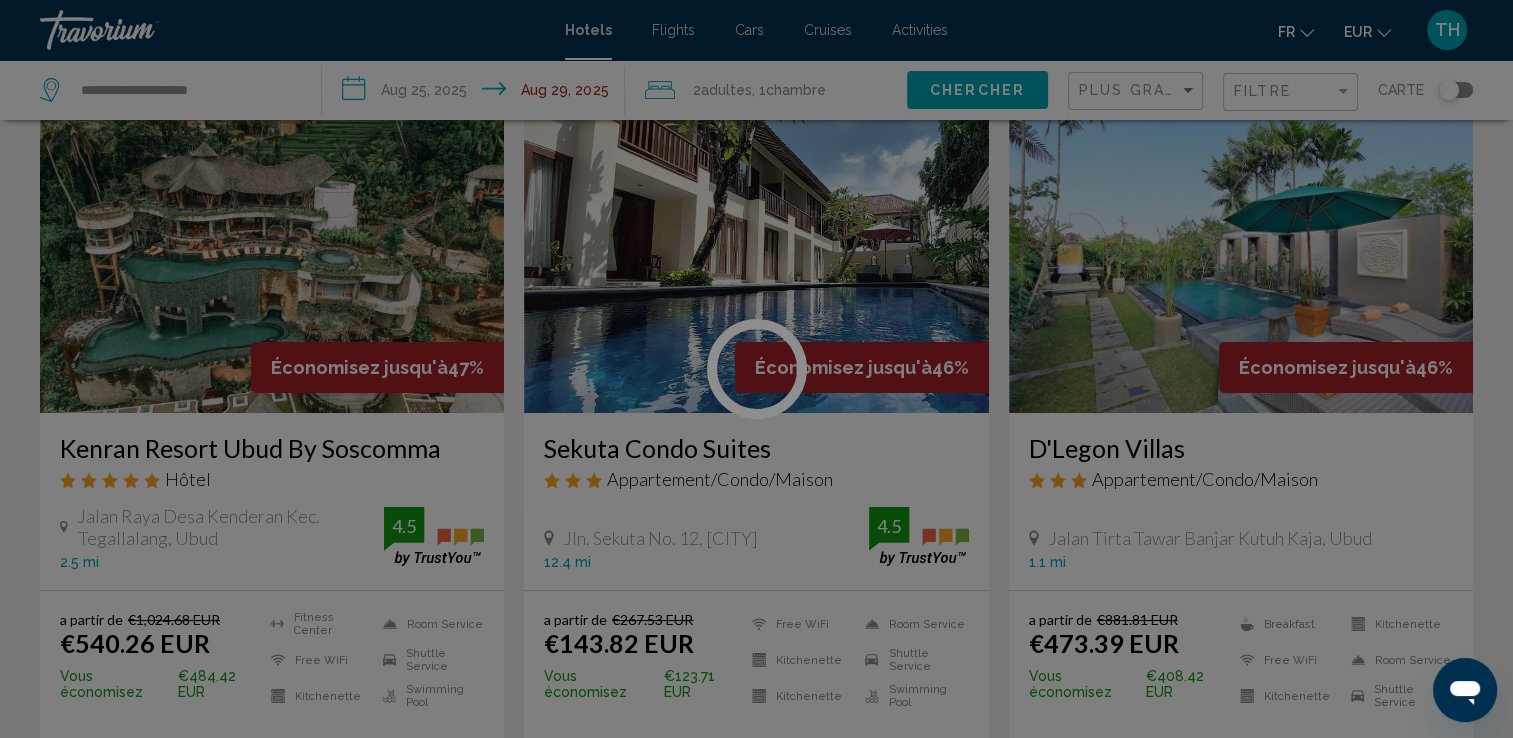 scroll, scrollTop: 0, scrollLeft: 0, axis: both 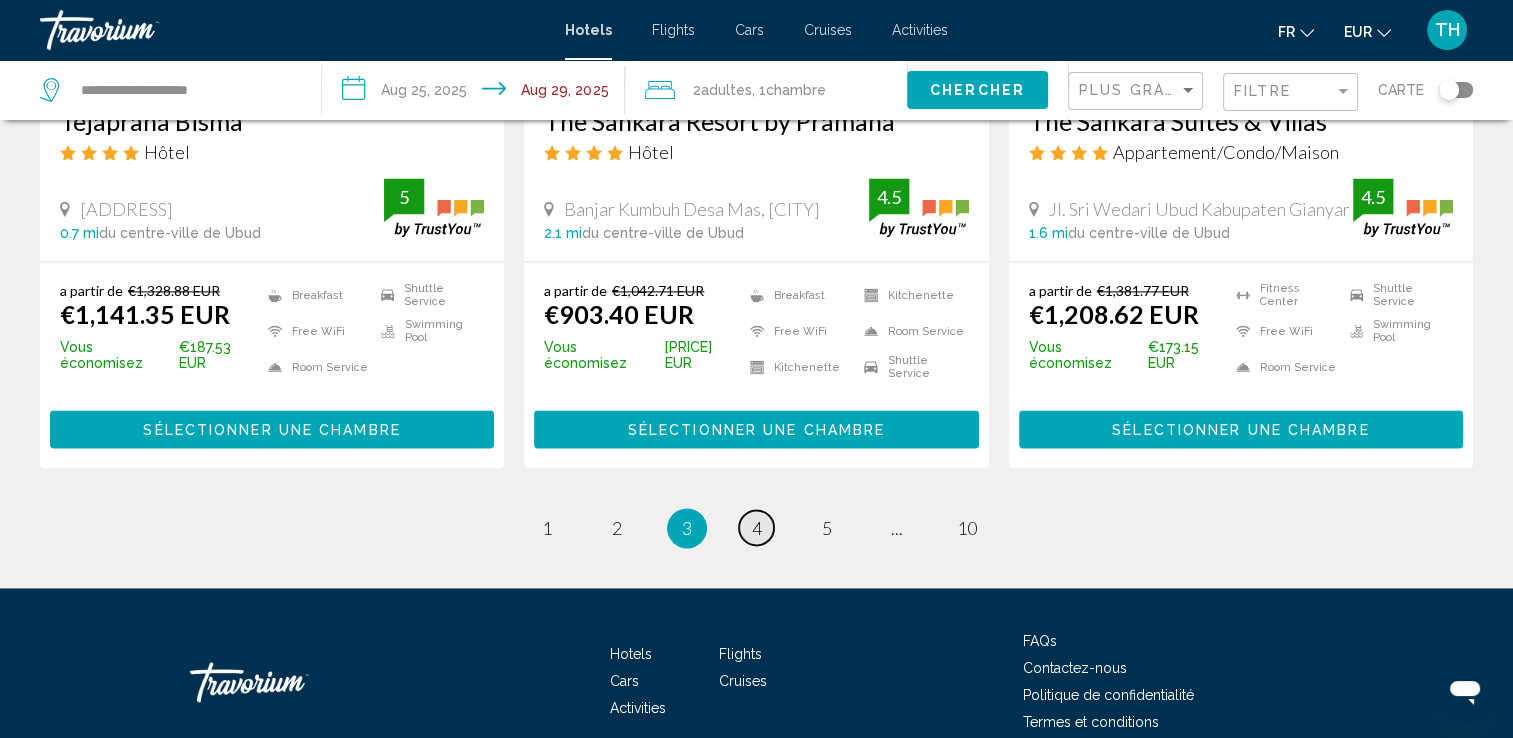 click on "page  4" at bounding box center [756, 527] 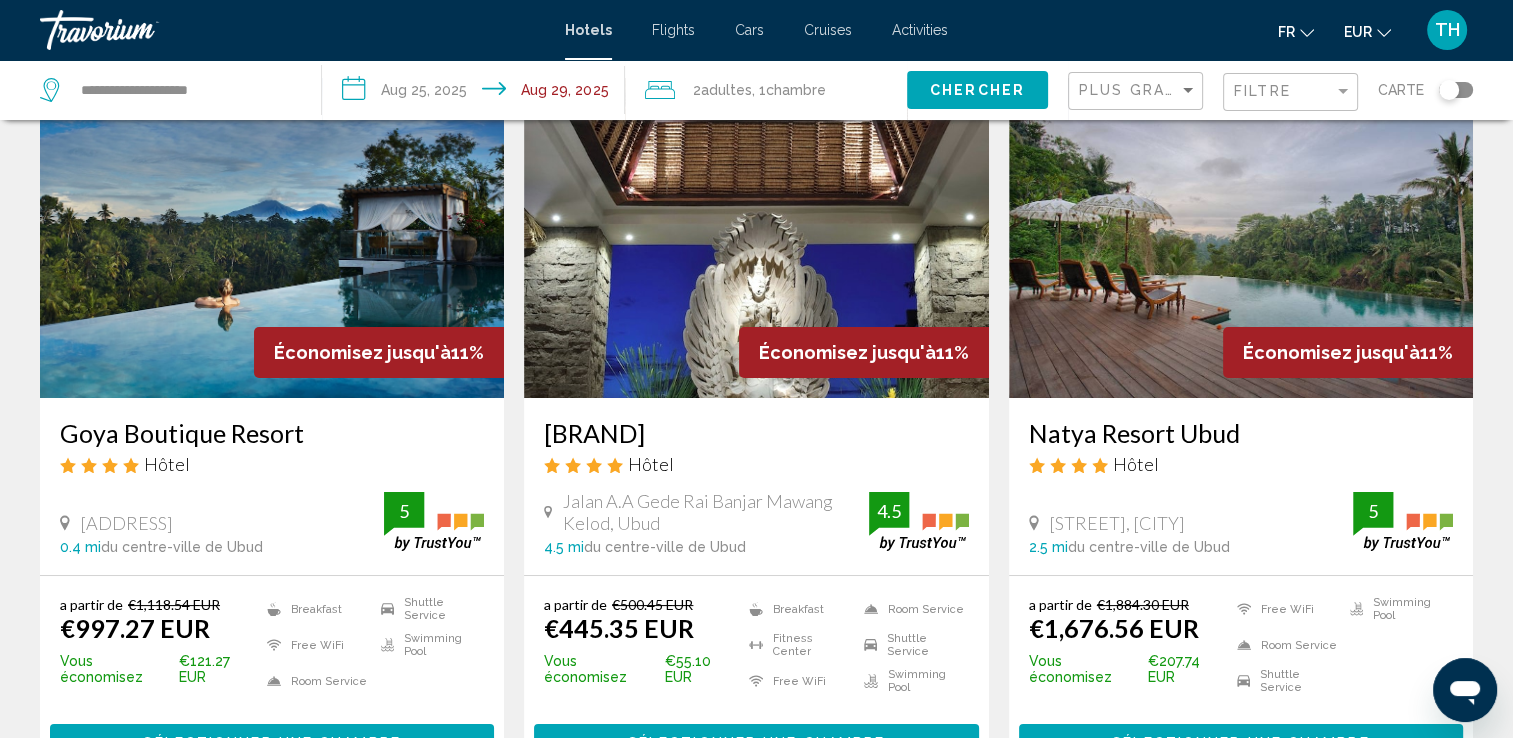 scroll, scrollTop: 0, scrollLeft: 0, axis: both 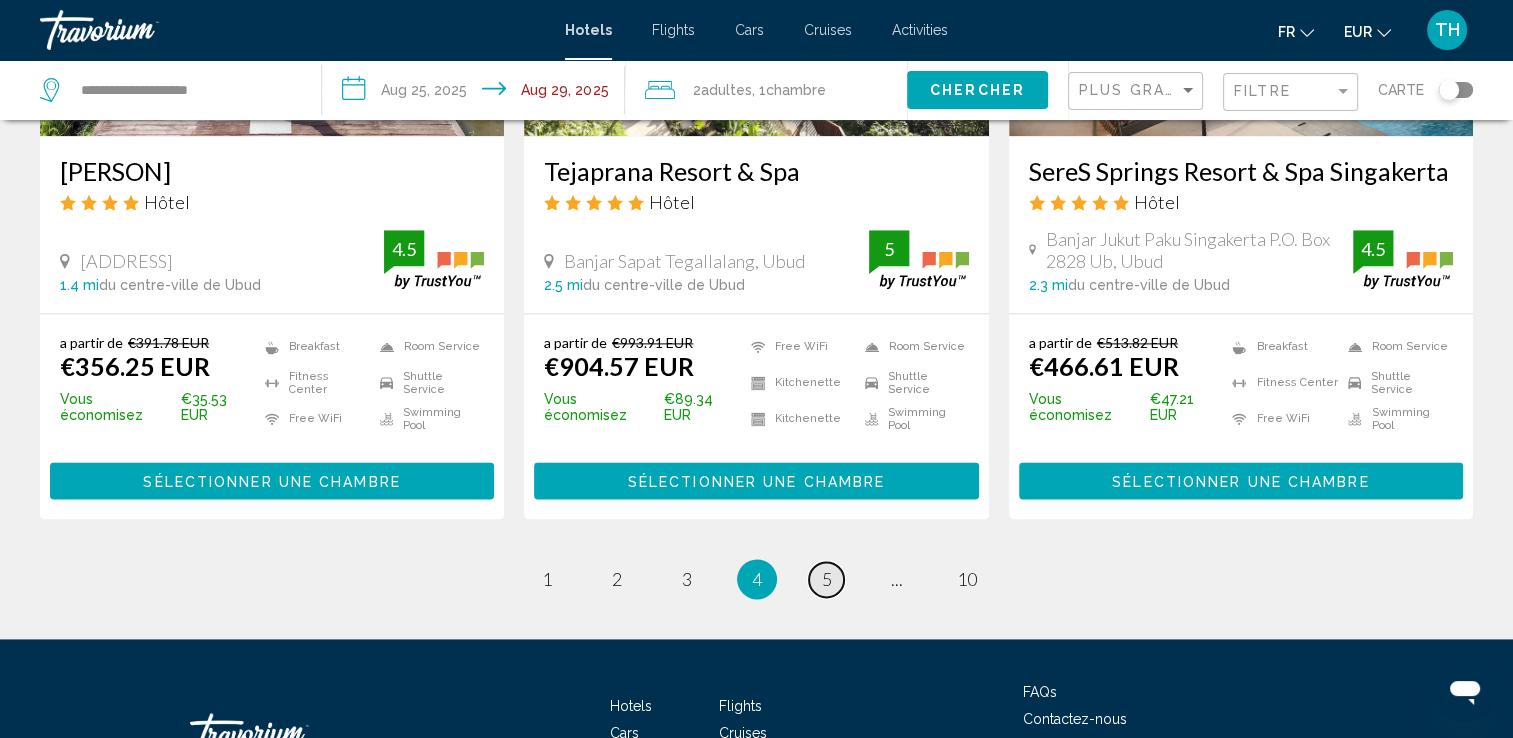 click on "5" at bounding box center (827, 579) 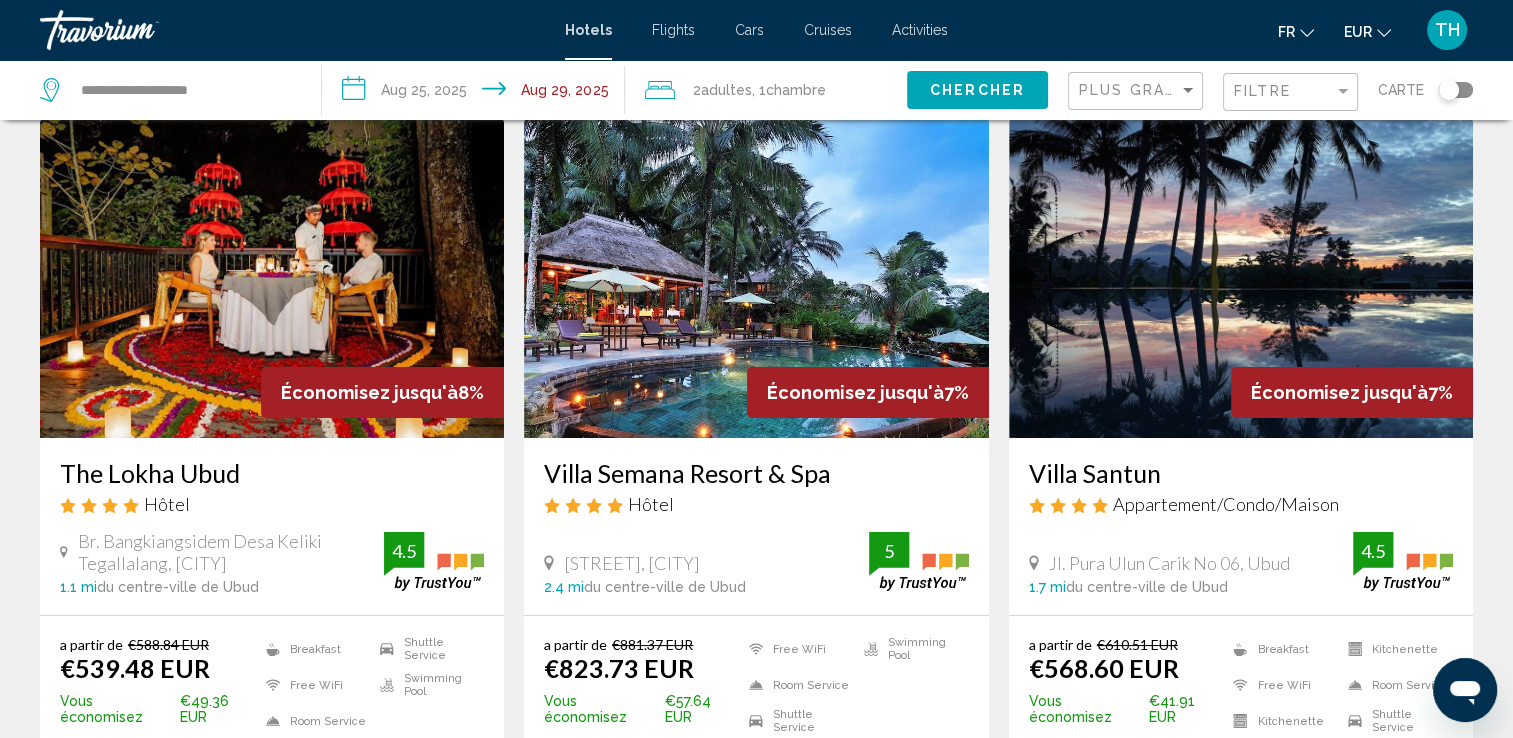 scroll, scrollTop: 0, scrollLeft: 0, axis: both 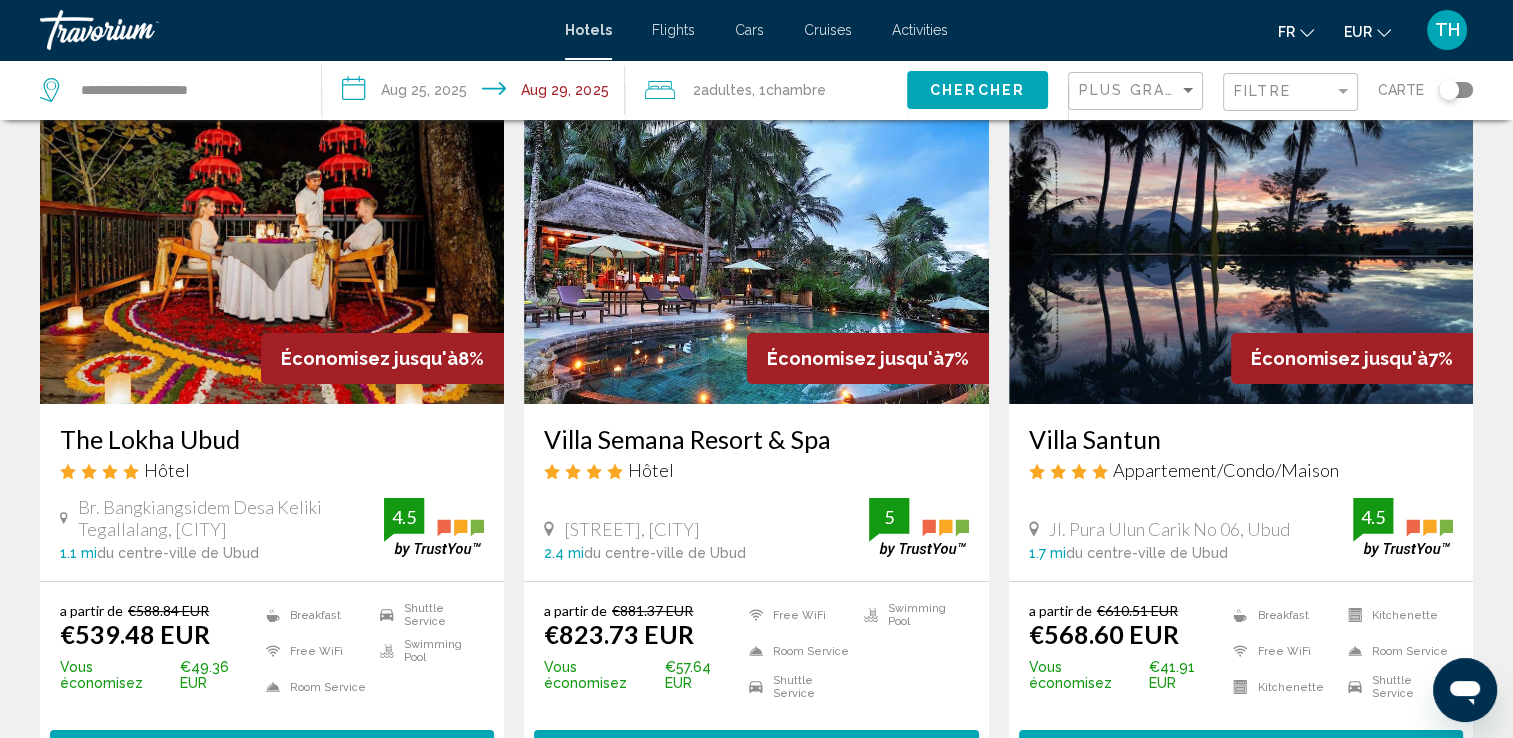 click at bounding box center [1241, 244] 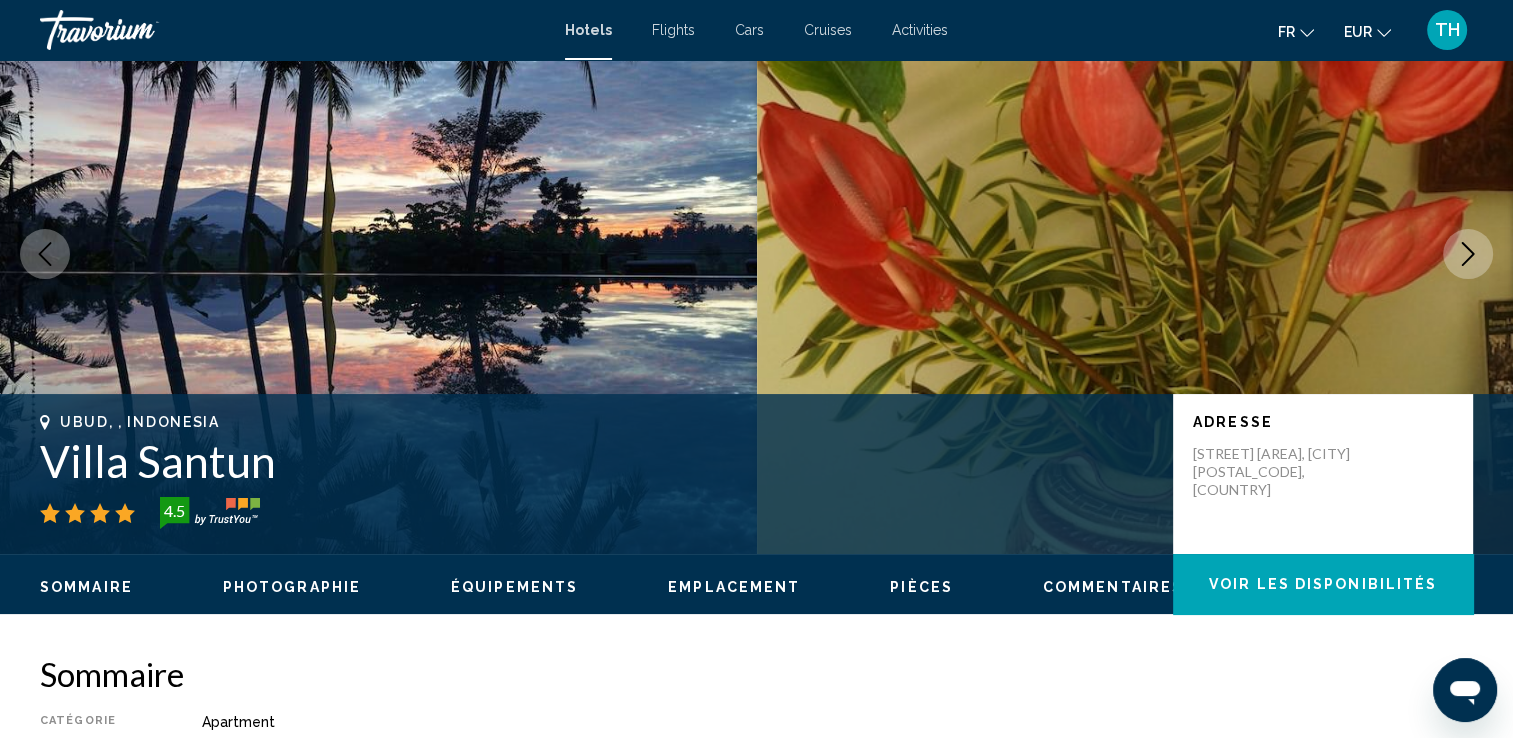 scroll, scrollTop: 0, scrollLeft: 0, axis: both 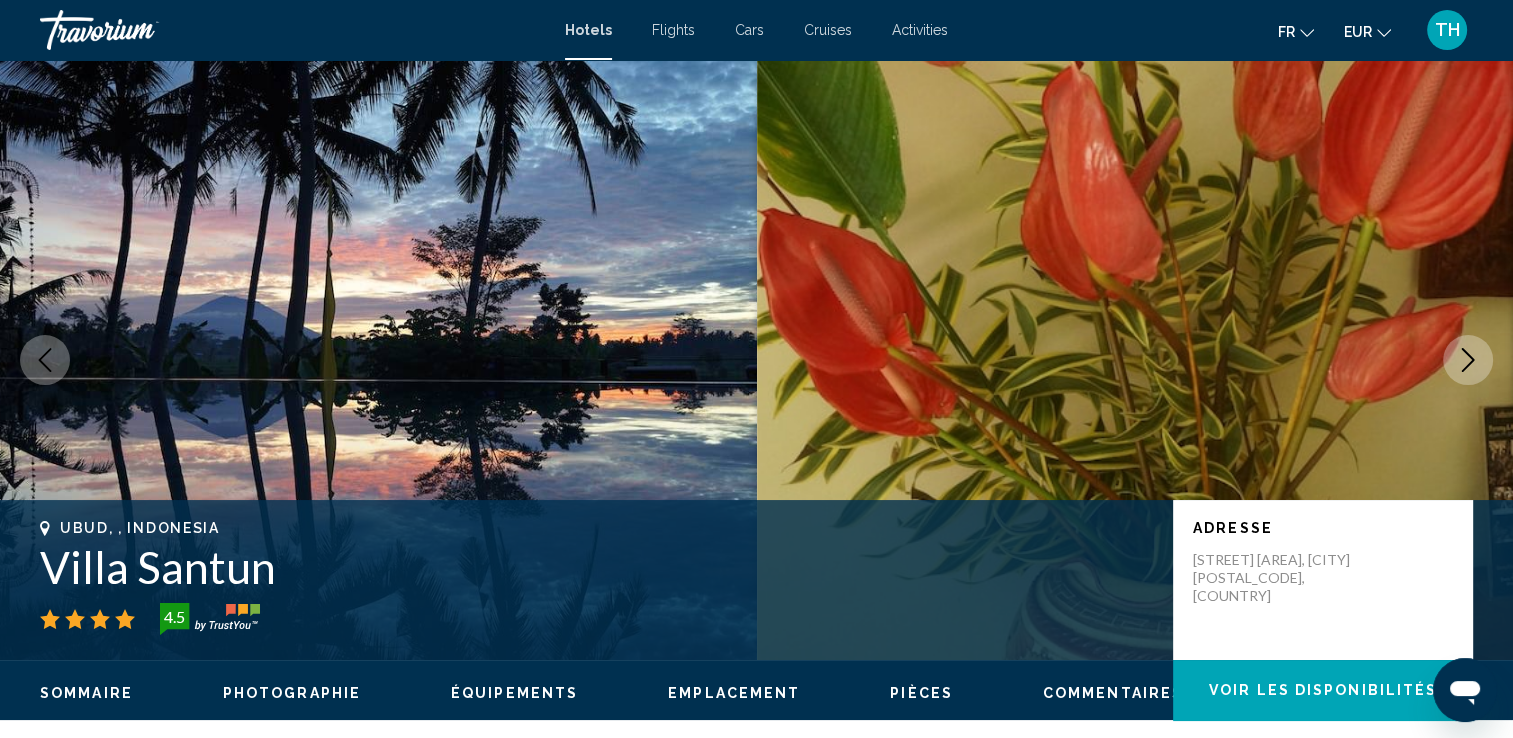 click 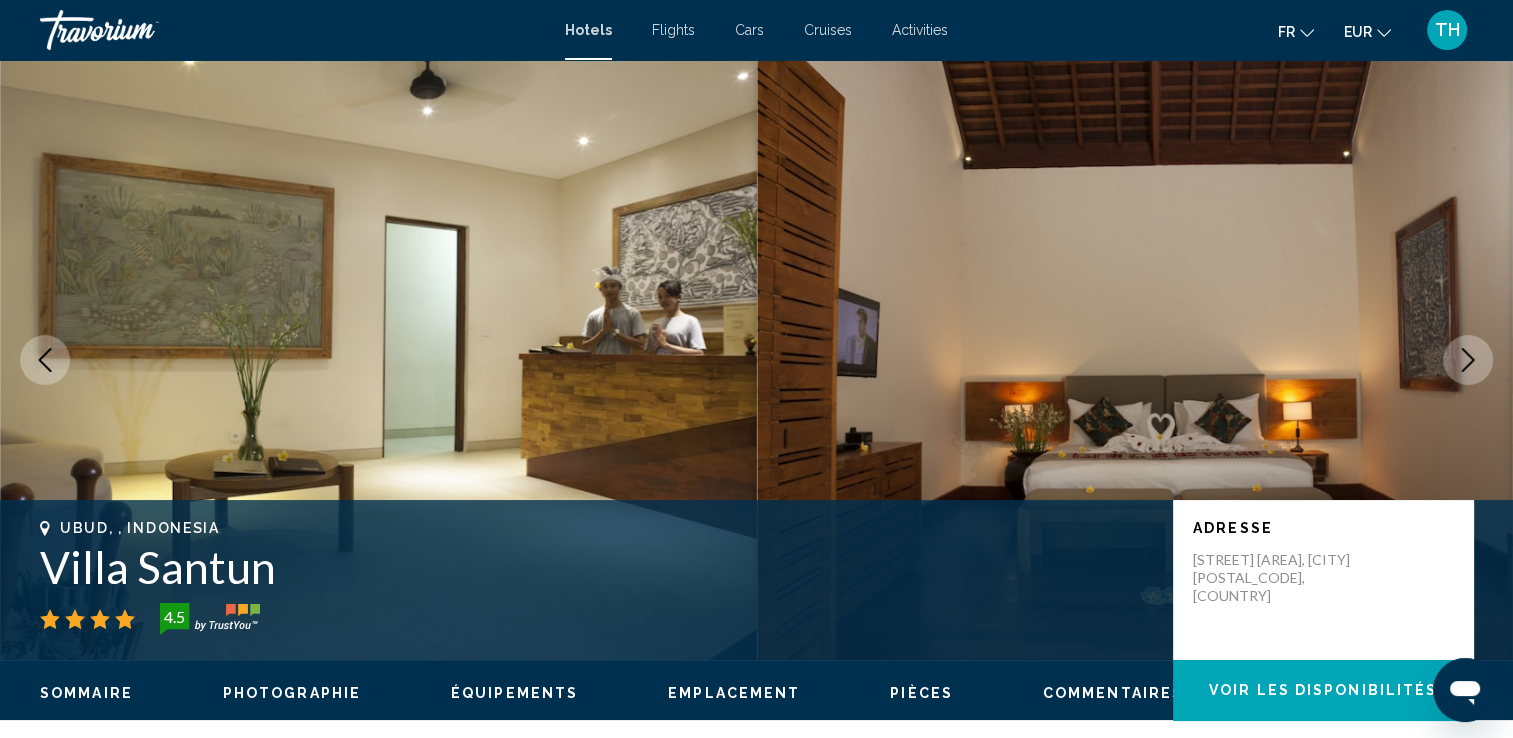 click 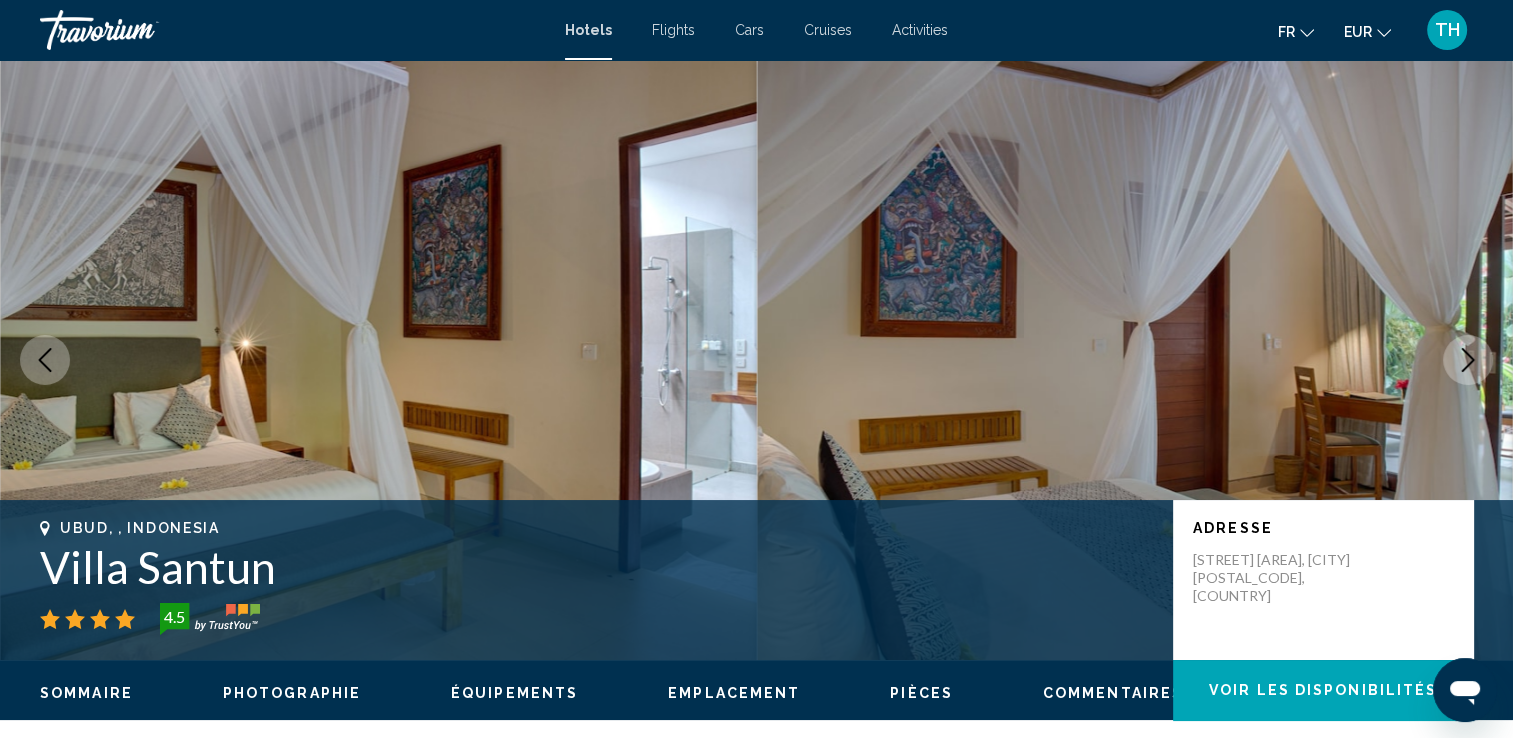 click 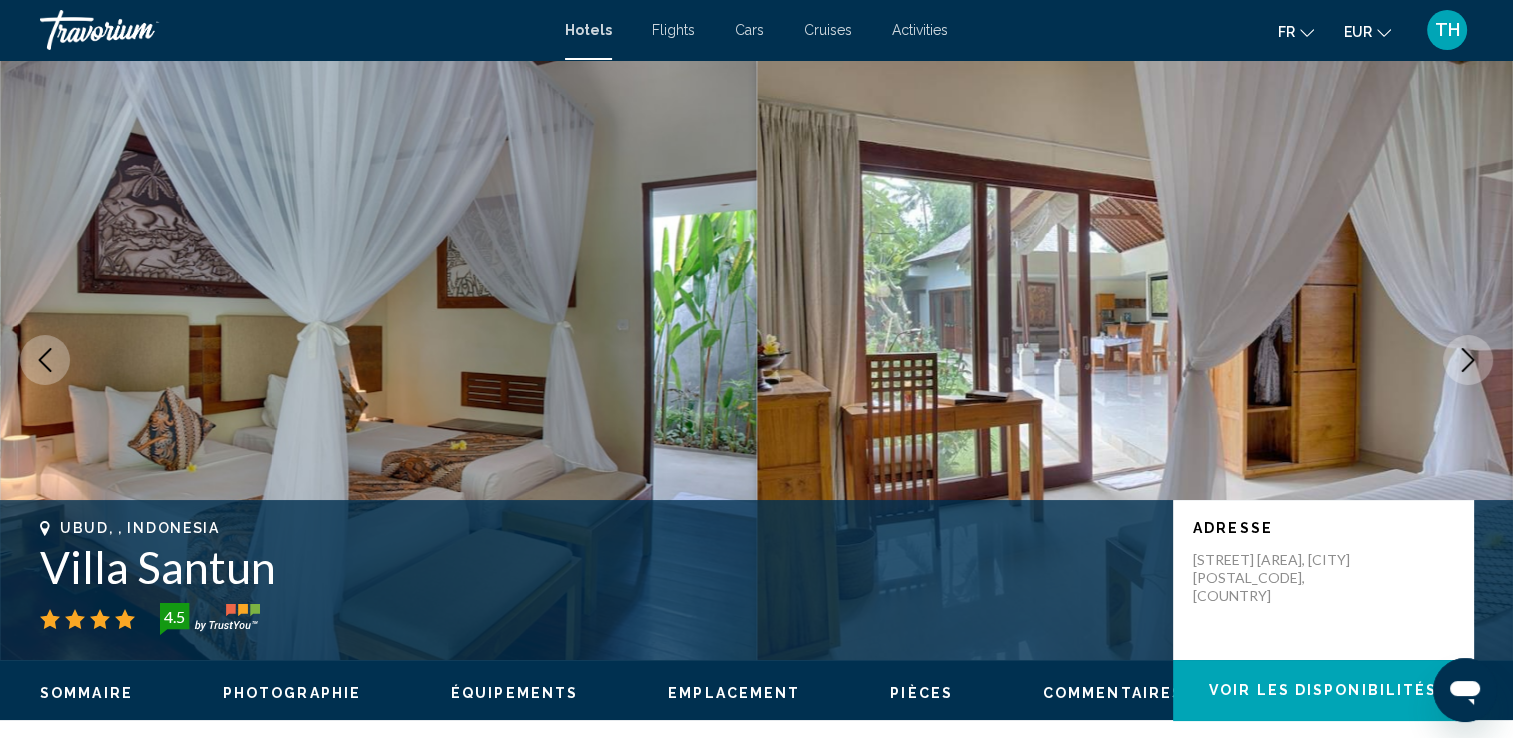 click 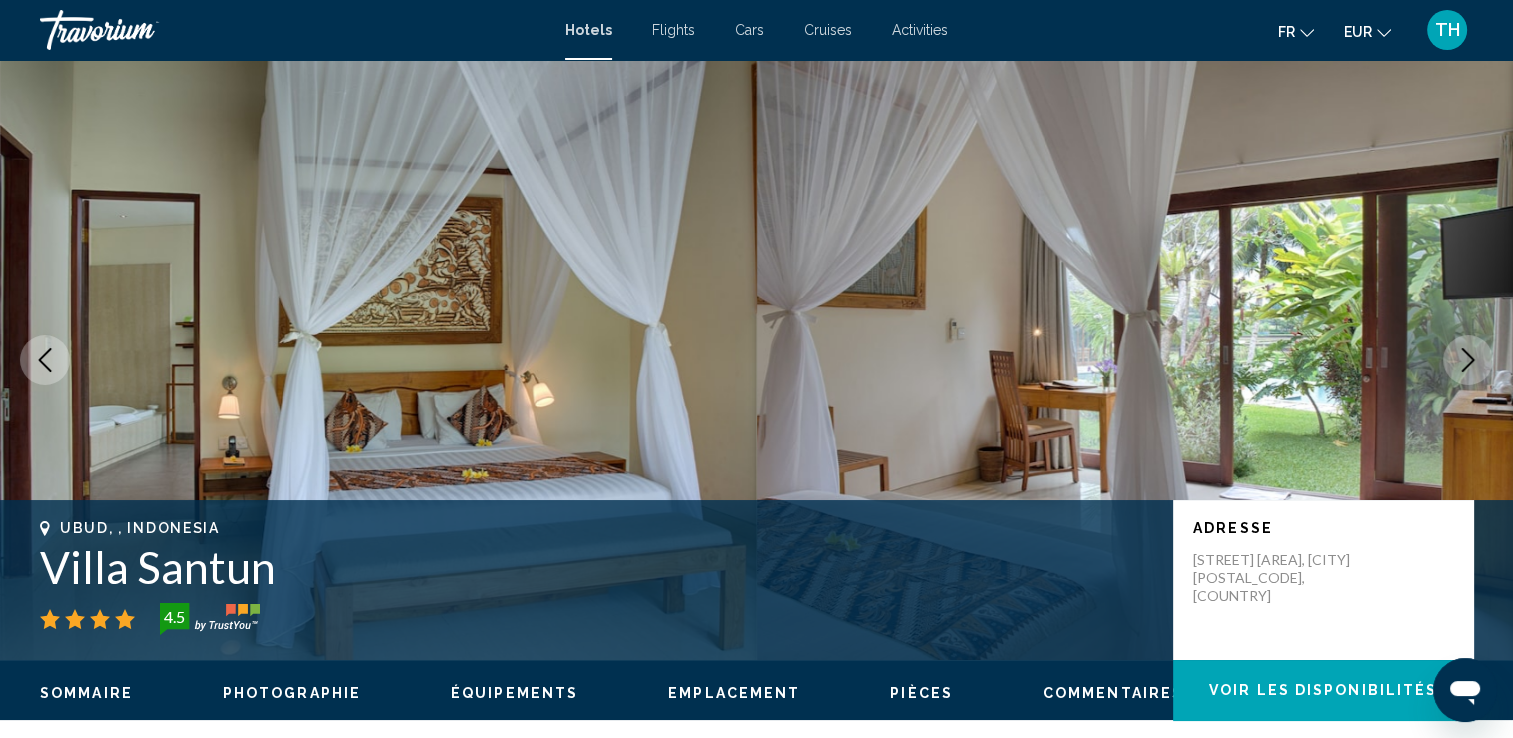 click 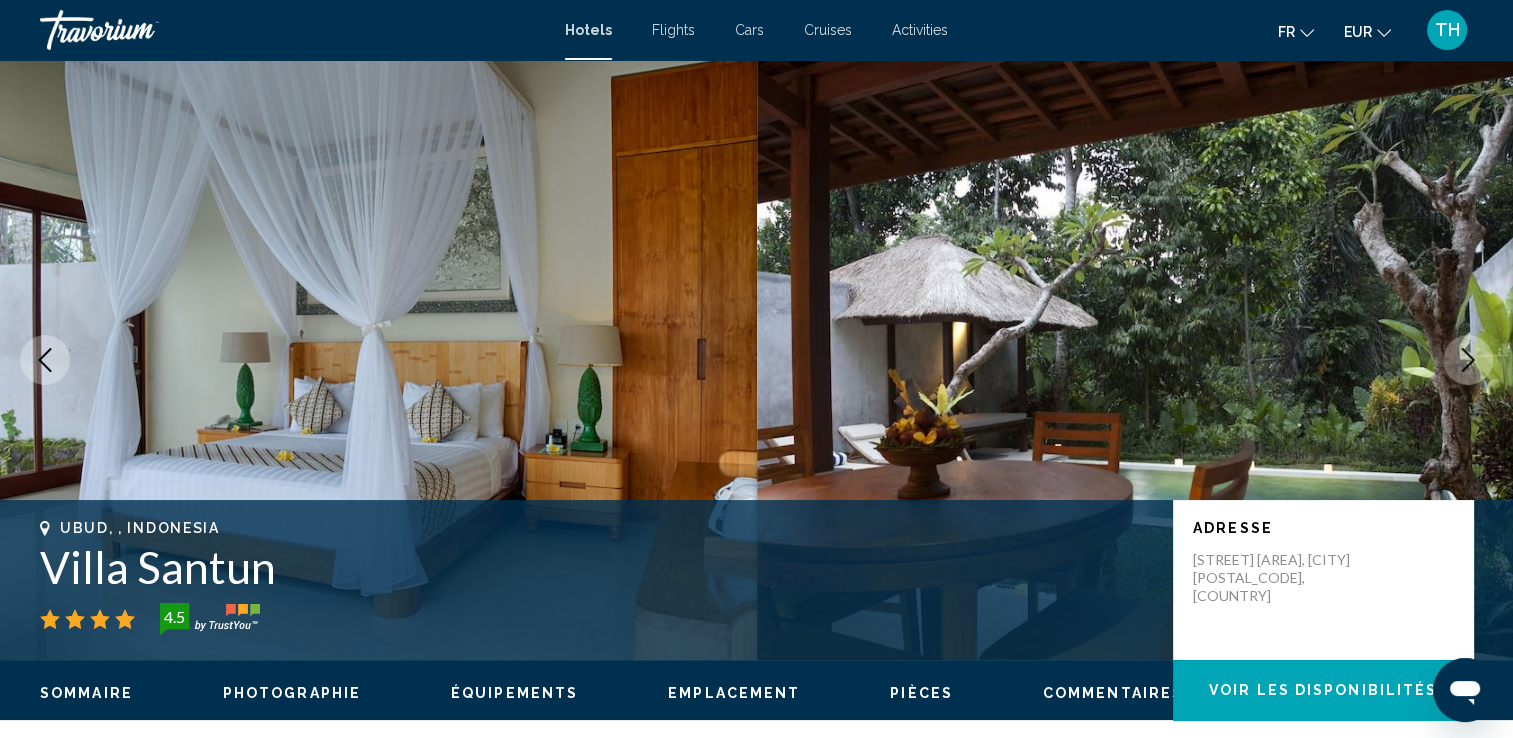 click 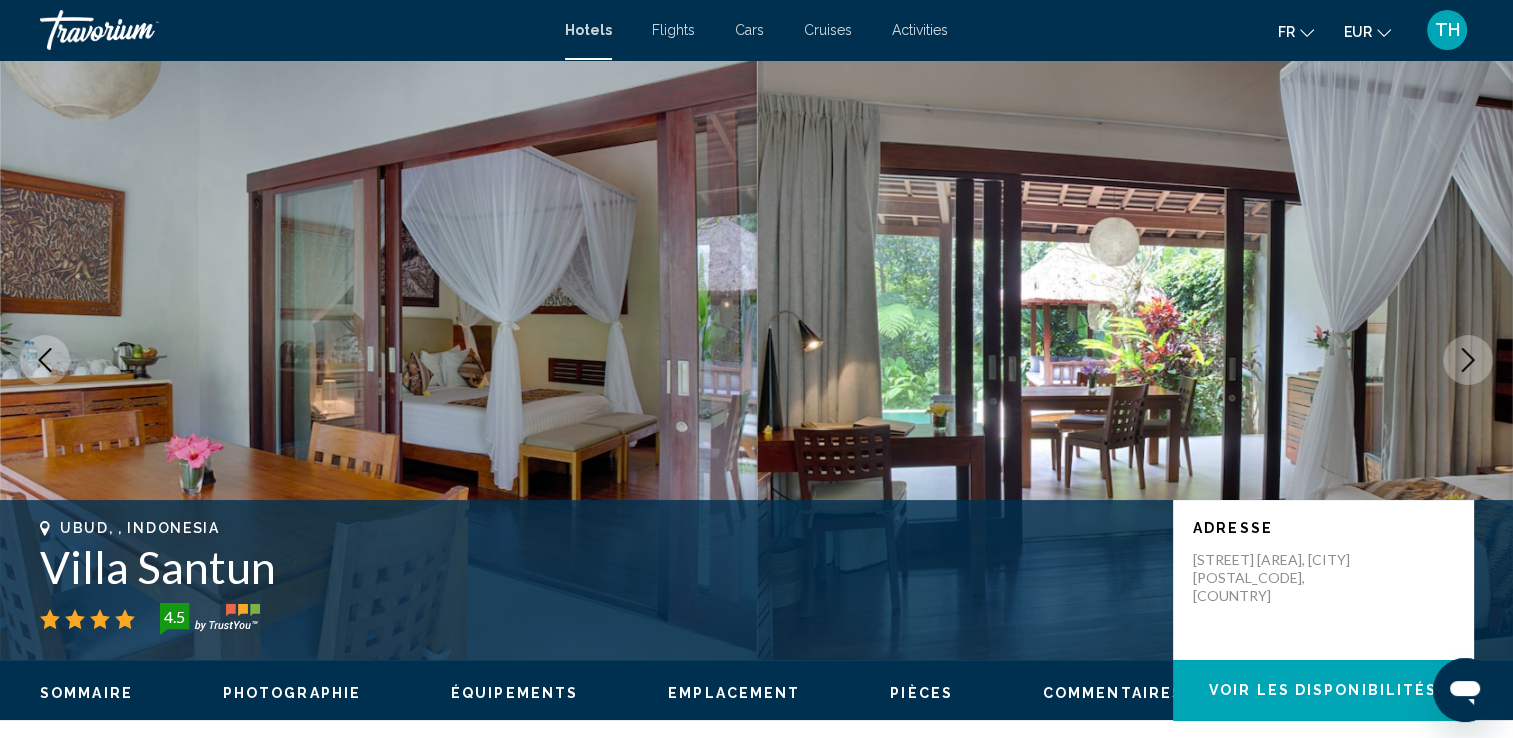 click 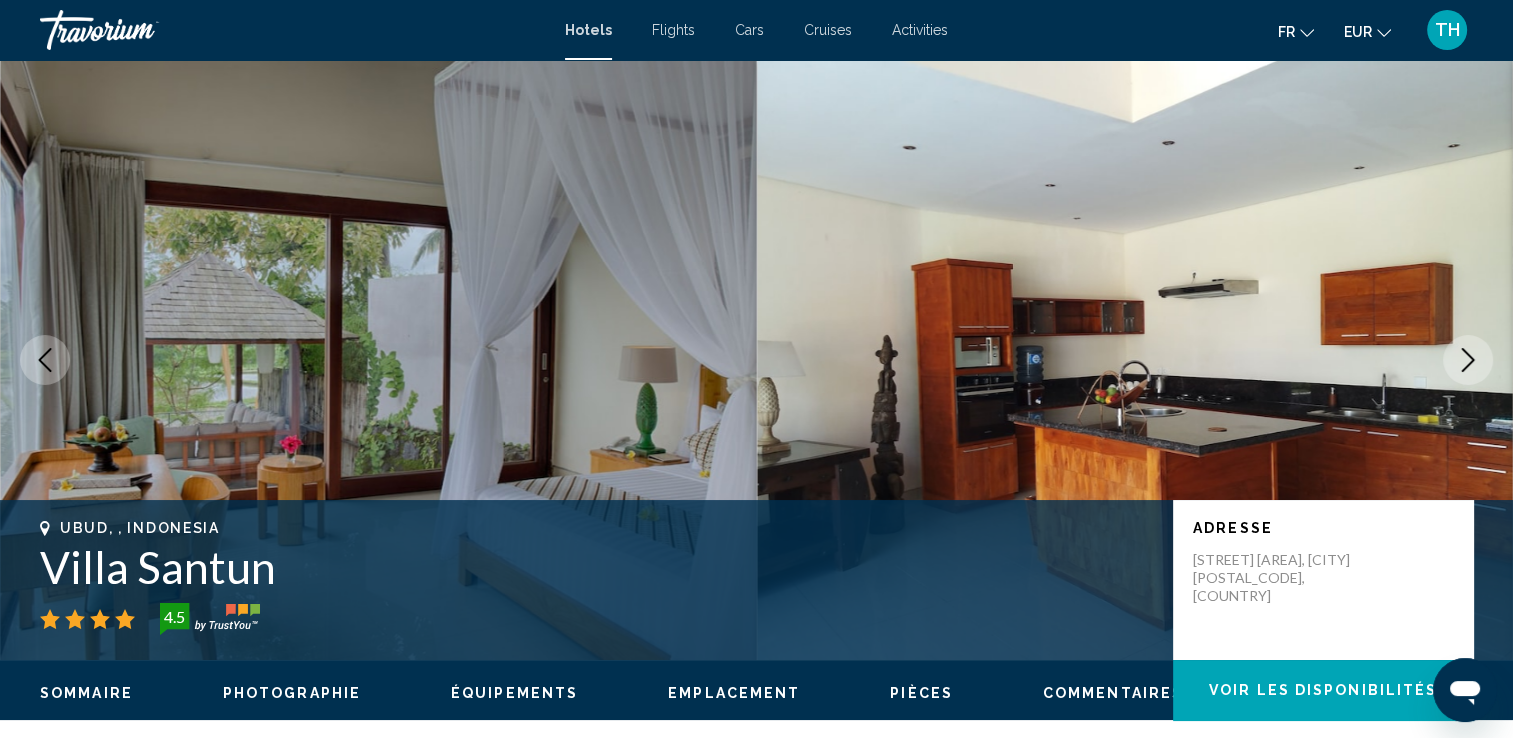 click 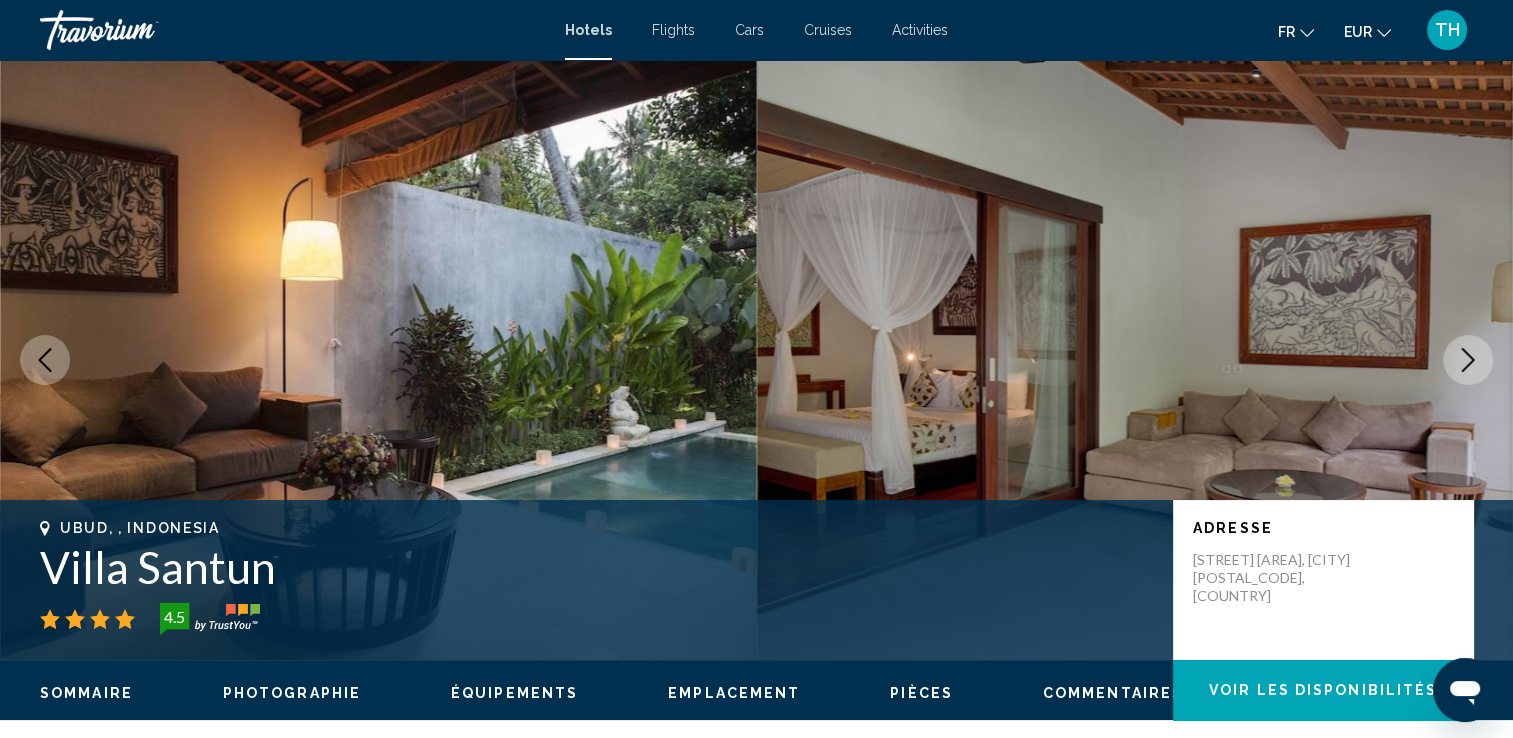 click 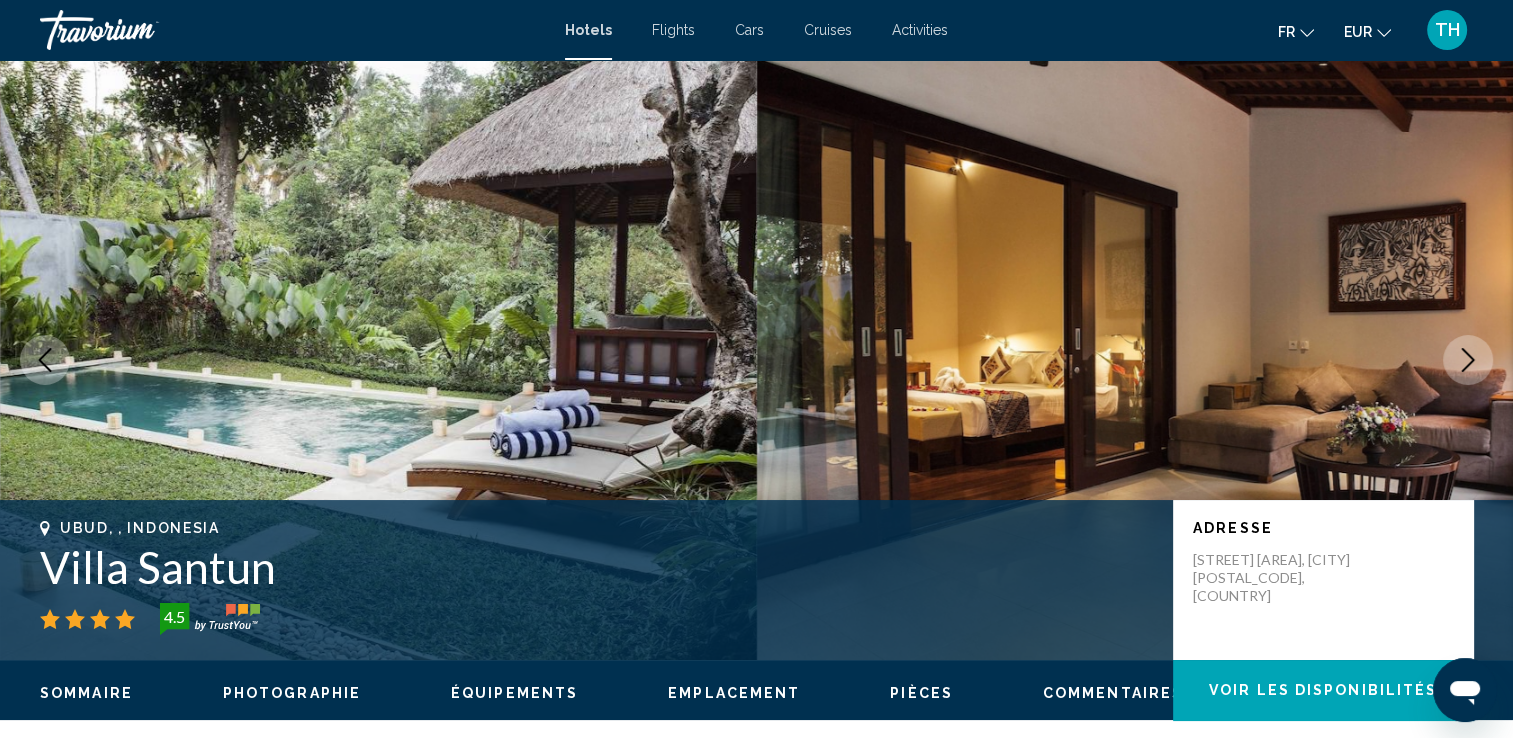 click 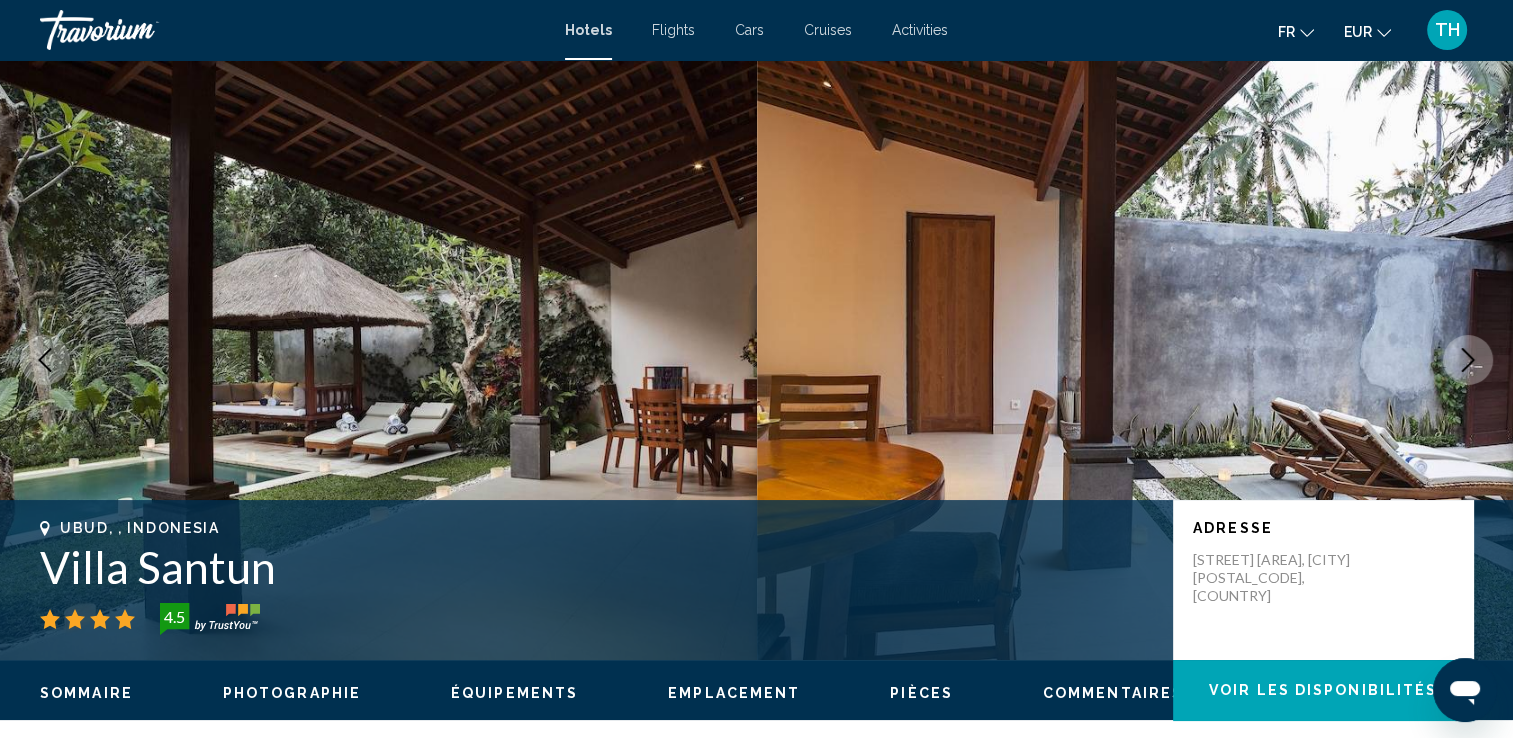 click 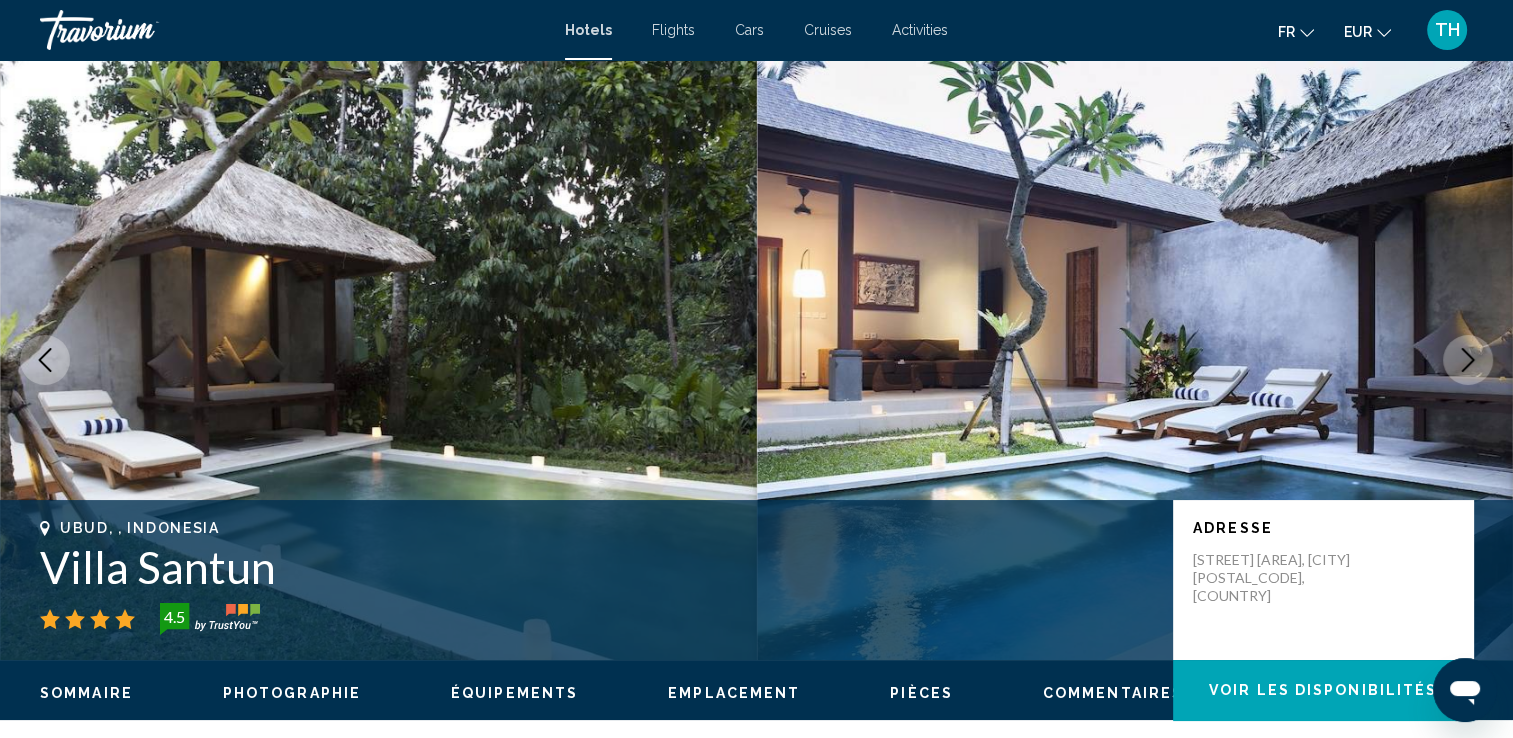 click 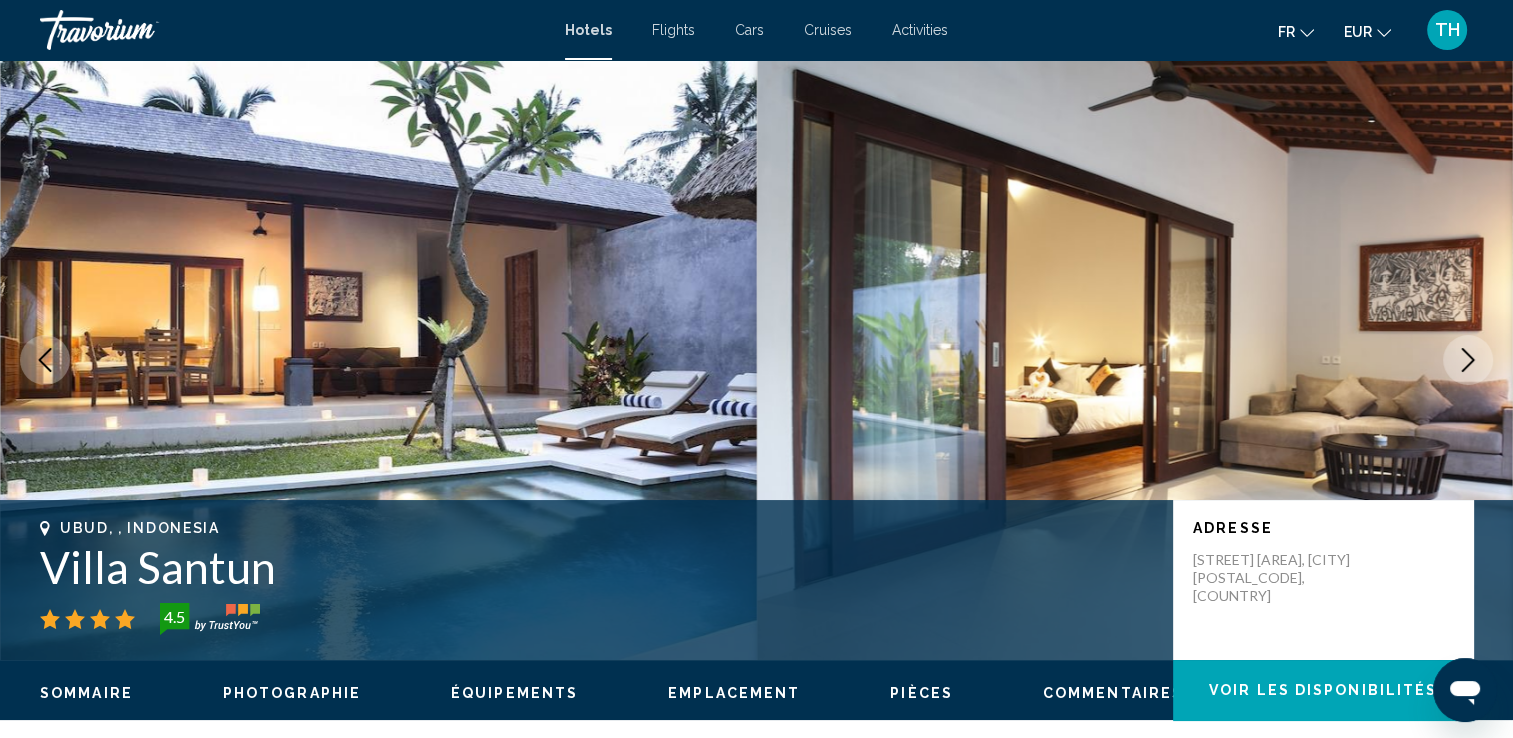 click 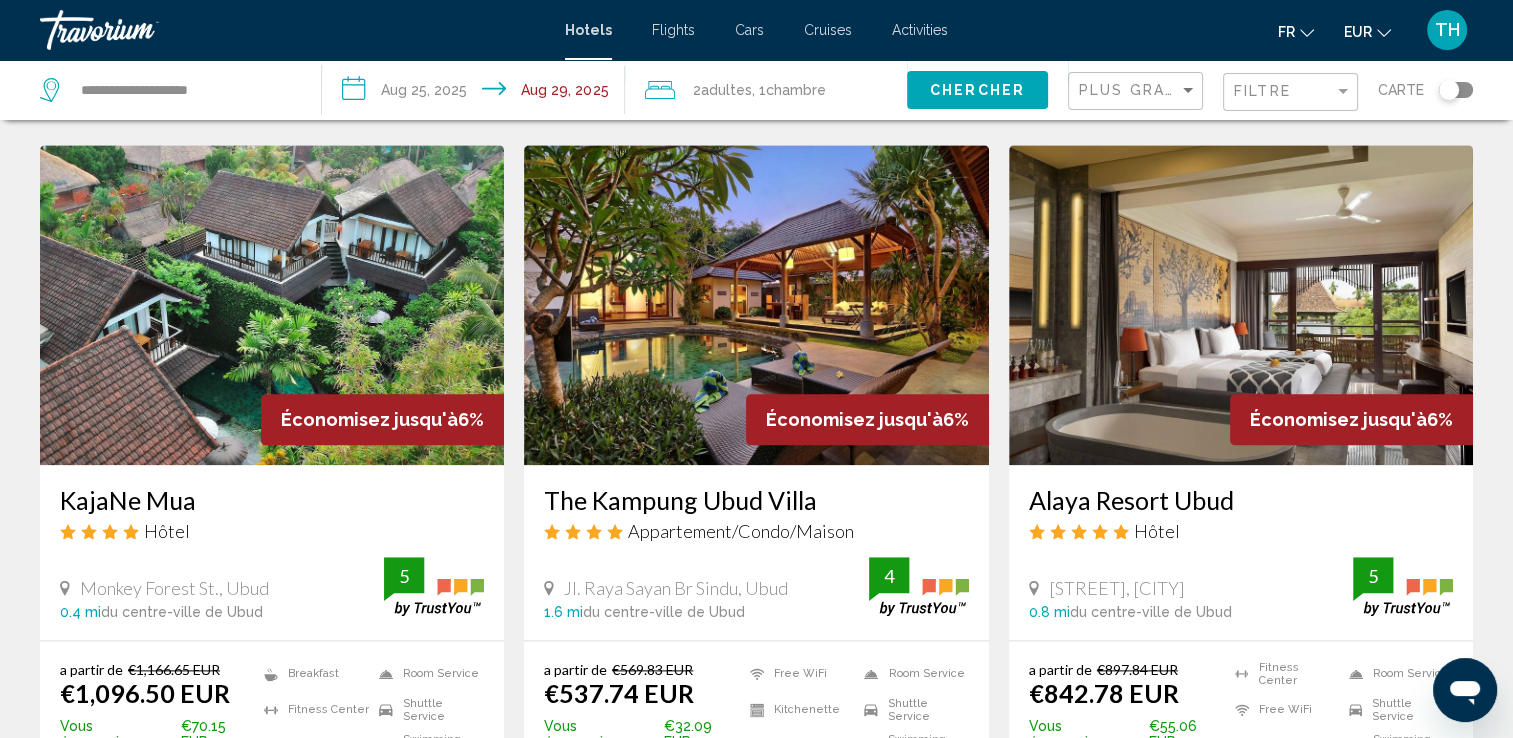 scroll, scrollTop: 2272, scrollLeft: 0, axis: vertical 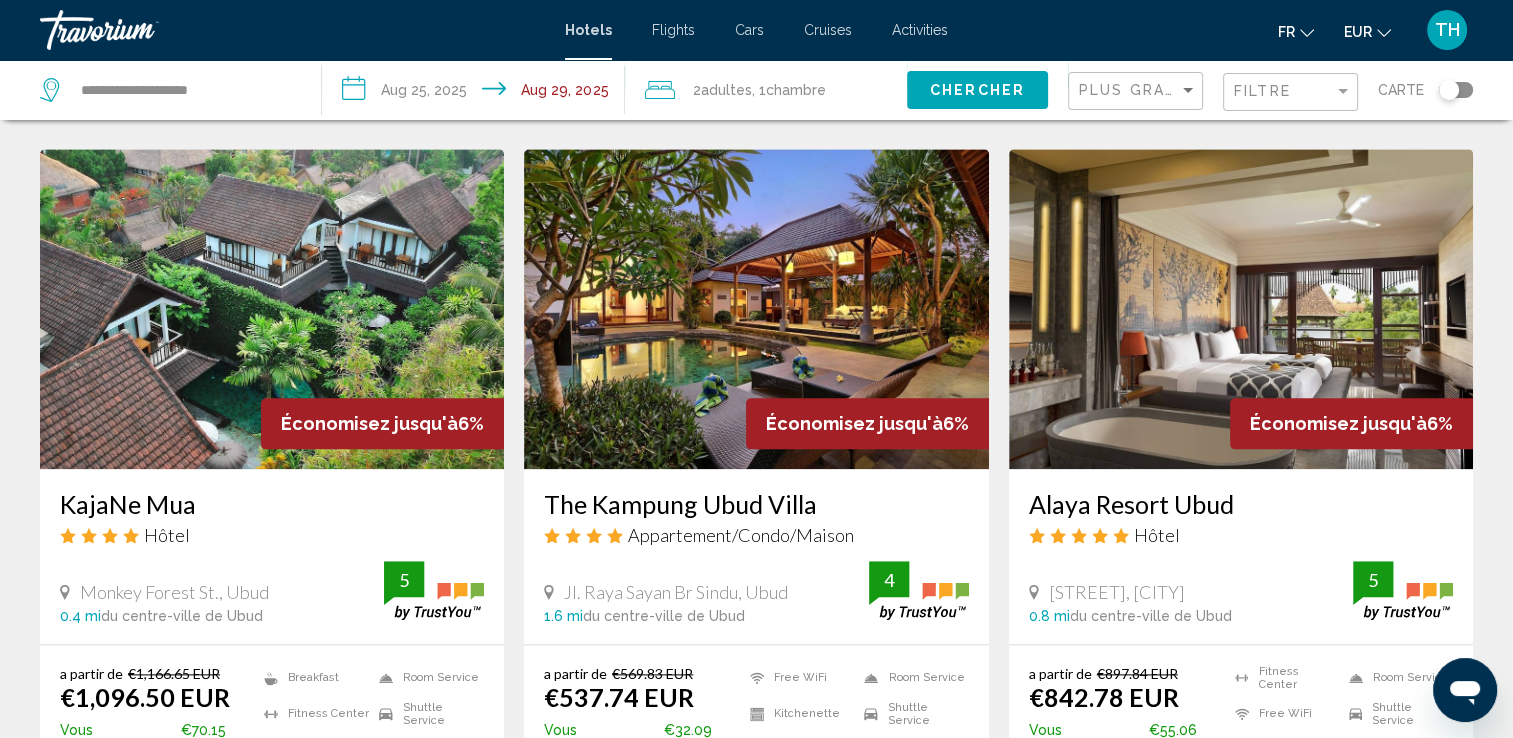 click at bounding box center [756, 309] 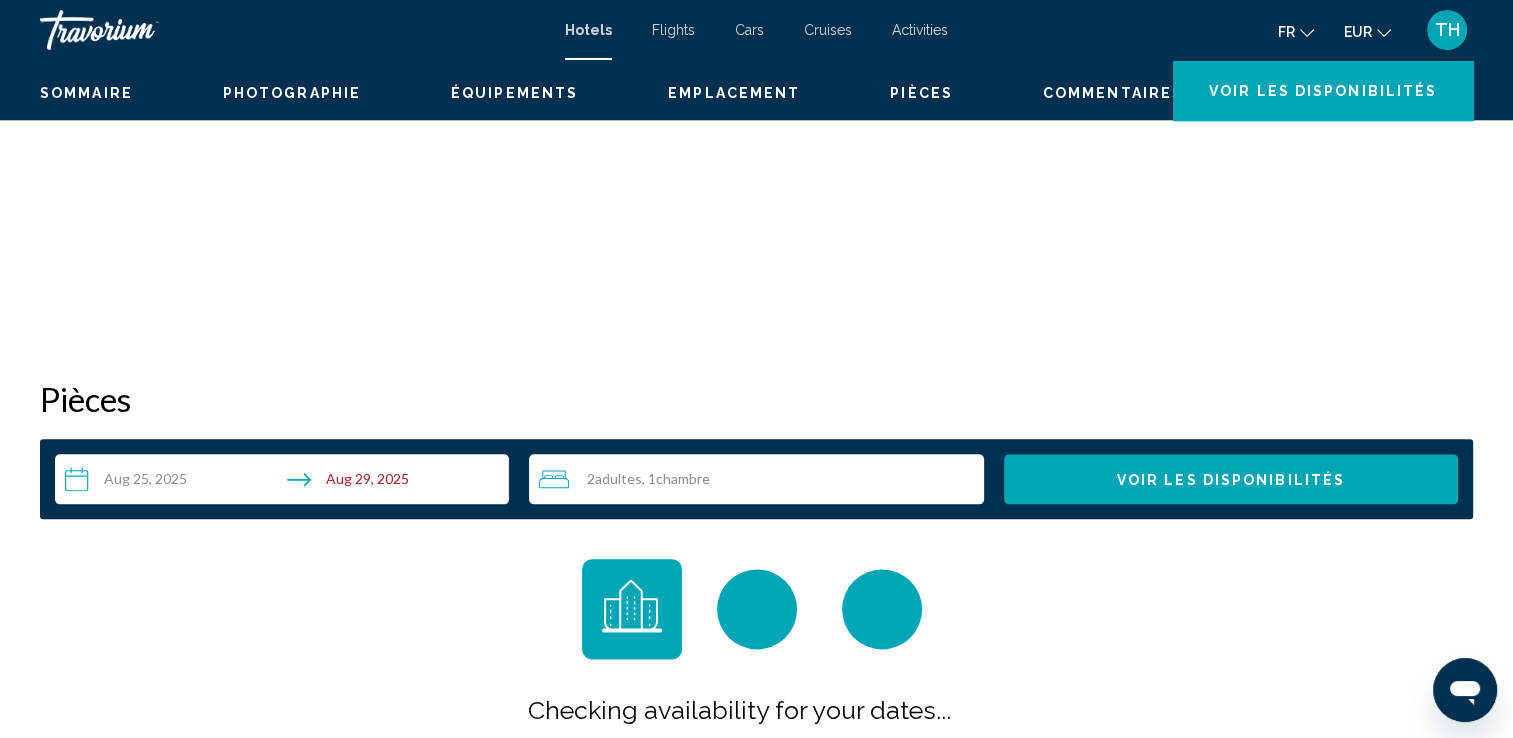 scroll, scrollTop: 0, scrollLeft: 0, axis: both 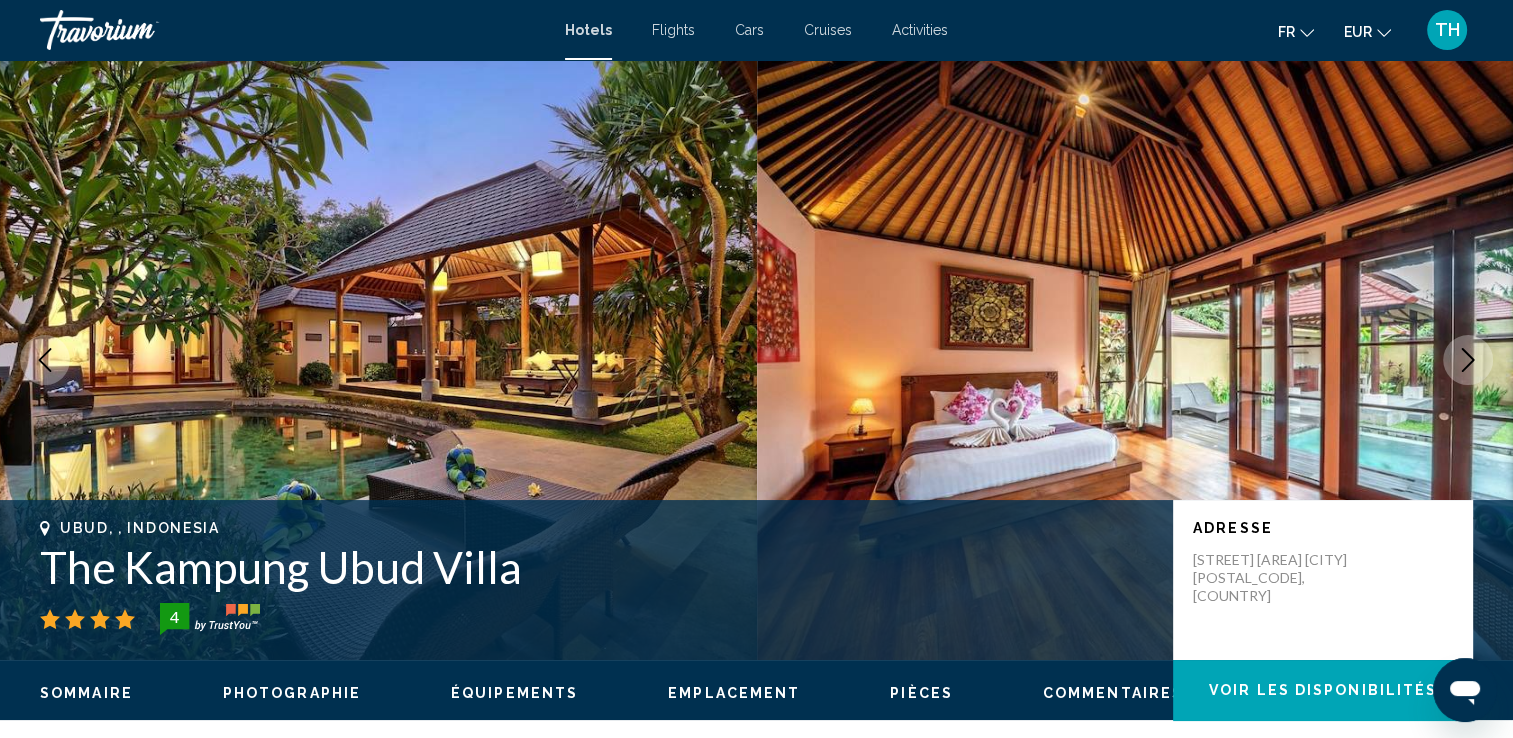 click 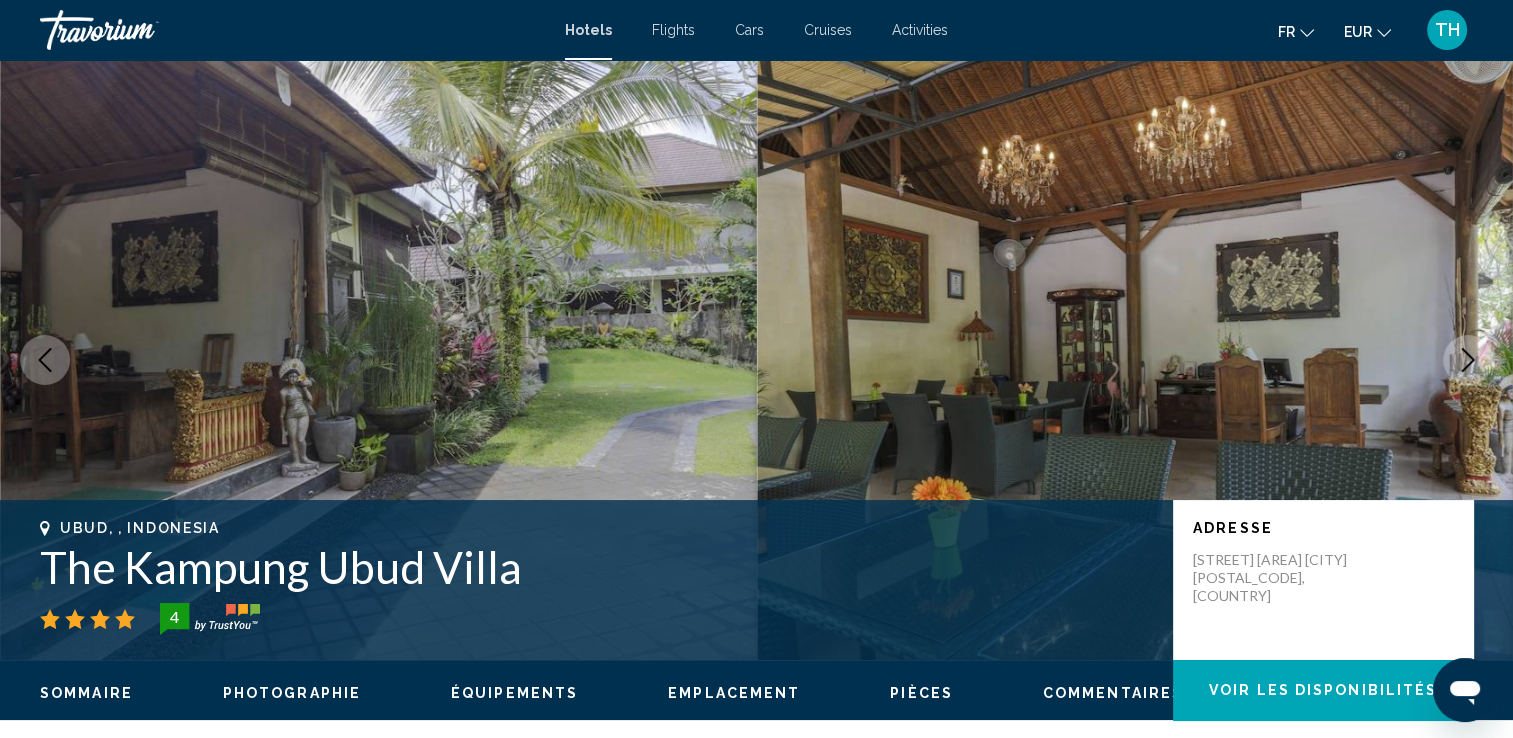 click 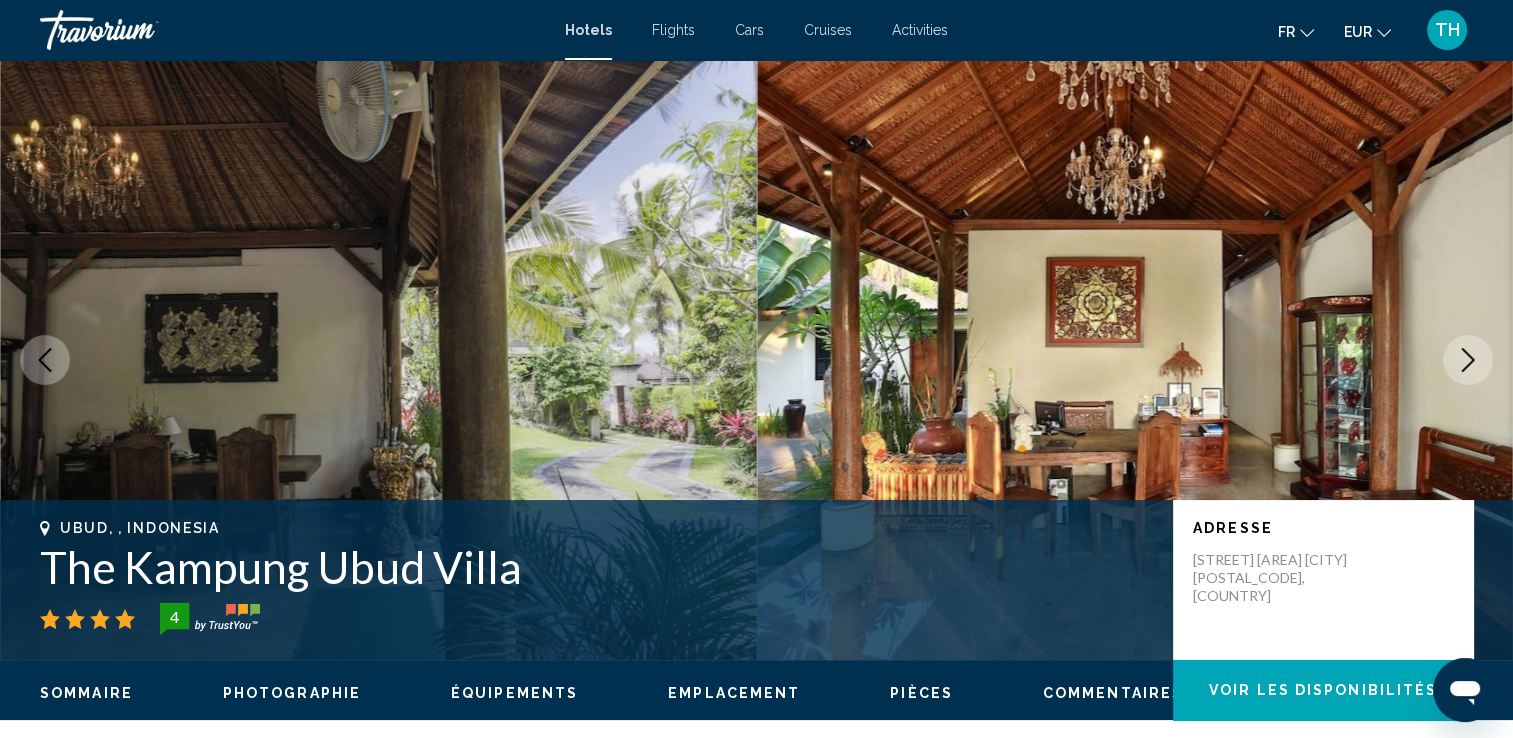click 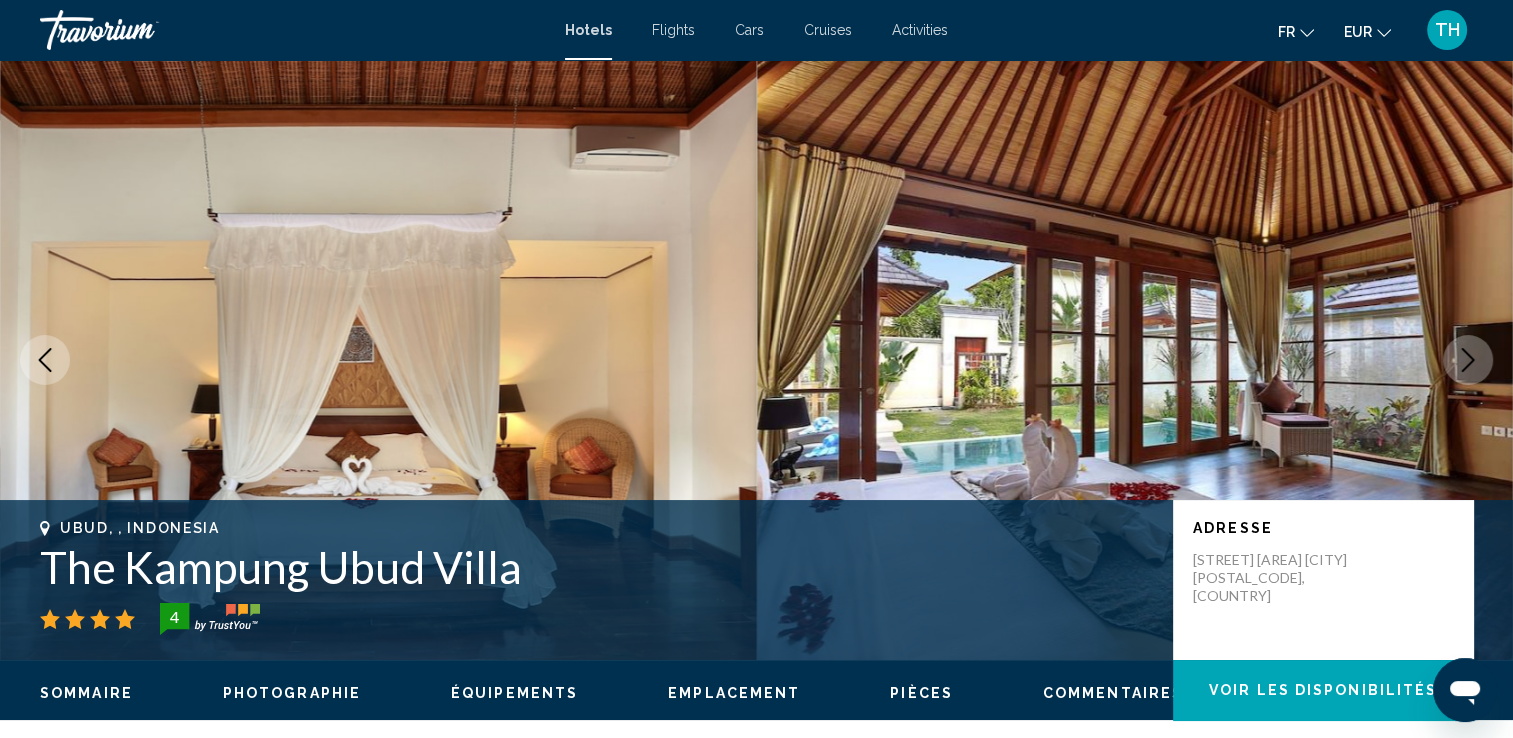 click 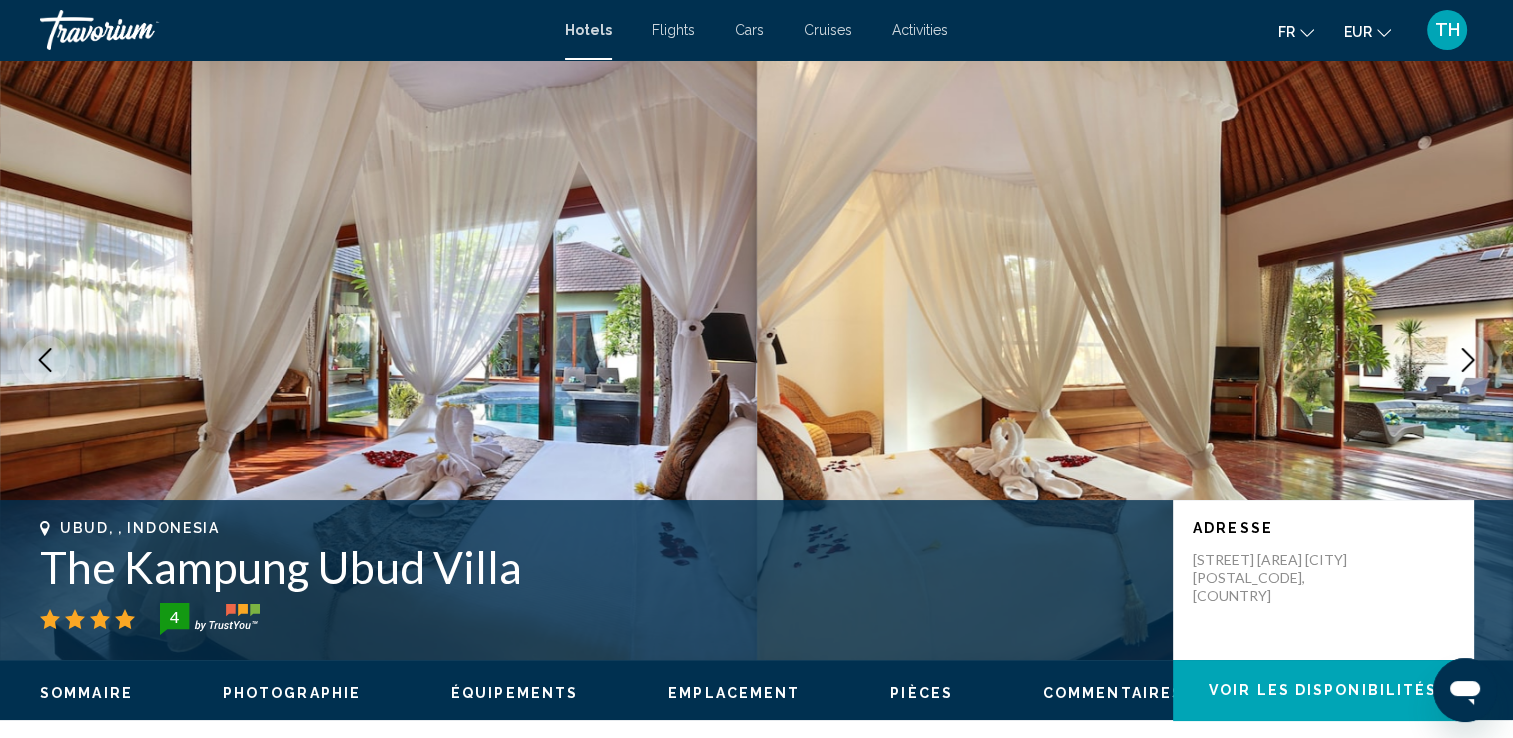 click 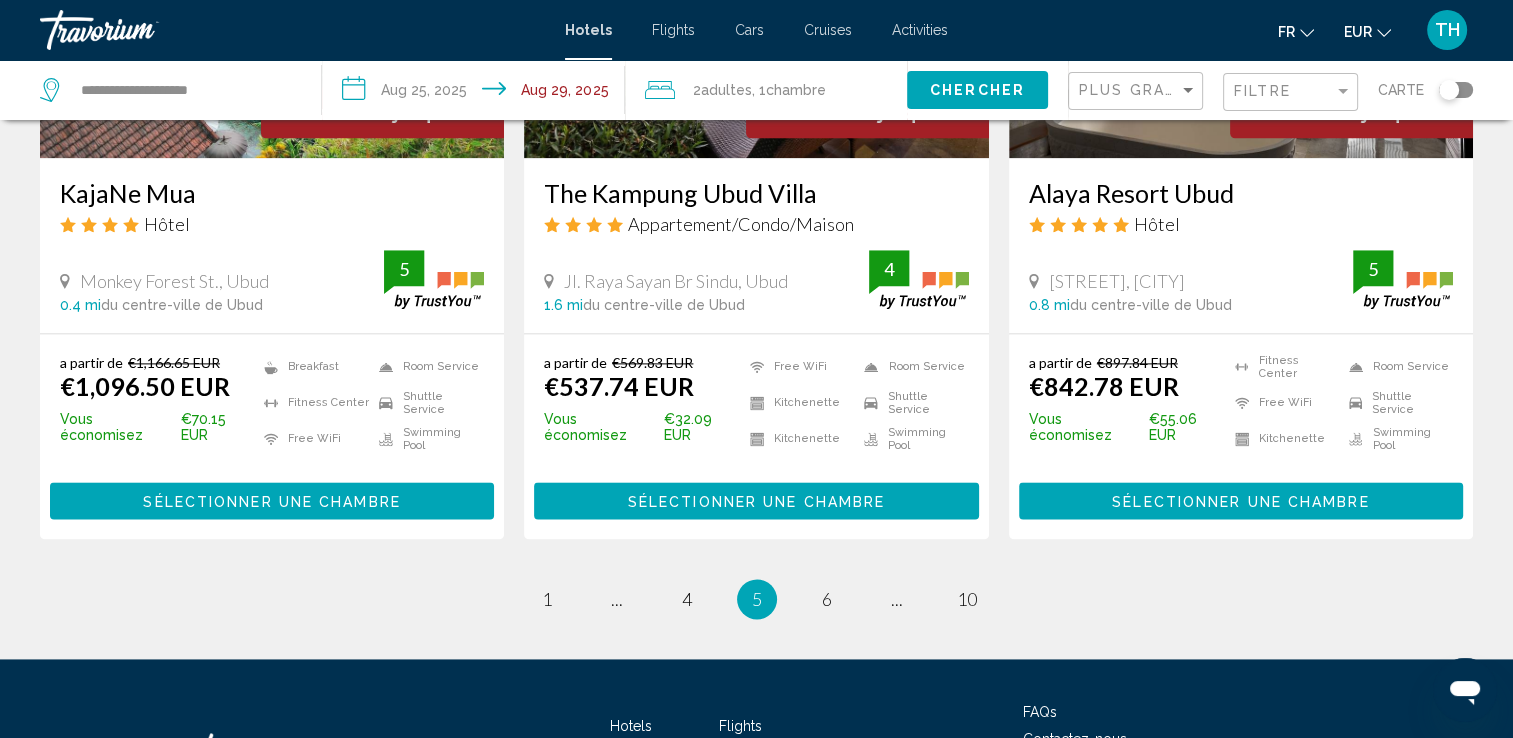 scroll, scrollTop: 2615, scrollLeft: 0, axis: vertical 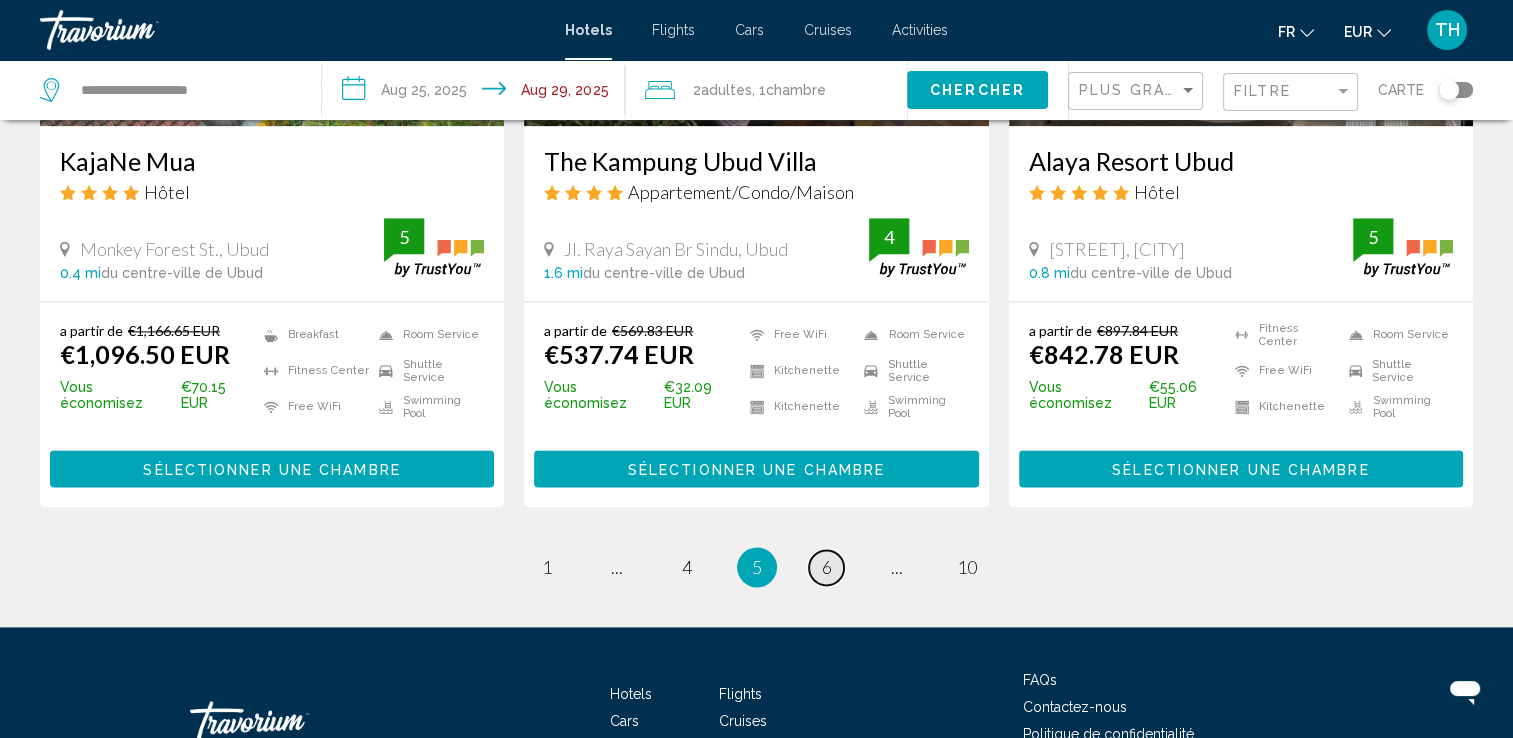 click on "page  6" at bounding box center (826, 567) 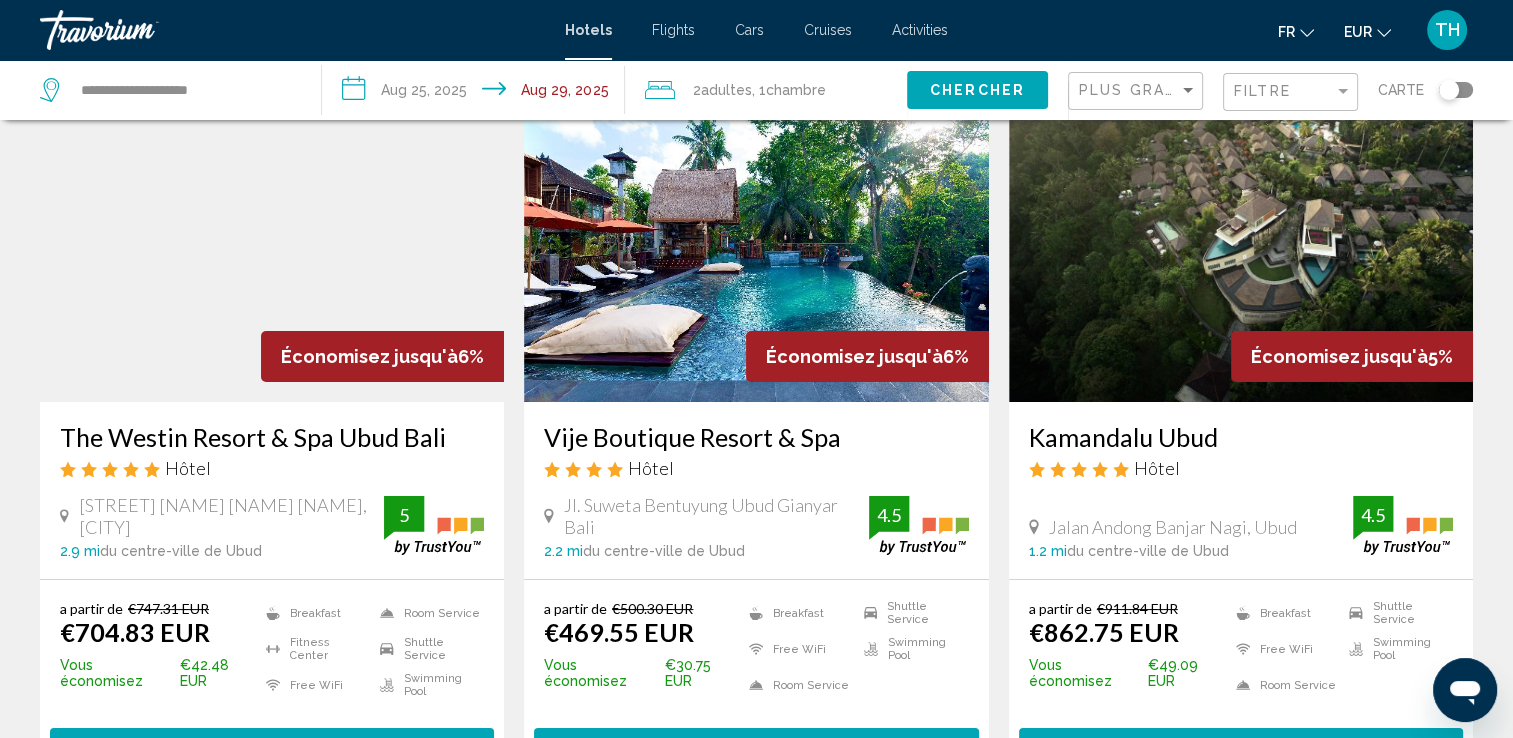 scroll, scrollTop: 0, scrollLeft: 0, axis: both 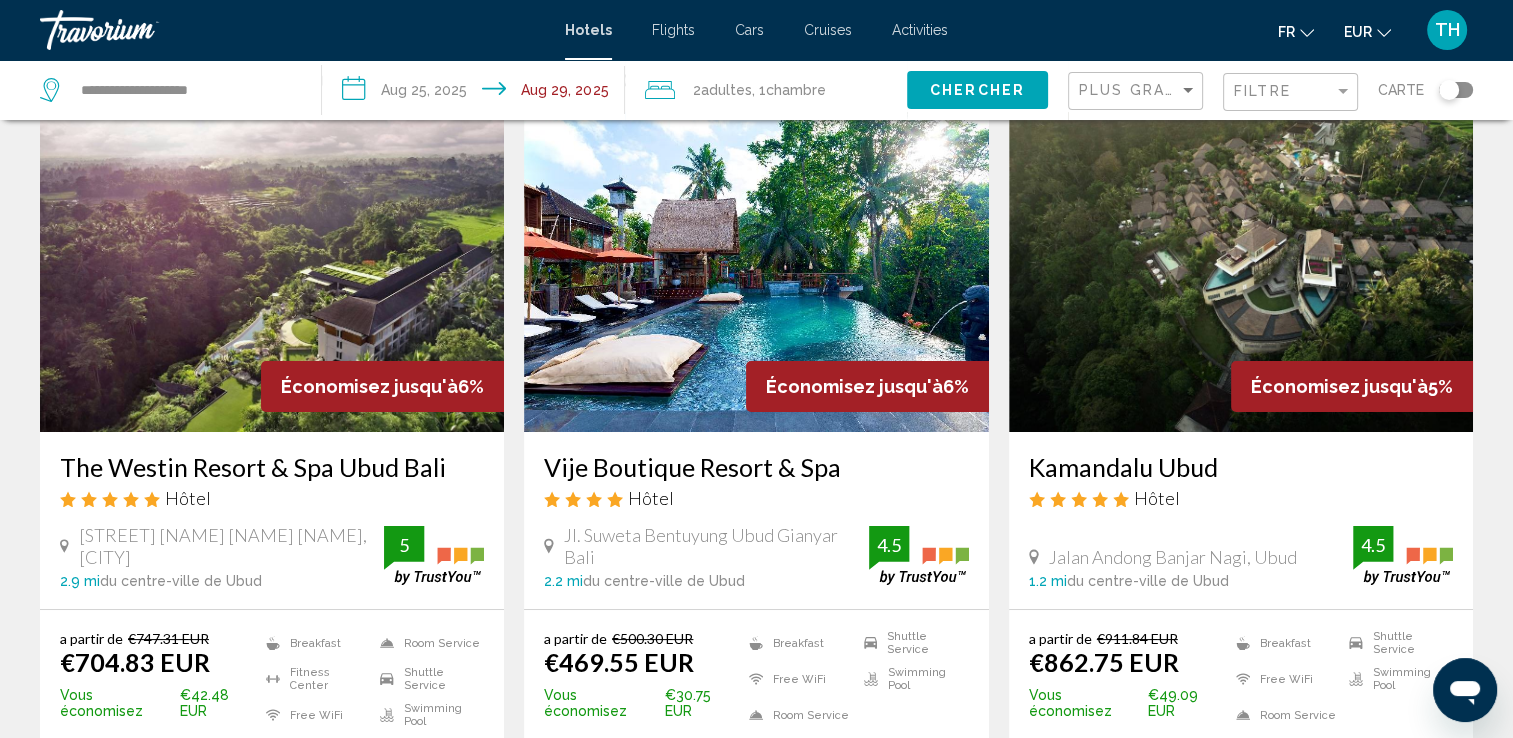 click at bounding box center [756, 272] 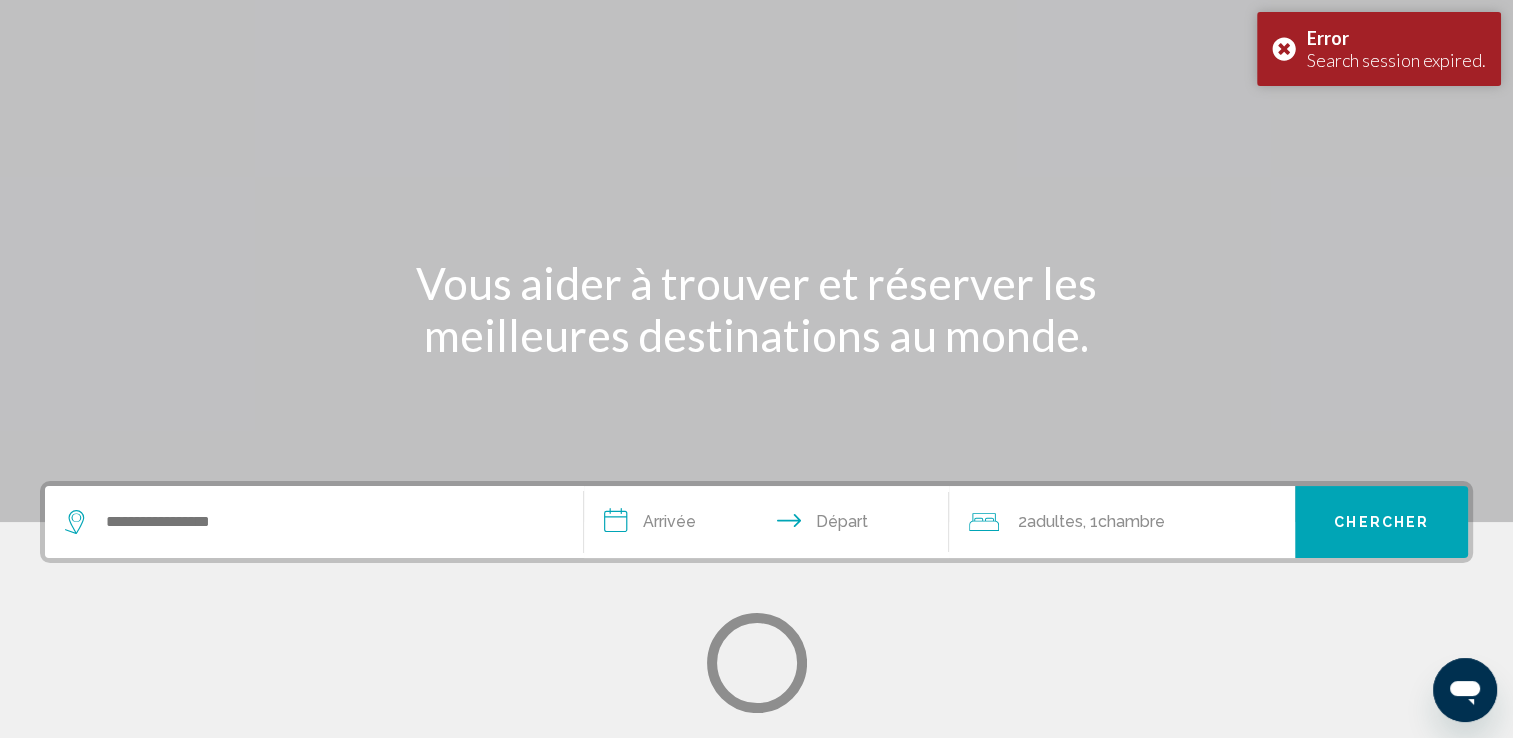 scroll, scrollTop: 0, scrollLeft: 0, axis: both 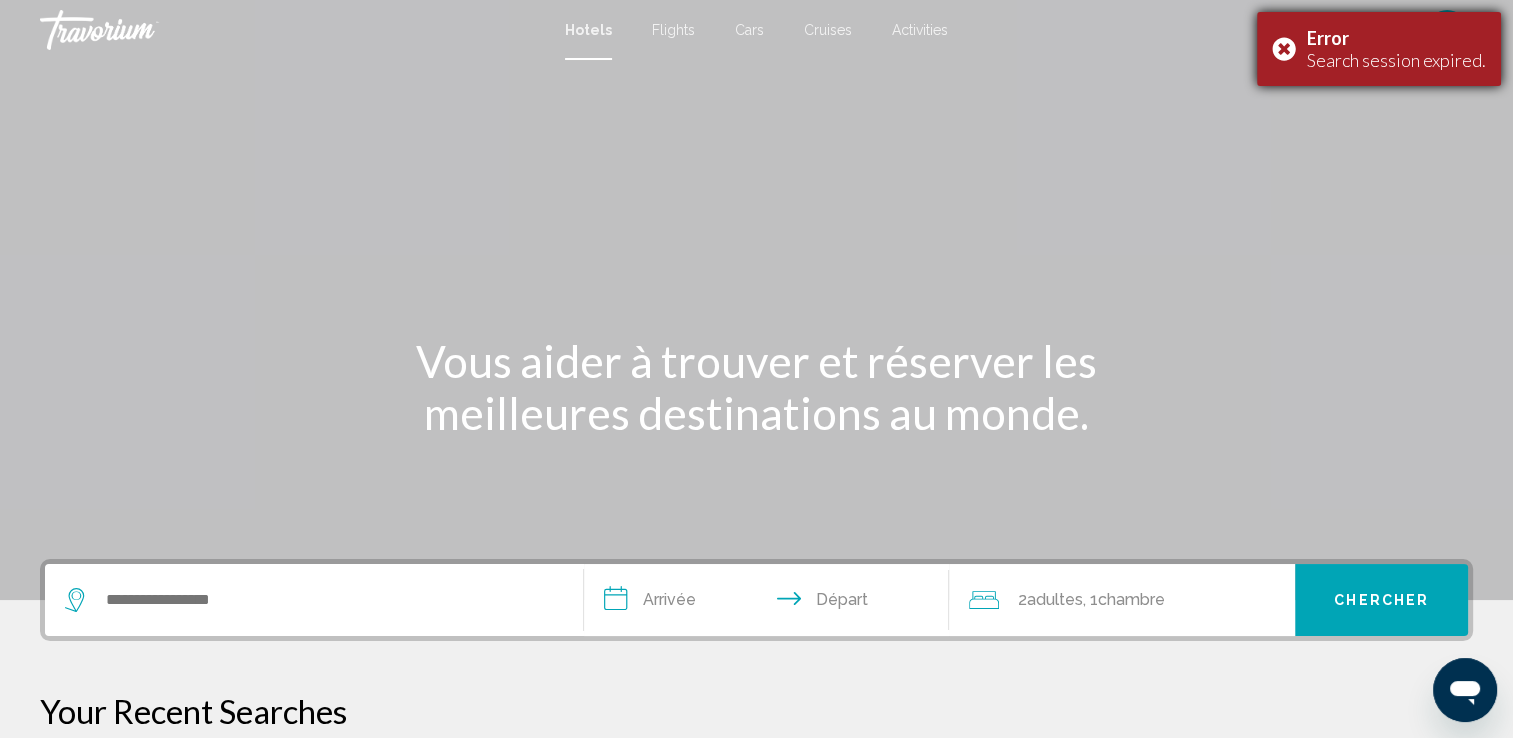 click on "Error   Search session expired." at bounding box center [1379, 49] 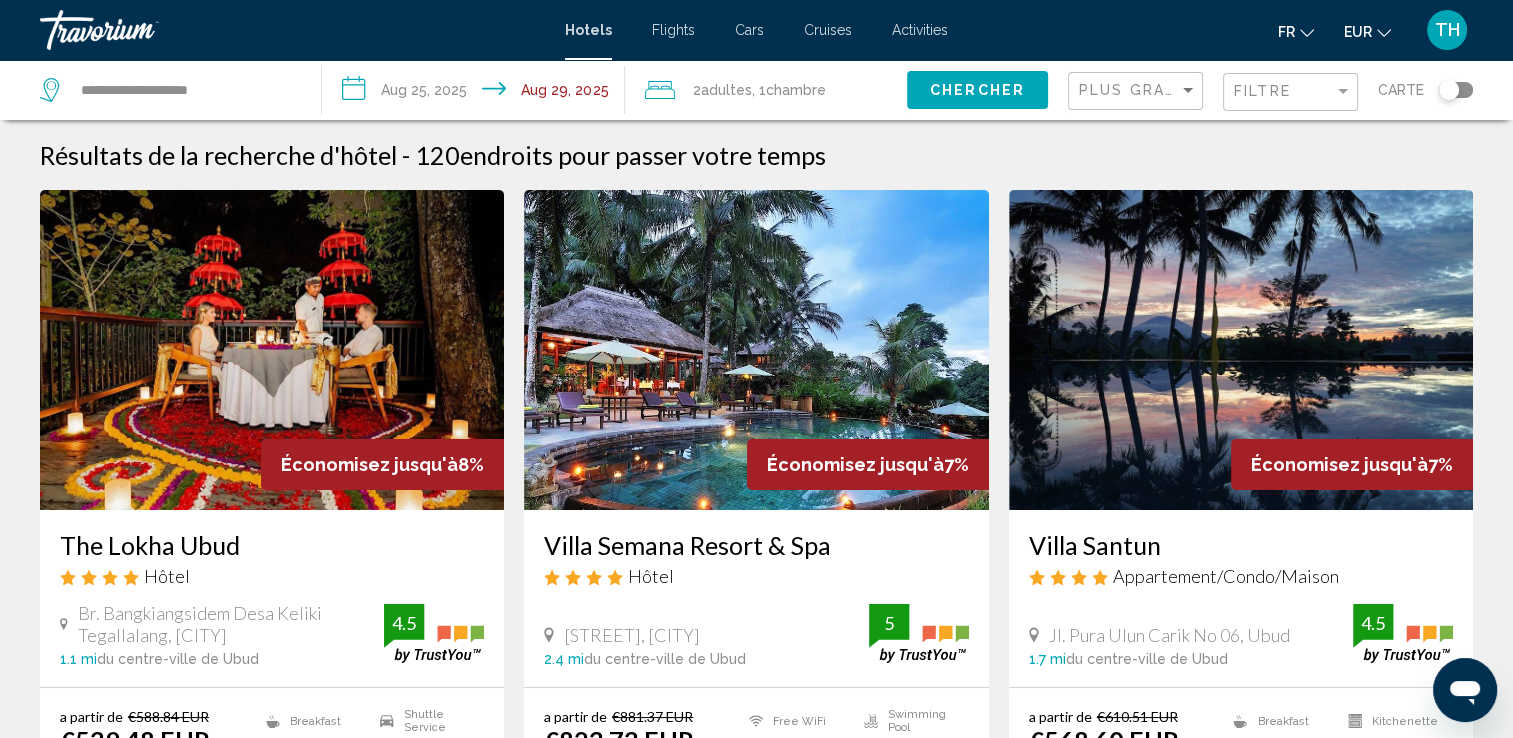 click at bounding box center (756, 350) 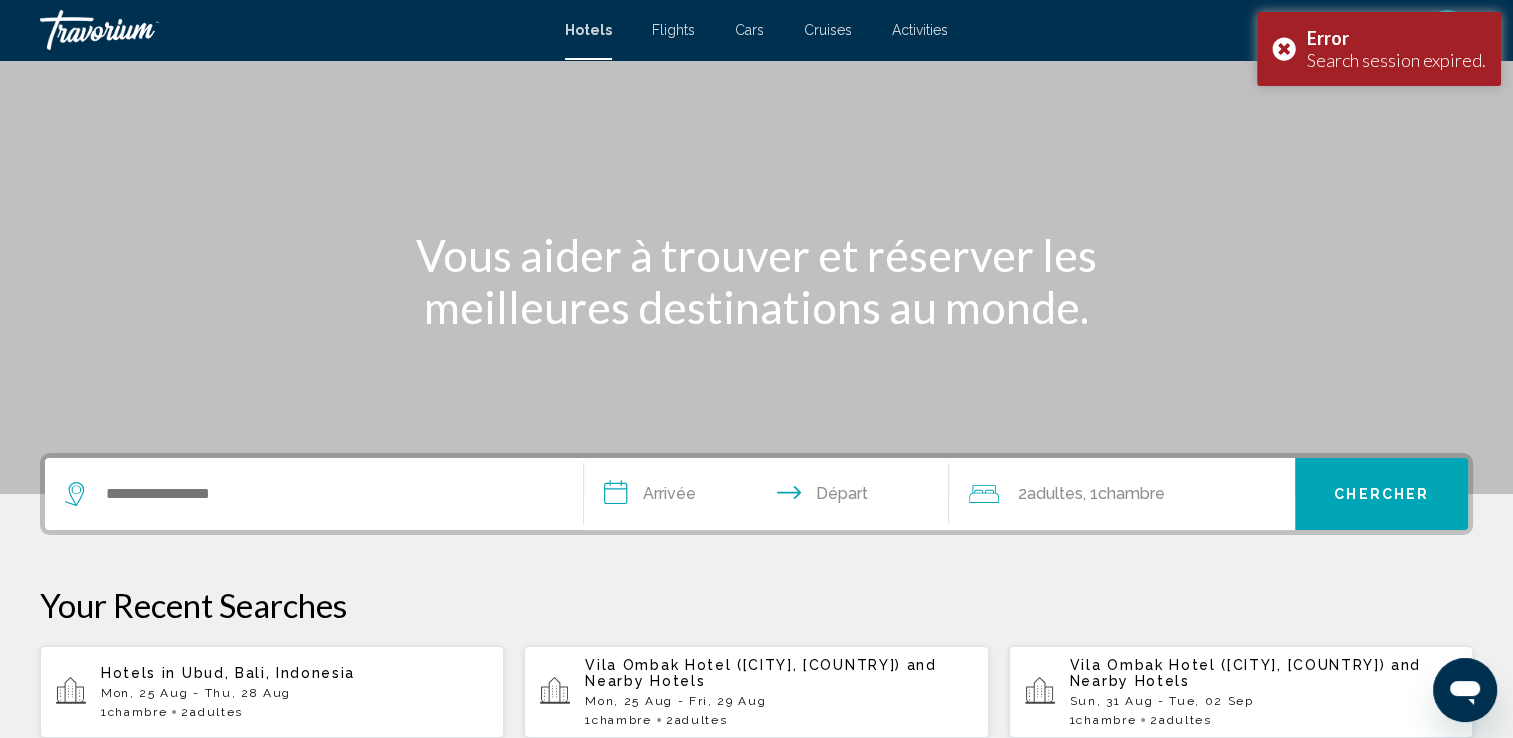 scroll, scrollTop: 152, scrollLeft: 0, axis: vertical 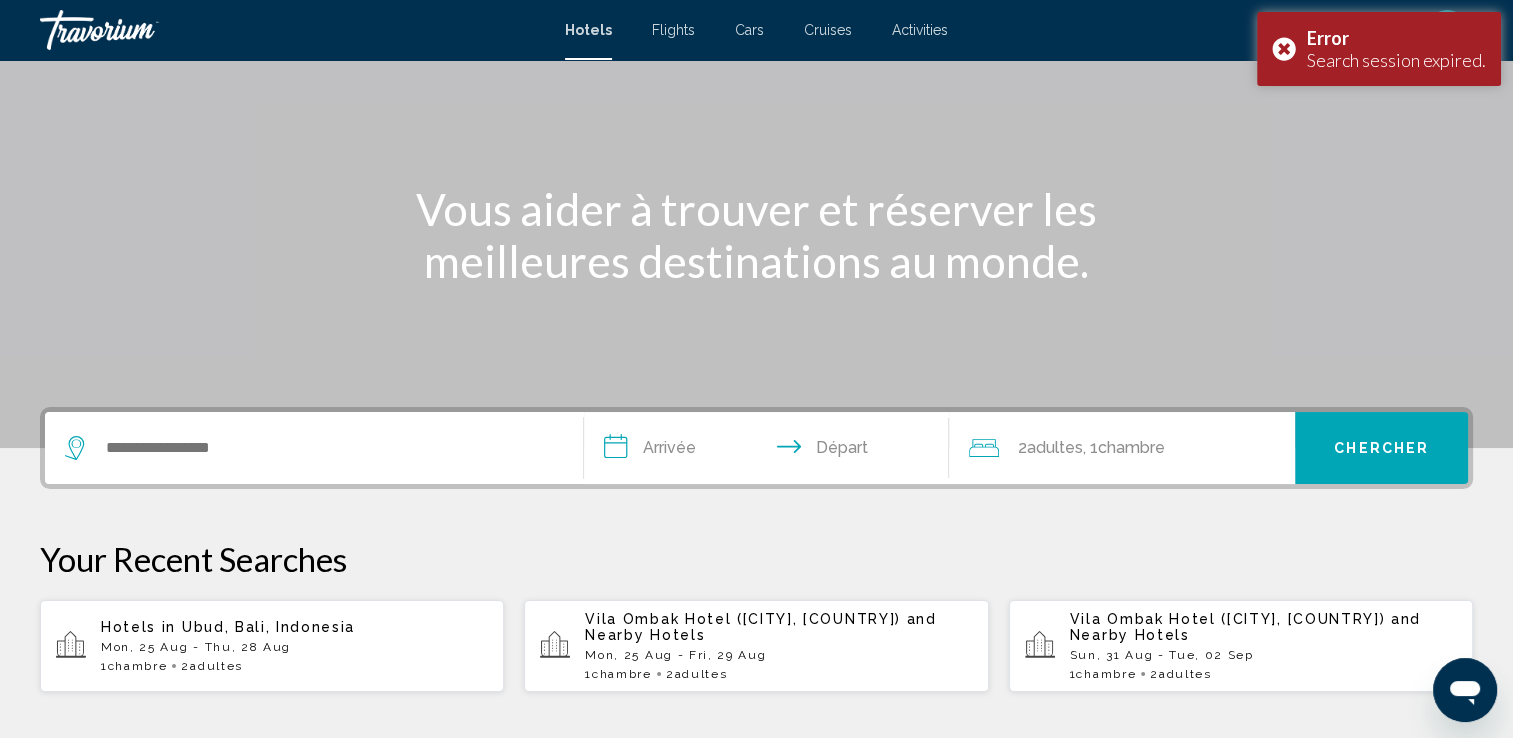 click on "Ubud, Bali, Indonesia" at bounding box center (268, 627) 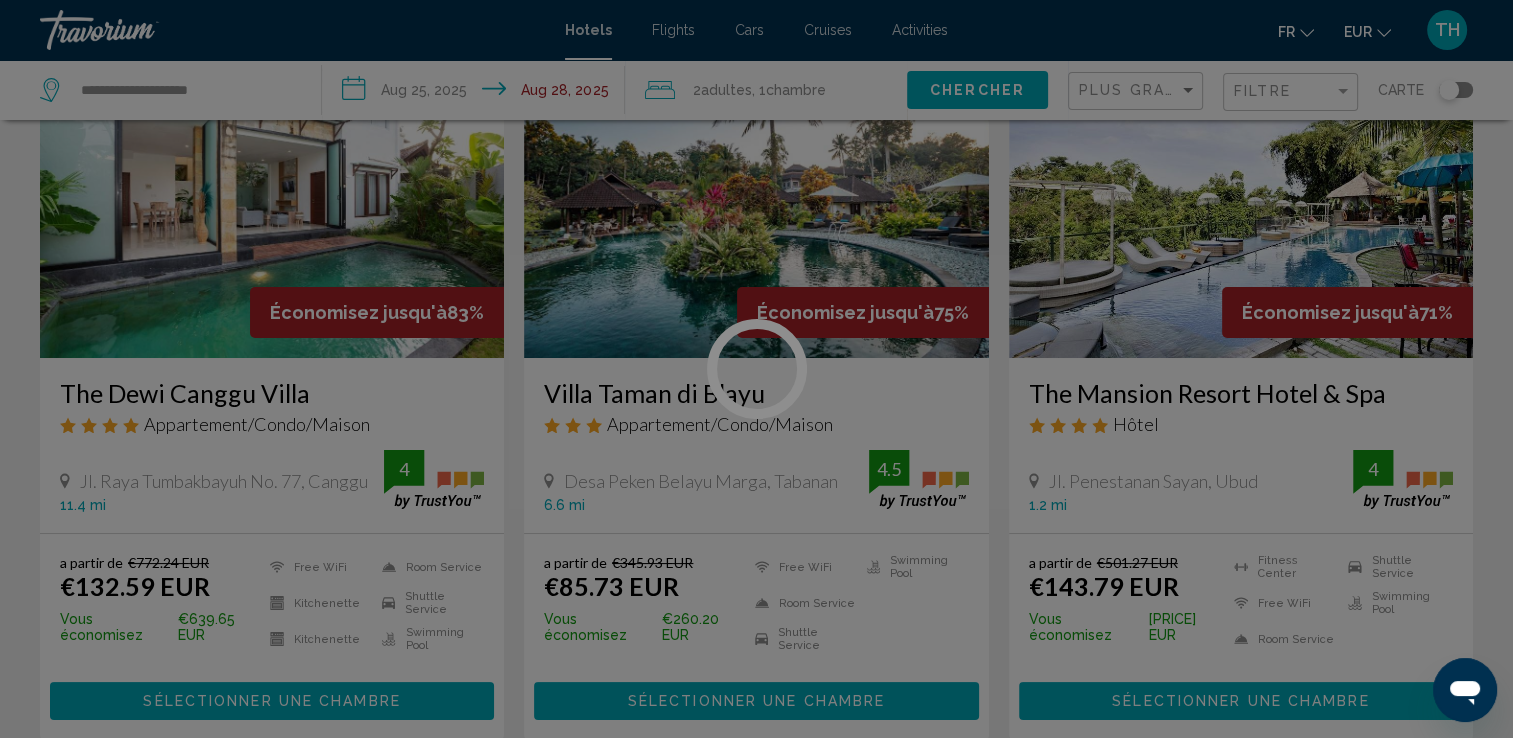 scroll, scrollTop: 0, scrollLeft: 0, axis: both 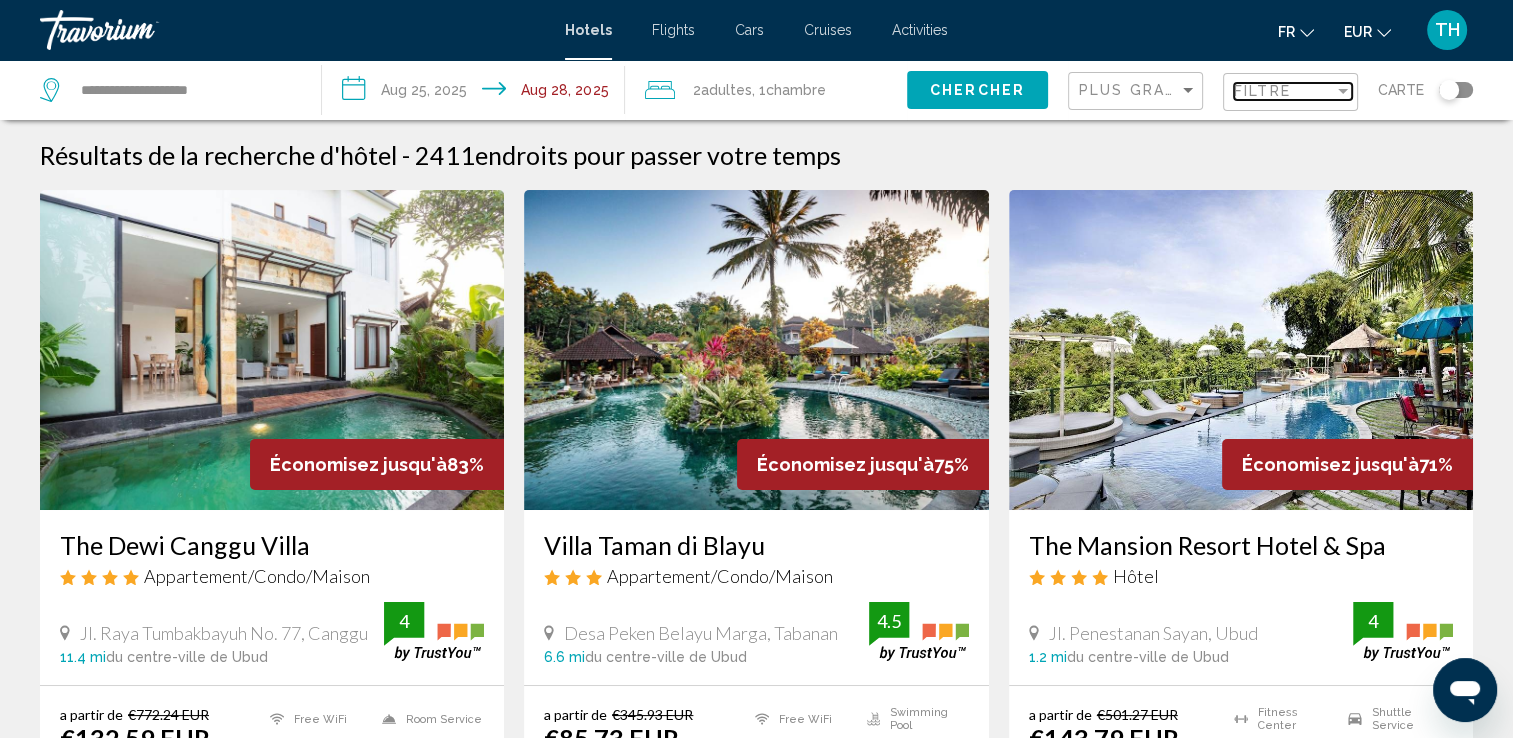 click on "Filtre" at bounding box center [1262, 91] 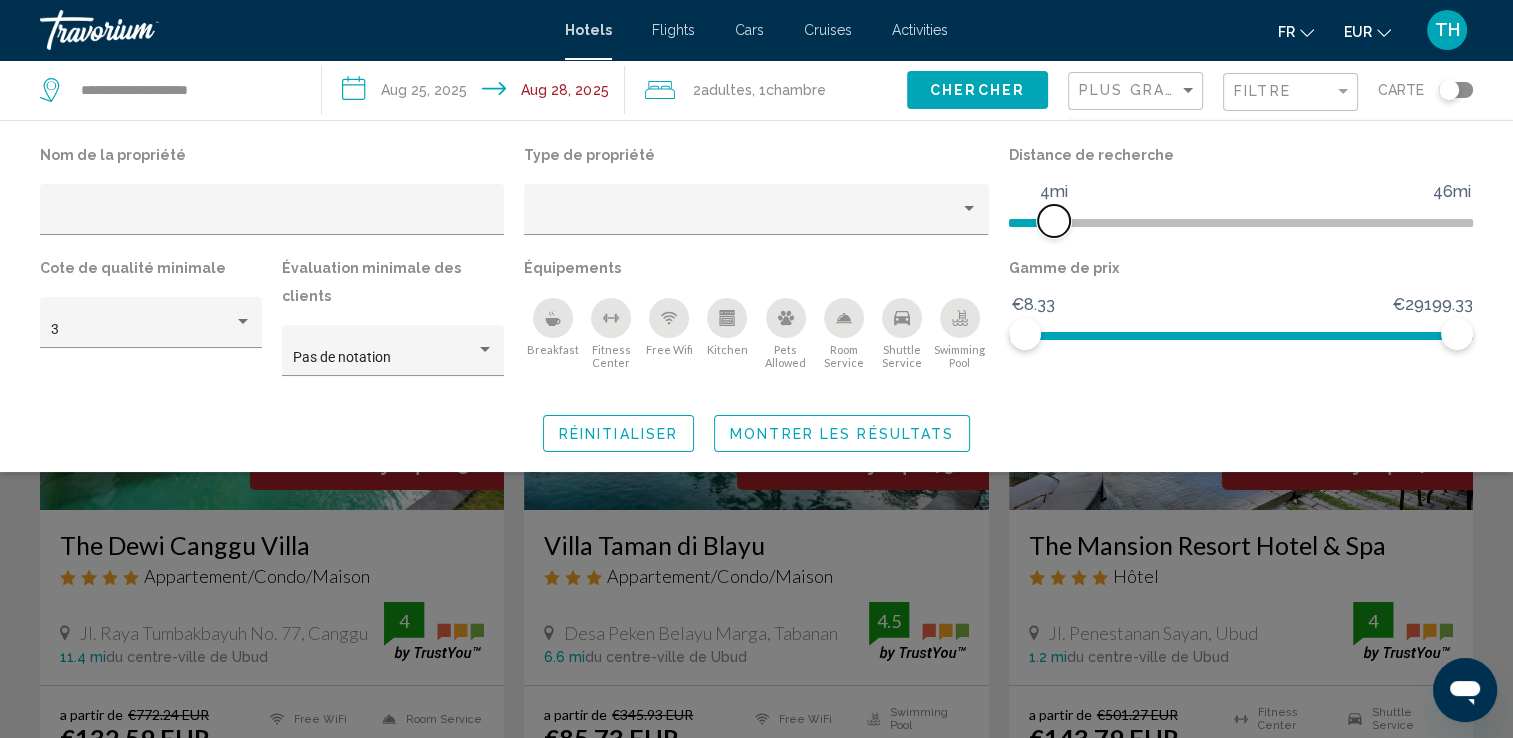 click 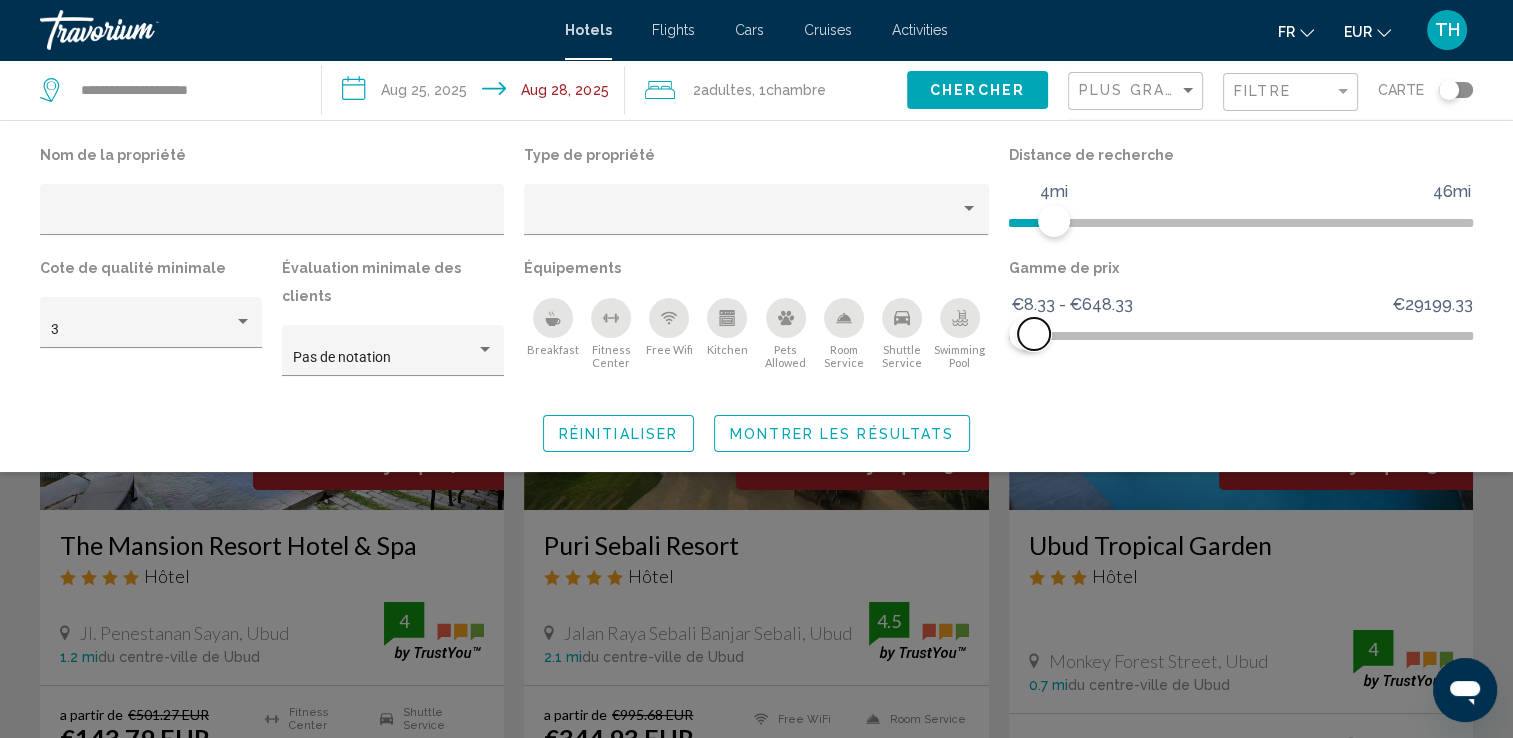 drag, startPoint x: 1452, startPoint y: 334, endPoint x: 1034, endPoint y: 310, distance: 418.68842 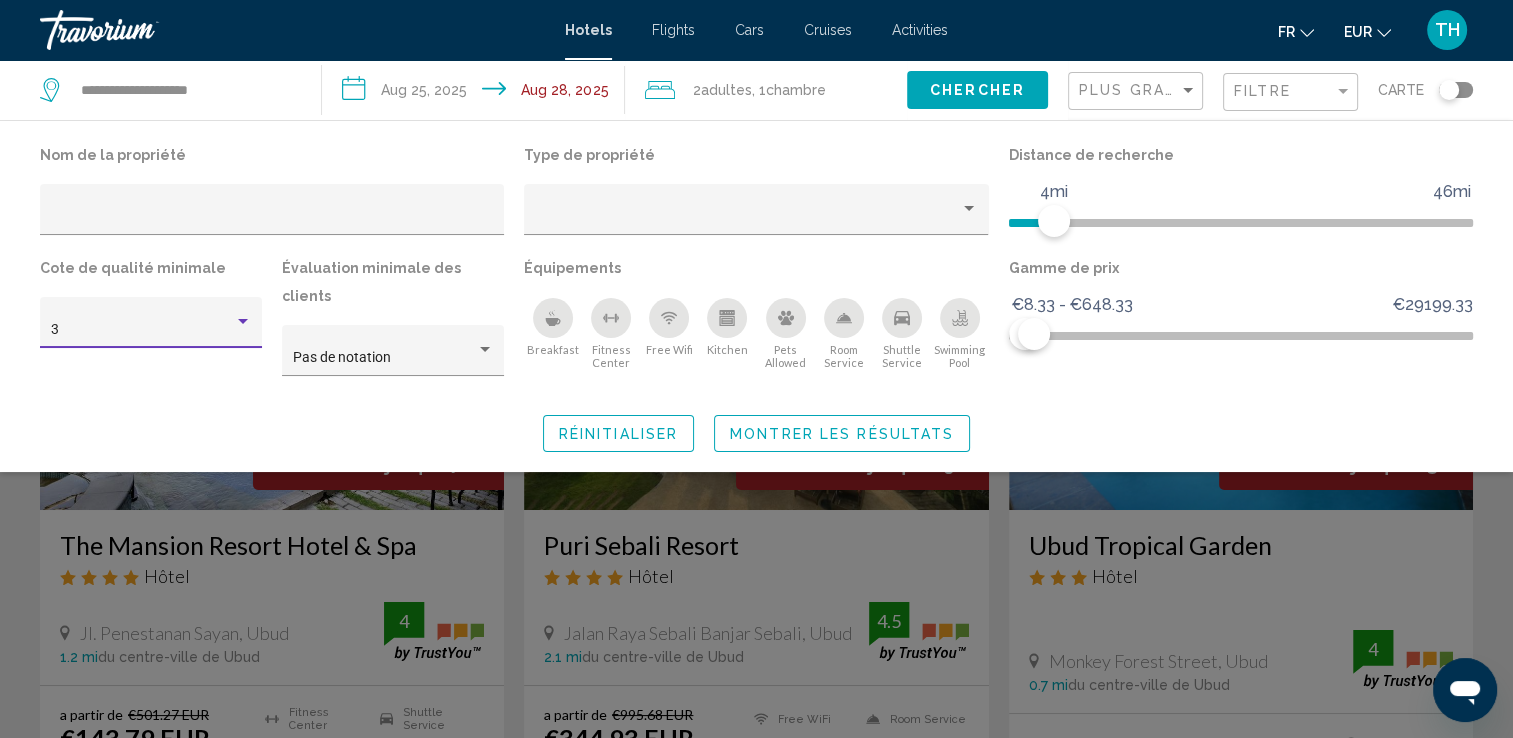 click on "3" at bounding box center [142, 330] 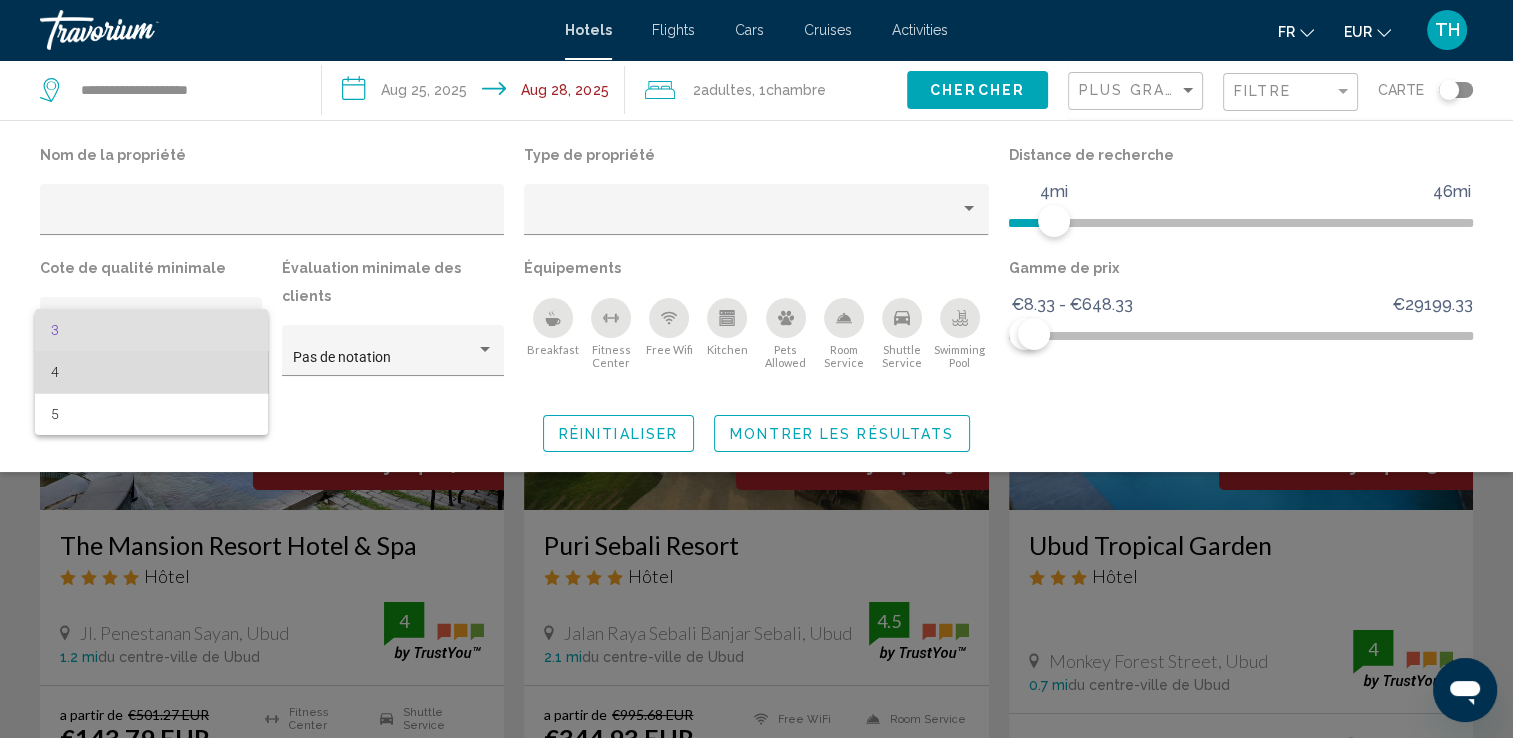 click on "4" at bounding box center (151, 372) 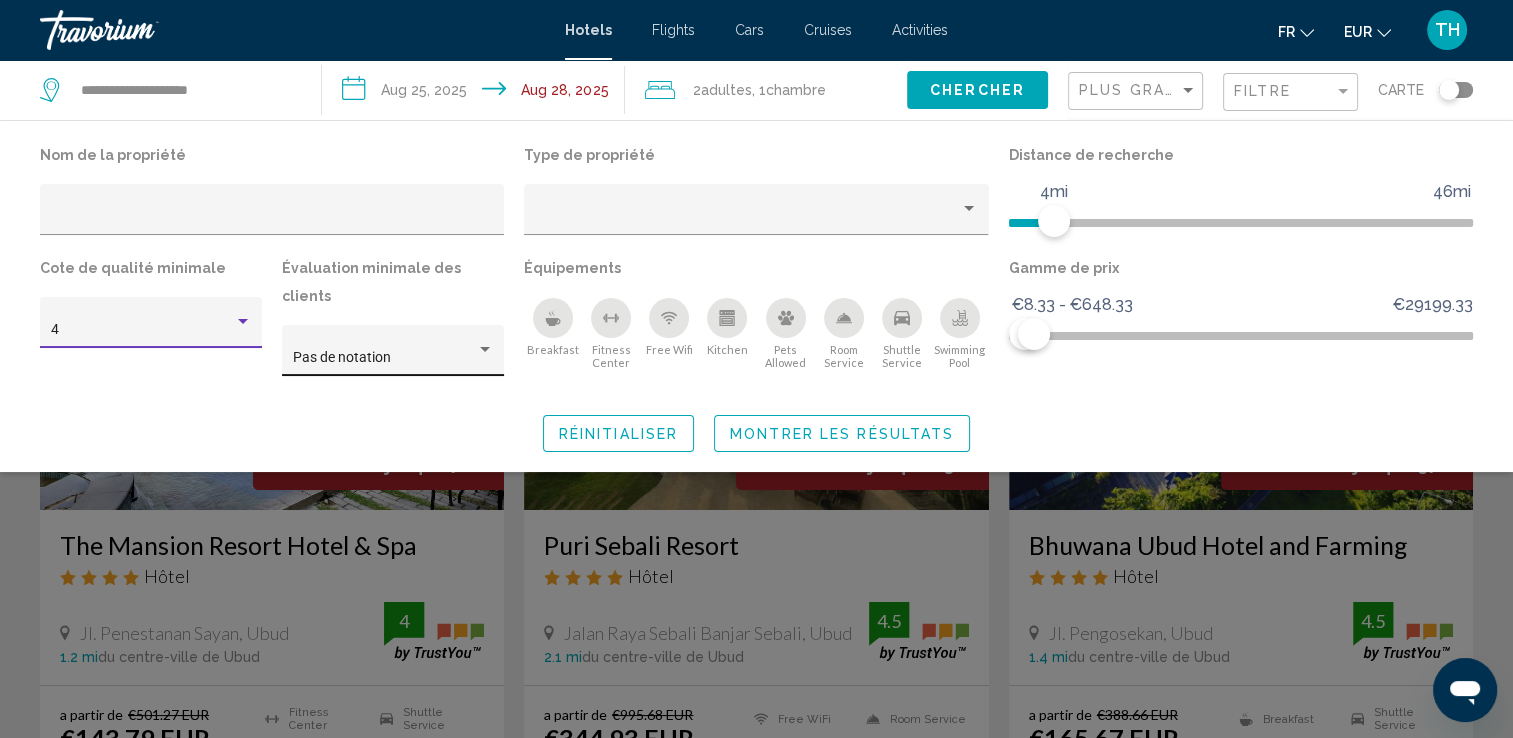 click on "Pas de notation" 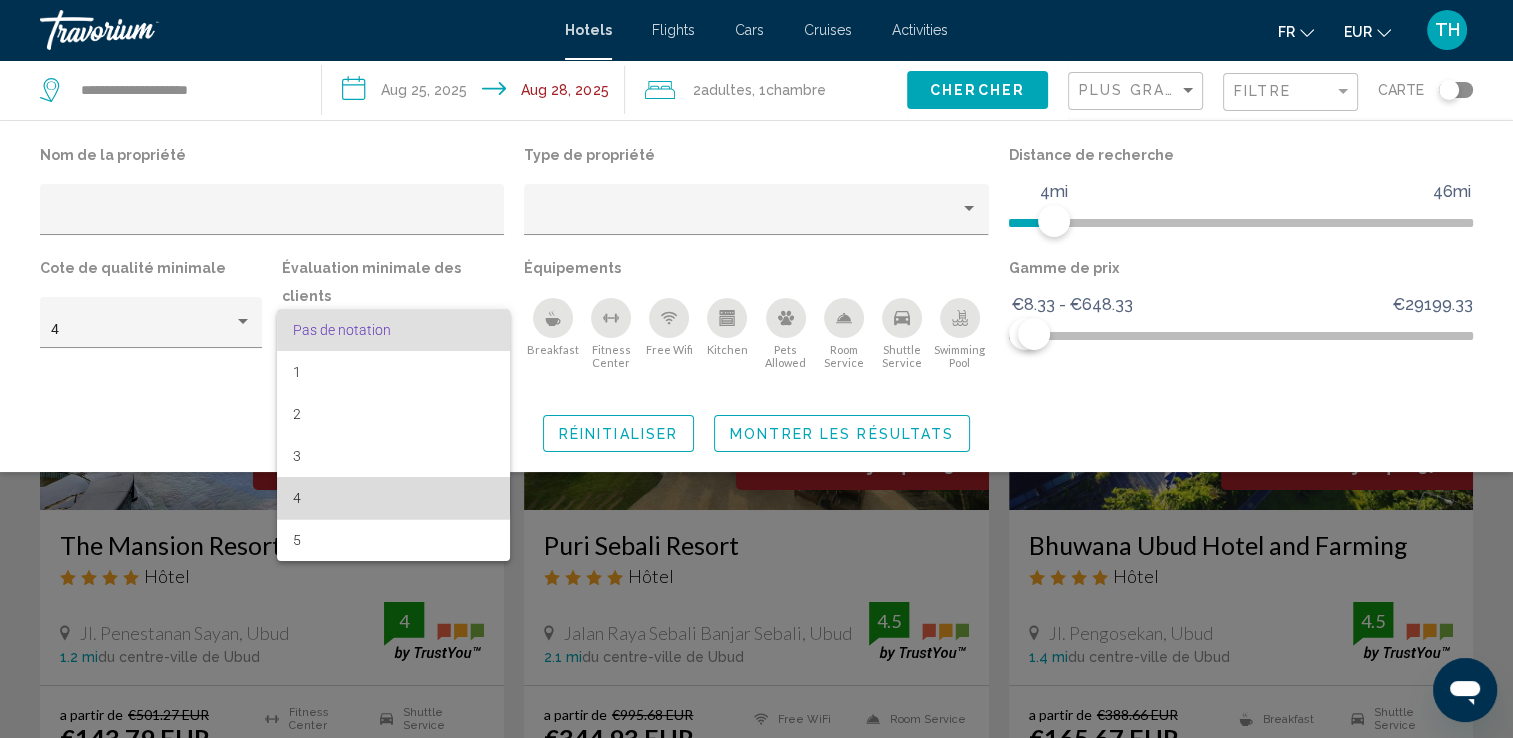 click on "4" at bounding box center (393, 498) 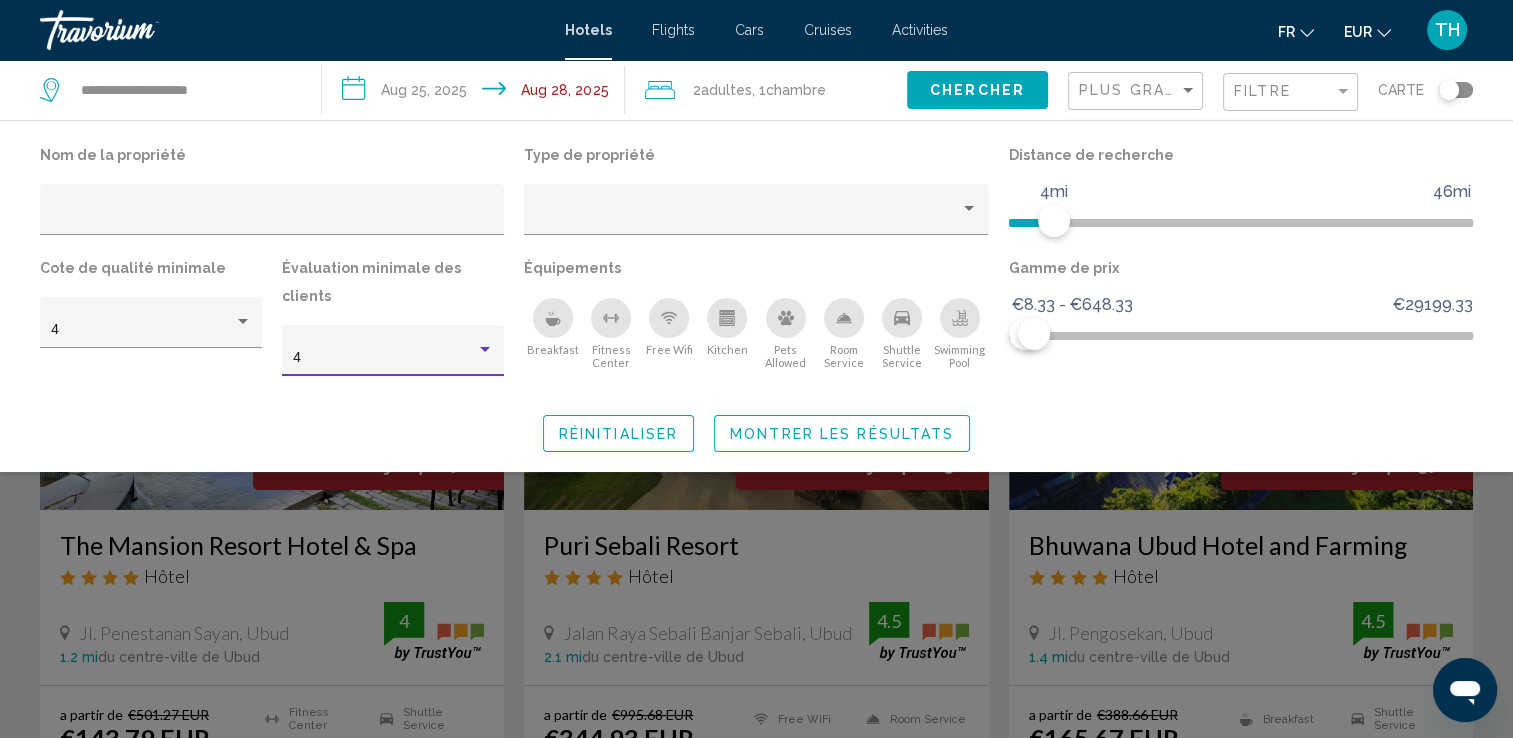 click 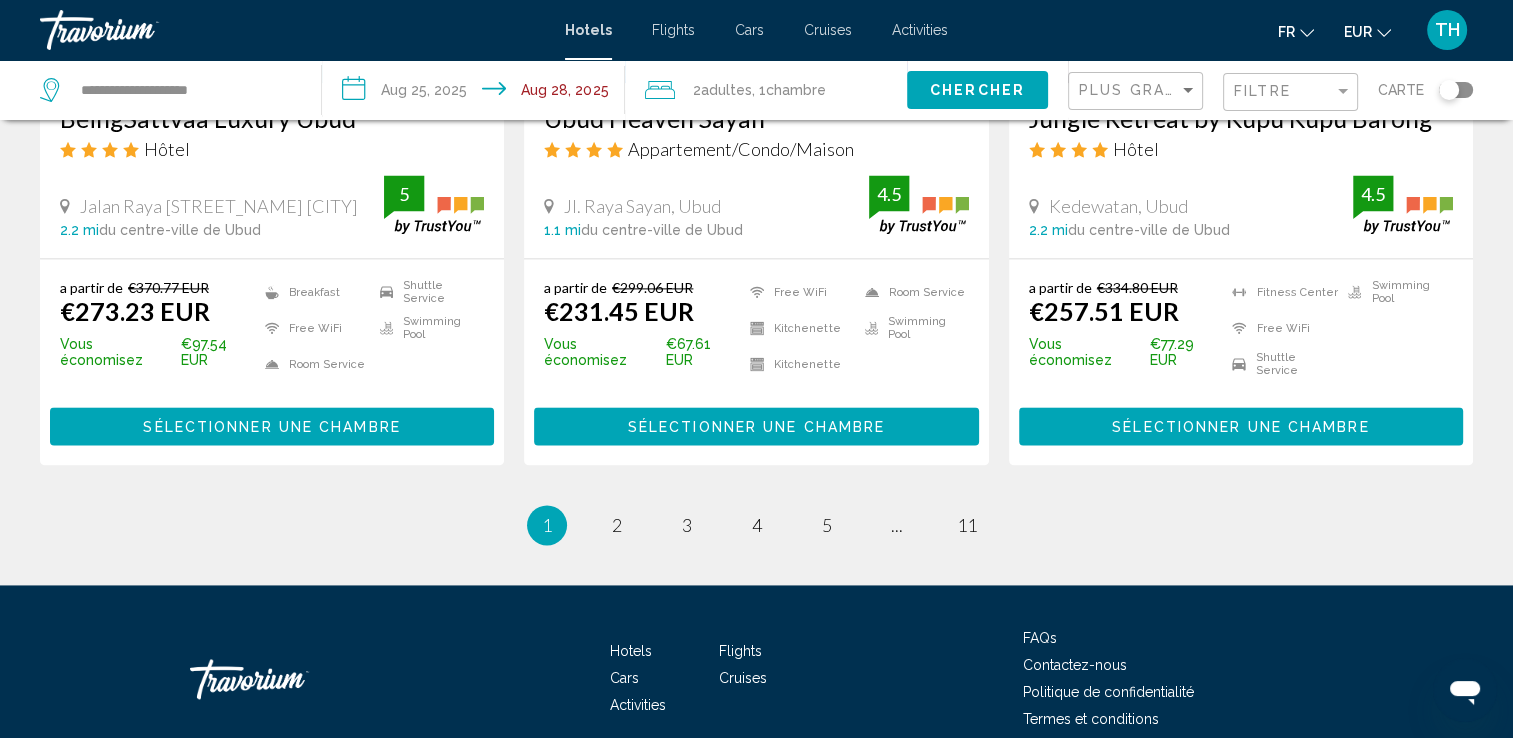 scroll, scrollTop: 2718, scrollLeft: 0, axis: vertical 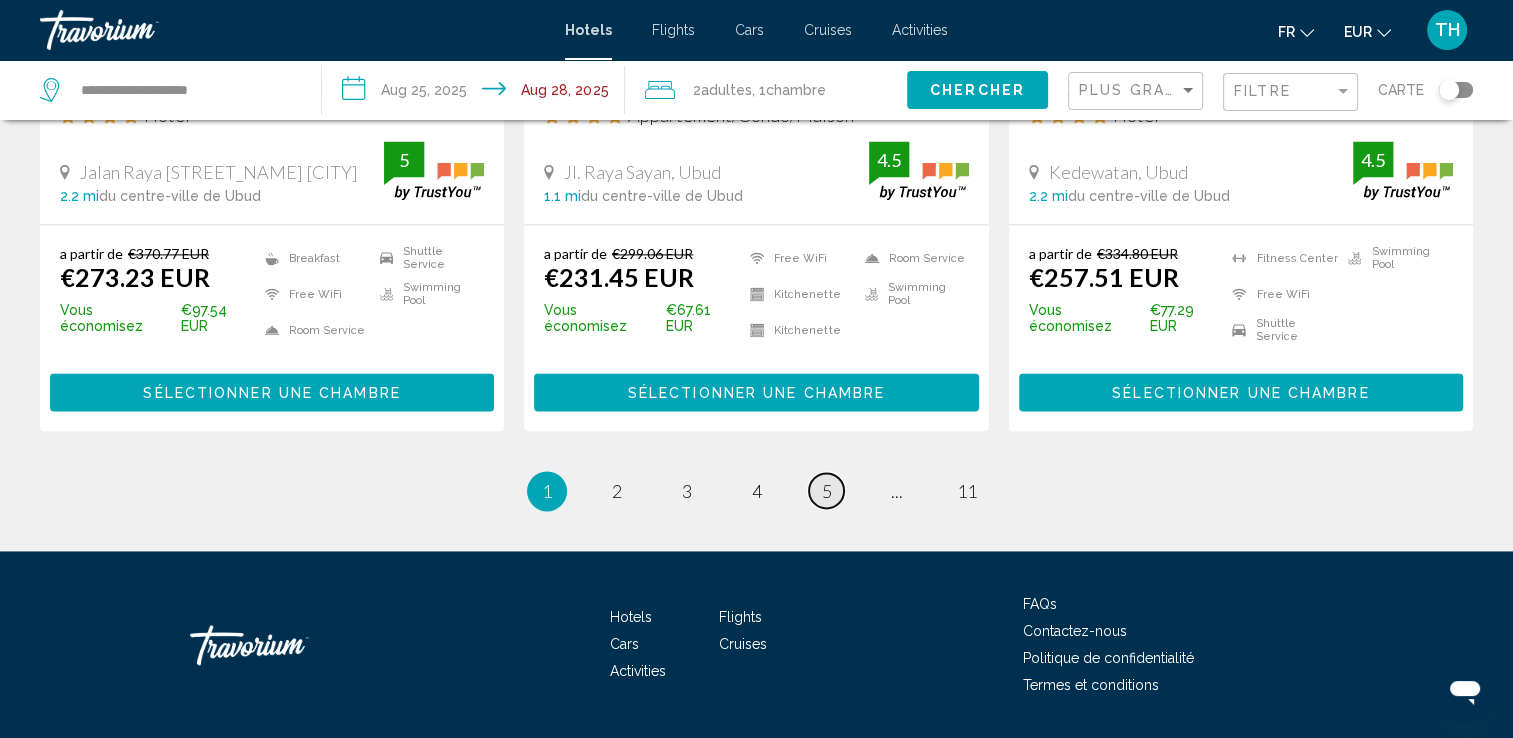 click on "page  5" at bounding box center (826, 490) 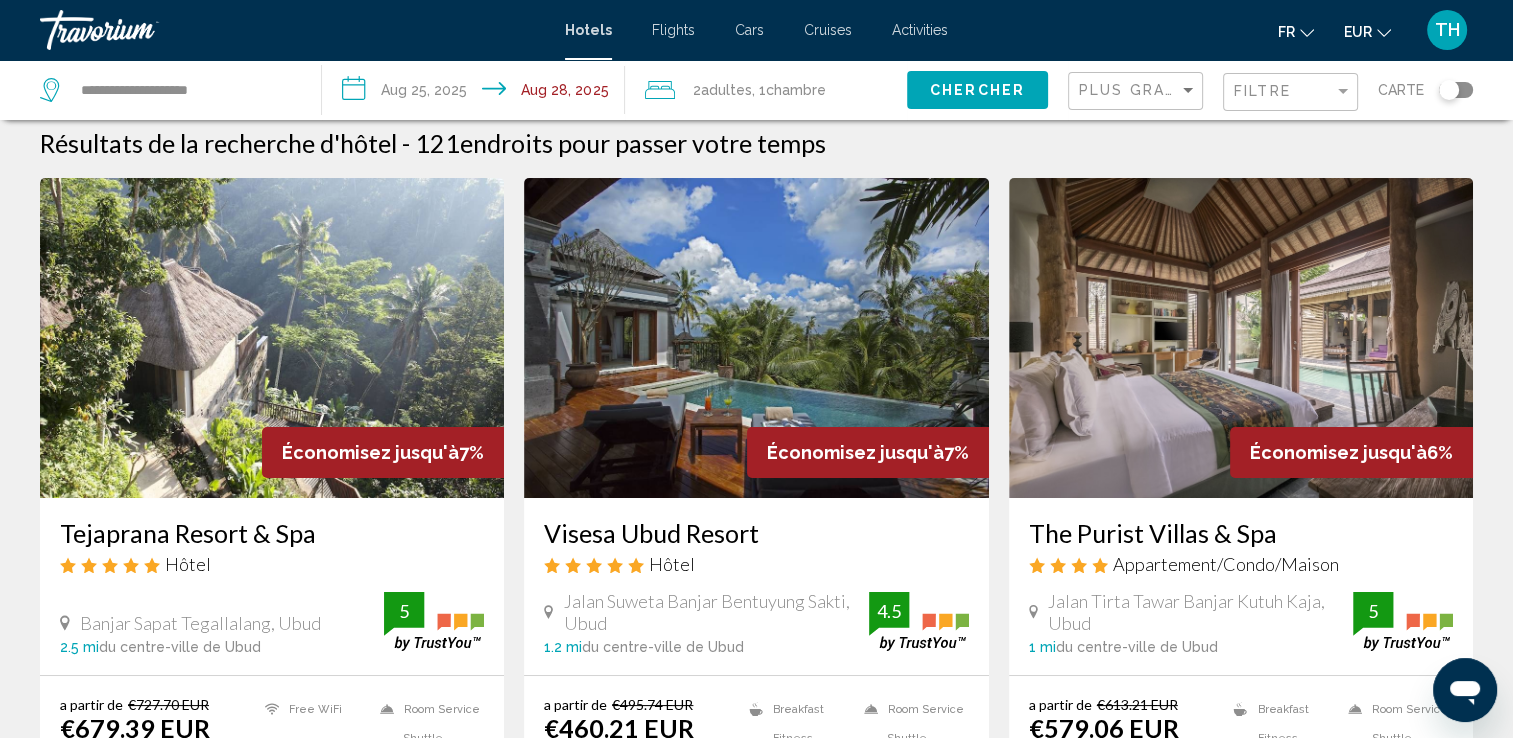 scroll, scrollTop: 0, scrollLeft: 0, axis: both 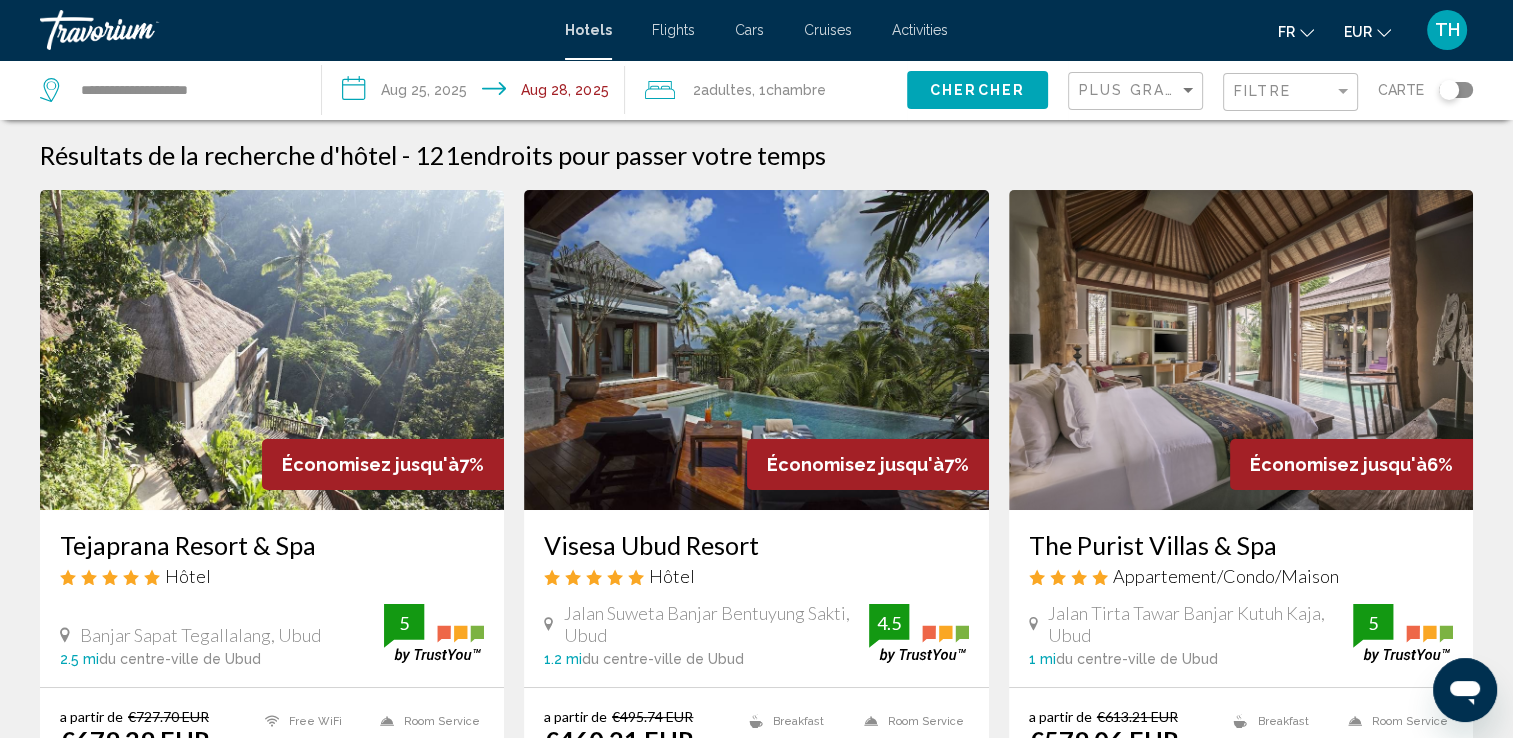 click at bounding box center [272, 350] 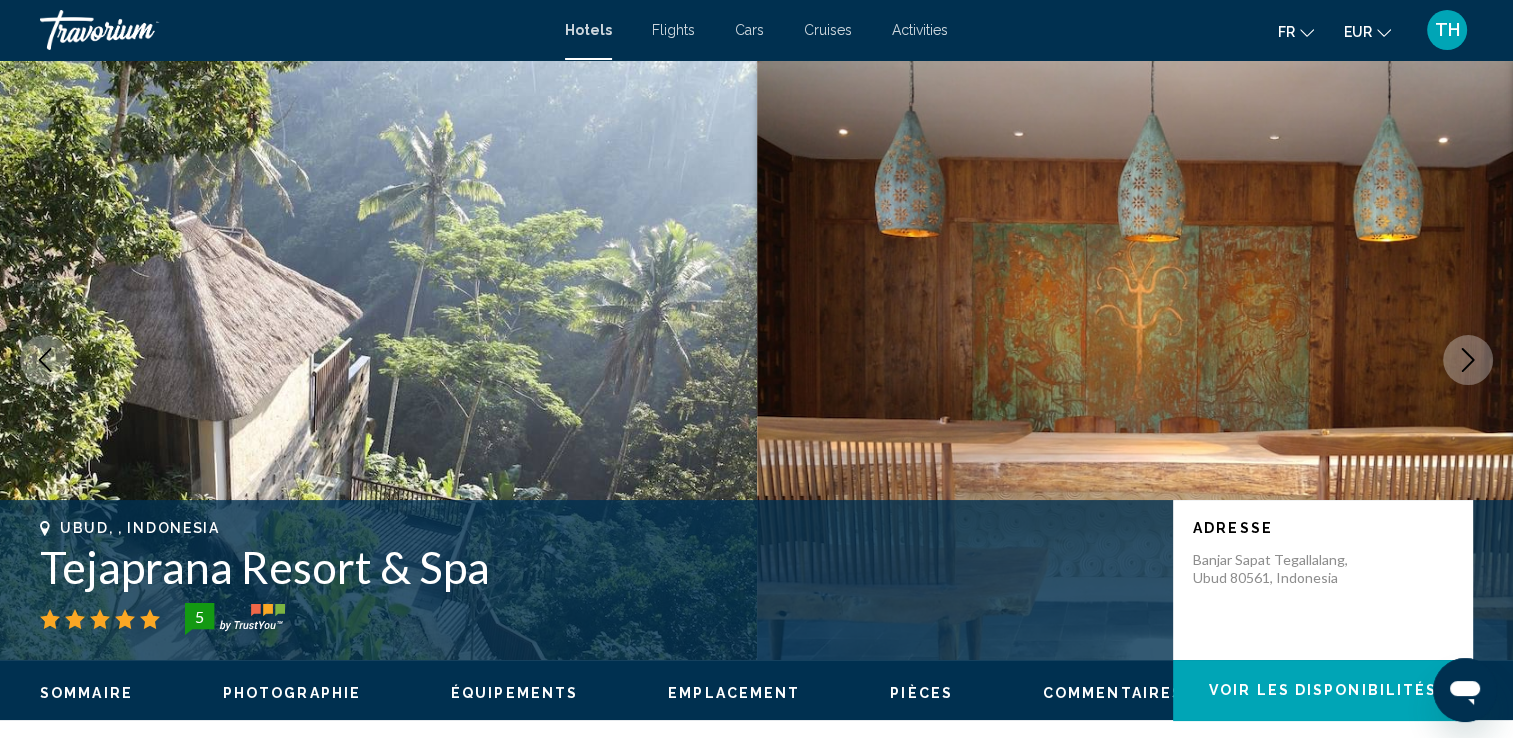 click 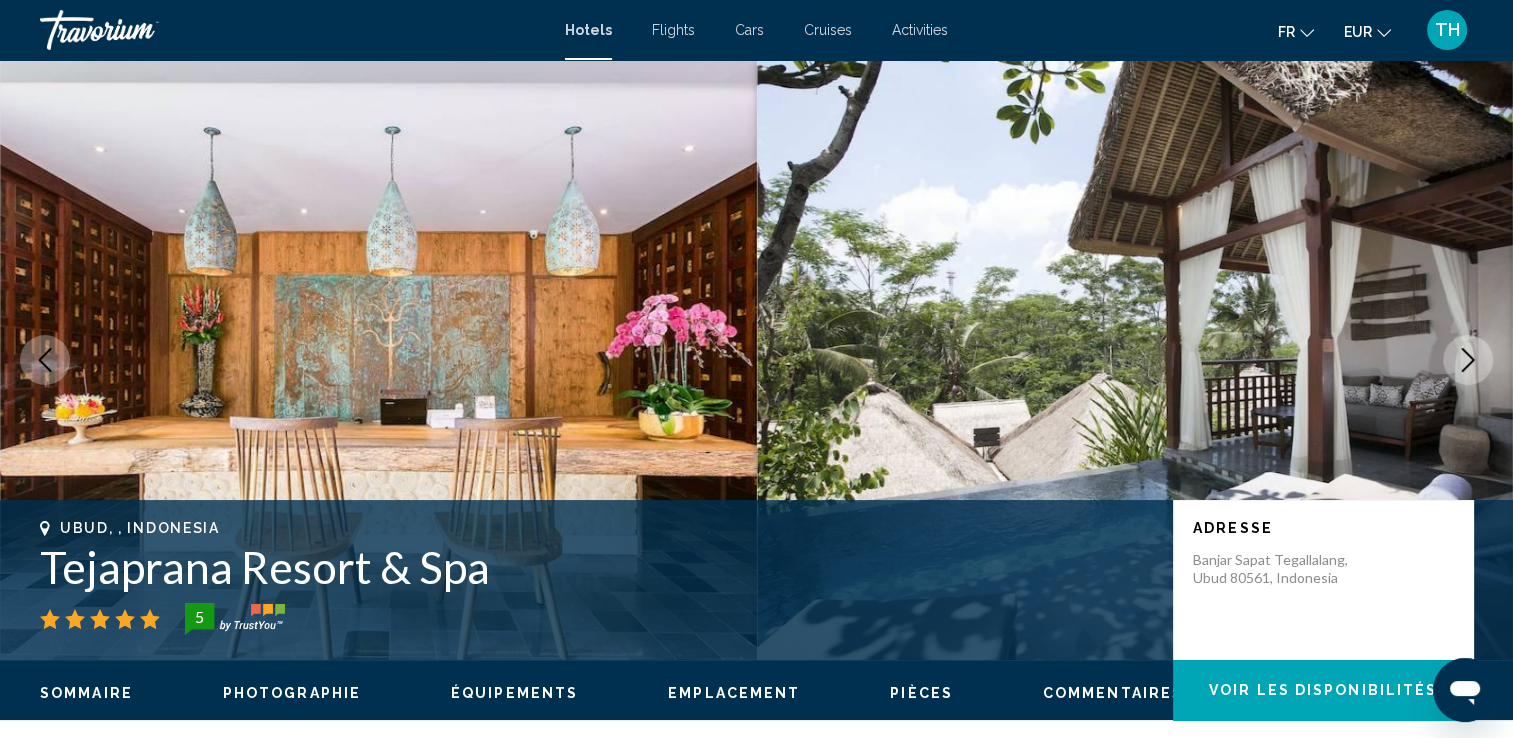 click 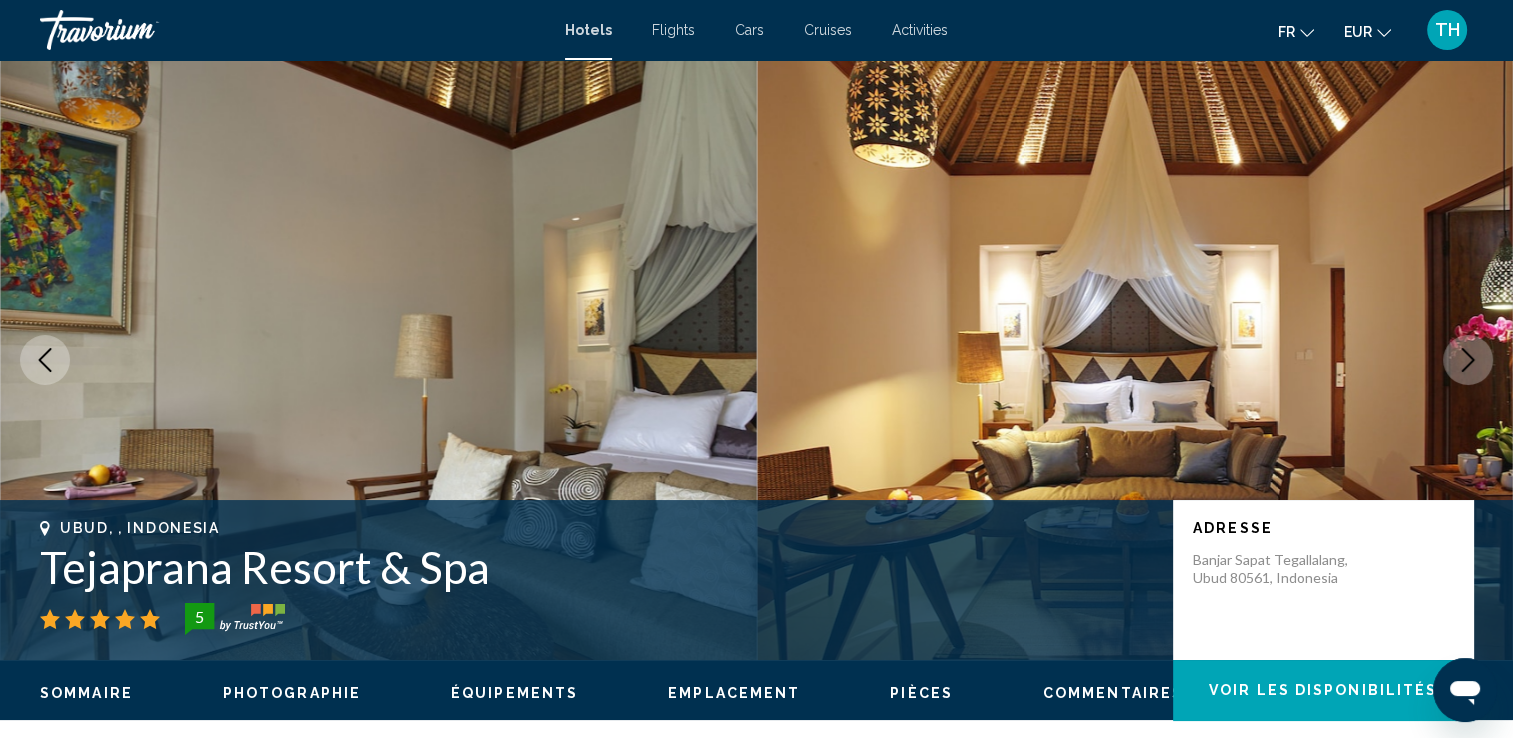 click 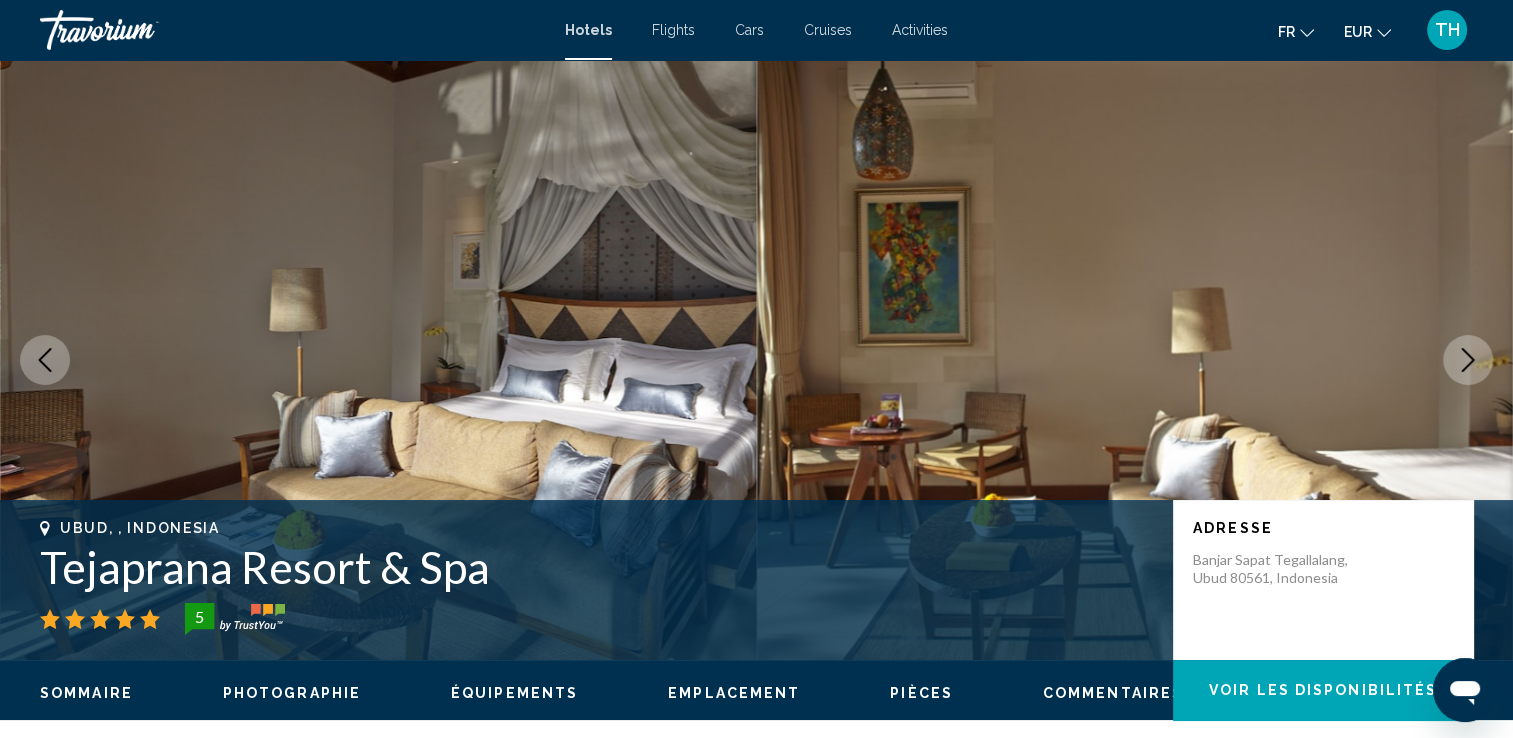 click 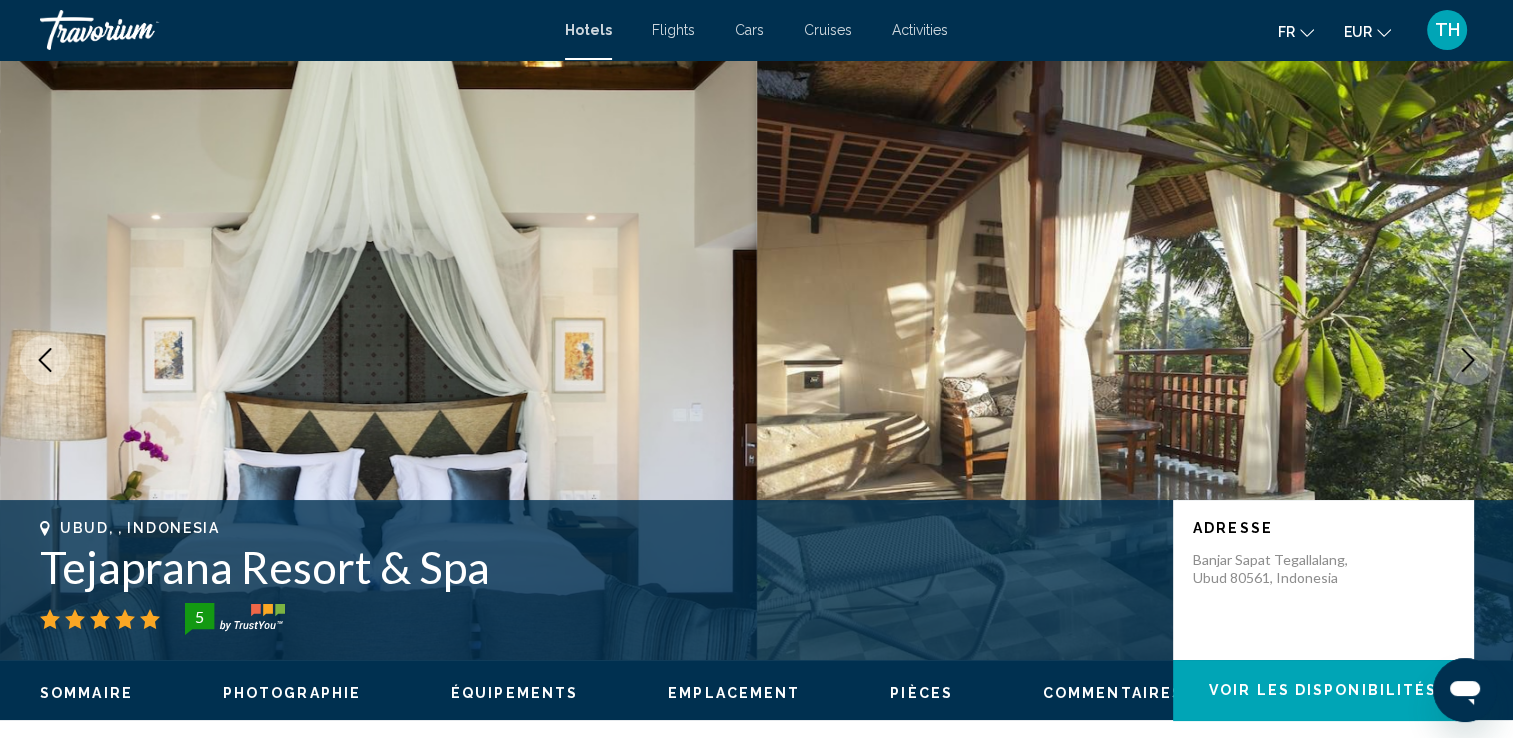 click 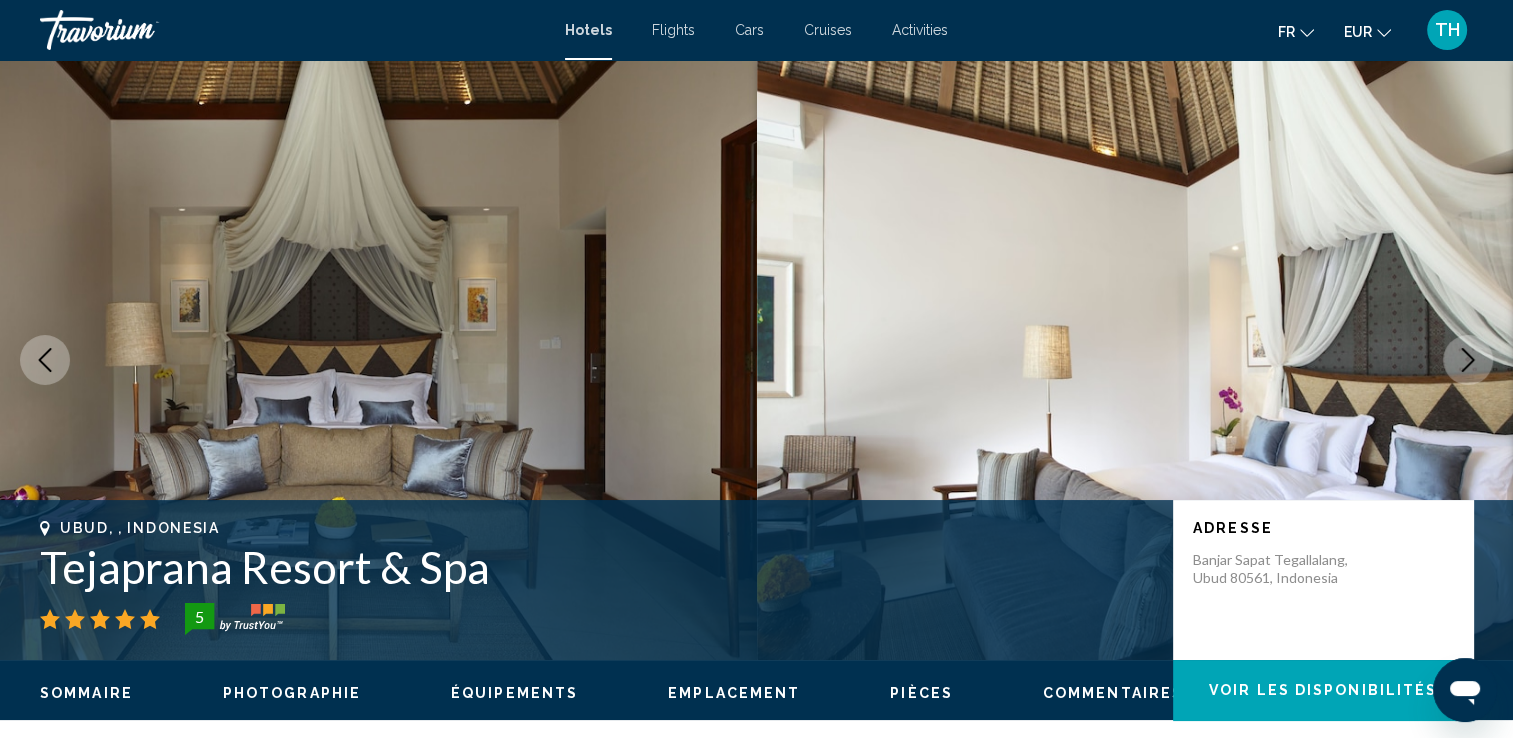 click 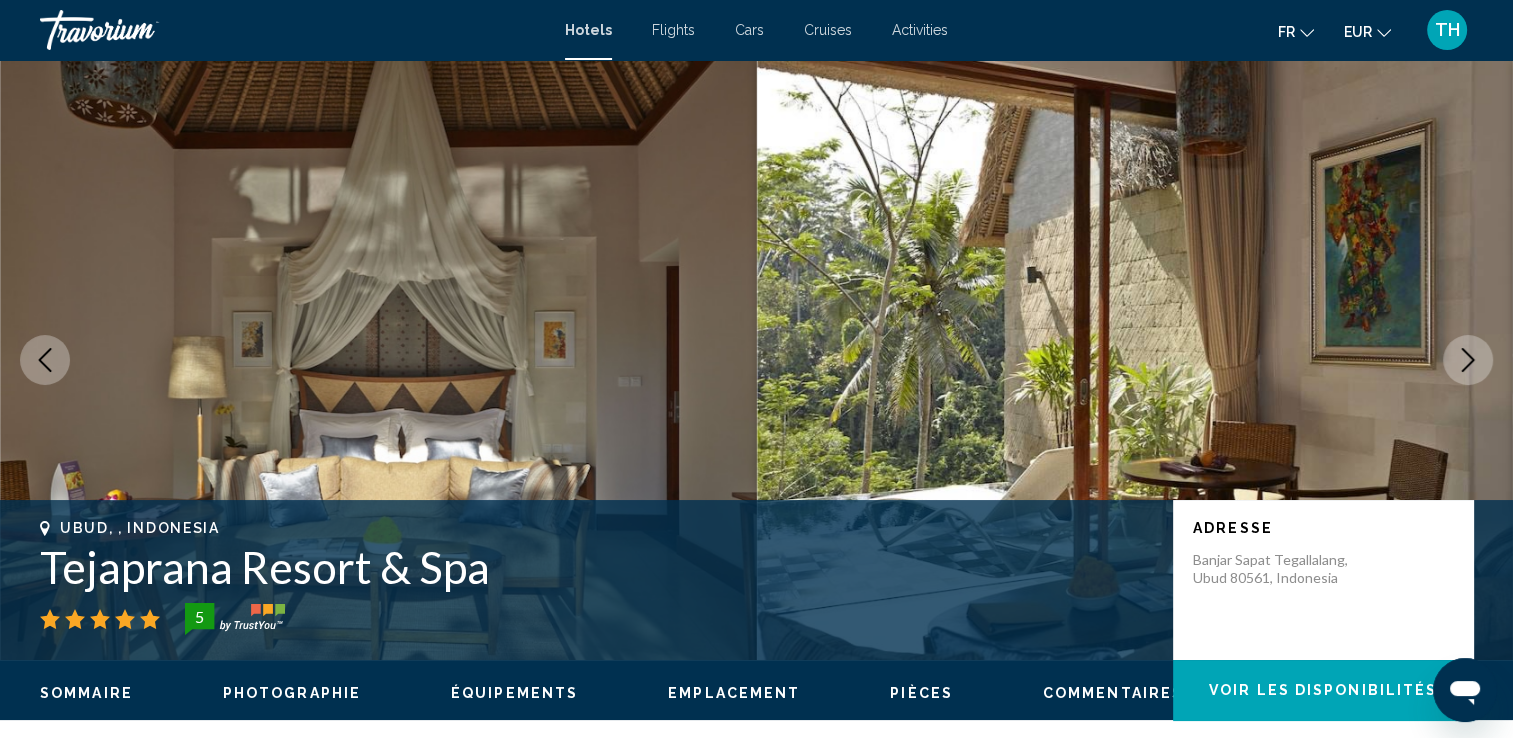 click 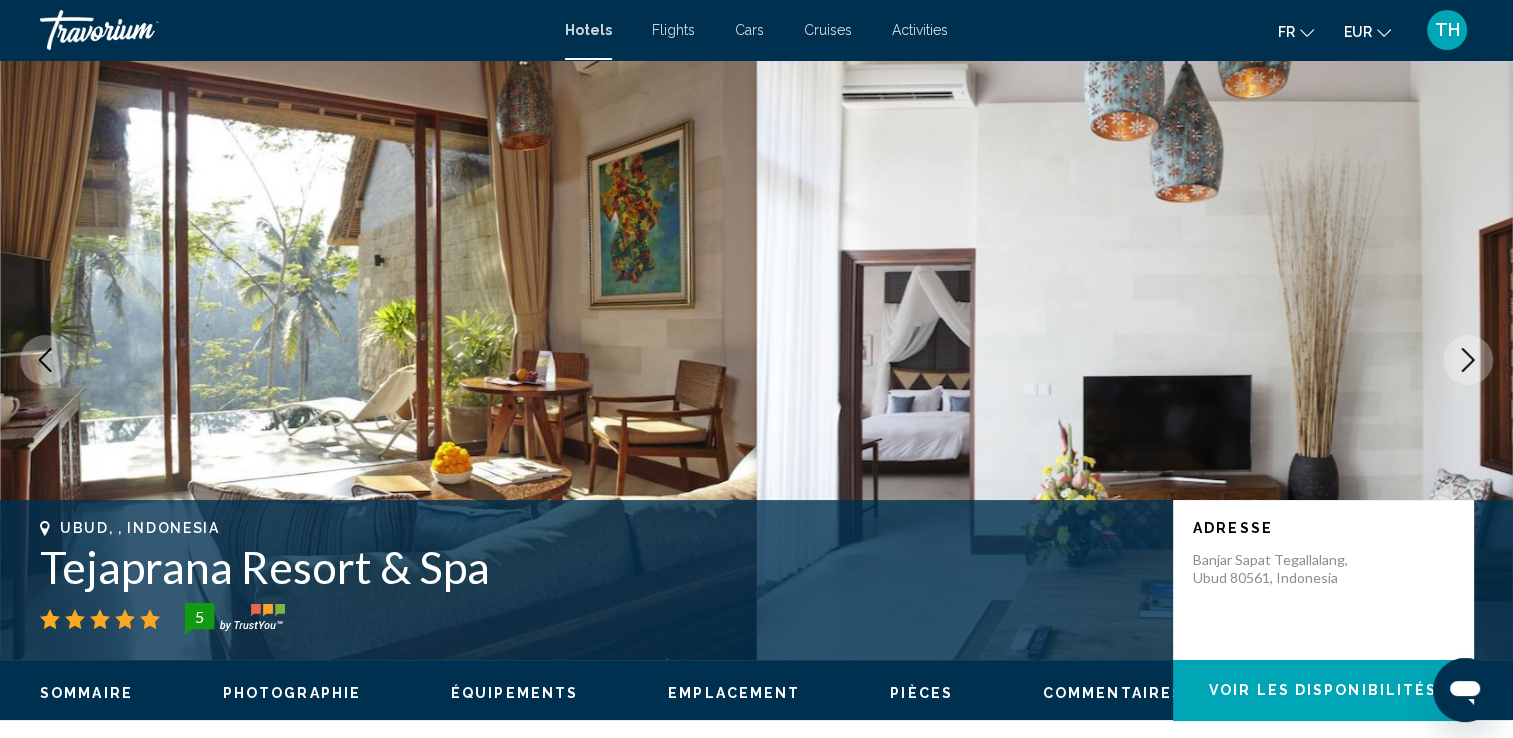 click 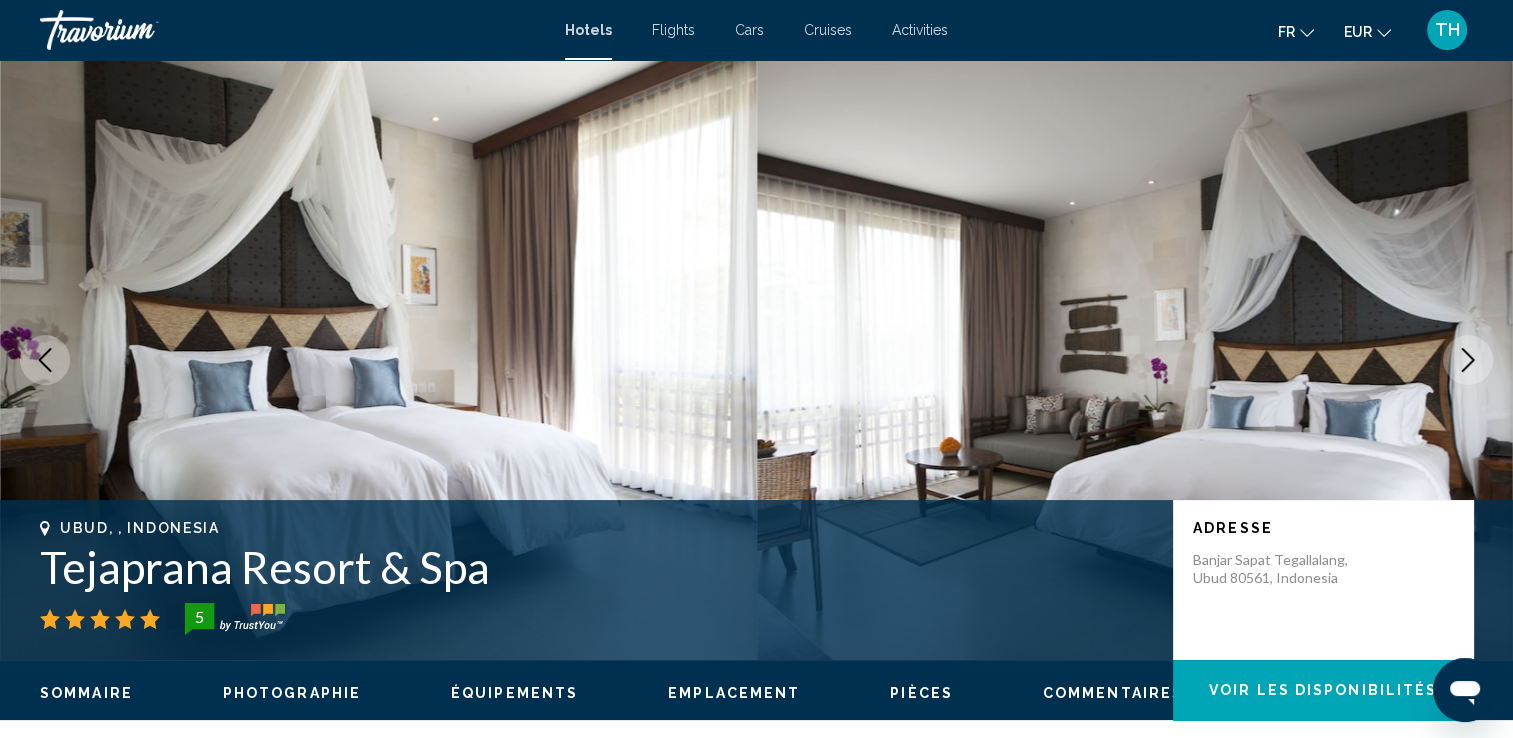 click 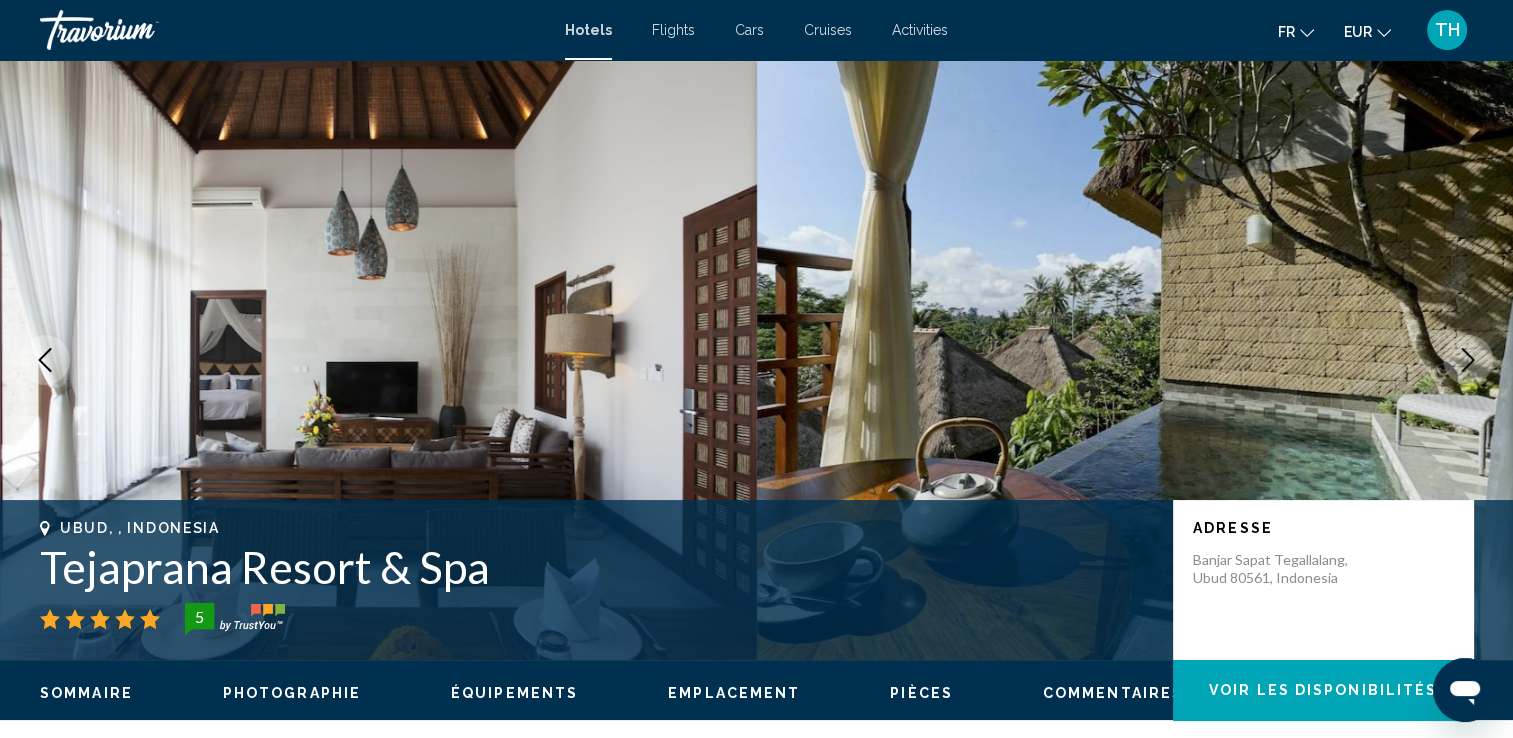 click 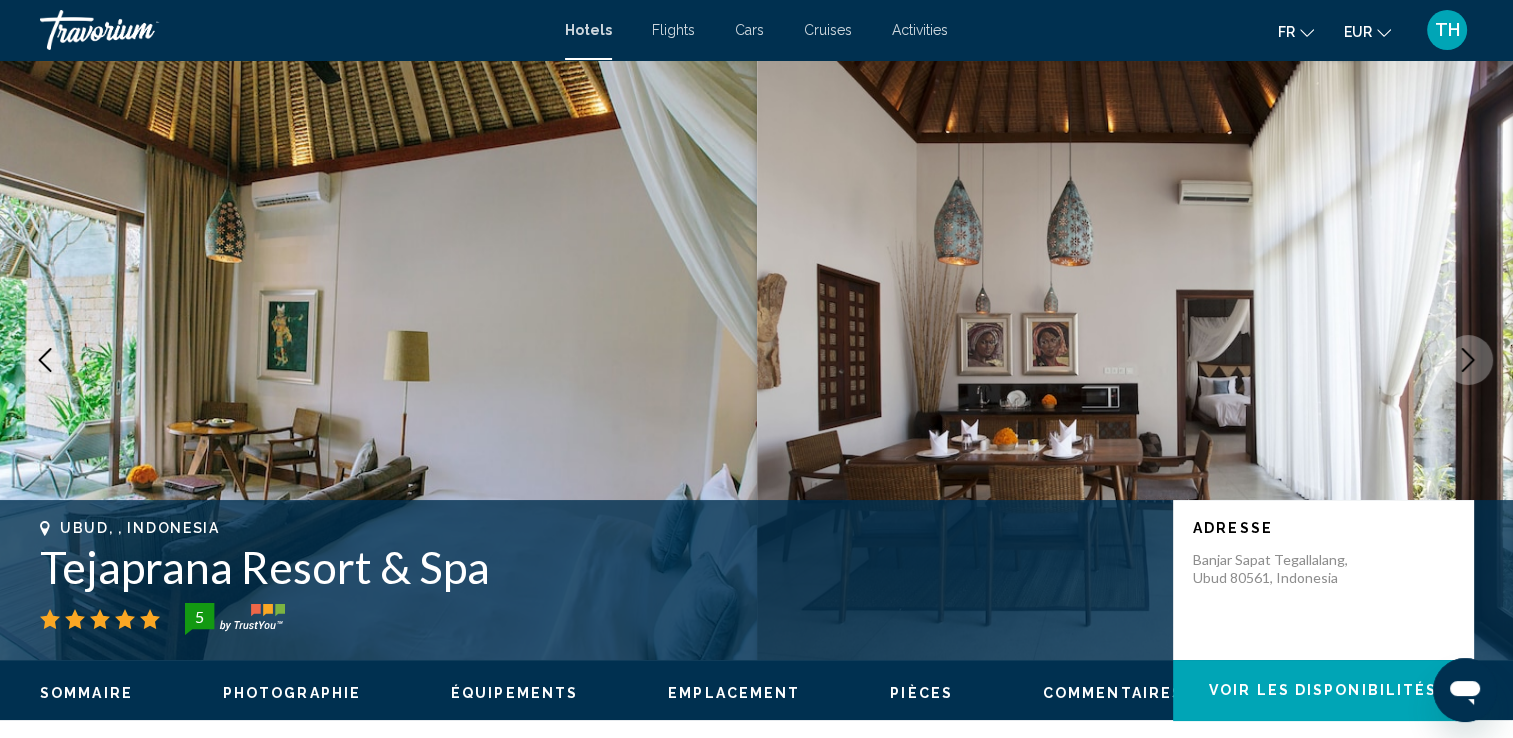 click 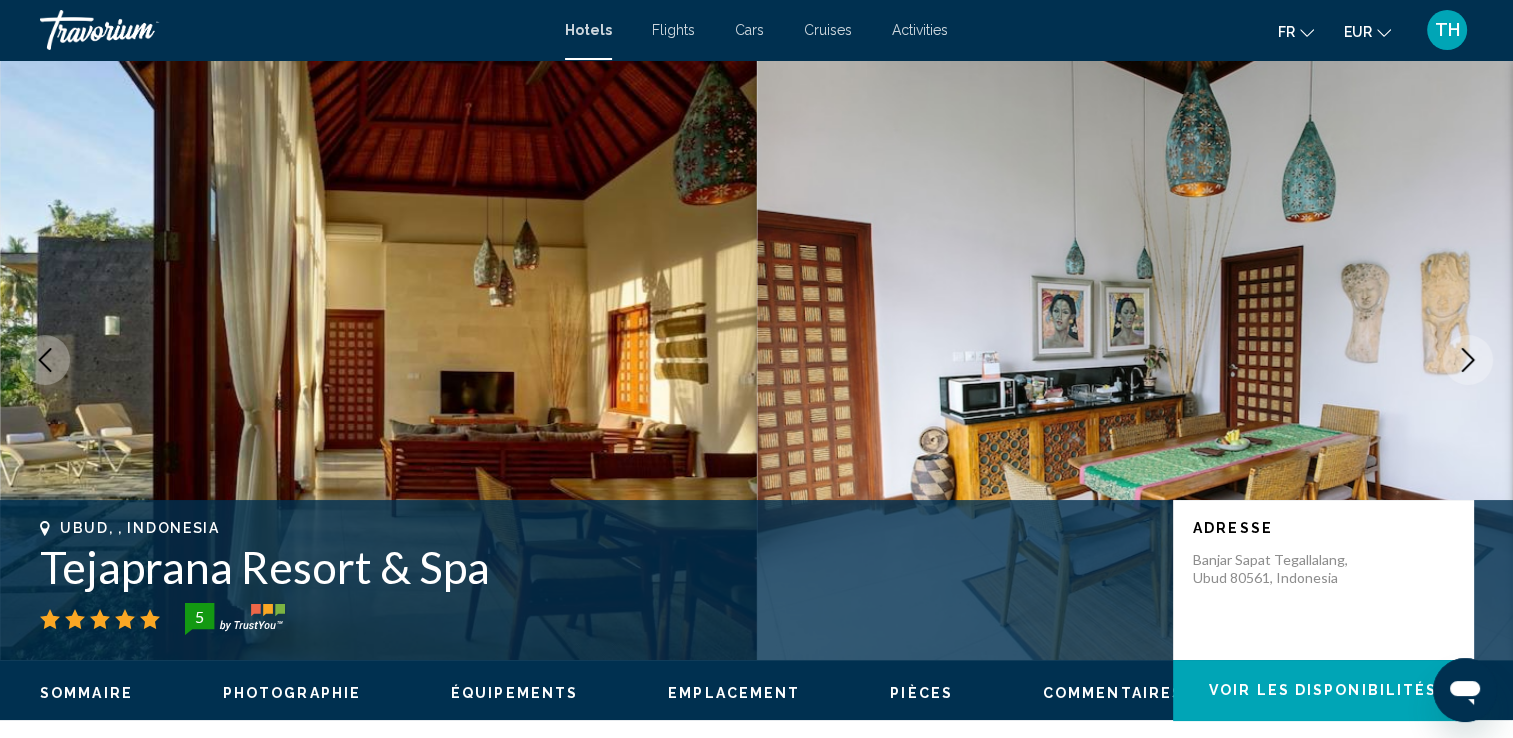 click 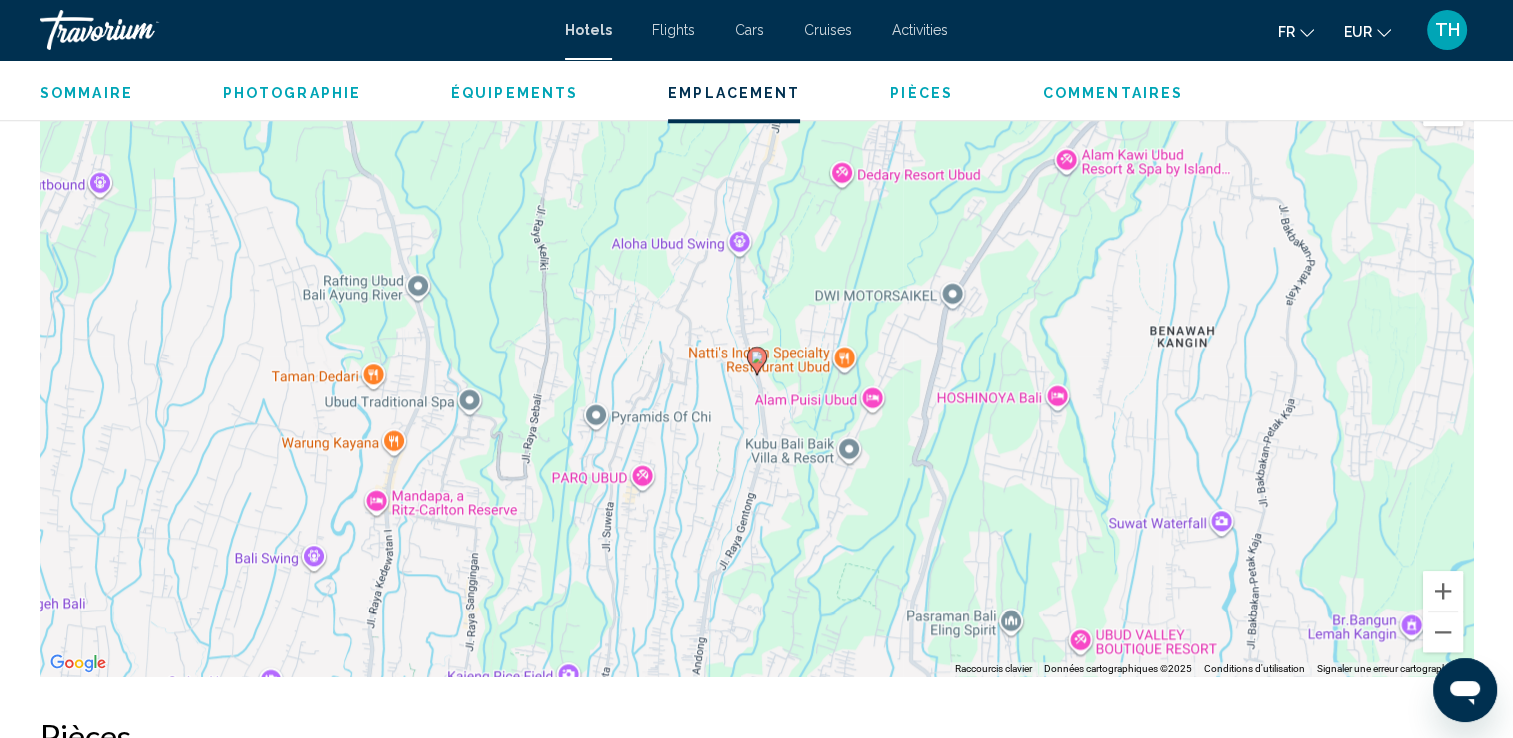 scroll, scrollTop: 2582, scrollLeft: 0, axis: vertical 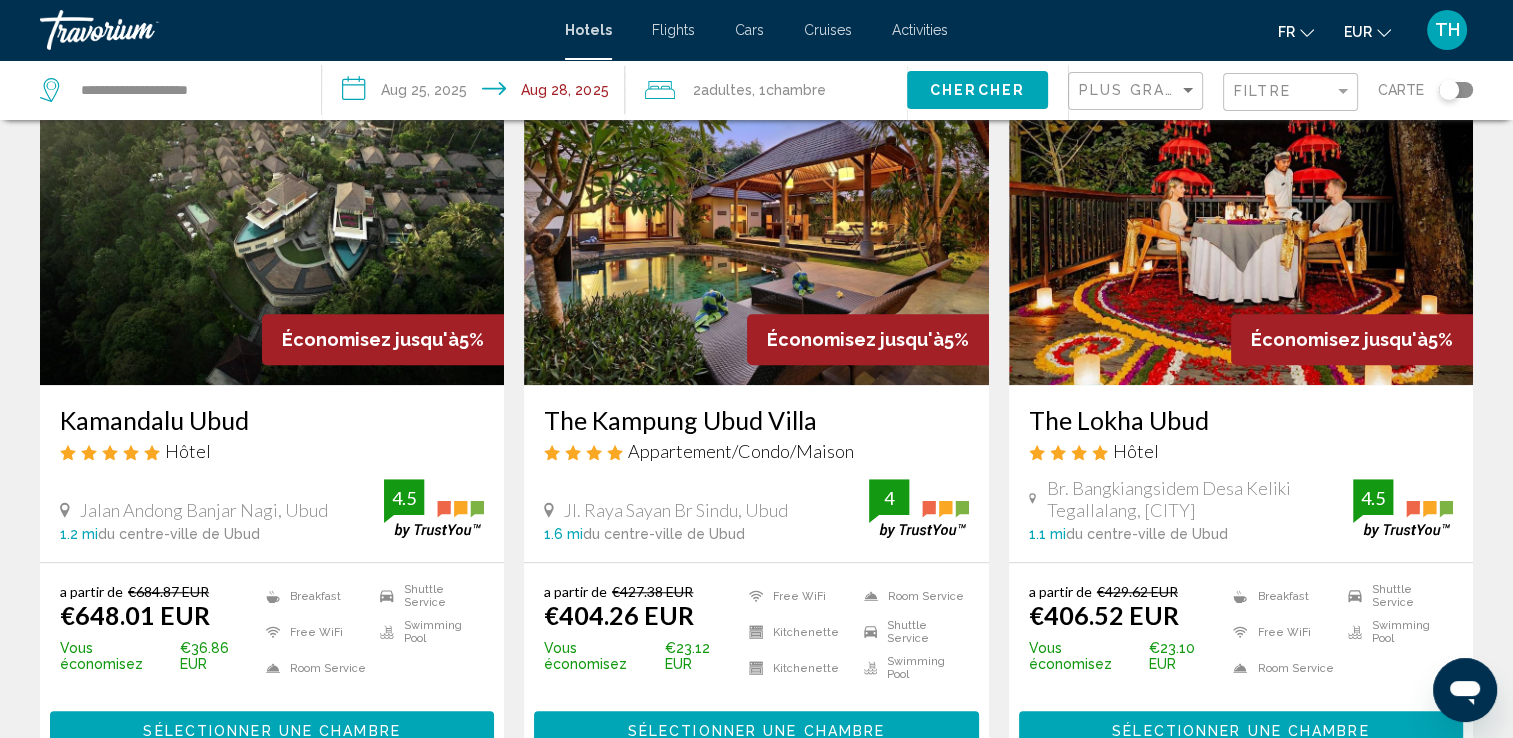 click at bounding box center [272, 225] 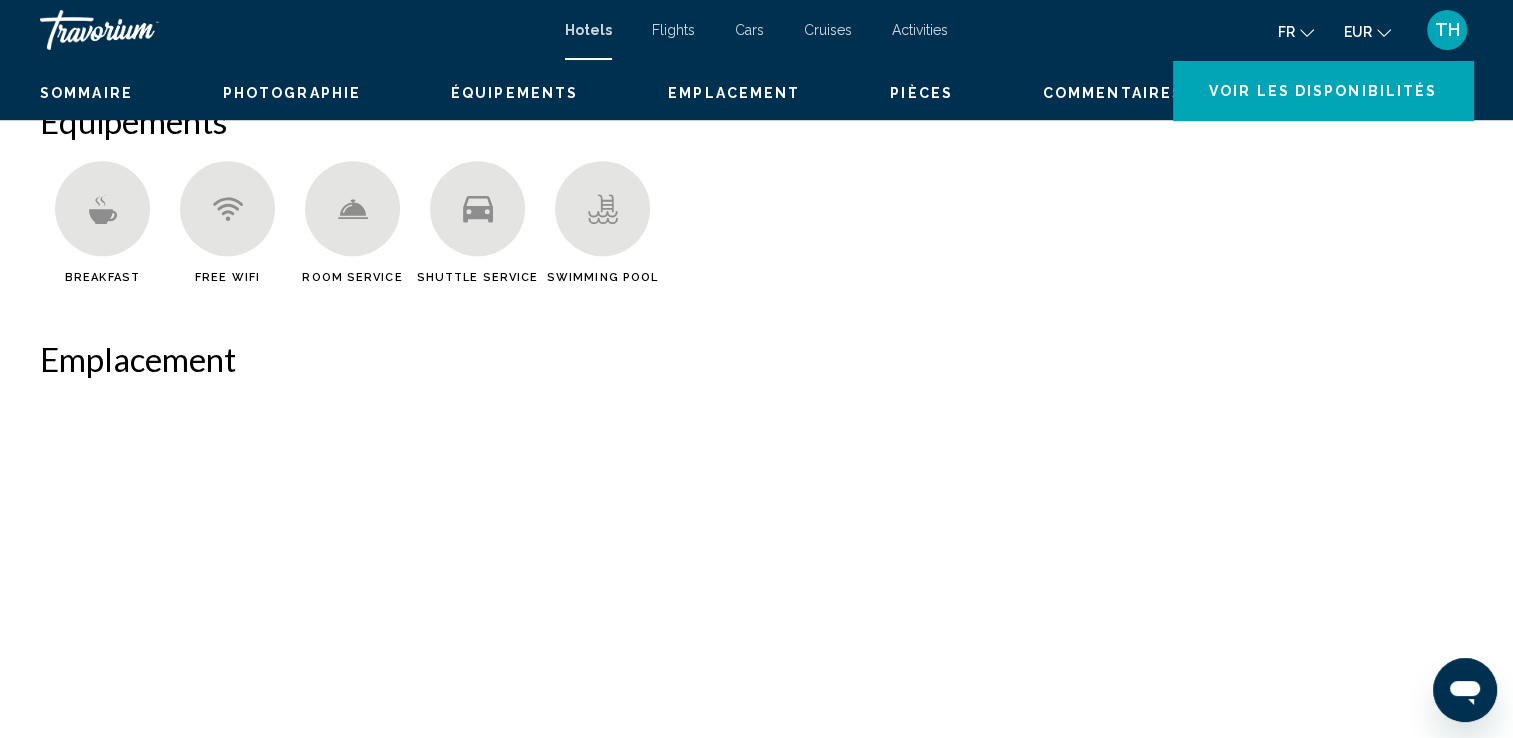scroll, scrollTop: 0, scrollLeft: 0, axis: both 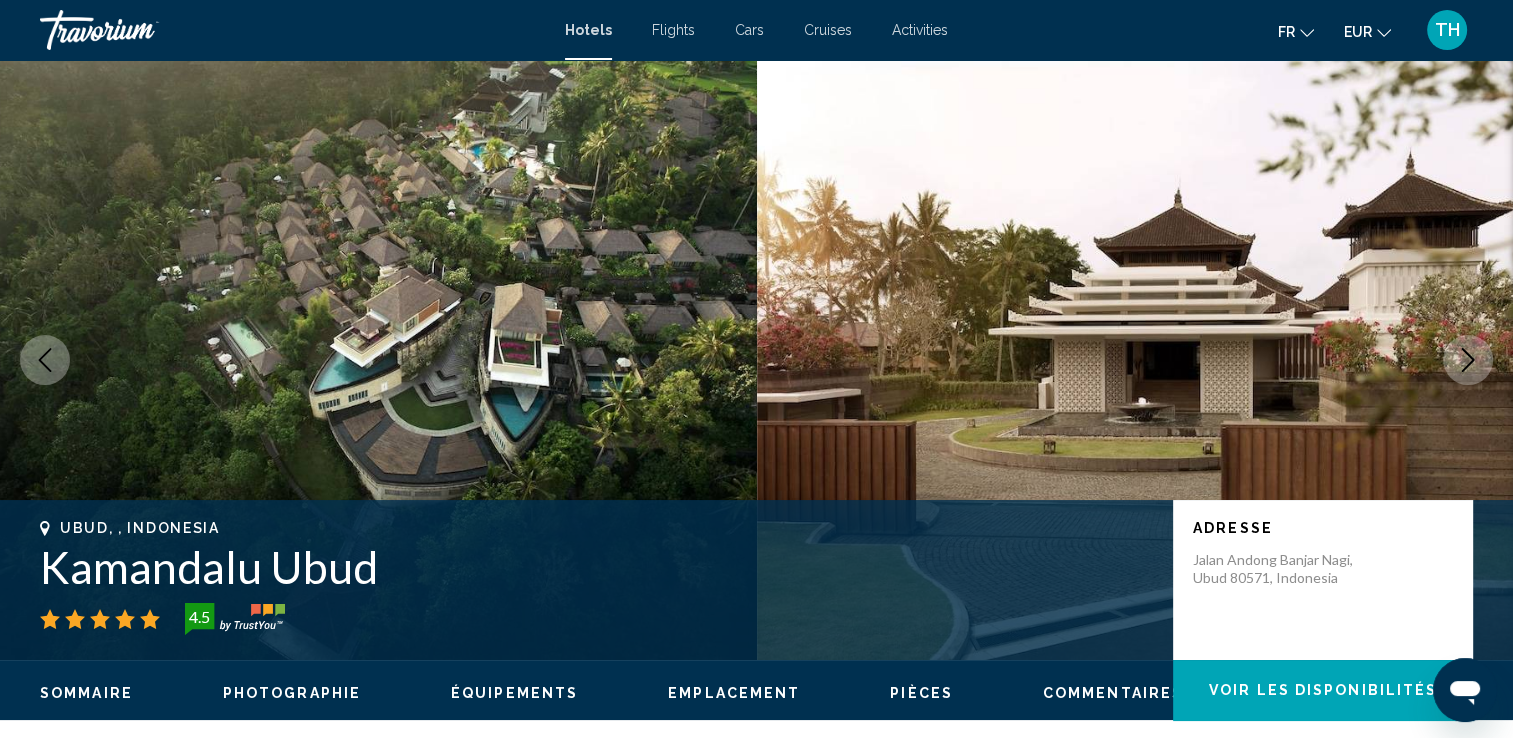 click 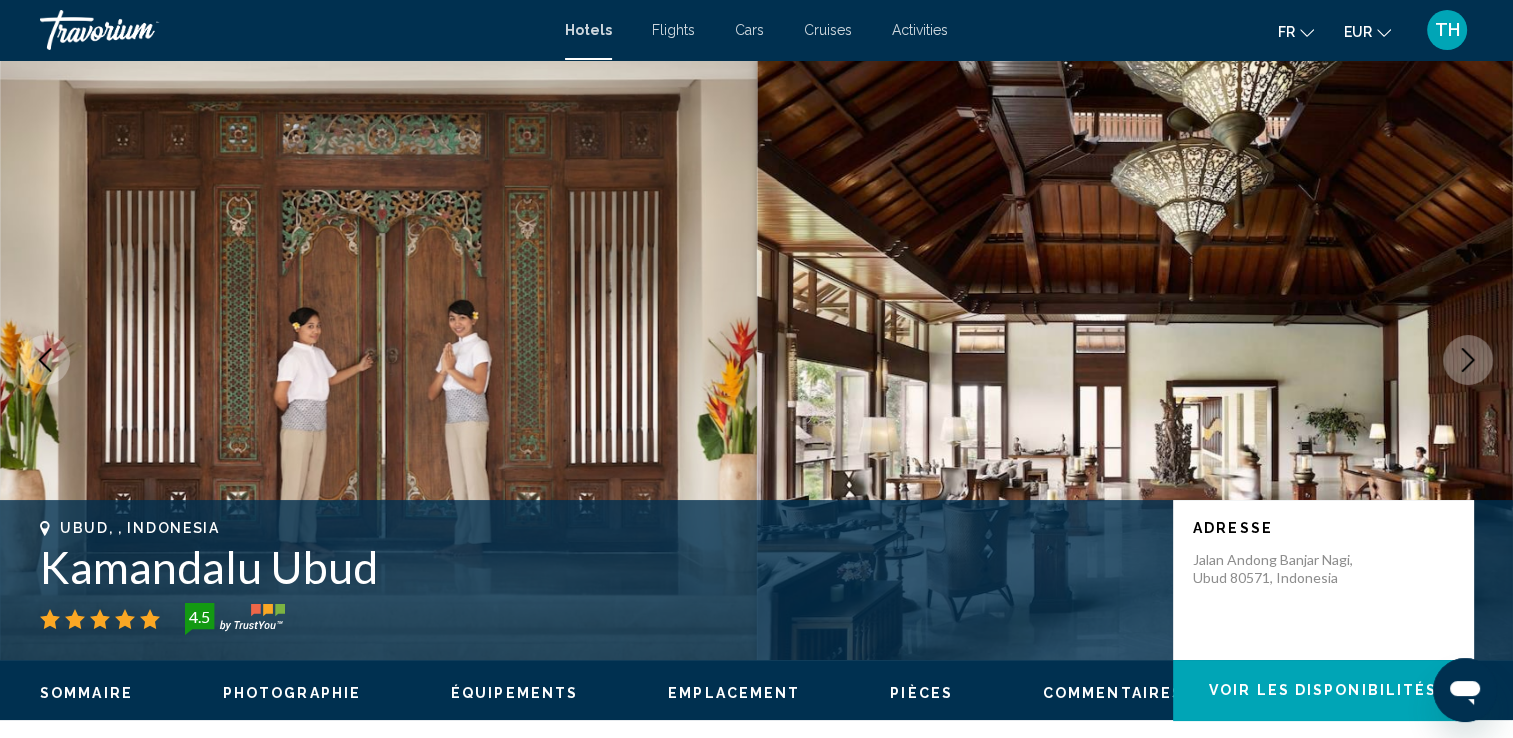 click 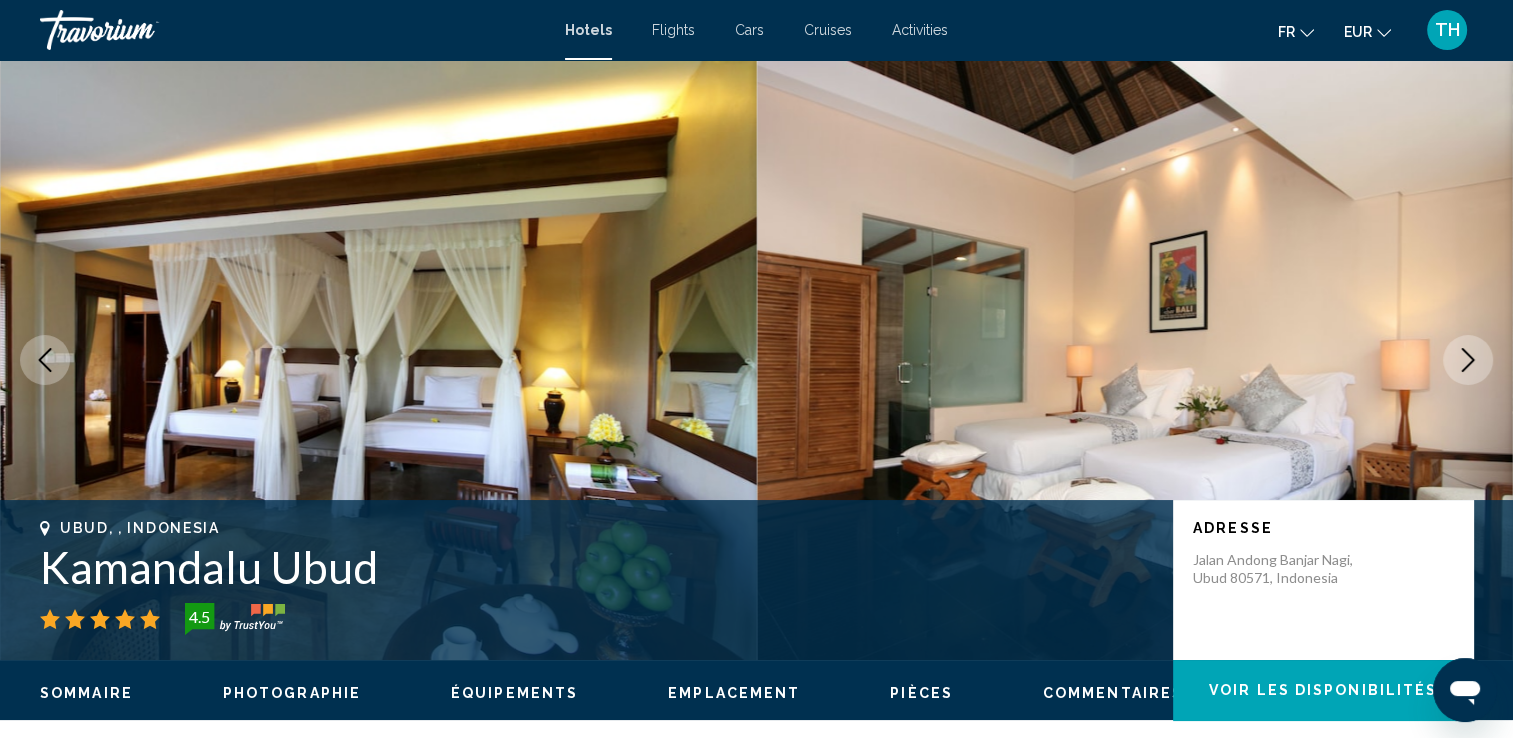 click 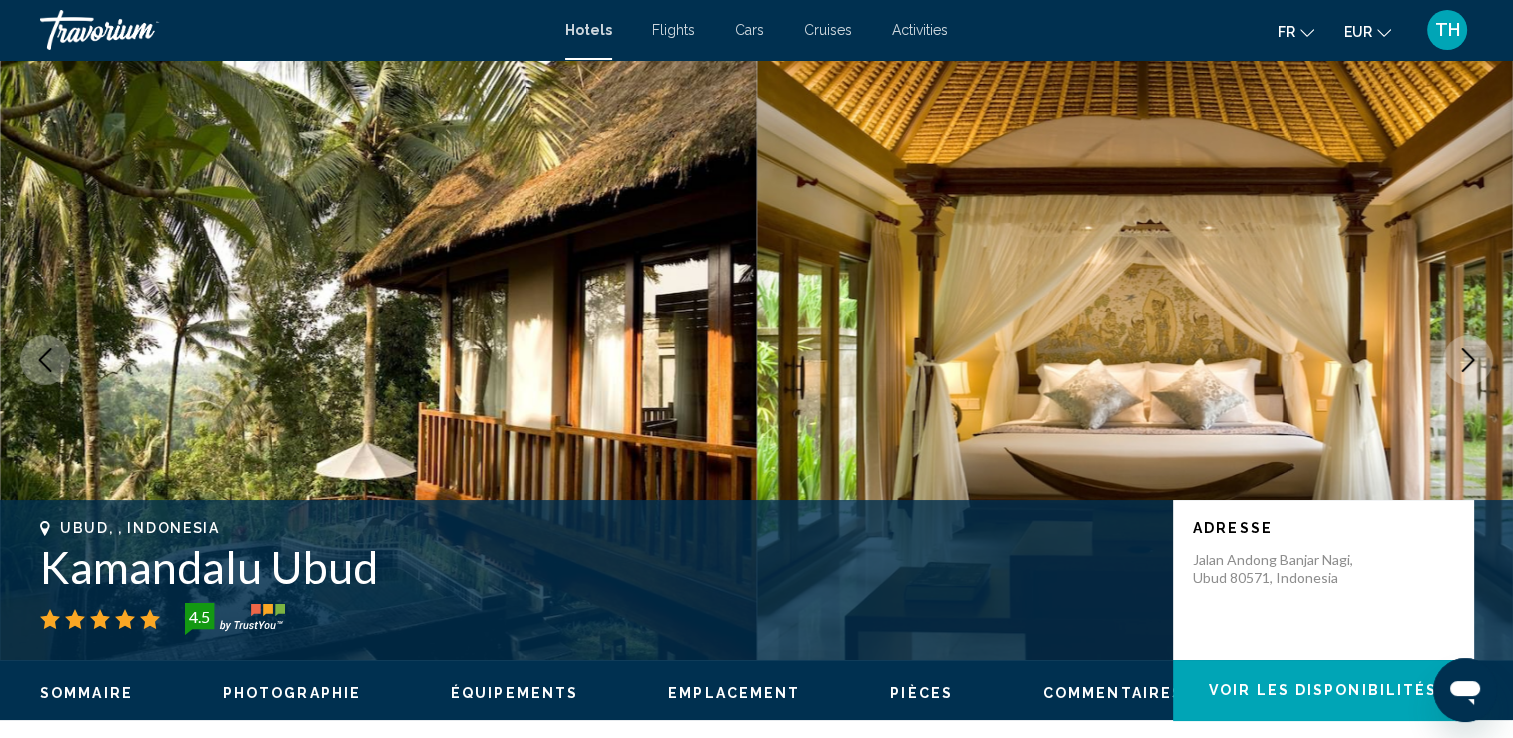 click 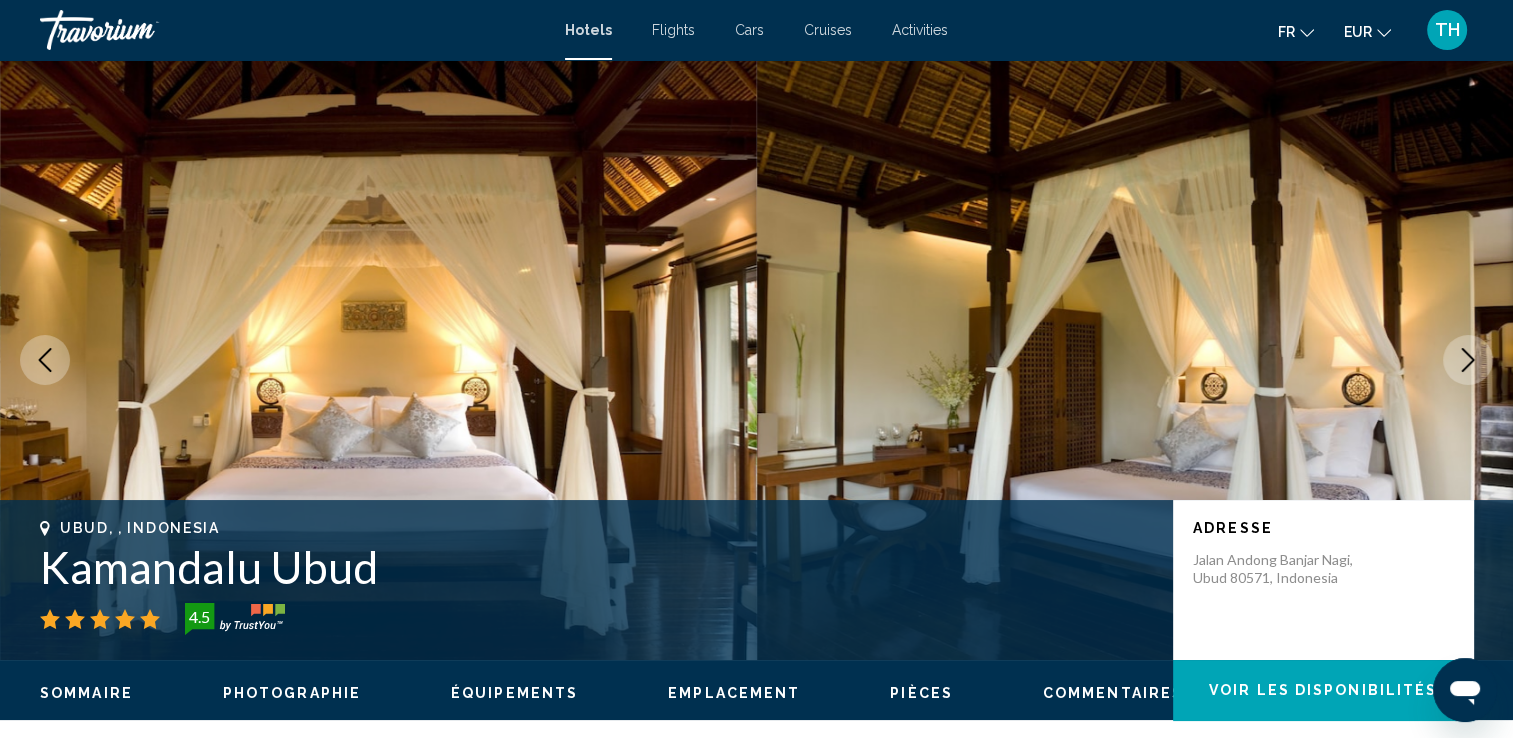 click 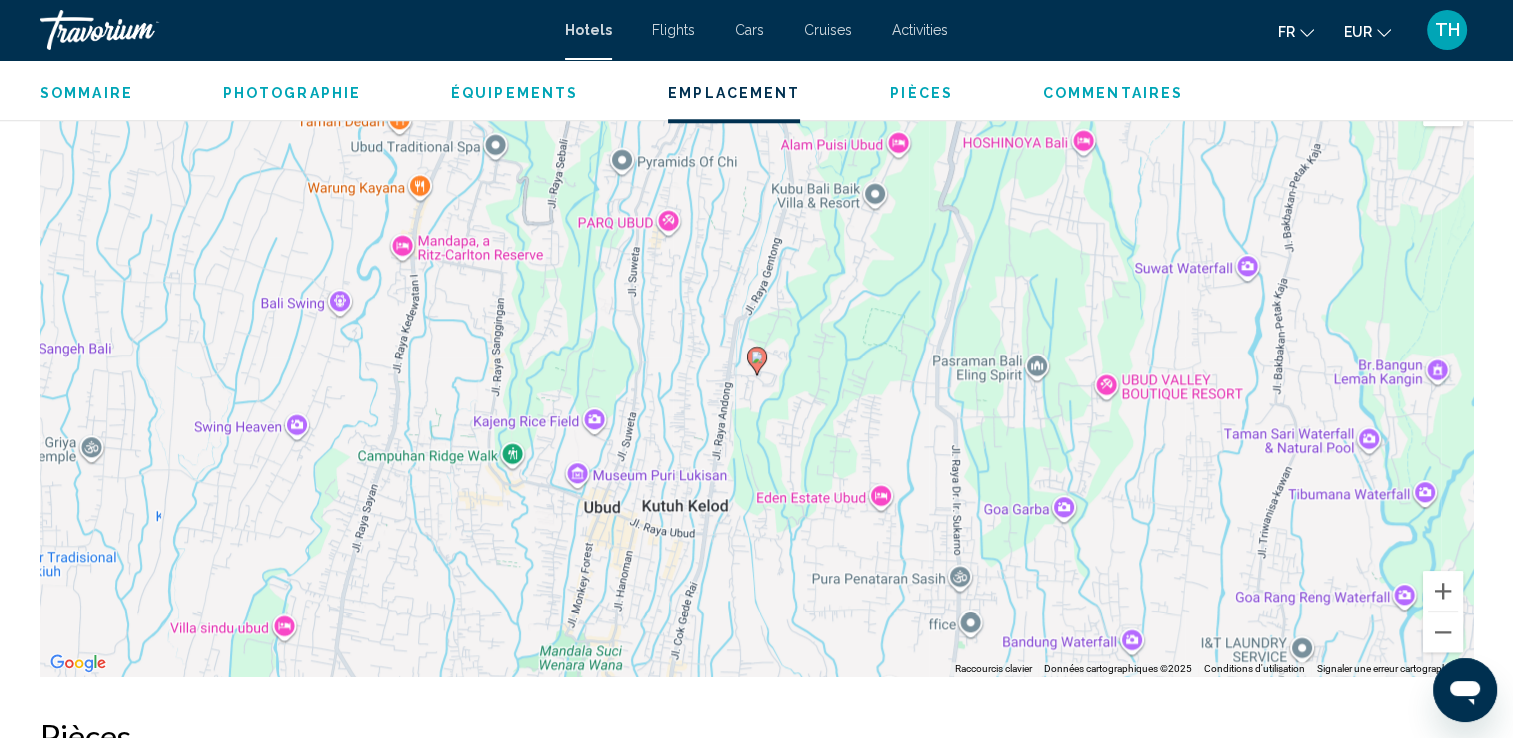 scroll, scrollTop: 2582, scrollLeft: 0, axis: vertical 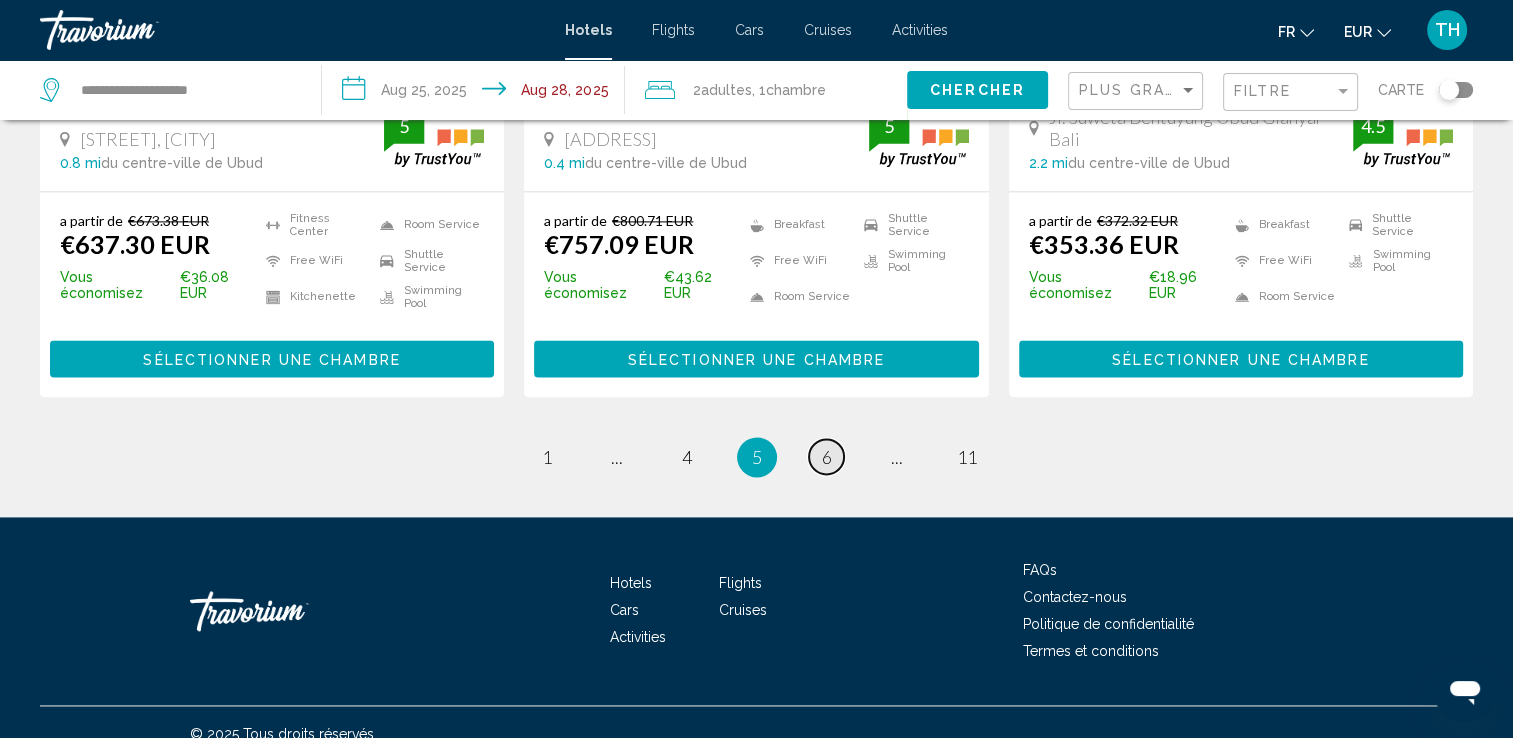 click on "page  6" at bounding box center (826, 456) 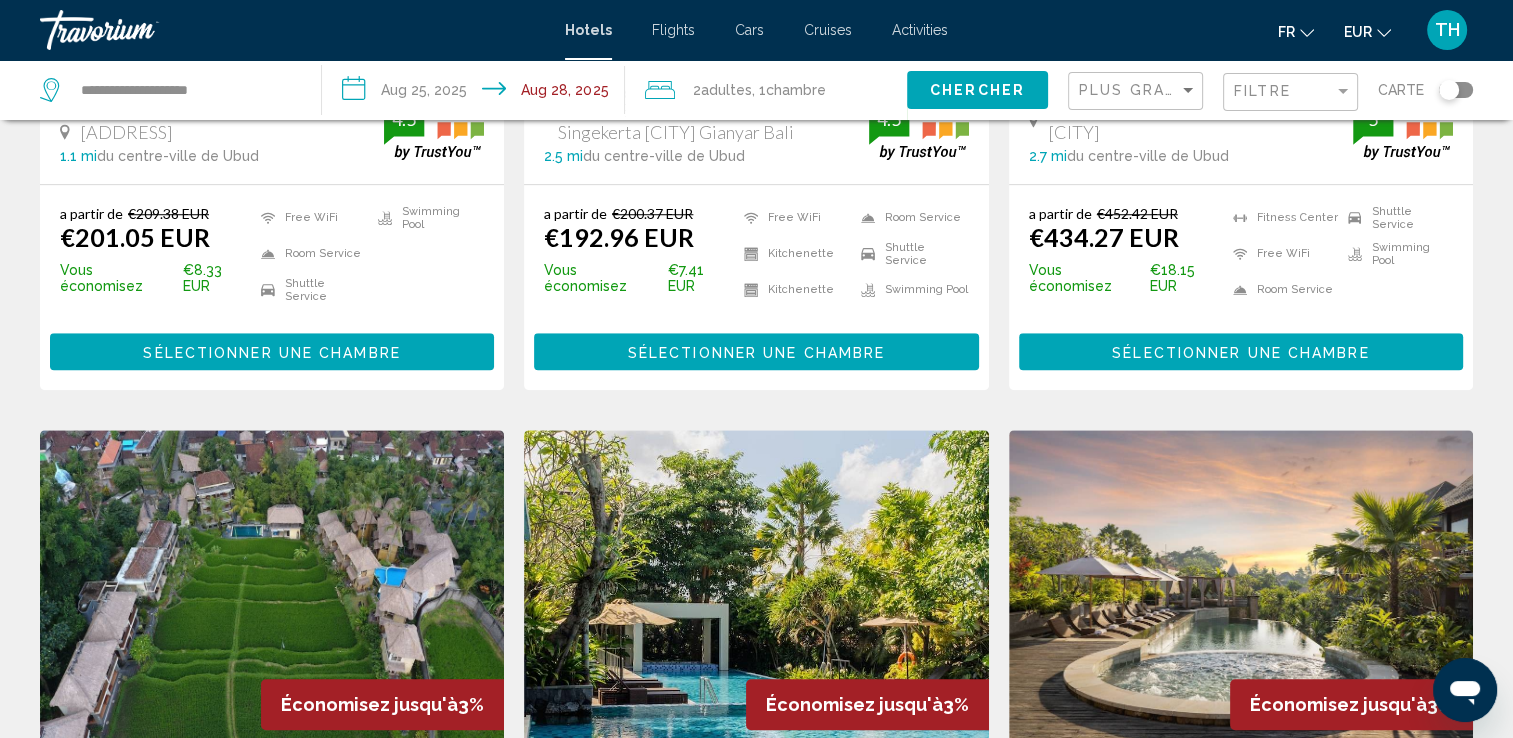 scroll, scrollTop: 1560, scrollLeft: 0, axis: vertical 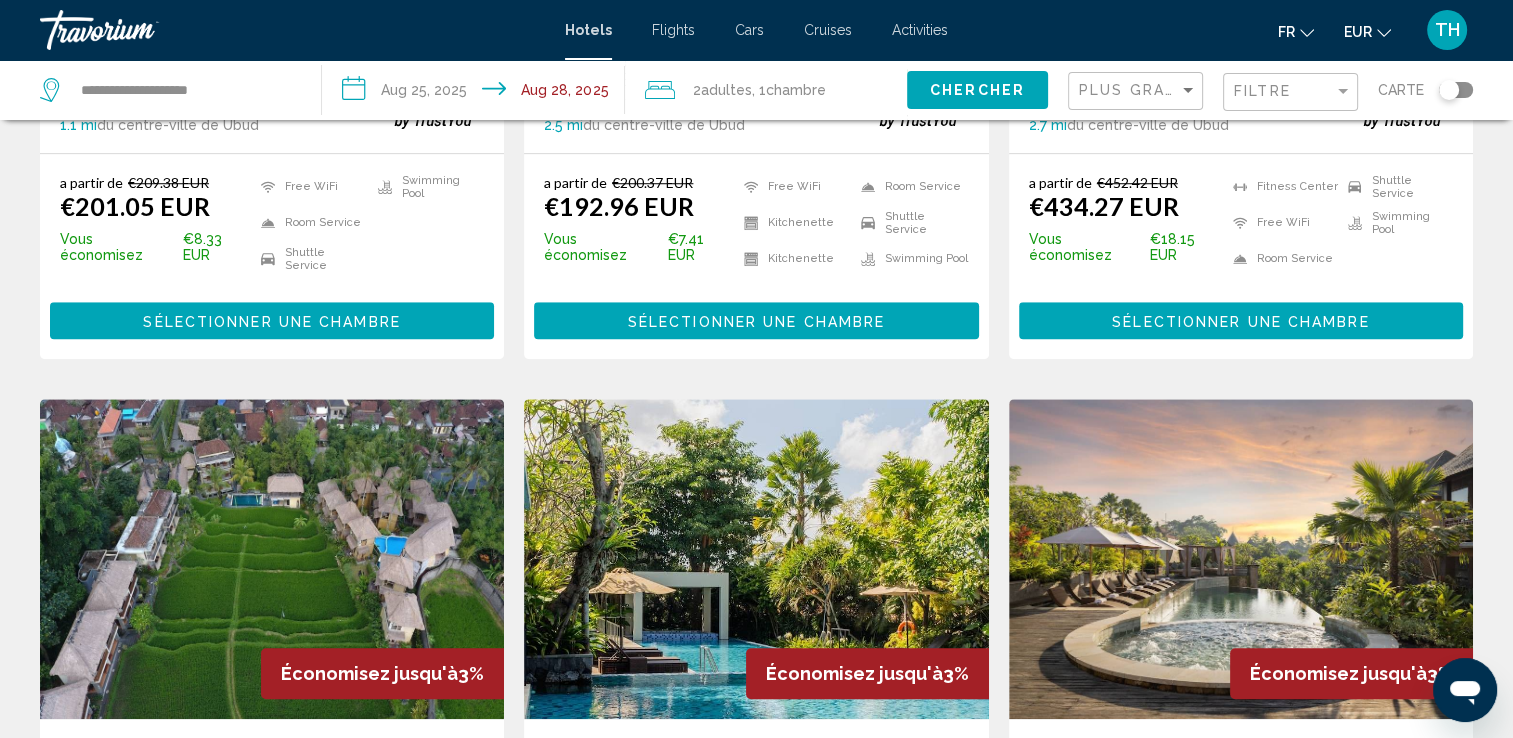 click at bounding box center (1241, 559) 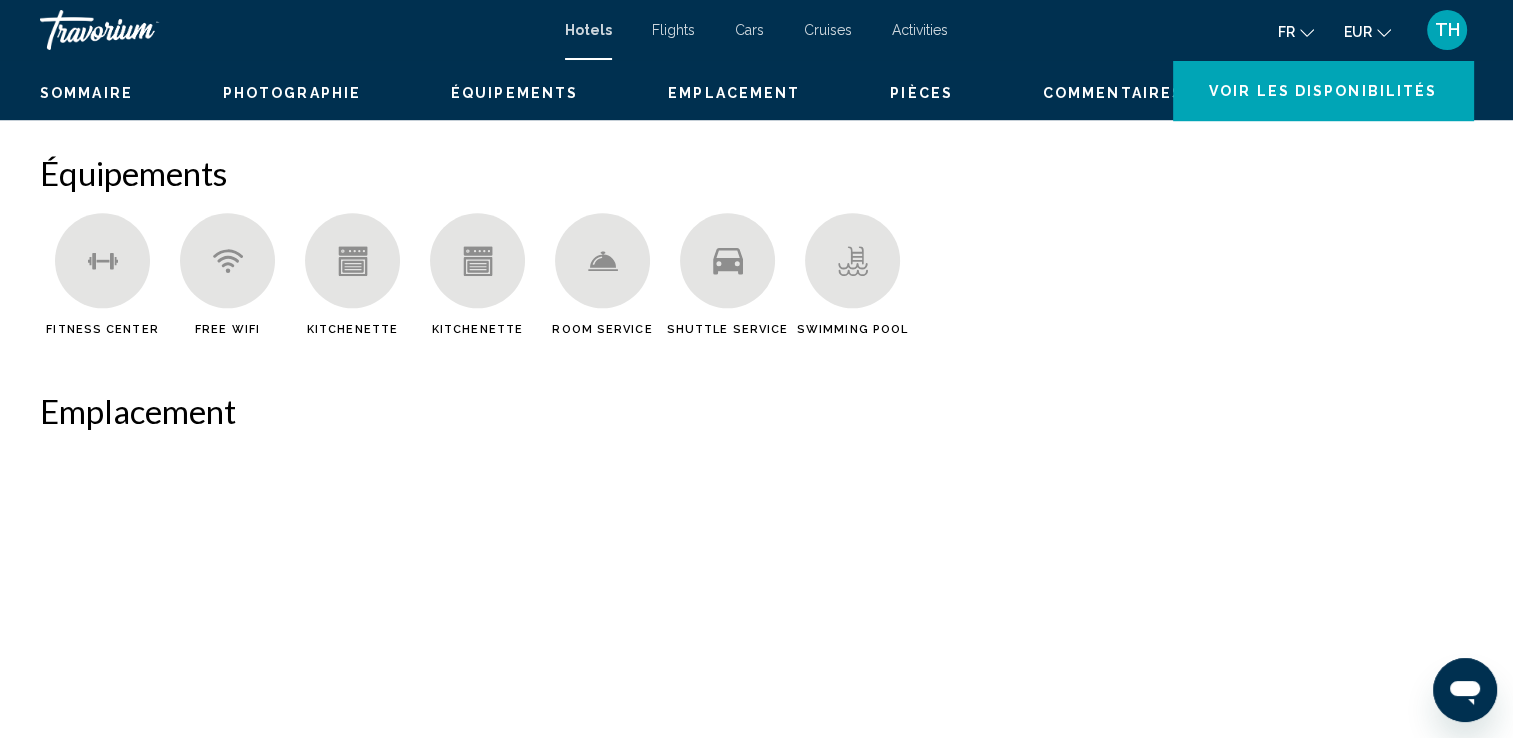 scroll, scrollTop: 0, scrollLeft: 0, axis: both 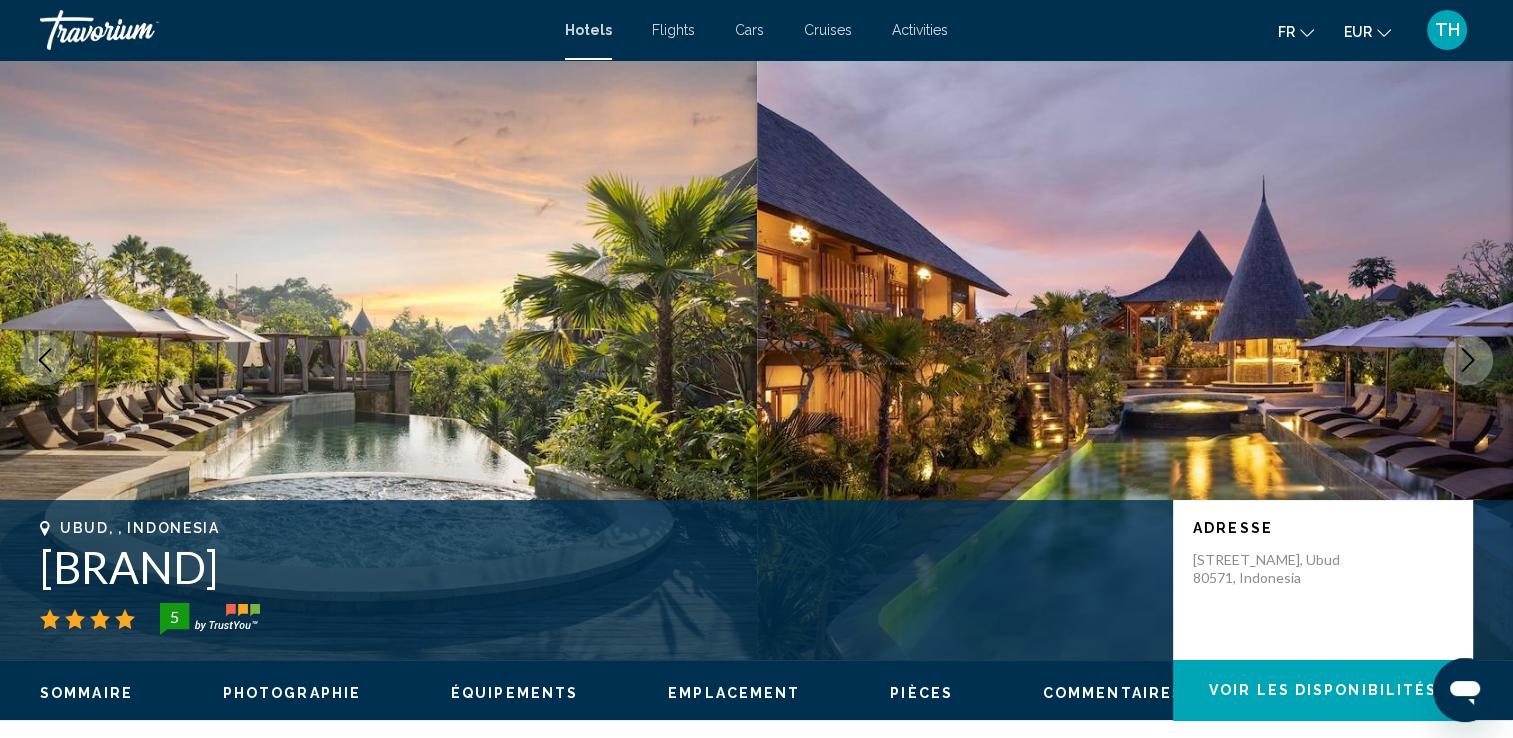 click 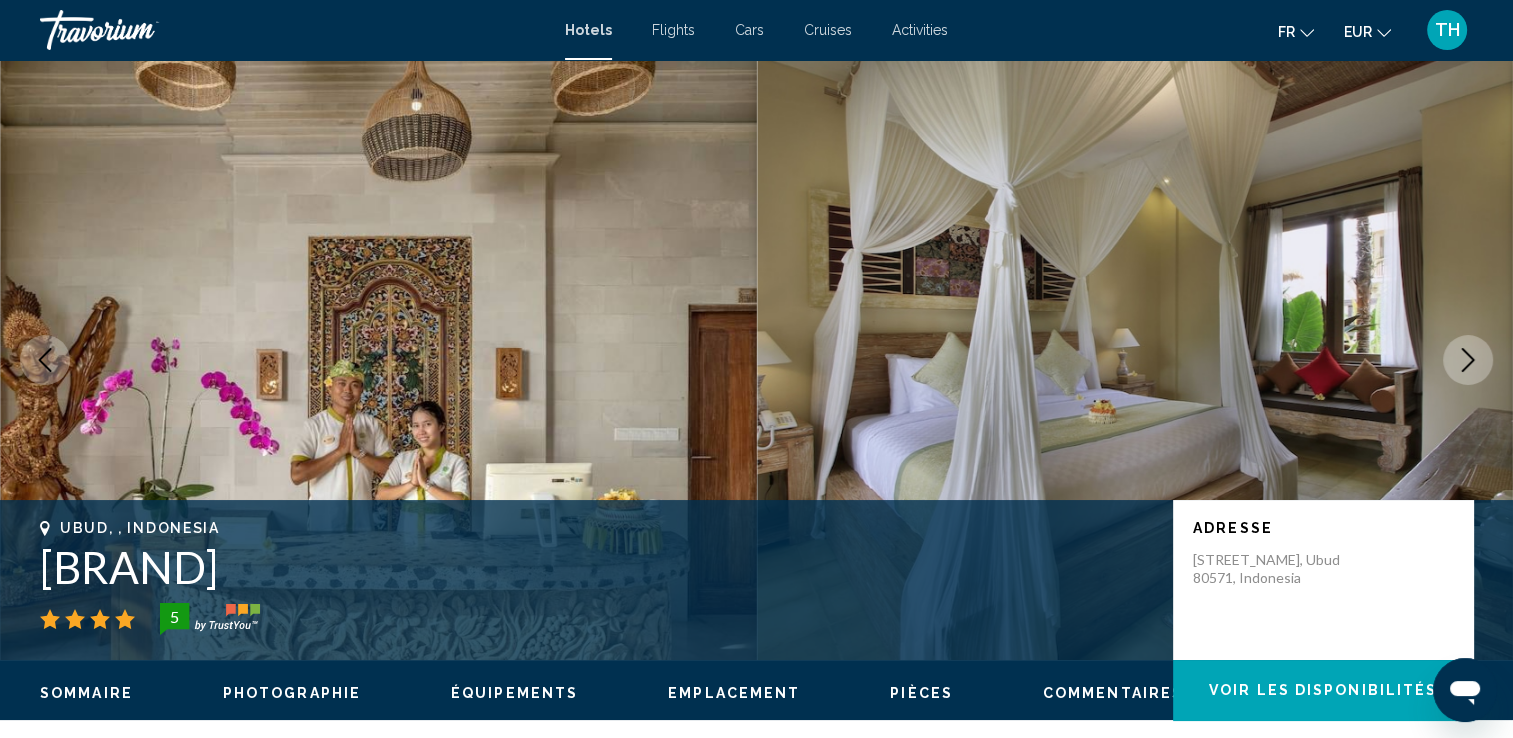 click 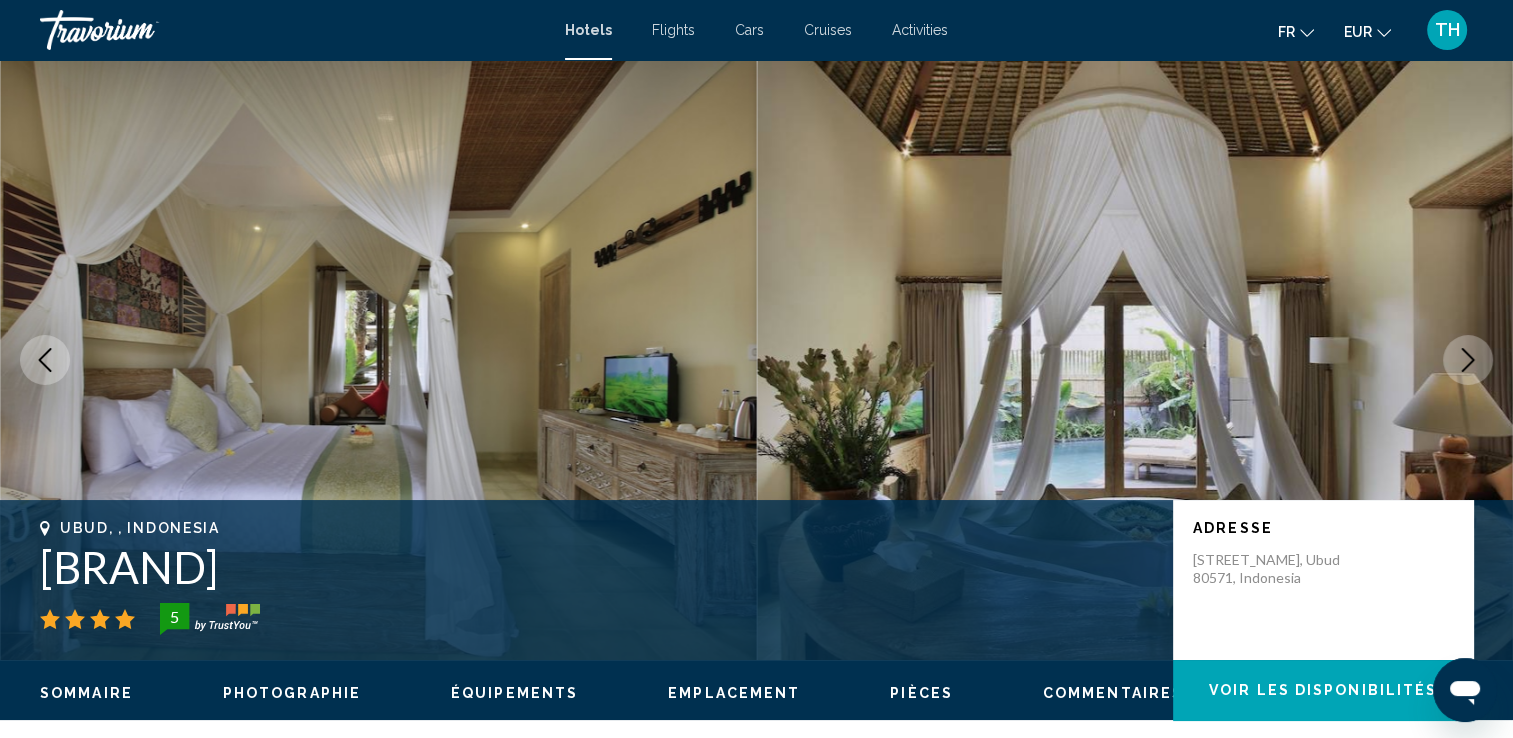 click 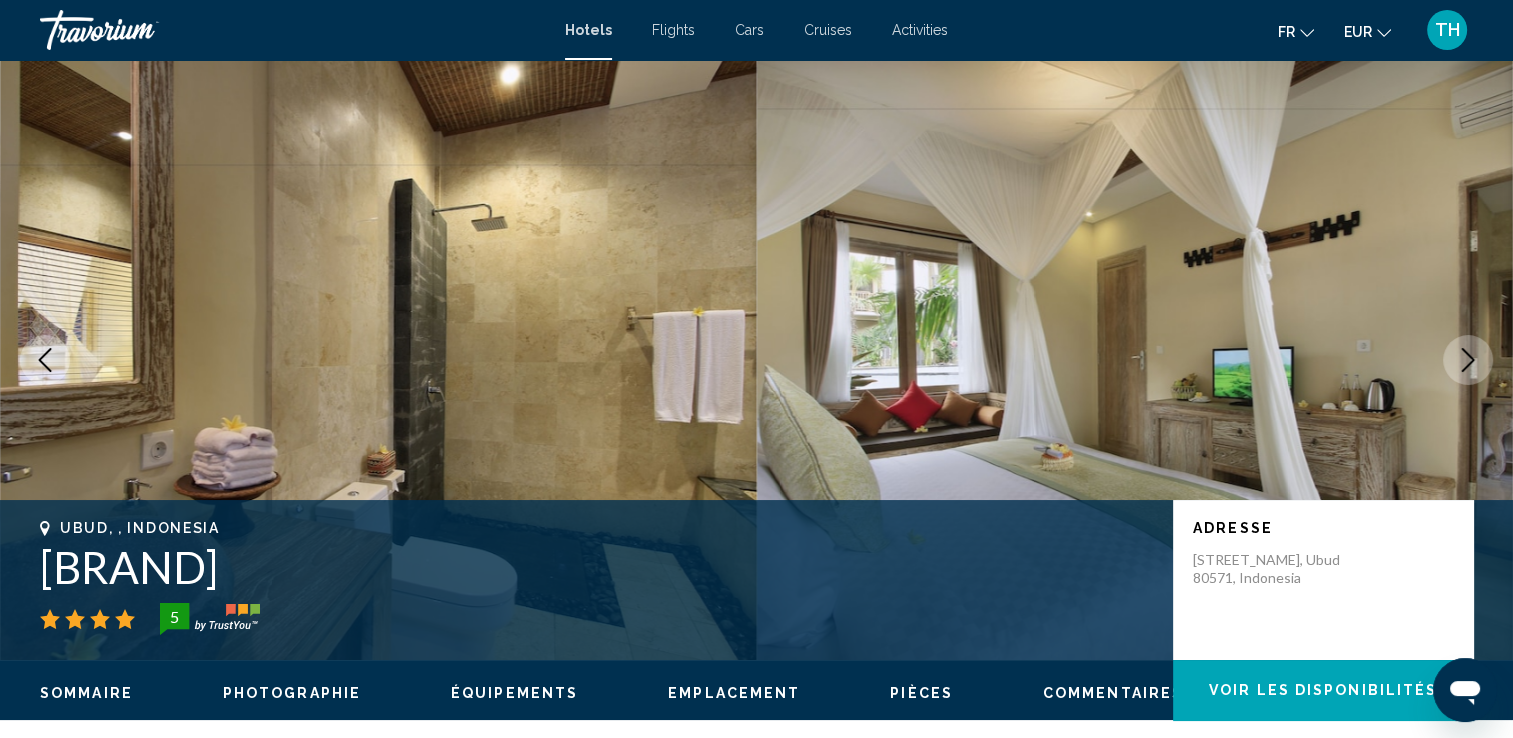 click 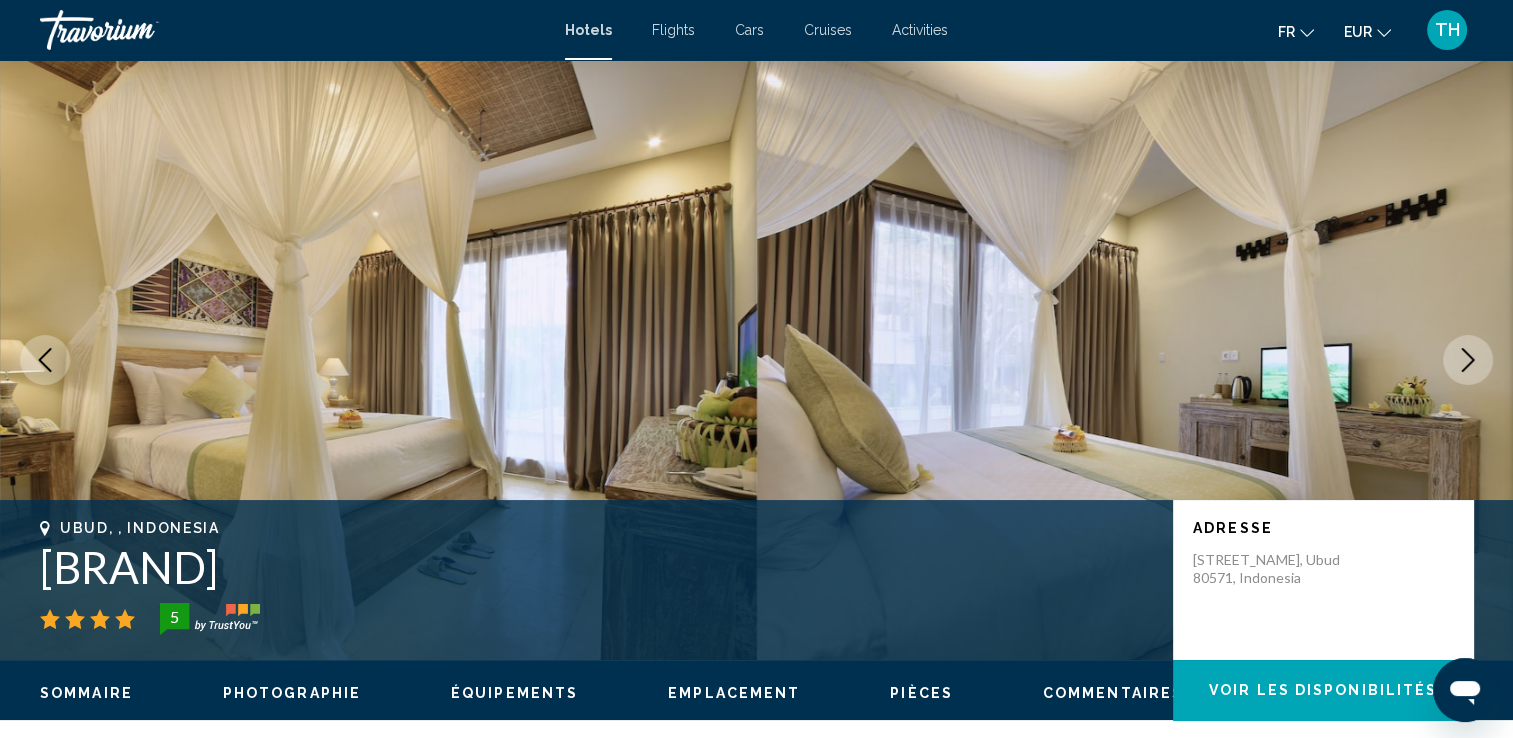click 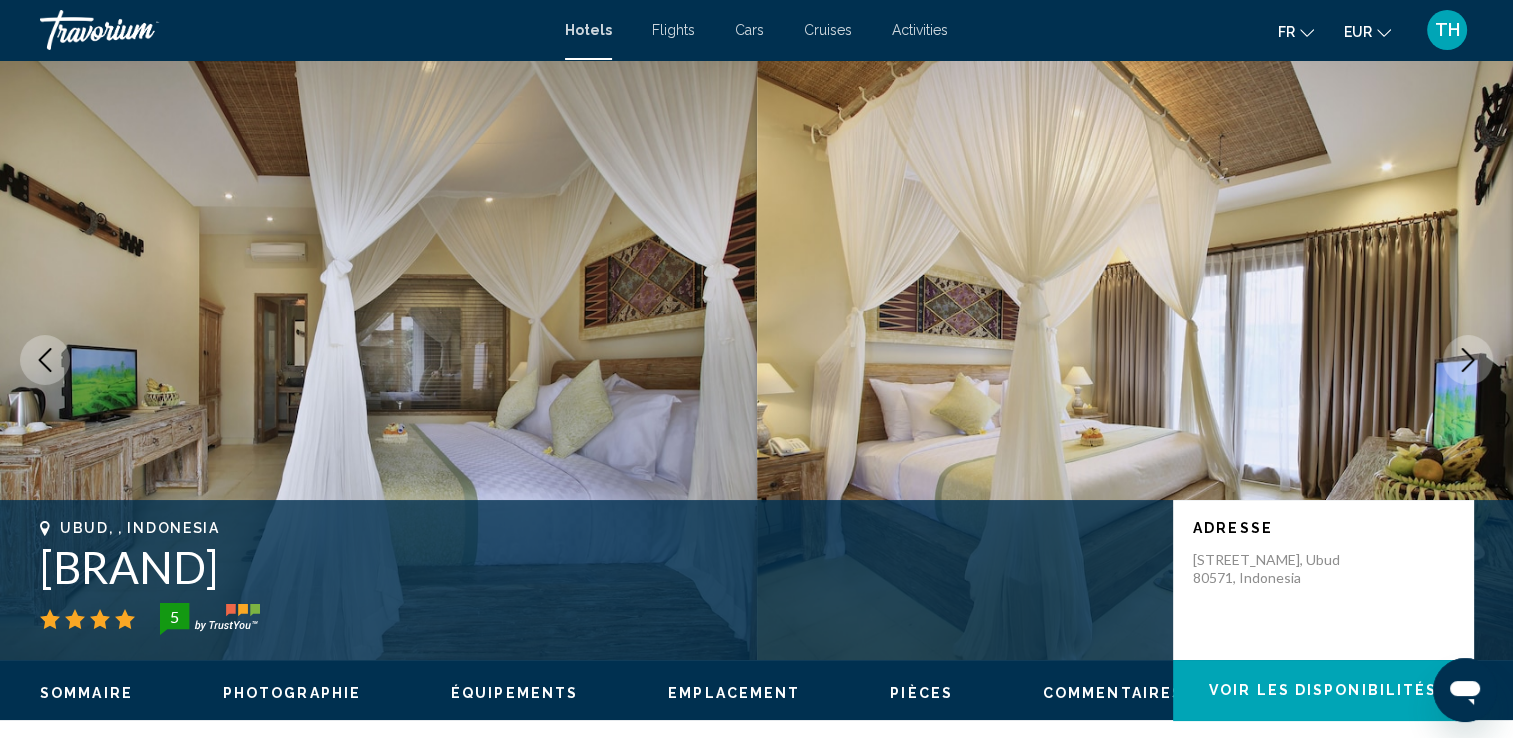 click 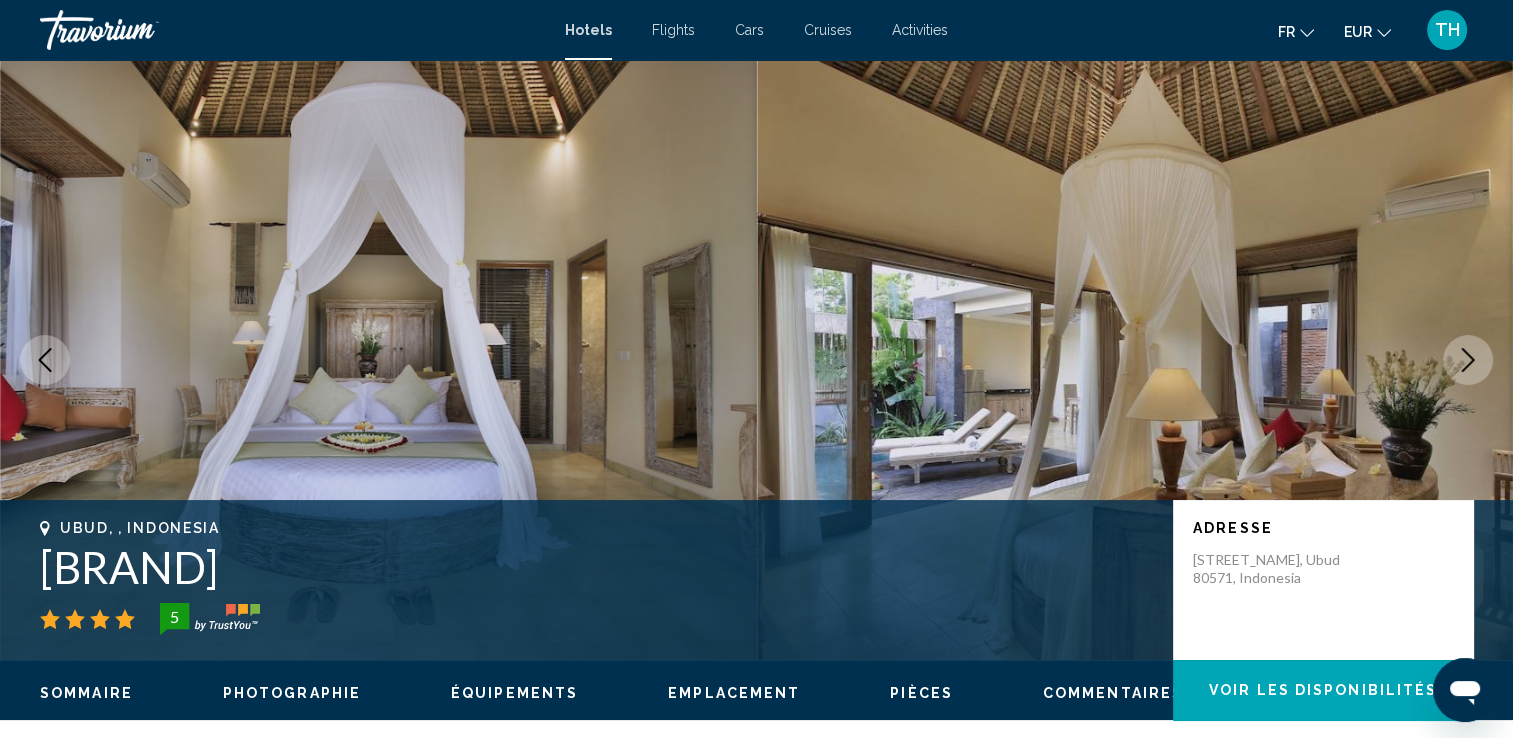 click 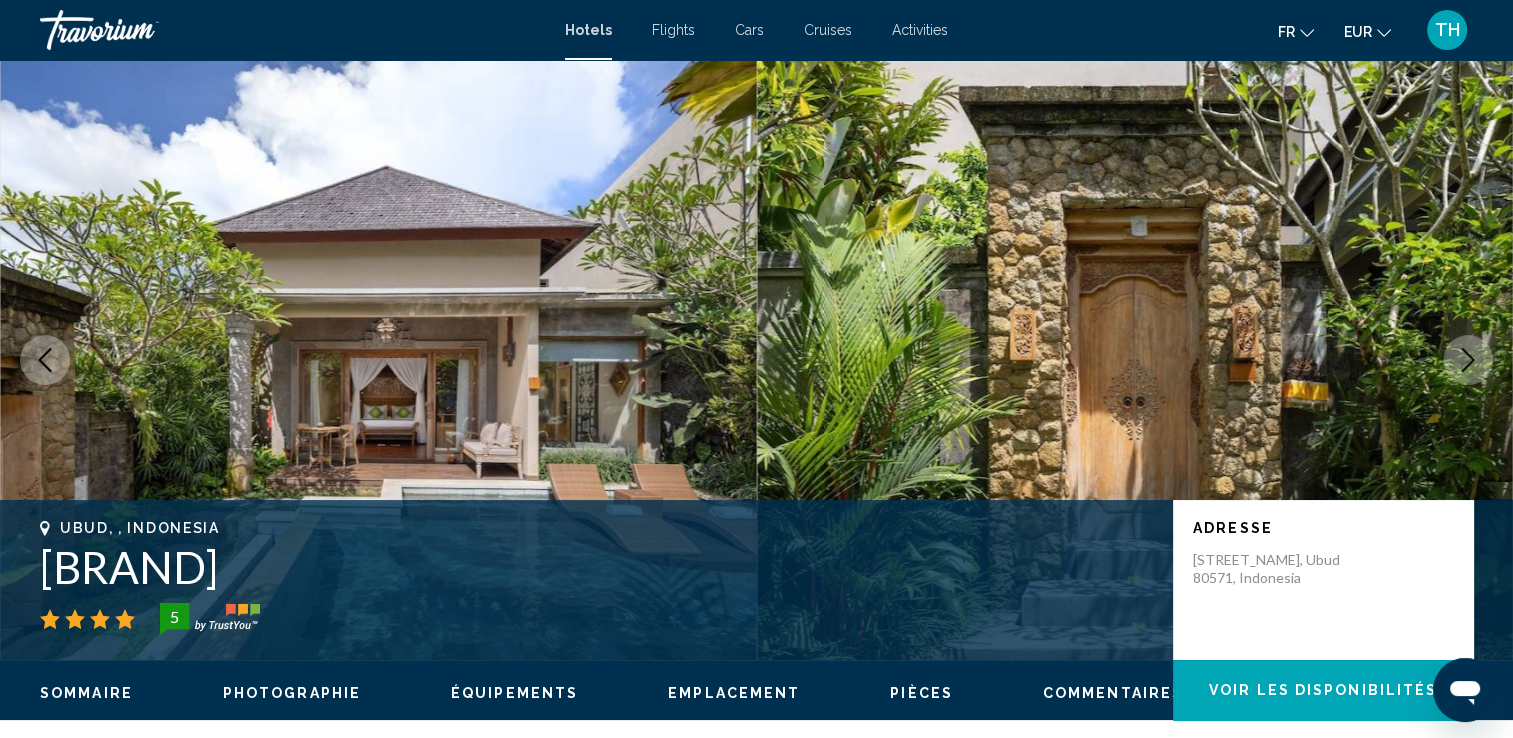 click 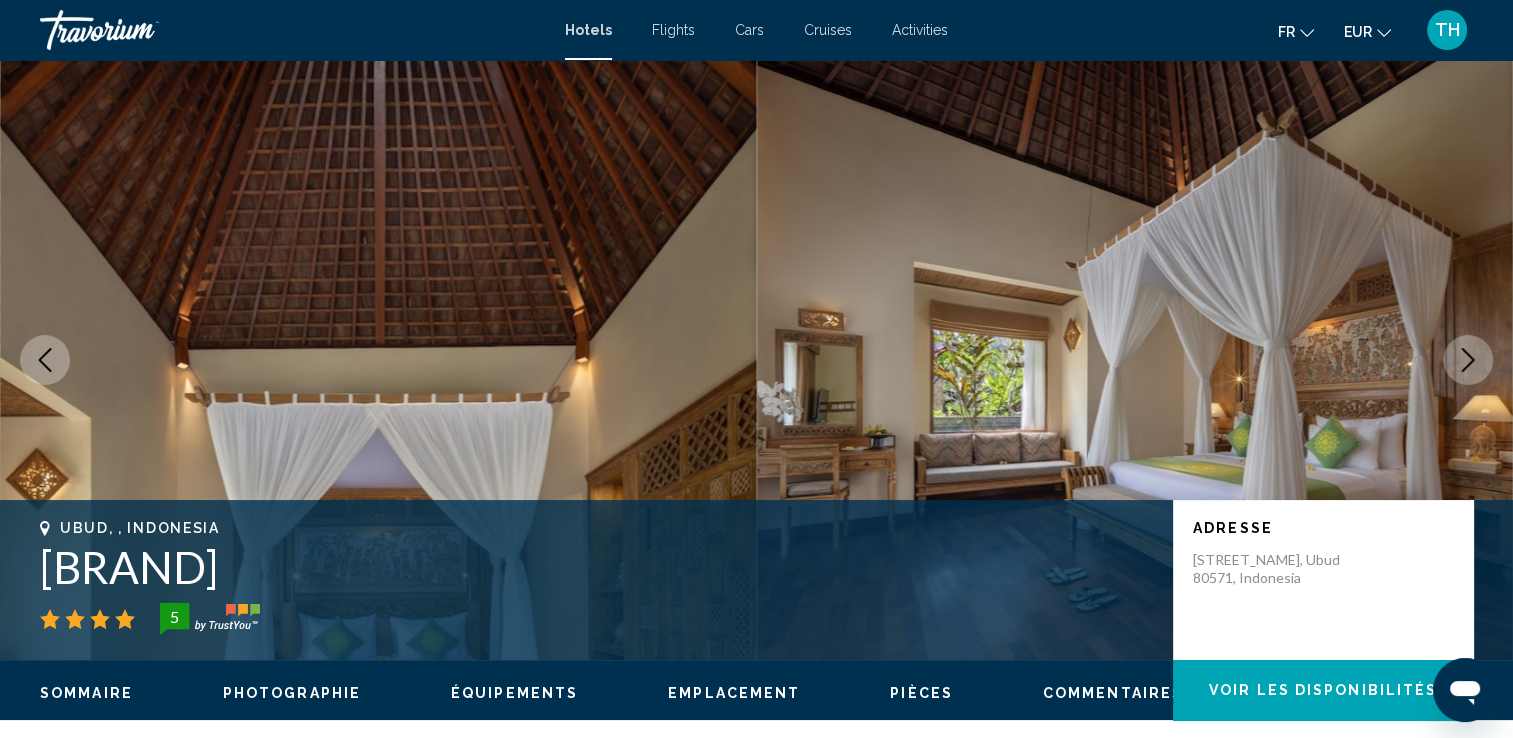 click 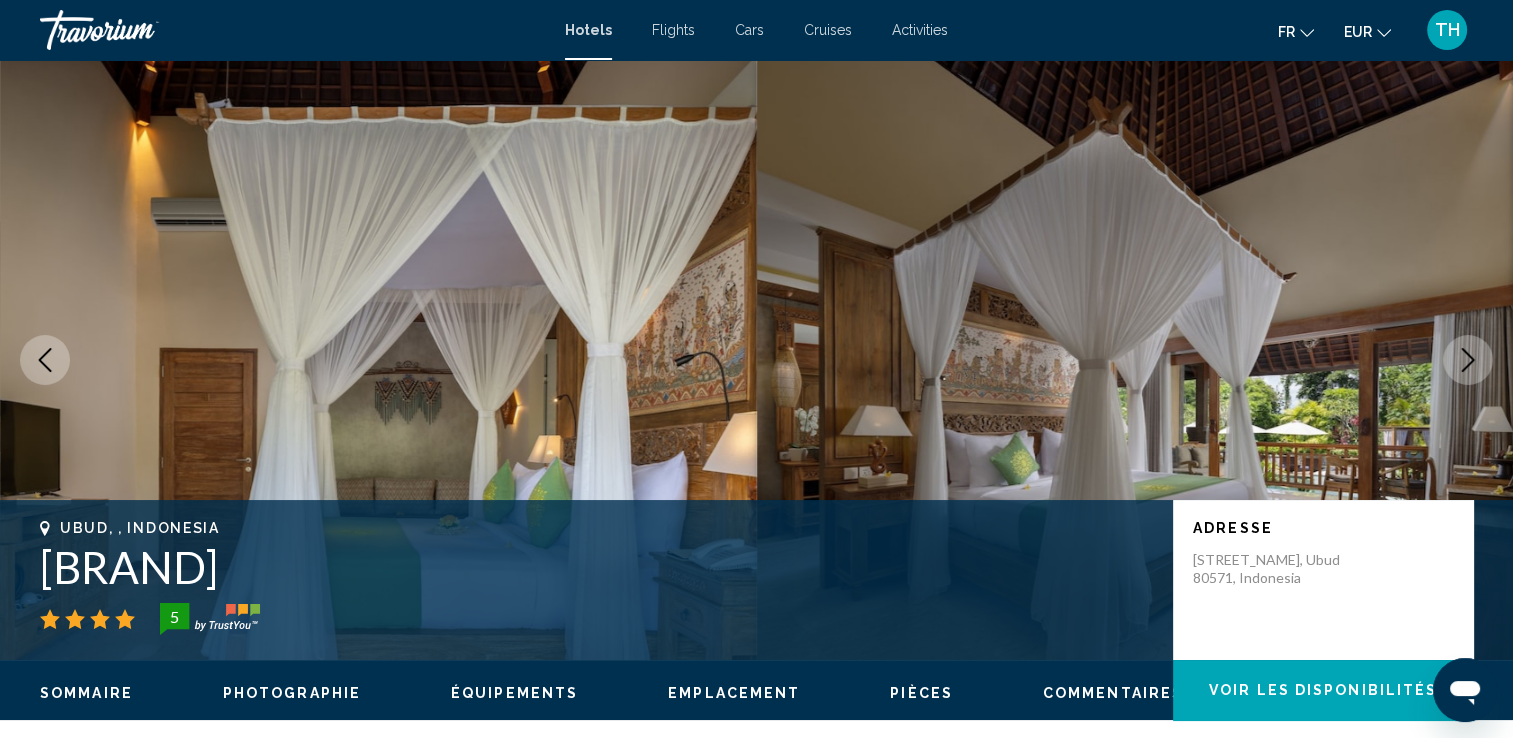 click 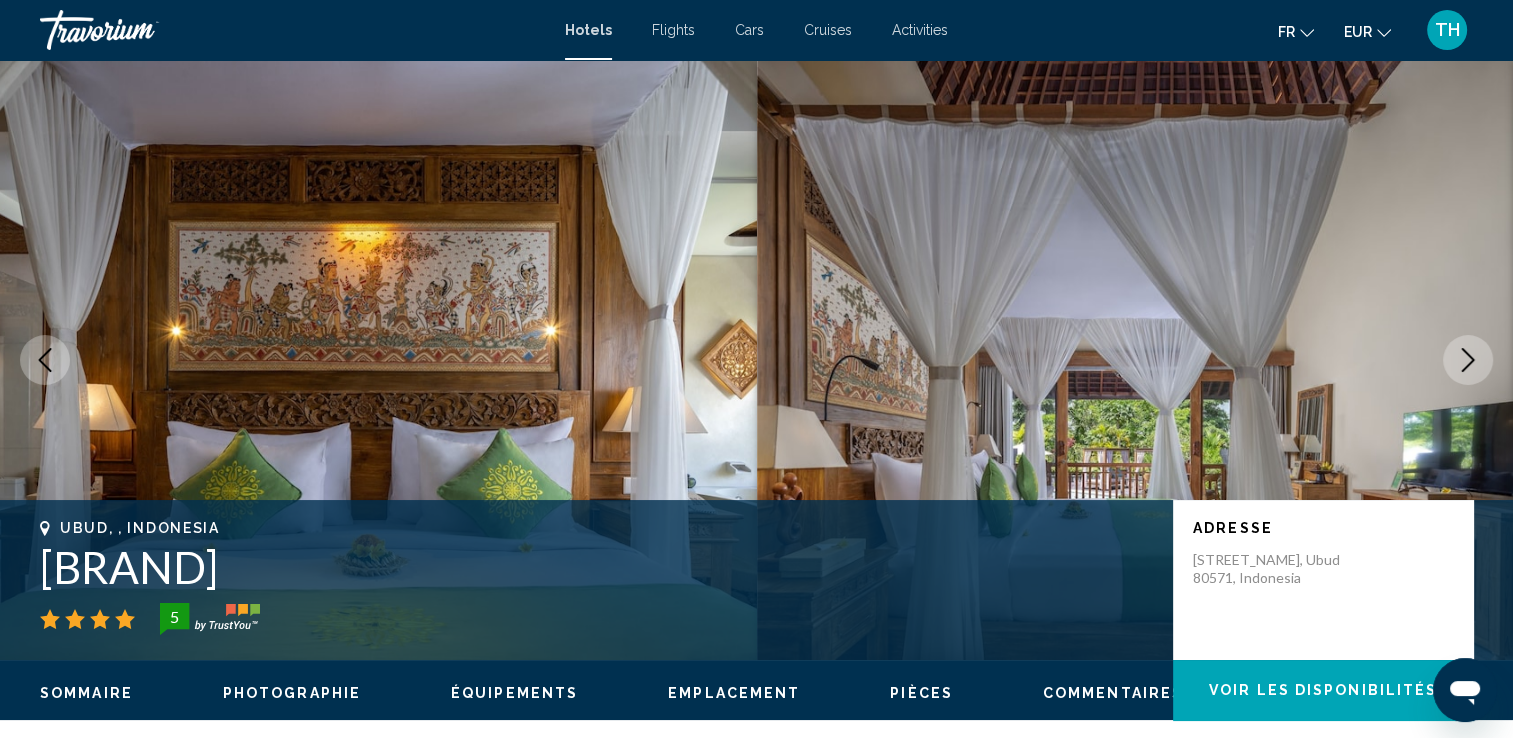 click 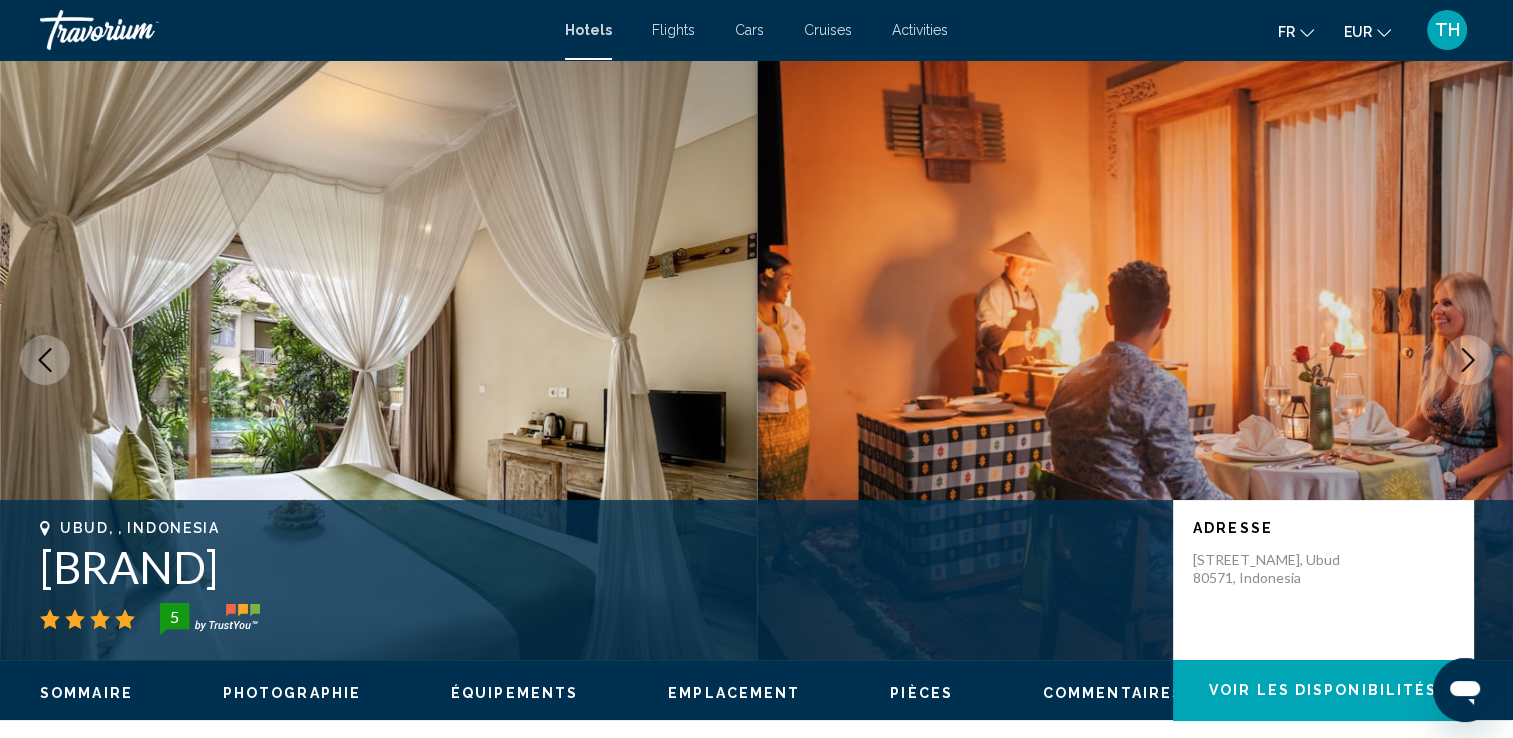 click 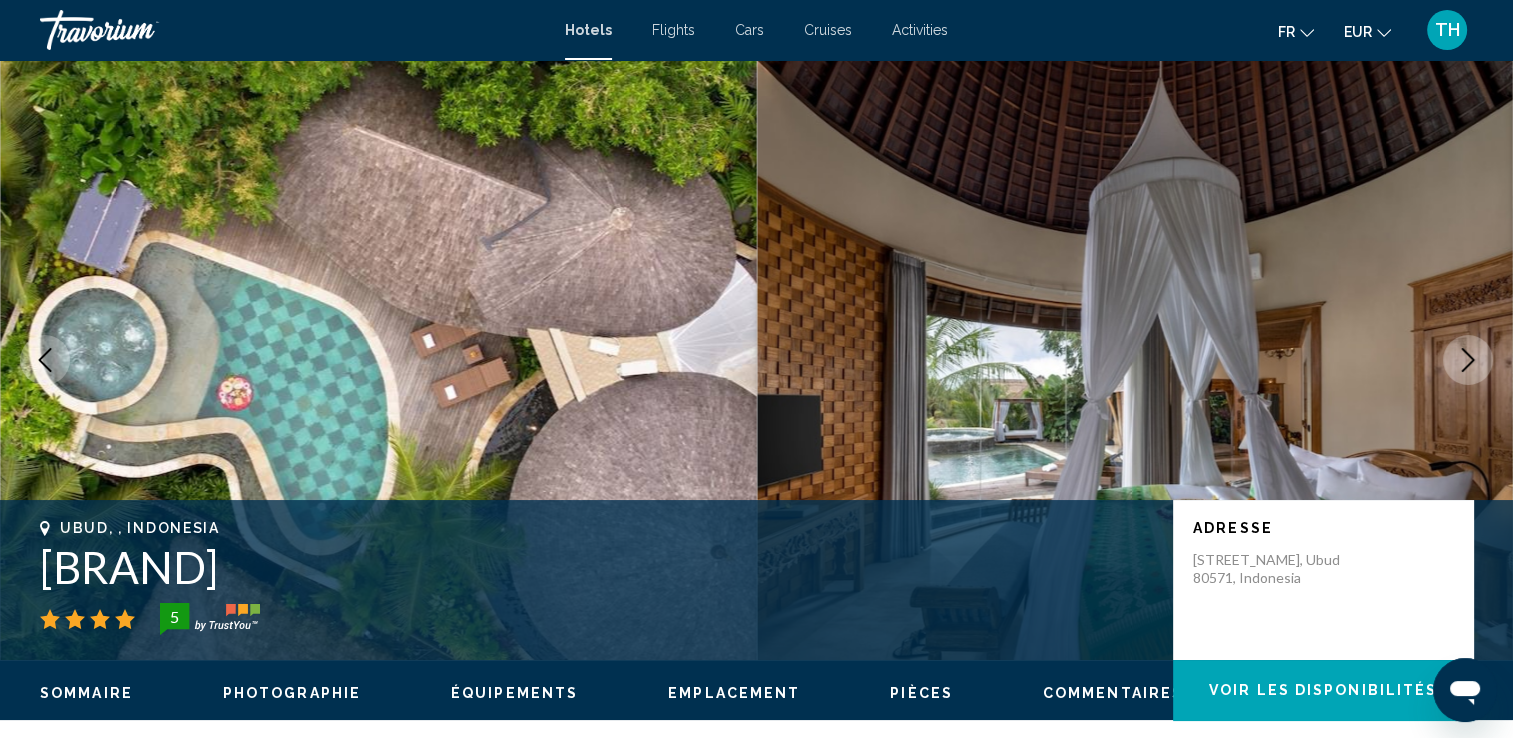 click 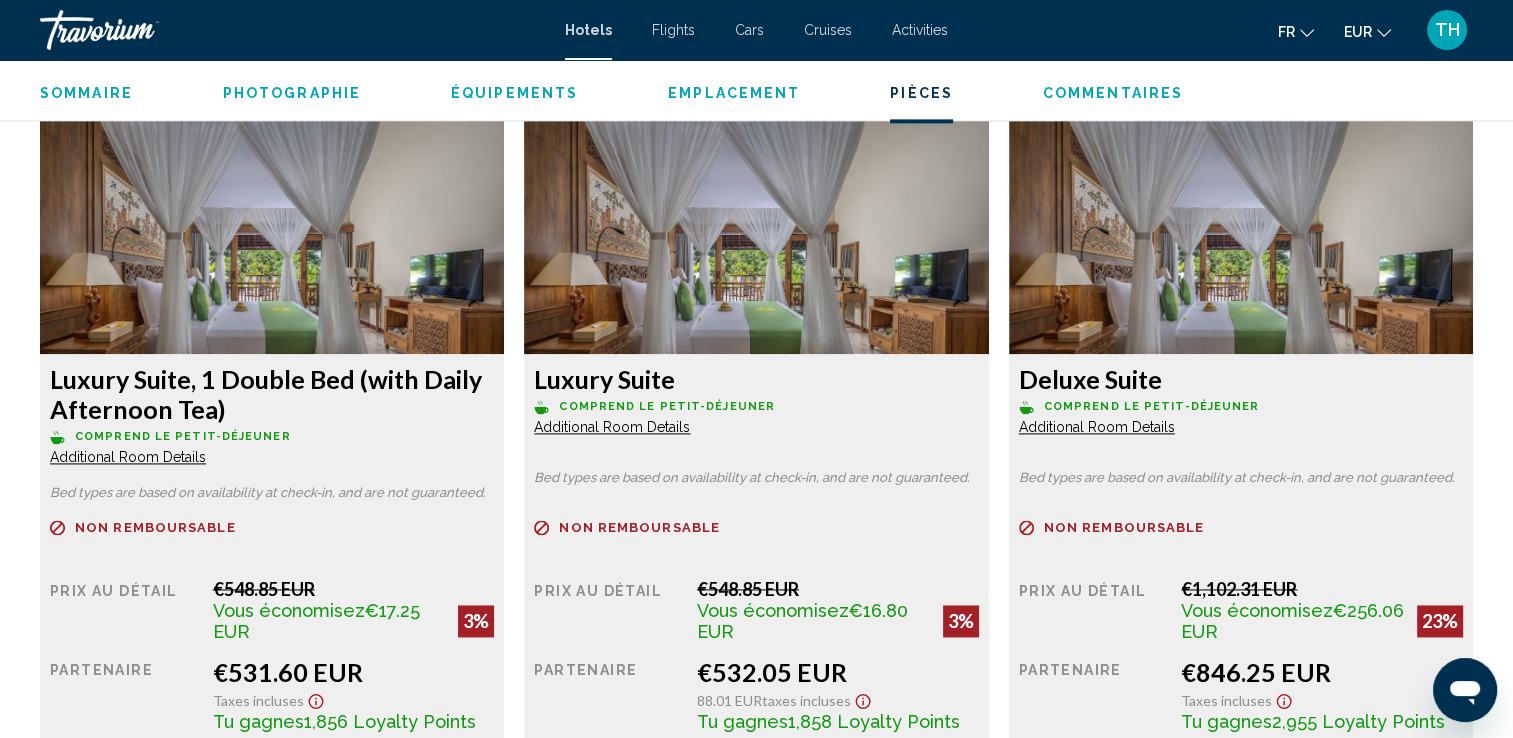 scroll, scrollTop: 2742, scrollLeft: 0, axis: vertical 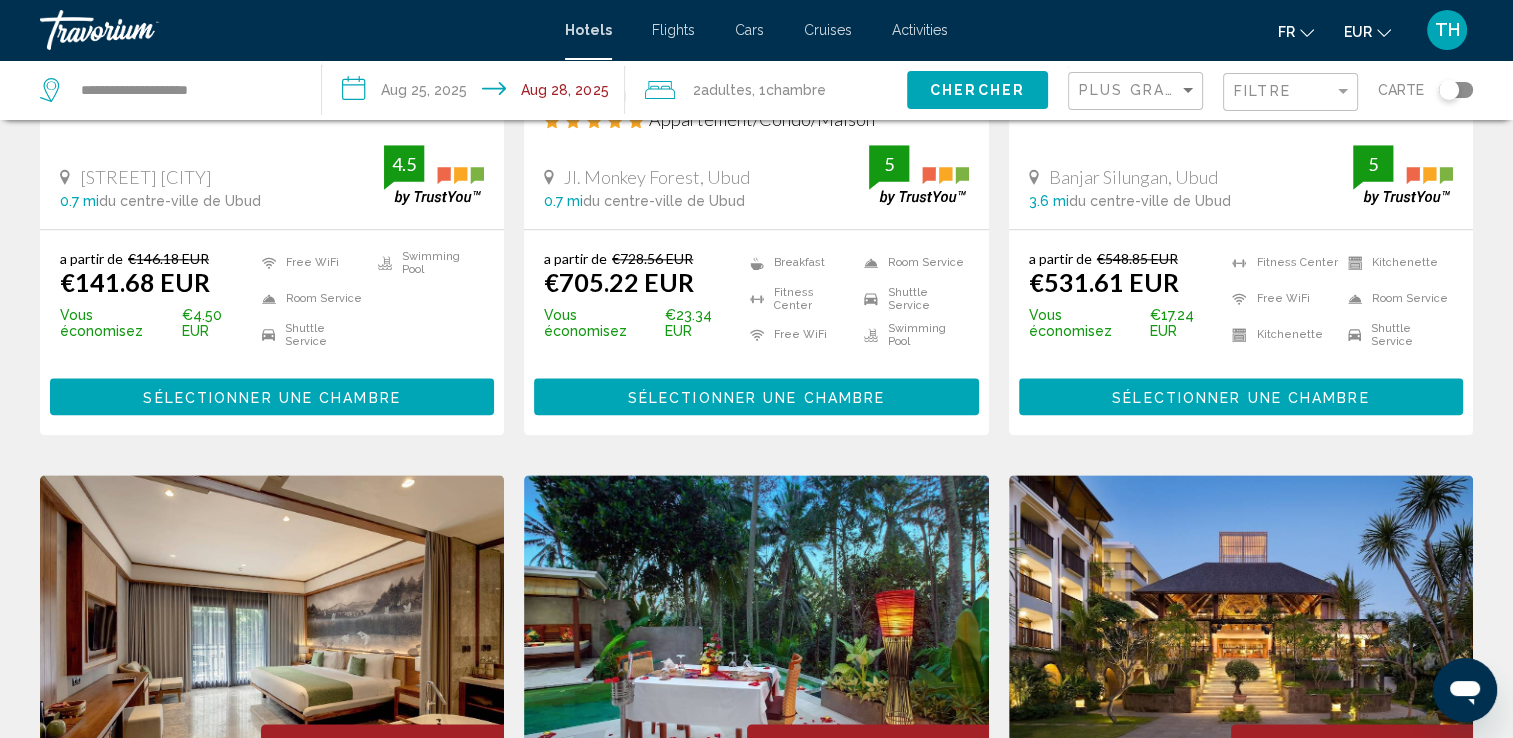 click at bounding box center (756, 635) 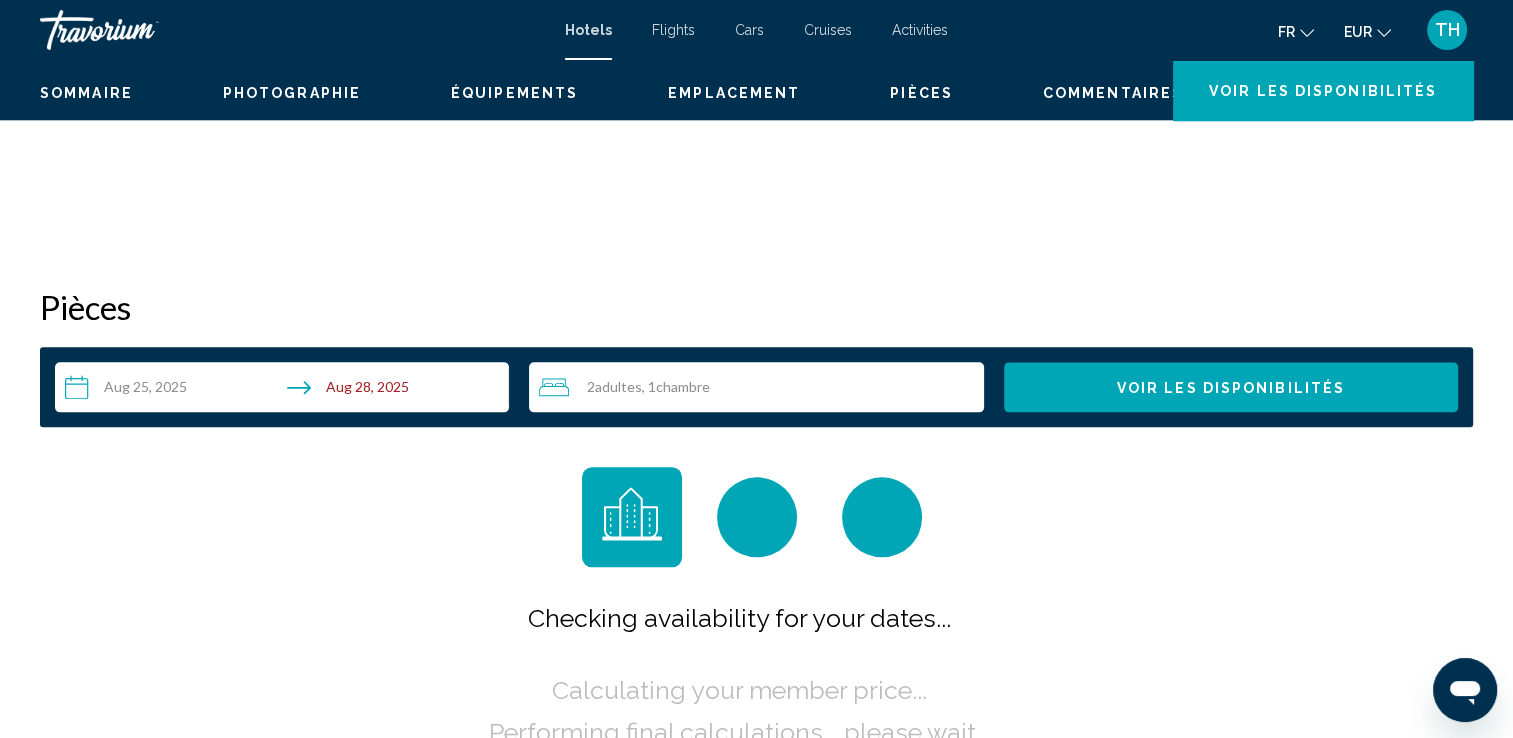 scroll, scrollTop: 0, scrollLeft: 0, axis: both 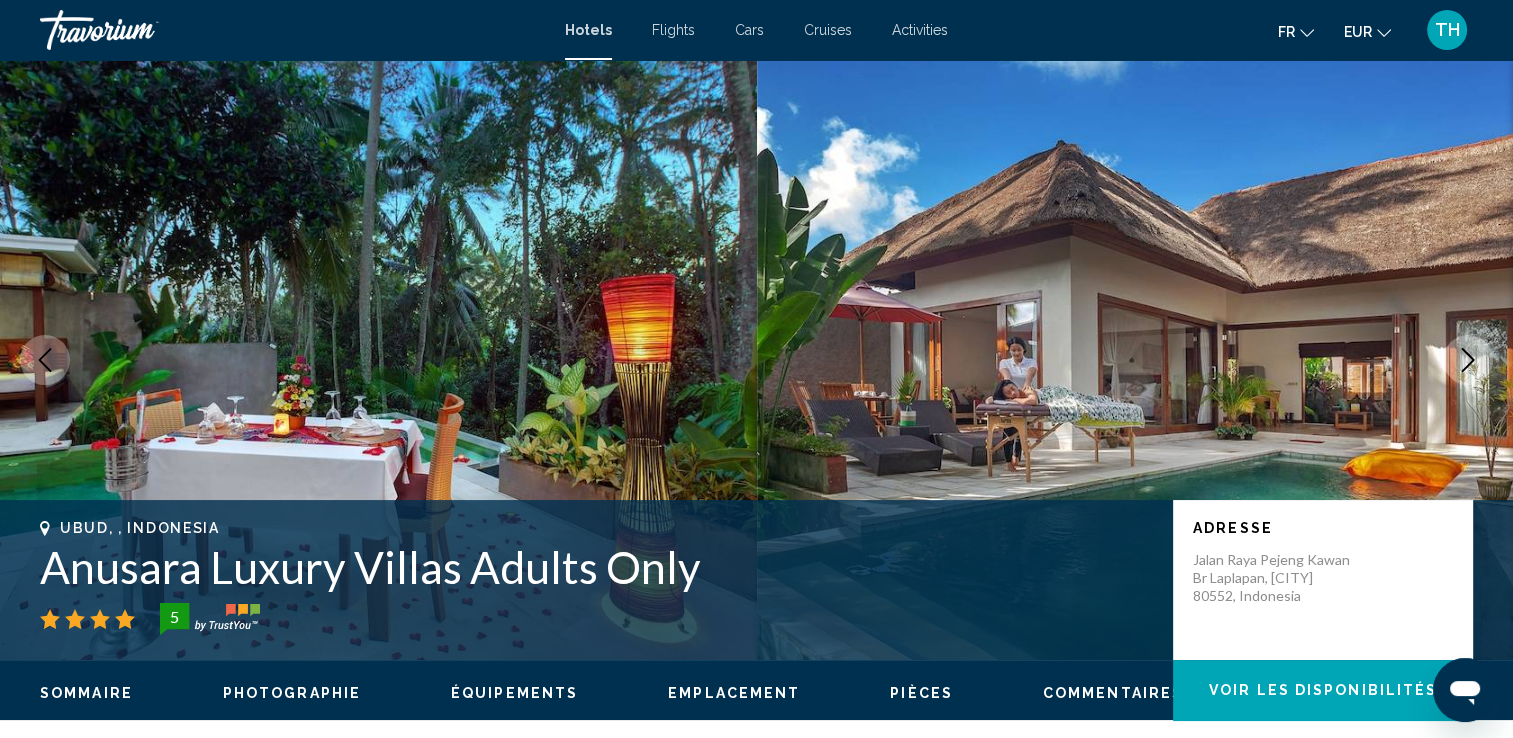 click at bounding box center [1468, 360] 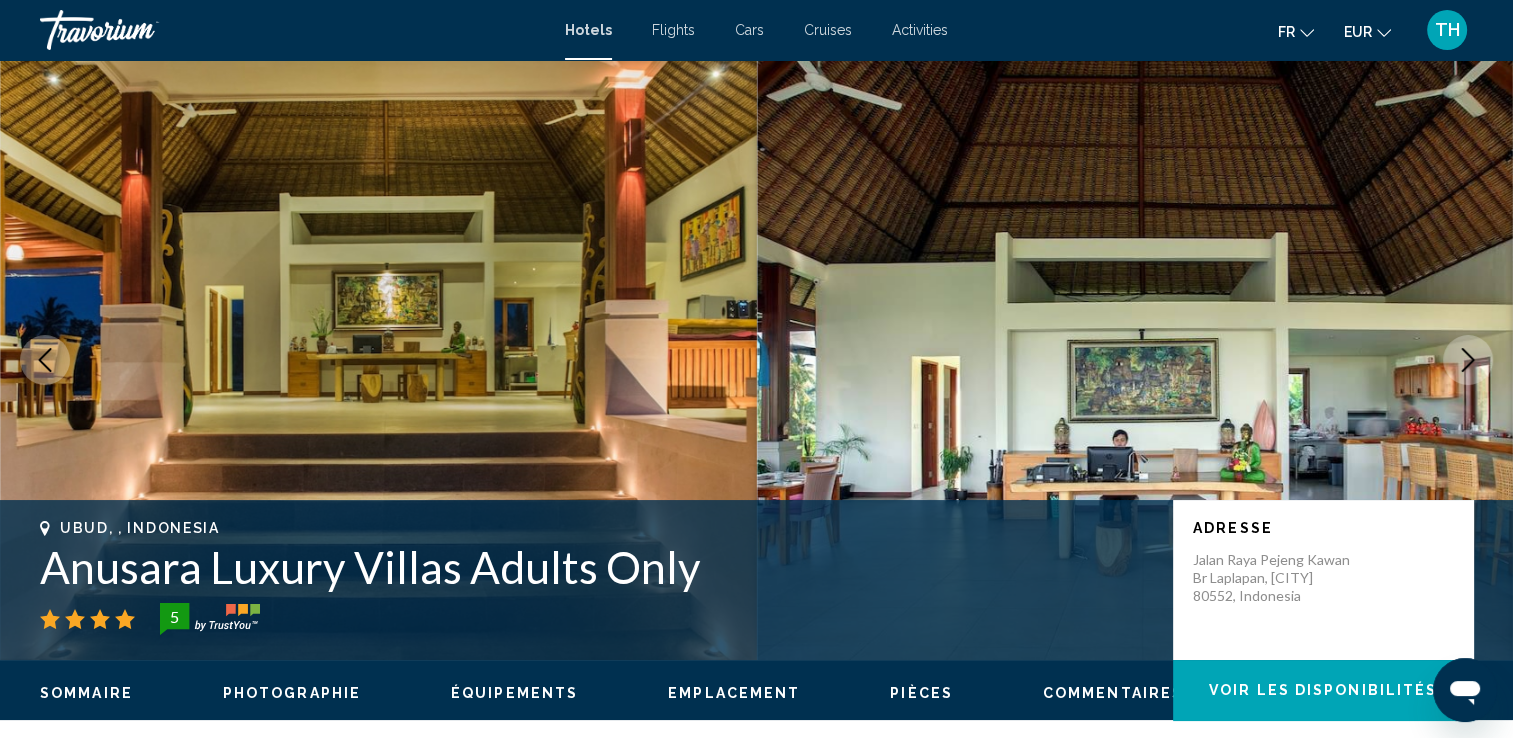 click at bounding box center (1468, 360) 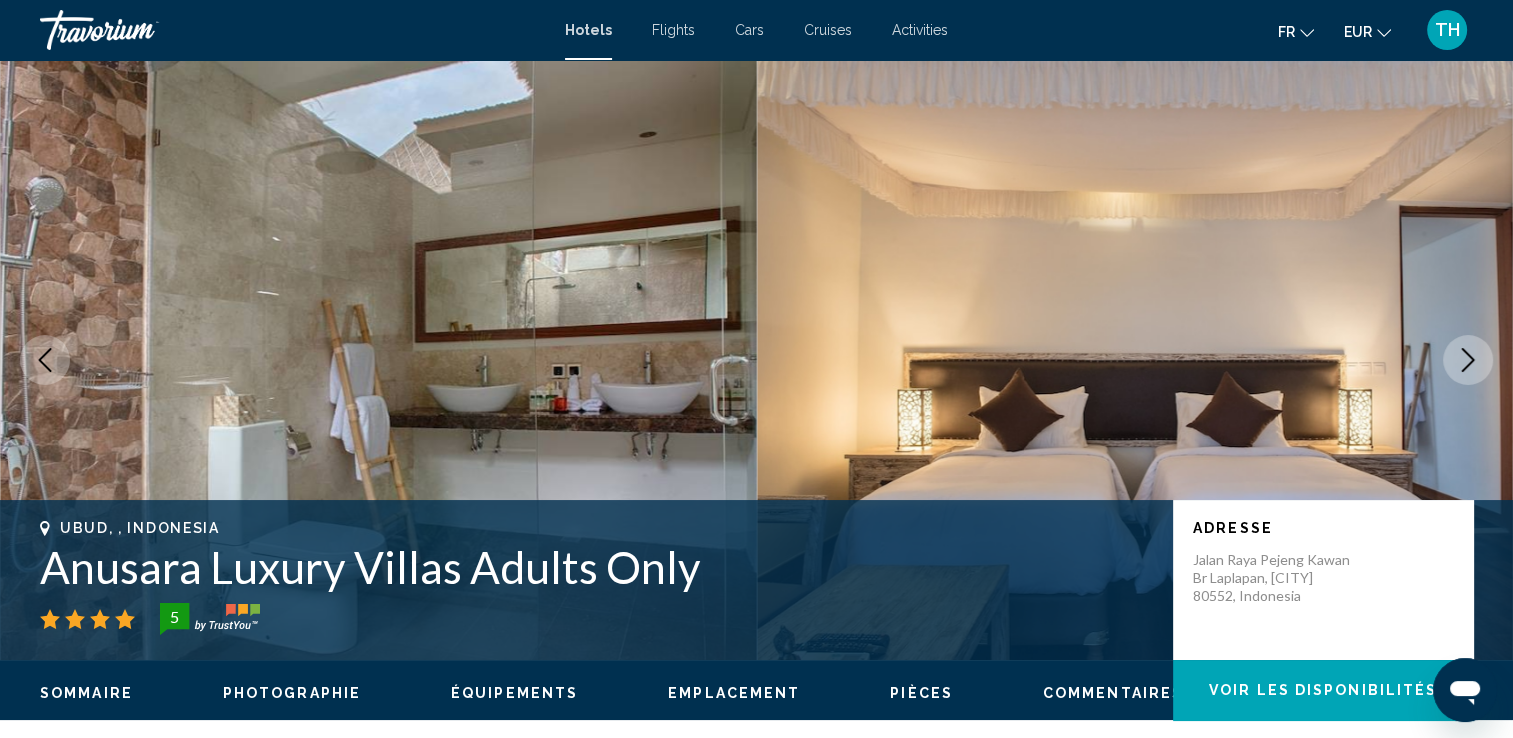 click at bounding box center [1468, 360] 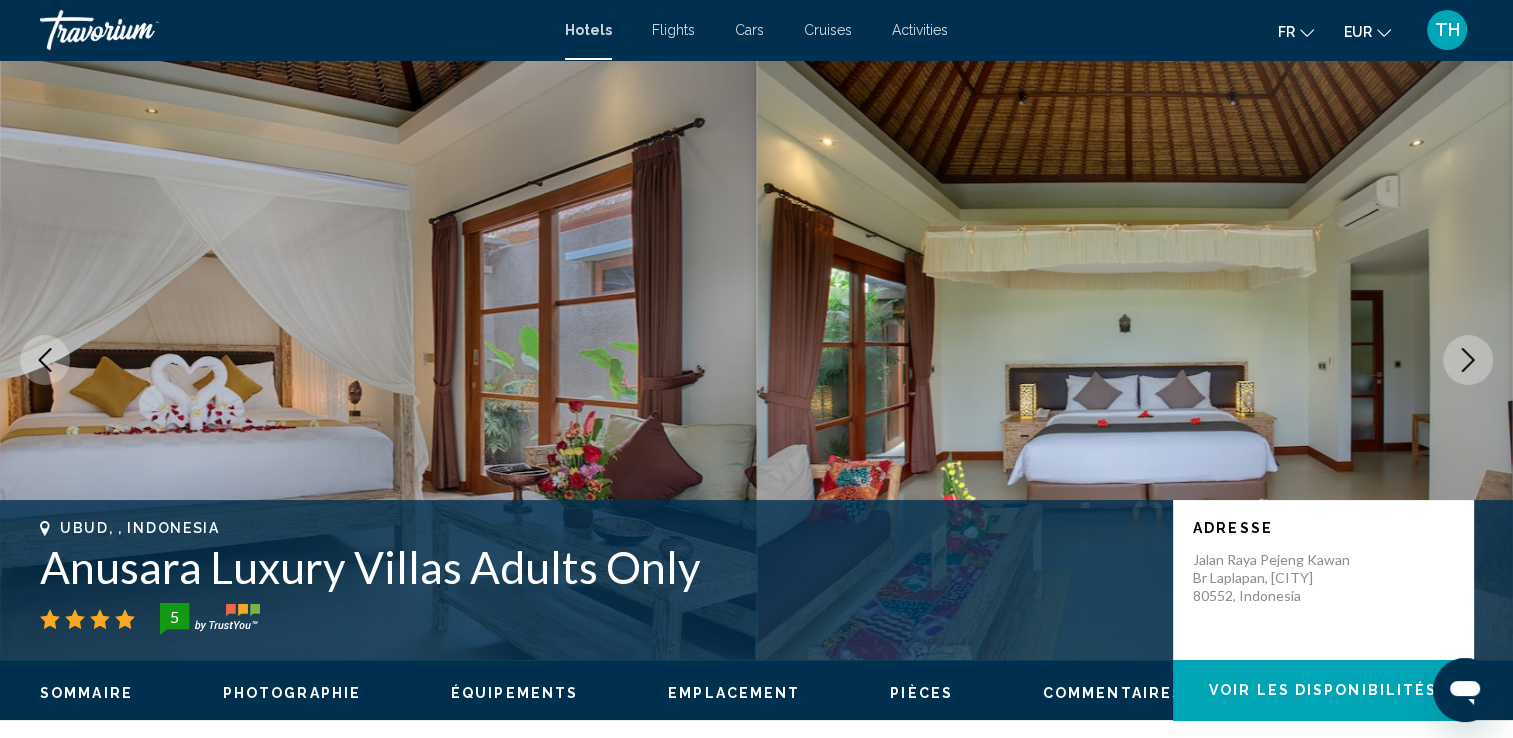 click at bounding box center [1468, 360] 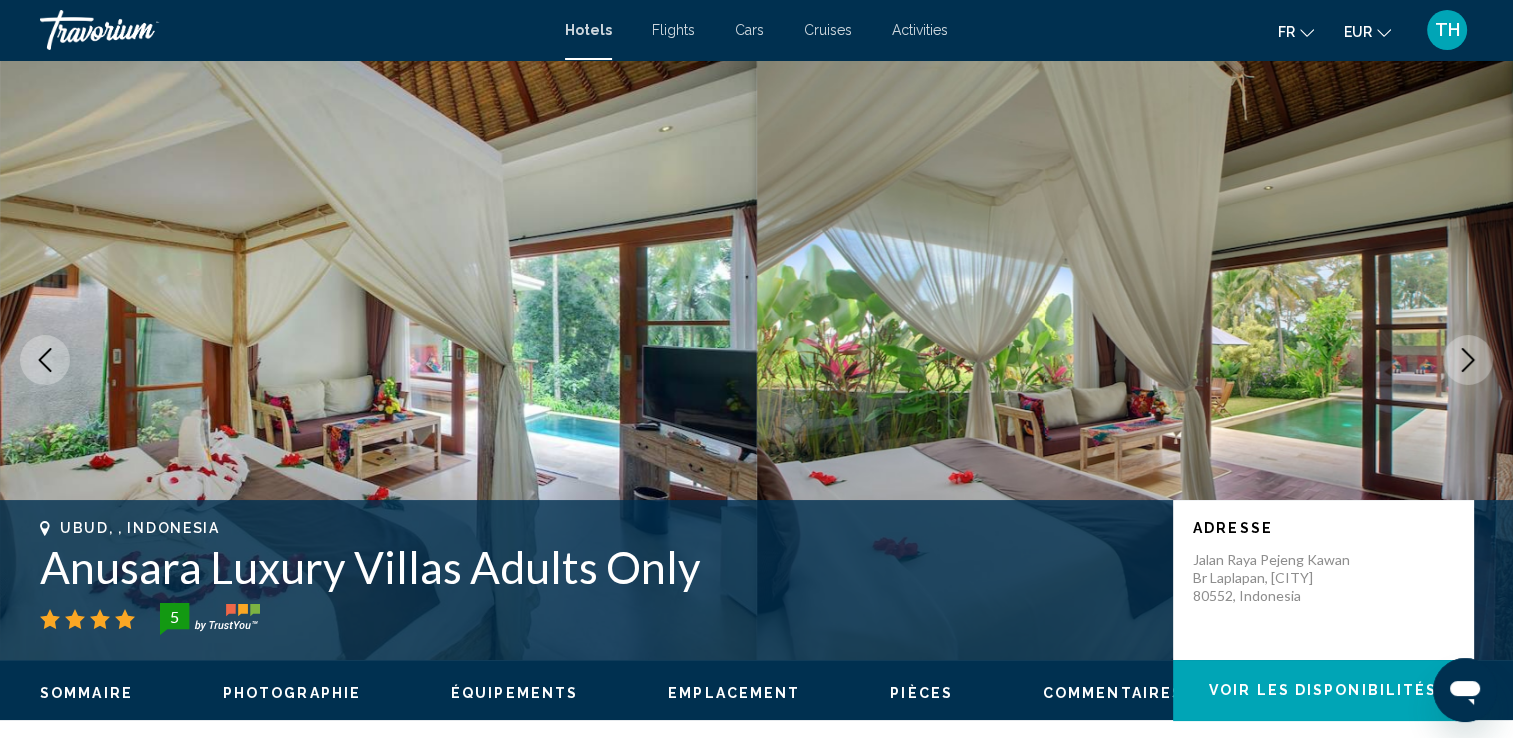 click at bounding box center (1468, 360) 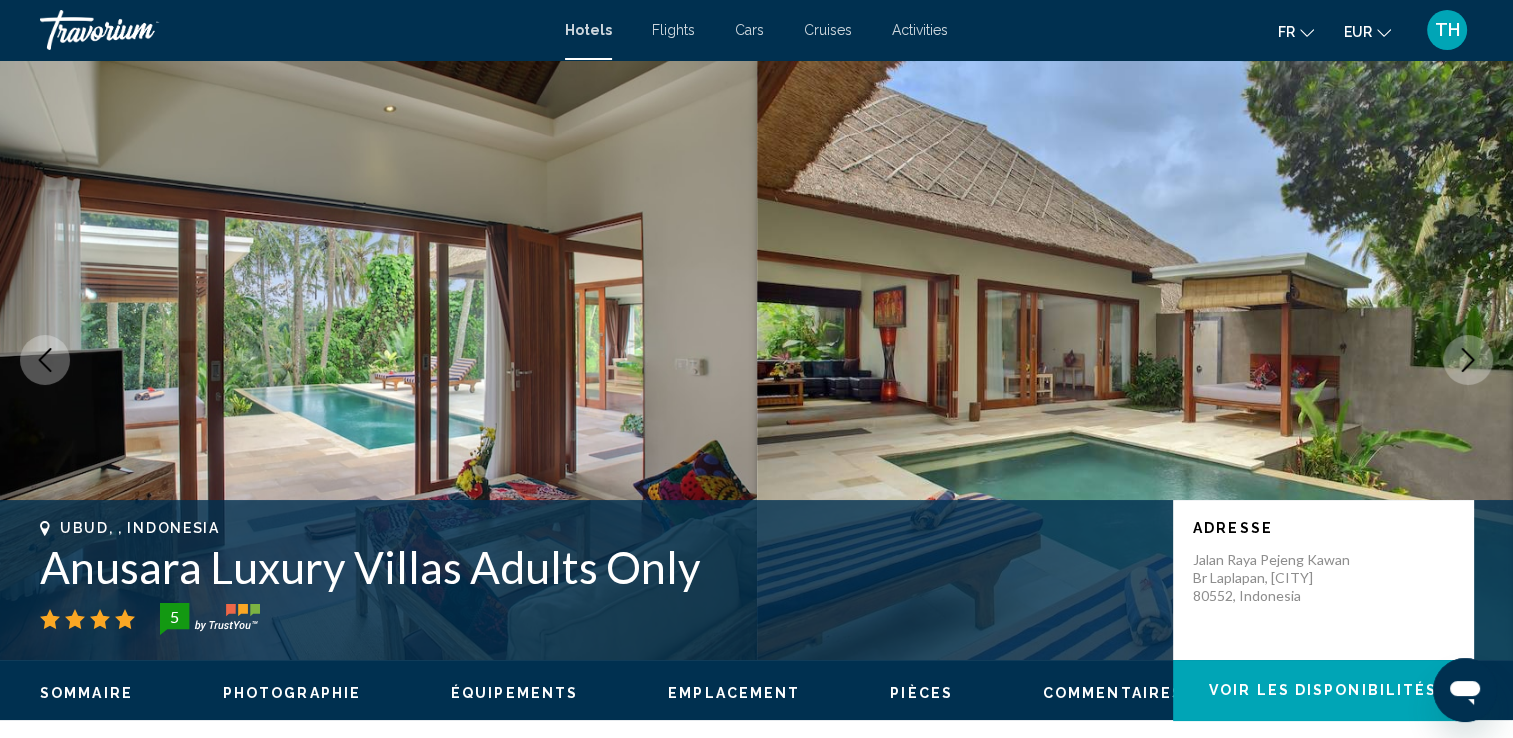 click at bounding box center (1468, 360) 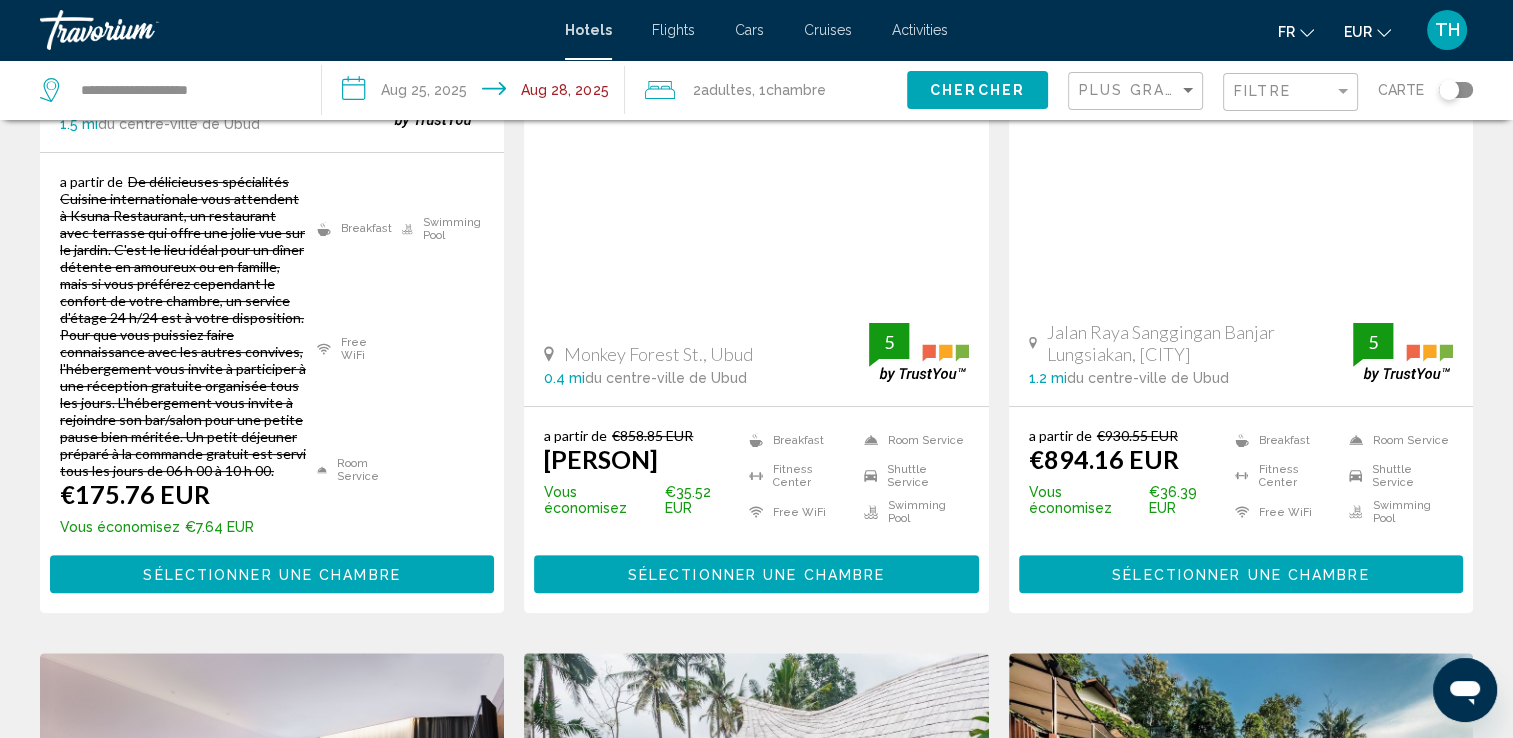 scroll, scrollTop: 587, scrollLeft: 0, axis: vertical 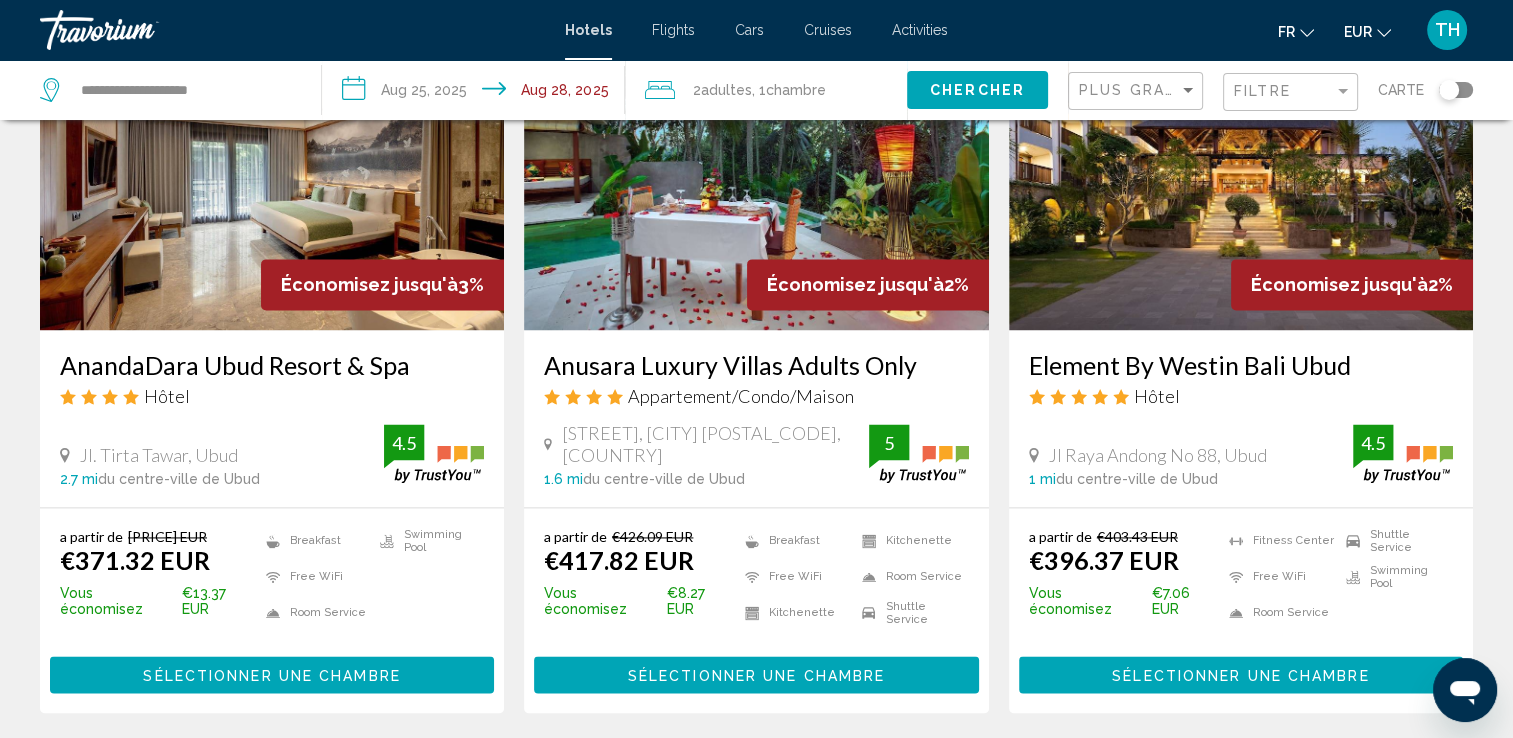 click on "page  7" at bounding box center [826, 773] 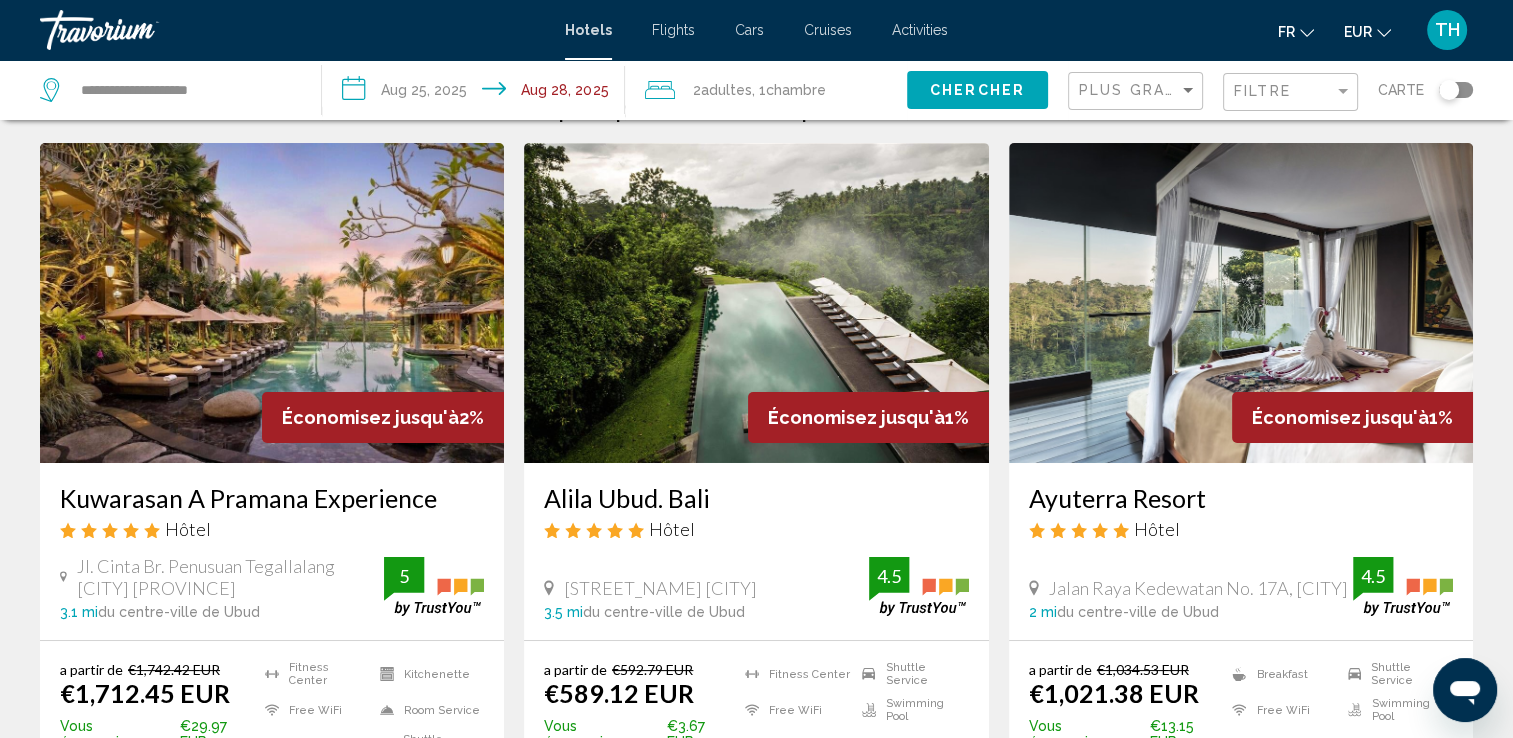 scroll, scrollTop: 0, scrollLeft: 0, axis: both 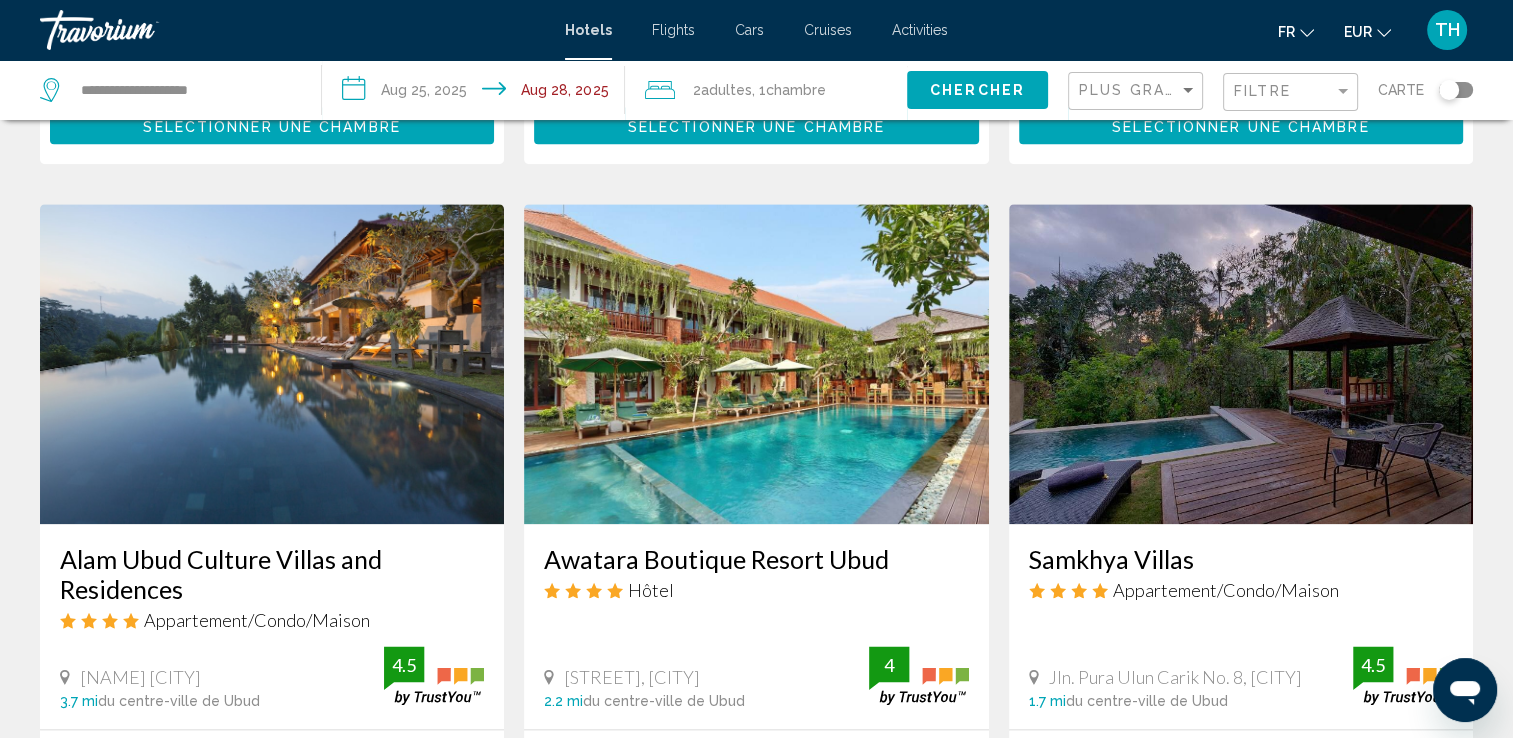 click at bounding box center [272, 364] 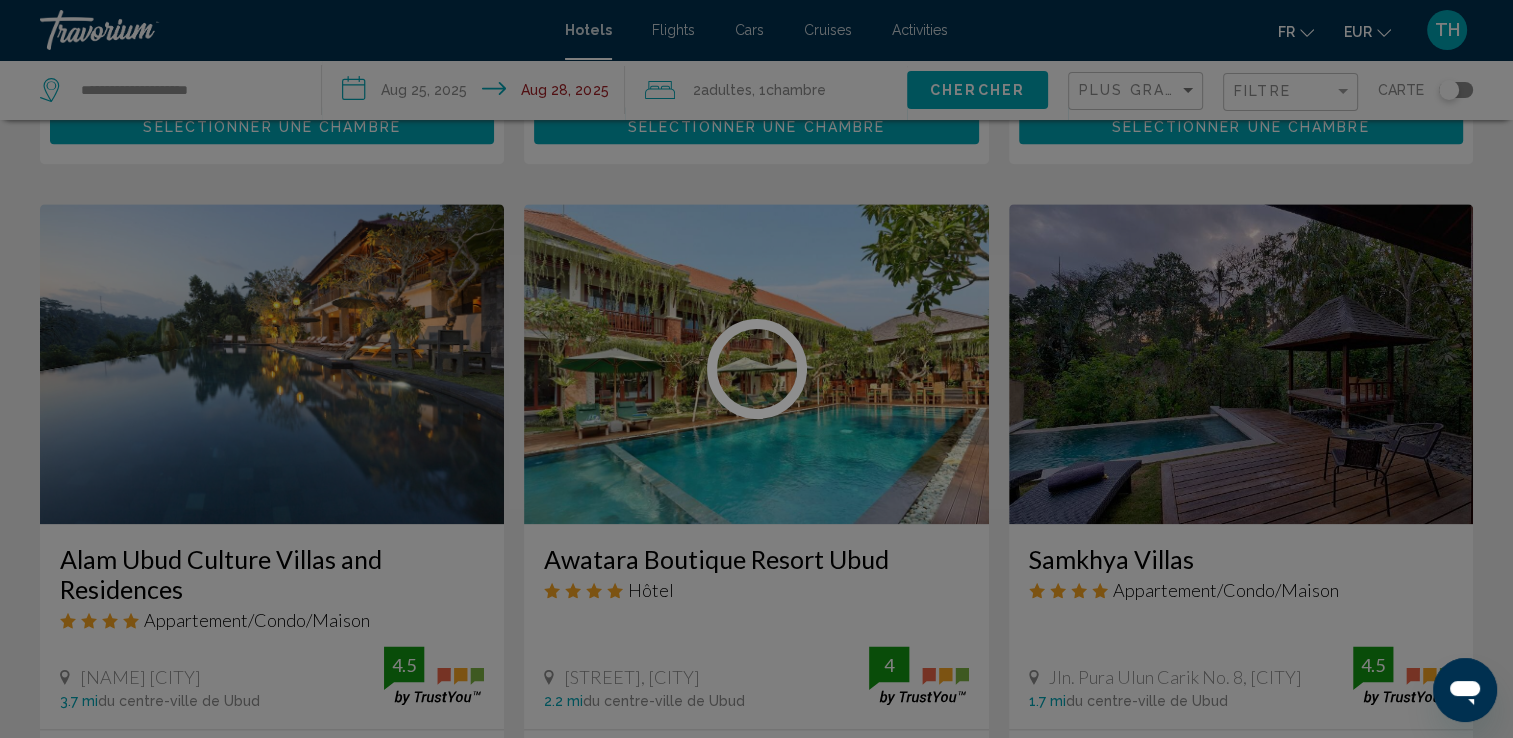 scroll, scrollTop: 0, scrollLeft: 0, axis: both 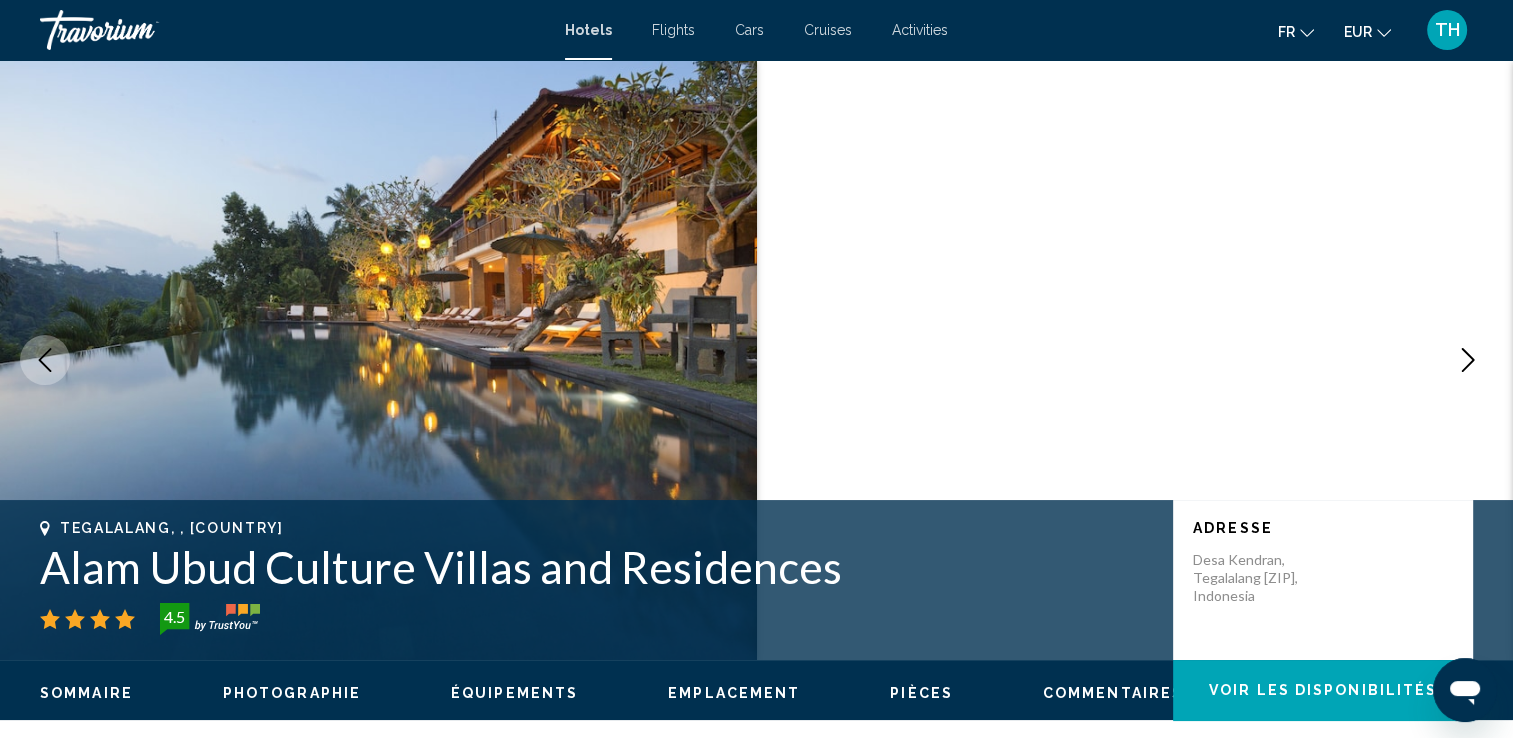 click at bounding box center [1468, 360] 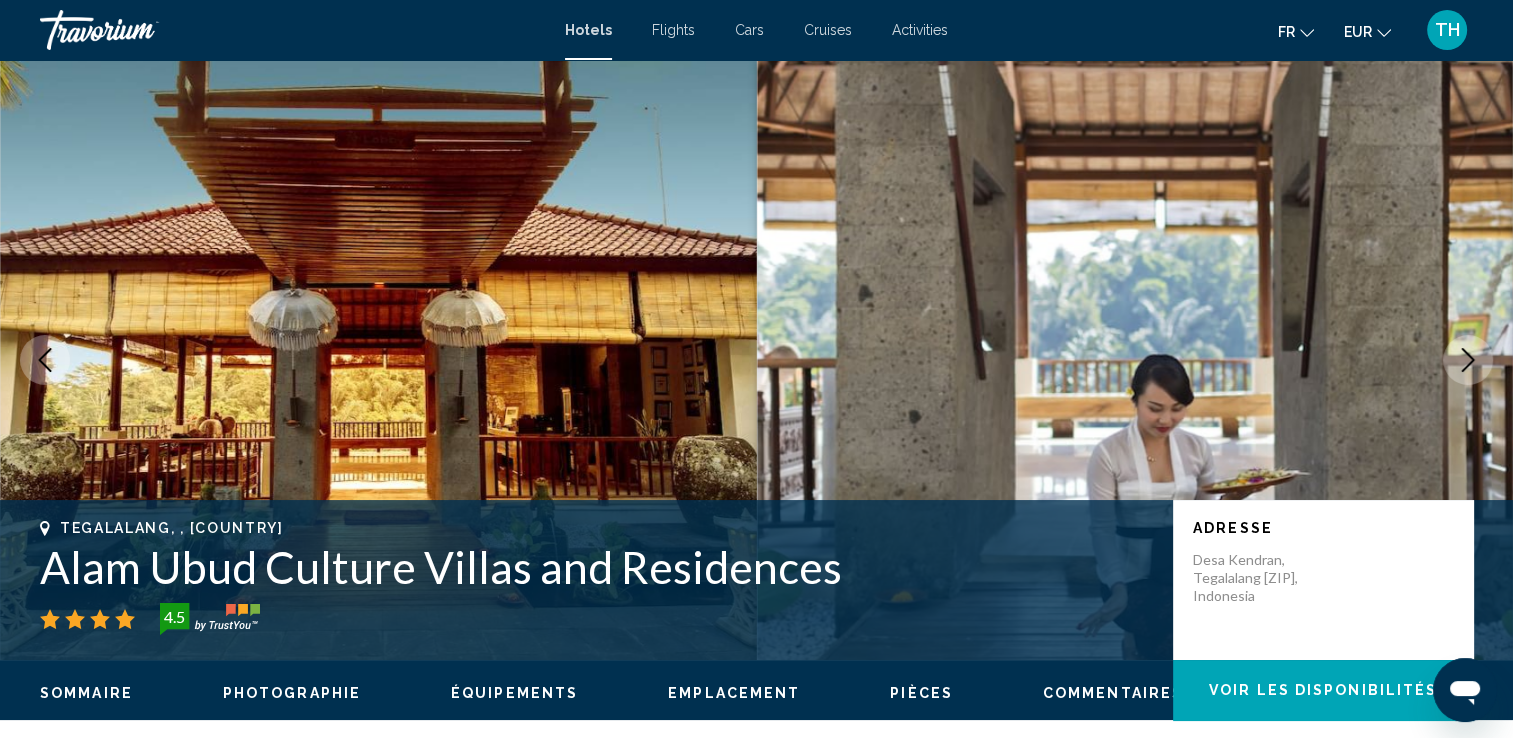click at bounding box center (1468, 360) 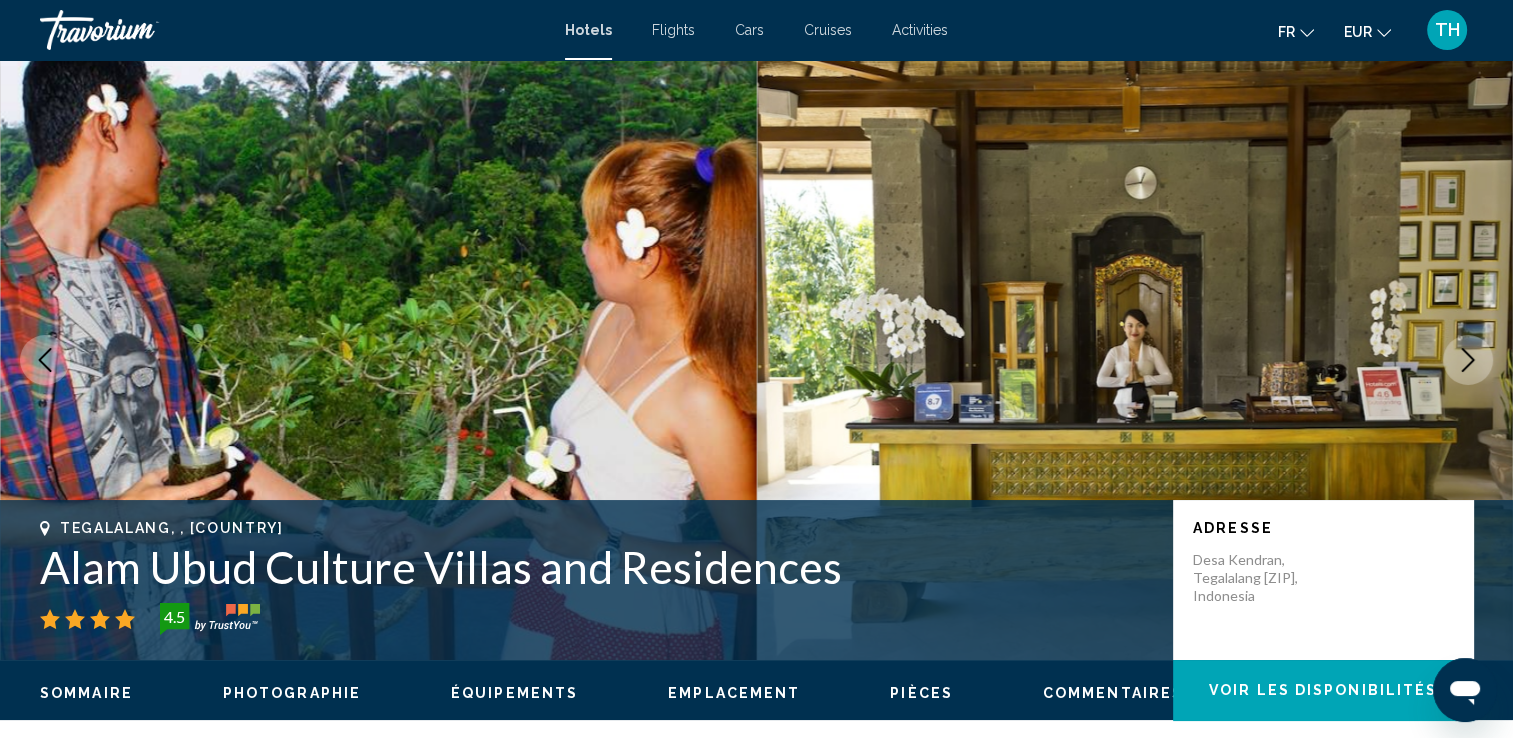 click at bounding box center [1468, 360] 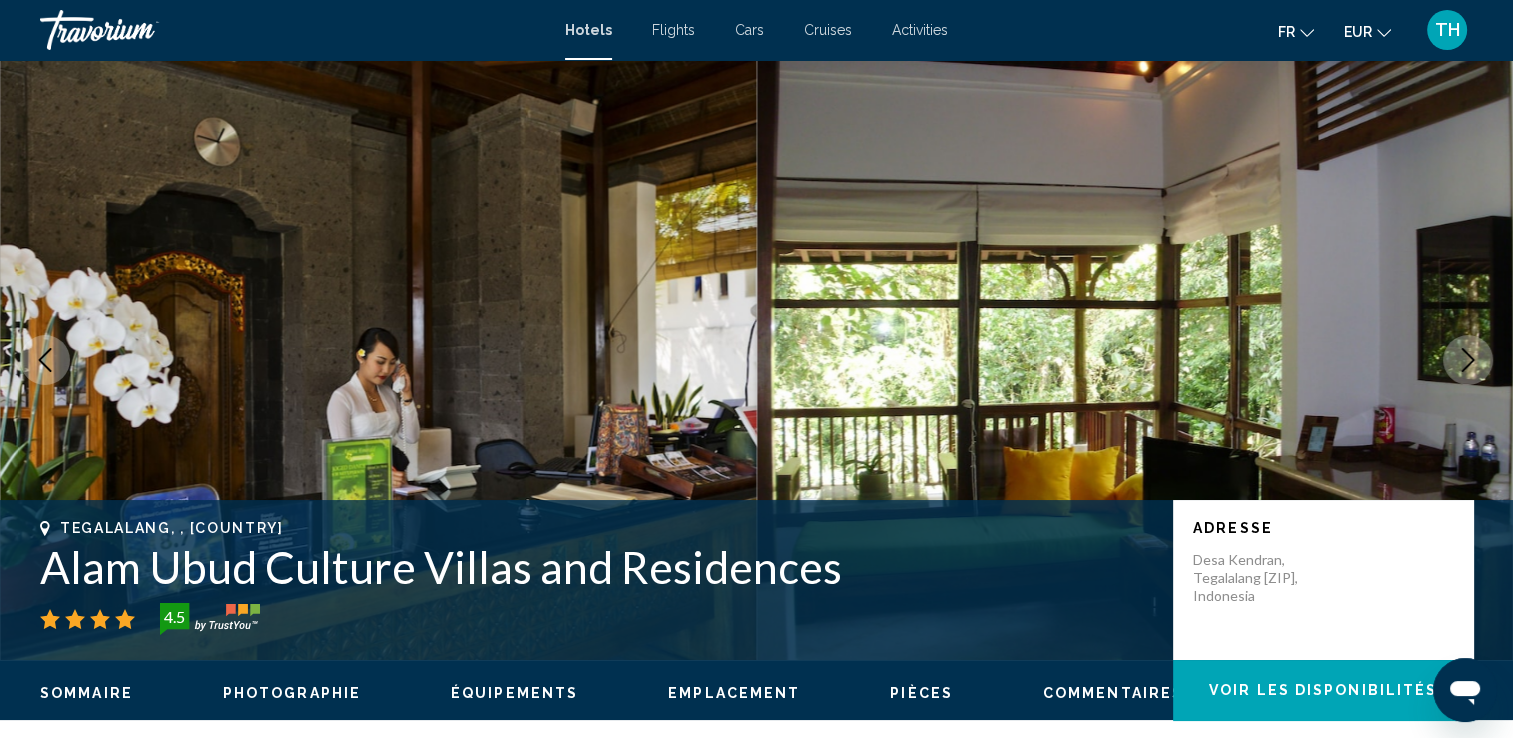 click at bounding box center [1468, 360] 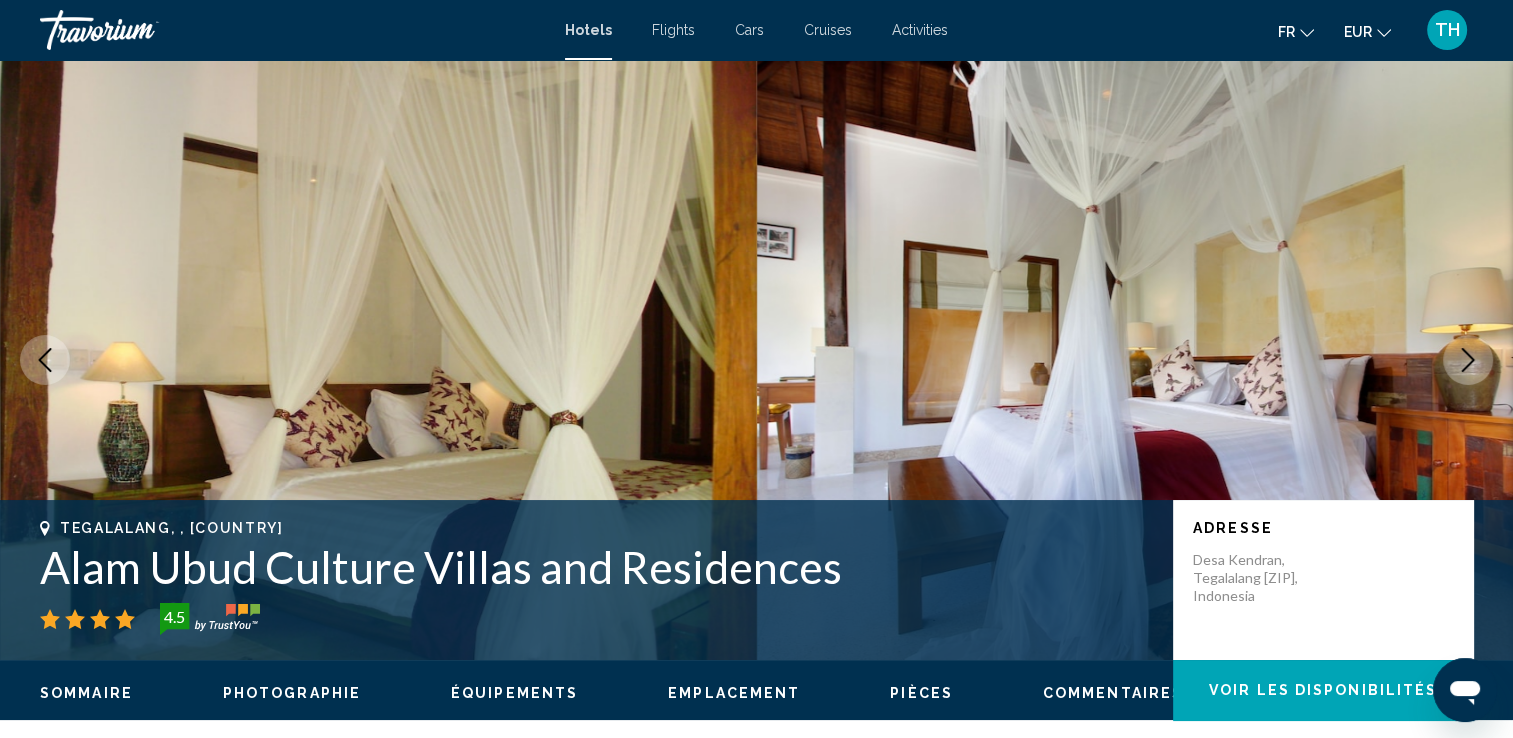 click at bounding box center [1468, 360] 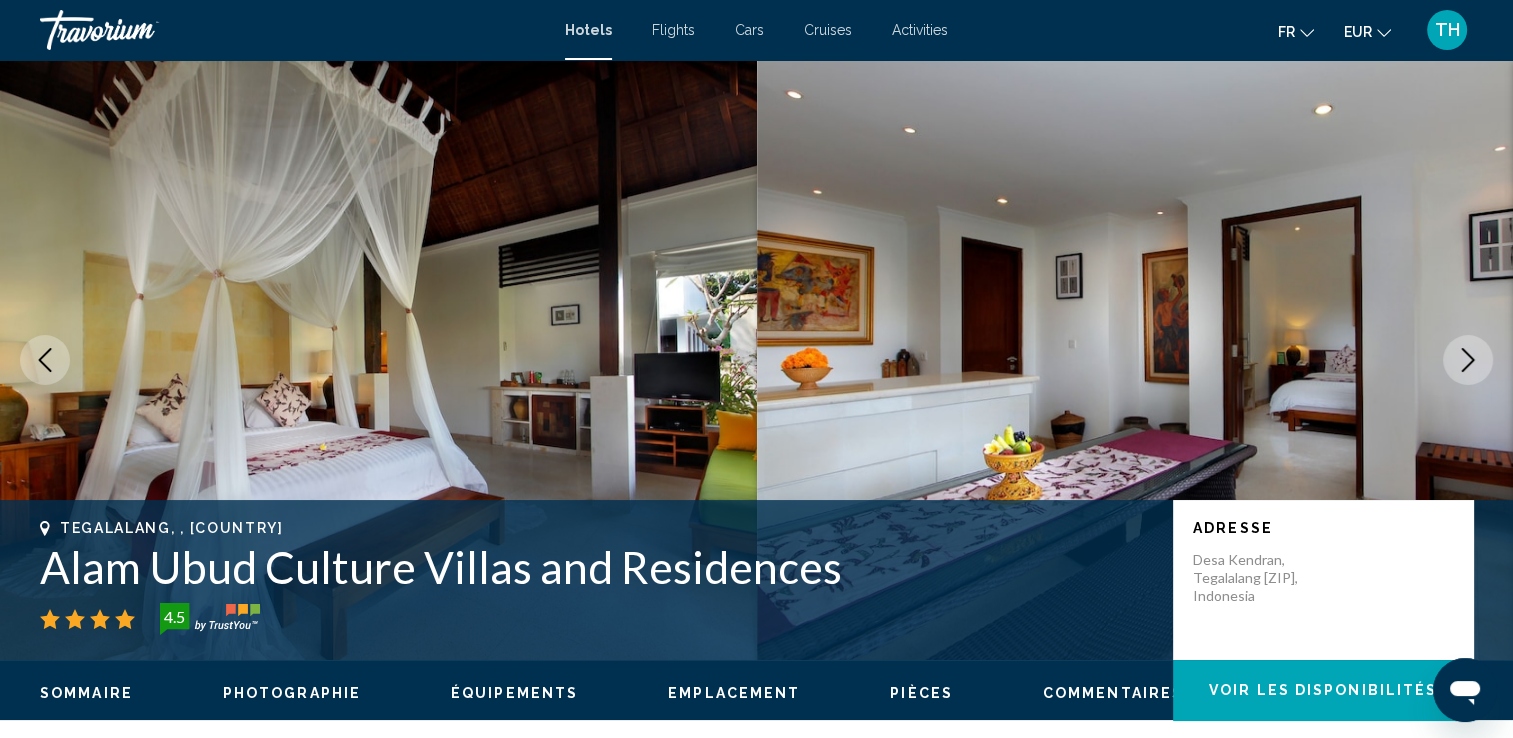 click at bounding box center [1468, 360] 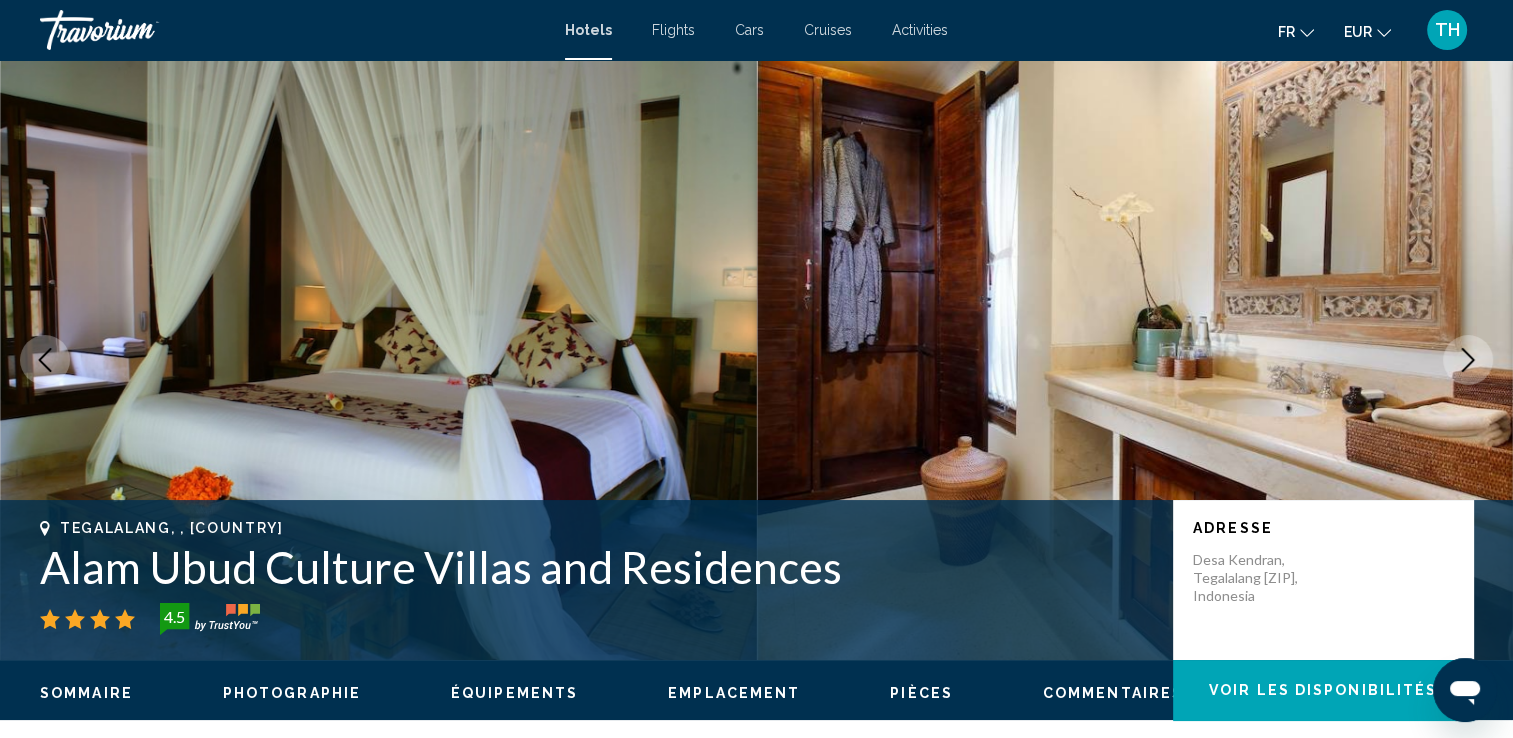 click at bounding box center (1468, 360) 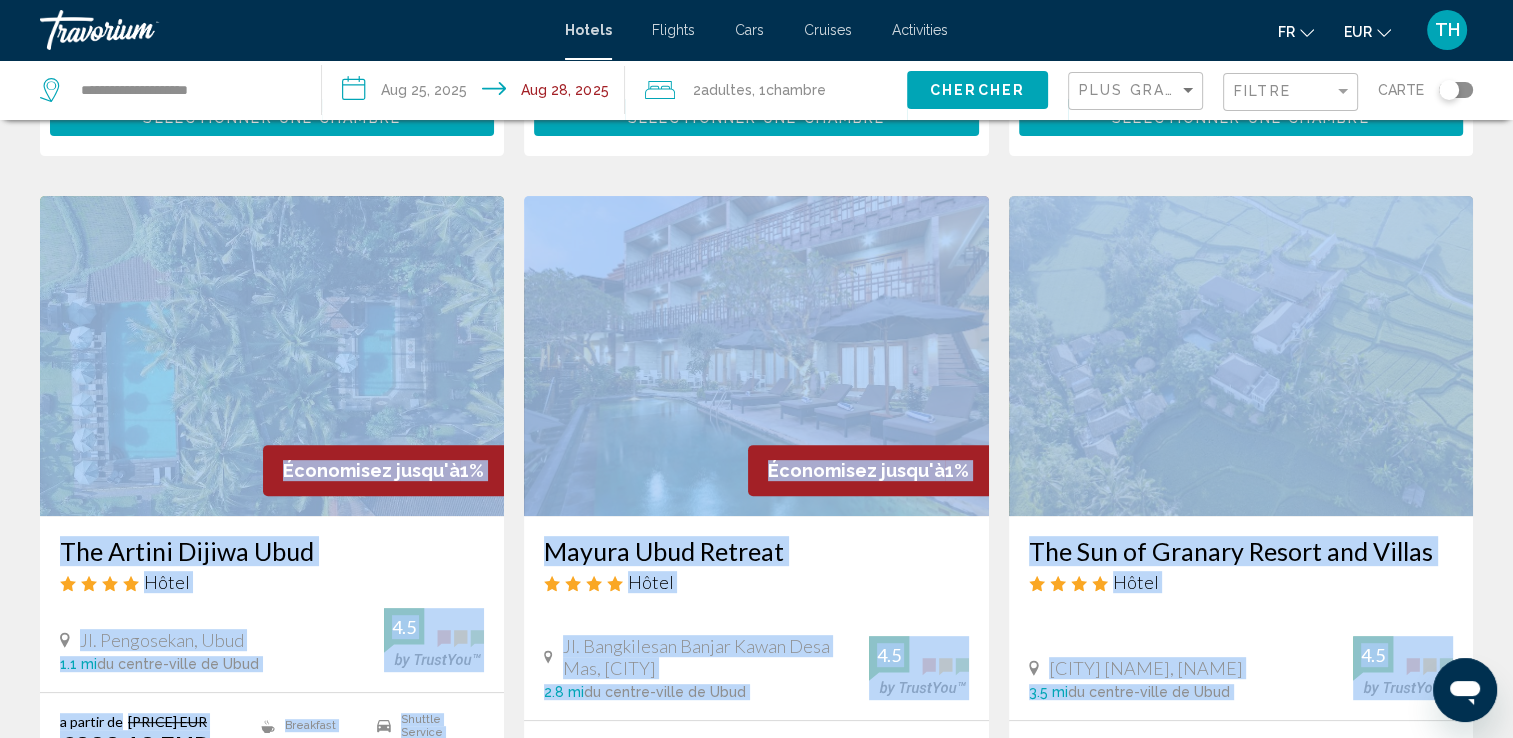scroll, scrollTop: 798, scrollLeft: 0, axis: vertical 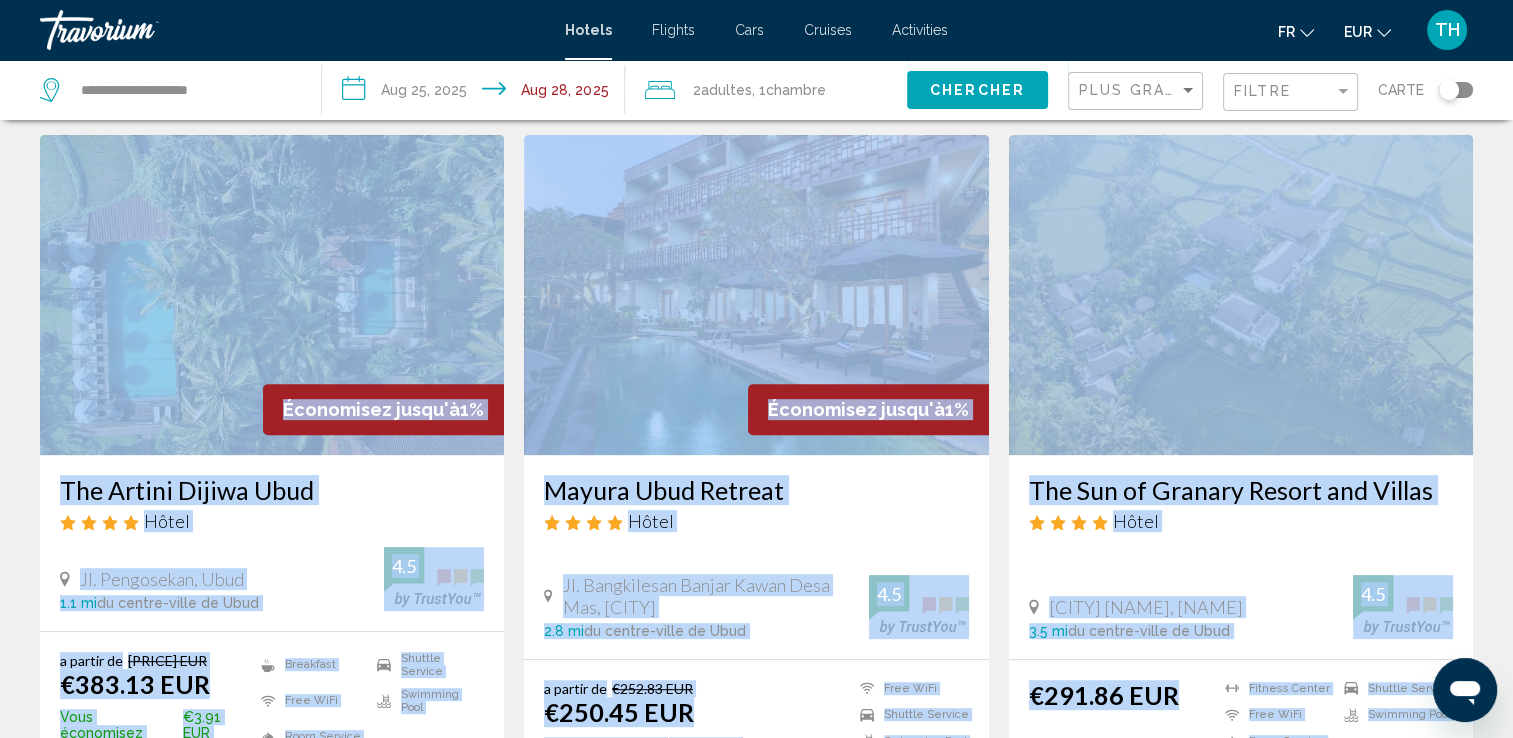 drag, startPoint x: 1499, startPoint y: 587, endPoint x: 1514, endPoint y: 706, distance: 119.94165 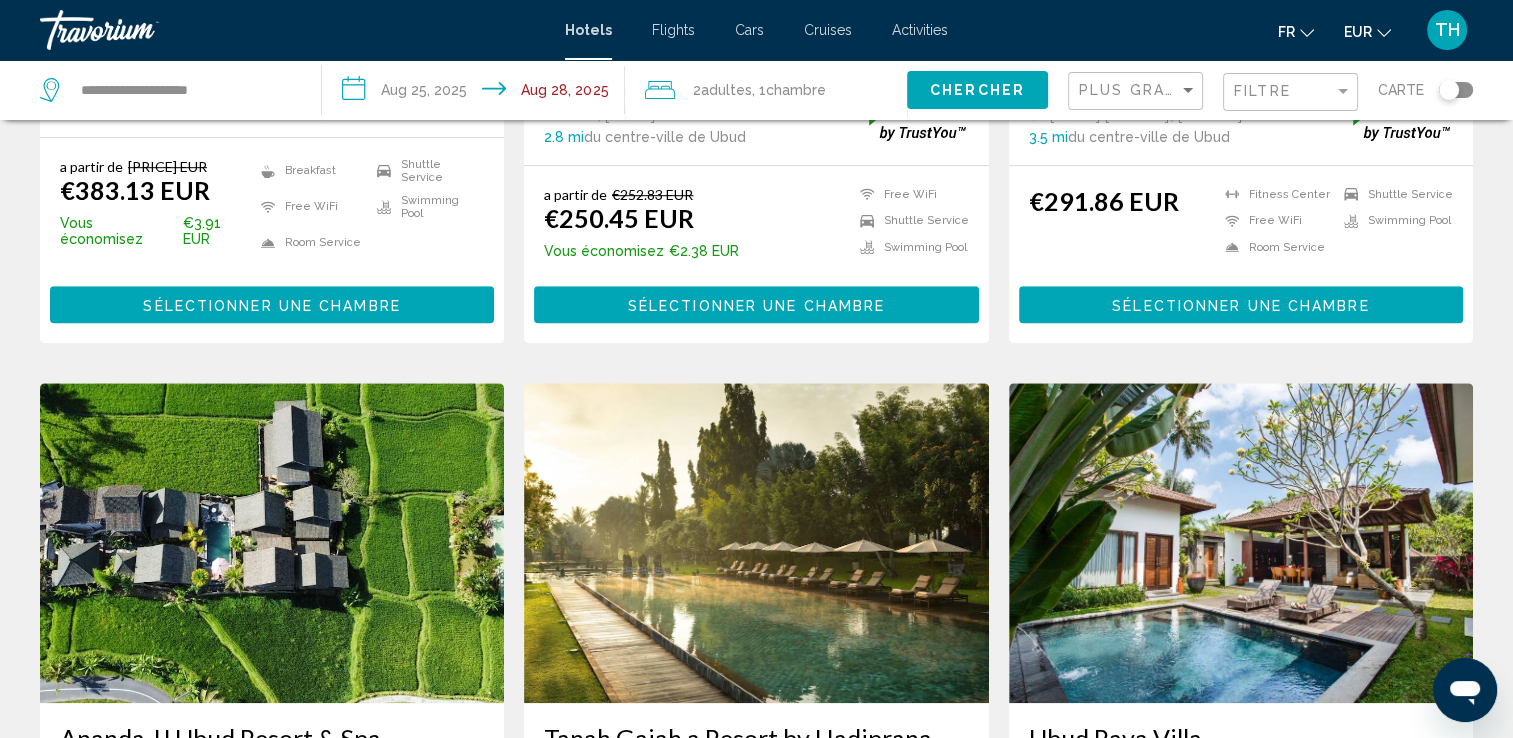 scroll, scrollTop: 1344, scrollLeft: 0, axis: vertical 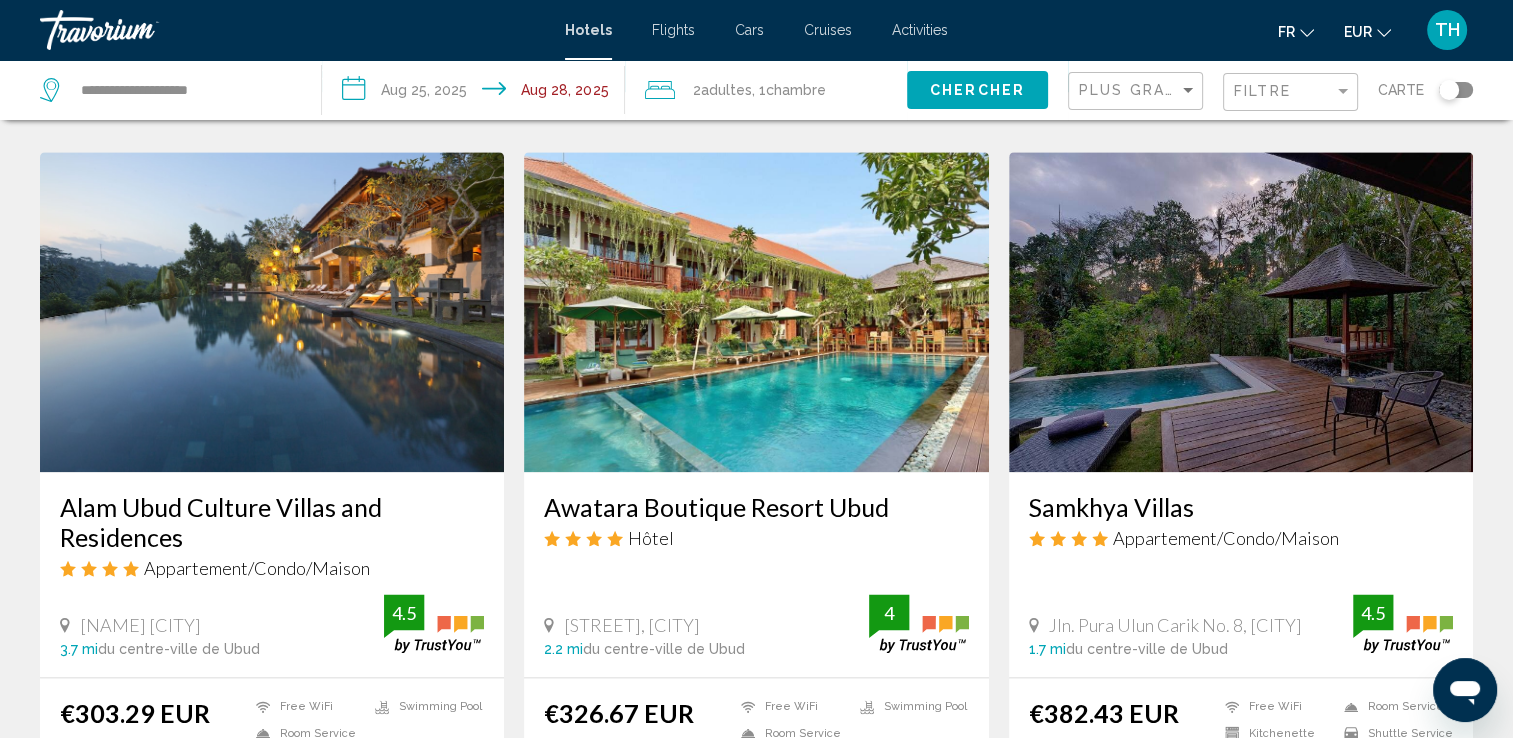 click at bounding box center [1241, 312] 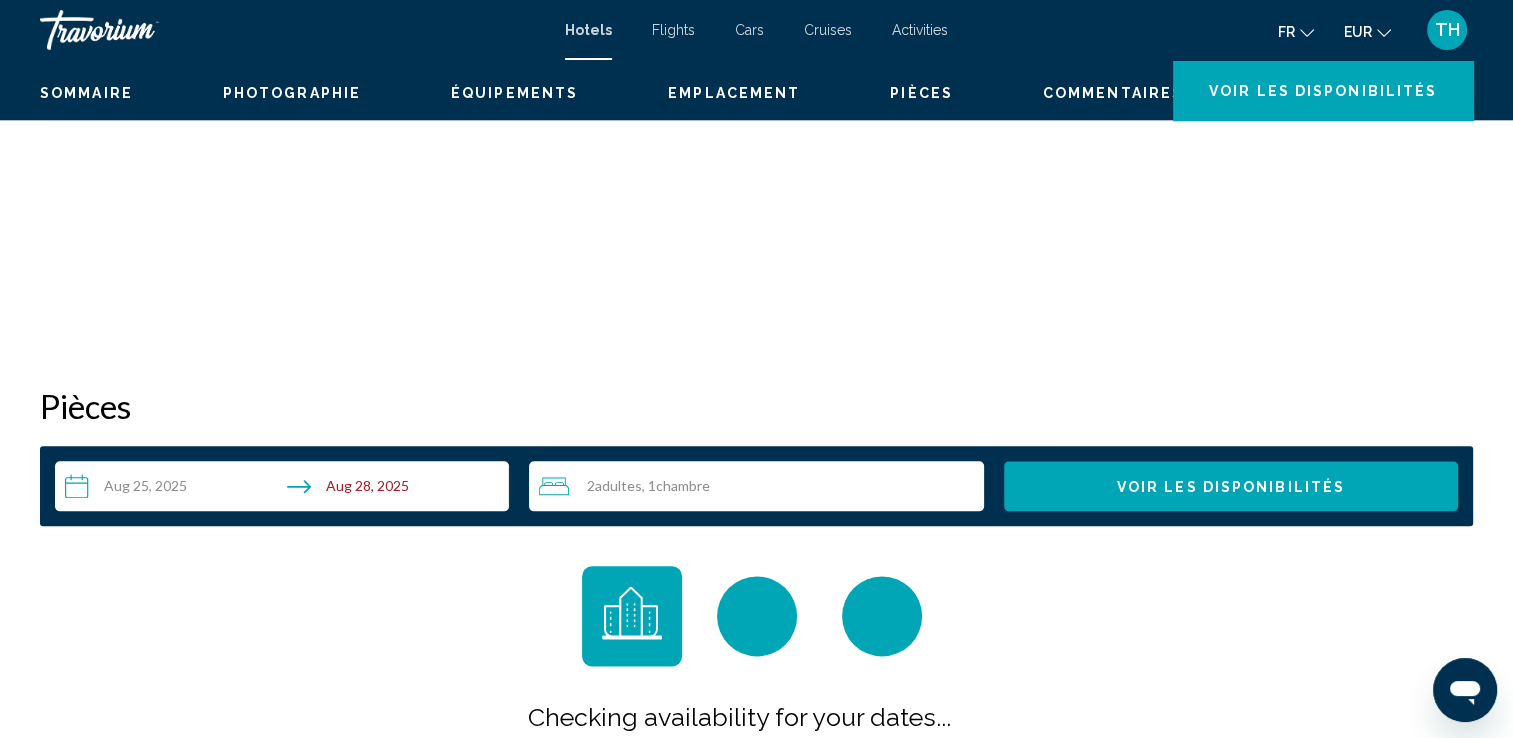 scroll, scrollTop: 0, scrollLeft: 0, axis: both 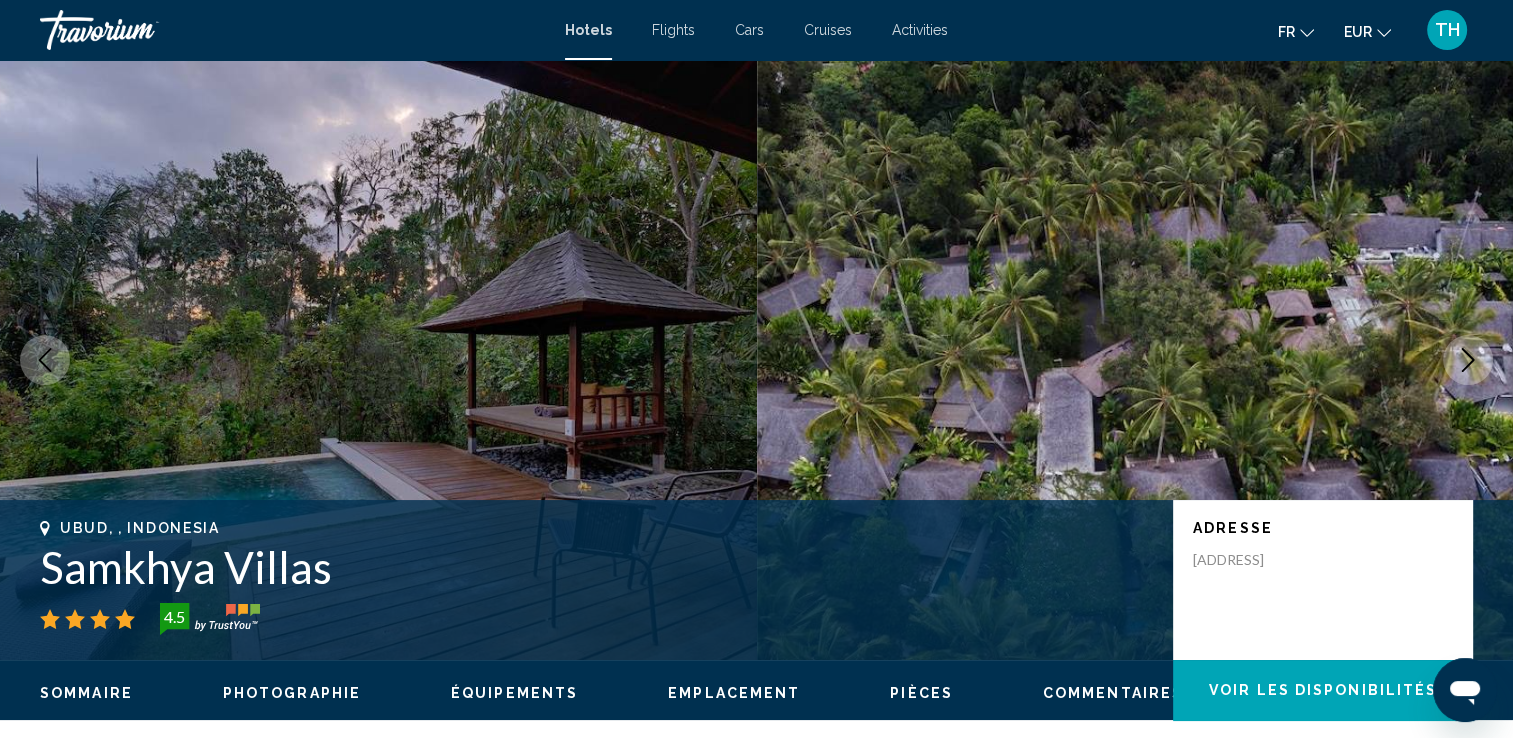 click 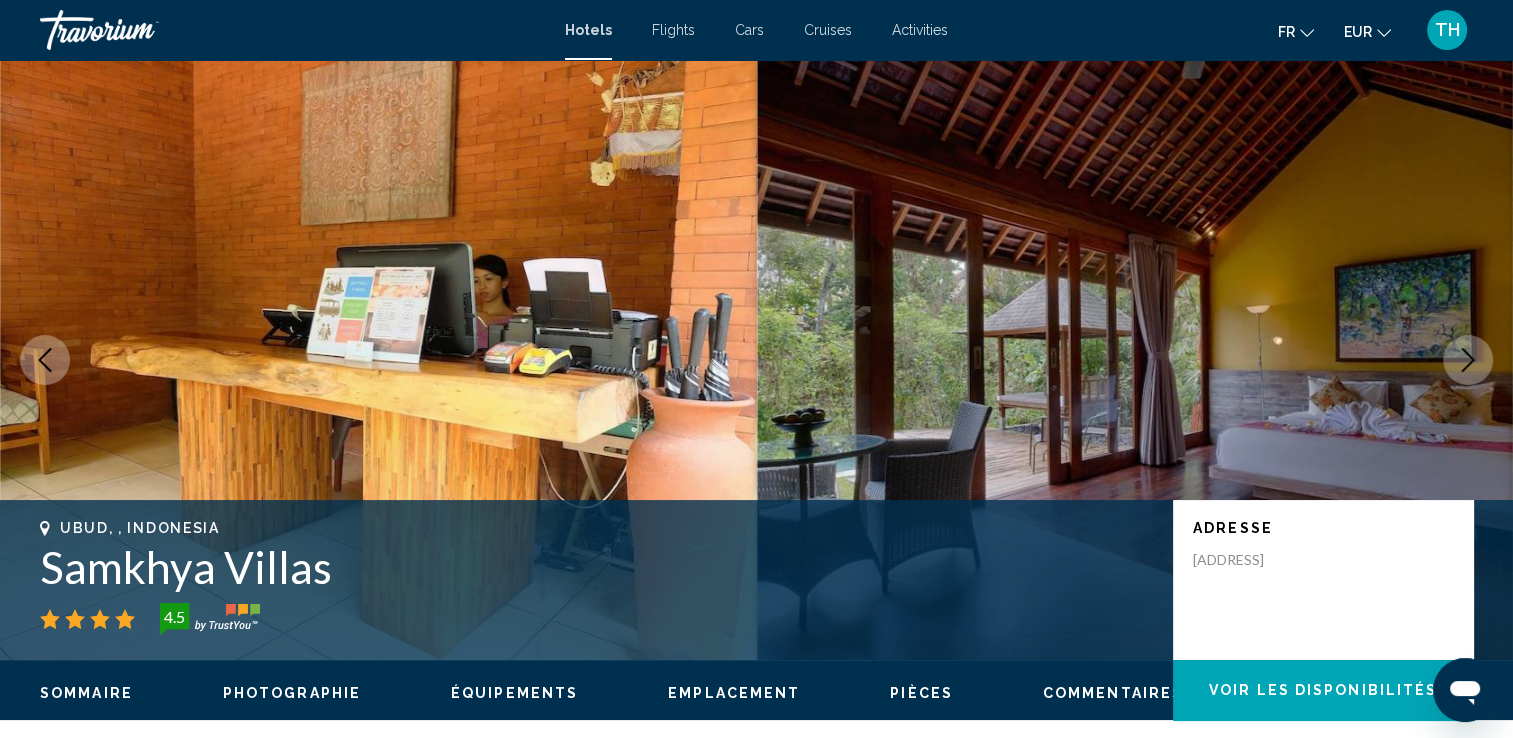 click 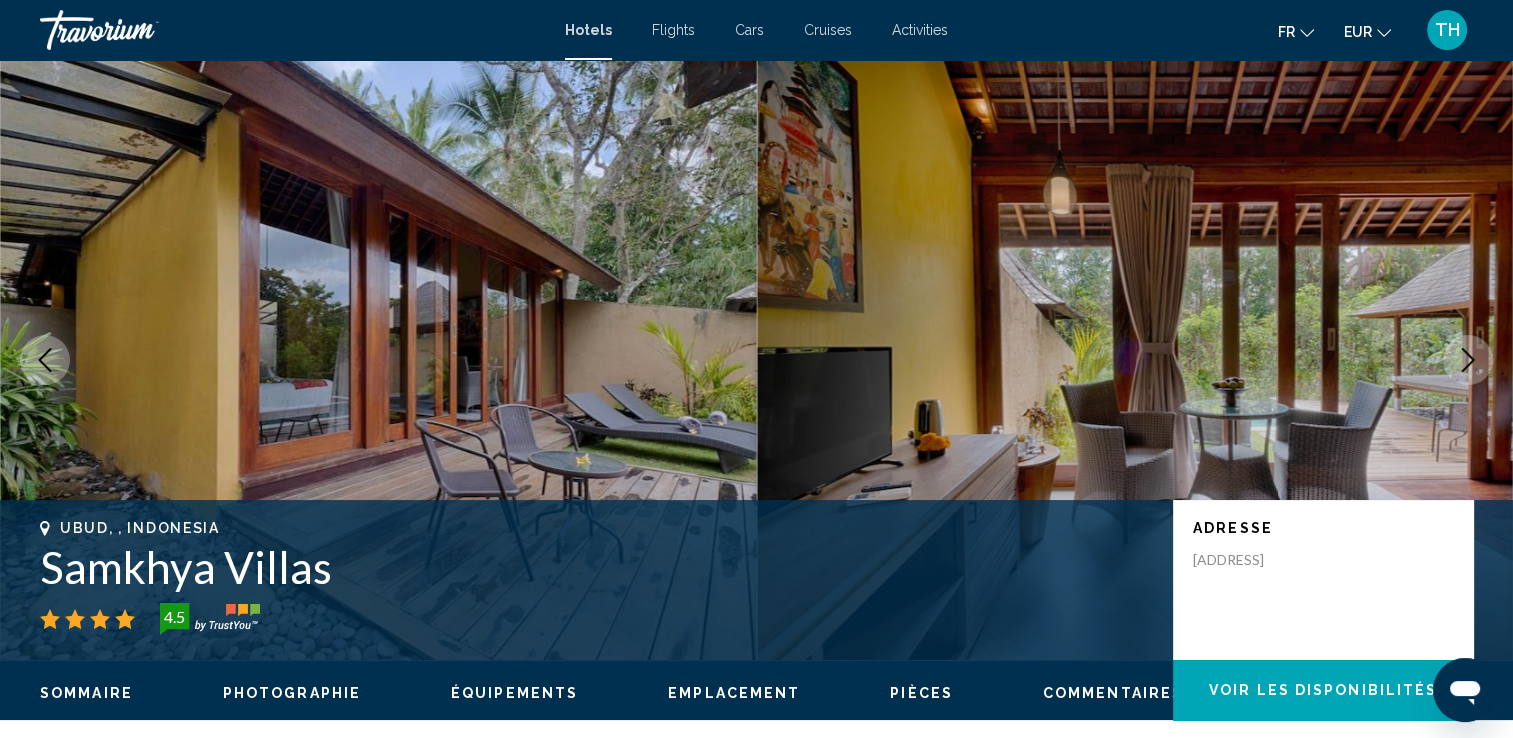 click 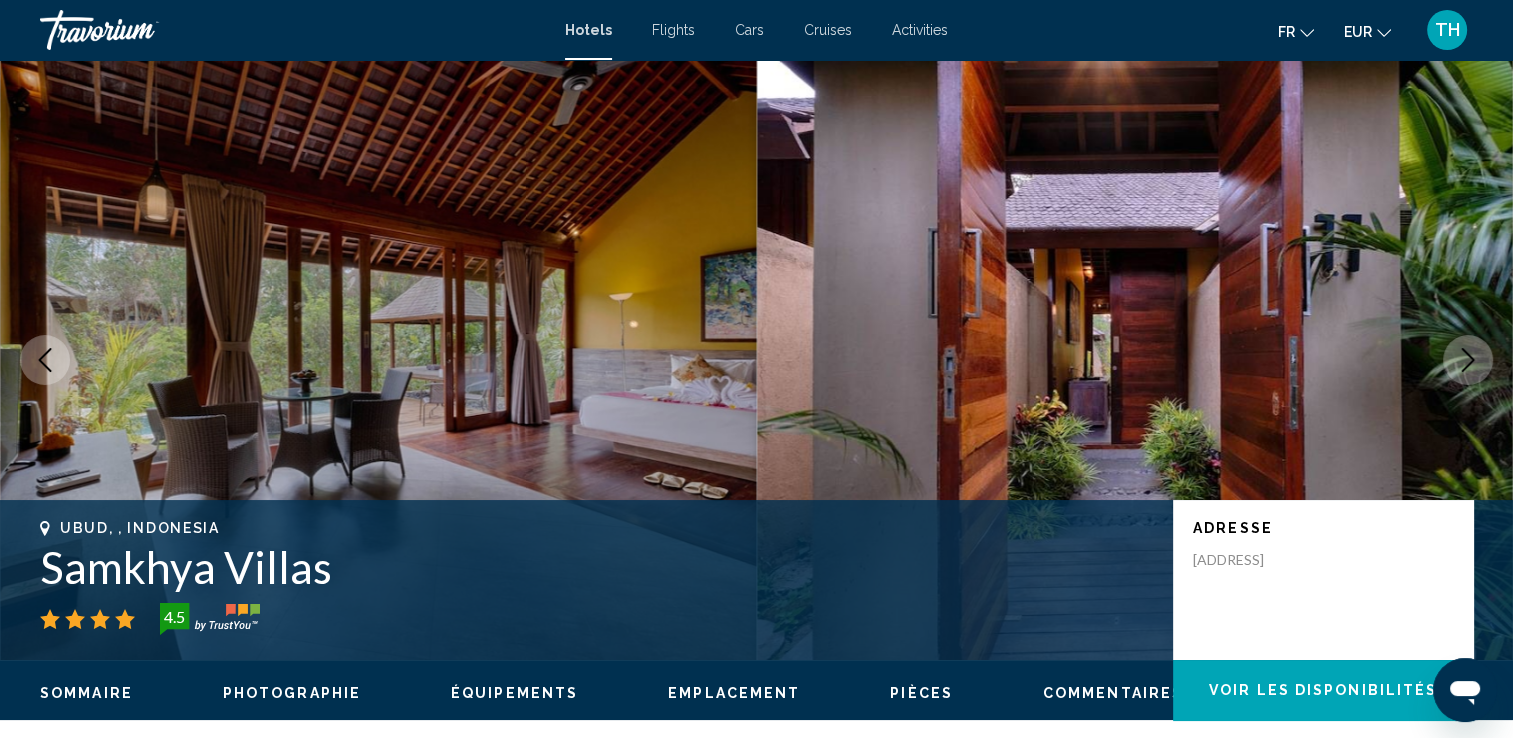 click 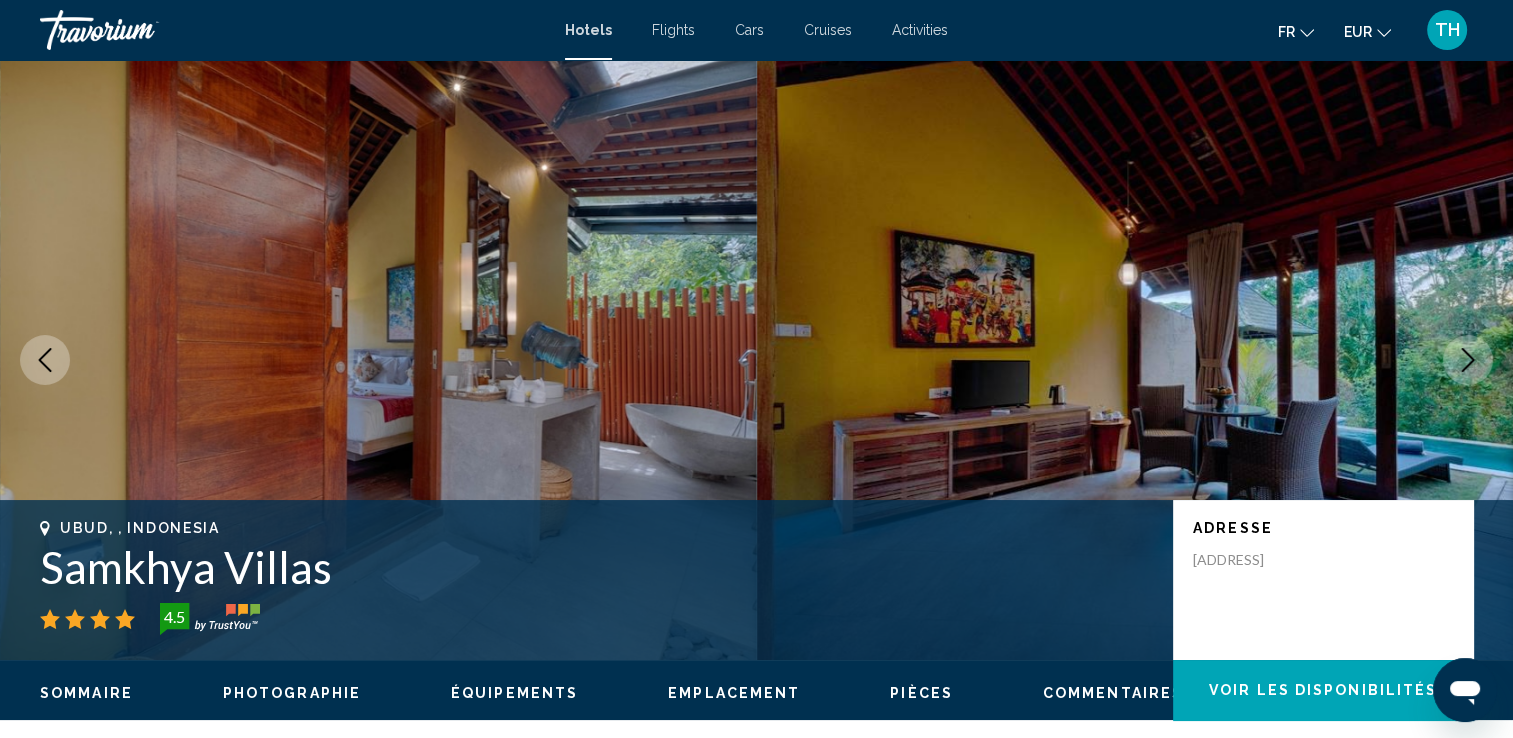 click 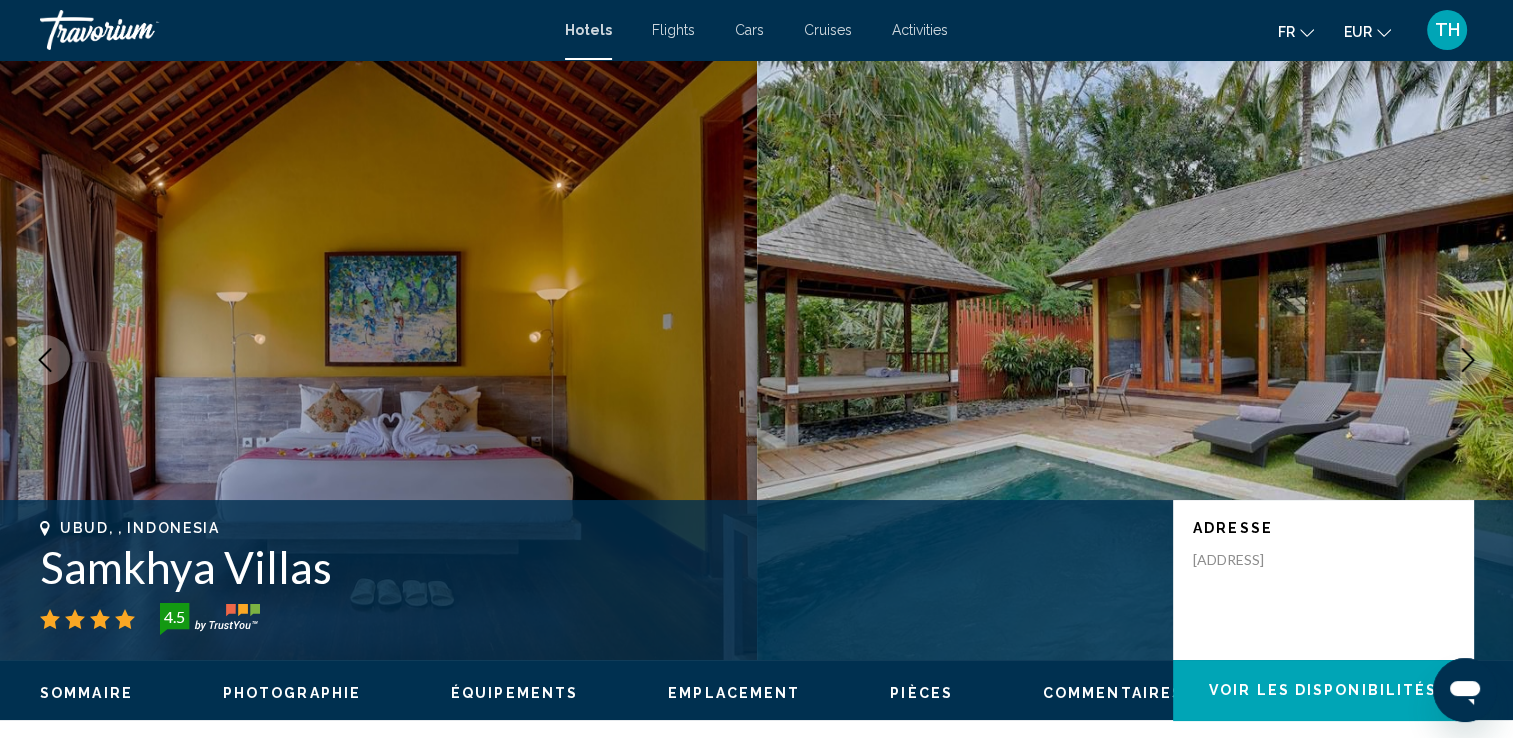 click 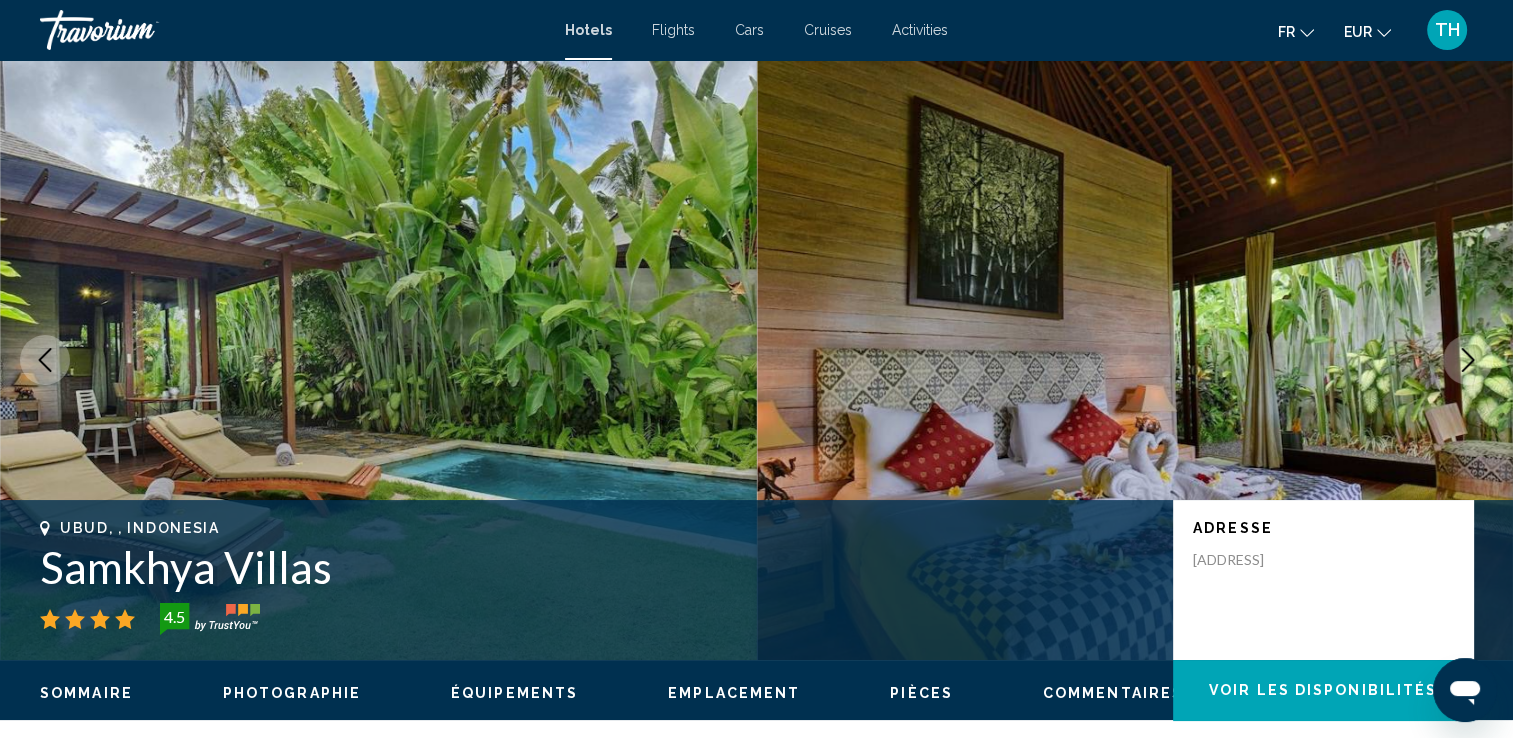 click 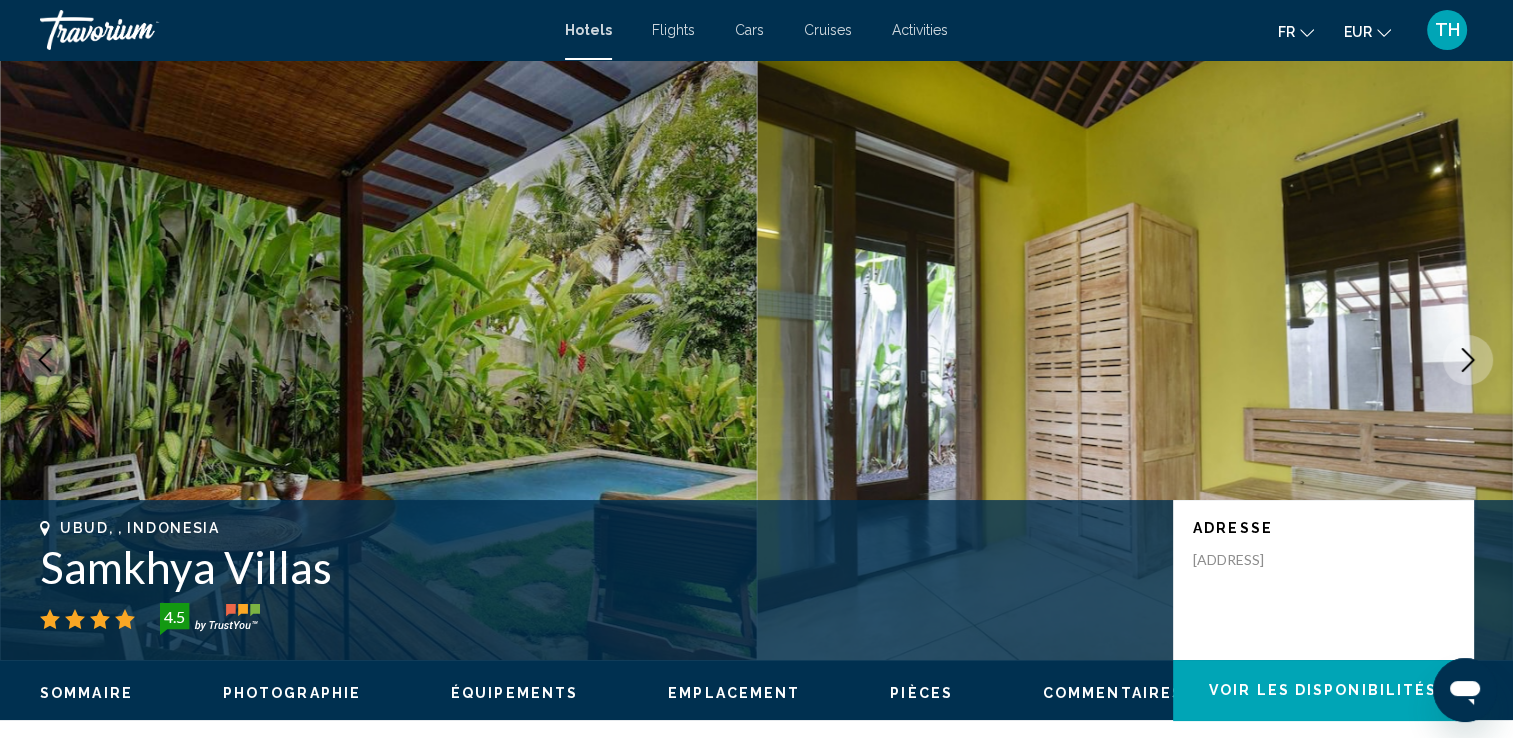 click 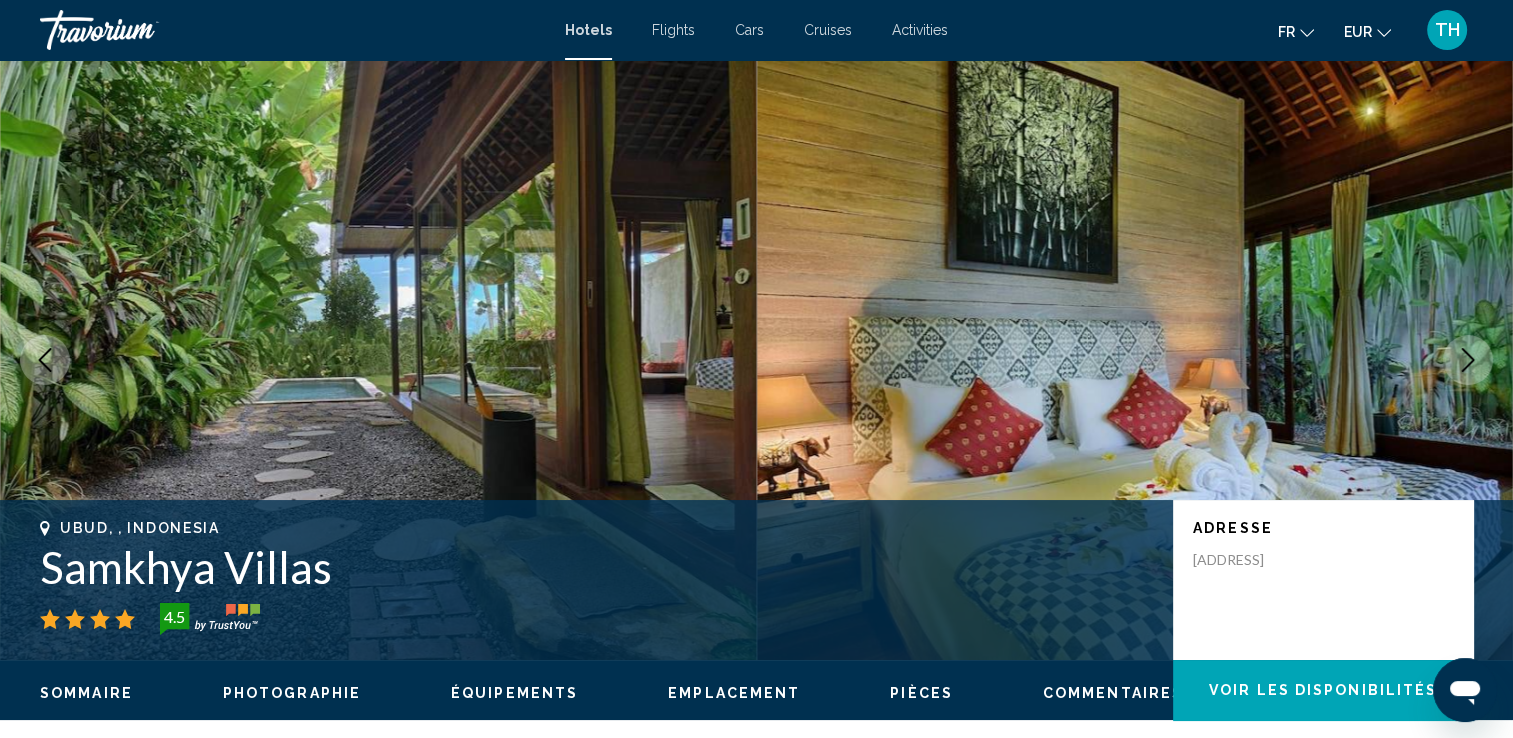 click 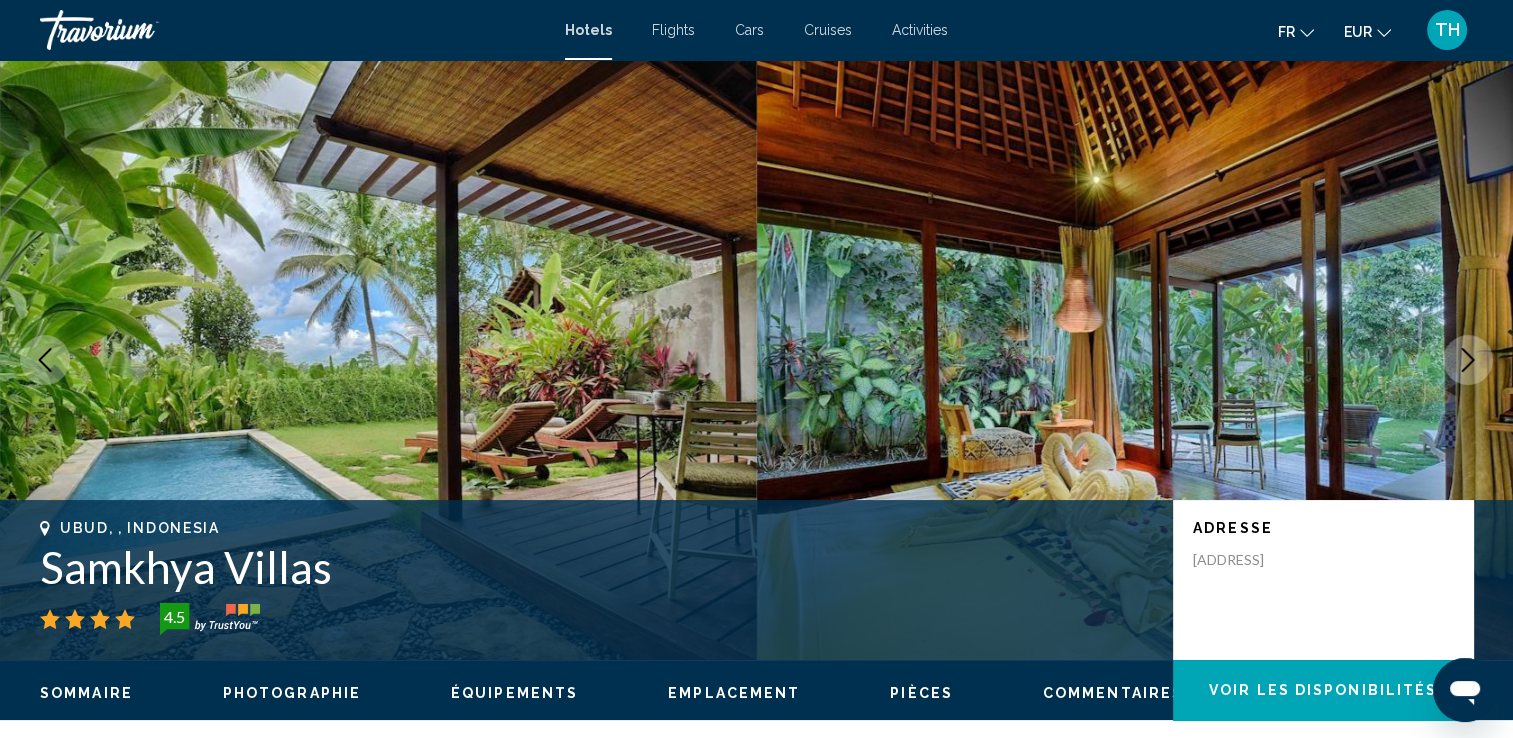 click 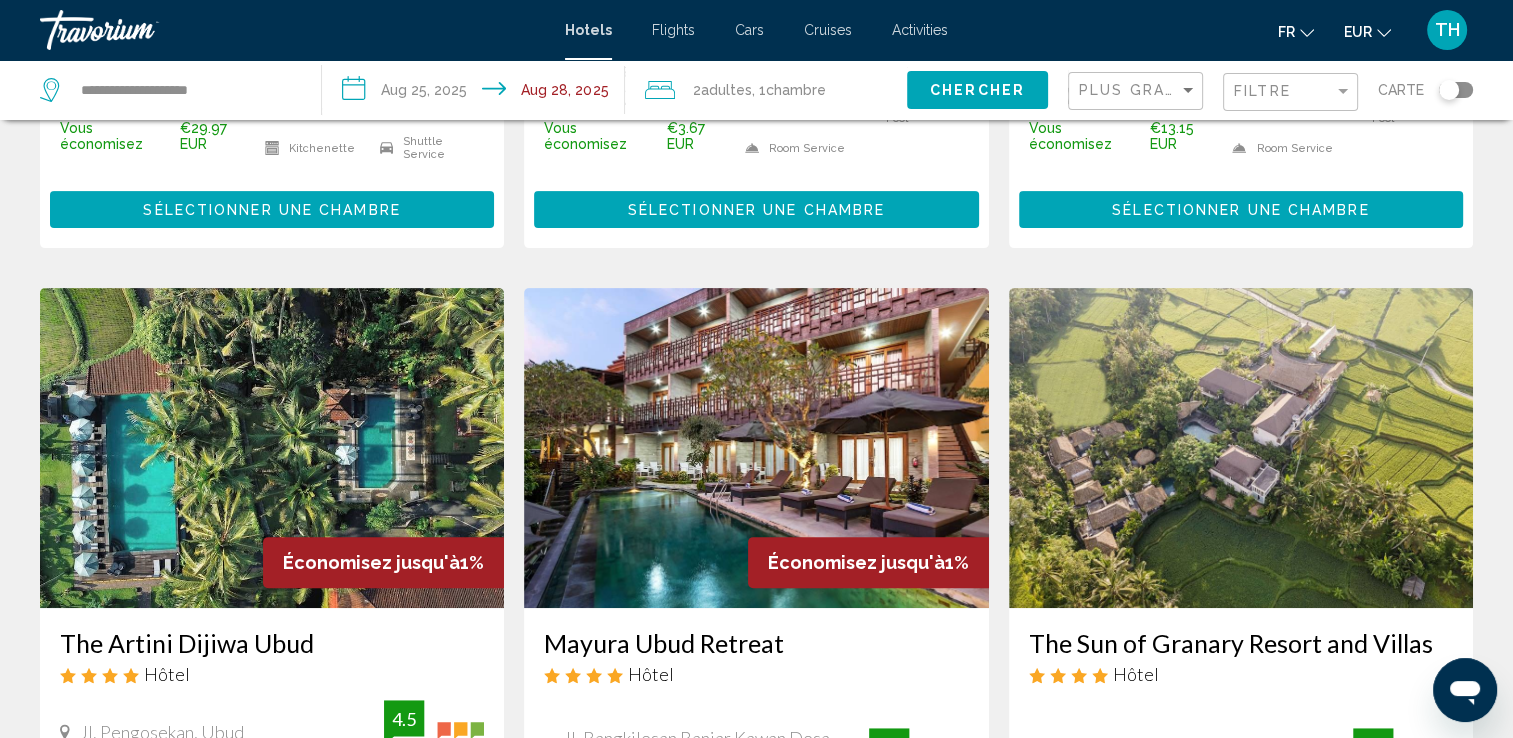 scroll, scrollTop: 1291, scrollLeft: 0, axis: vertical 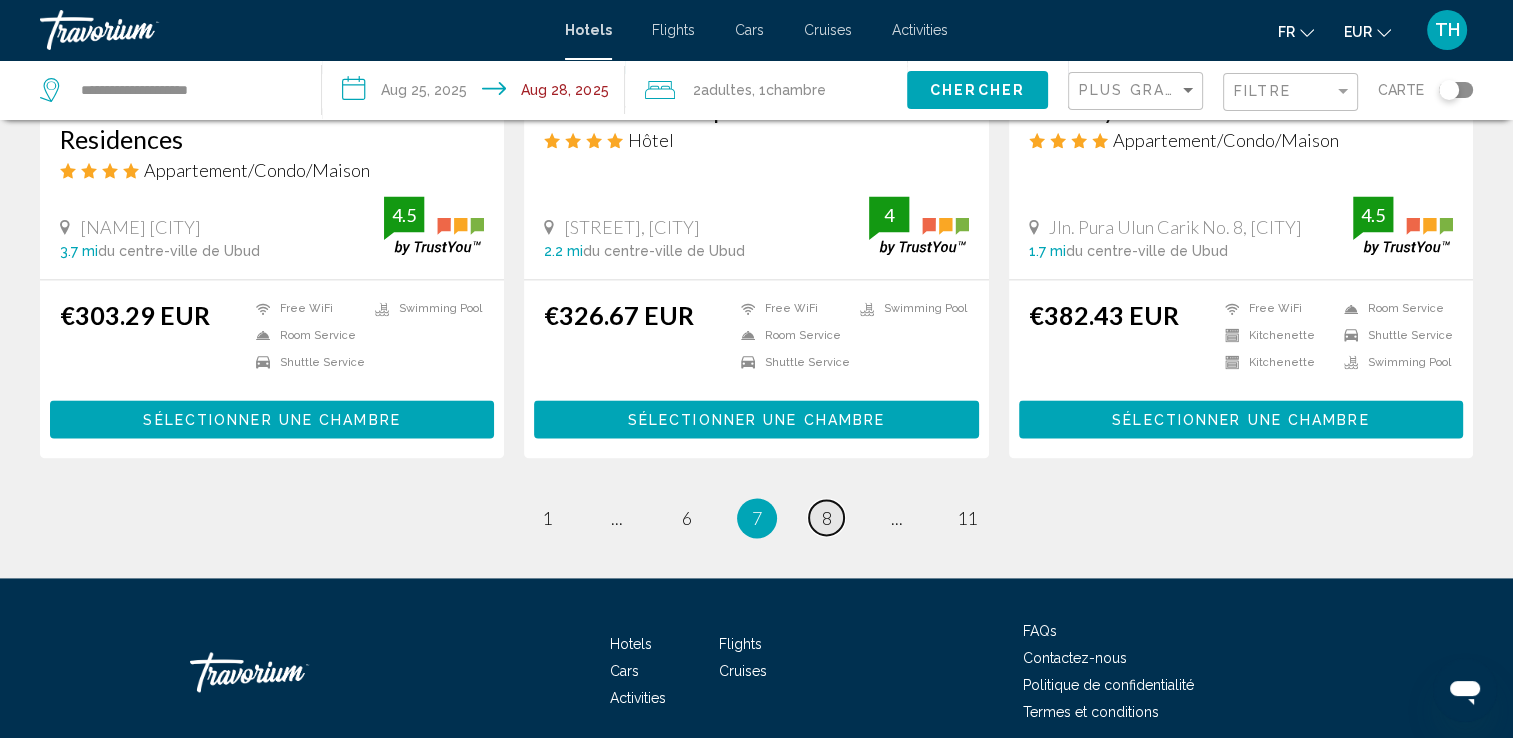 click on "8" at bounding box center (827, 518) 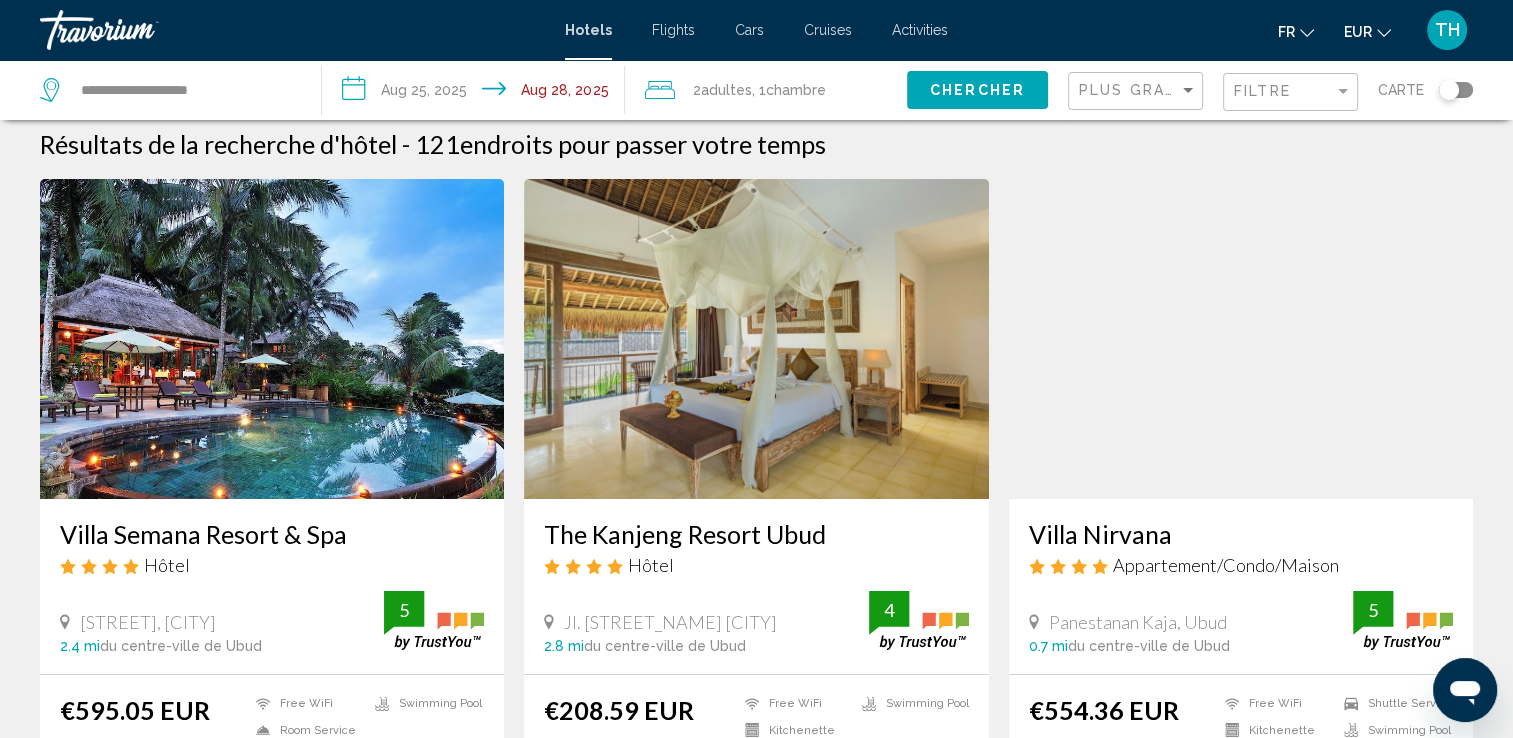 scroll, scrollTop: 0, scrollLeft: 0, axis: both 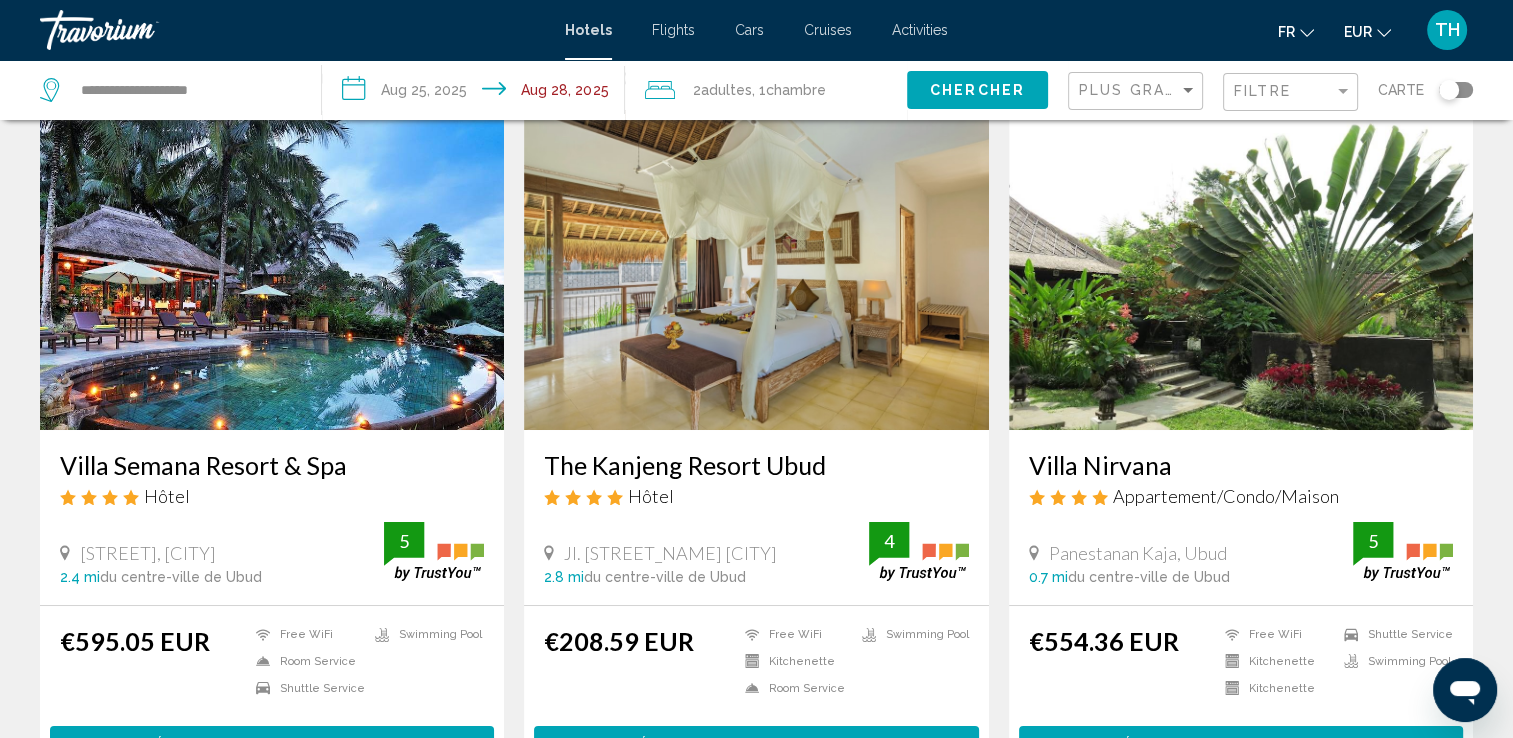 click at bounding box center (272, 270) 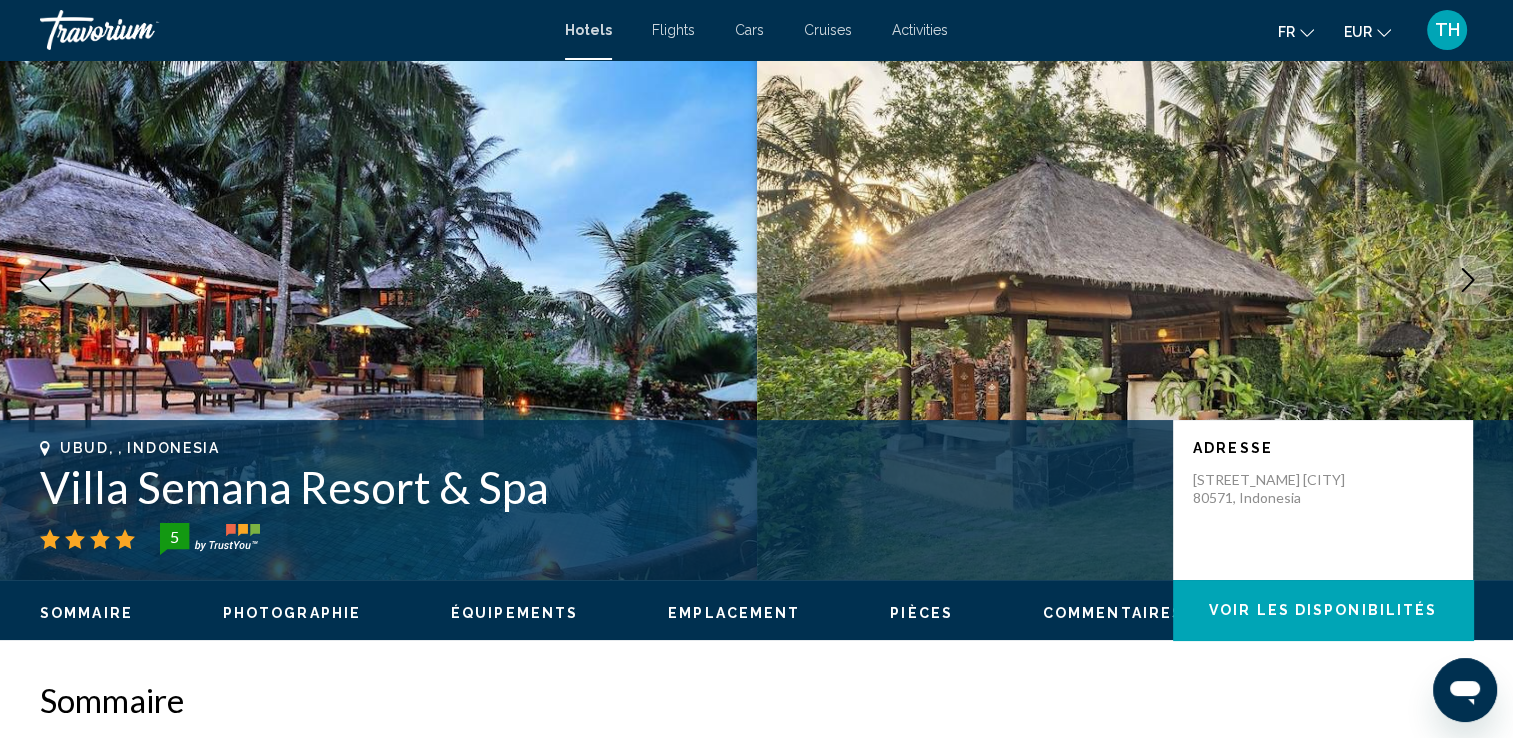 scroll, scrollTop: 0, scrollLeft: 0, axis: both 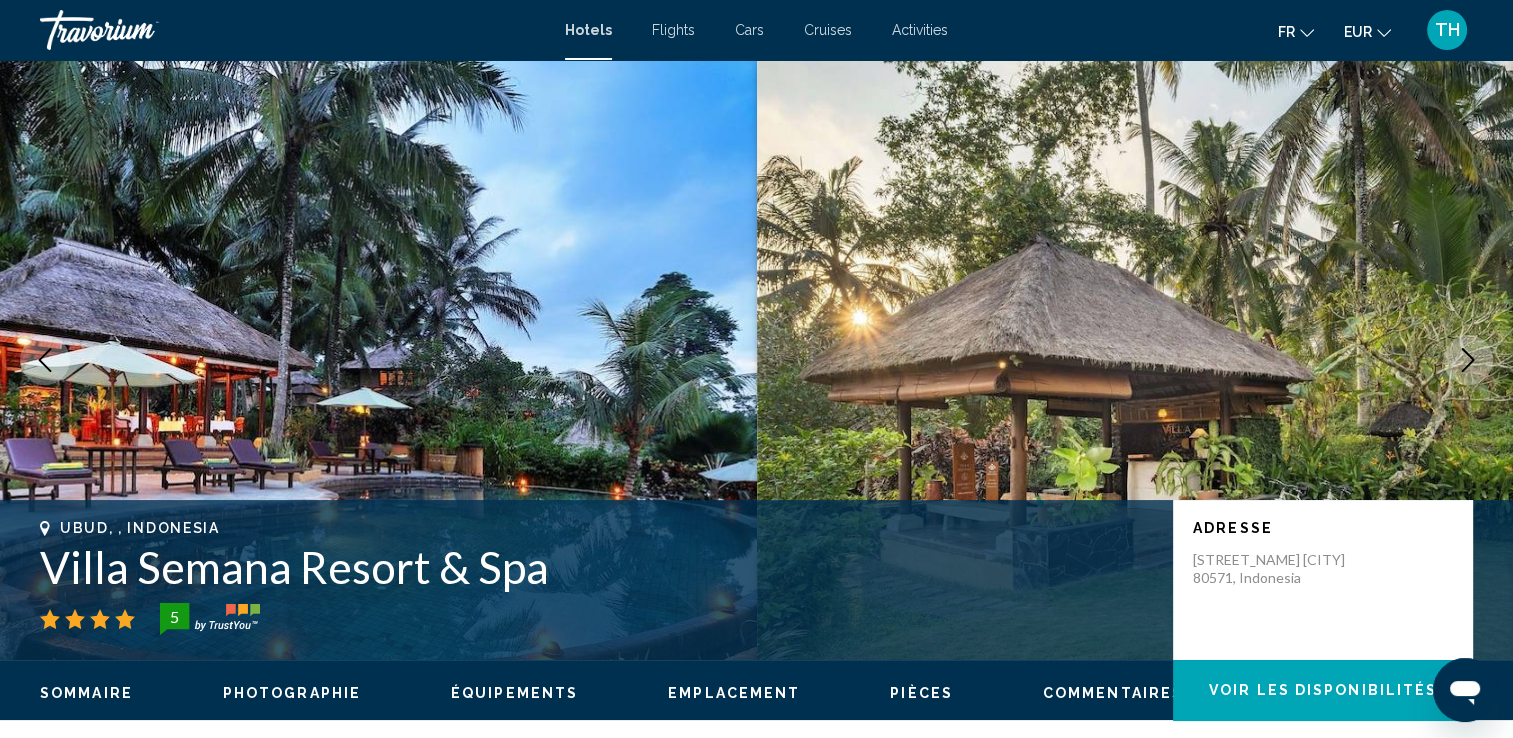 click 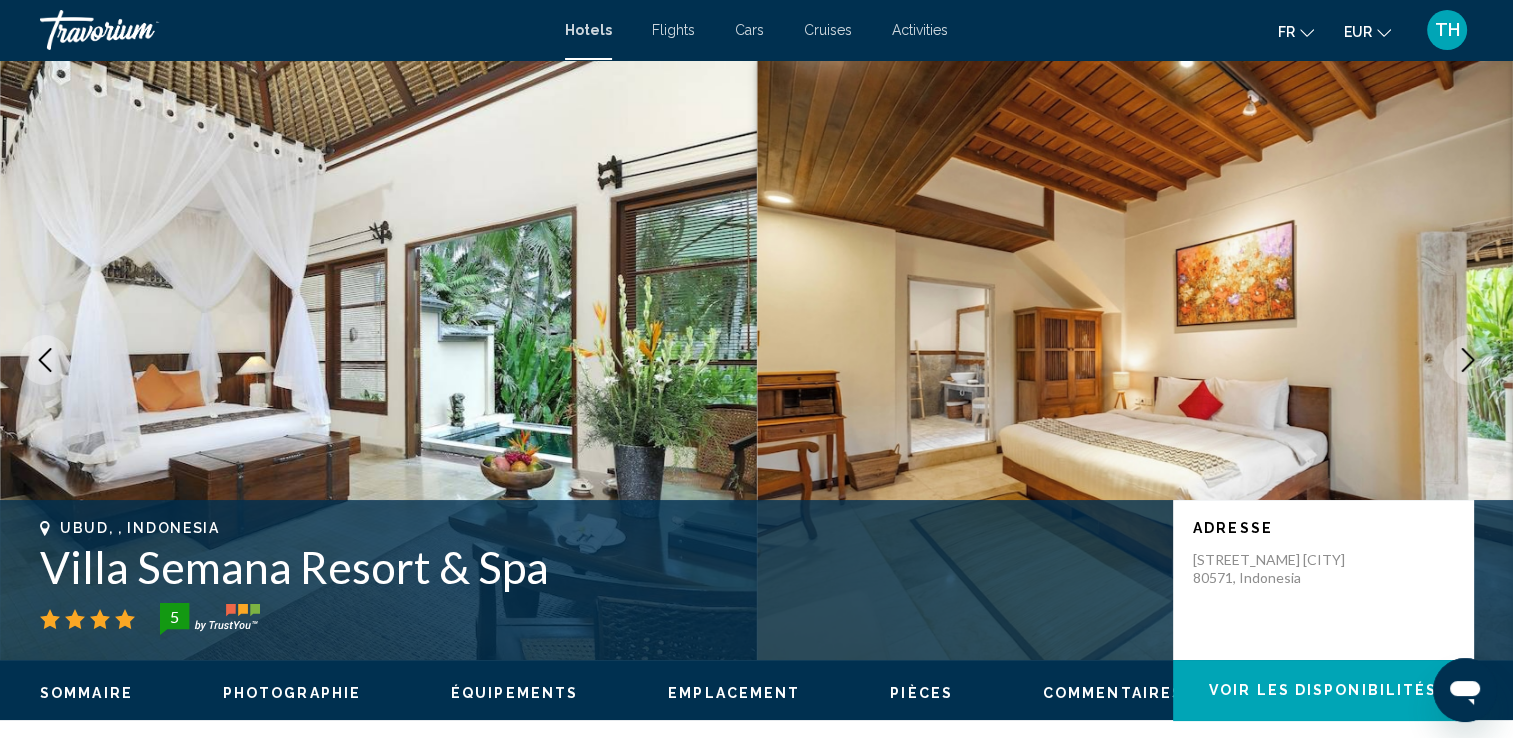 click 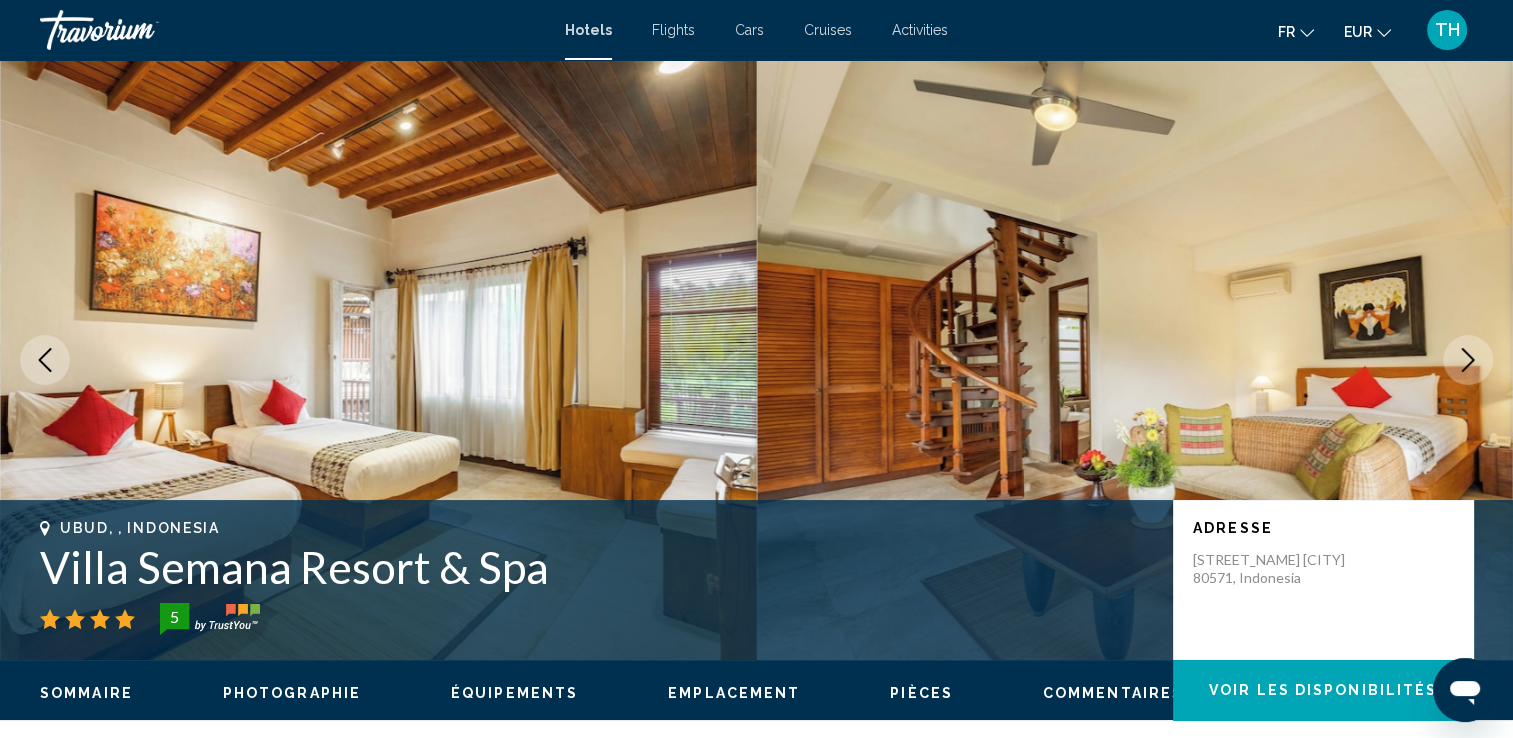 click 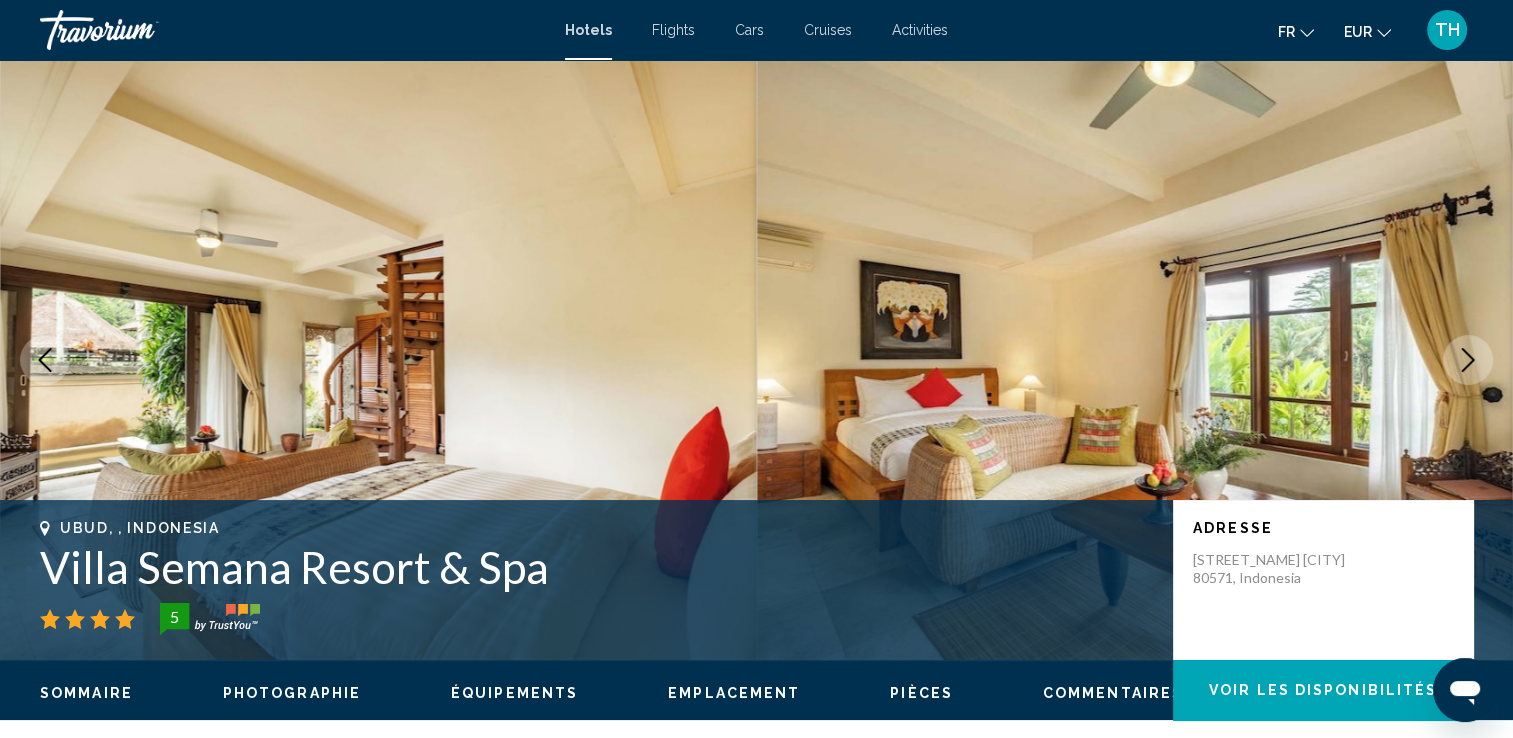click 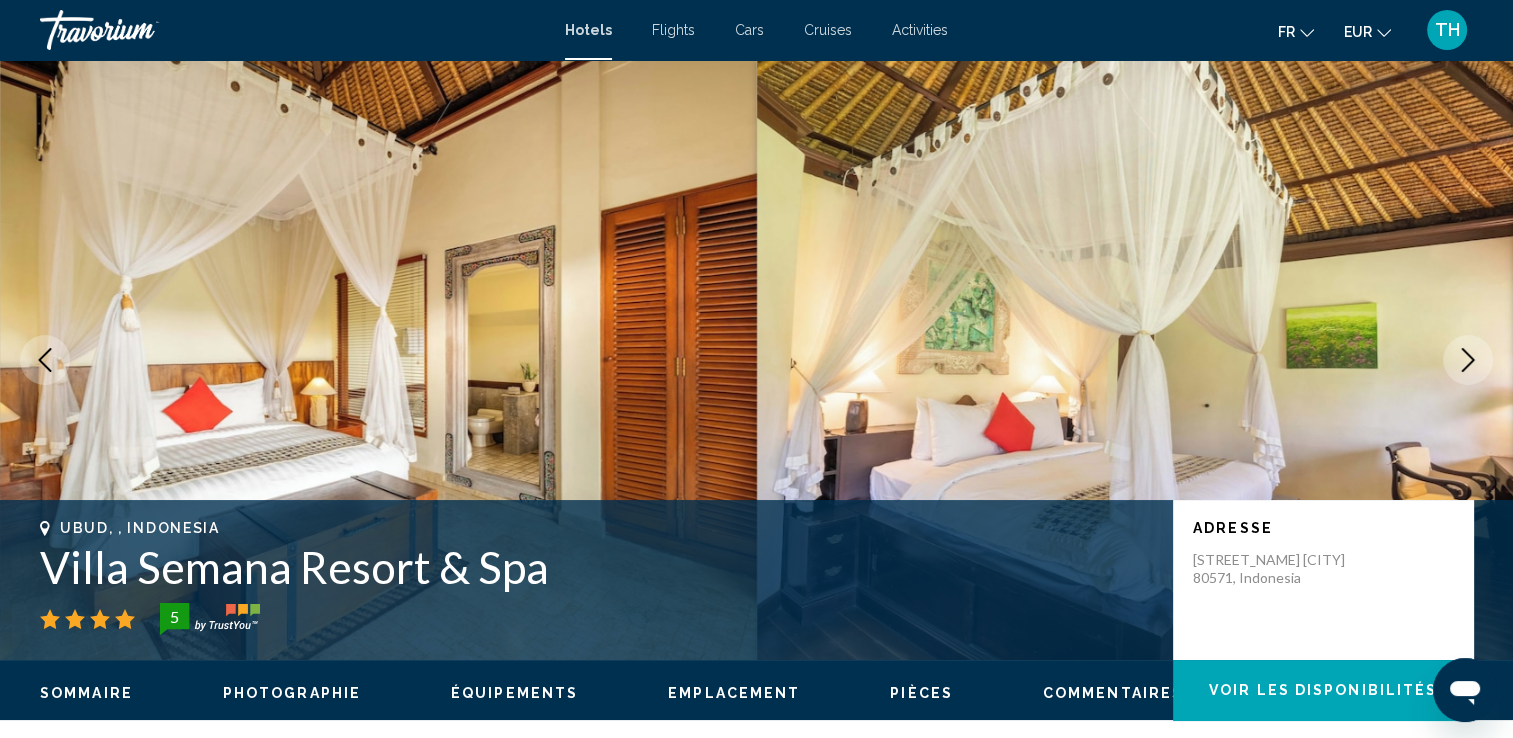 click 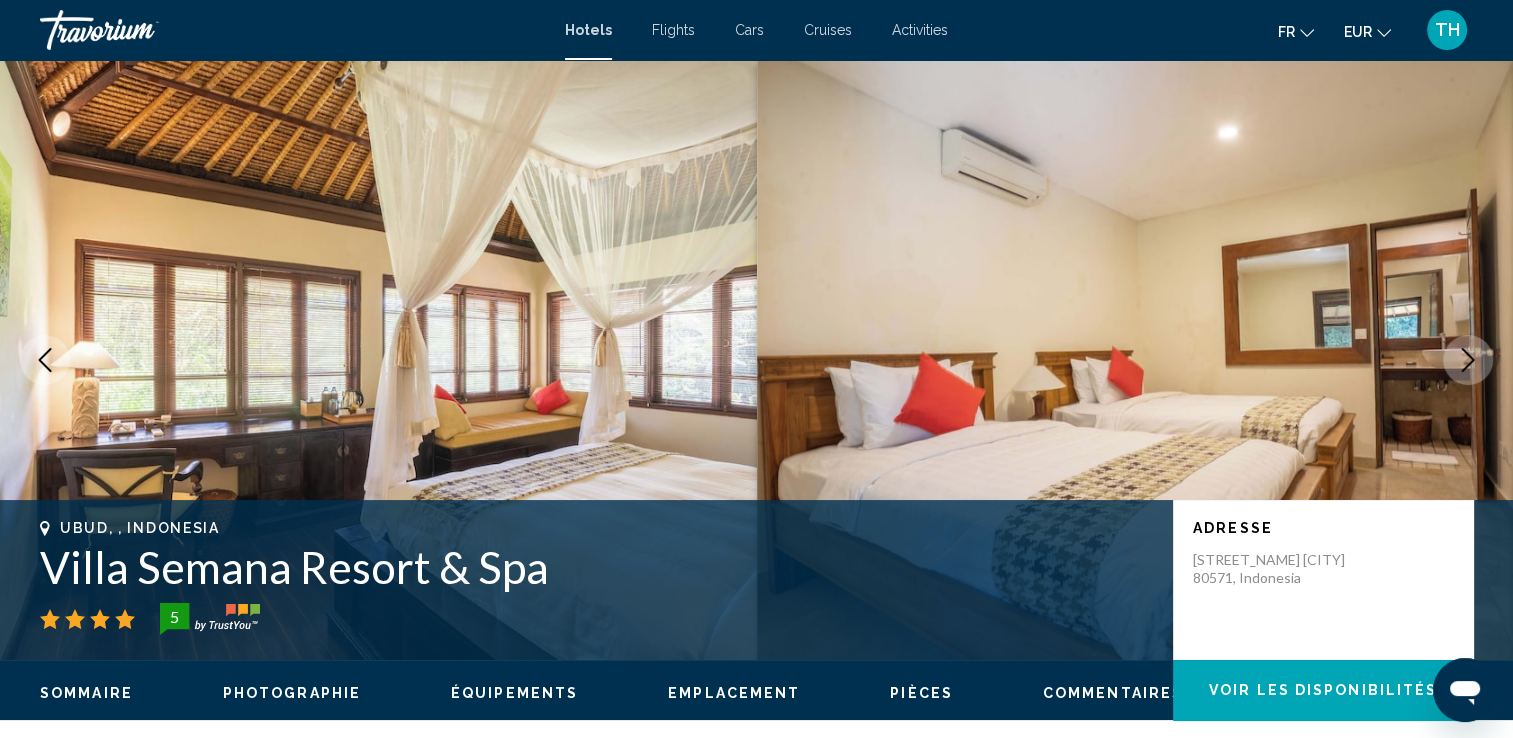 click 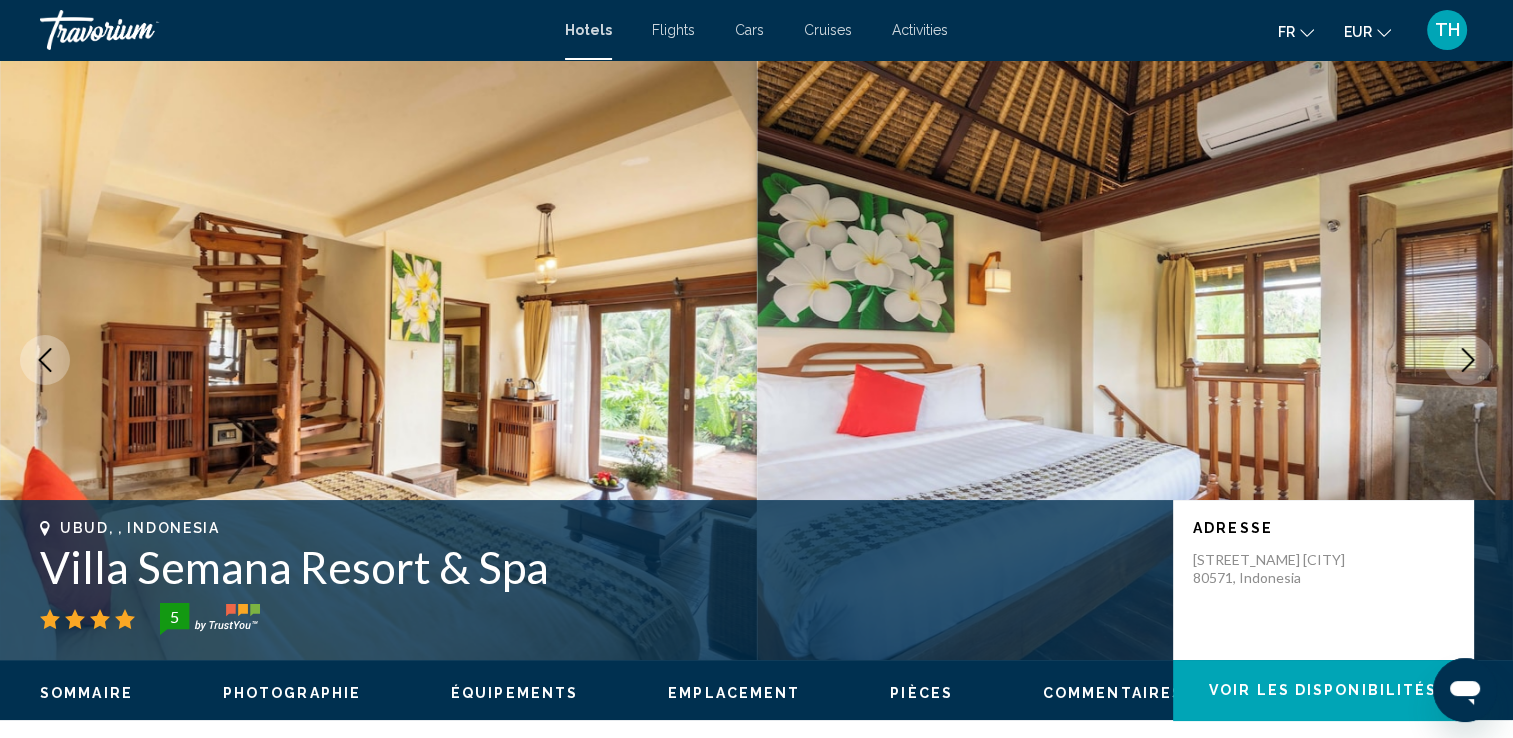 click 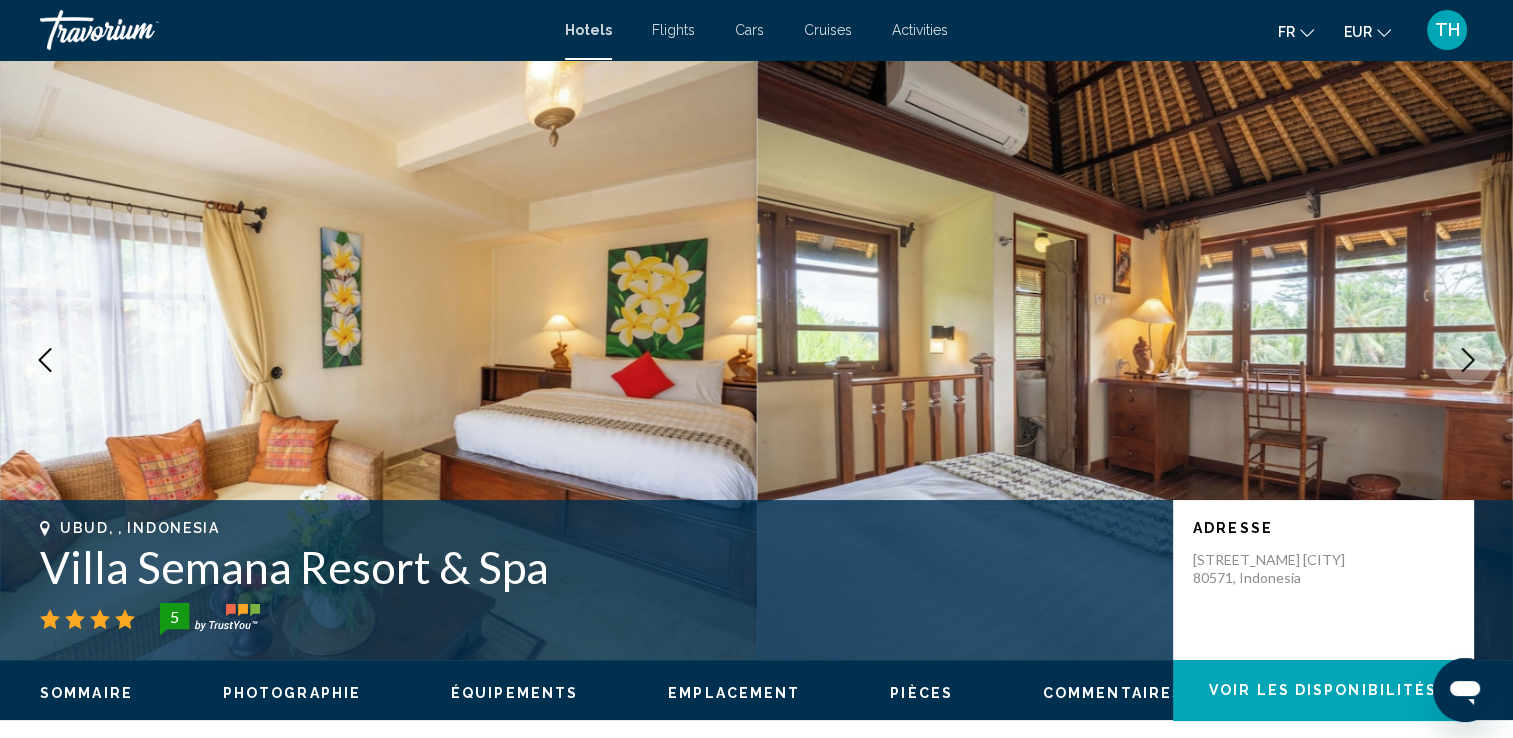 click 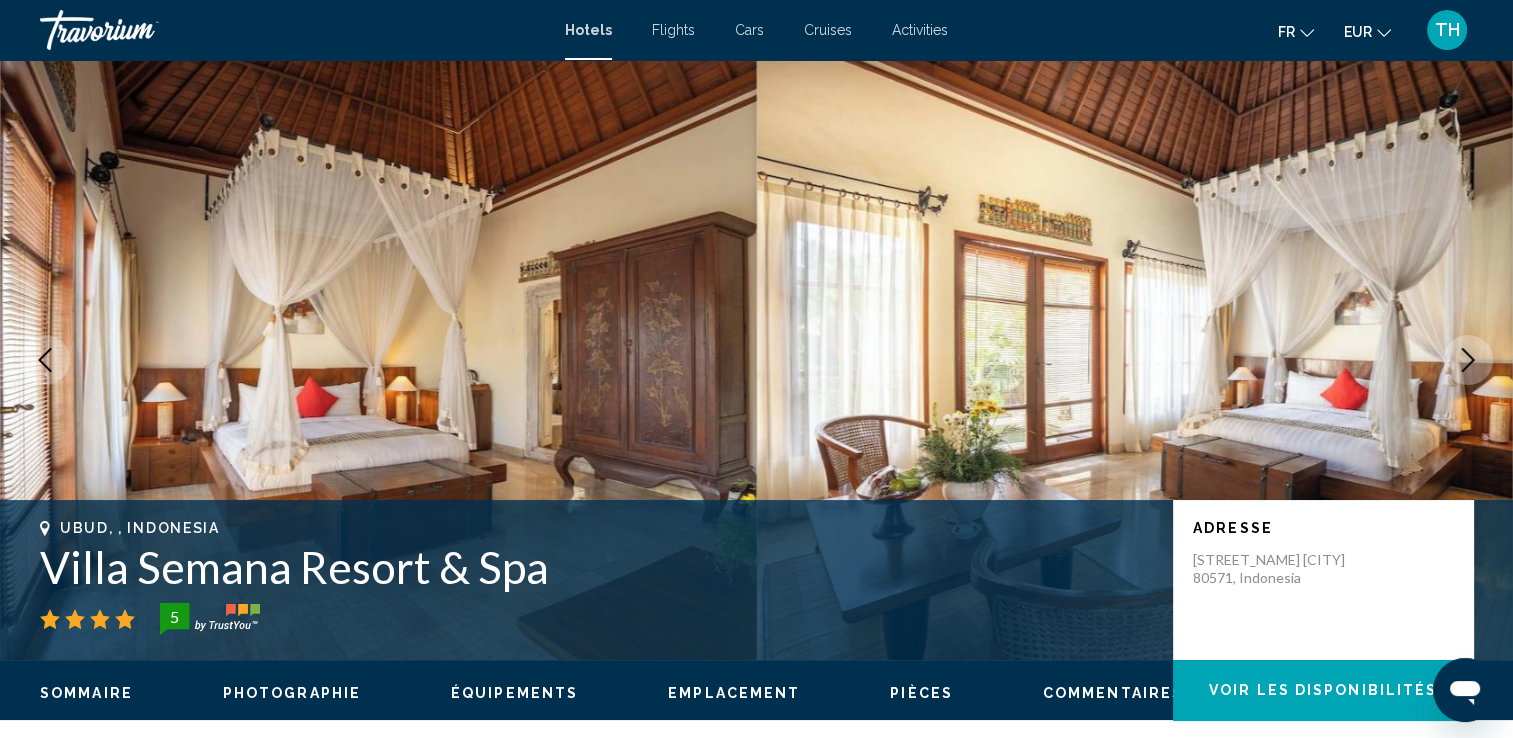 click at bounding box center [1468, 360] 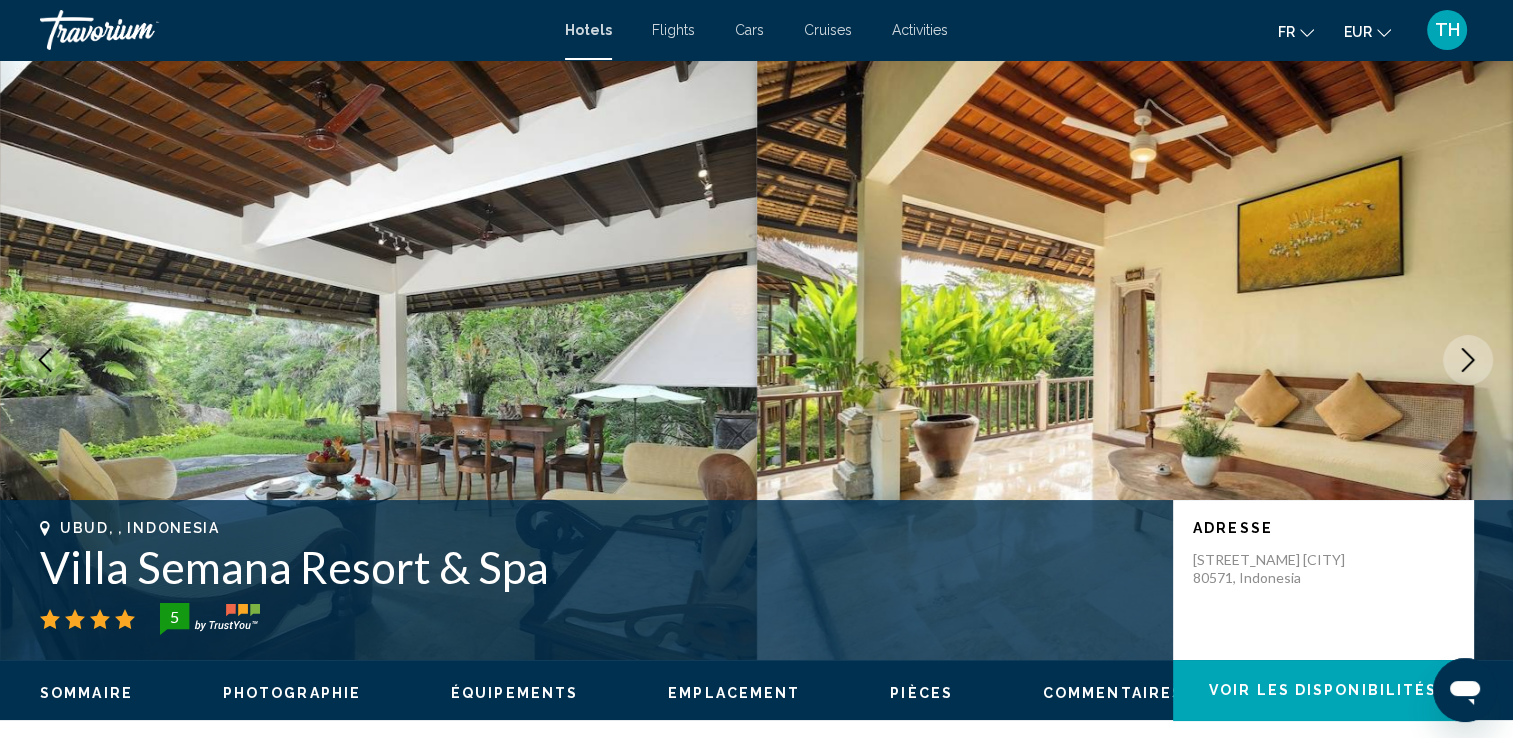 click at bounding box center [1468, 360] 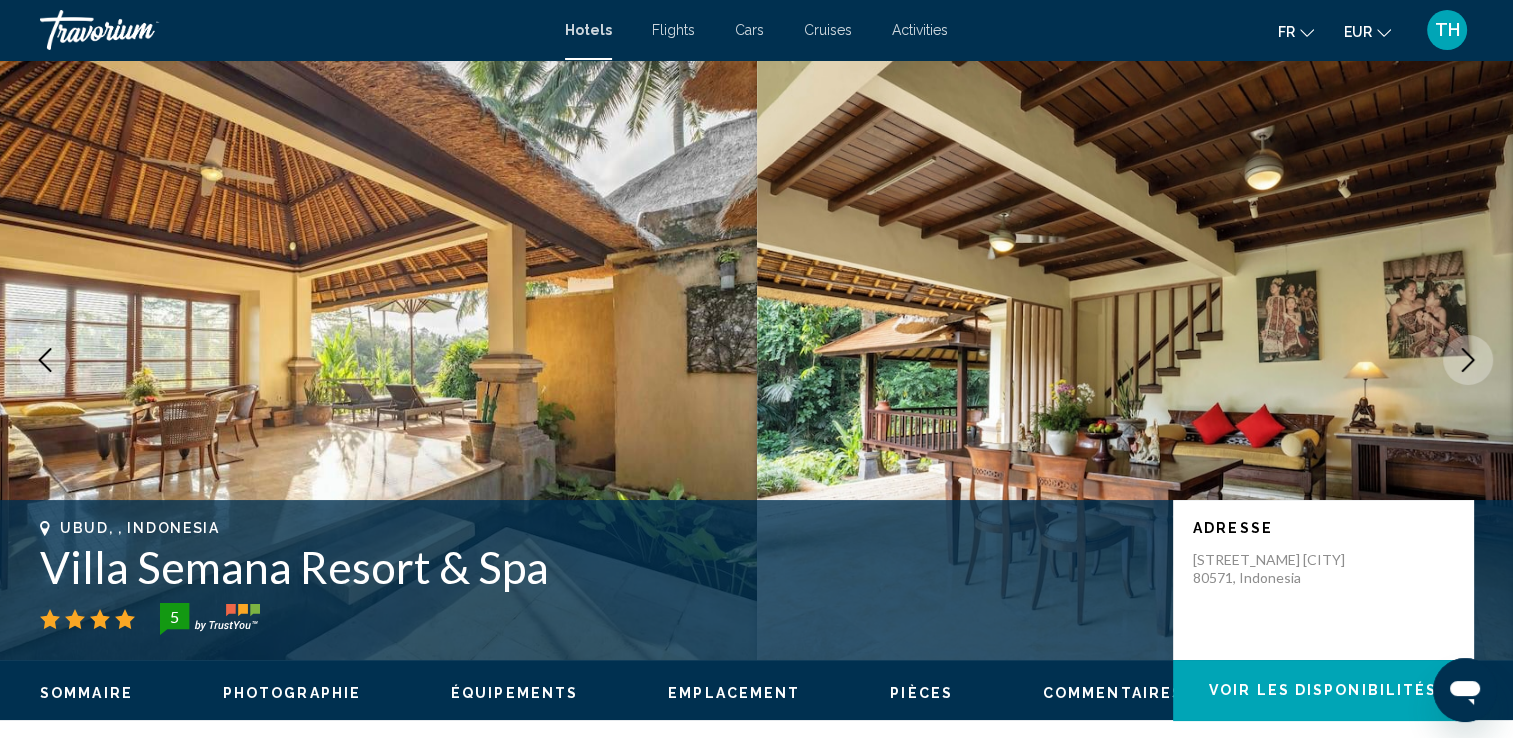 click at bounding box center [1468, 360] 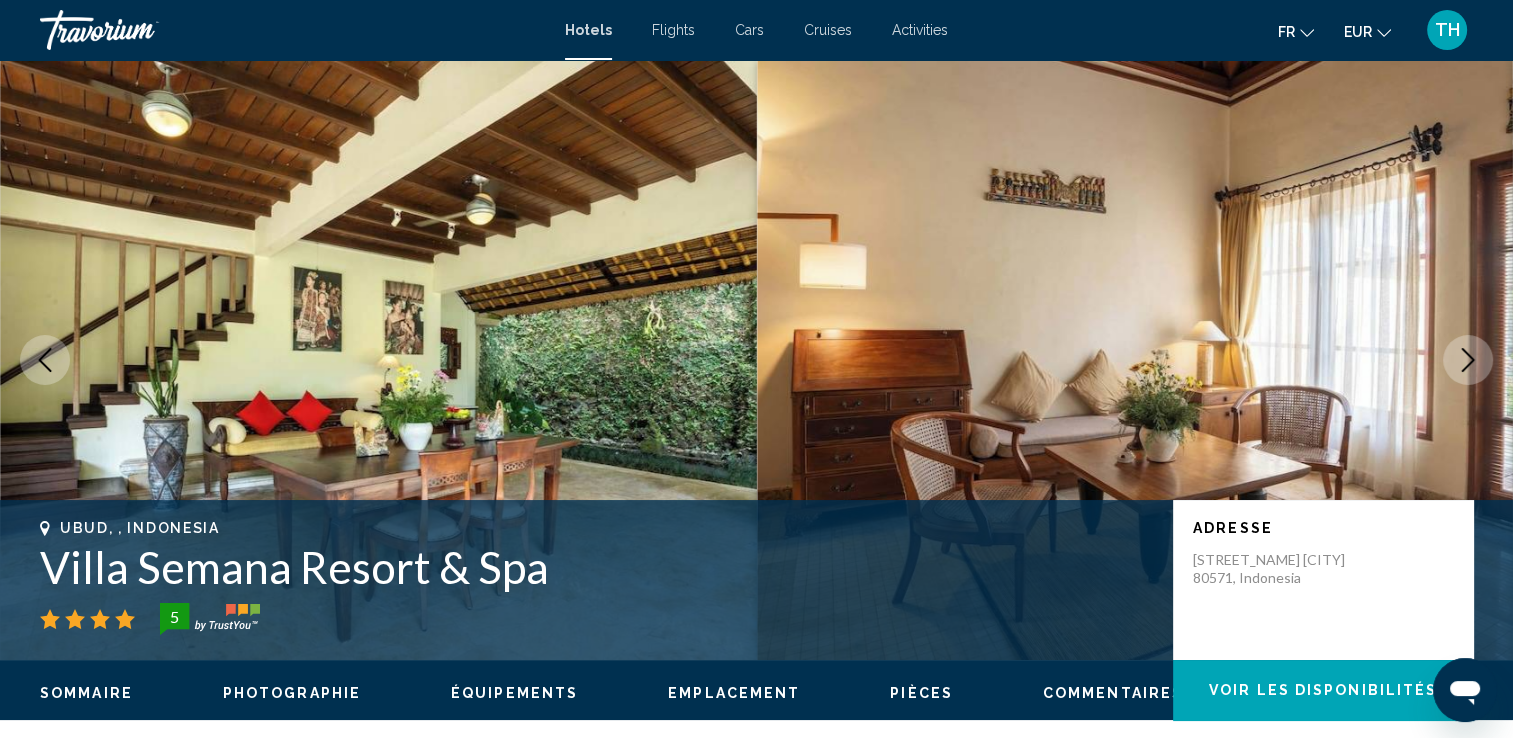 click at bounding box center [1468, 360] 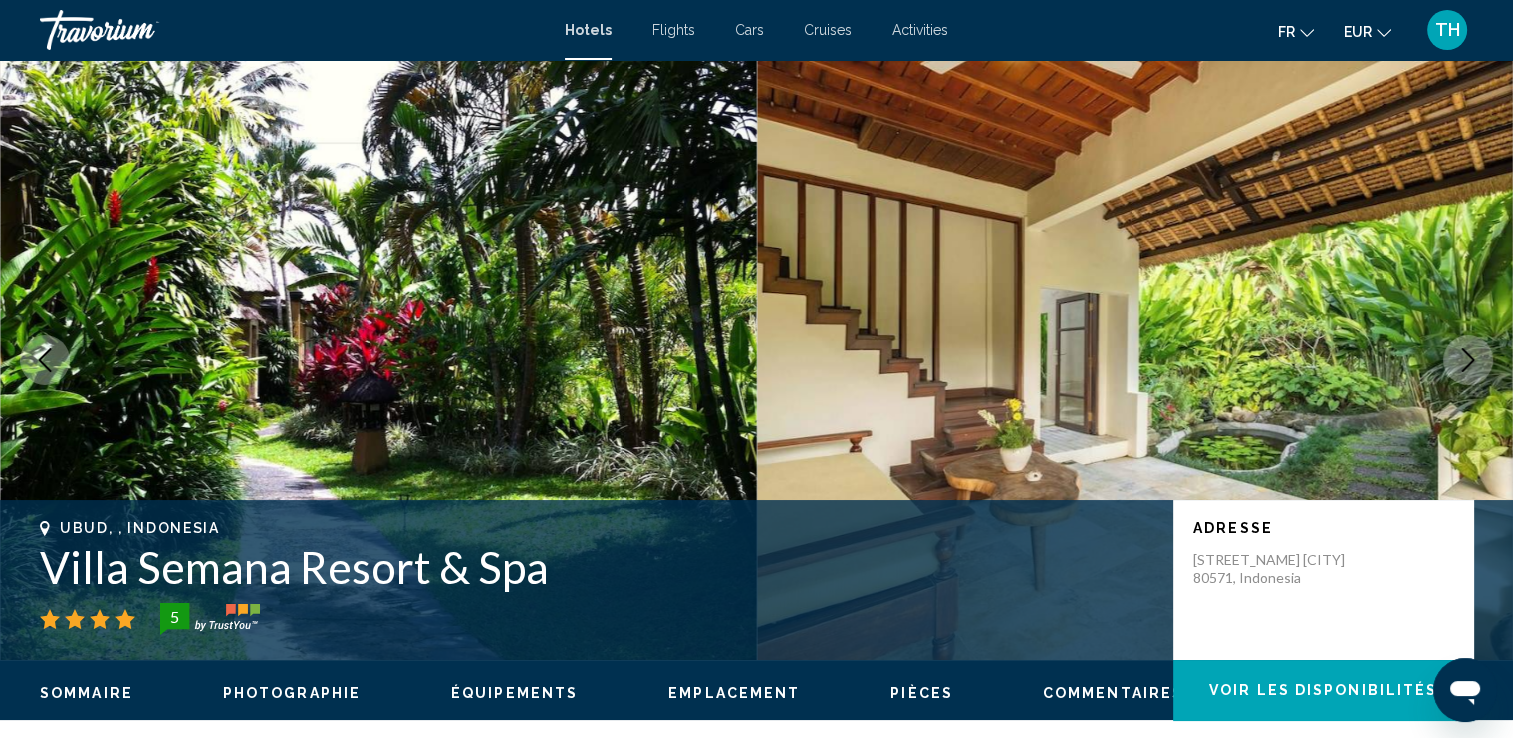 click at bounding box center (1468, 360) 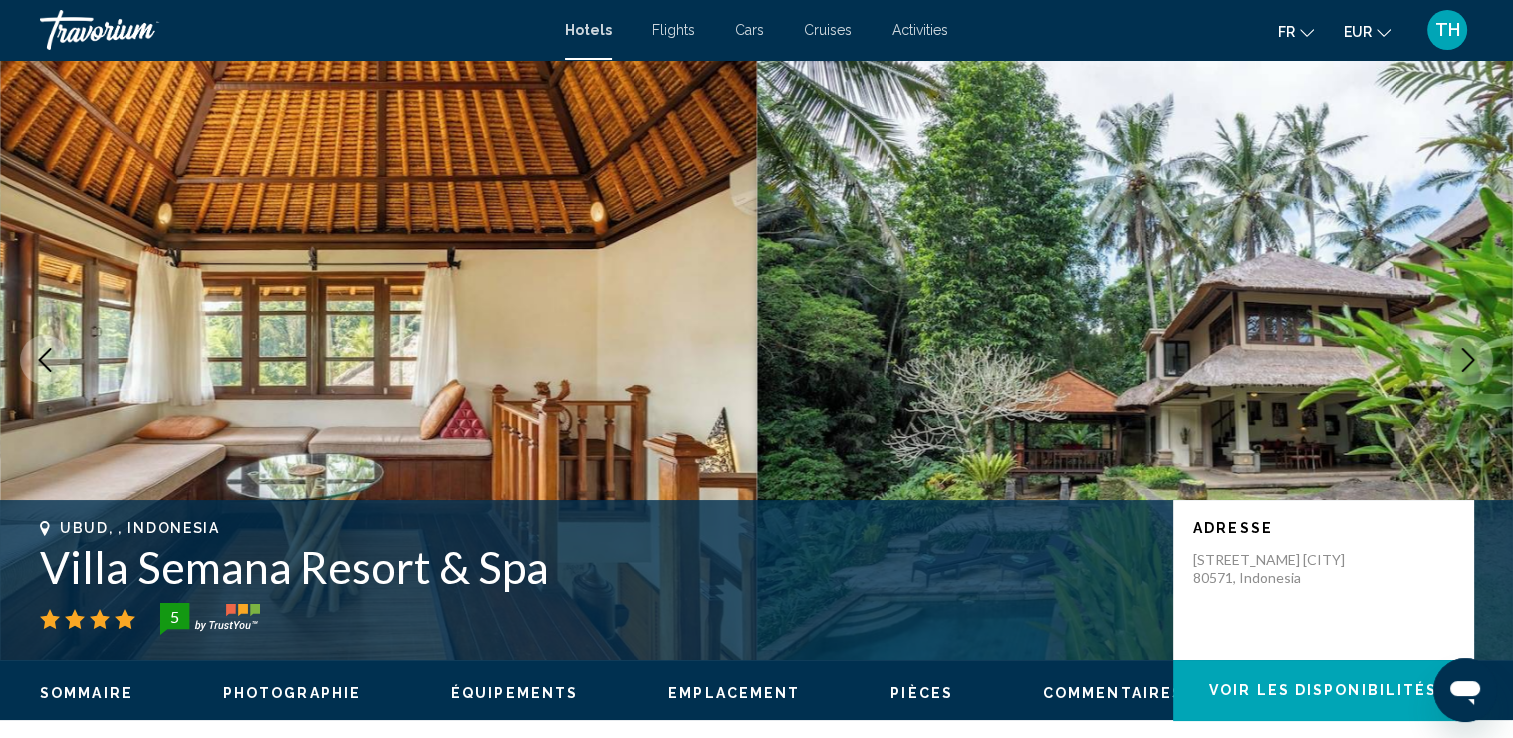 click at bounding box center [1468, 360] 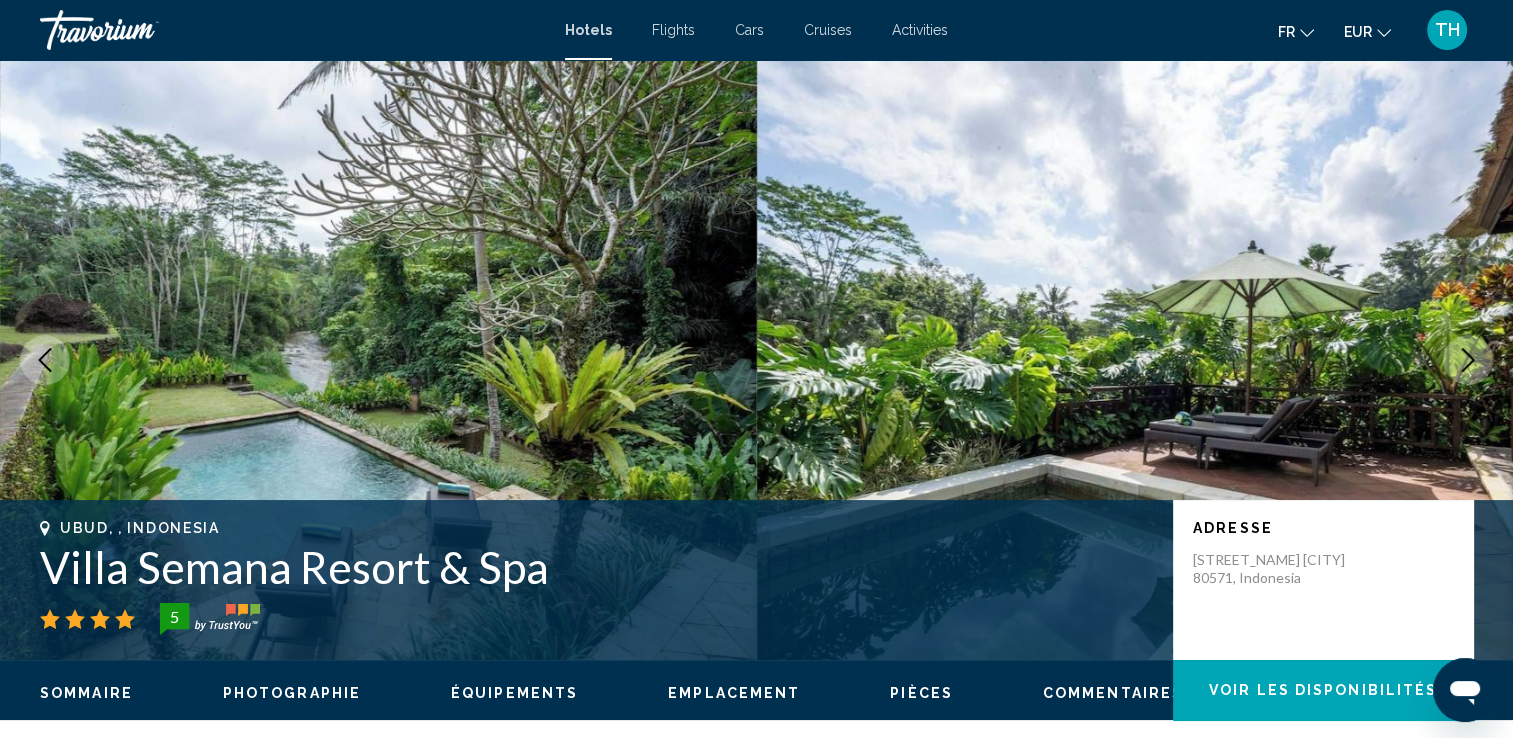 click at bounding box center (1468, 360) 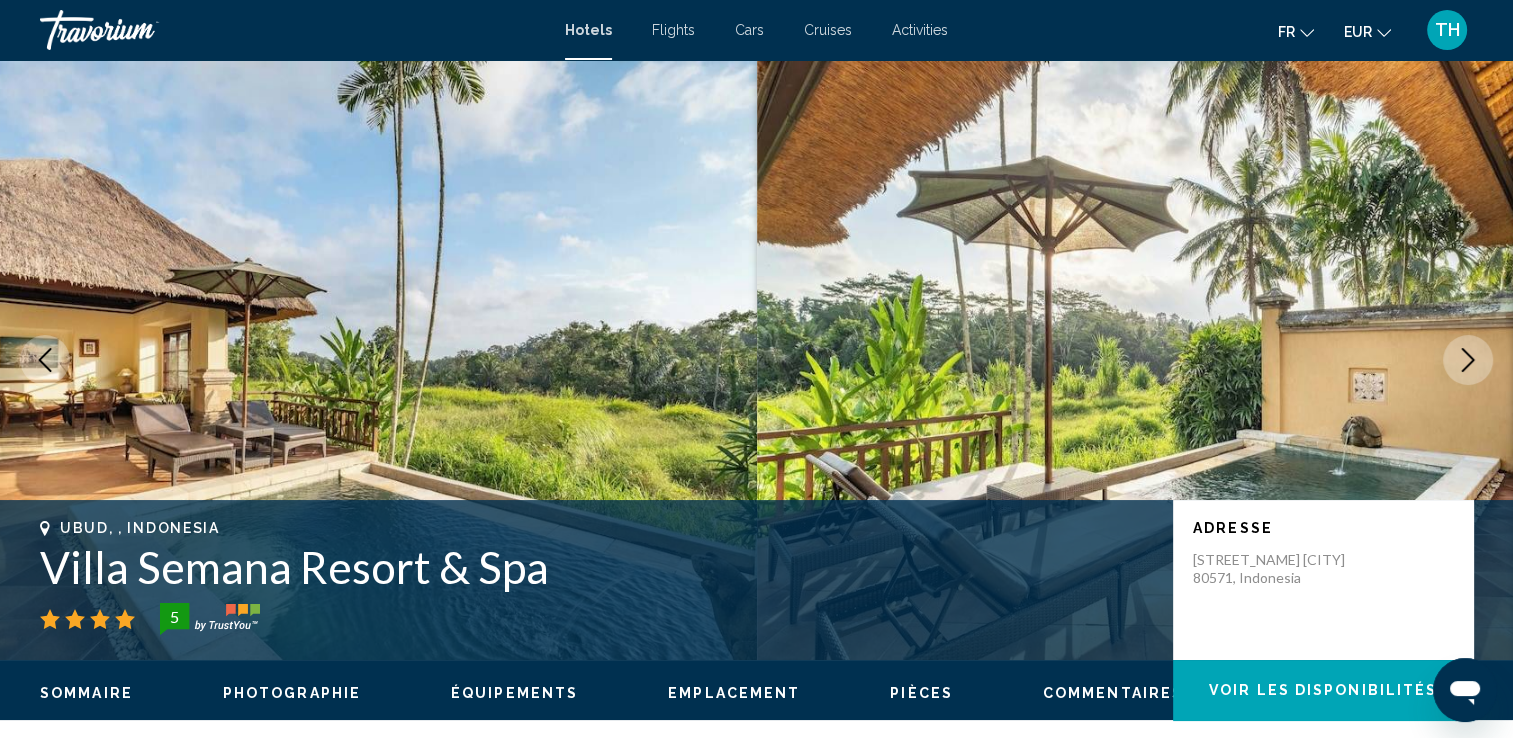 click at bounding box center (1468, 360) 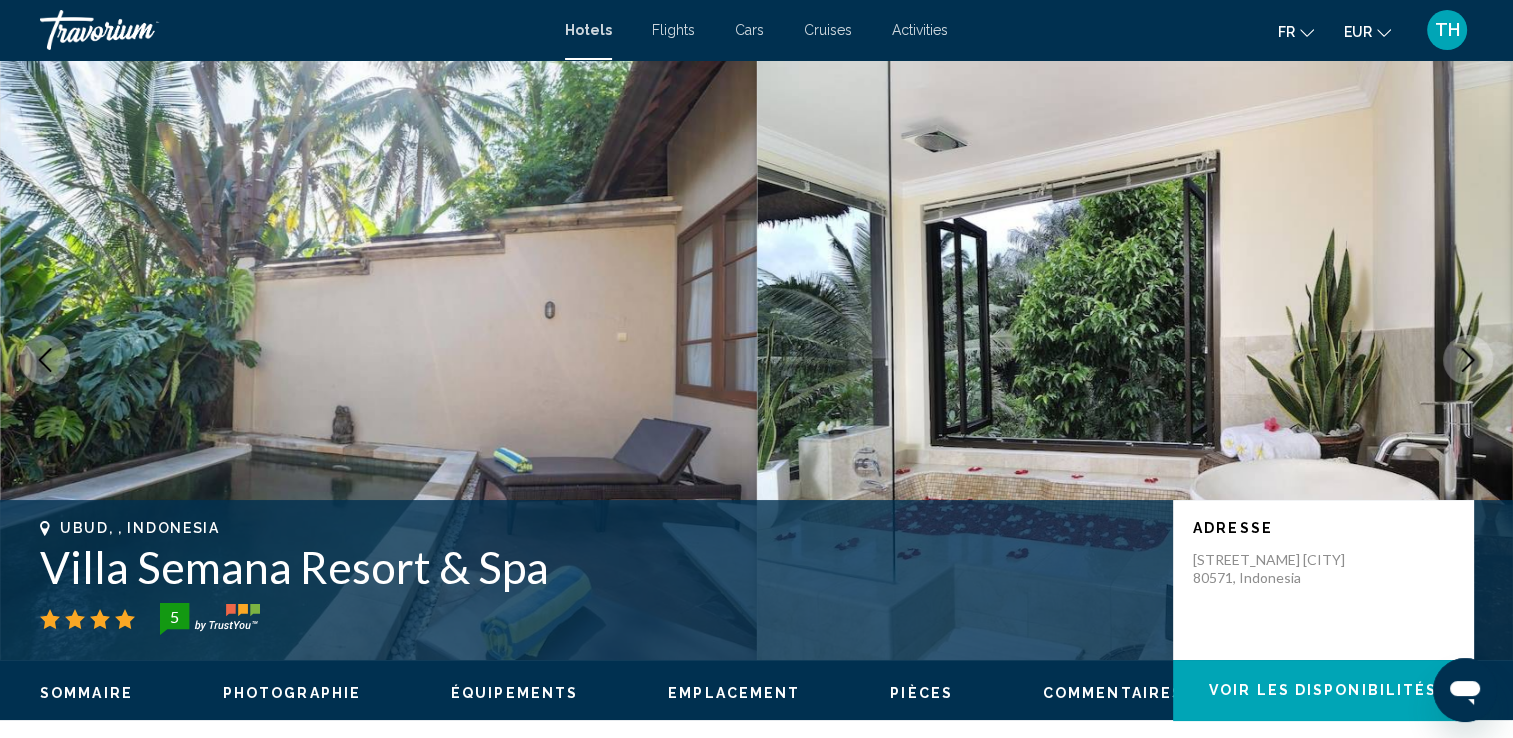 click at bounding box center (1468, 360) 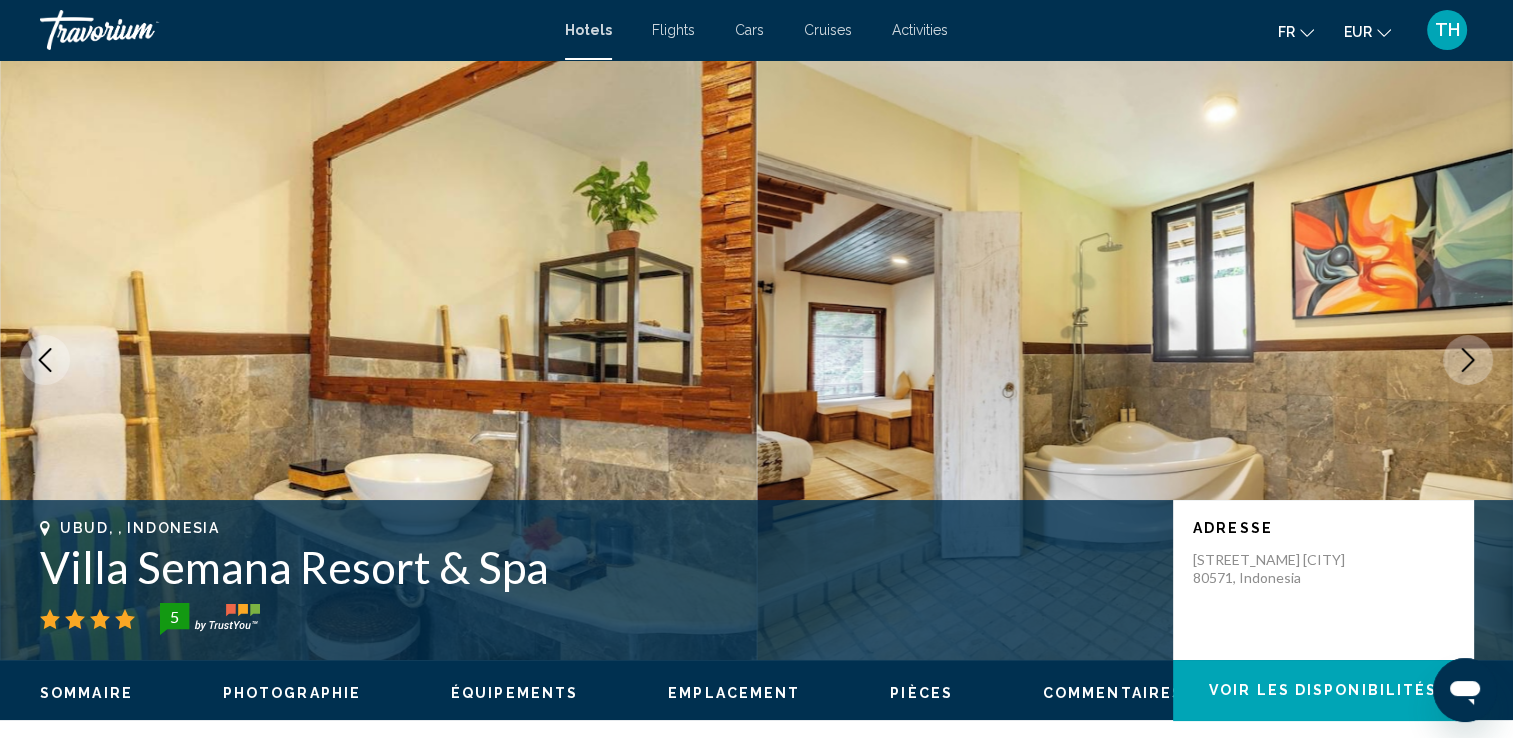 click on "[CITY], , [COUNTRY] [CITY] Villa Semana Resort & Spa
5 Adresse Banjar Semana Desa Singakerta, [CITY]  80571, [COUNTRY]" at bounding box center [756, 580] 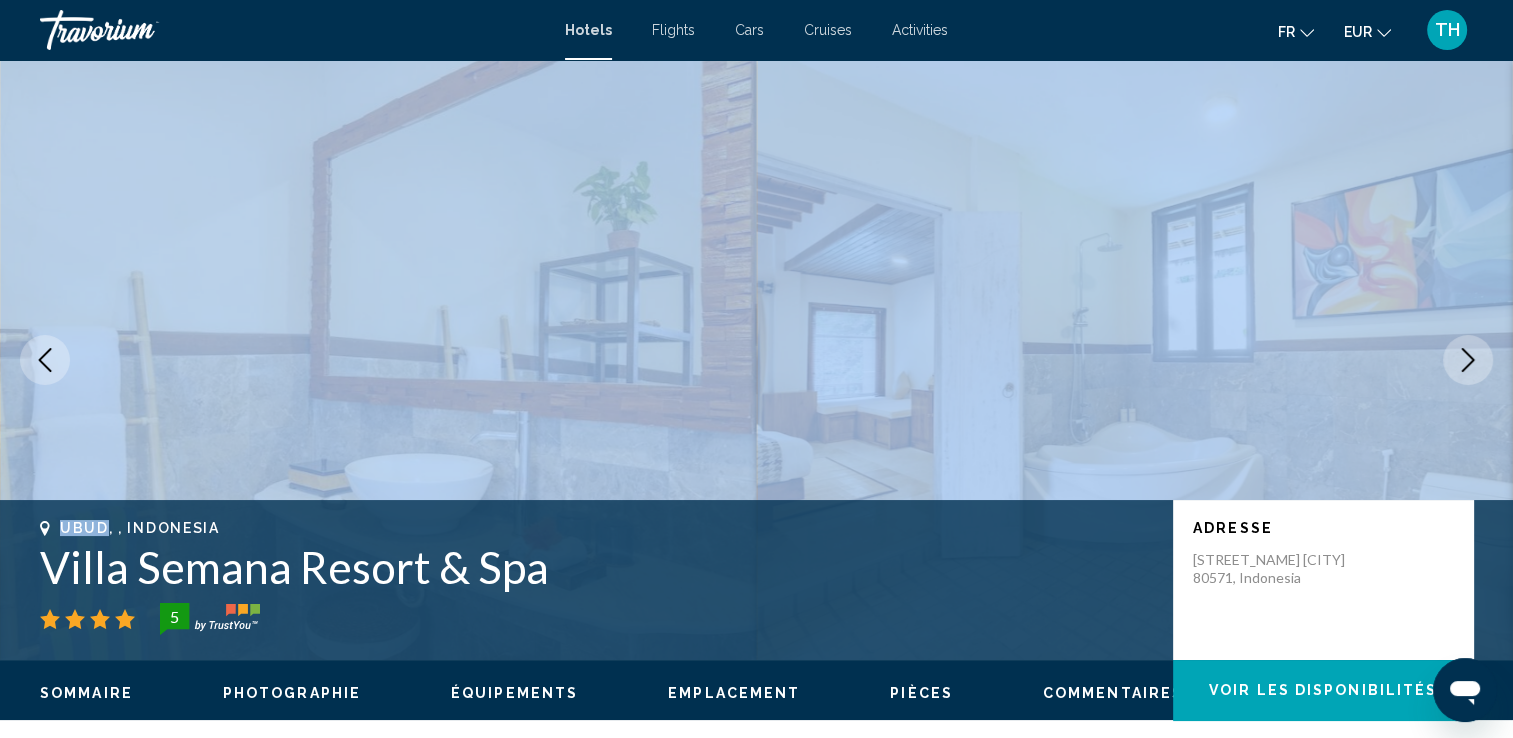 drag, startPoint x: 1512, startPoint y: 654, endPoint x: 1524, endPoint y: 658, distance: 12.649111 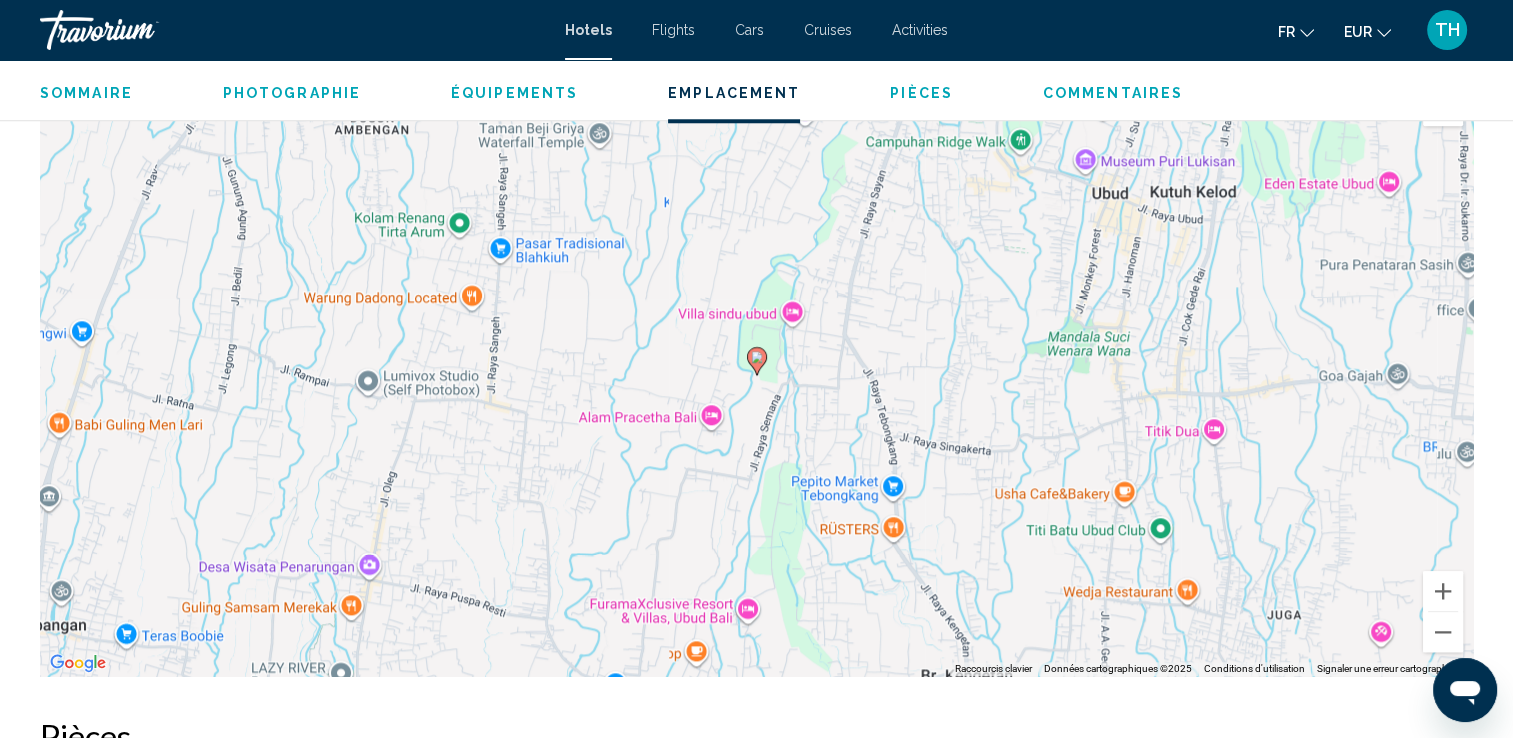 scroll, scrollTop: 2582, scrollLeft: 0, axis: vertical 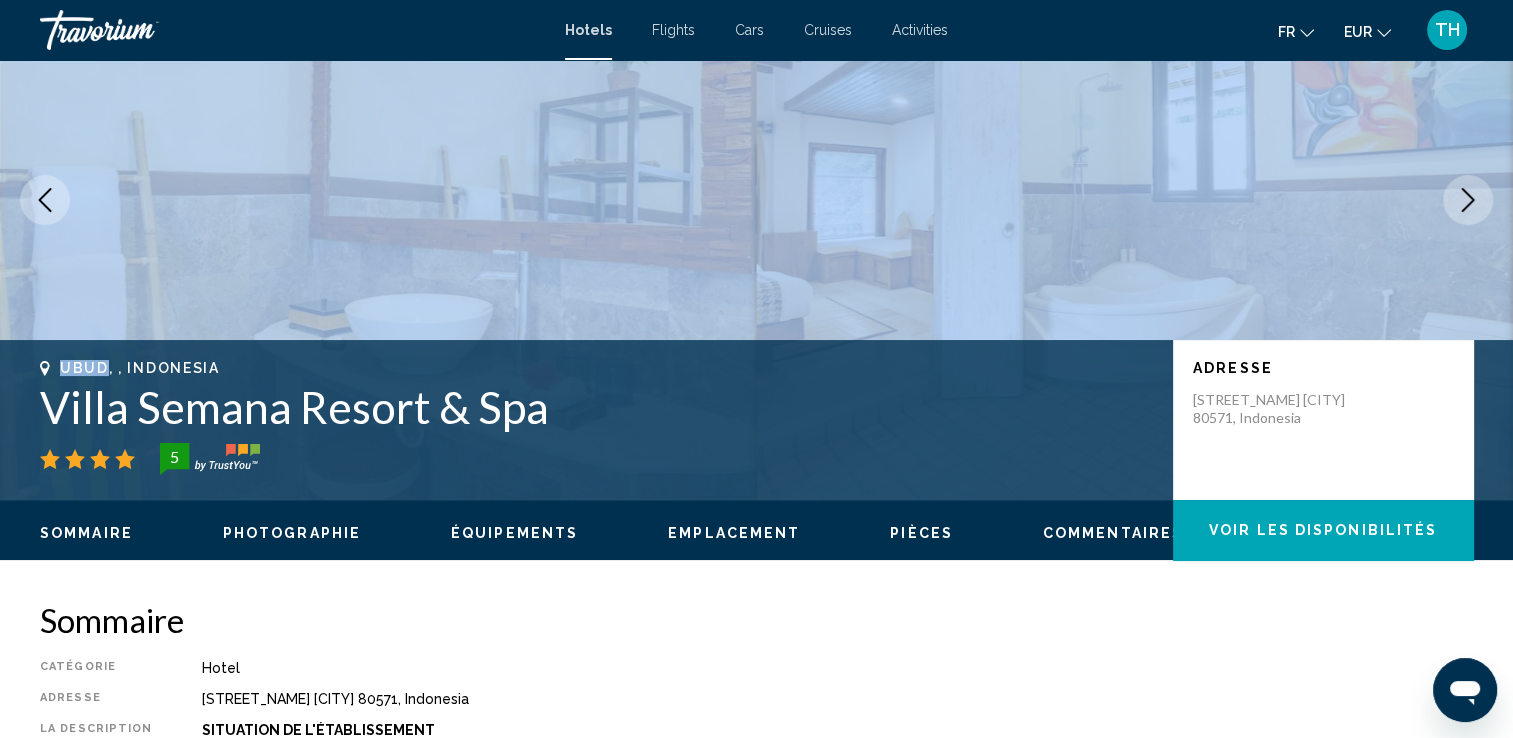 click at bounding box center (1468, 200) 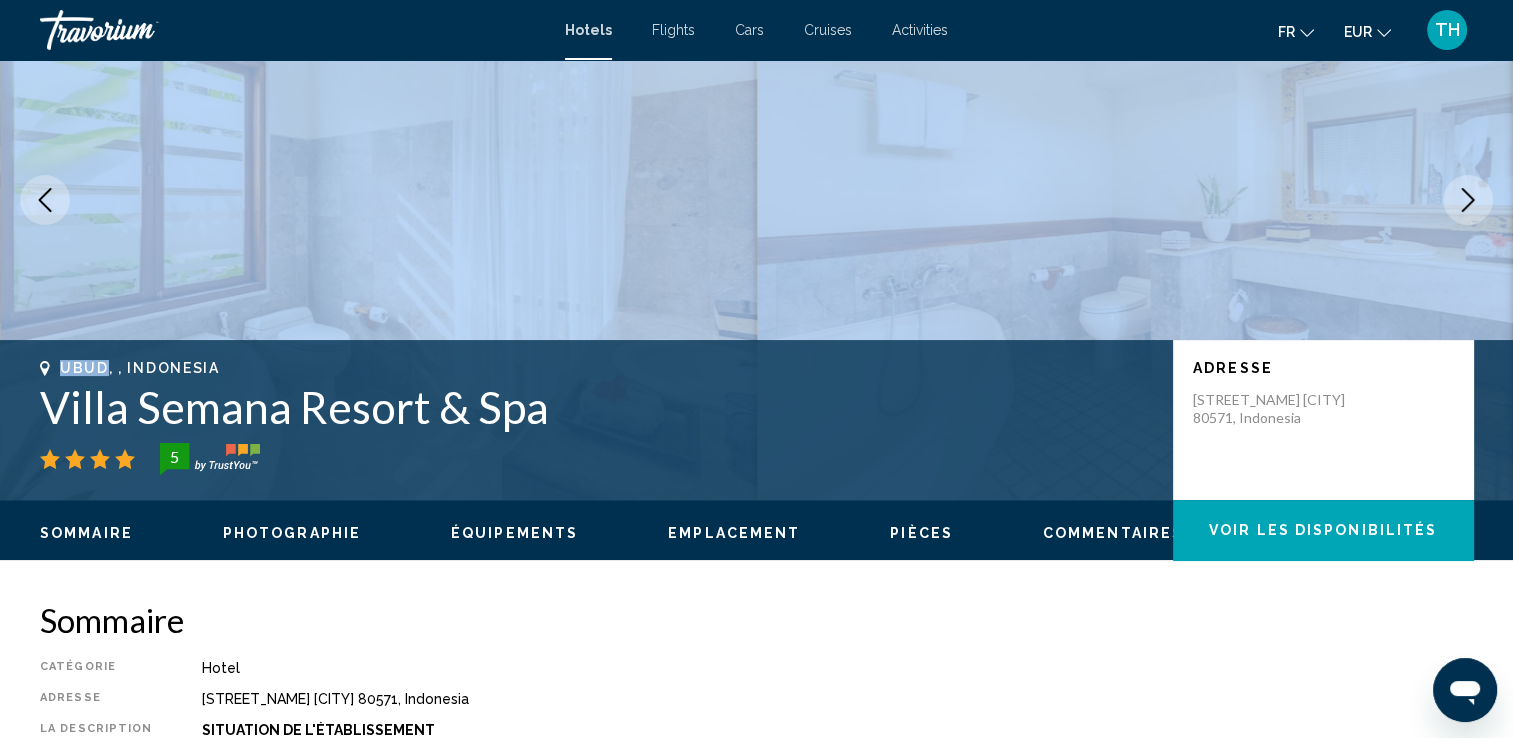 click at bounding box center (1135, 200) 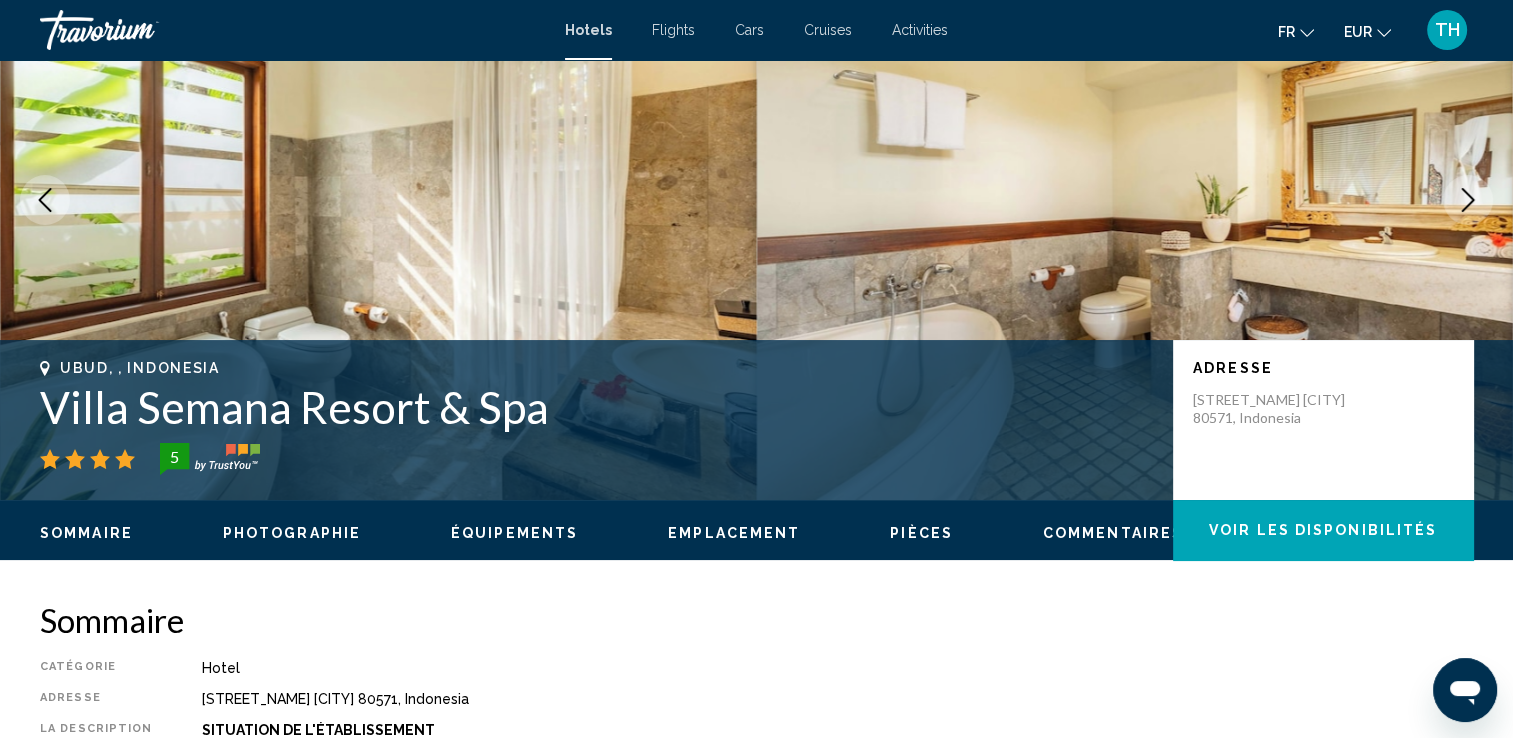 click on "Sommaire" at bounding box center (756, 620) 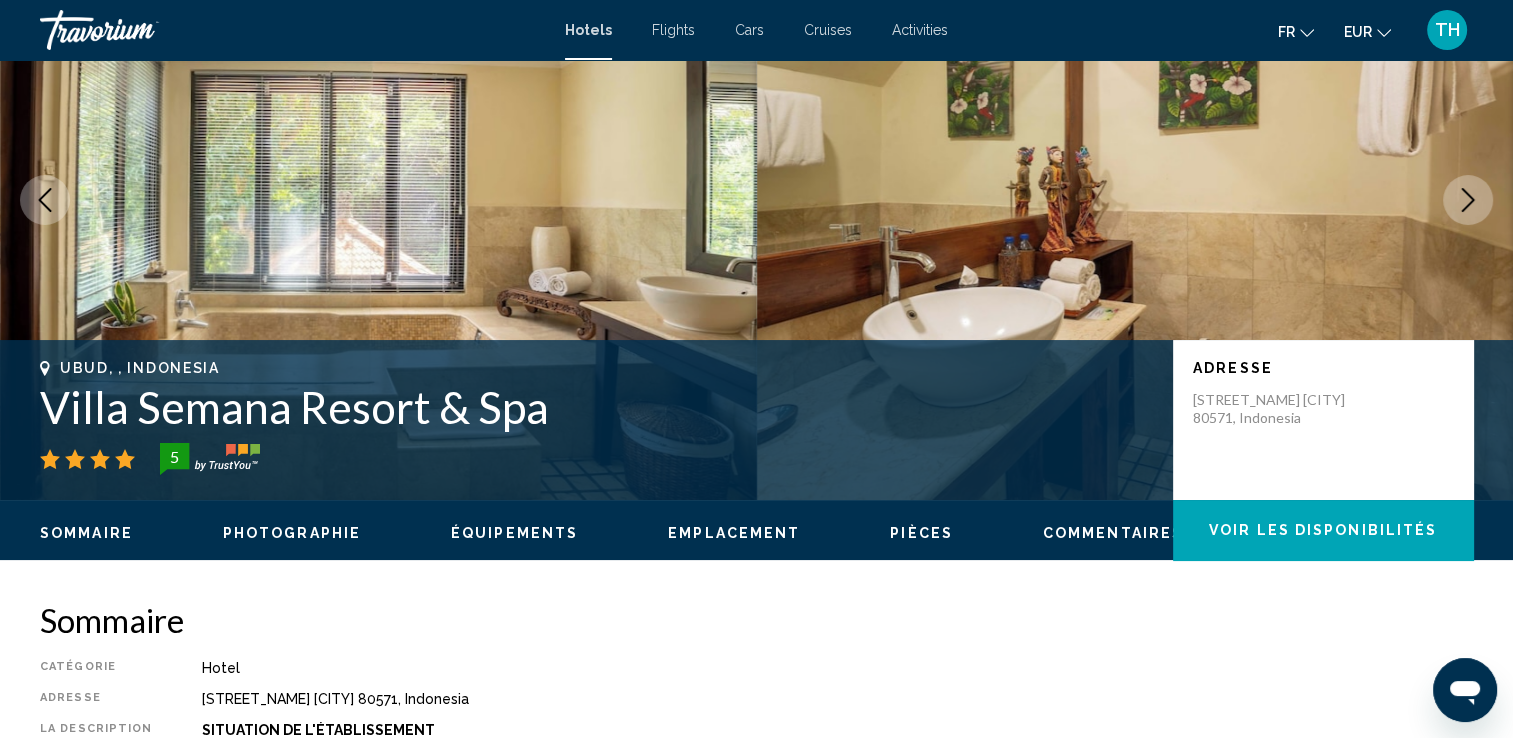click 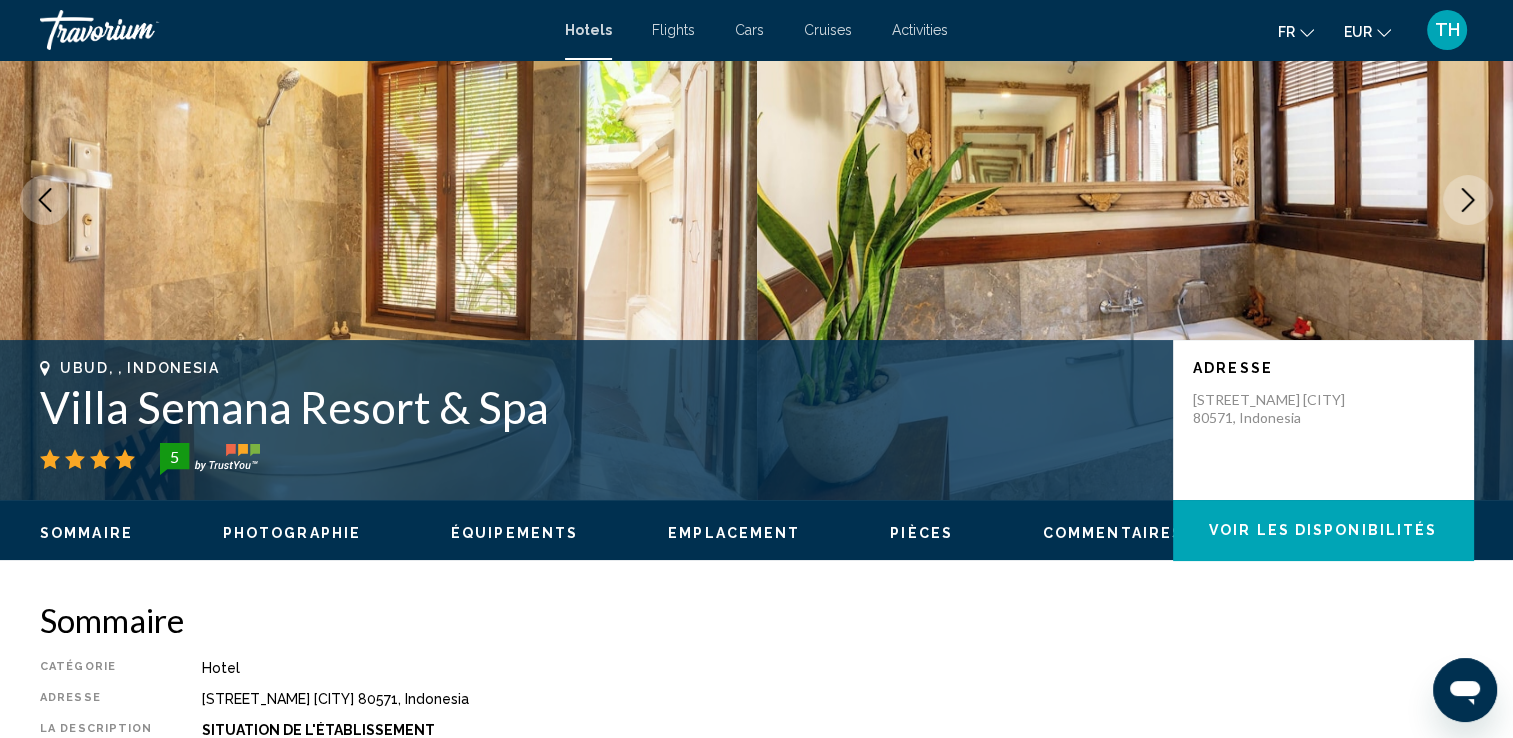 click 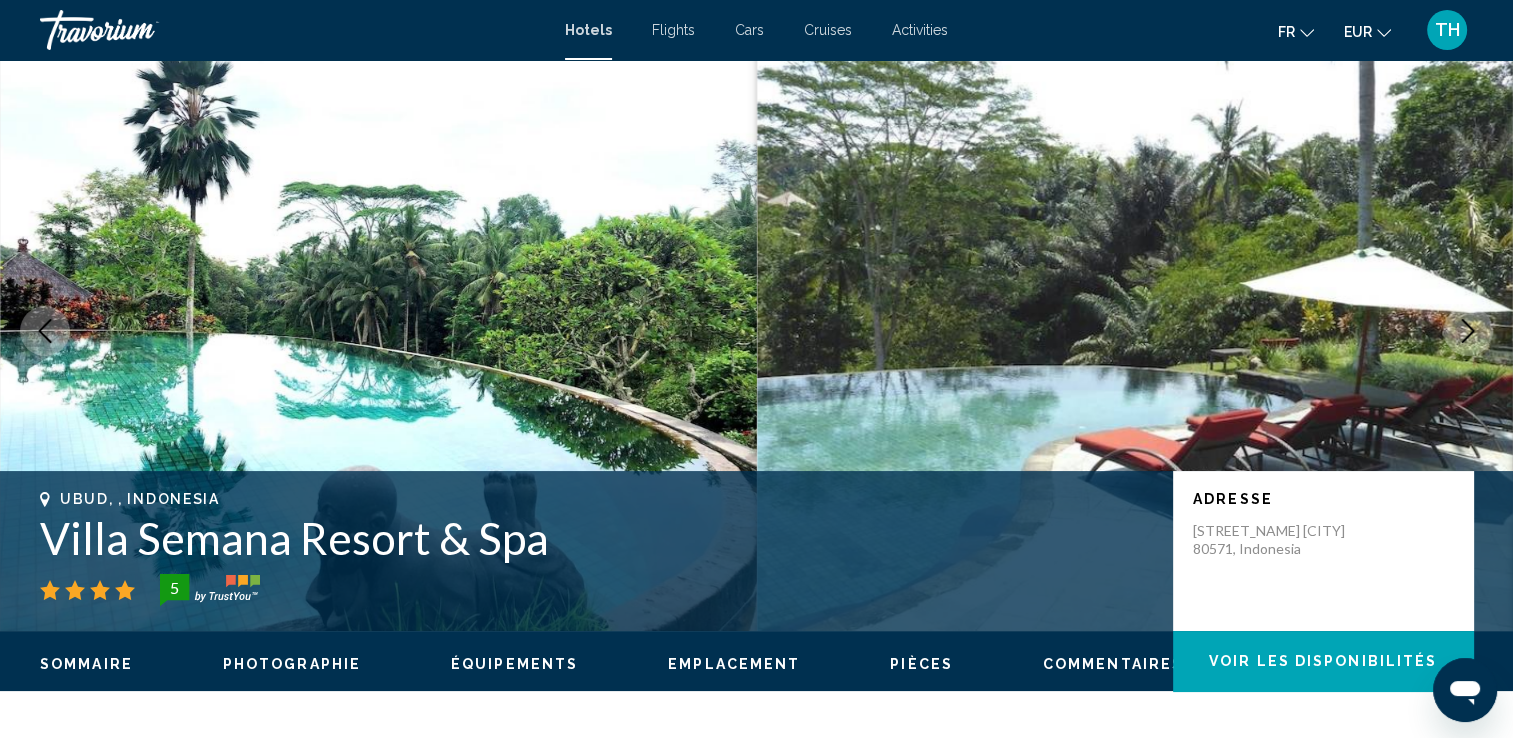 scroll, scrollTop: 2, scrollLeft: 0, axis: vertical 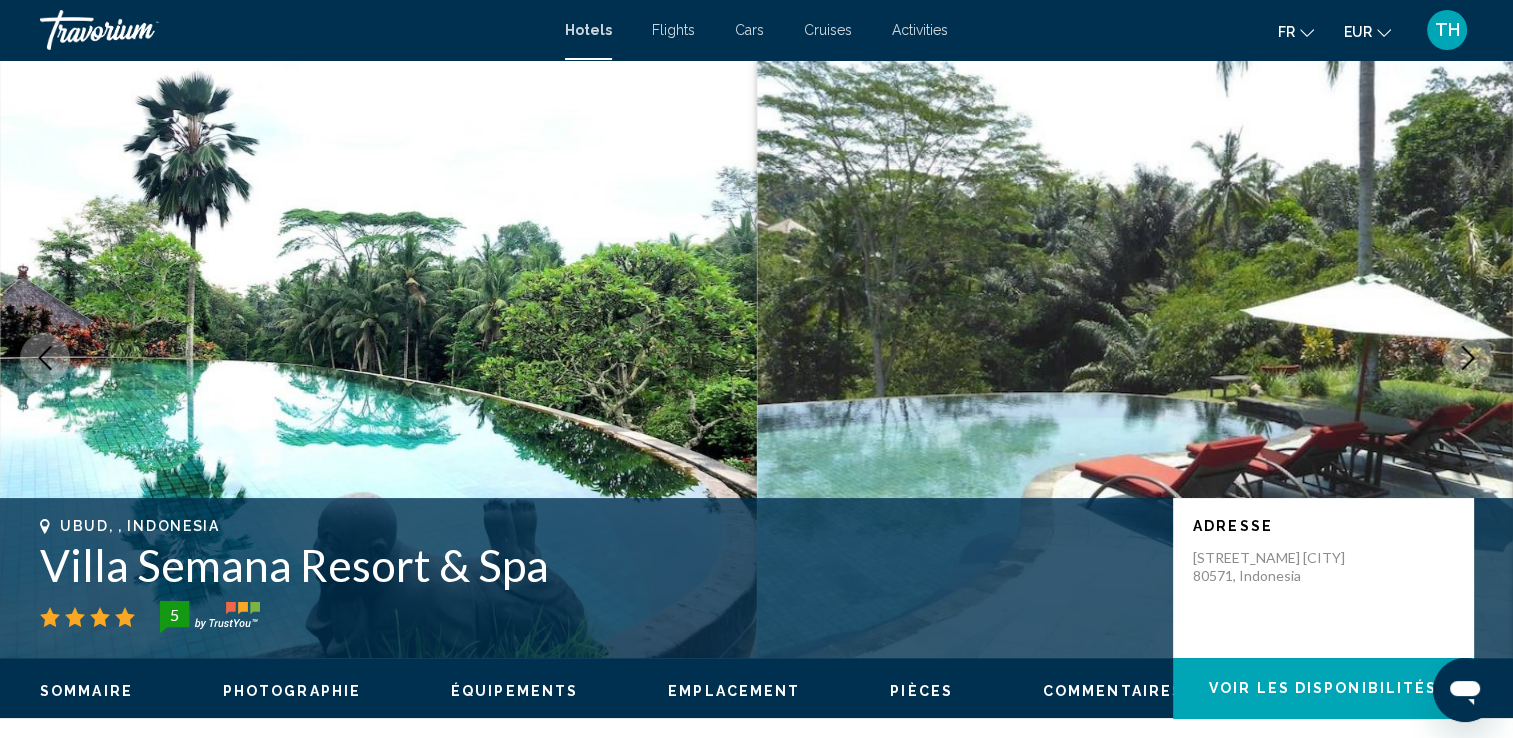 click 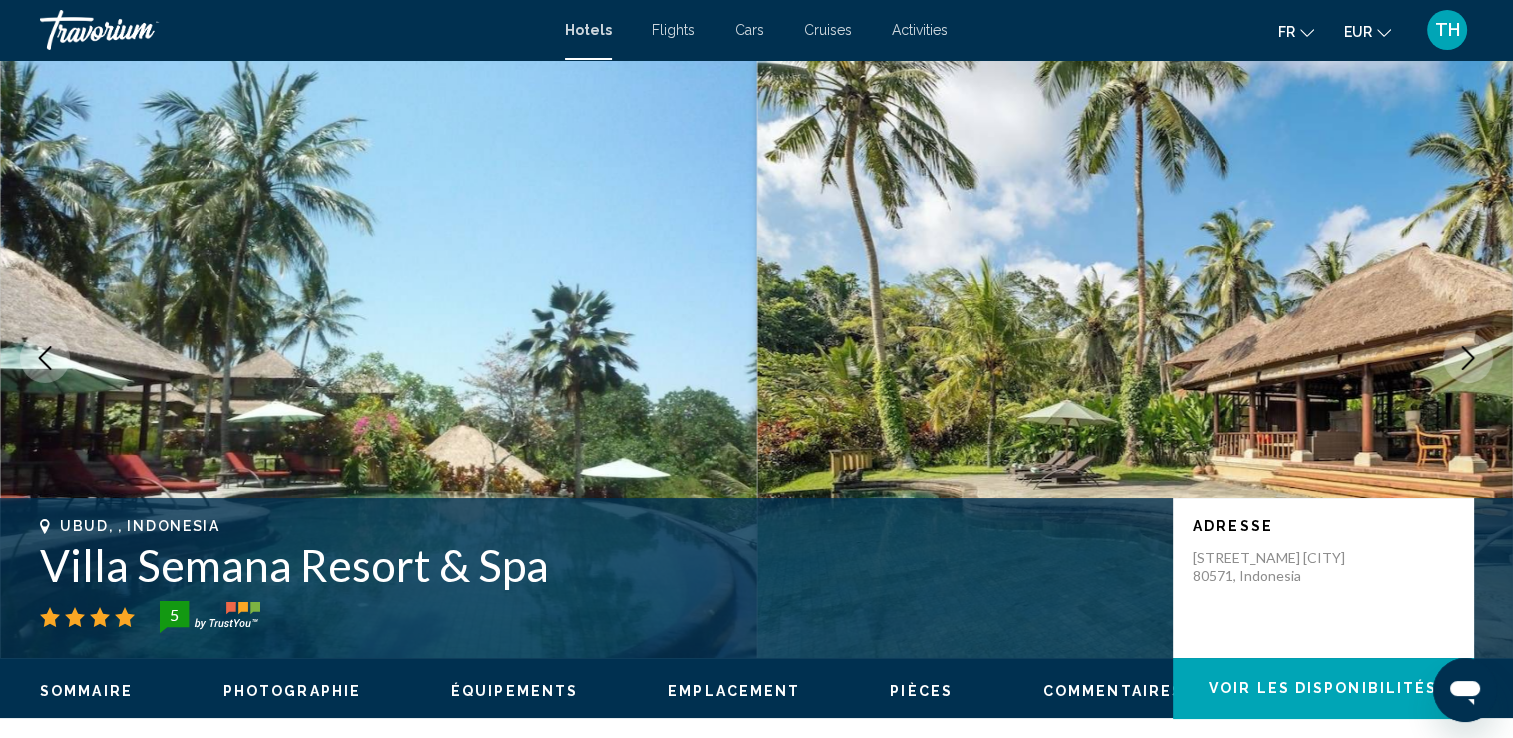 click 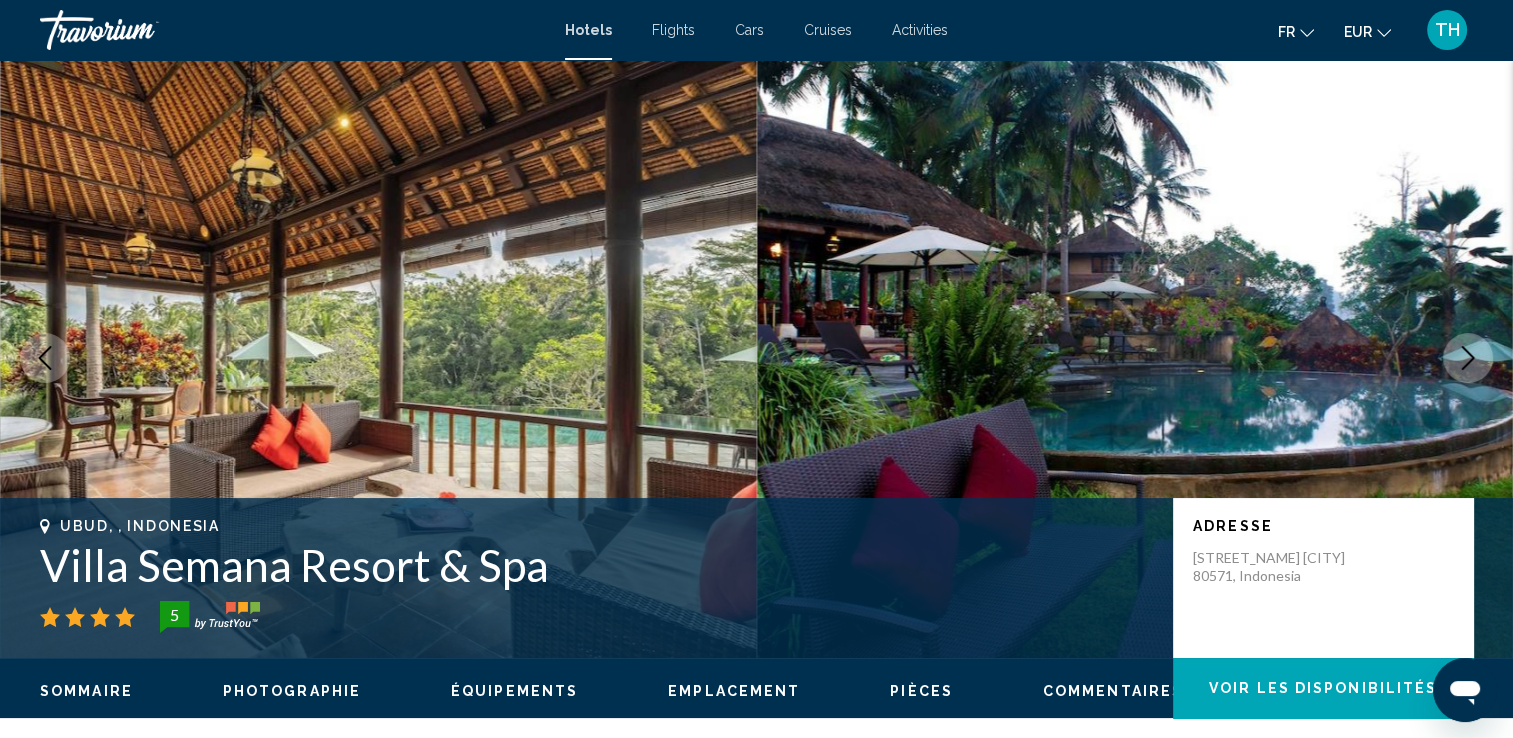 click 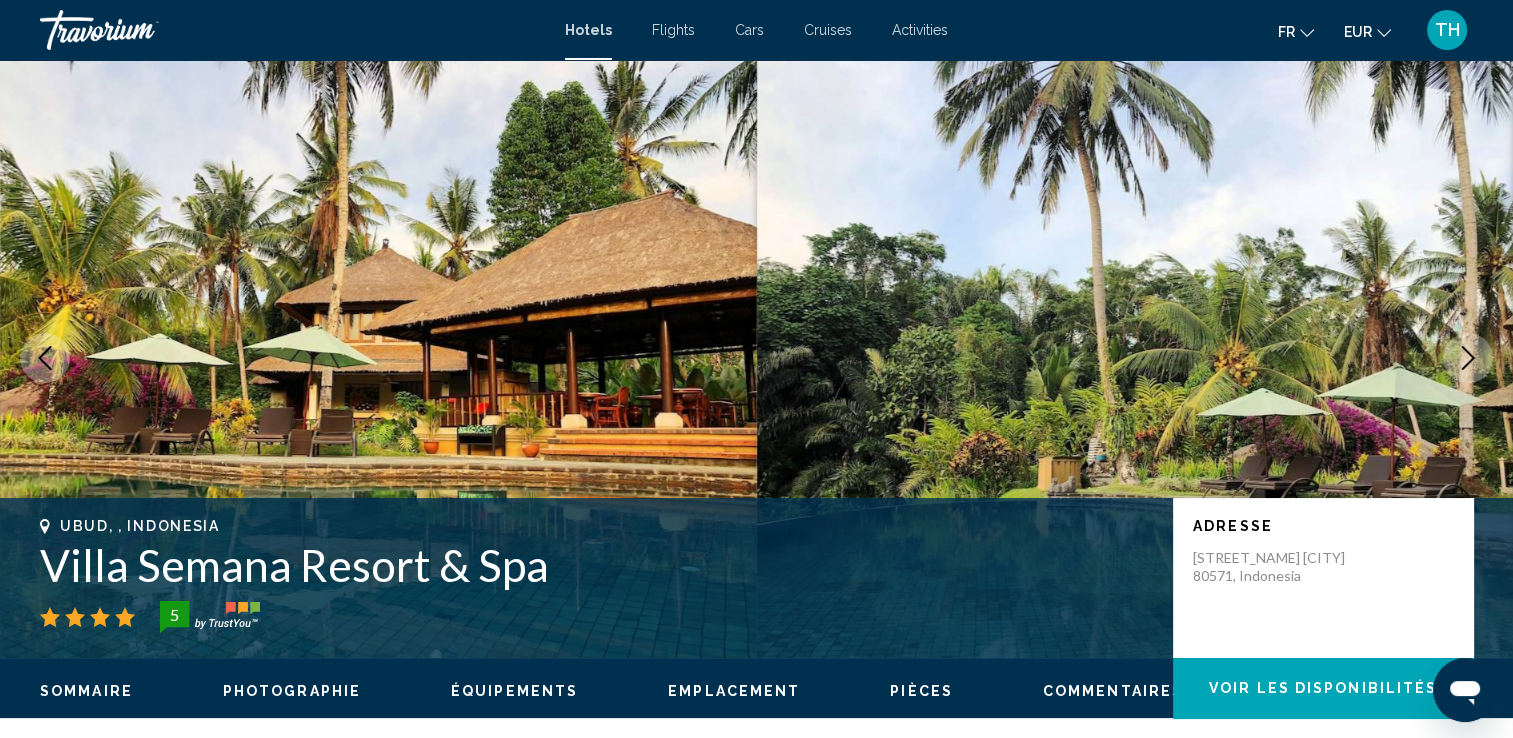 click 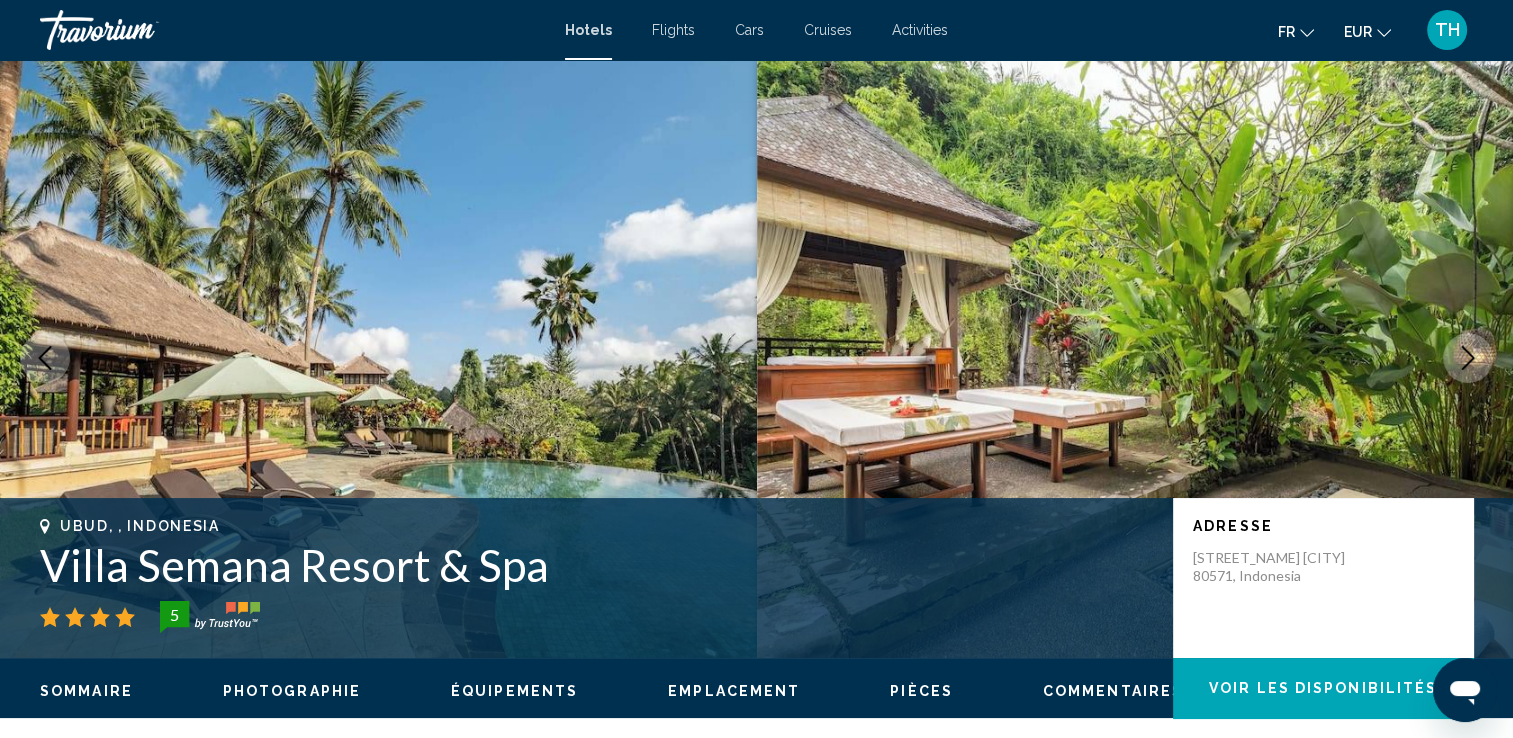 click 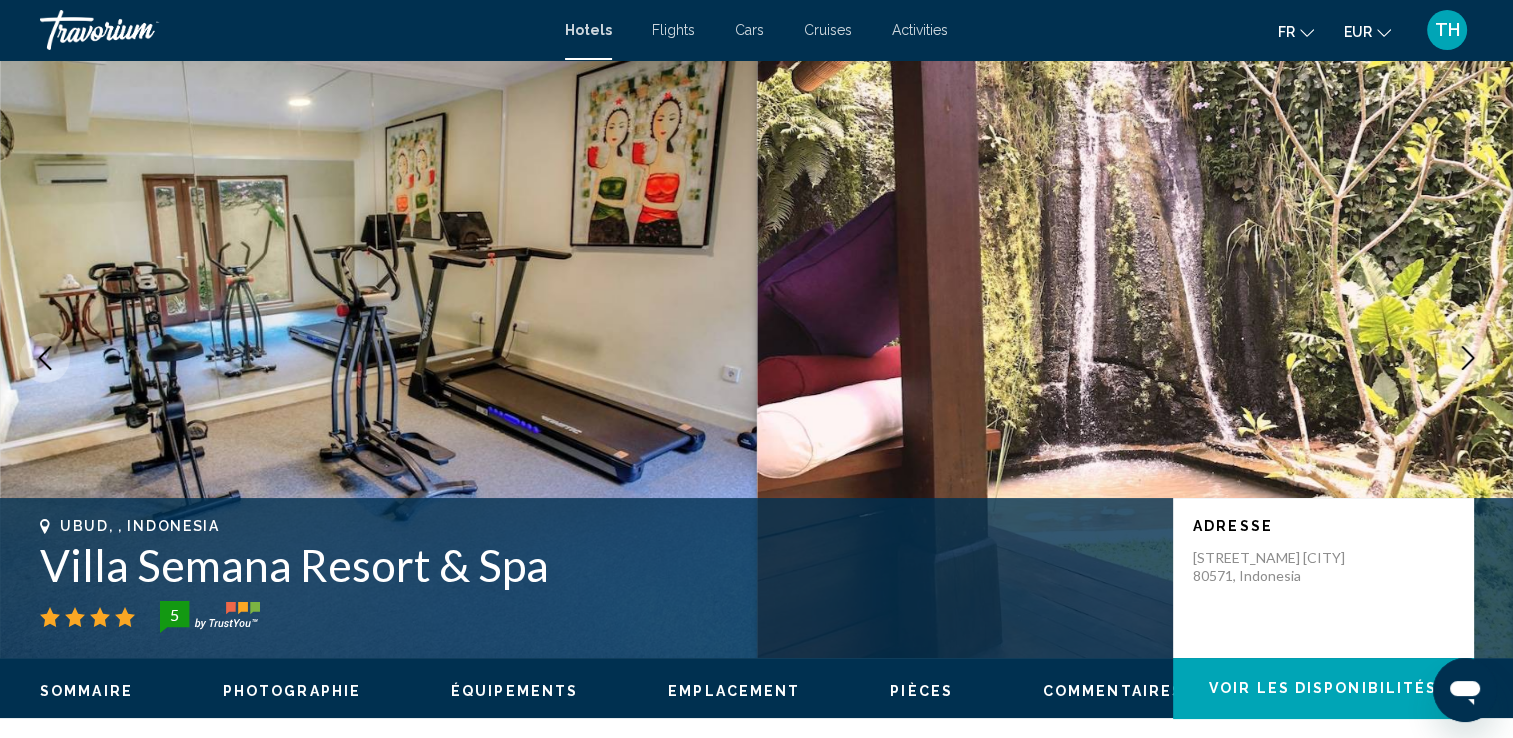 click 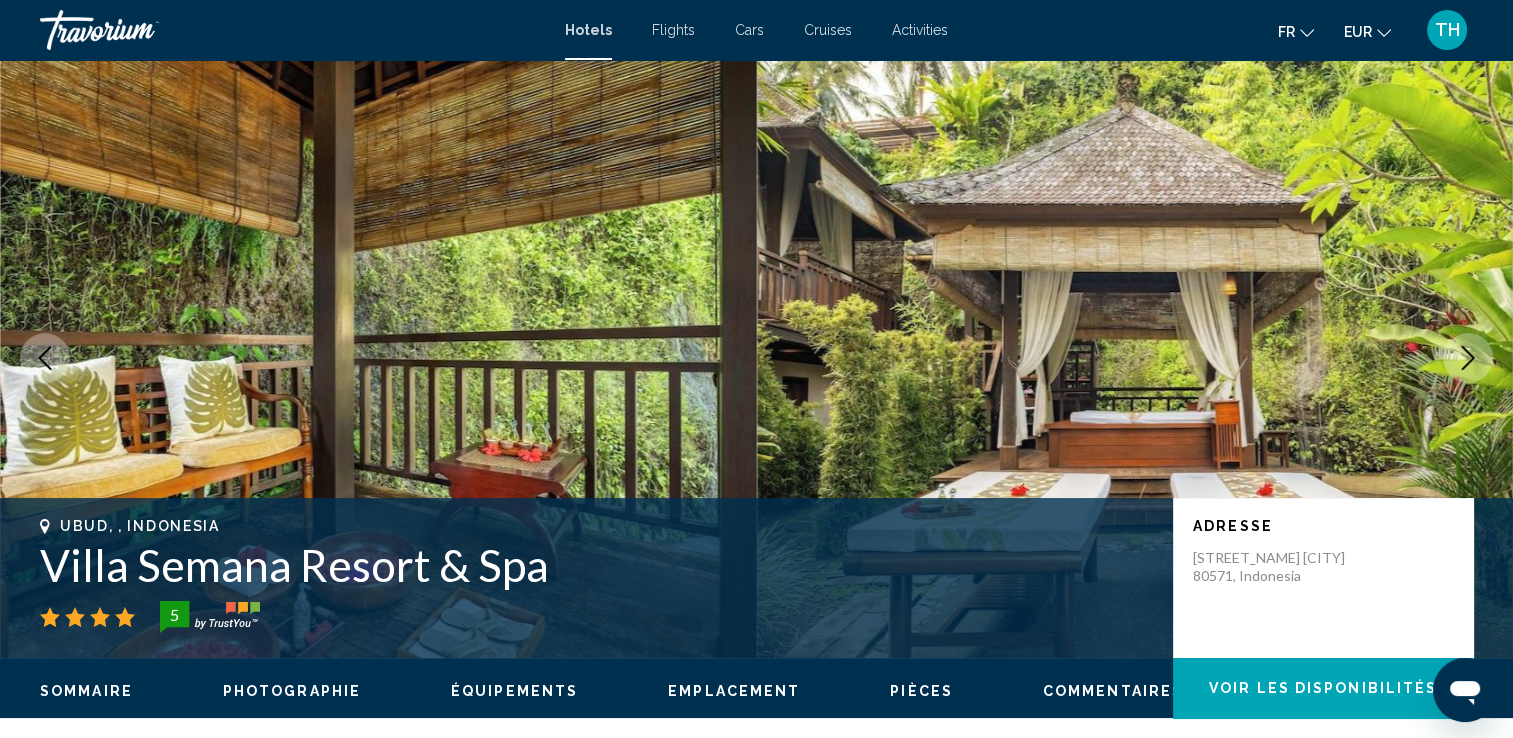 click 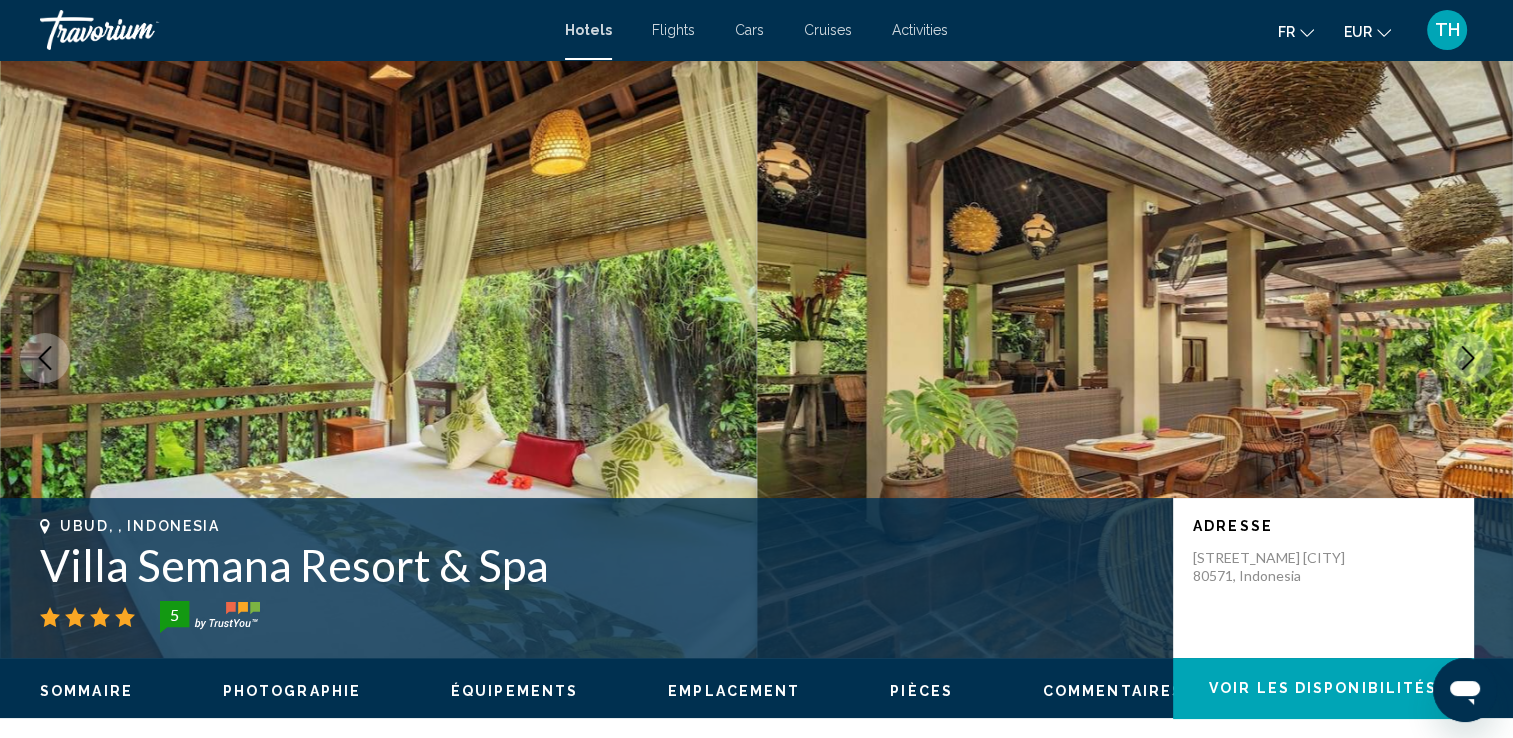 click 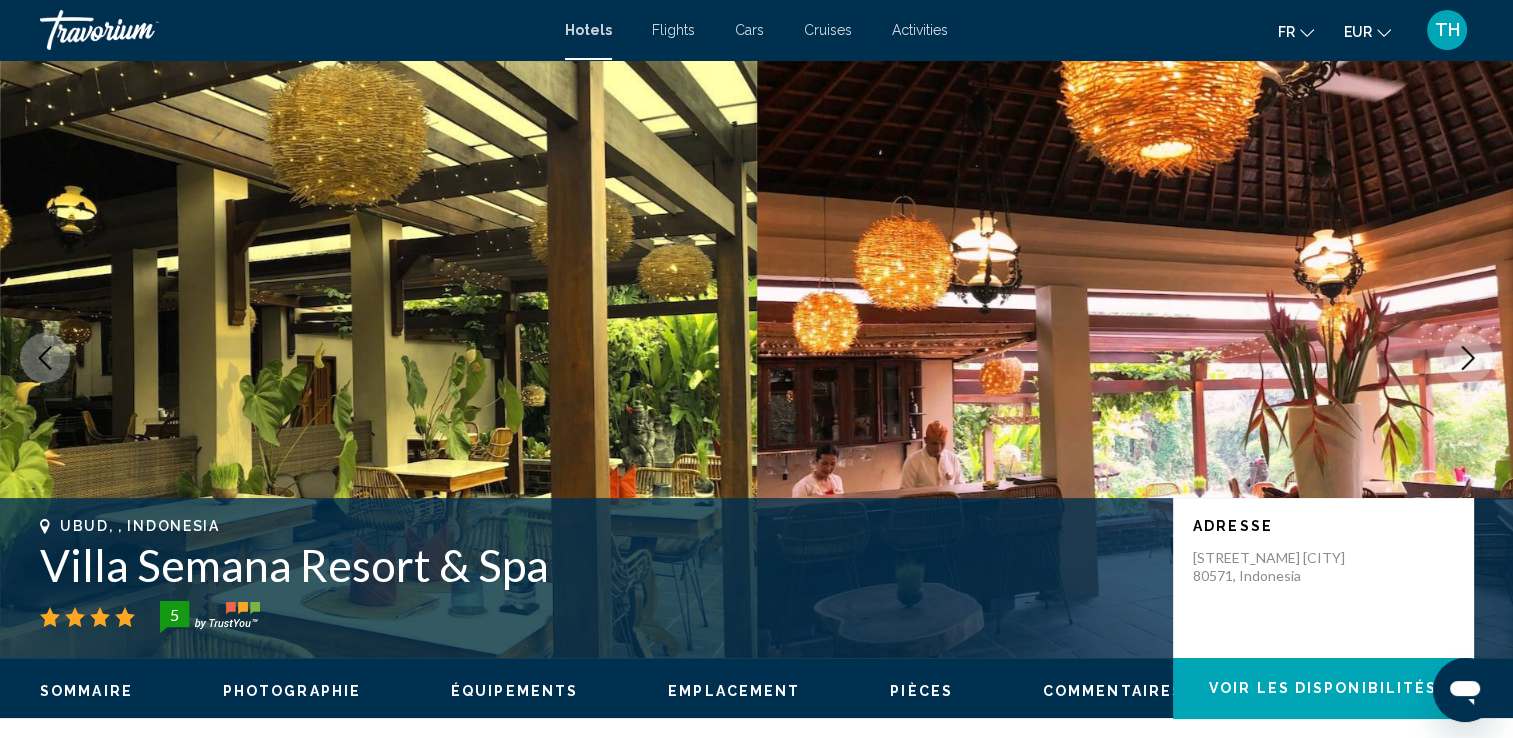 click 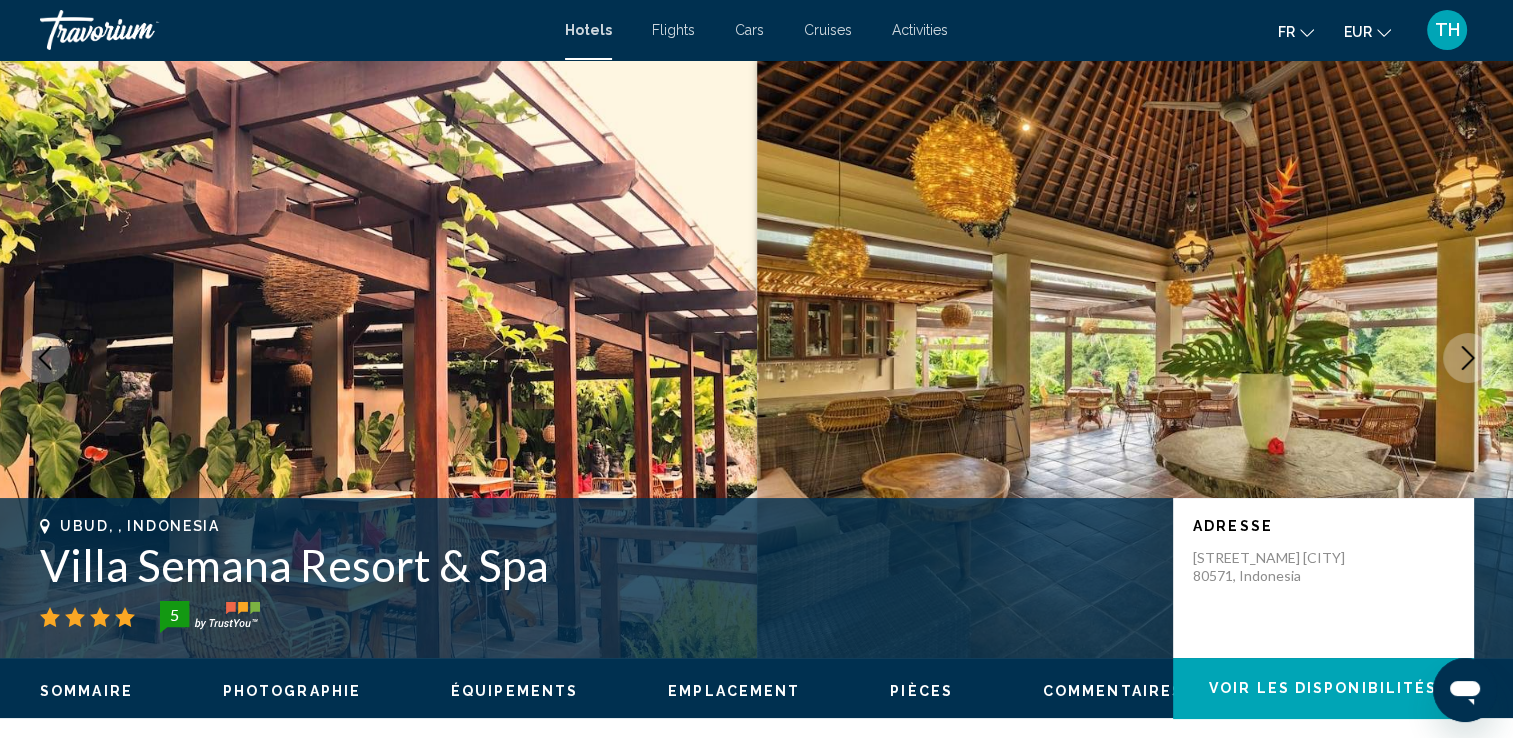 scroll, scrollTop: 0, scrollLeft: 0, axis: both 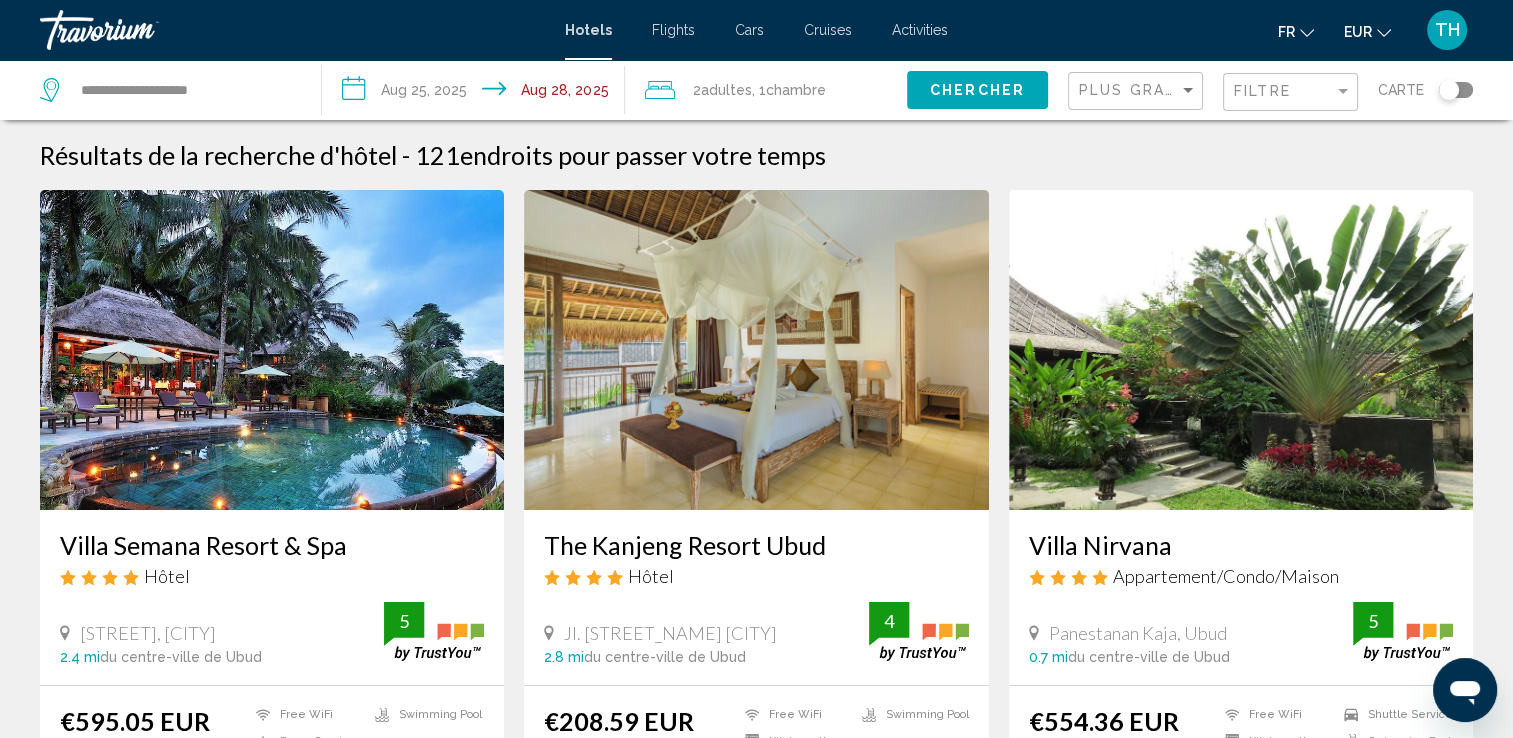 click at bounding box center [1241, 350] 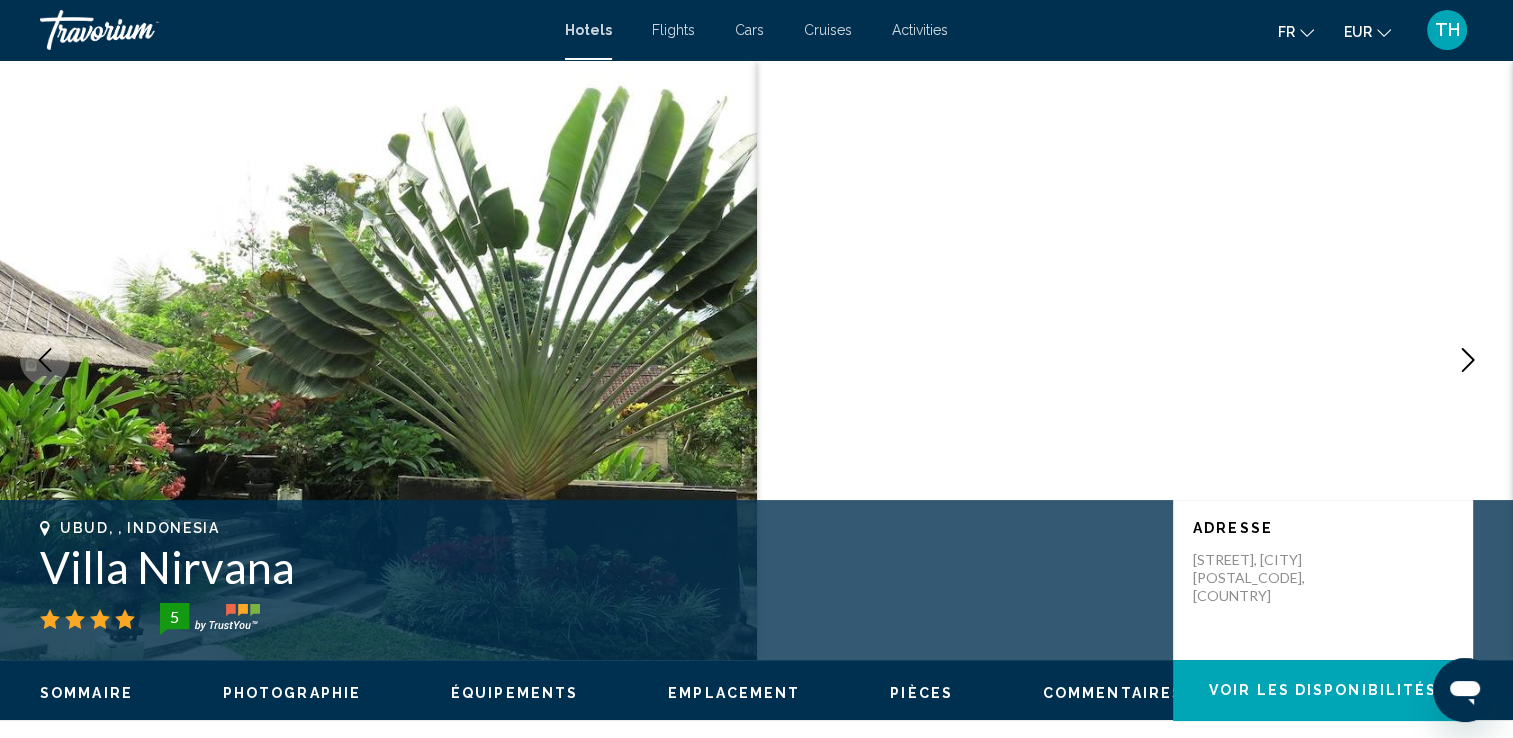 click 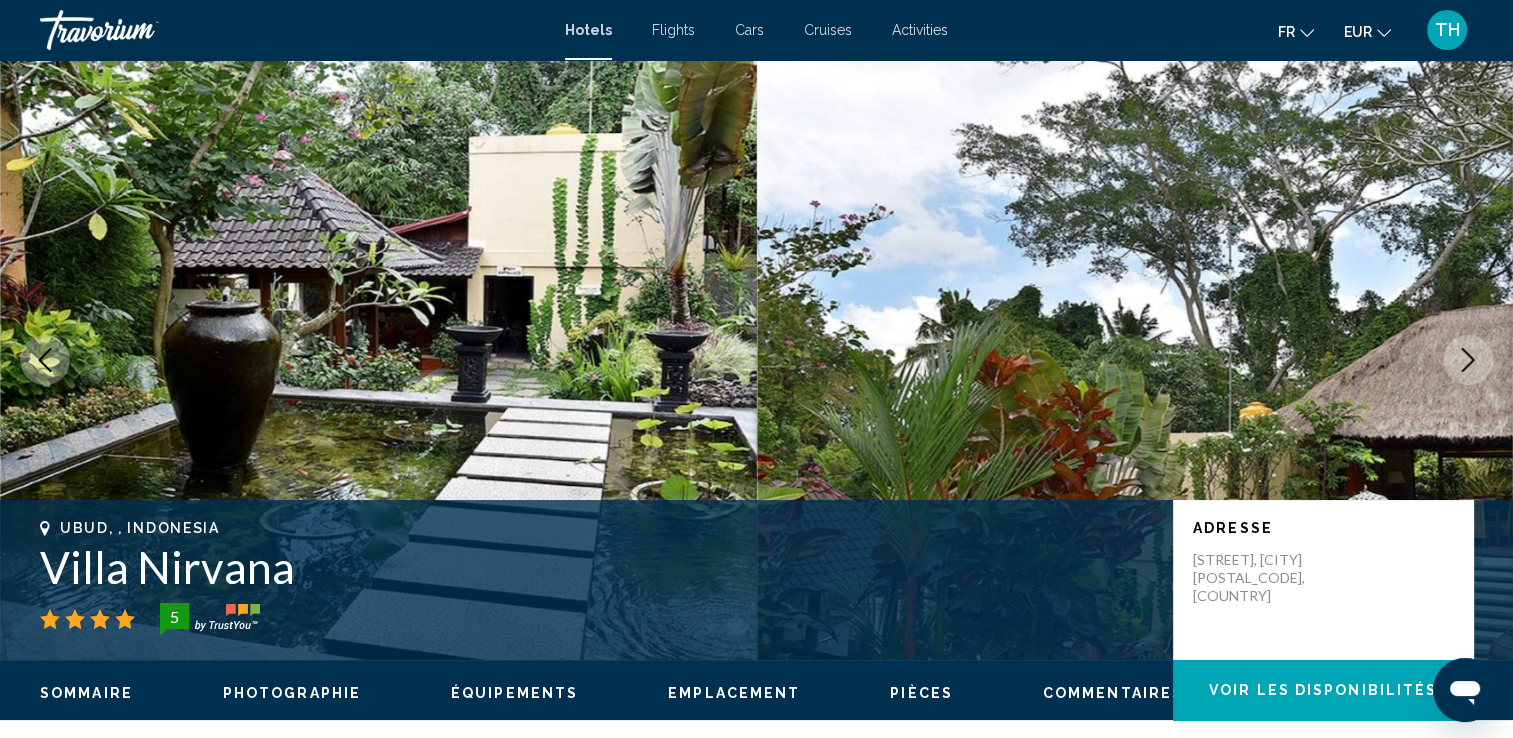 click 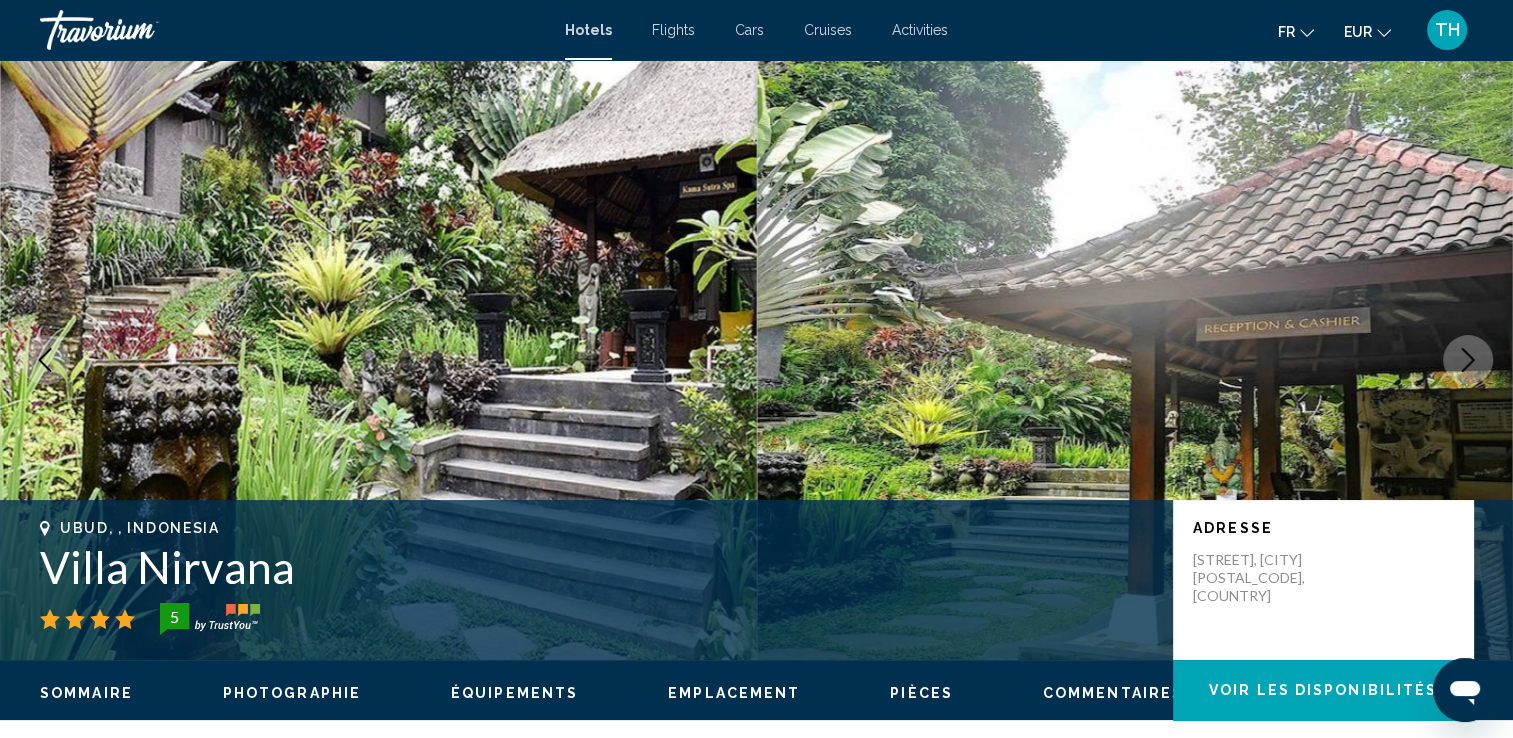 click 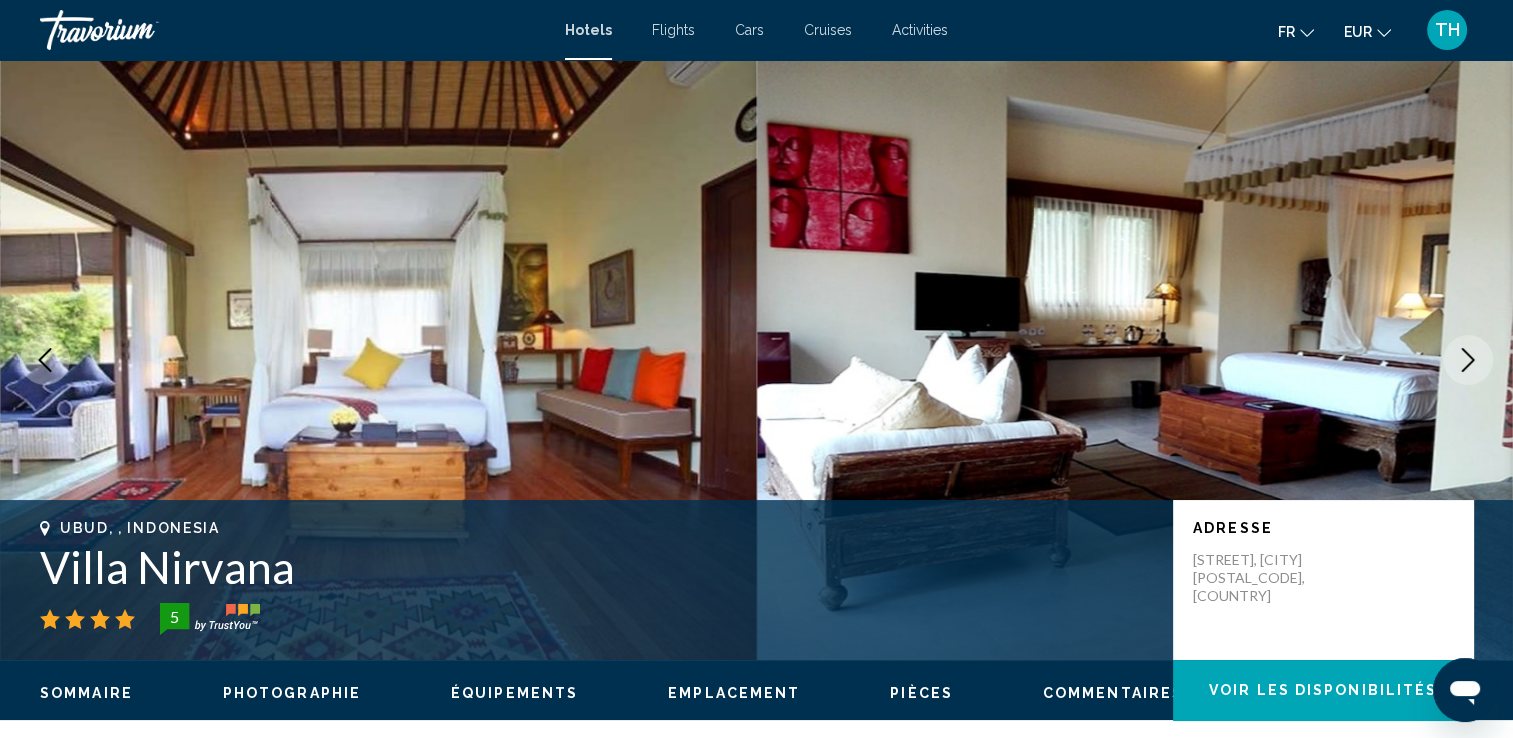 click 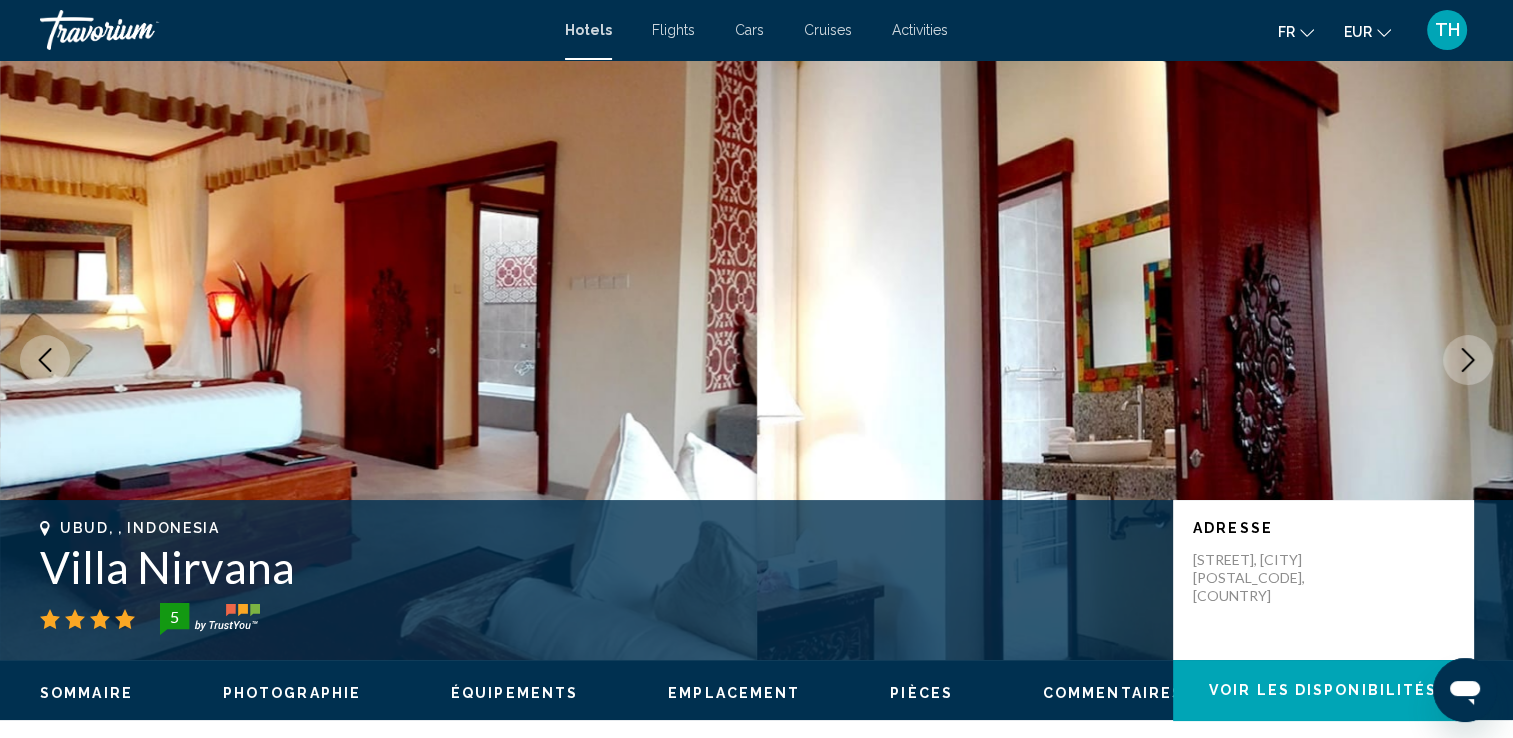 click 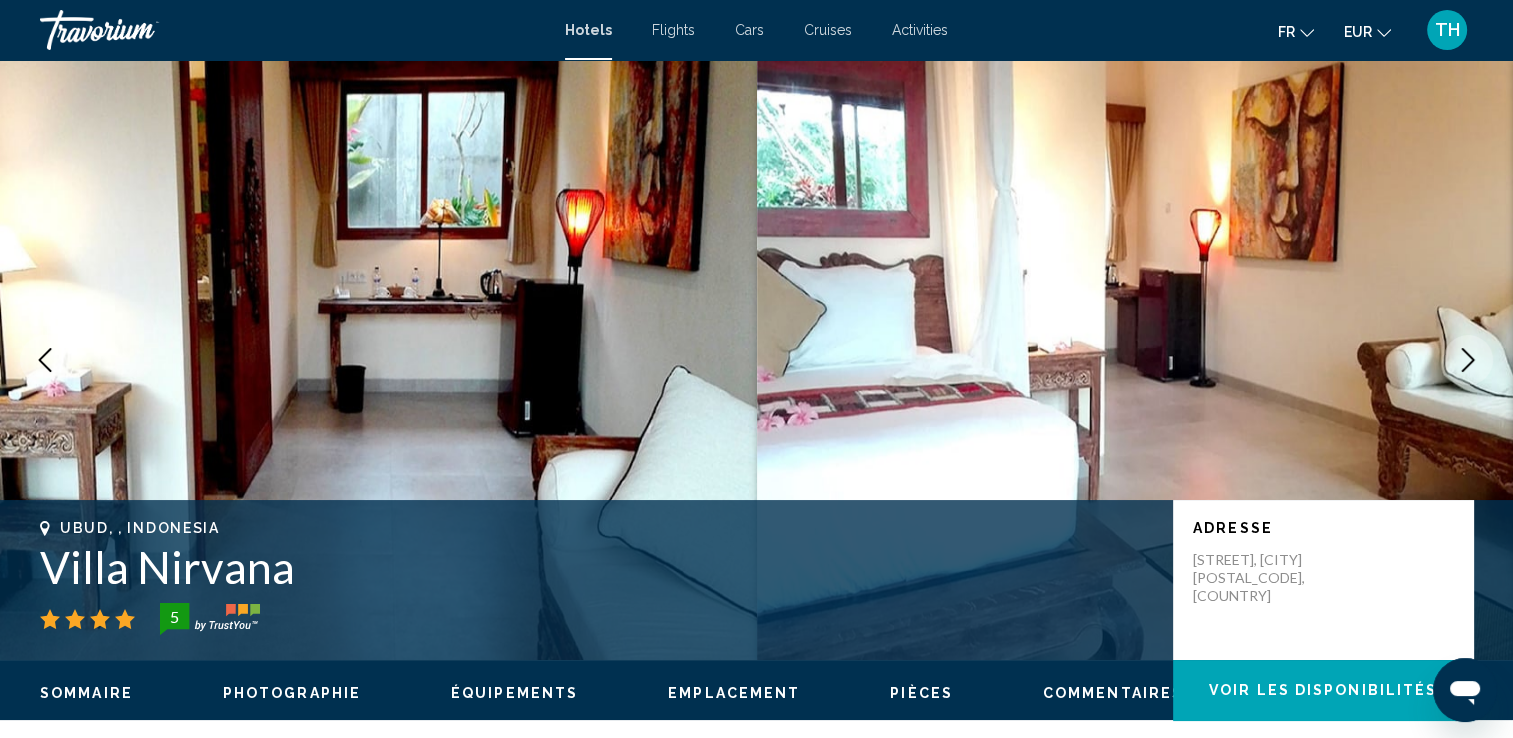click 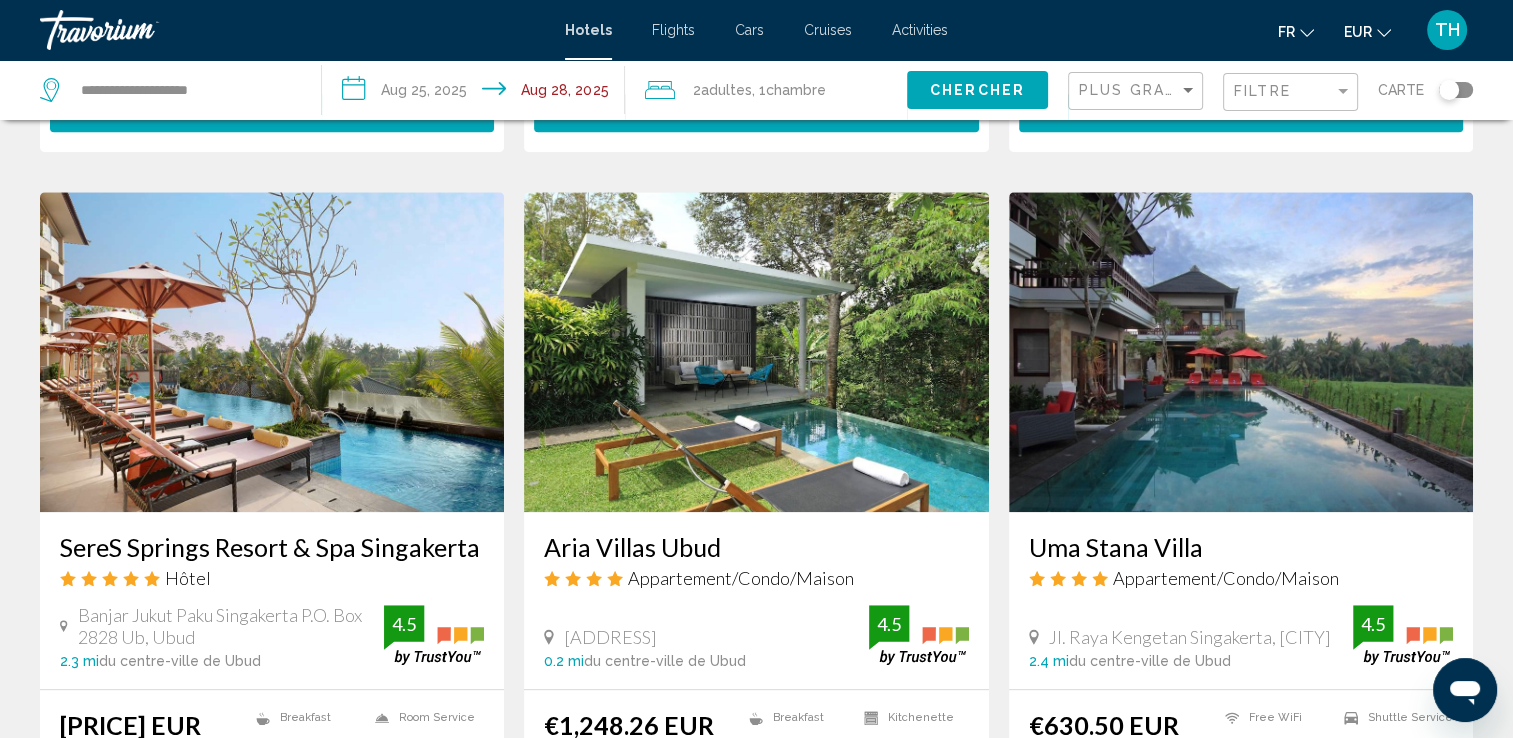 scroll, scrollTop: 1466, scrollLeft: 0, axis: vertical 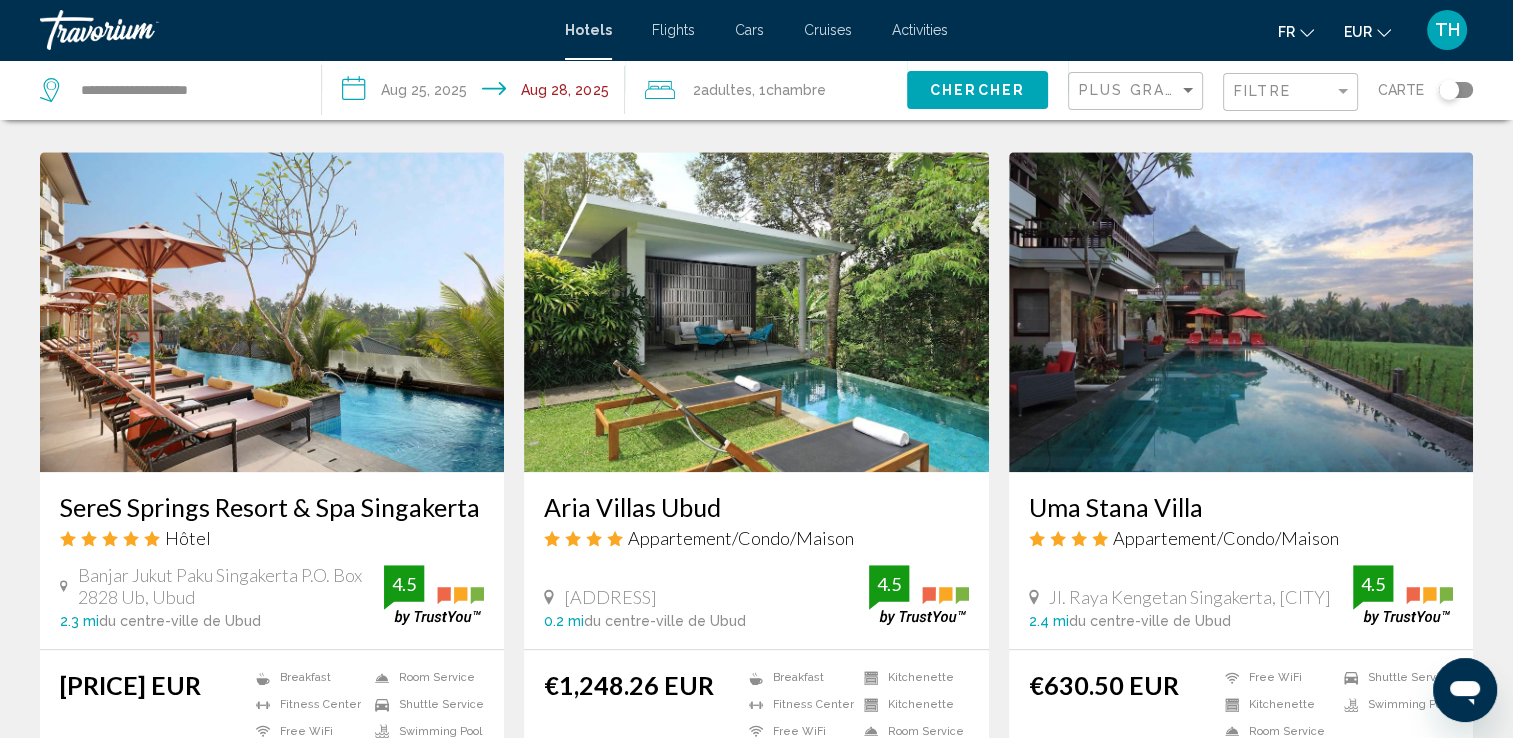 click at bounding box center [1241, 312] 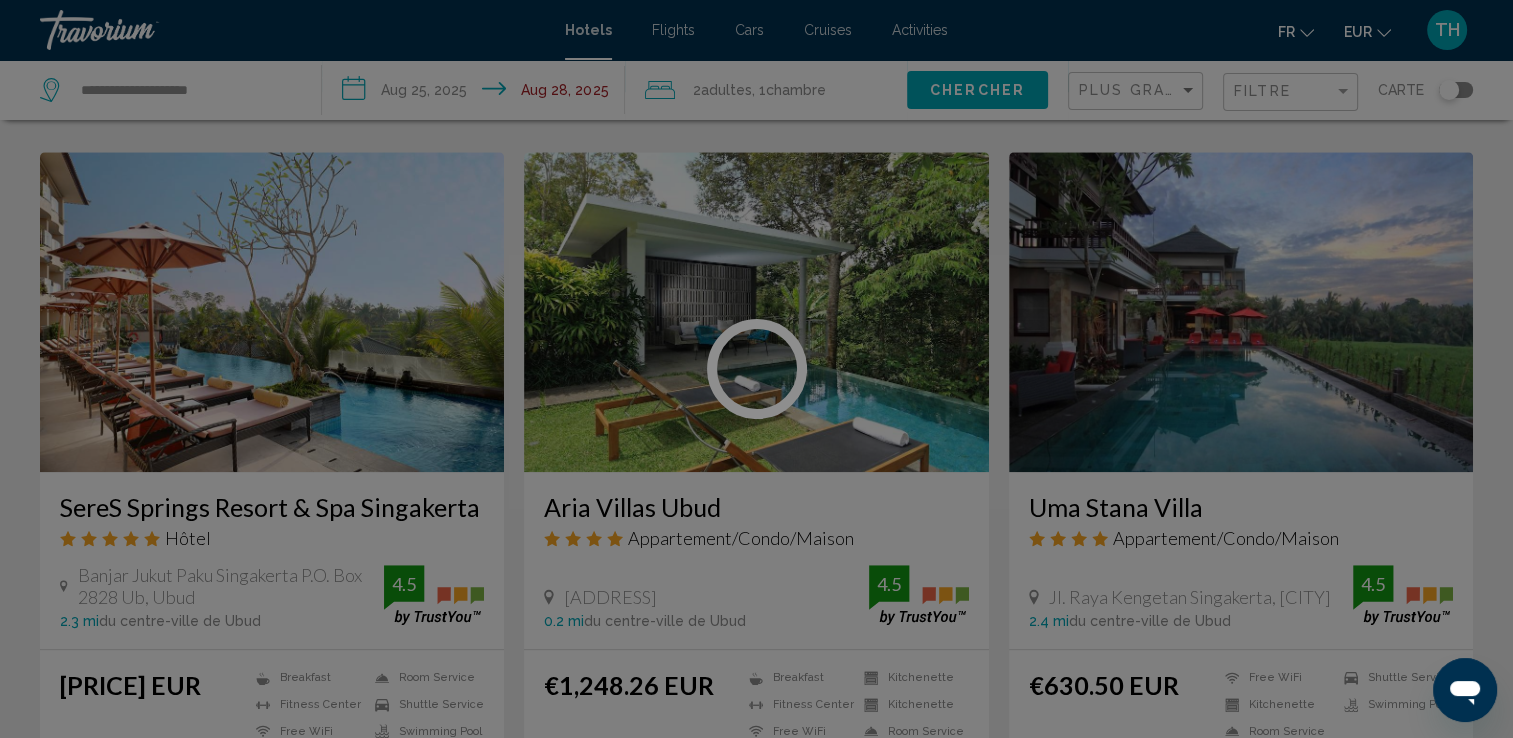 scroll, scrollTop: 0, scrollLeft: 0, axis: both 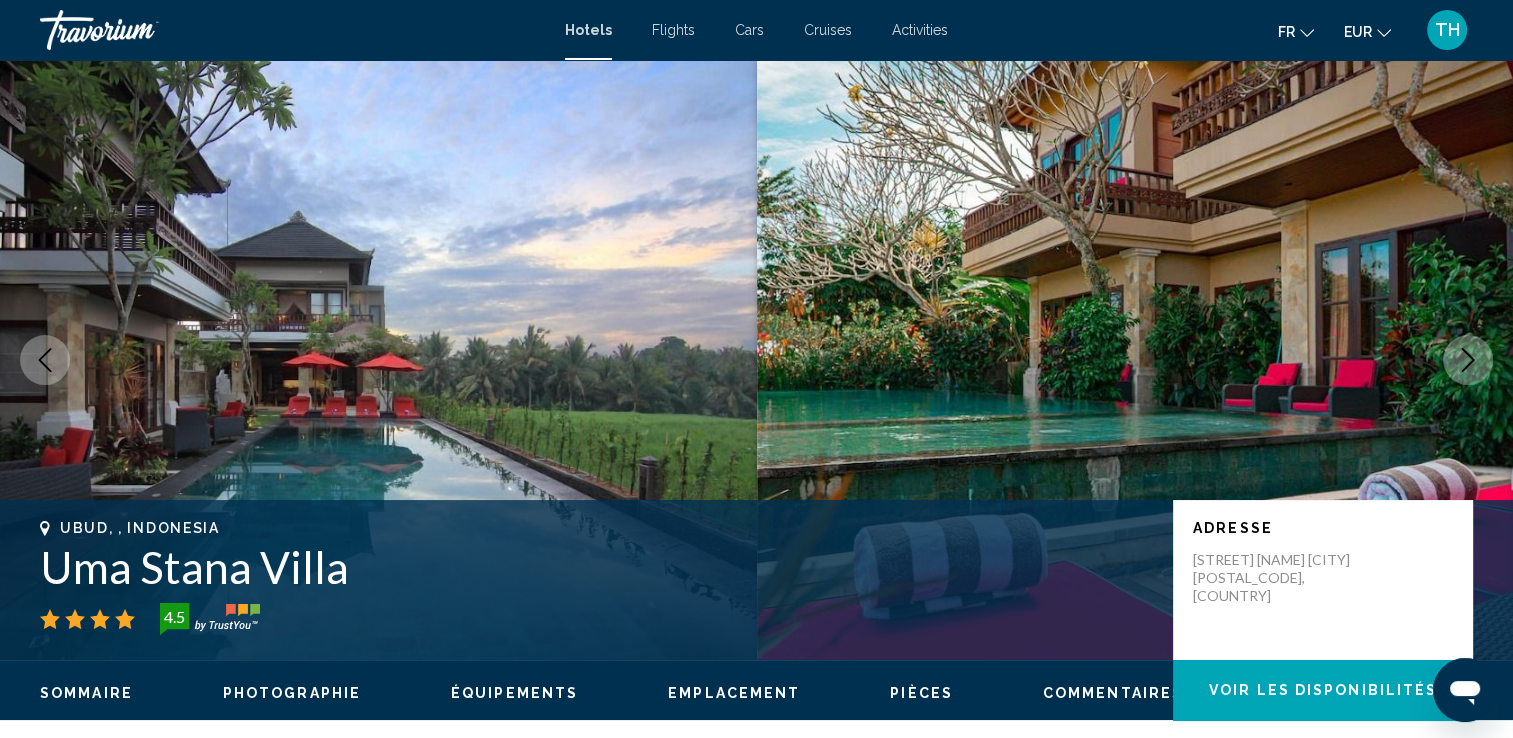 click 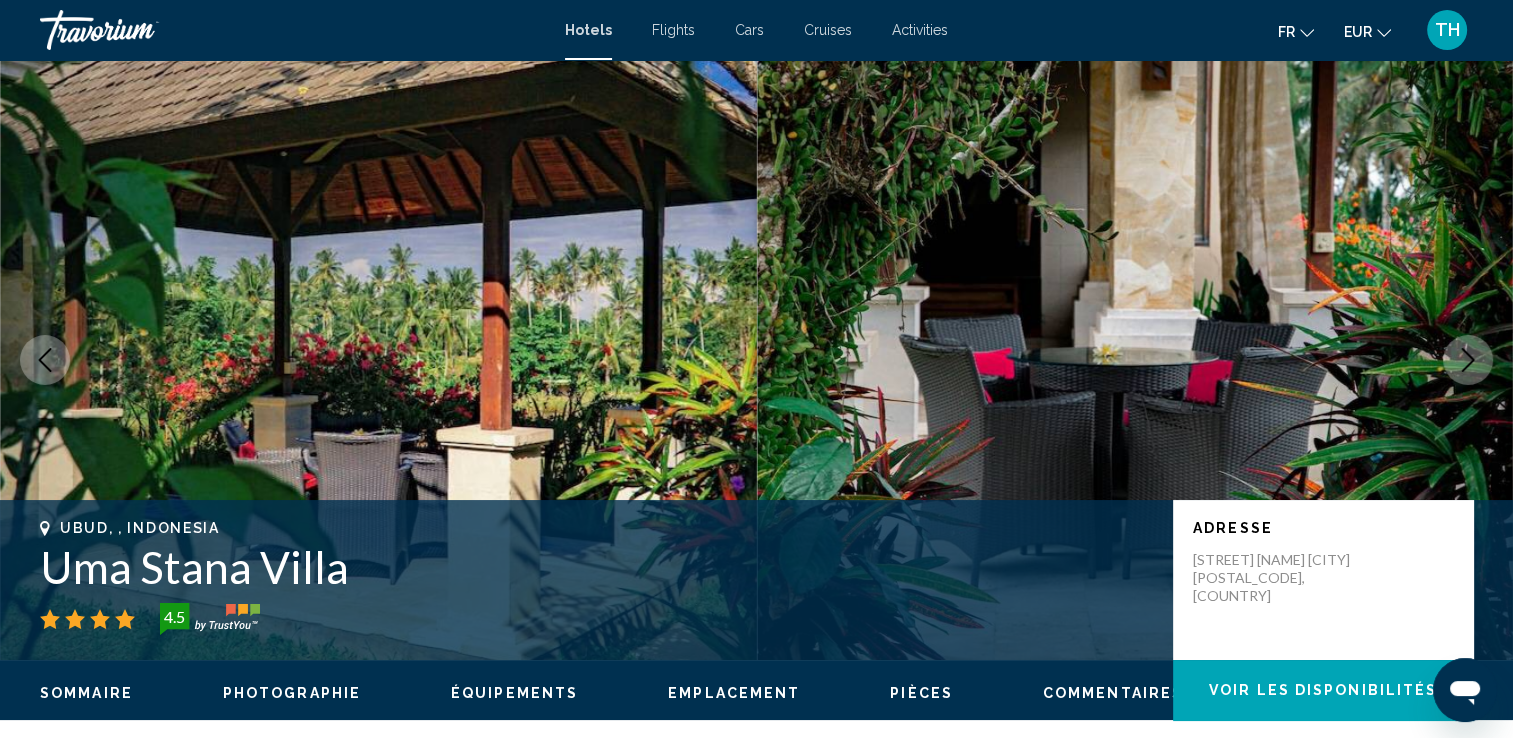 click 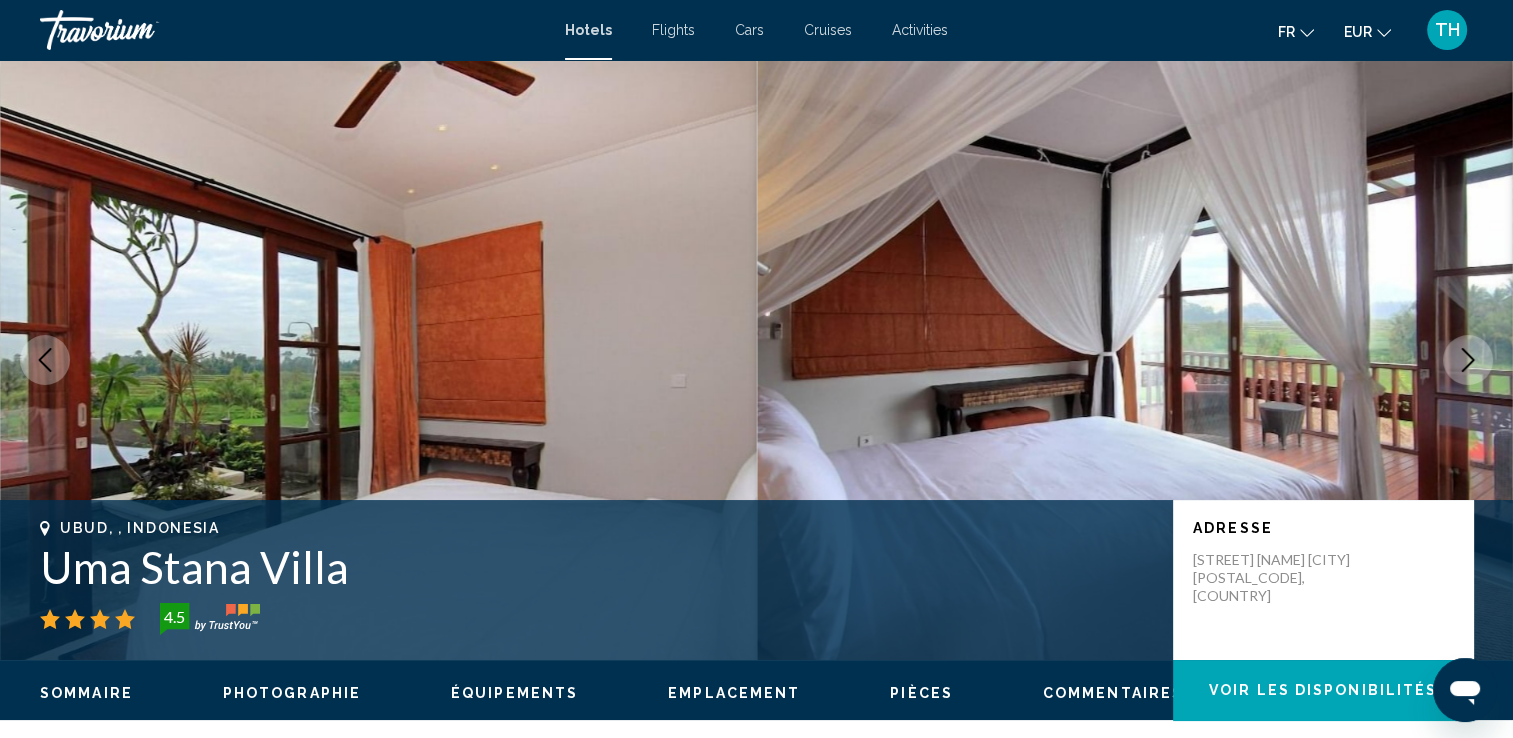 click 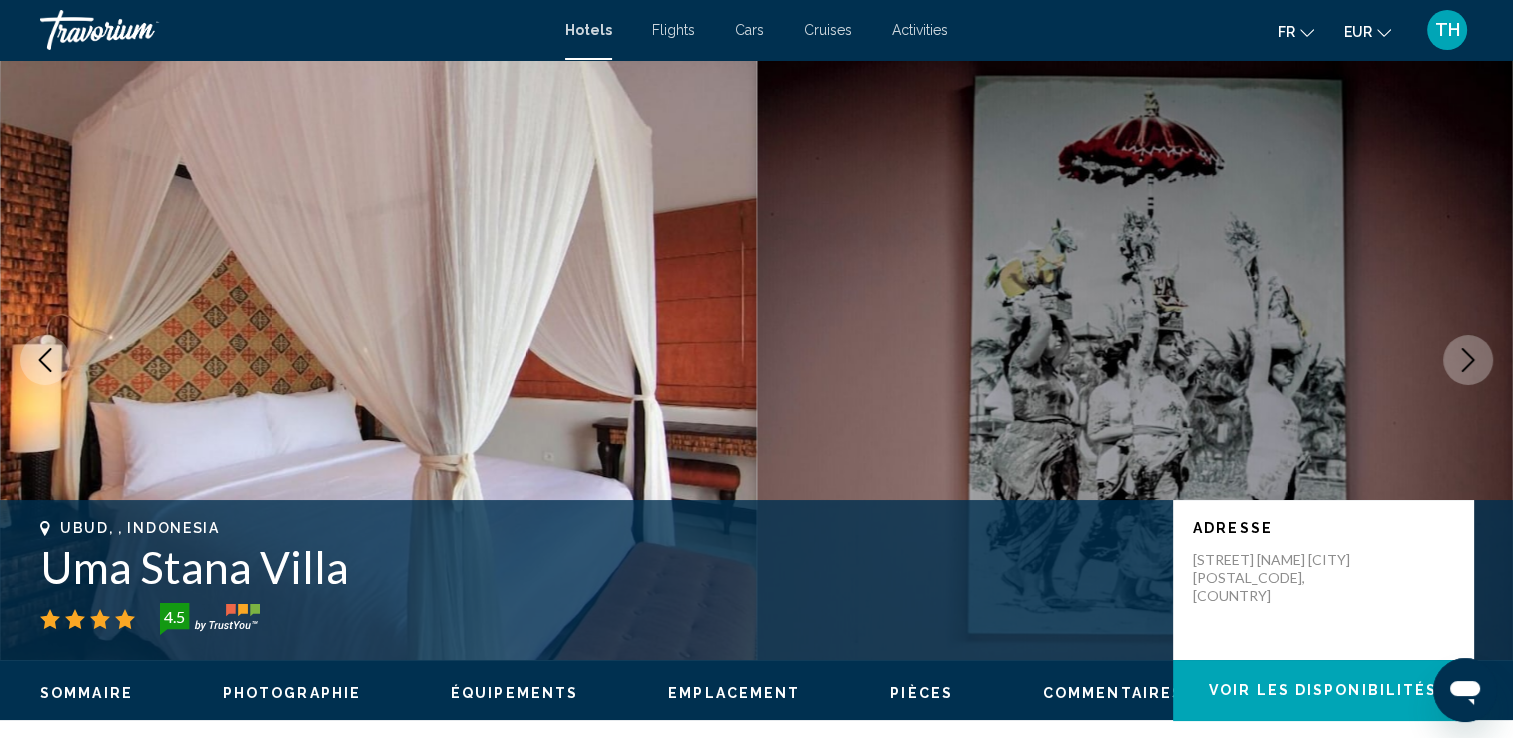 click 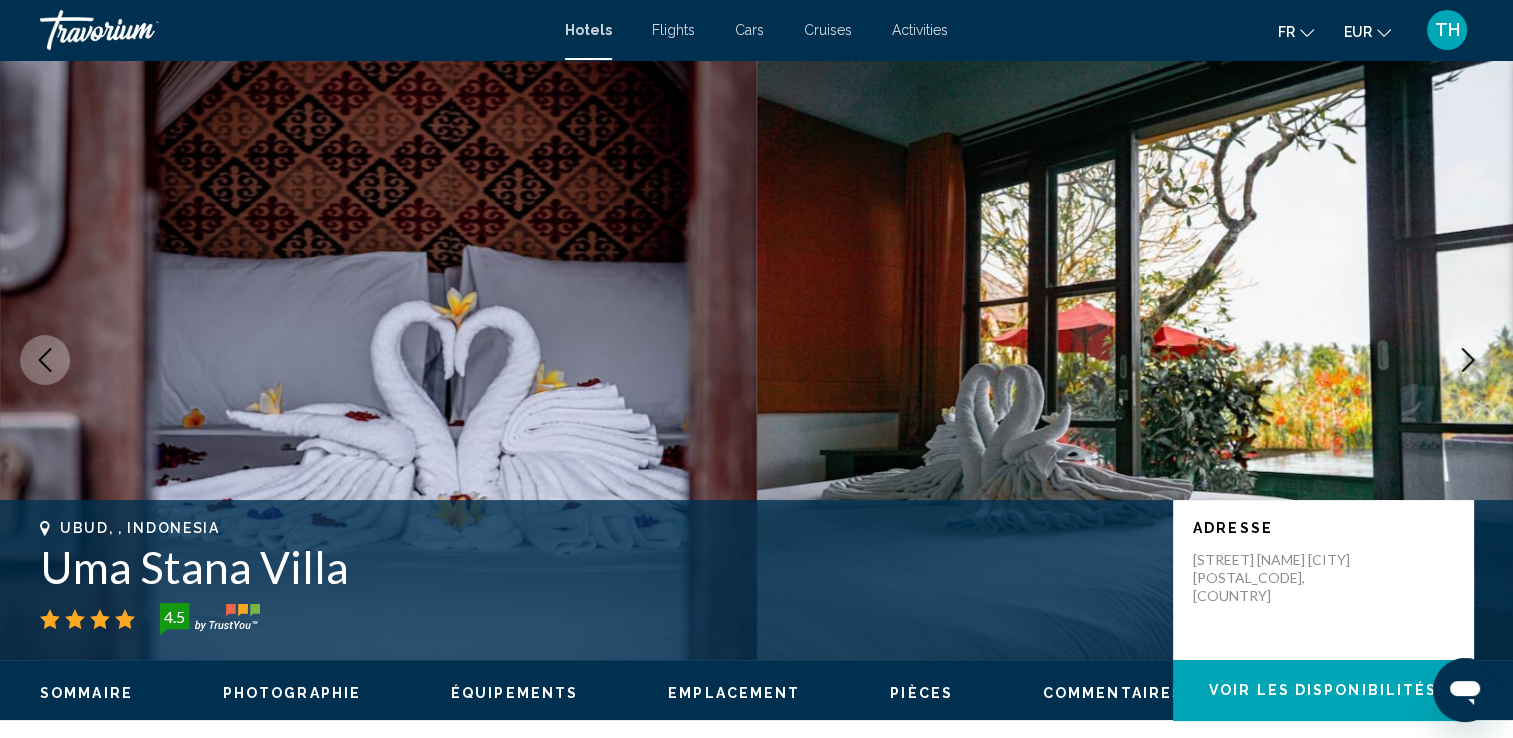 click 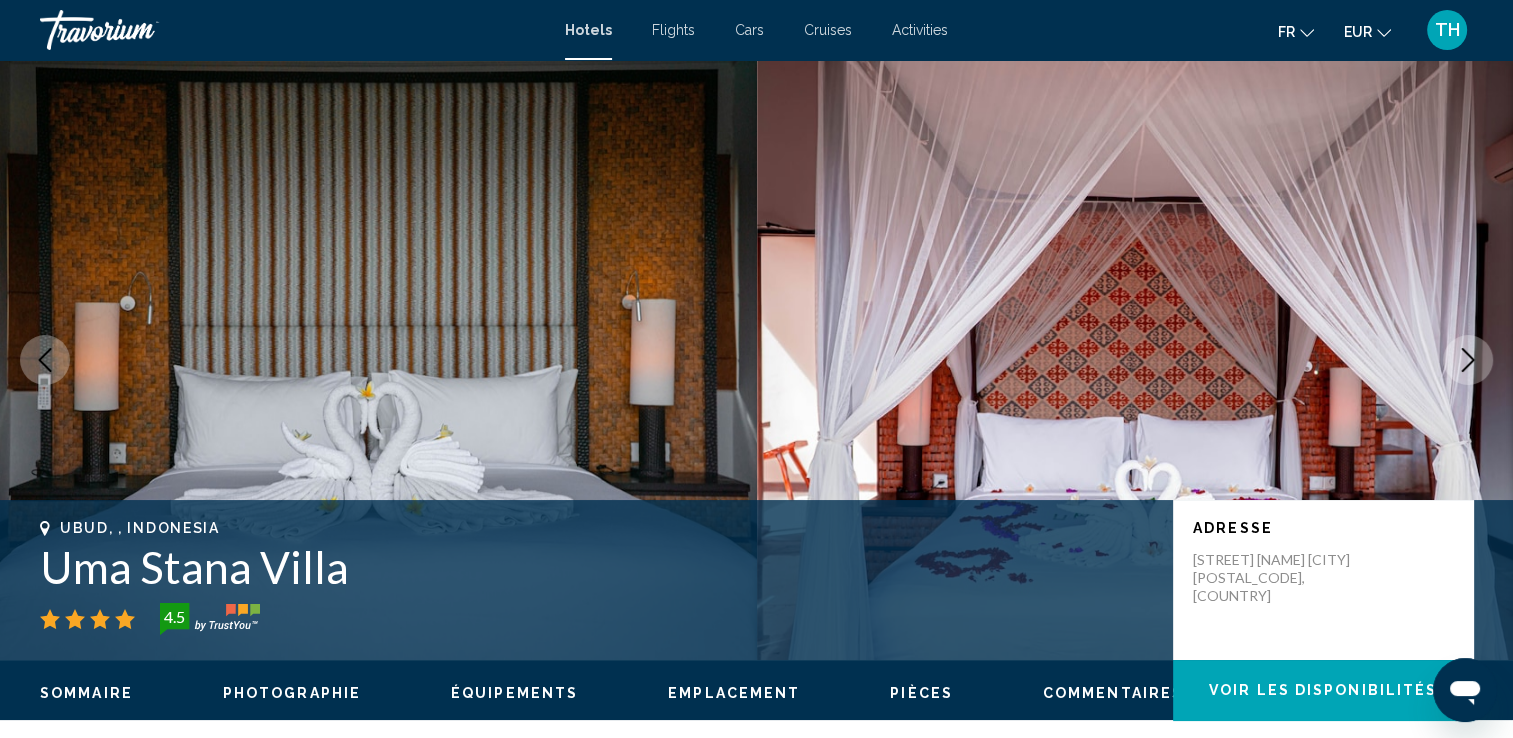 click 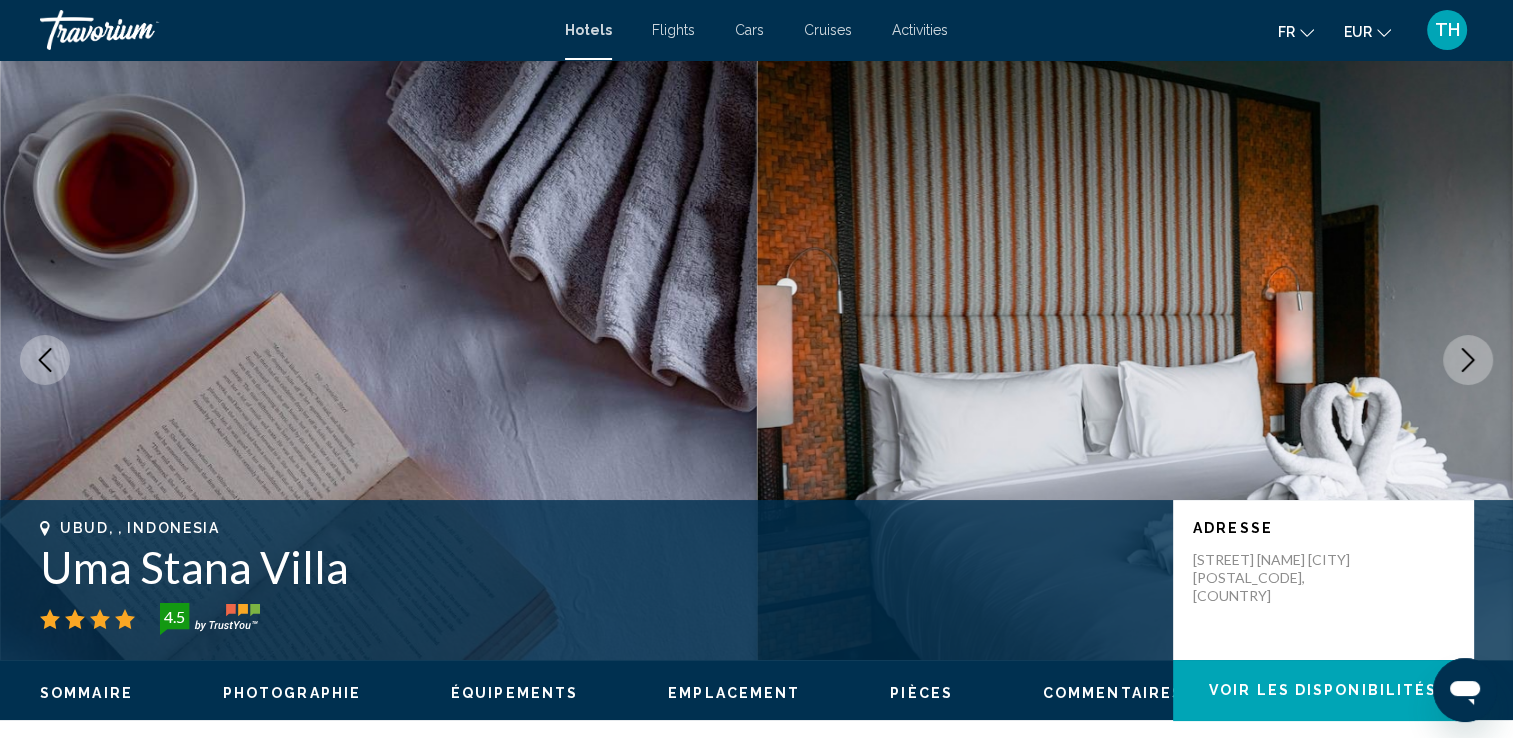 click 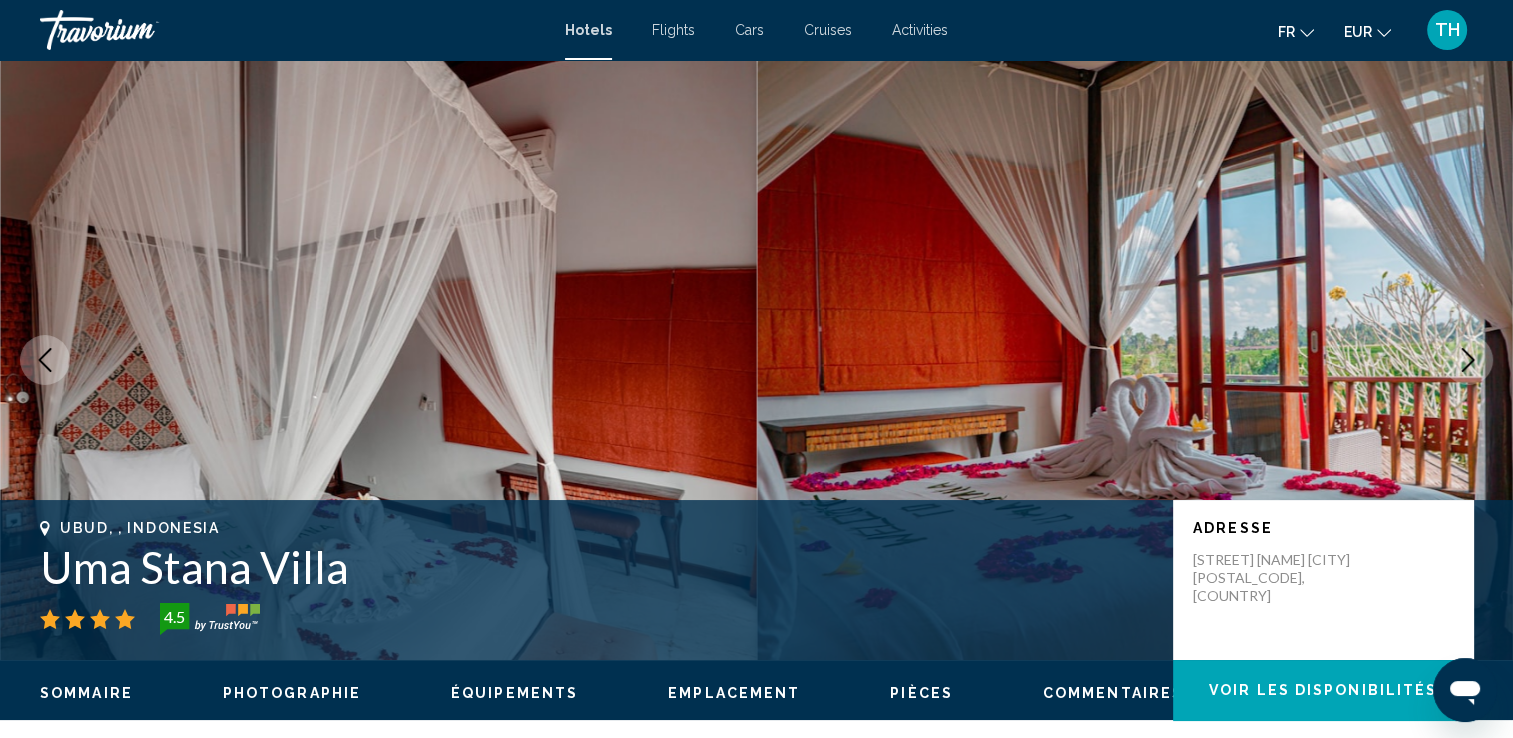 click 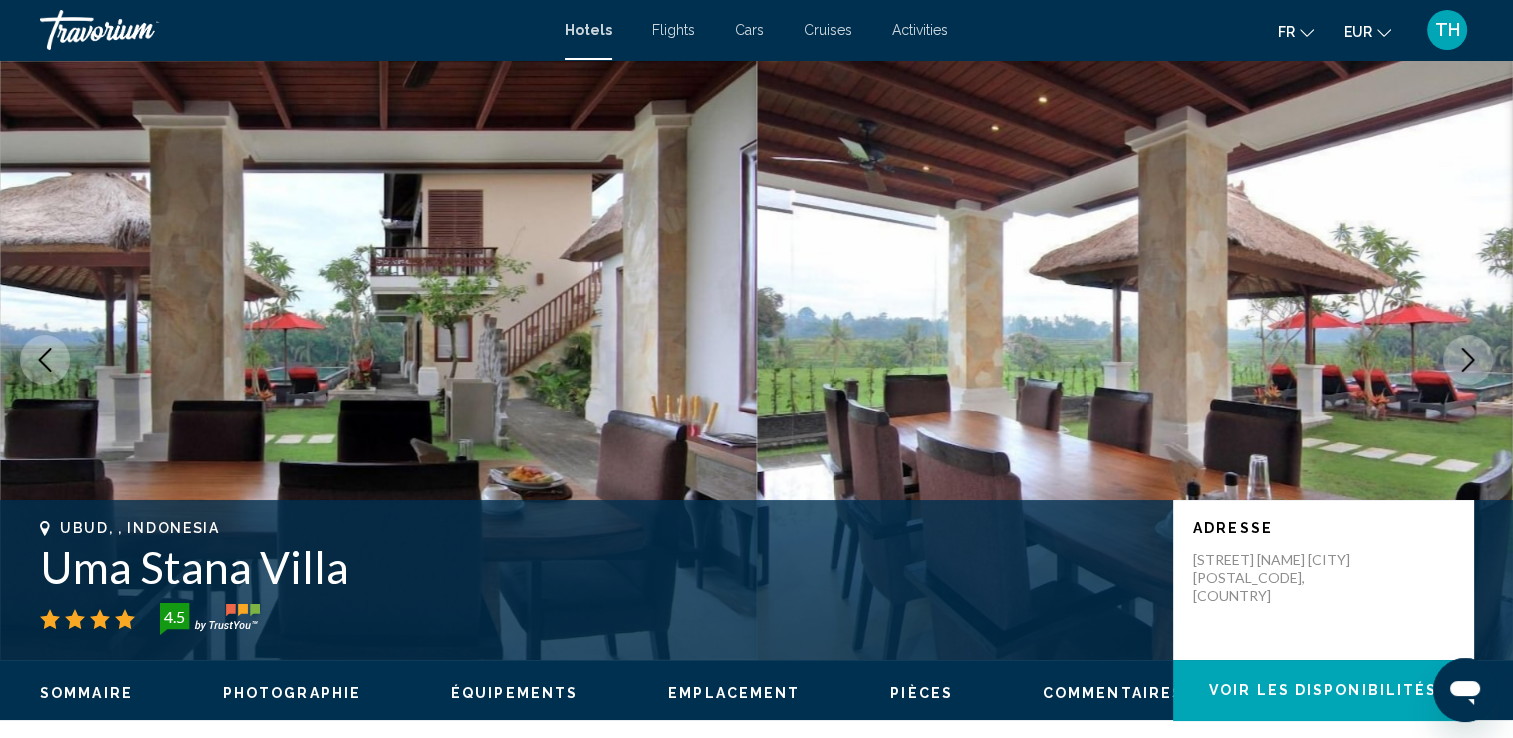 click 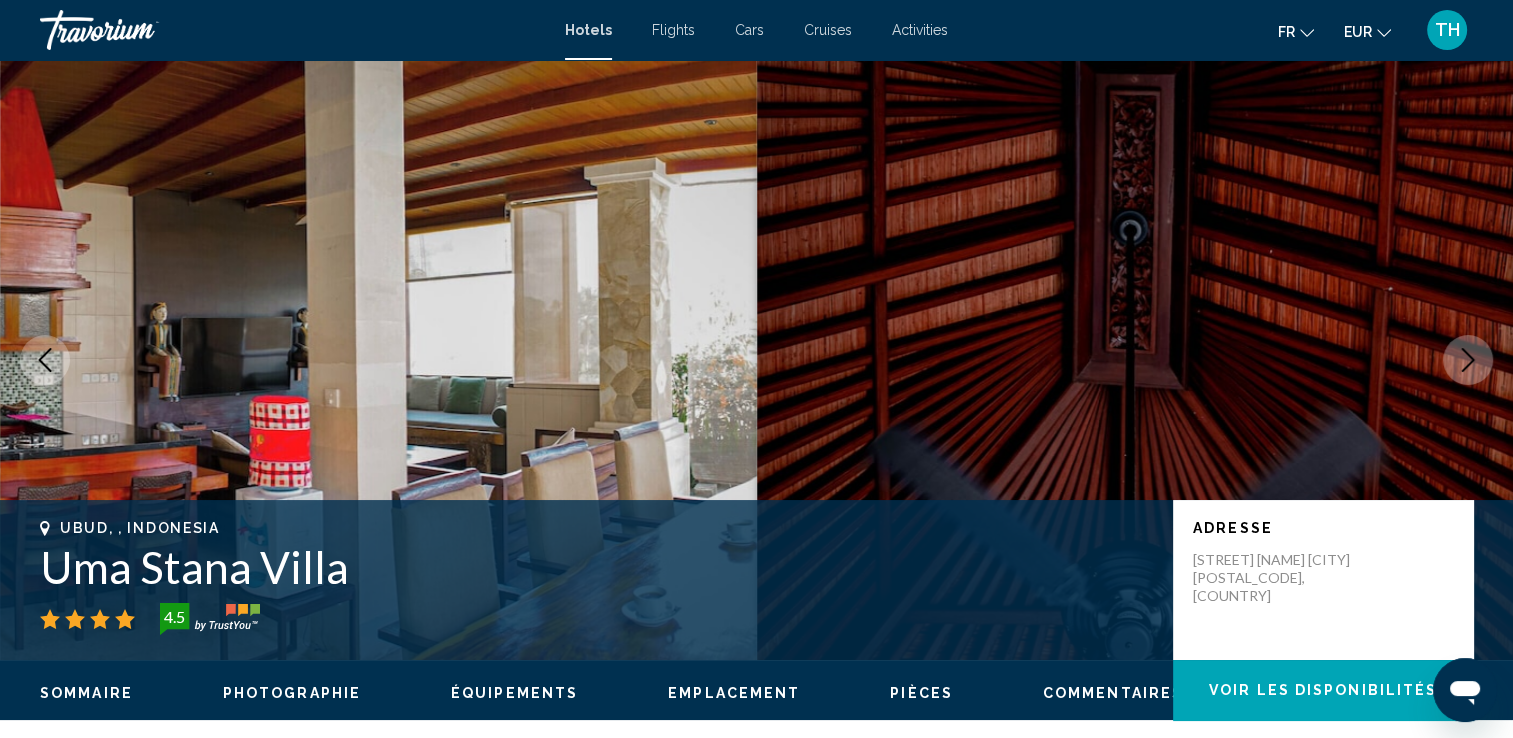 click 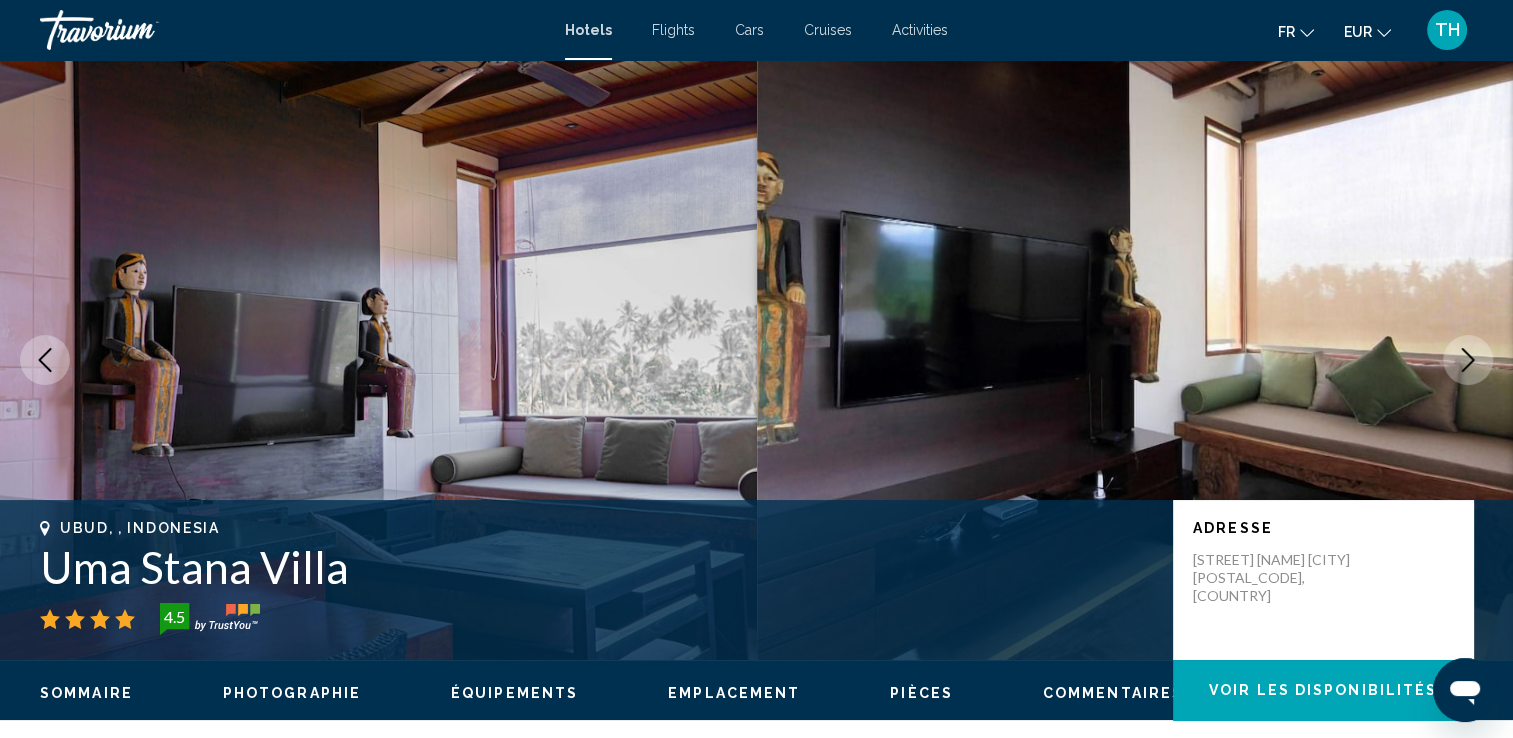 click 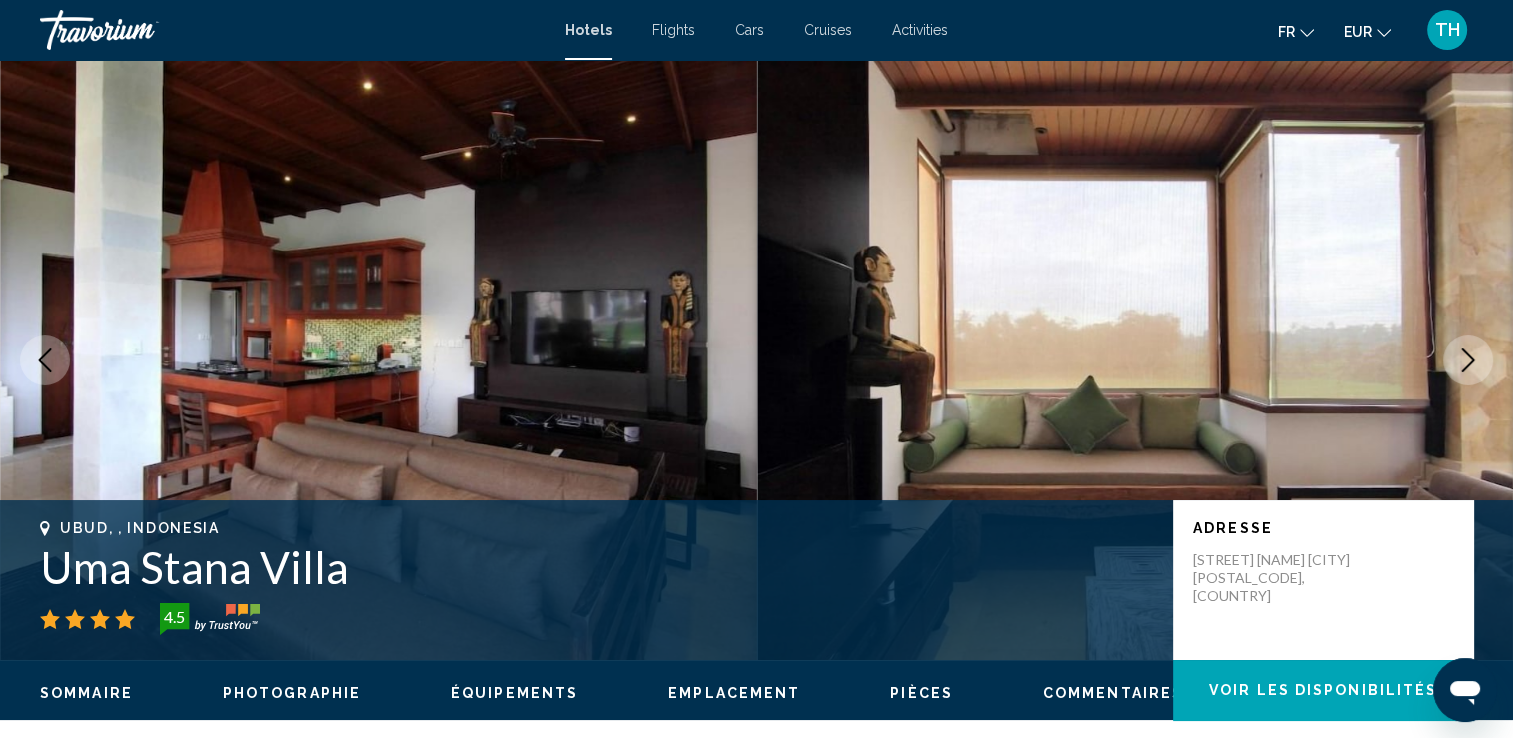click 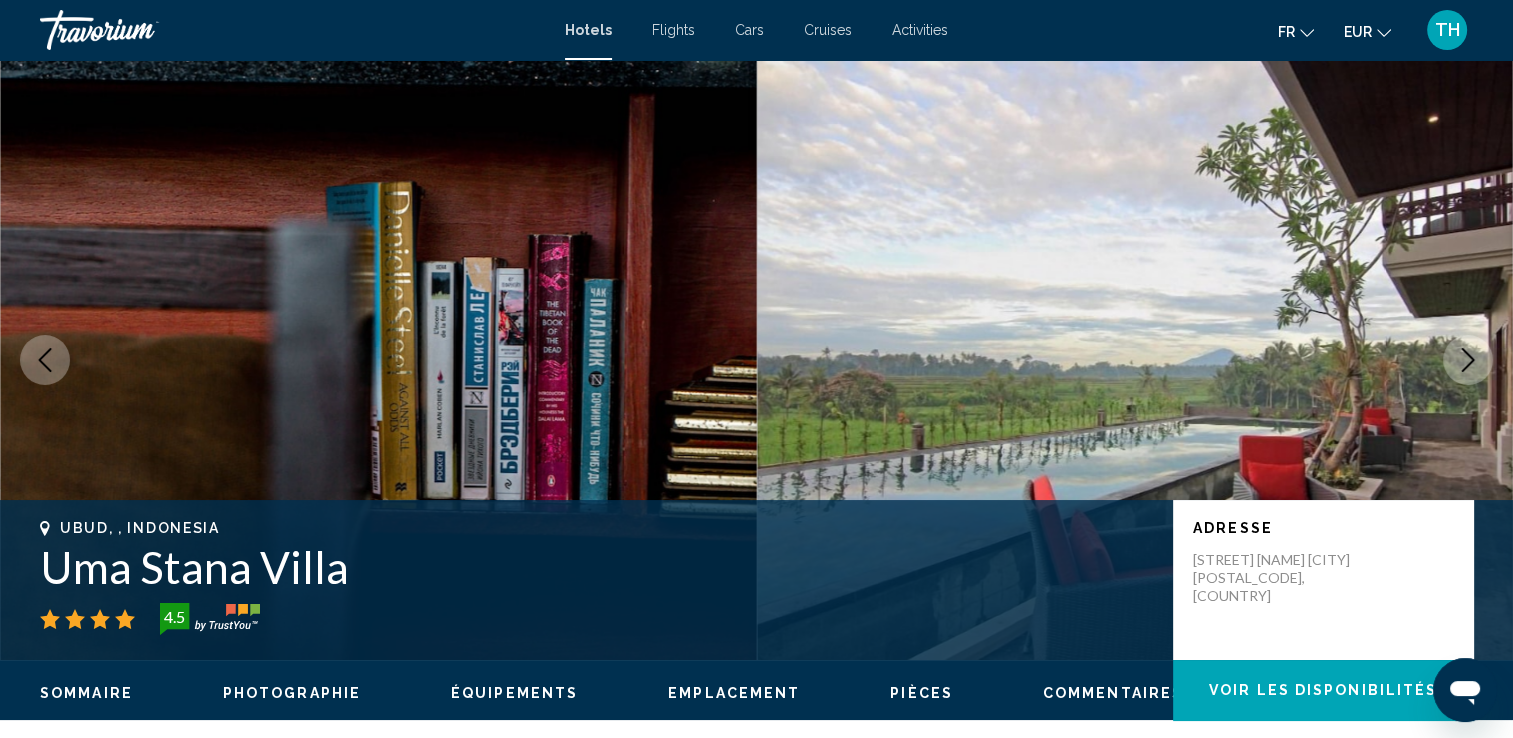 click on "Ubud, , Indonesia Uma Stana Villa
4.5 Adresse Jl. [STREET_NAME] [CITY]  80571, Indonesia" at bounding box center [756, 580] 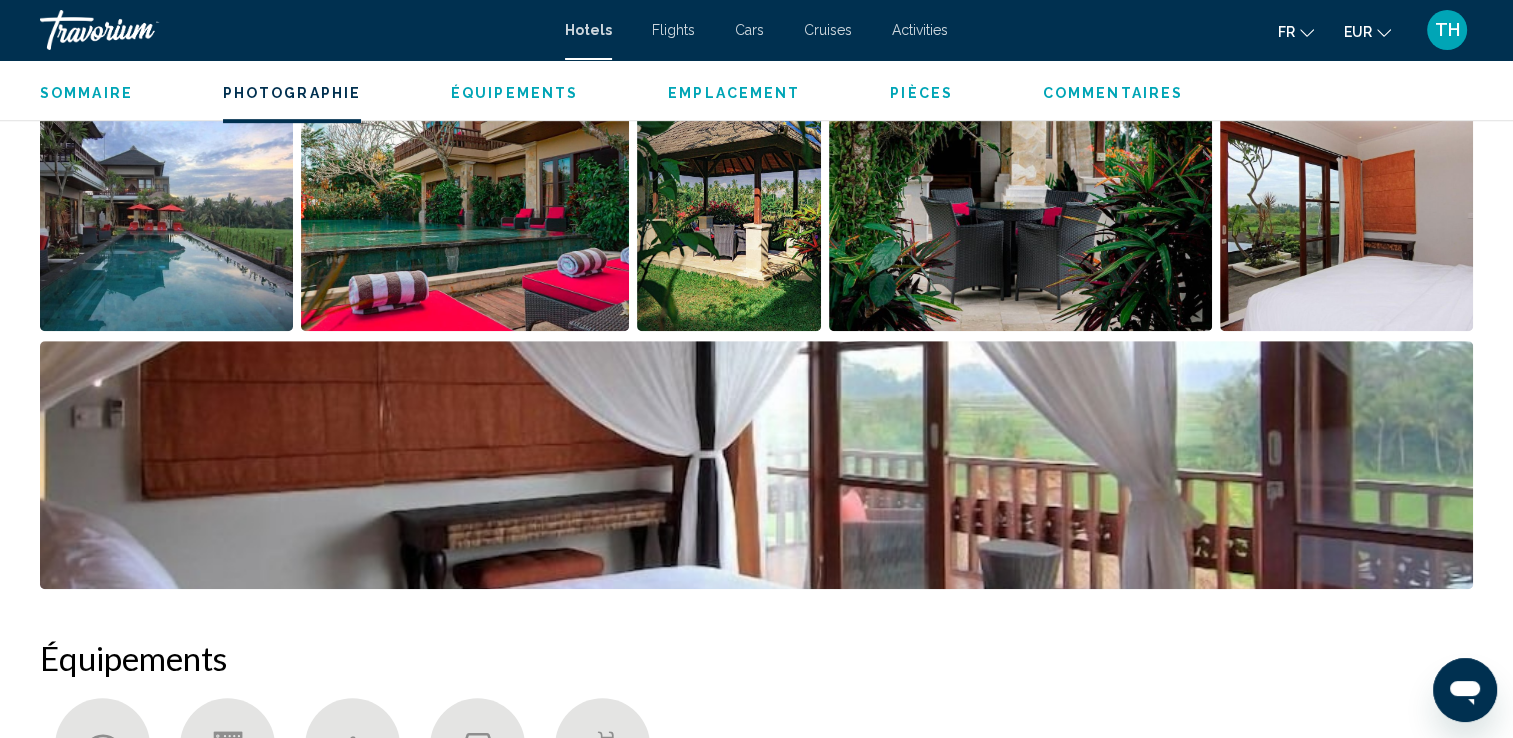 scroll, scrollTop: 1085, scrollLeft: 0, axis: vertical 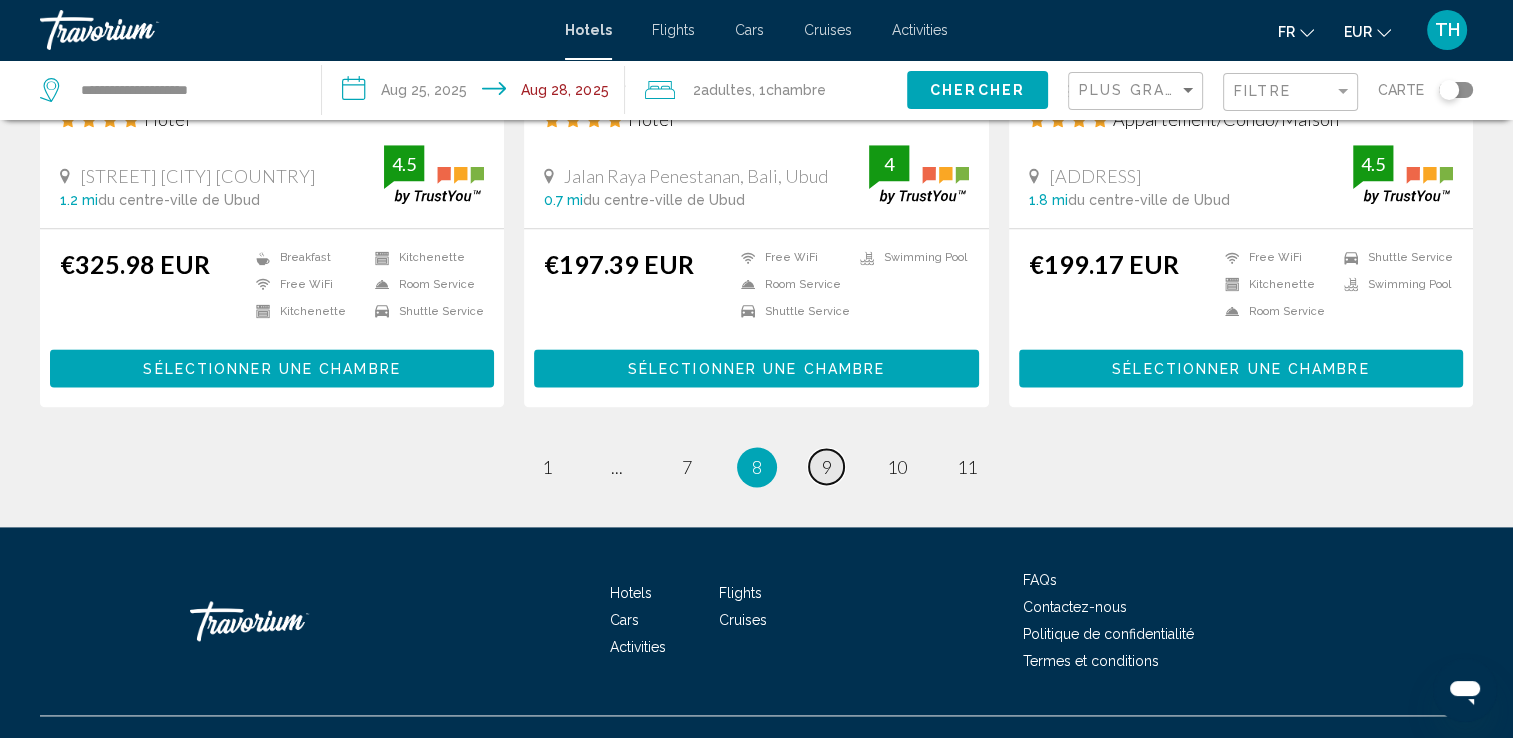 click on "9" at bounding box center [827, 467] 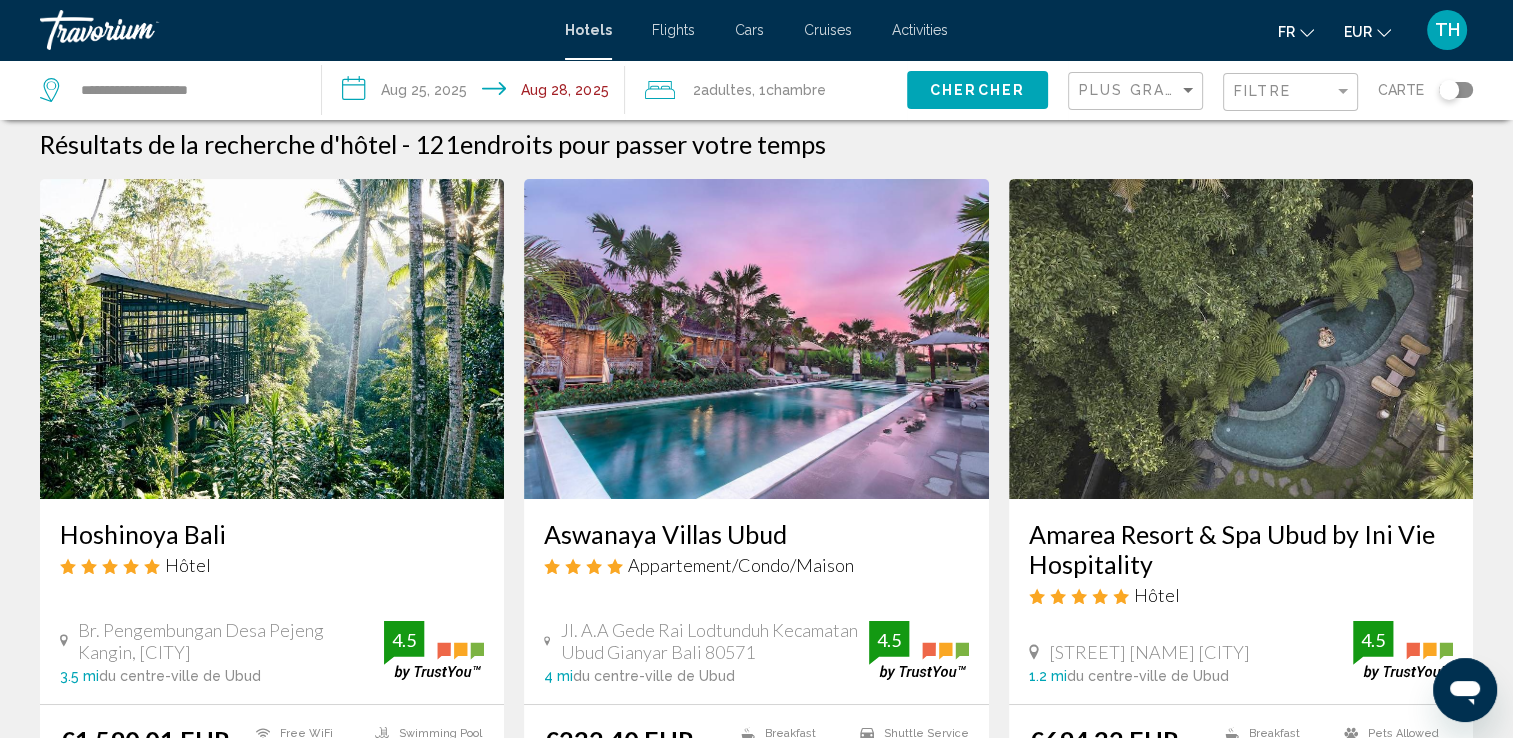 scroll, scrollTop: 0, scrollLeft: 0, axis: both 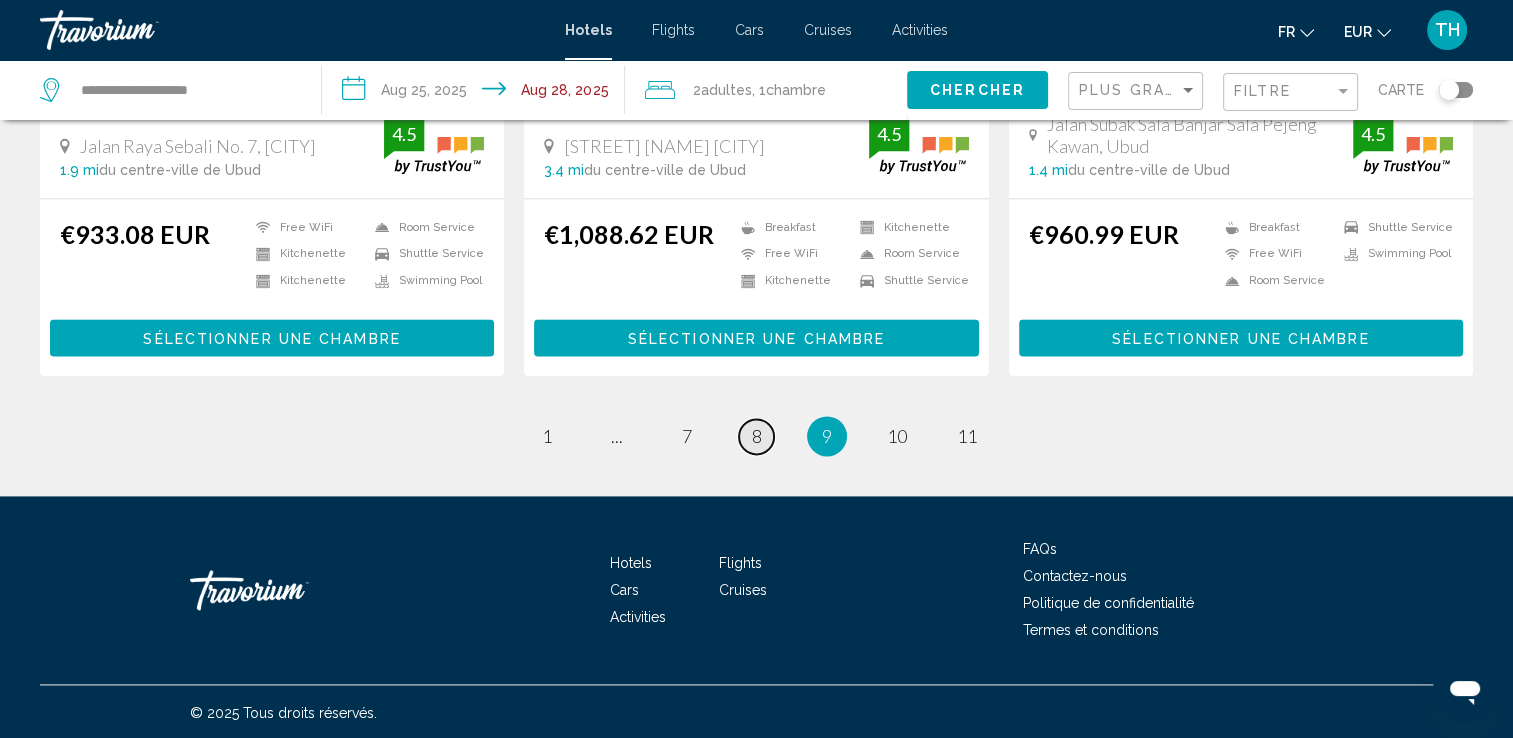 click on "8" at bounding box center [757, 436] 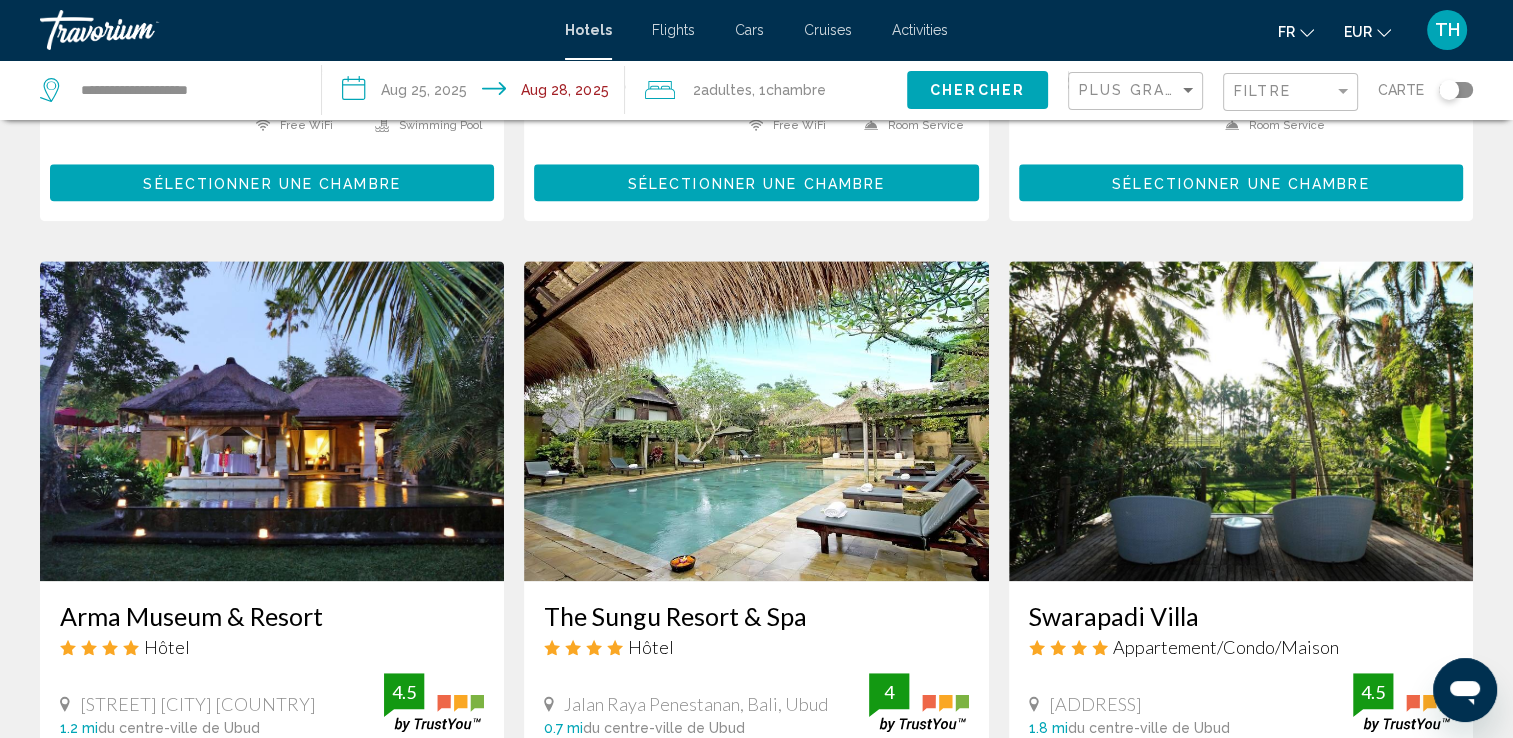 scroll, scrollTop: 2115, scrollLeft: 0, axis: vertical 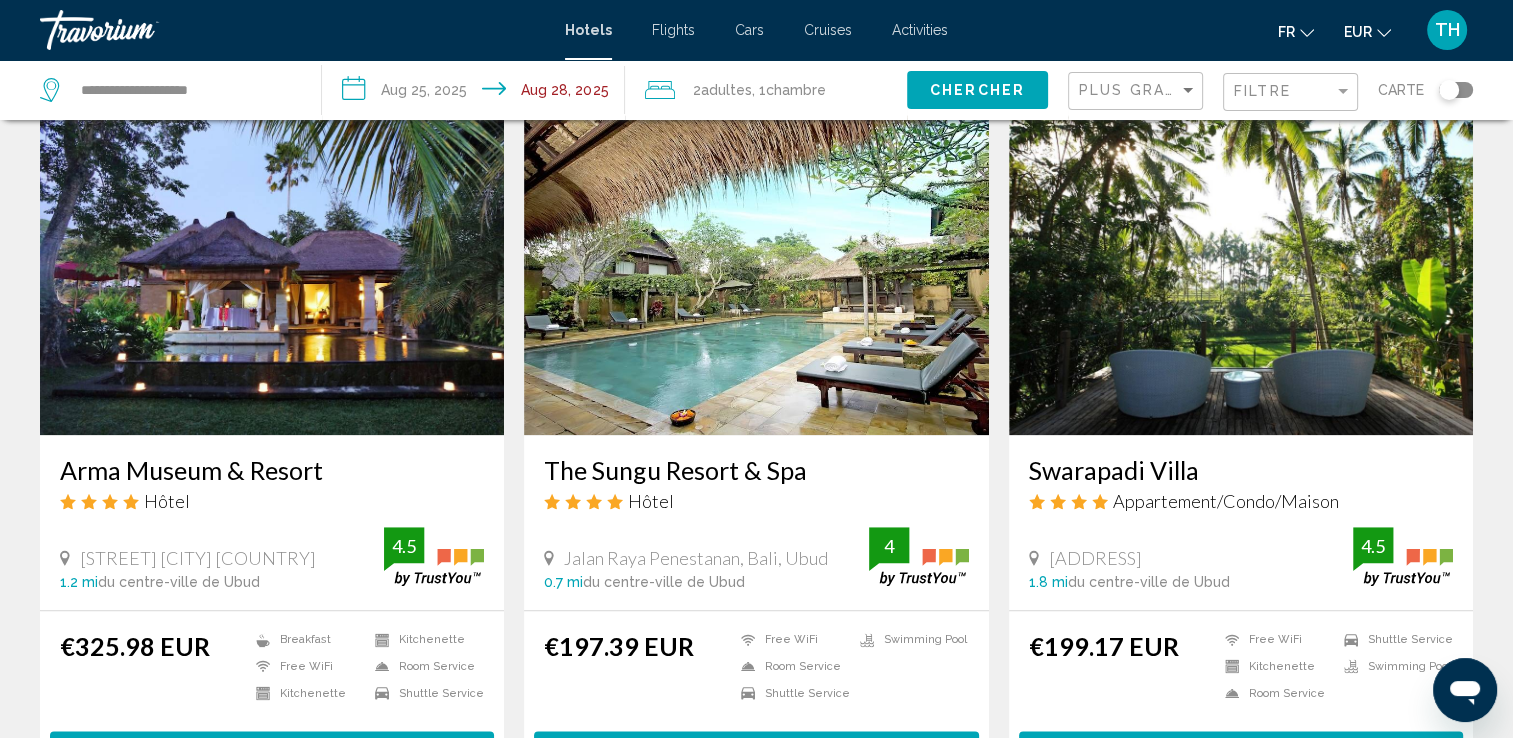 click at bounding box center (272, 275) 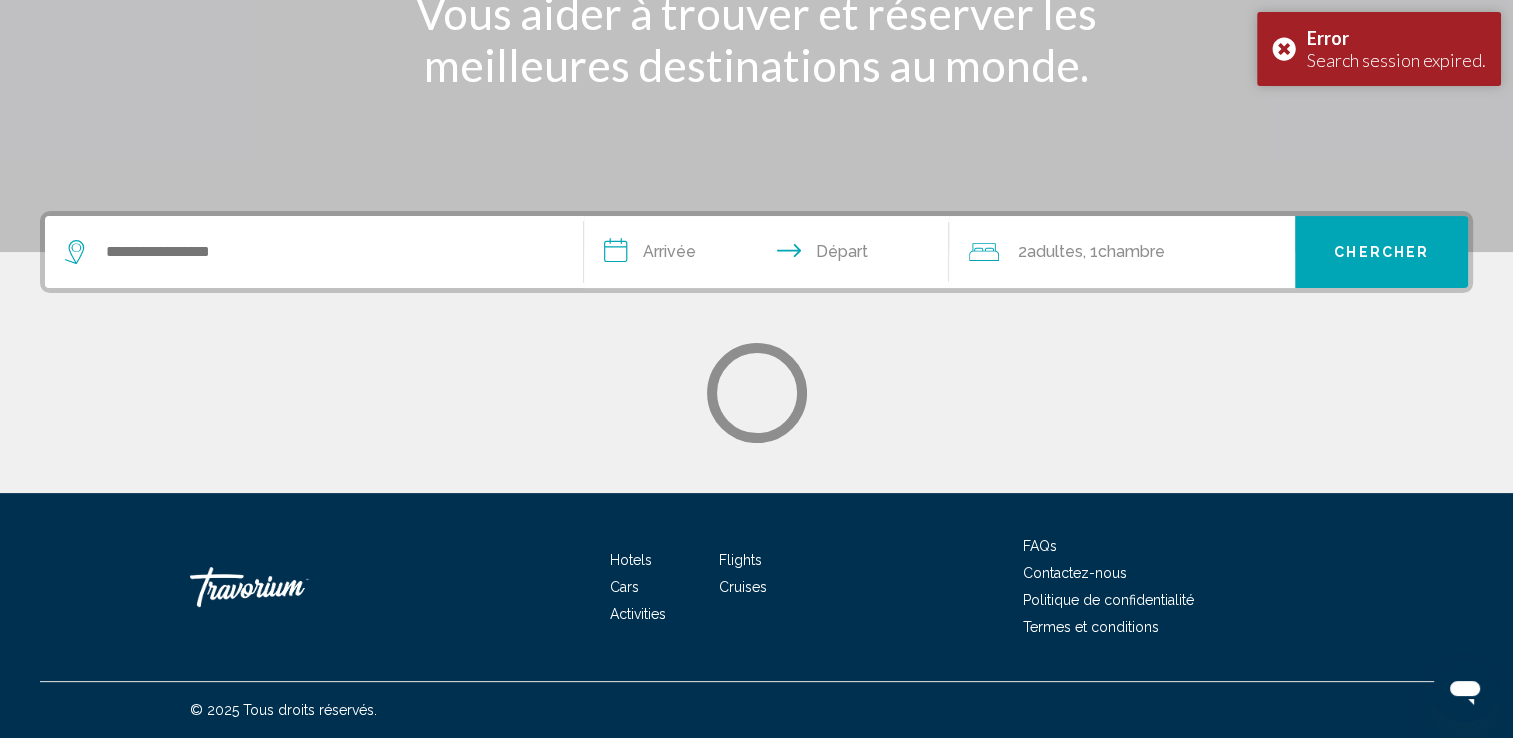 scroll, scrollTop: 0, scrollLeft: 0, axis: both 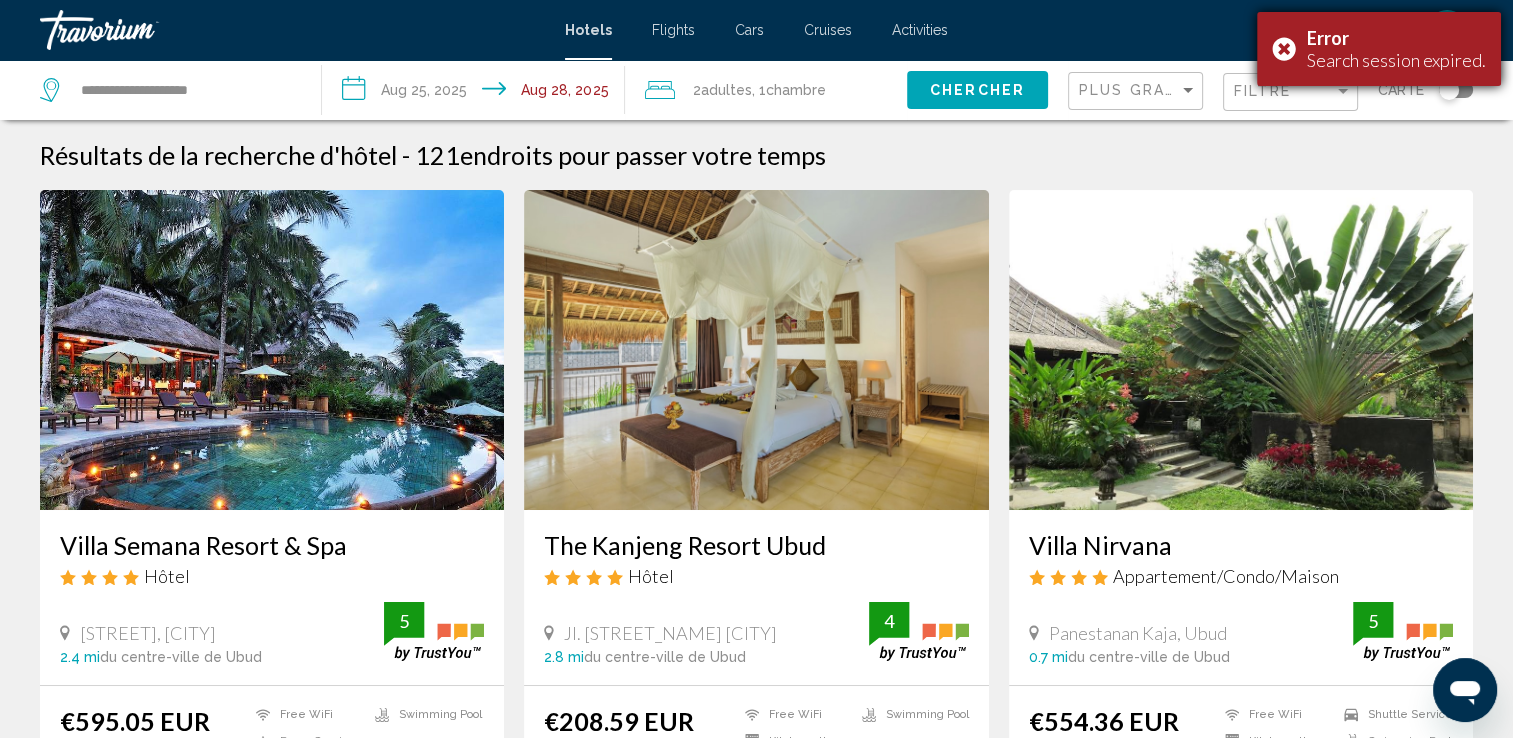 click on "Error   Search session expired." at bounding box center [1379, 49] 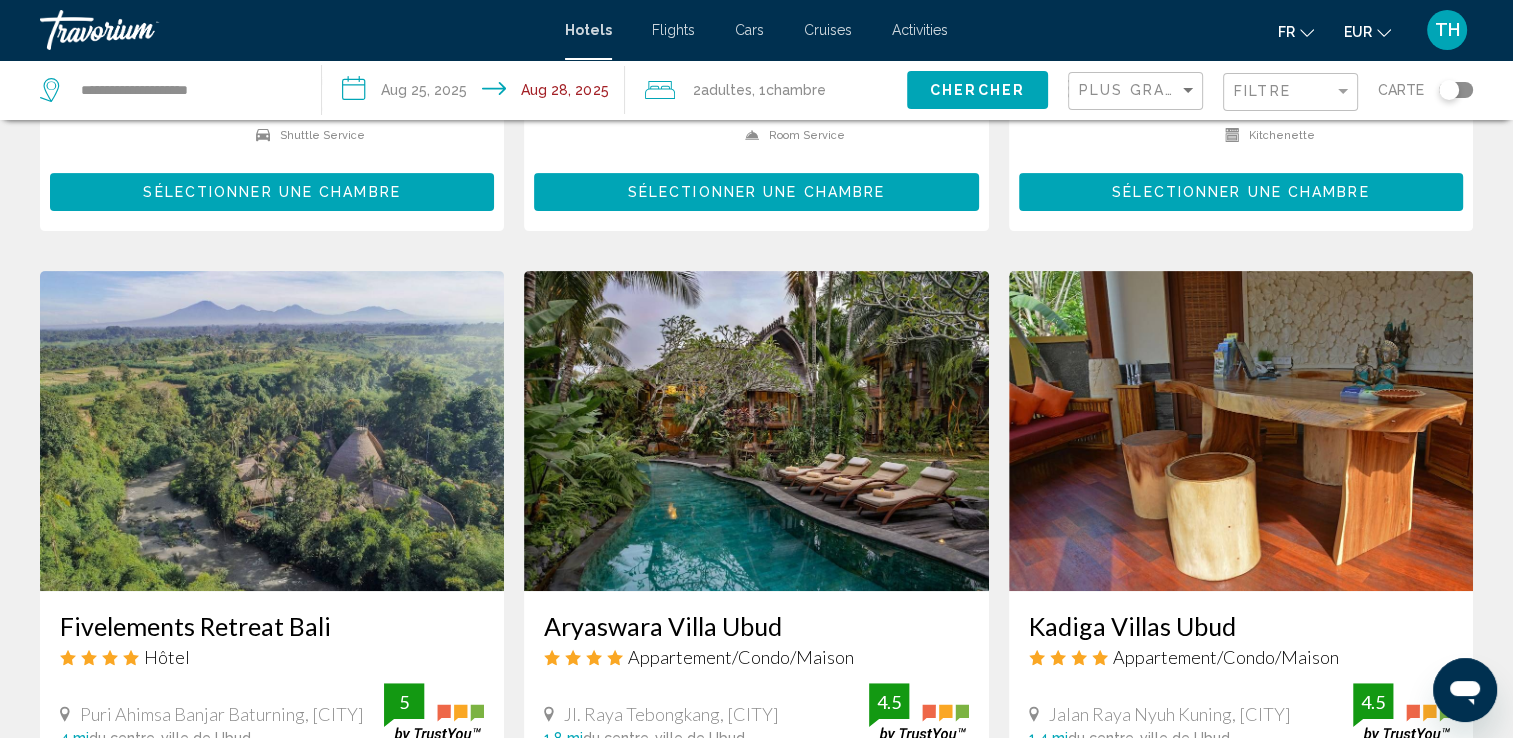 scroll, scrollTop: 758, scrollLeft: 0, axis: vertical 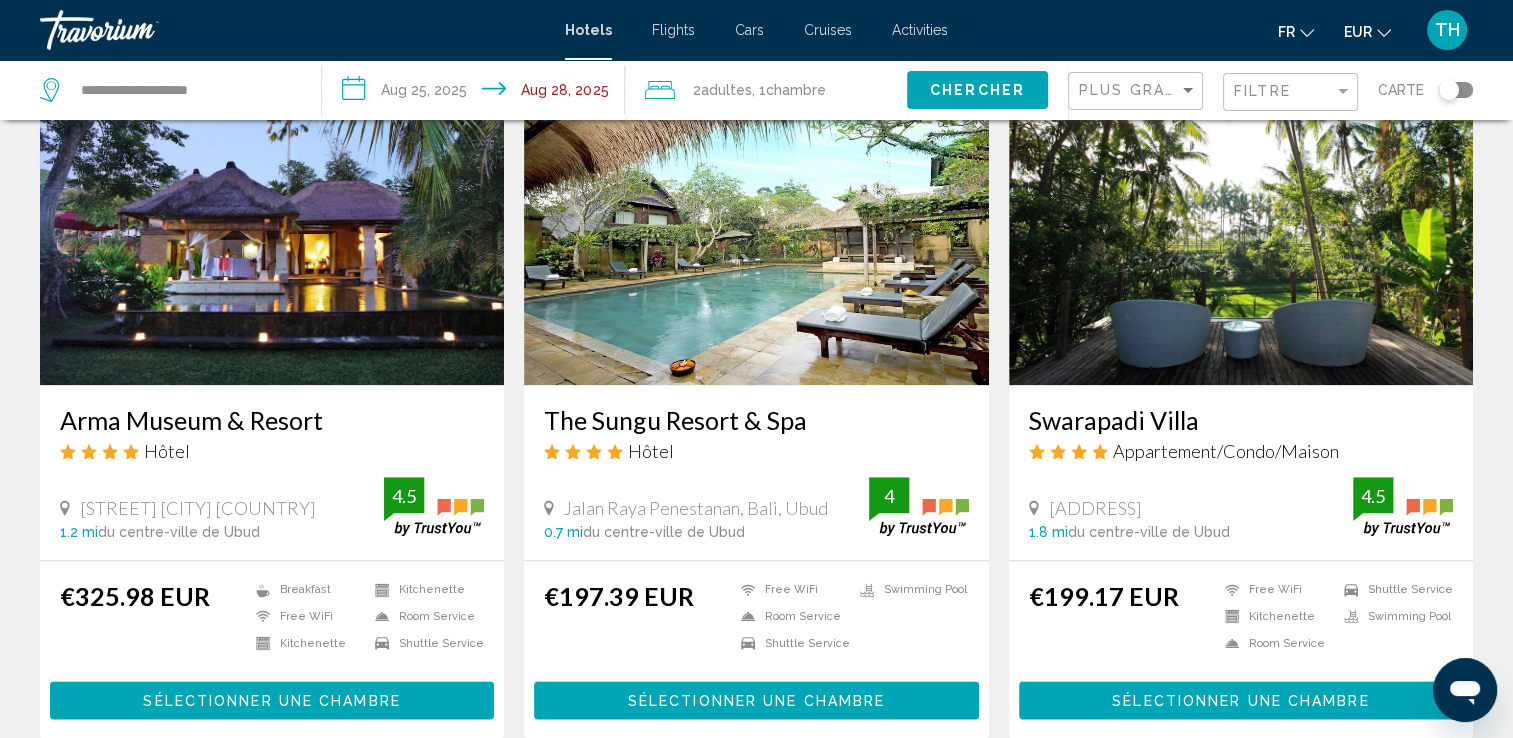 click on "Swarapadi Villa" at bounding box center [1241, 420] 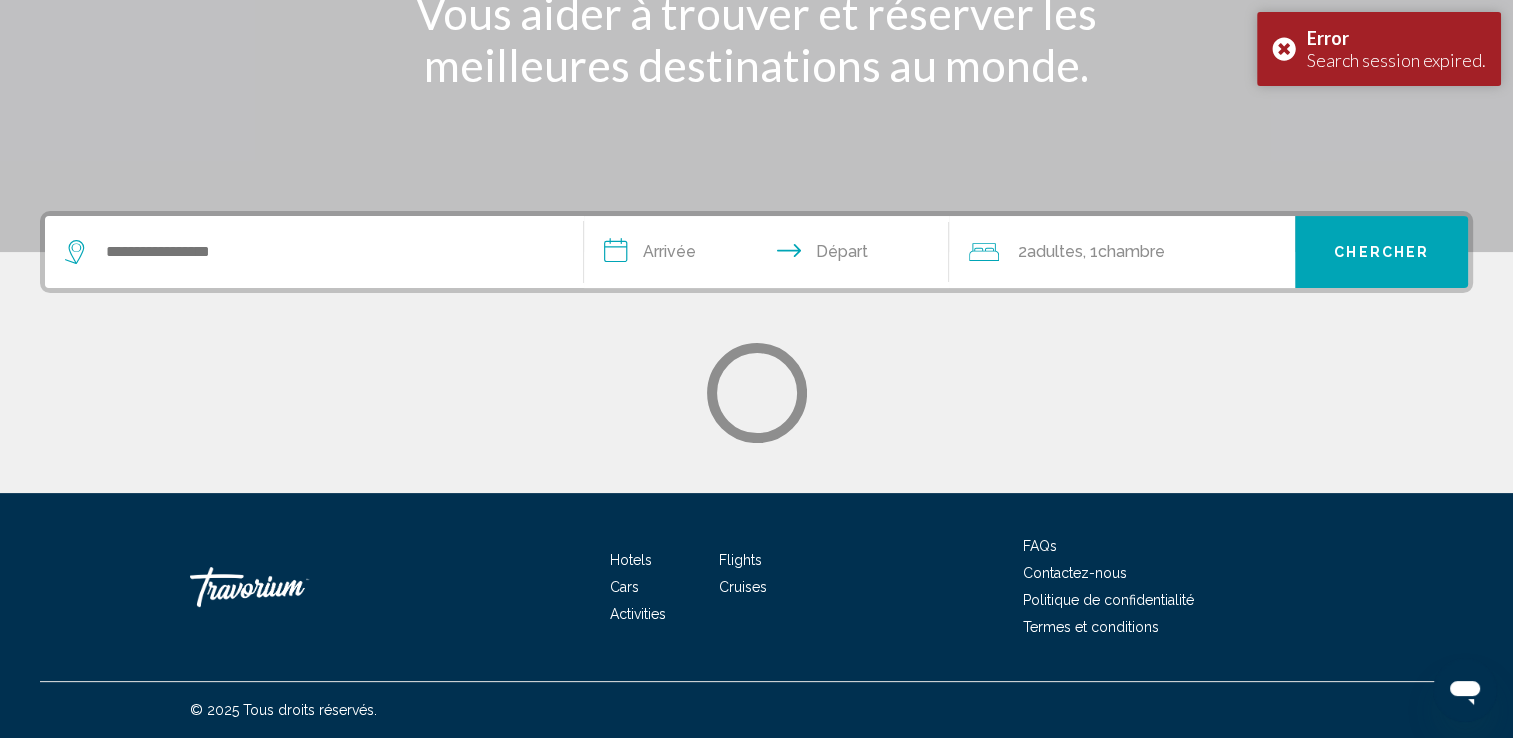scroll, scrollTop: 0, scrollLeft: 0, axis: both 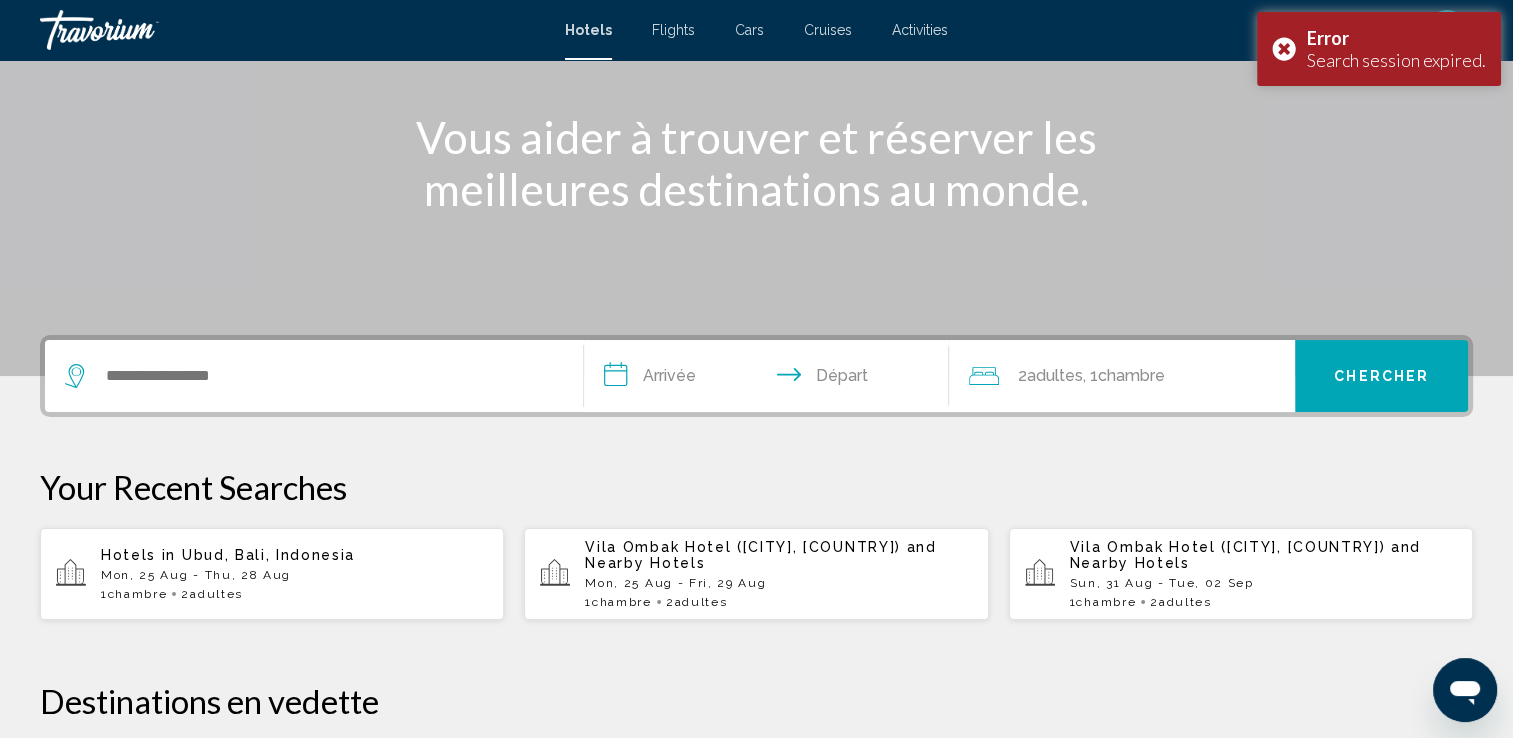 click on "Hotels in Ubud, Bali, Indonesia Mon, 25 Aug - Thu, 28 Aug 1 Chambre pièces 2 Adulte Adultes" at bounding box center (272, 574) 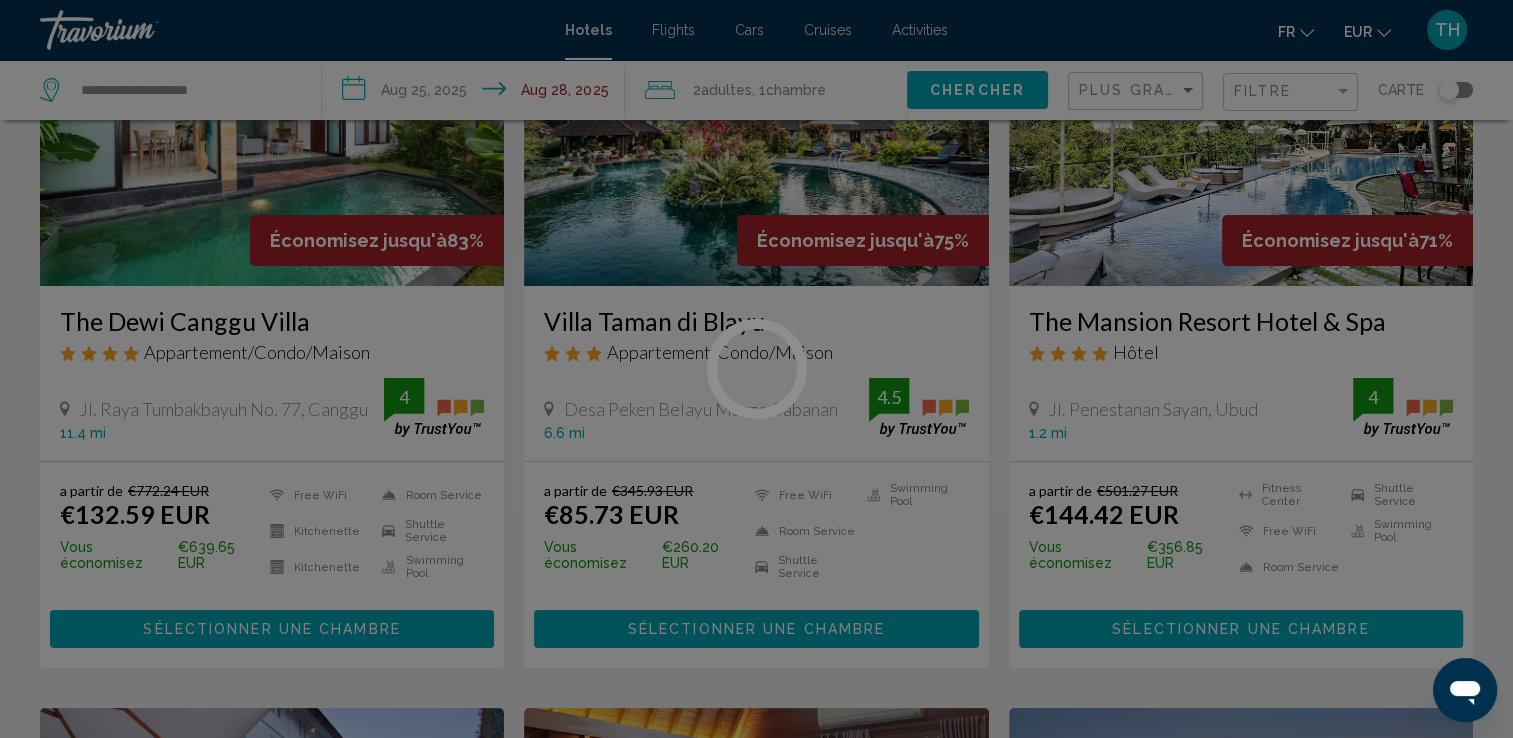 scroll, scrollTop: 0, scrollLeft: 0, axis: both 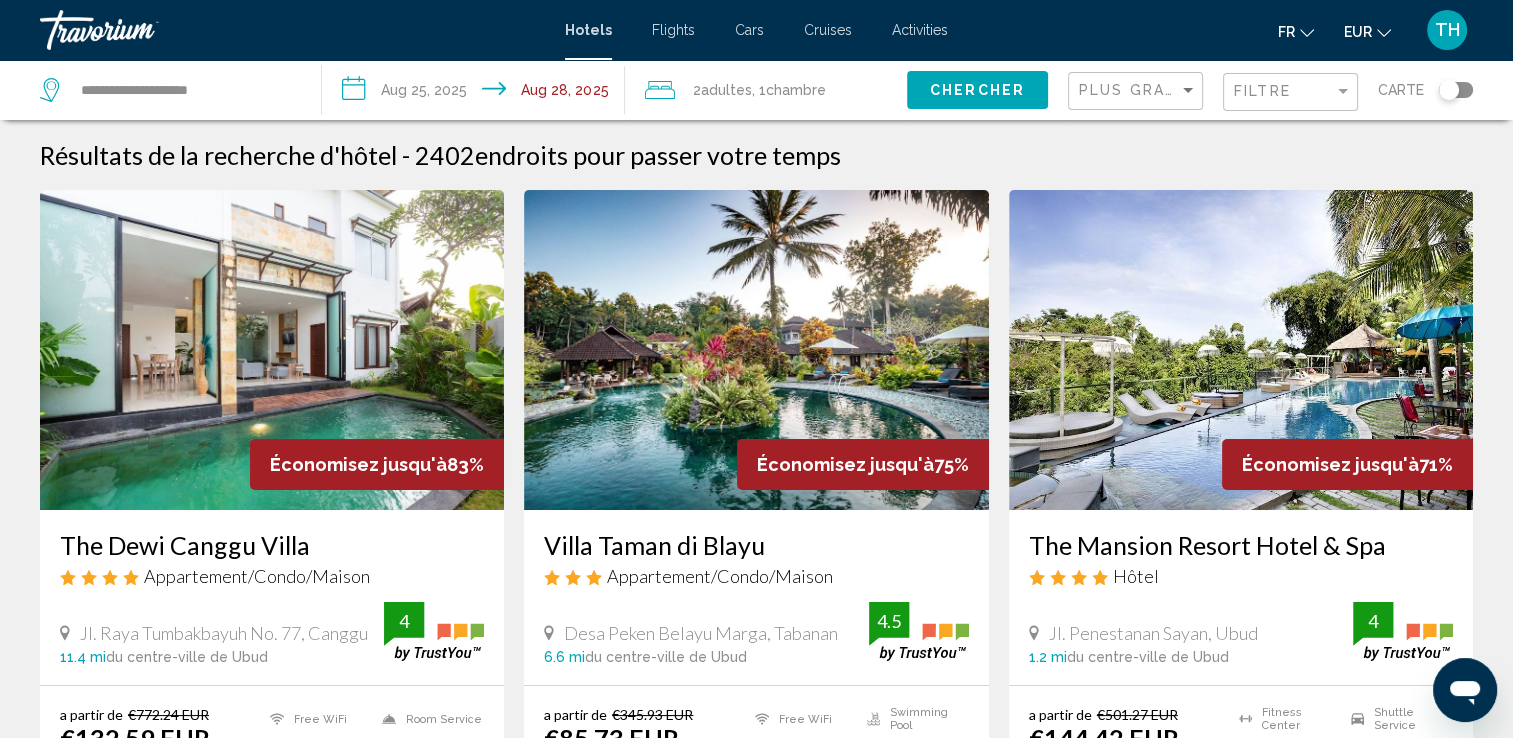 click on "Filtre" 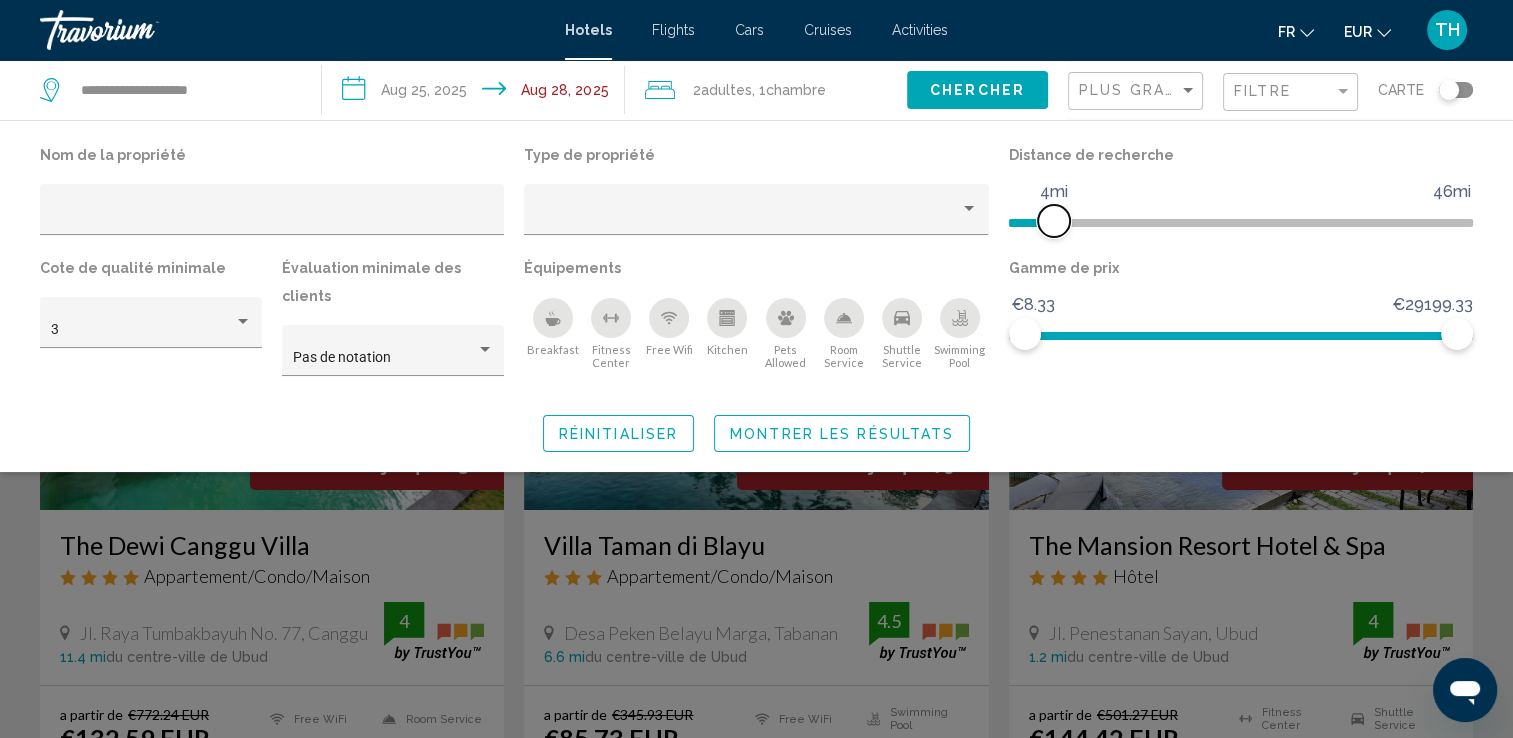 drag, startPoint x: 1303, startPoint y: 220, endPoint x: 1050, endPoint y: 230, distance: 253.19756 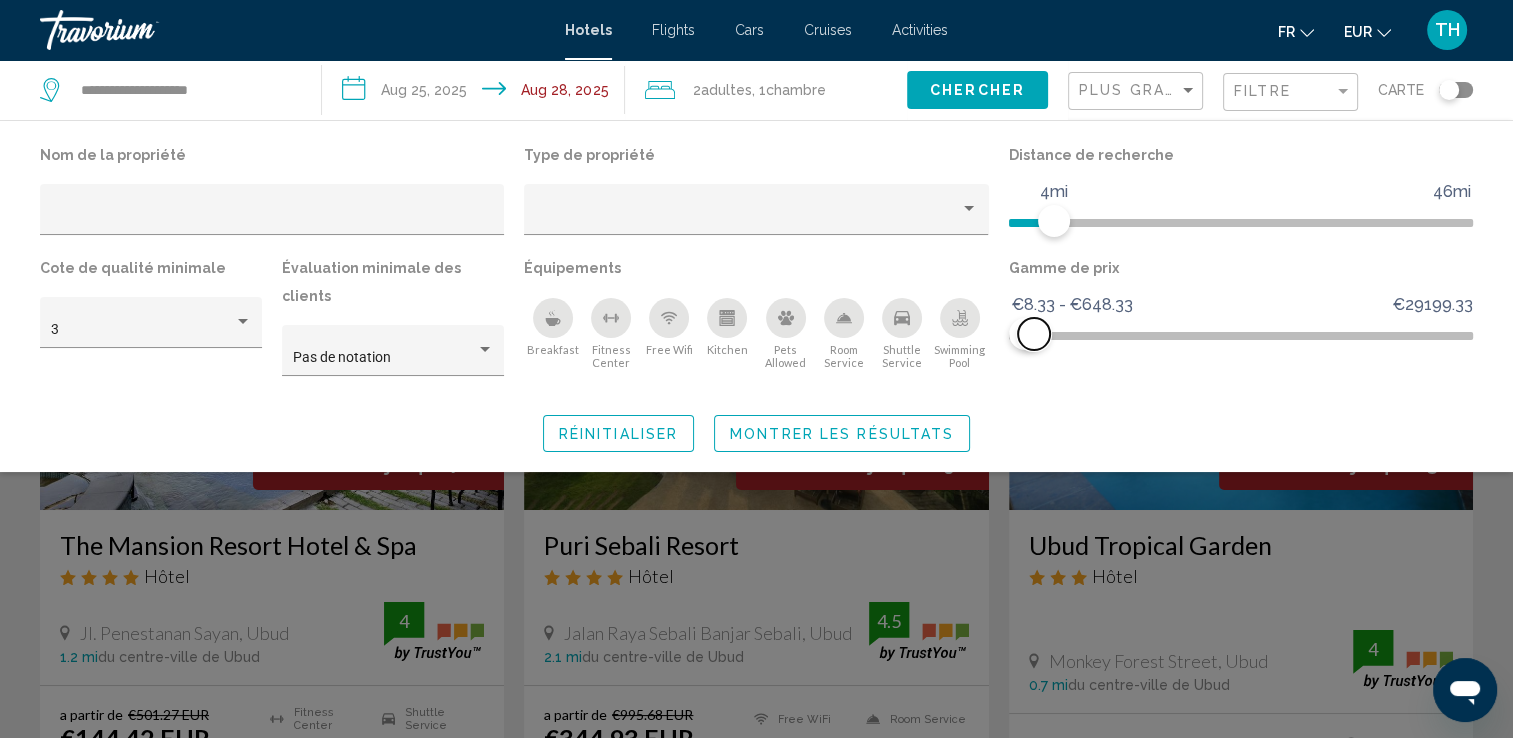 drag, startPoint x: 1448, startPoint y: 335, endPoint x: 1034, endPoint y: 347, distance: 414.1739 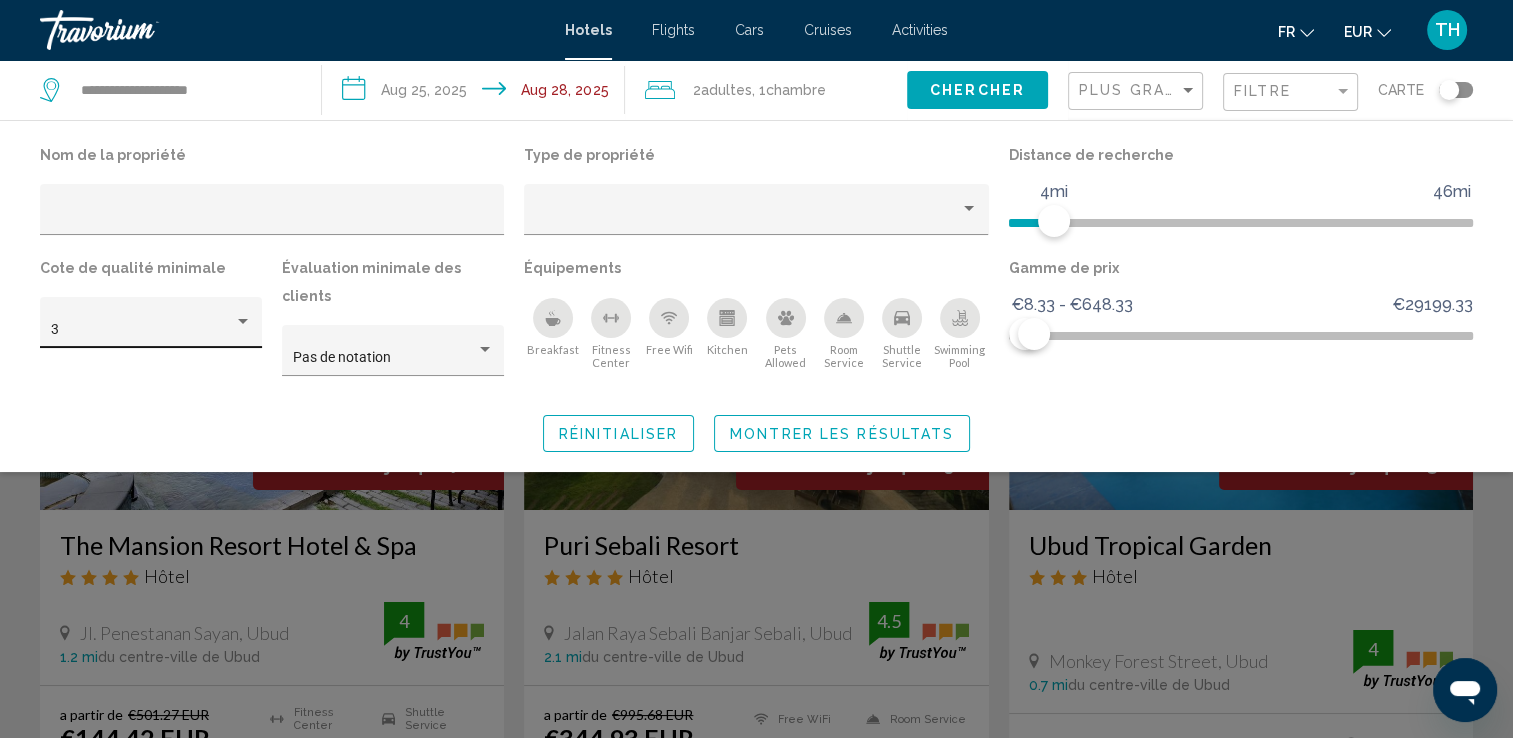 click on "3" 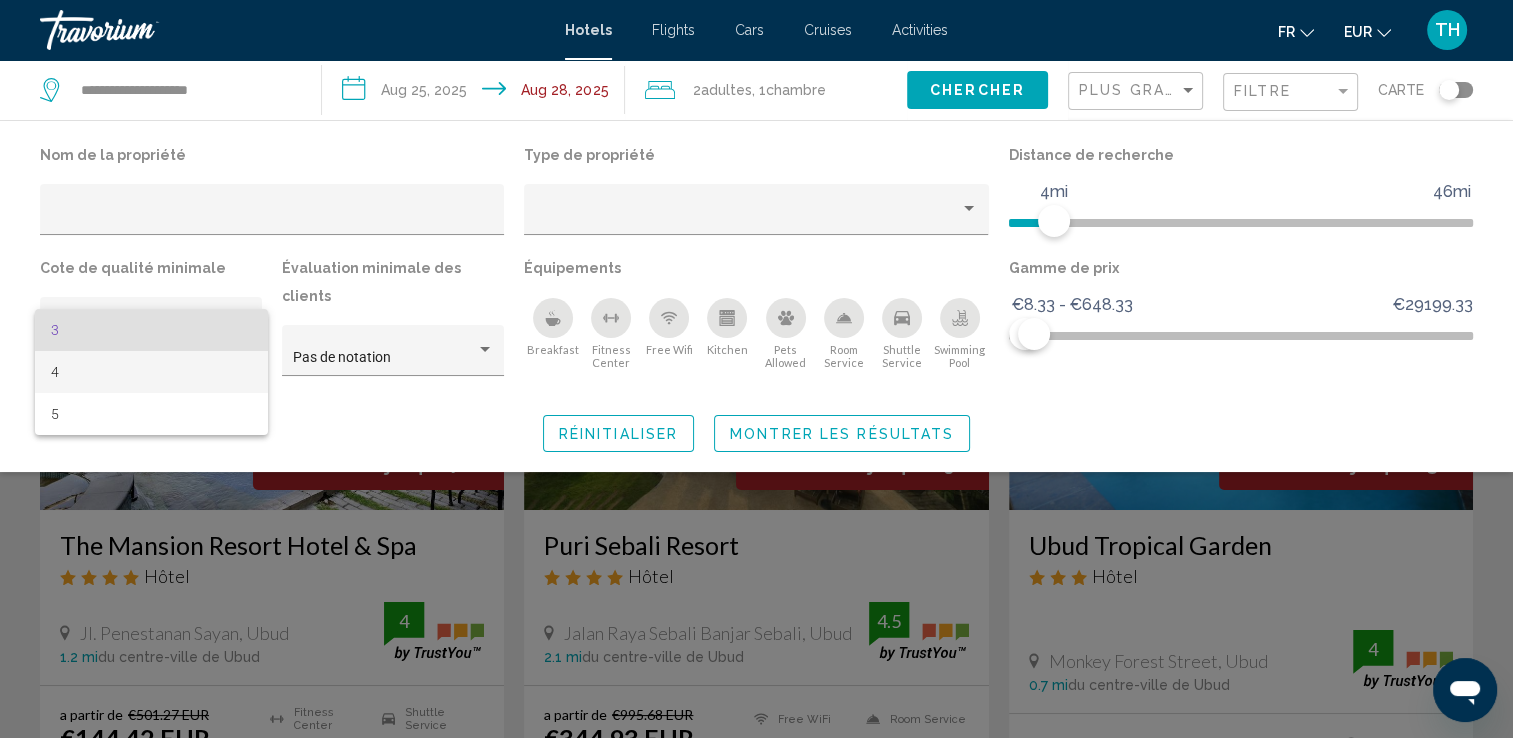 click on "4" at bounding box center [151, 372] 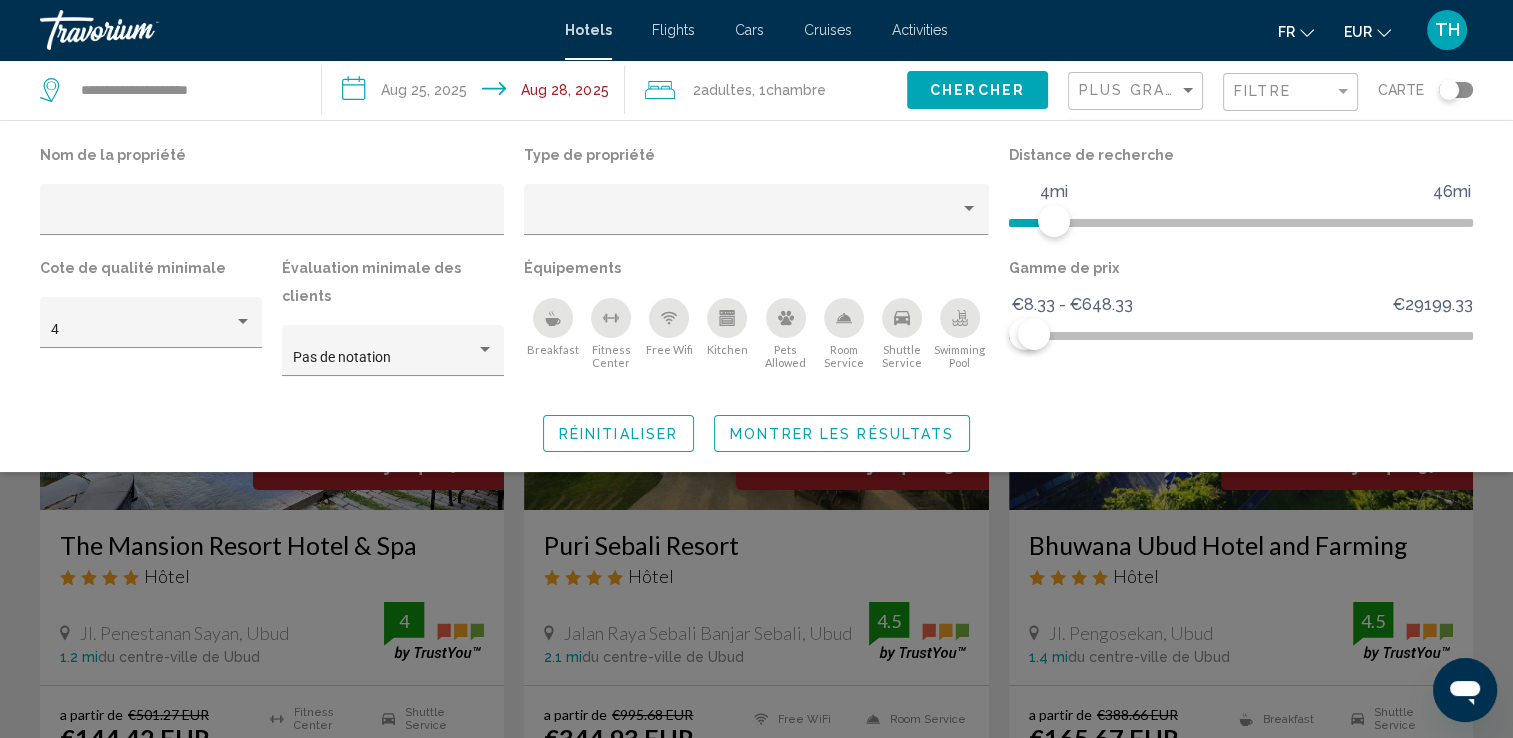 click on "Pas de notation" 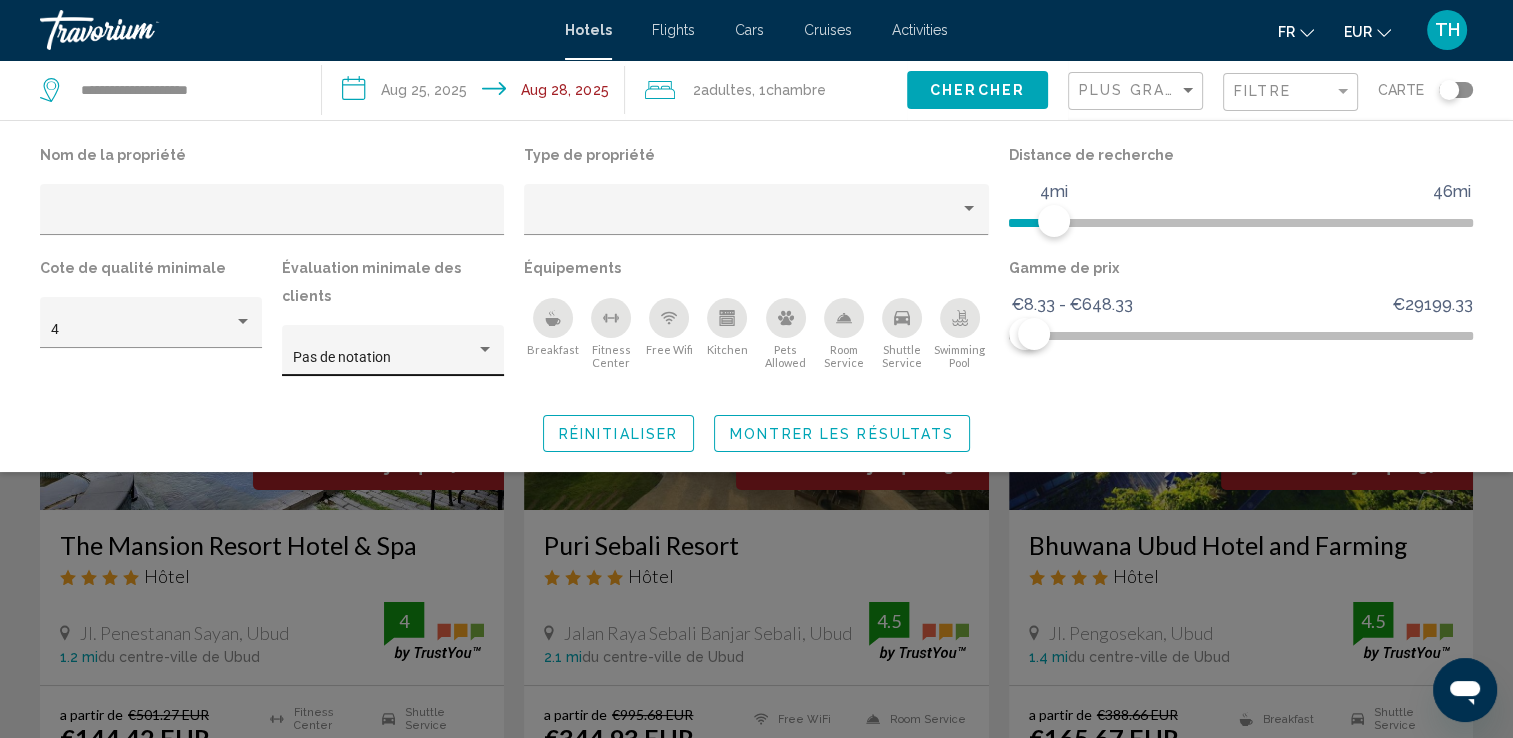click on "Pas de notation" at bounding box center (342, 357) 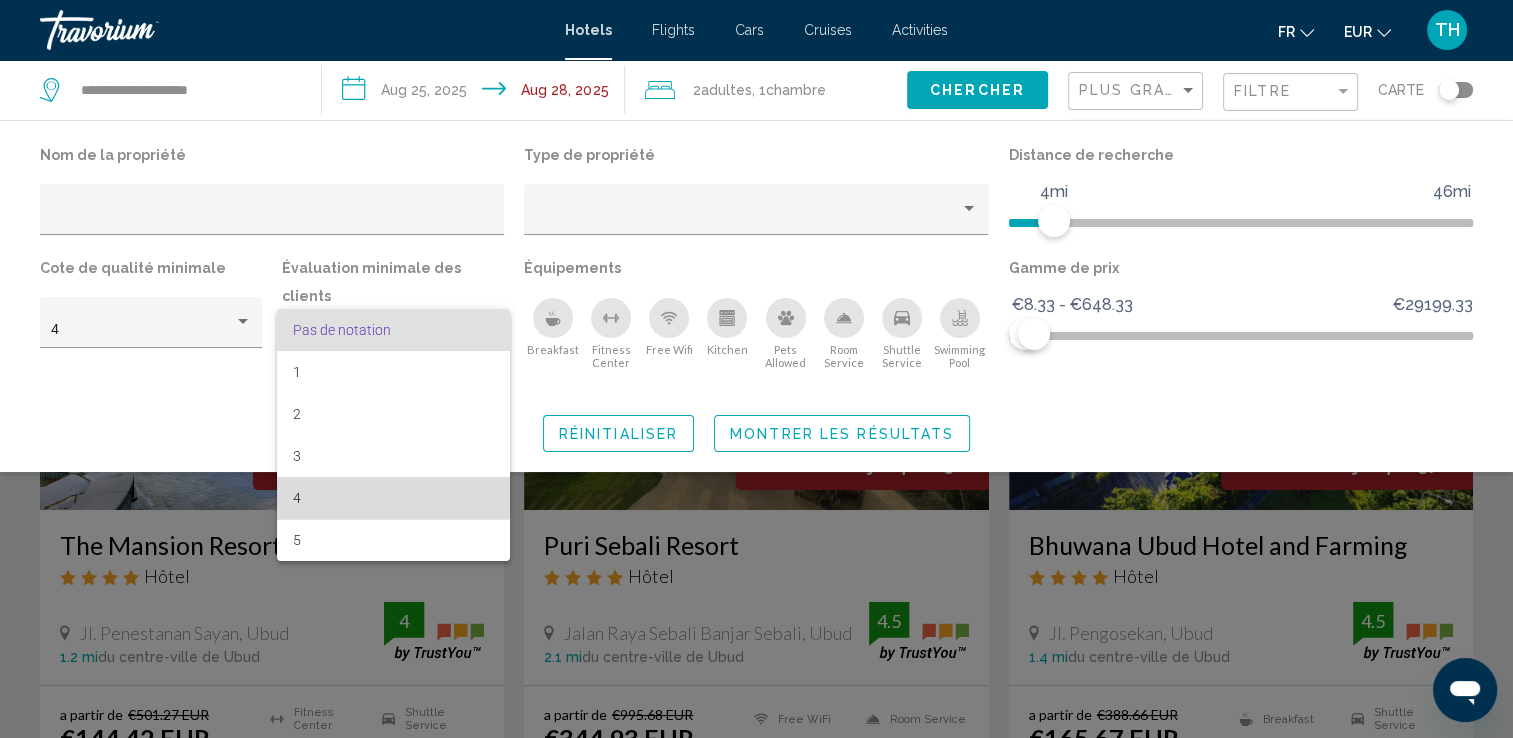 click on "4" at bounding box center (393, 498) 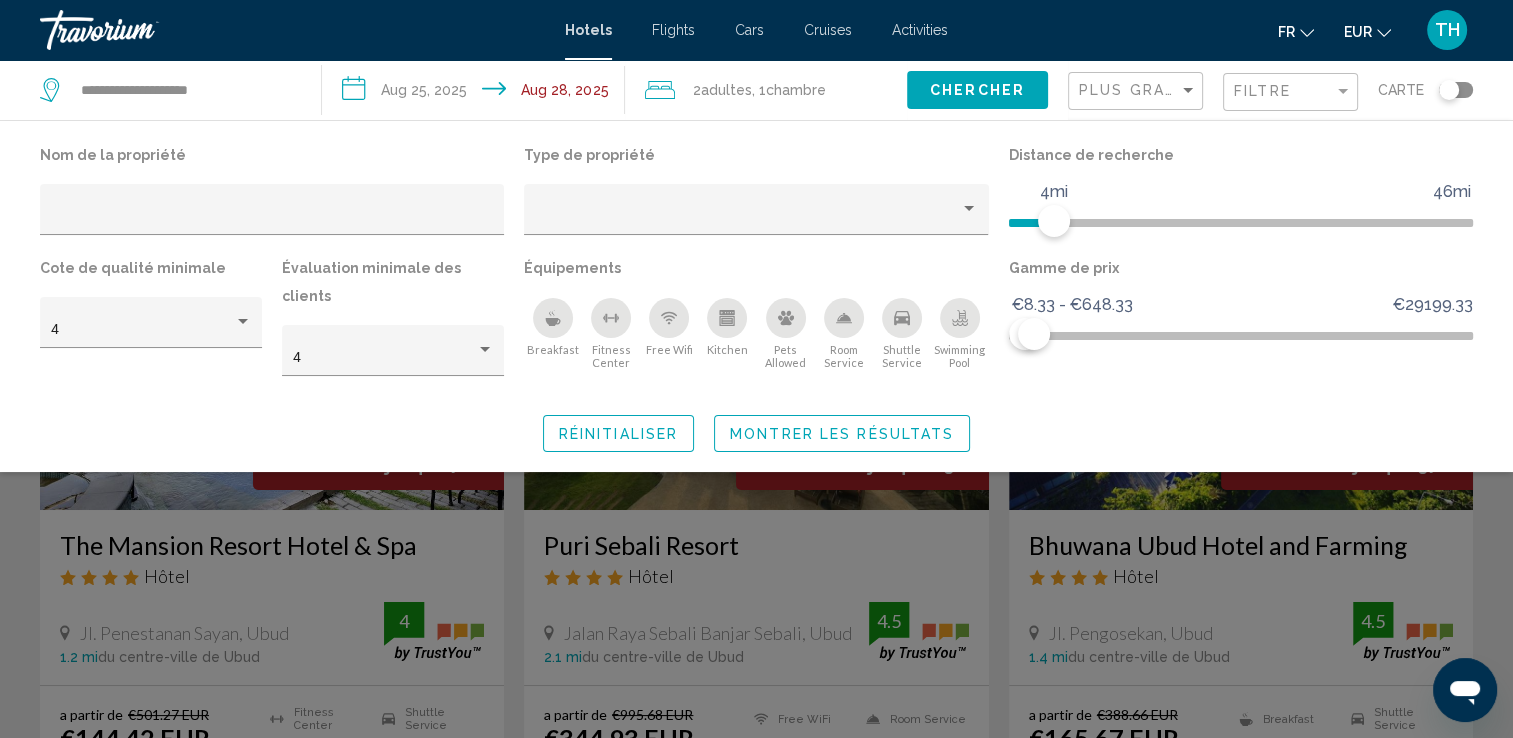click 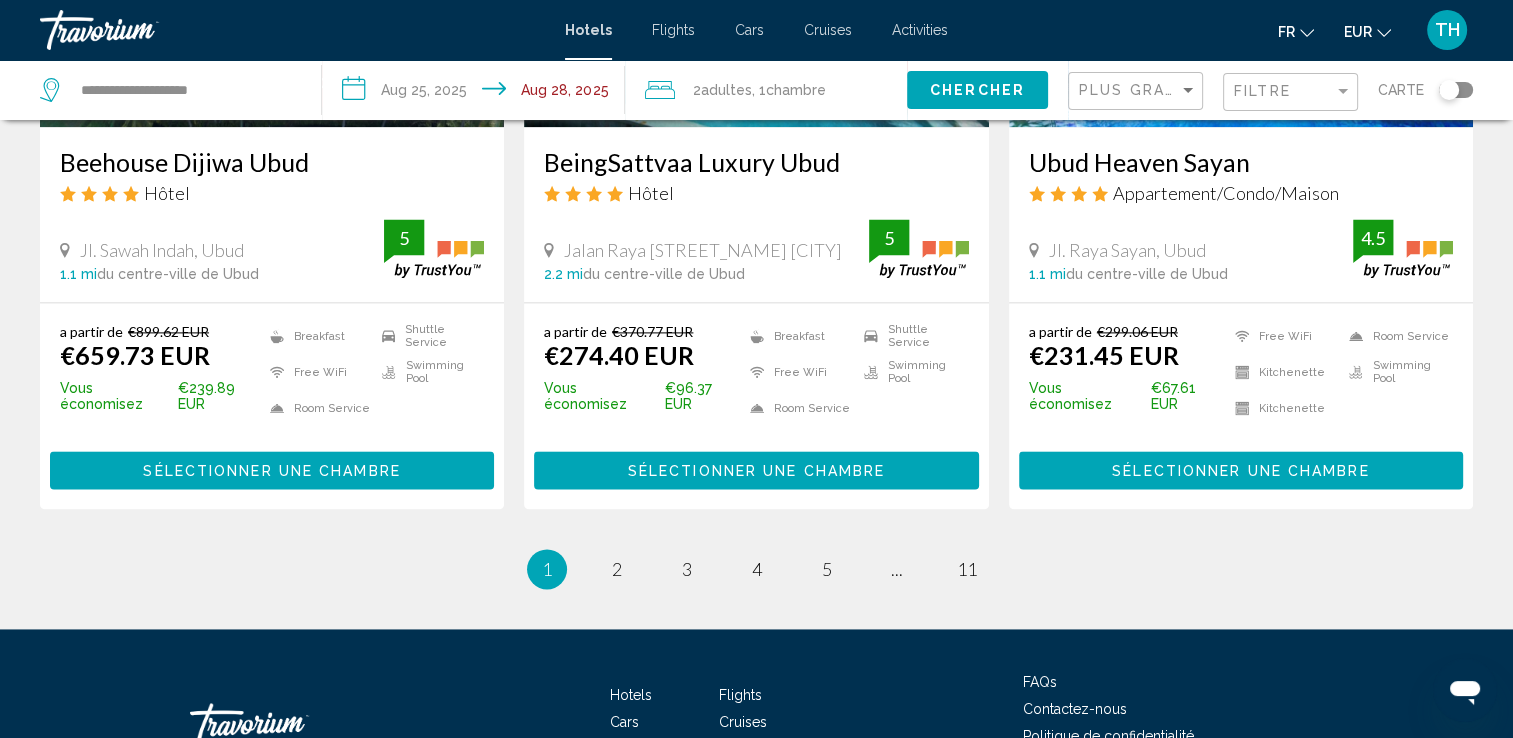 scroll, scrollTop: 2644, scrollLeft: 0, axis: vertical 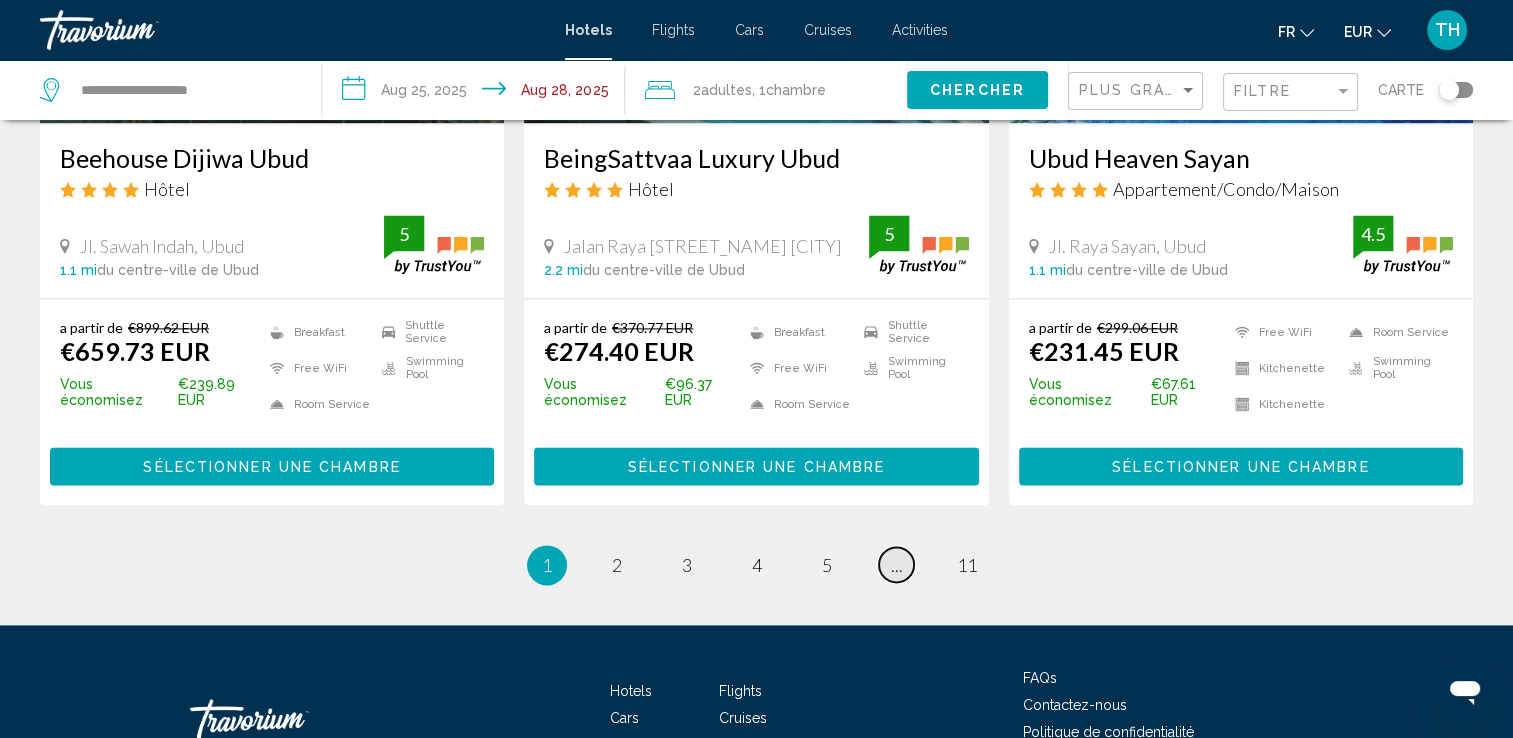 click on "..." at bounding box center [897, 565] 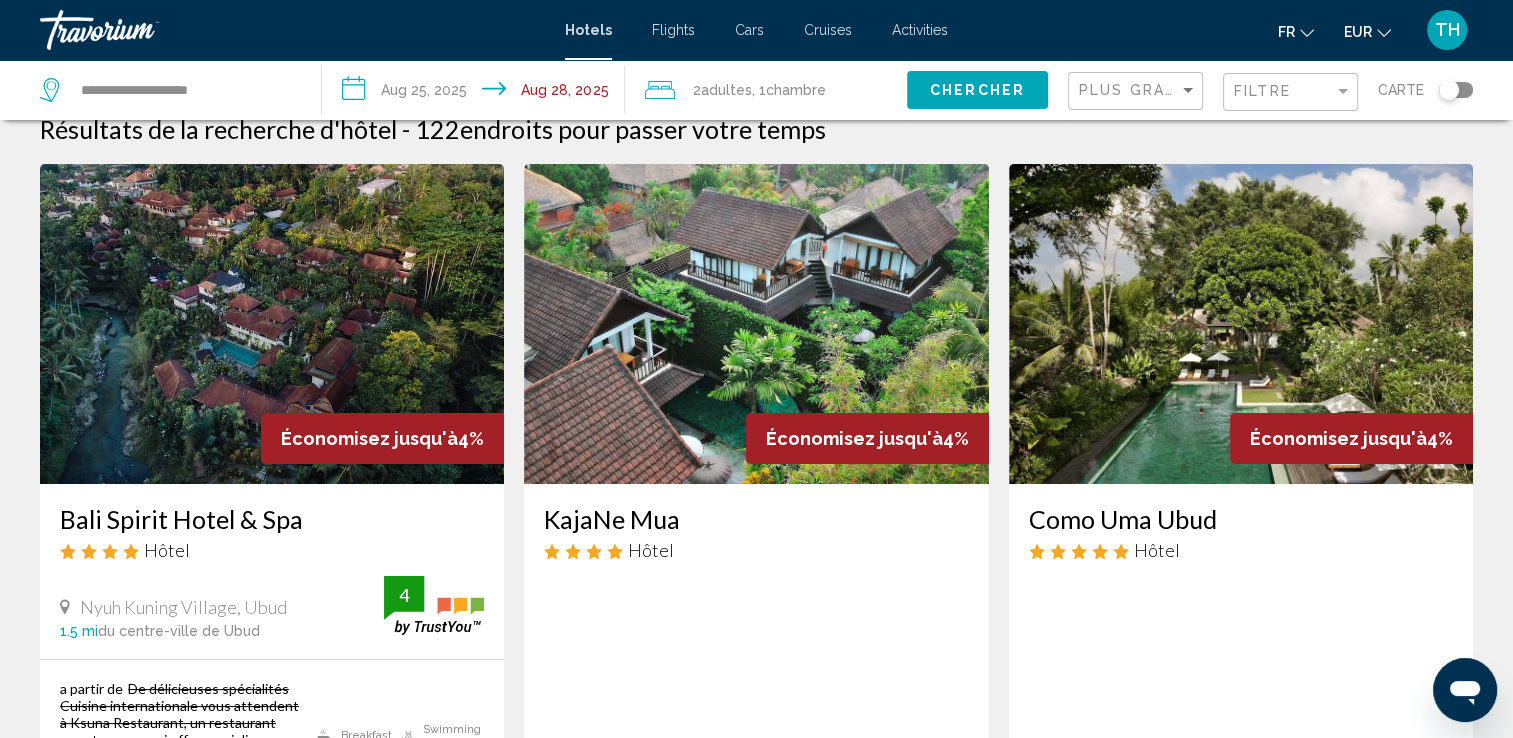 scroll, scrollTop: 0, scrollLeft: 0, axis: both 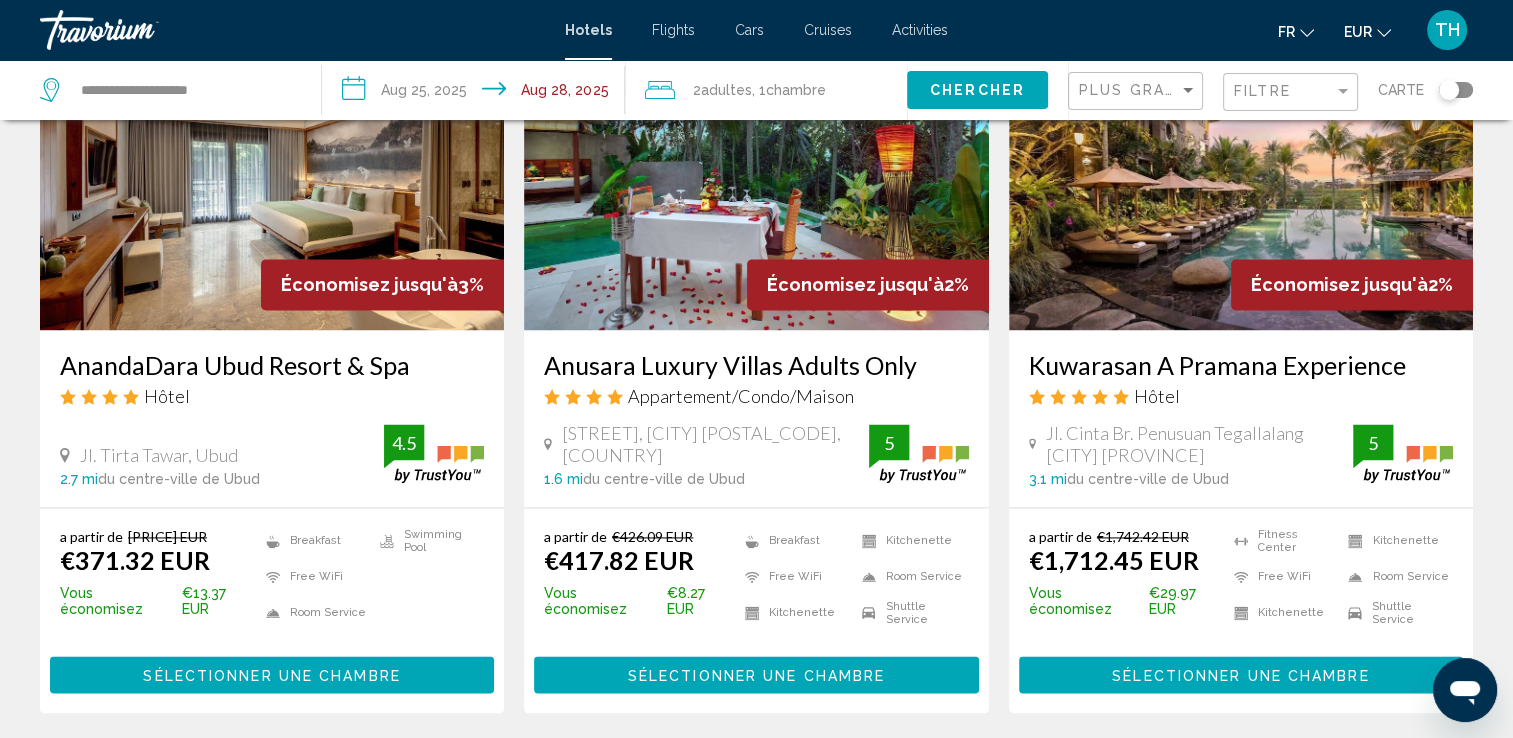 click on "page  7" at bounding box center [826, 773] 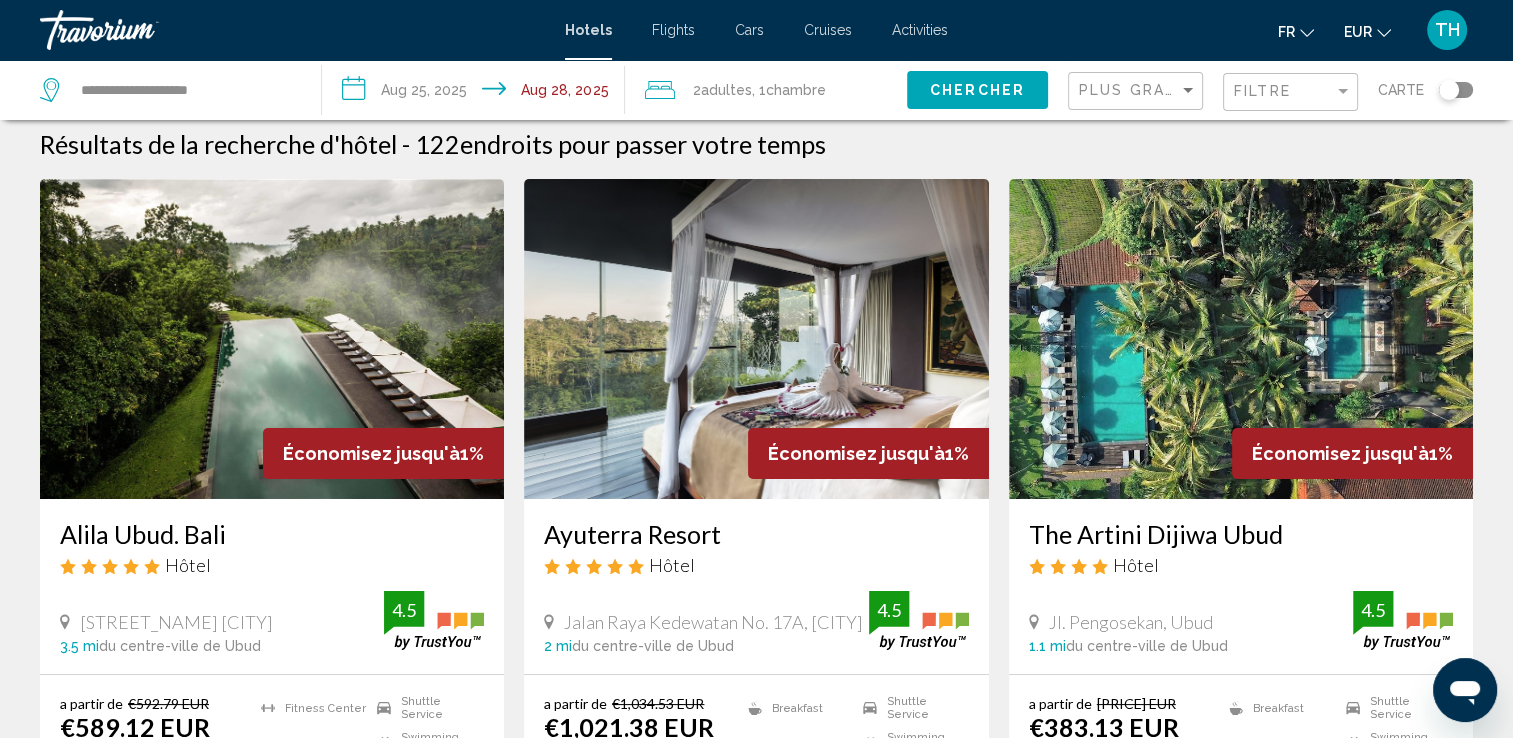scroll, scrollTop: 0, scrollLeft: 0, axis: both 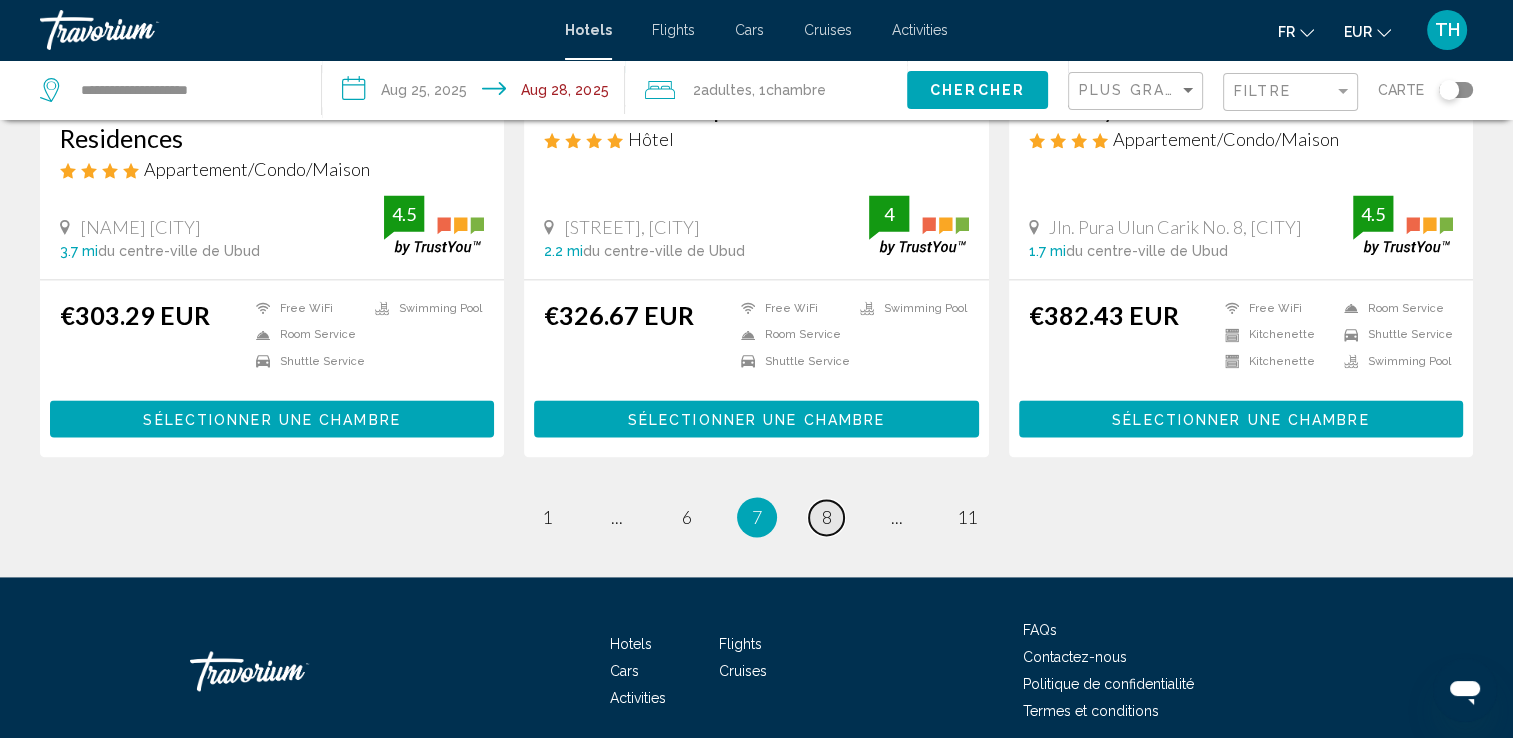 click on "page  8" at bounding box center [826, 517] 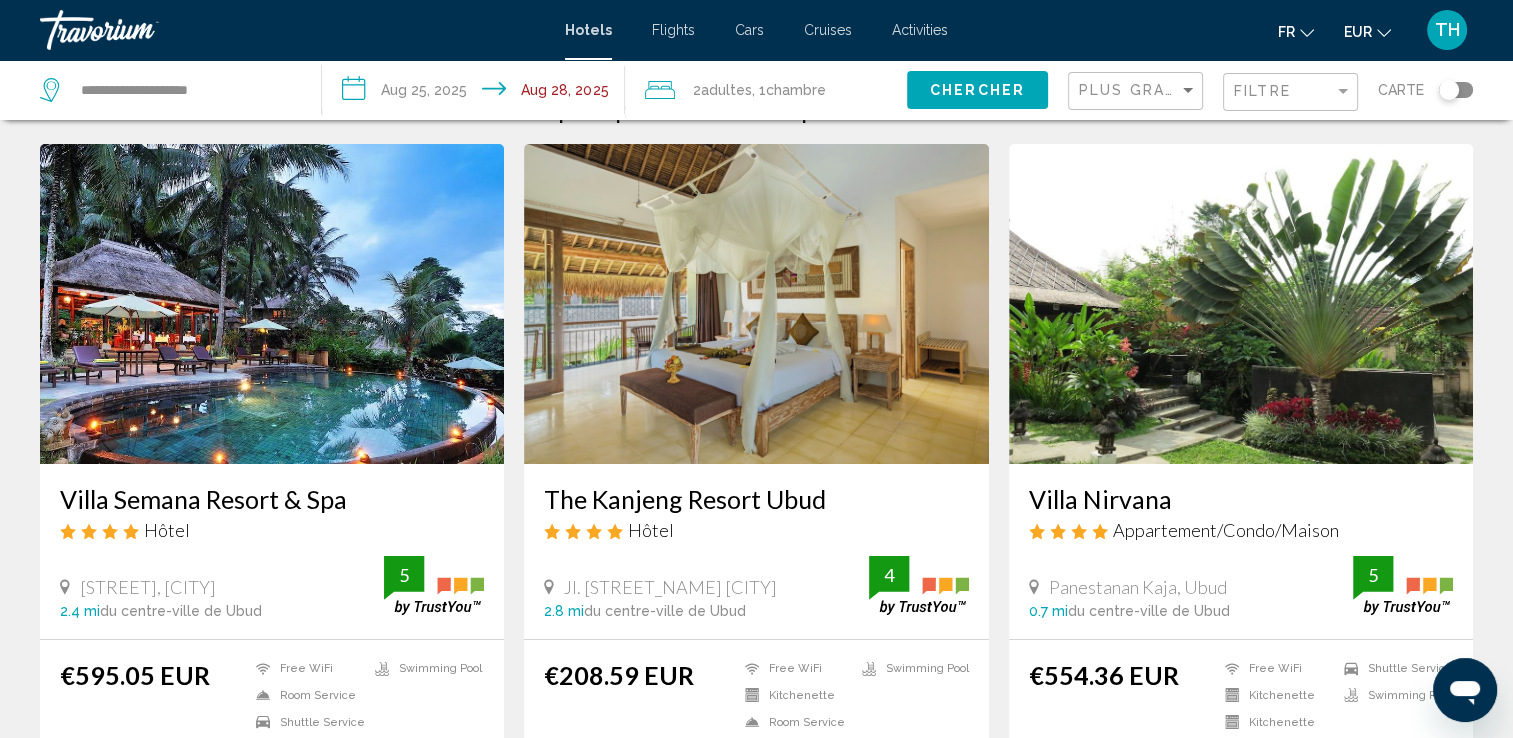 scroll, scrollTop: 0, scrollLeft: 0, axis: both 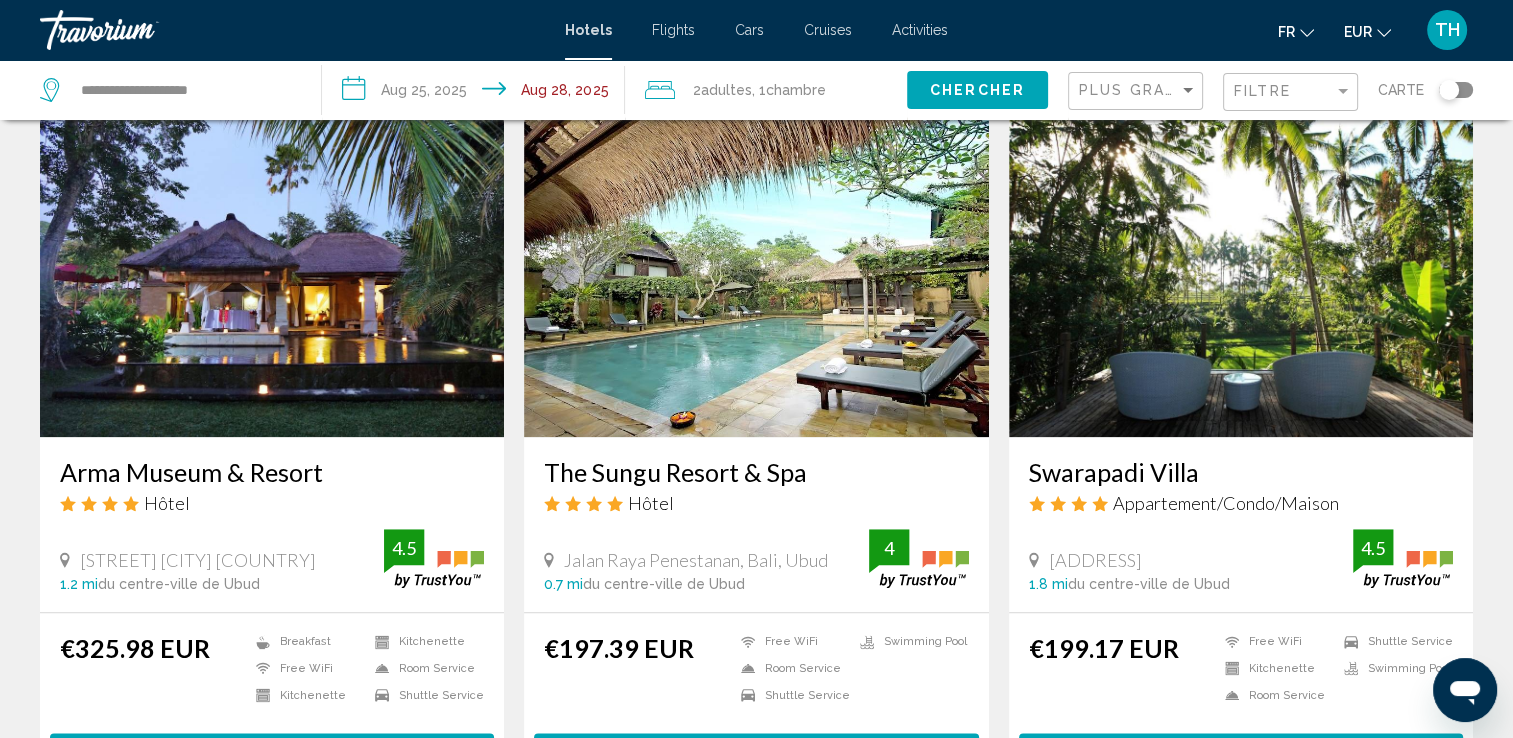 click at bounding box center (1241, 277) 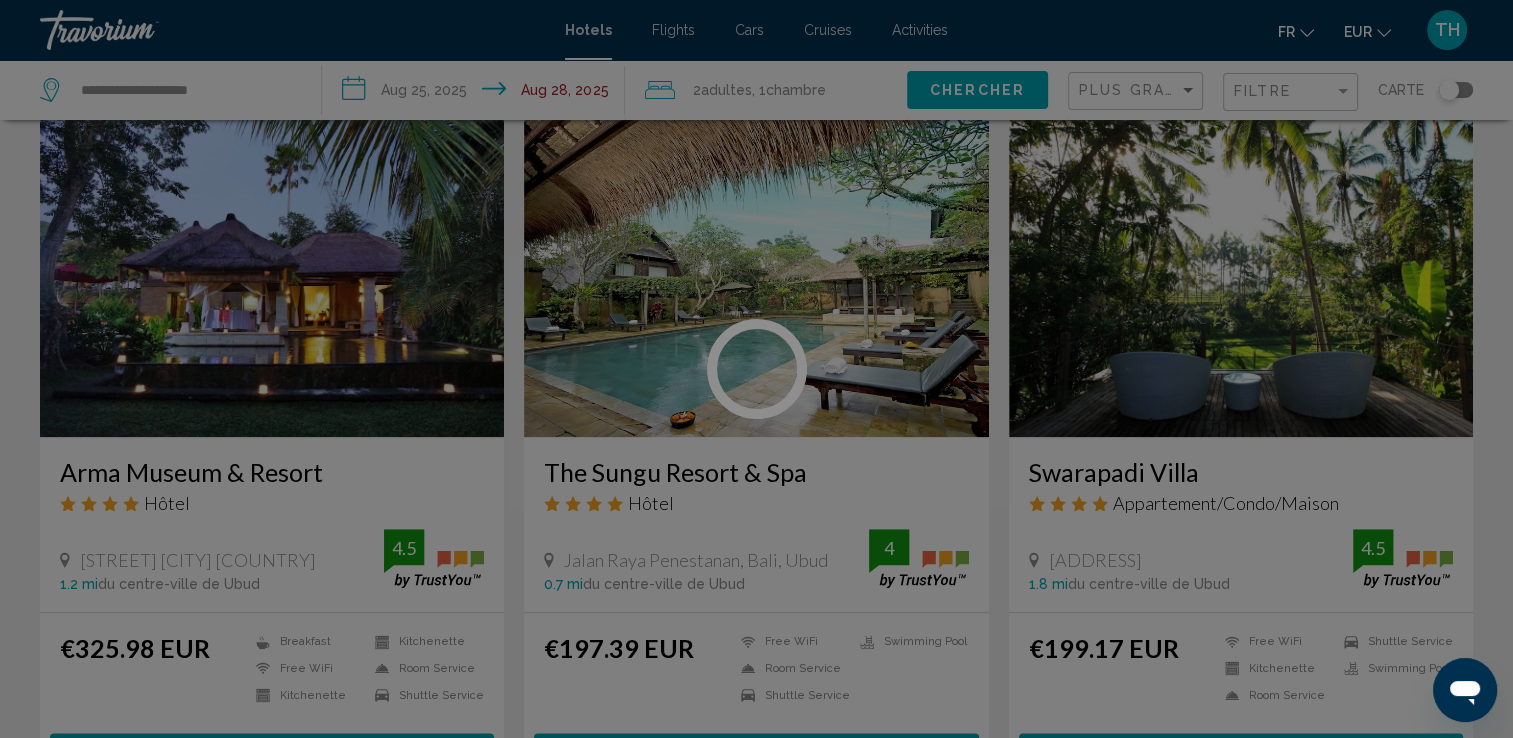 scroll, scrollTop: 0, scrollLeft: 0, axis: both 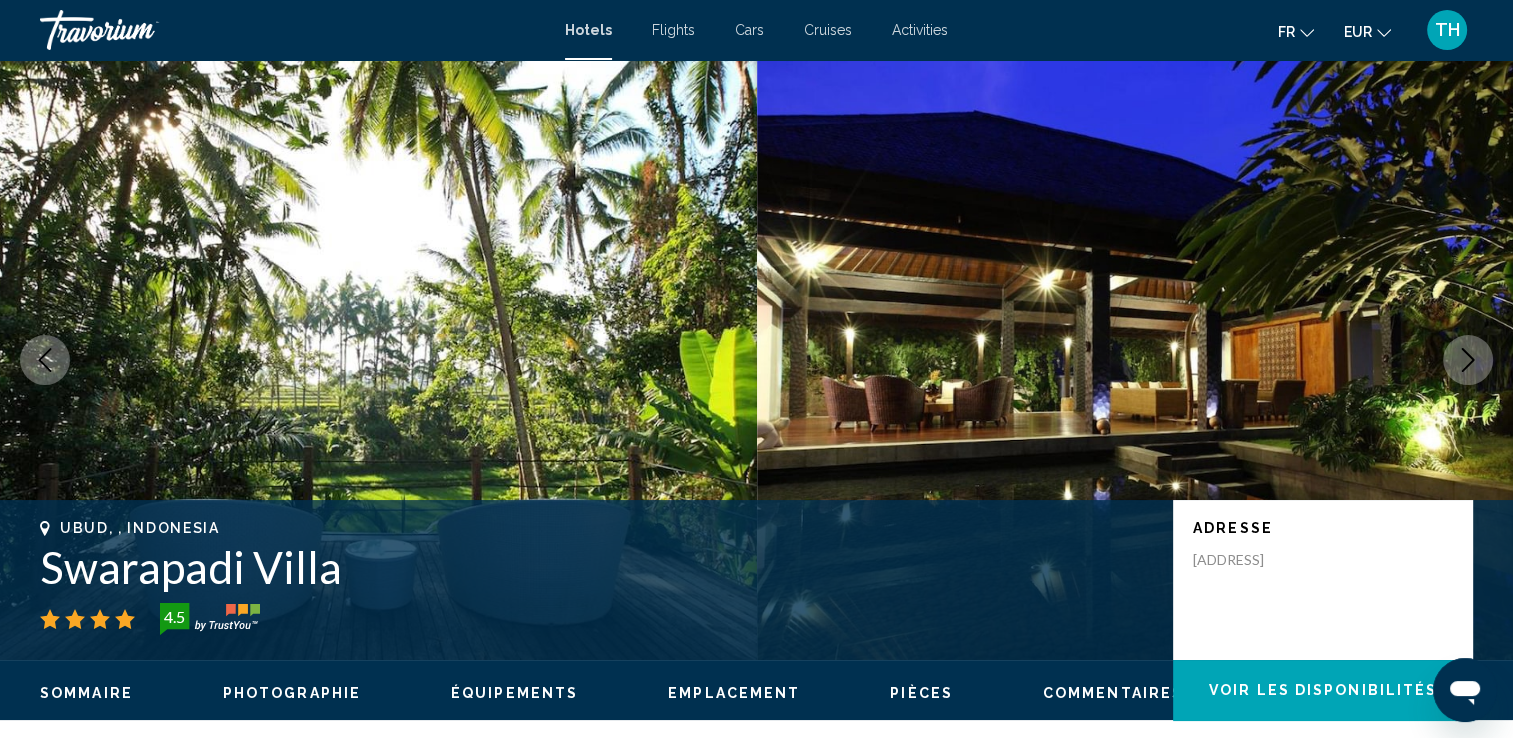 click at bounding box center (1468, 360) 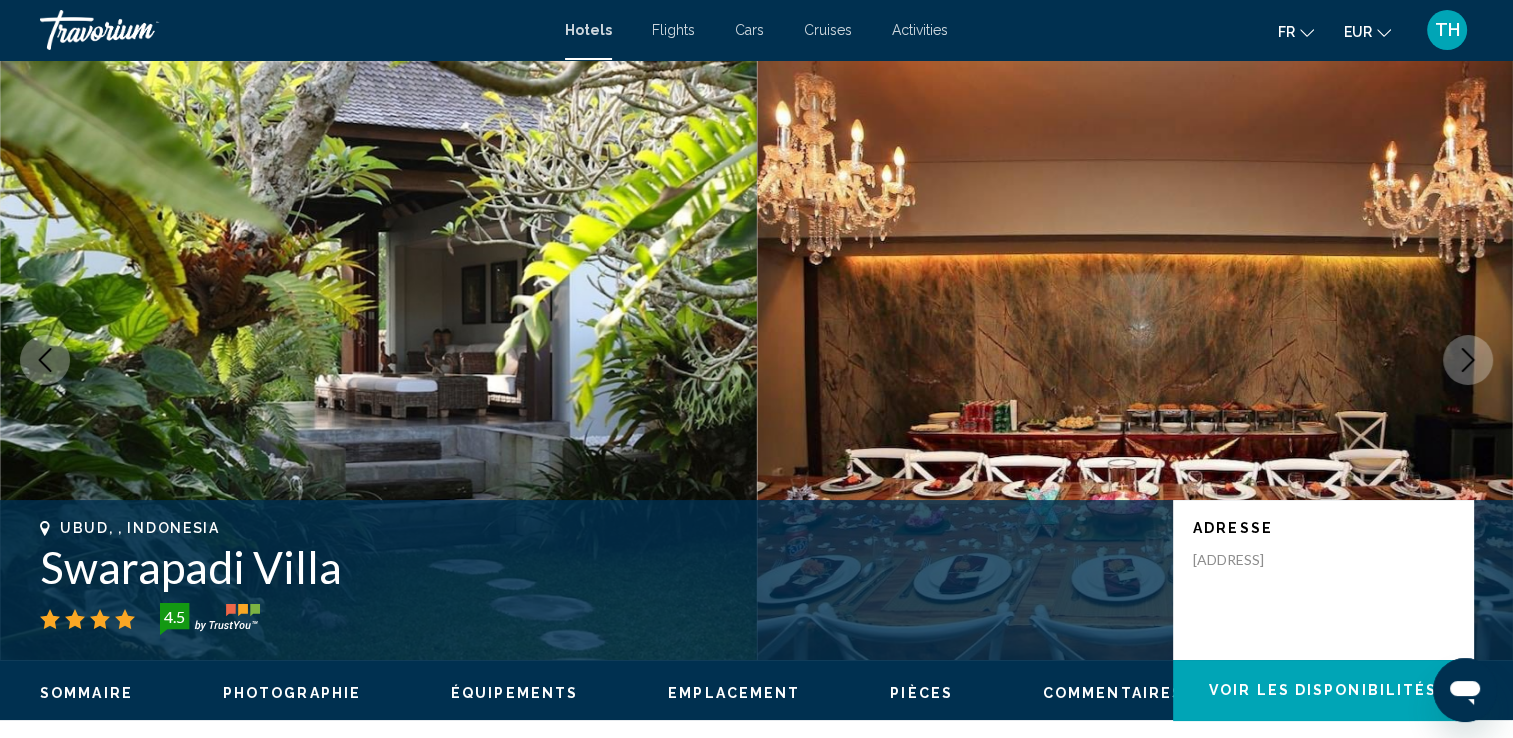 click at bounding box center [1468, 360] 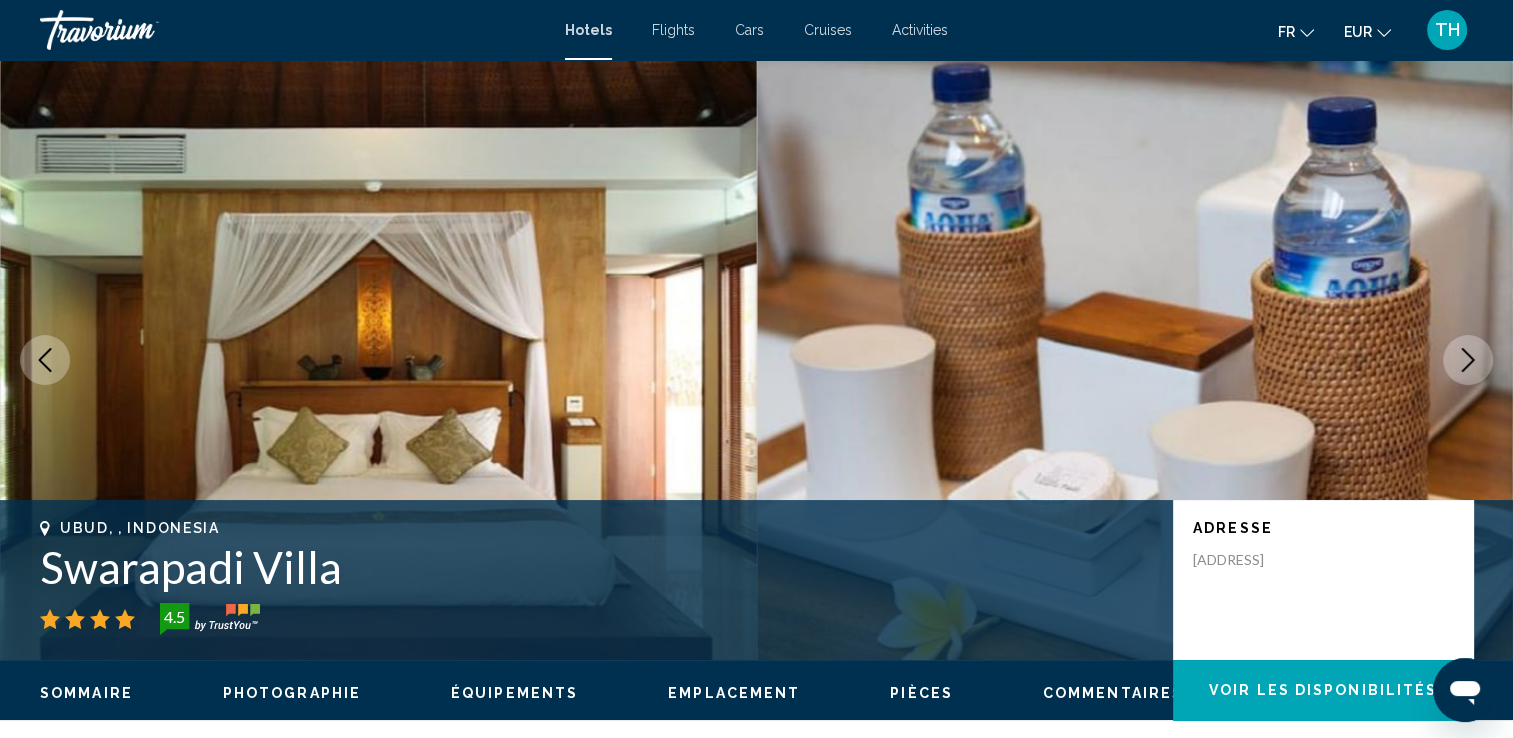 click at bounding box center [1468, 360] 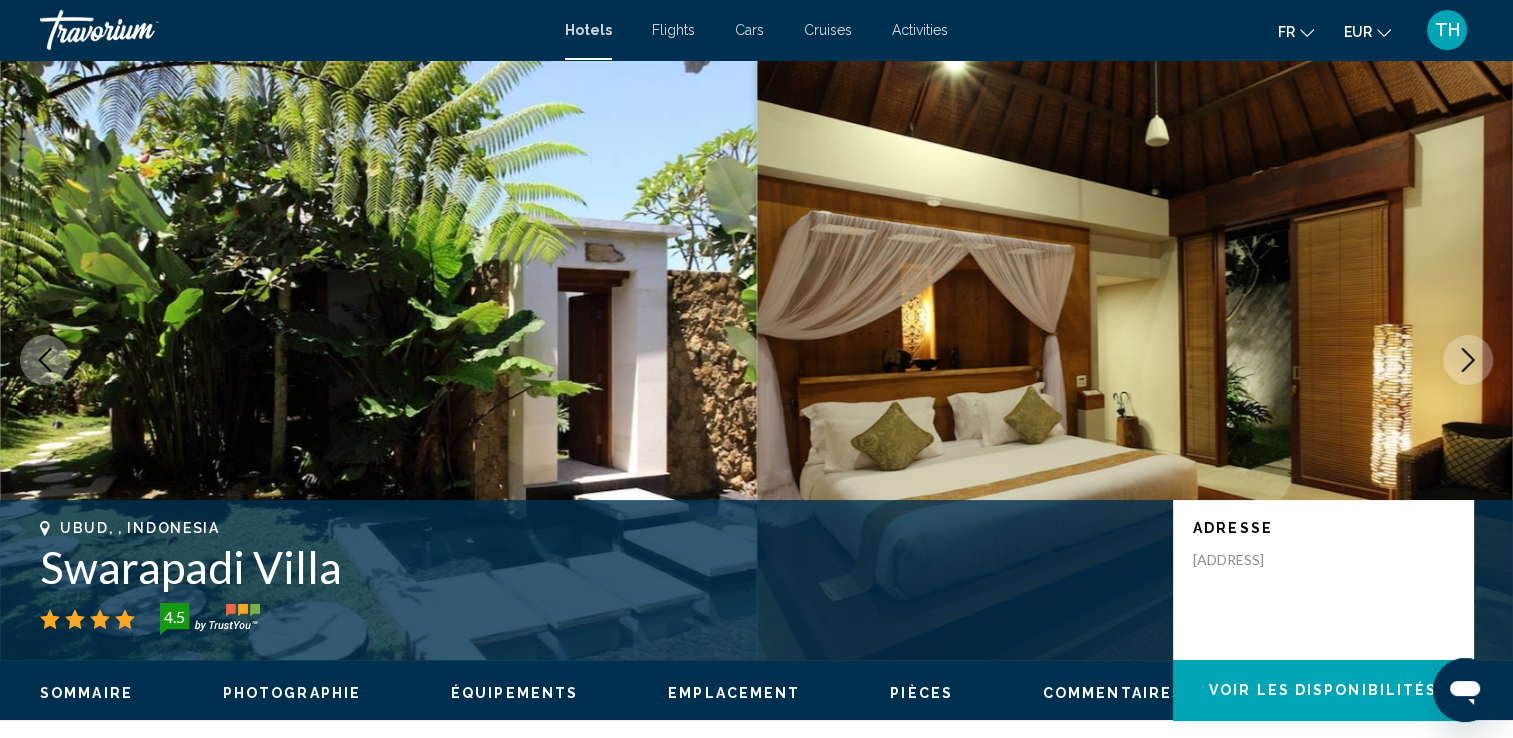click at bounding box center (1468, 360) 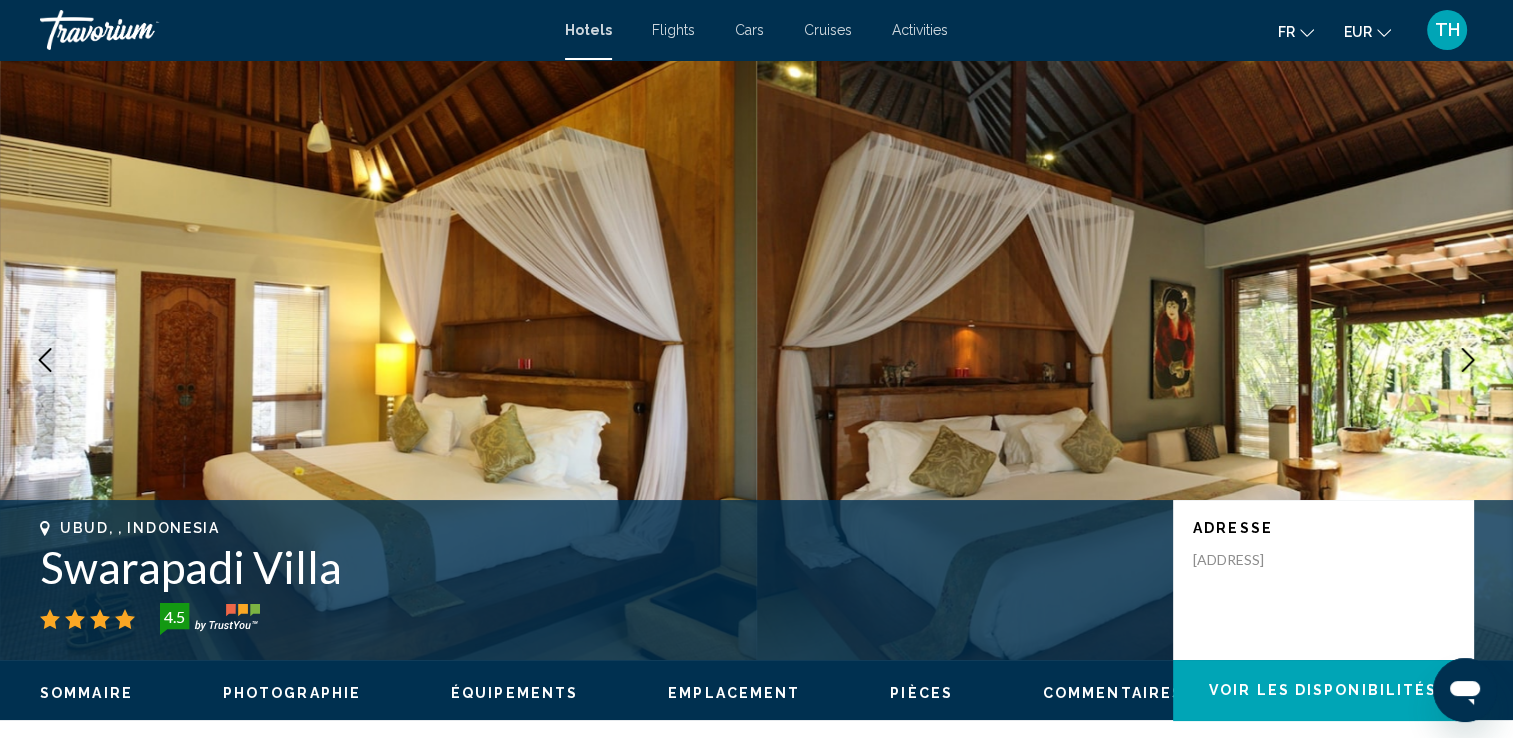 click at bounding box center [1468, 360] 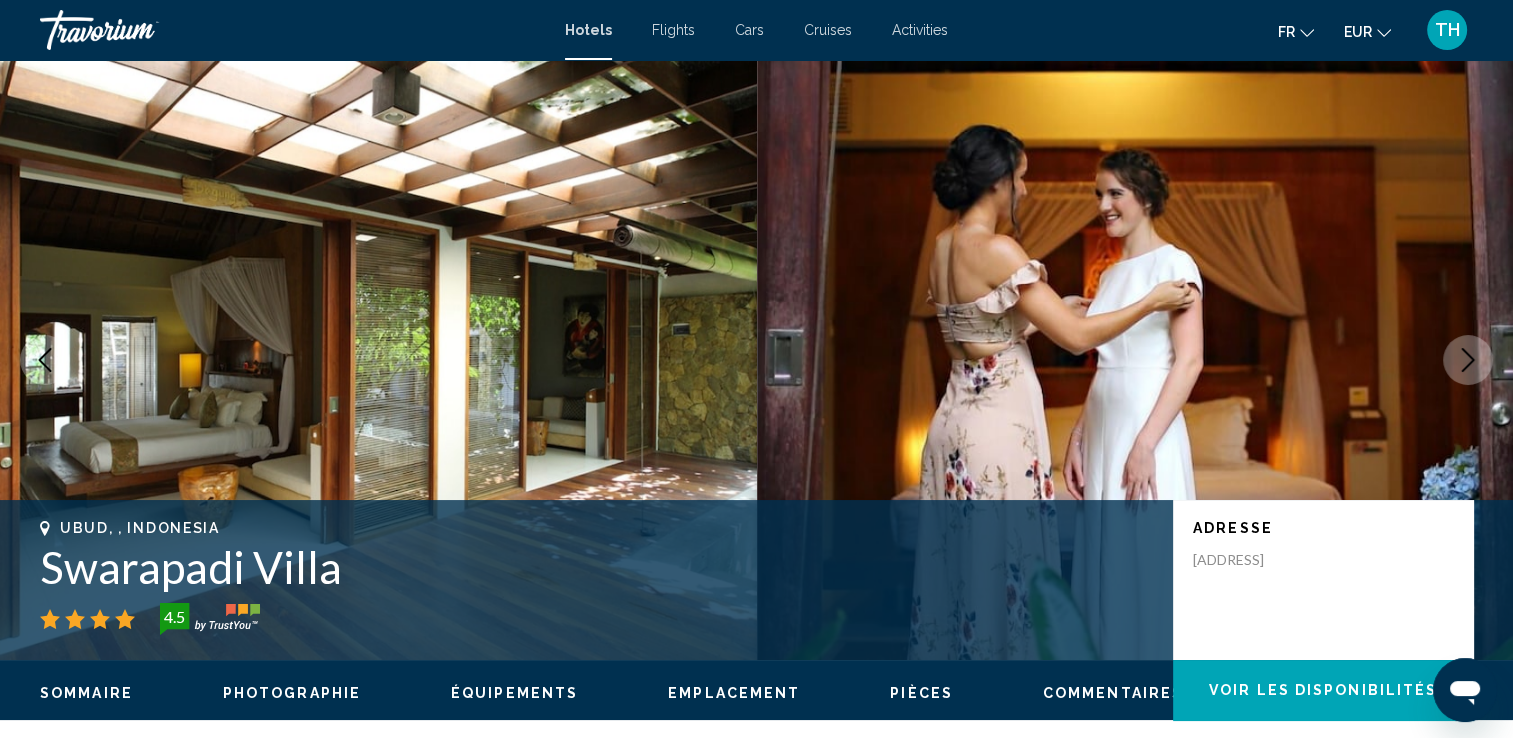 click at bounding box center (1468, 360) 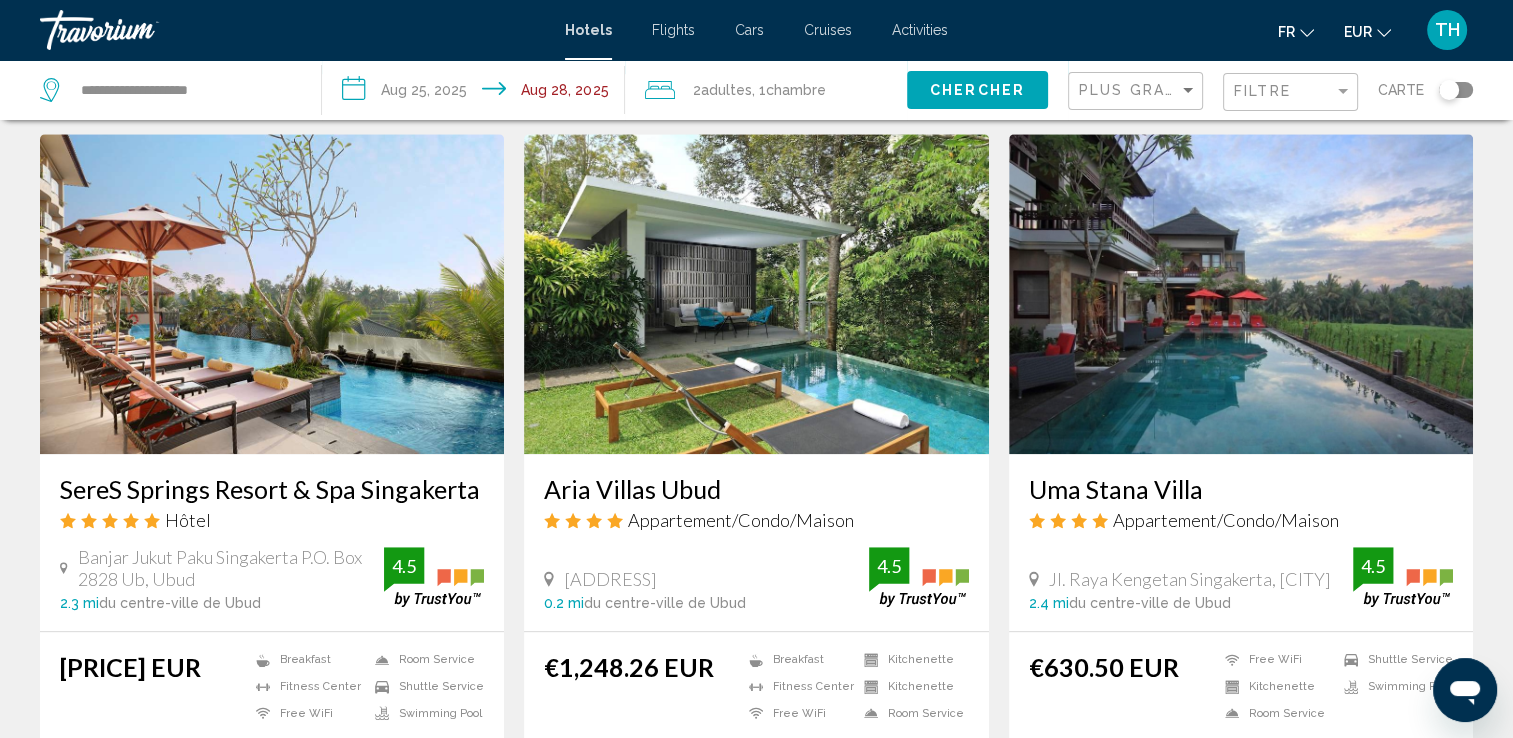 scroll, scrollTop: 1491, scrollLeft: 0, axis: vertical 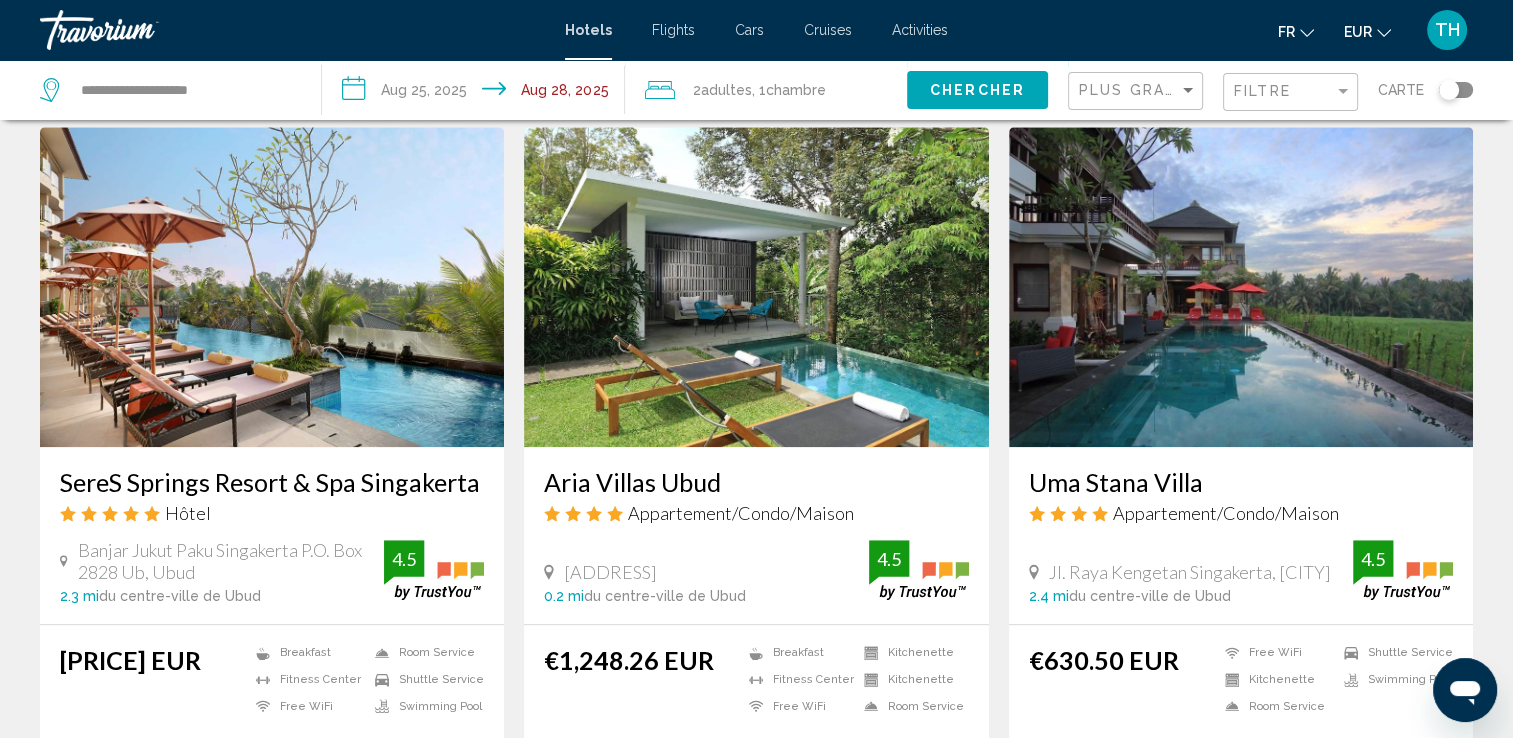 click at bounding box center (272, 287) 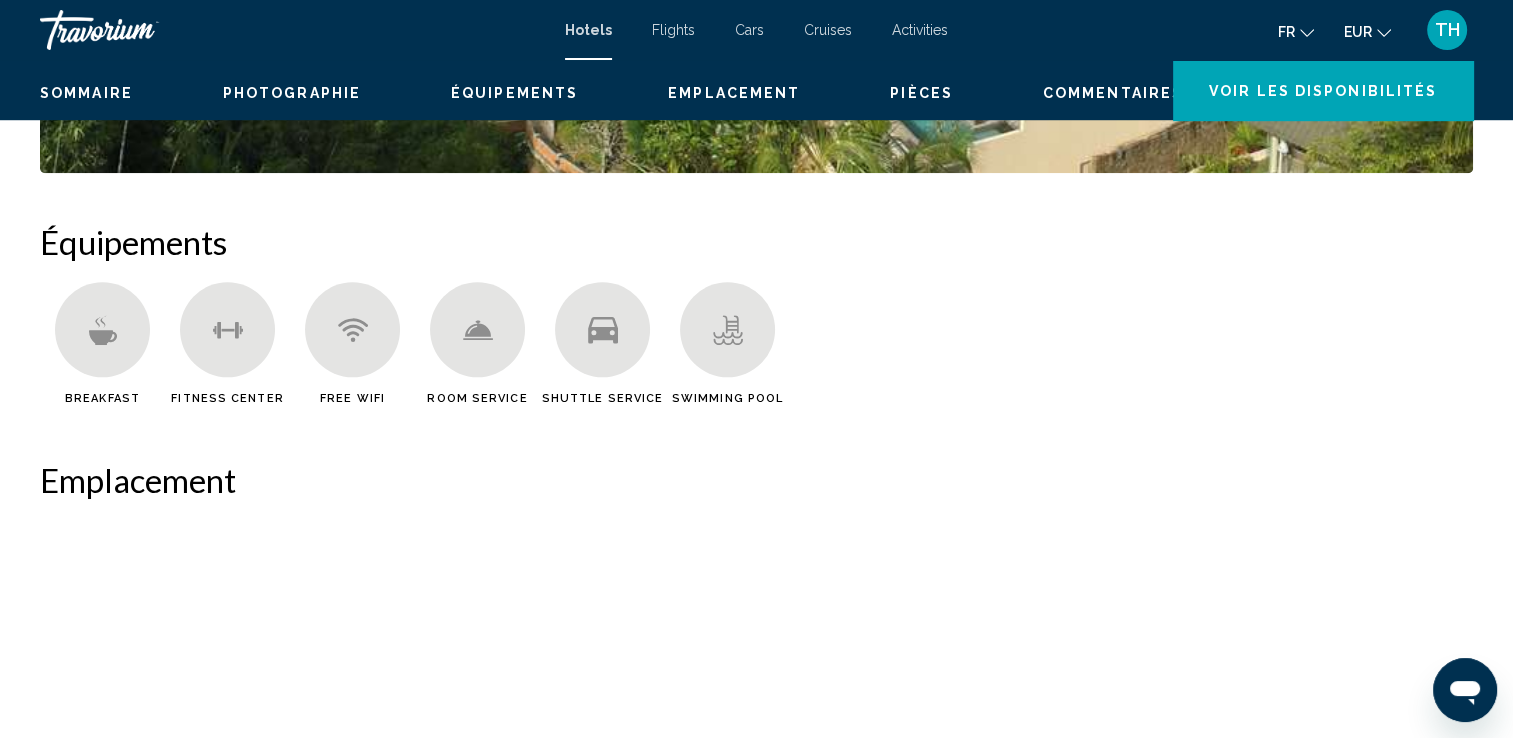 scroll, scrollTop: 0, scrollLeft: 0, axis: both 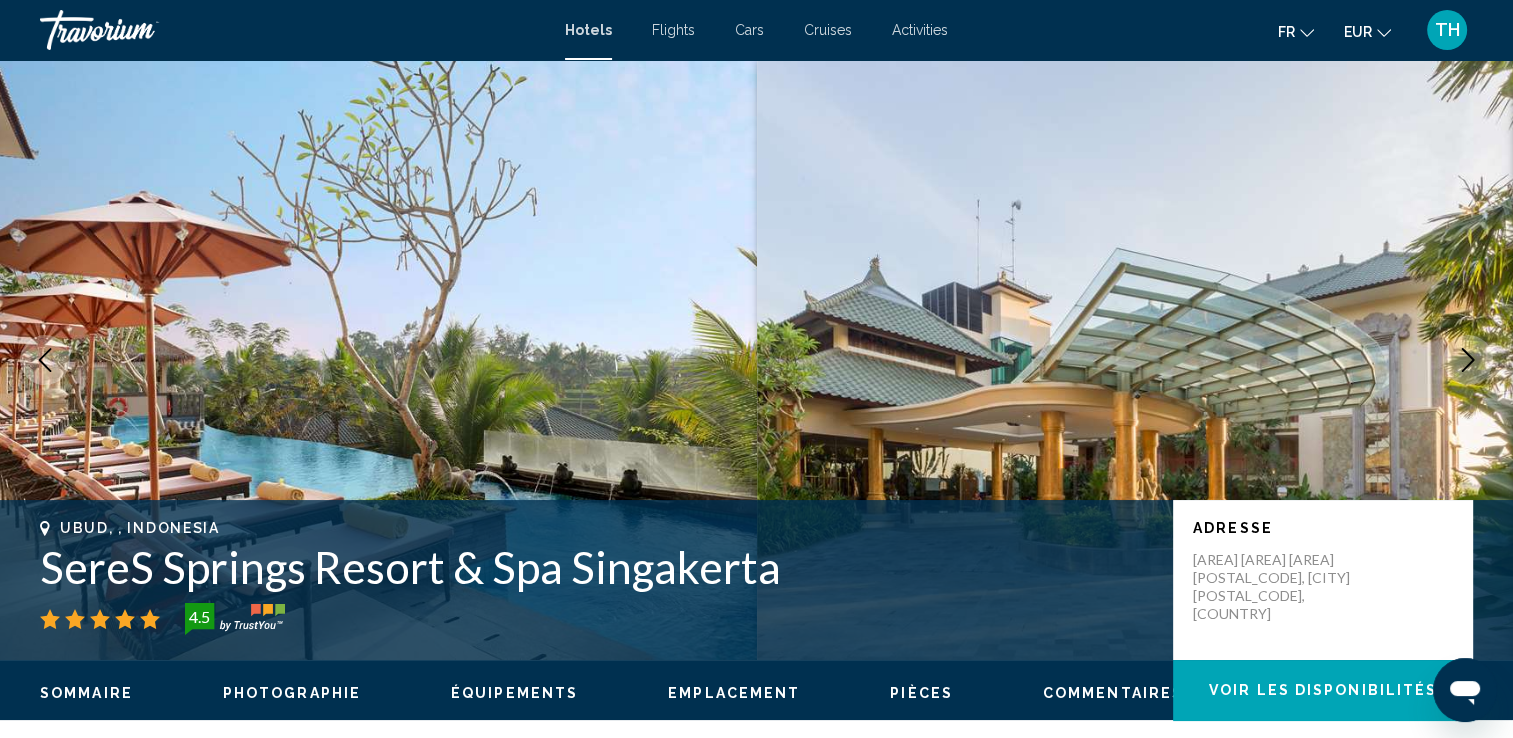 click 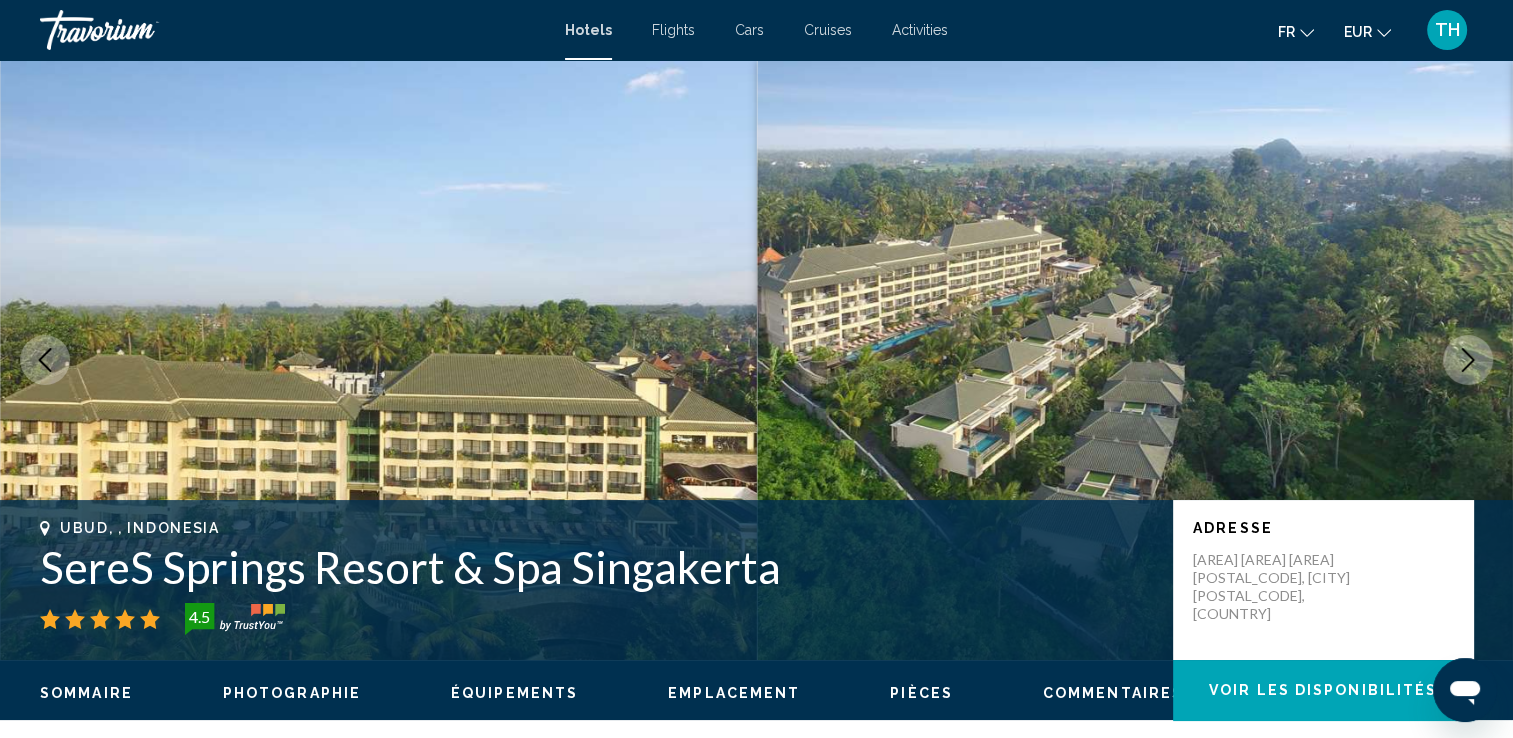click 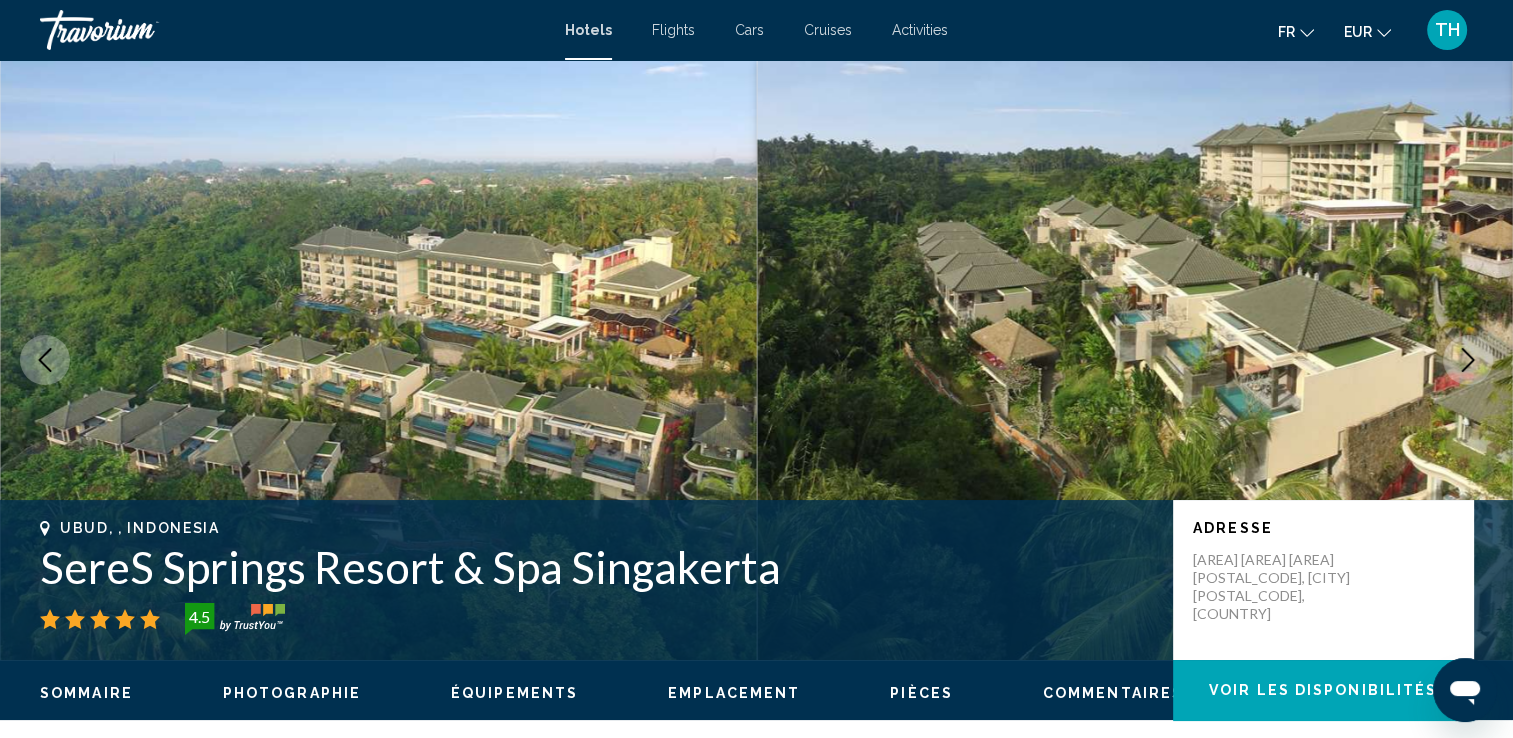 click 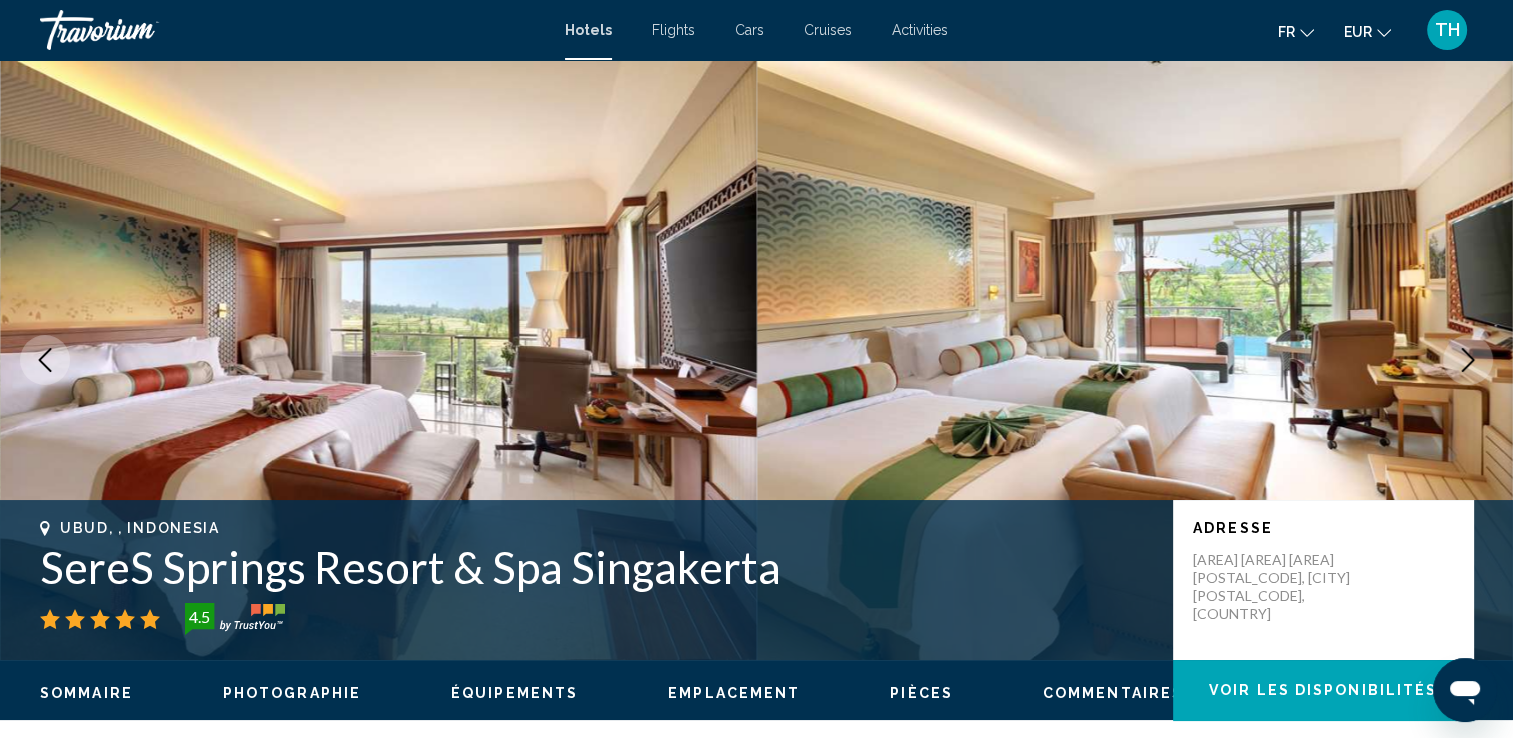 click 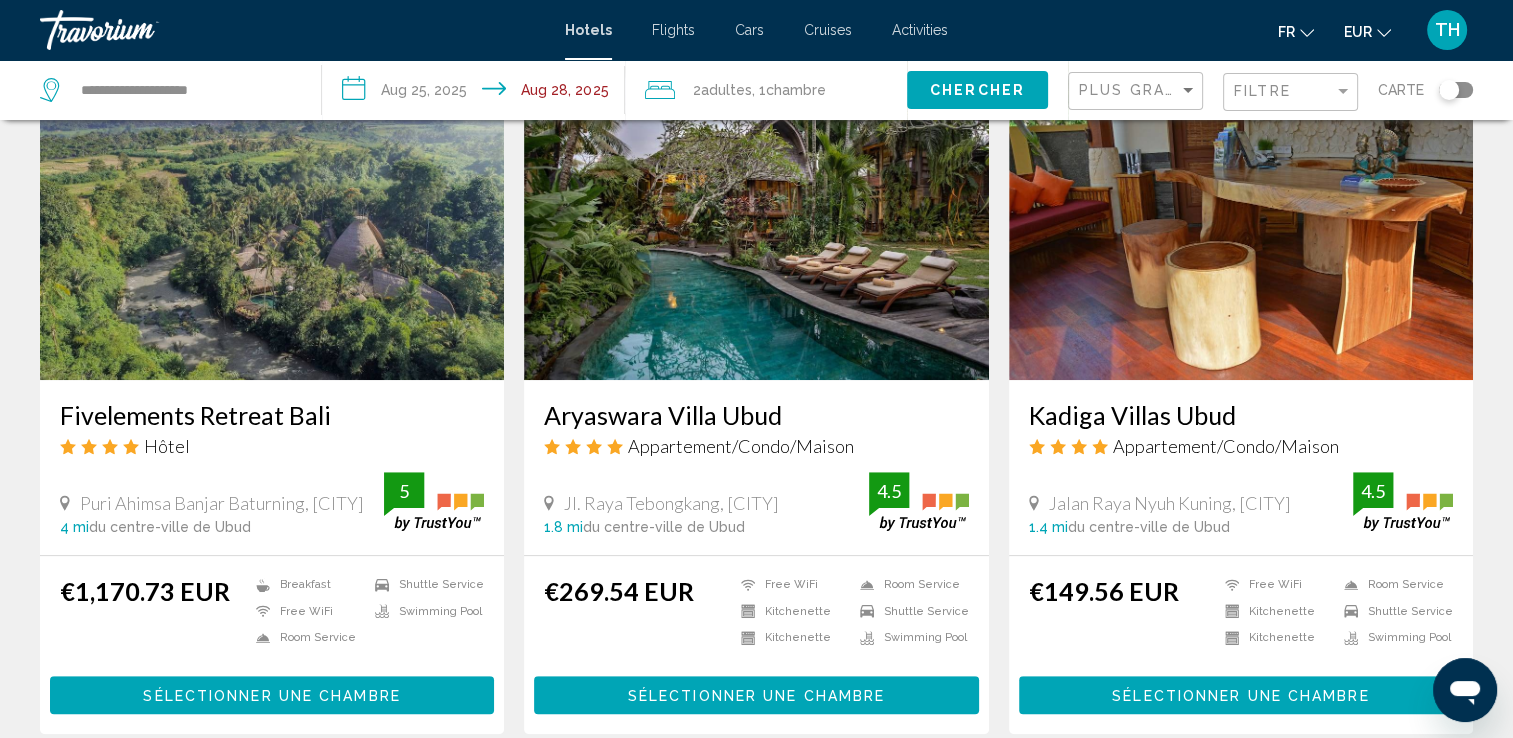 scroll, scrollTop: 848, scrollLeft: 0, axis: vertical 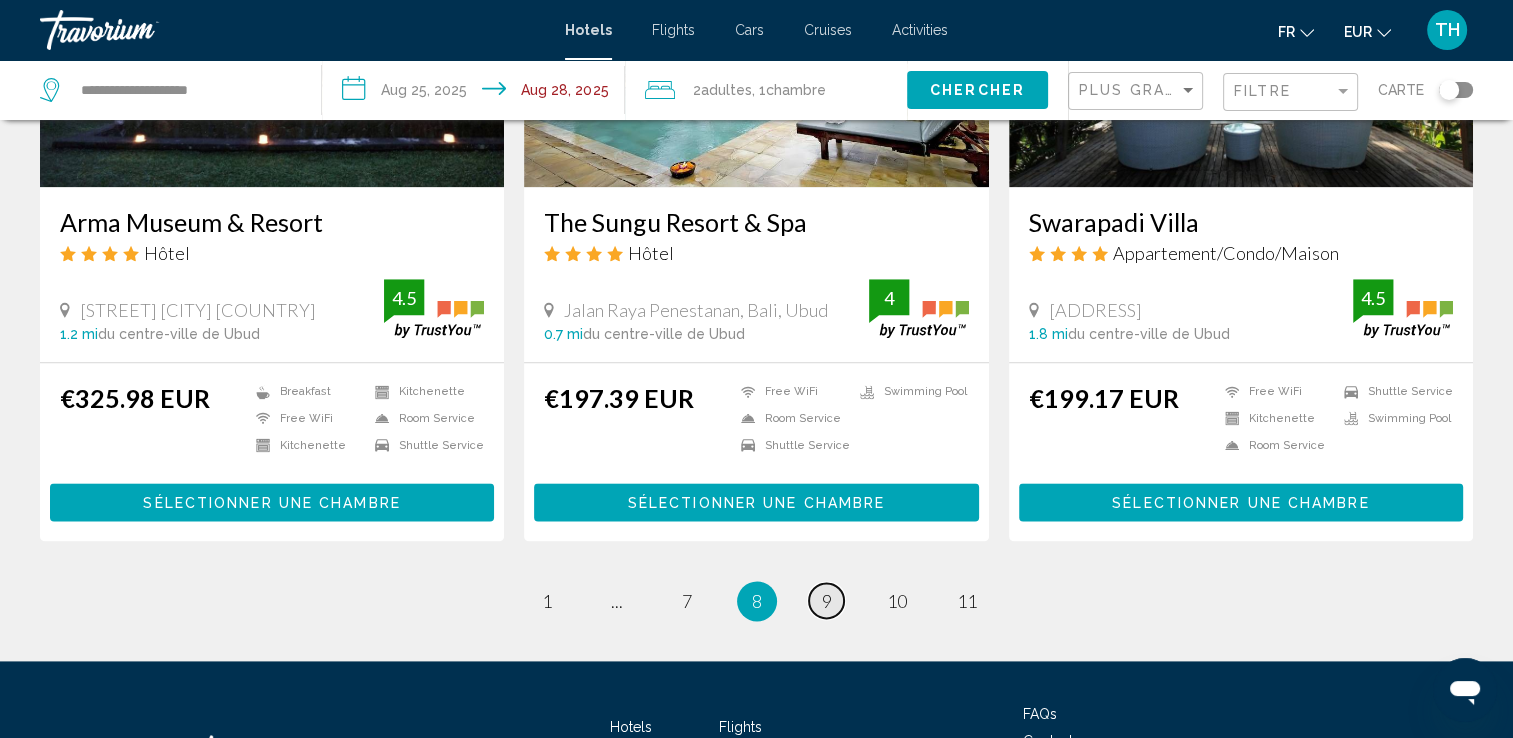 click on "9" at bounding box center [827, 601] 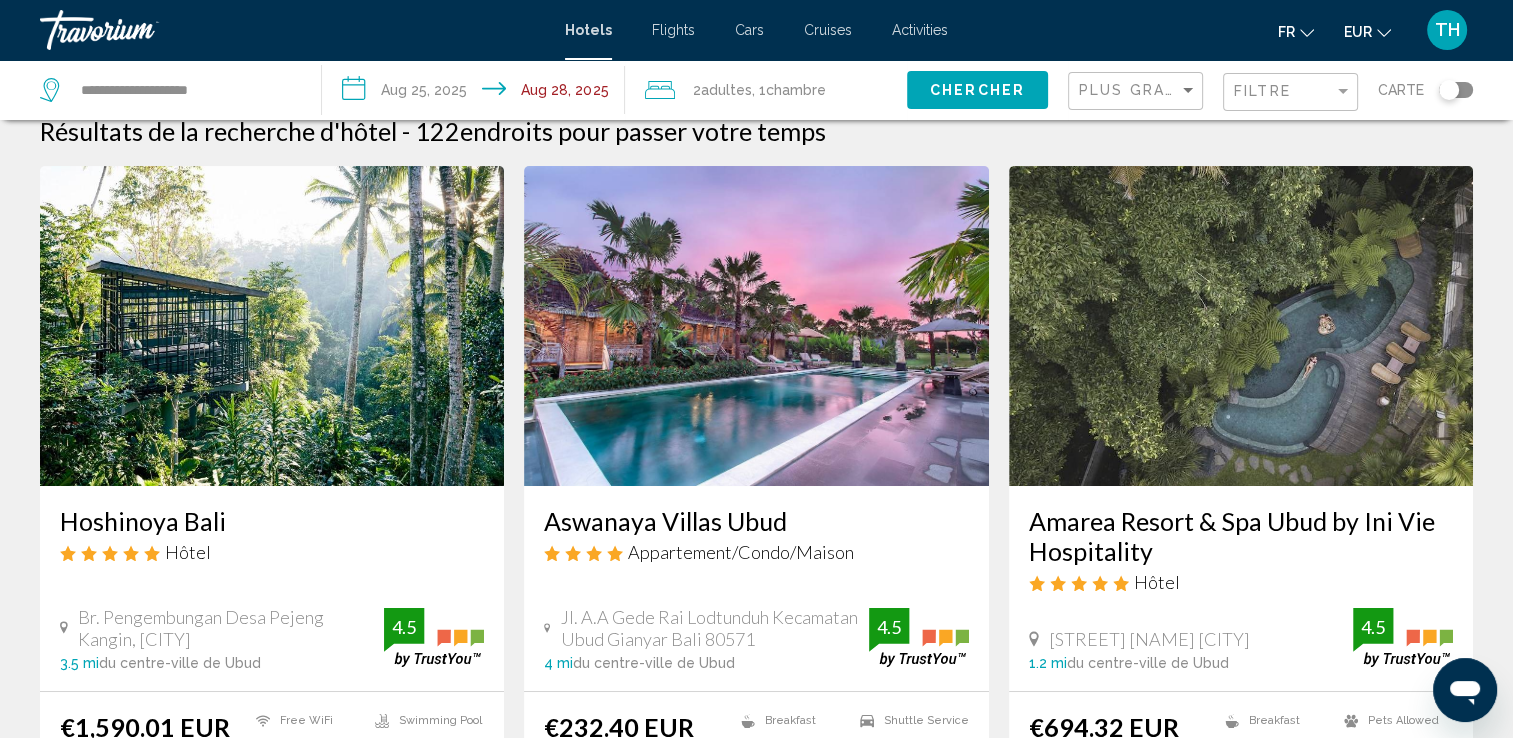 scroll, scrollTop: 0, scrollLeft: 0, axis: both 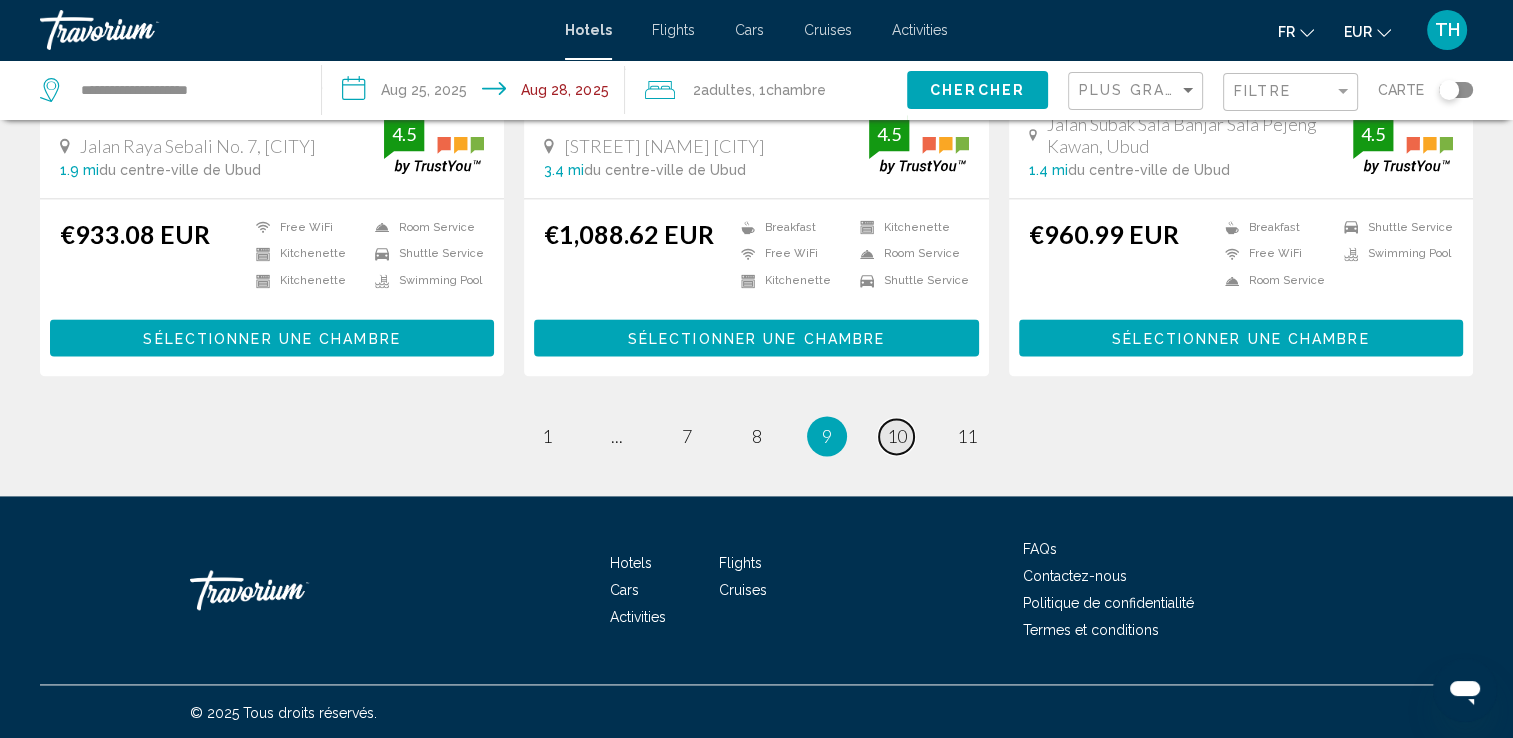 click on "10" at bounding box center (897, 436) 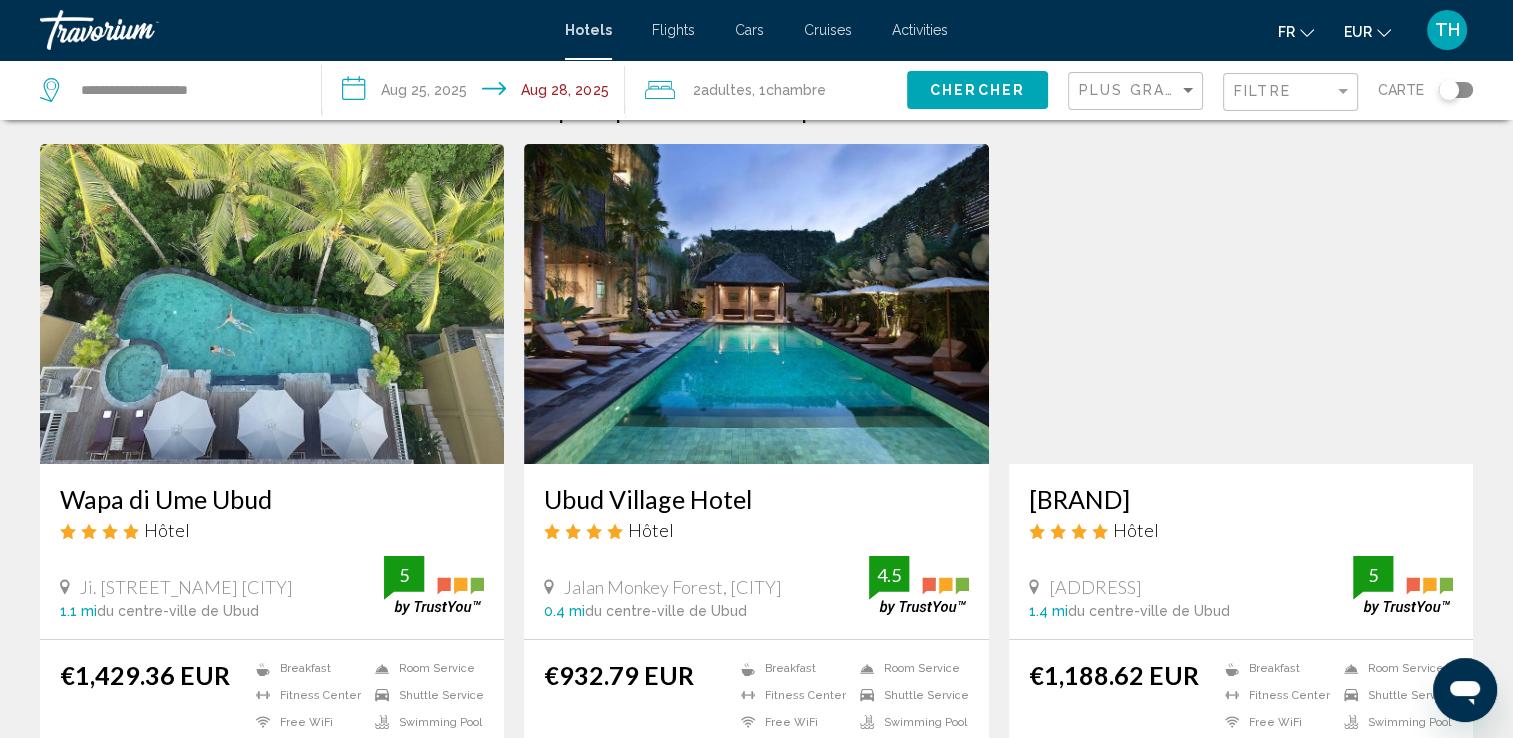 scroll, scrollTop: 0, scrollLeft: 0, axis: both 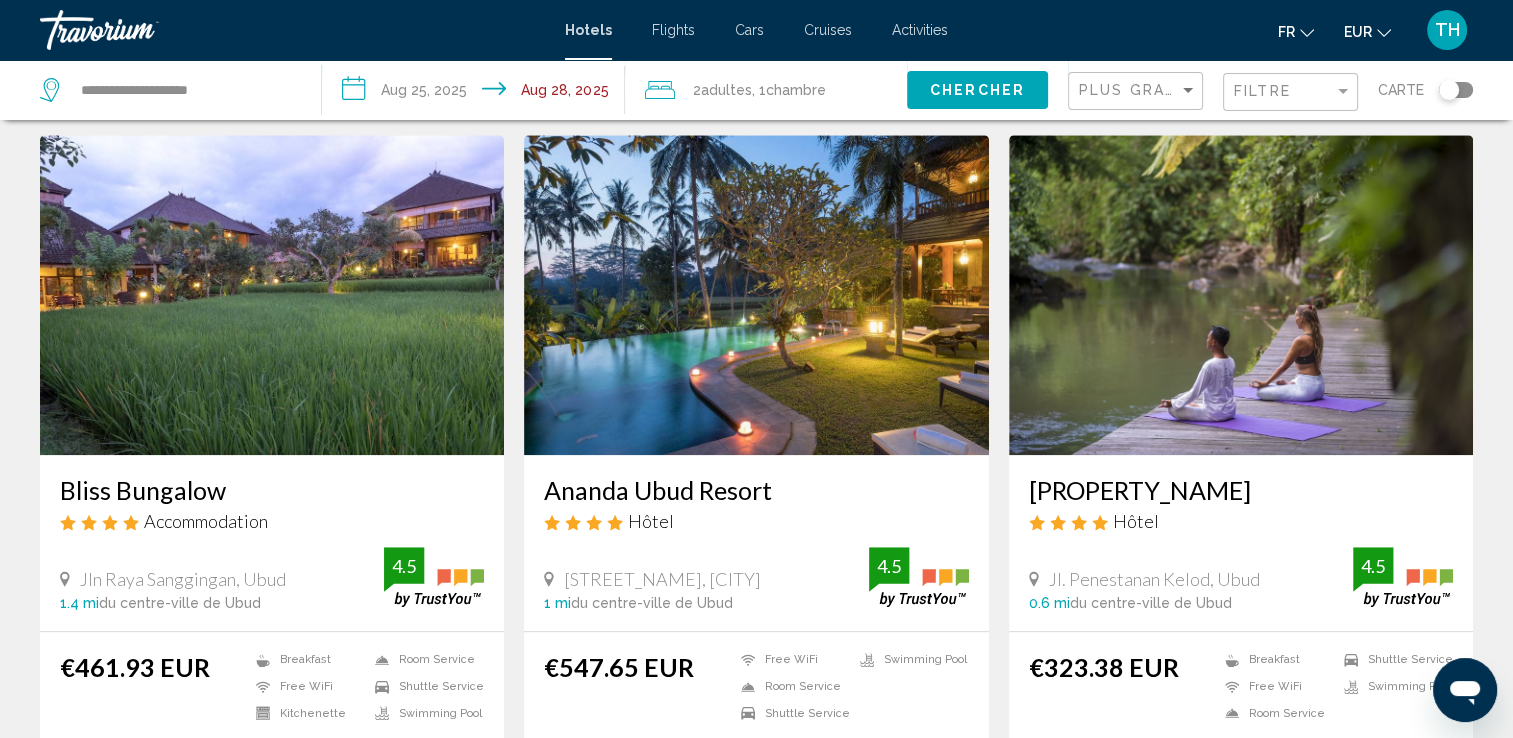 click at bounding box center [756, 295] 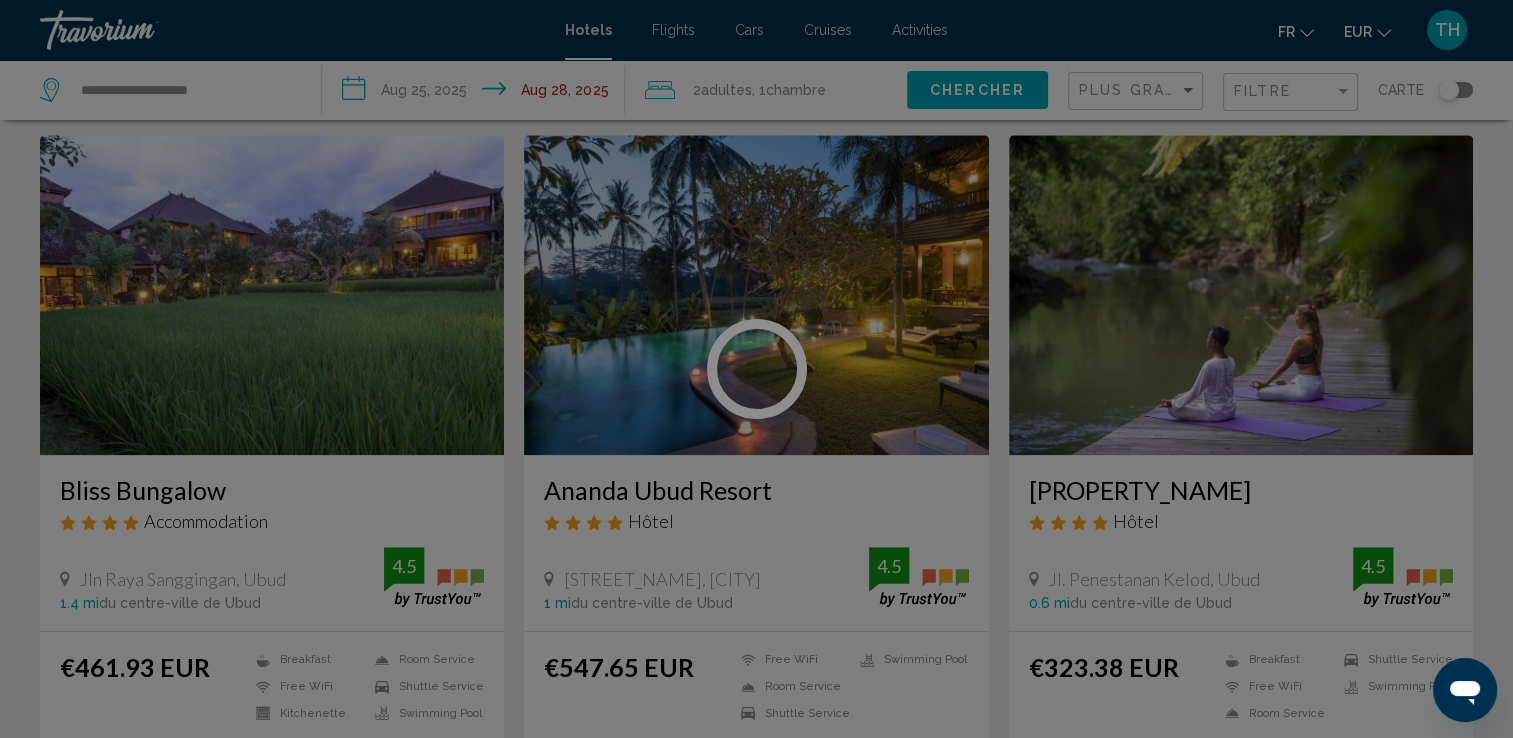 scroll, scrollTop: 0, scrollLeft: 0, axis: both 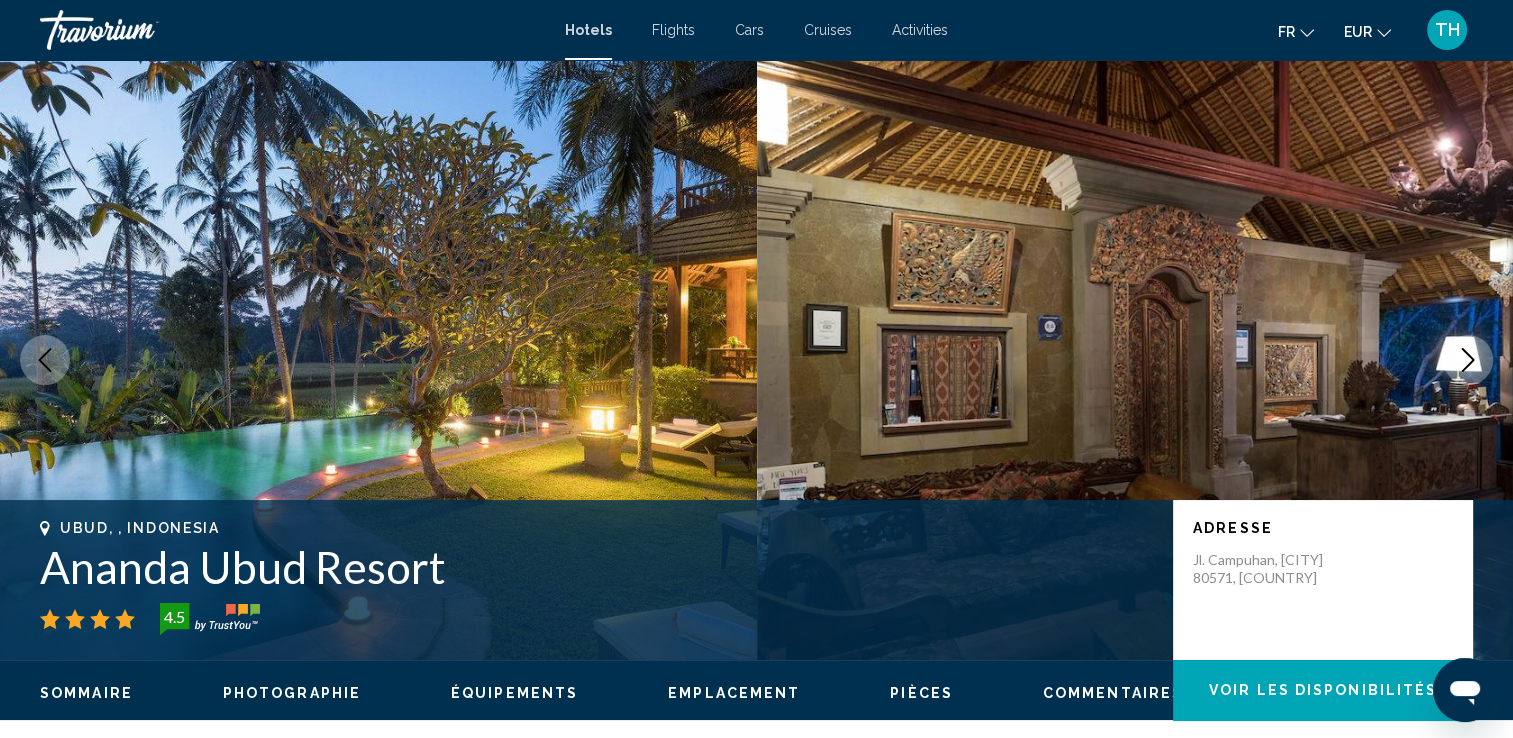 click 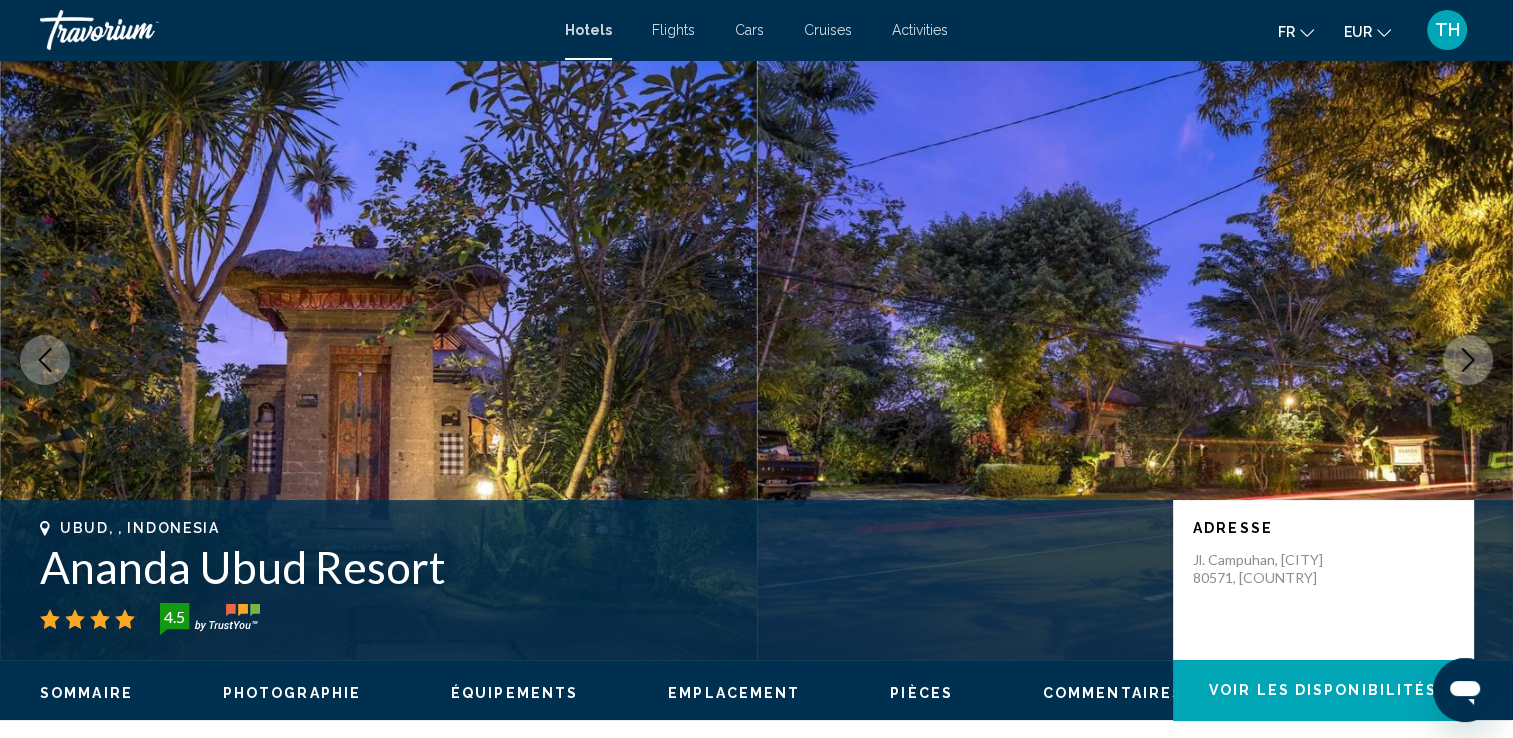 click 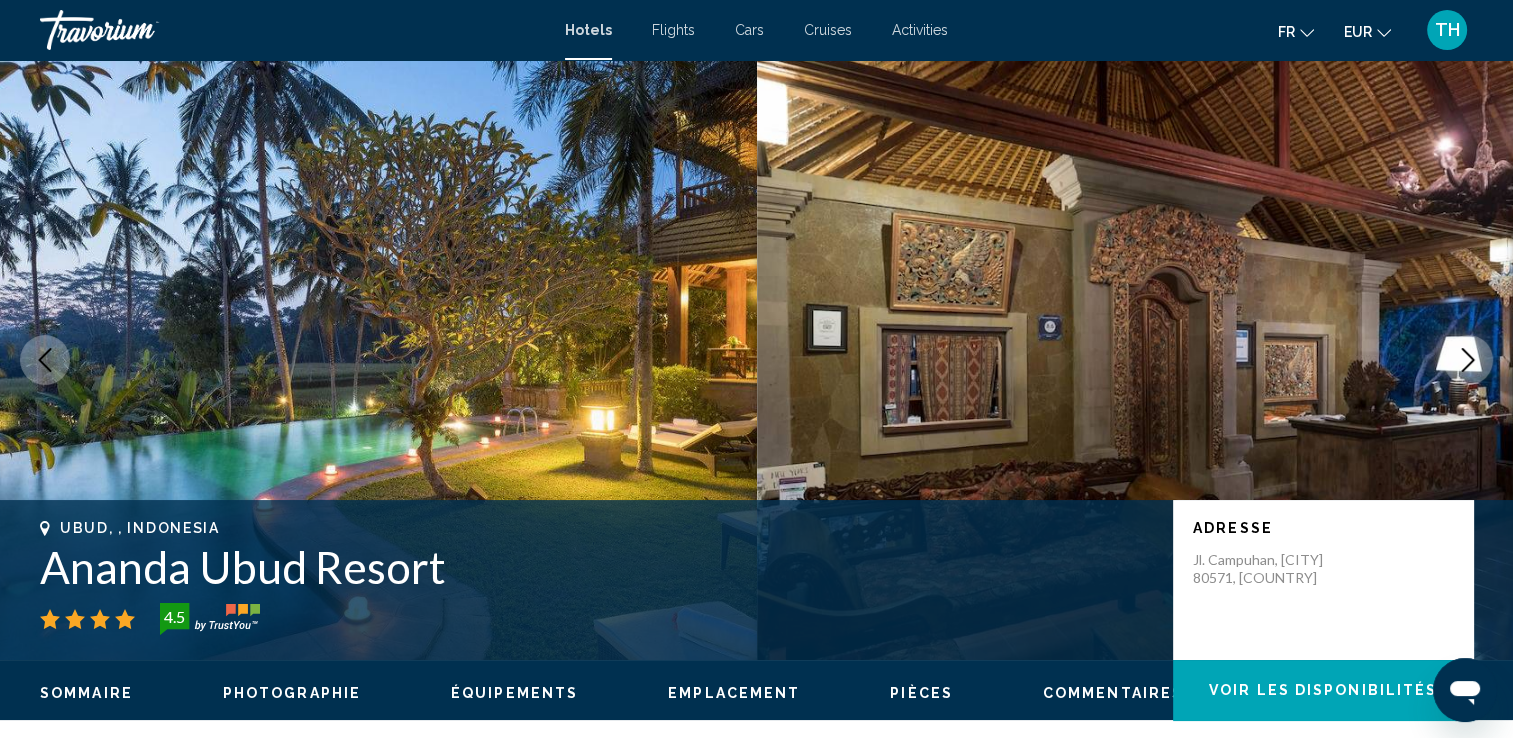 click 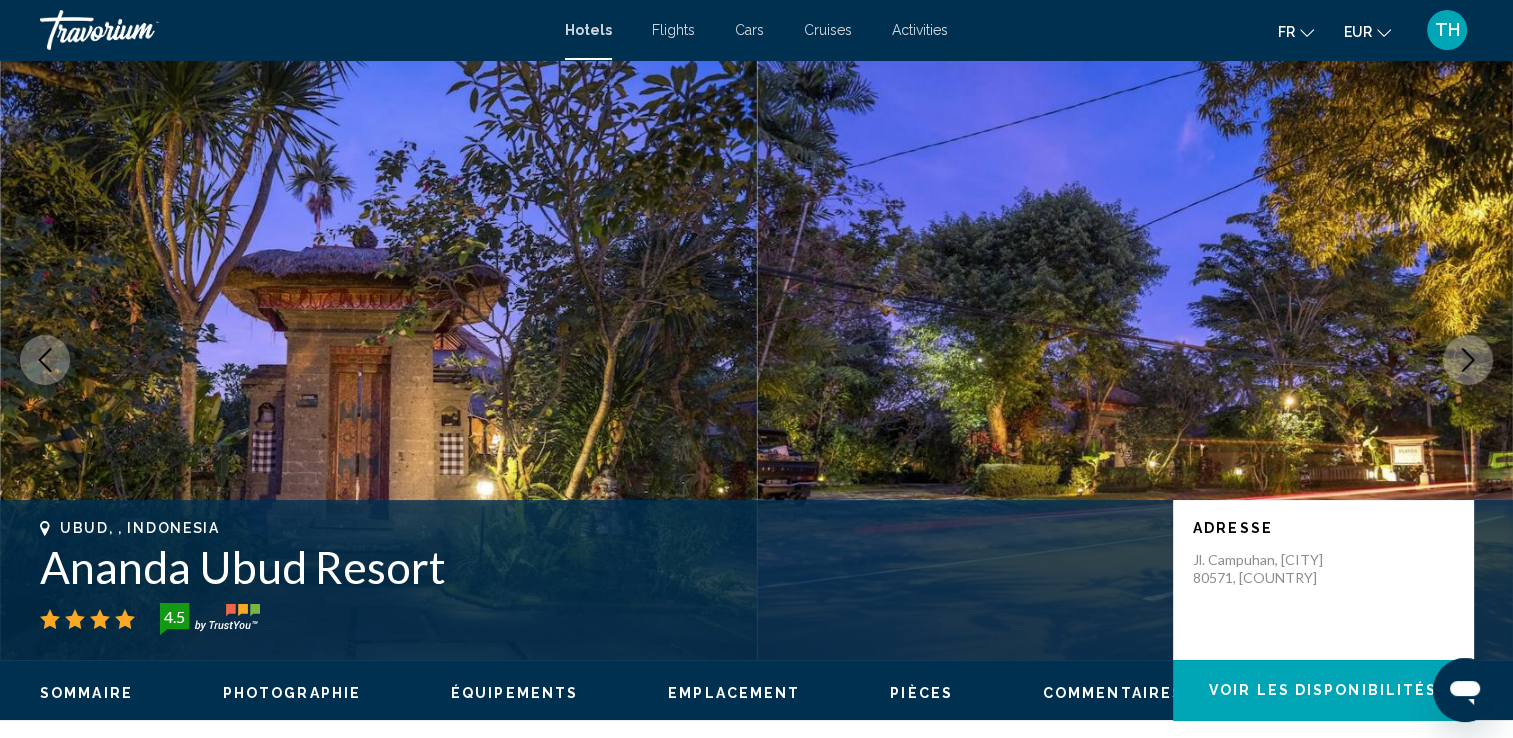 click 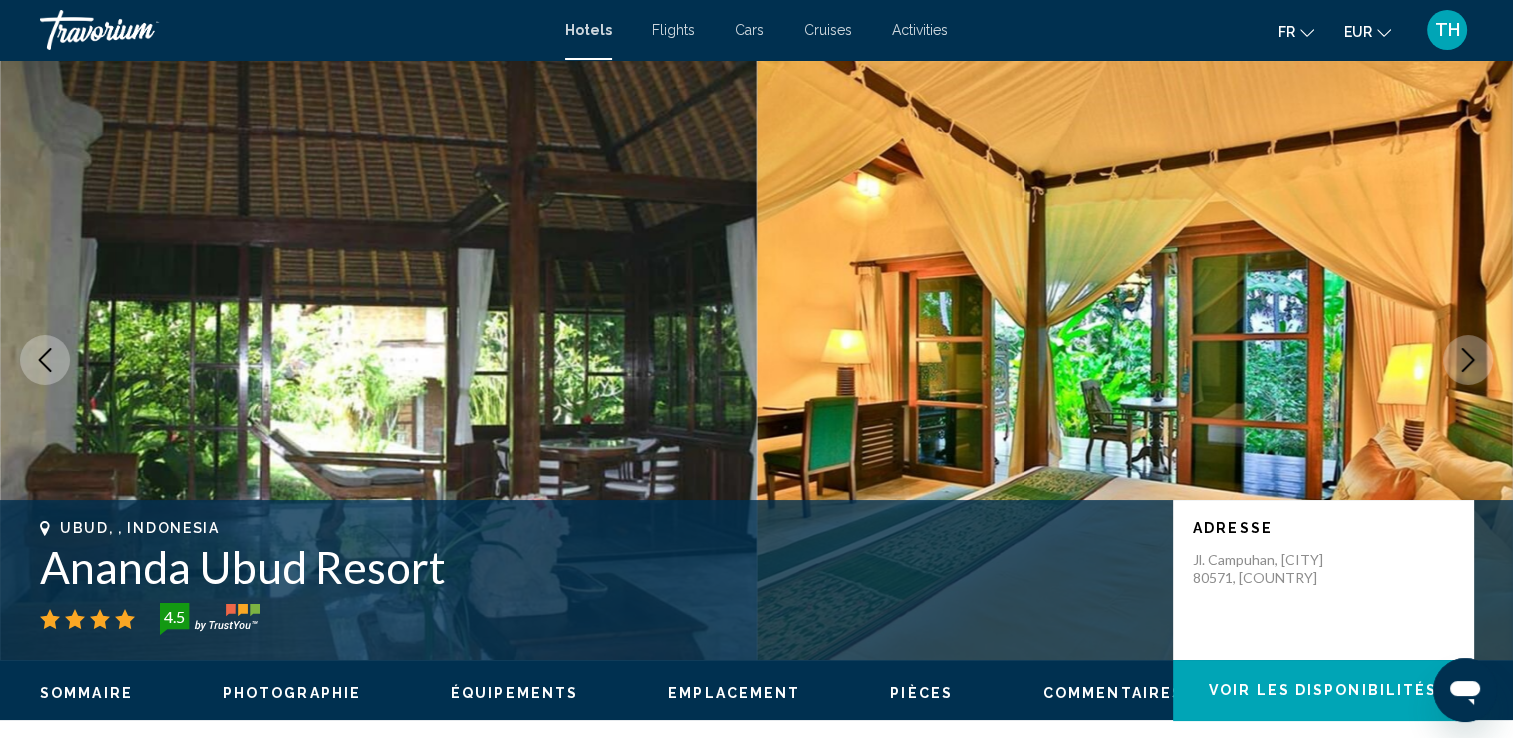 click 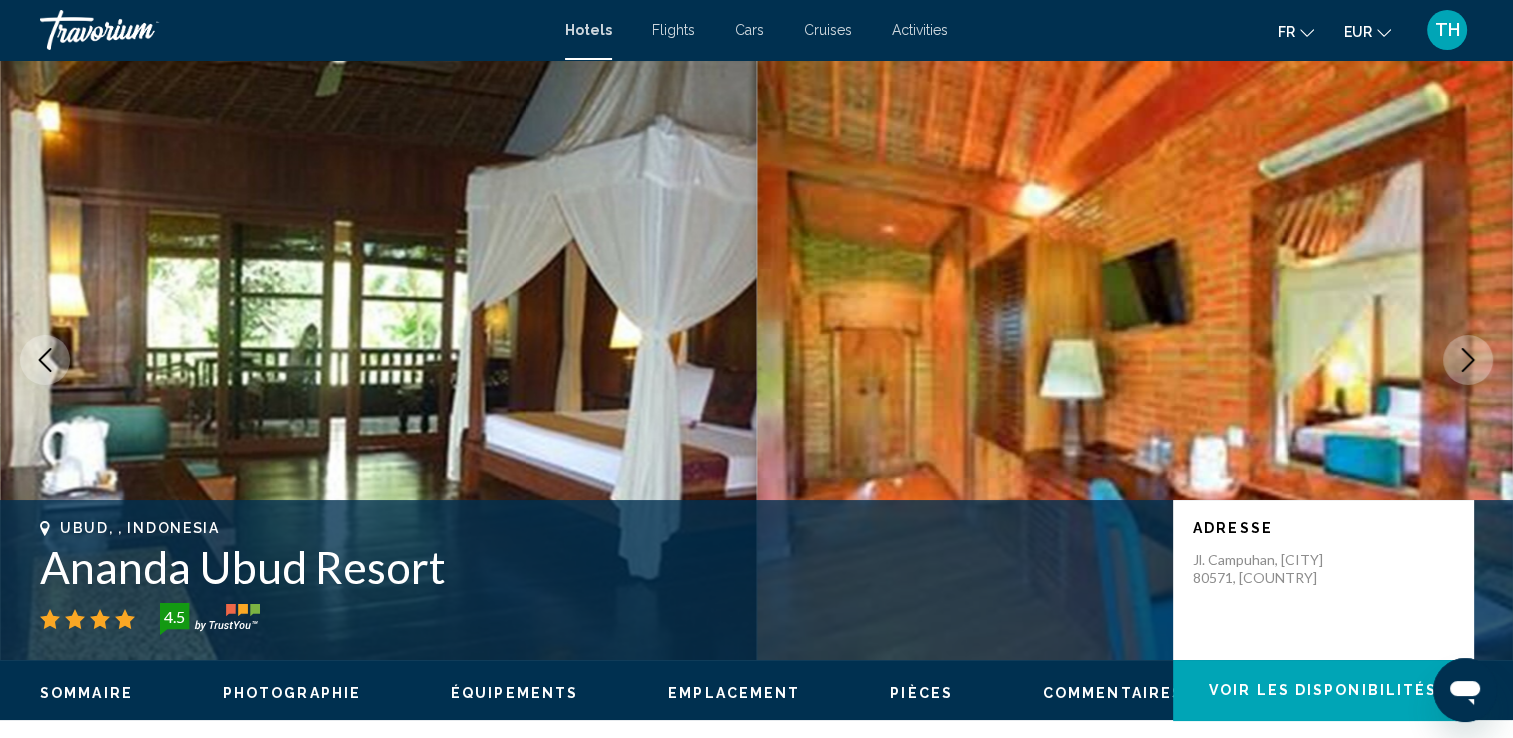 click 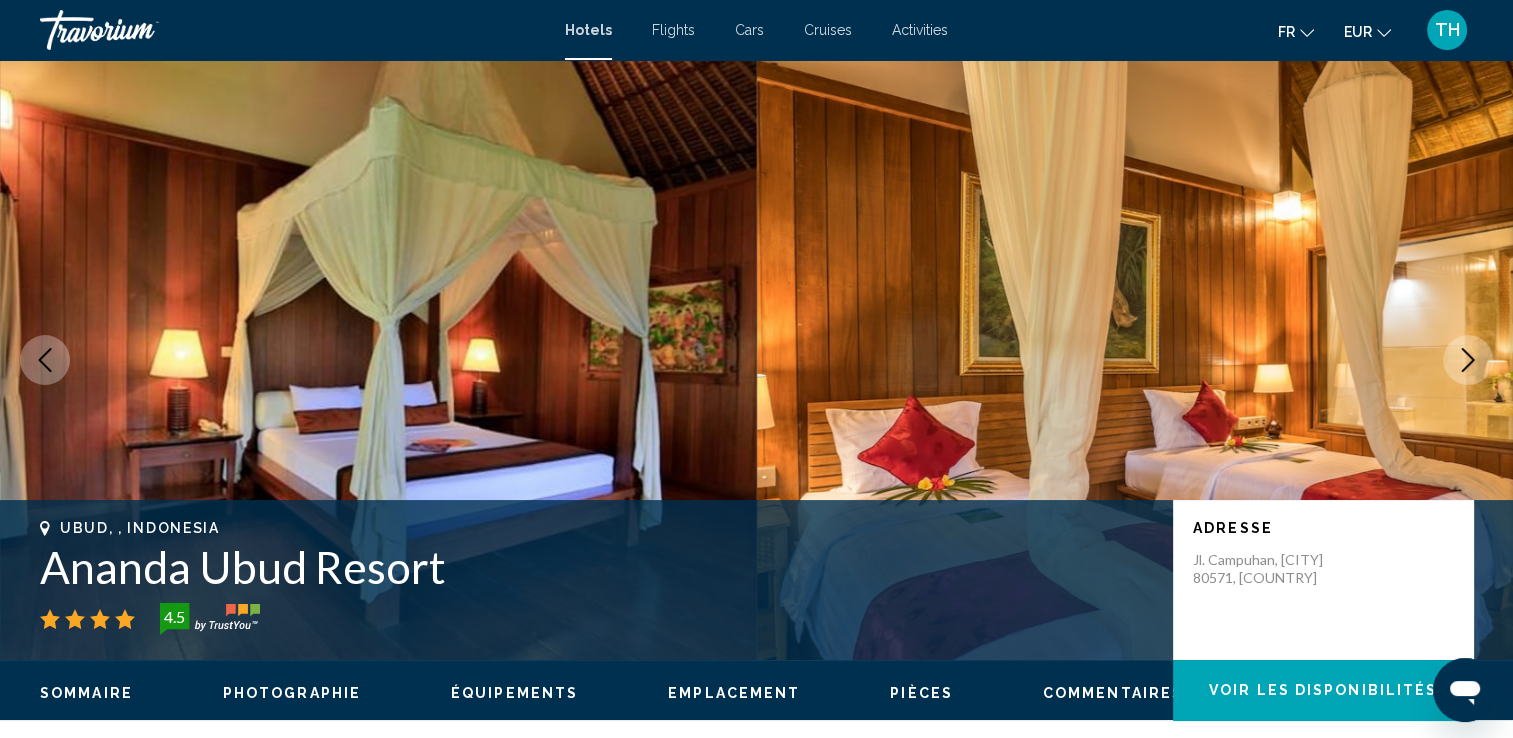 click 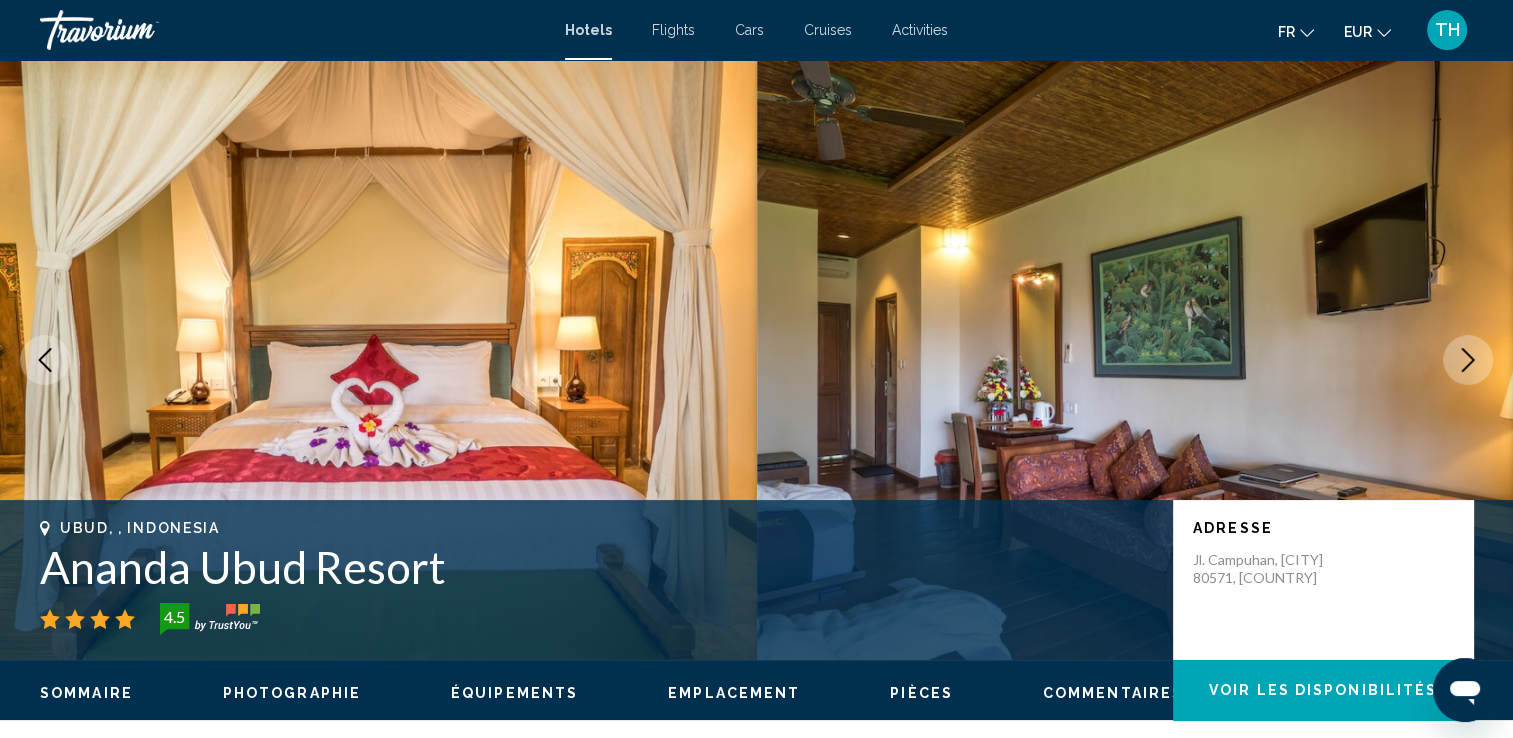 click 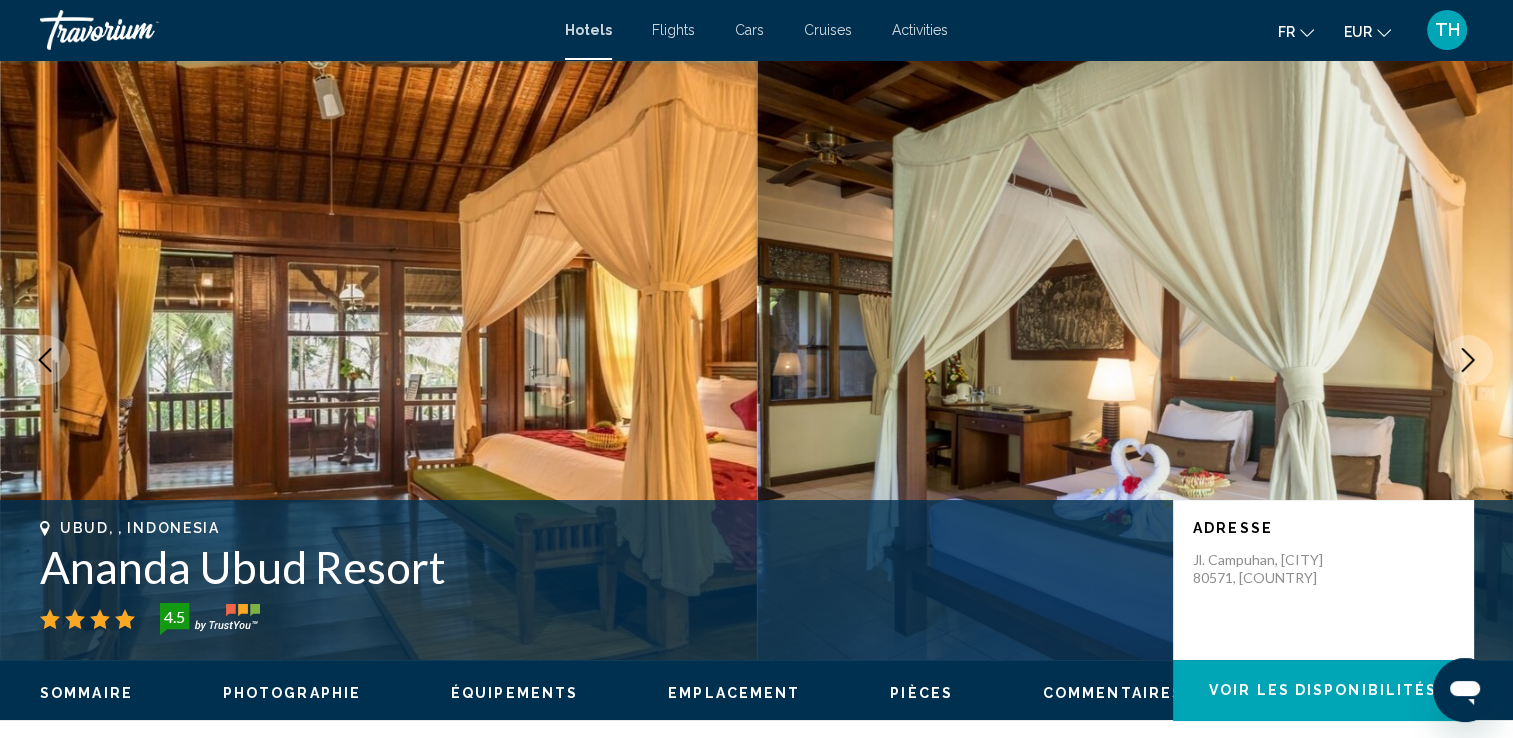 click 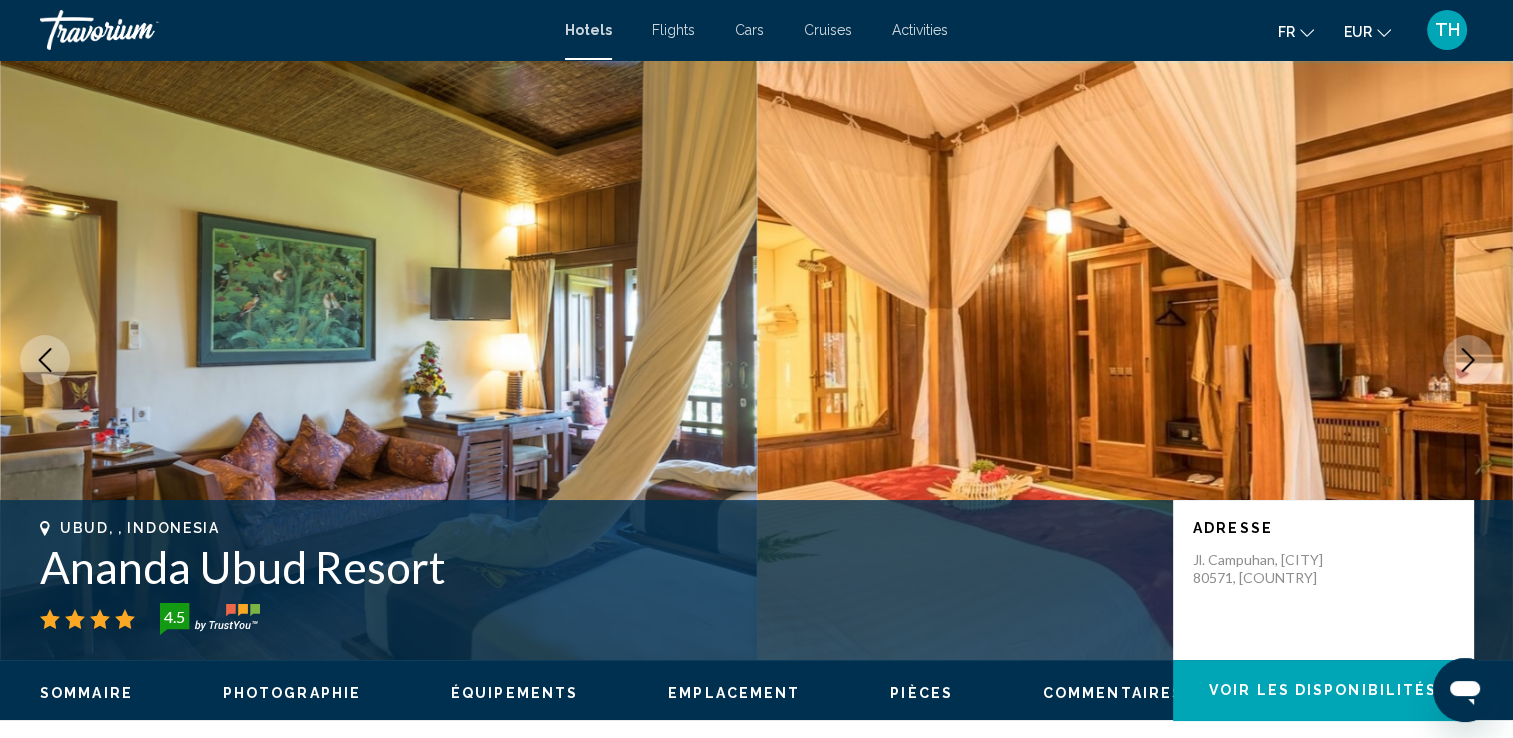click 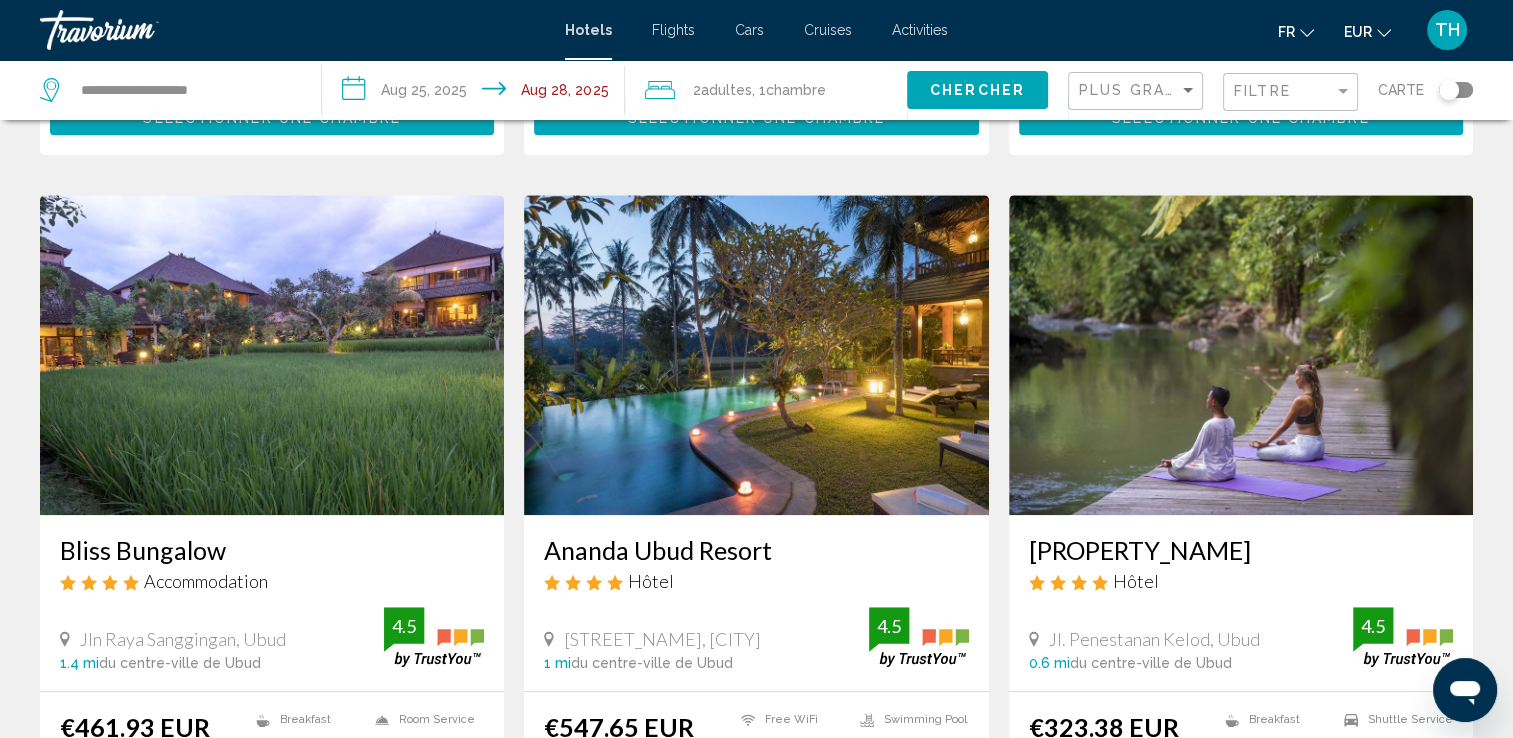 scroll, scrollTop: 1413, scrollLeft: 0, axis: vertical 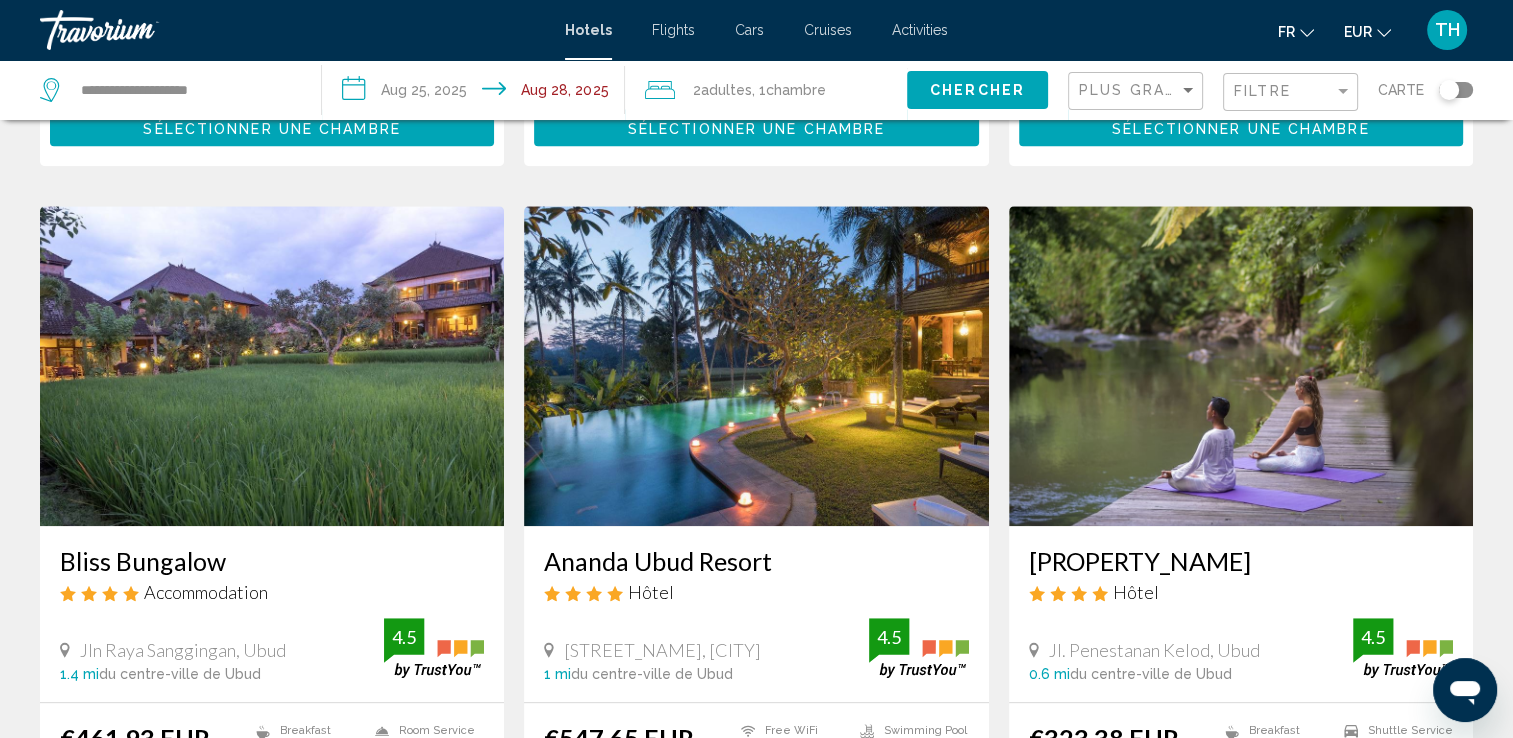 click at bounding box center [1241, 366] 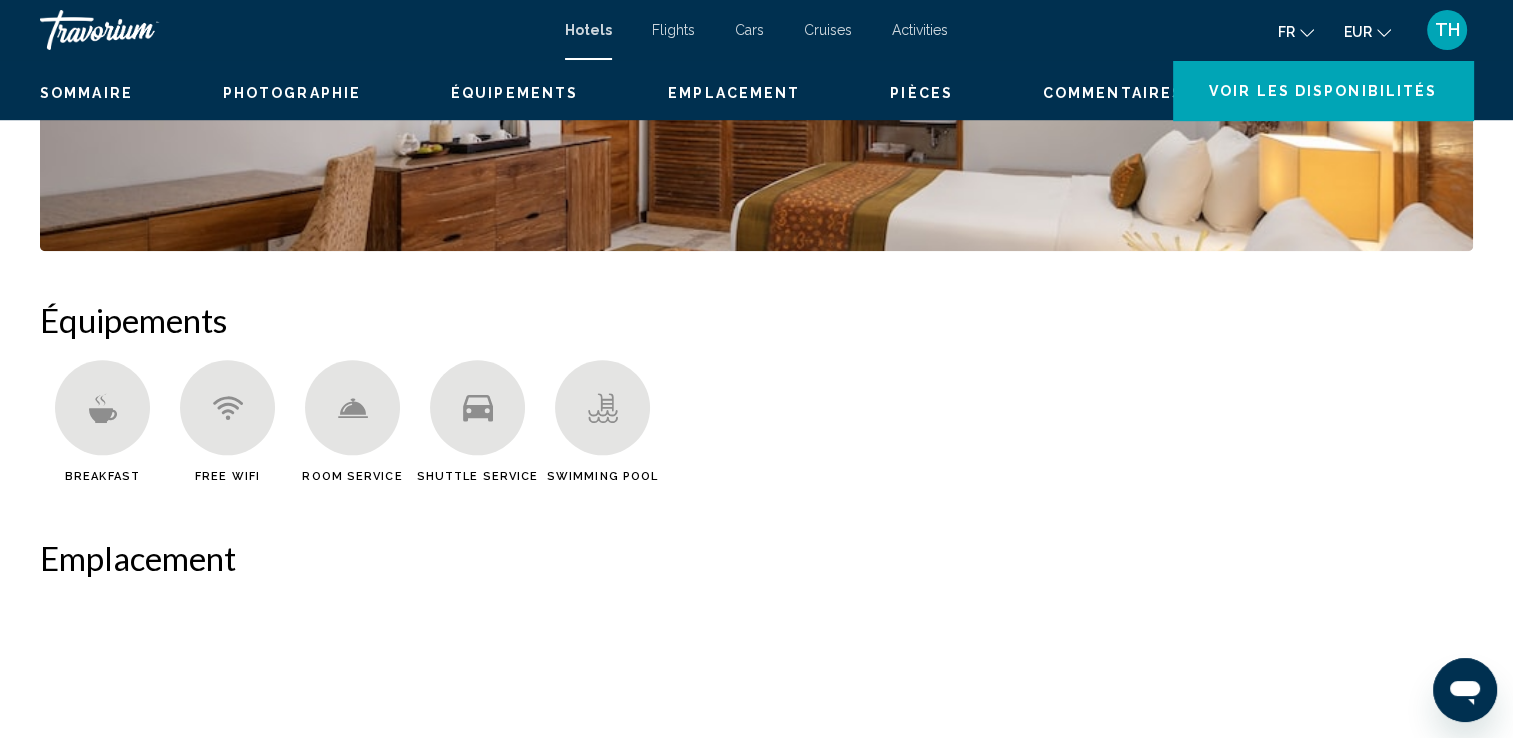 scroll, scrollTop: 0, scrollLeft: 0, axis: both 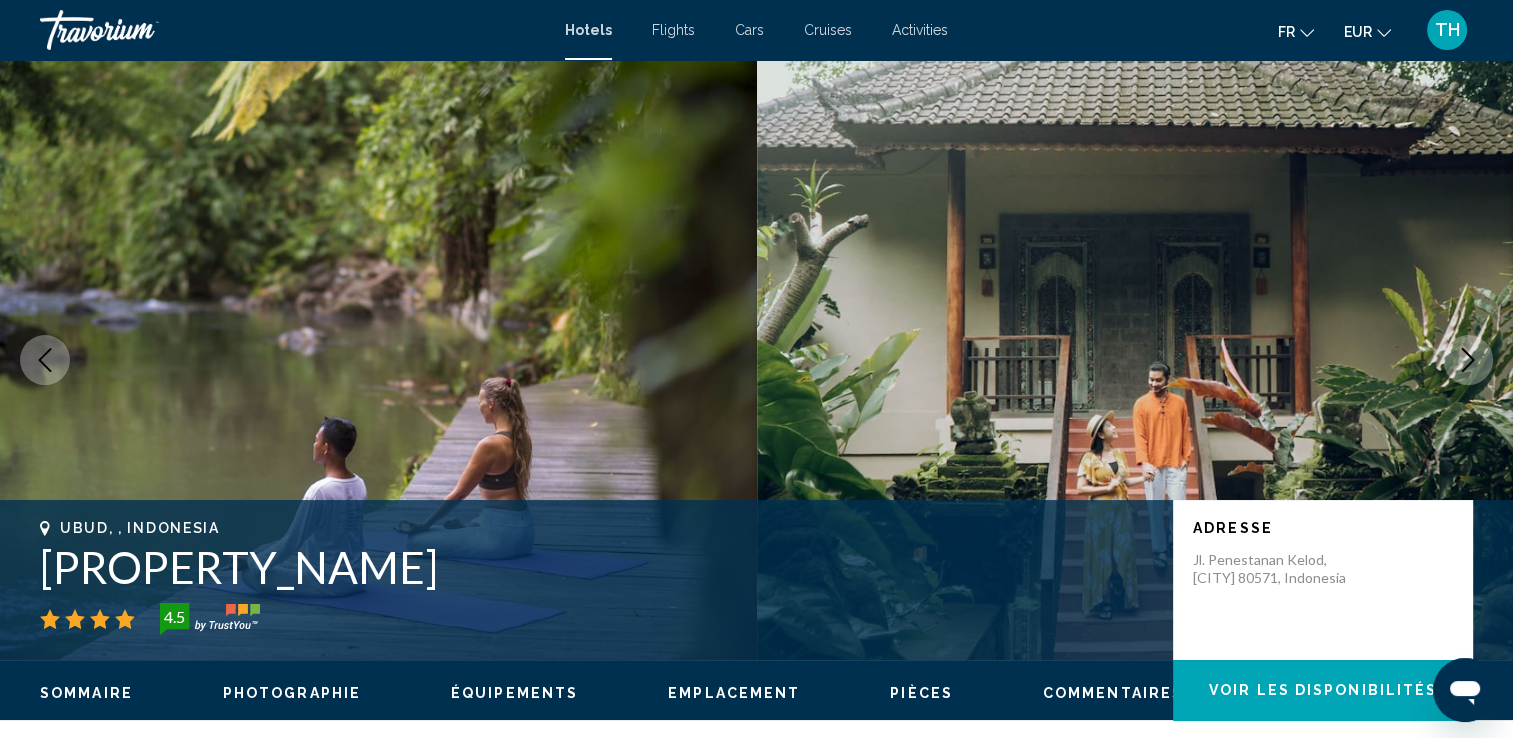 click at bounding box center [1468, 360] 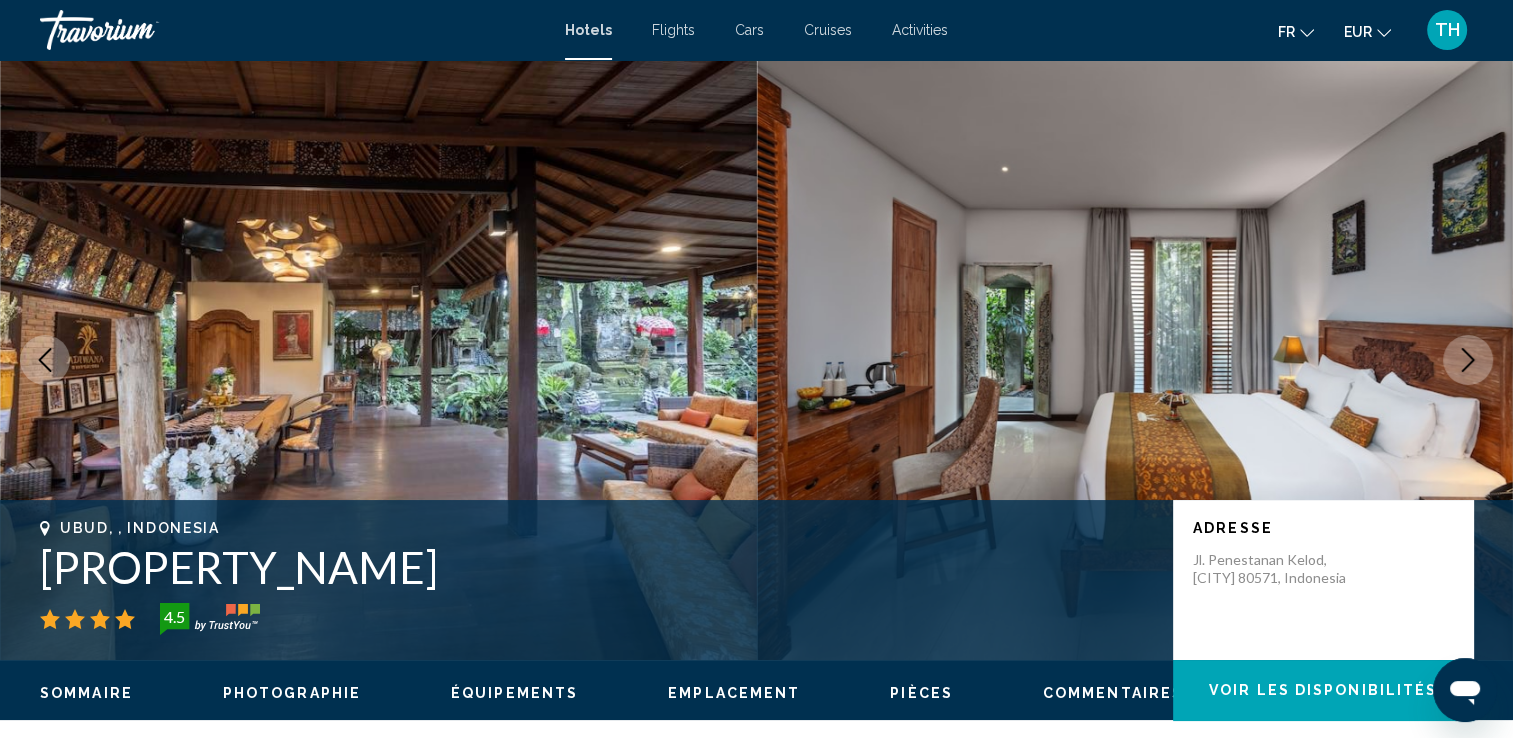 click at bounding box center (1468, 360) 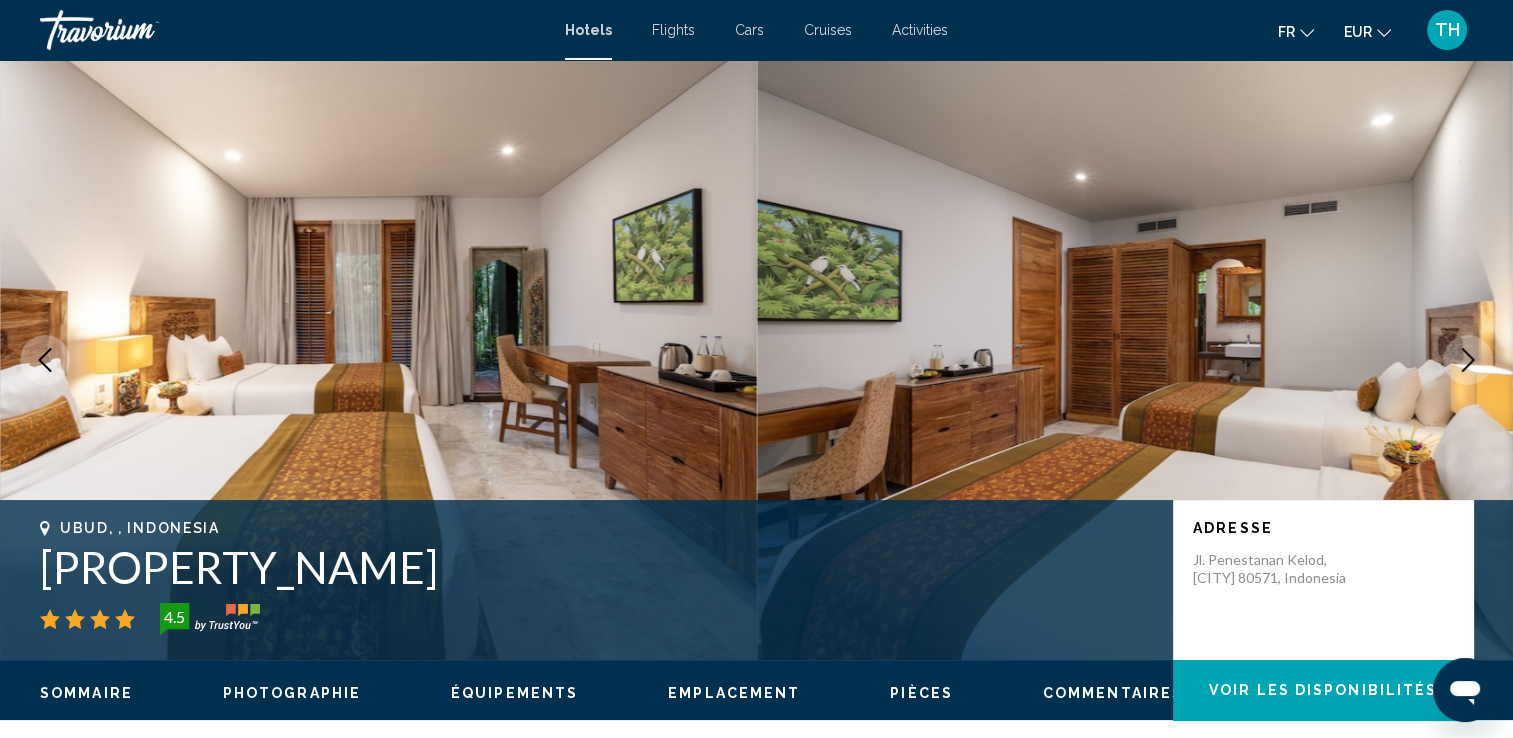 click at bounding box center [1468, 360] 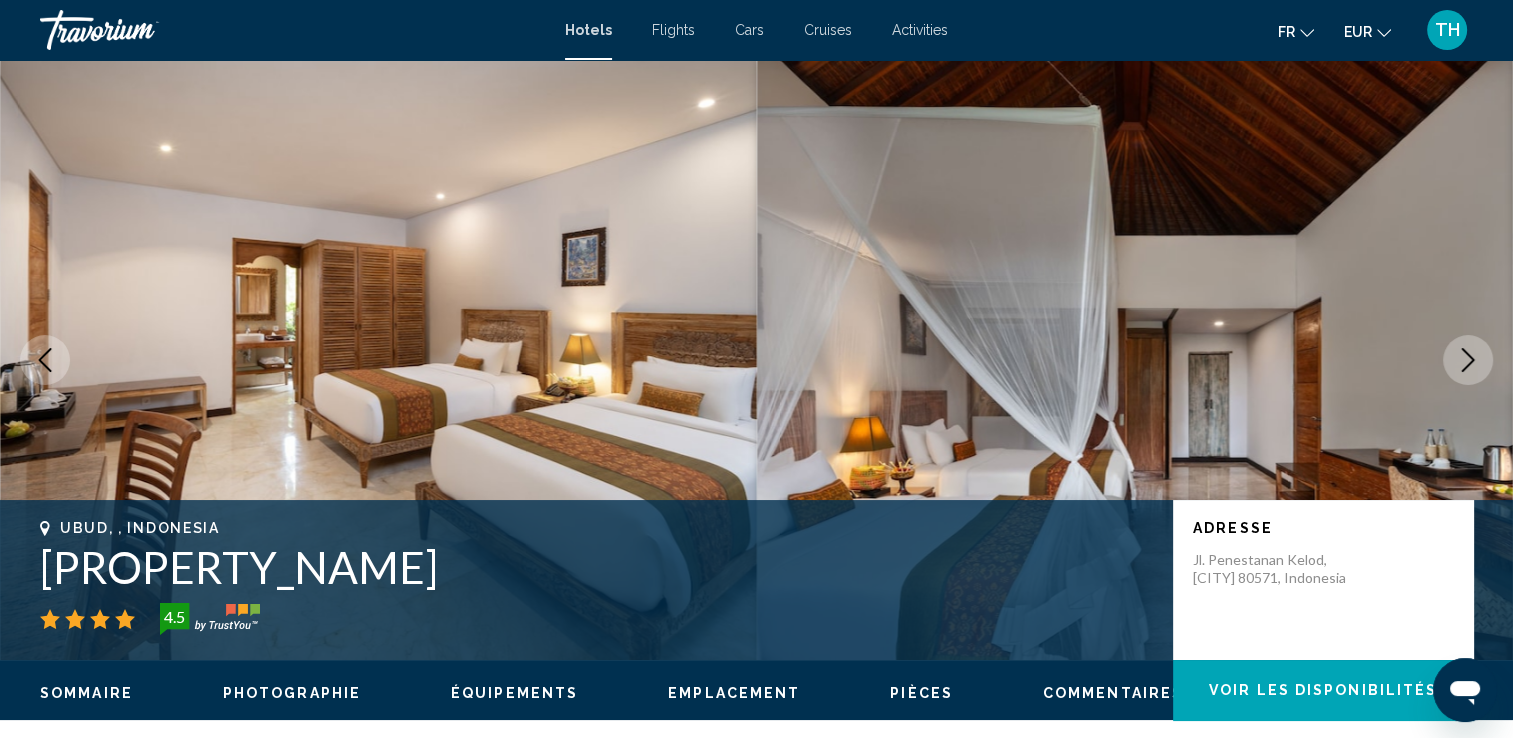 click at bounding box center [1468, 360] 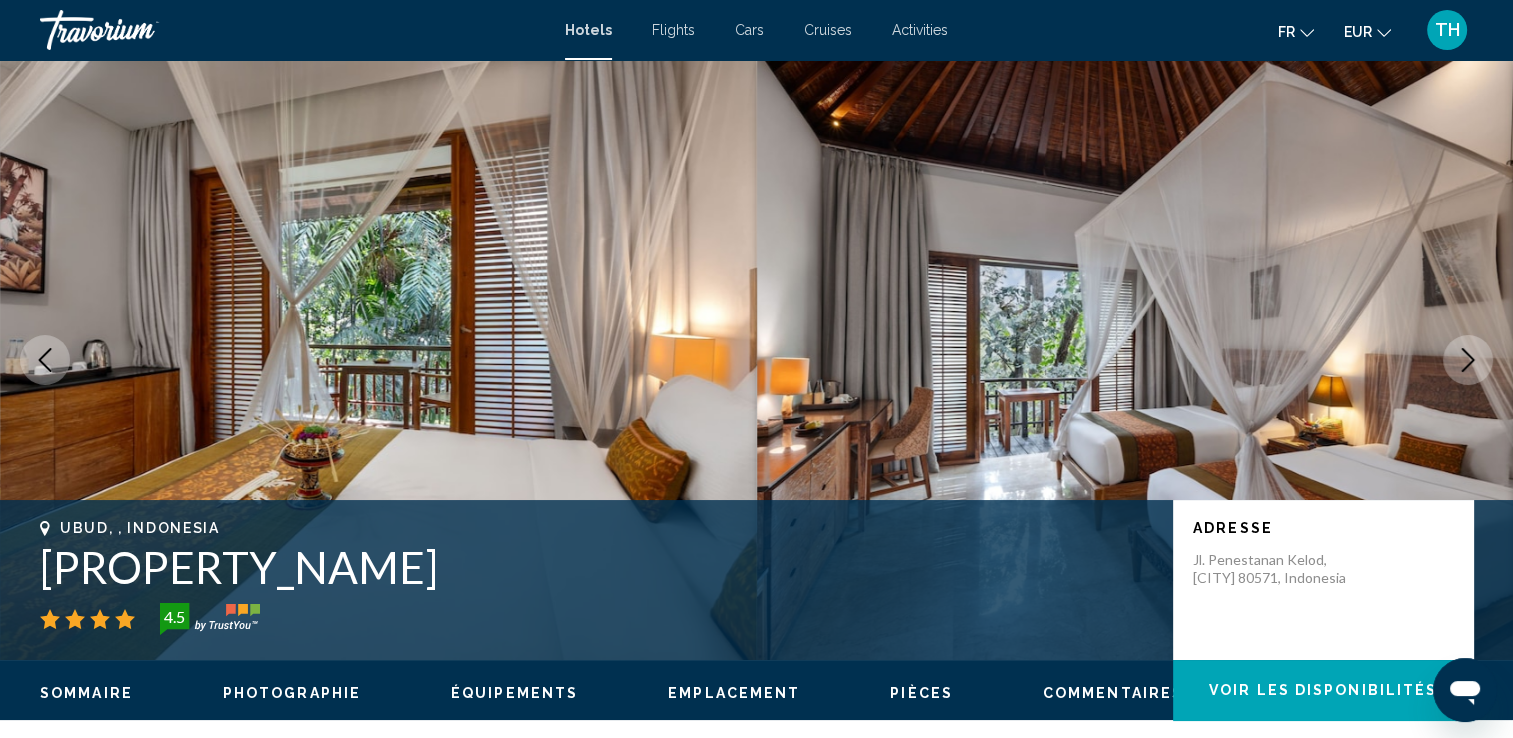 click at bounding box center (1468, 360) 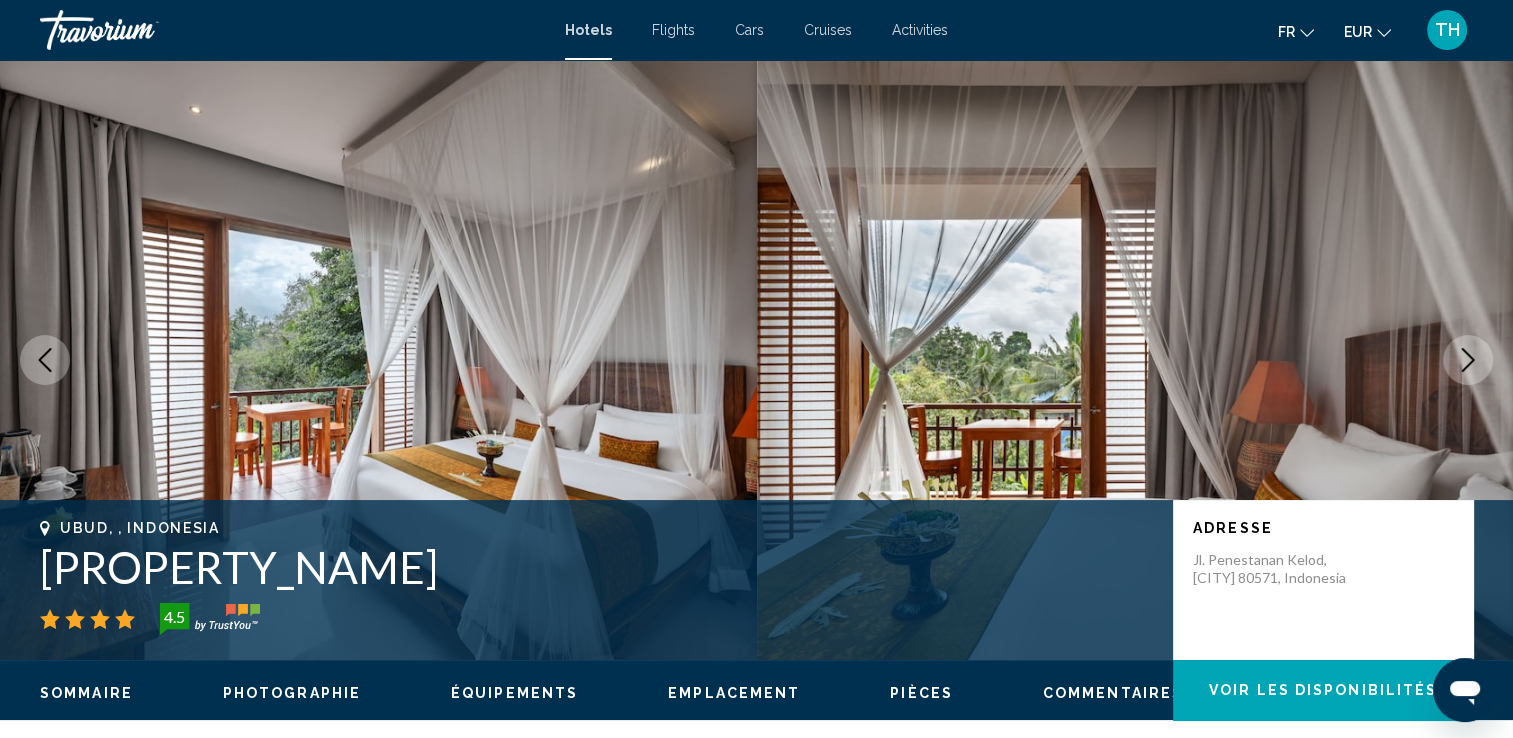 click at bounding box center [1468, 360] 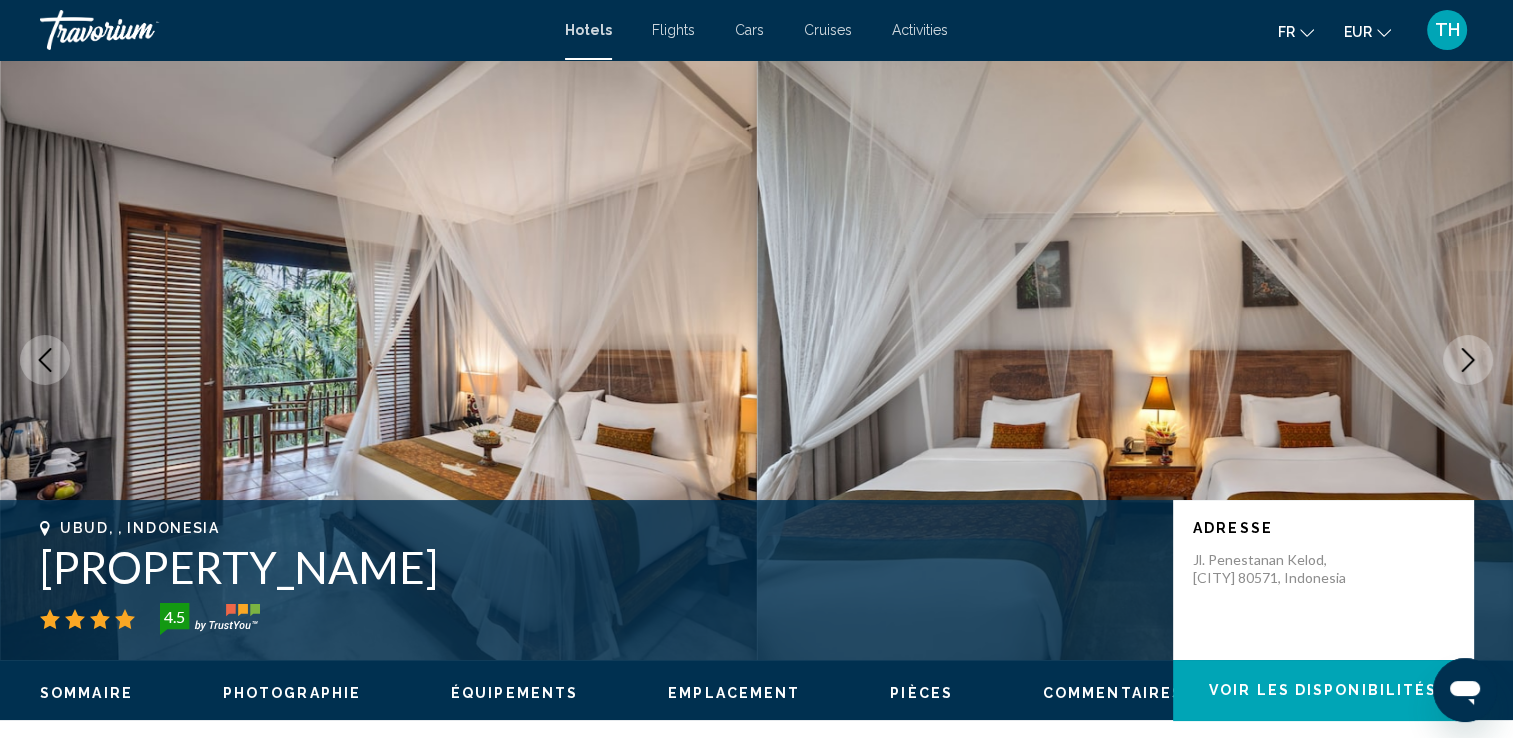 click at bounding box center (1468, 360) 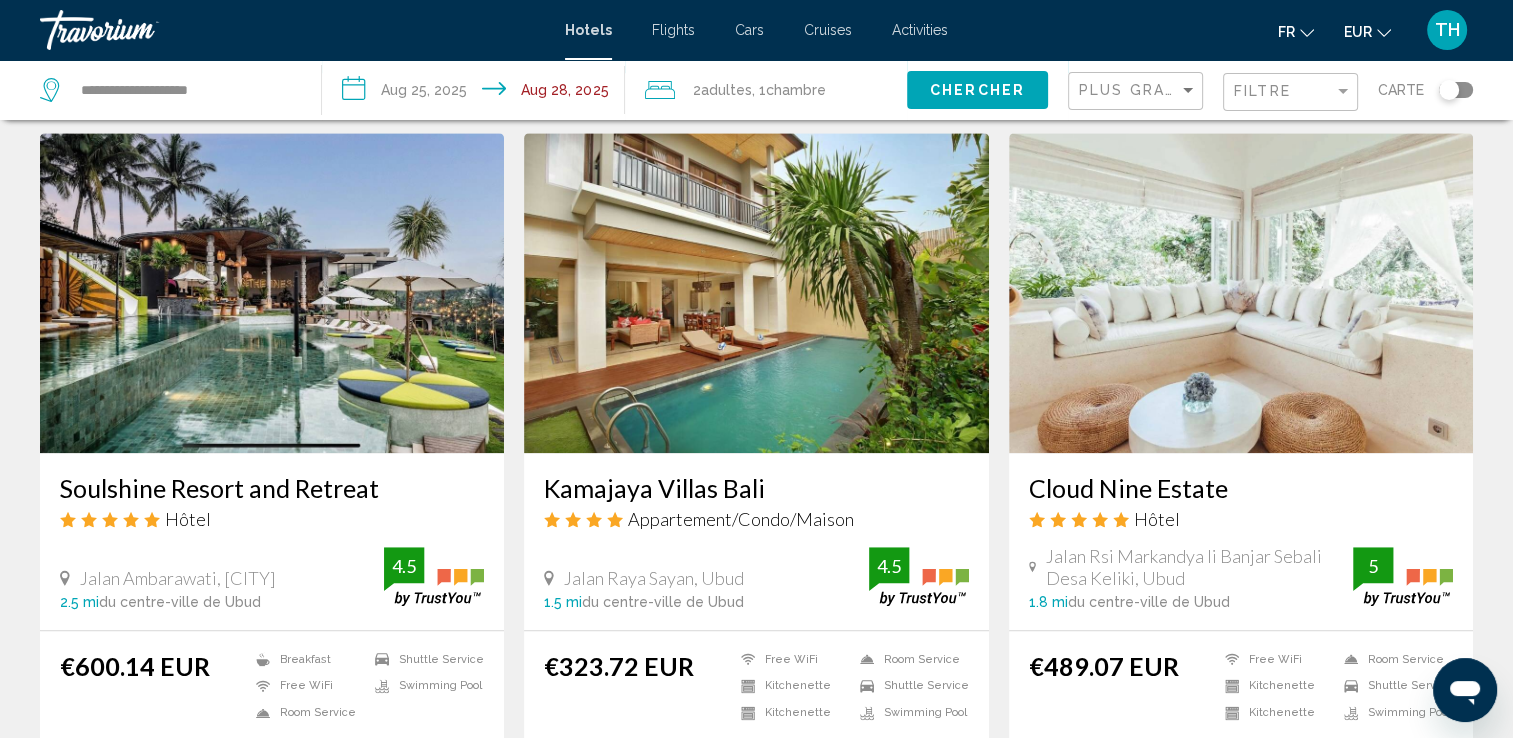 scroll, scrollTop: 2208, scrollLeft: 0, axis: vertical 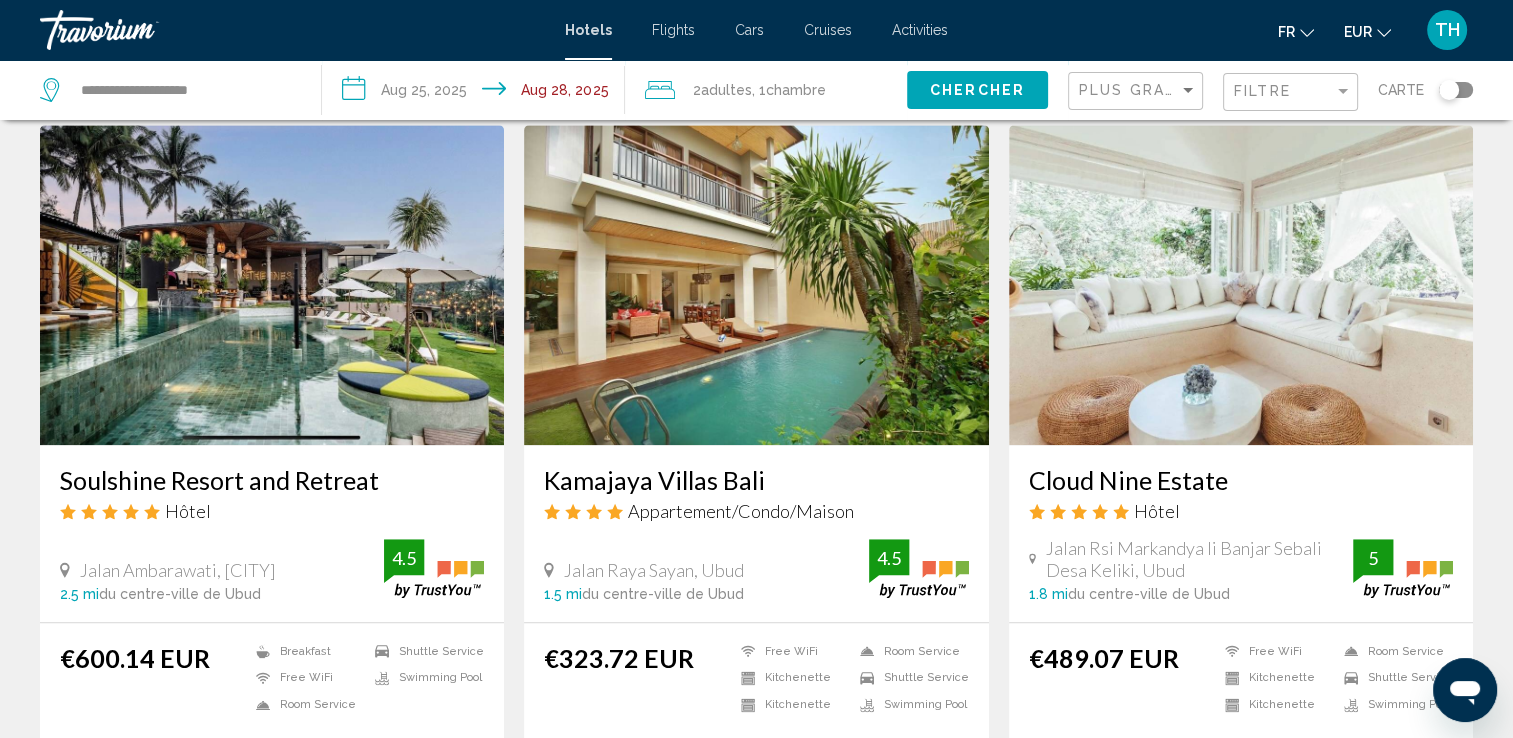 click at bounding box center (272, 285) 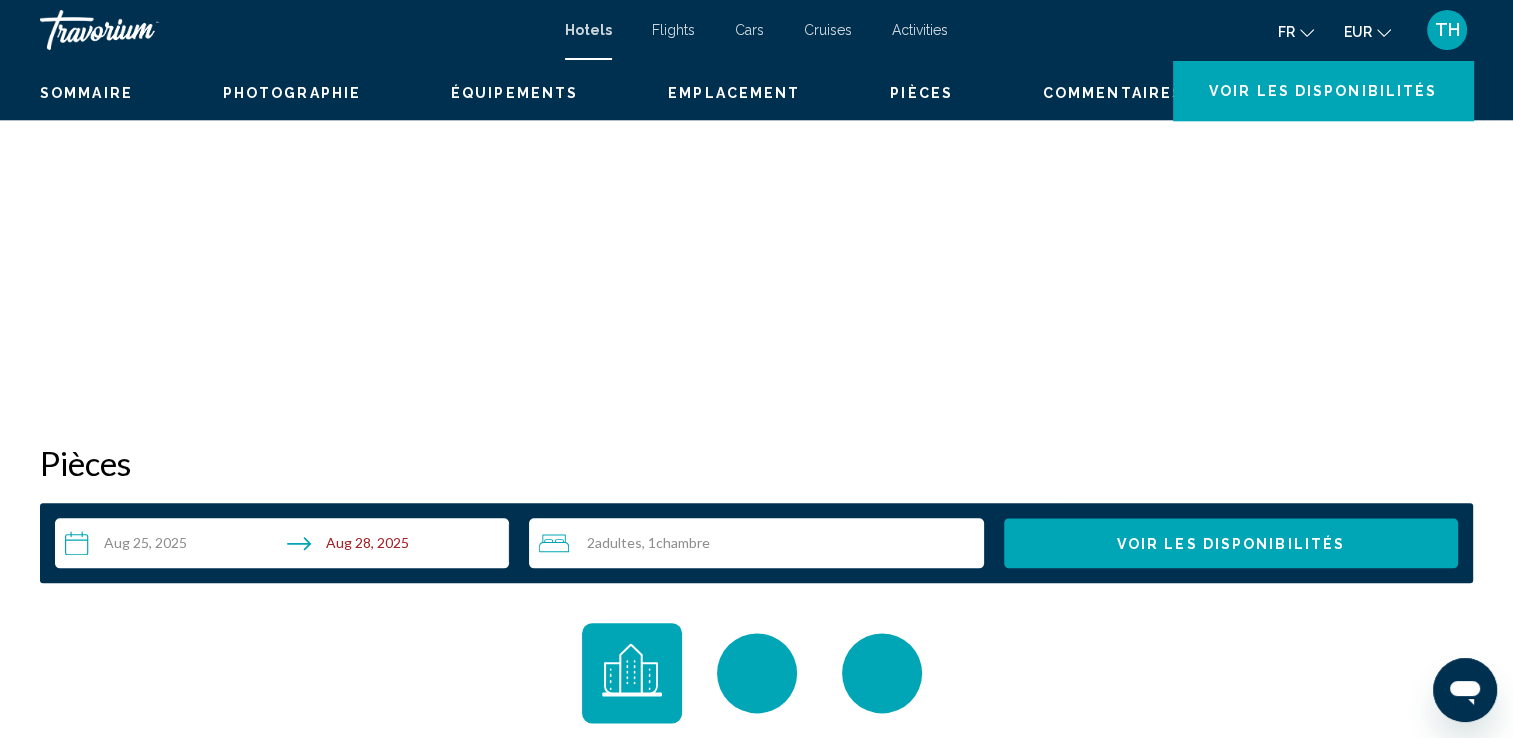 scroll, scrollTop: 0, scrollLeft: 0, axis: both 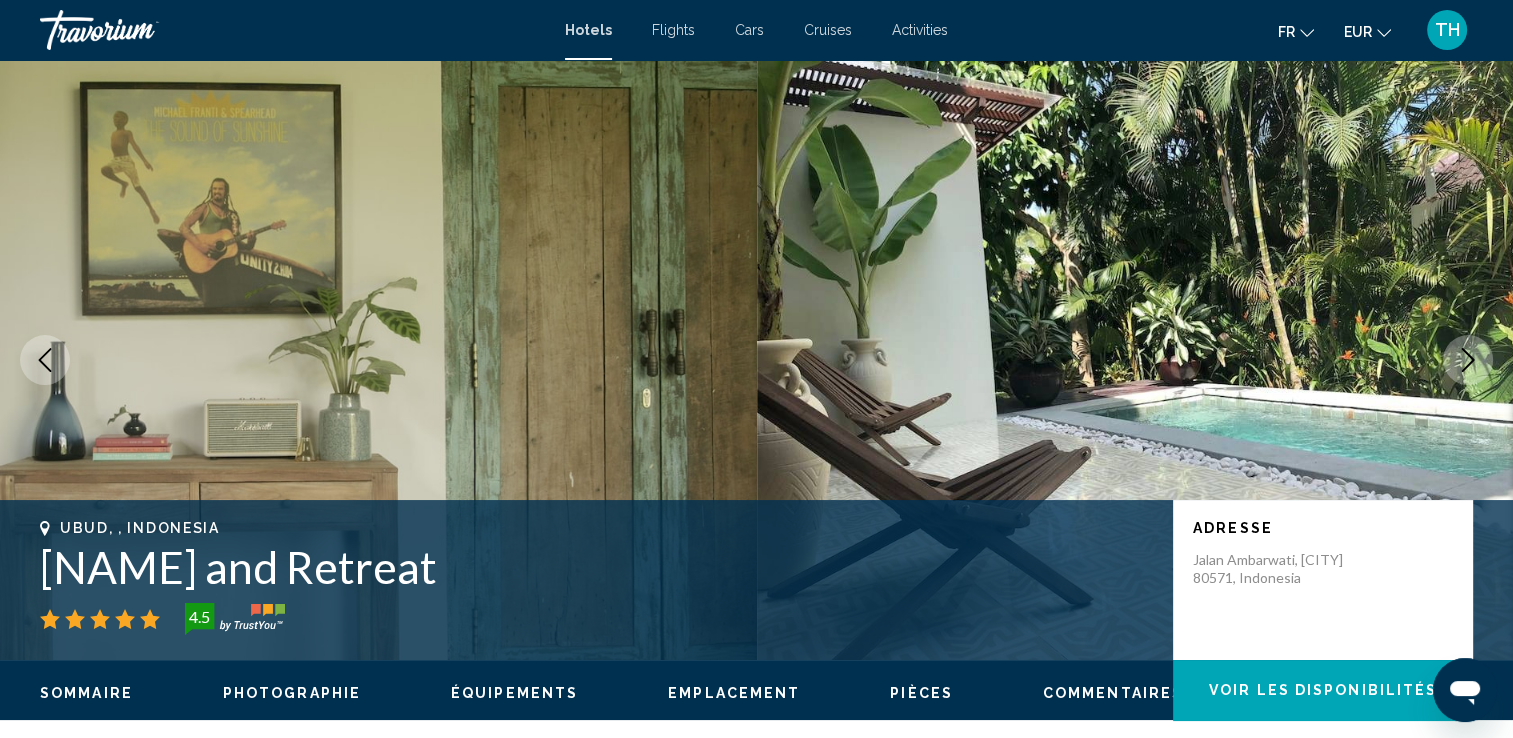 click at bounding box center (1468, 360) 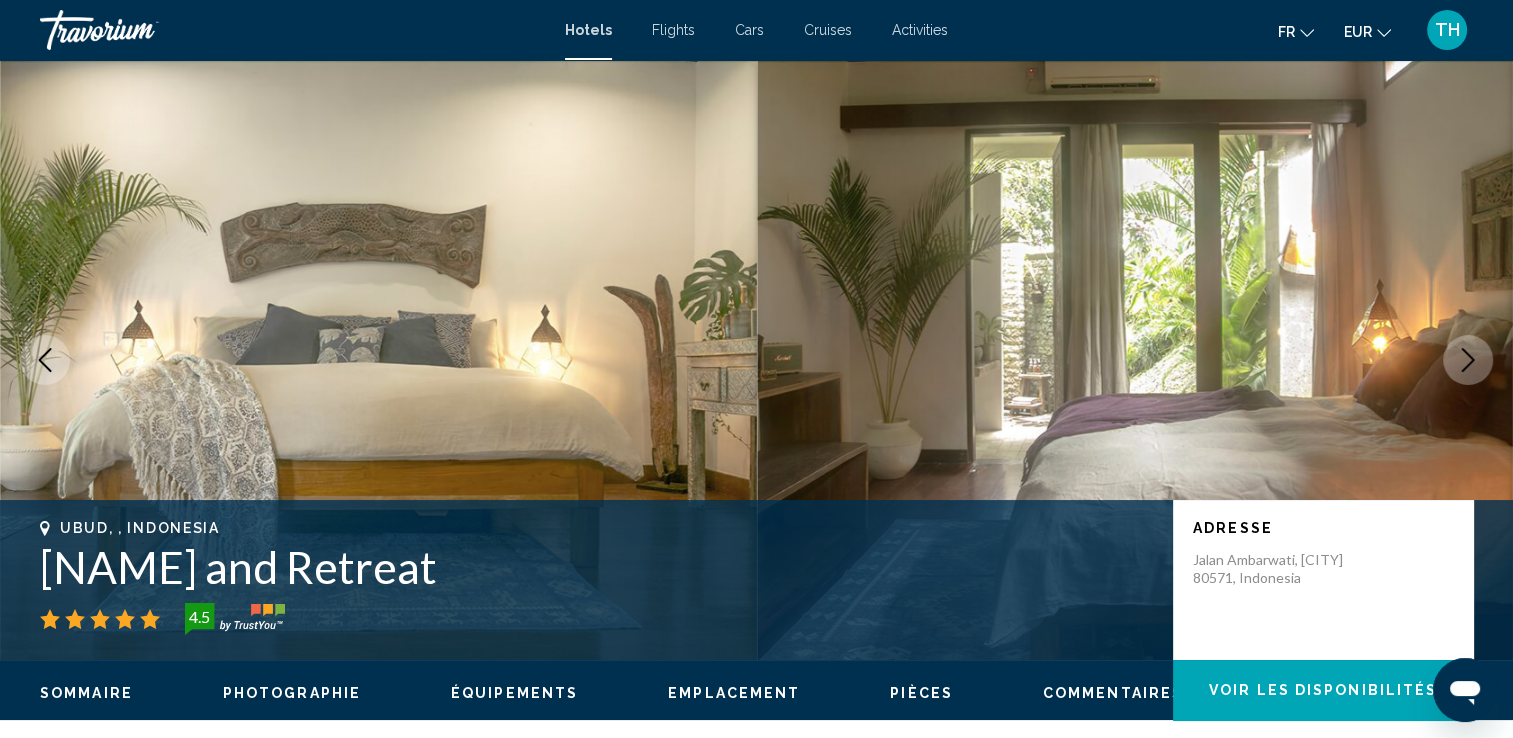 click at bounding box center (1468, 360) 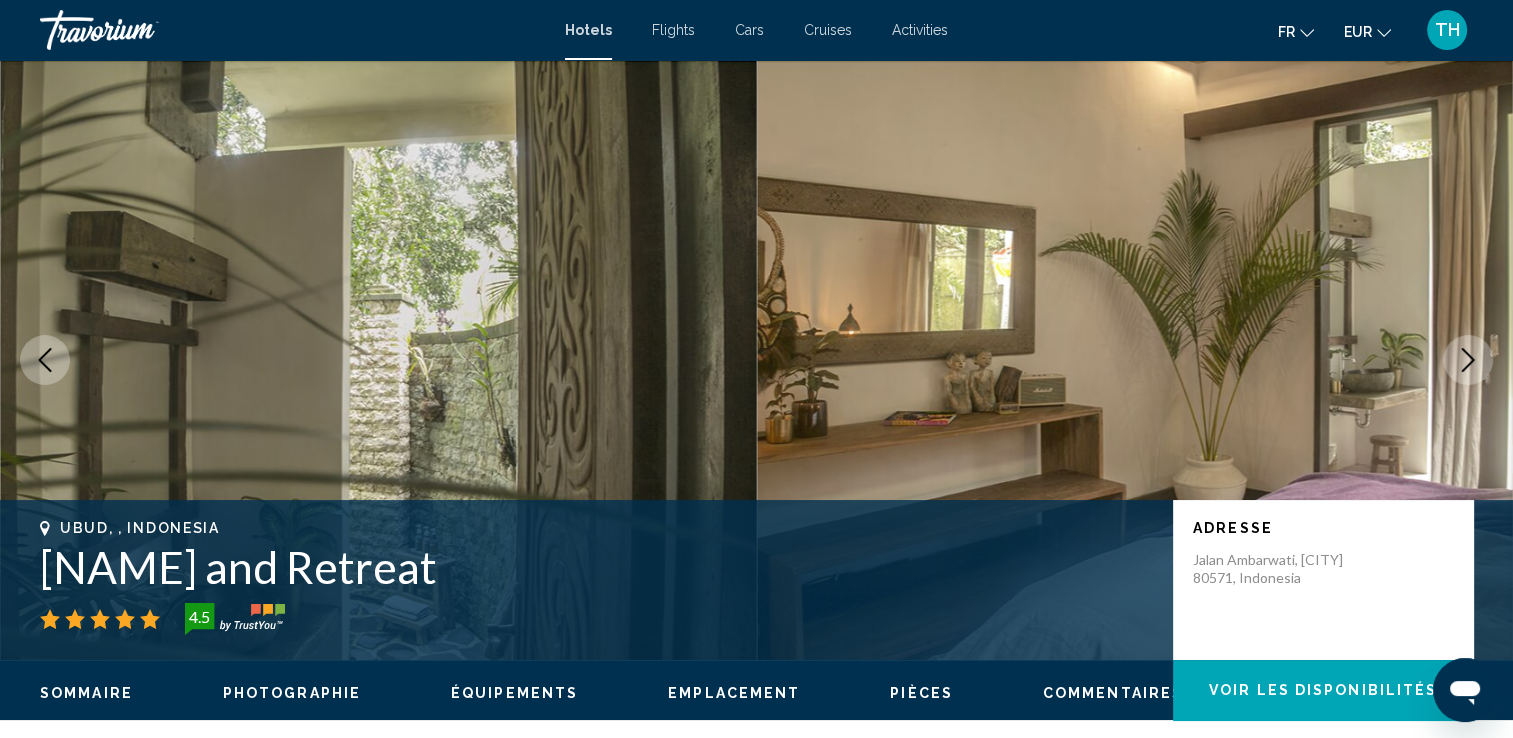 click at bounding box center (1468, 360) 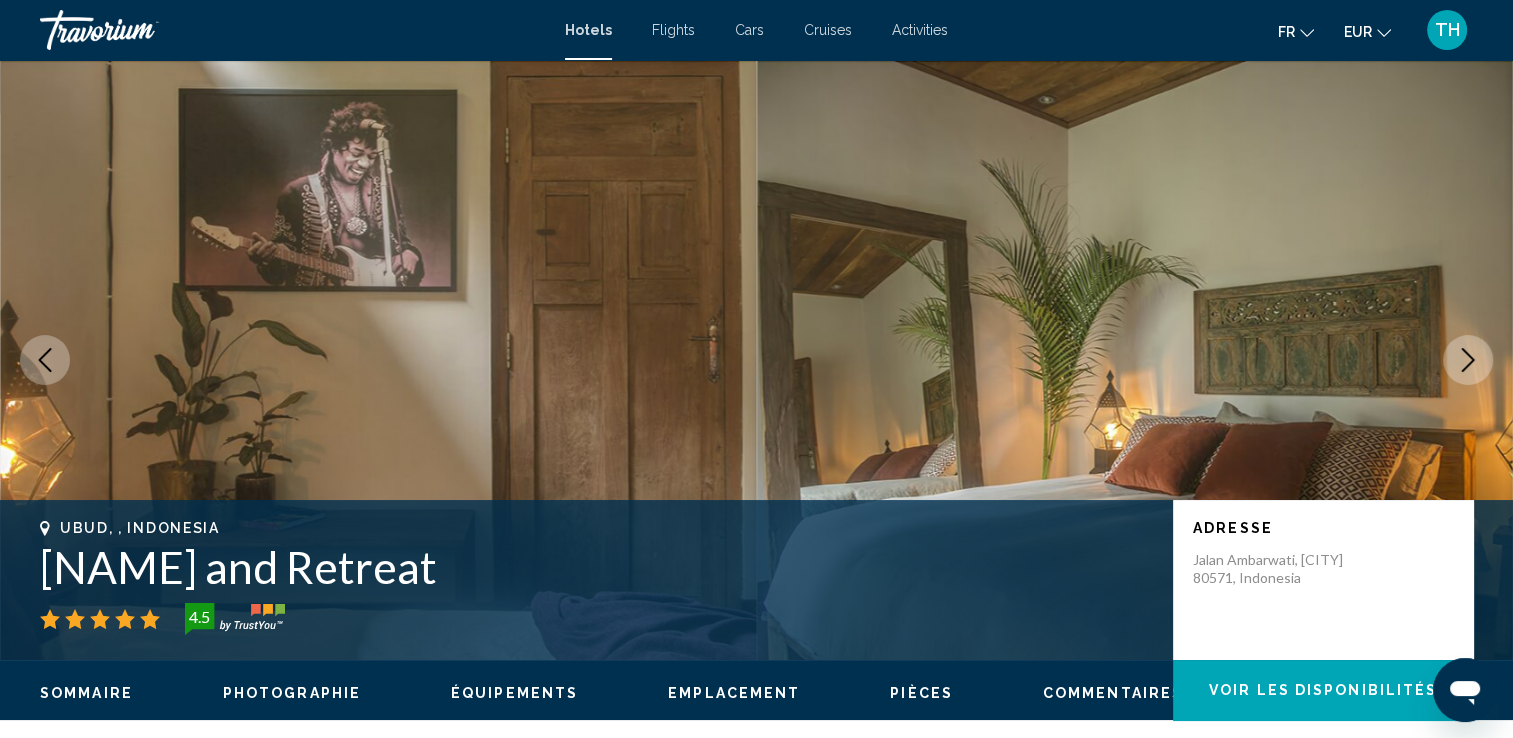 click at bounding box center [1468, 360] 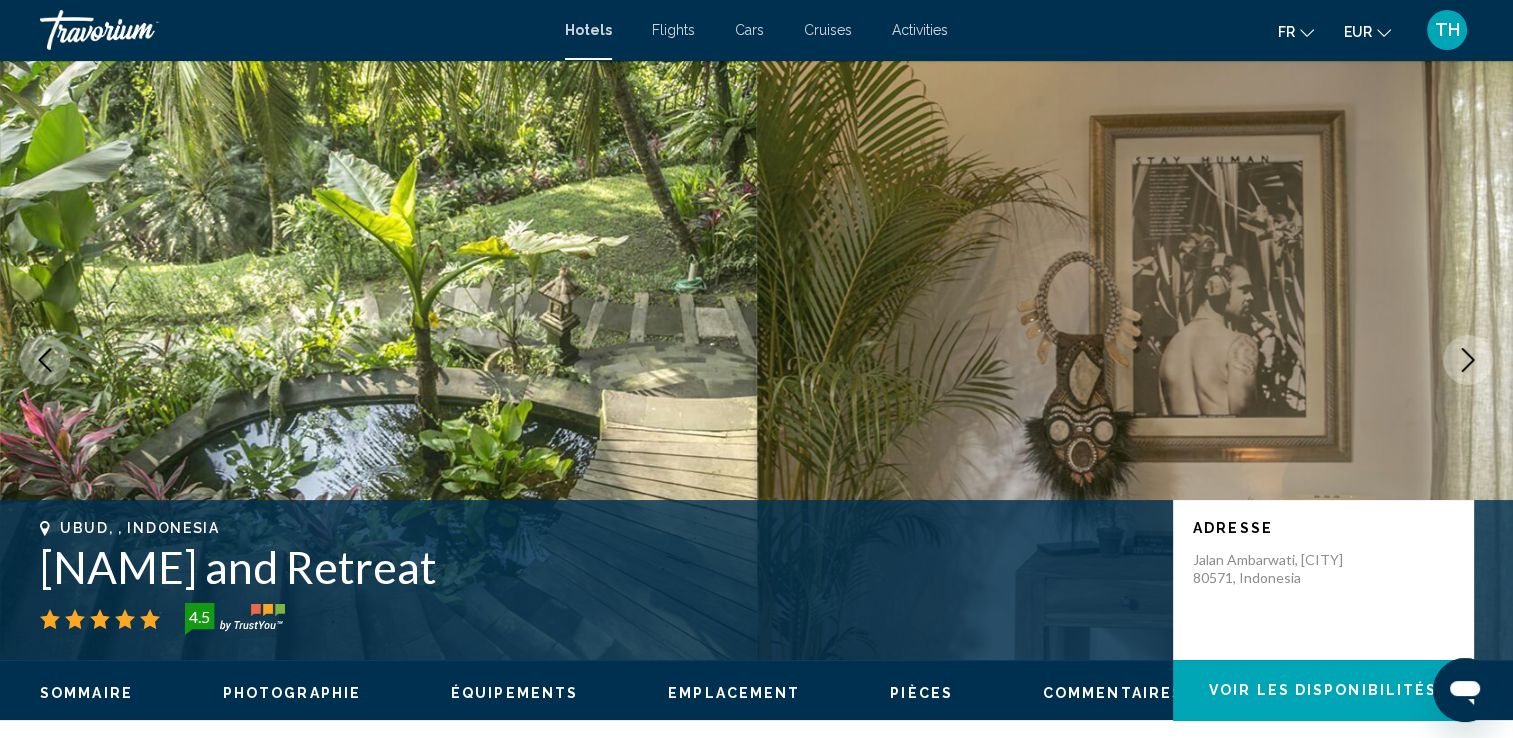 click at bounding box center (1468, 360) 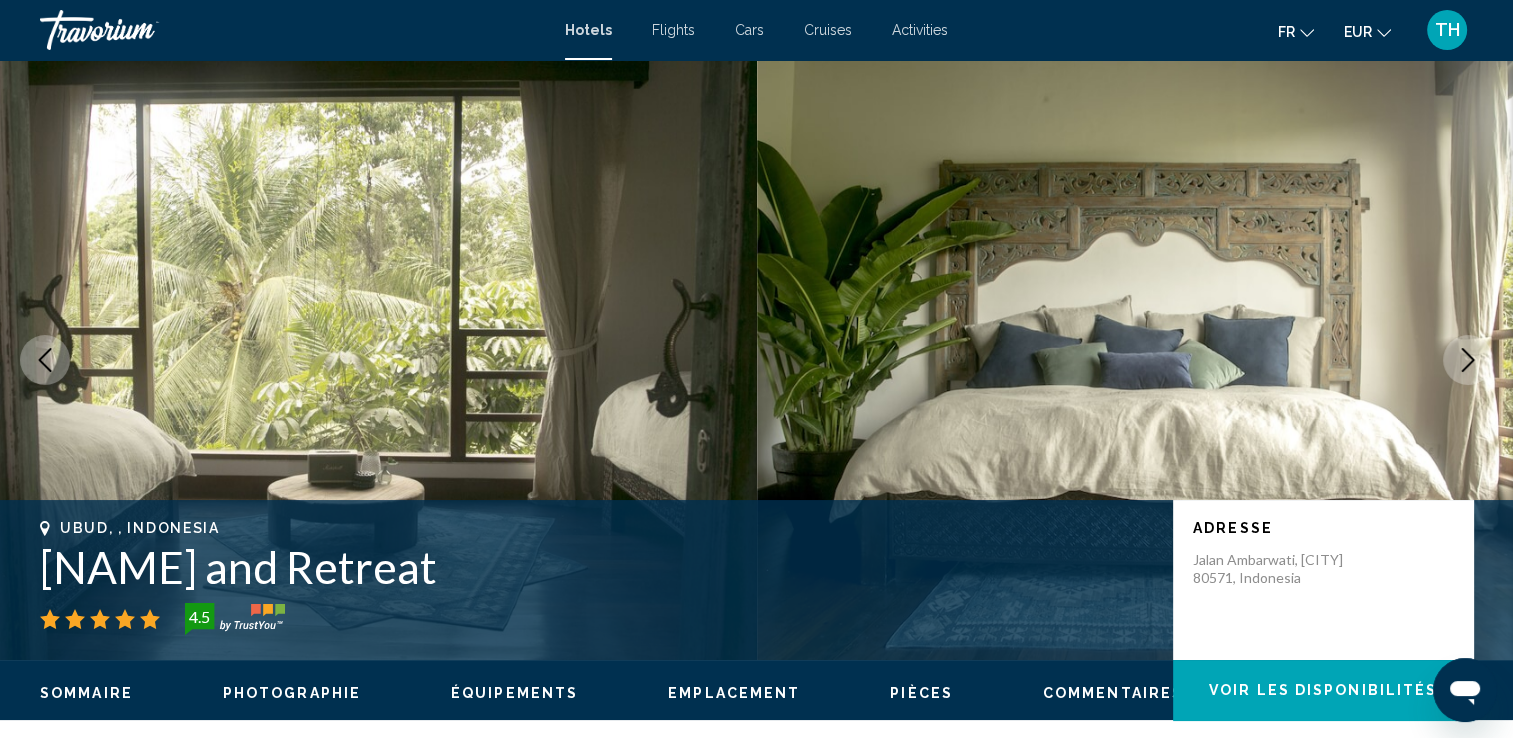 click at bounding box center [1468, 360] 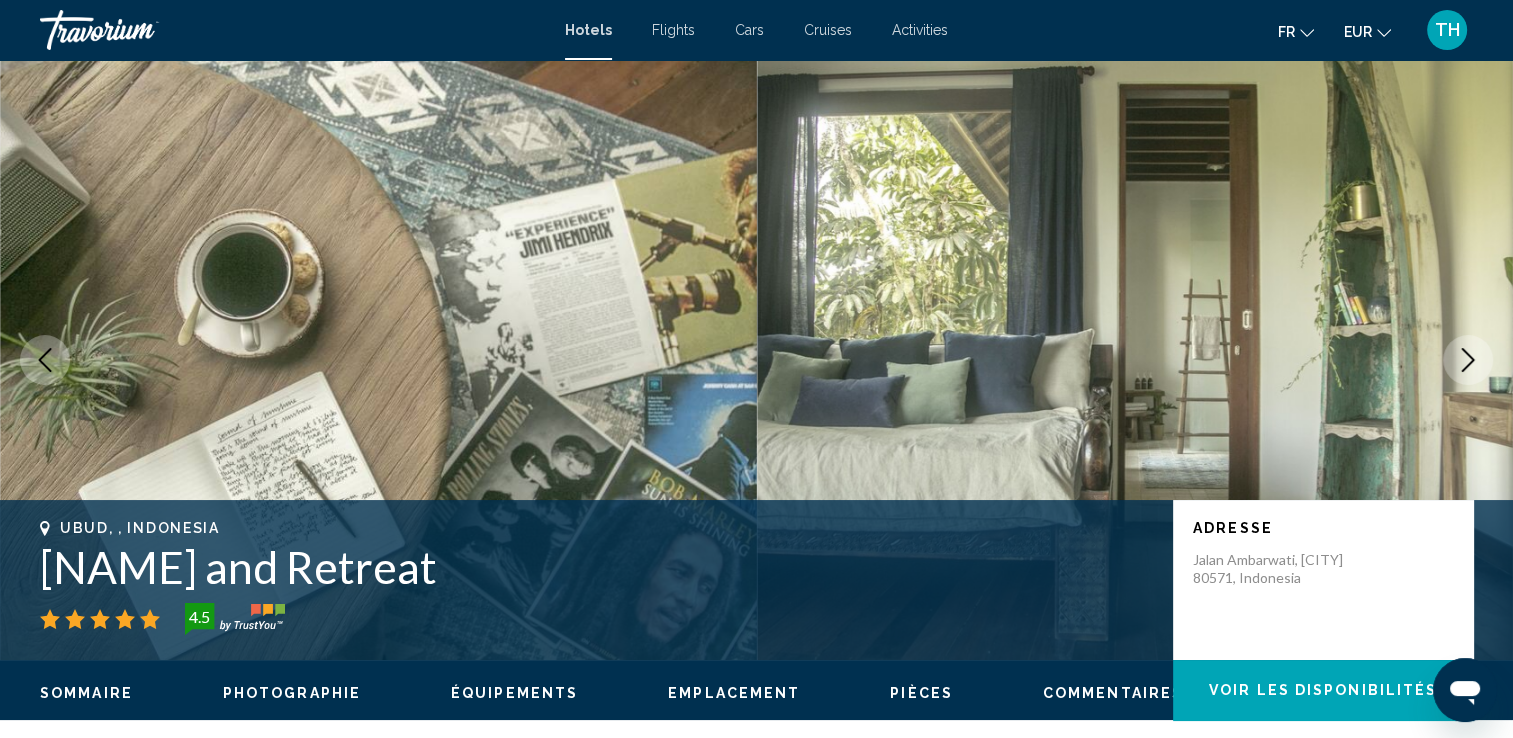 click at bounding box center [1468, 360] 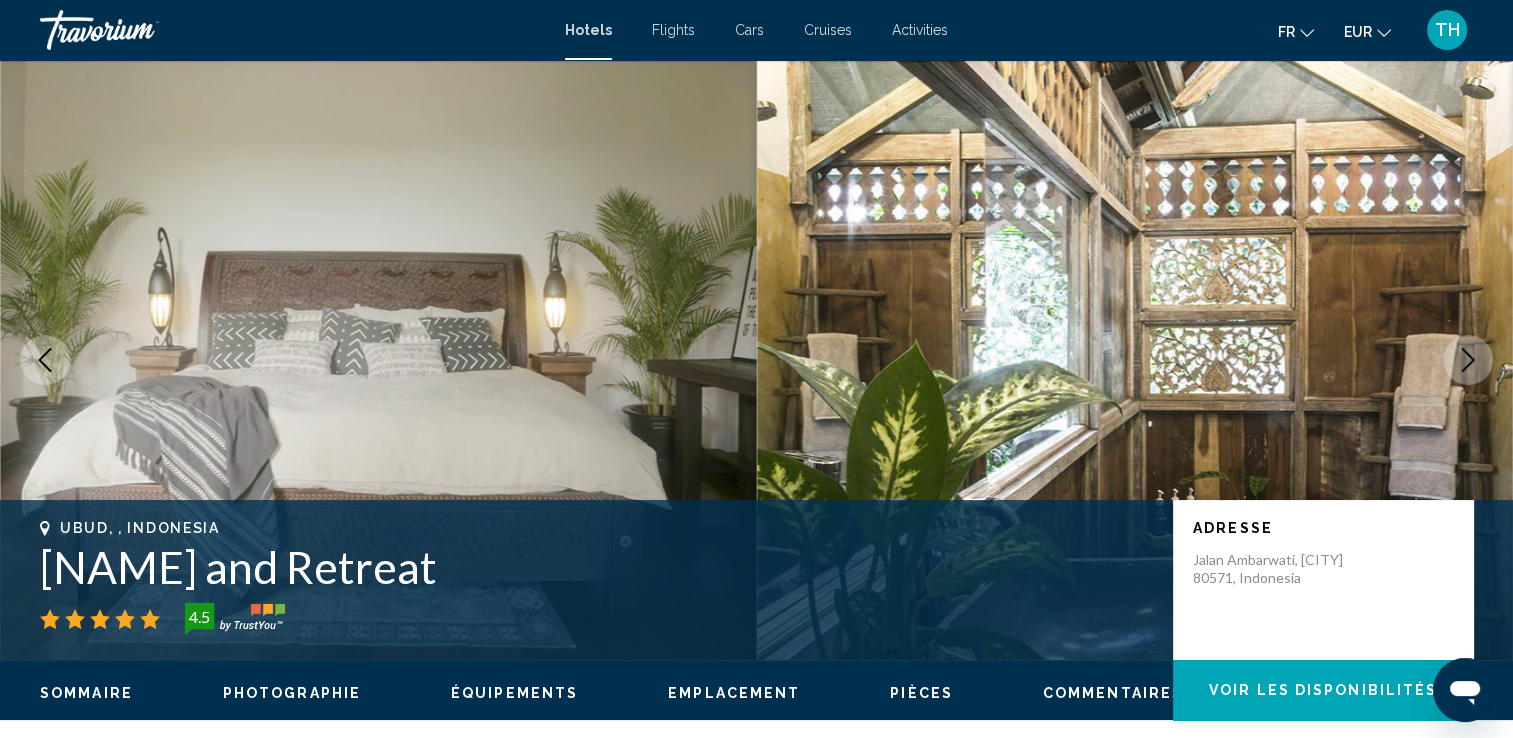 click at bounding box center (1468, 360) 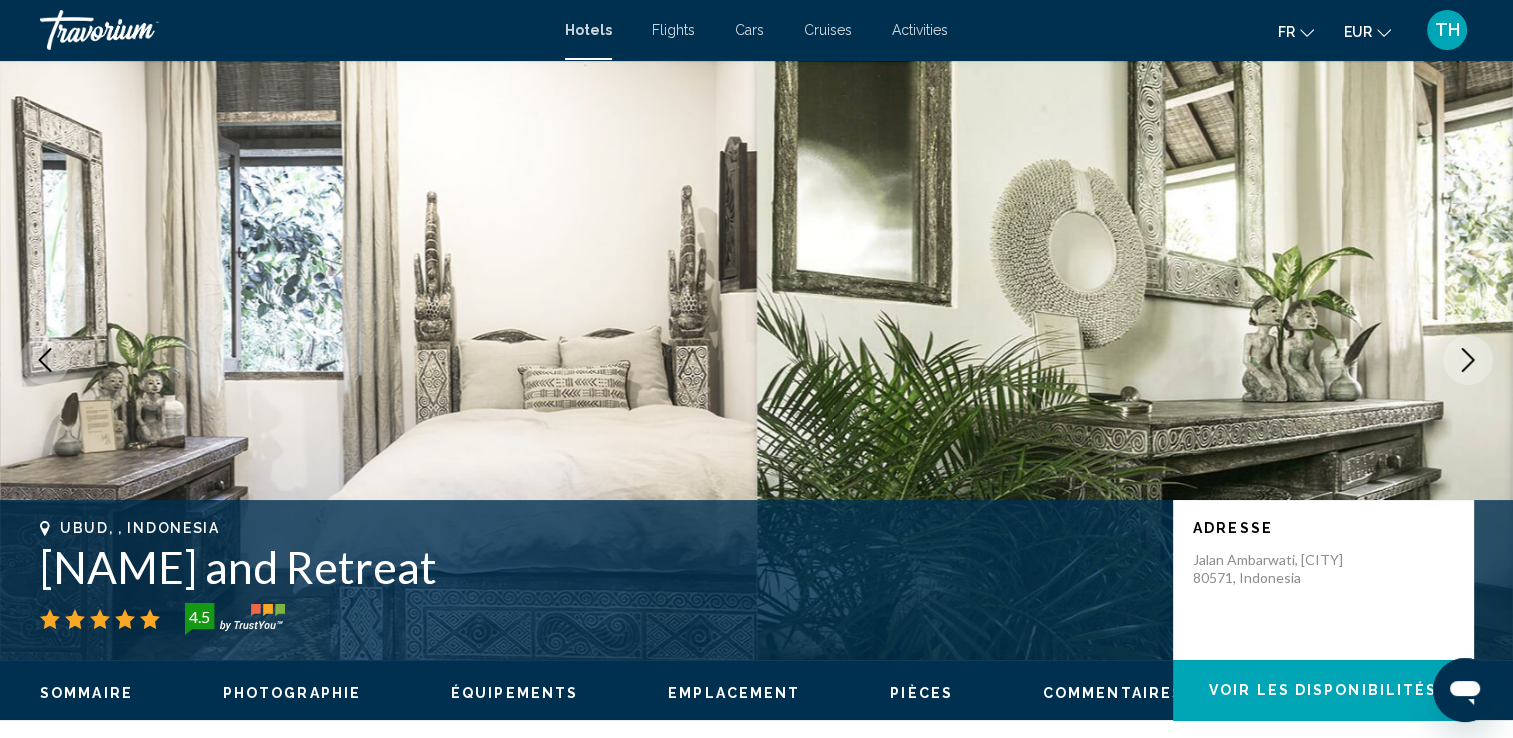 click at bounding box center [1468, 360] 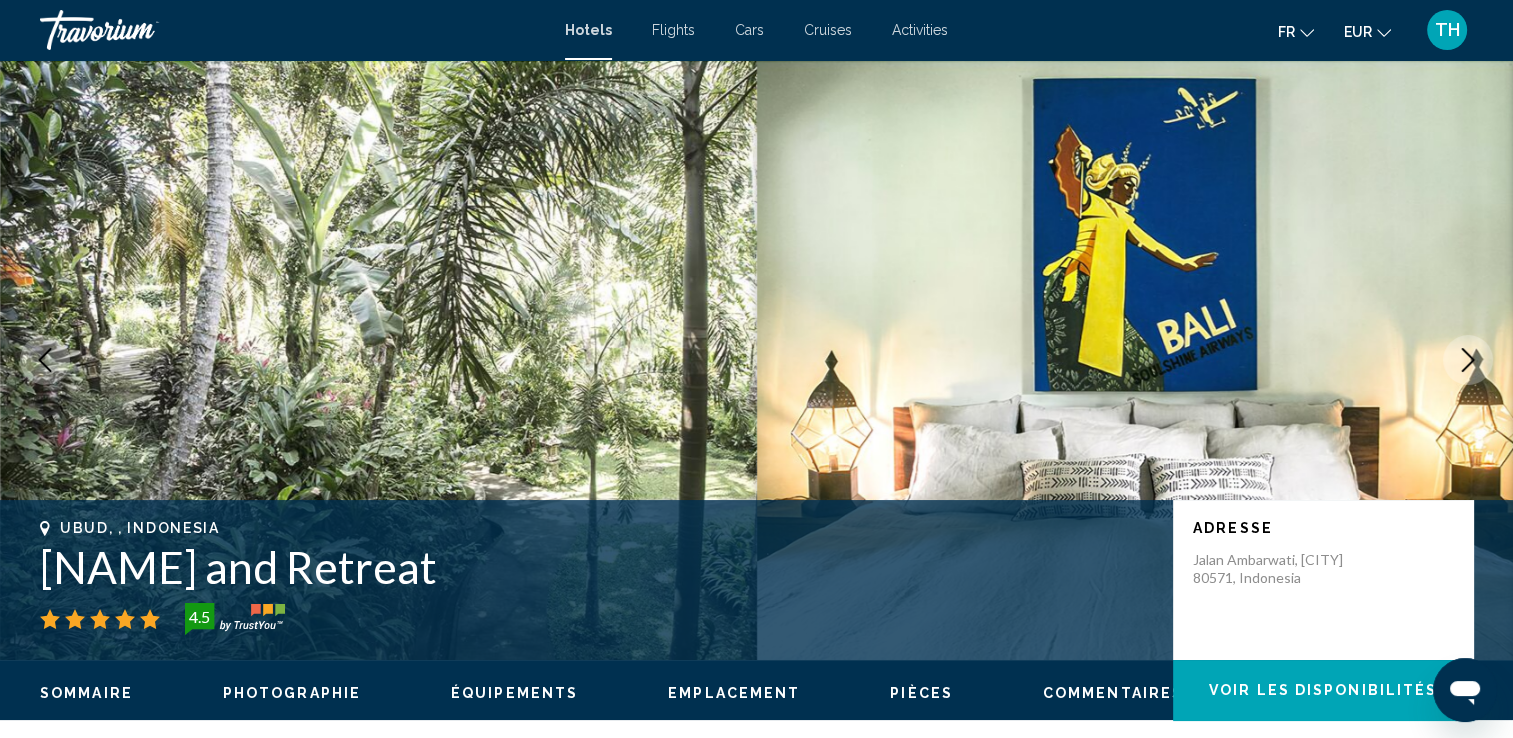 click at bounding box center (1468, 360) 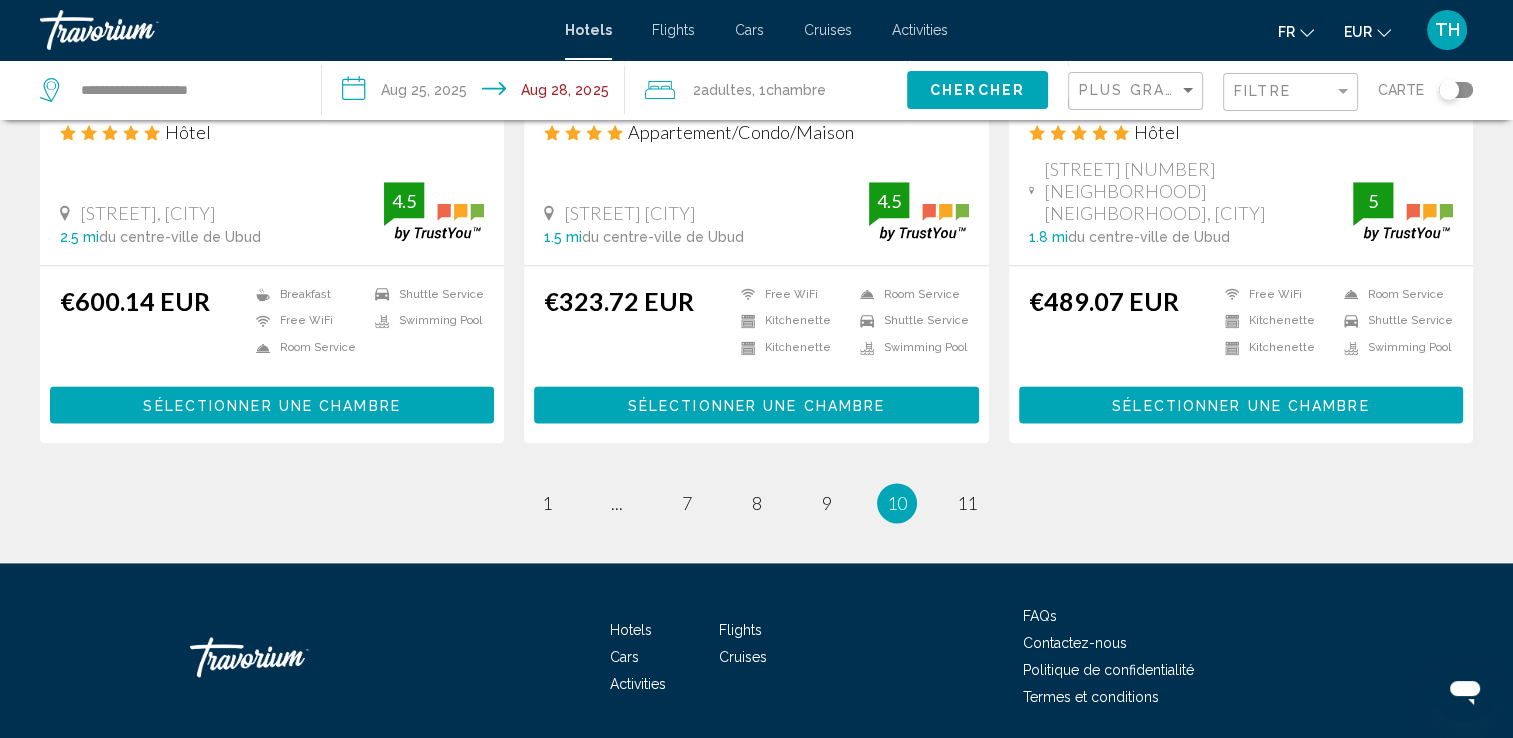 scroll, scrollTop: 2610, scrollLeft: 0, axis: vertical 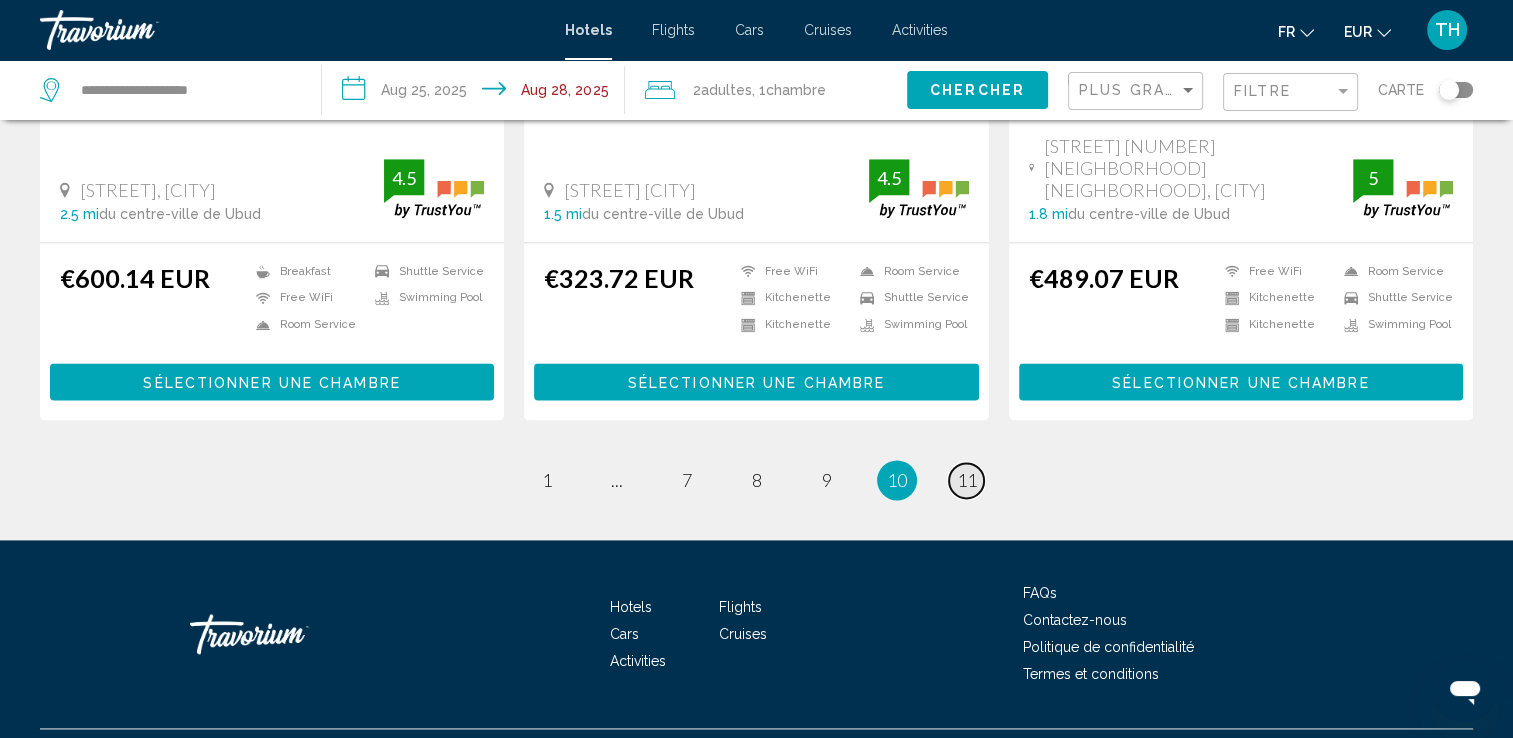 click on "11" at bounding box center (967, 480) 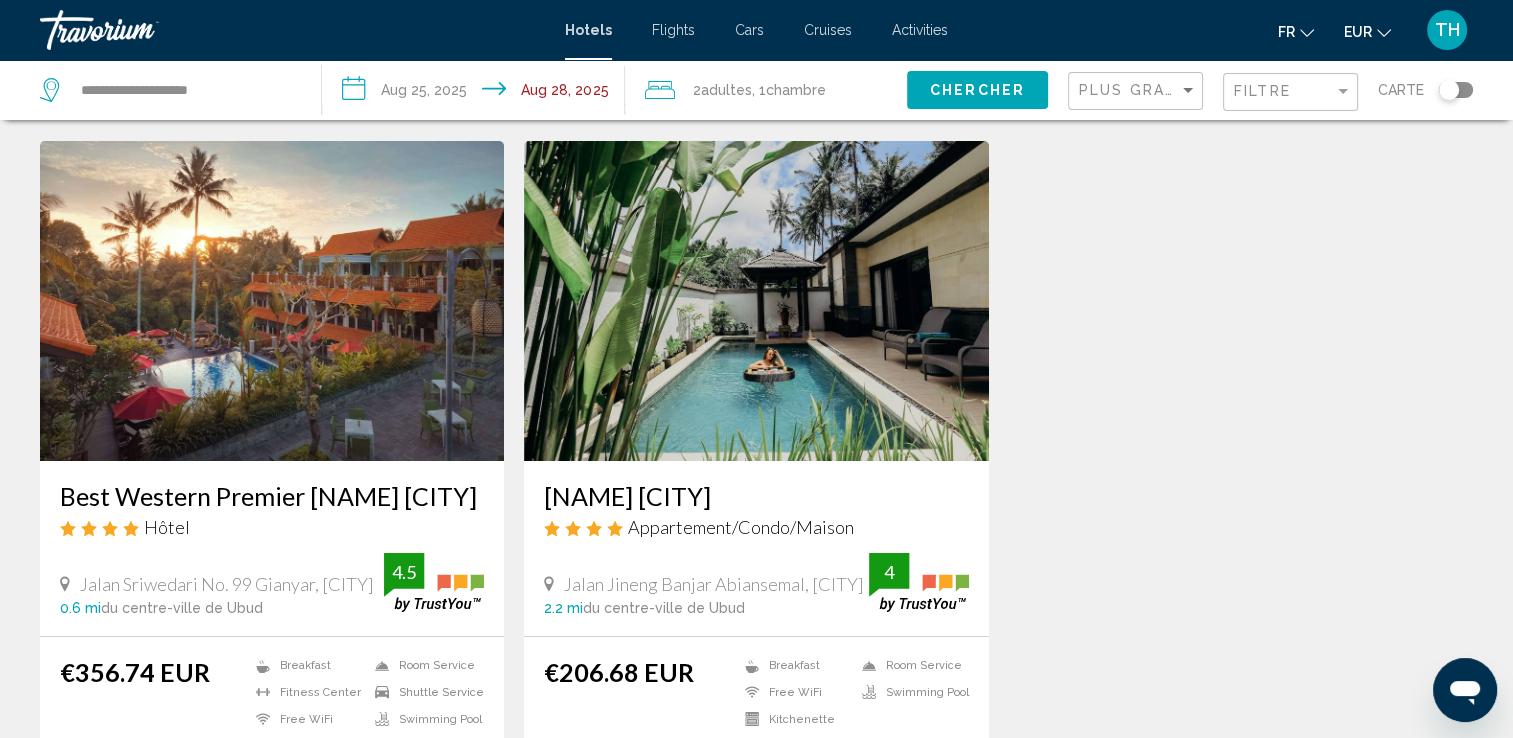 scroll, scrollTop: 0, scrollLeft: 0, axis: both 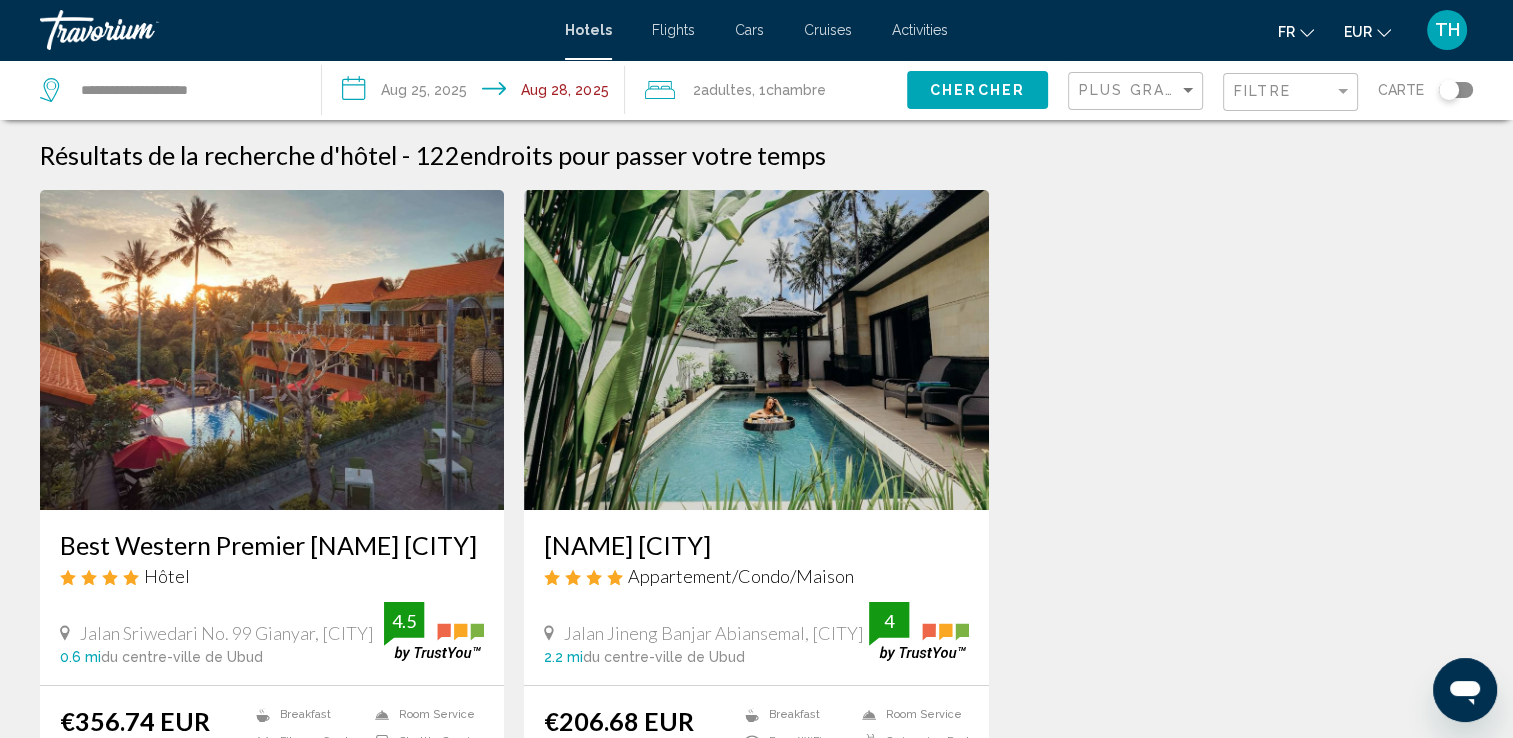 click at bounding box center (272, 350) 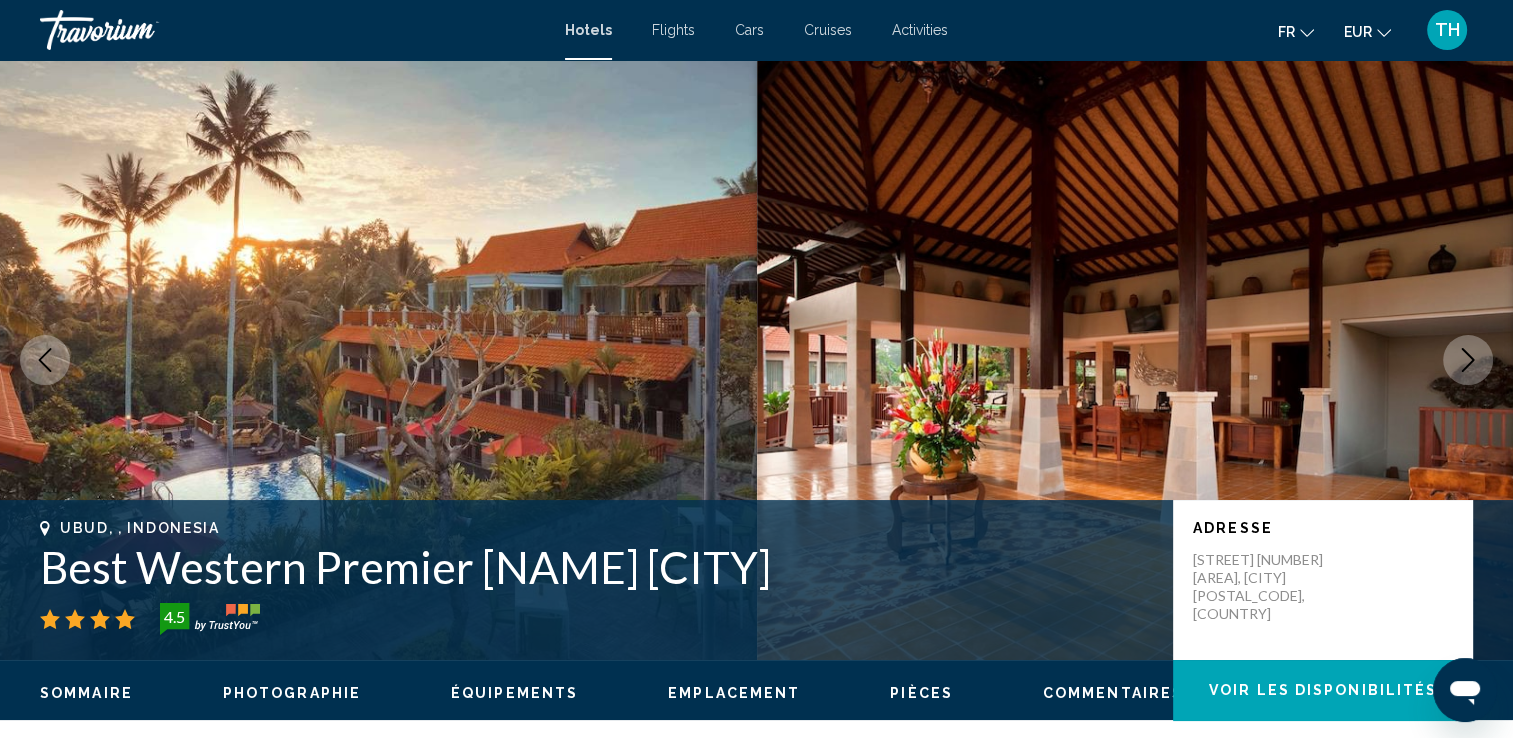 click at bounding box center [1468, 360] 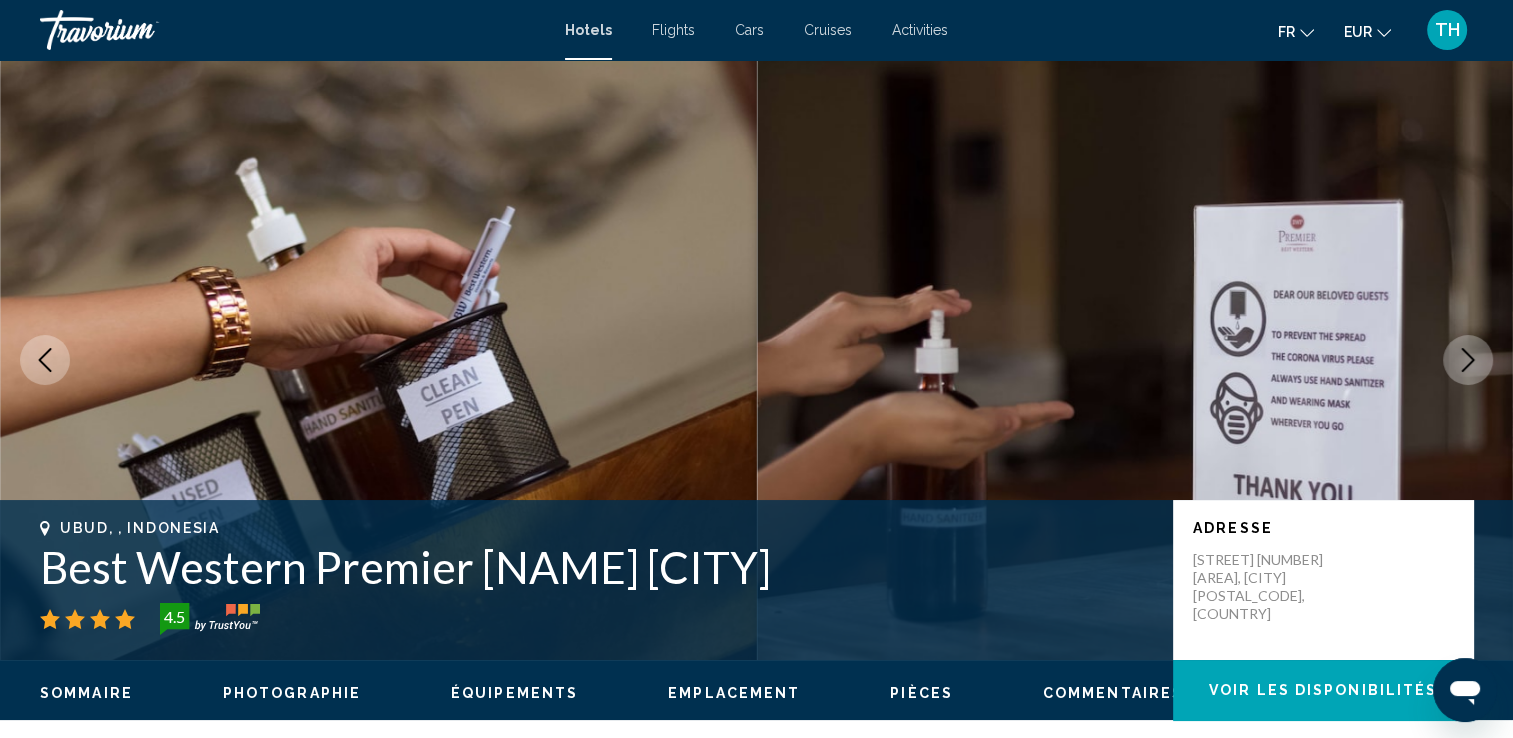 click at bounding box center [1468, 360] 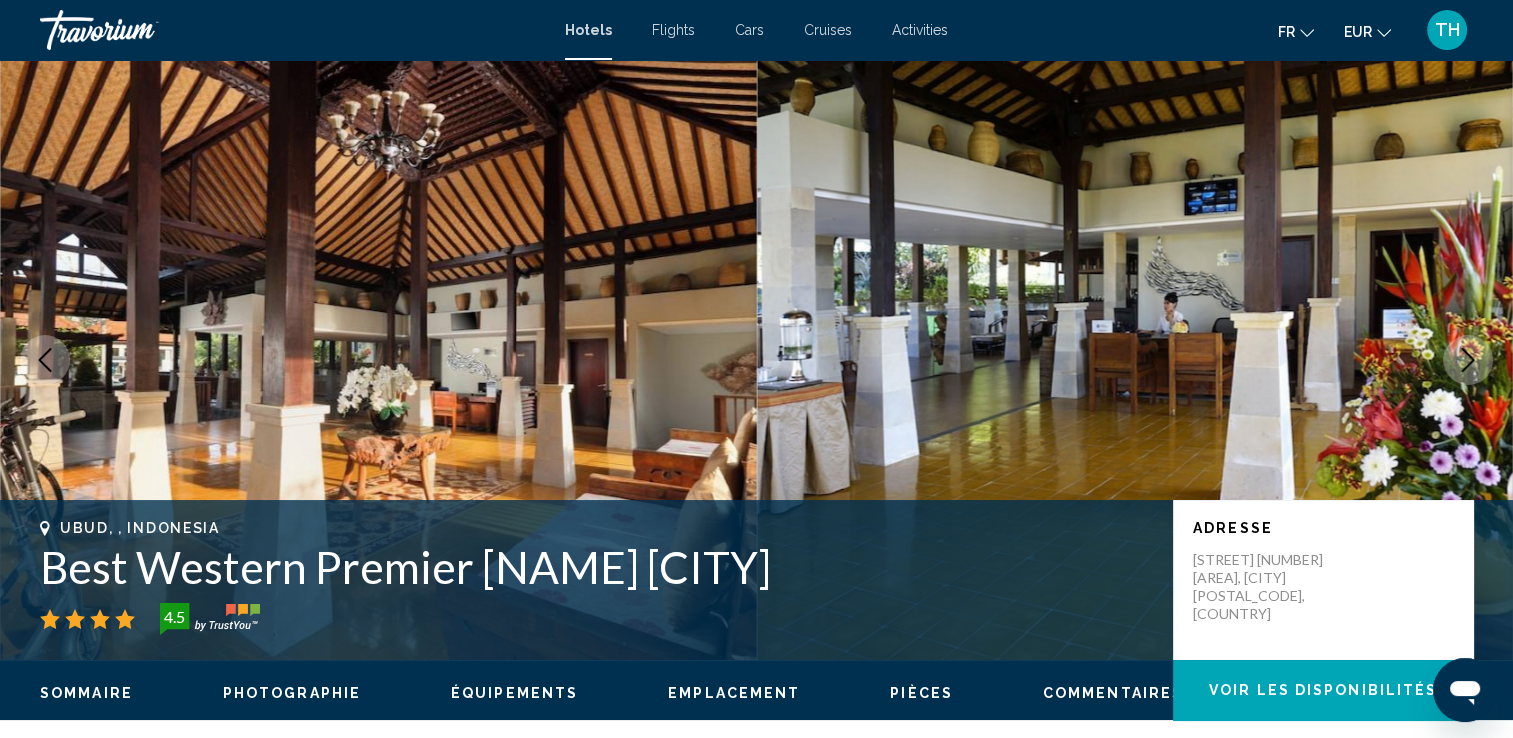 click at bounding box center [1468, 360] 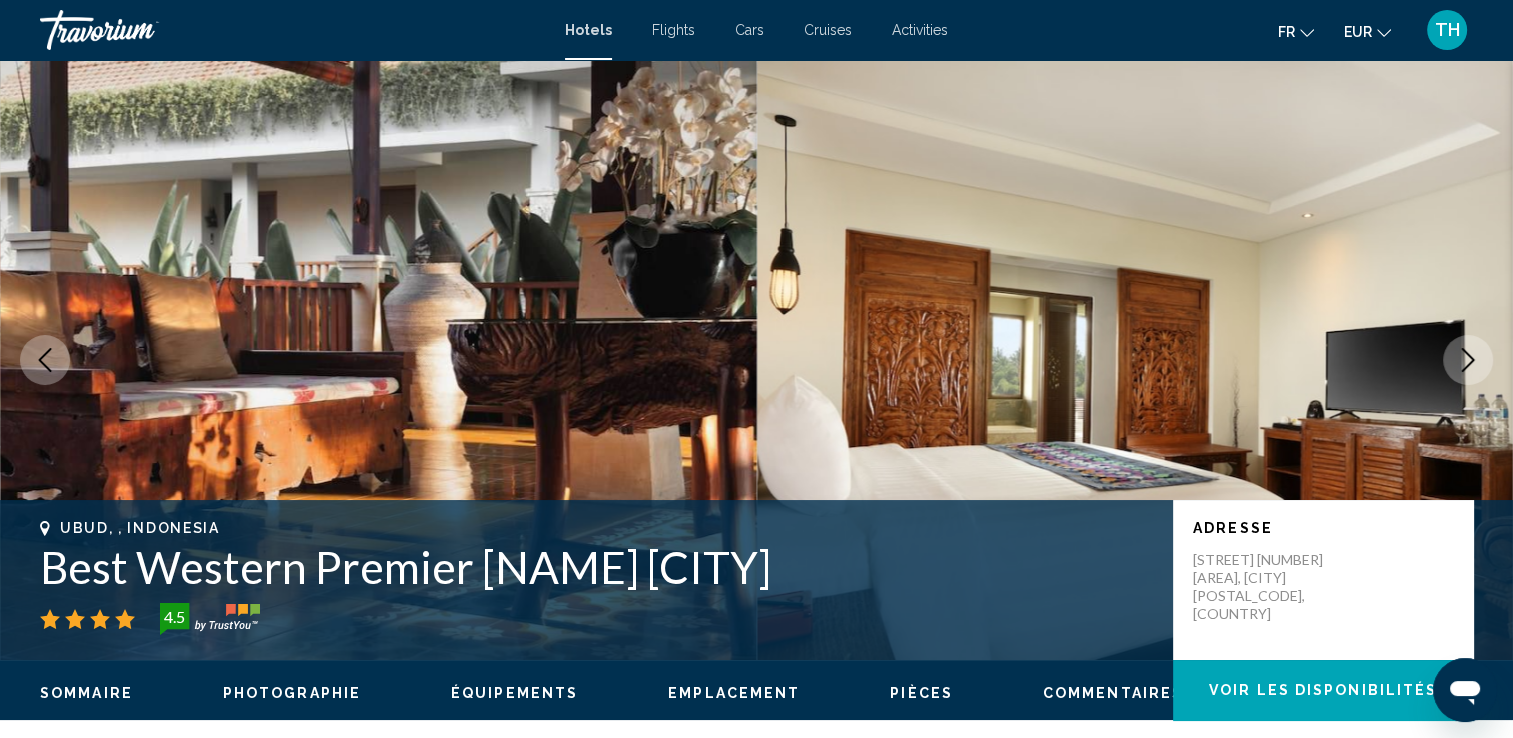 click at bounding box center [1468, 360] 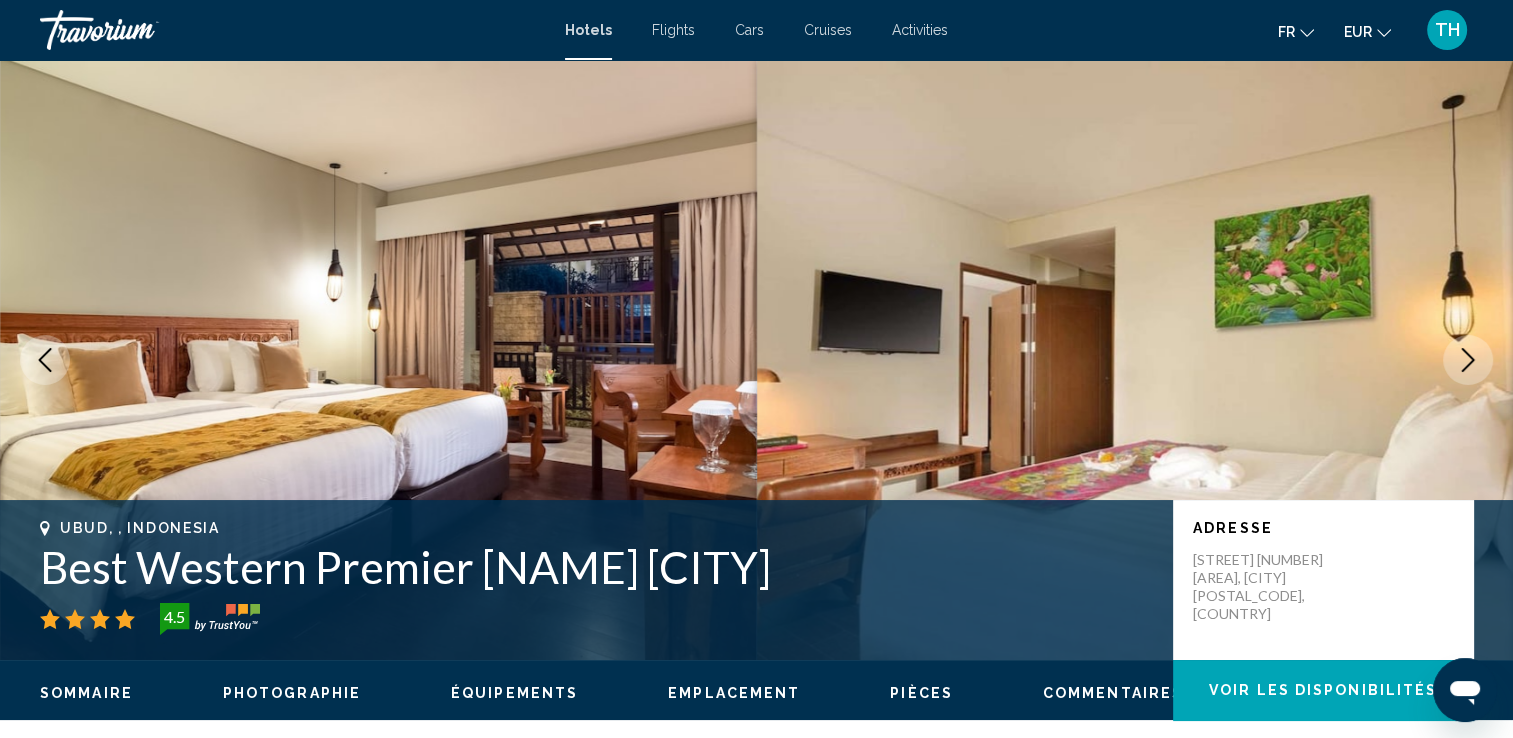 click at bounding box center [1468, 360] 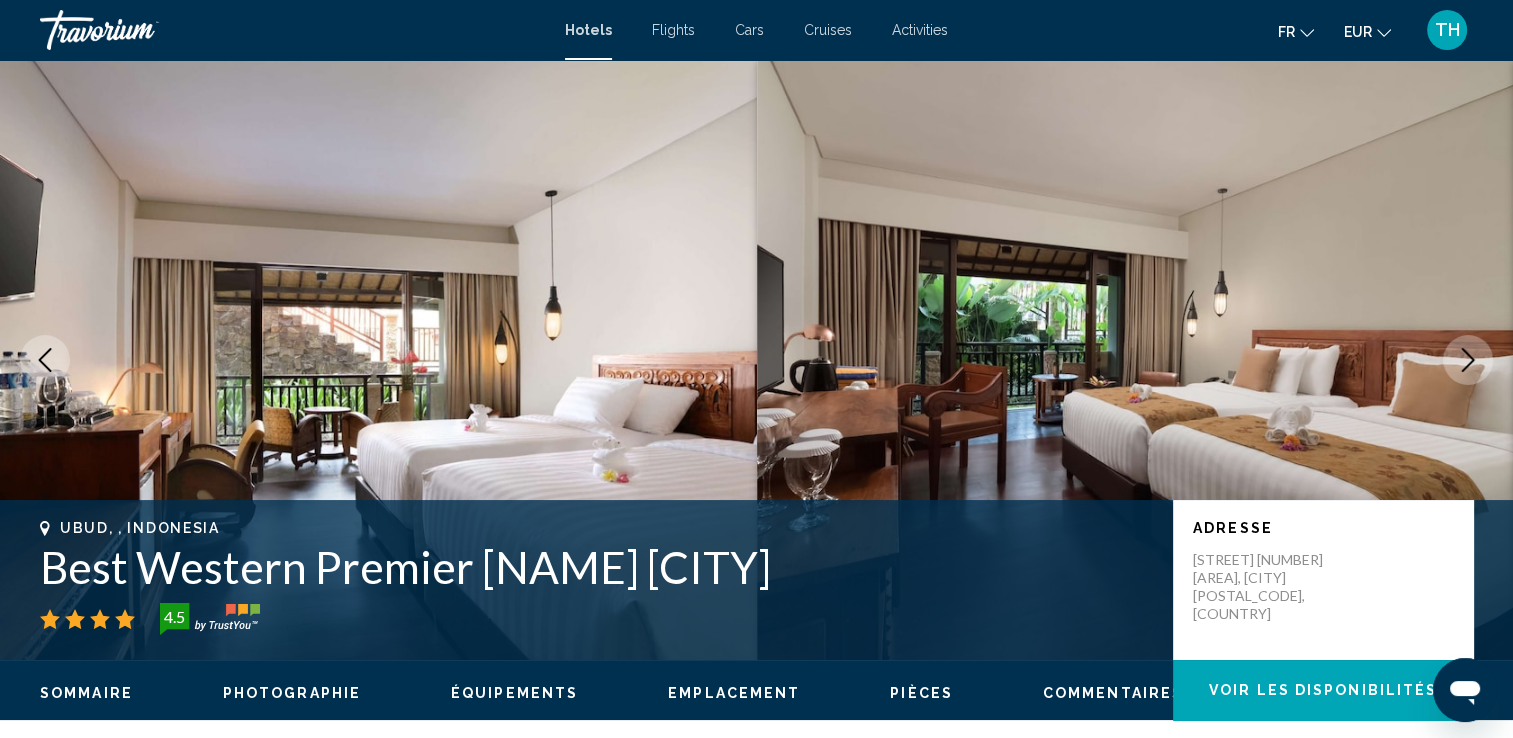 click at bounding box center [1468, 360] 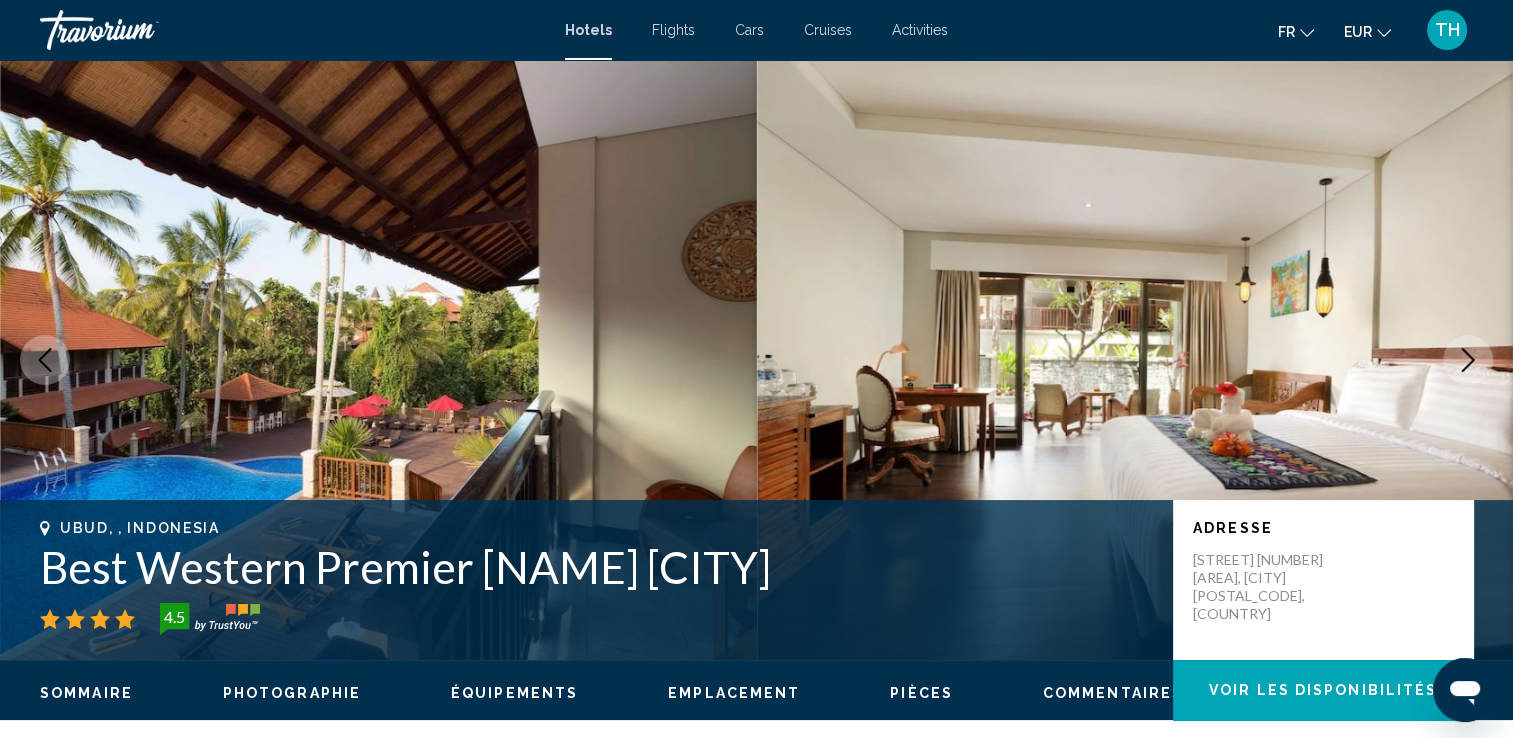 click at bounding box center [1468, 360] 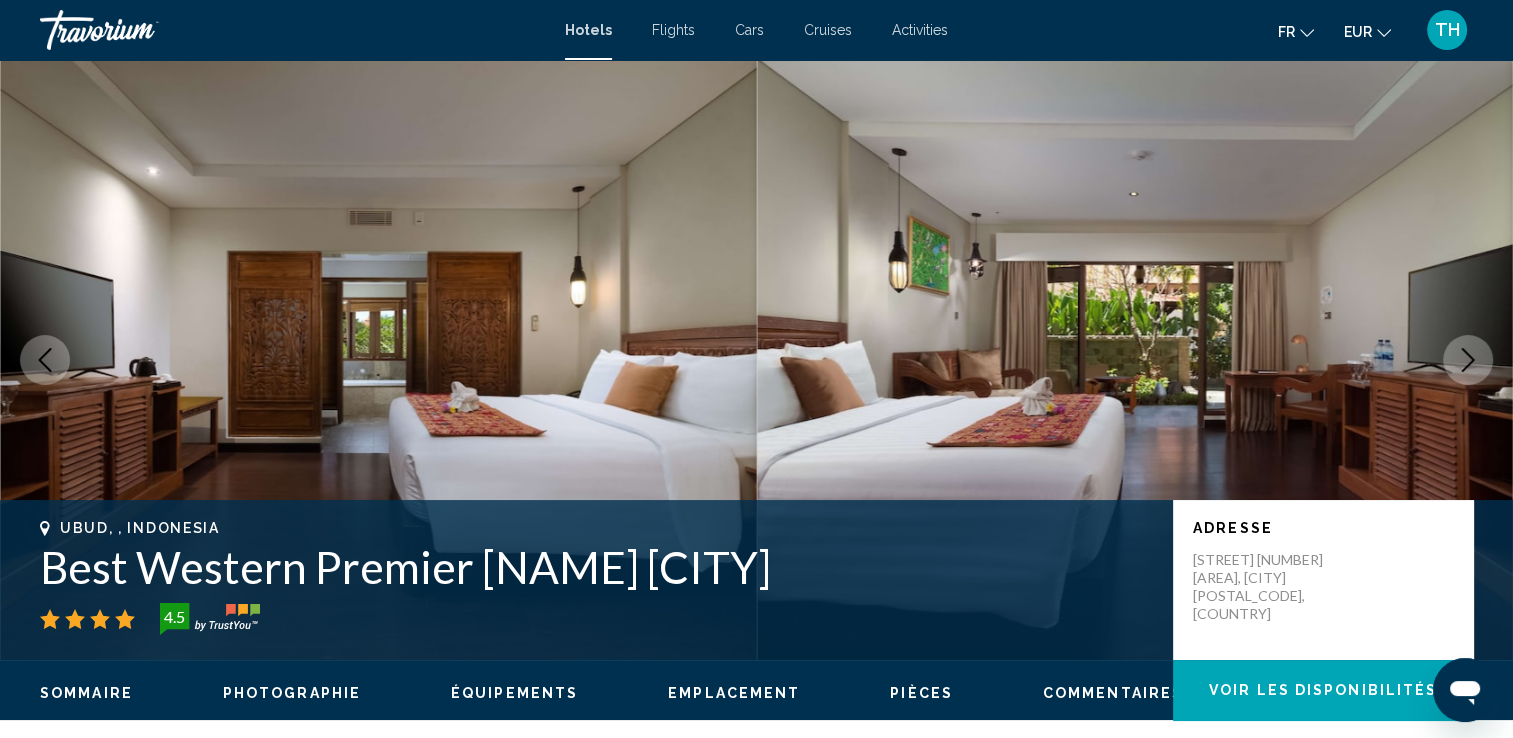 click at bounding box center [1468, 360] 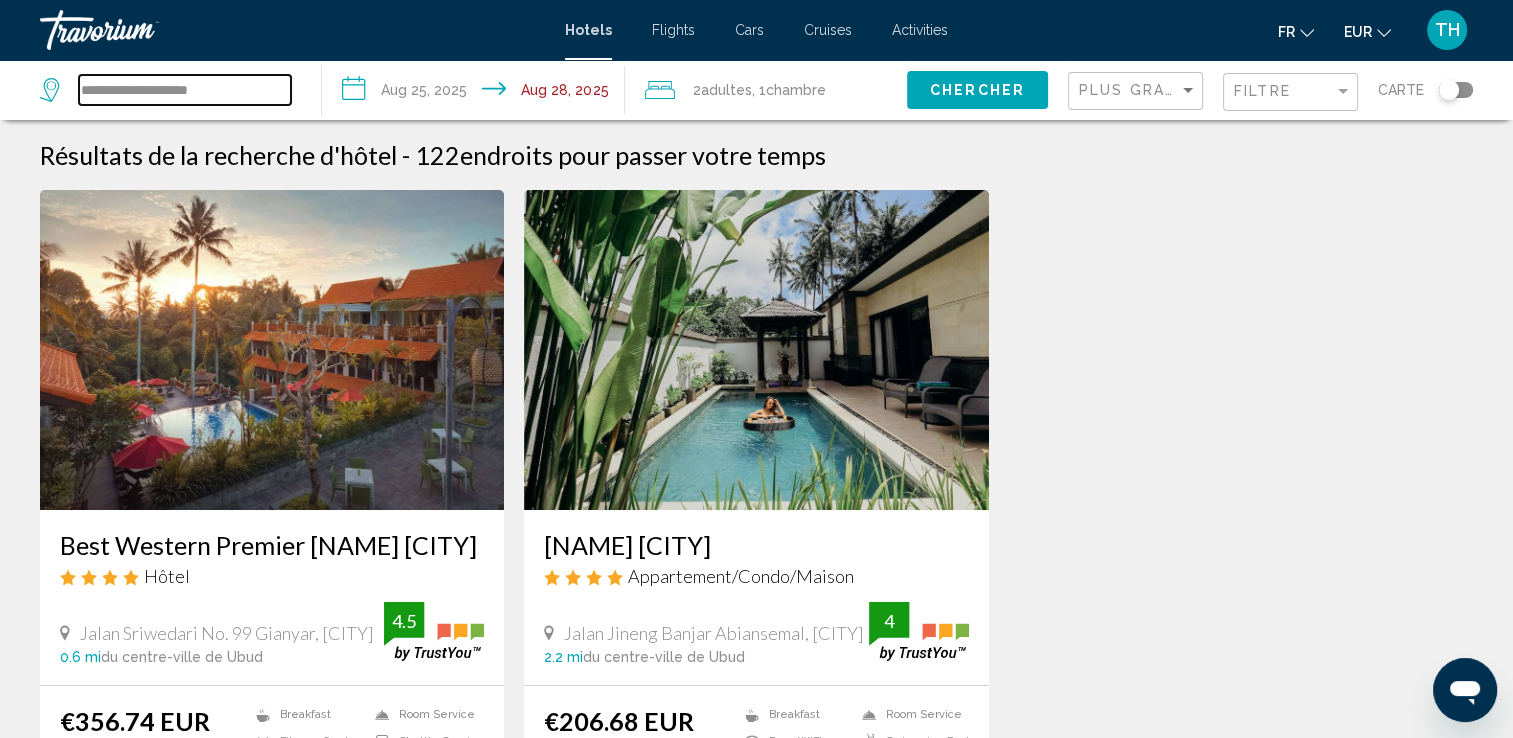 click on "**********" at bounding box center (185, 90) 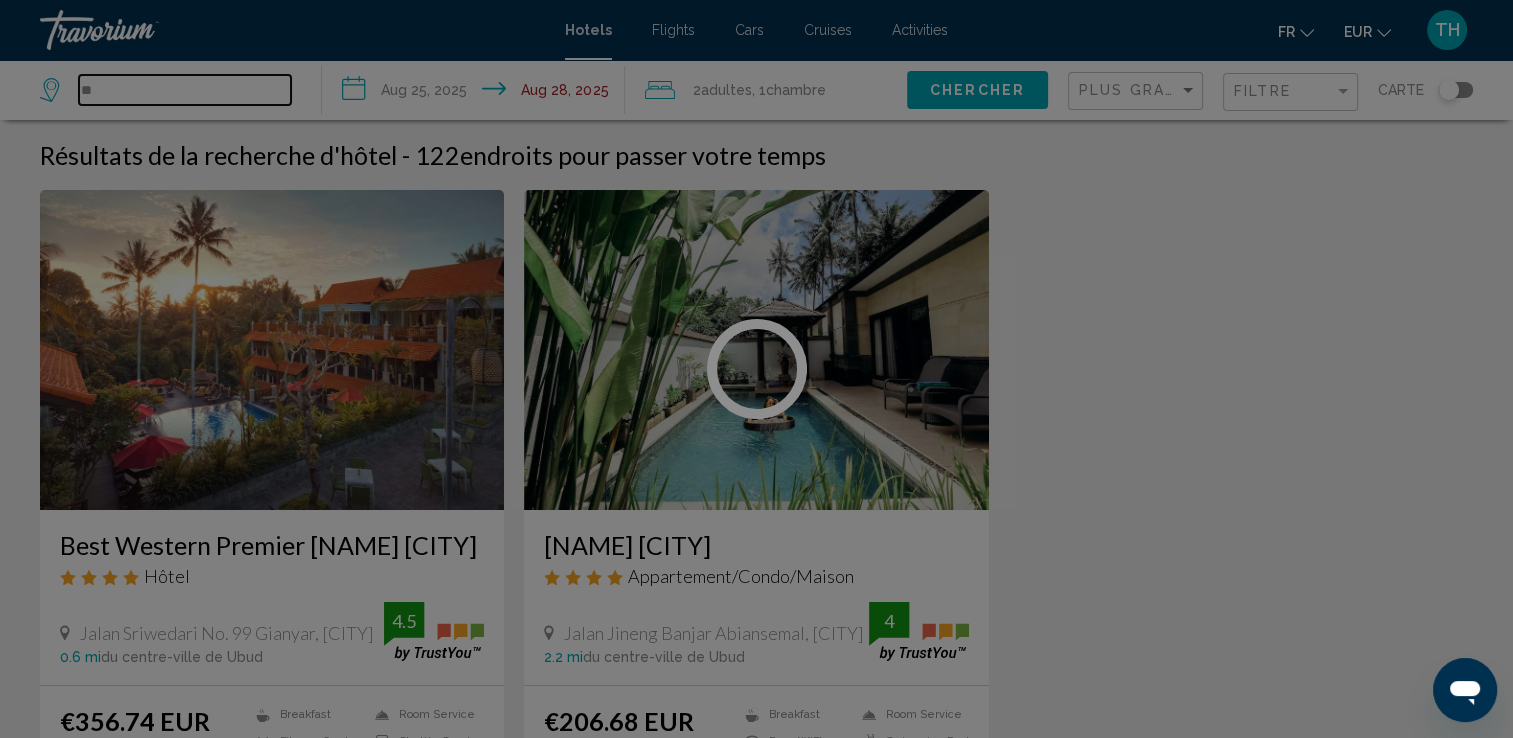 type on "*" 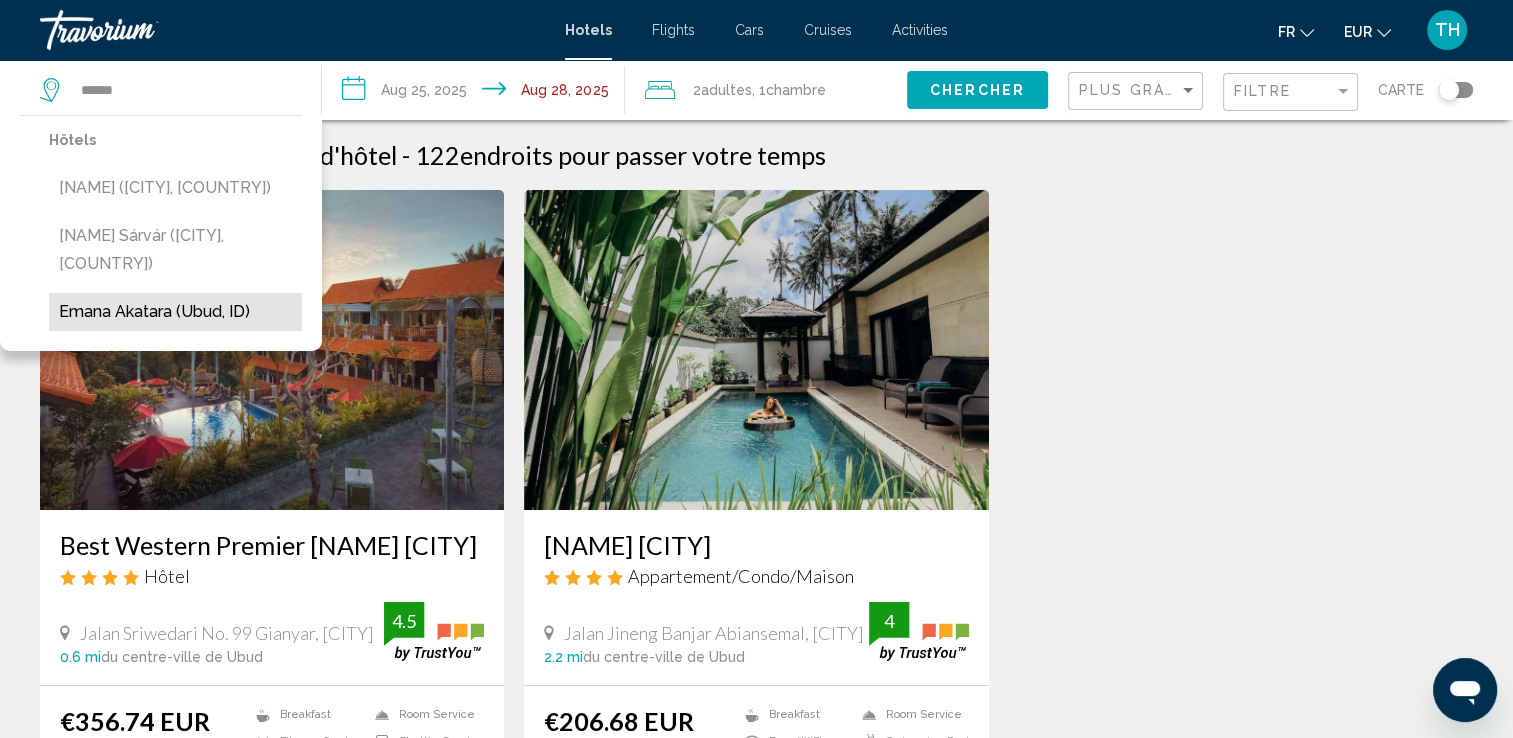 click on "Emana Akatara (Ubud, ID)" at bounding box center [175, 312] 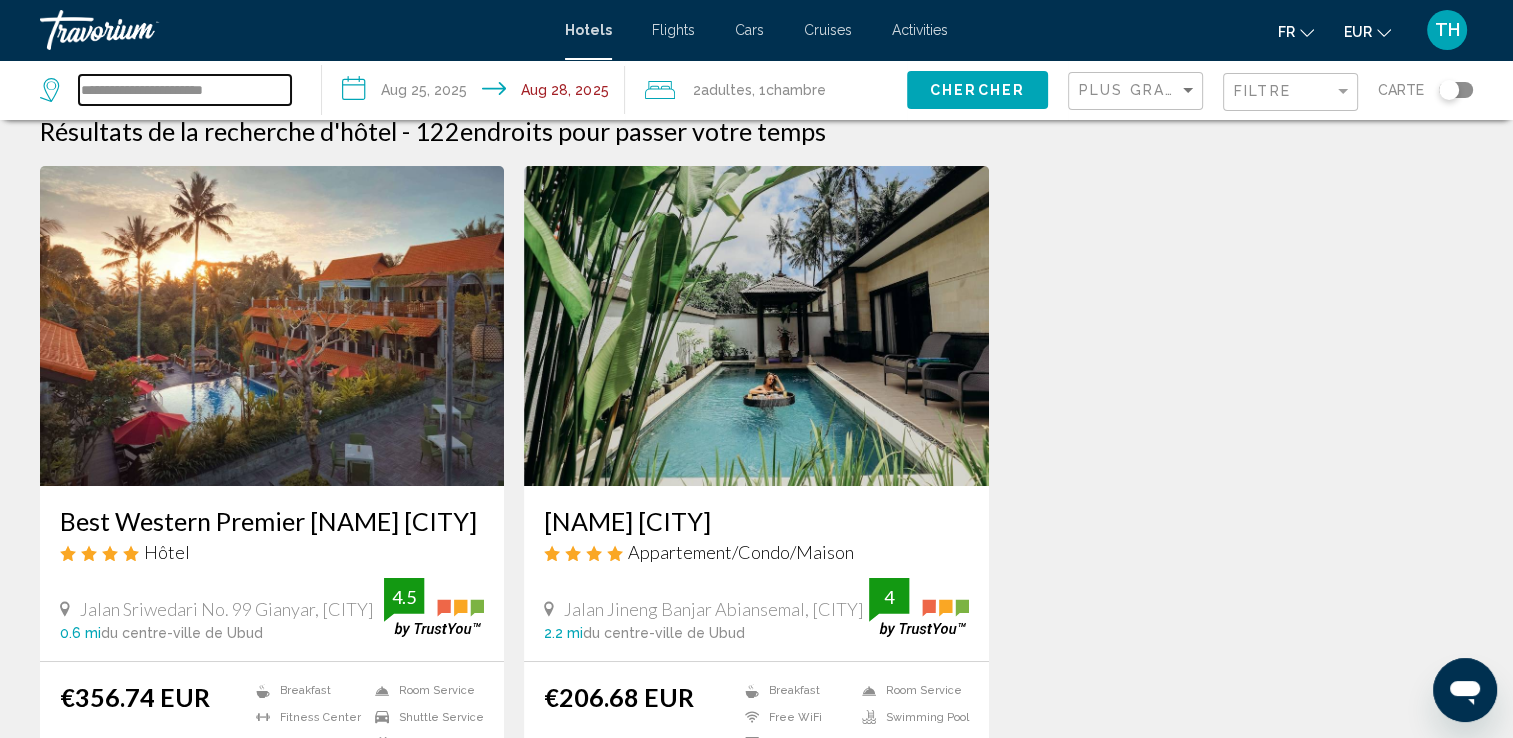 scroll, scrollTop: 0, scrollLeft: 0, axis: both 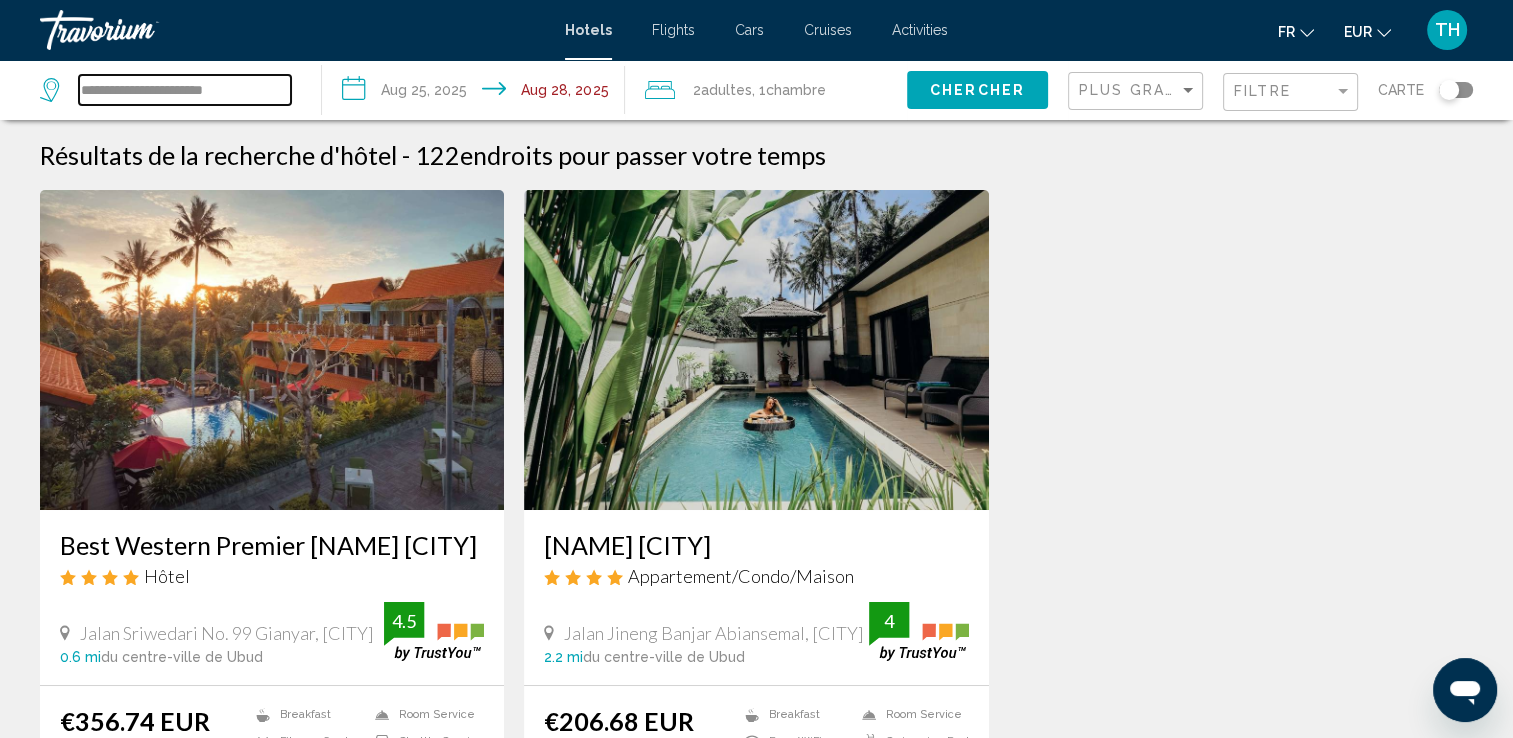 click on "**********" at bounding box center [185, 90] 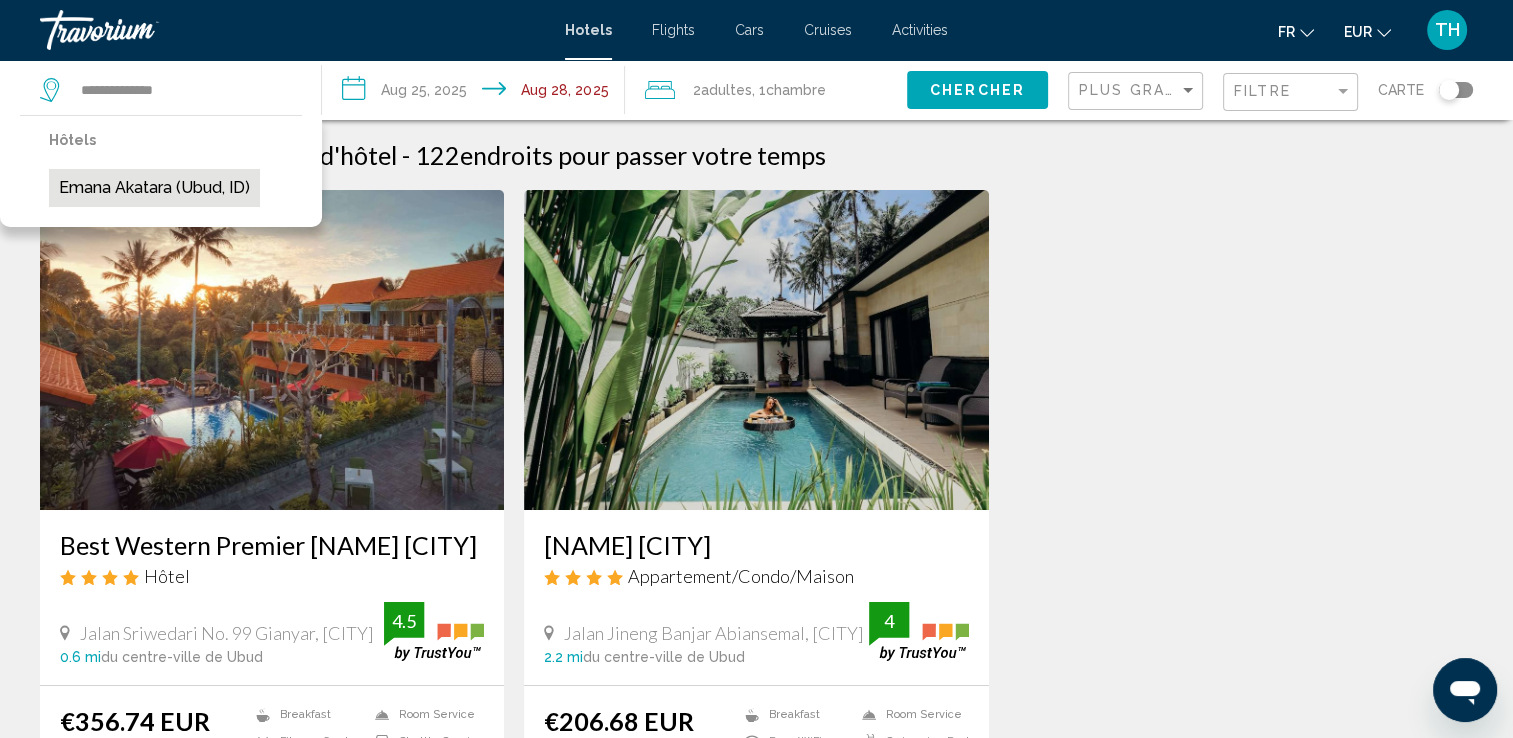 click on "Emana Akatara (Ubud, ID)" at bounding box center (154, 188) 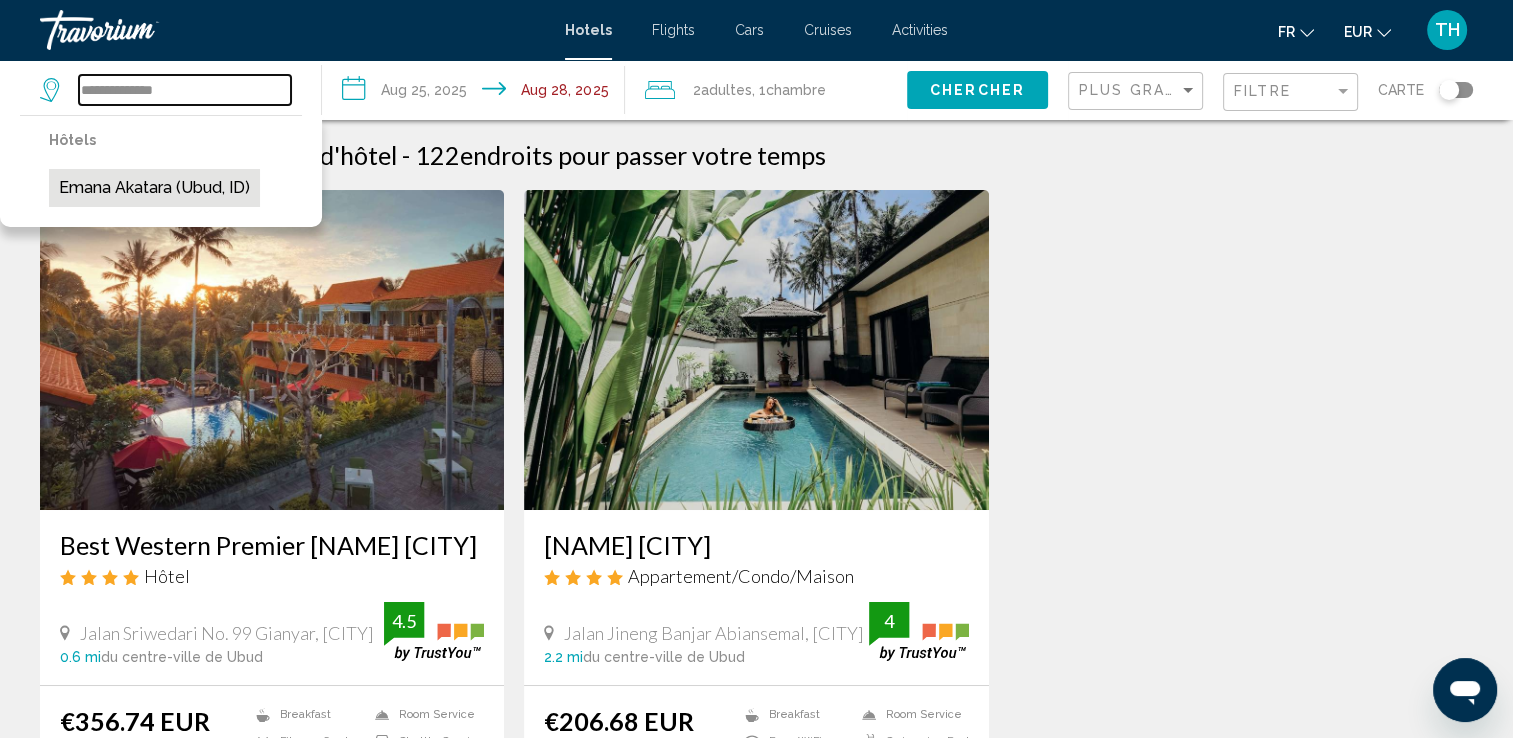 type on "**********" 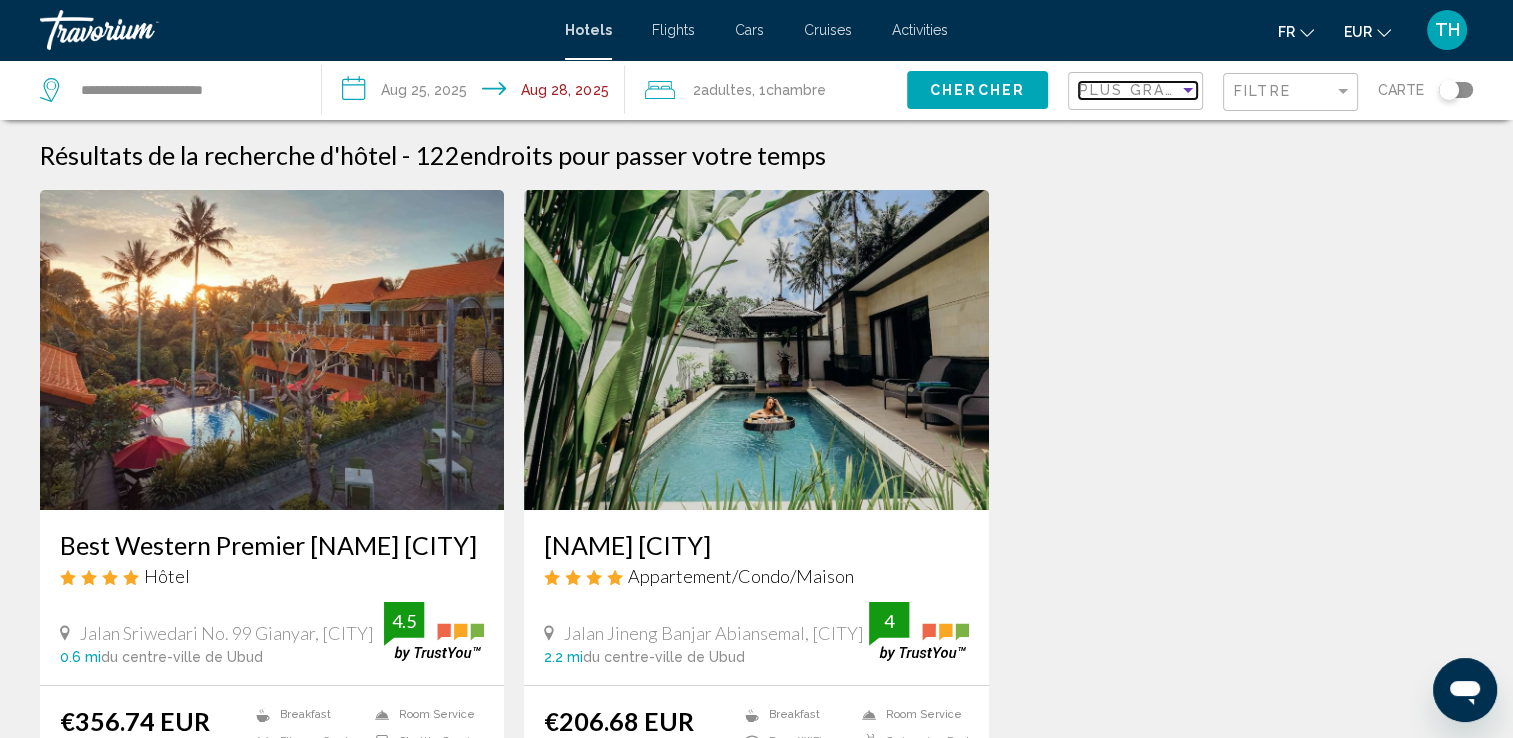 click at bounding box center [1188, 90] 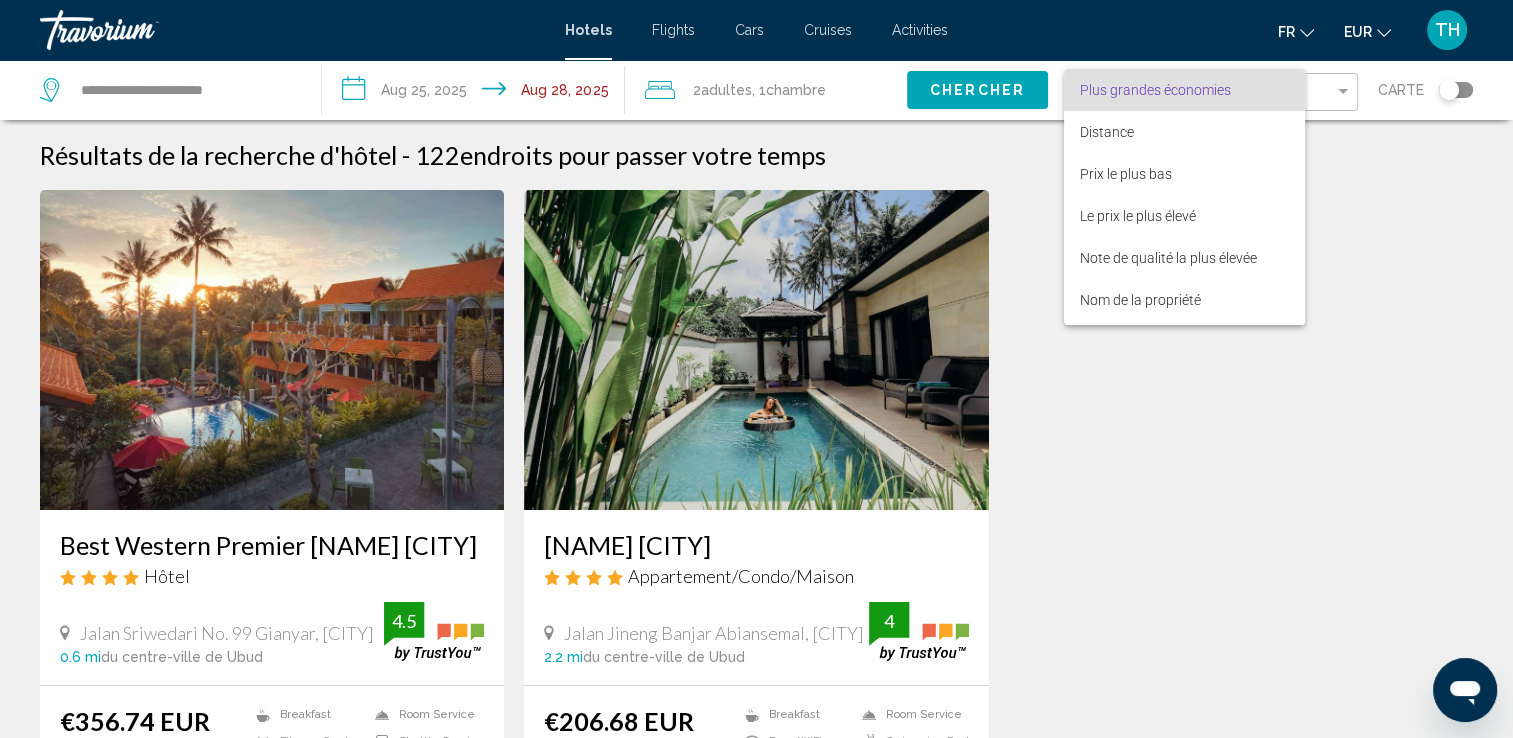 drag, startPoint x: 1018, startPoint y: 202, endPoint x: 1405, endPoint y: 166, distance: 388.6708 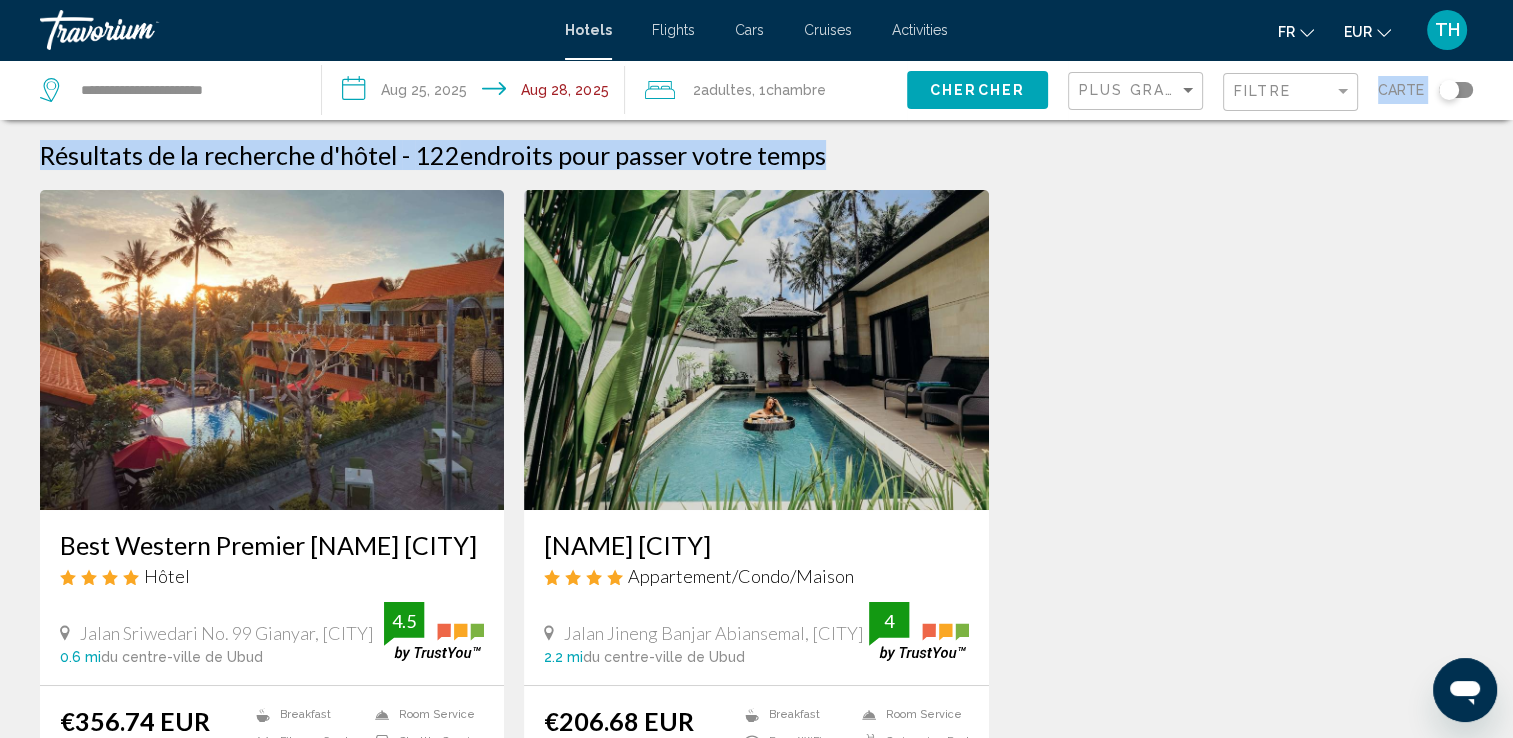 drag, startPoint x: 1405, startPoint y: 166, endPoint x: 1319, endPoint y: 95, distance: 111.5213 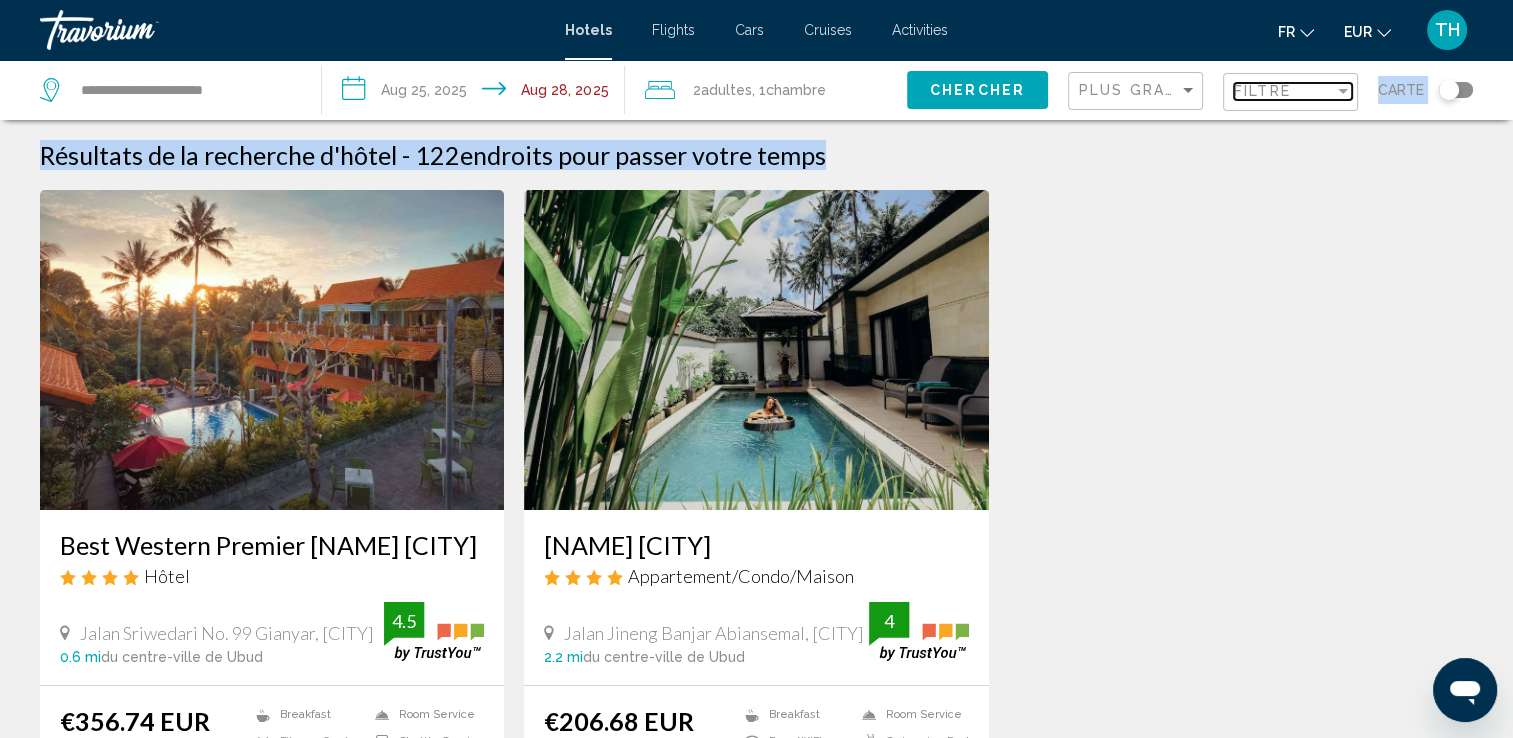 click on "Filtre" at bounding box center [1284, 91] 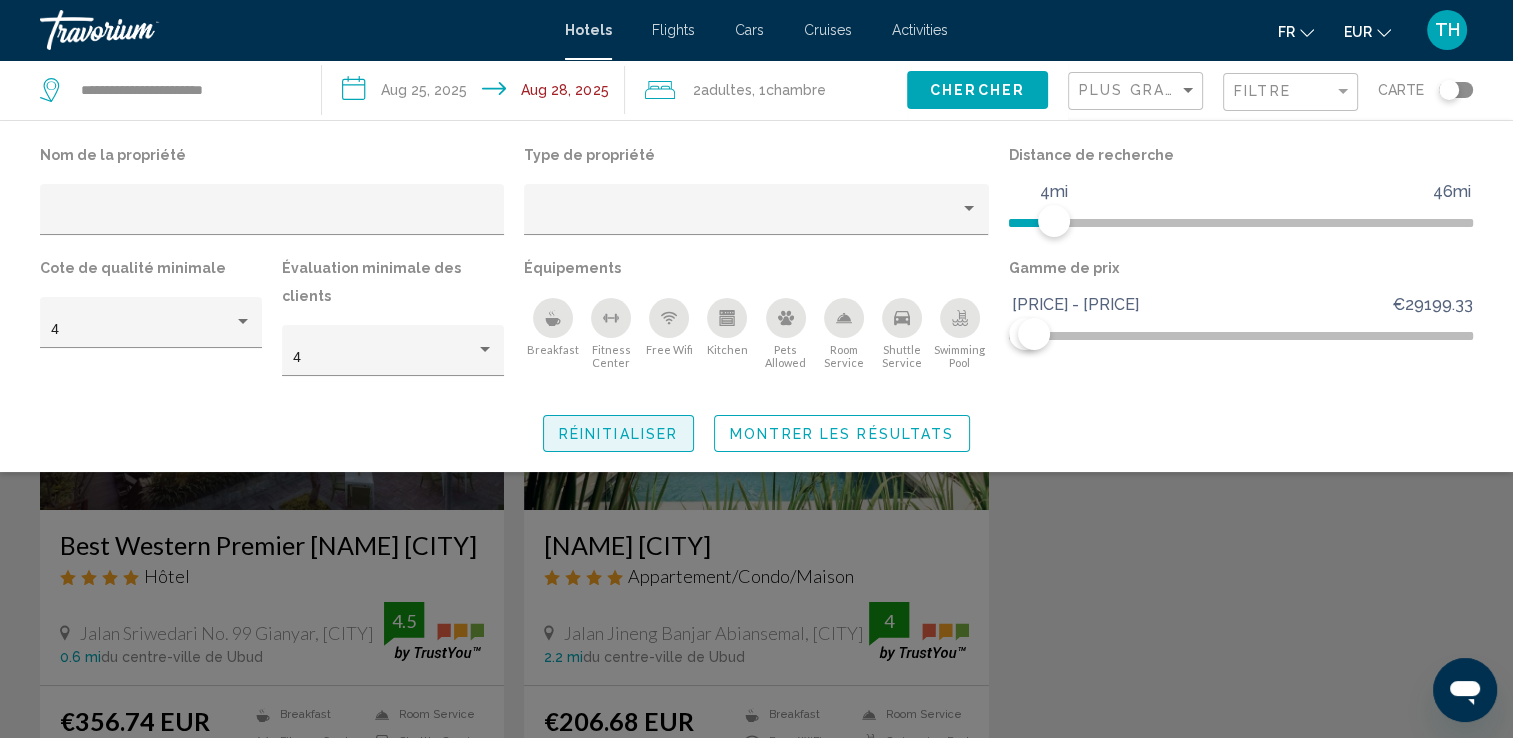 click on "Réinitialiser" 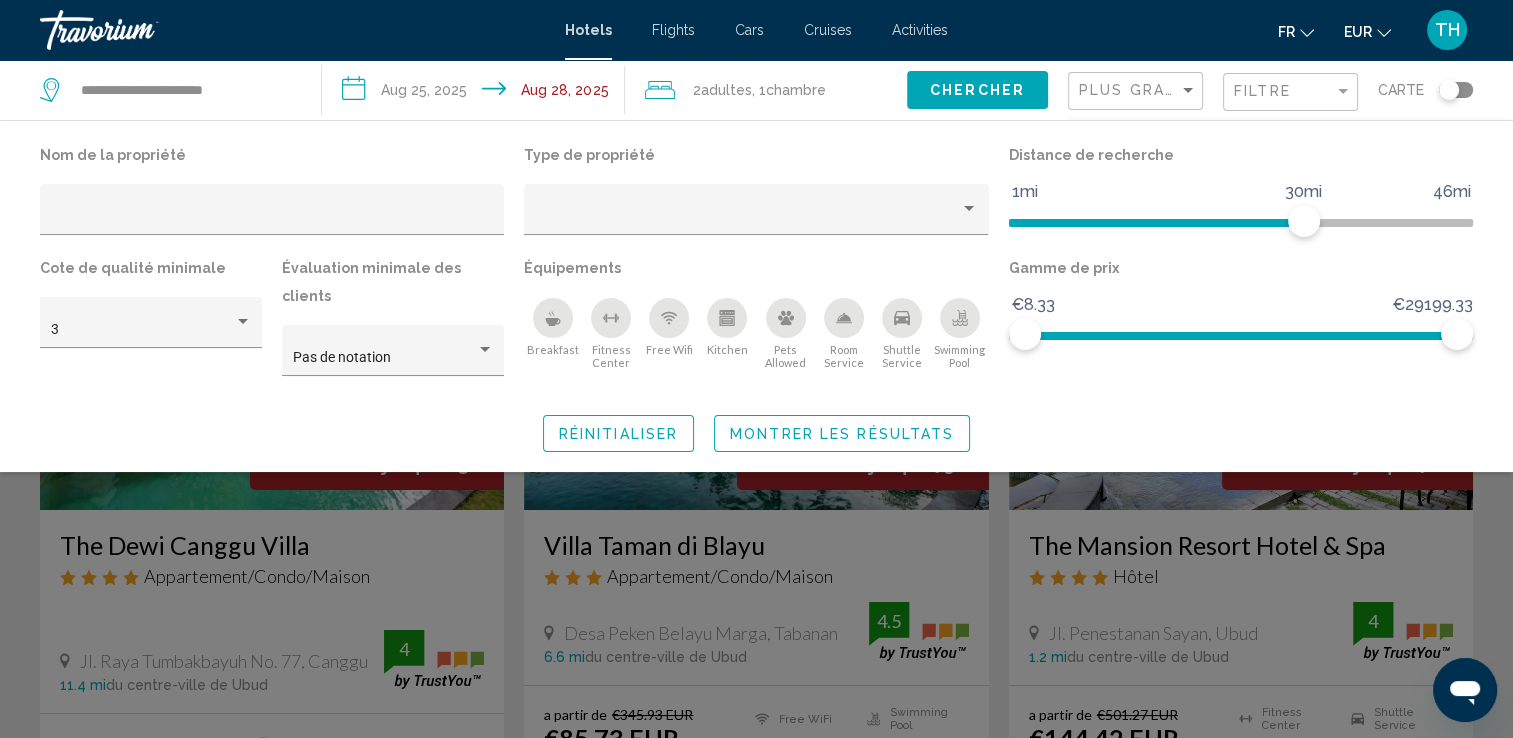 click 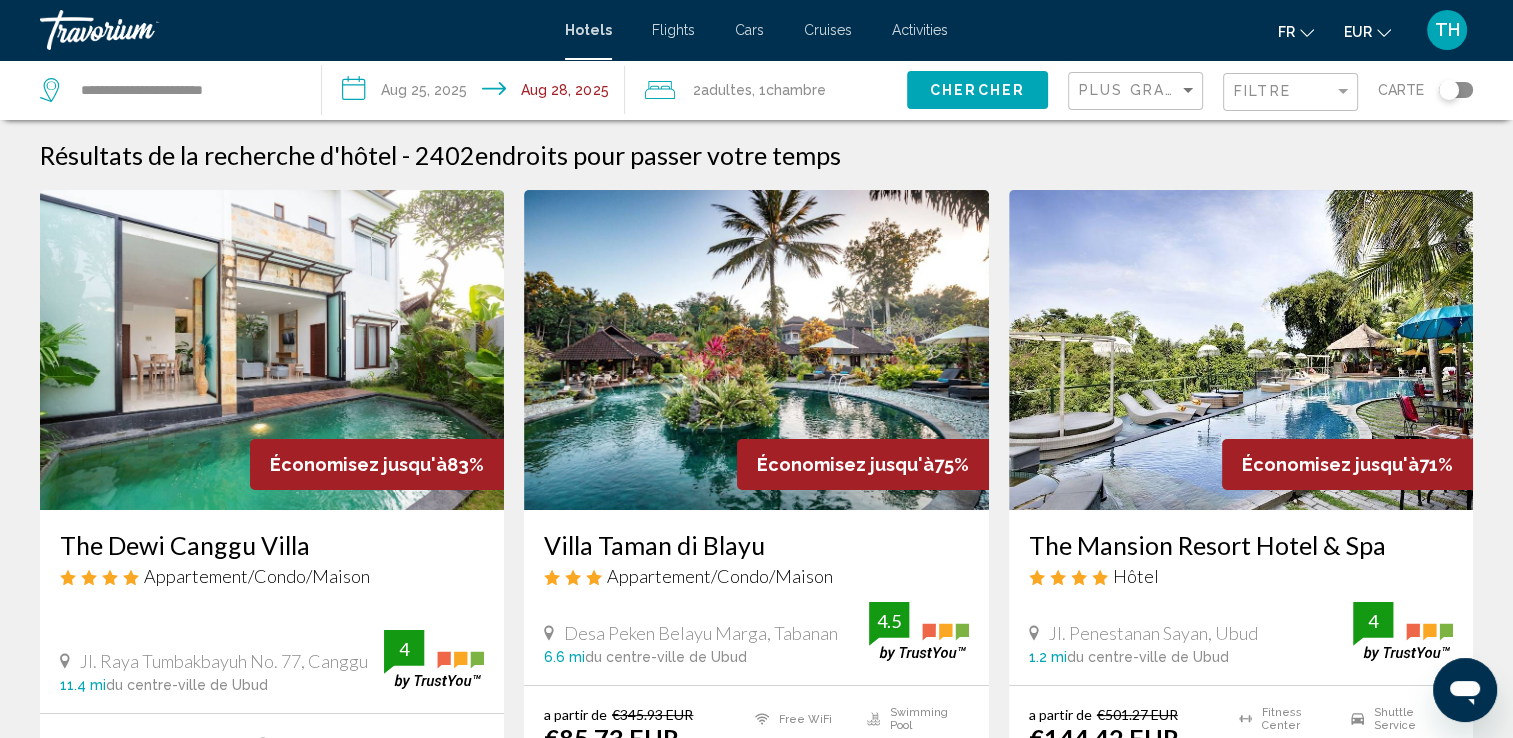 click on "Économisez jusqu'à  75%" at bounding box center [863, 464] 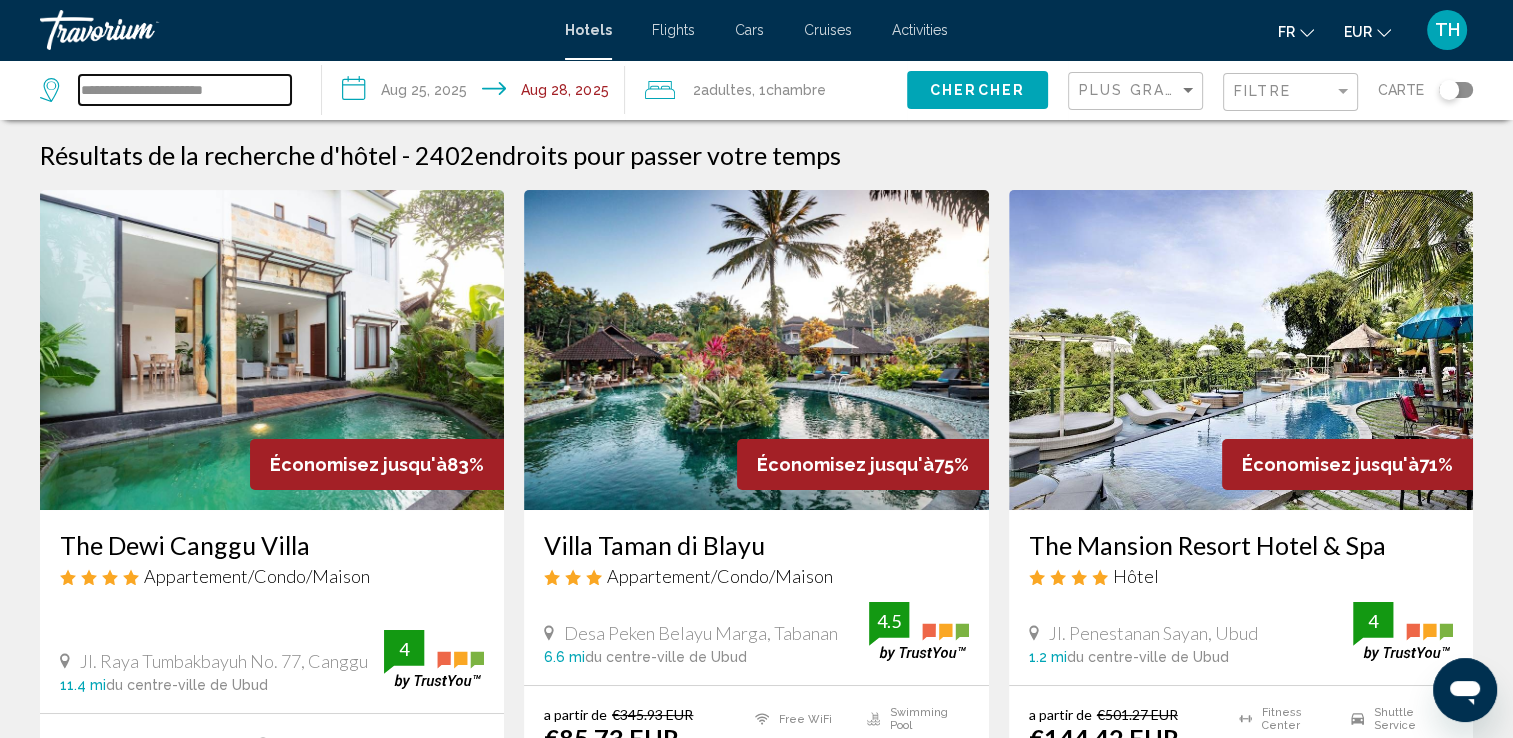 click on "**********" at bounding box center [185, 90] 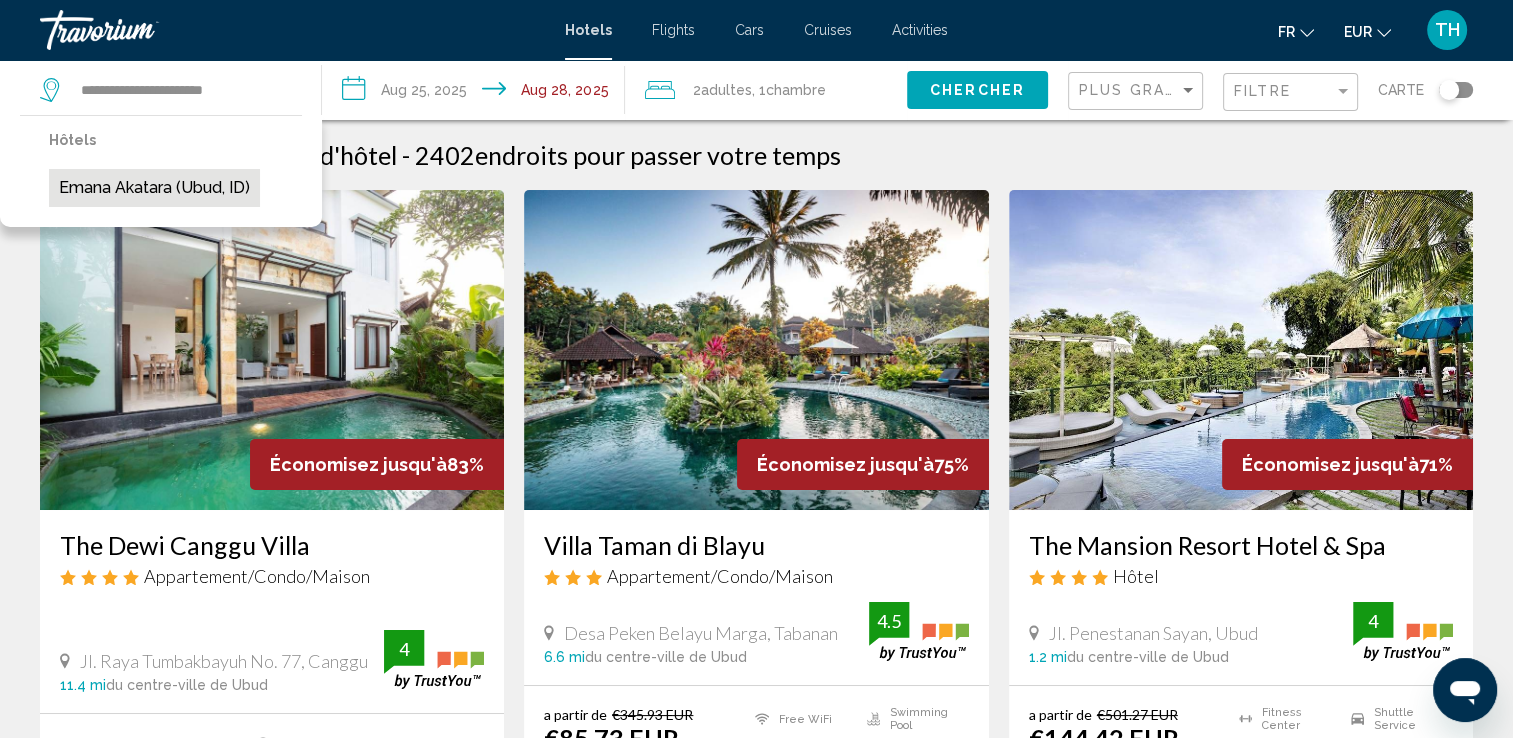 click on "Emana Akatara (Ubud, ID)" at bounding box center (154, 188) 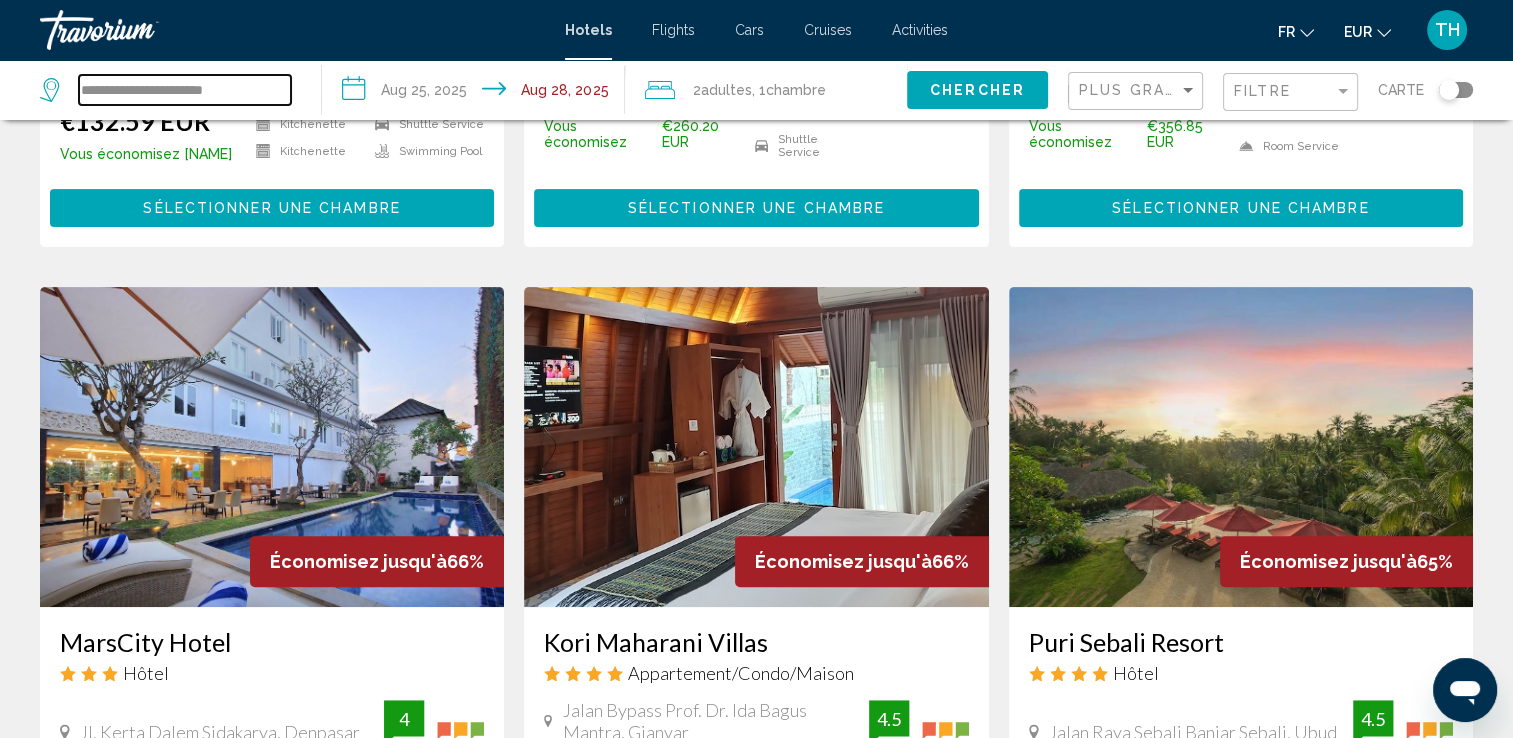 scroll, scrollTop: 1291, scrollLeft: 0, axis: vertical 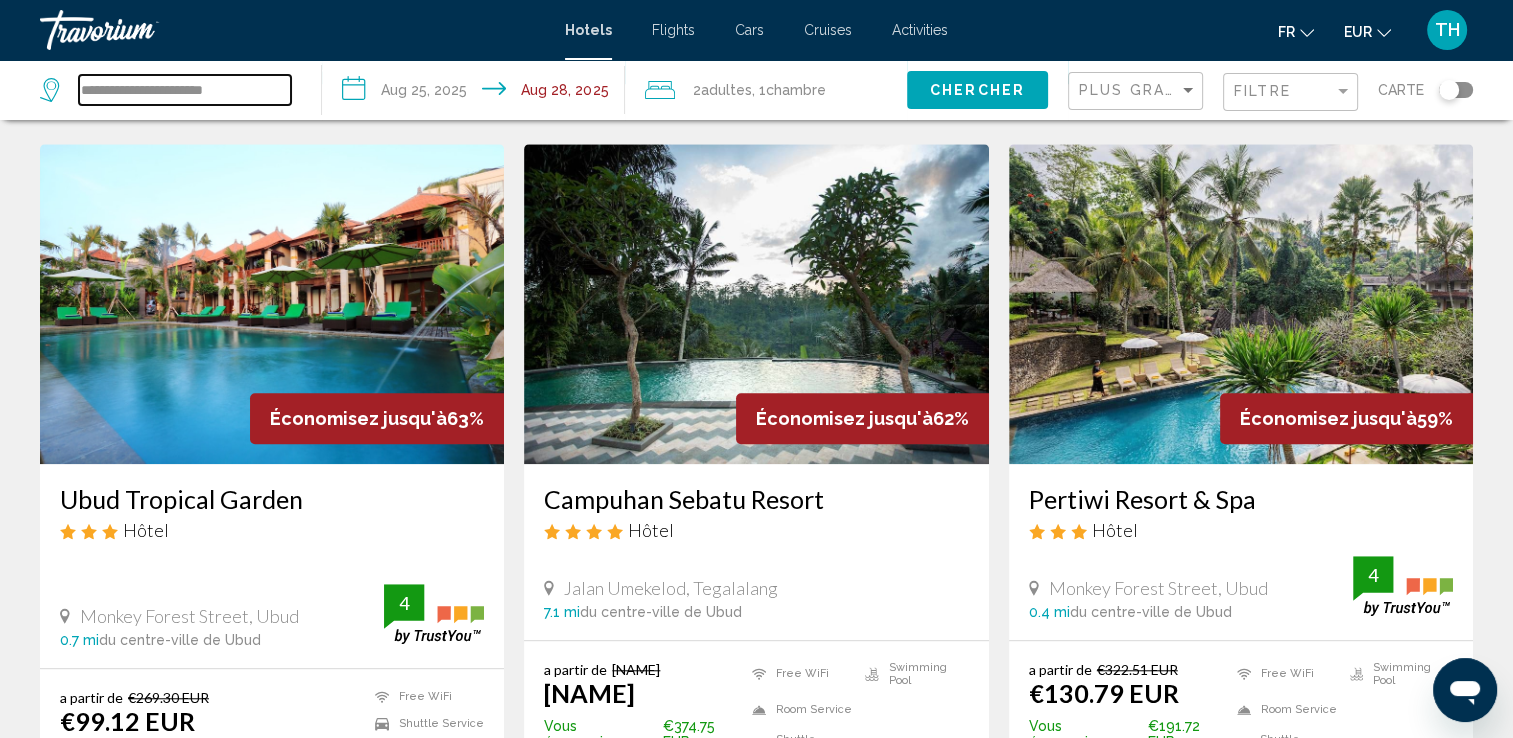 click on "**********" at bounding box center (185, 90) 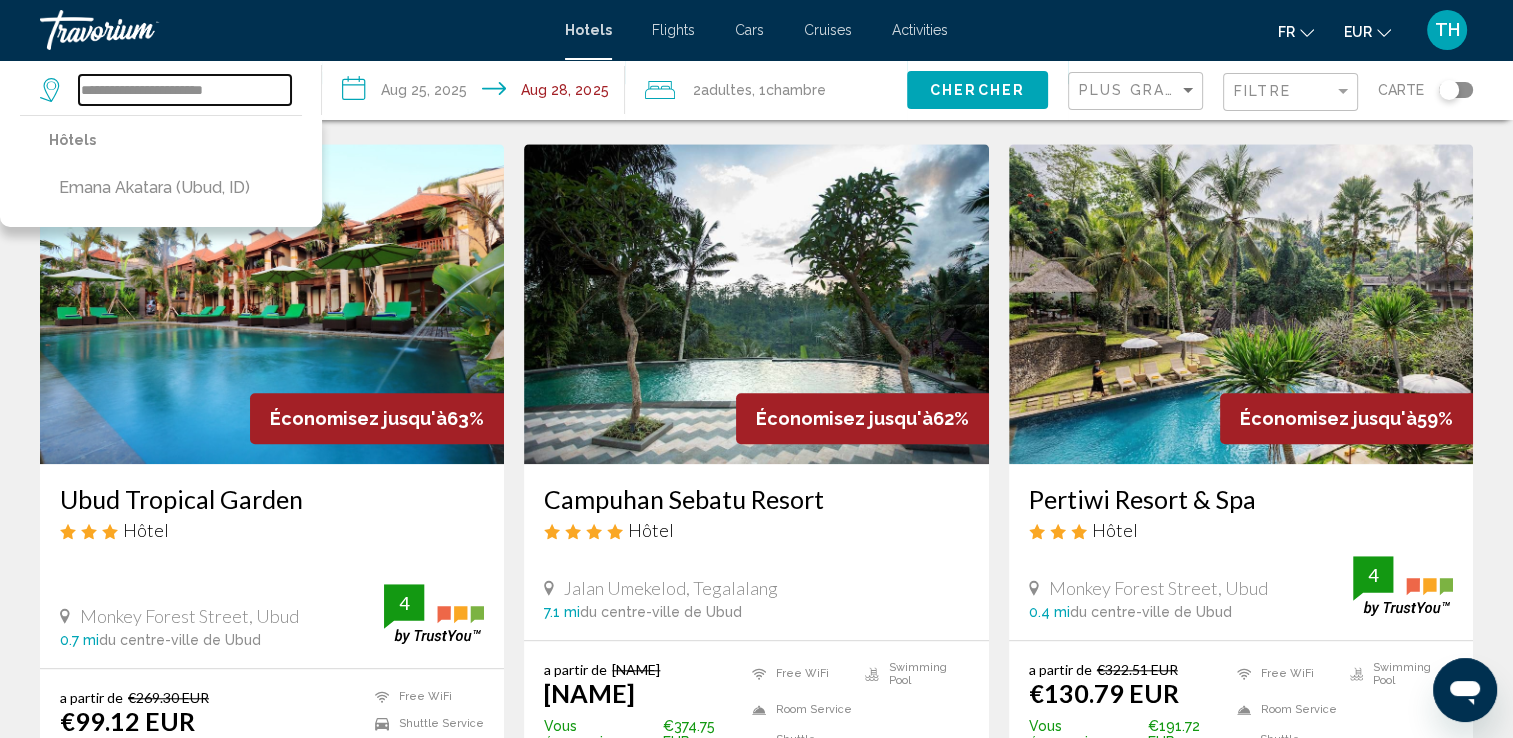 click on "**********" at bounding box center [185, 90] 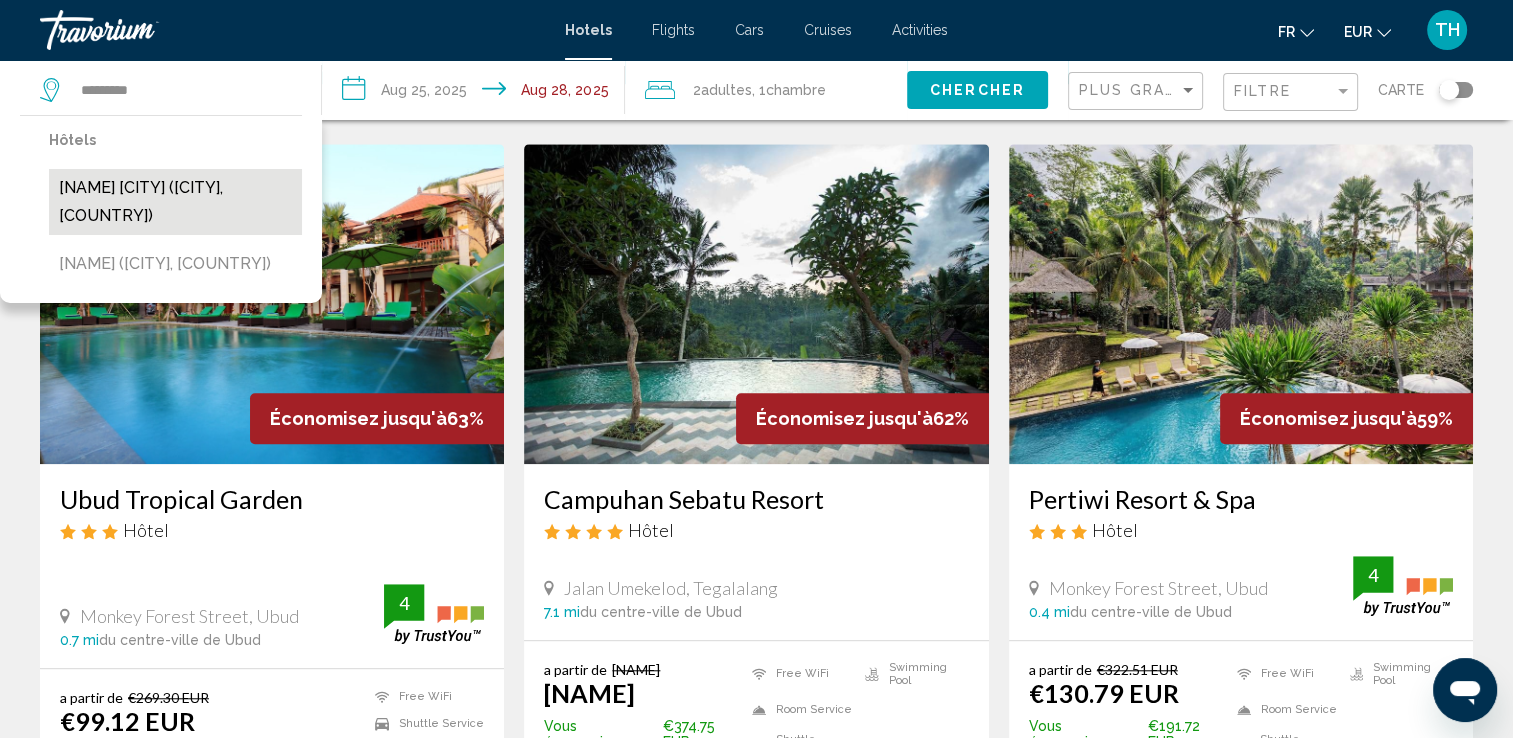 click on "Bliss Ubud Luxury Villa (Ubud, ID)" at bounding box center (175, 202) 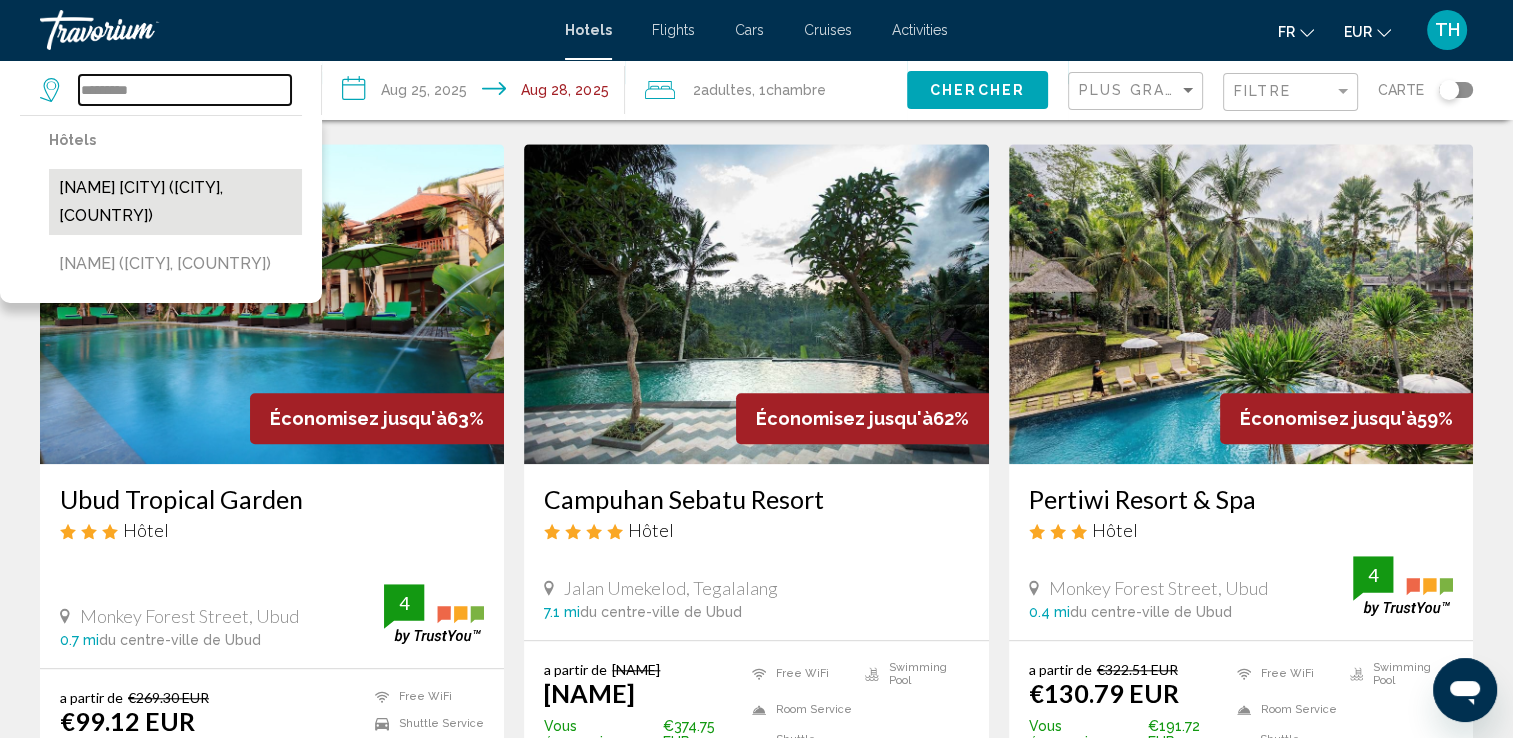 type on "**********" 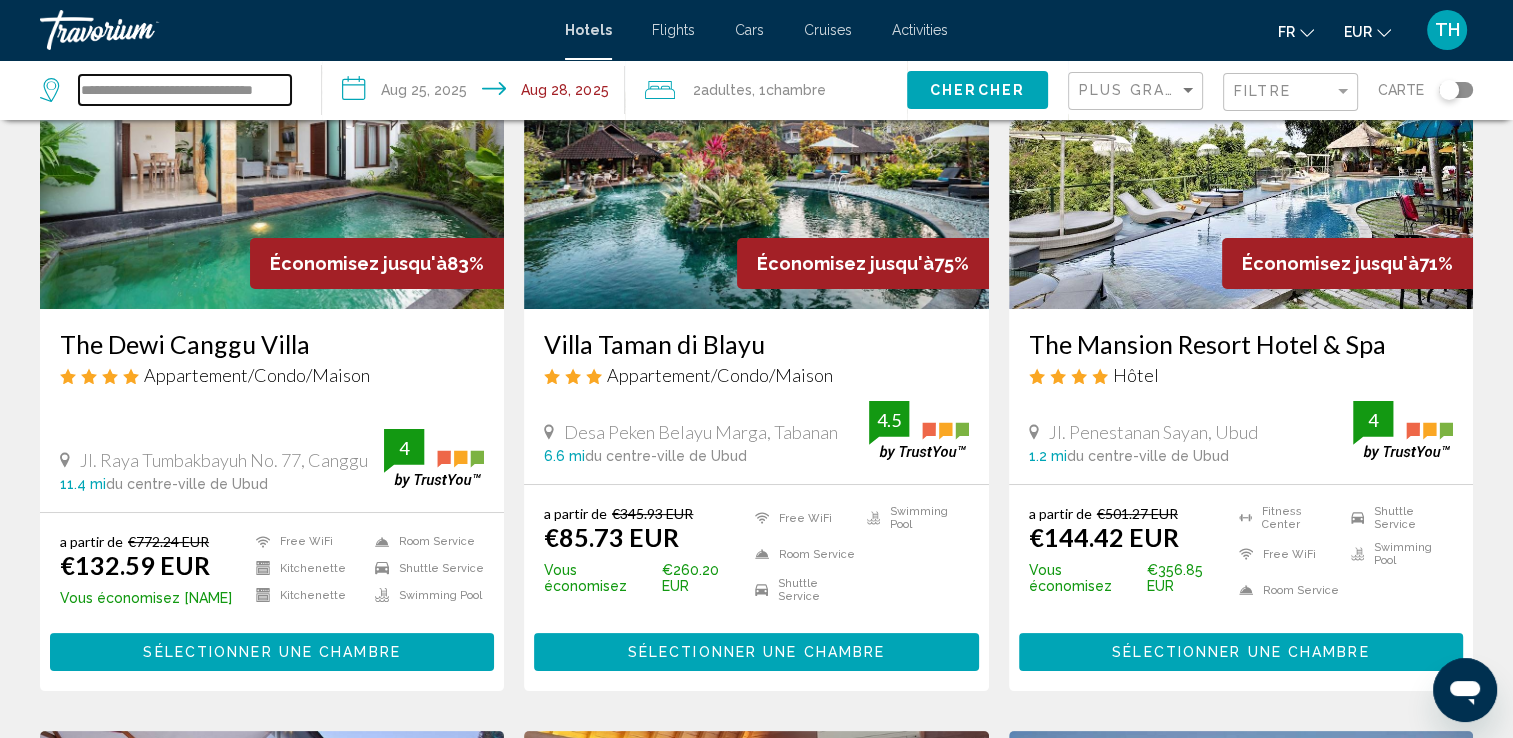 scroll, scrollTop: 0, scrollLeft: 0, axis: both 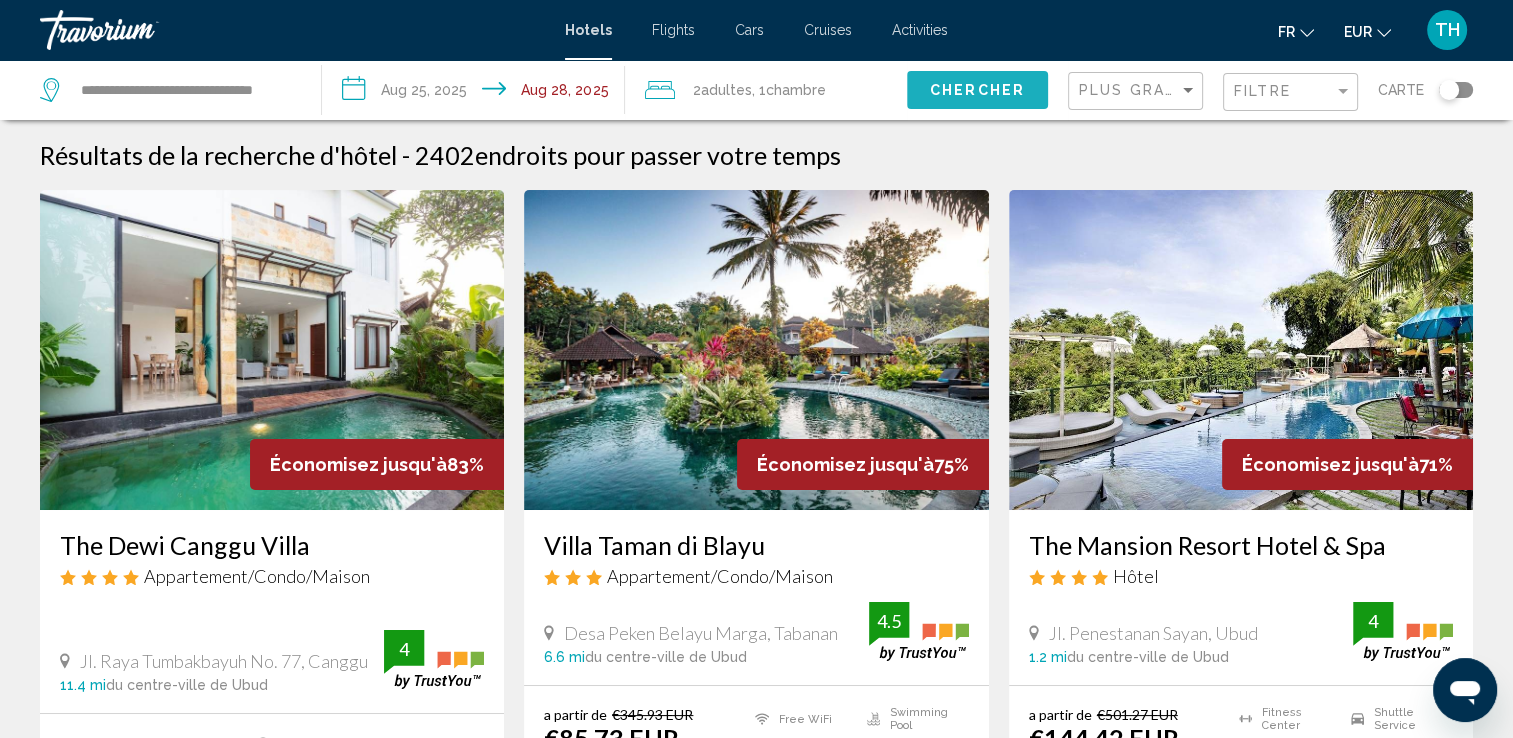 click on "Chercher" 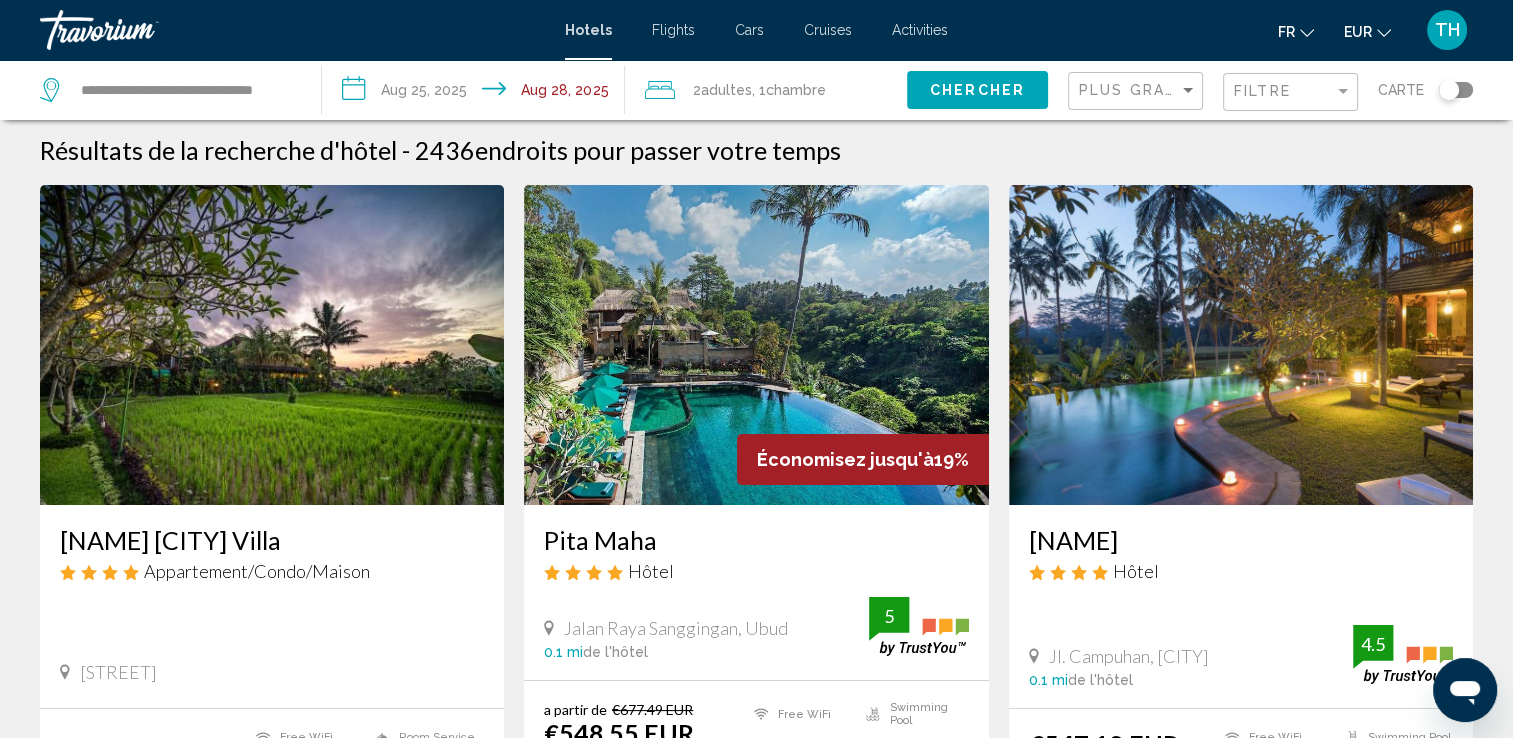 scroll, scrollTop: 0, scrollLeft: 0, axis: both 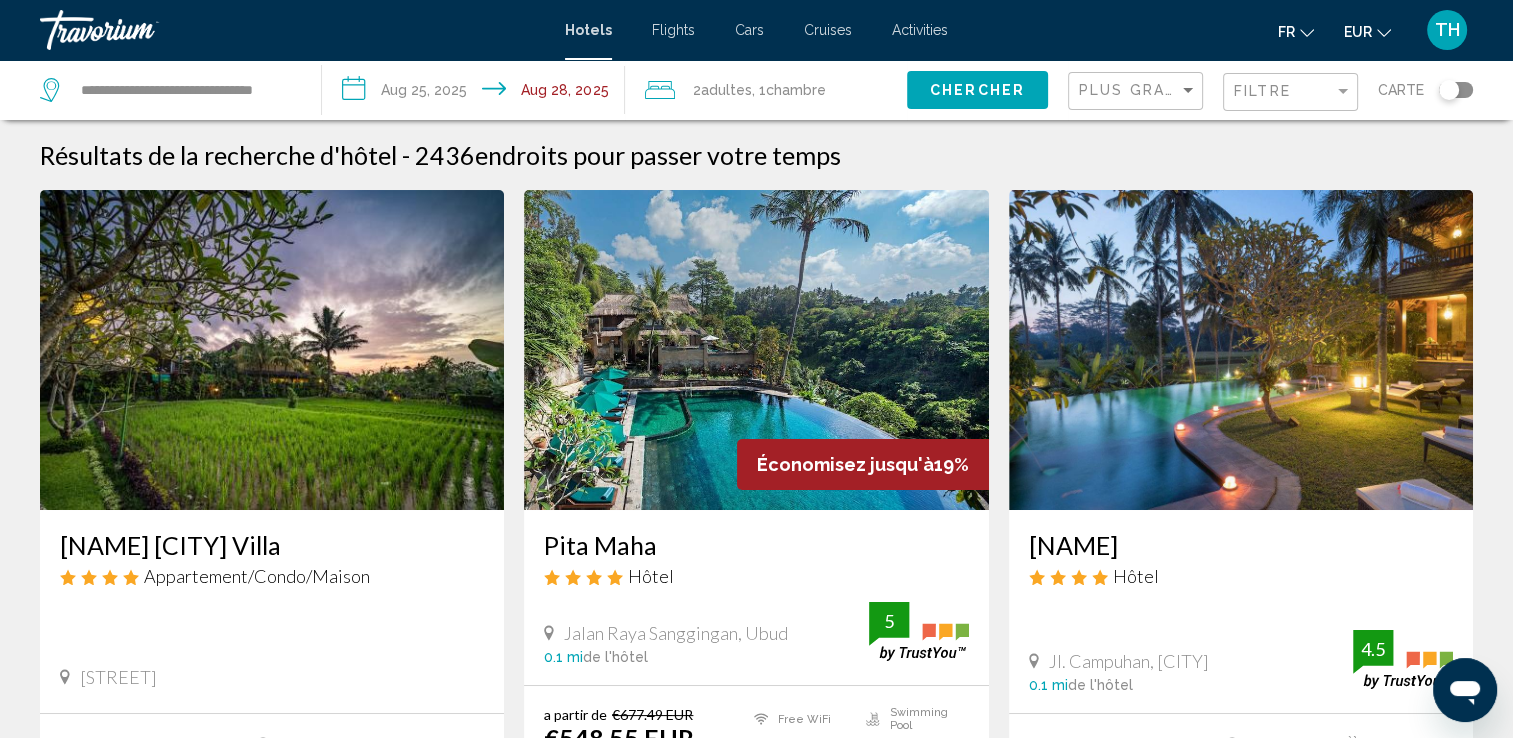 click at bounding box center (756, 350) 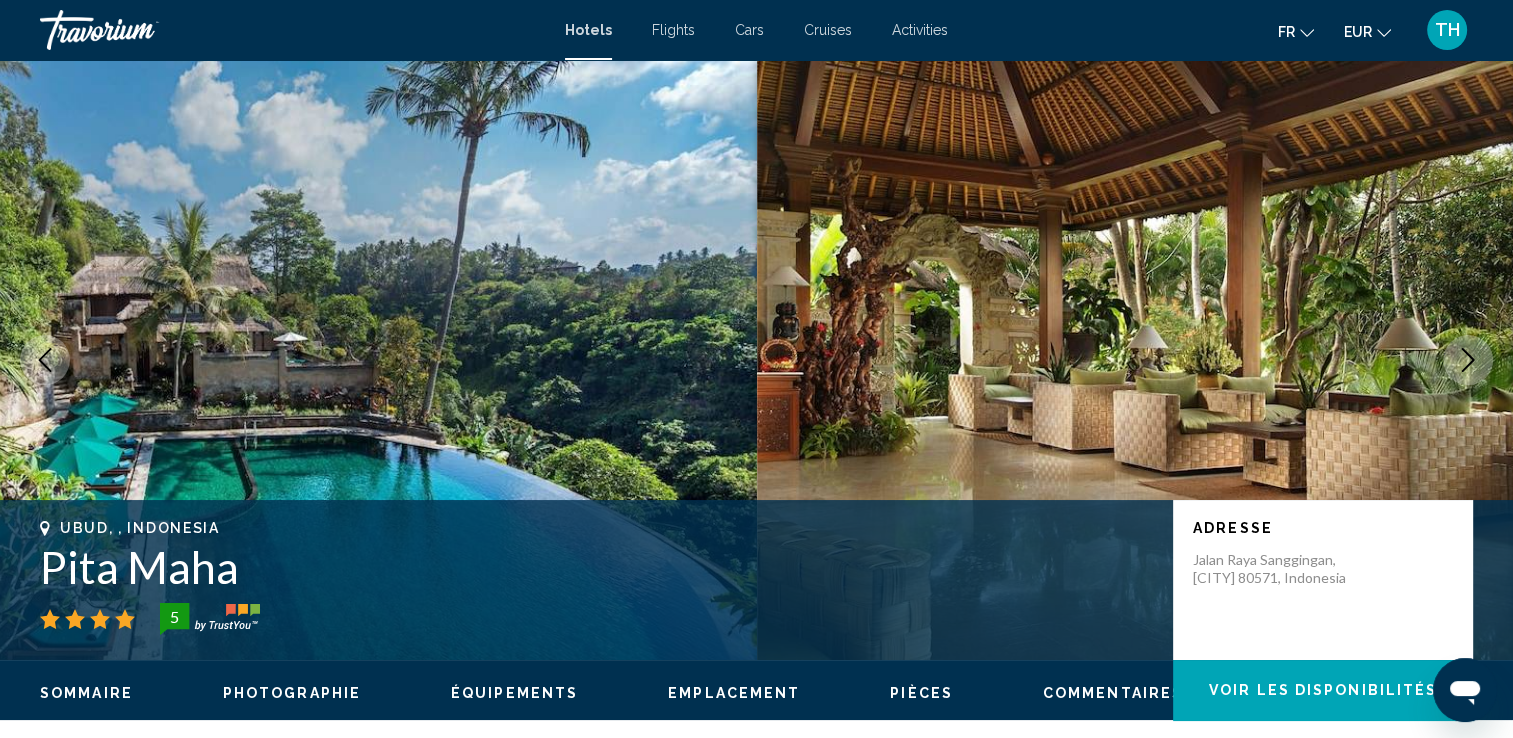 click 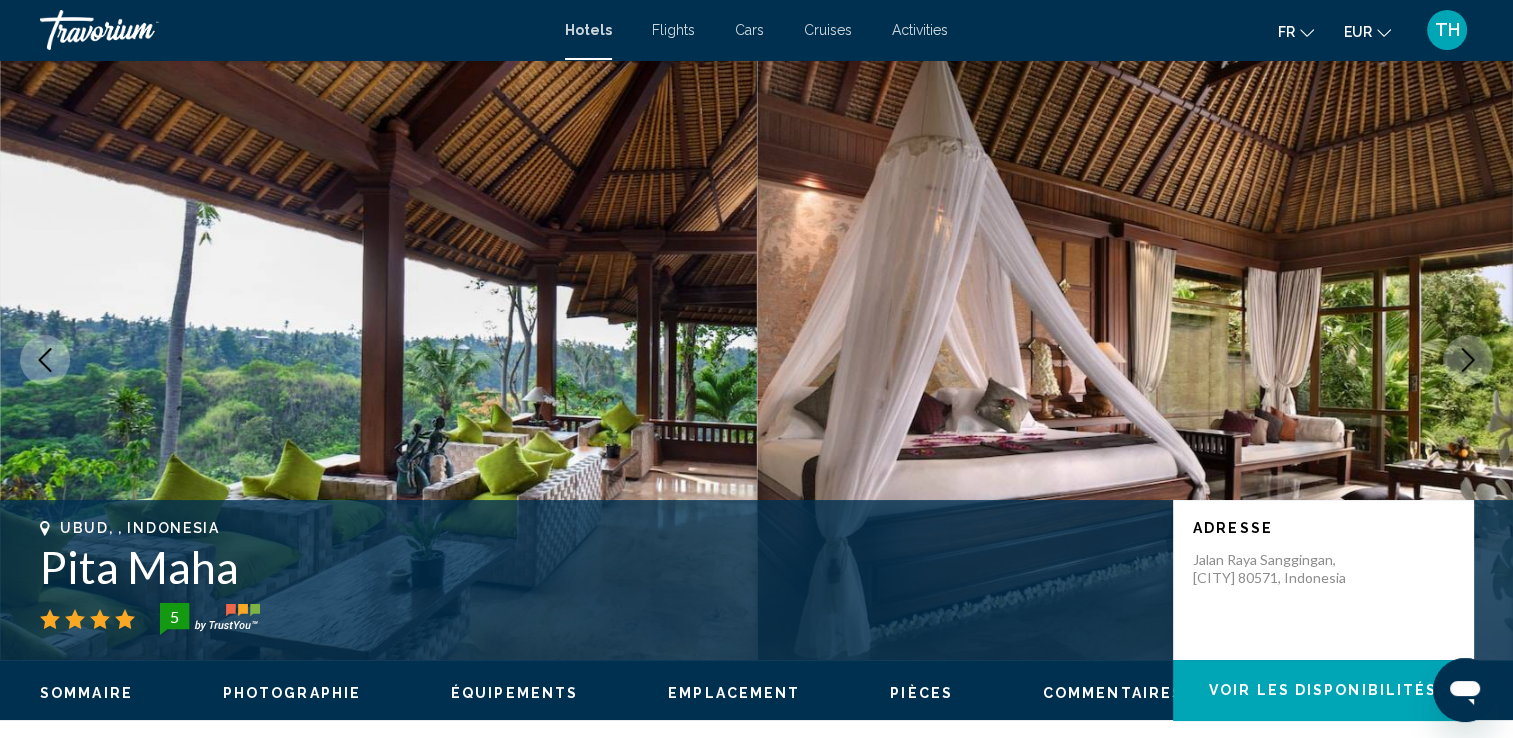 click 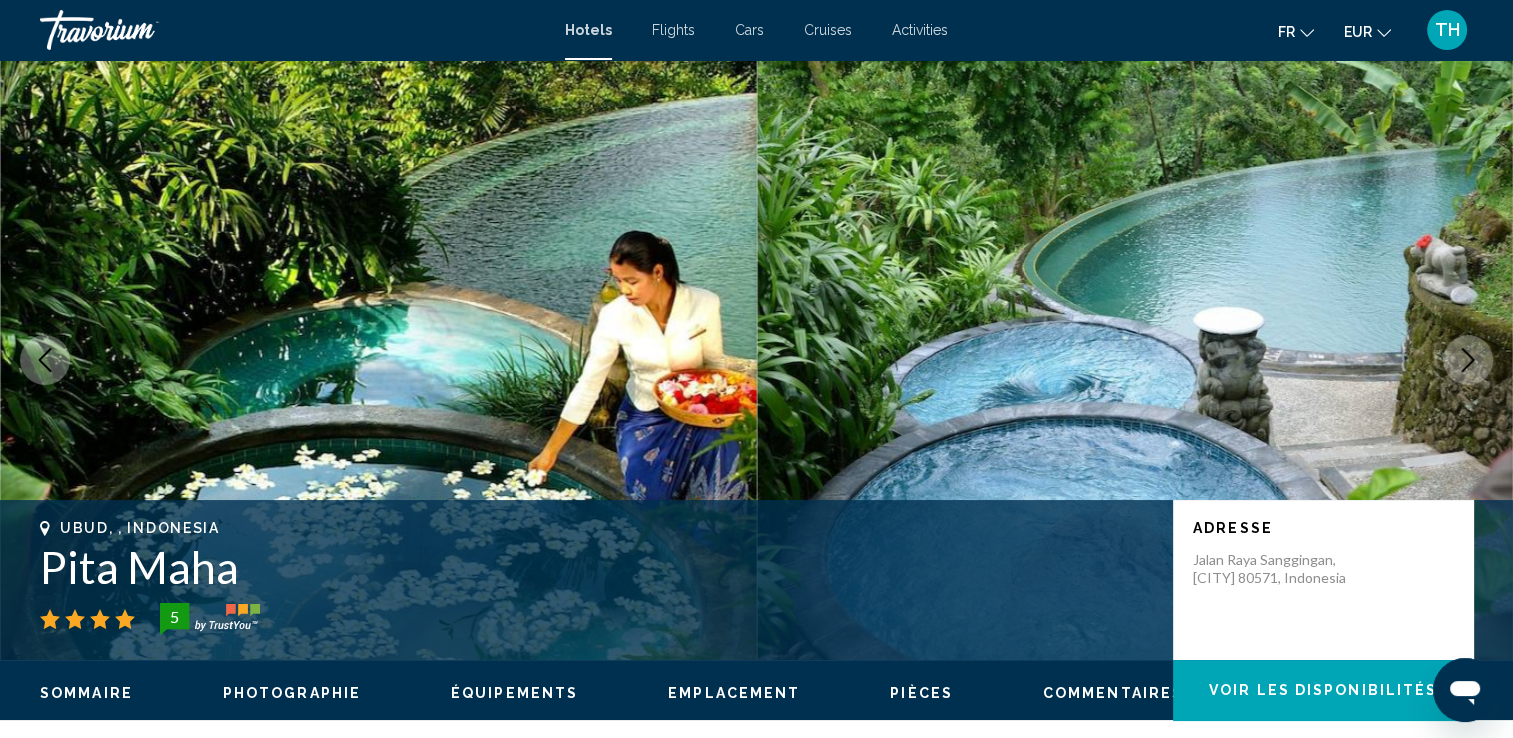 click 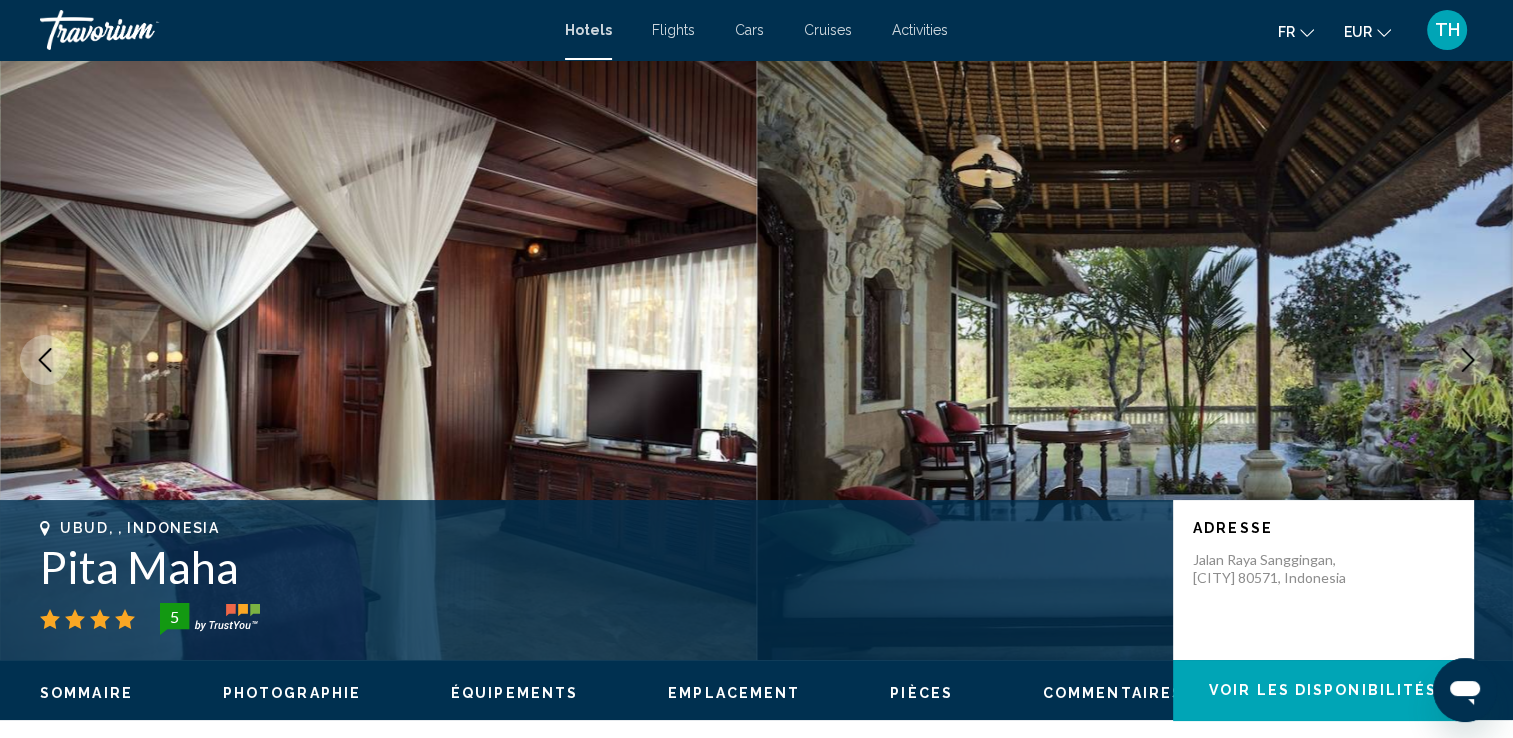 click 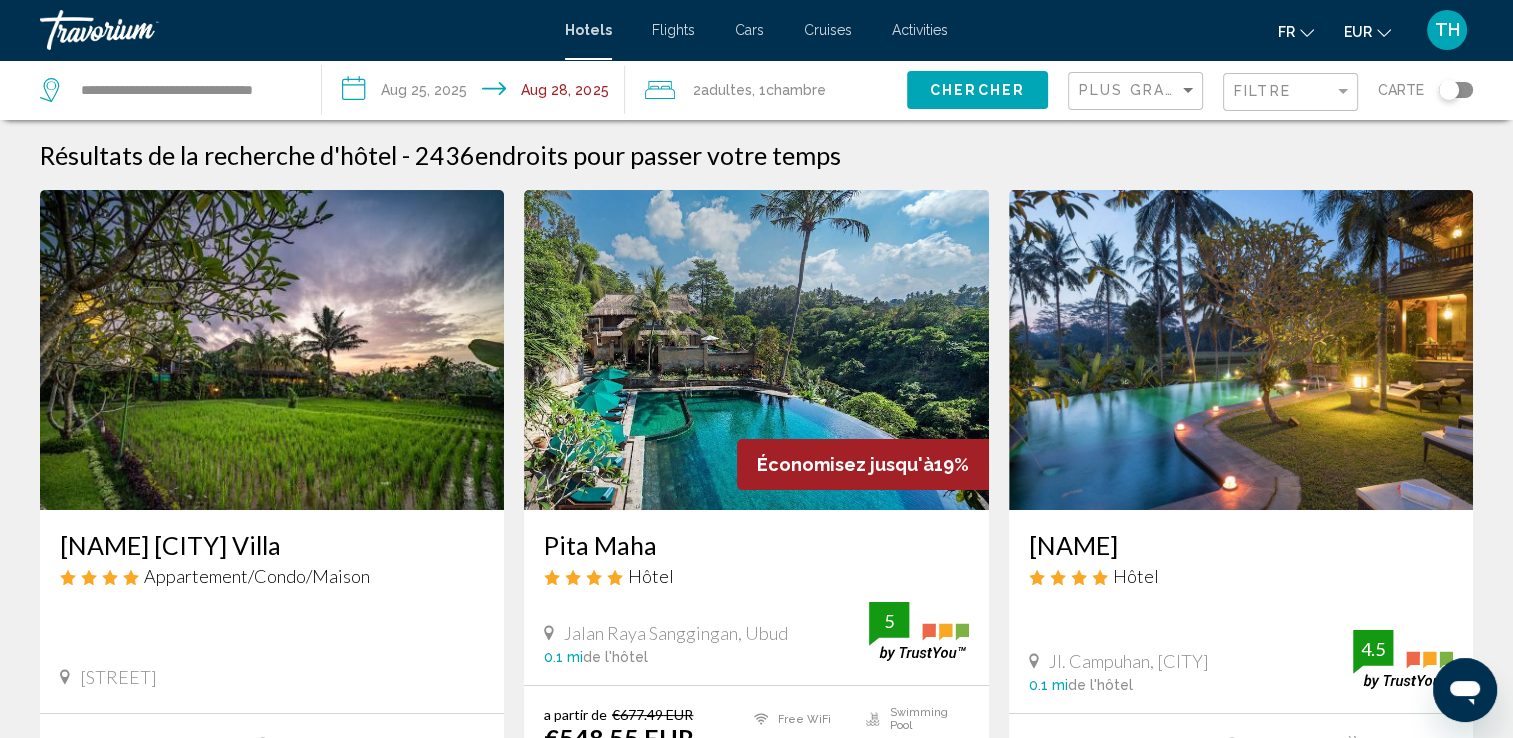click on "**********" 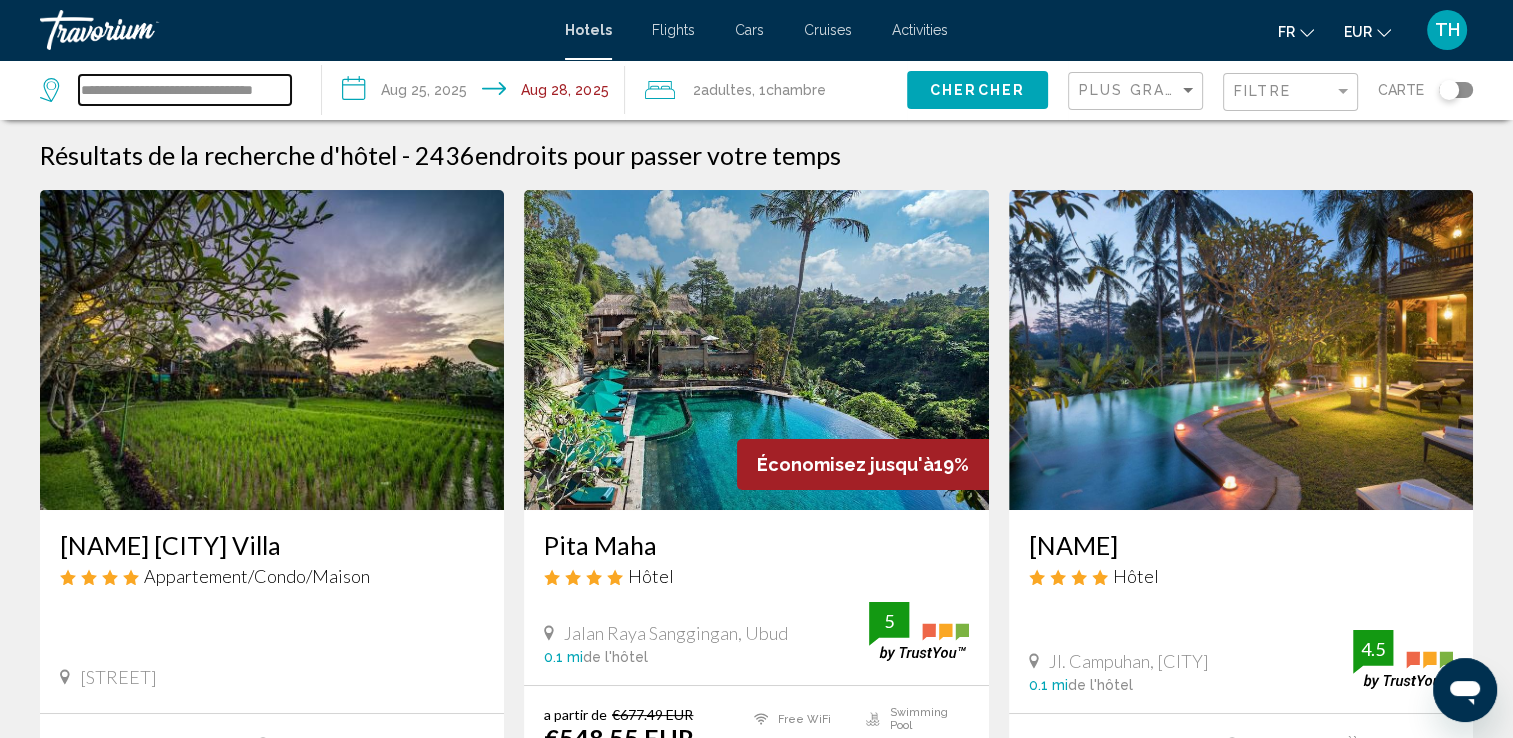 click on "**********" at bounding box center (185, 90) 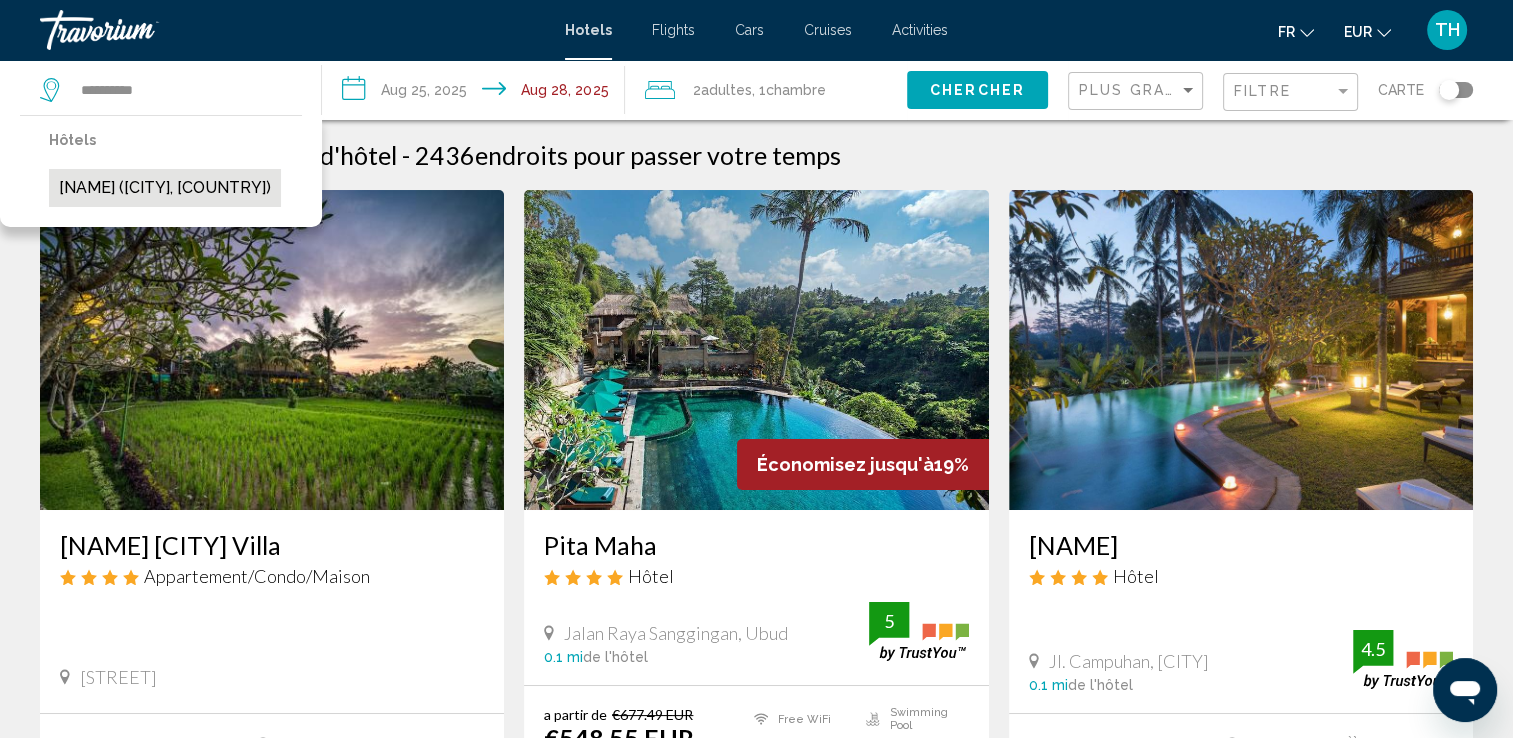 click on "Ananda Ubud Resort (Ubud, ID)" at bounding box center (165, 188) 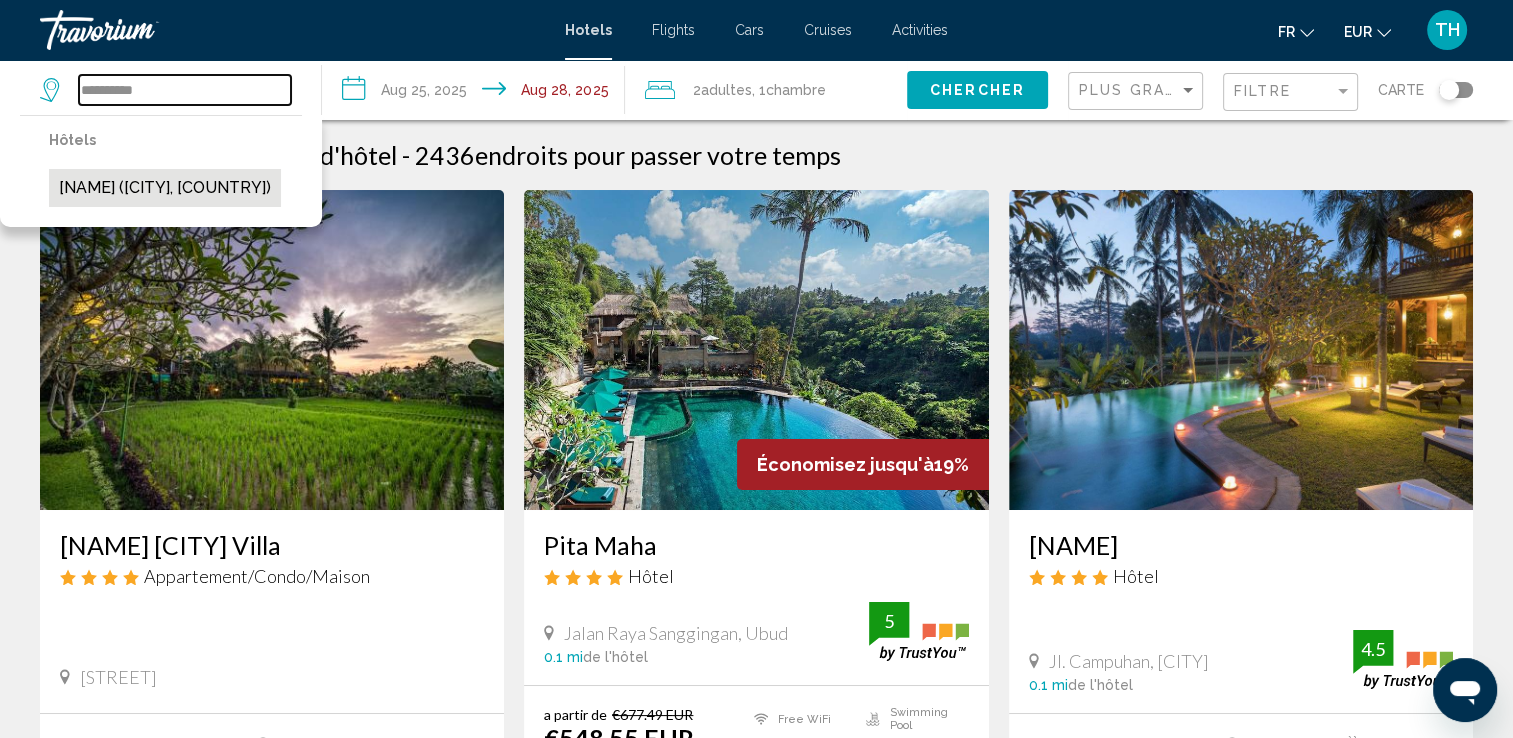 type on "**********" 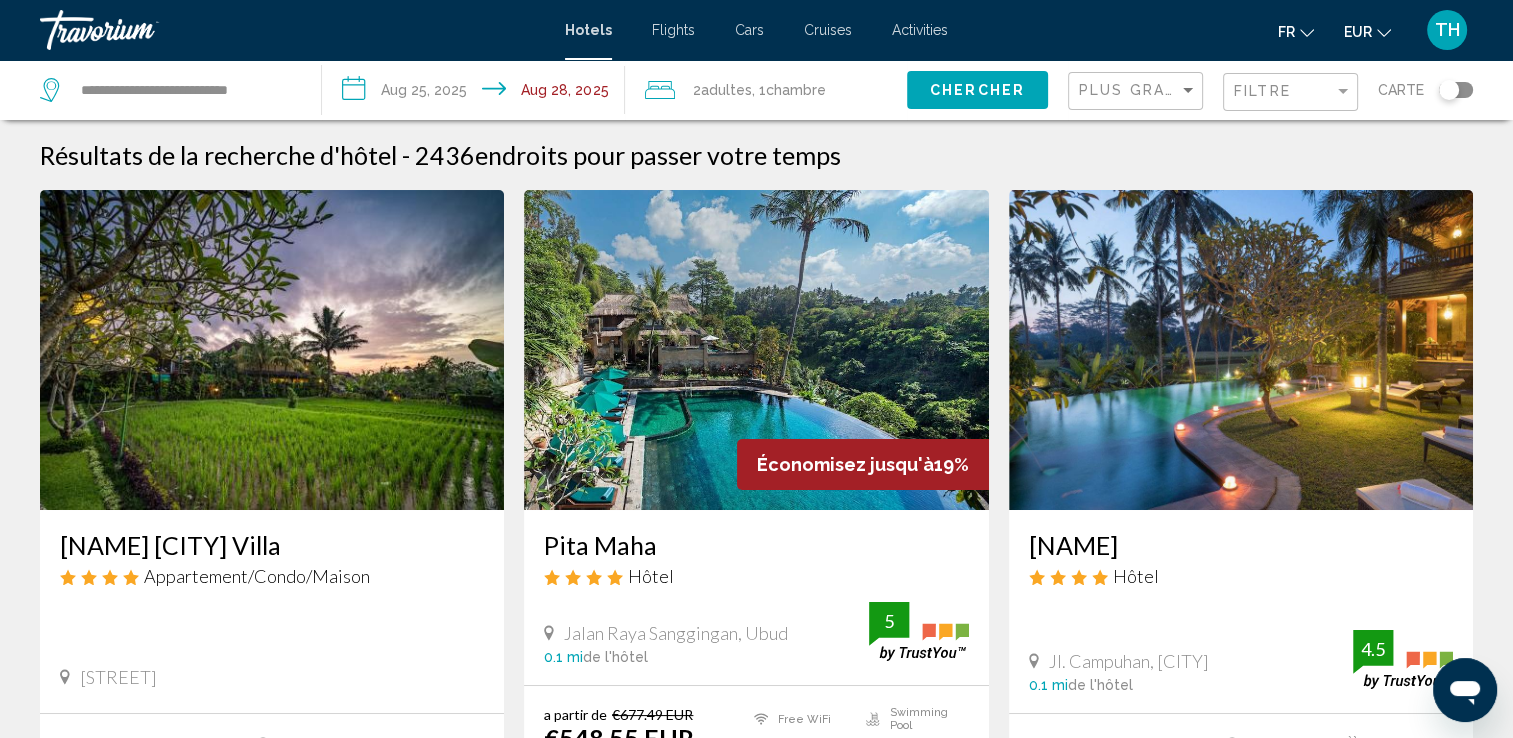 click on "Chercher" 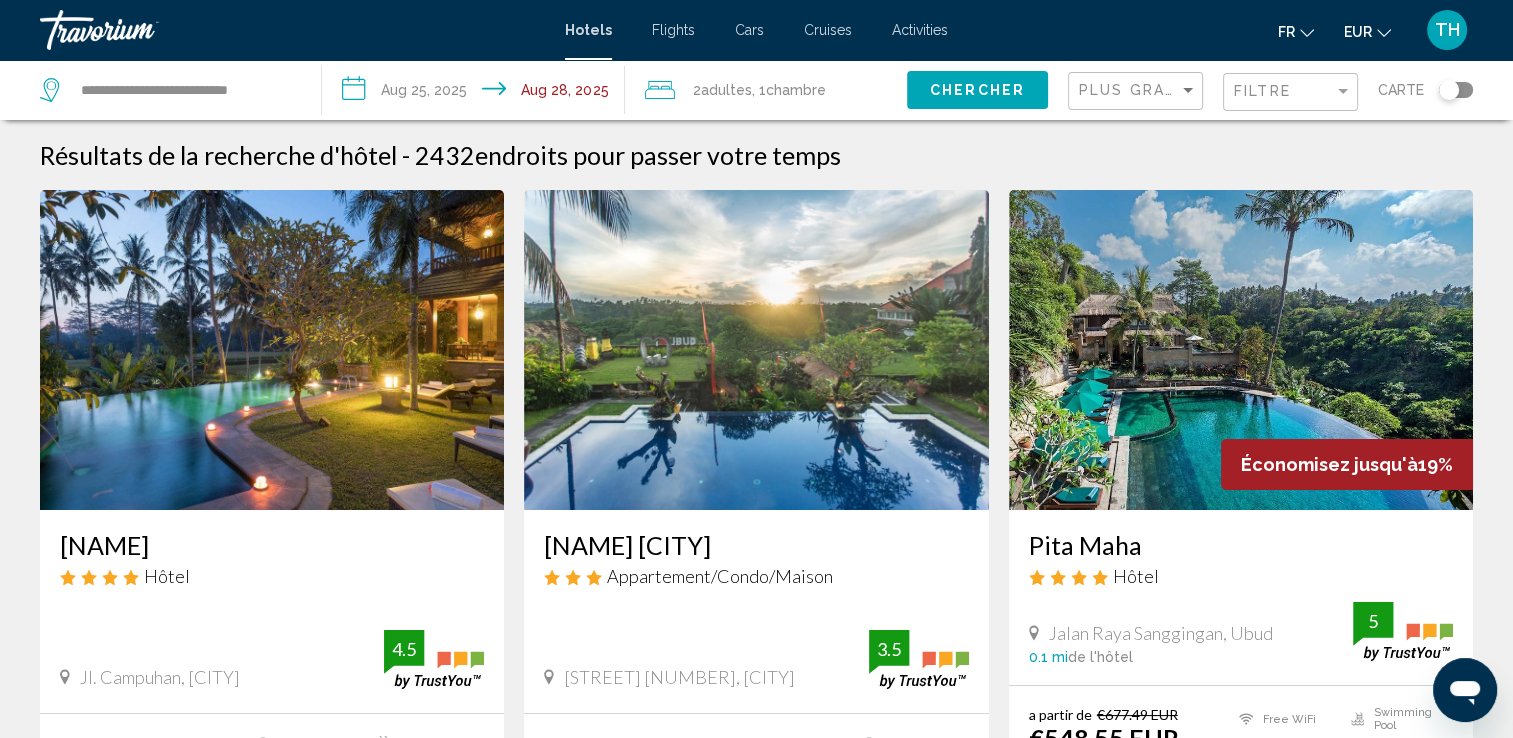click at bounding box center [272, 350] 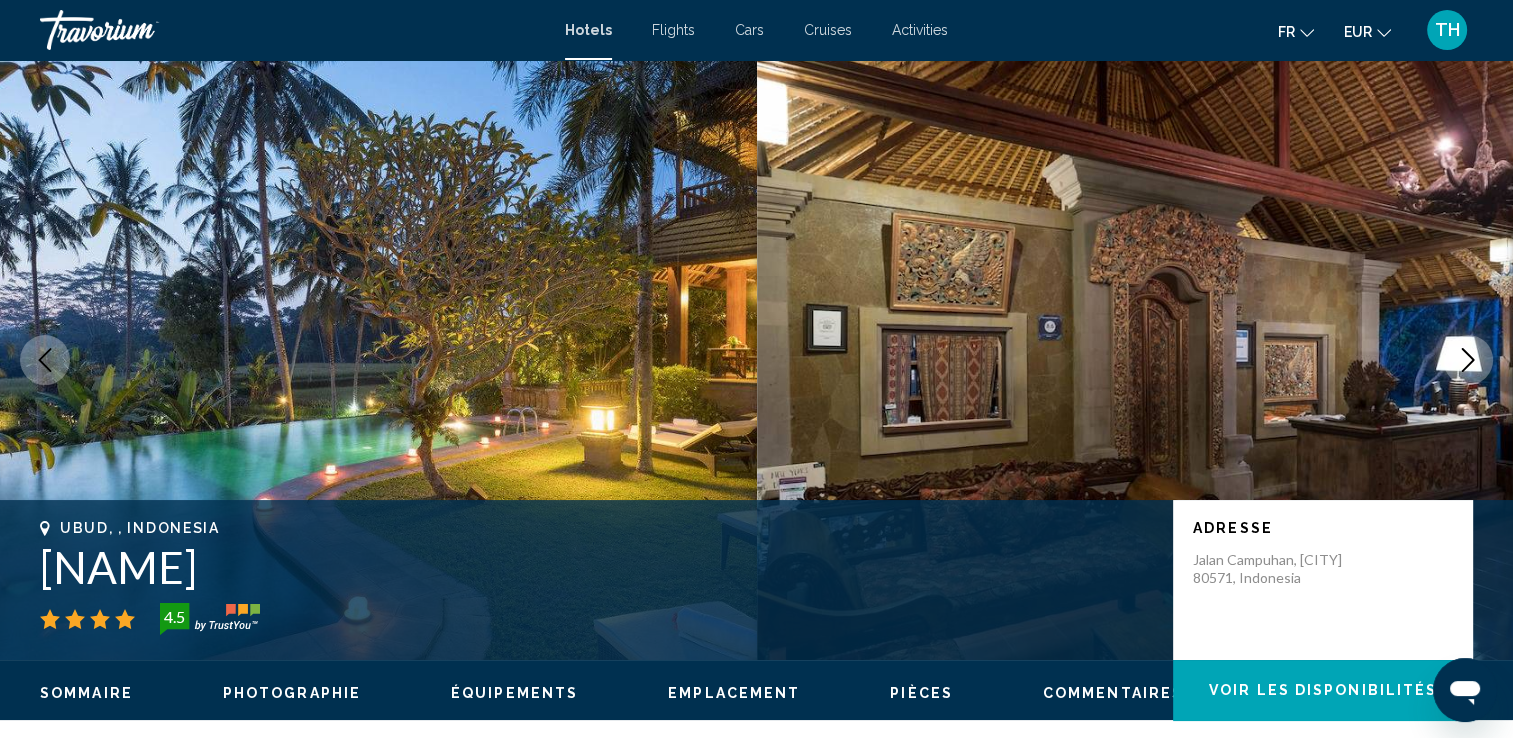click 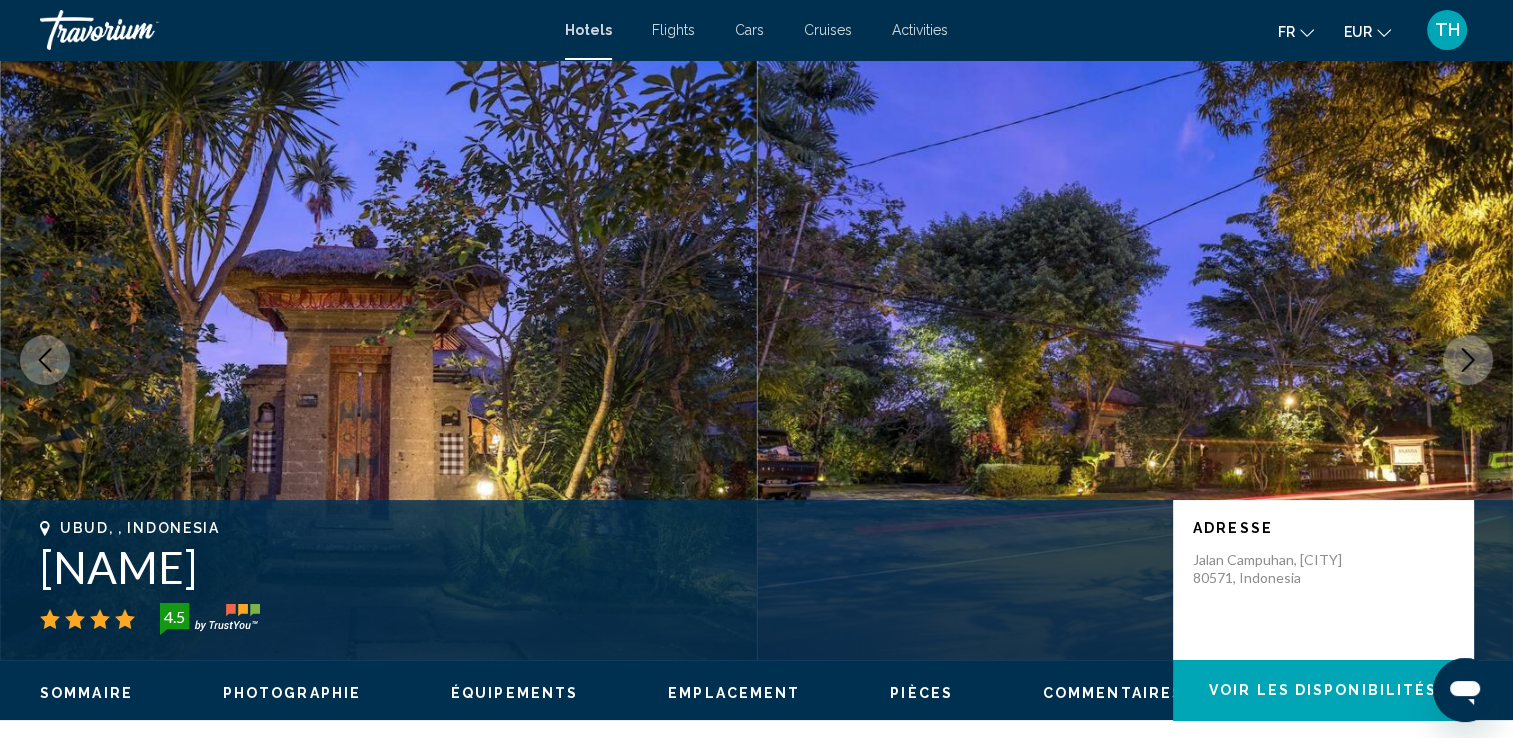 click 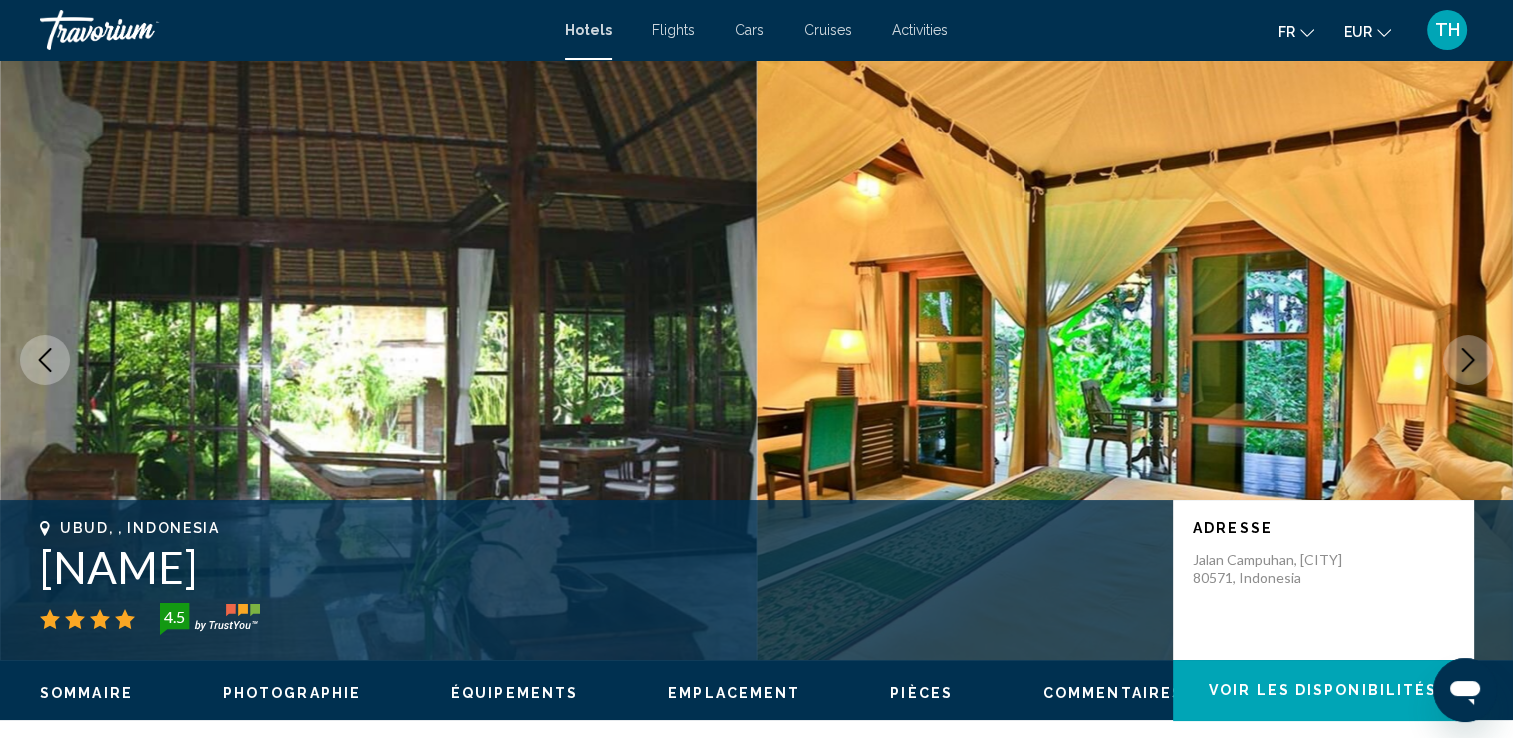 click 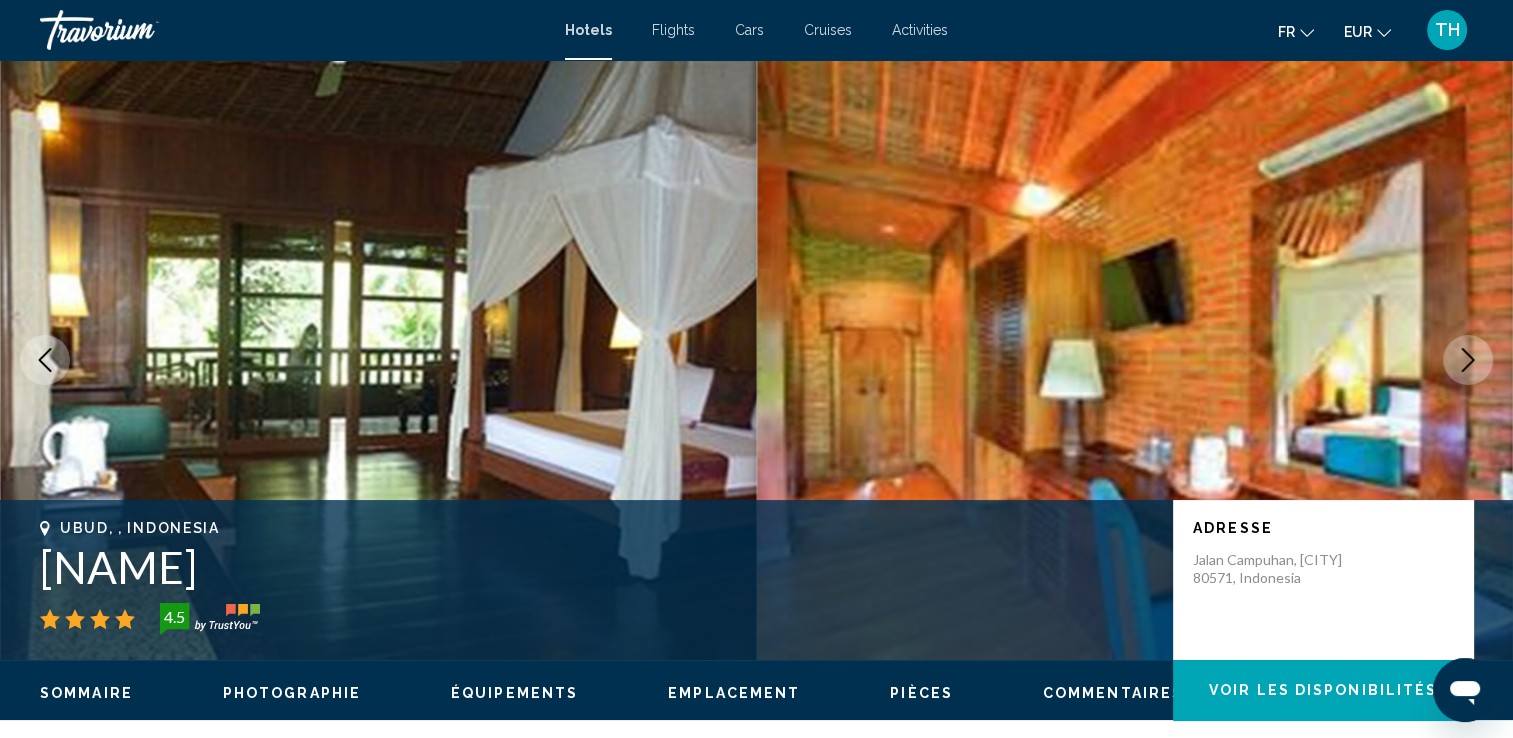 click 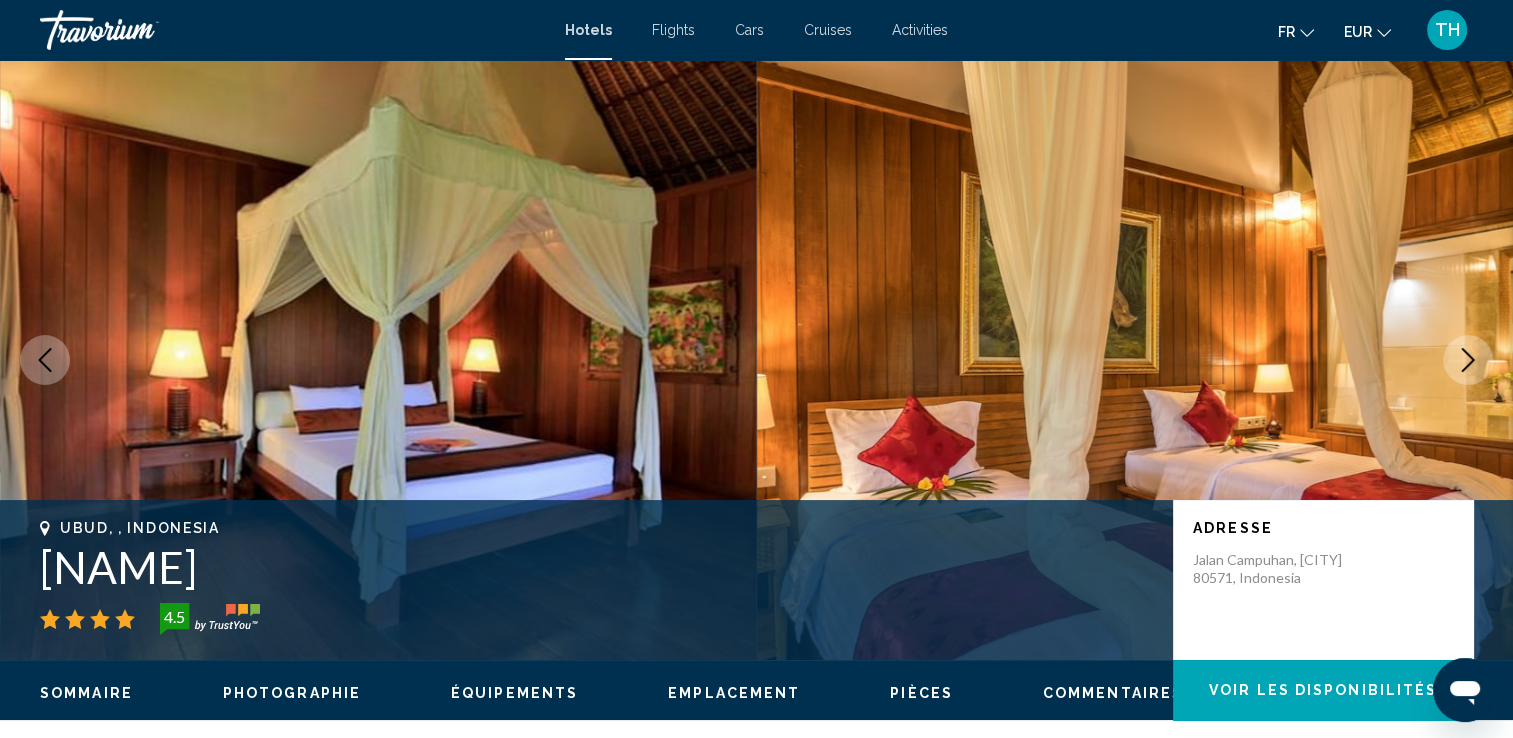 click 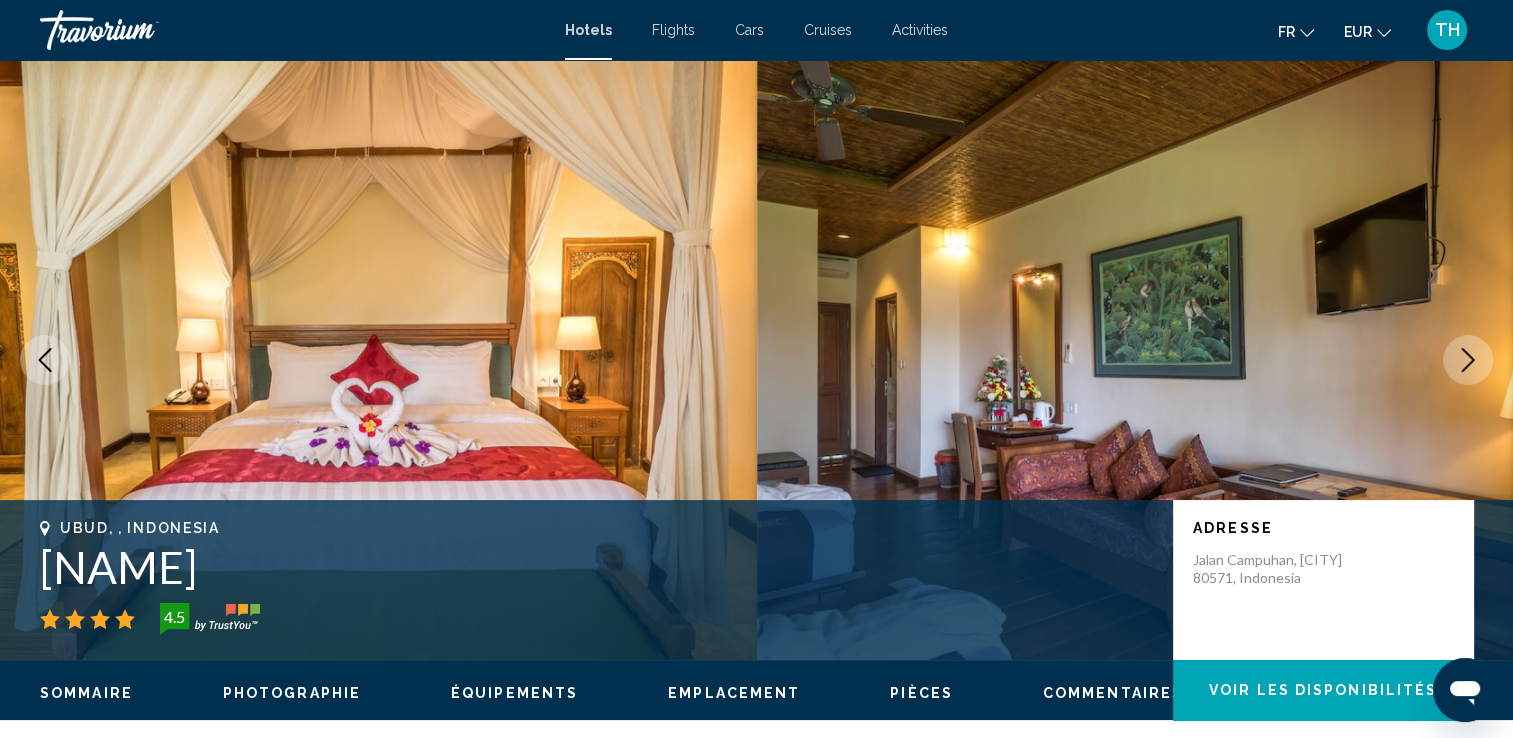 click 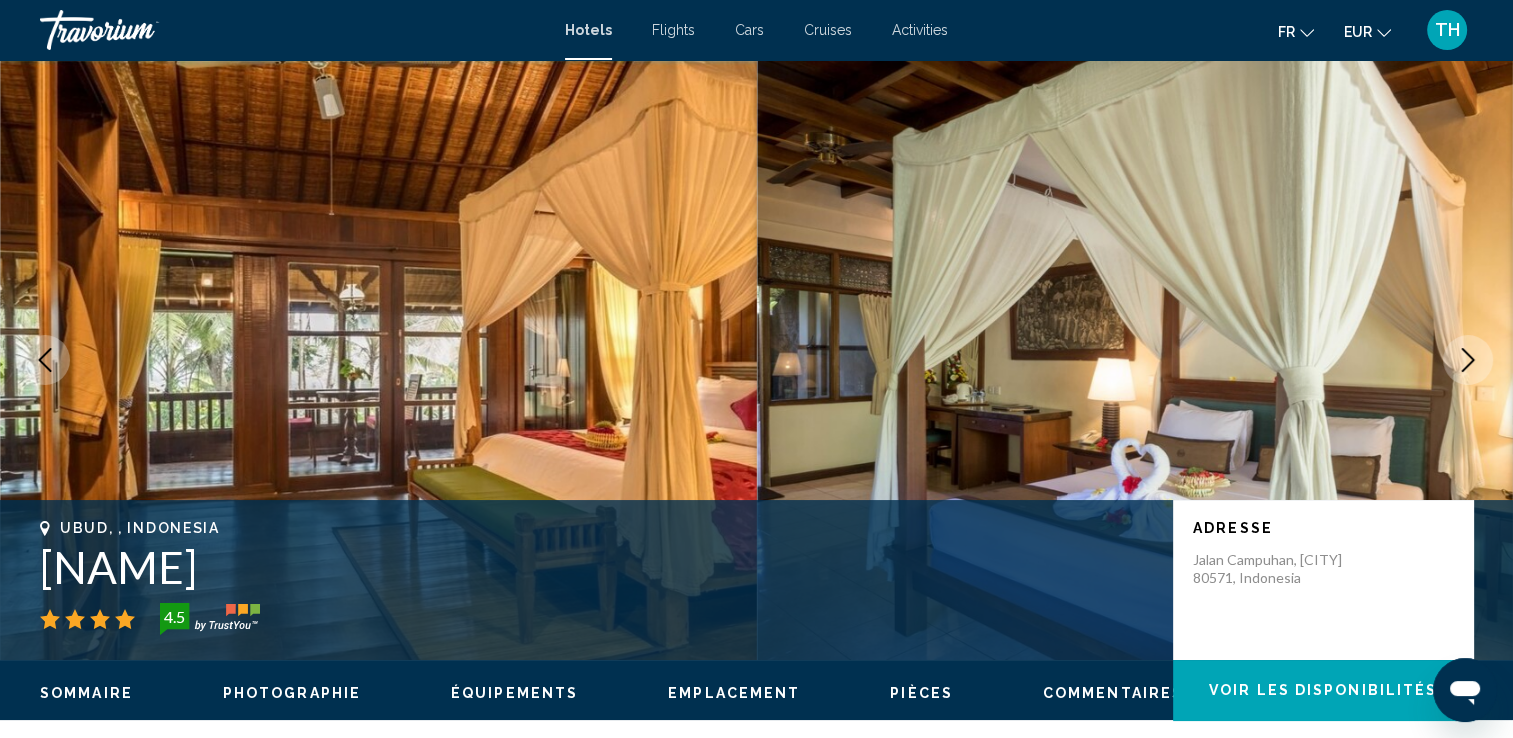 click 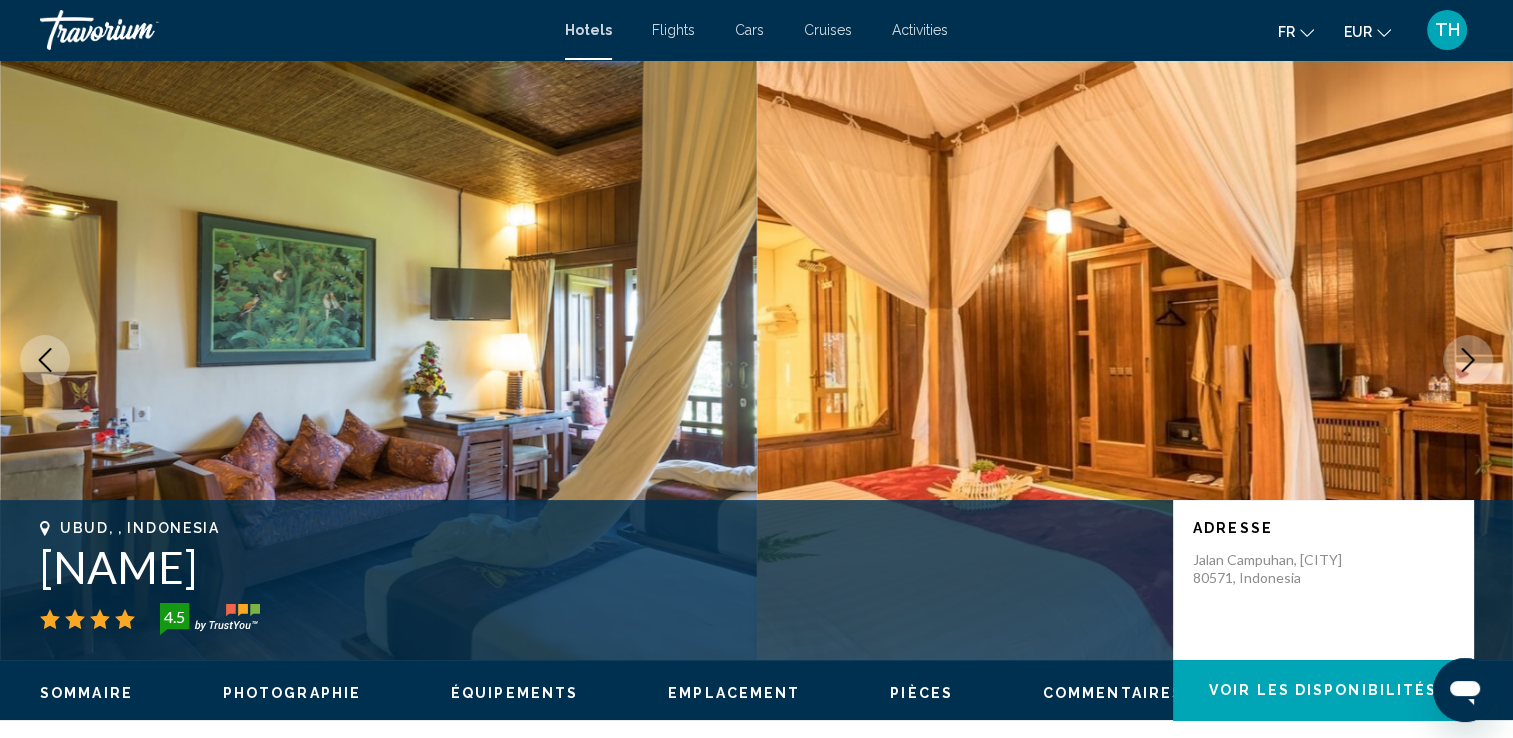 click 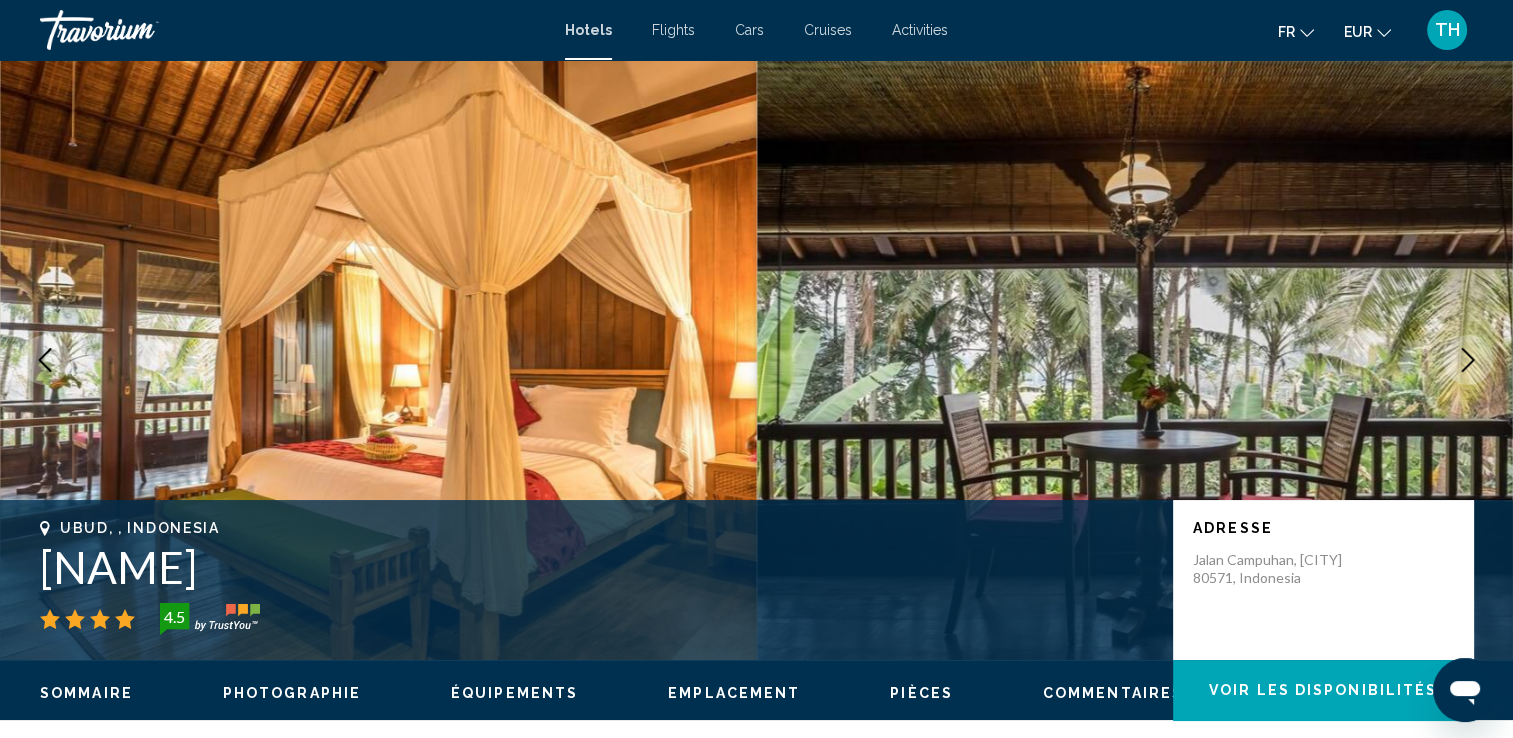click 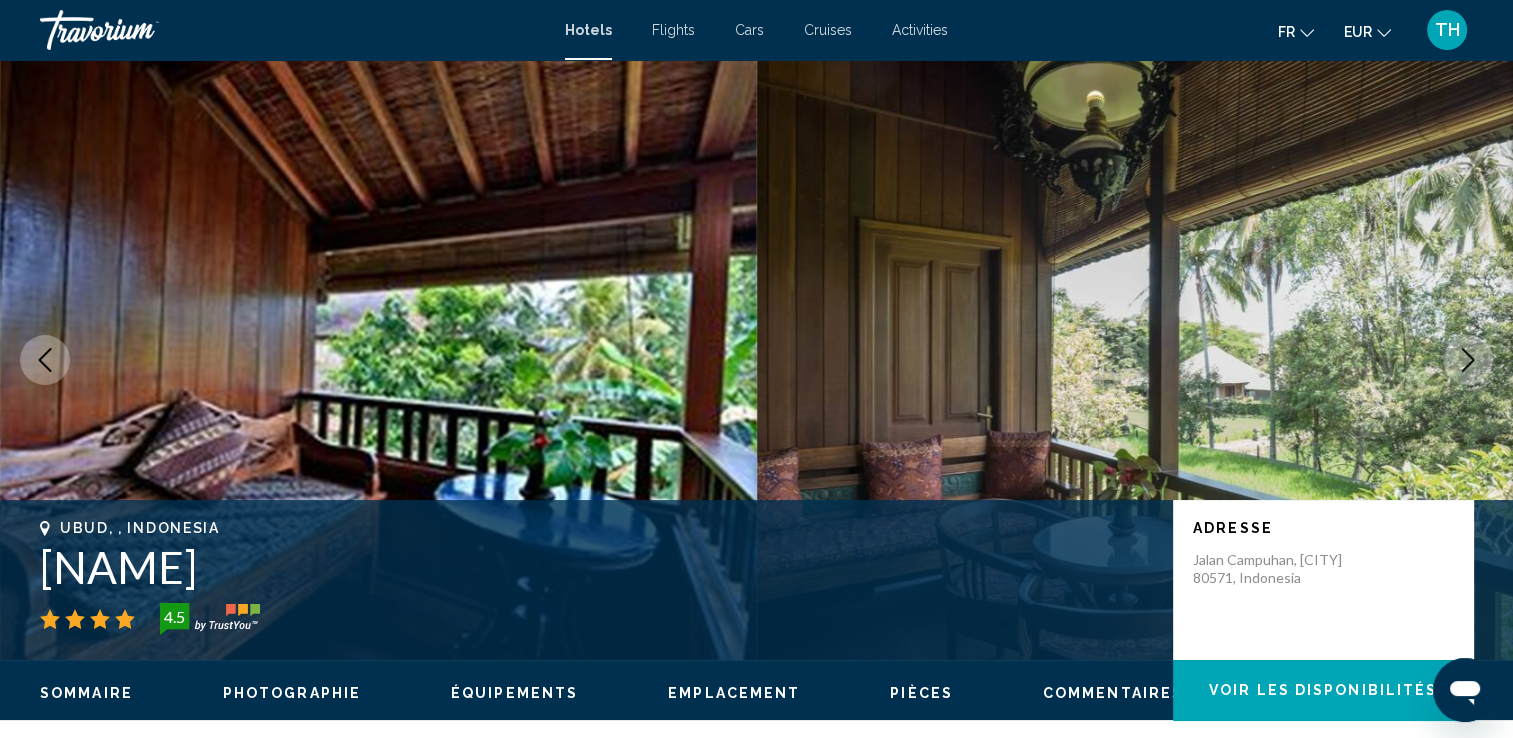 click 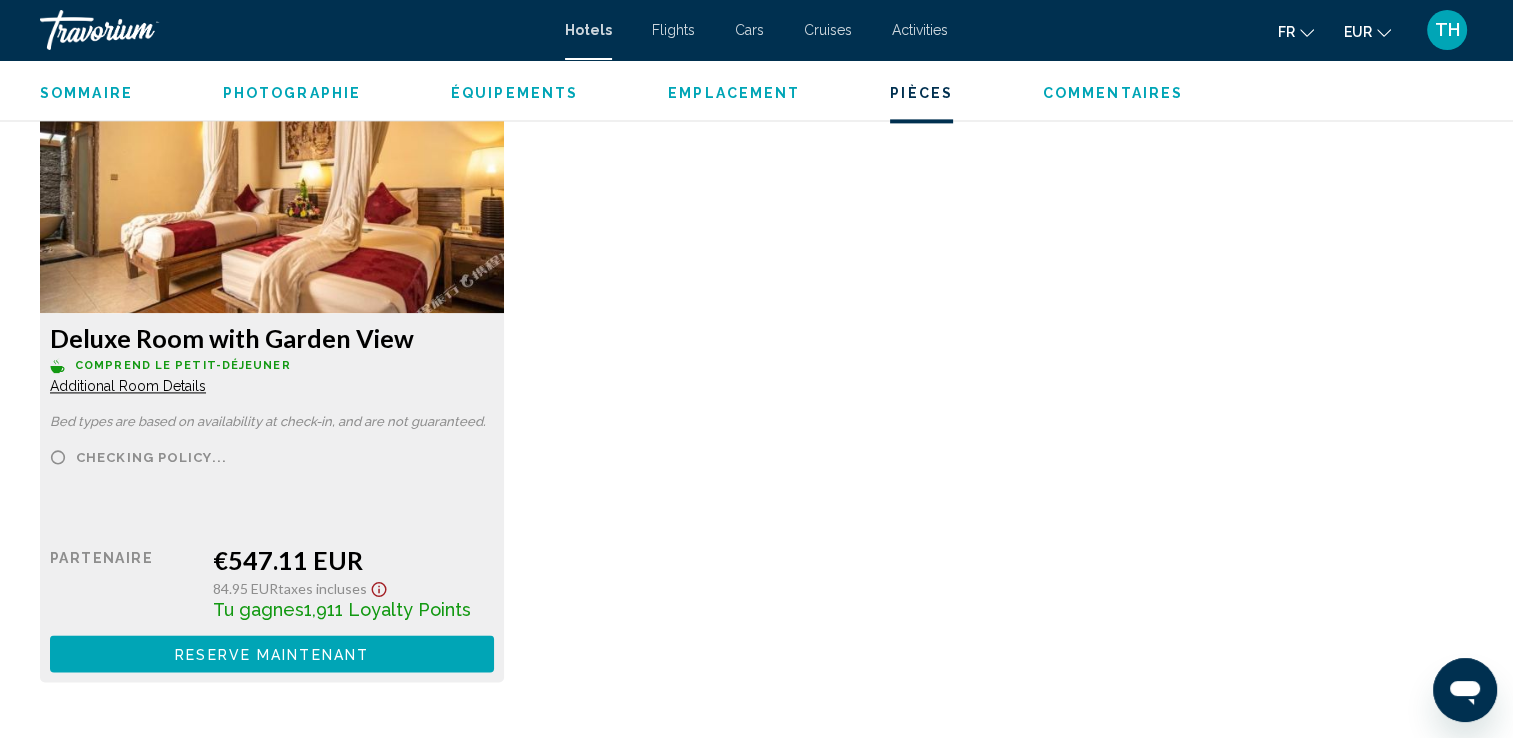 scroll, scrollTop: 2780, scrollLeft: 0, axis: vertical 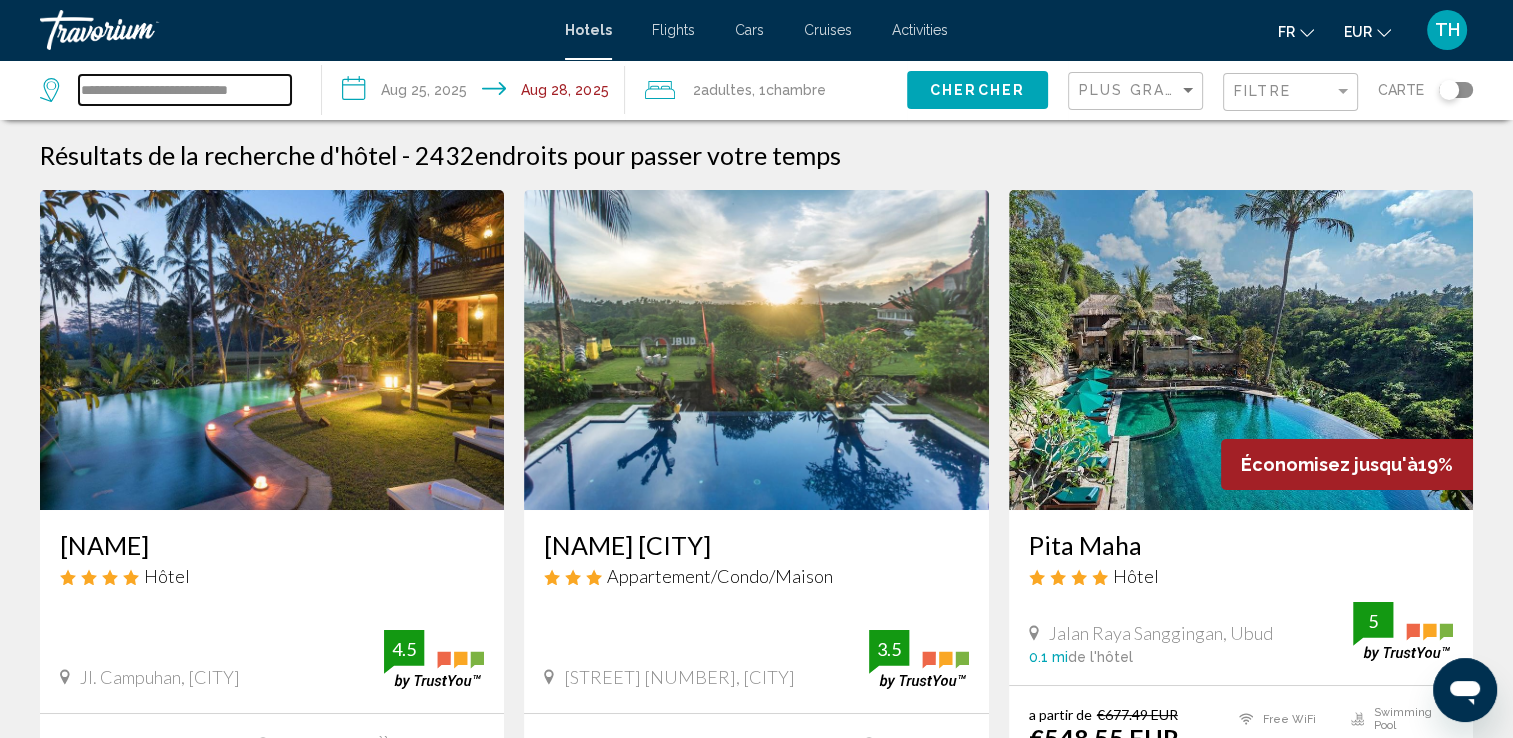 click on "**********" at bounding box center (185, 90) 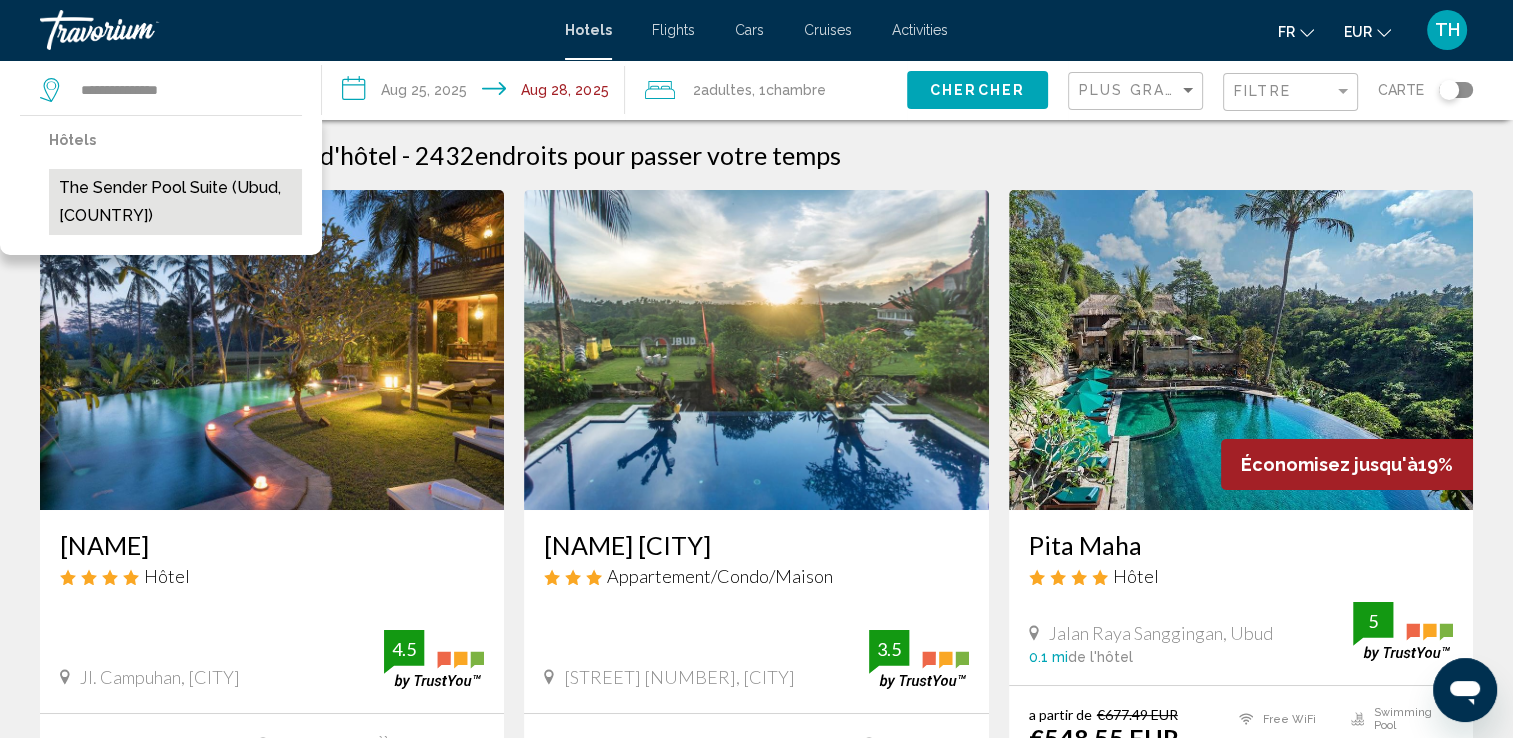 click on "The Sender Pool Suite (Ubud, ID)" at bounding box center (175, 202) 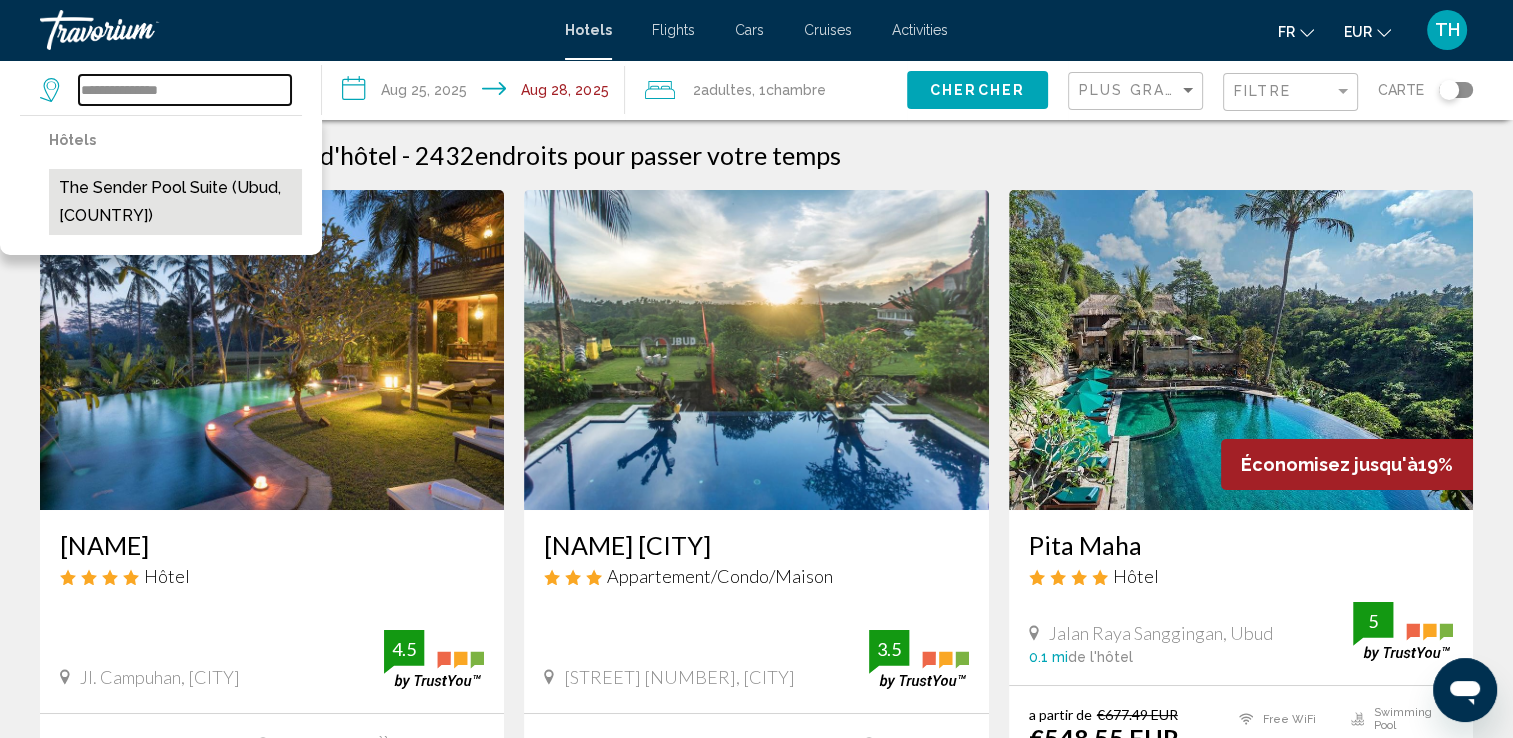 type on "**********" 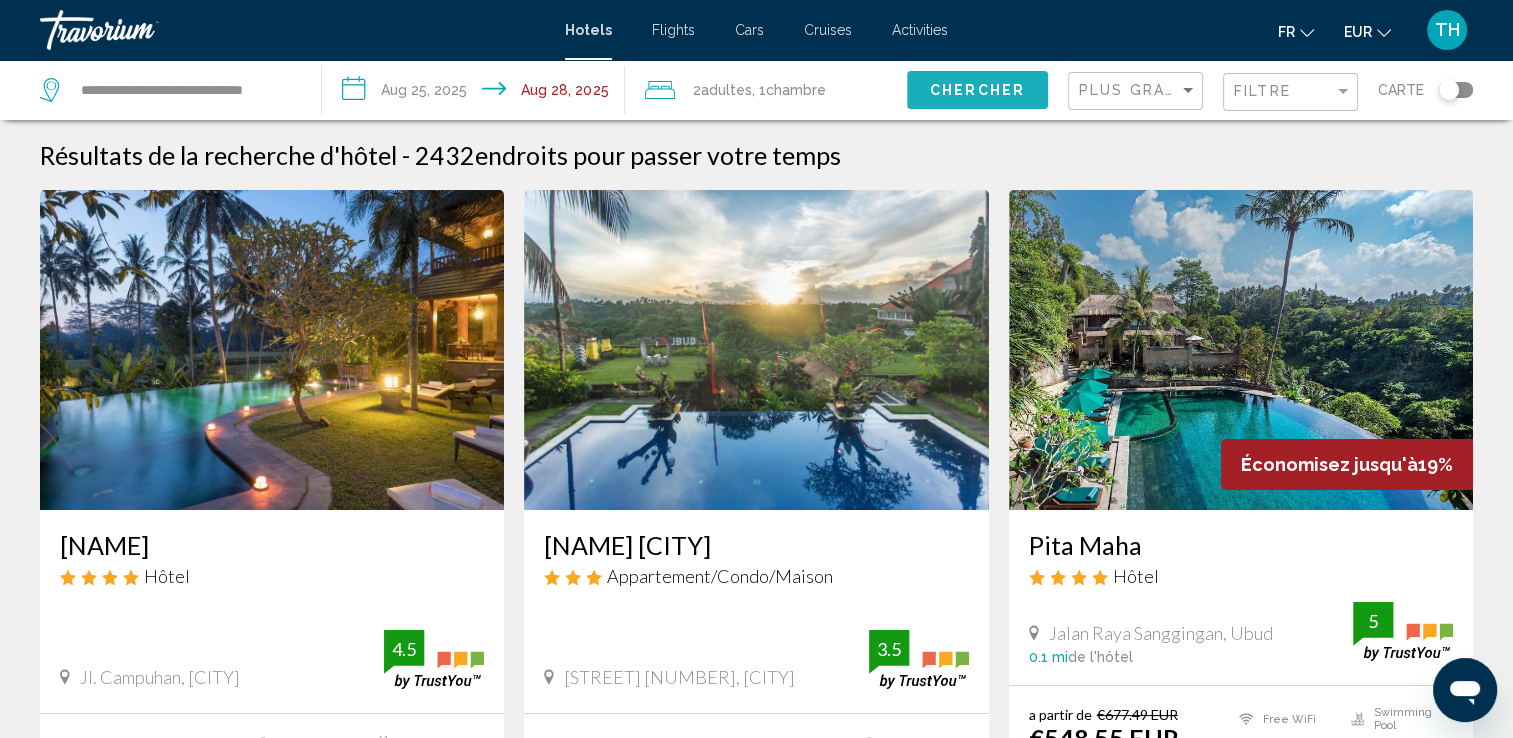 click on "Chercher" 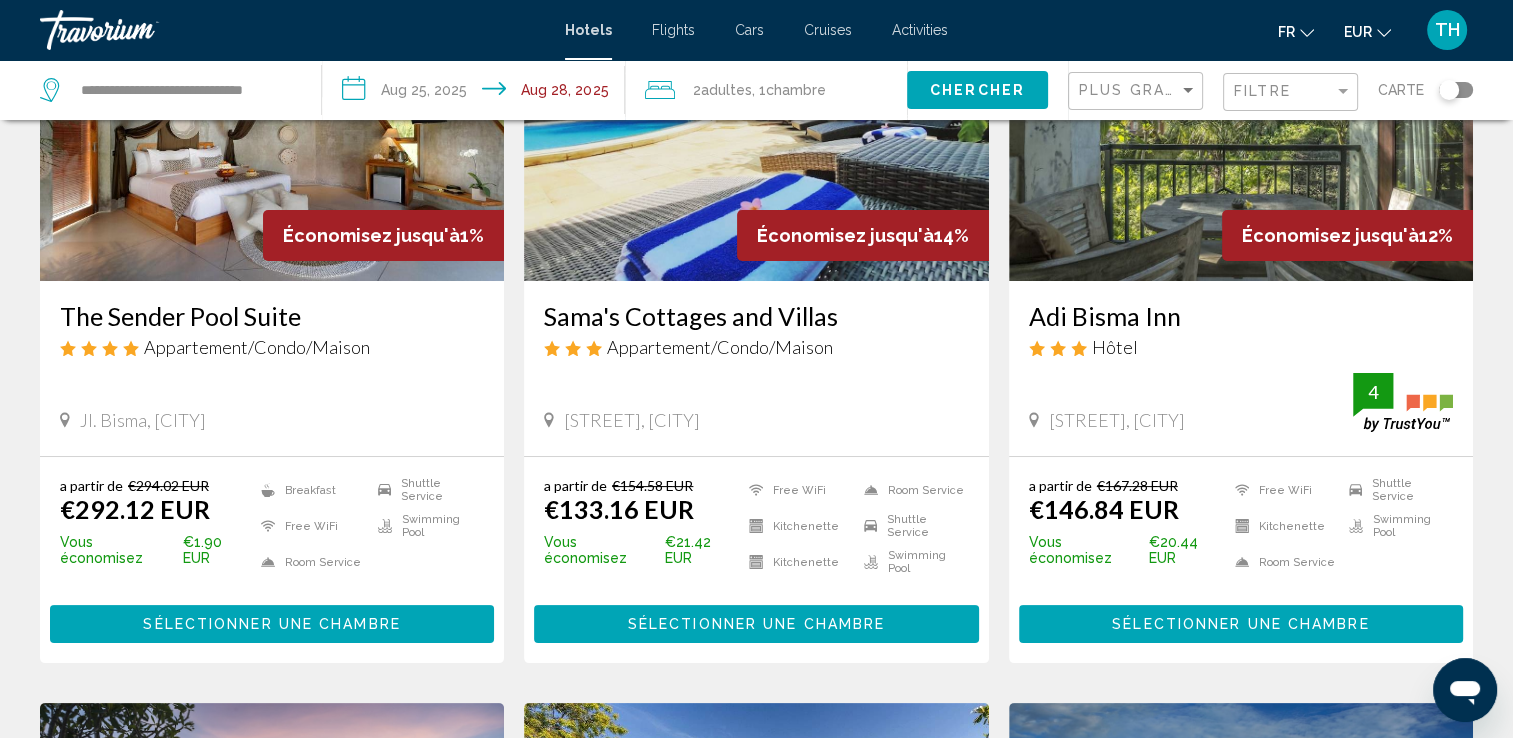 scroll, scrollTop: 213, scrollLeft: 0, axis: vertical 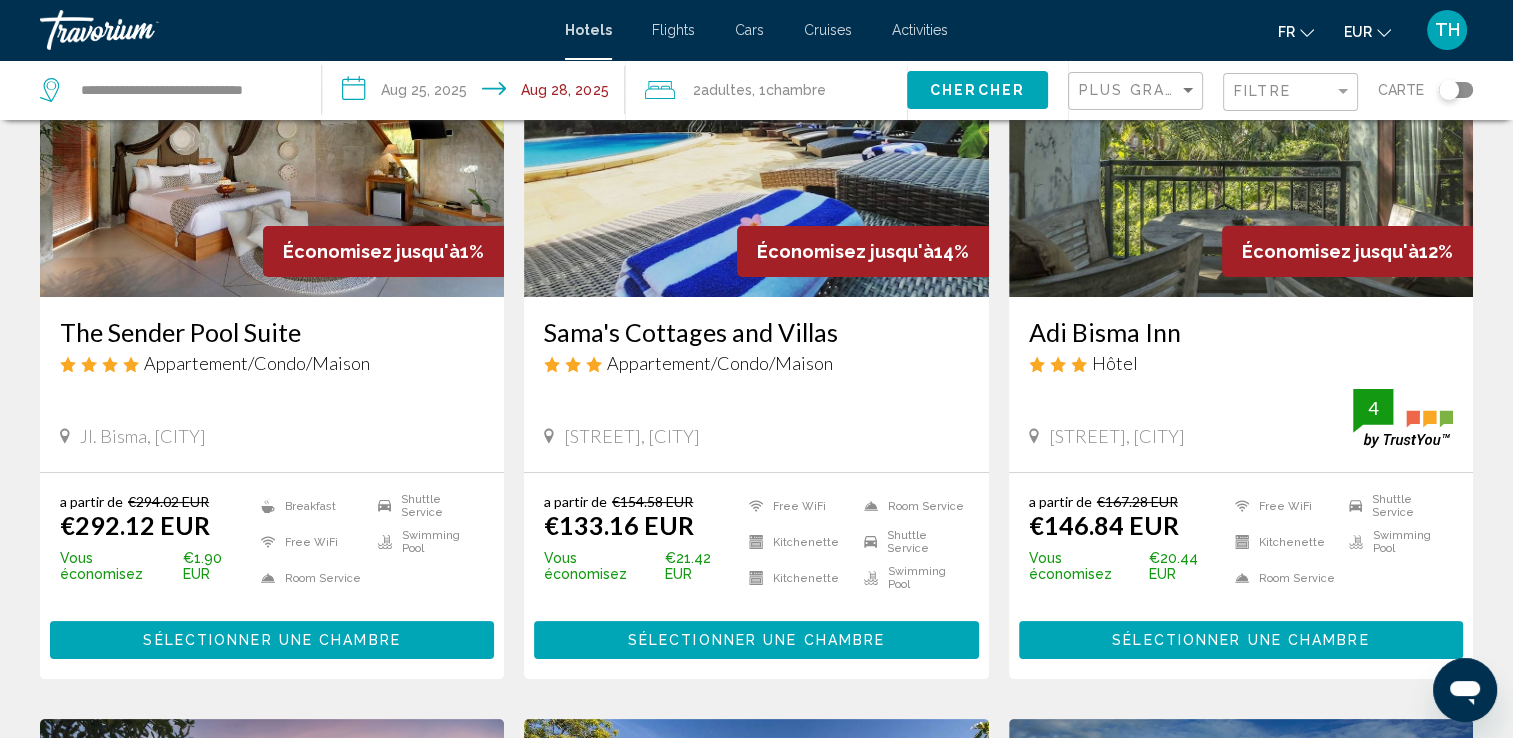click at bounding box center (272, 137) 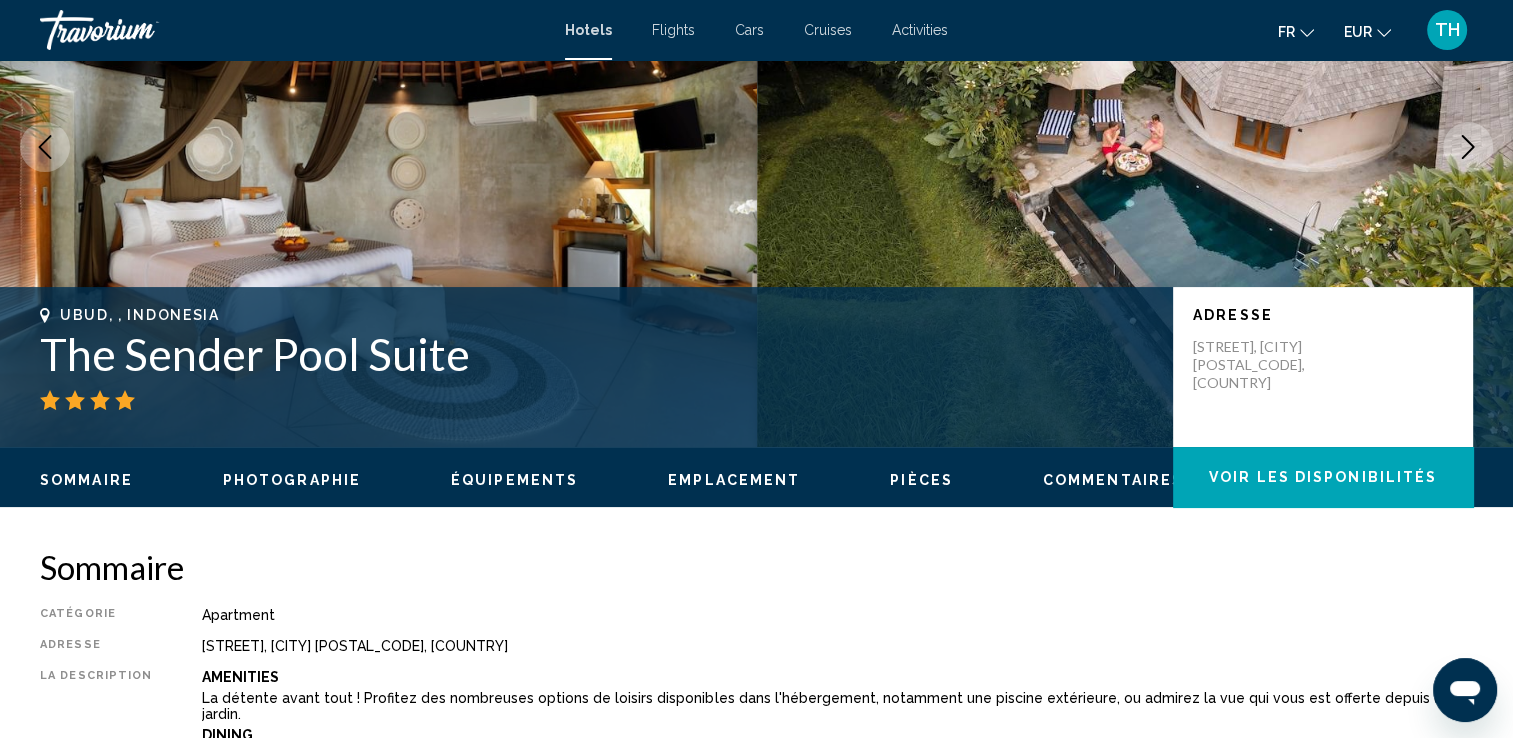 scroll, scrollTop: 0, scrollLeft: 0, axis: both 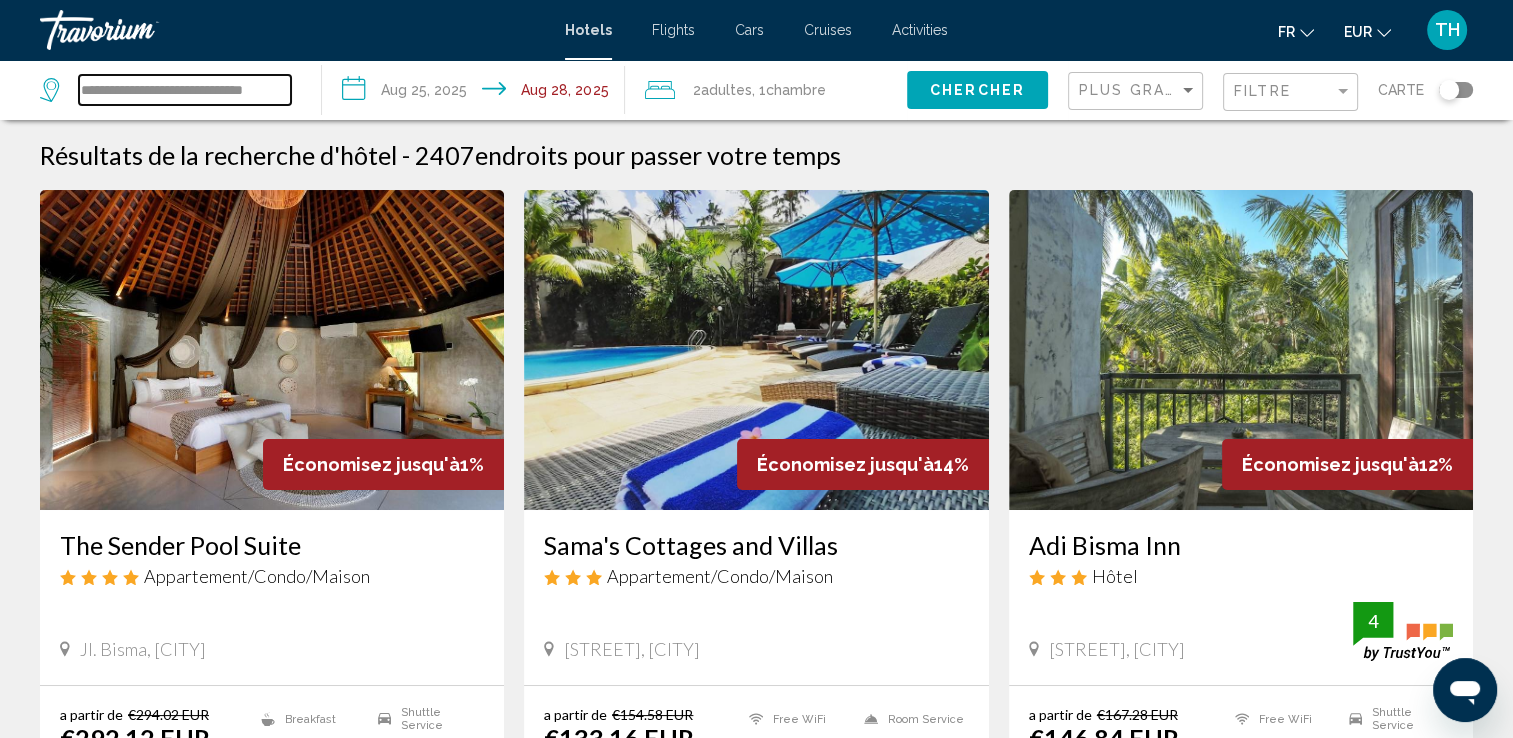 click on "**********" at bounding box center (185, 90) 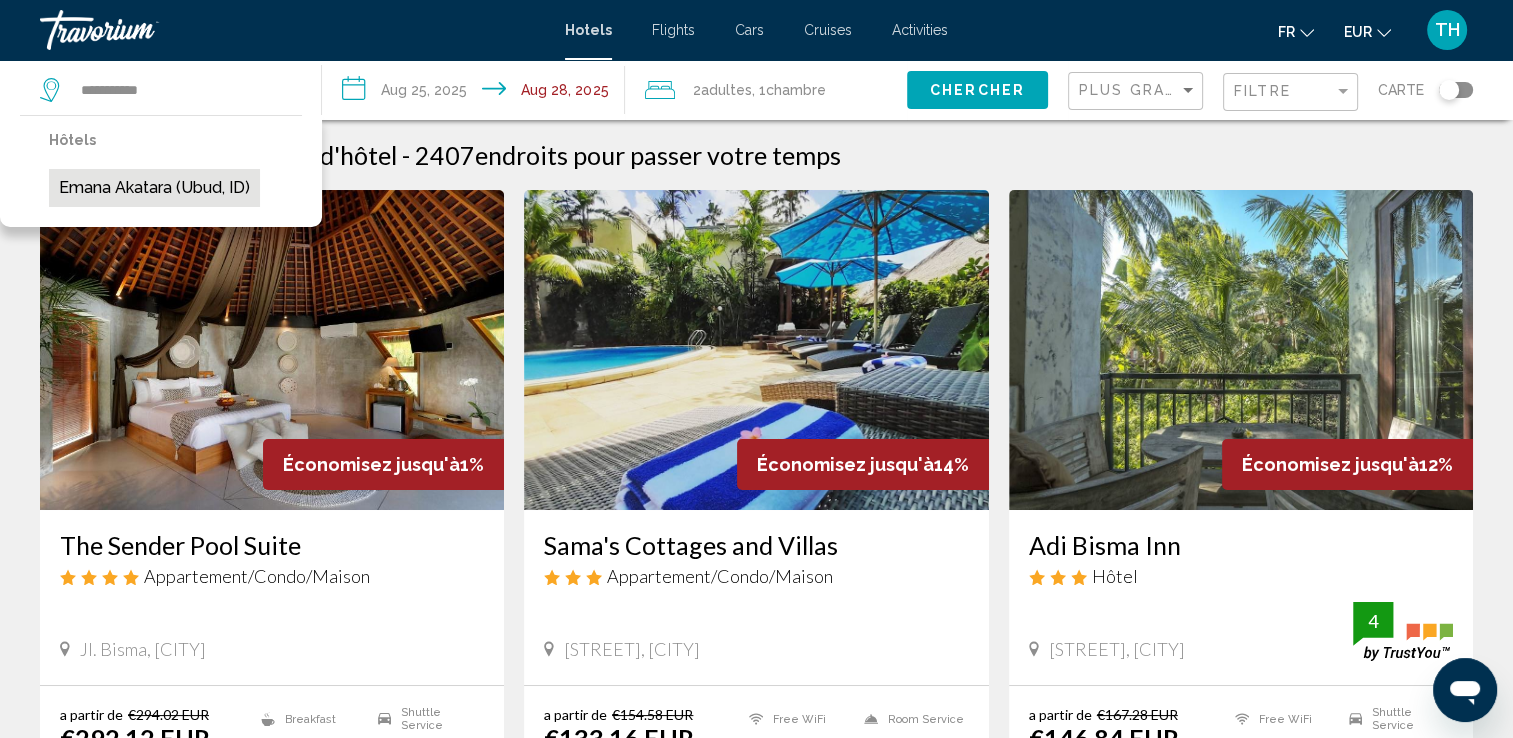 click on "Emana Akatara (Ubud, ID)" at bounding box center (154, 188) 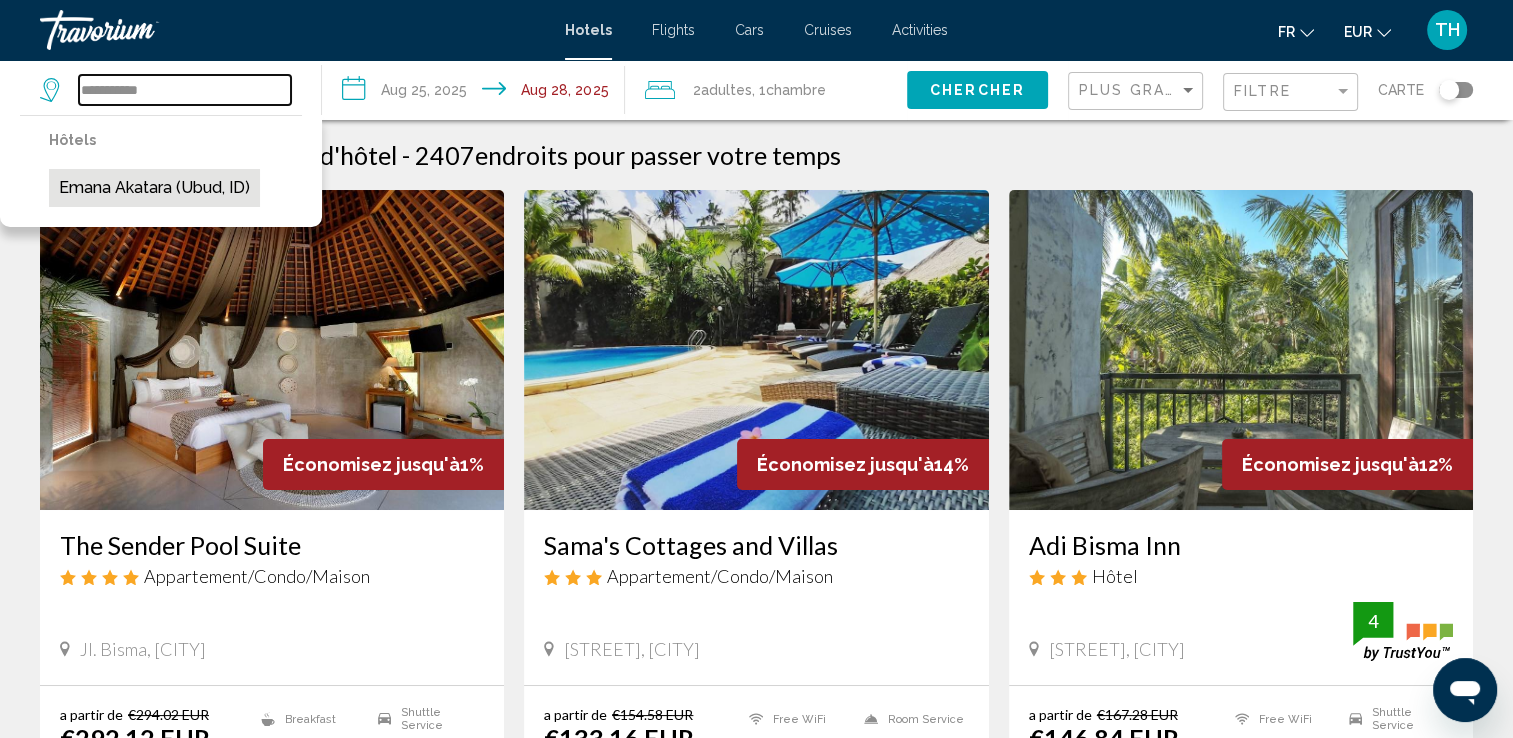 type on "**********" 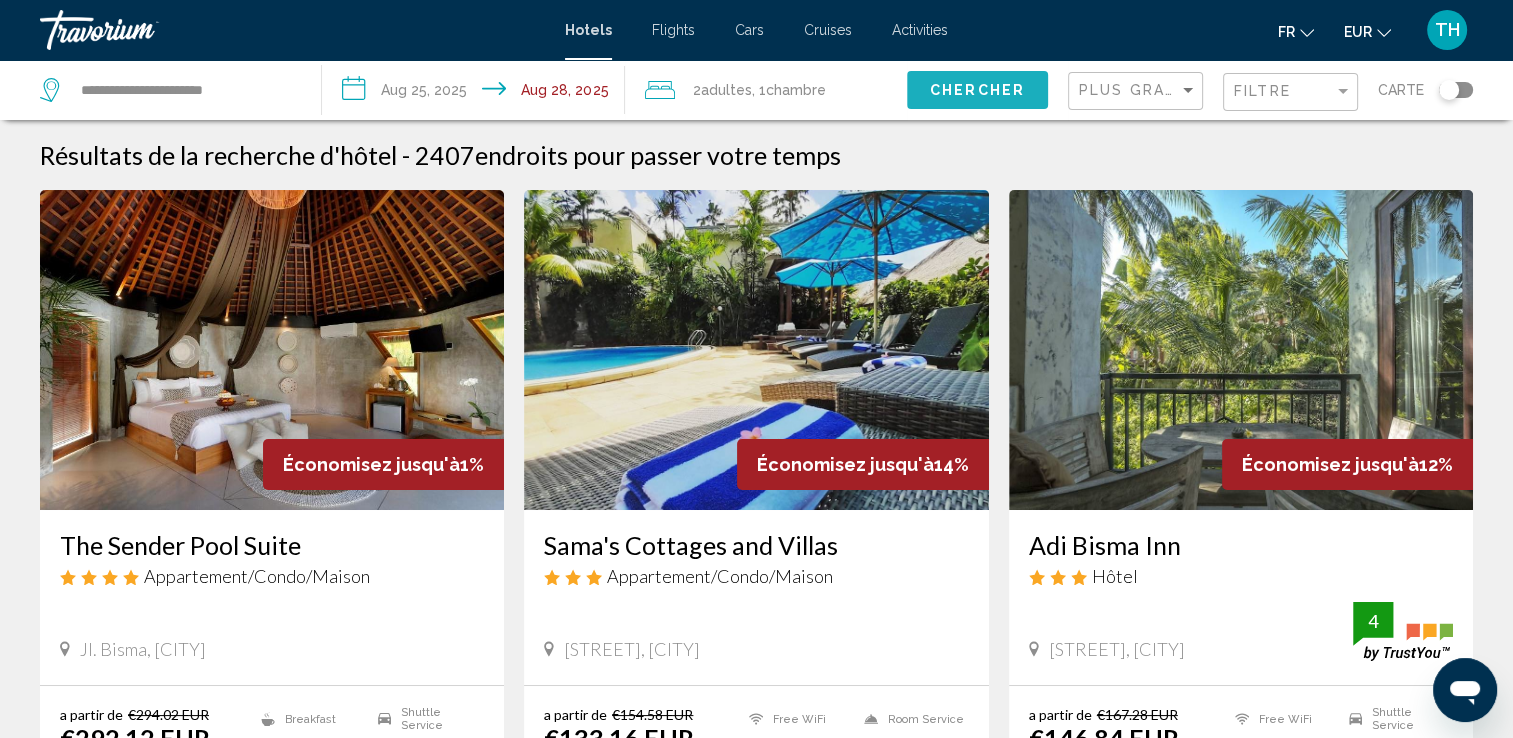 click on "Chercher" 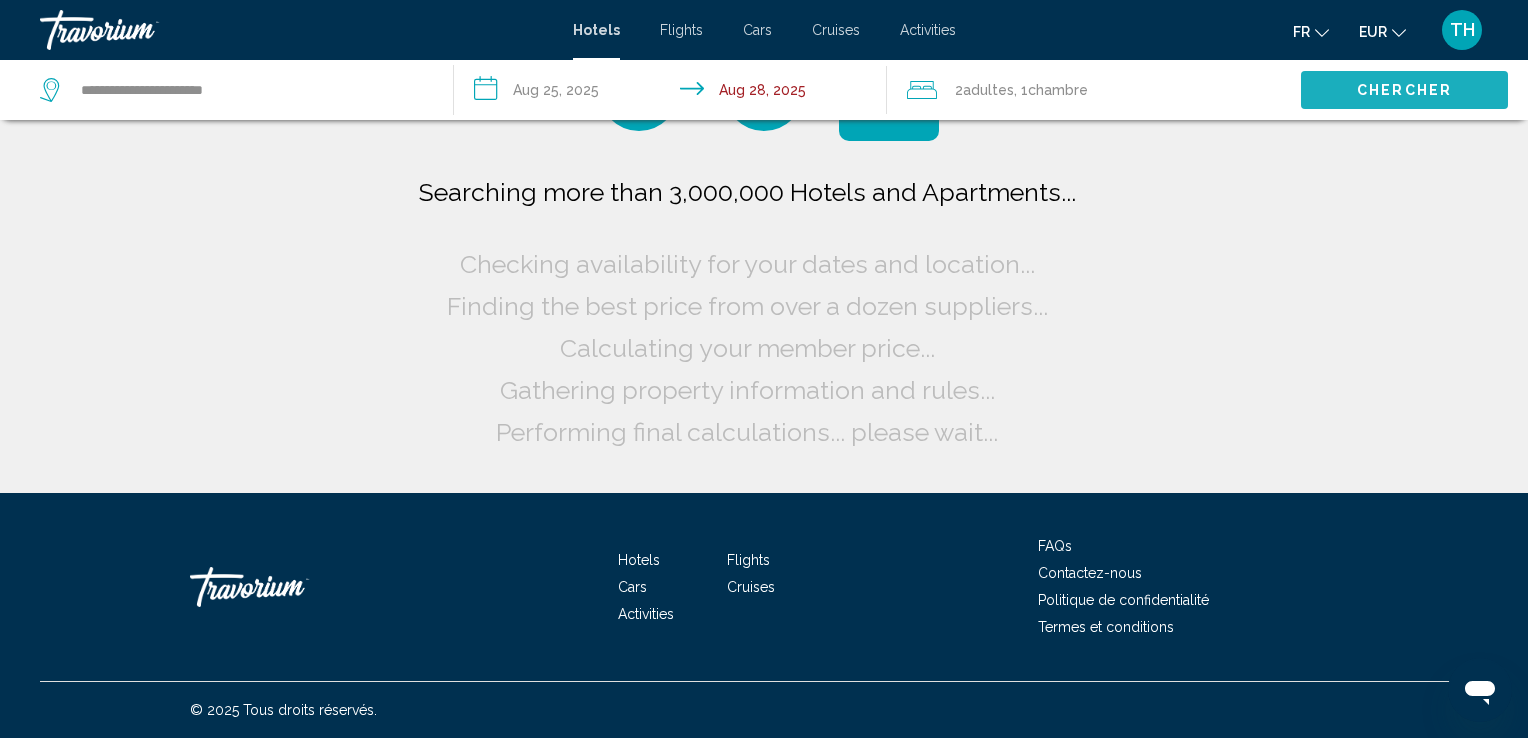 click on "Chercher" 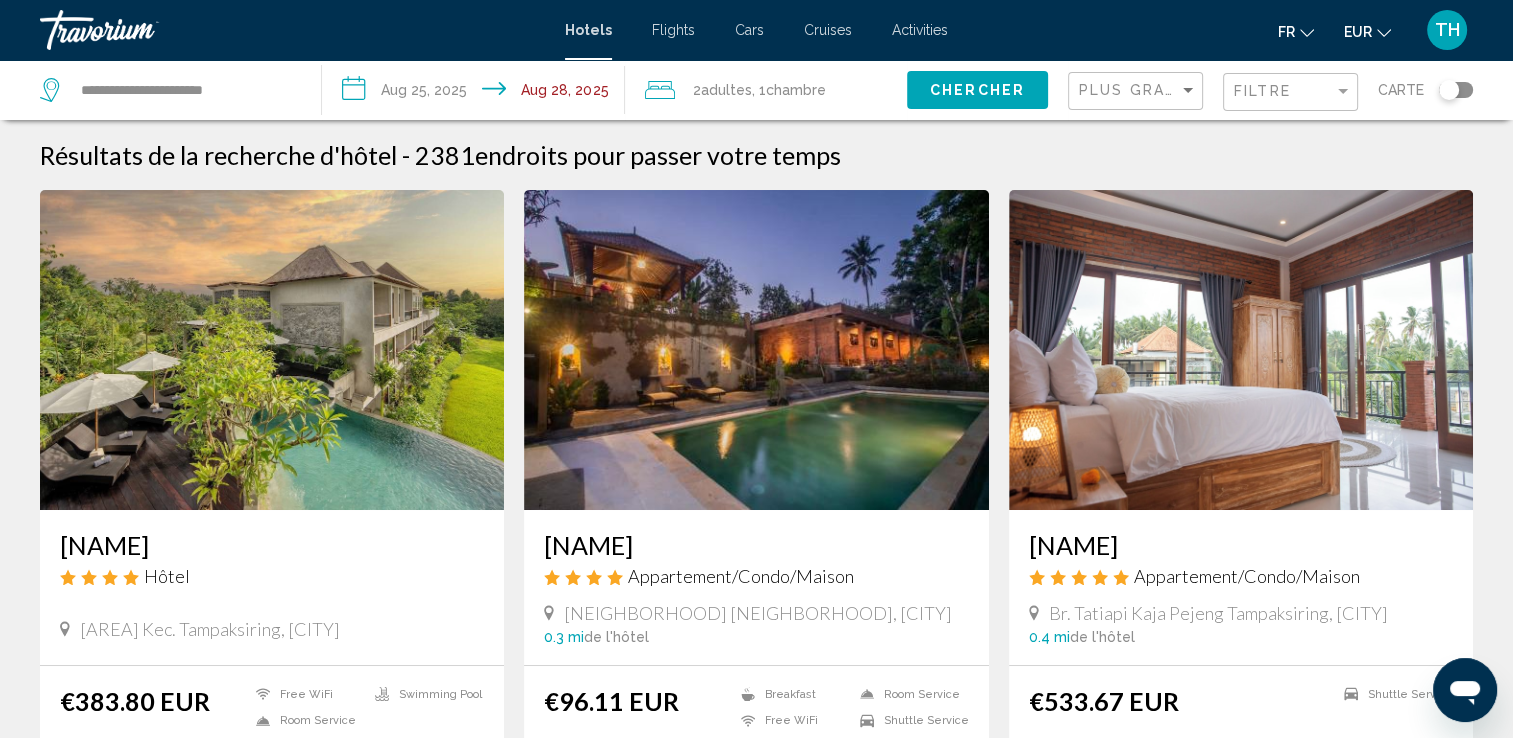 click at bounding box center [272, 350] 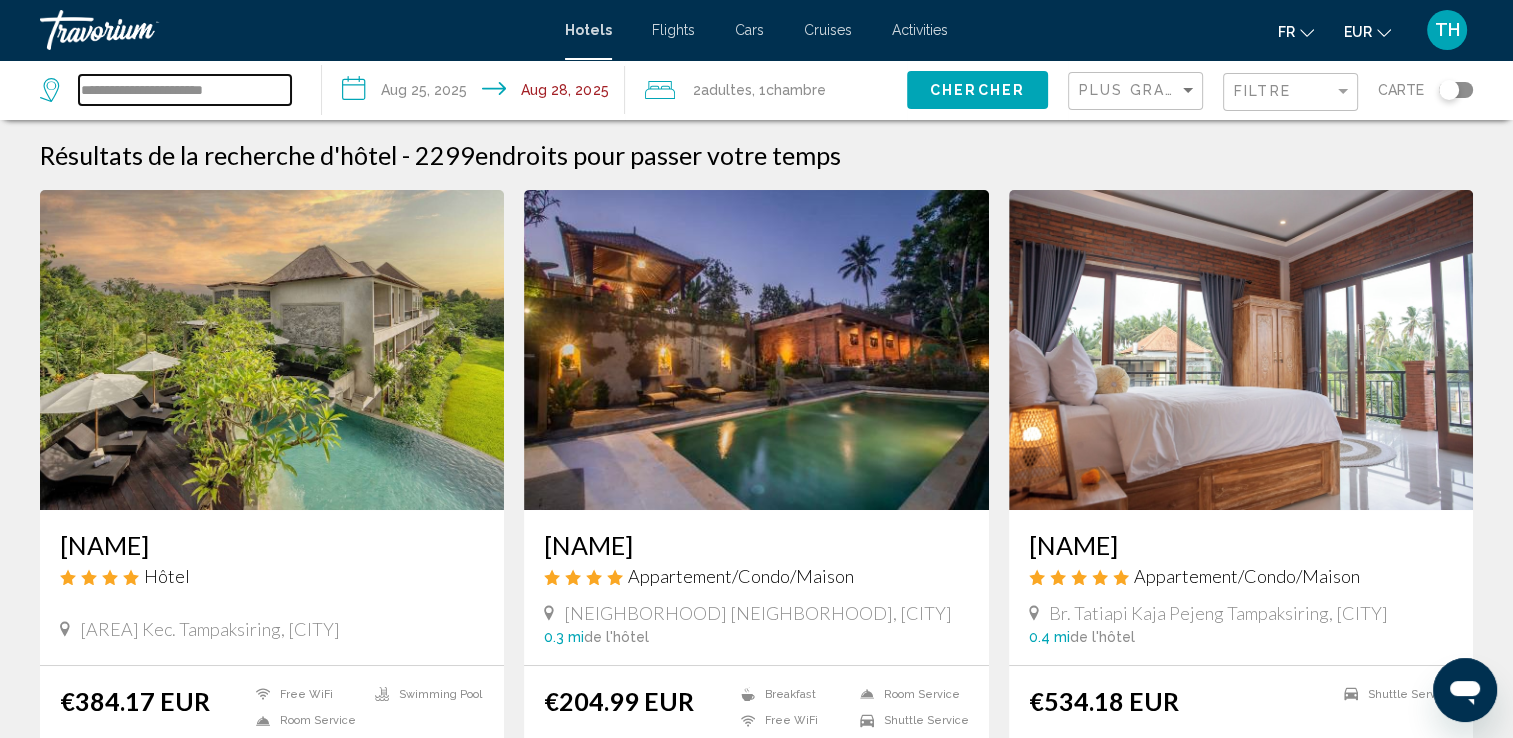 click on "**********" at bounding box center (185, 90) 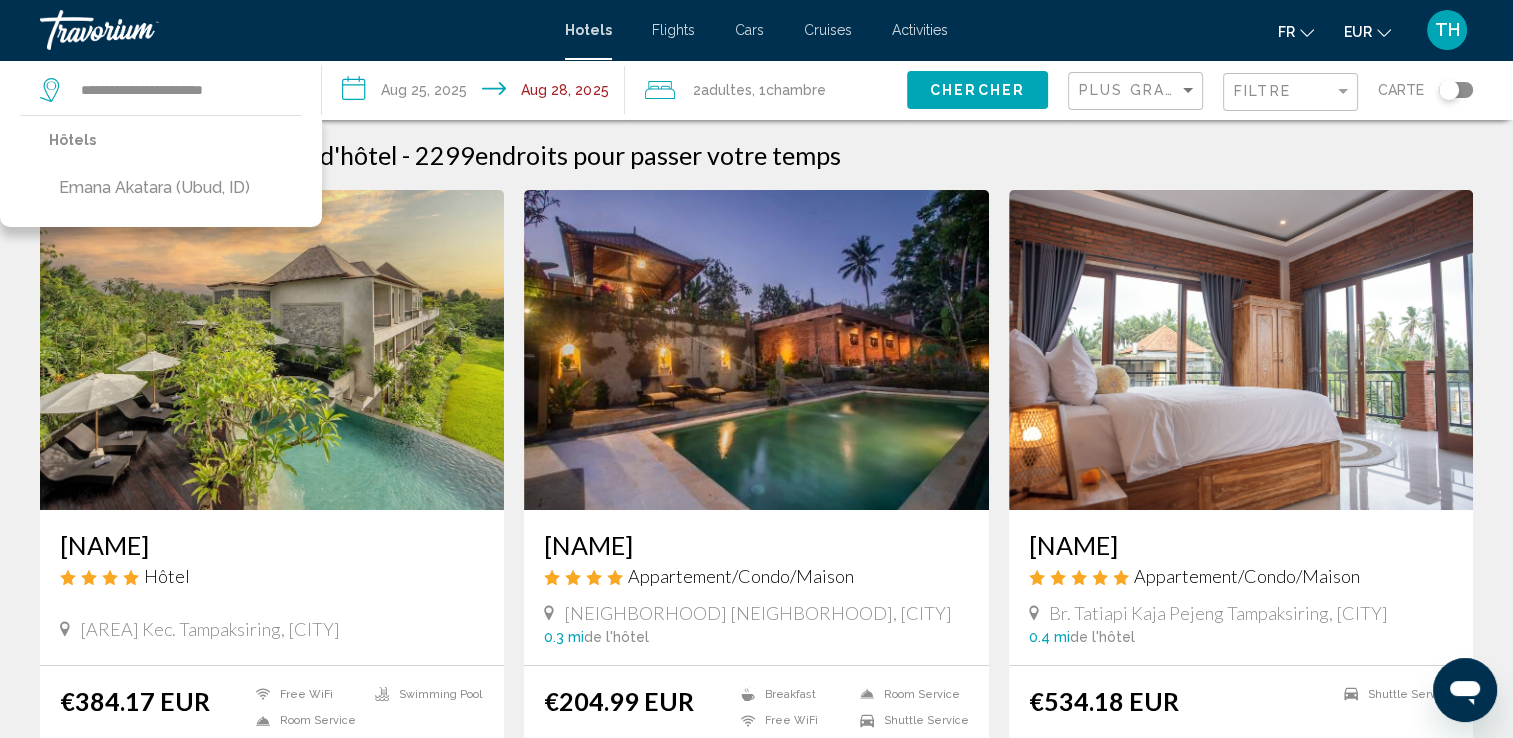 click on "Chercher" 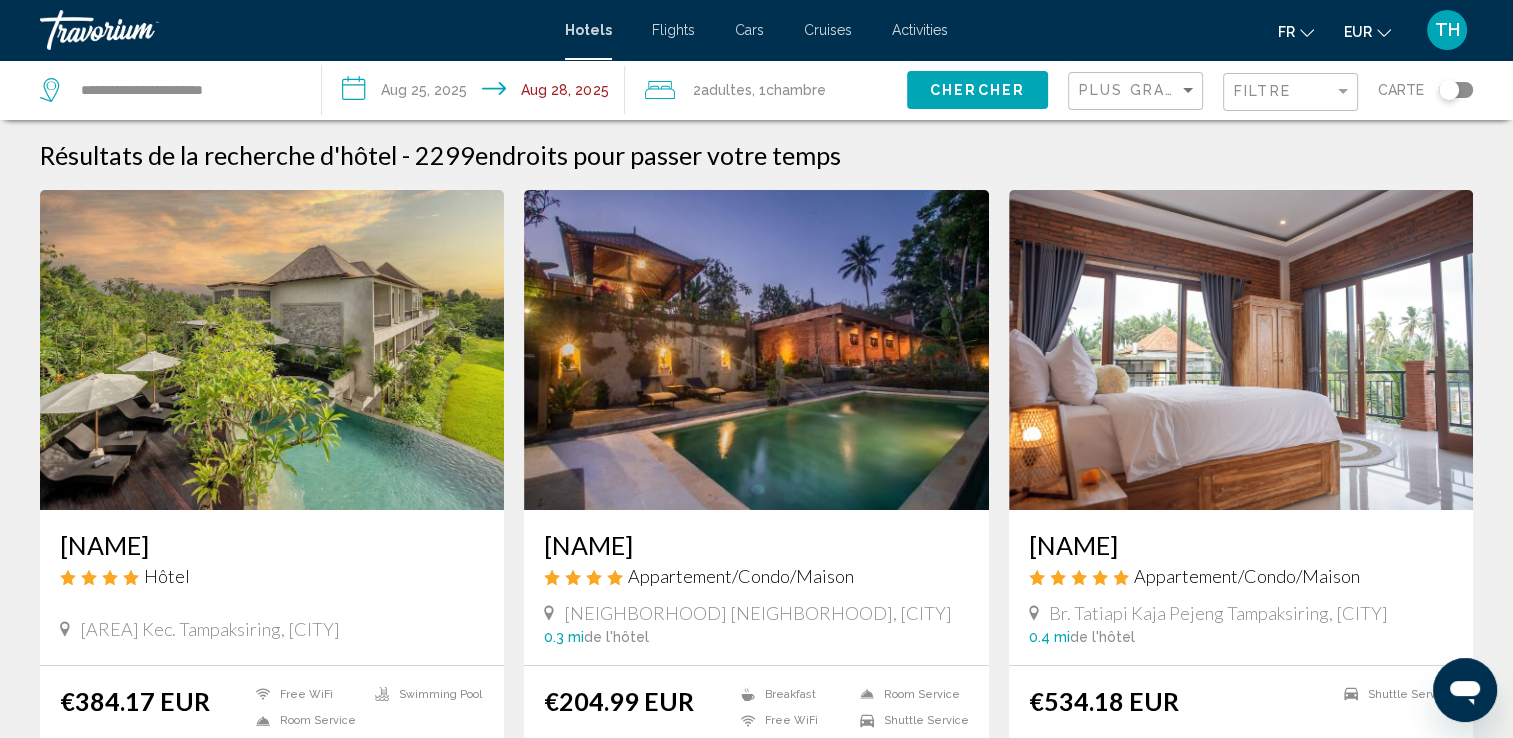 click at bounding box center [272, 350] 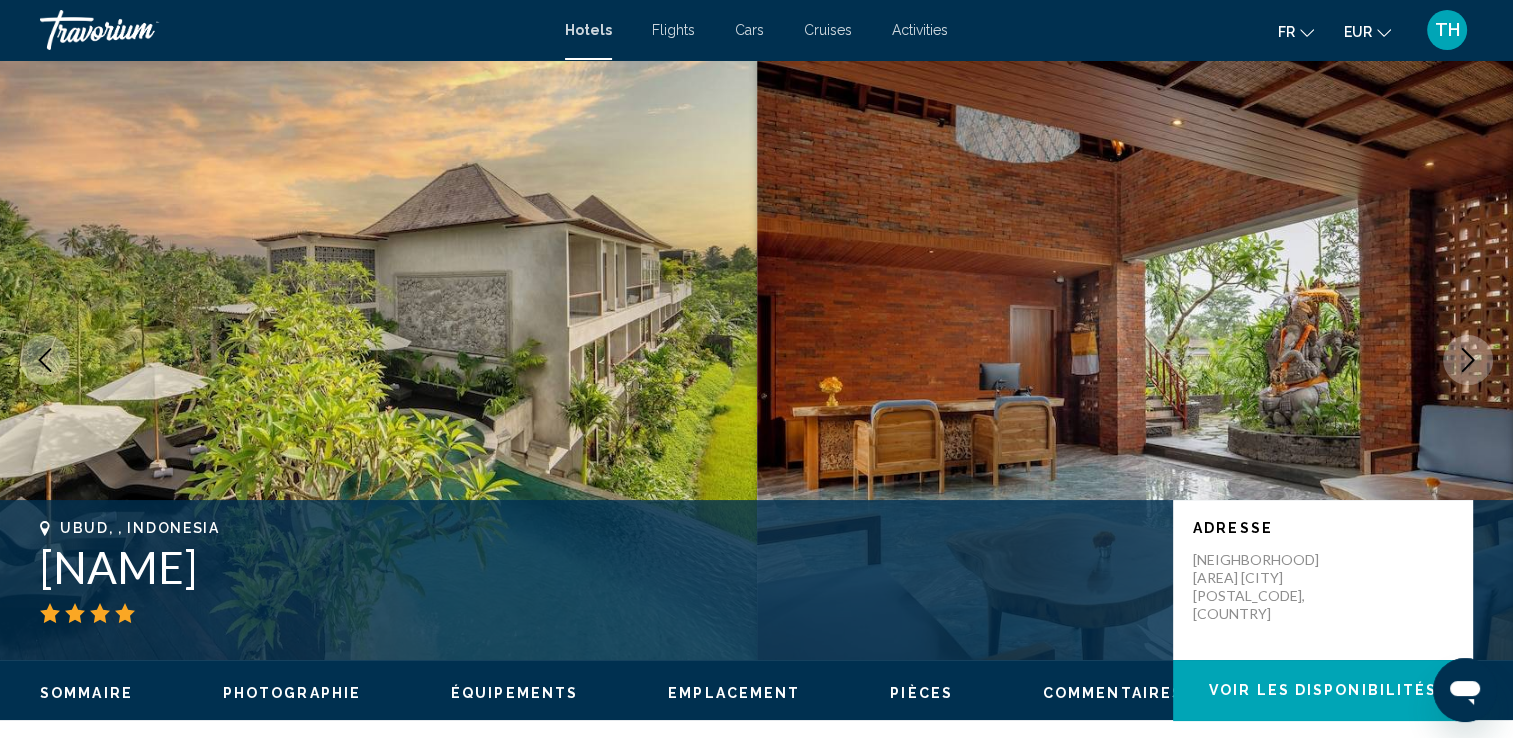click 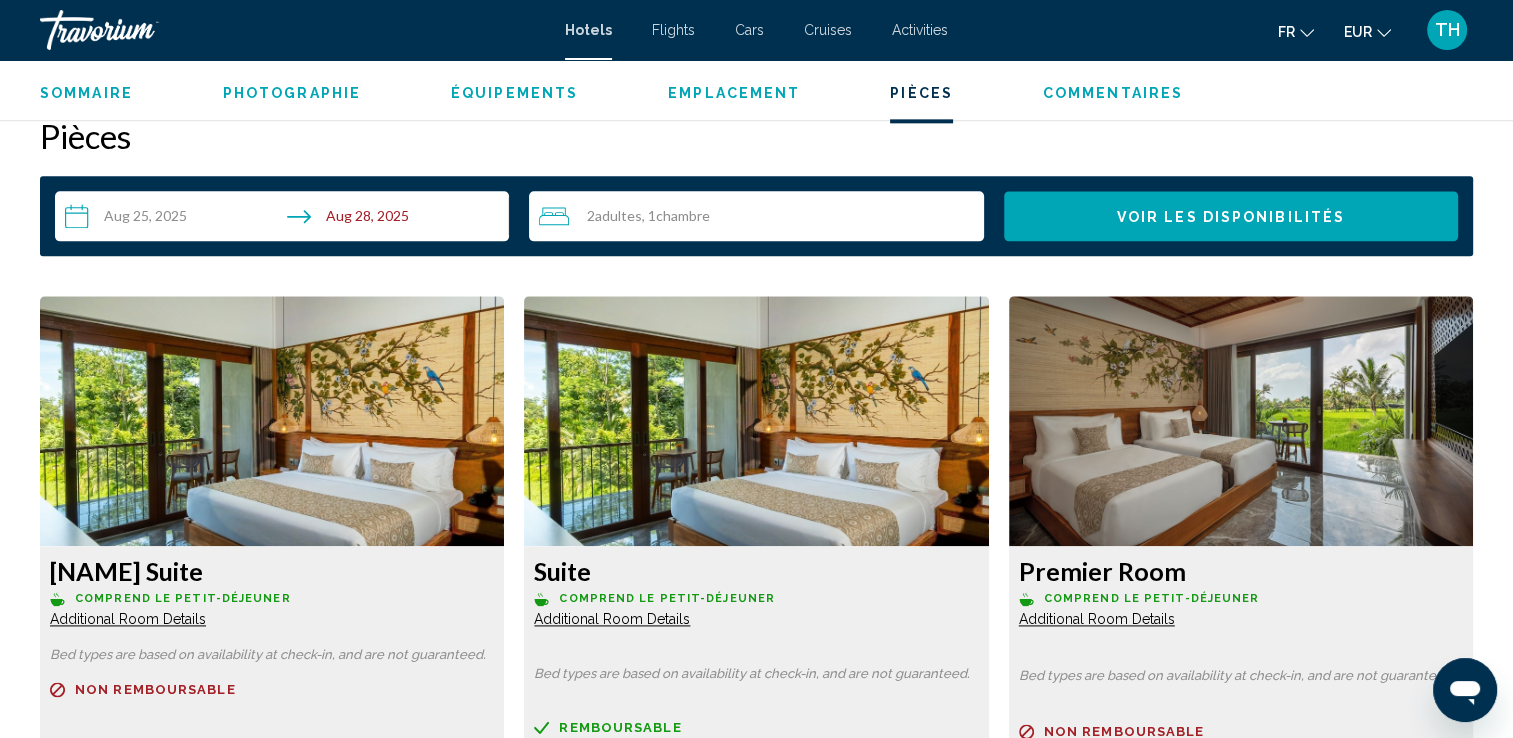 scroll, scrollTop: 2522, scrollLeft: 0, axis: vertical 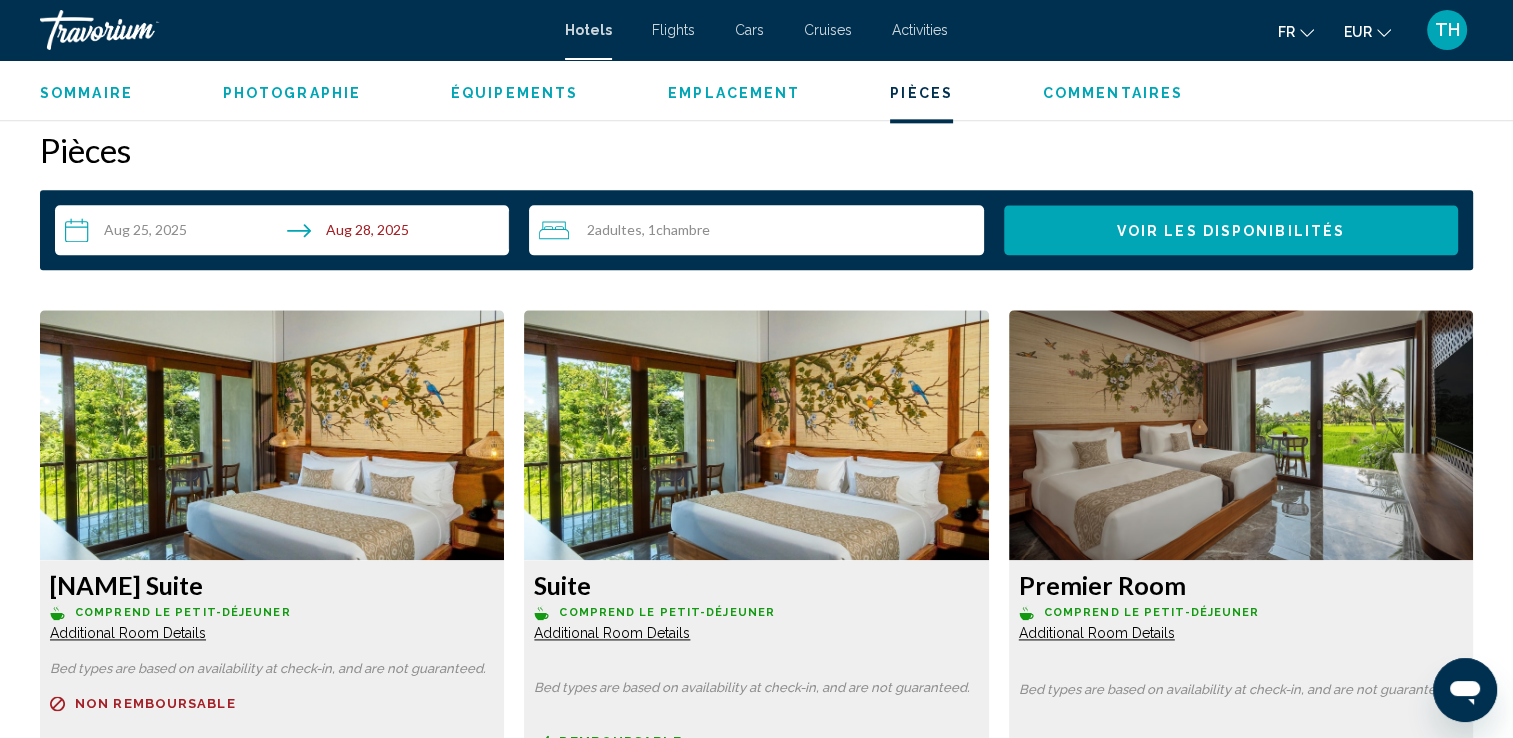 click at bounding box center (272, 435) 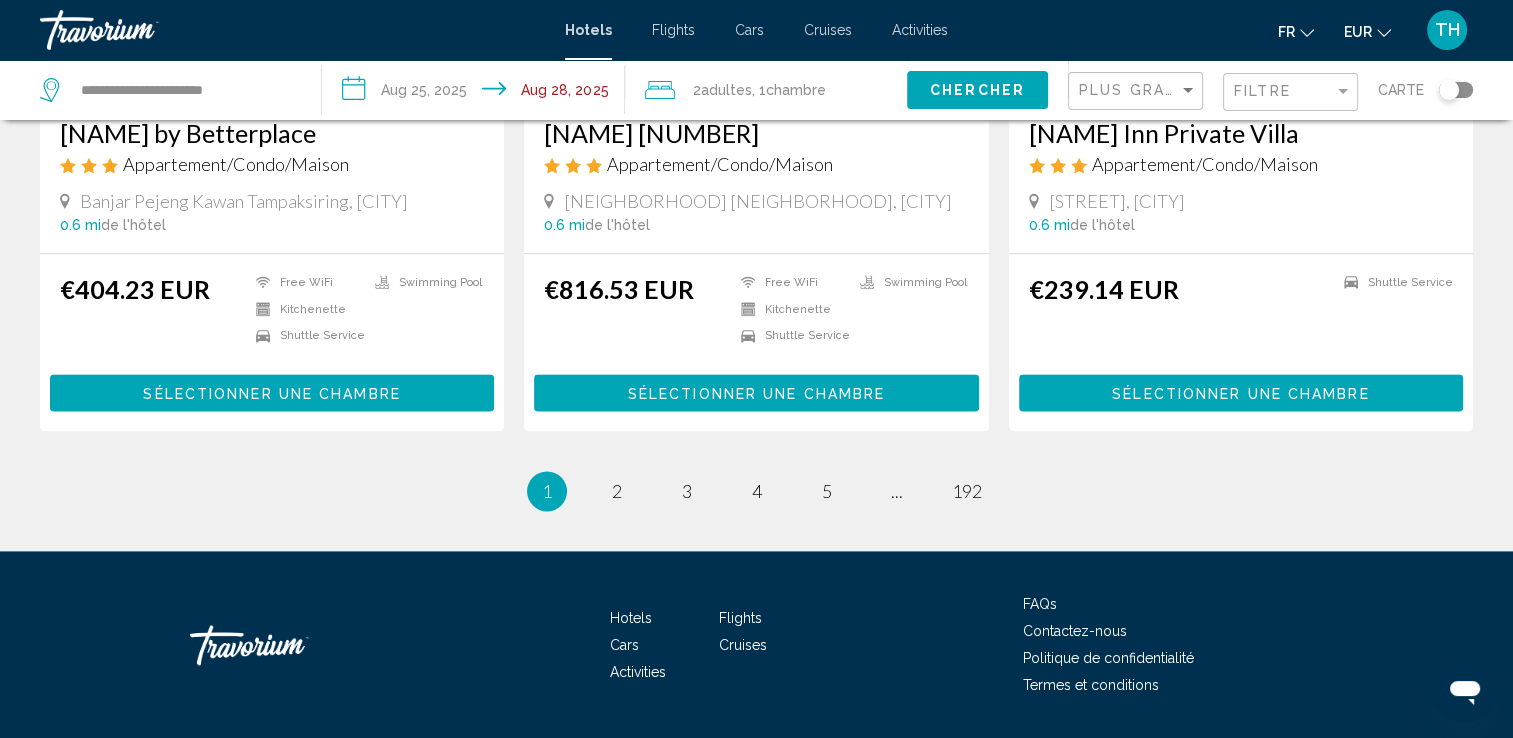 scroll, scrollTop: 0, scrollLeft: 0, axis: both 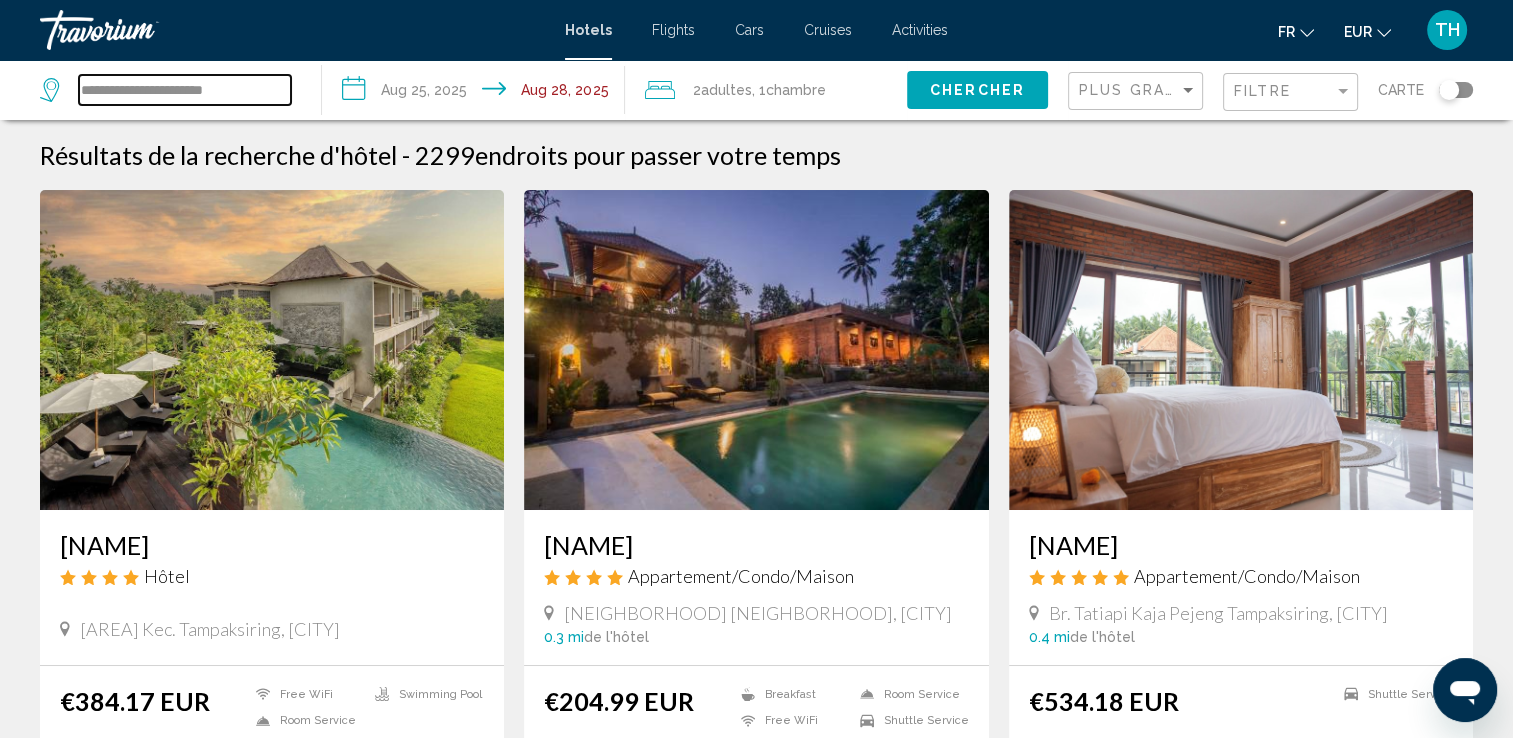 click on "**********" at bounding box center [185, 90] 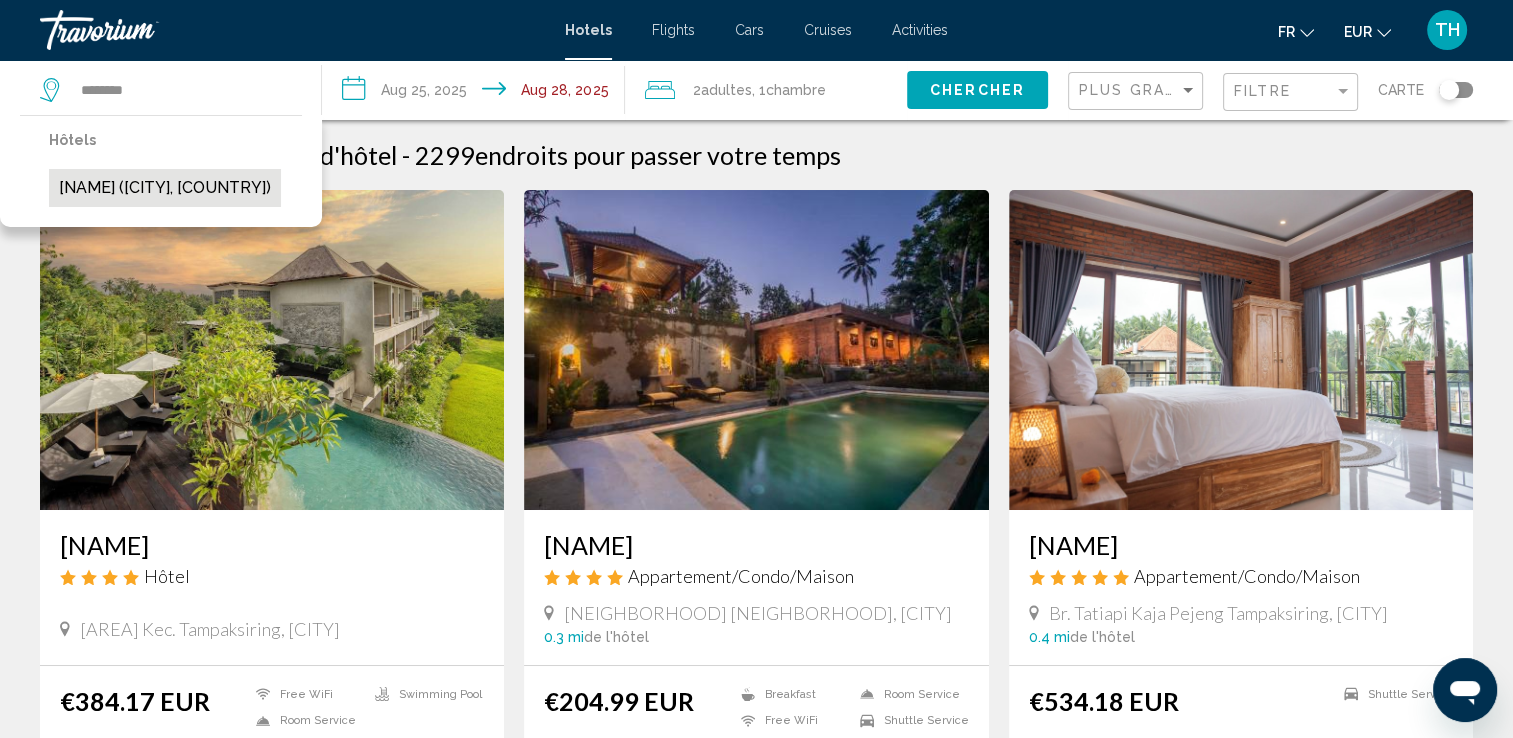 click on "D'Legon Villas (Ubud, ID)" at bounding box center [165, 188] 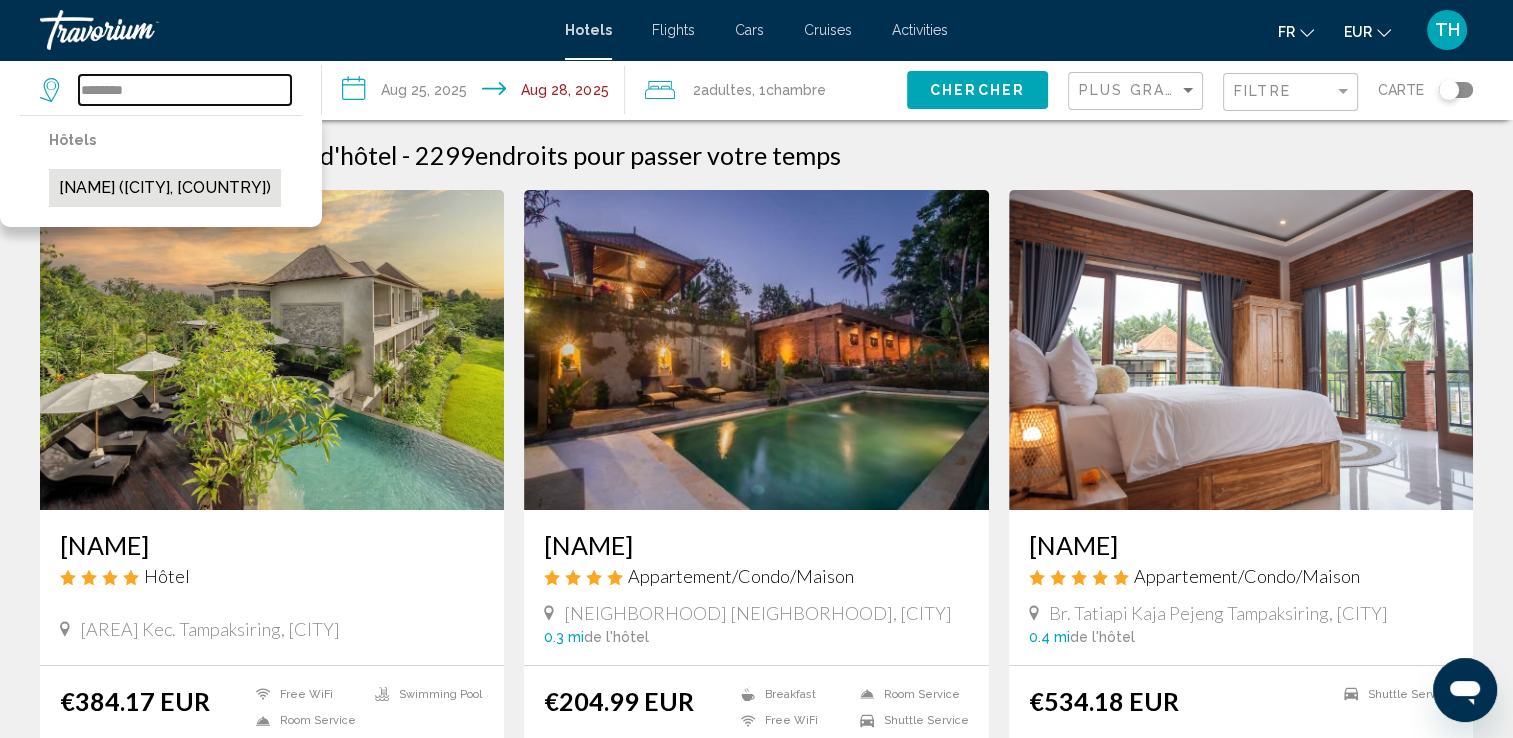 type on "**********" 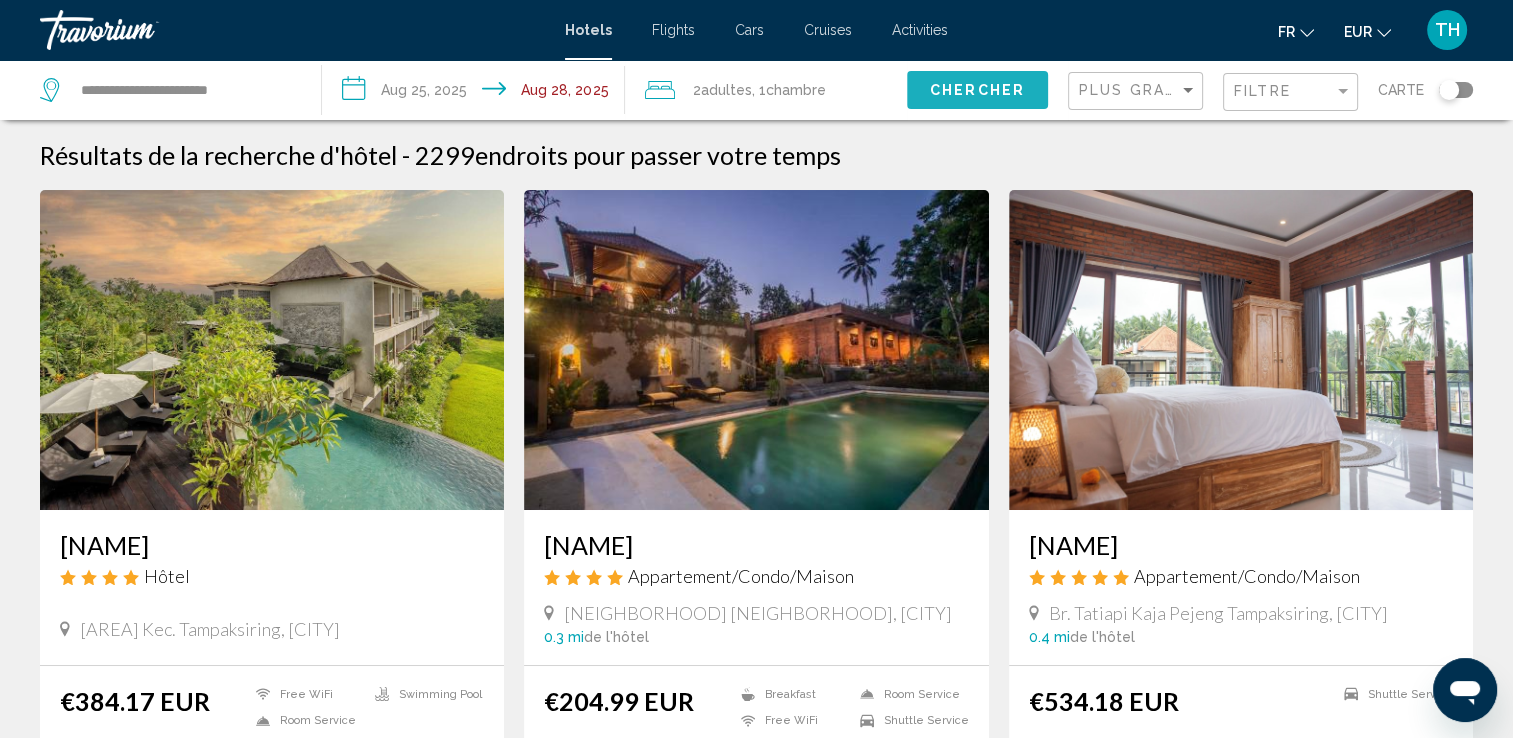 click on "Chercher" 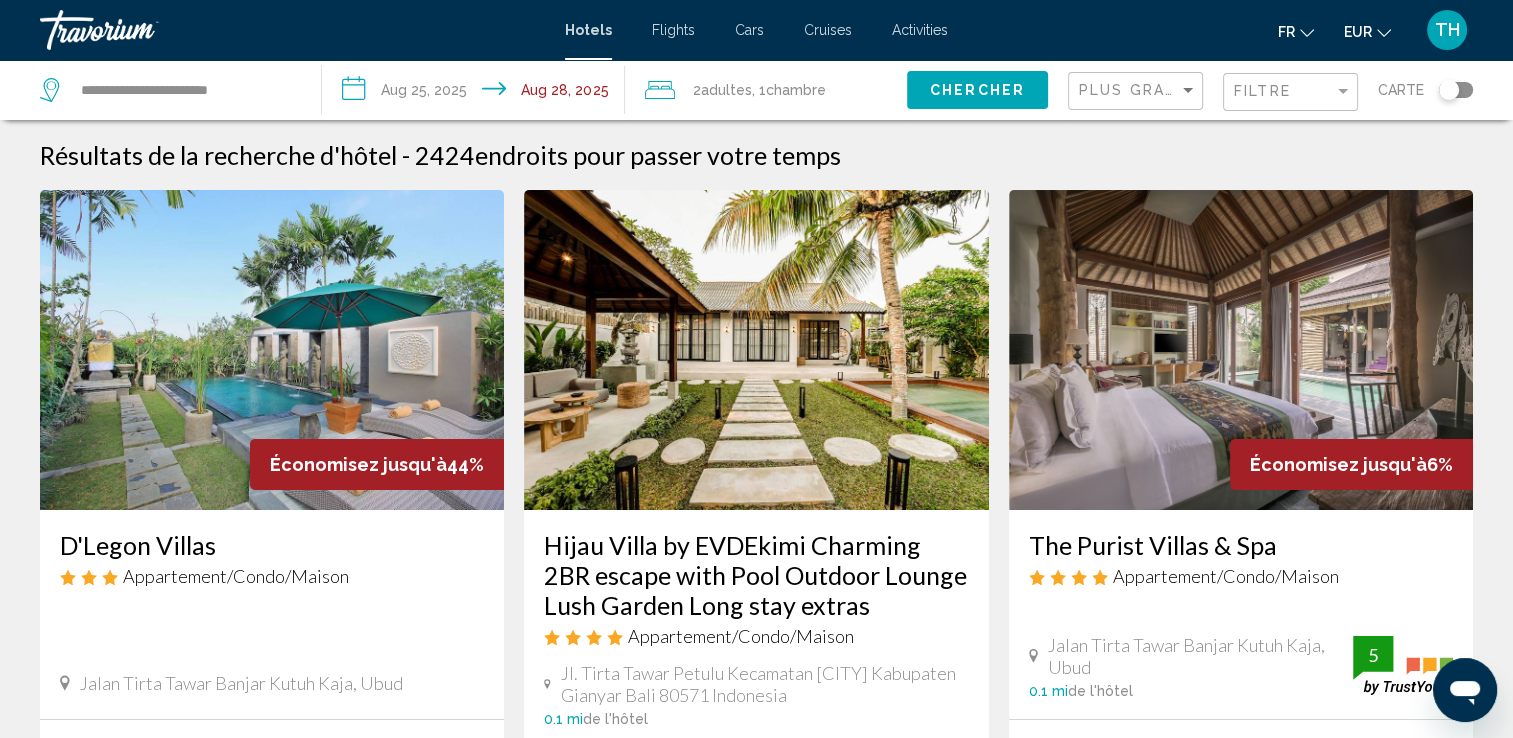 click at bounding box center [272, 350] 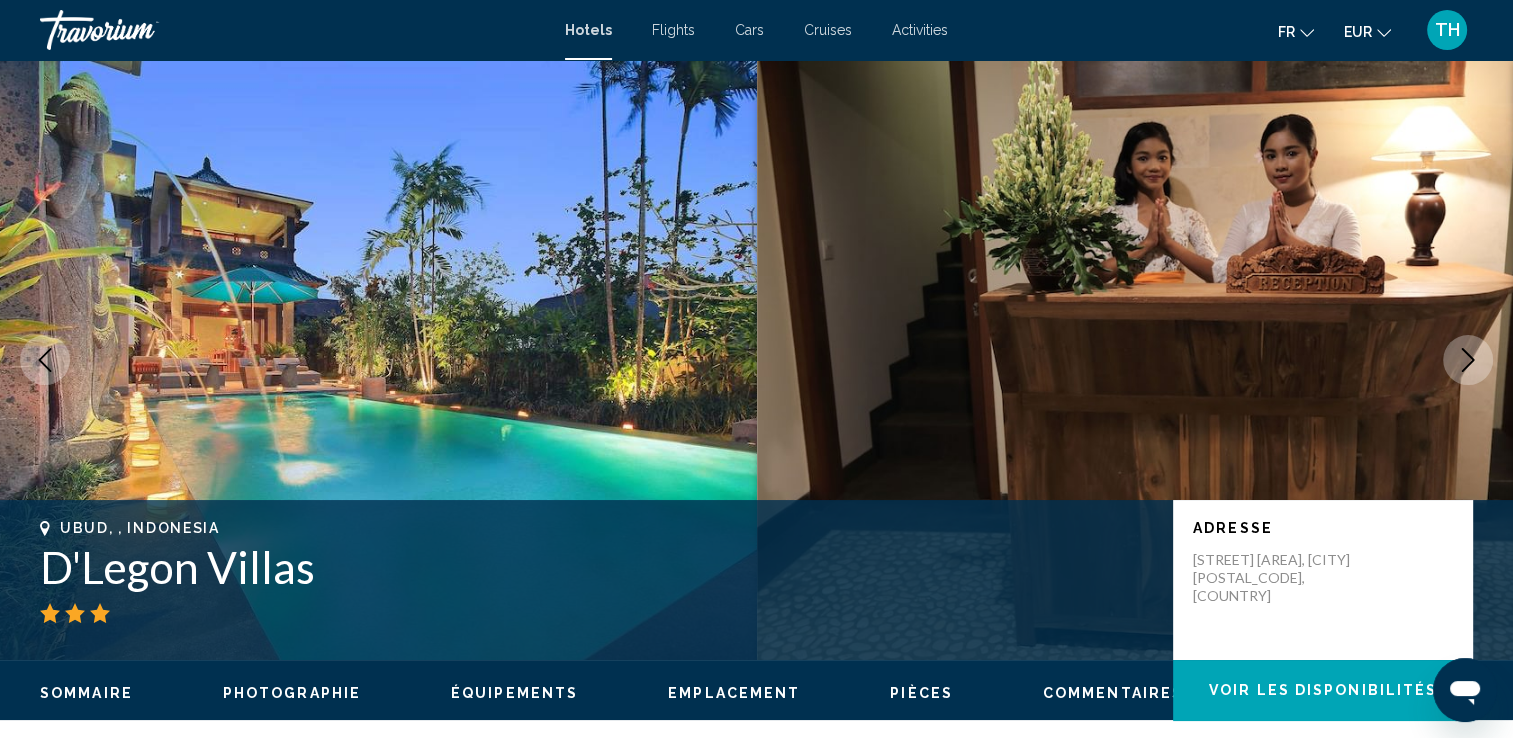 click 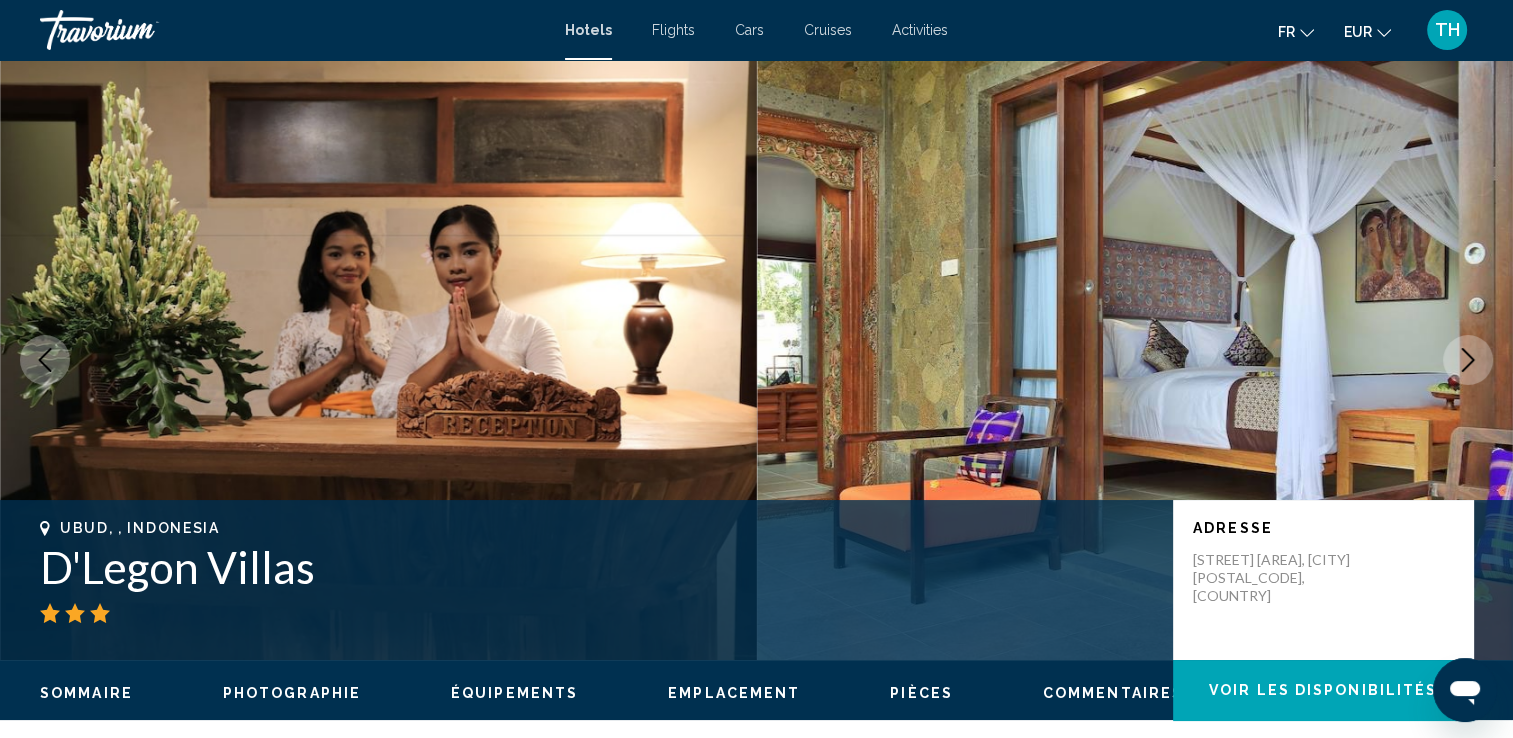 click 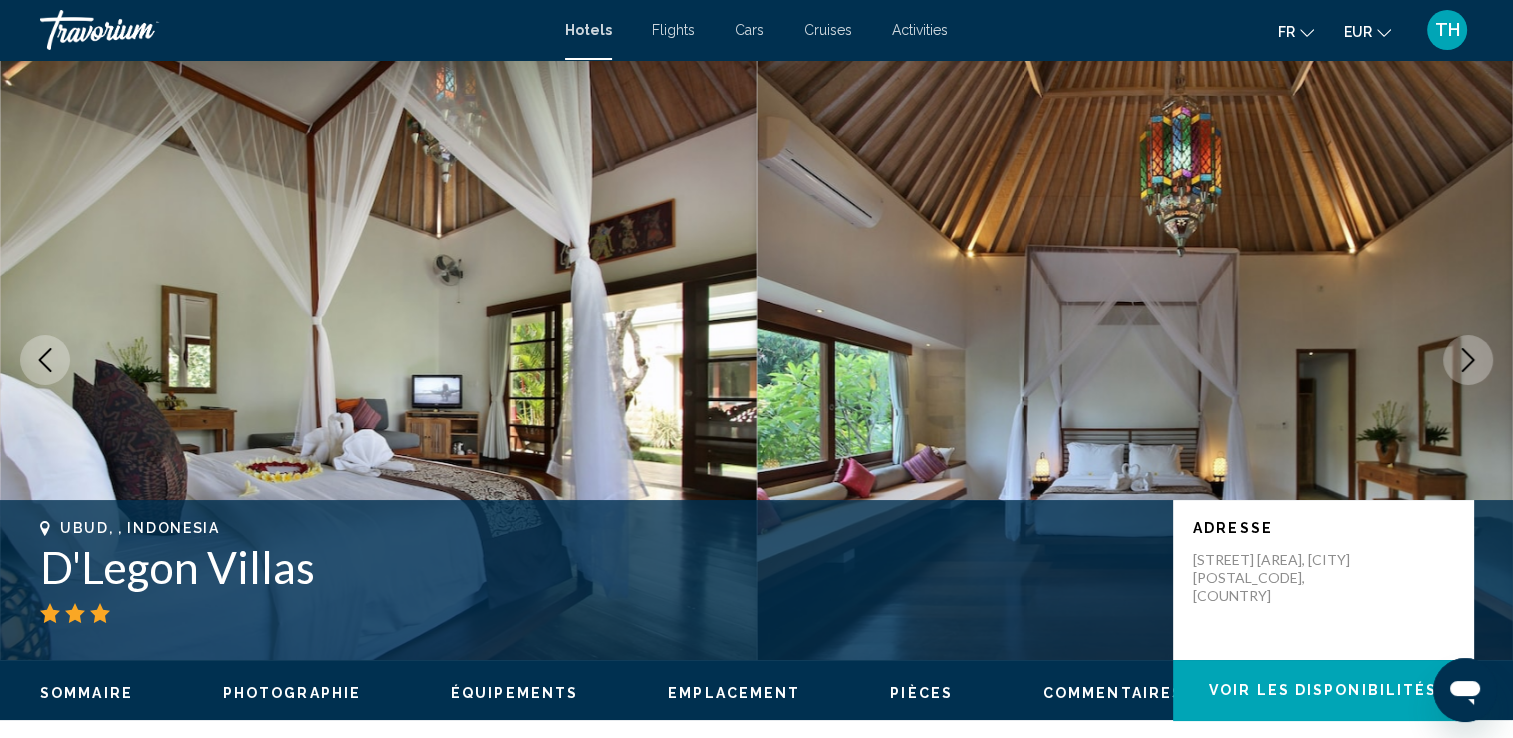 click 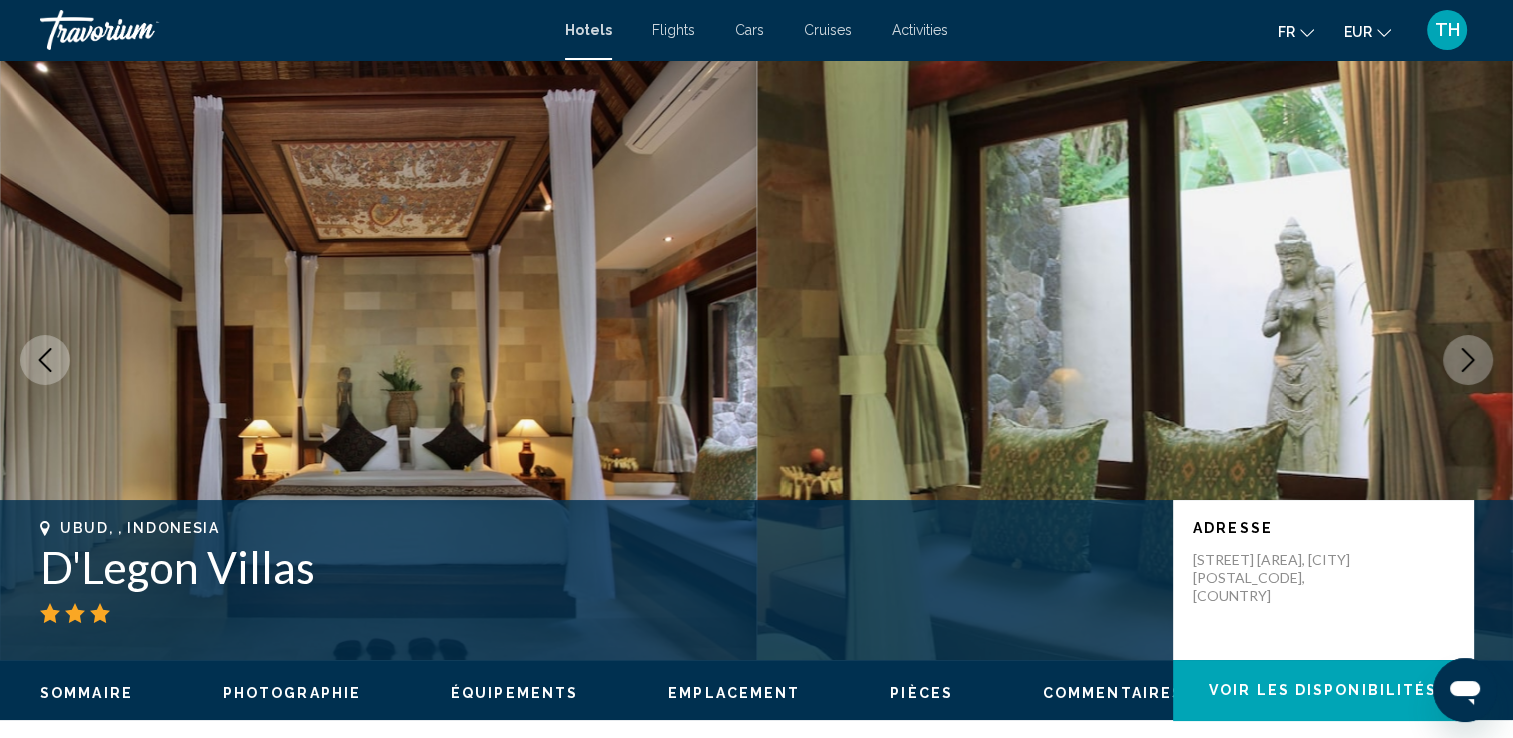 click 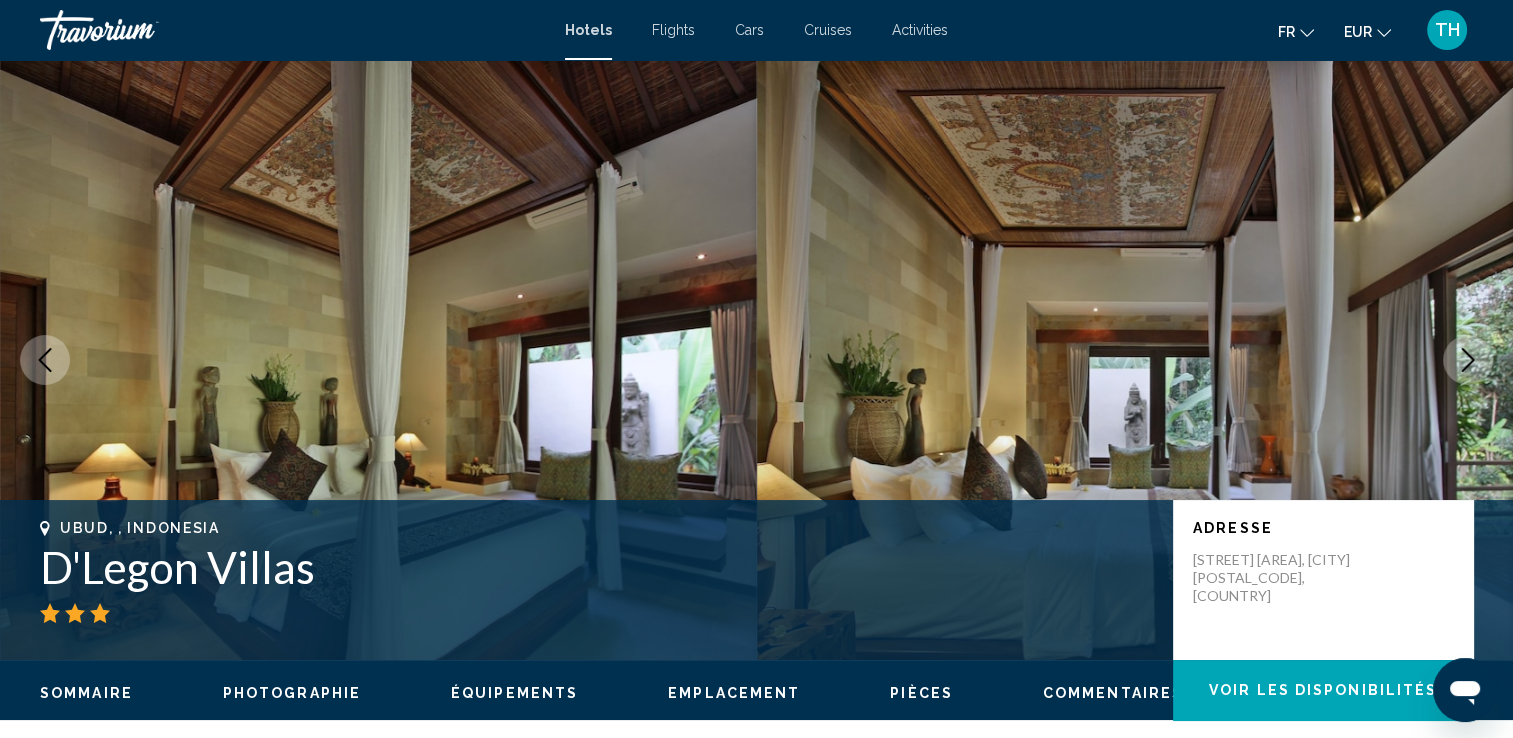 click 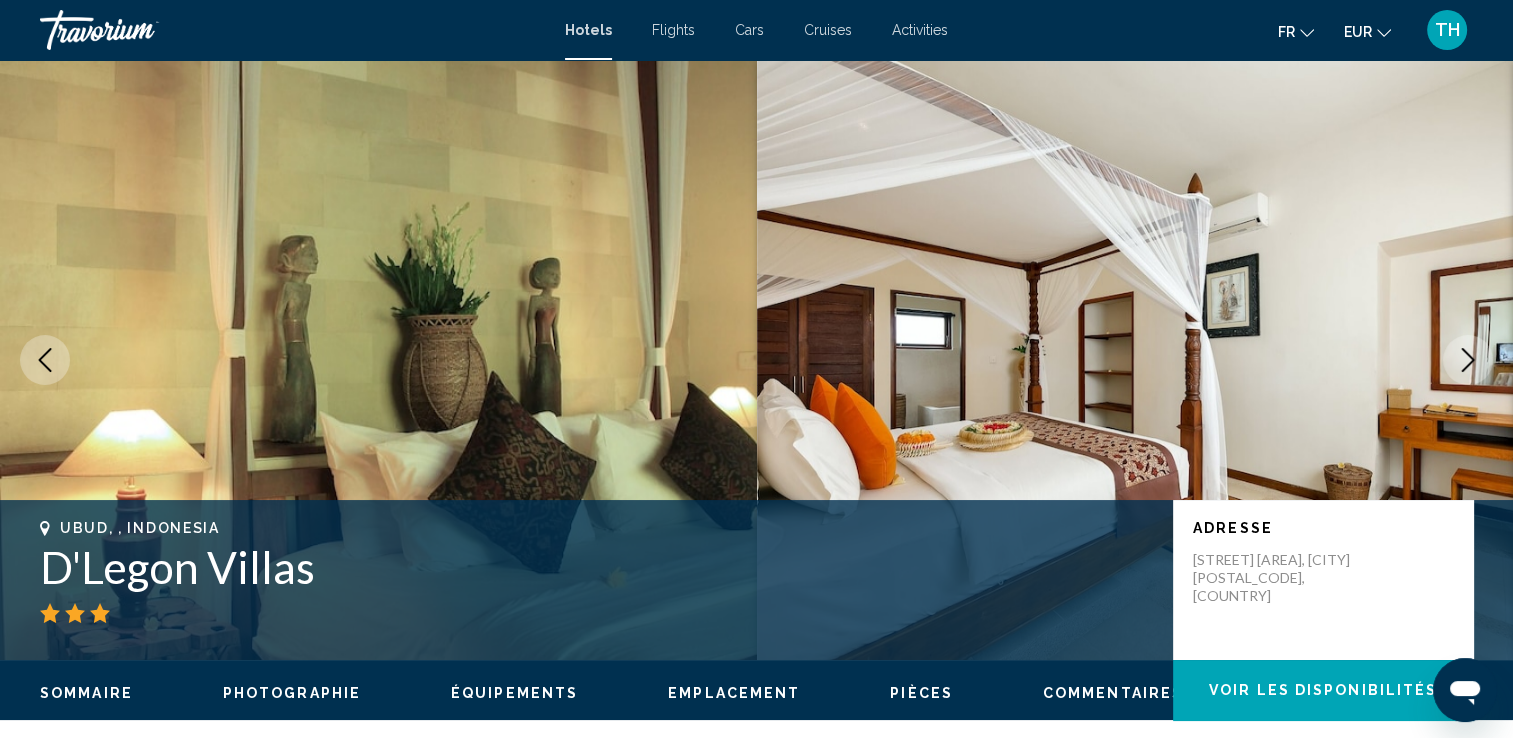 click 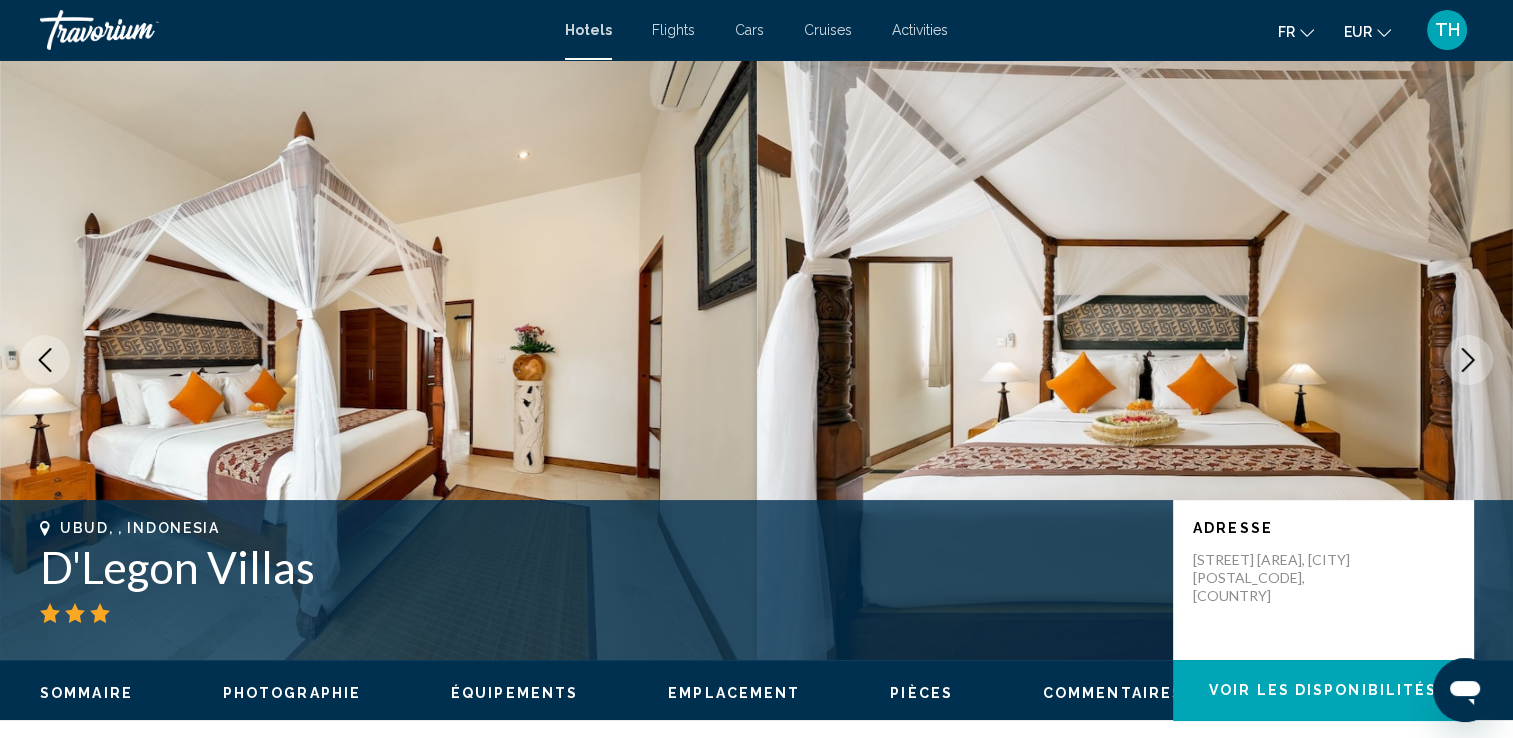 click 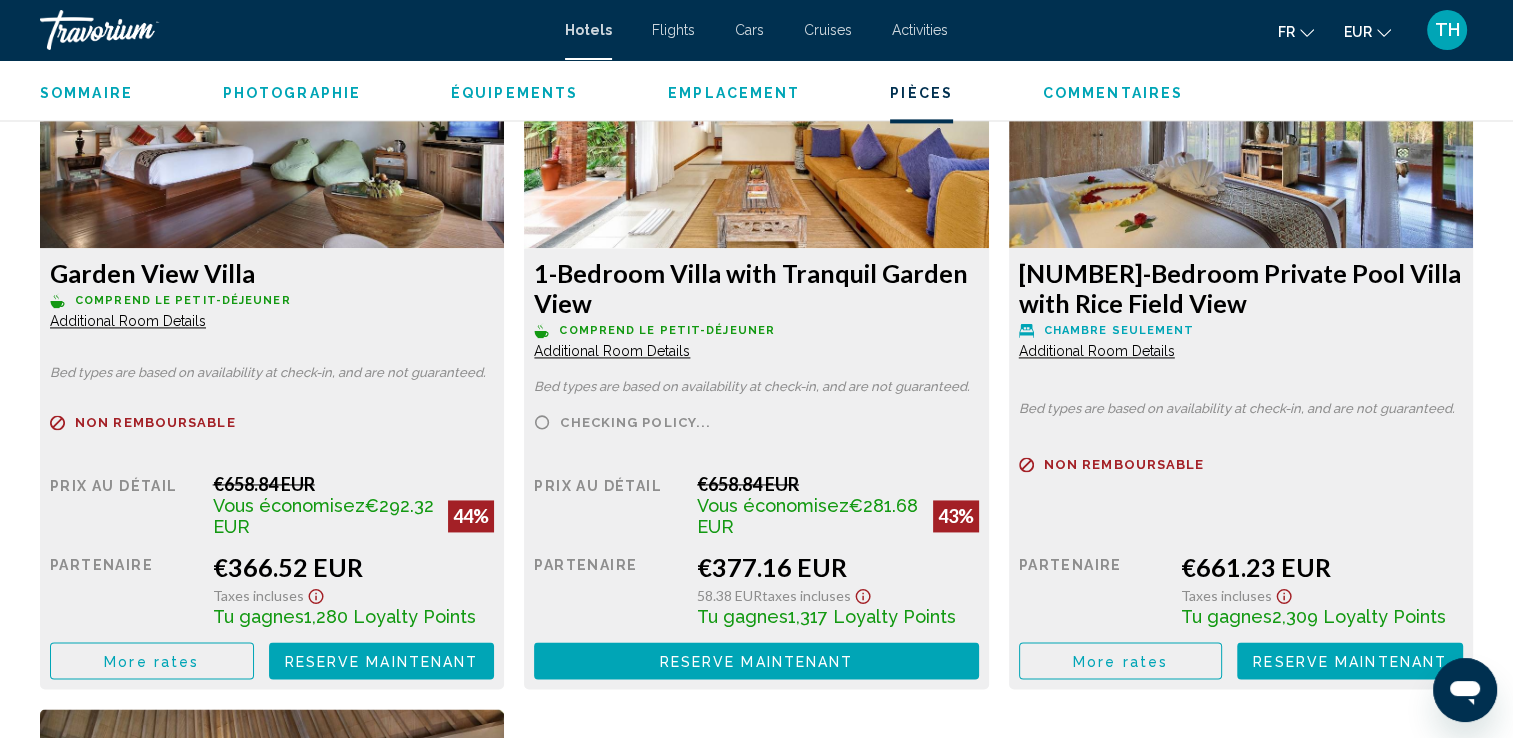 scroll, scrollTop: 2855, scrollLeft: 0, axis: vertical 